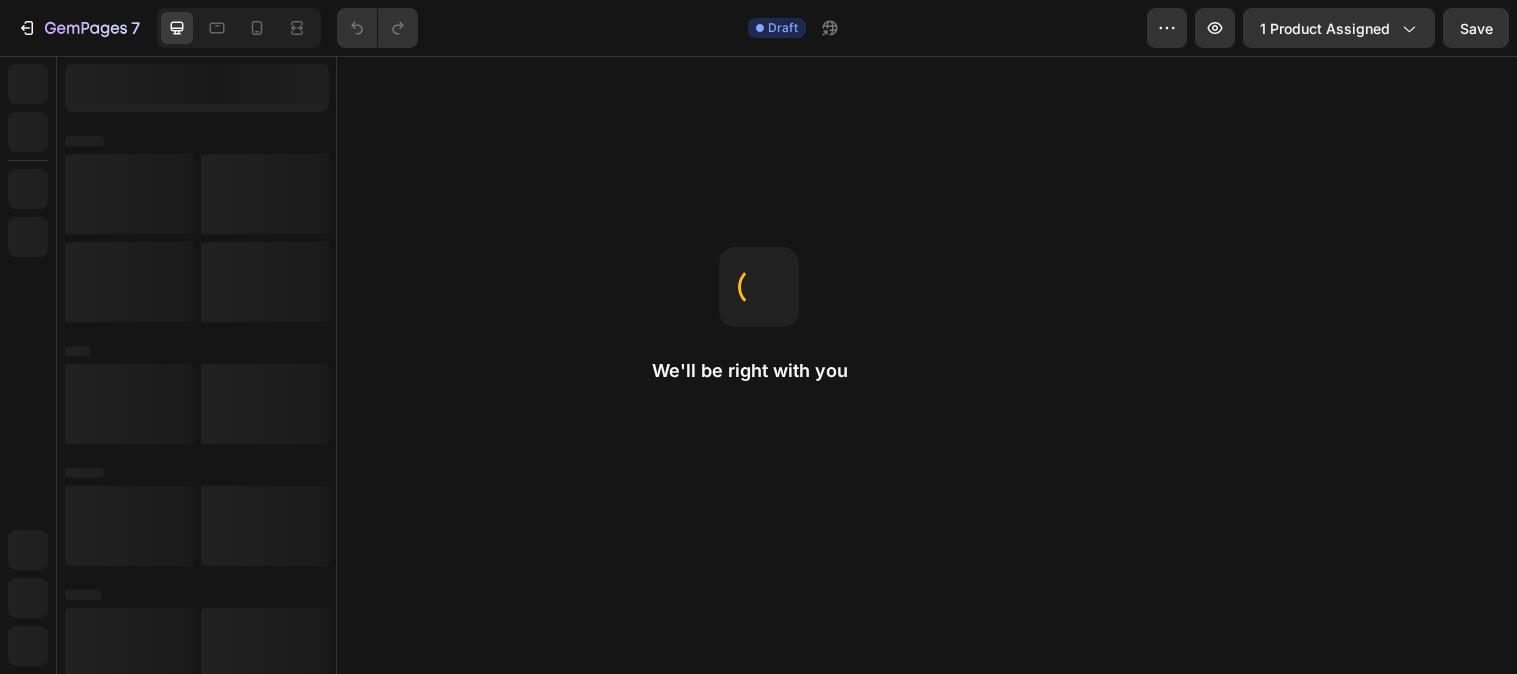 scroll, scrollTop: 0, scrollLeft: 0, axis: both 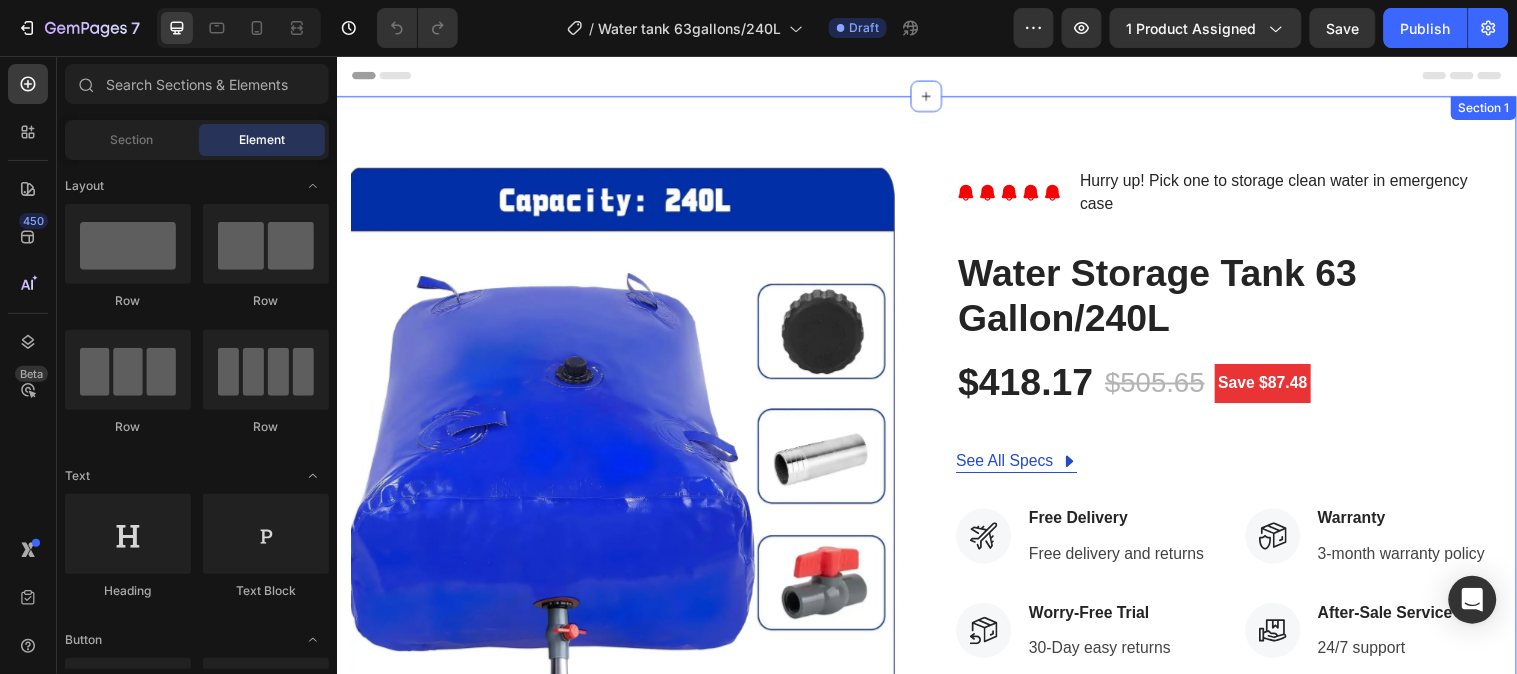 click on "Product Images
Icon
Icon
Icon
Icon
Icon Icon List Hoz Hurry up! Pick one to storage clean water in emergency case Text block Row Water Storage Tank 63 Gallon/240L (P) Title $418.17 (P) Price (P) Price $505.65 (P) Price (P) Price Save $87.48 Product Badge Row
See All Specs Button Row
Icon Free Delivery Text block Free delivery and returns Text block Icon List
Icon Worry-Free Trial Text block 30-Day easy returns Text block Icon List
Icon Warranty Text block 3-month warranty policy Text block Icon List
Icon After-Sale Service Text block 24/7 support Text block Icon List Row Color: 240L 240L 240L 240L (P) Variants & Swatches Quantity Text block
1
(P) Quantity ADD TO CART (P) Cart Button Buy it now (P) Dynamic Checkout Product Section 1" at bounding box center [936, 628] 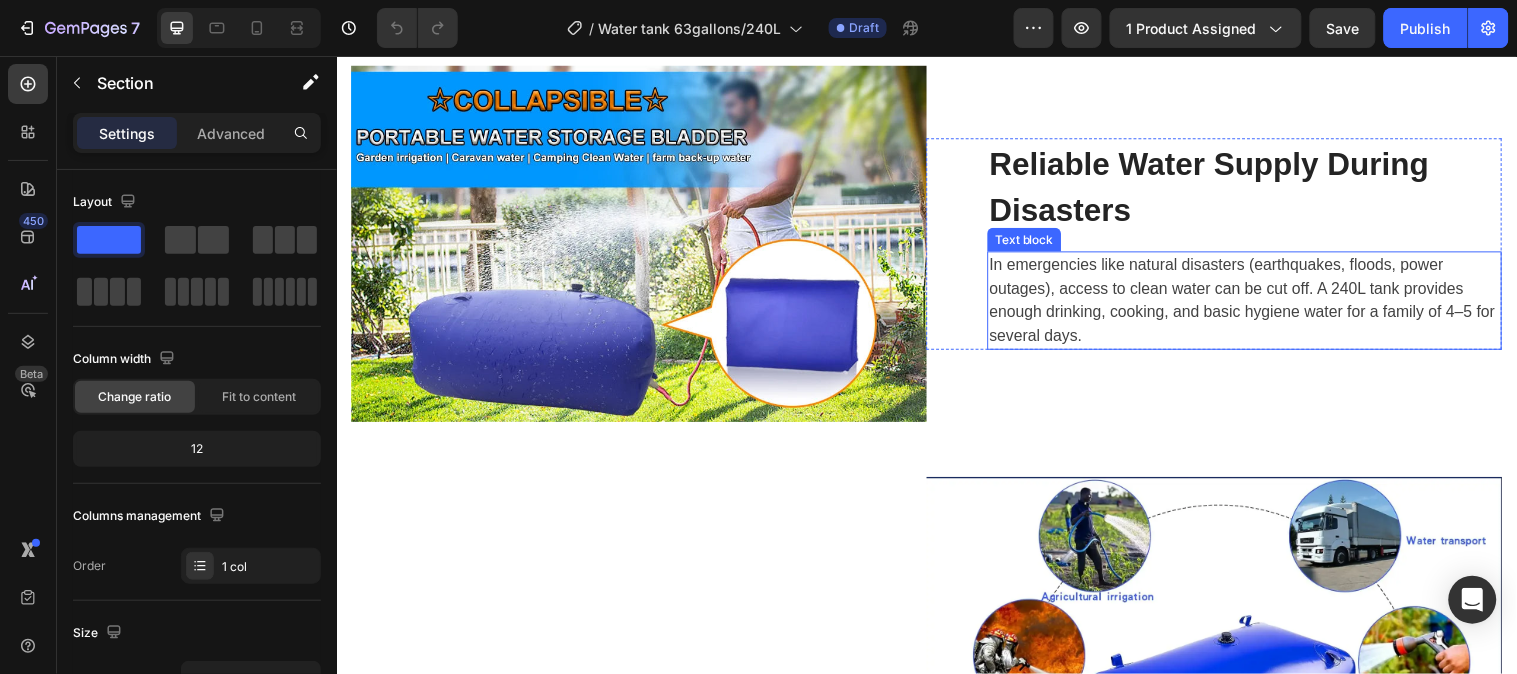 scroll, scrollTop: 2666, scrollLeft: 0, axis: vertical 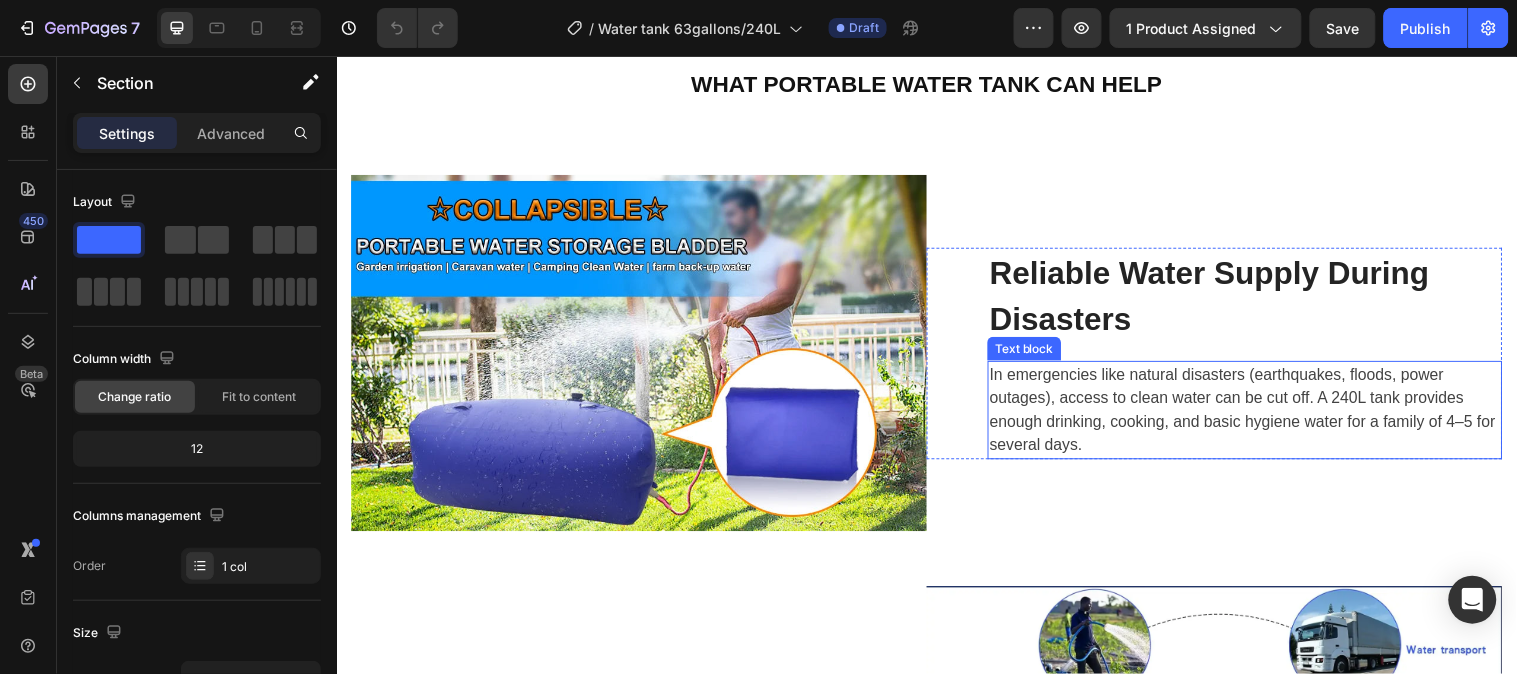 click on "In emergencies like natural disasters (earthquakes, floods, power outages), access to clean water can be cut off. A 240L tank provides enough drinking, cooking, and basic hygiene water for a family of 4–5 for several days." at bounding box center (1259, 415) 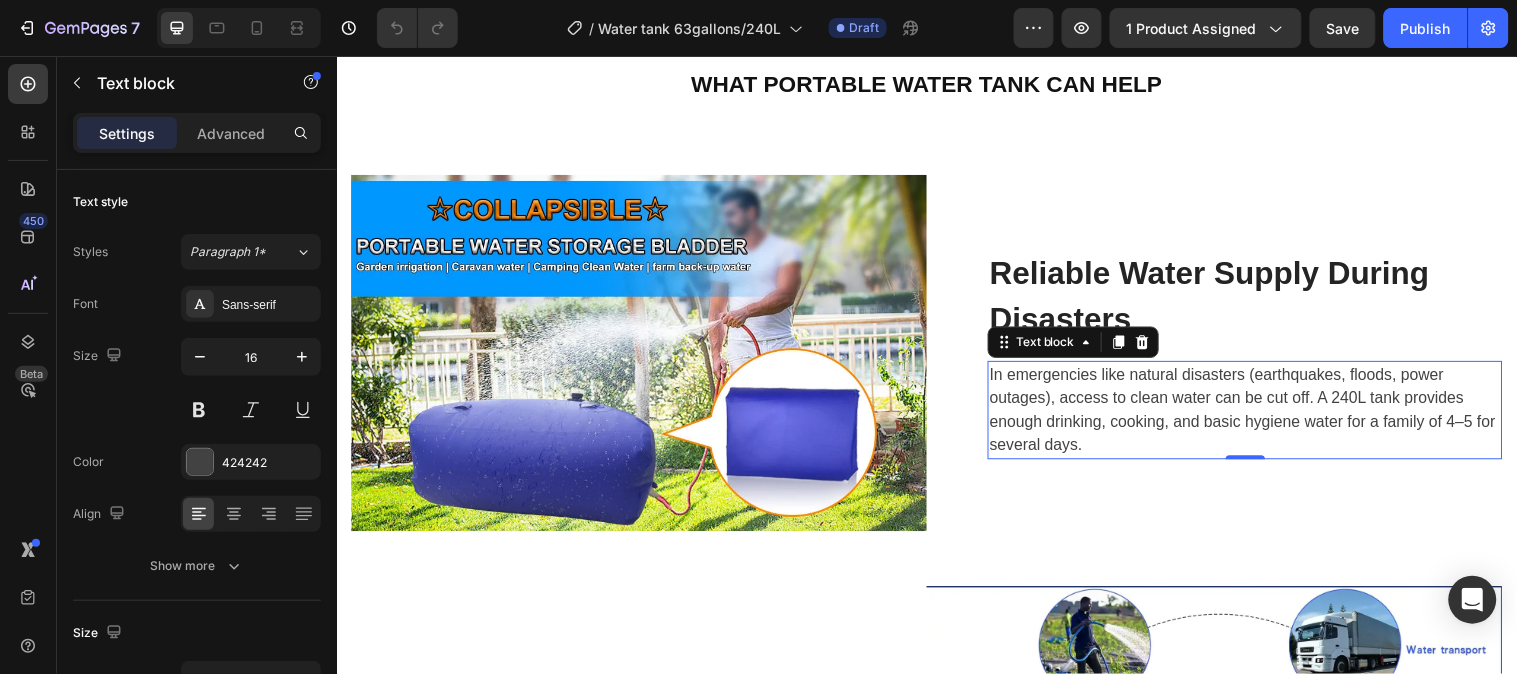 click on "In emergencies like natural disasters (earthquakes, floods, power outages), access to clean water can be cut off. A 240L tank provides enough drinking, cooking, and basic hygiene water for a family of 4–5 for several days." at bounding box center [1259, 415] 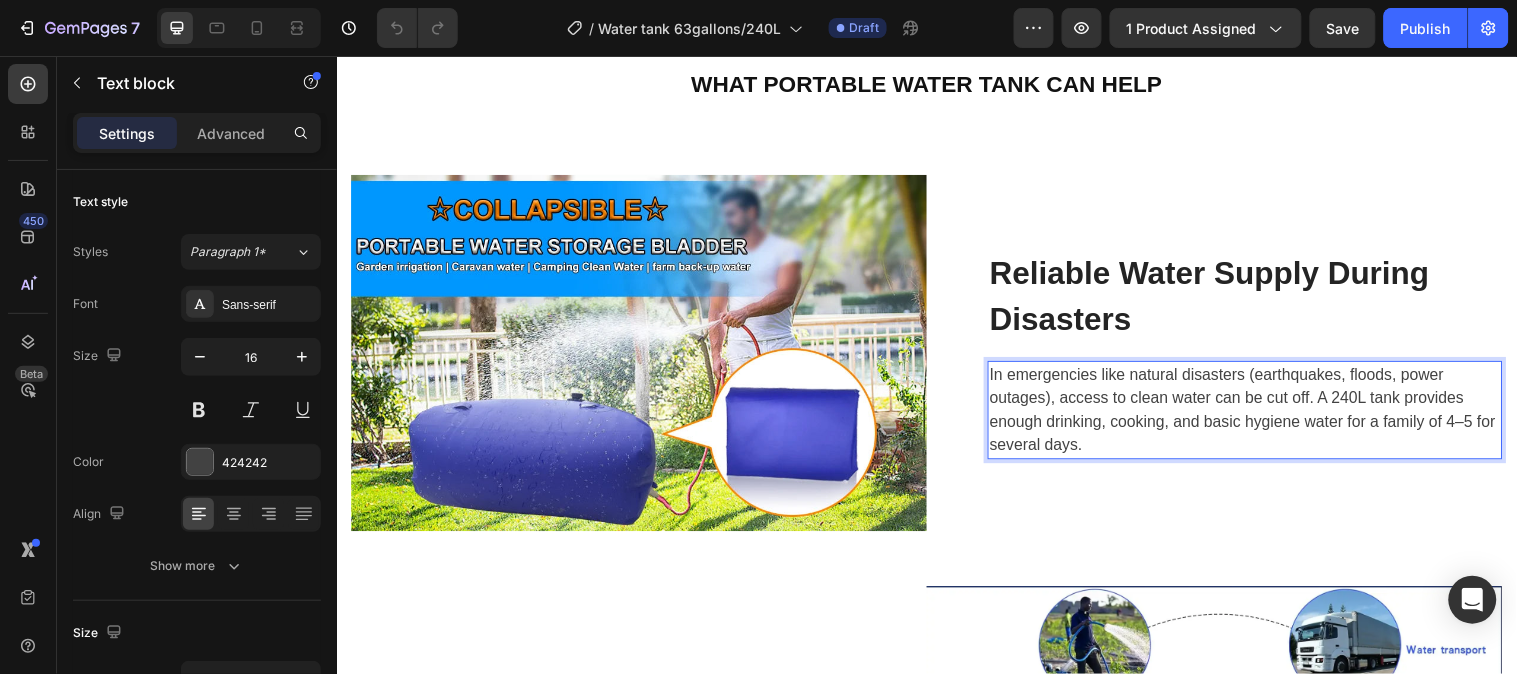 click on "In emergencies like natural disasters (earthquakes, floods, power outages), access to clean water can be cut off. A 240L tank provides enough drinking, cooking, and basic hygiene water for a family of 4–5 for several days." at bounding box center [1259, 415] 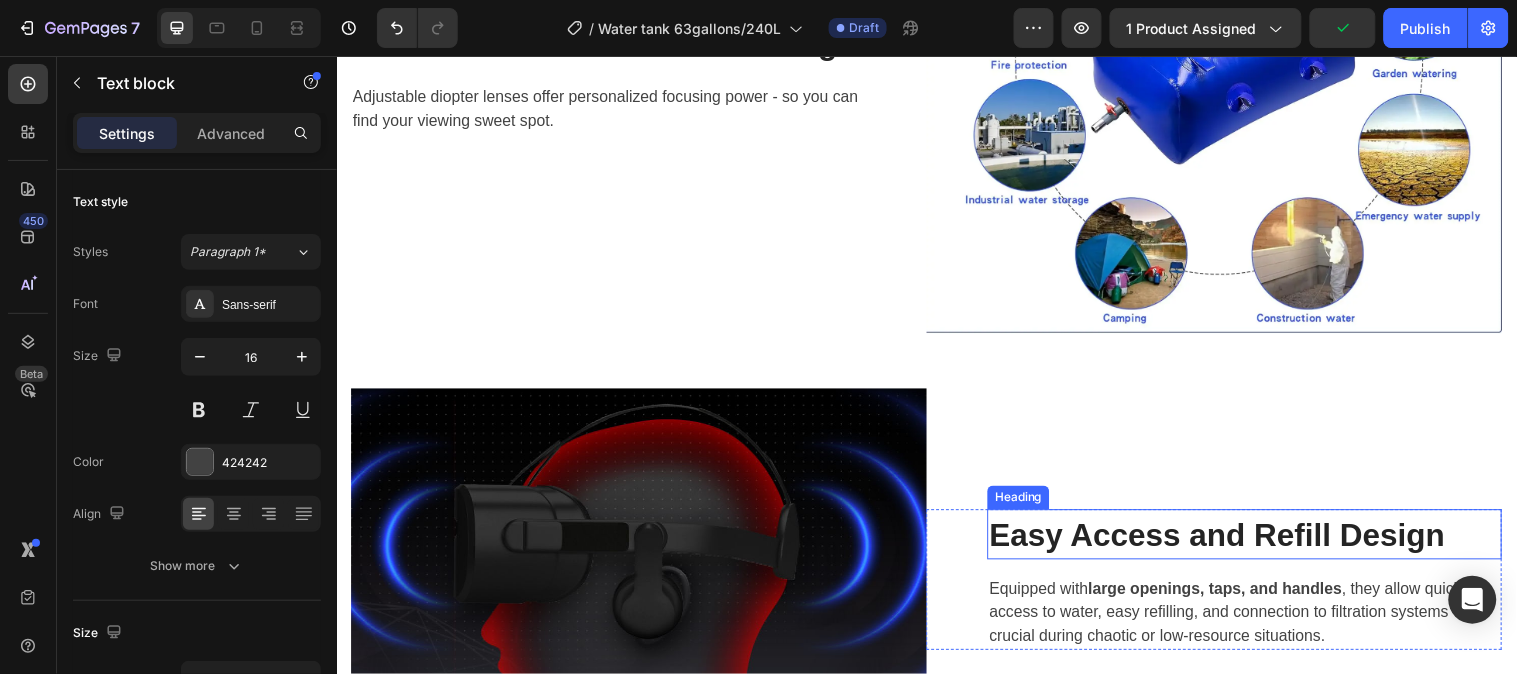 scroll, scrollTop: 3555, scrollLeft: 0, axis: vertical 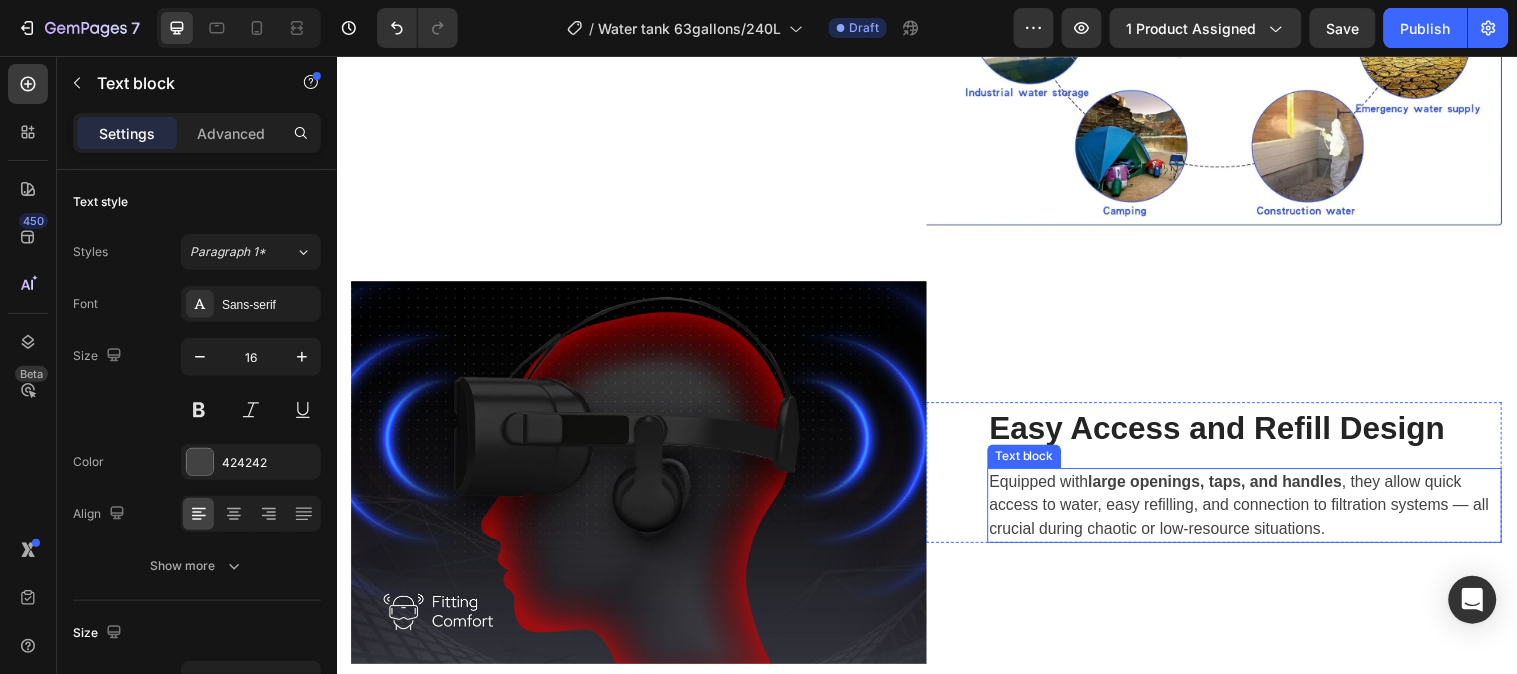 click on "Equipped with  large openings, taps, and handles , they allow quick access to water, easy refilling, and connection to filtration systems — all crucial during chaotic or low-resource situations." at bounding box center [1259, 512] 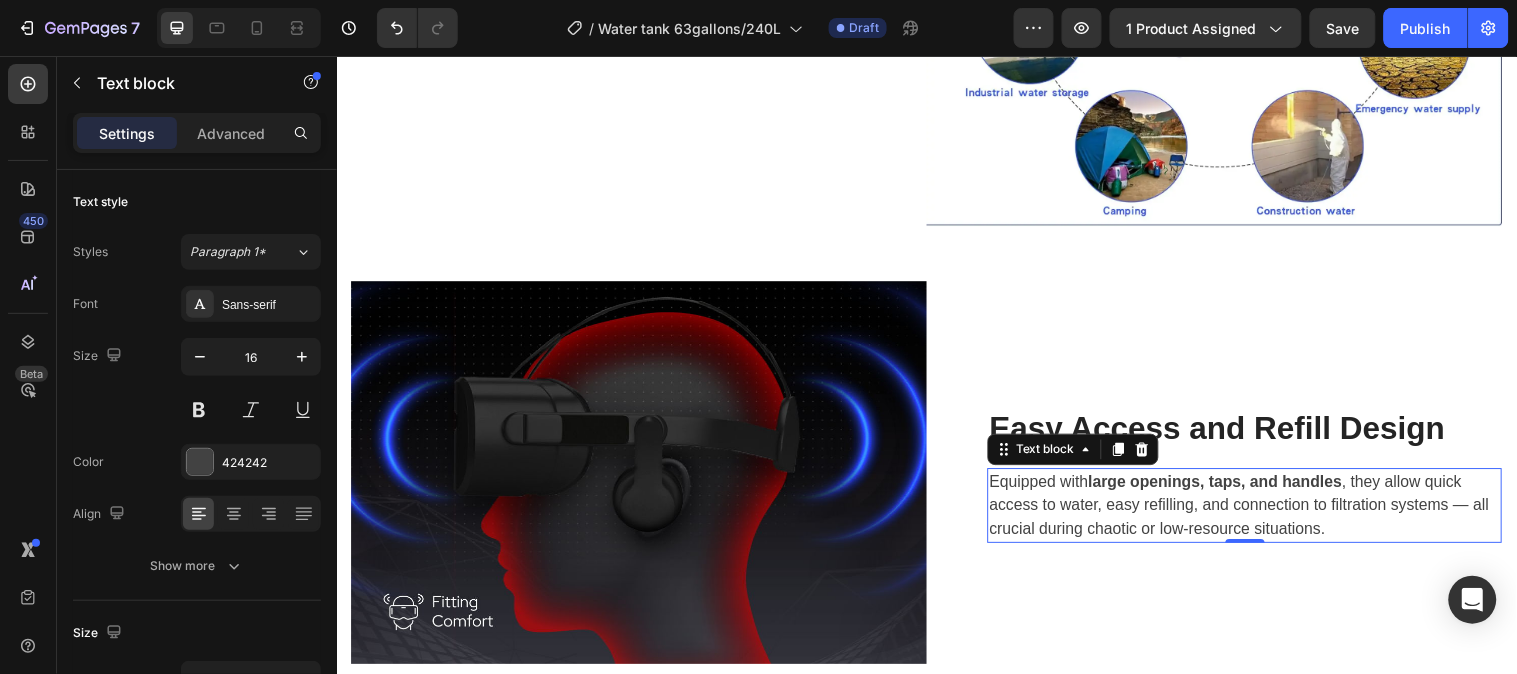 click on "Equipped with  large openings, taps, and handles , they allow quick access to water, easy refilling, and connection to filtration systems — all crucial during chaotic or low-resource situations." at bounding box center [1259, 512] 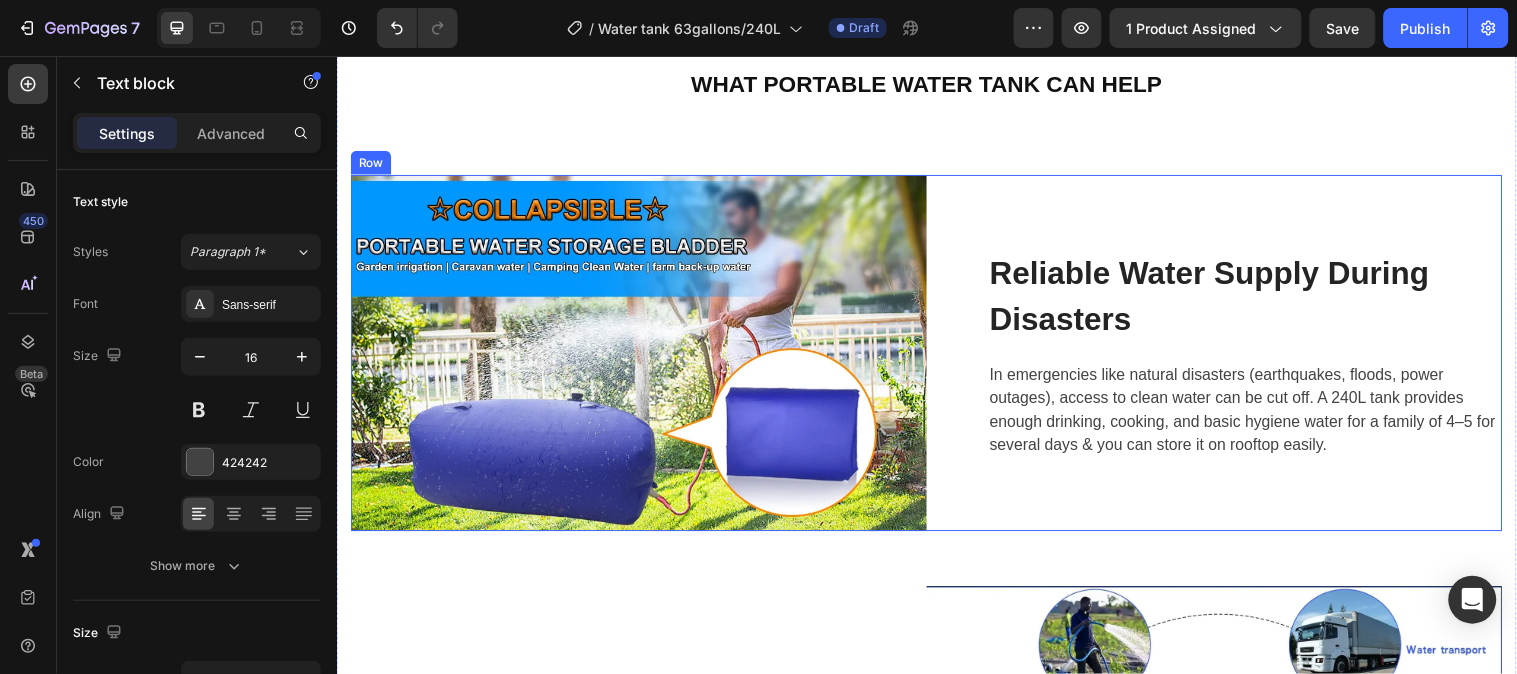 scroll, scrollTop: 3111, scrollLeft: 0, axis: vertical 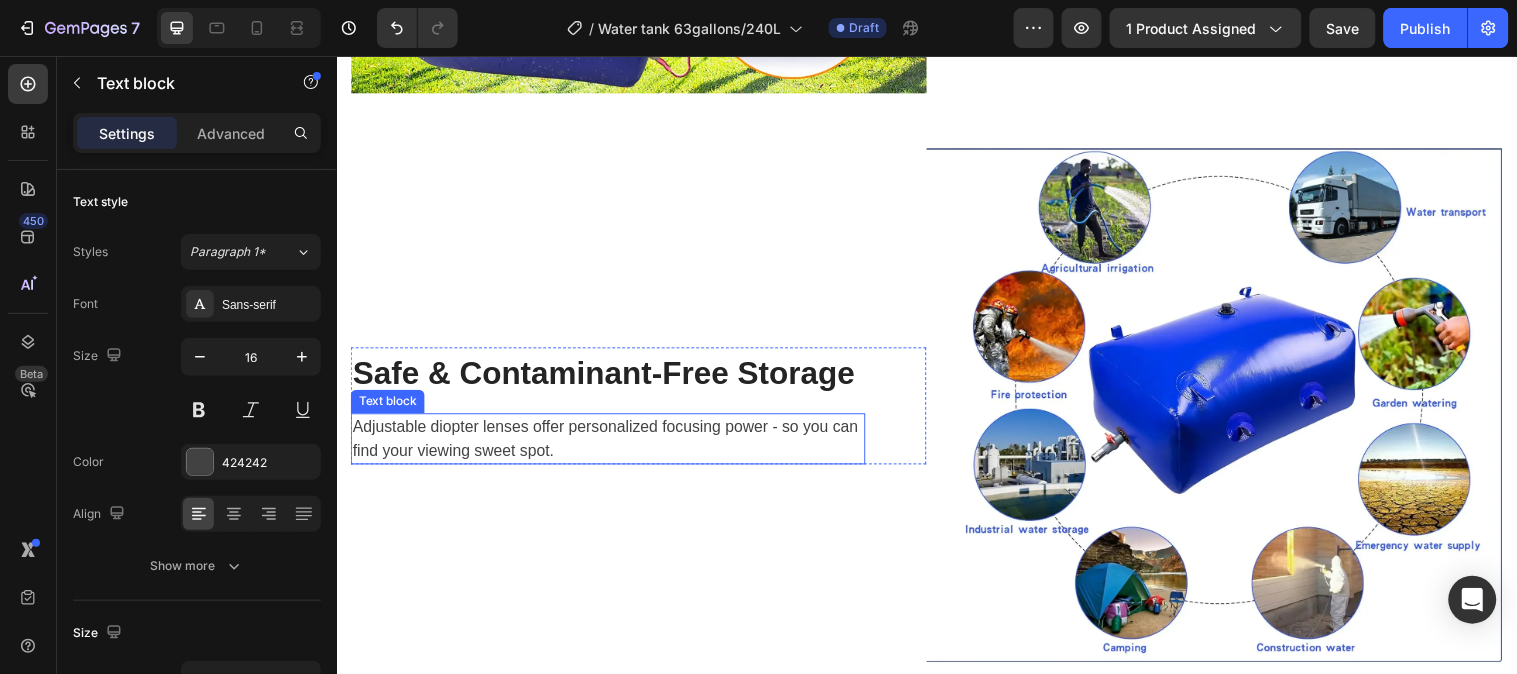 click on "Adjustable diopter lenses offer personalized focusing power - so you can find your viewing sweet spot." at bounding box center (612, 444) 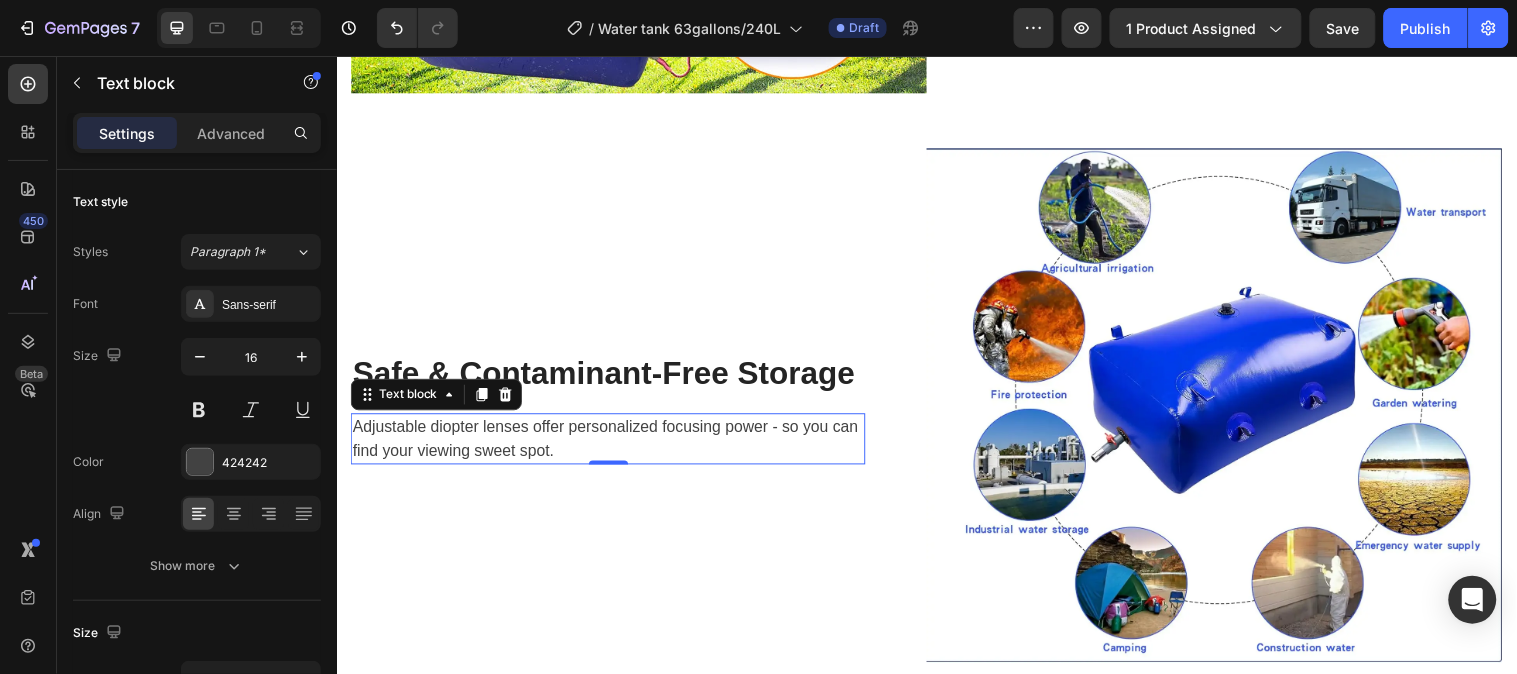 click on "Adjustable diopter lenses offer personalized focusing power - so you can find your viewing sweet spot." at bounding box center [612, 444] 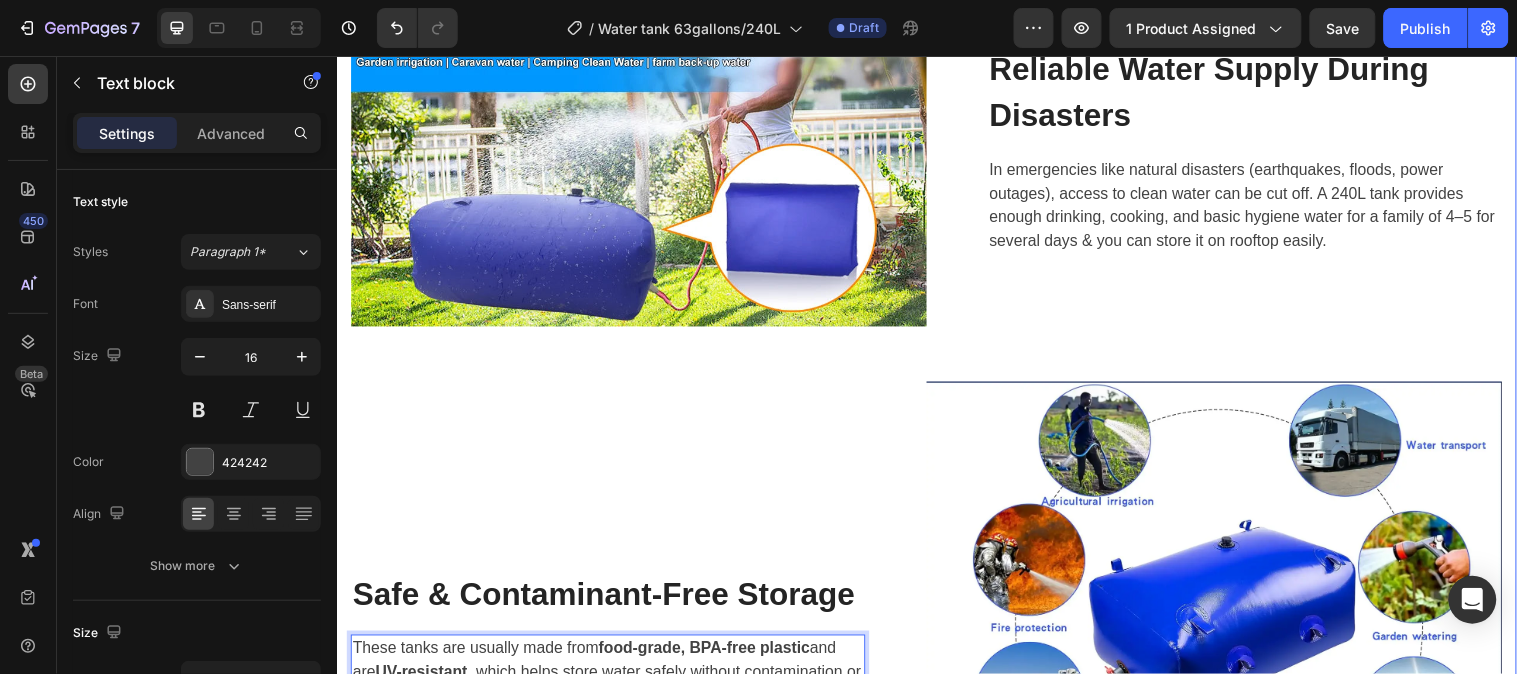scroll, scrollTop: 2765, scrollLeft: 0, axis: vertical 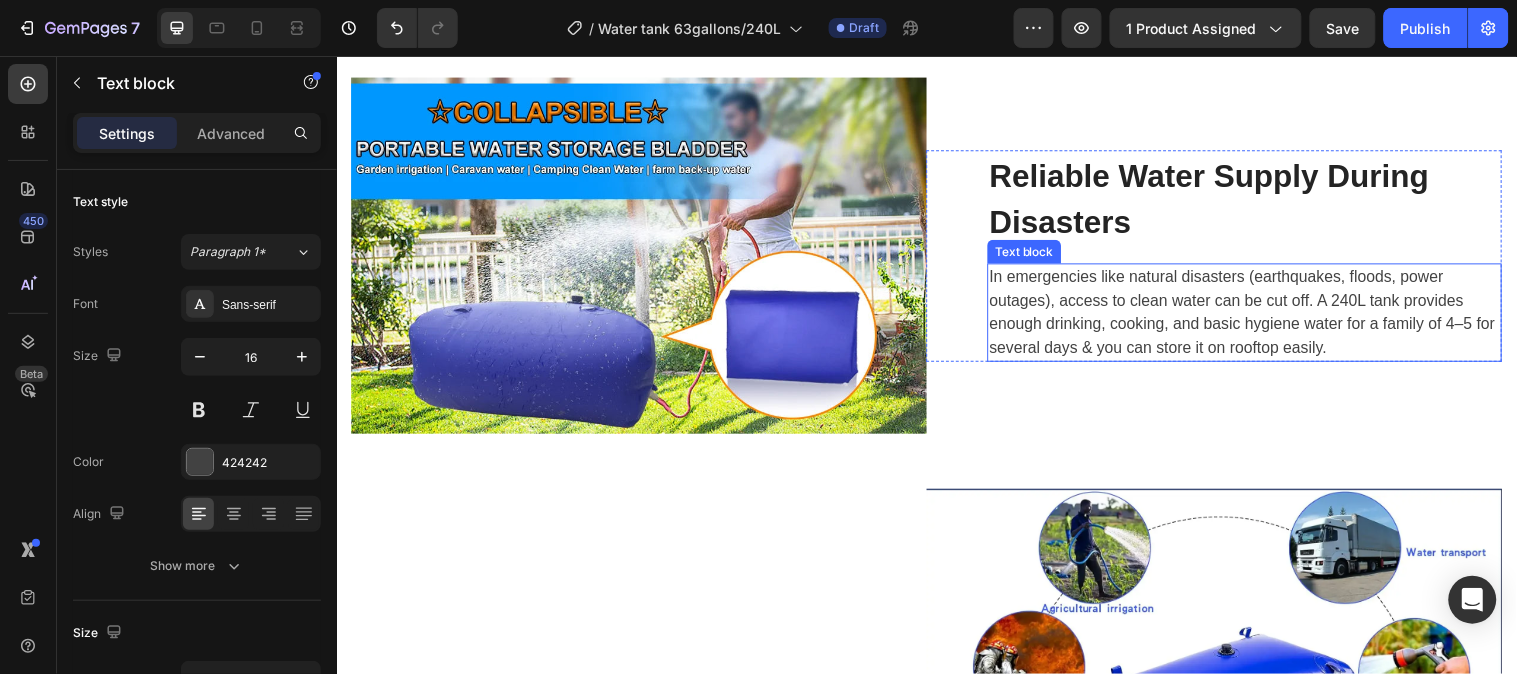 click on "In emergencies like natural disasters (earthquakes, floods, power outages), access to clean water can be cut off. A 240L tank provides enough drinking, cooking, and basic hygiene water for a family of 4–5 for several days & you can store it on rooftop easily." at bounding box center (1259, 316) 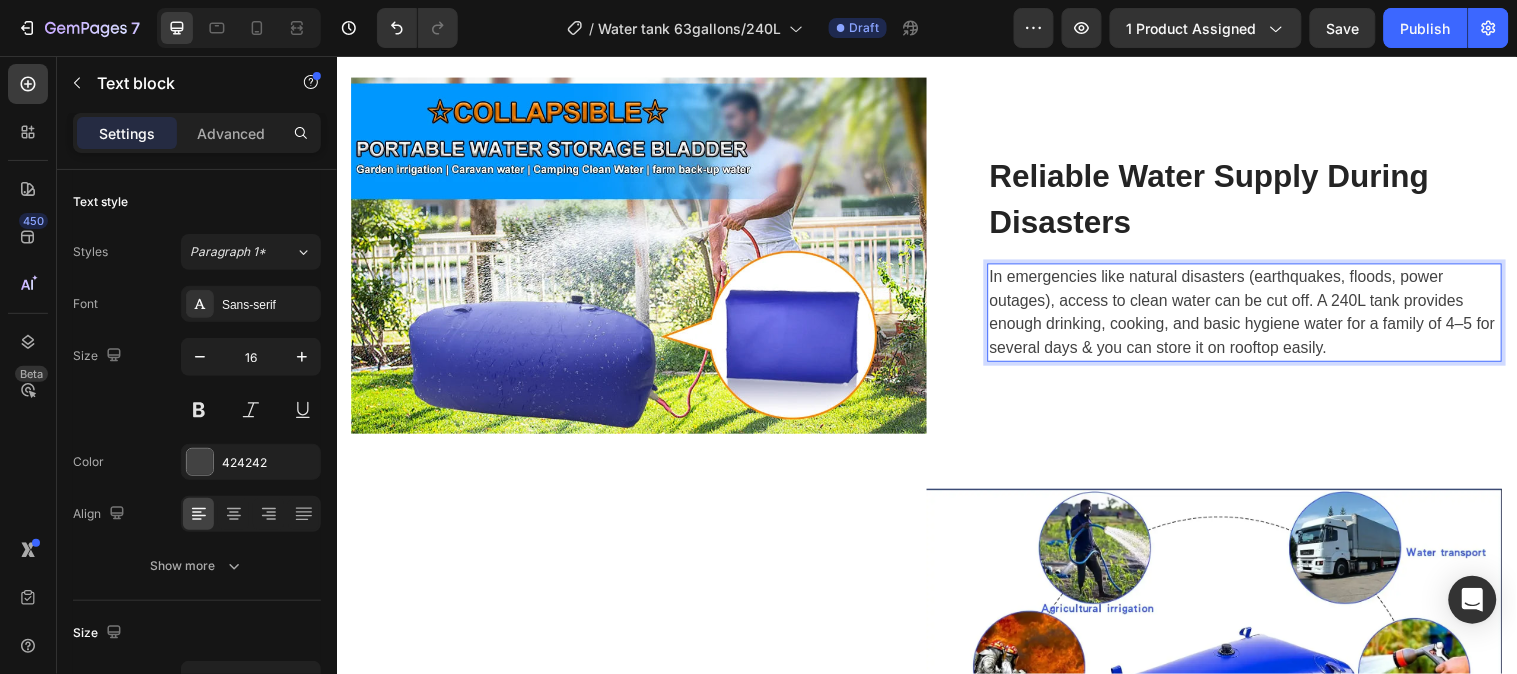 click on "In emergencies like natural disasters (earthquakes, floods, power outages), access to clean water can be cut off. A 240L tank provides enough drinking, cooking, and basic hygiene water for a family of 4–5 for several days & you can store it on rooftop easily." at bounding box center [1259, 316] 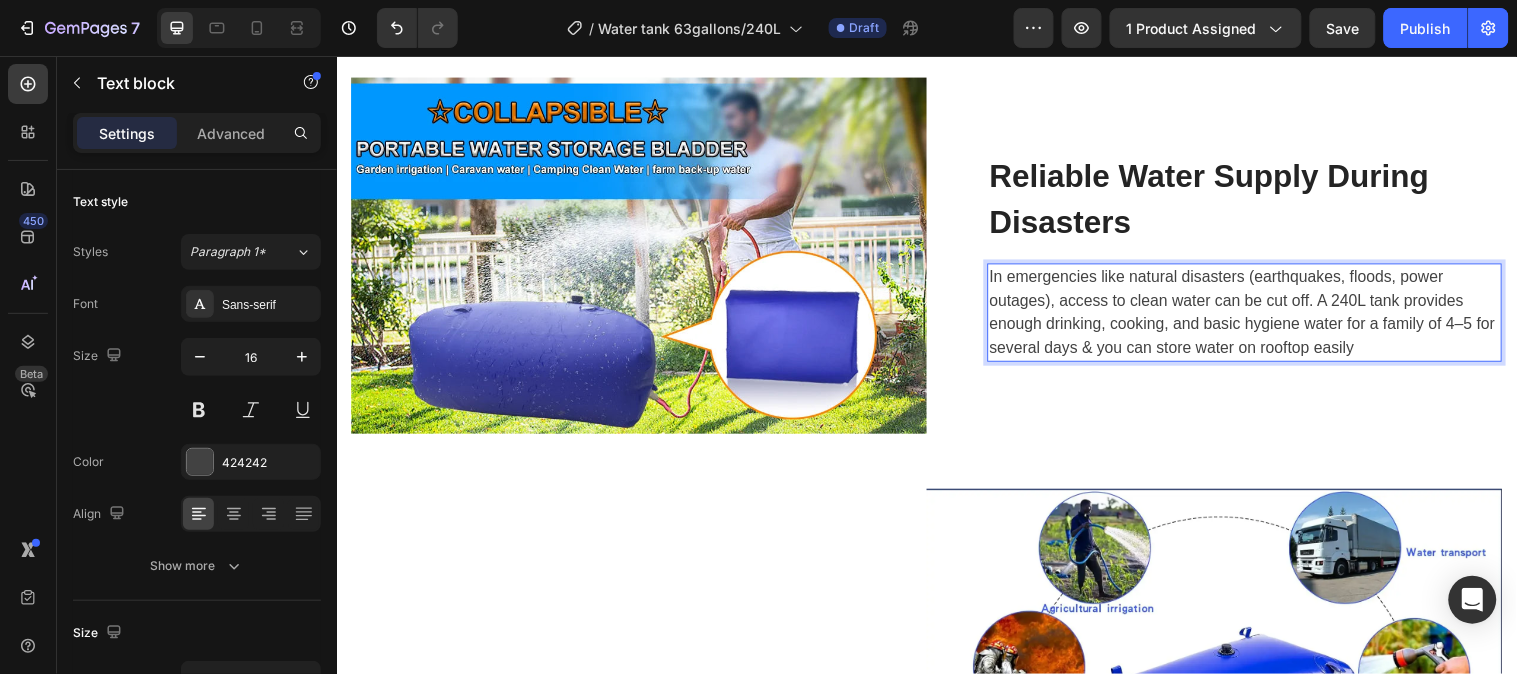 click on "In emergencies like natural disasters (earthquakes, floods, power outages), access to clean water can be cut off. A 240L tank provides enough drinking, cooking, and basic hygiene water for a family of 4–5 for several days & you can store water on rooftop easily" at bounding box center [1259, 316] 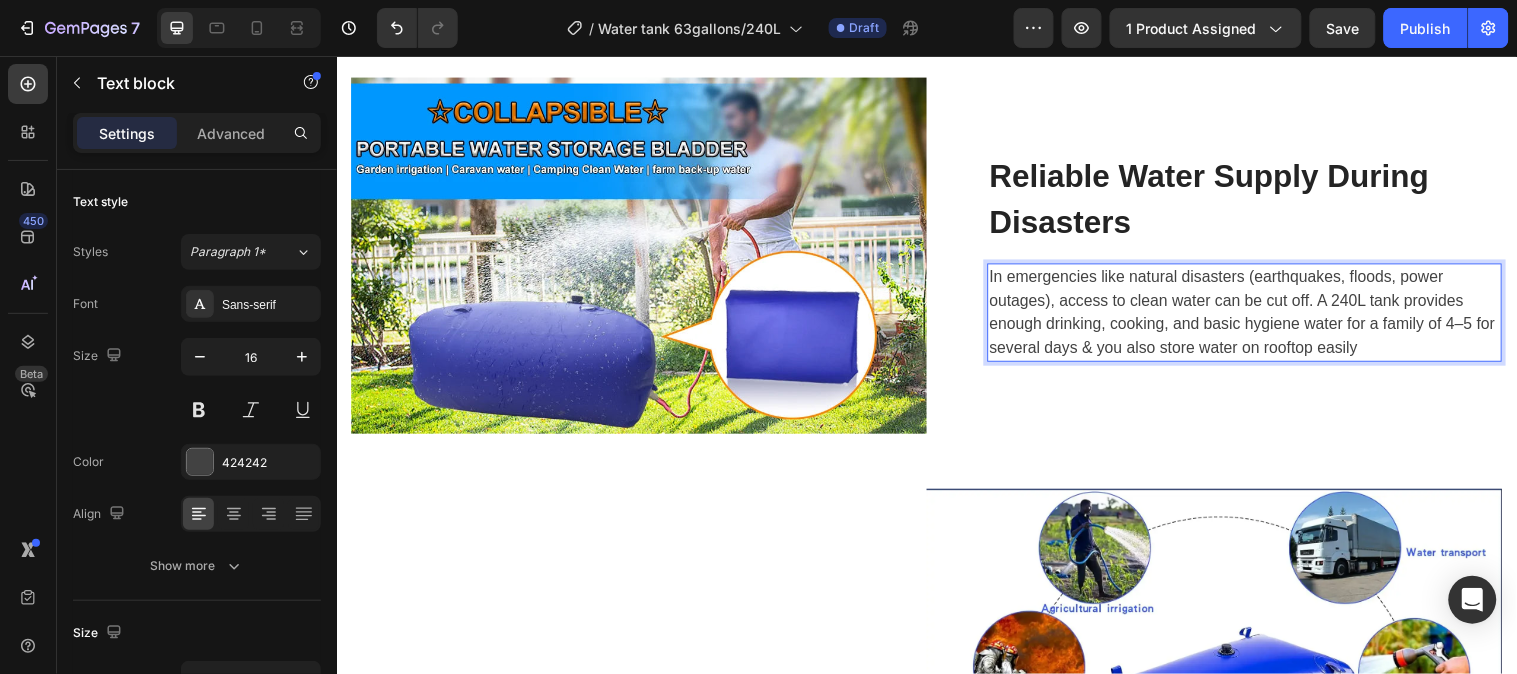 click on "In emergencies like natural disasters (earthquakes, floods, power outages), access to clean water can be cut off. A 240L tank provides enough drinking, cooking, and basic hygiene water for a family of 4–5 for several days & you also store water on rooftop easily" at bounding box center (1259, 316) 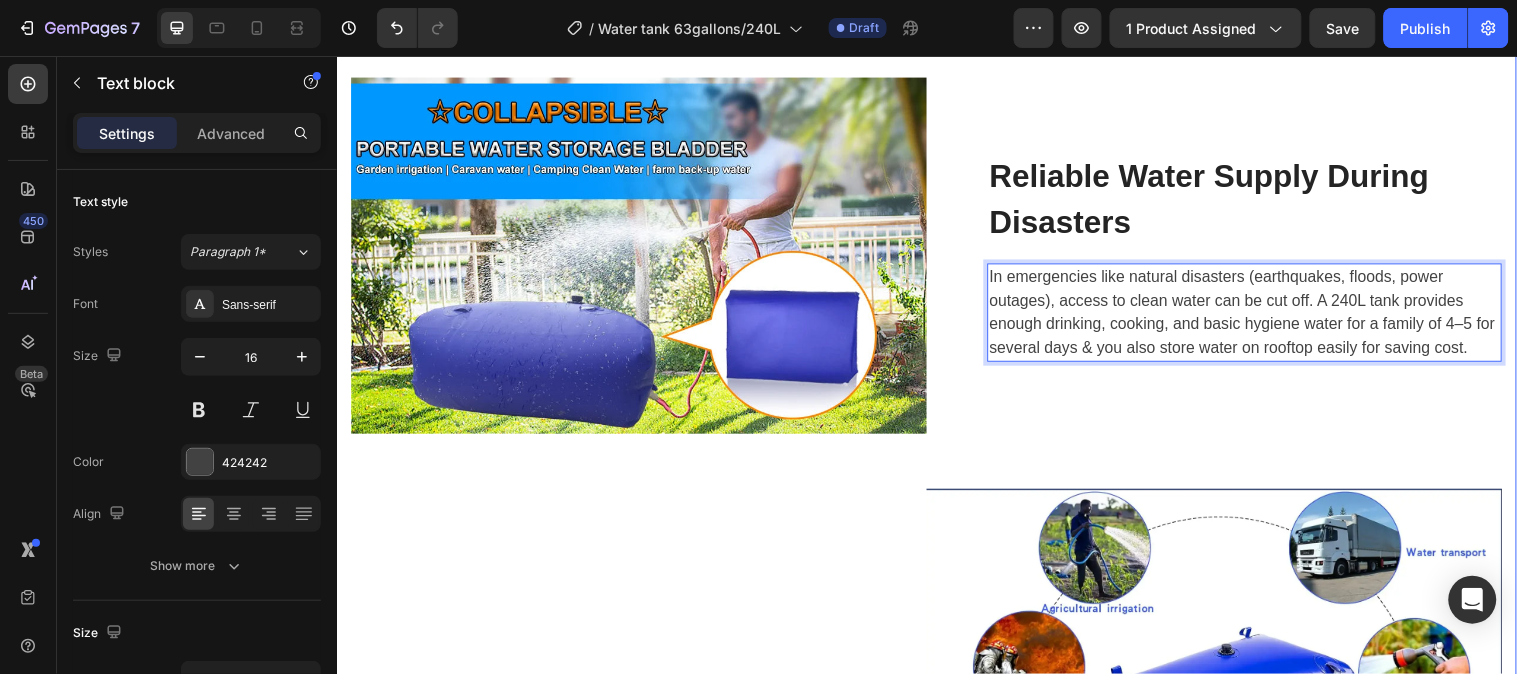 click on "Reliable Water Supply During Disasters Heading In emergencies like natural disasters (earthquakes, floods, power outages), access to clean water can be cut off. A 240L tank provides enough drinking, cooking, and basic hygiene water for a family of 4–5 for several days & you also store water on rooftop easily for saving cost. Text block   0 Row" at bounding box center (1228, 258) 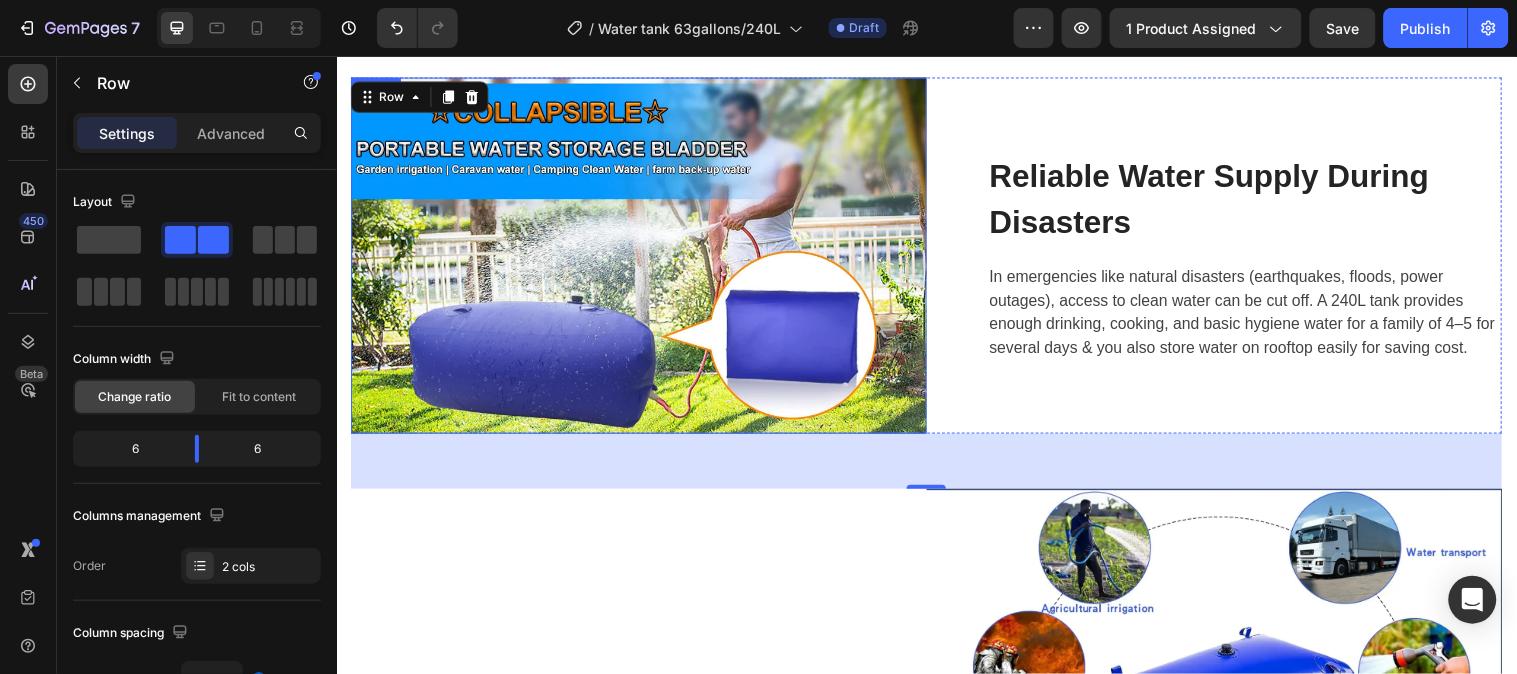 click at bounding box center [643, 258] 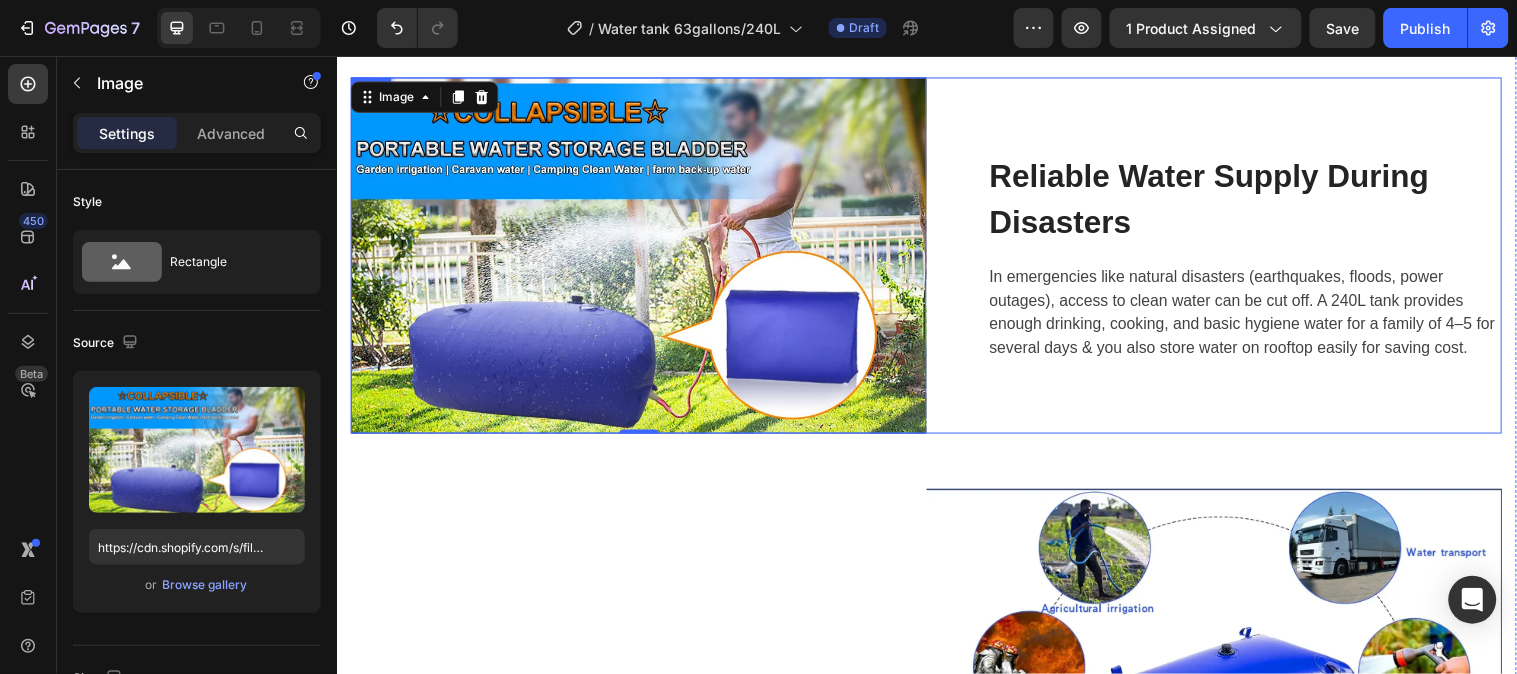 click on "Reliable Water Supply During Disasters Heading In emergencies like natural disasters (earthquakes, floods, power outages), access to clean water can be cut off. A 240L tank provides enough drinking, cooking, and basic hygiene water for a family of 4–5 for several days & you also store water on rooftop easily for saving cost. Text block Row" at bounding box center (1228, 258) 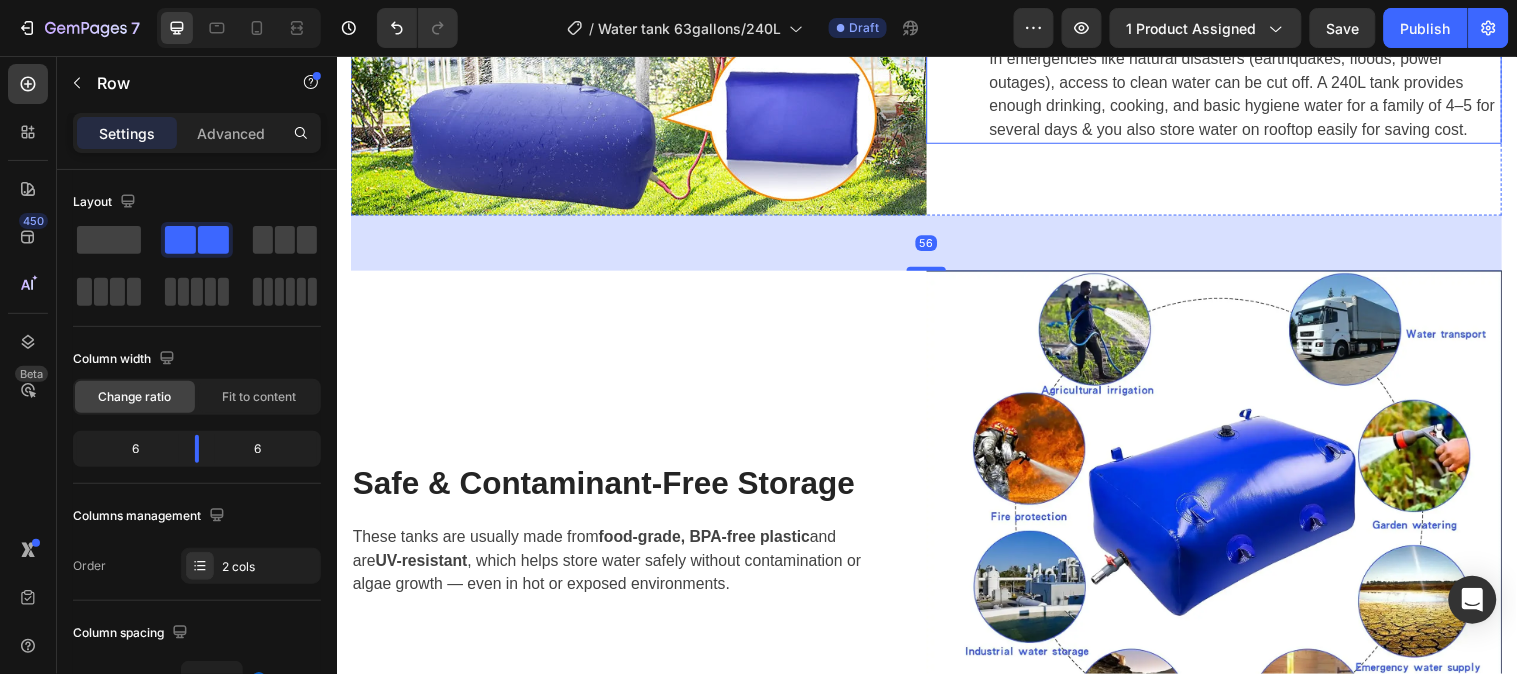 scroll, scrollTop: 2765, scrollLeft: 0, axis: vertical 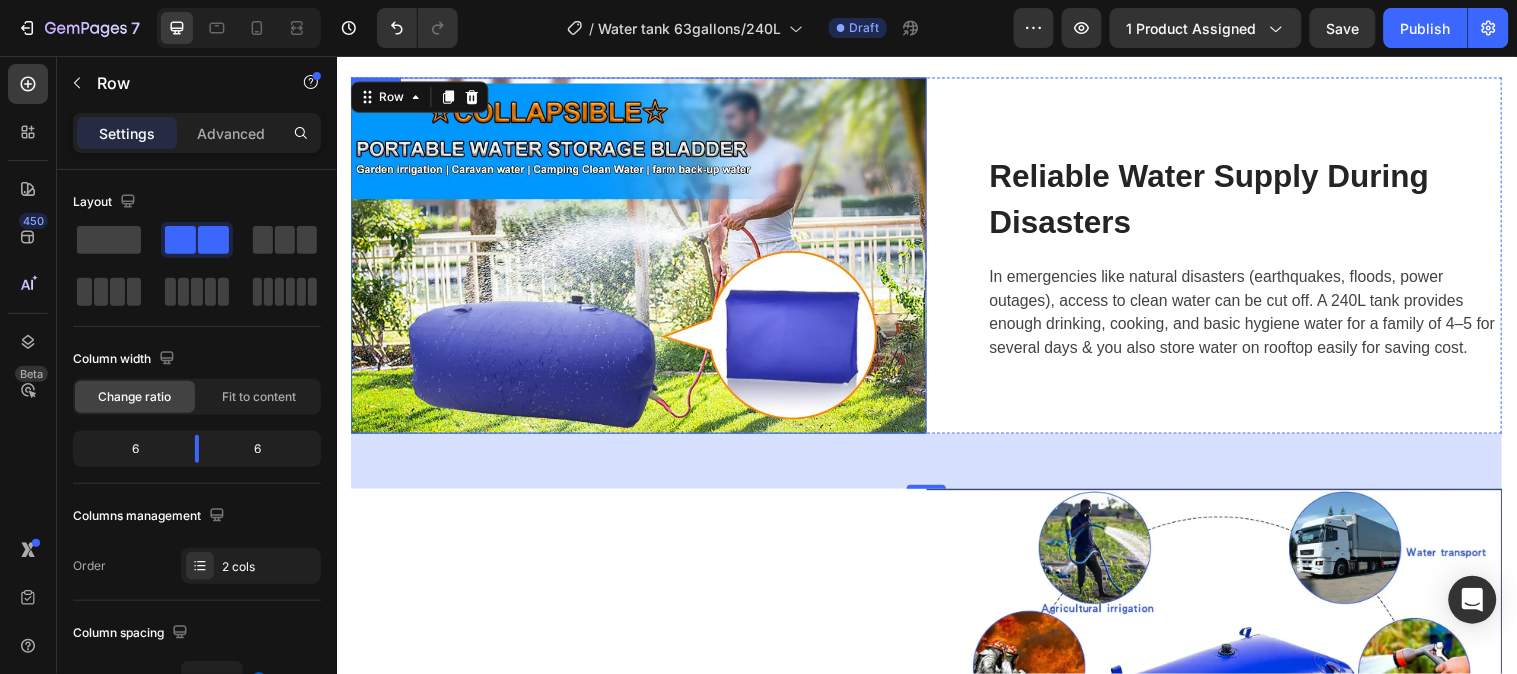 click at bounding box center [643, 258] 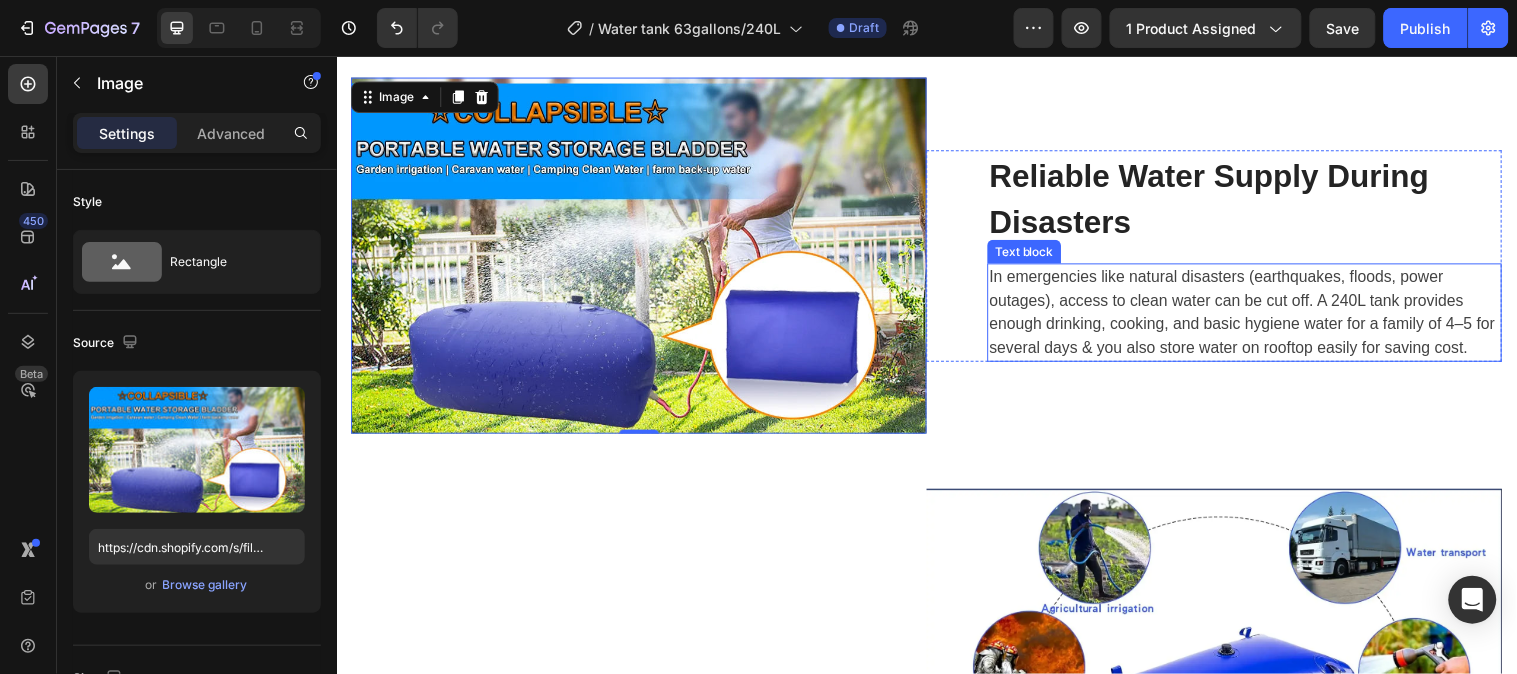 click on "In emergencies like natural disasters (earthquakes, floods, power outages), access to clean water can be cut off. A 240L tank provides enough drinking, cooking, and basic hygiene water for a family of 4–5 for several days & you also store water on rooftop easily for saving cost." at bounding box center (1259, 316) 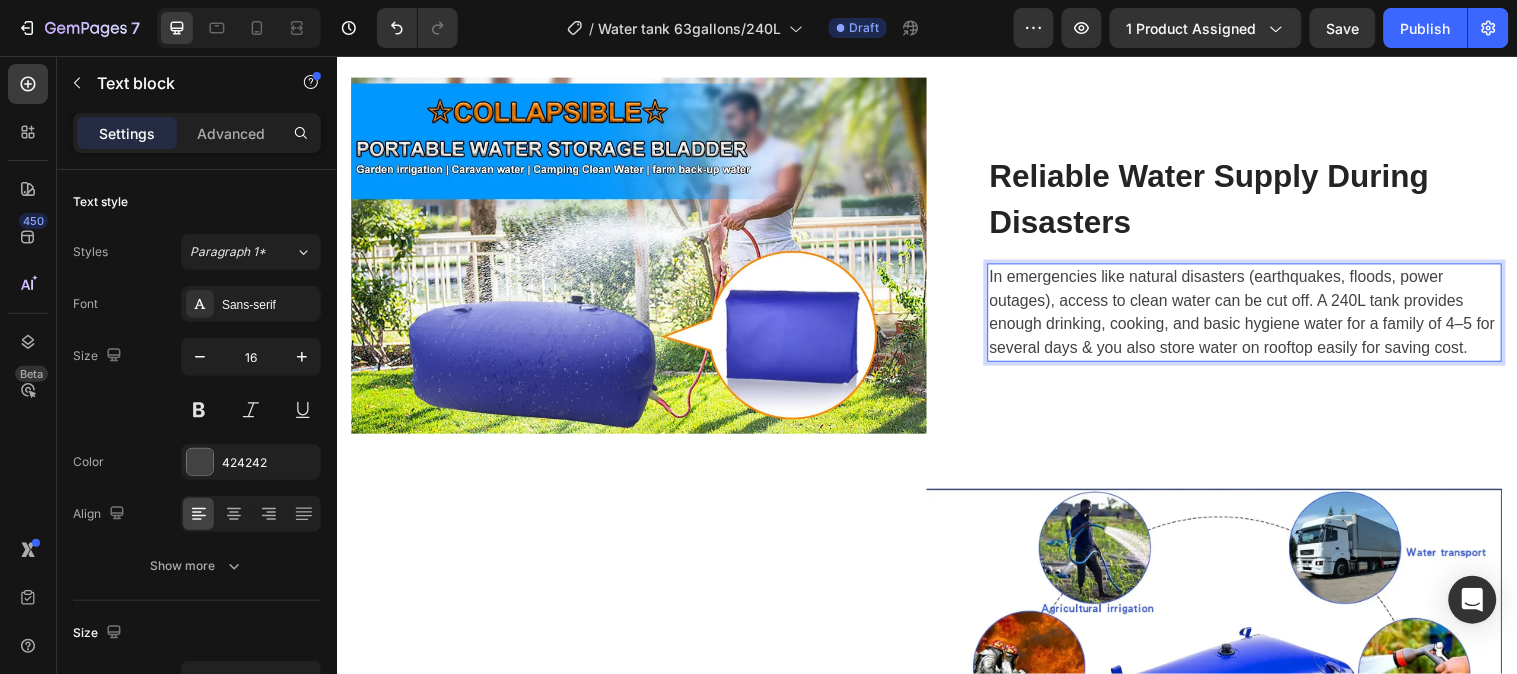 click on "In emergencies like natural disasters (earthquakes, floods, power outages), access to clean water can be cut off. A 240L tank provides enough drinking, cooking, and basic hygiene water for a family of 4–5 for several days & you also store water on rooftop easily for saving cost." at bounding box center [1259, 316] 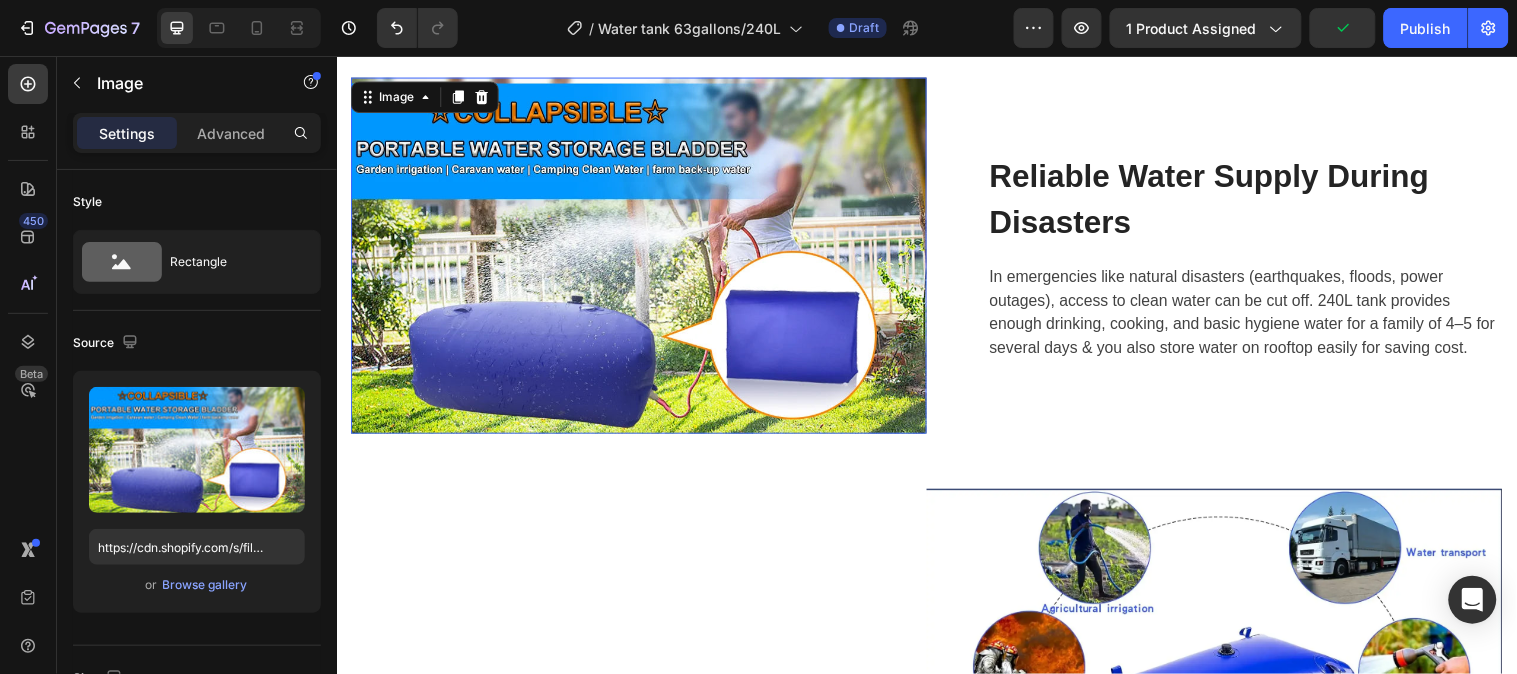 click at bounding box center (643, 258) 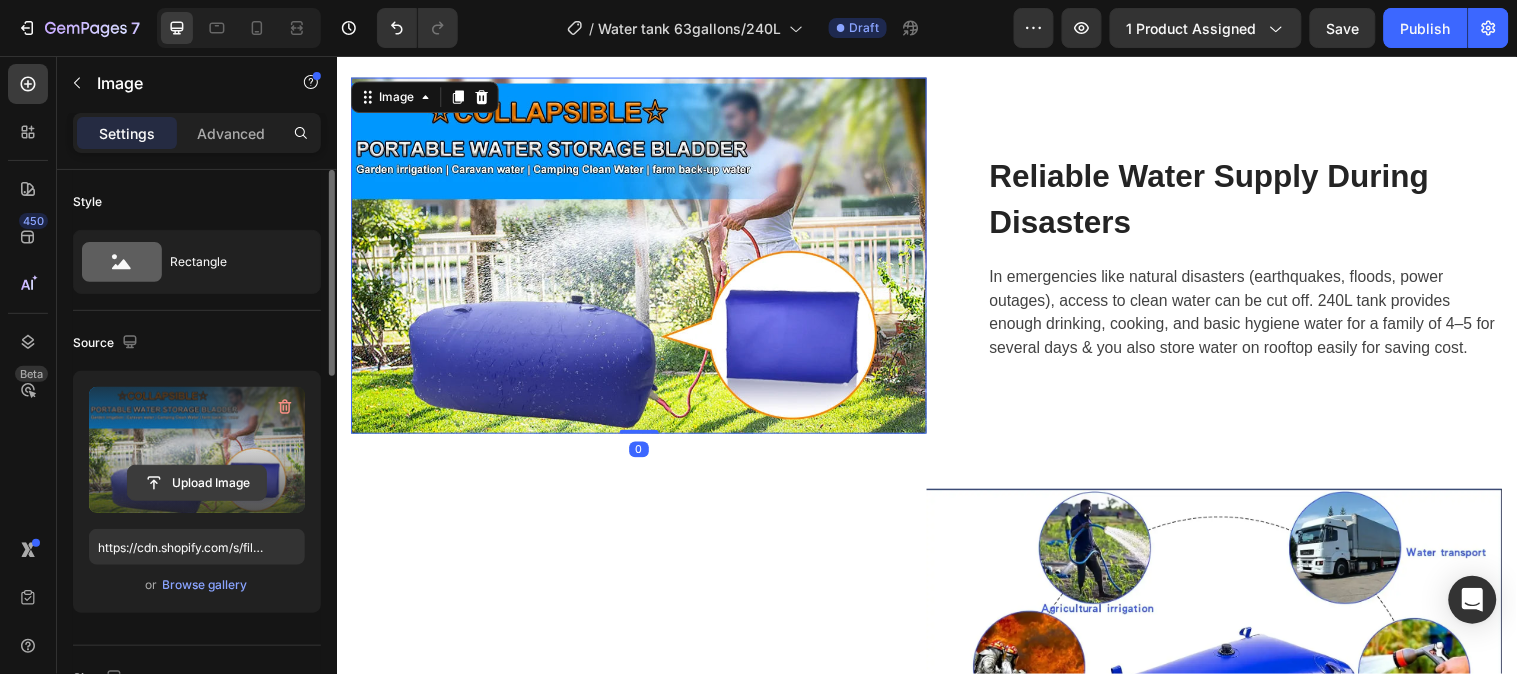 click 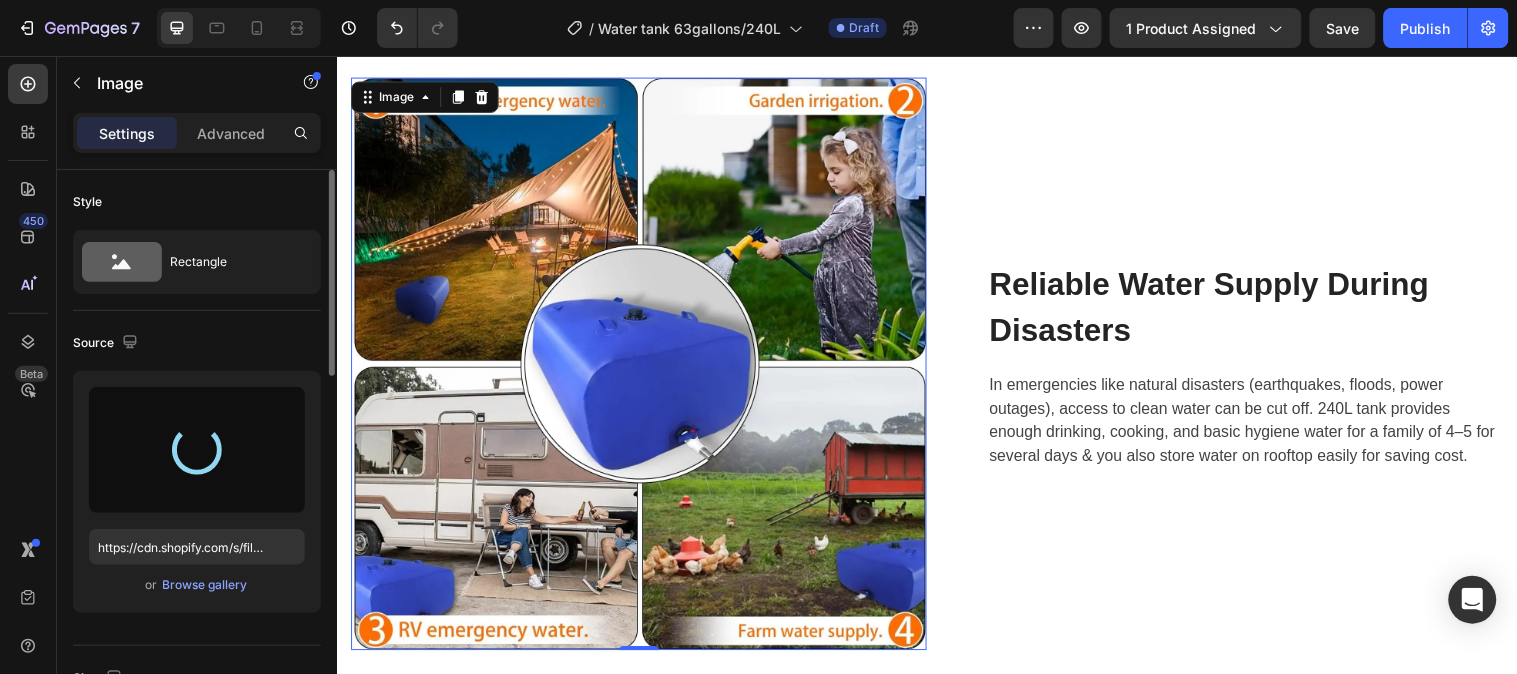 type on "https://cdn.shopify.com/s/files/1/0641/3543/0253/files/gempages_575700525207520195-1344e141-abeb-45cd-85fa-f7bb1d253947.webp" 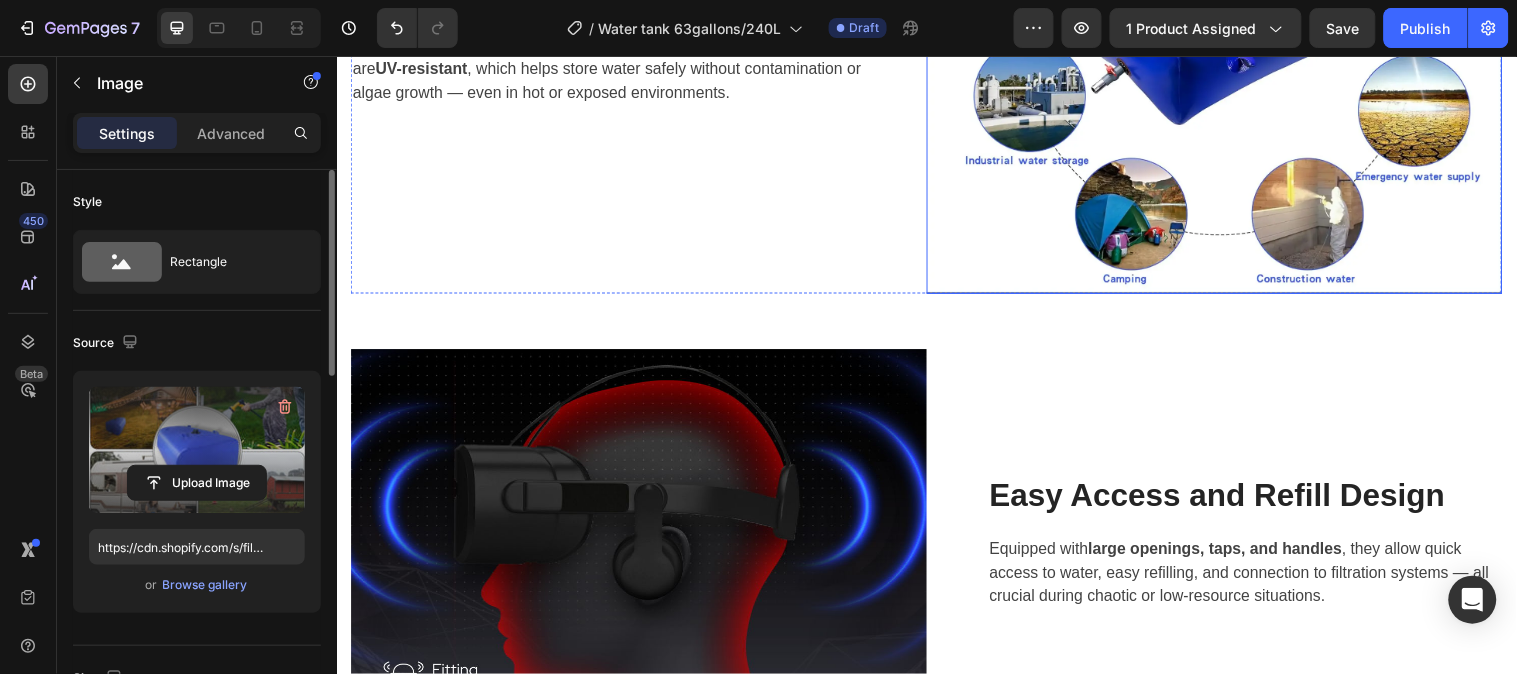 scroll, scrollTop: 3765, scrollLeft: 0, axis: vertical 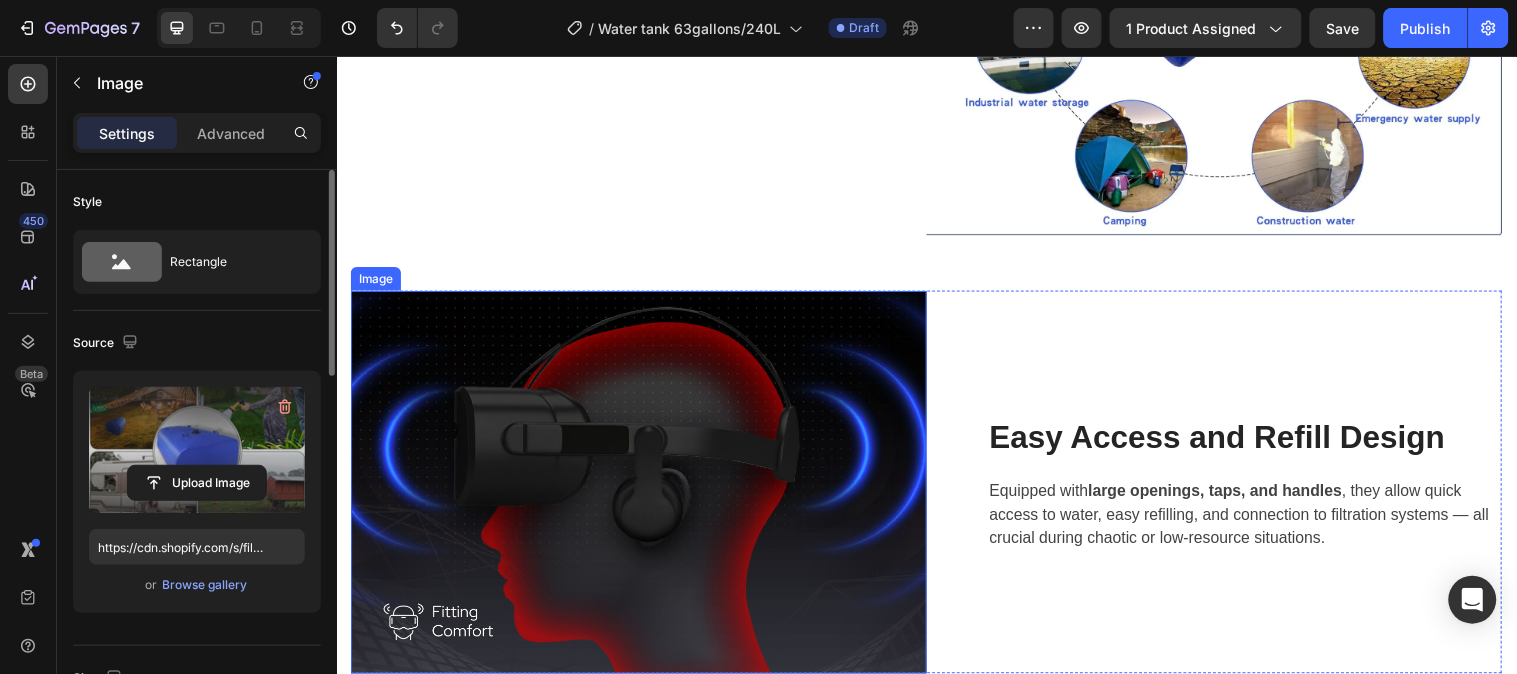 click at bounding box center (643, 488) 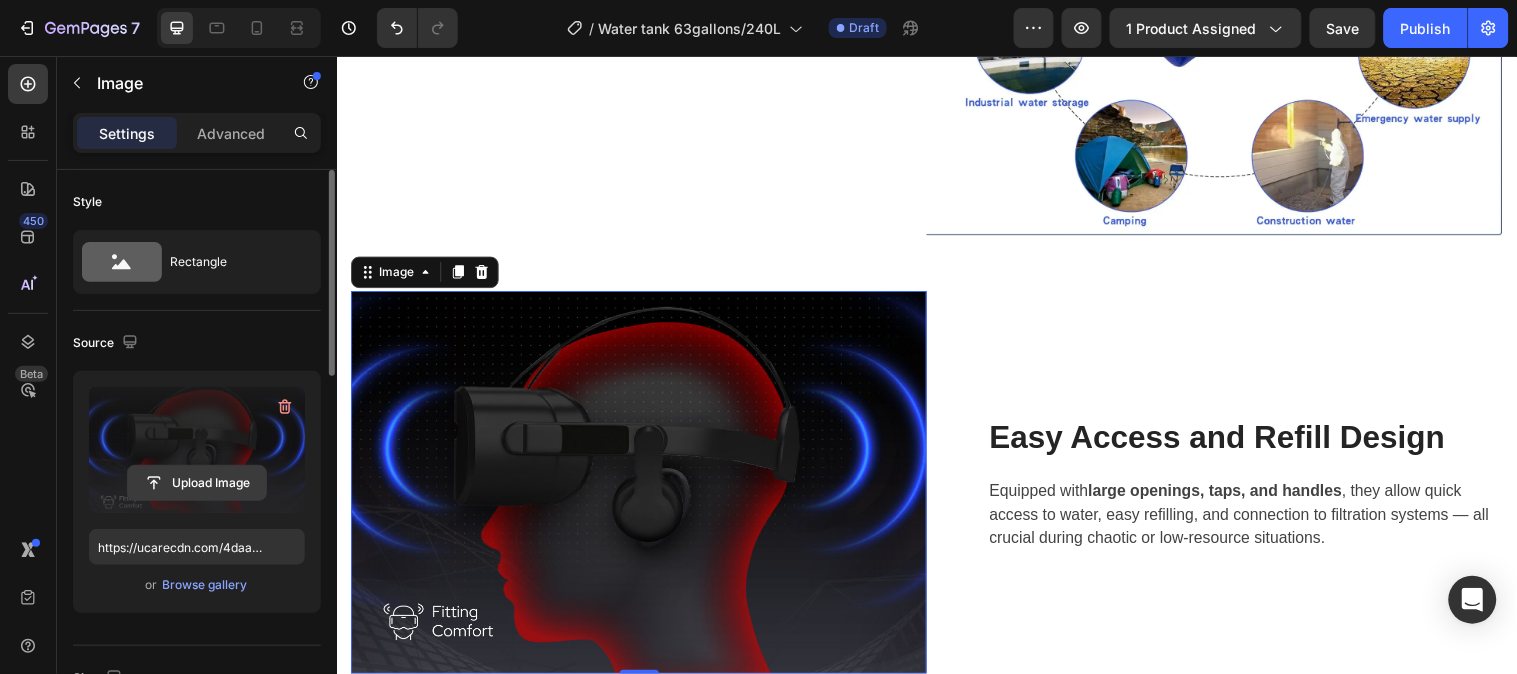 click 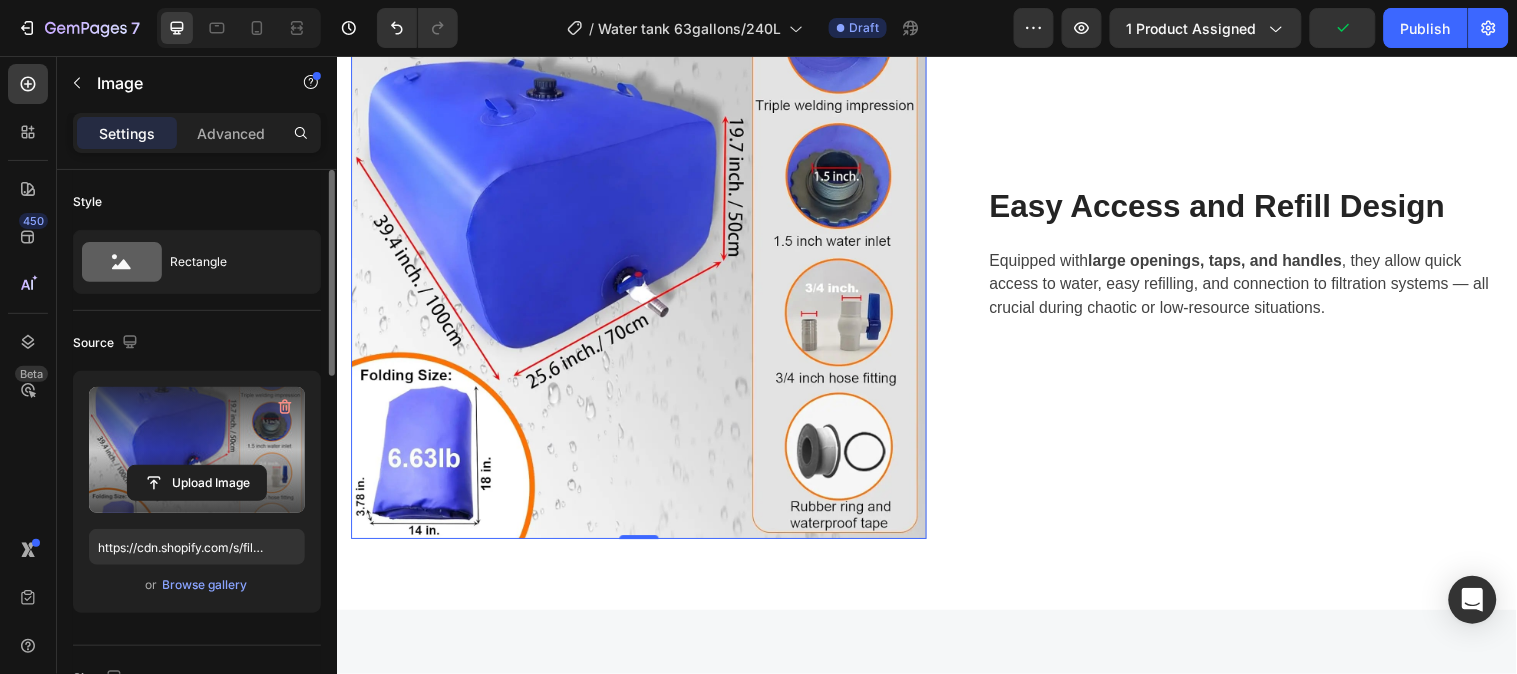 scroll, scrollTop: 3987, scrollLeft: 0, axis: vertical 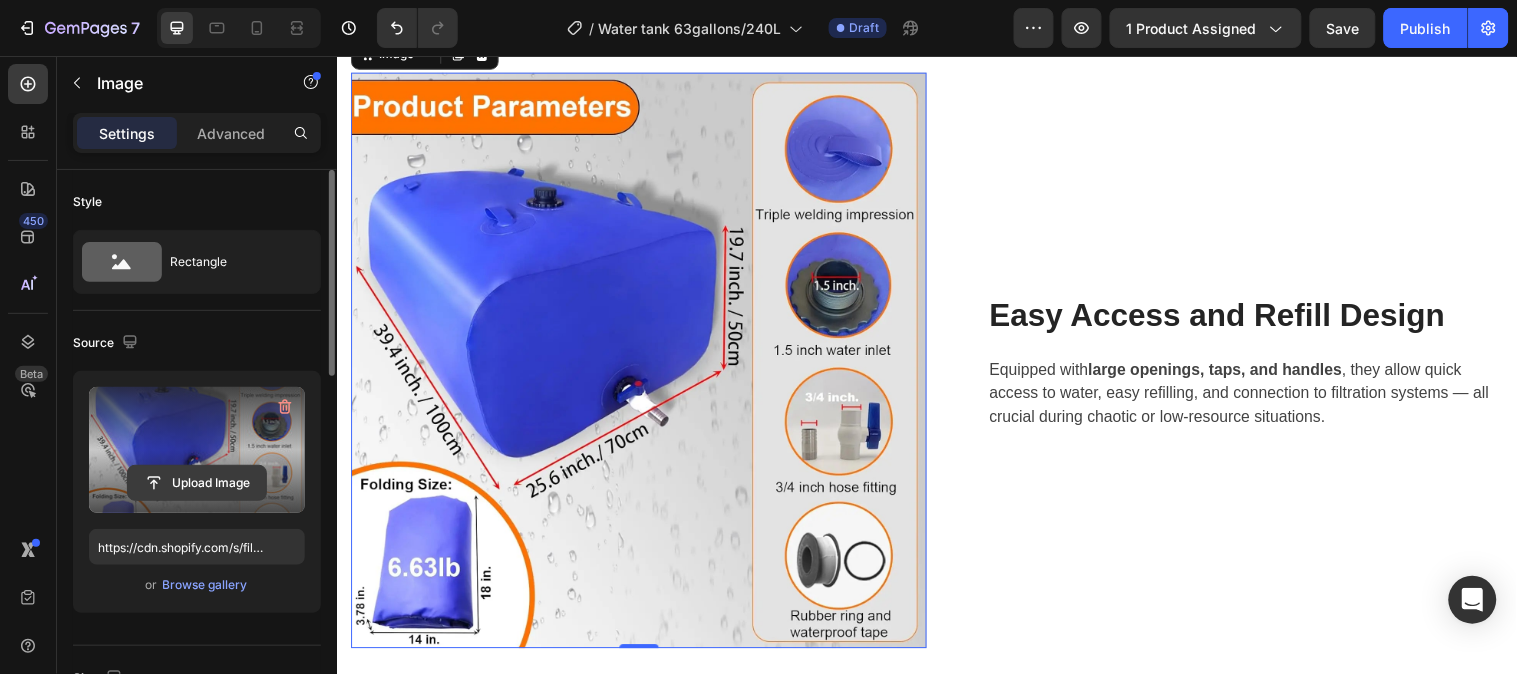 click 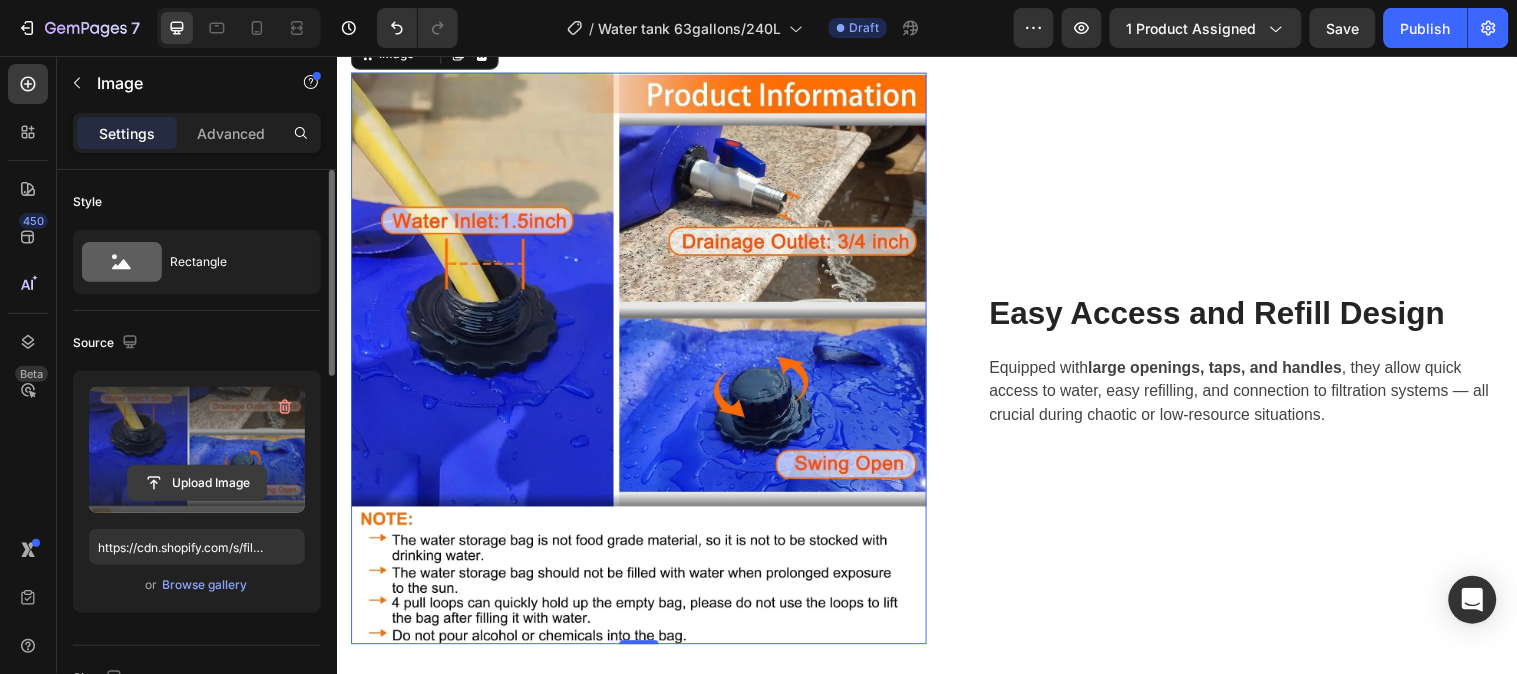 click 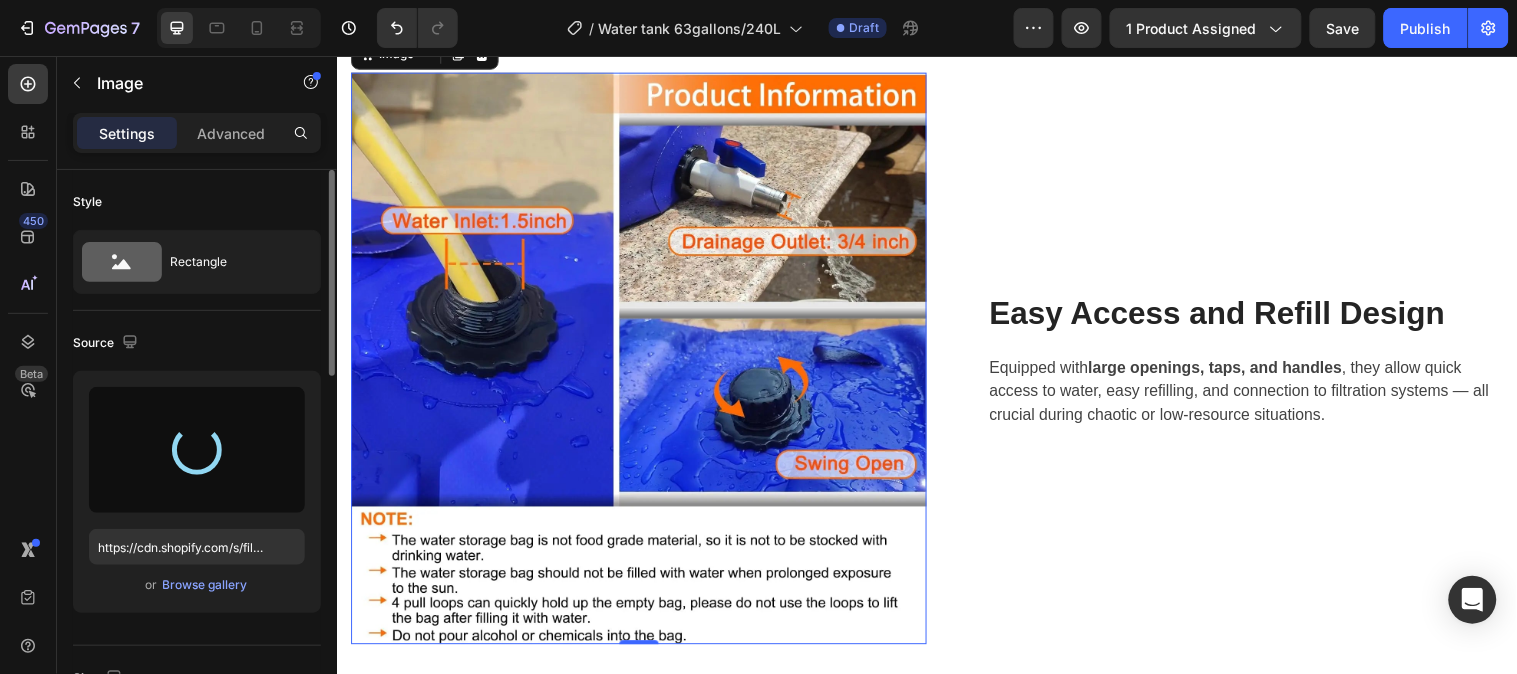 type on "https://cdn.shopify.com/s/files/1/0641/3543/0253/files/gempages_575700525207520195-cae1820a-7dc9-4533-9e5b-10749fa94349.png" 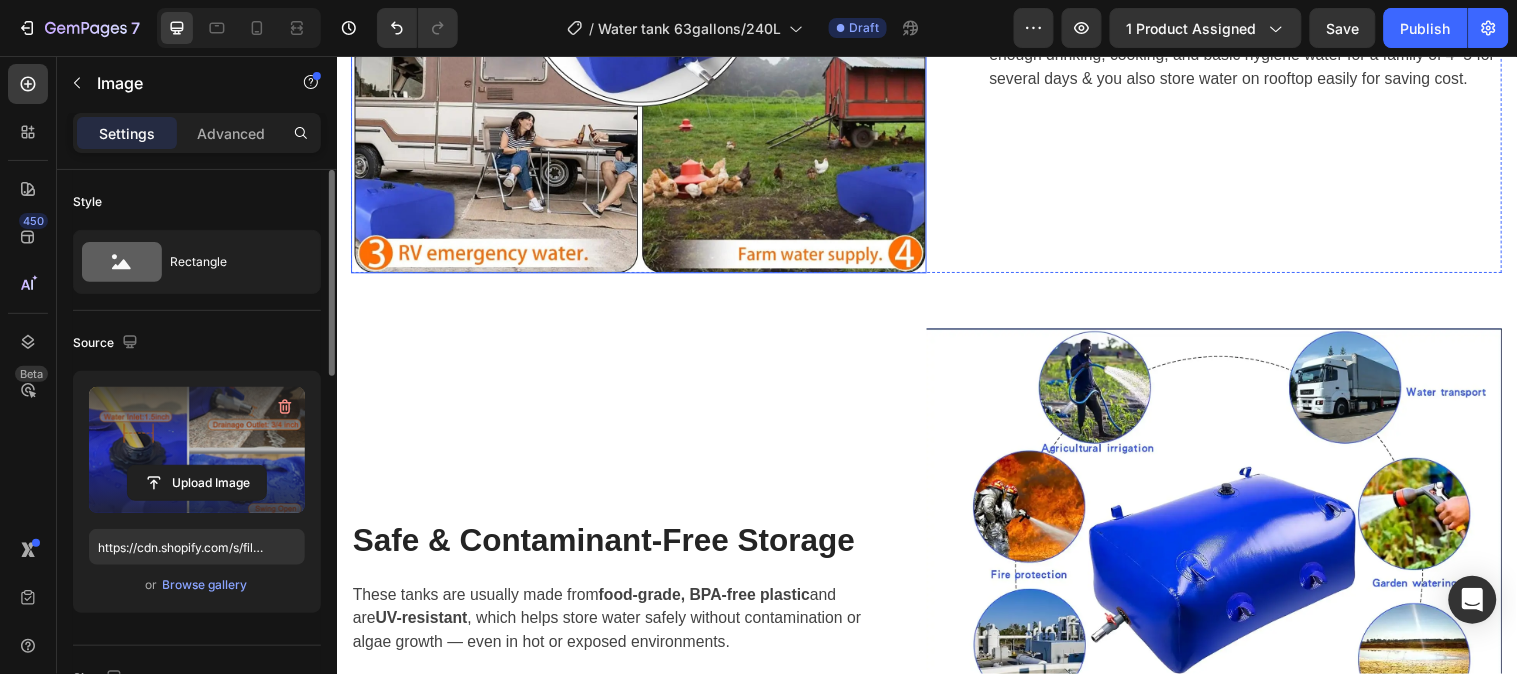 scroll, scrollTop: 2876, scrollLeft: 0, axis: vertical 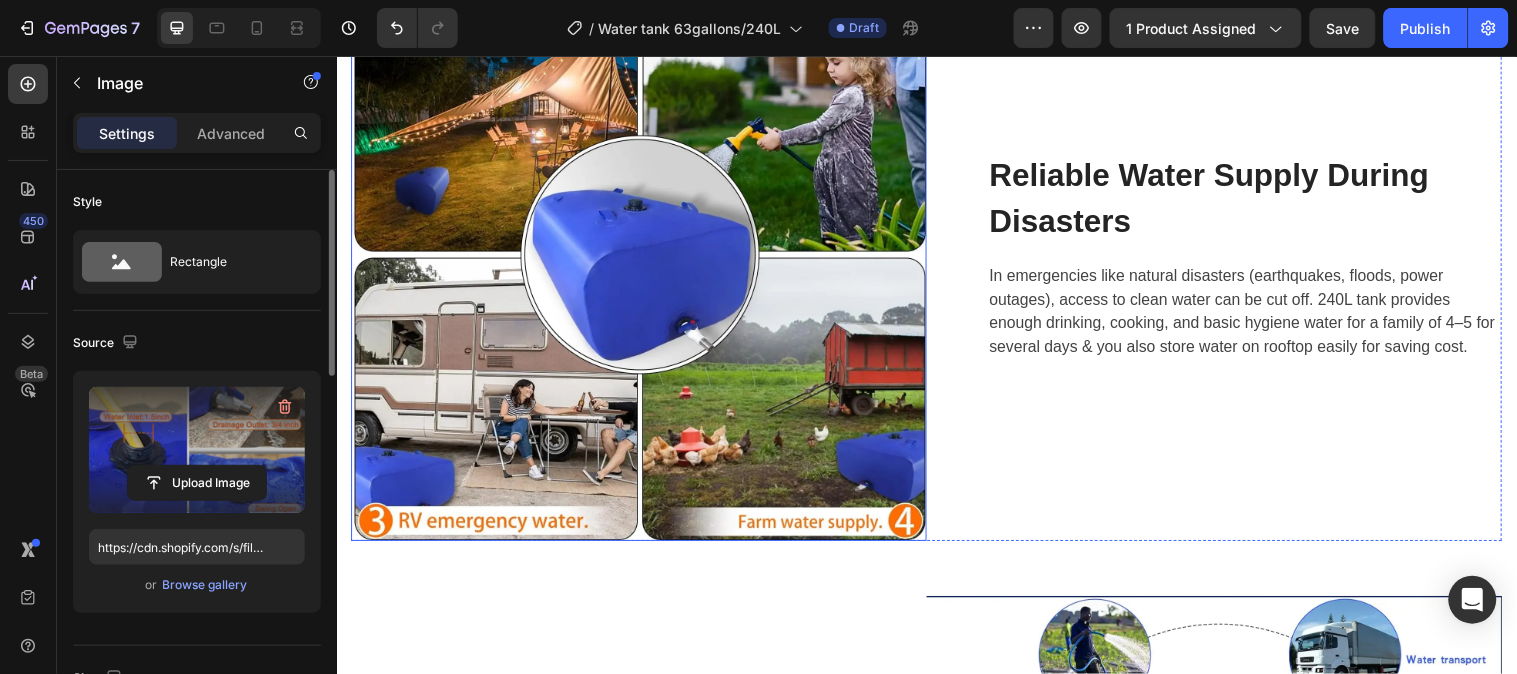 click at bounding box center [643, 257] 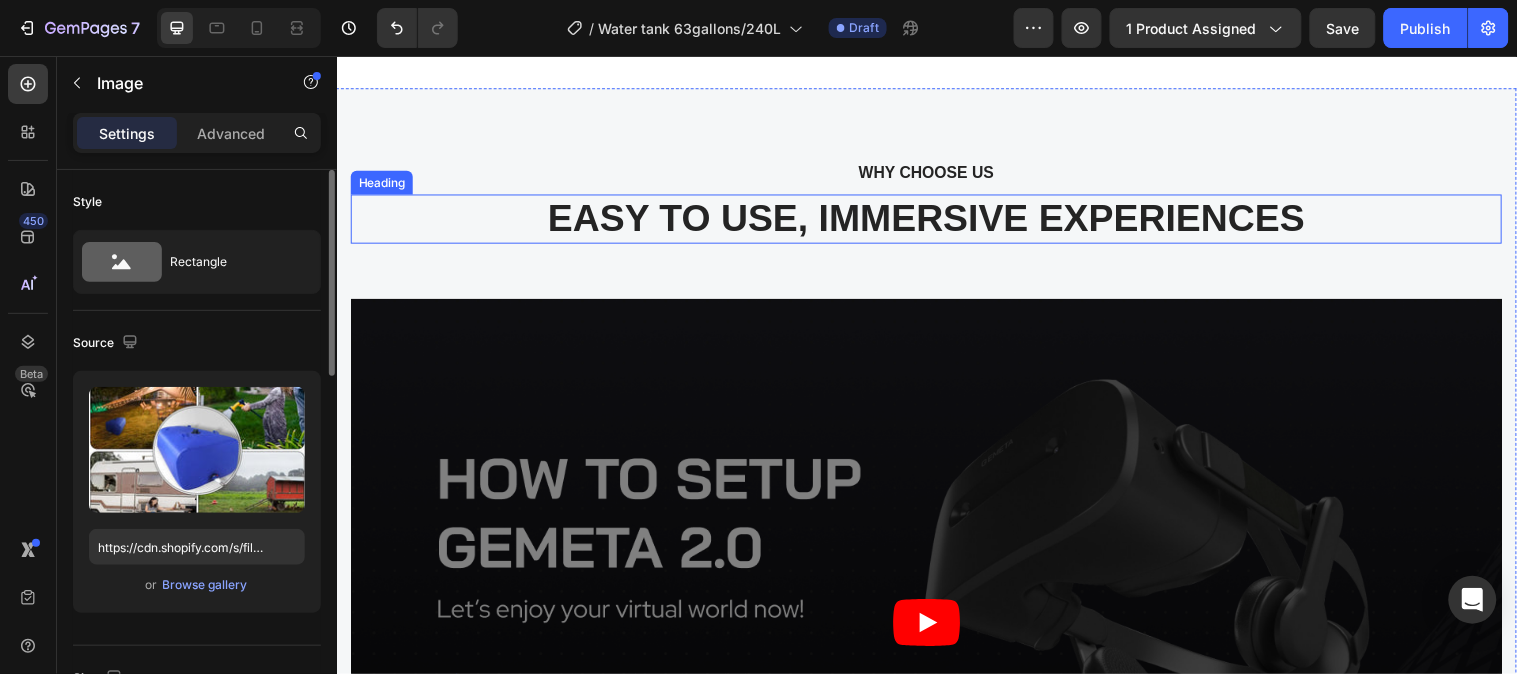scroll, scrollTop: 4432, scrollLeft: 0, axis: vertical 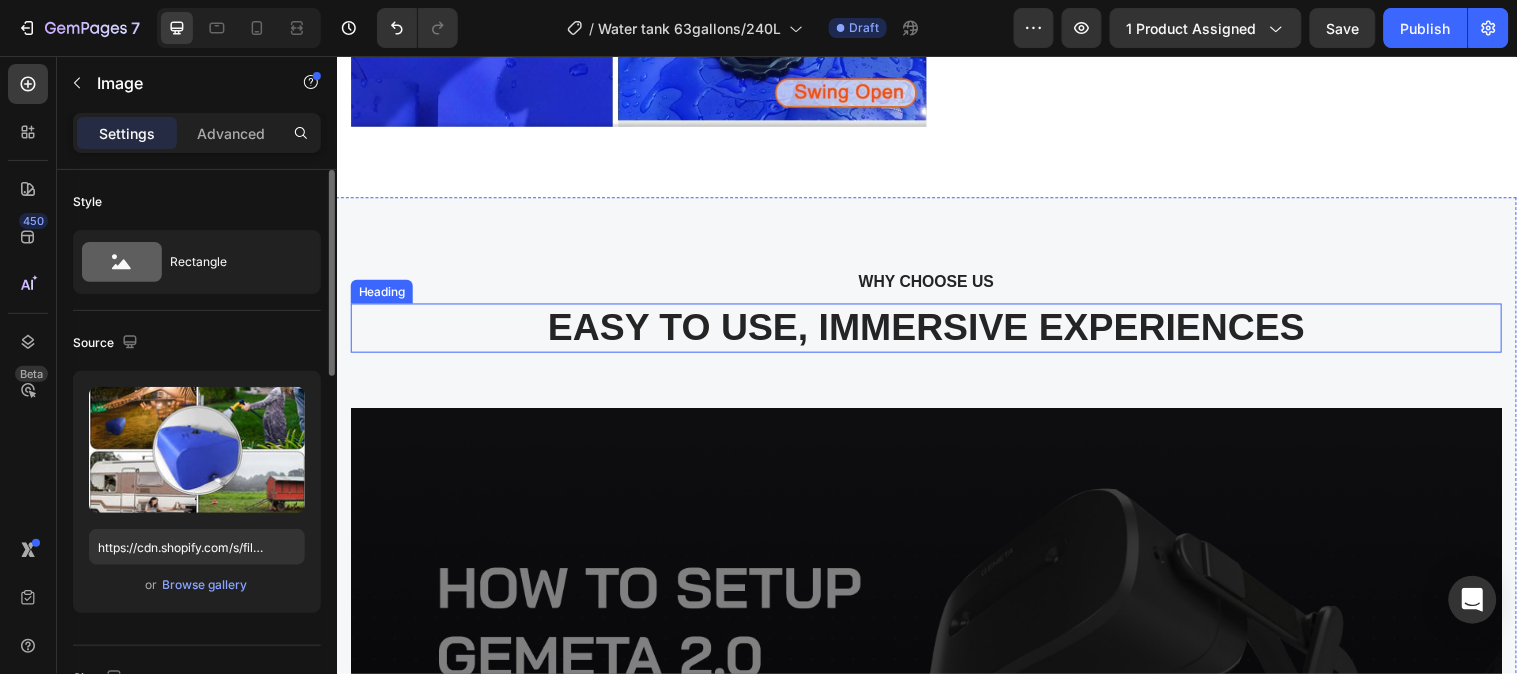 click on "EASY TO USE, IMMERSIVE EXPERIENCES" at bounding box center (936, 332) 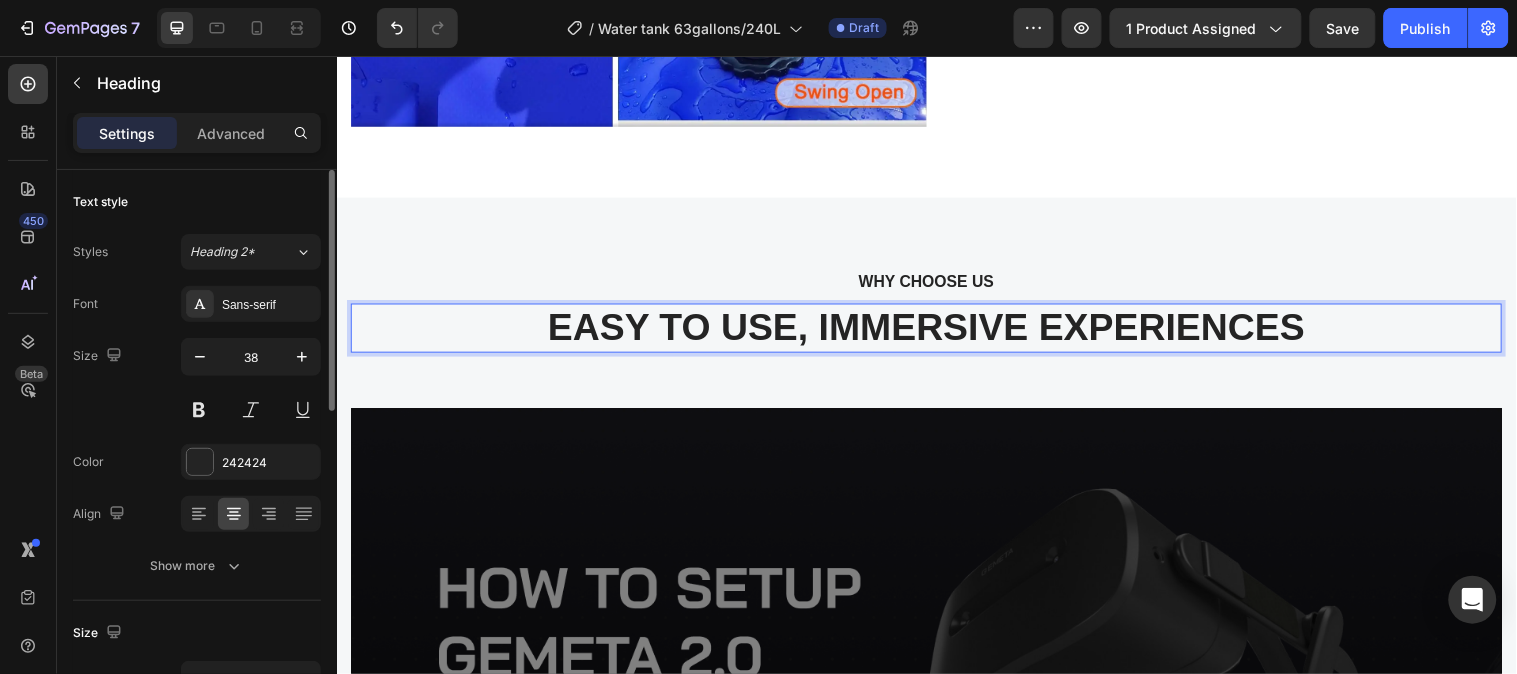 click on "EASY TO USE, IMMERSIVE EXPERIENCES" at bounding box center (936, 332) 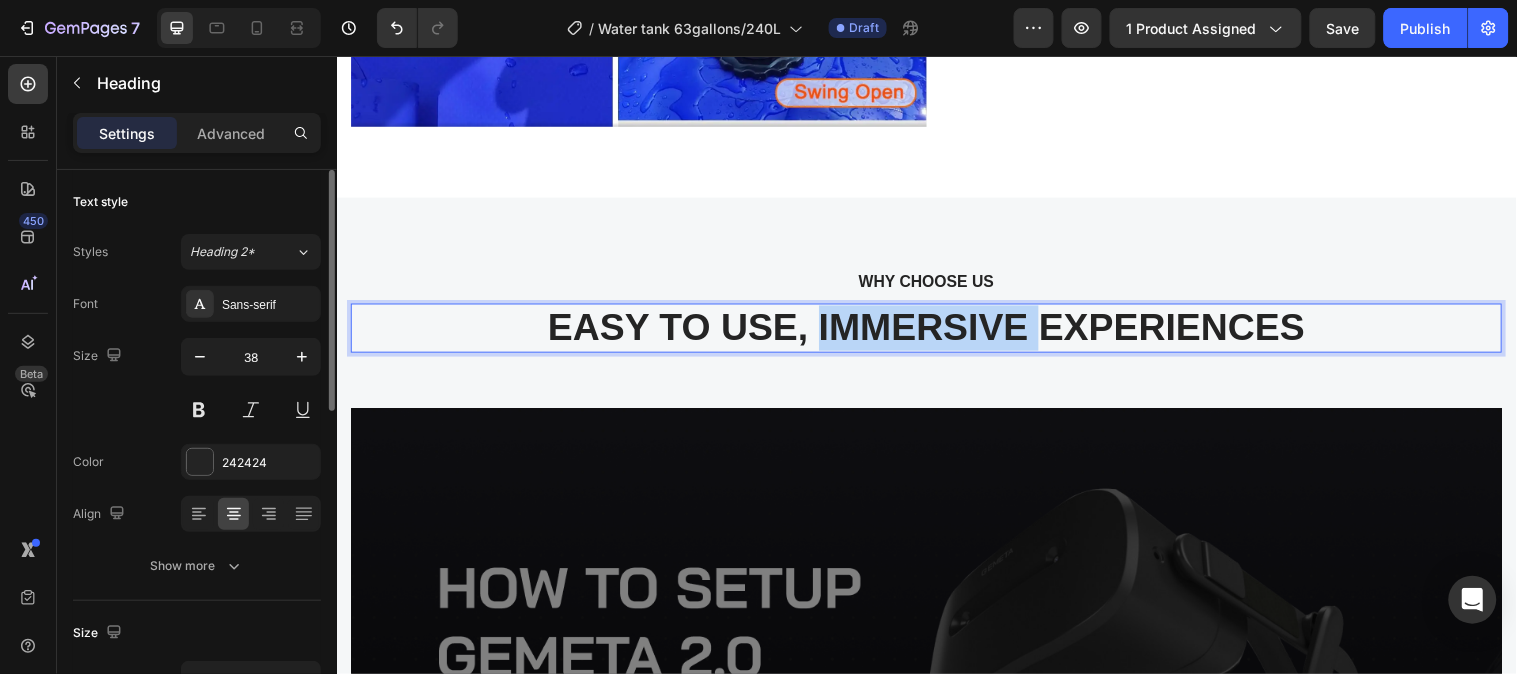 click on "EASY TO USE, IMMERSIVE EXPERIENCES" at bounding box center (936, 332) 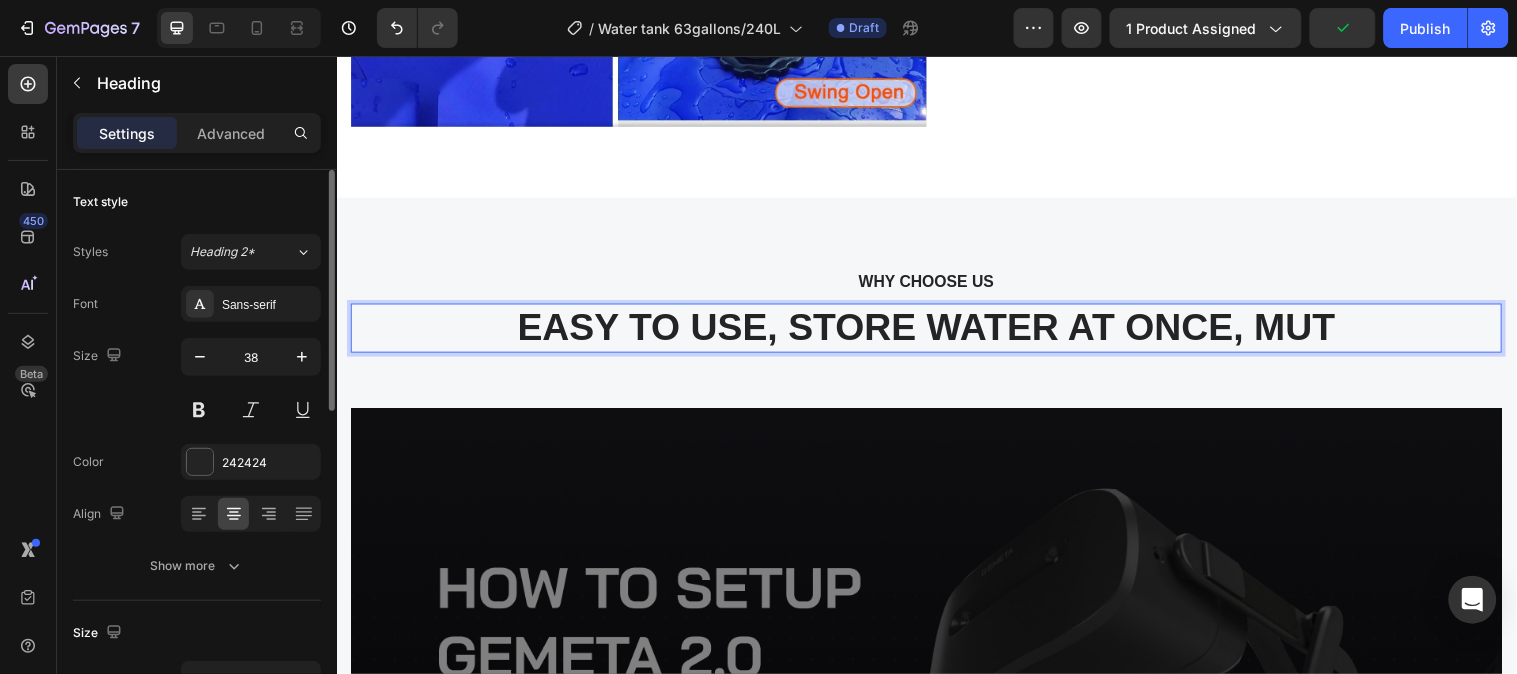 click on "EASY TO USE, STORE WATER AT ONCE, MUT" at bounding box center (936, 332) 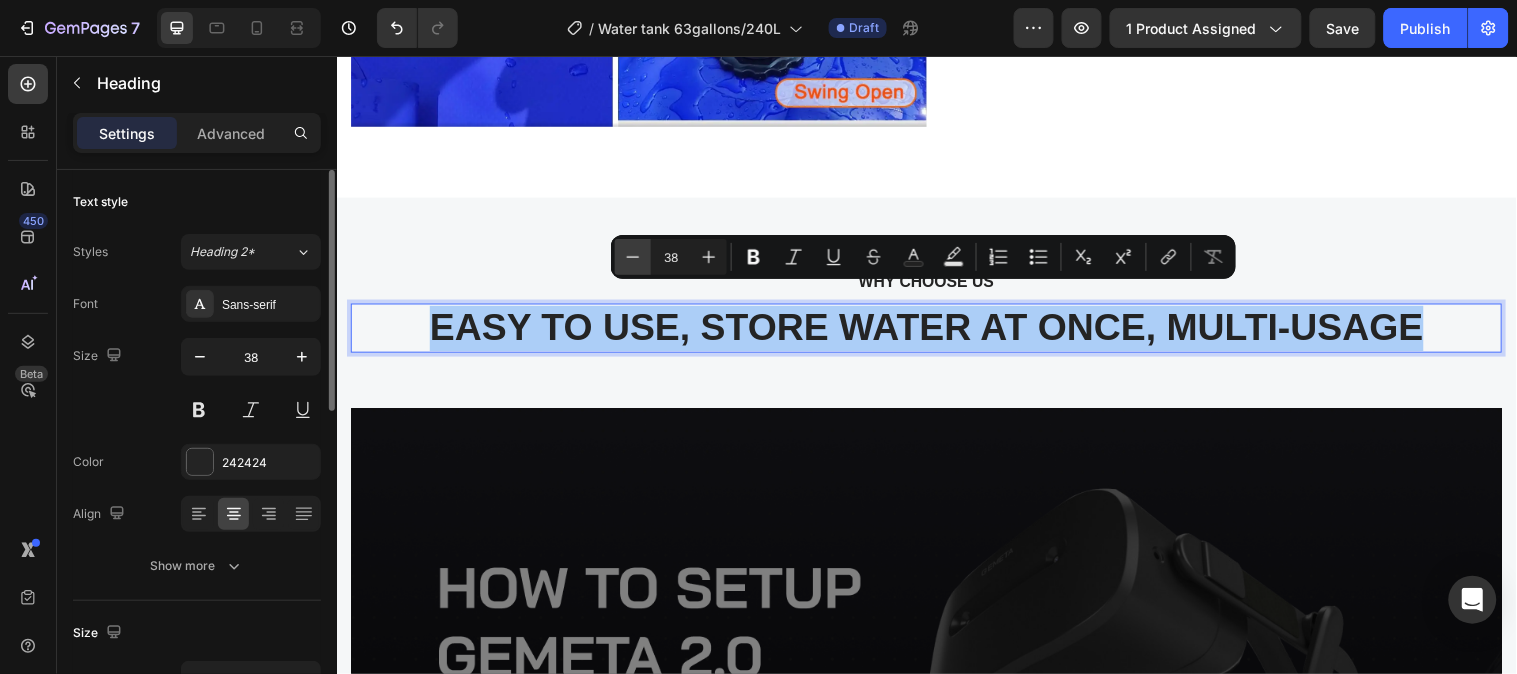 click 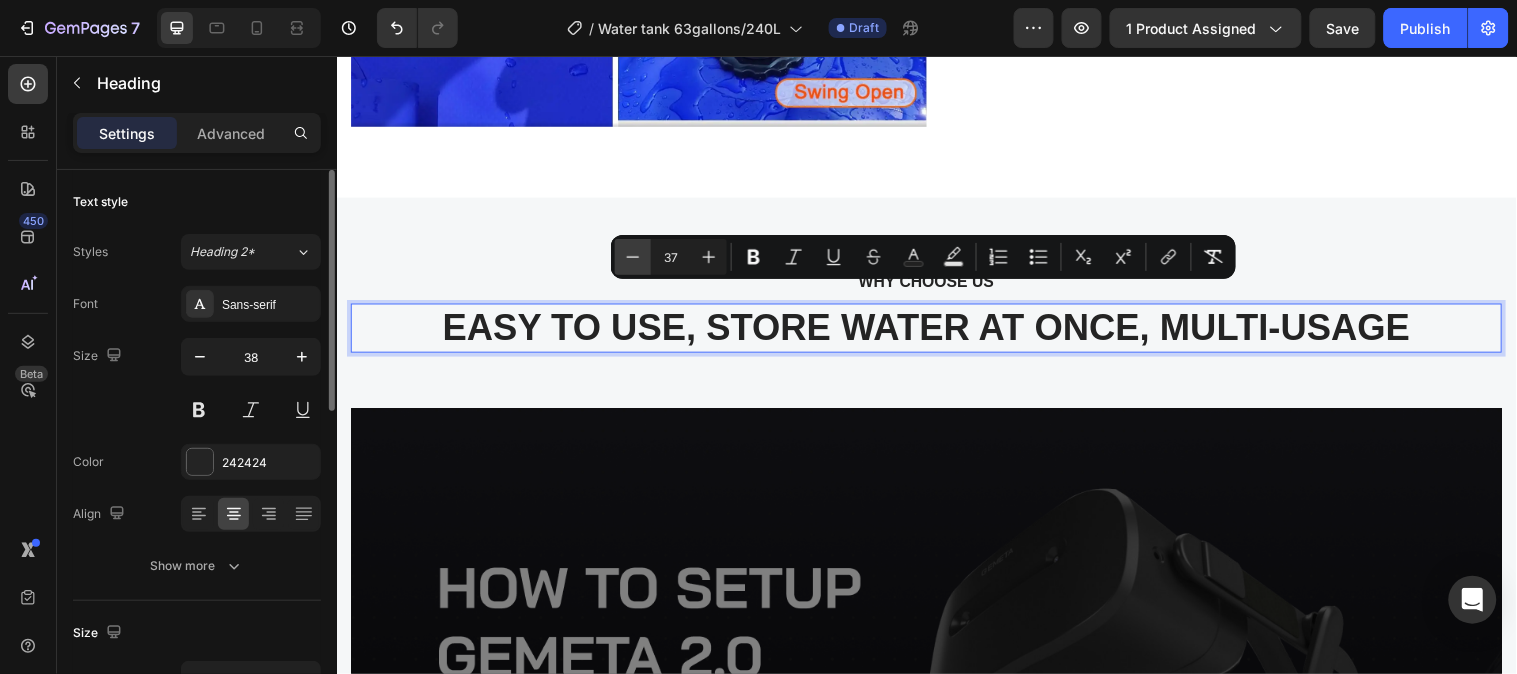 click 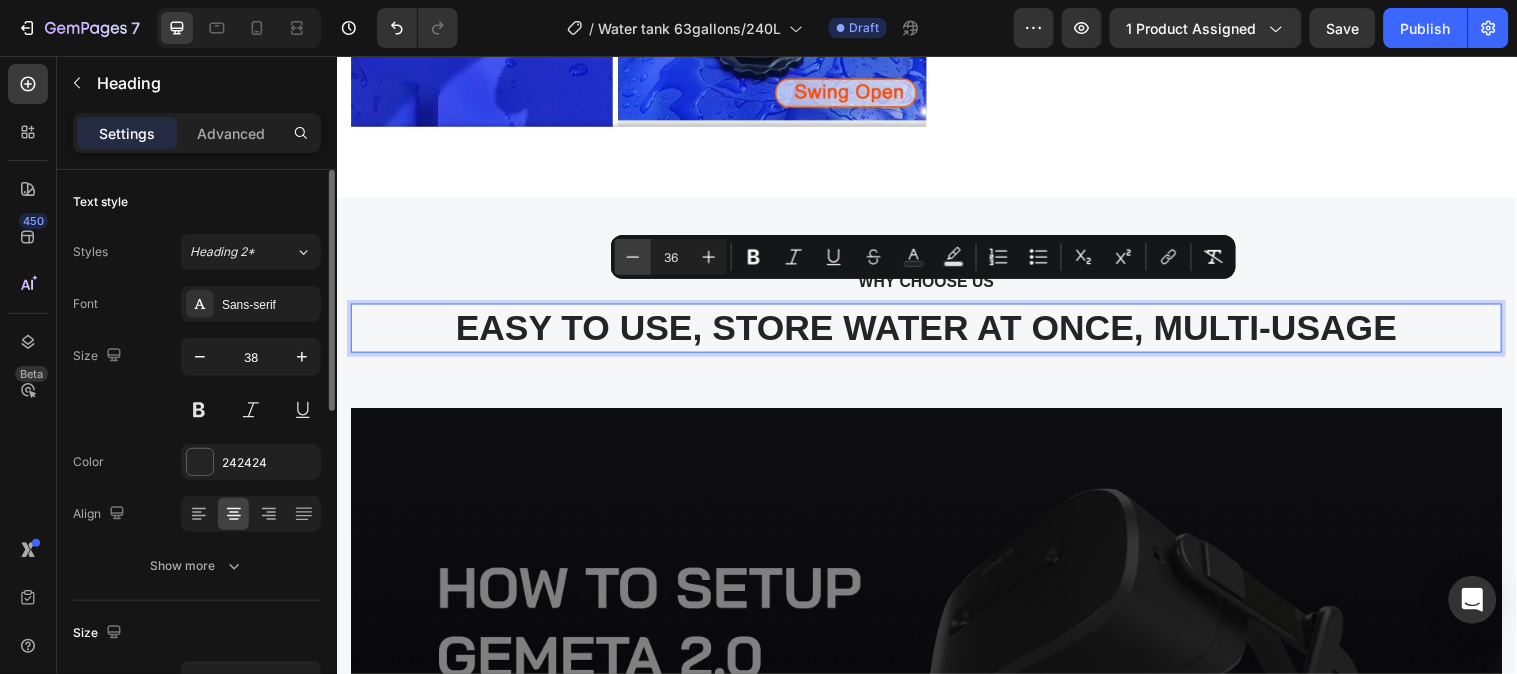 click 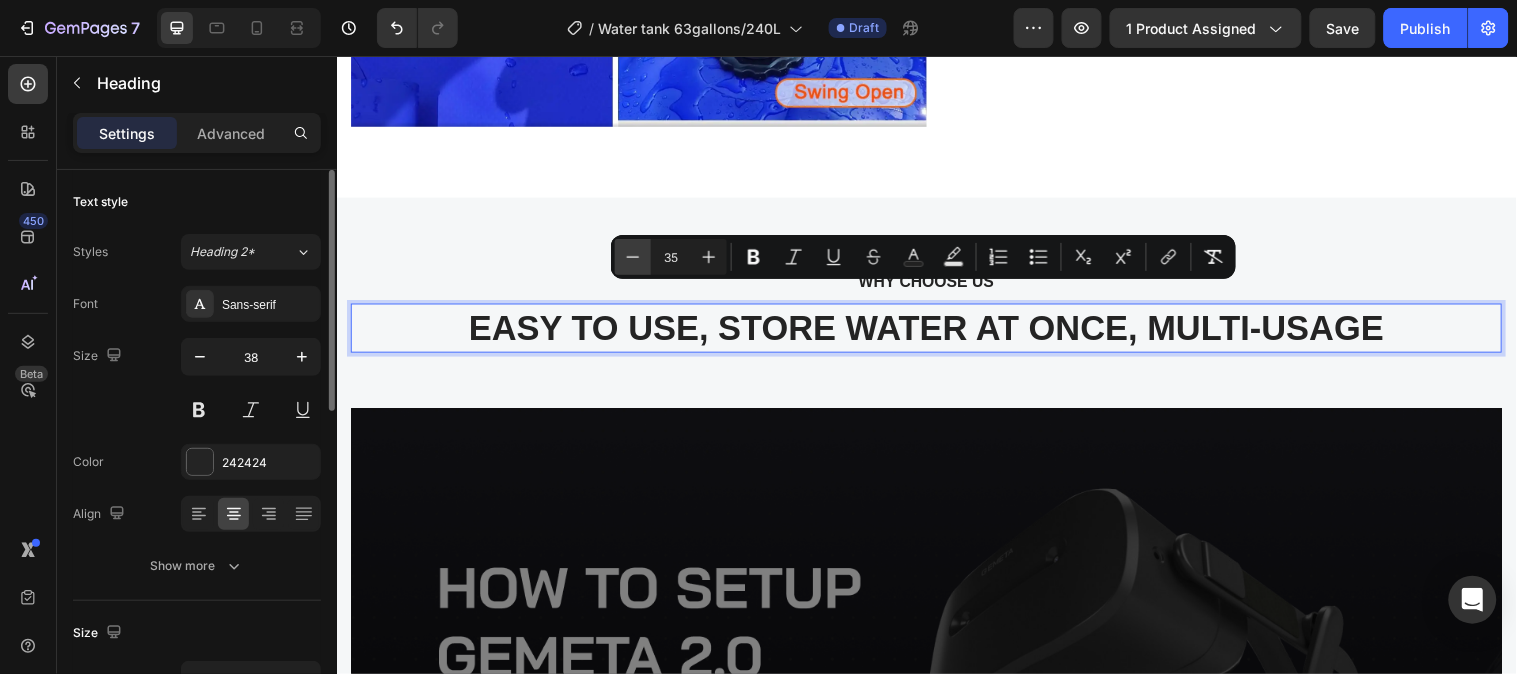 click 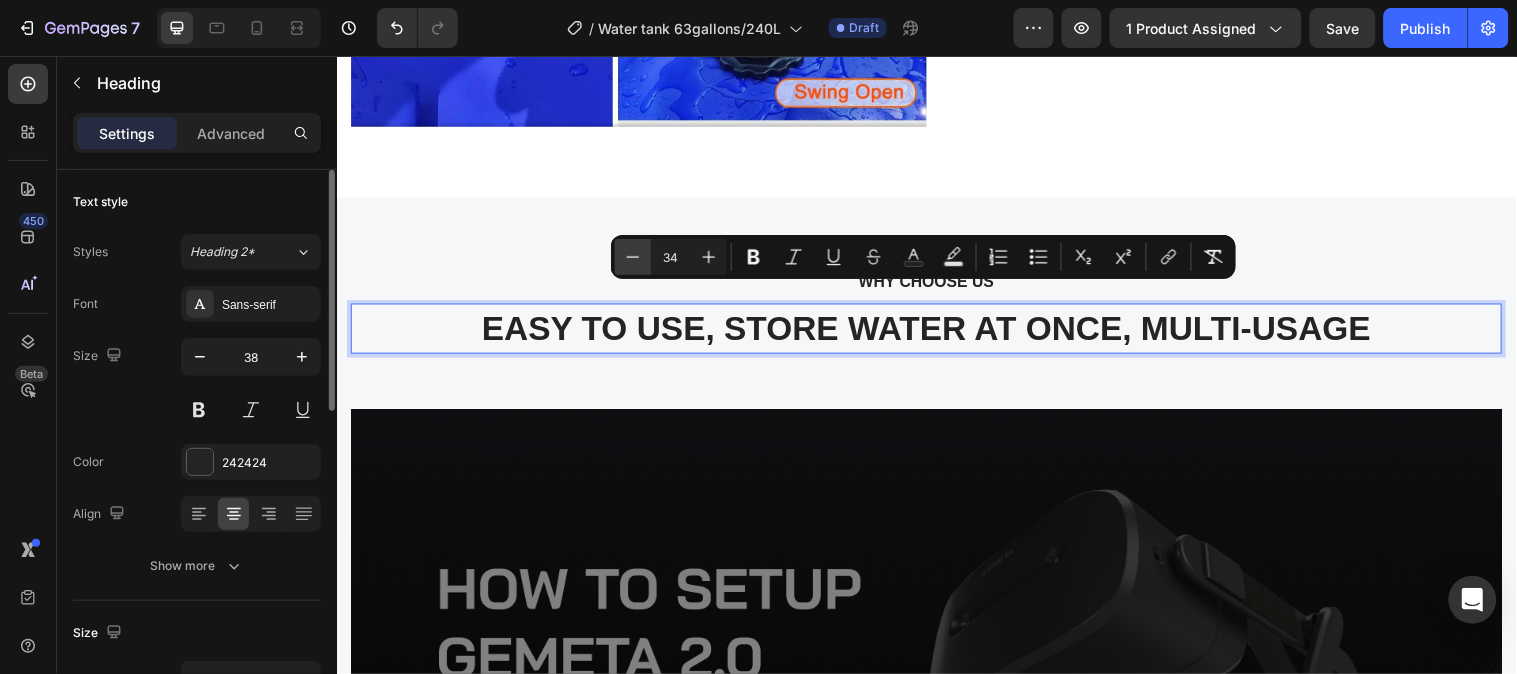 click 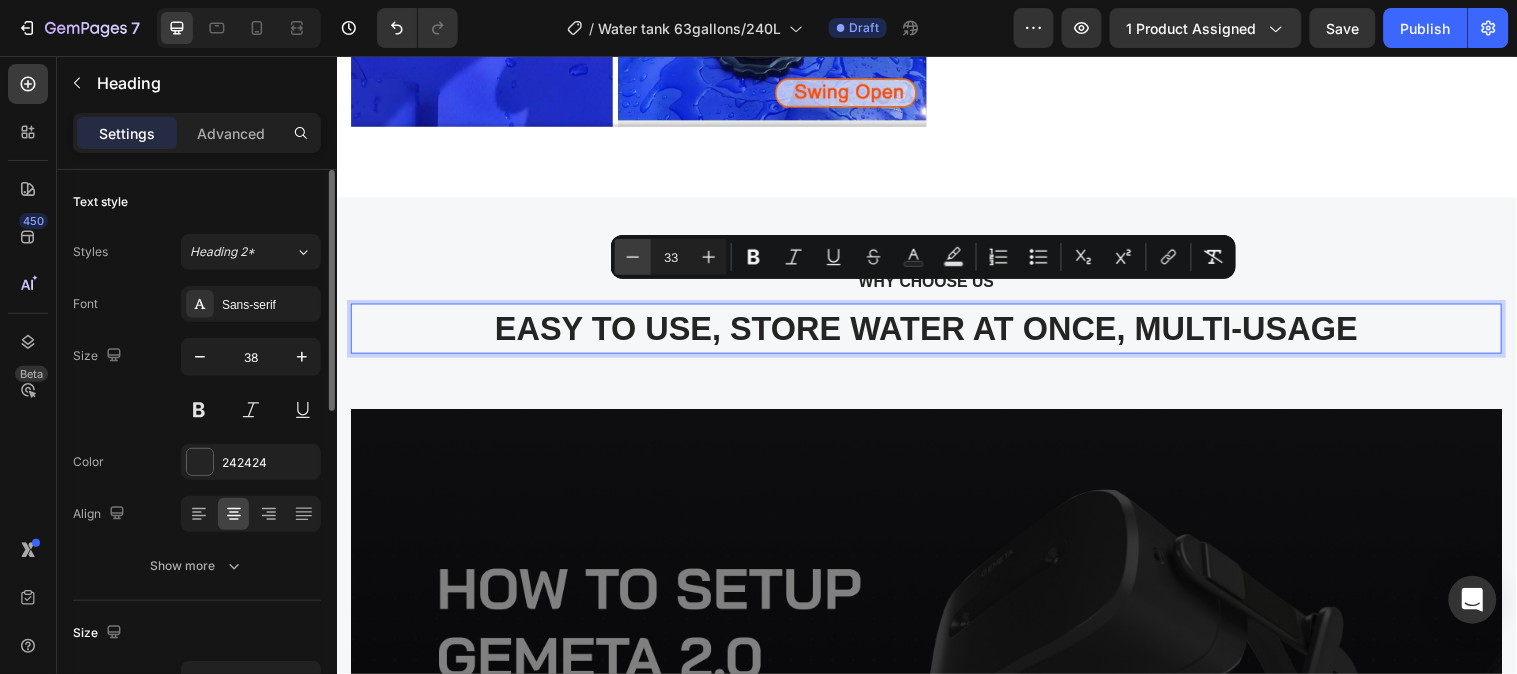 click 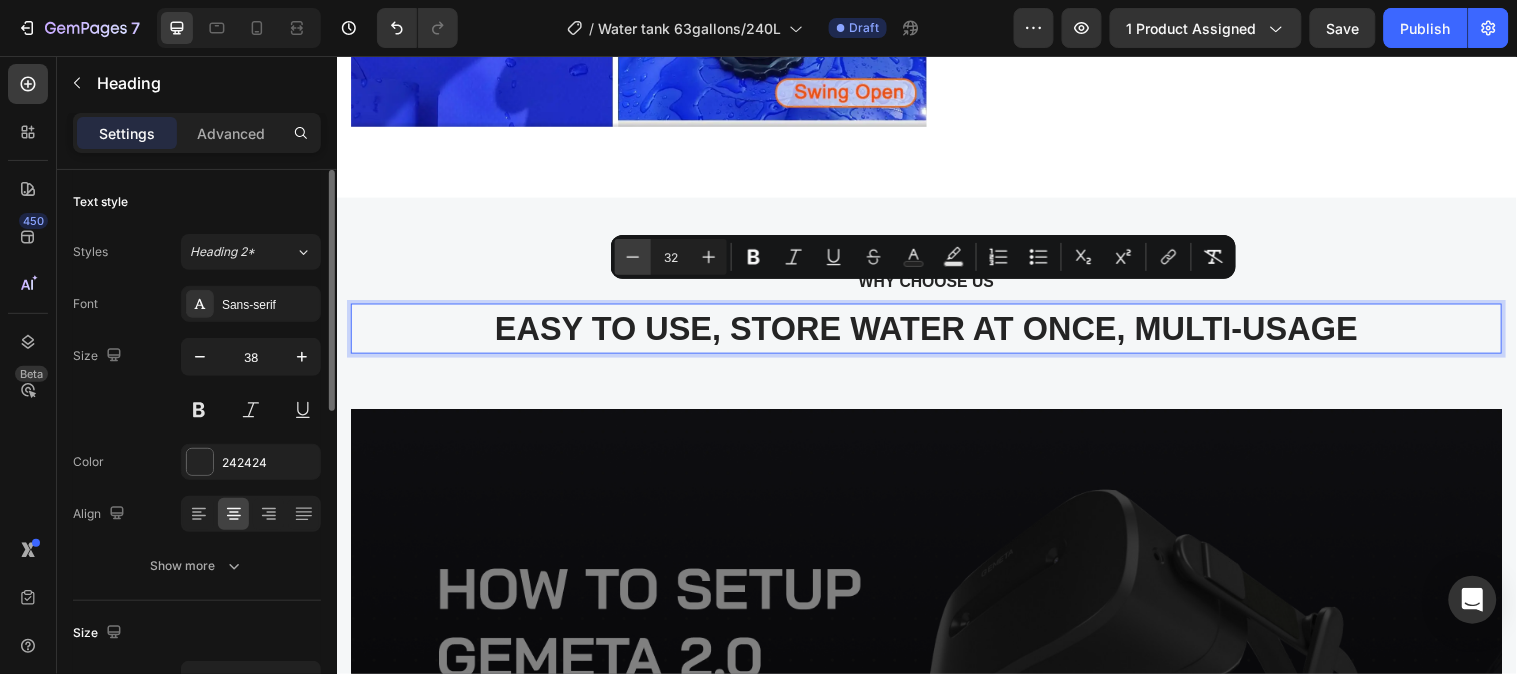 click 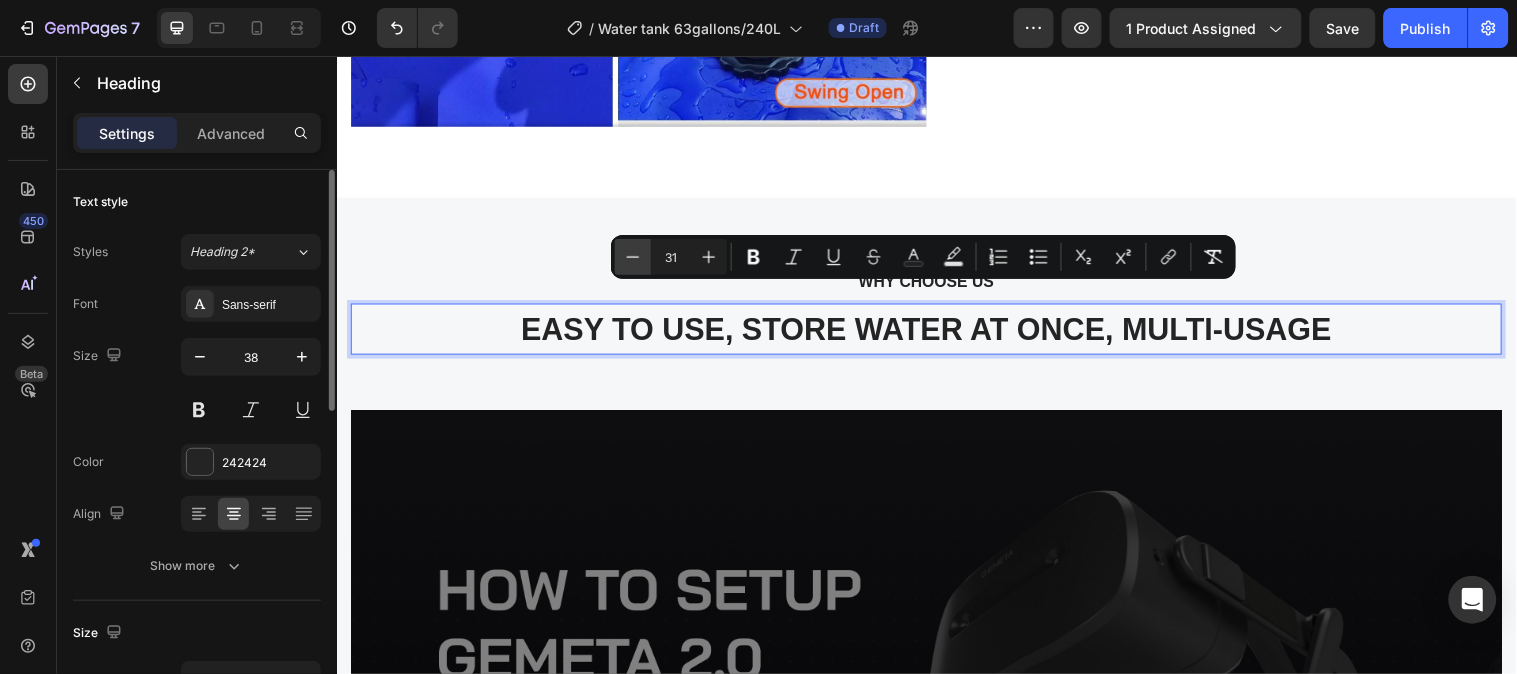 click 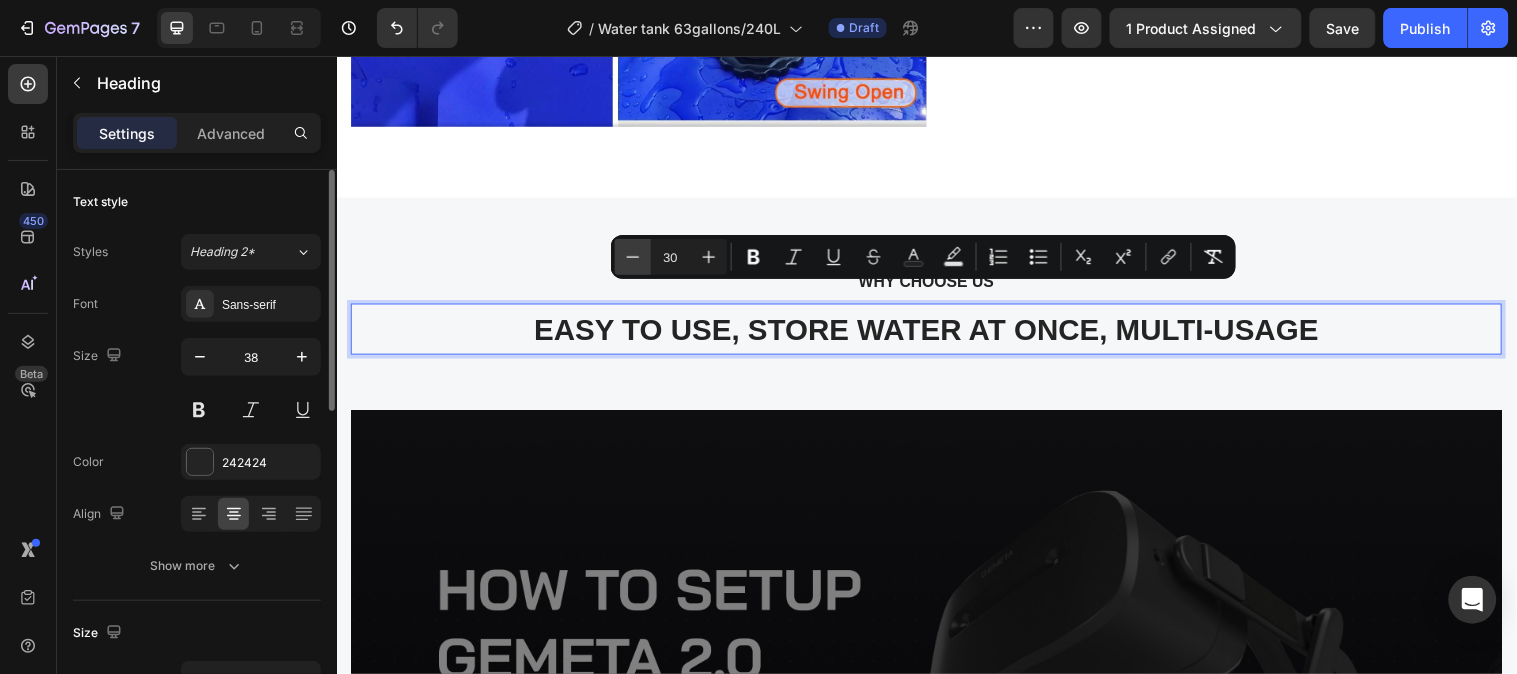 click 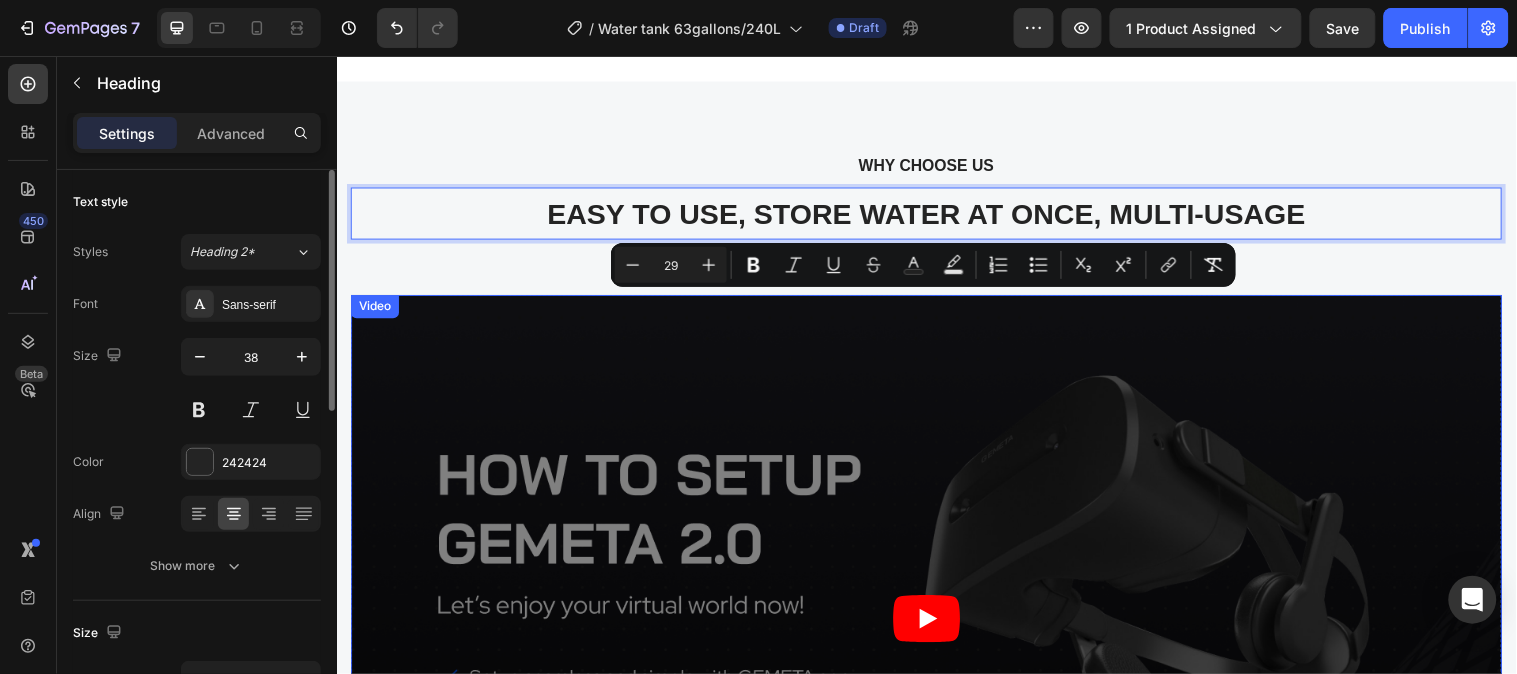 scroll, scrollTop: 4432, scrollLeft: 0, axis: vertical 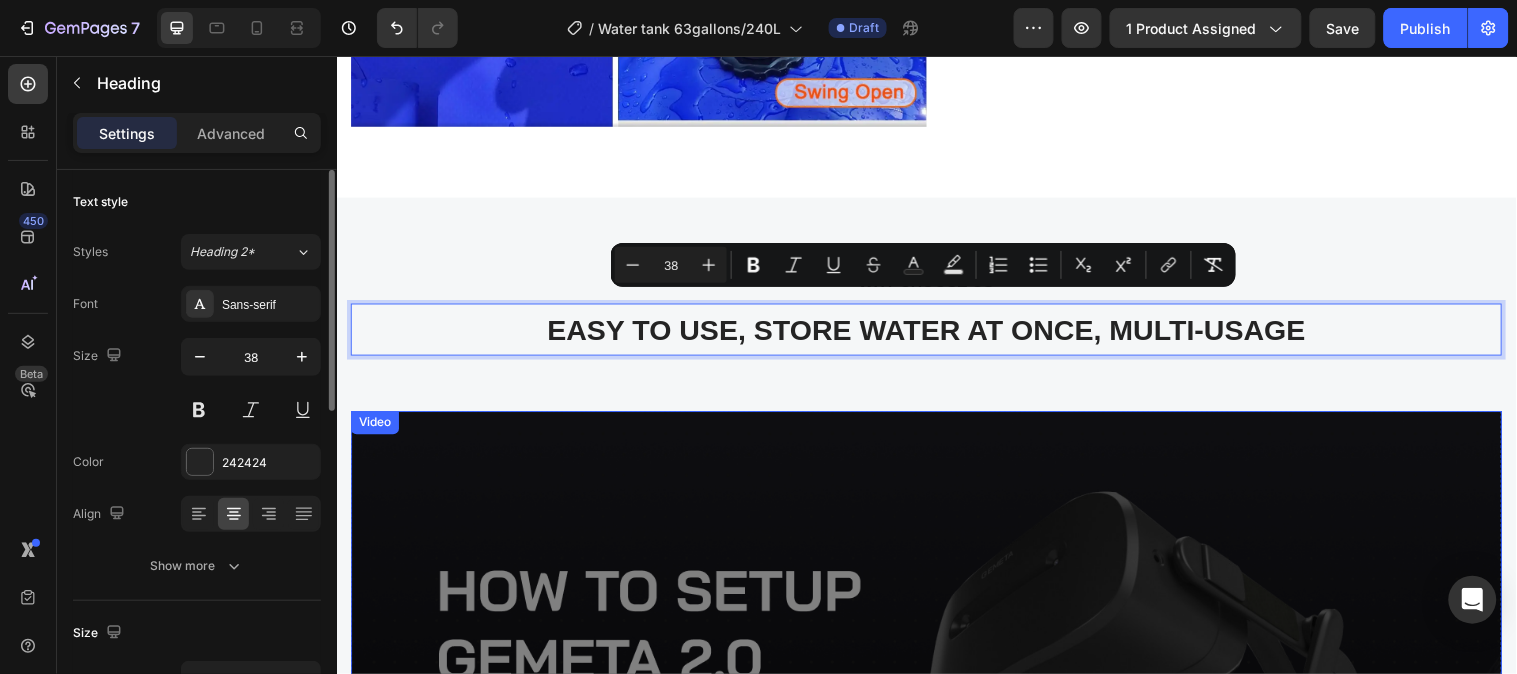 click at bounding box center (936, 745) 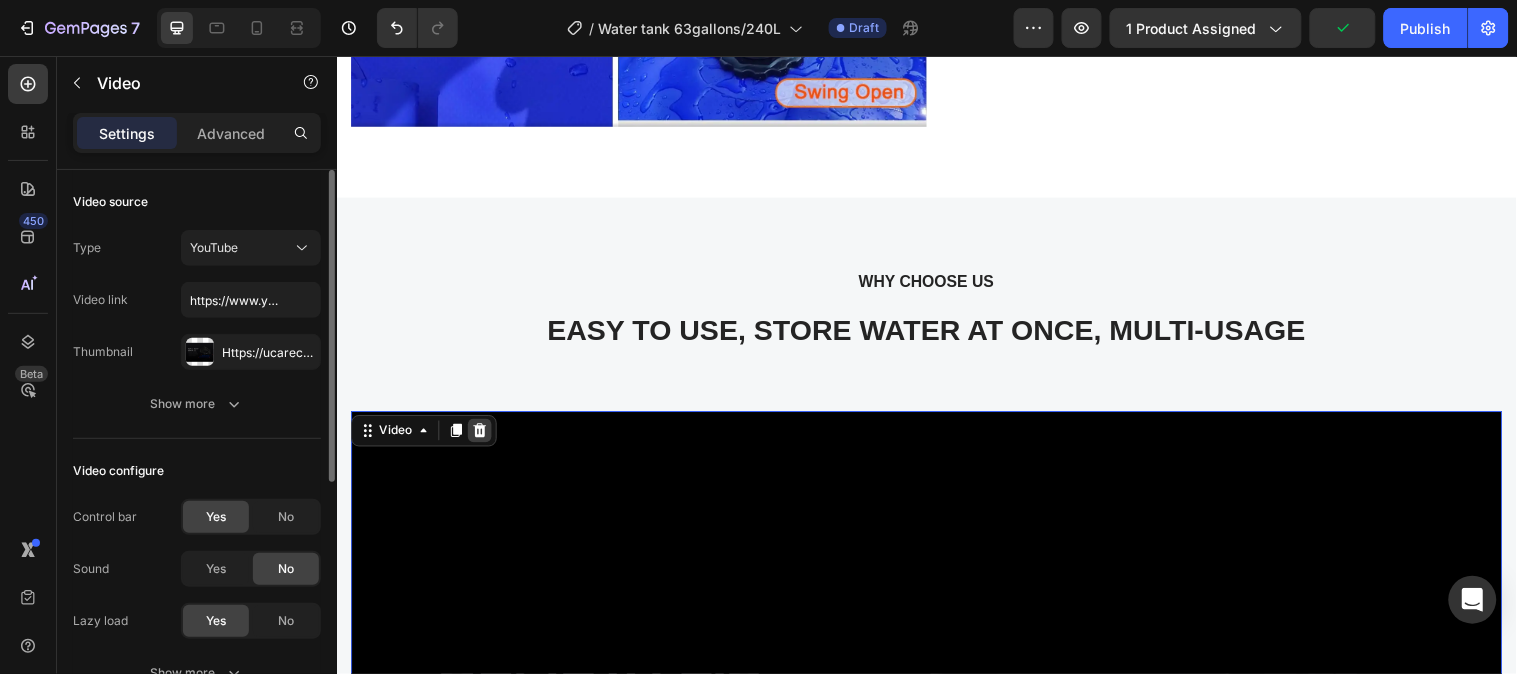 click 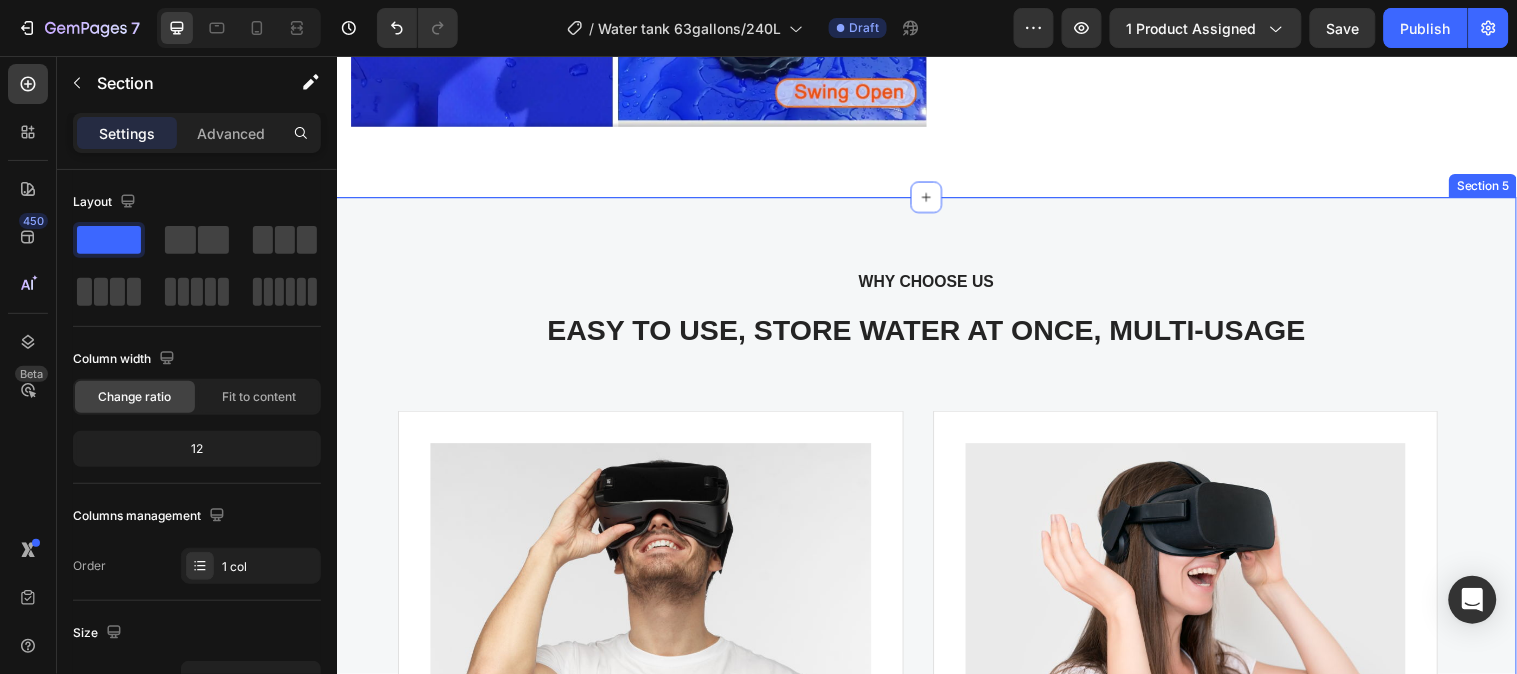 click on "WHY CHOOSE US Text block ⁠⁠⁠⁠⁠⁠⁠ EASY TO USE, STORE WATER AT ONCE, MULTI-USAGE Heading
Image “Best thing I ever bought for myself! Great VR experiences for exercise, doing 3D art, amazing visual puzzle games. I wear glasses and it’s even more clear amazing visual puzzle games. I wear glasses and it’s even more clear for me in VR then without!” Text block Eric Raymond Heading 5.0 Text block
Icon
Icon
Icon
Icon
Icon Icon List Hoz Row Row Row Image “Super cool device! Really happy about this VR. It’s great for people who don’t have PC, because you don’t need a PC to run any games. Moreover, very fast shipping, it came in the mail earlier than I thought it would. Thanks.” Text block Gabriella Holland Heading 5.0 Text block
Icon
Icon
Icon
Icon
Icon Icon List Hoz Row Row Row Image Text block Eric Raymond 5.0" at bounding box center [936, 637] 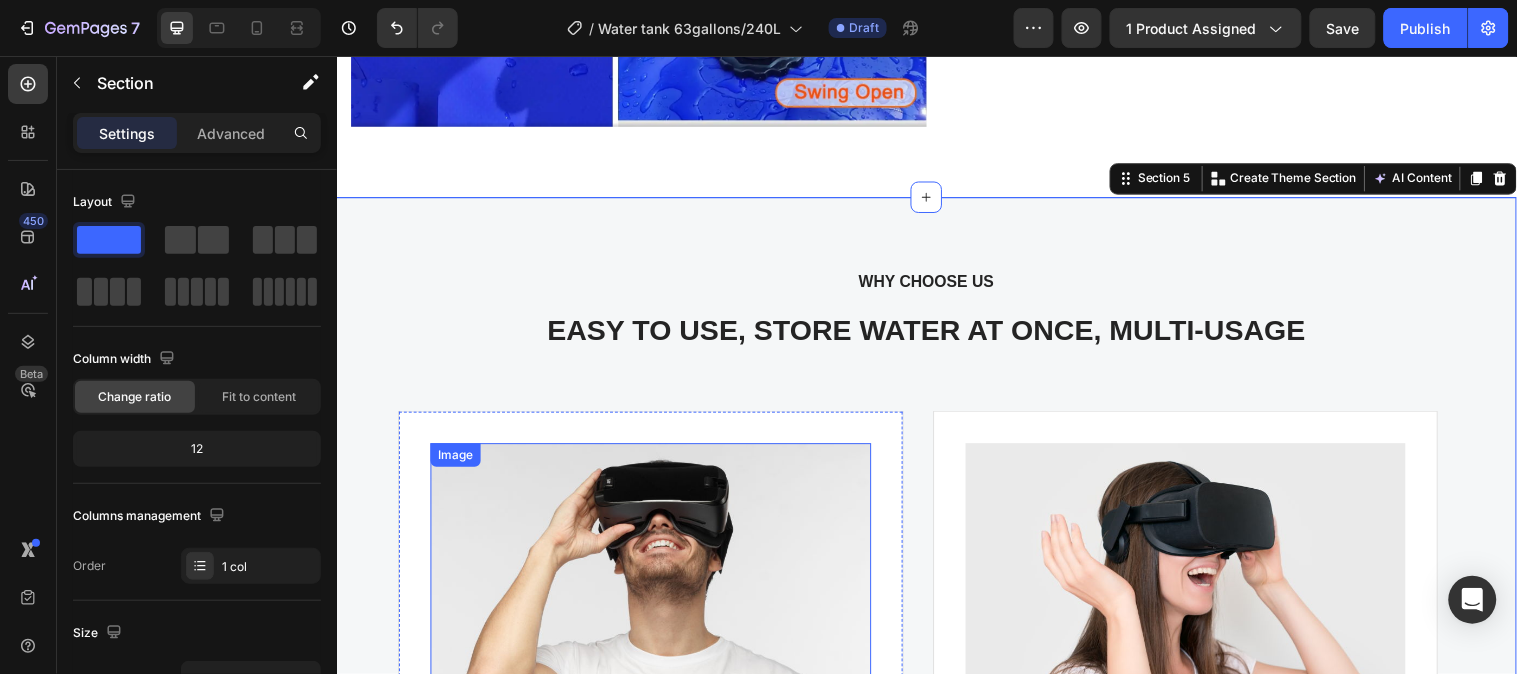 click at bounding box center [656, 598] 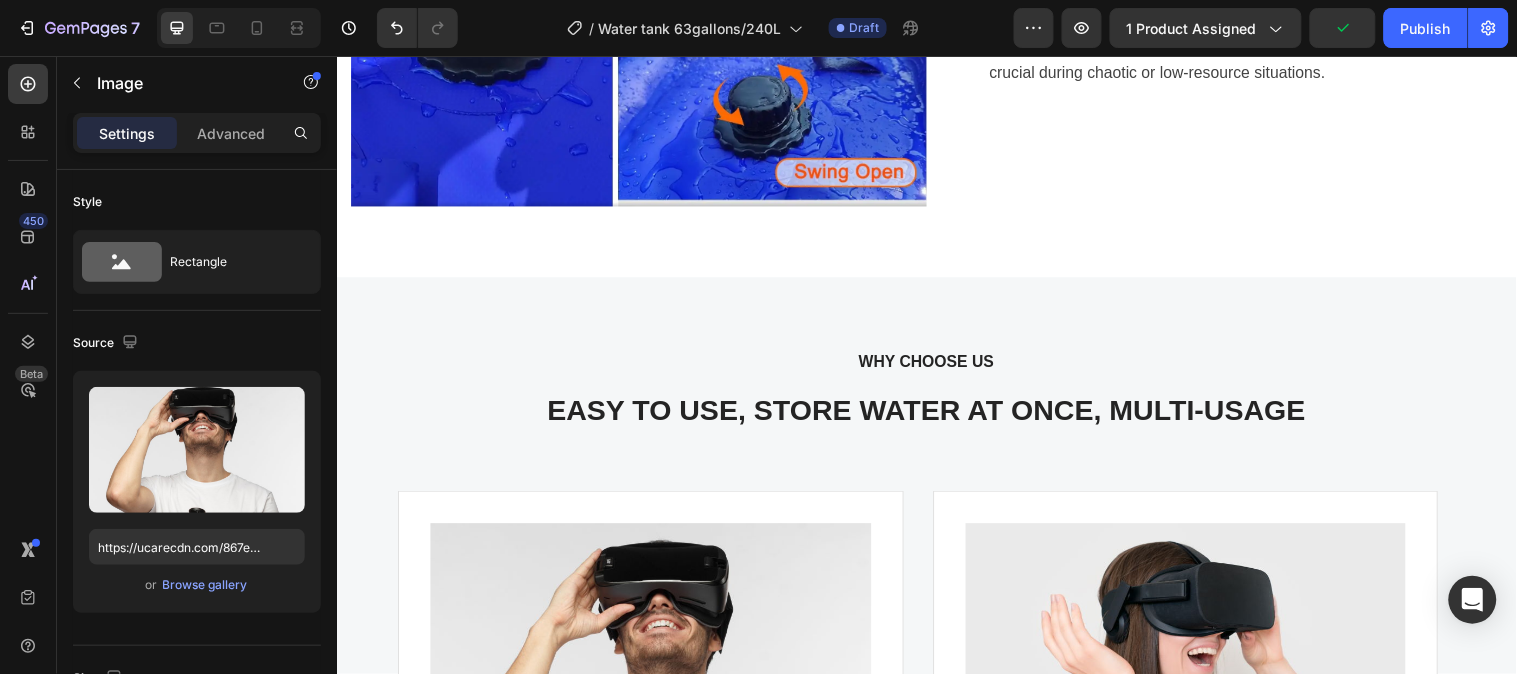 scroll, scrollTop: 4555, scrollLeft: 0, axis: vertical 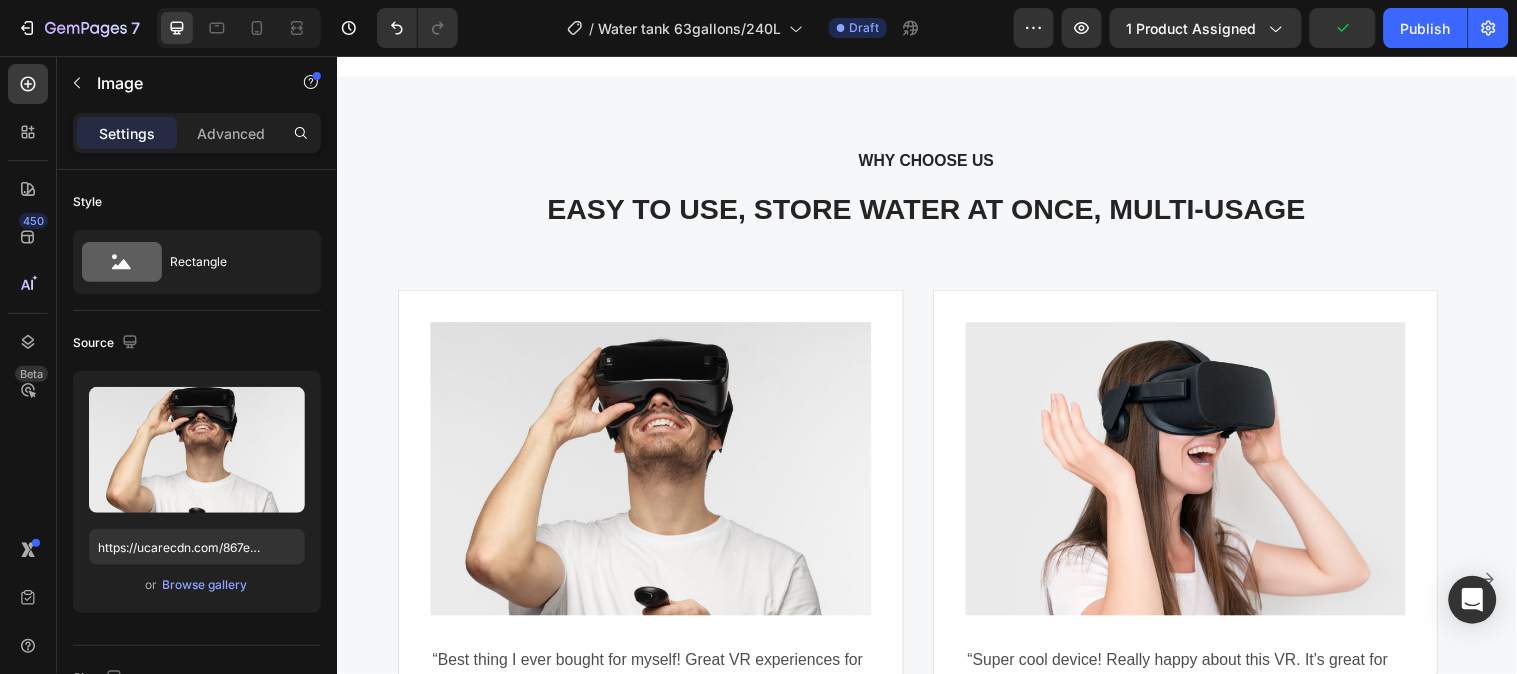 click at bounding box center [656, 475] 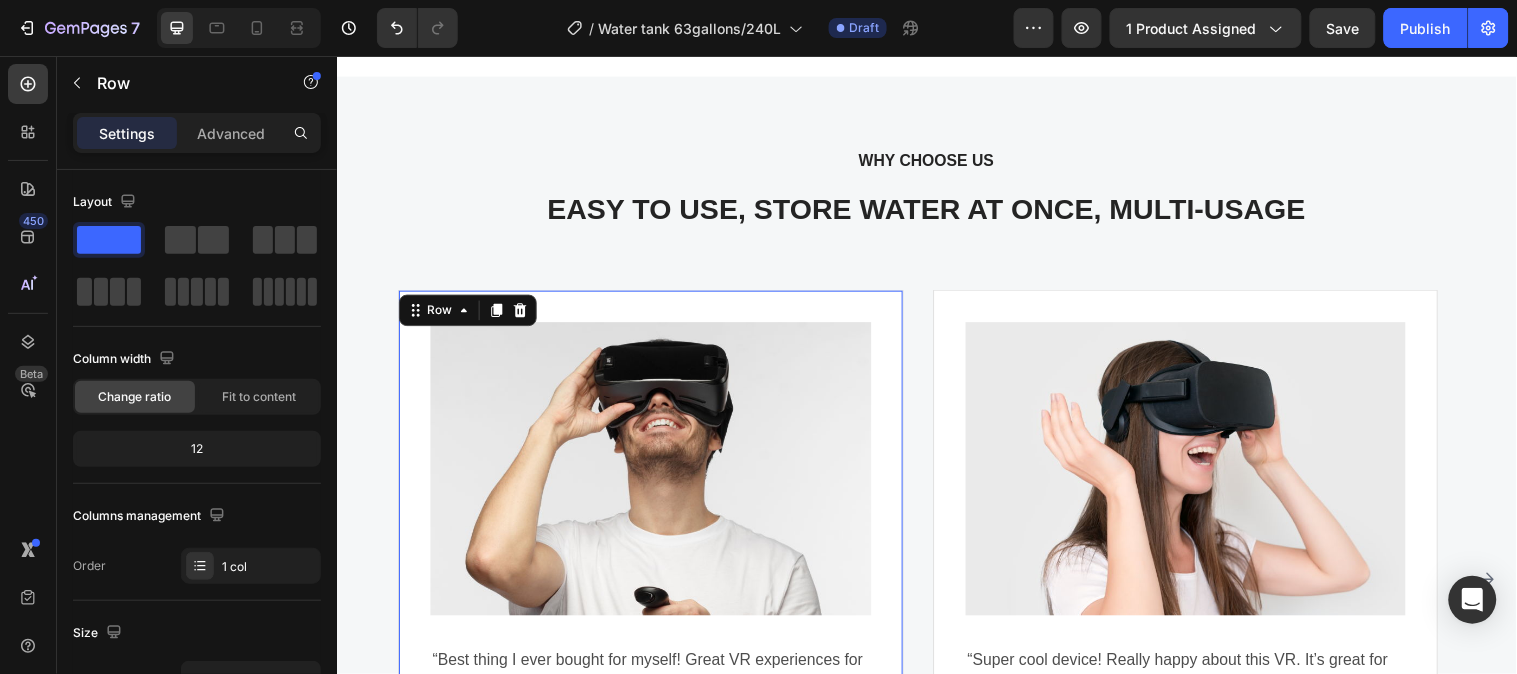 click on "Image “Best thing I ever bought for myself! Great VR experiences for exercise, doing 3D art, amazing visual puzzle games. I wear glasses and it’s even more clear amazing visual puzzle games. I wear glasses and it’s even more clear for me in VR then without!” Text block Eric Raymond Heading 5.0 Text block
Icon
Icon
Icon
Icon
Icon Icon List Hoz Row Row Row   0" at bounding box center [656, 586] 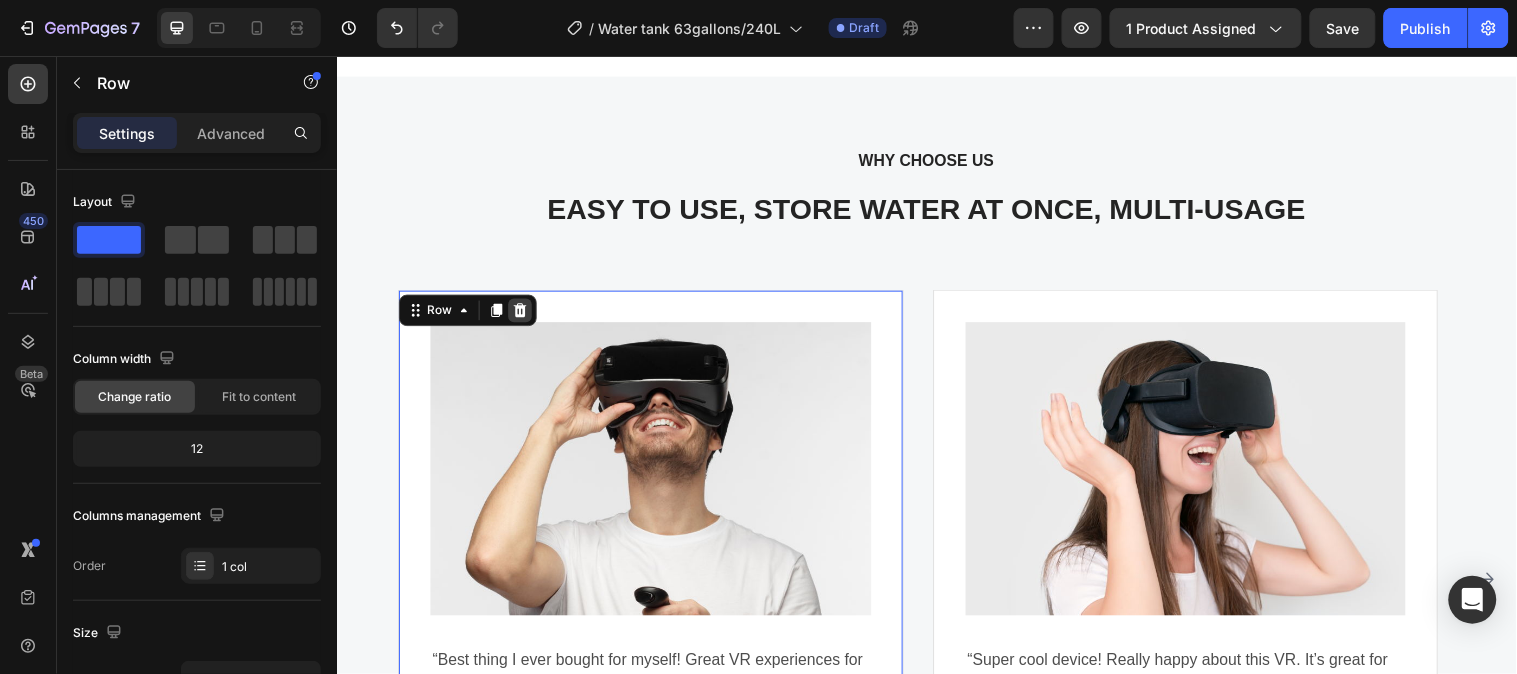 click 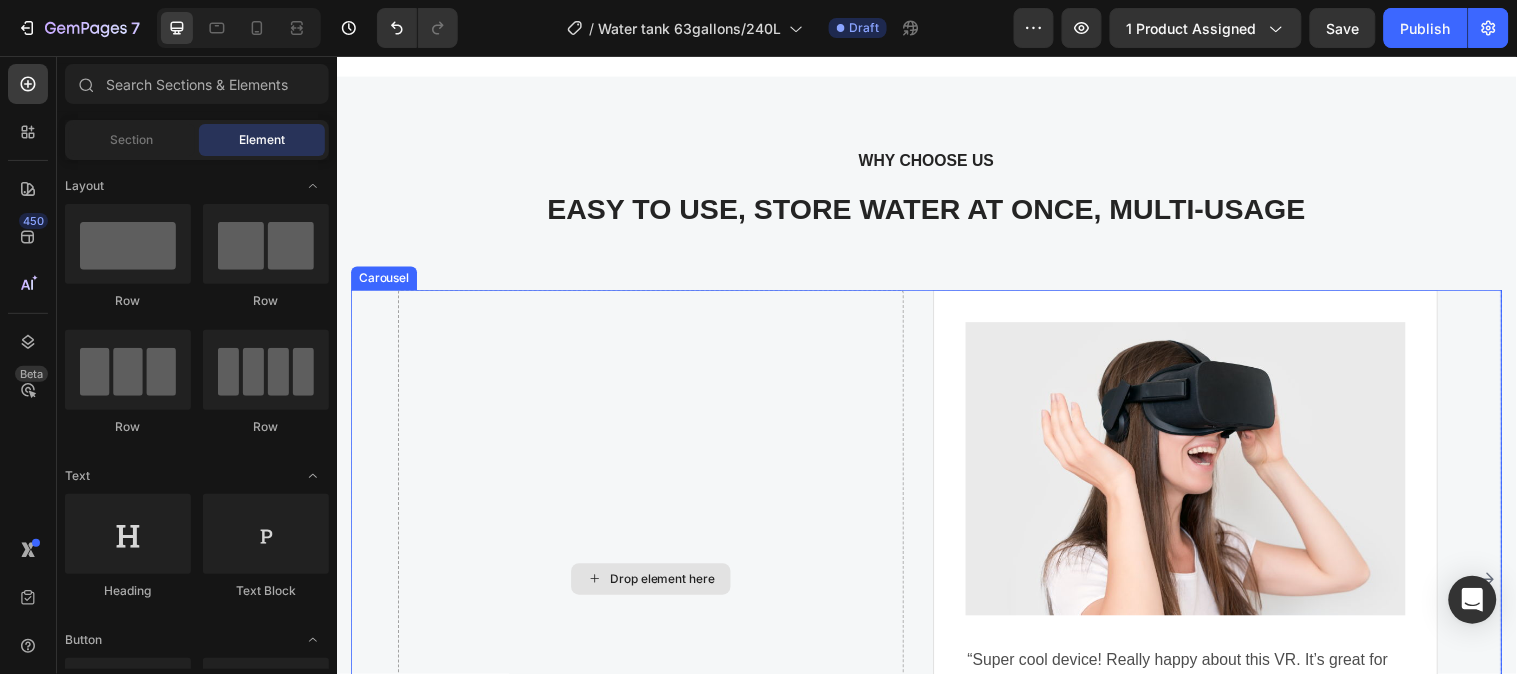 click on "Drop element here" at bounding box center (656, 586) 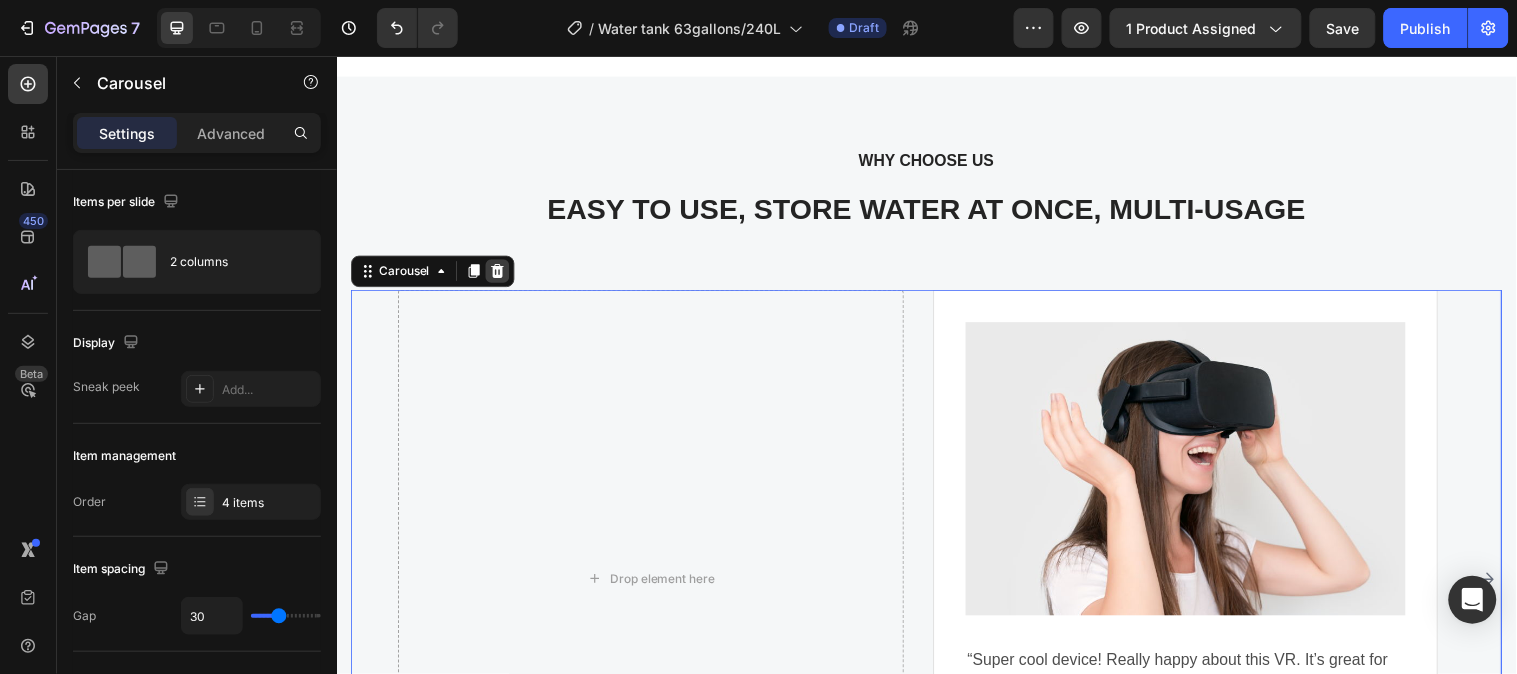click 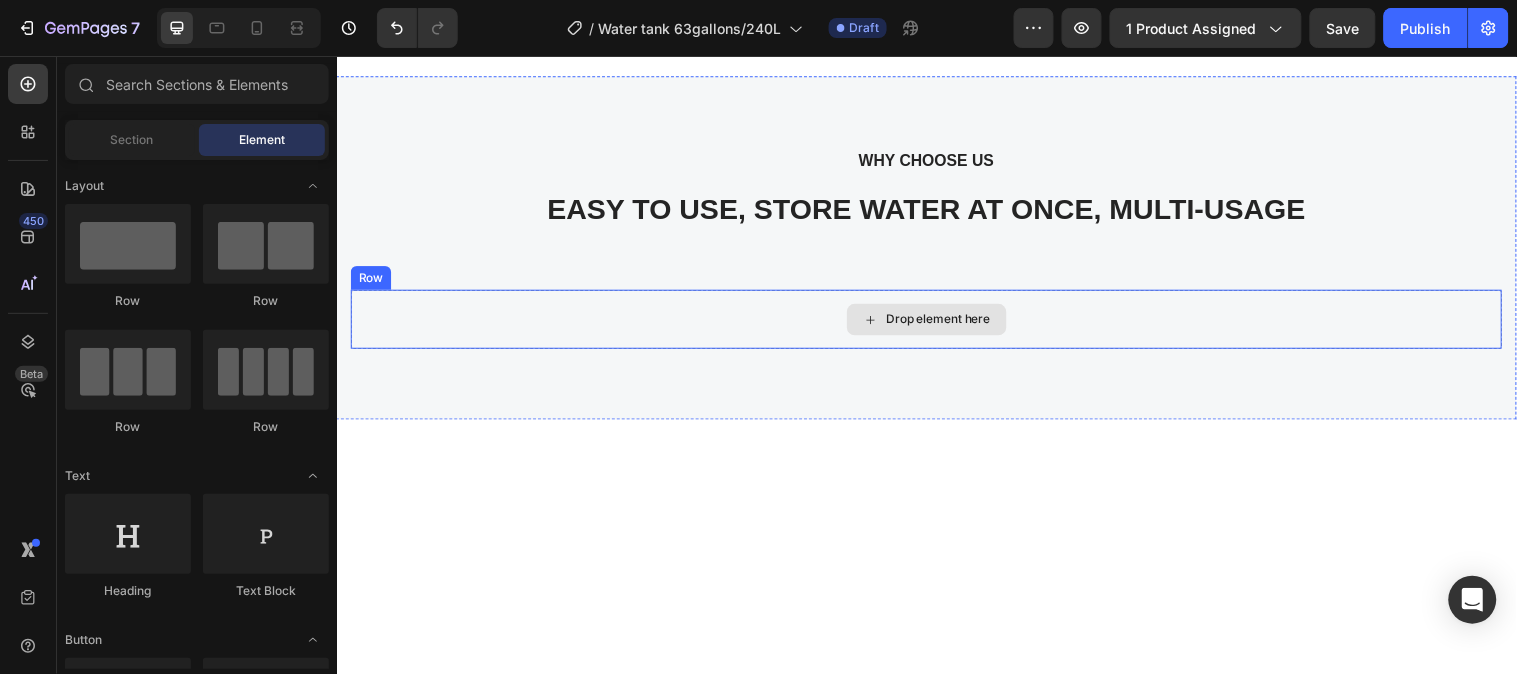 click on "Drop element here" at bounding box center (948, 323) 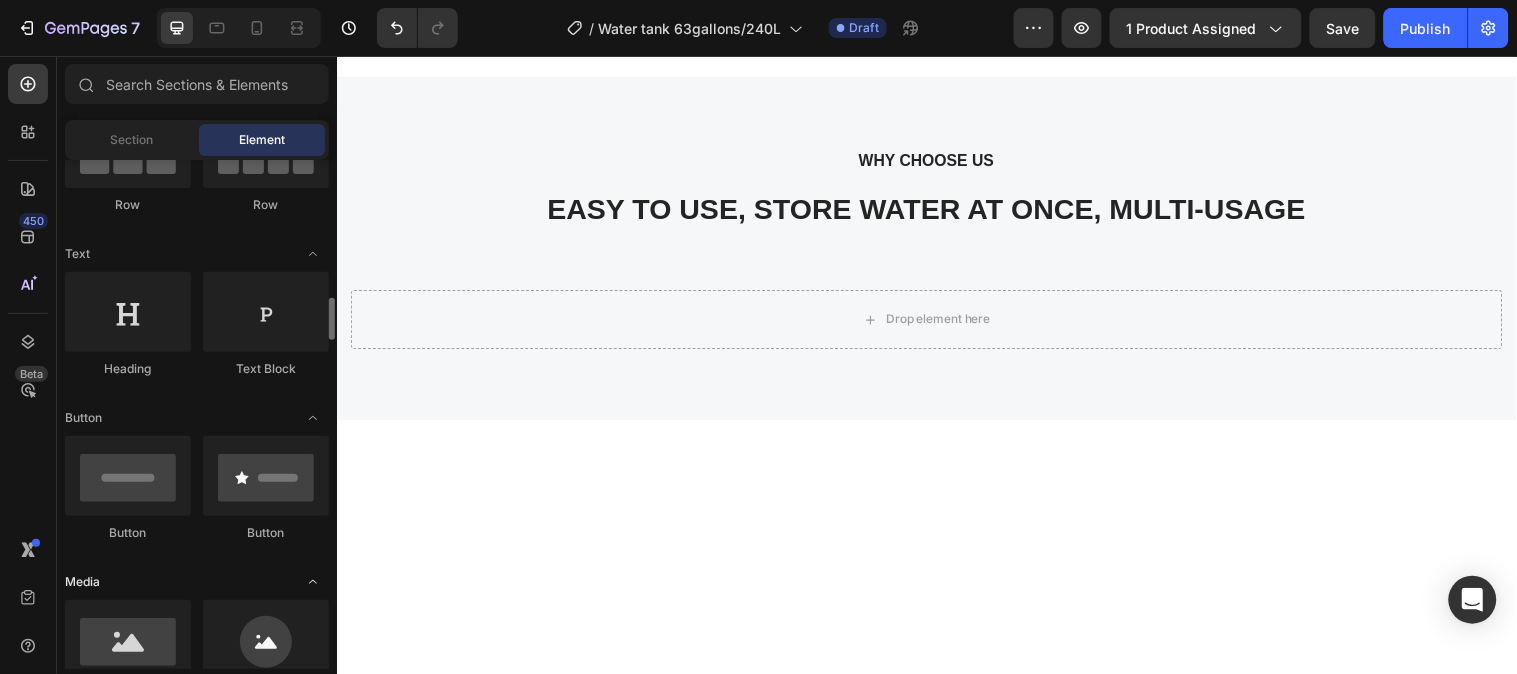 scroll, scrollTop: 333, scrollLeft: 0, axis: vertical 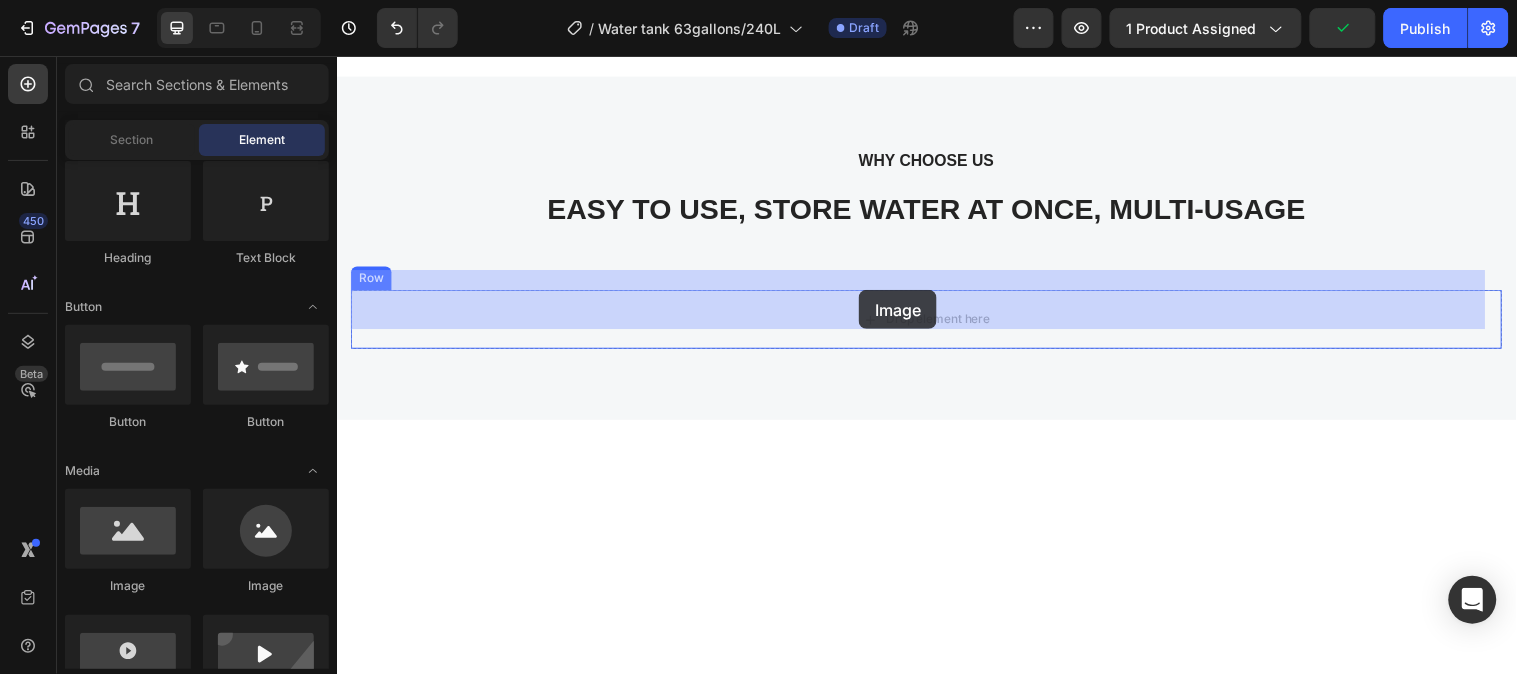 drag, startPoint x: 489, startPoint y: 595, endPoint x: 869, endPoint y: 300, distance: 481.06653 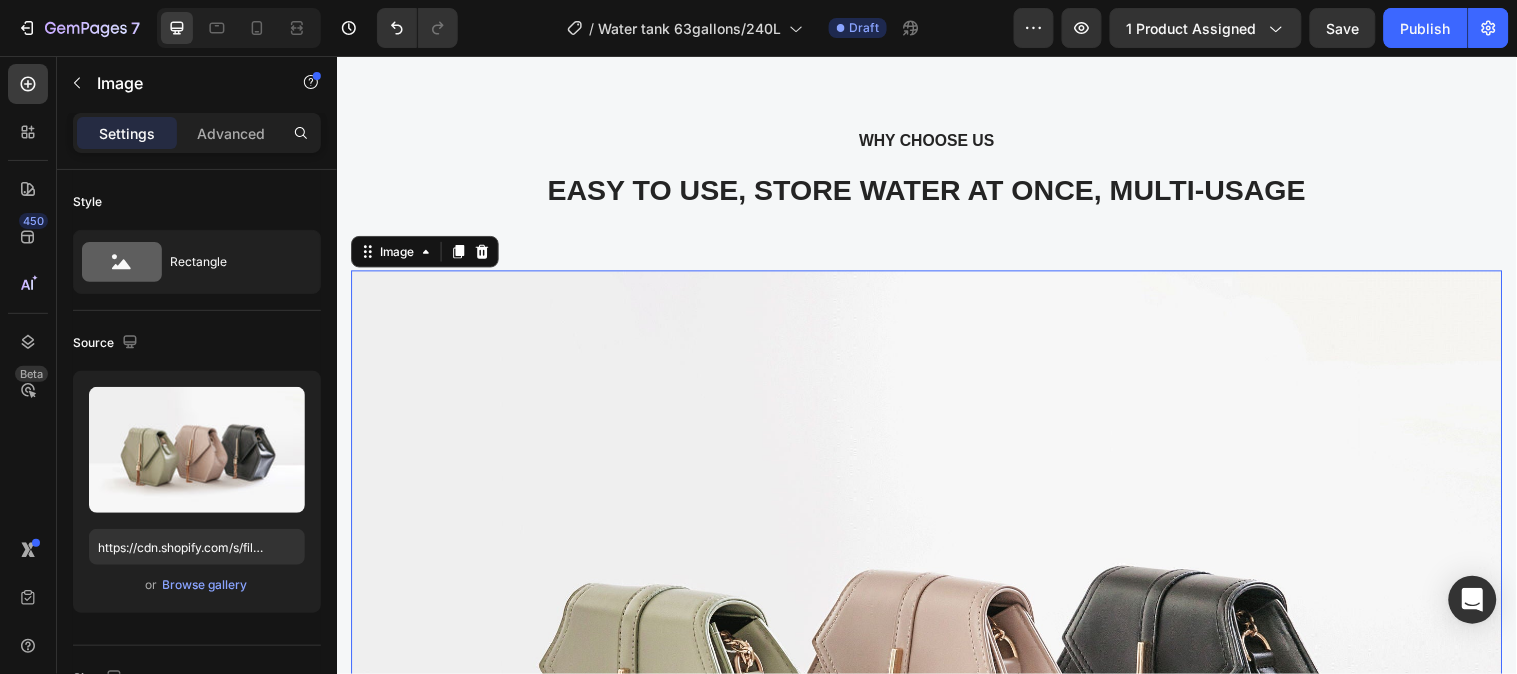 scroll, scrollTop: 4888, scrollLeft: 0, axis: vertical 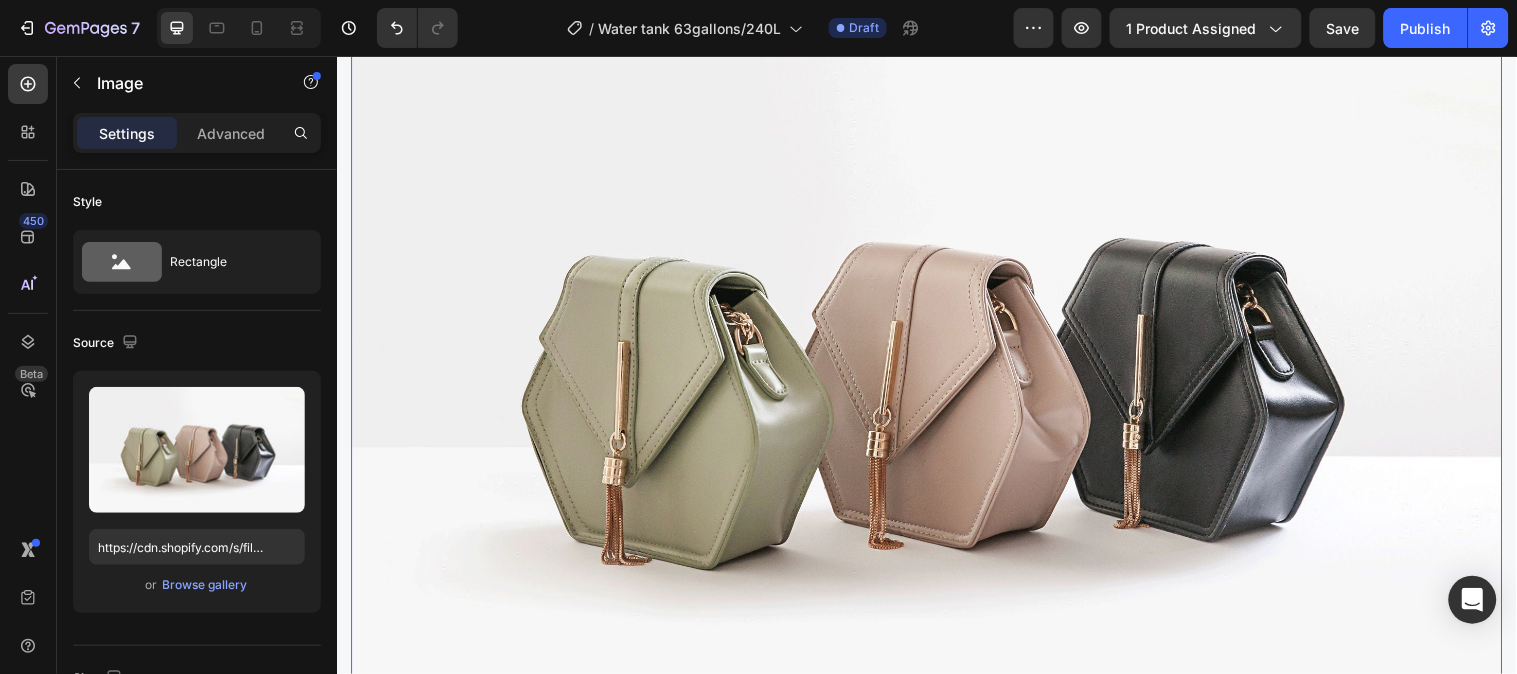 click at bounding box center [936, 379] 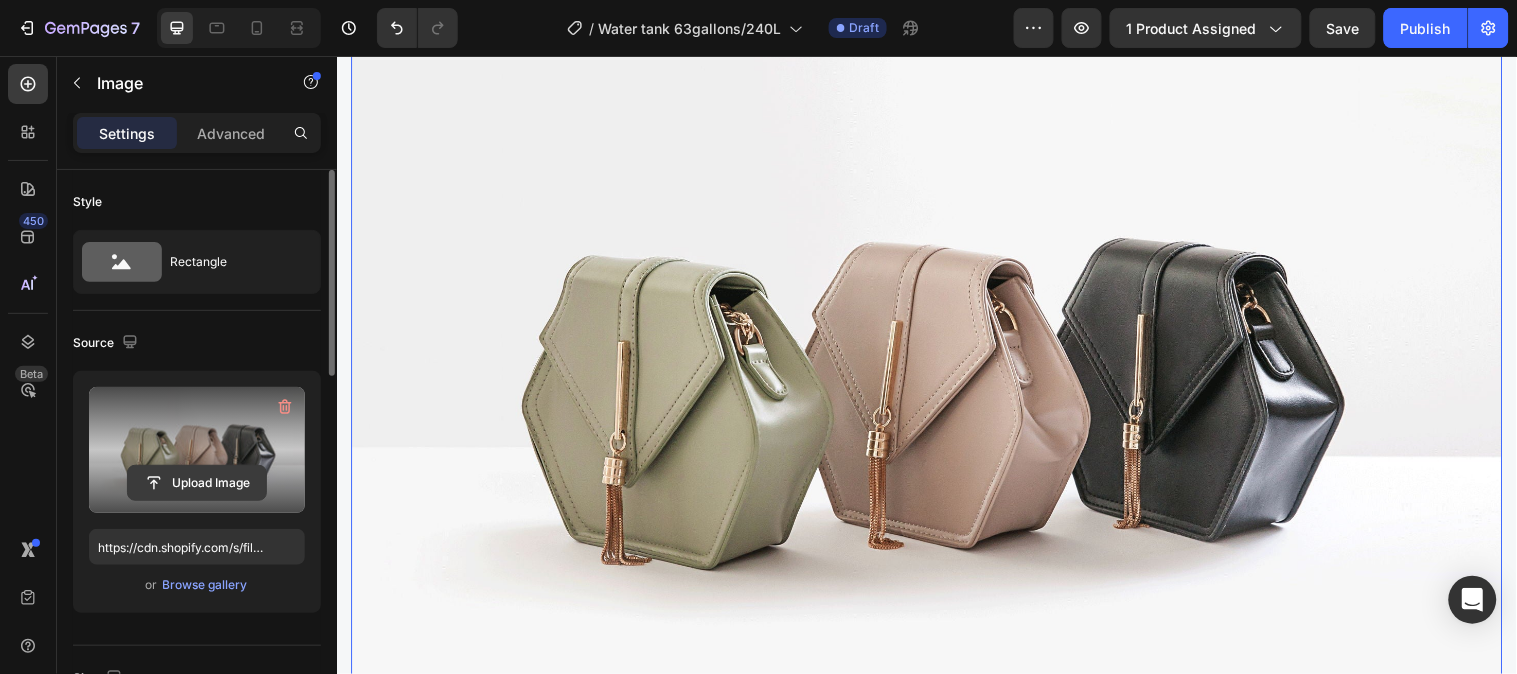 click 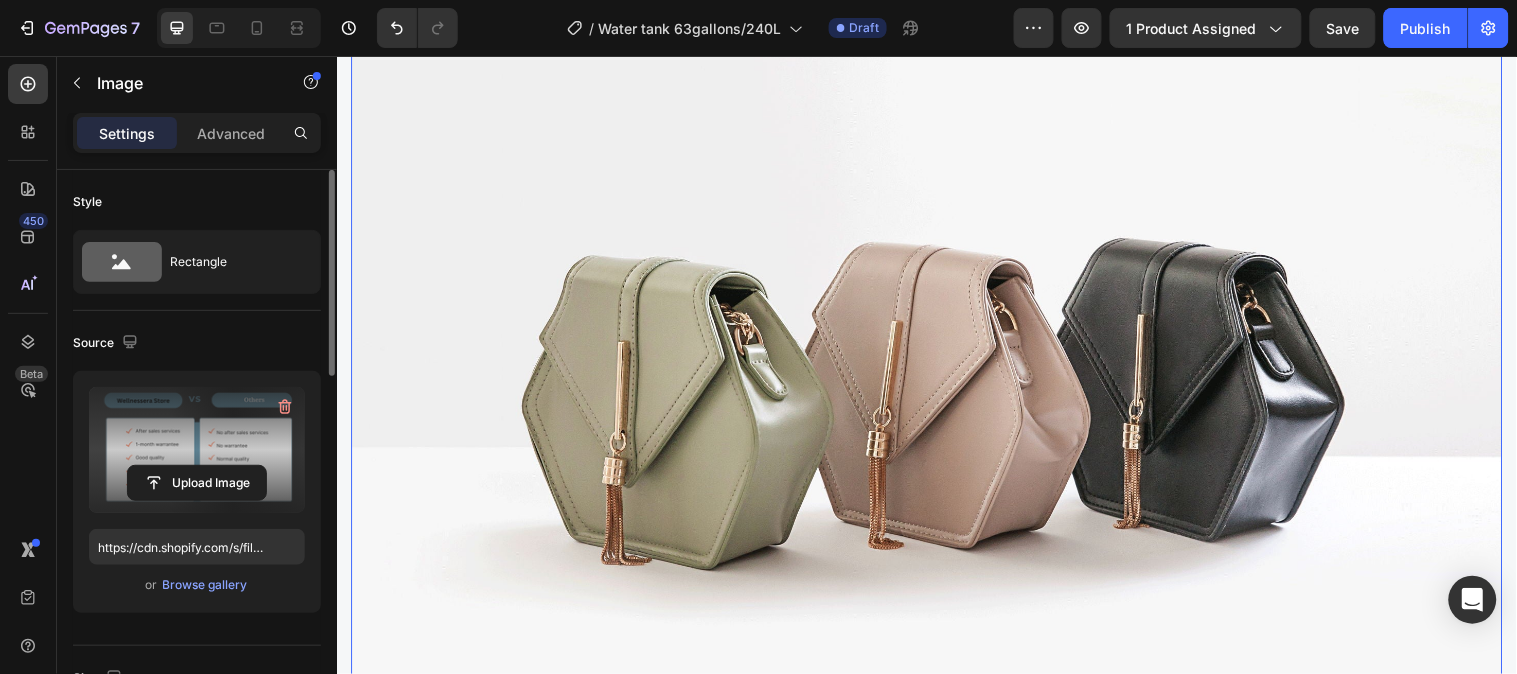 type on "https://cdn.shopify.com/s/files/1/0641/3543/0253/files/gempages_575700525207520195-d0c22d9d-1d1e-47ff-8352-5408da9a1f00.png" 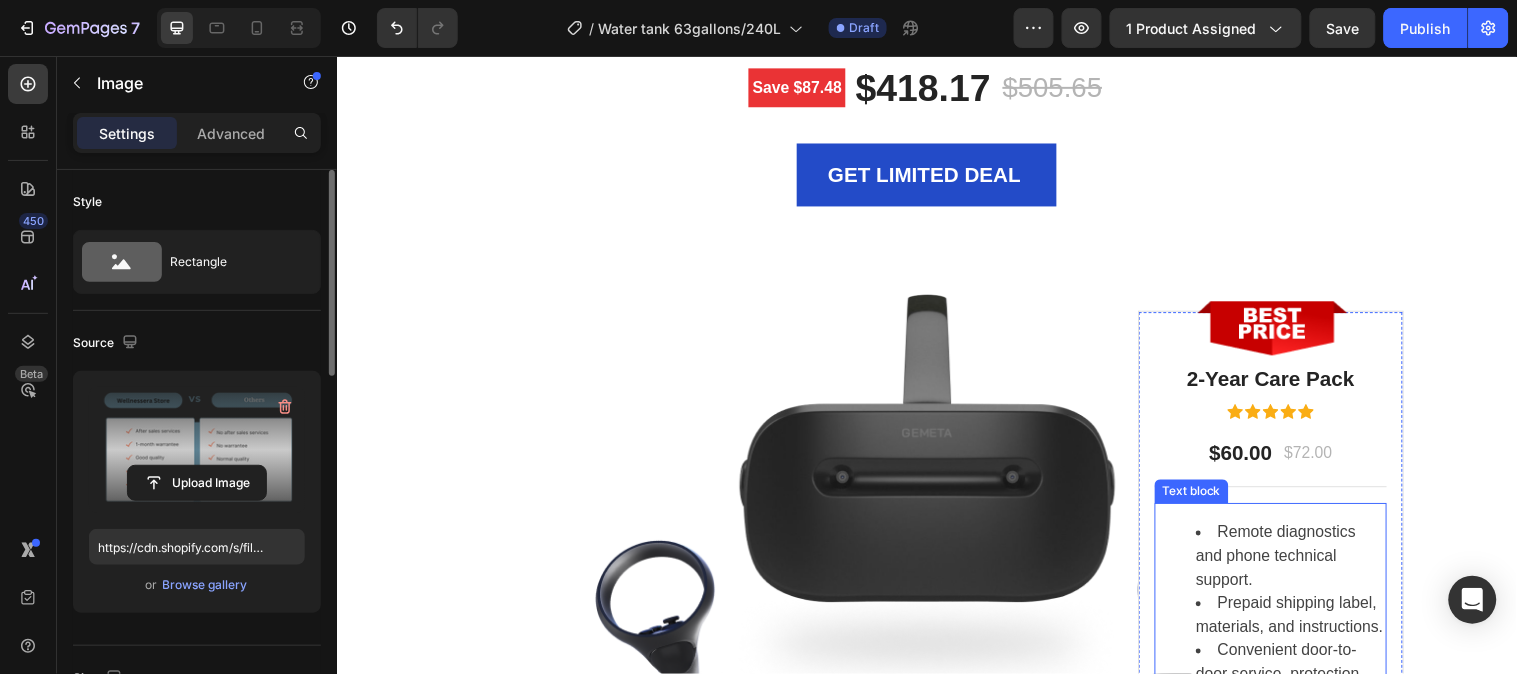 scroll, scrollTop: 6222, scrollLeft: 0, axis: vertical 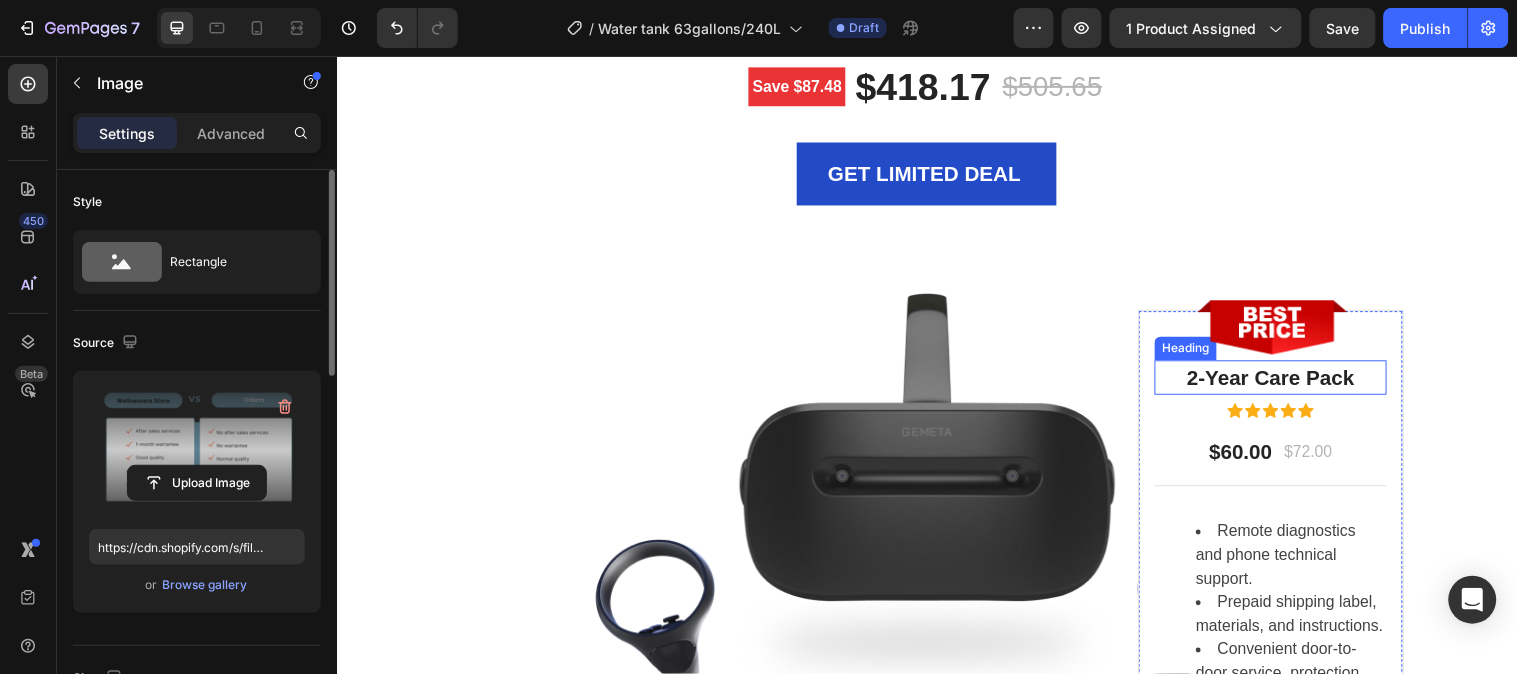 click on "2-Year Care Pack" at bounding box center (1286, 382) 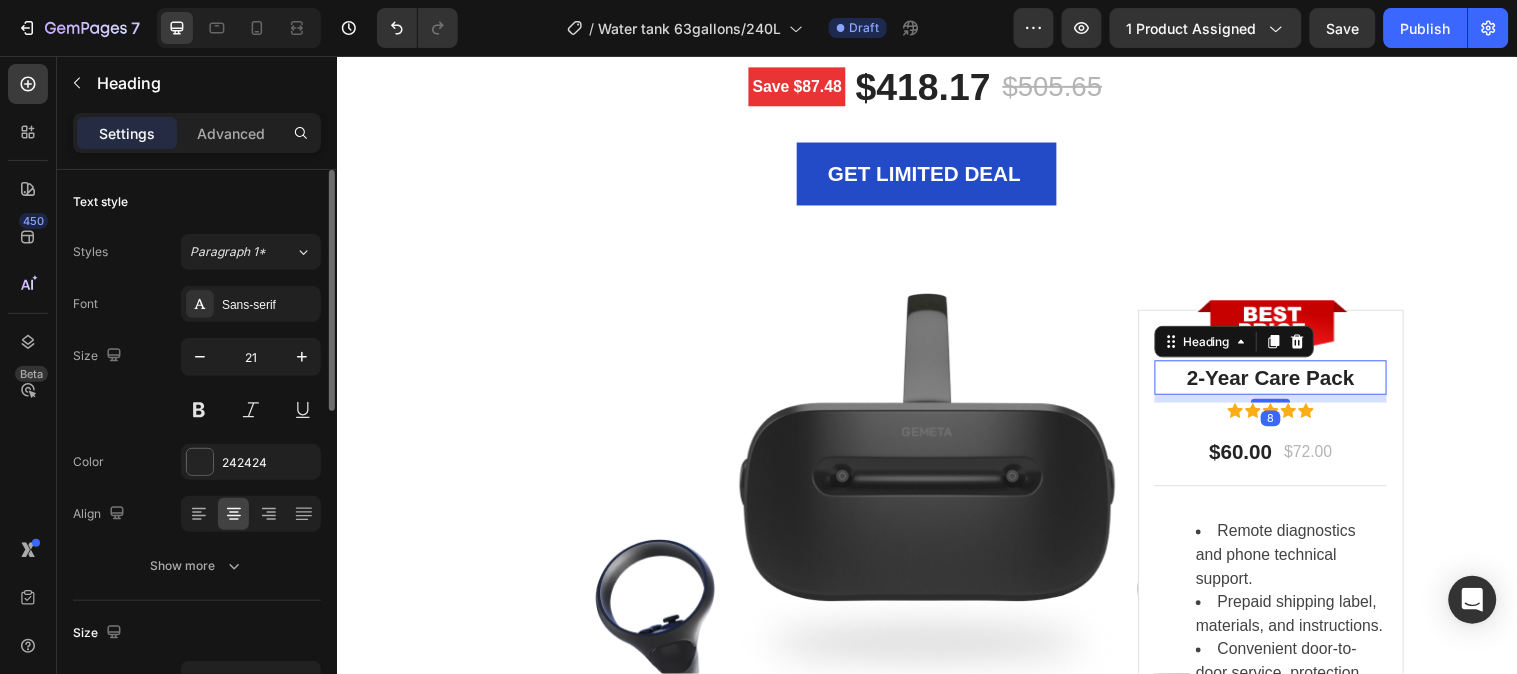 click on "2-Year Care Pack" at bounding box center [1286, 382] 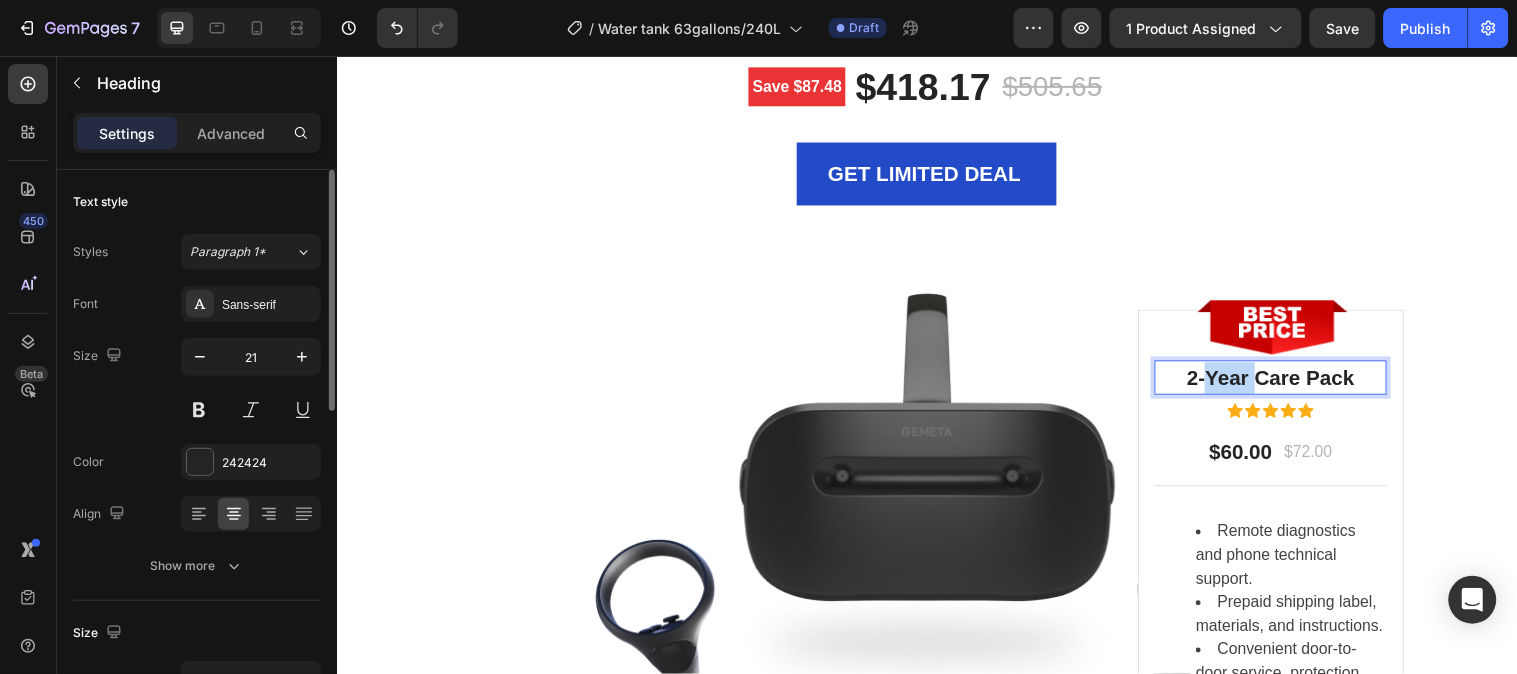 click on "2-Year Care Pack" at bounding box center (1286, 382) 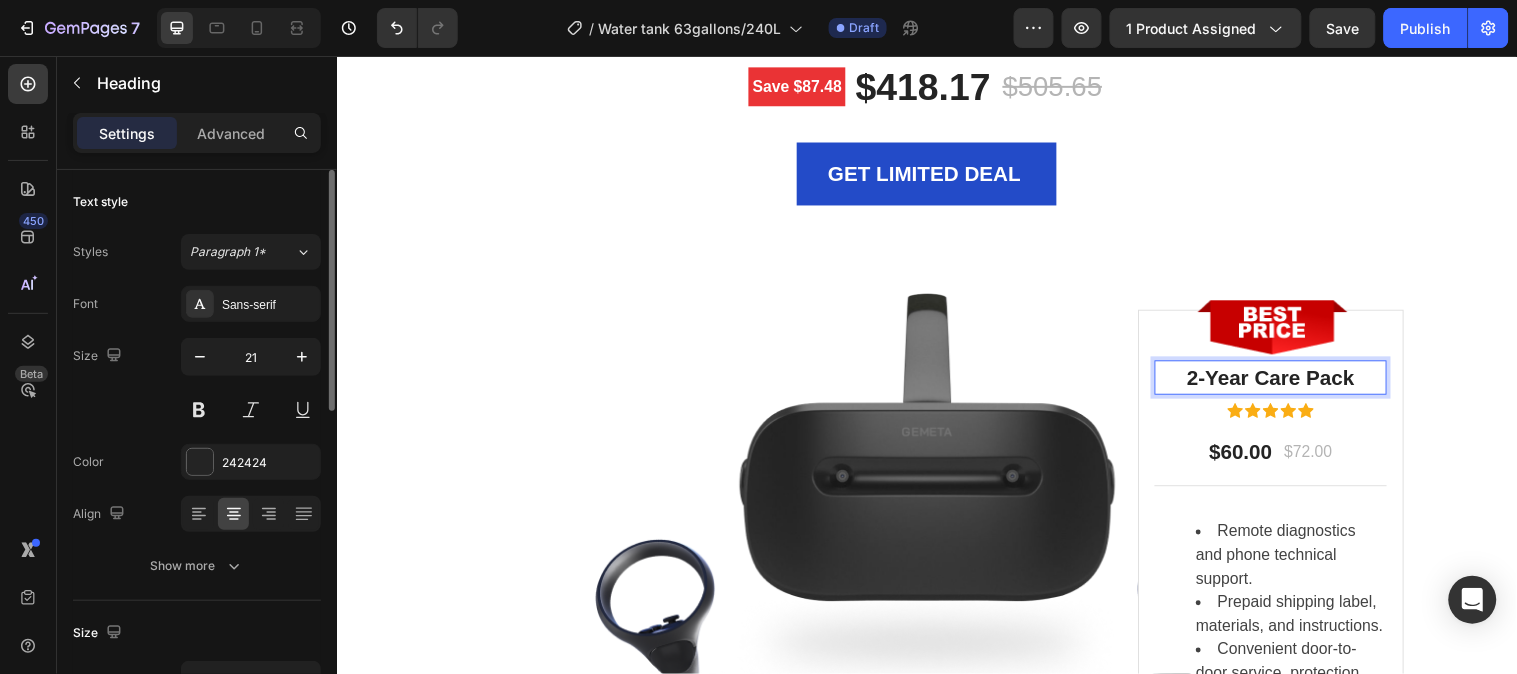 click on "2-Year Care Pack" at bounding box center (1286, 382) 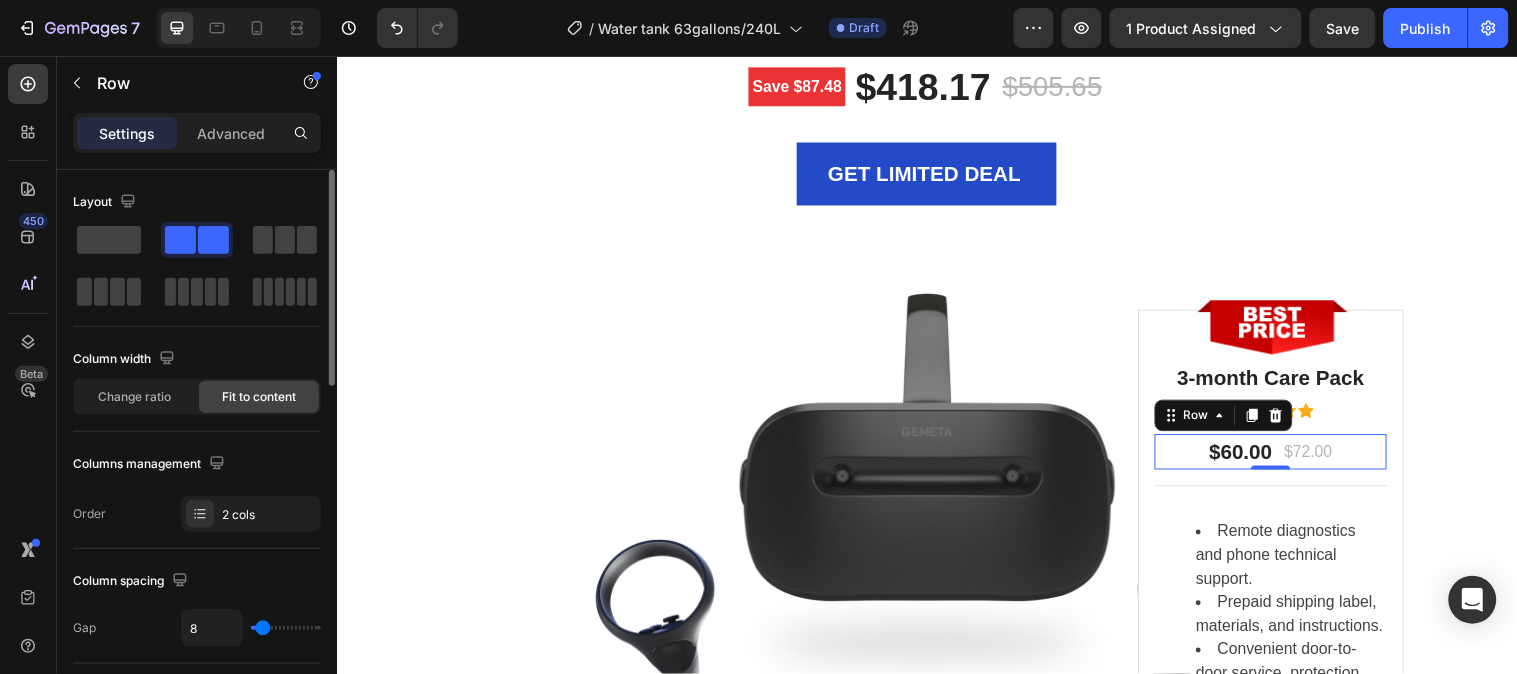 click on "$60.00 Text block $72.00 Text block Row   0" at bounding box center [1286, 457] 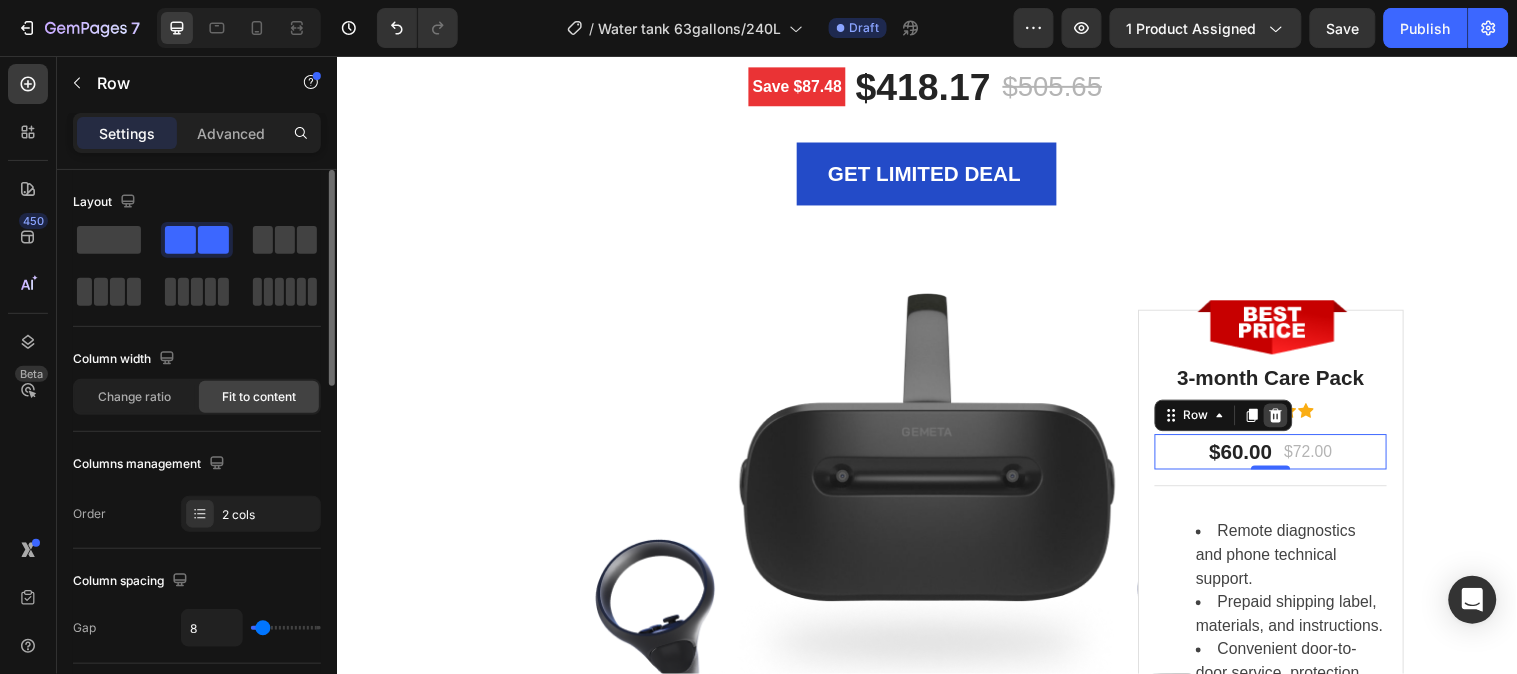click 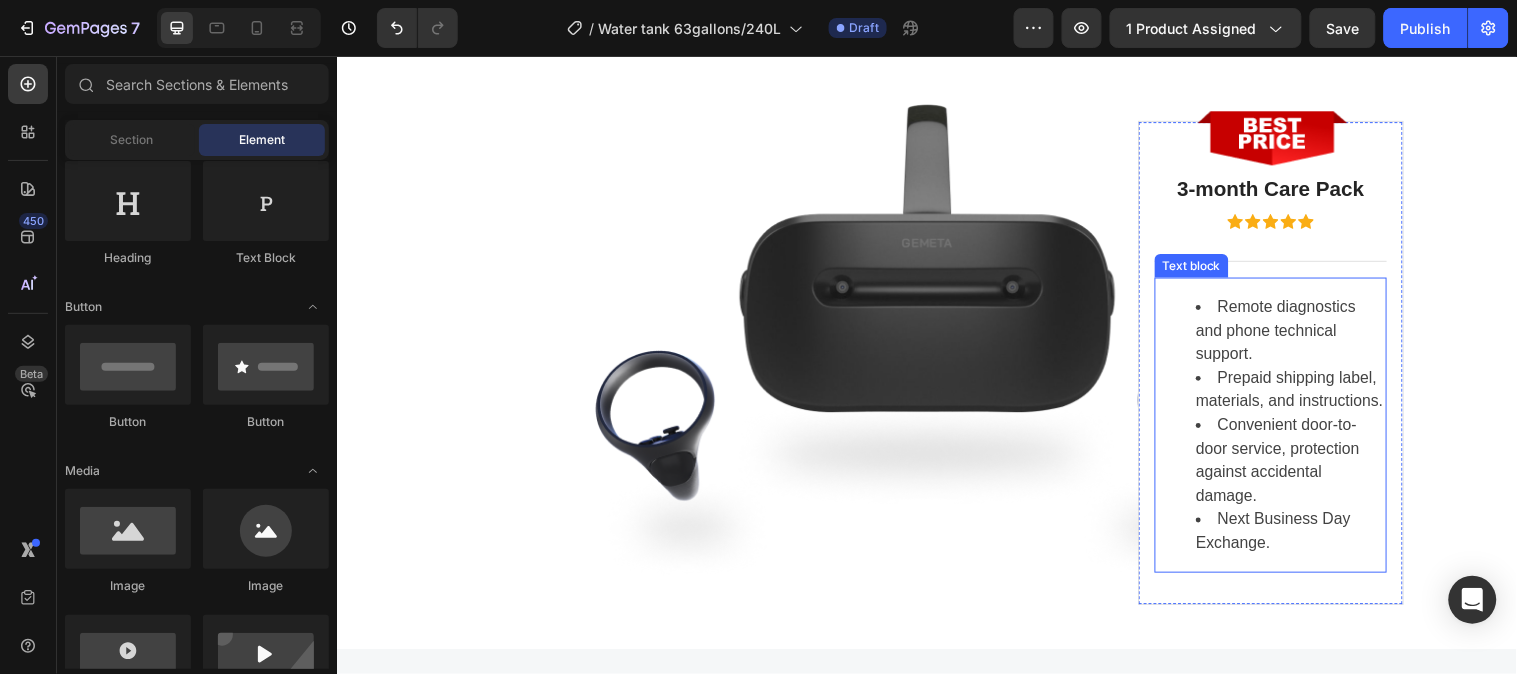 scroll, scrollTop: 6555, scrollLeft: 0, axis: vertical 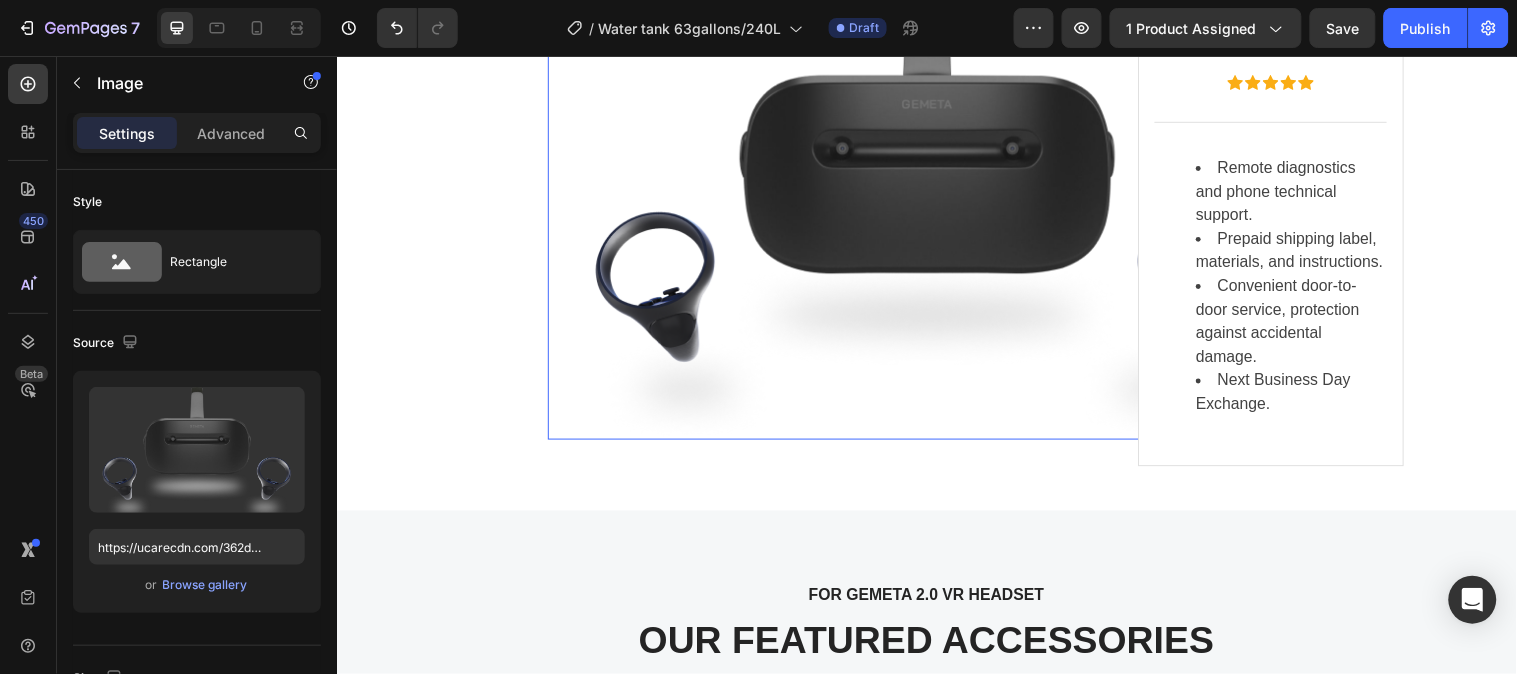 click at bounding box center [936, 187] 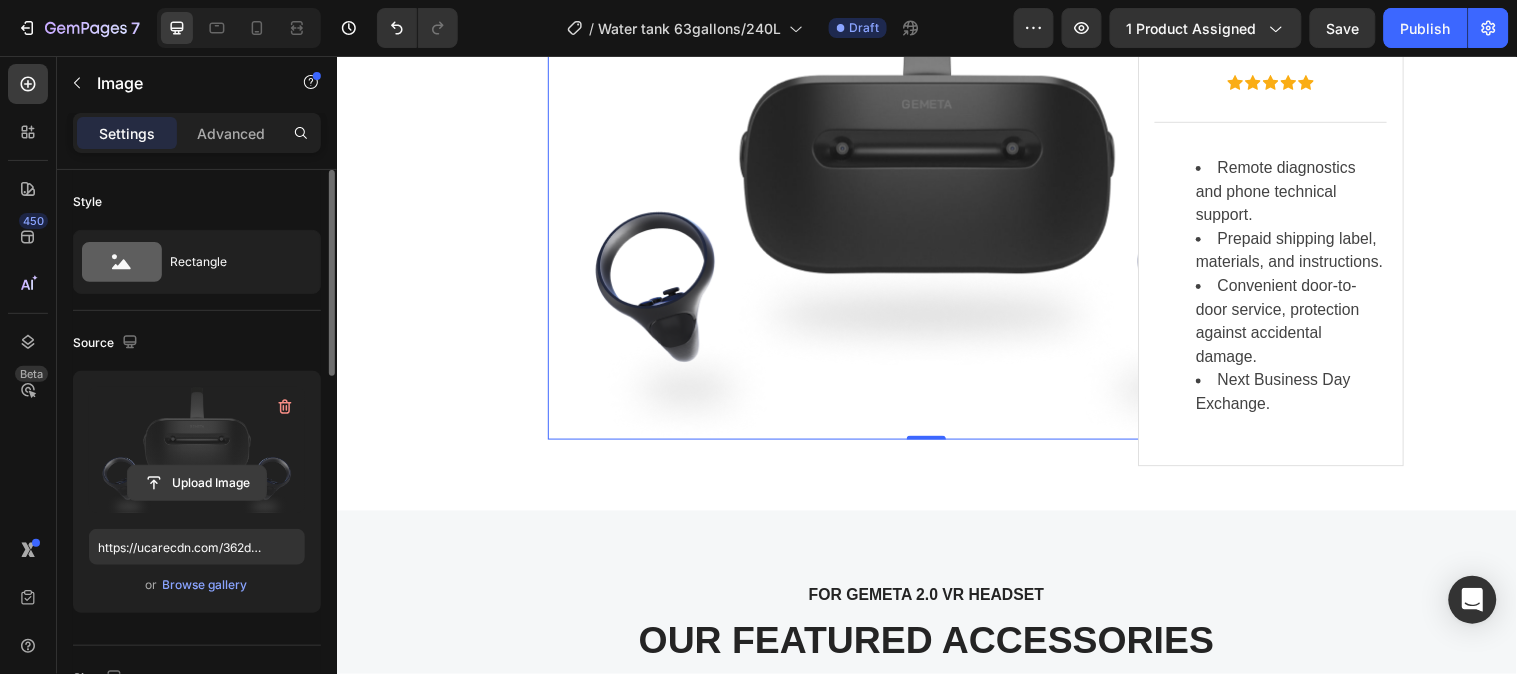 click 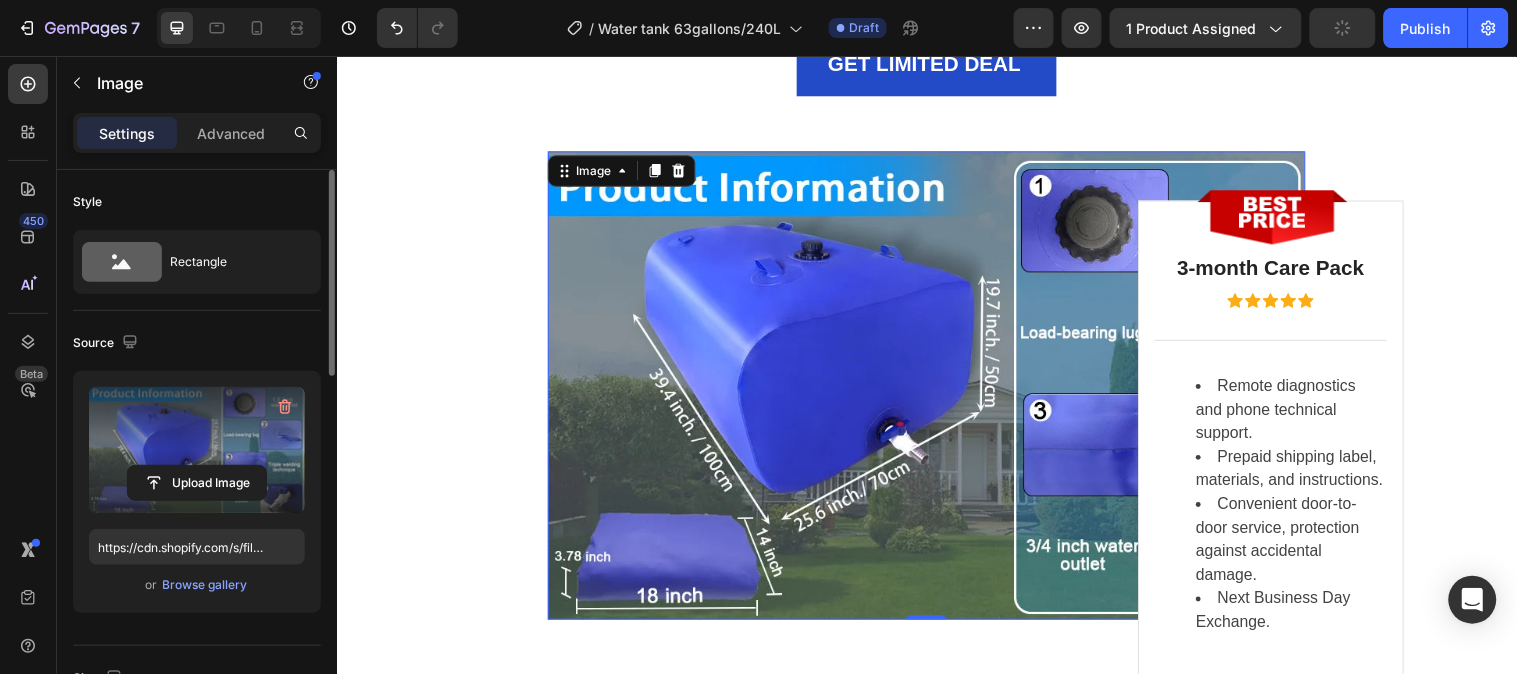 scroll, scrollTop: 6444, scrollLeft: 0, axis: vertical 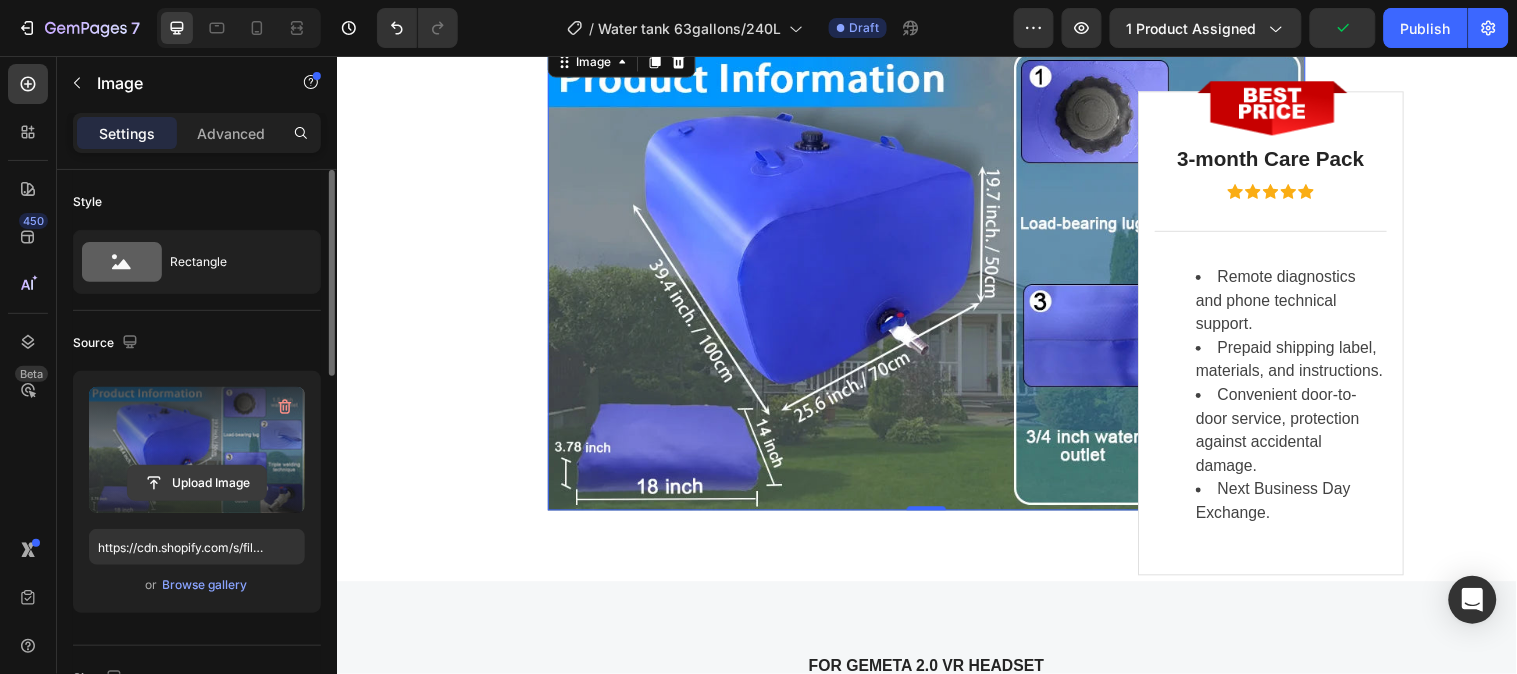 click 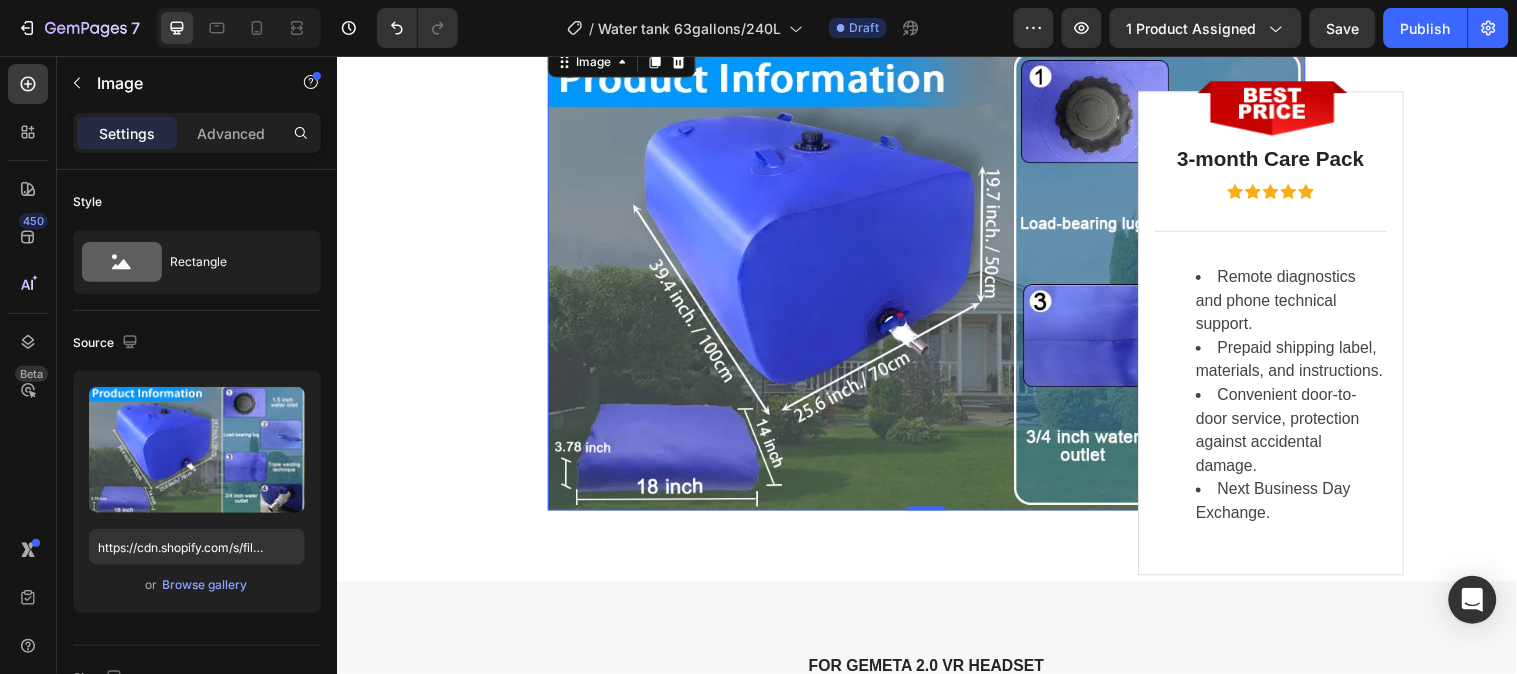 click at bounding box center [936, 279] 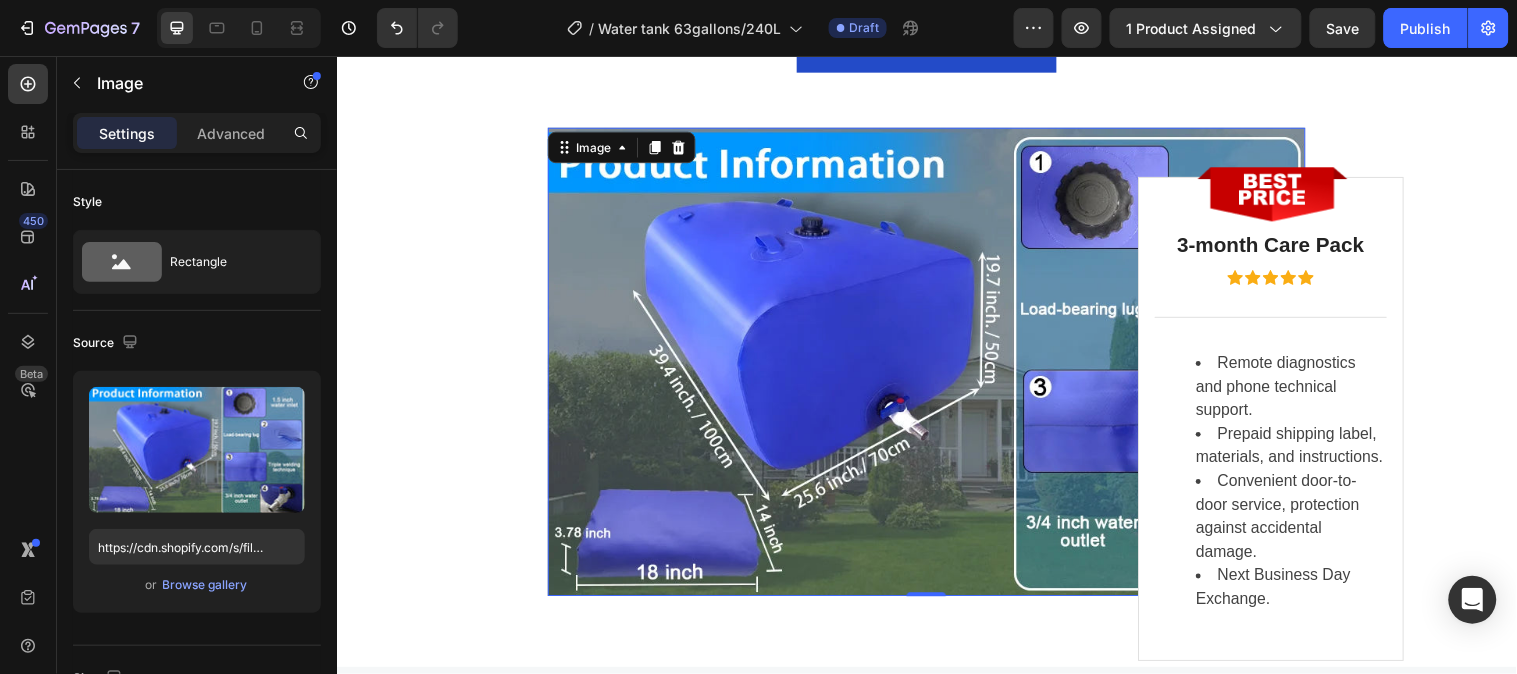 scroll, scrollTop: 6333, scrollLeft: 0, axis: vertical 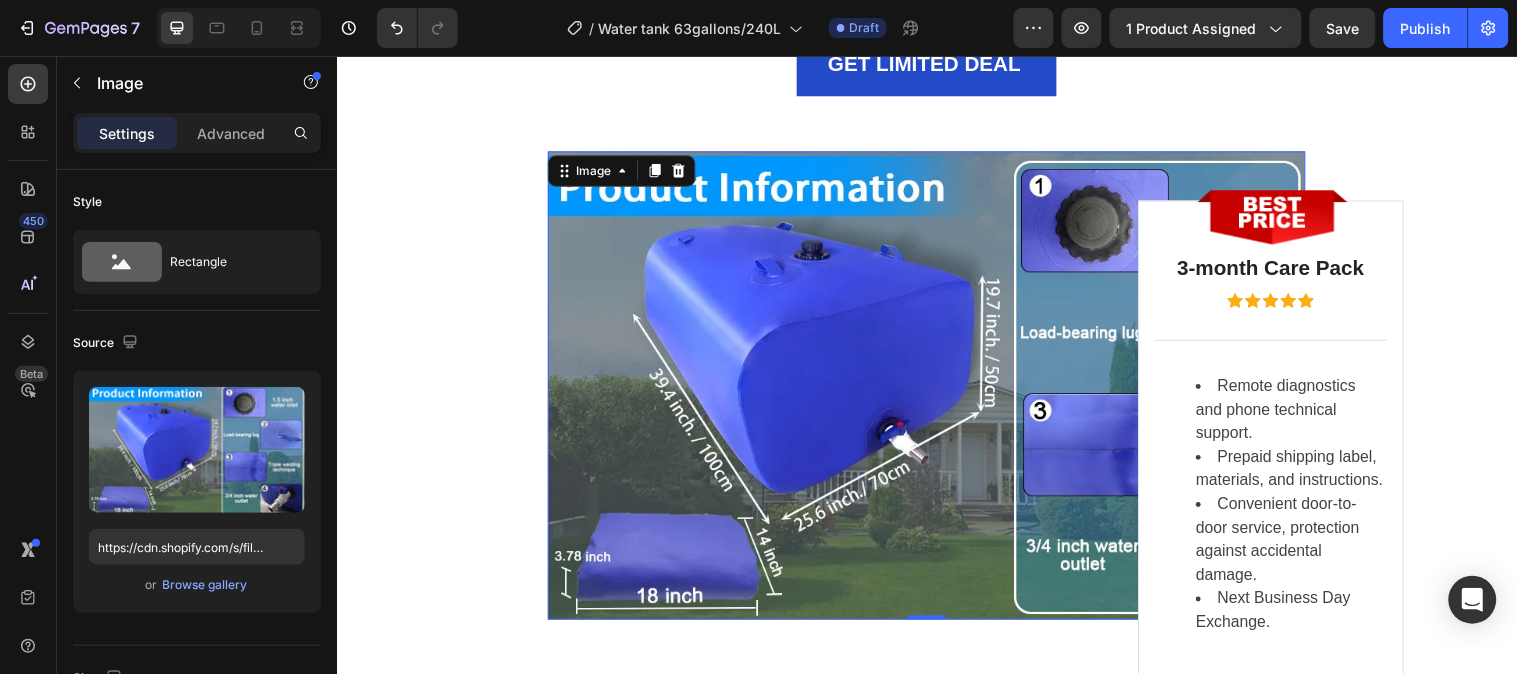 click at bounding box center (936, 390) 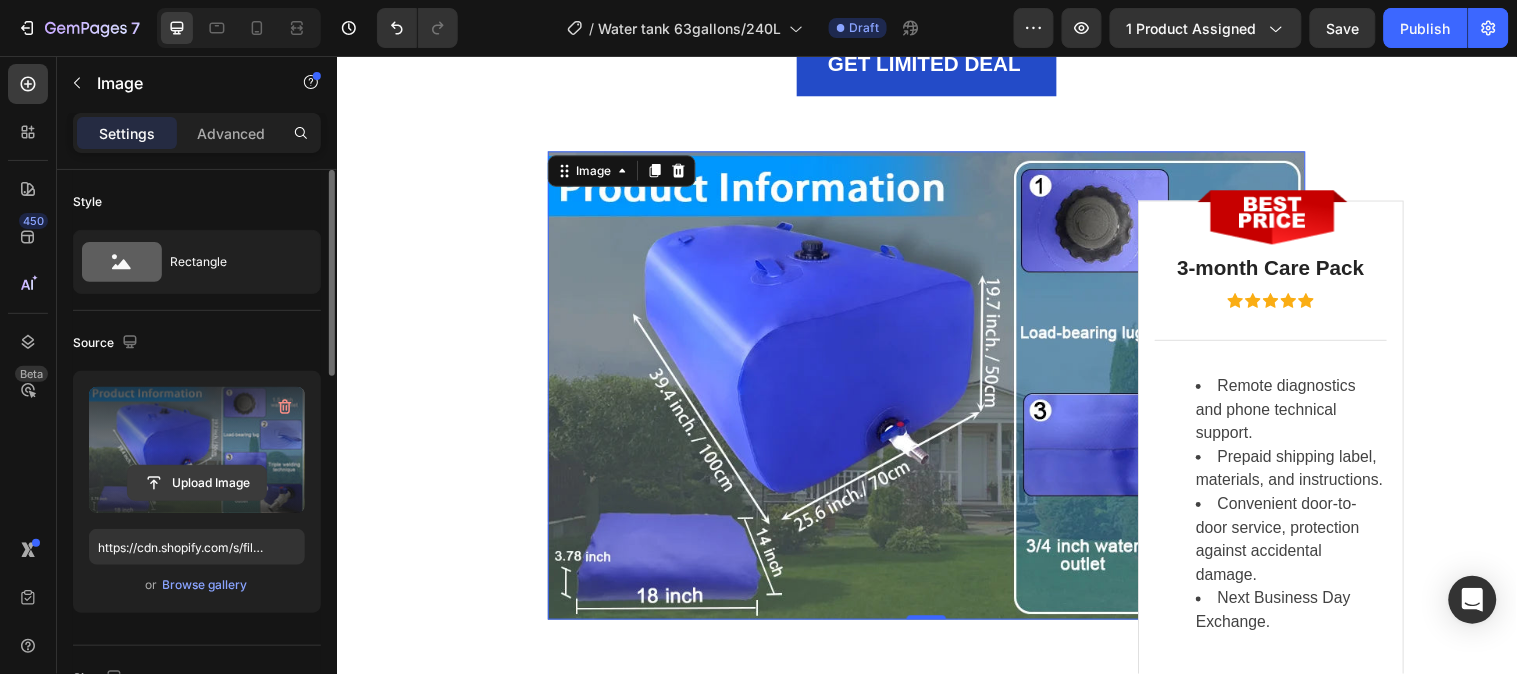 click 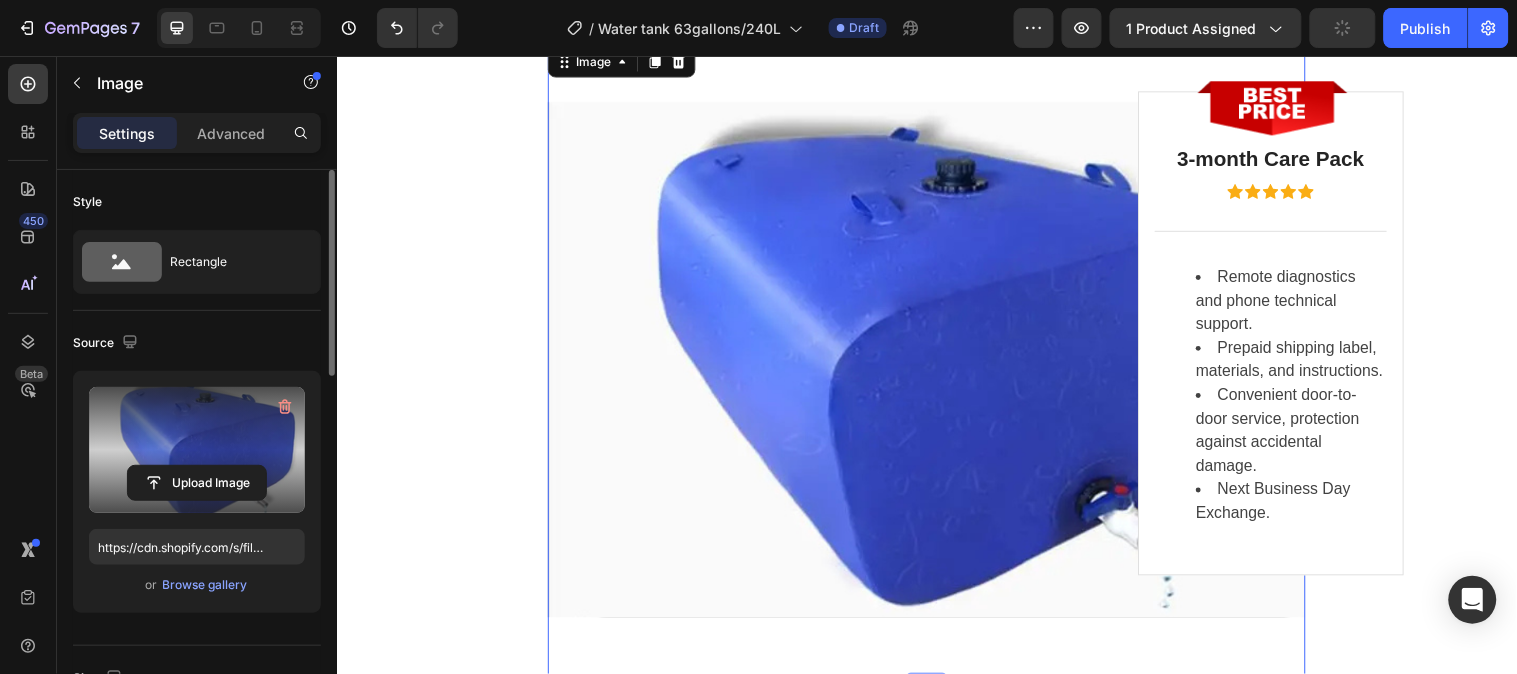 scroll, scrollTop: 6333, scrollLeft: 0, axis: vertical 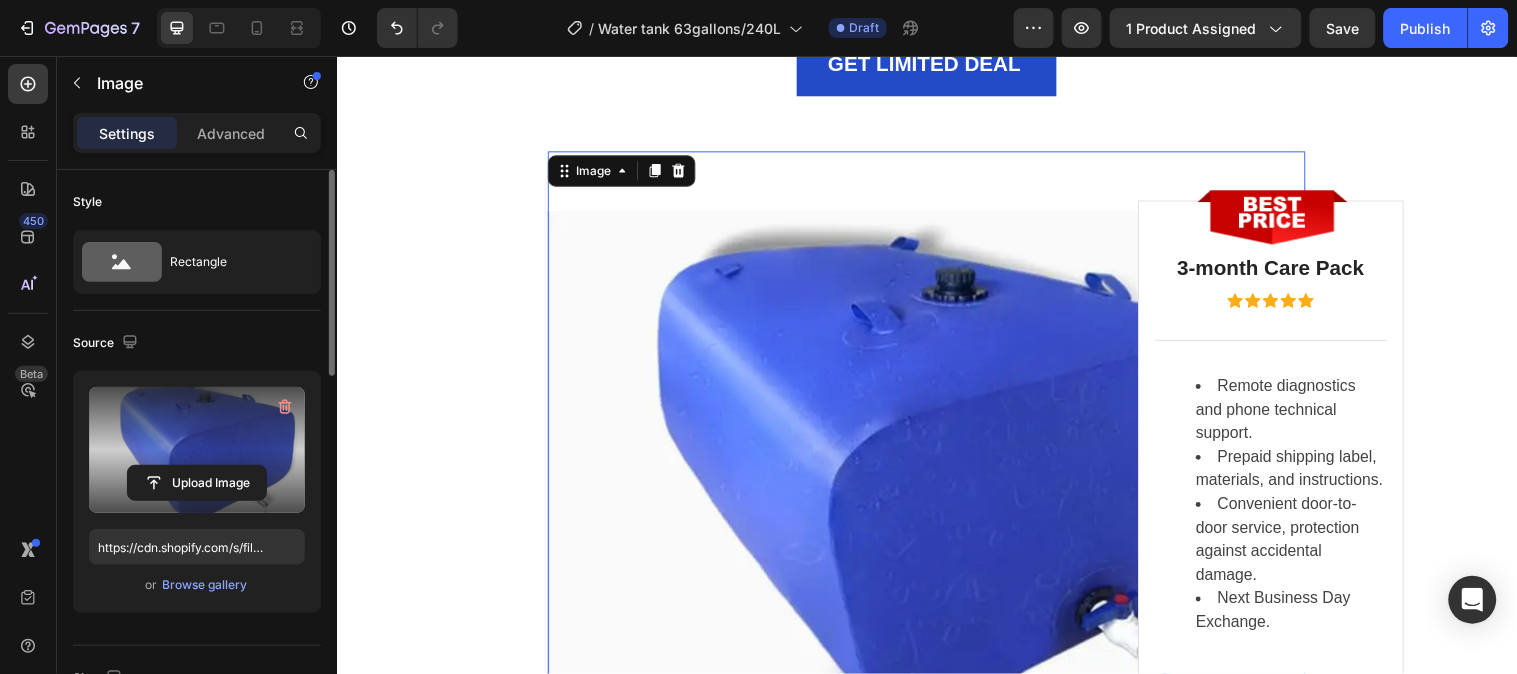 click at bounding box center [197, 450] 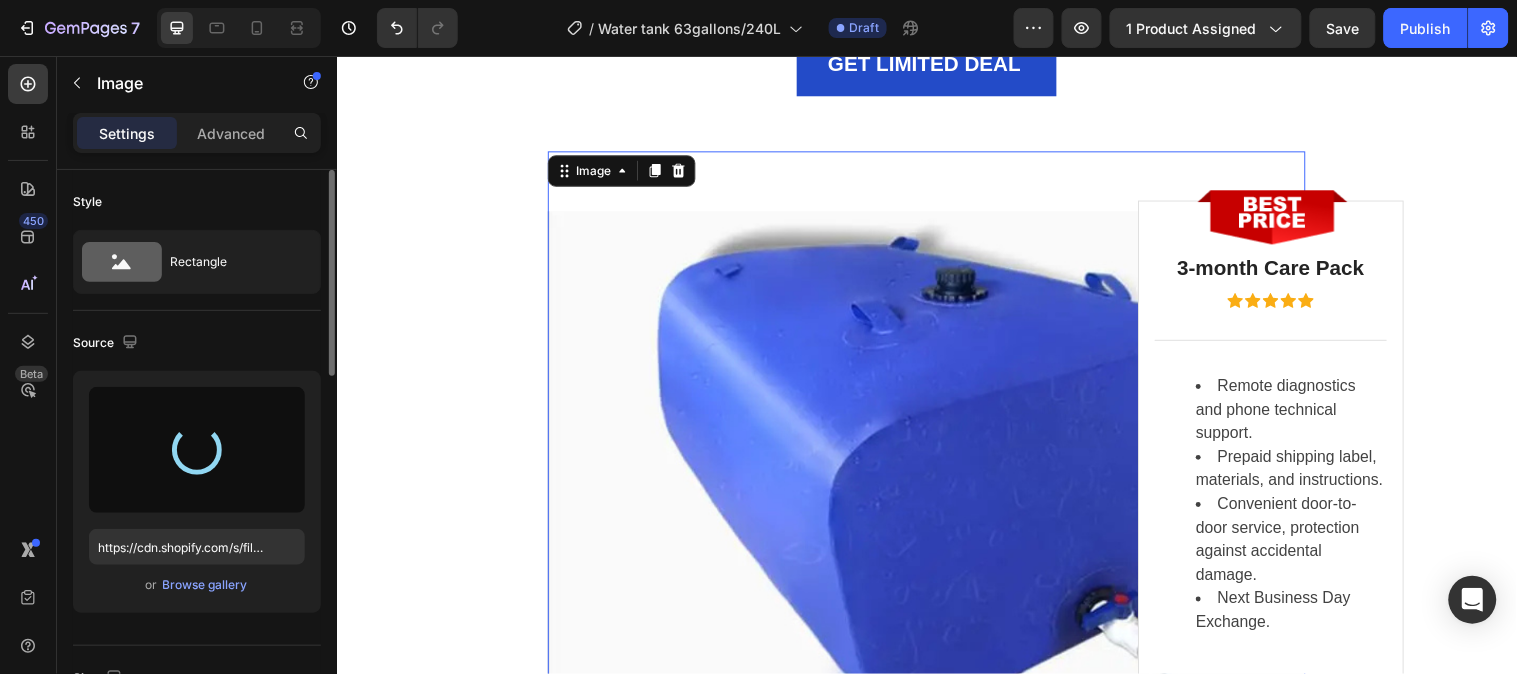 type on "https://cdn.shopify.com/s/files/1/0641/3543/0253/files/gempages_575700525207520195-a5b1bc07-3e0e-4a42-b4e9-9e9b009a1fd4.png" 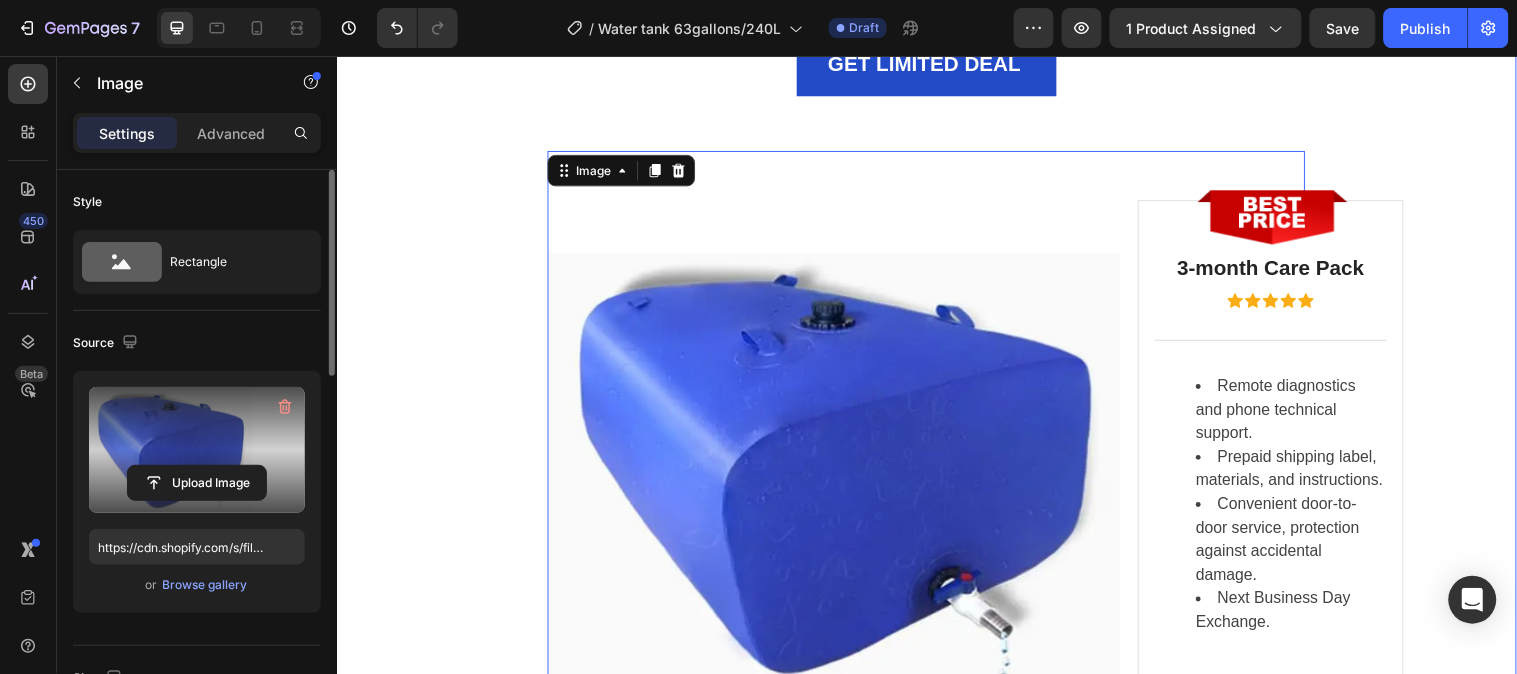 click on "LIMITED TIME DEAL Text block PLAY WORRY-FREE  WITH OUR EXTENDED WARRANTY Heading 00 Days 16 Hours 50 Minutes 16 Seconds CountDown Timer 2 extra years of software and hardware coverage - for the discounted price! Text block Save $87.48 Product Badge $418.17 (P) Price (P) Price $505.65 (P) Price (P) Price Row GET LIMITED DEAL (P) Cart Button Product Row Image   0 Image 3-month Care Pack Heading
Icon
Icon
Icon
Icon
Icon Icon List Hoz                Title Line Remote diagnostics and phone technical support. Prepaid shipping label, materials, and instructions. Convenient door-to-door service, protection against accidental damage. Next Business Day Exchange. Text block Row Row" at bounding box center (936, 201) 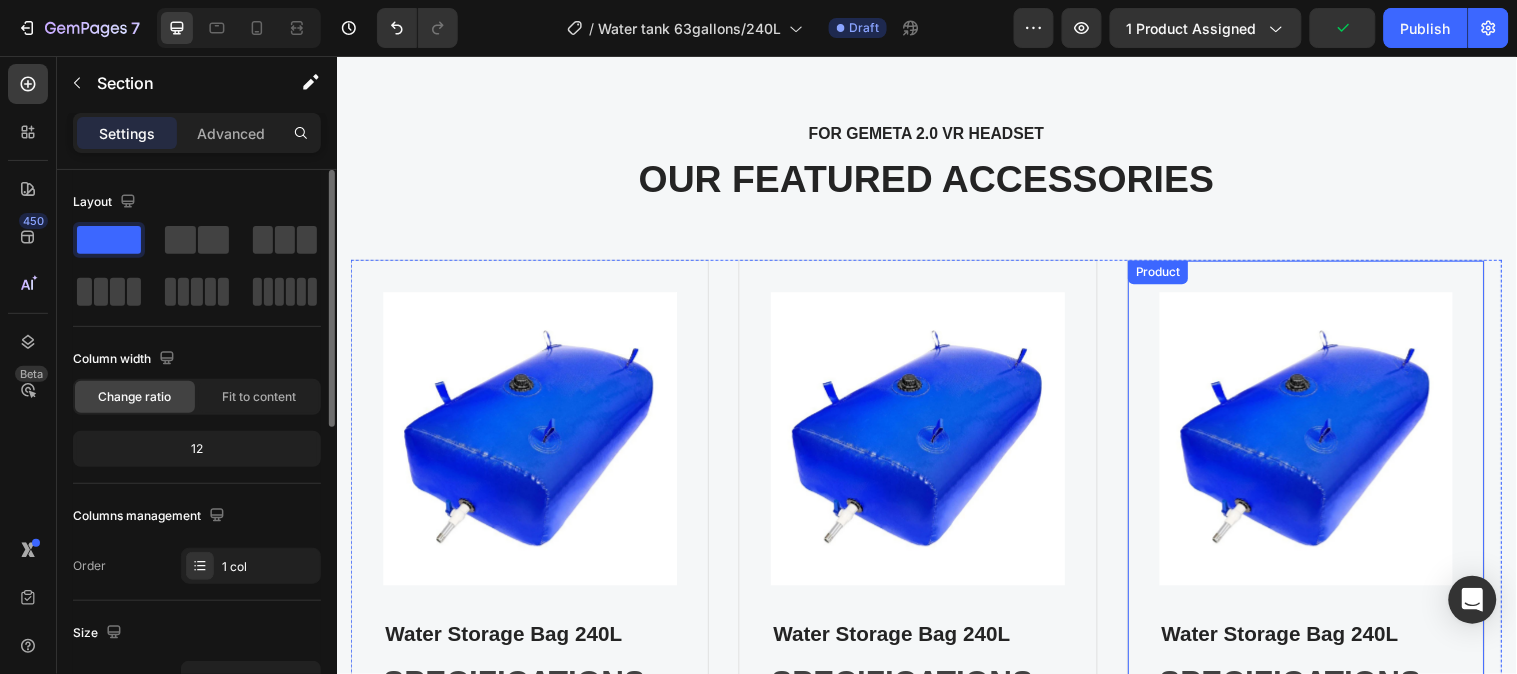 scroll, scrollTop: 7000, scrollLeft: 0, axis: vertical 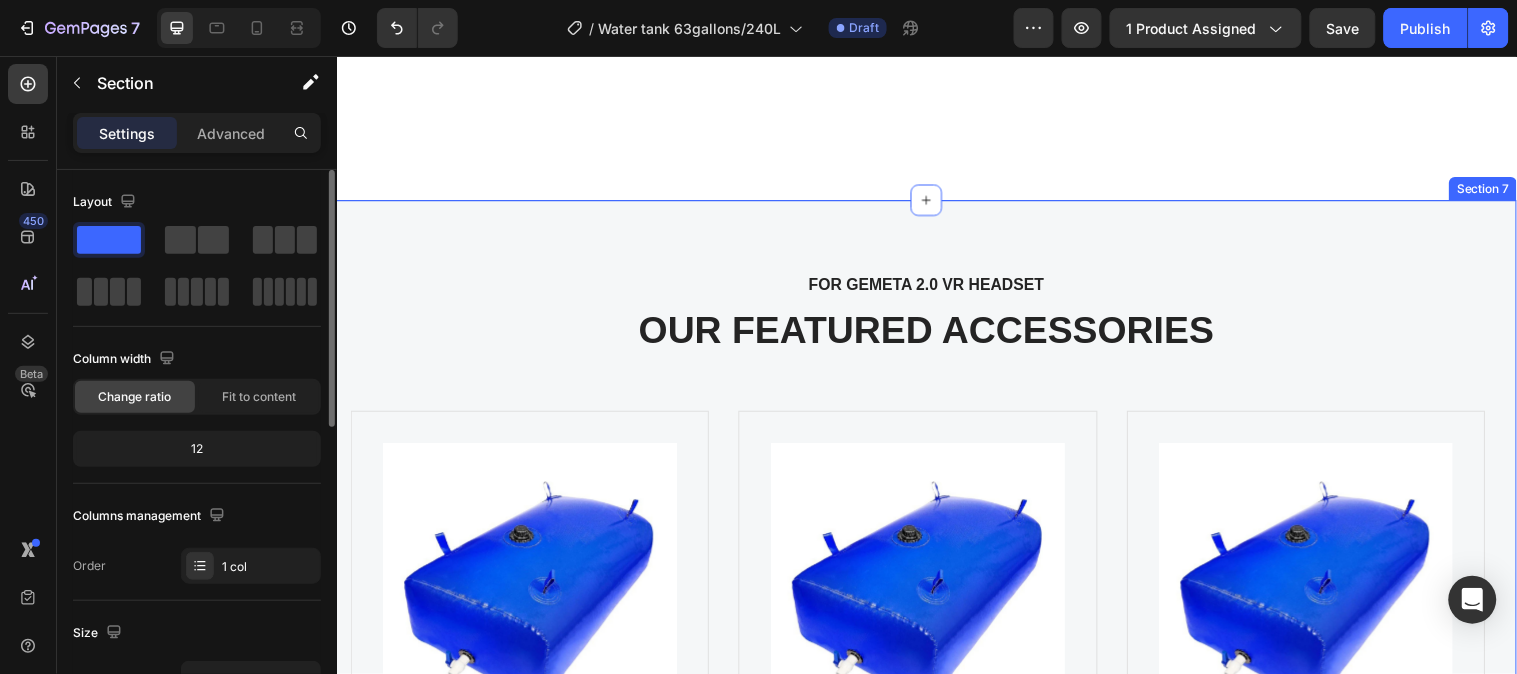 click on "FOR GEMETA 2.0 VR HEADSET Text block OUR FEATURED ACCESSORIES Heading Product Images Water Storage Bag 240L (P) Title
SPECIFICATIONS
About this product
[Material and Technology] The new generation water storage bag adopts double-layer soft PVC strong mesh, high-density leak-proof coating, and double-welded sealing structure. Soft materials last longer and fold easier and look better.
[Configuration] 1.5-inch water inlet | 3/4-inch water outlet | 3/4-inch PVC socket | 3/4-inch hose faucet adapter (metal material) | Leak-proof rubber gasket | Teflon tape
[Function] It is not recommended for drinking water. It has the functions of water leakage, sun protection, anti-freeze, wear resistance, anti-prick, and anti-static. Suitable for garden irrigation, camping, agricultural fire-fighting equipment and other scenarios.
Choice: yes
Hign-concerned Chemical: None
[Note & Service] We have a professional after-sales team. If you have any questions about the product, you can consult us." at bounding box center [936, 650] 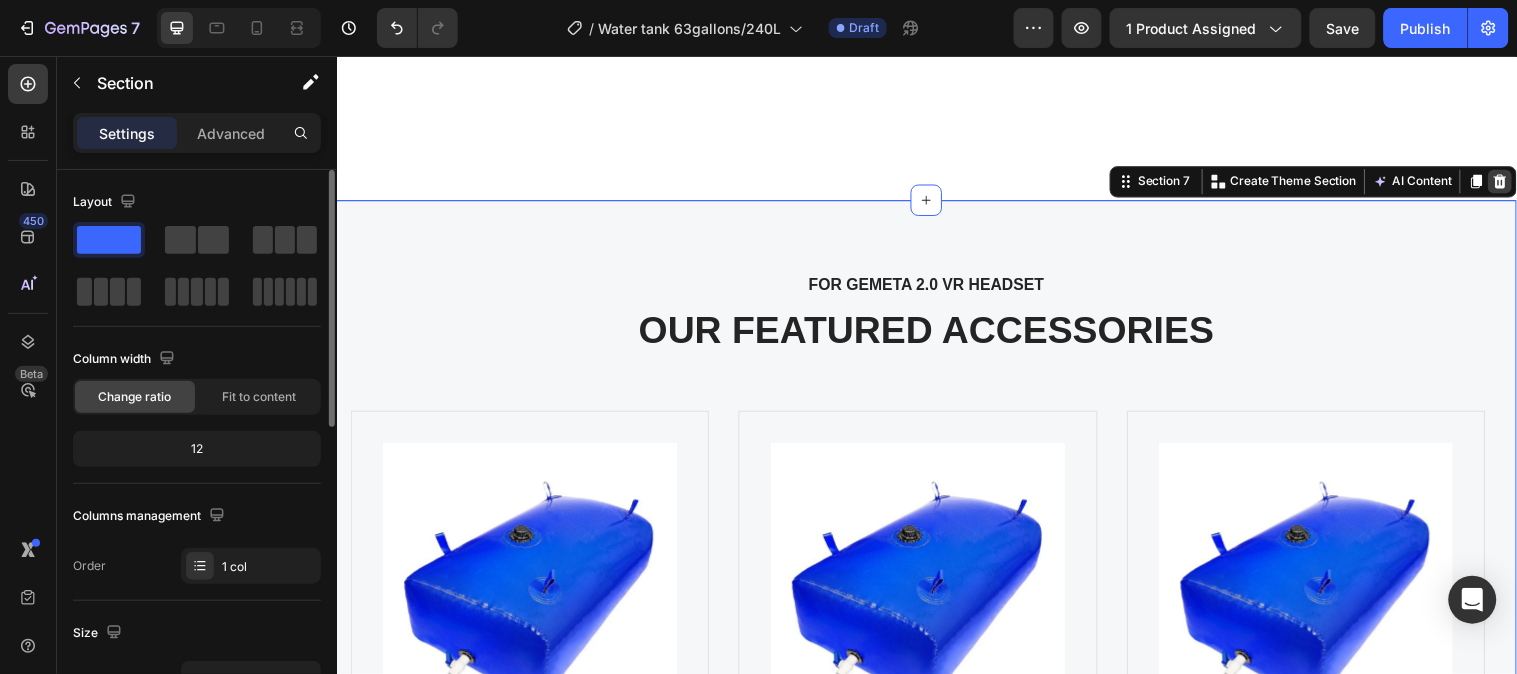 click 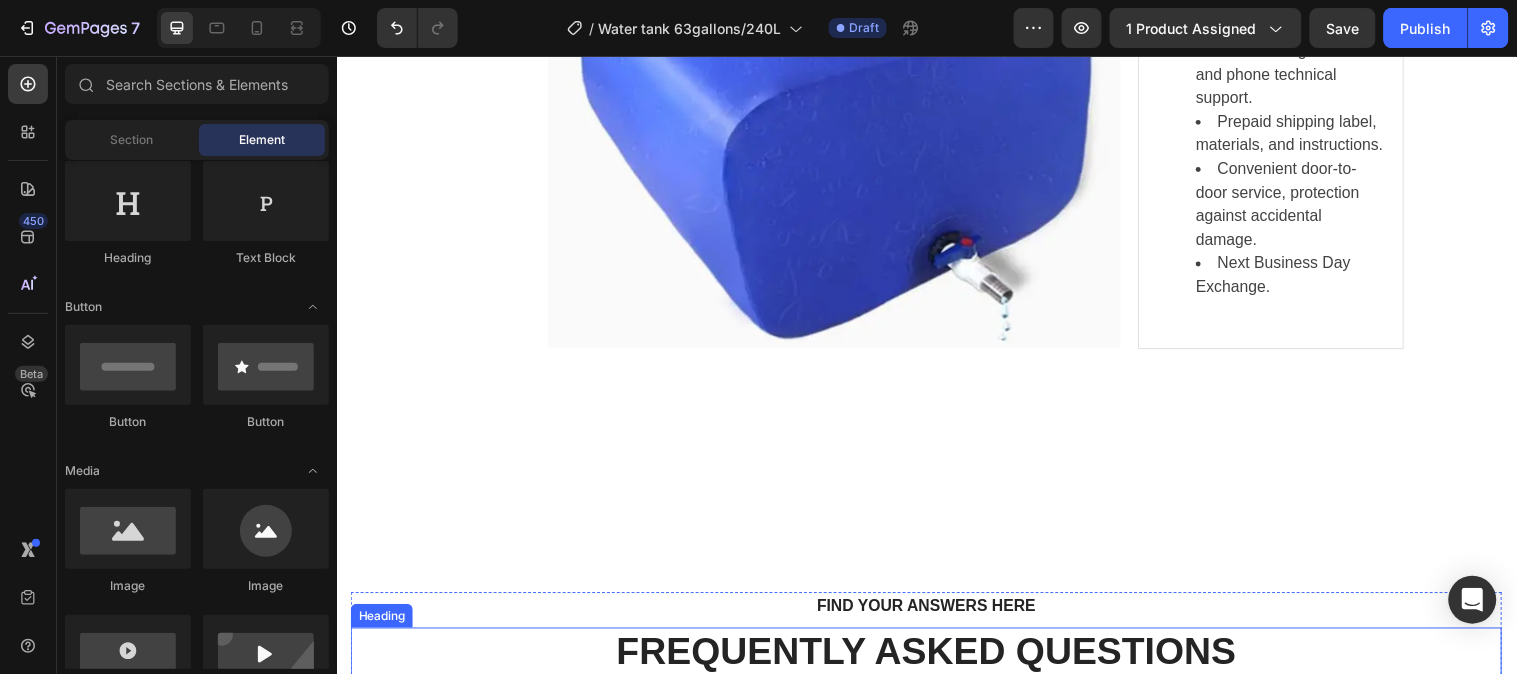 scroll, scrollTop: 6666, scrollLeft: 0, axis: vertical 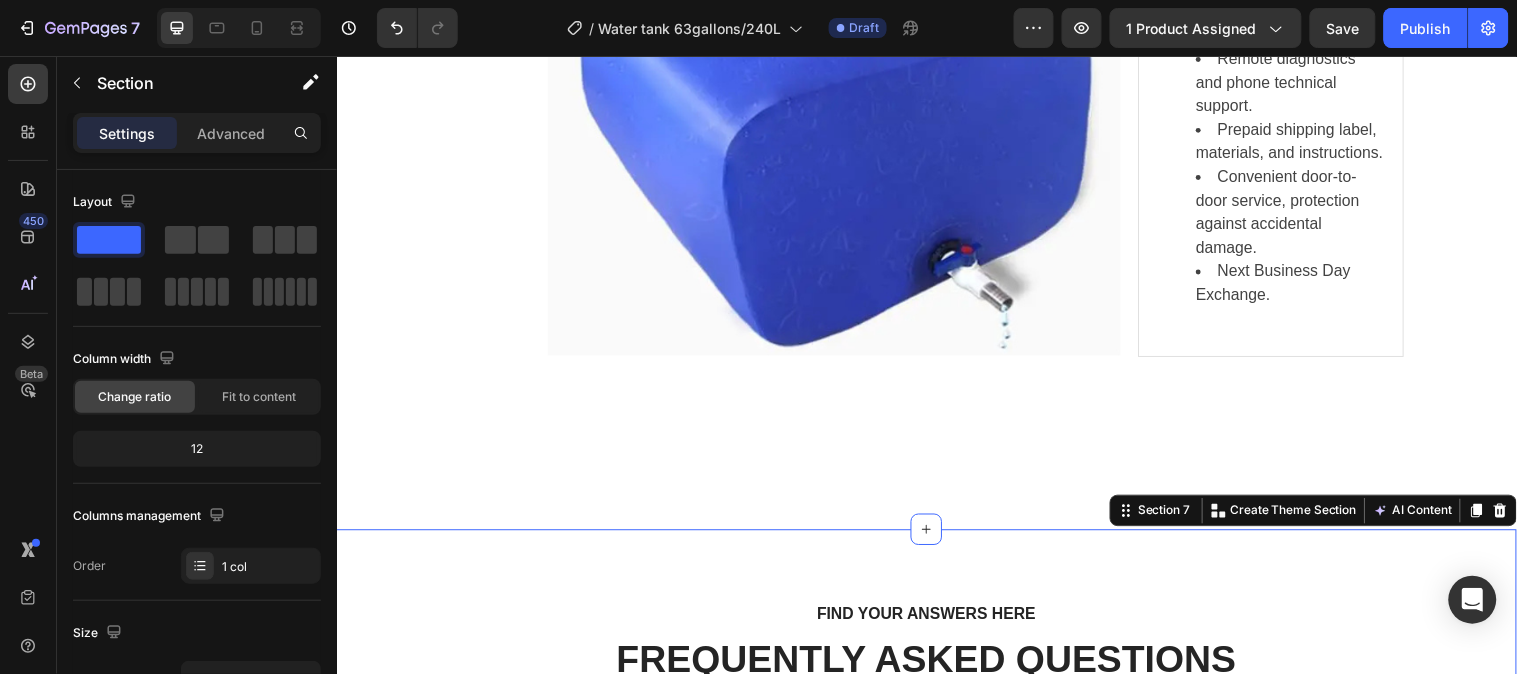 click on "FIND YOUR ANSWERS HERE Text block FREQUENTLY ASKED QUESTIONS Heading Row
Why can’t I get the eye tracking calibration to start?
Is it normal if the headset gets warm during use?
Can I use this headset without an internet connection?
How can I reset my position in VR?
Why doesn't the headset image update when I move?
Why are my controllers not working?
What is included in the 2-year GEMETA Care Package? Accordion
See All FAQs Button Row Can't find an answer to your question? Heading Call us at  999 - 9999 - 999  or email us at  support@gempages.net Text block Email address* Text block Email Field Your question* Text block Text Area SUBMIT NOW Submit Button Contact Form Row Section 7   You can create reusable sections Create Theme Section AI Content Write with GemAI What would you like to describe here? Tone and Voice Persuasive Product Water Storage Tank 63 Gallon/240L Show more" at bounding box center [936, 979] 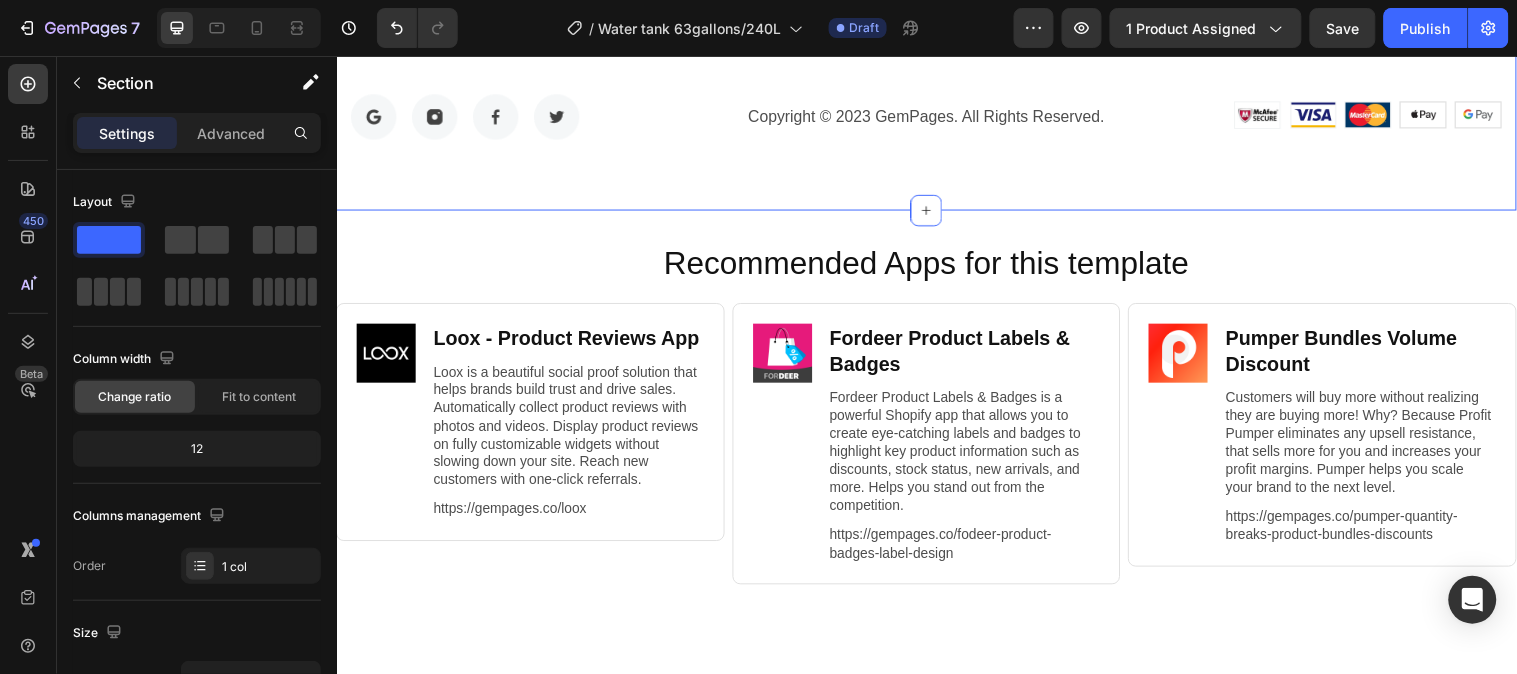scroll, scrollTop: 8111, scrollLeft: 0, axis: vertical 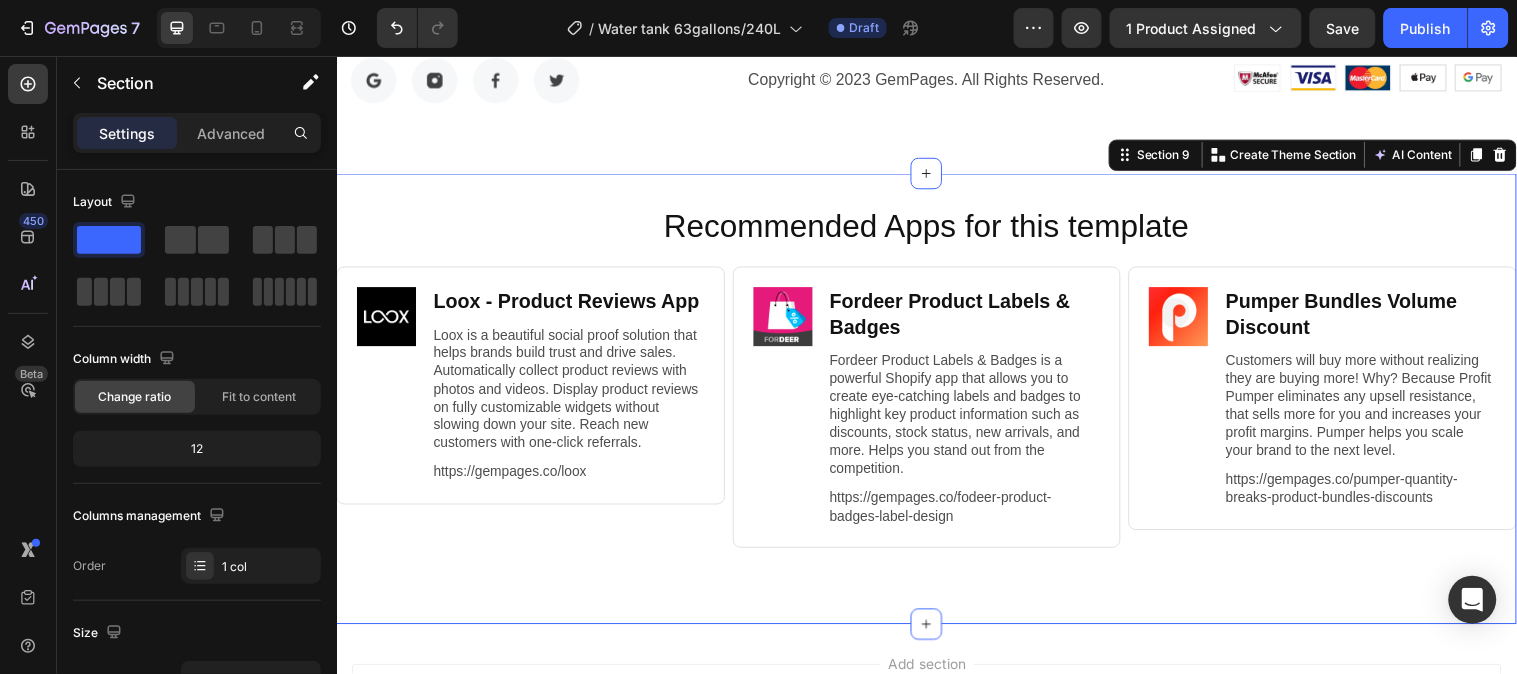 click on "Recommended Apps for this template Heading Image Loox ‑ Product Reviews App Heading Loox is a beautiful social proof solution that helps brands build trust and drive sales. Automatically collect product reviews with photos and videos. Display product reviews on fully customizable widgets without slowing down your site. Reach new customers with one-click referrals. Text Block https://gempages.co/loox Text Block Row Row Image Fordeer Product Labels & Badges Heading Fordeer Product Labels & Badges is a powerful Shopify app that allows you to create eye-catching labels and badges to highlight key product information such as discounts, stock status, new arrivals, and more. Helps you stand out from the competition. Text Block https://gempages.co/fodeer-product-badges-label-design Text Block Row Row Image Pumper Bundles Volume Discount Heading Text Block https://gempages.co/pumper-quantity-breaks-product-bundles-discounts Text Block Row Row Row Section 9   You can create reusable sections Create Theme Section" at bounding box center (936, 403) 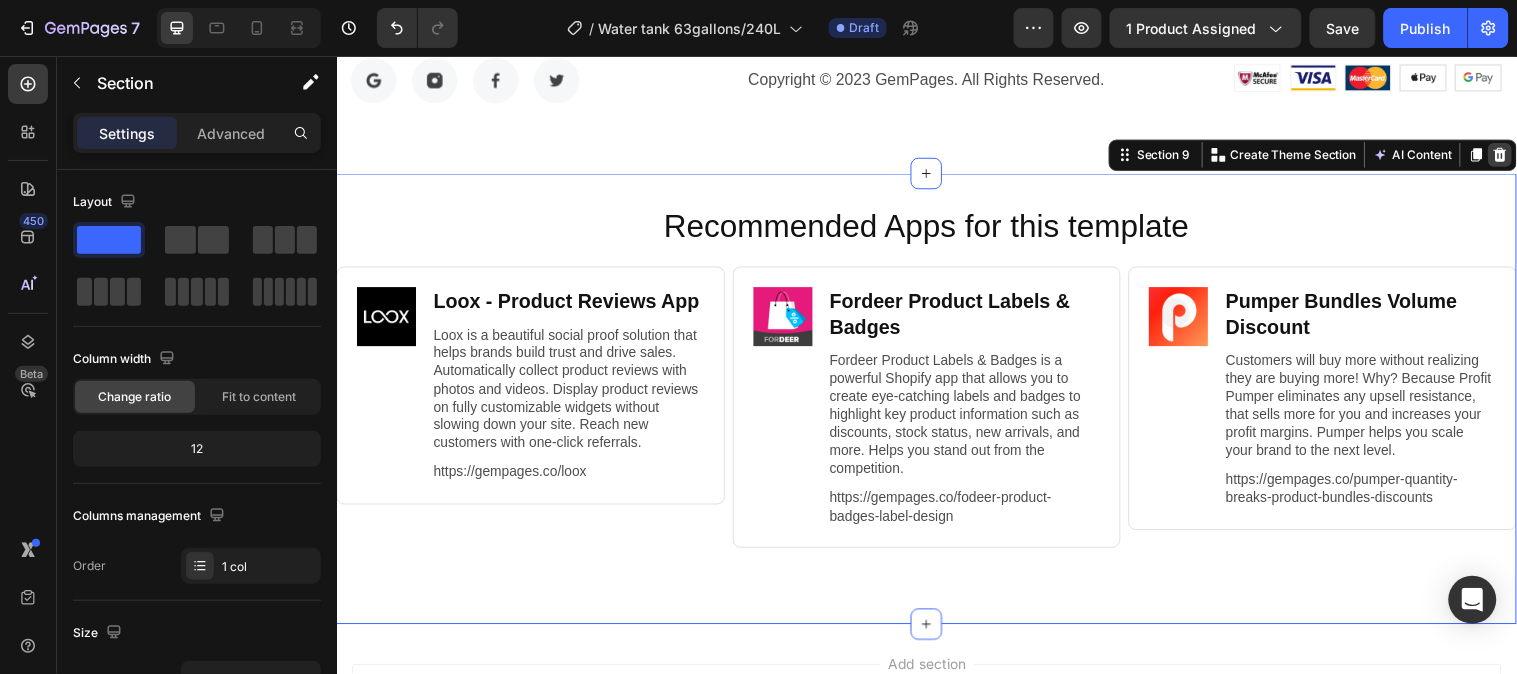 click 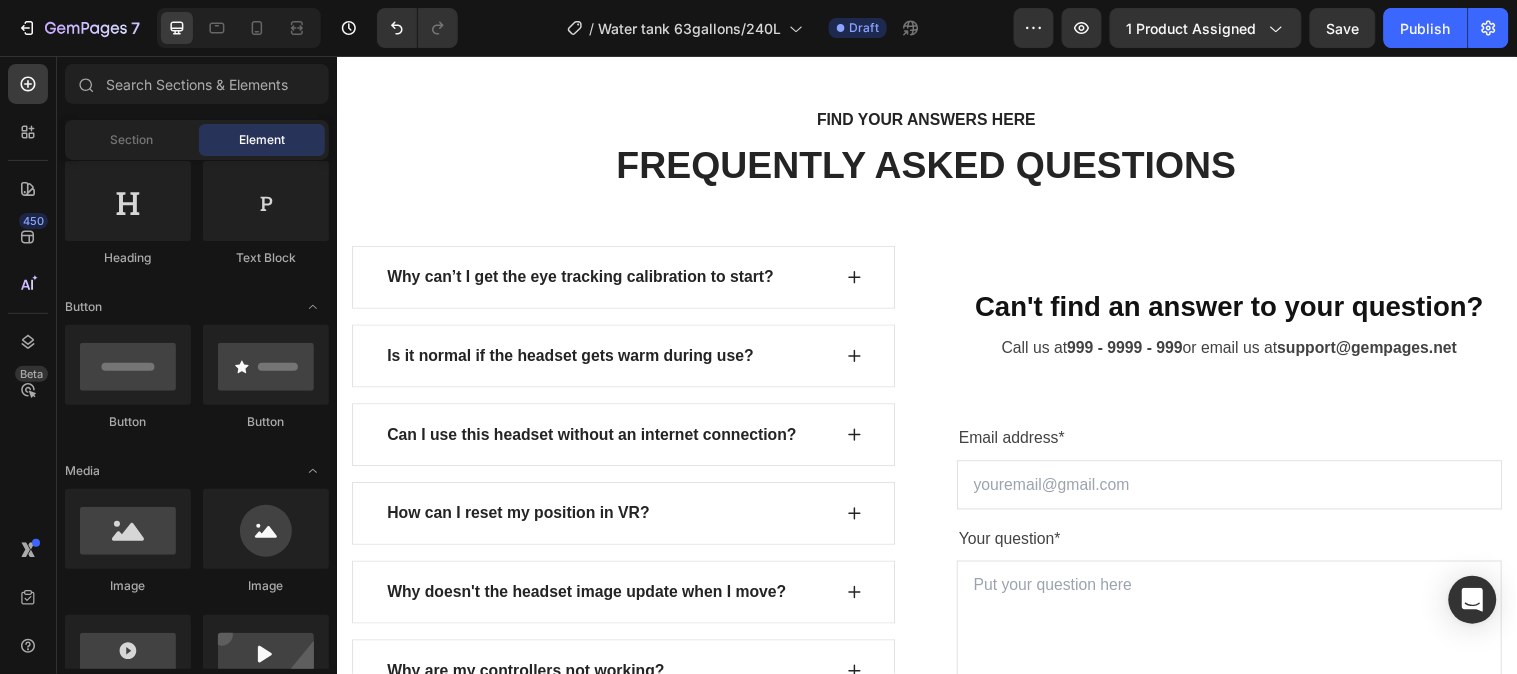 scroll, scrollTop: 7117, scrollLeft: 0, axis: vertical 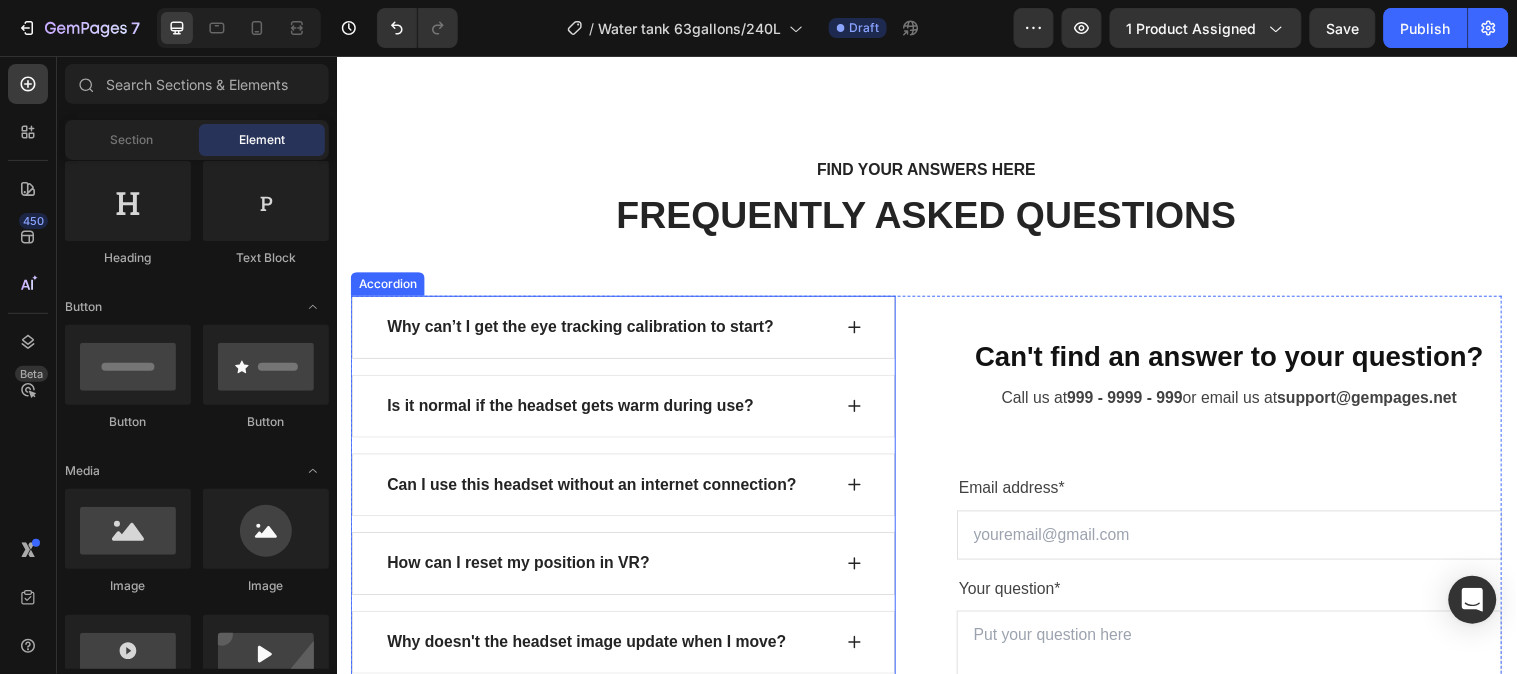 click on "Why can’t I get the eye tracking calibration to start?" at bounding box center (584, 331) 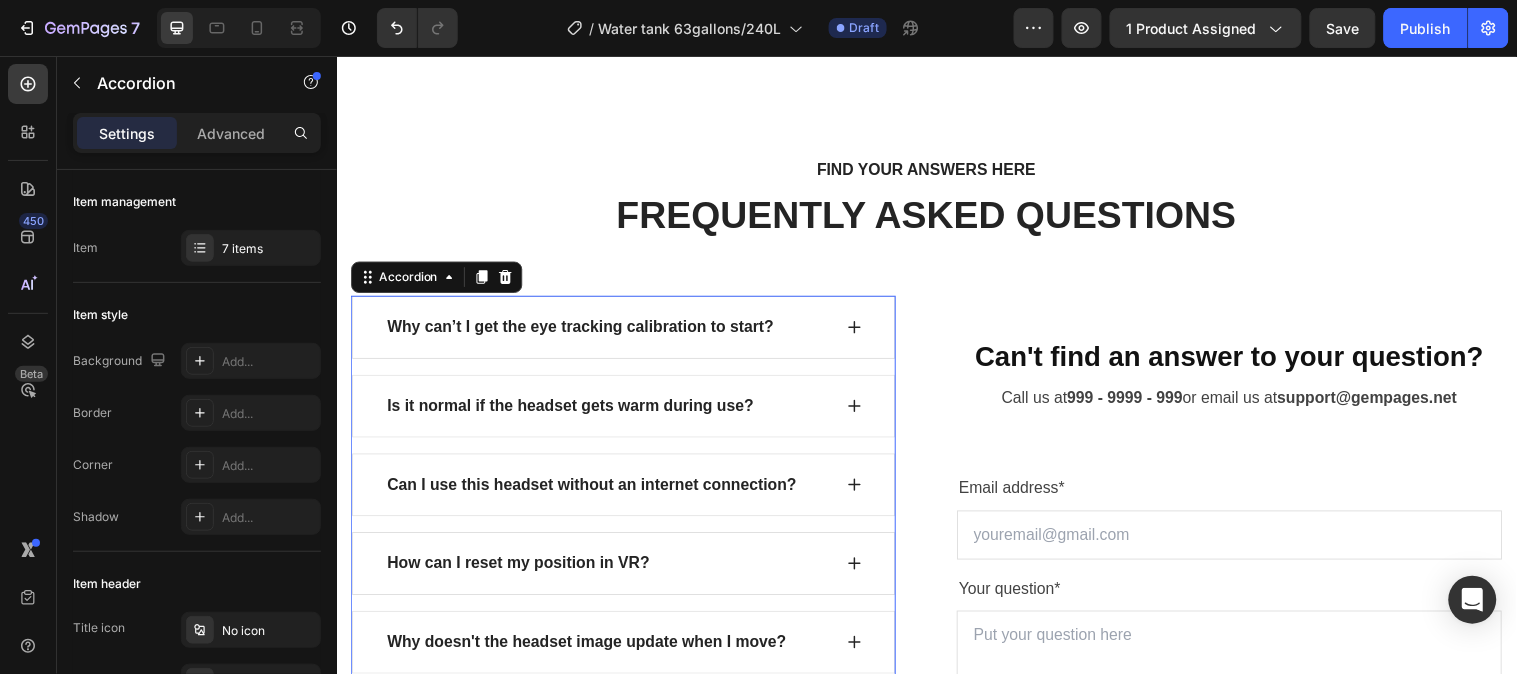 click on "Why can’t I get the eye tracking calibration to start?" at bounding box center (584, 331) 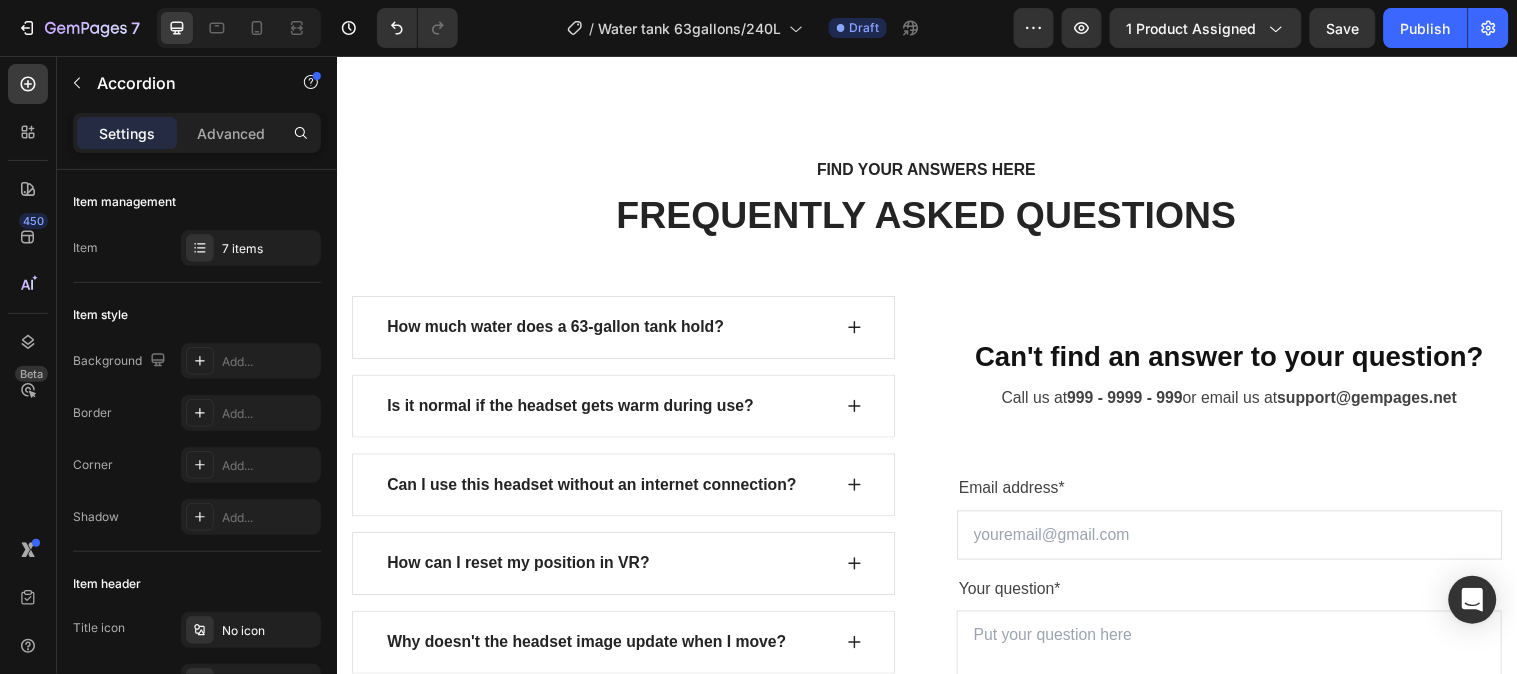 click 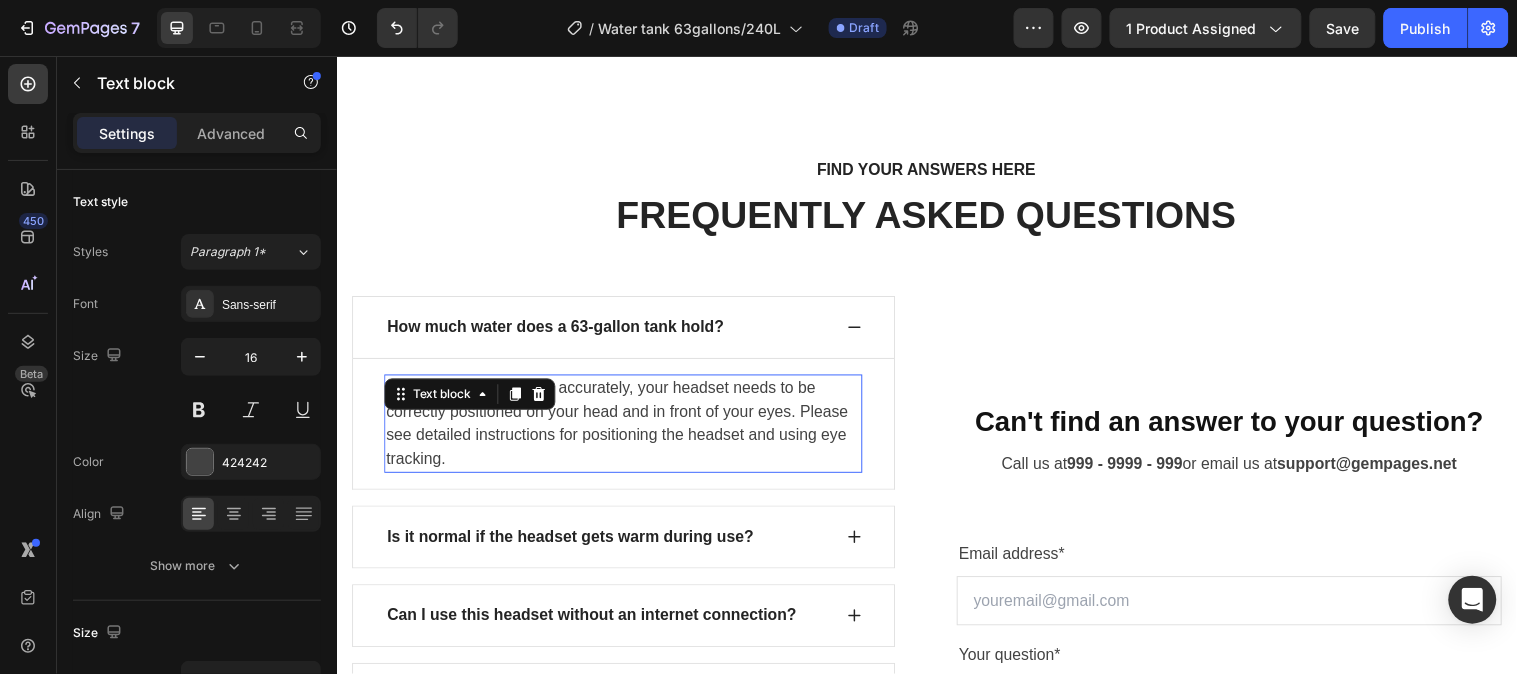 click on "For eye tracking to work accurately, your headset needs to be correctly positioned on your head and in front of your eyes. Please see detailed instructions for positioning the headset and using eye tracking." at bounding box center (628, 429) 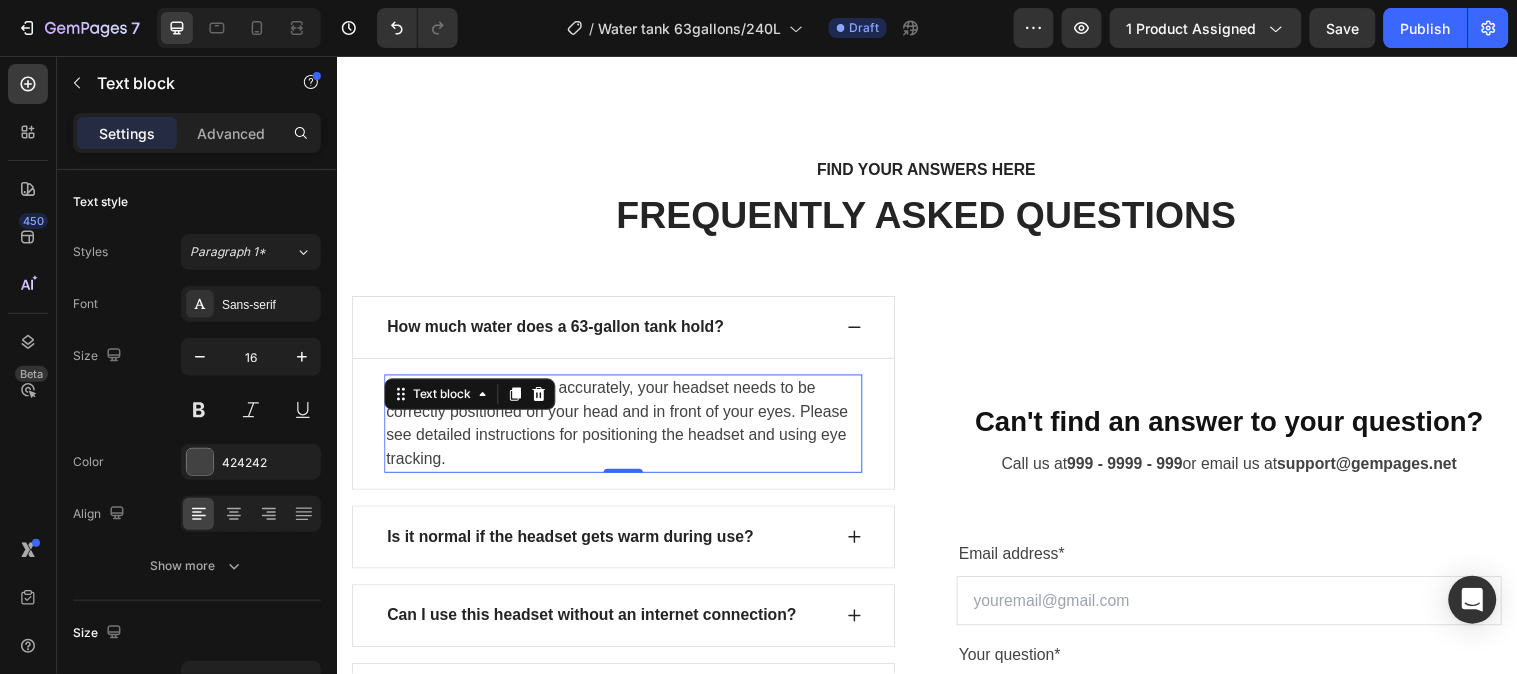 click on "For eye tracking to work accurately, your headset needs to be correctly positioned on your head and in front of your eyes. Please see detailed instructions for positioning the headset and using eye tracking." at bounding box center (628, 429) 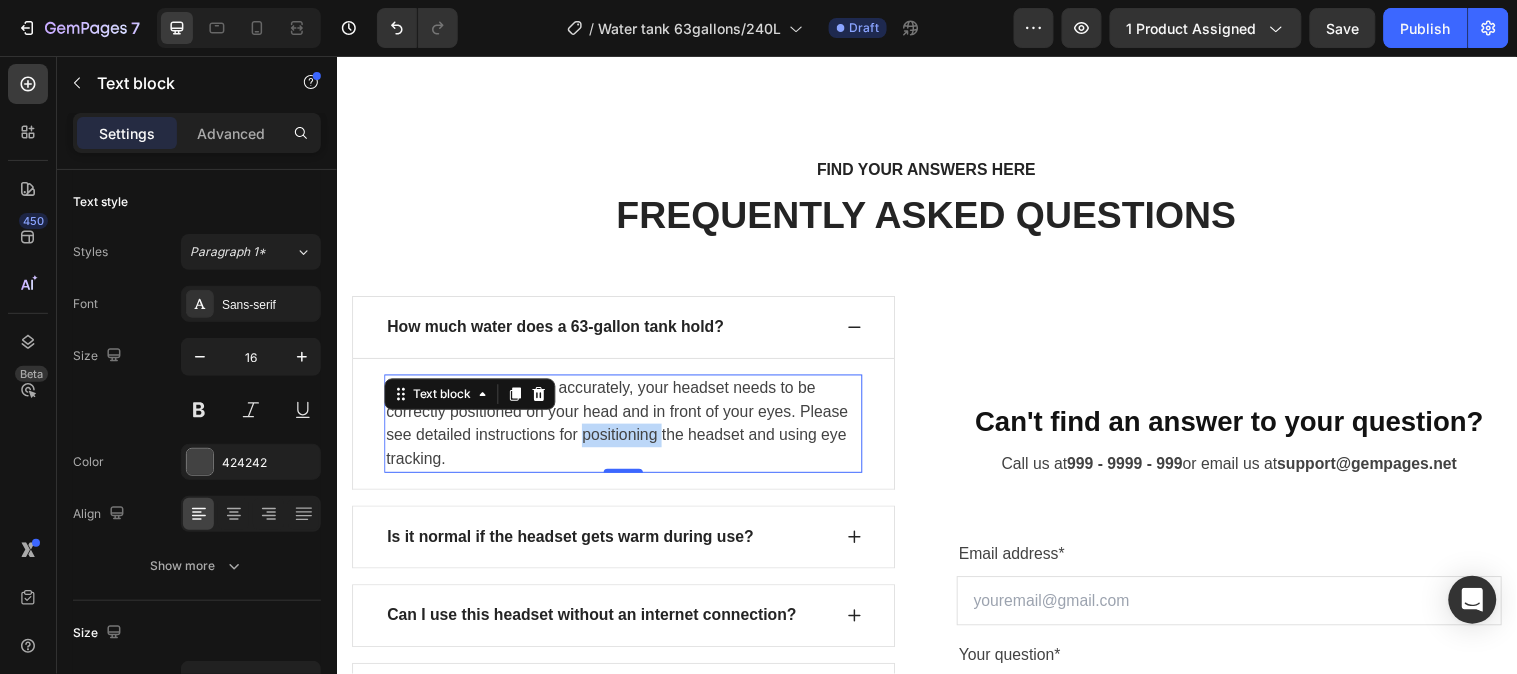 click on "For eye tracking to work accurately, your headset needs to be correctly positioned on your head and in front of your eyes. Please see detailed instructions for positioning the headset and using eye tracking." at bounding box center [628, 429] 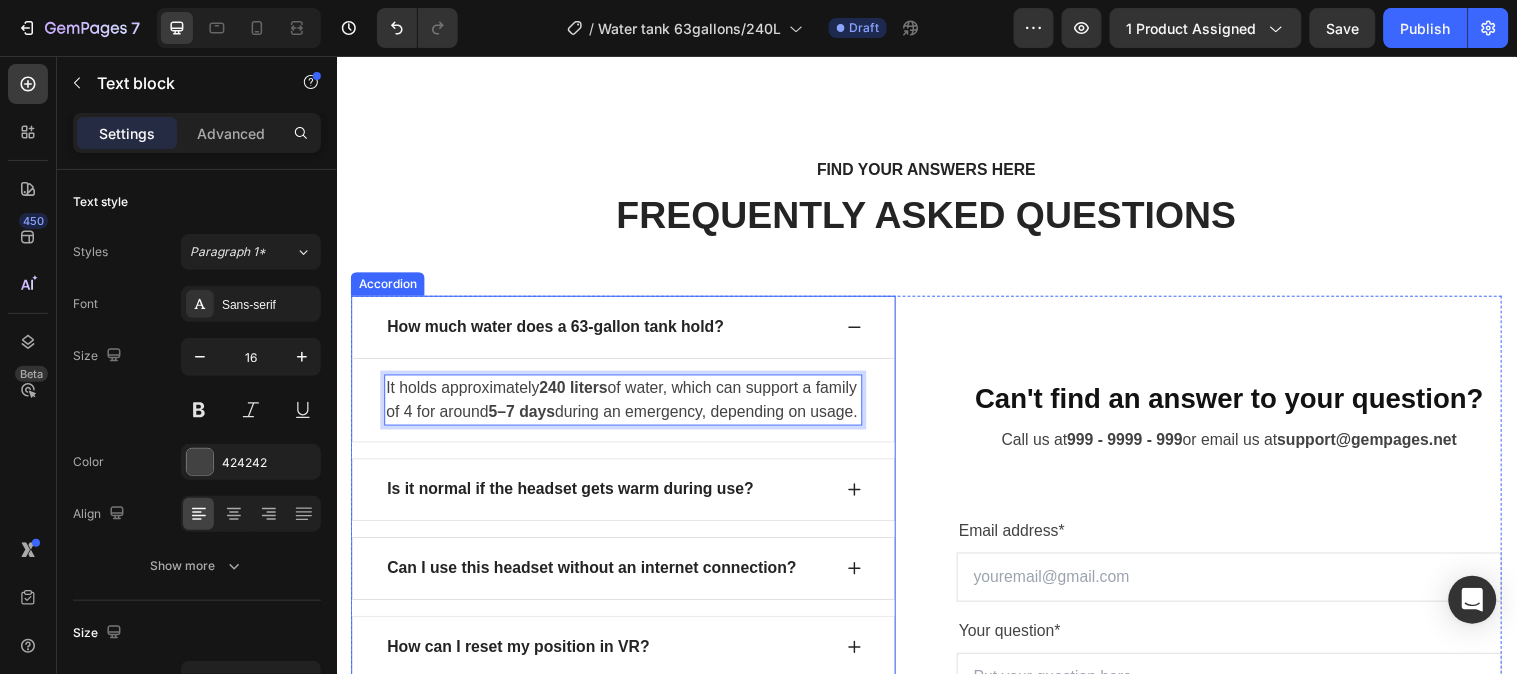 click on "Is it normal if the headset gets warm during use?" at bounding box center [574, 496] 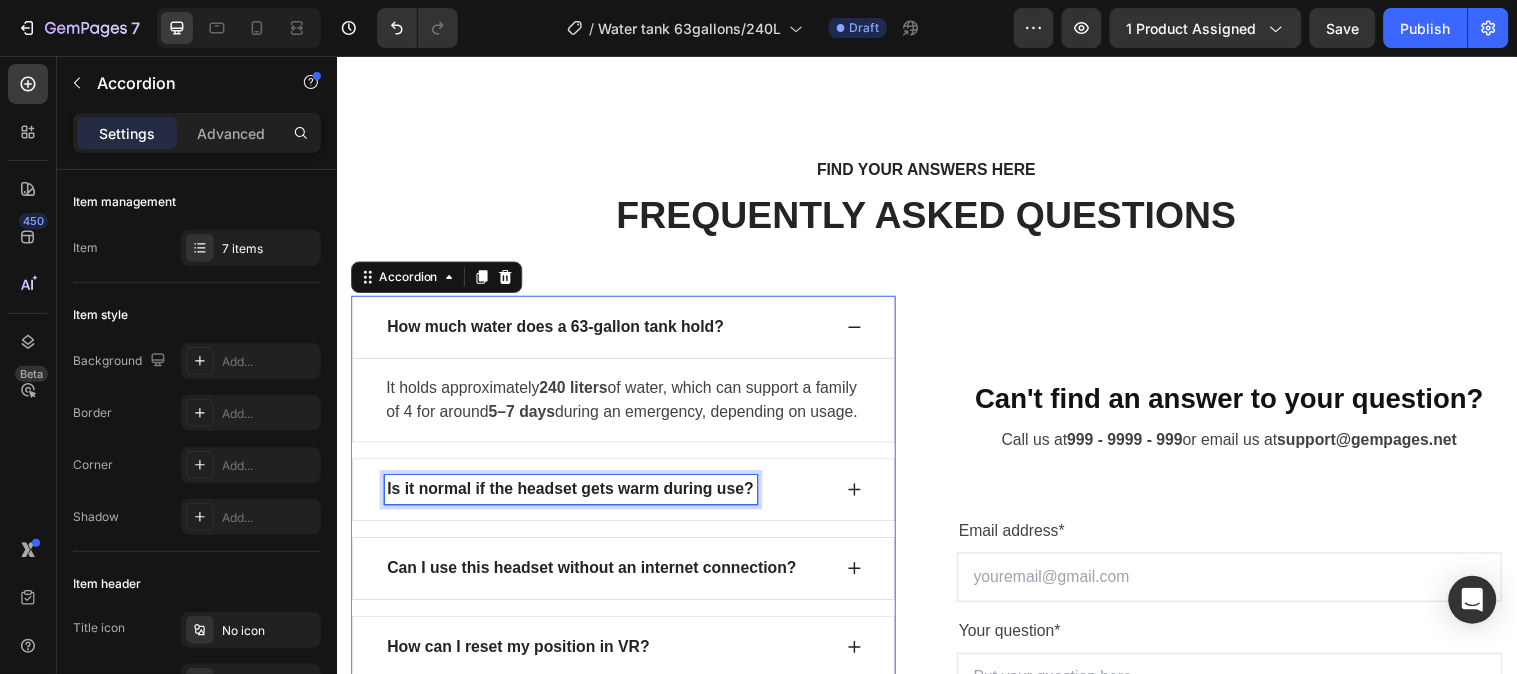 click on "Is it normal if the headset gets warm during use?" at bounding box center (574, 496) 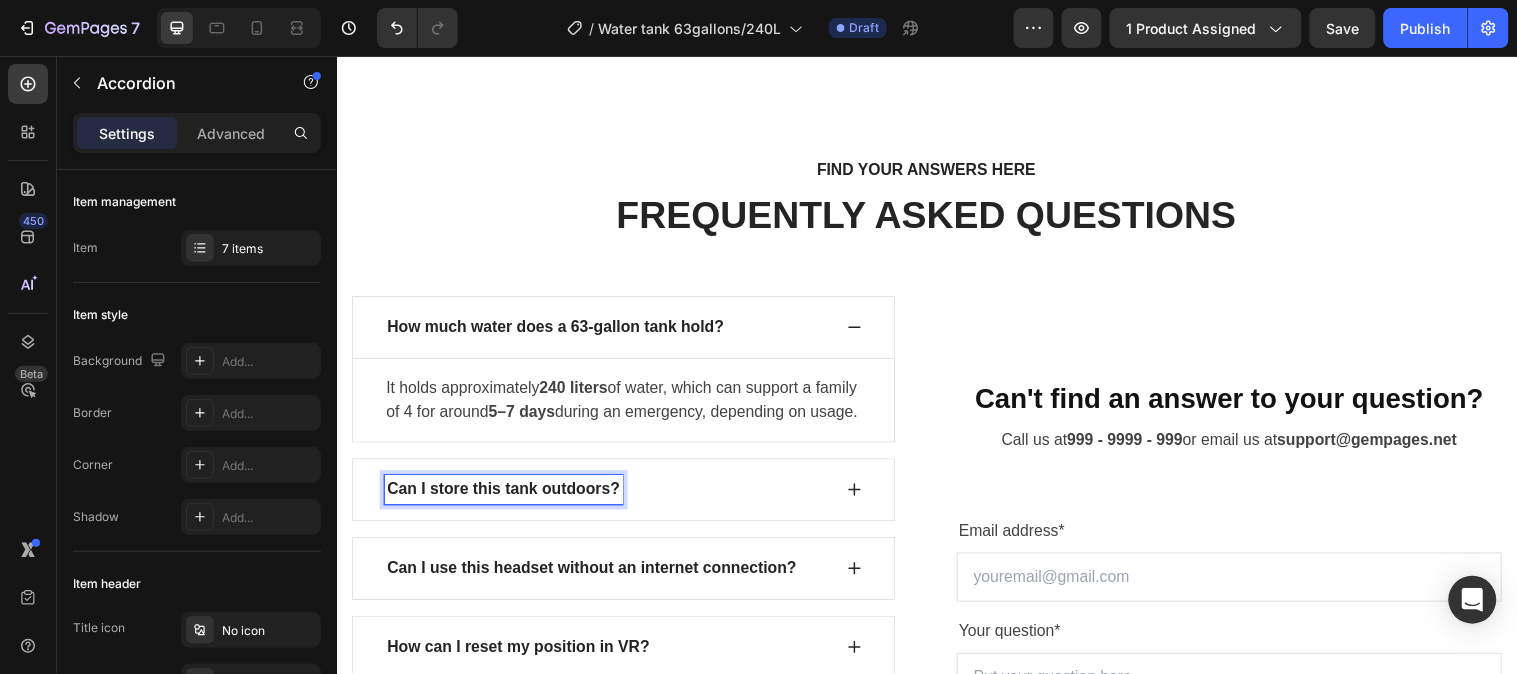 click 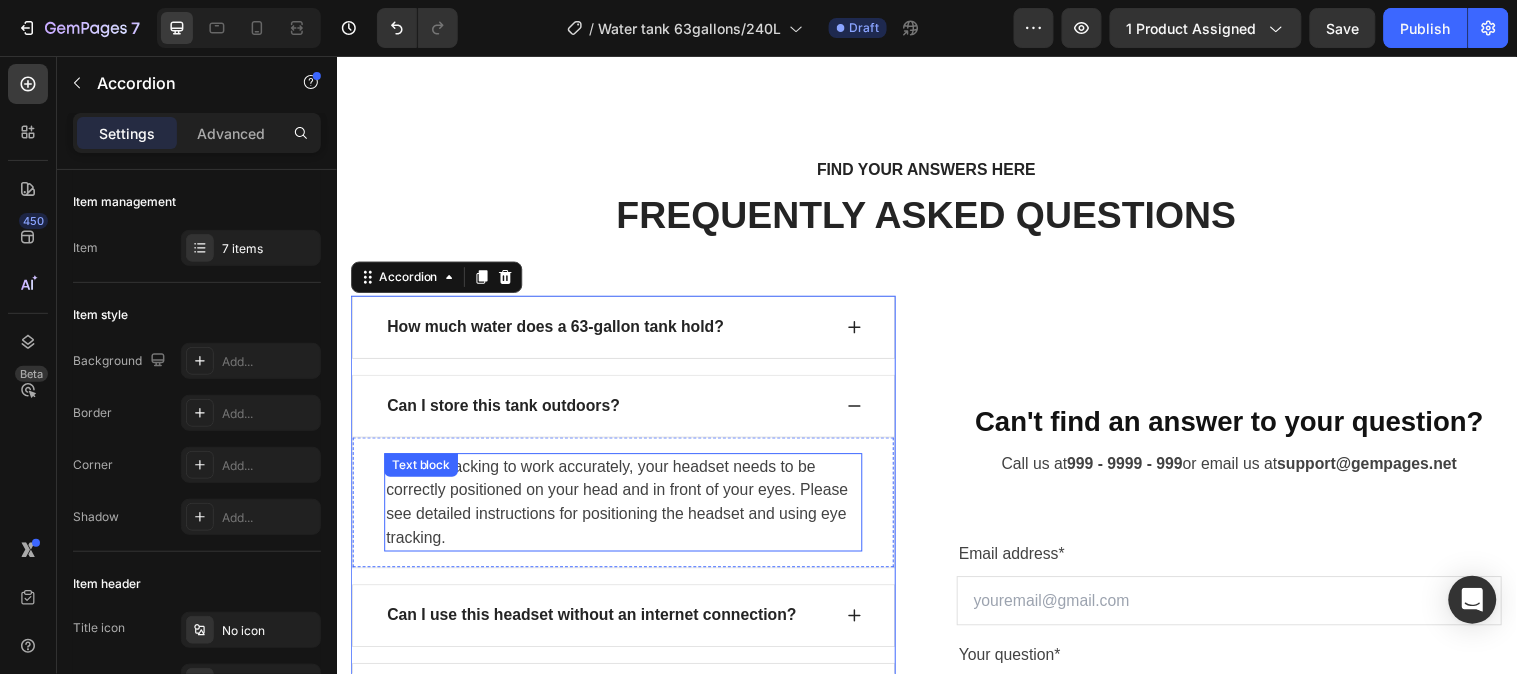 click on "For eye tracking to work accurately, your headset needs to be correctly positioned on your head and in front of your eyes. Please see detailed instructions for positioning the headset and using eye tracking." at bounding box center [628, 509] 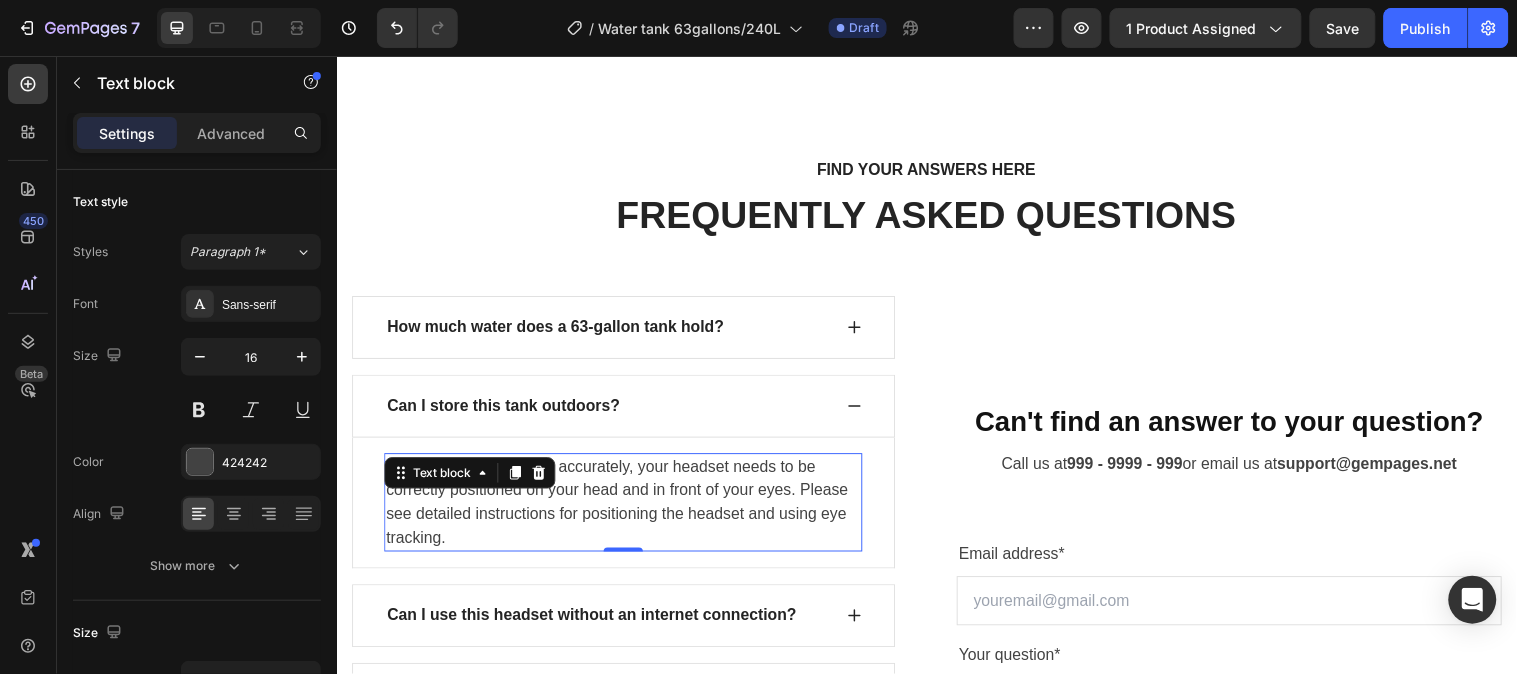 click on "For eye tracking to work accurately, your headset needs to be correctly positioned on your head and in front of your eyes. Please see detailed instructions for positioning the headset and using eye tracking." at bounding box center (628, 509) 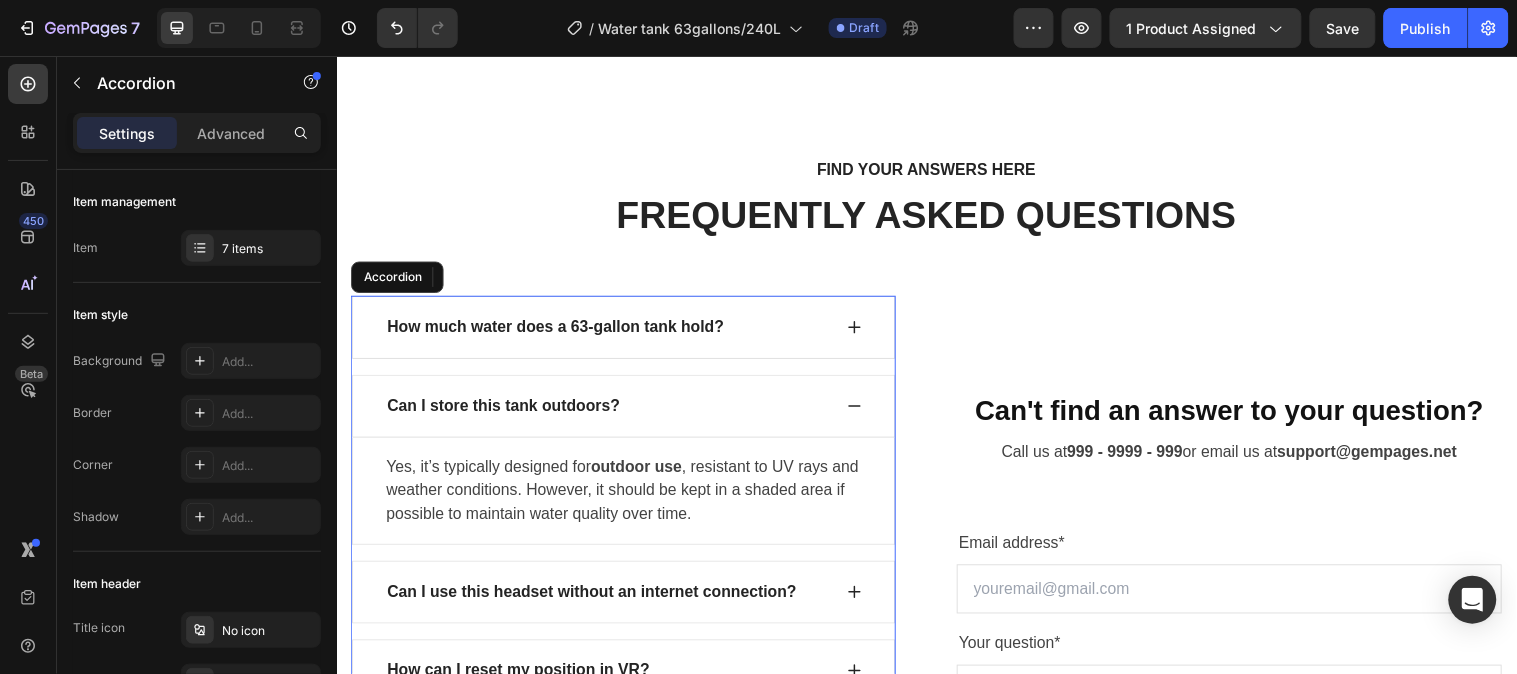 click on "Can I use this headset without an internet connection?" at bounding box center (596, 600) 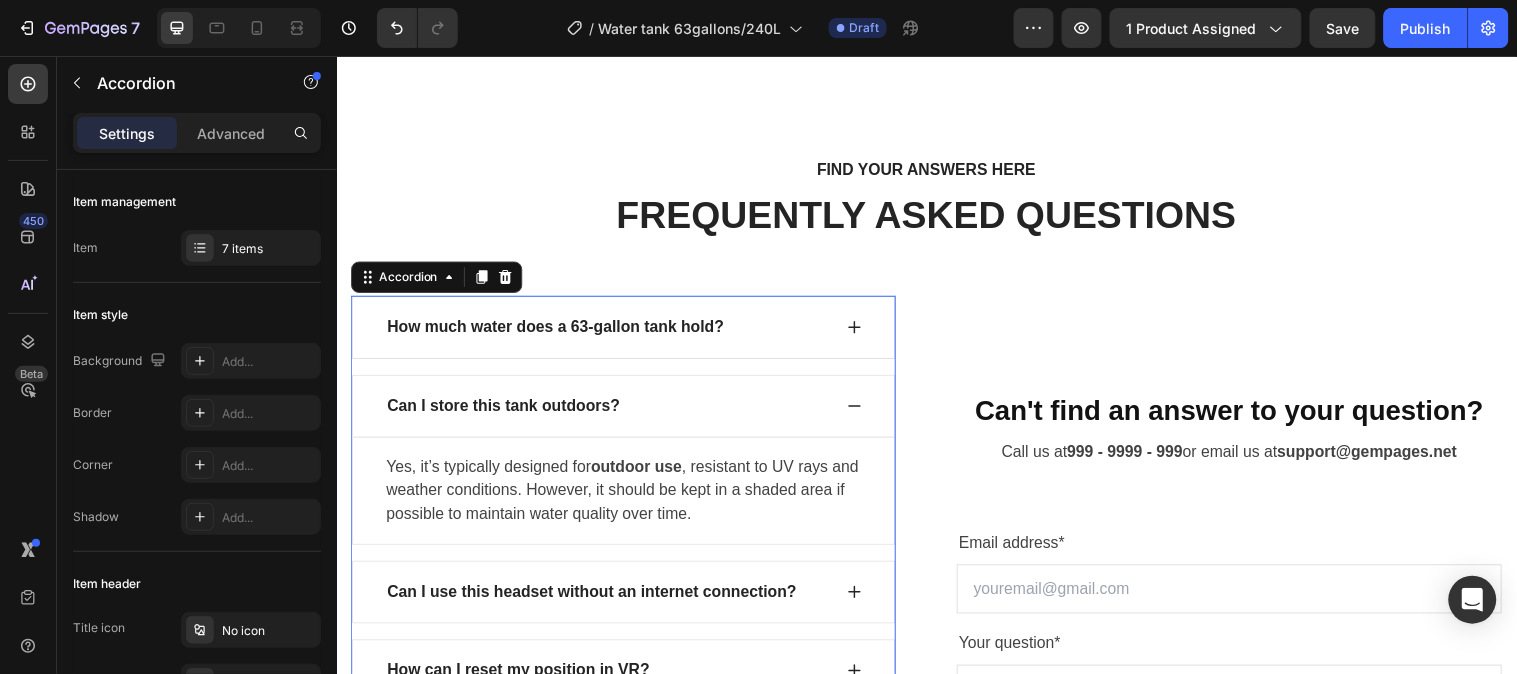 click 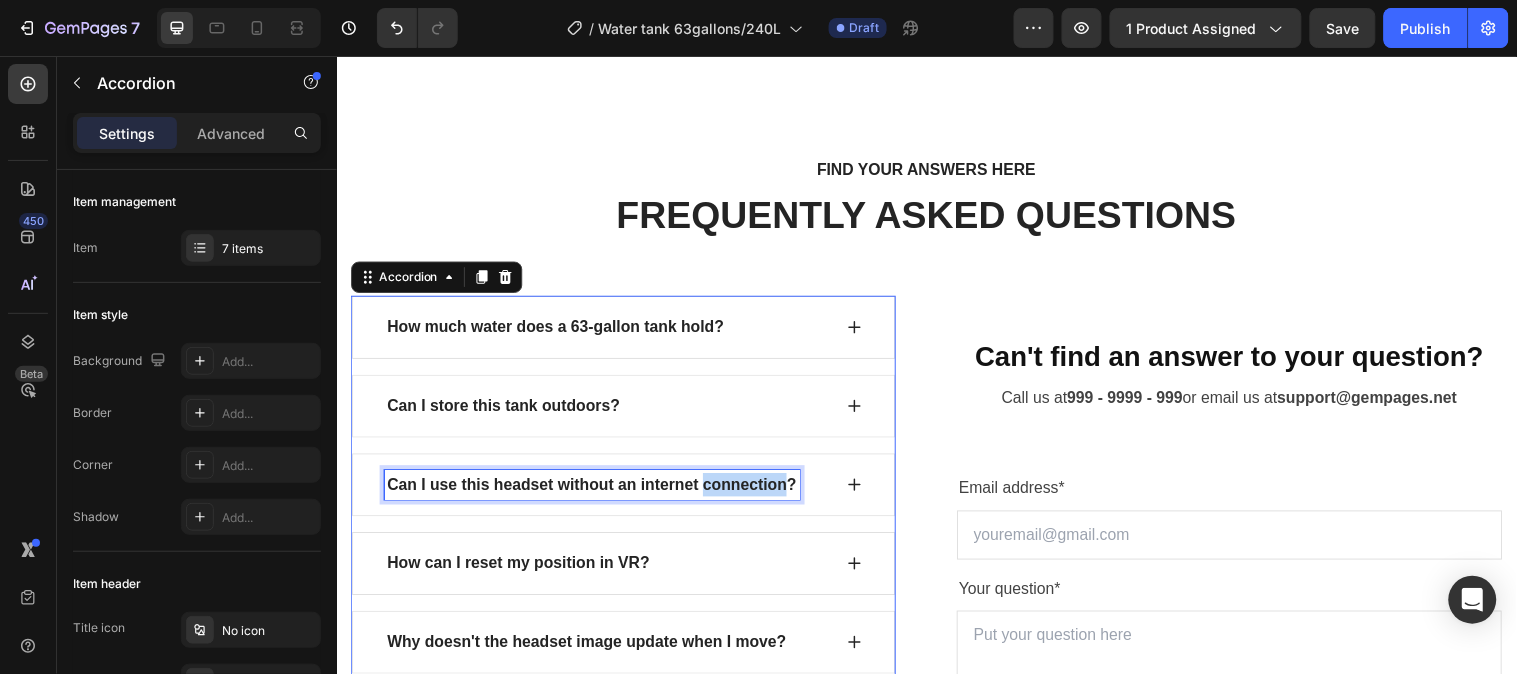 click on "Can I use this headset without an internet connection?" at bounding box center [596, 491] 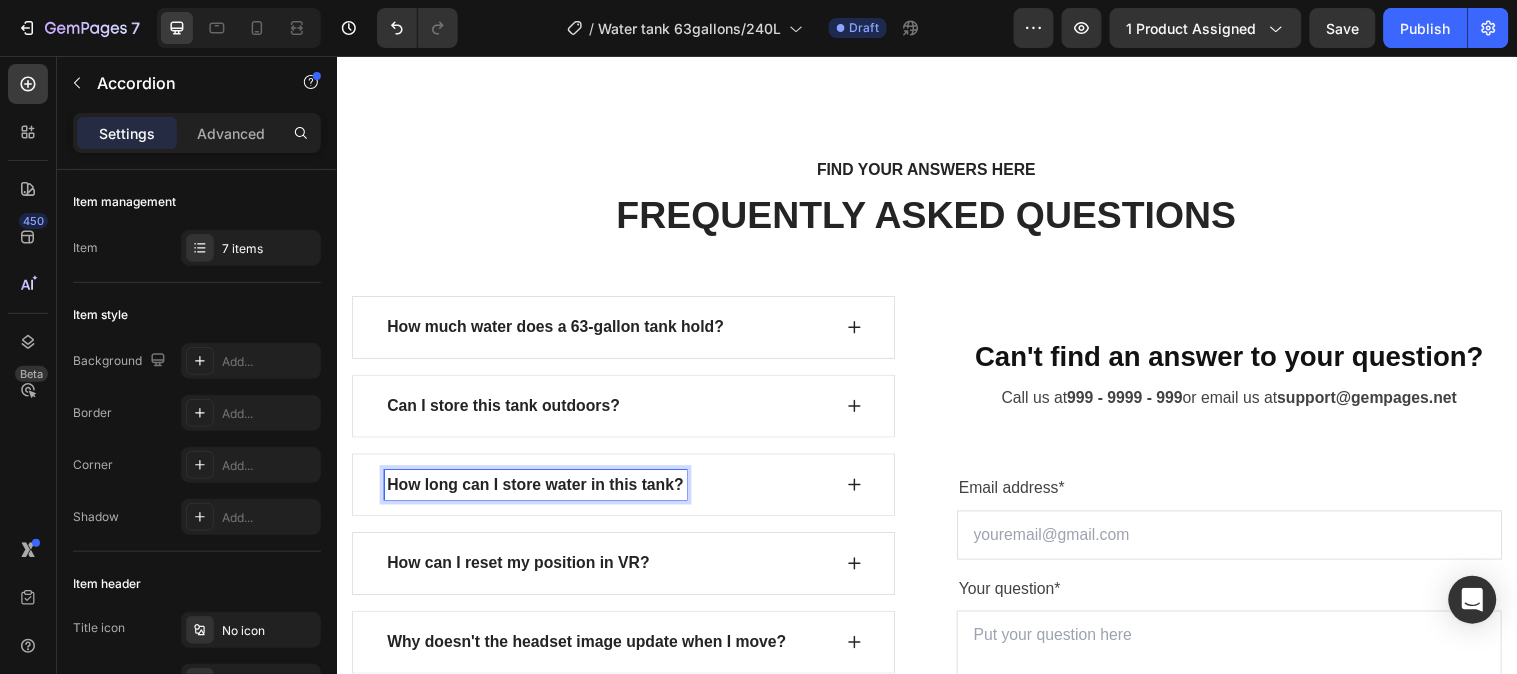 click 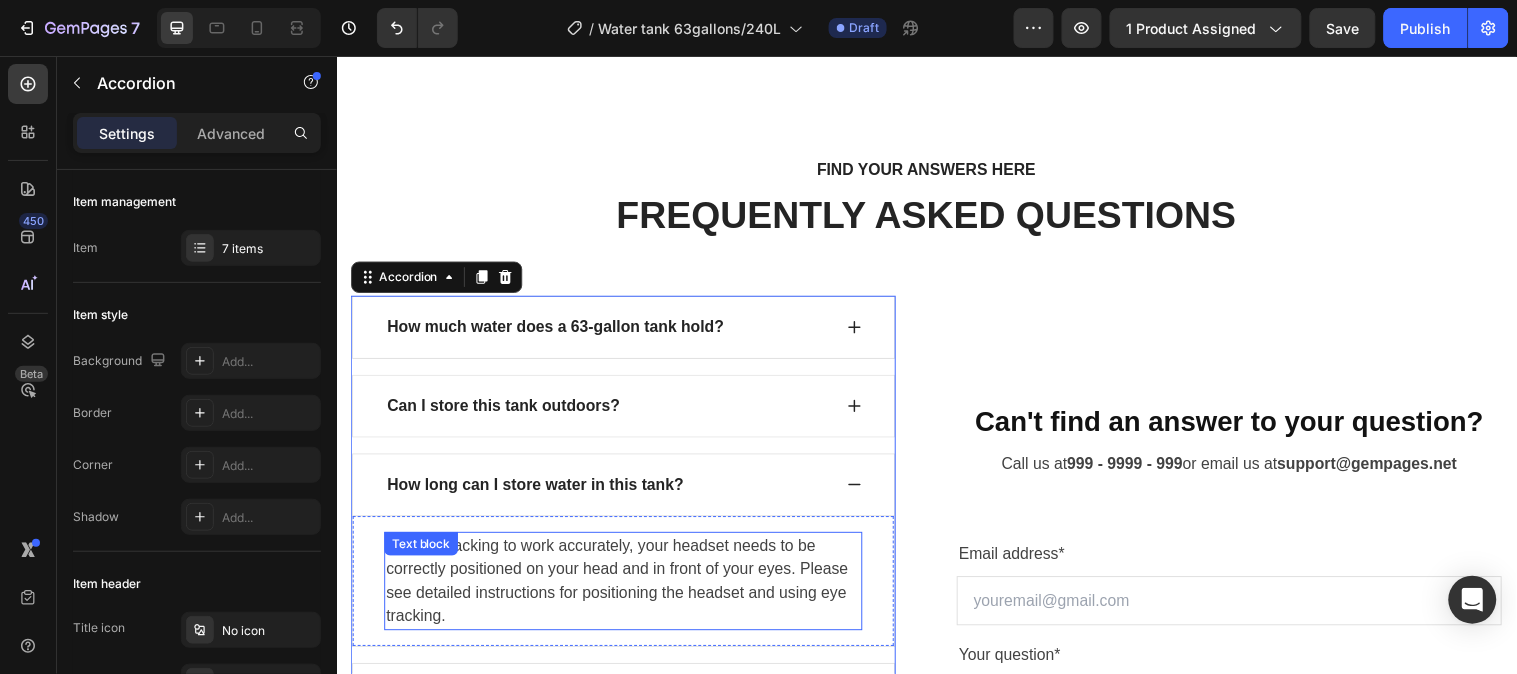 click on "For eye tracking to work accurately, your headset needs to be correctly positioned on your head and in front of your eyes. Please see detailed instructions for positioning the headset and using eye tracking." at bounding box center [628, 589] 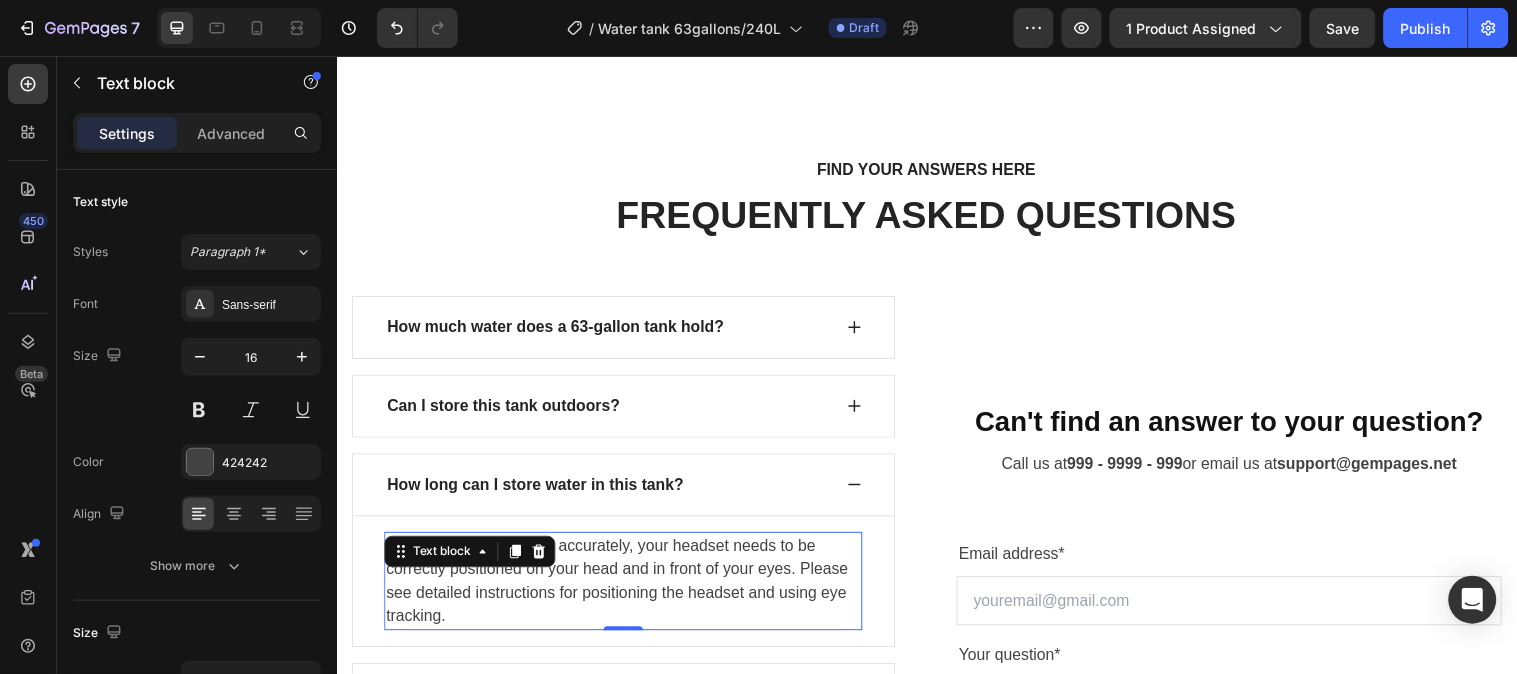 click on "For eye tracking to work accurately, your headset needs to be correctly positioned on your head and in front of your eyes. Please see detailed instructions for positioning the headset and using eye tracking." at bounding box center (628, 589) 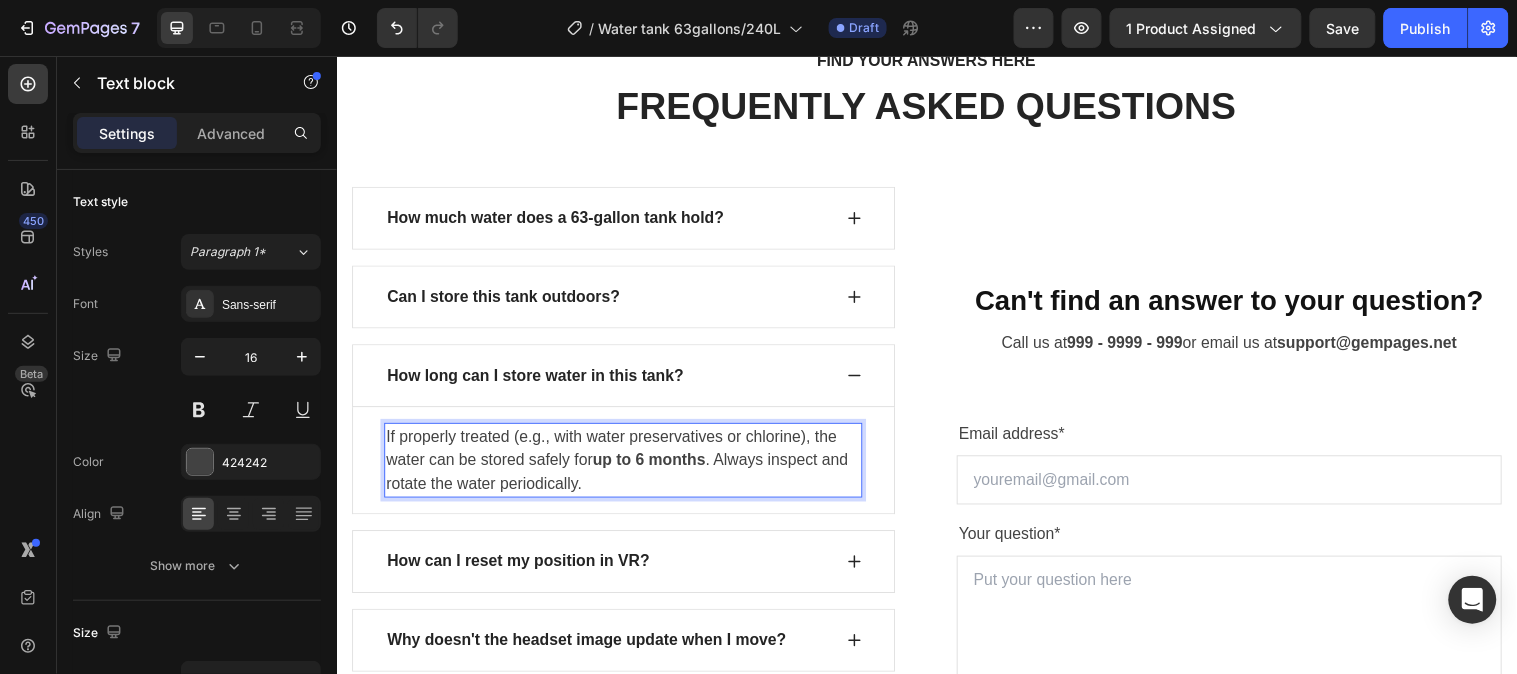 scroll, scrollTop: 7340, scrollLeft: 0, axis: vertical 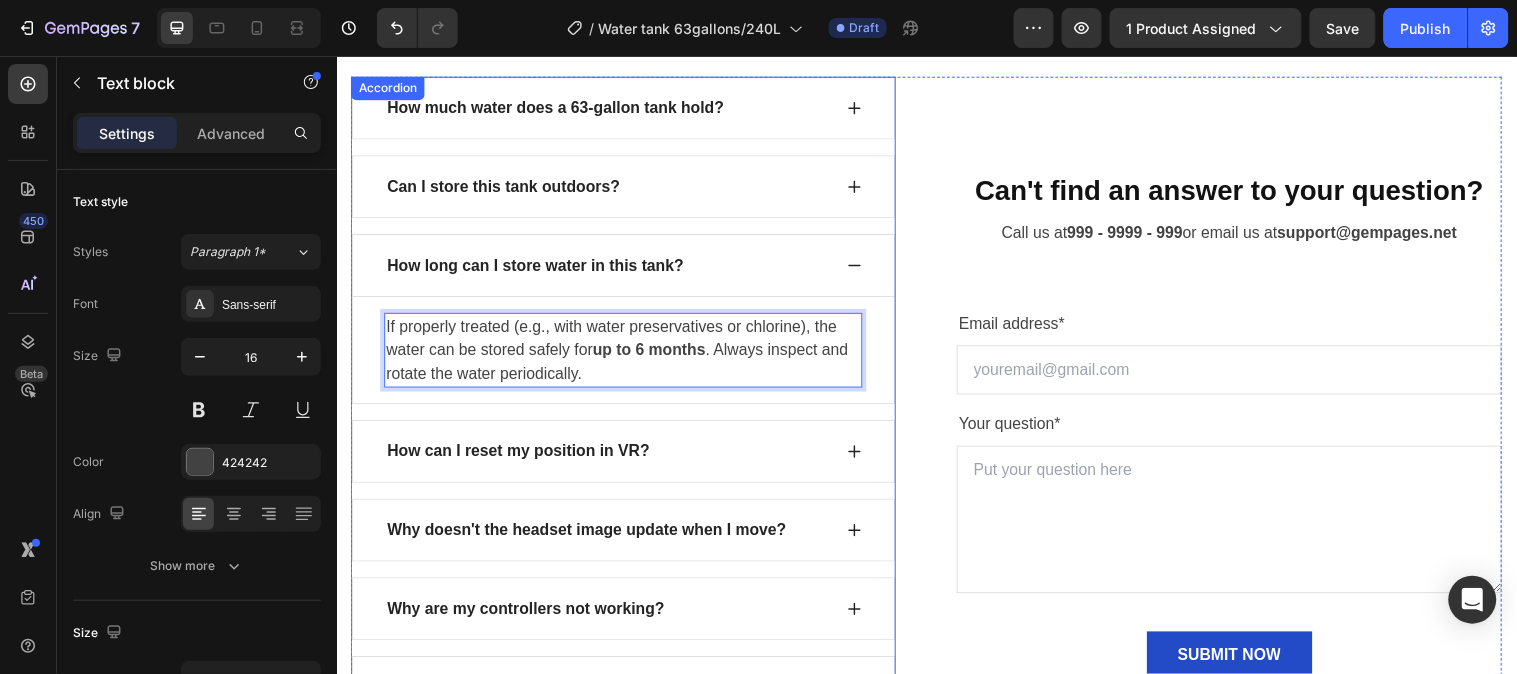 click on "How can I reset my position in VR?" at bounding box center (521, 457) 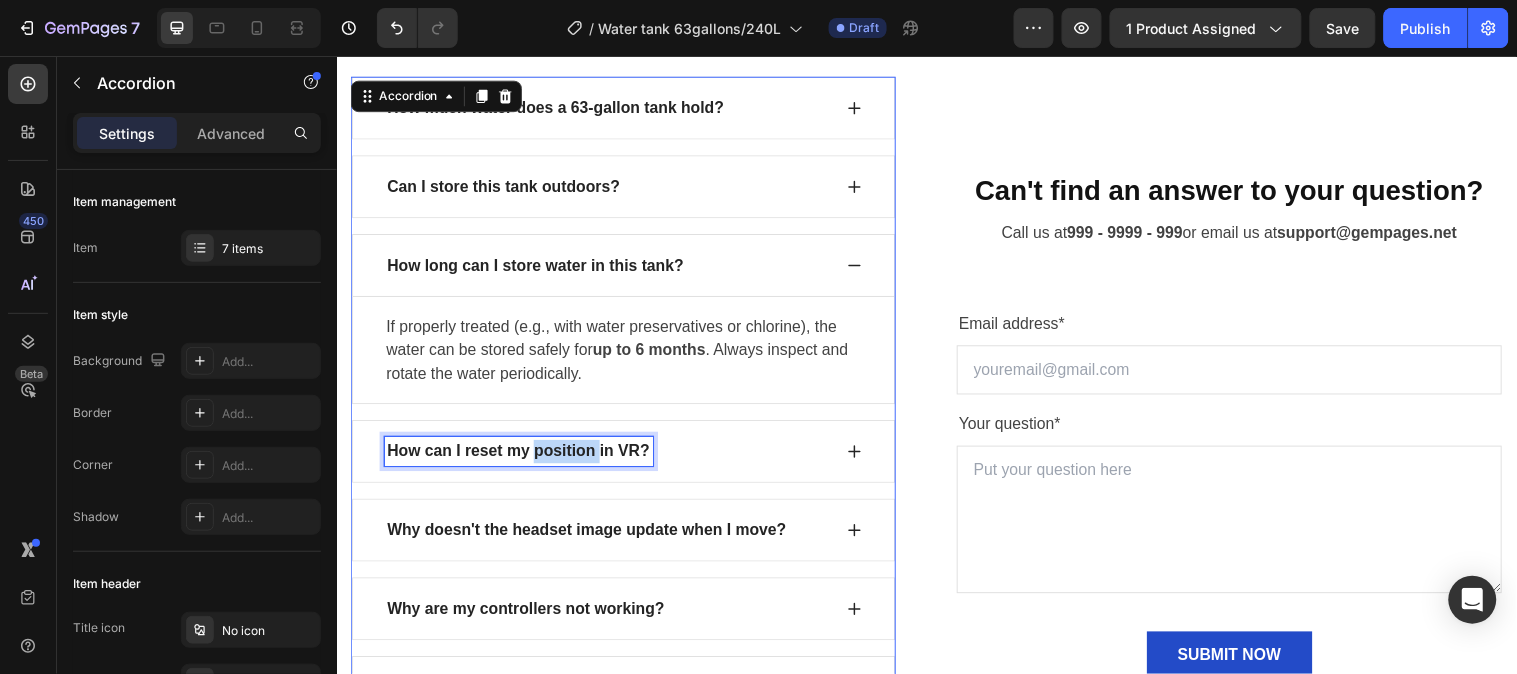 click on "How can I reset my position in VR?" at bounding box center [521, 457] 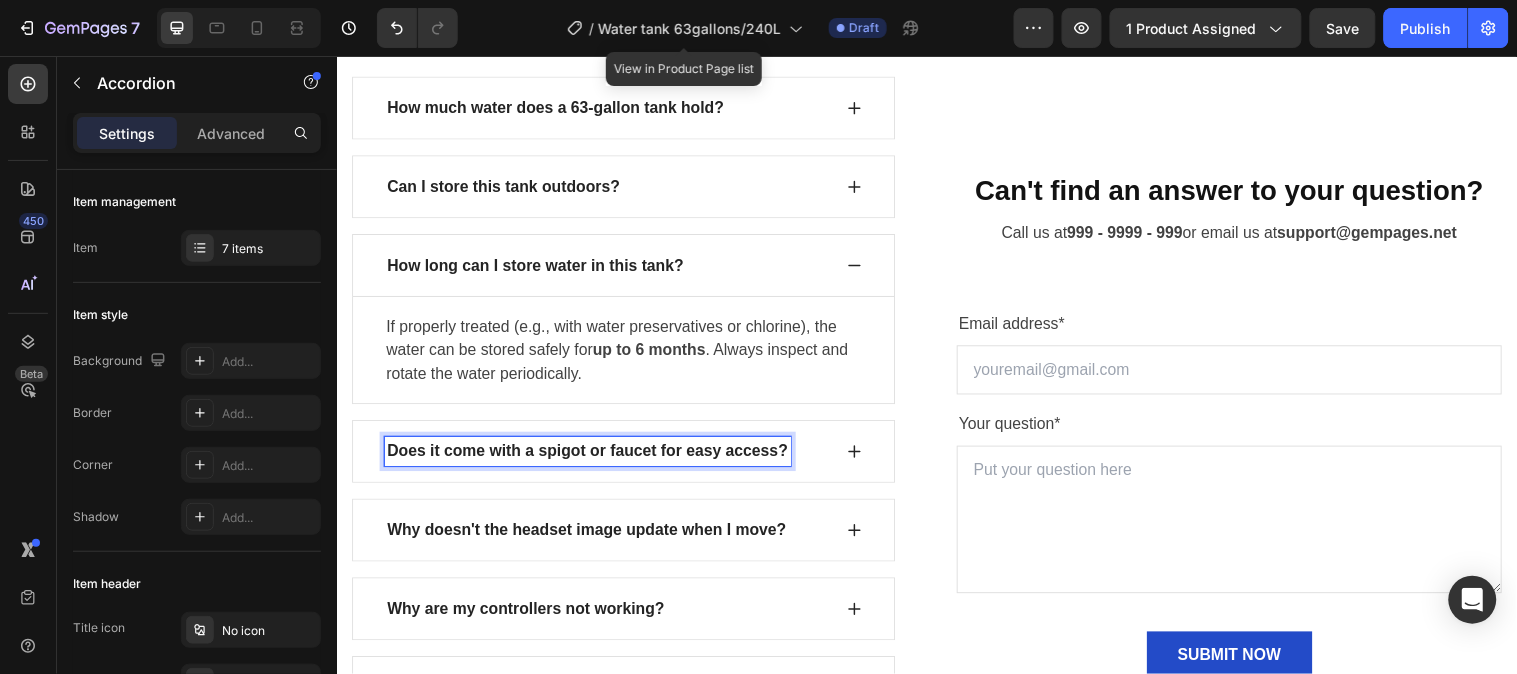 click 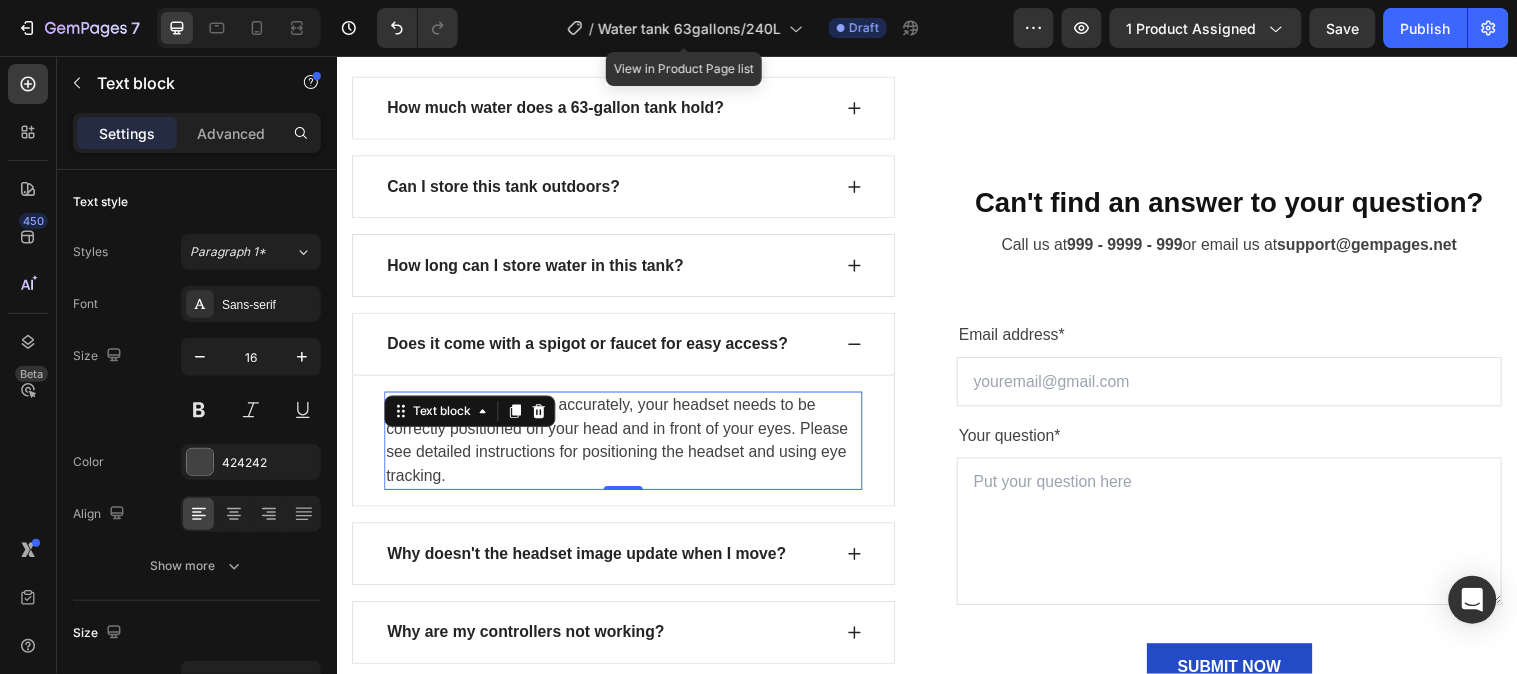 click on "For eye tracking to work accurately, your headset needs to be correctly positioned on your head and in front of your eyes. Please see detailed instructions for positioning the headset and using eye tracking." at bounding box center (628, 446) 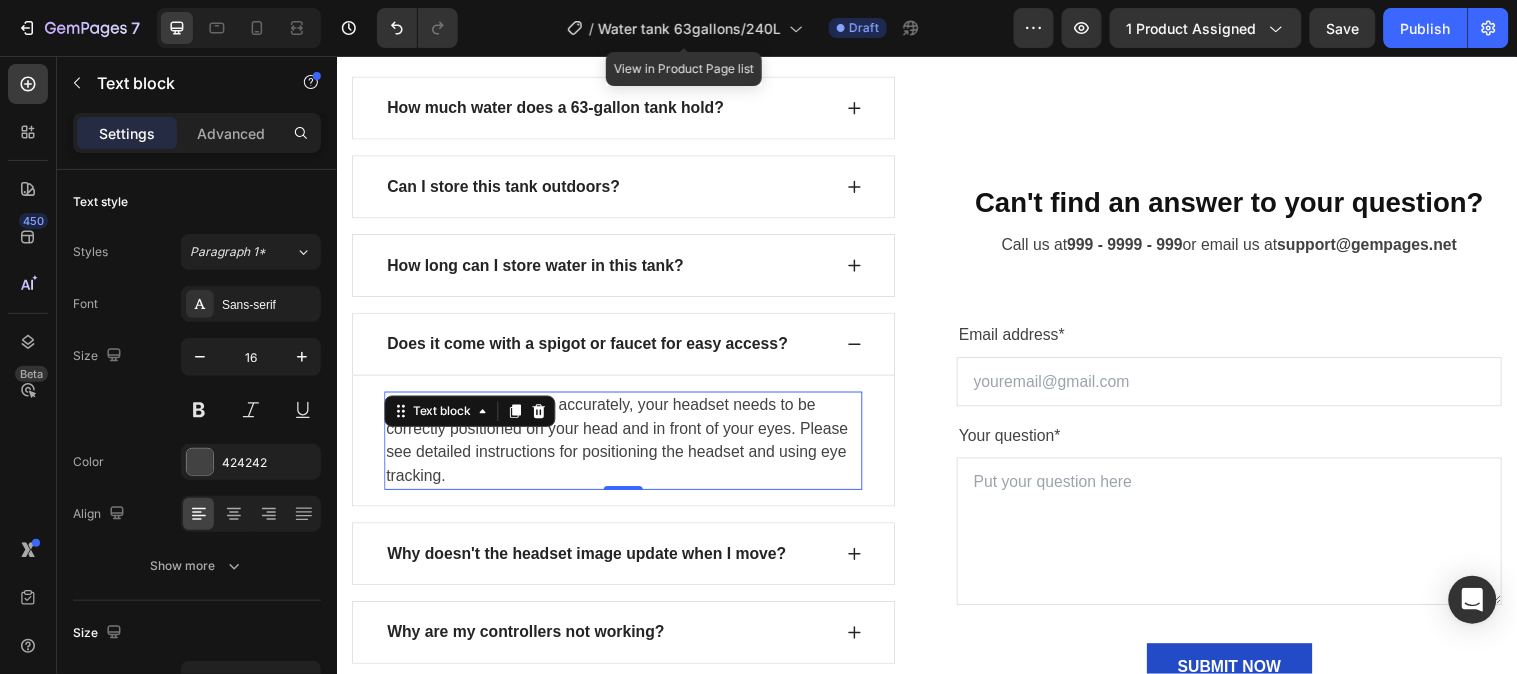 click on "For eye tracking to work accurately, your headset needs to be correctly positioned on your head and in front of your eyes. Please see detailed instructions for positioning the headset and using eye tracking." at bounding box center [628, 446] 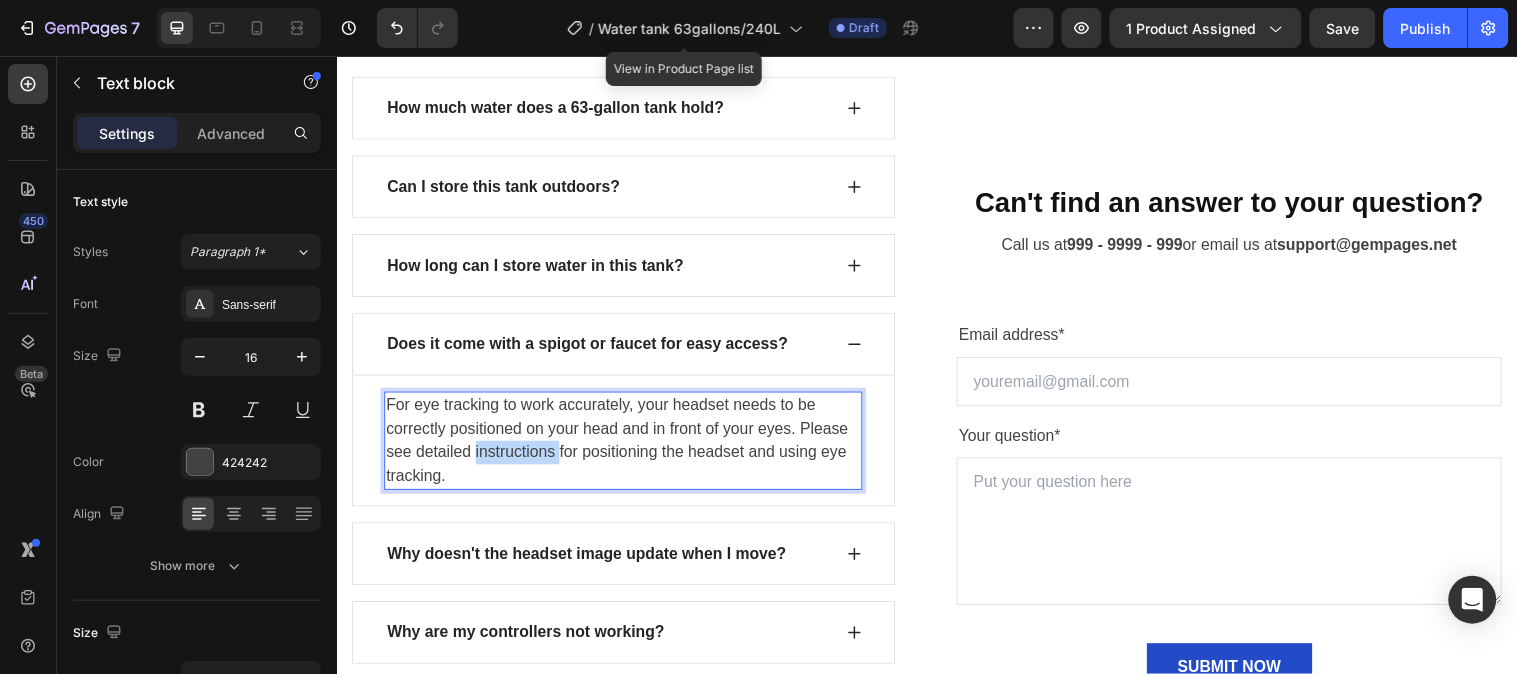 click on "For eye tracking to work accurately, your headset needs to be correctly positioned on your head and in front of your eyes. Please see detailed instructions for positioning the headset and using eye tracking." at bounding box center (628, 446) 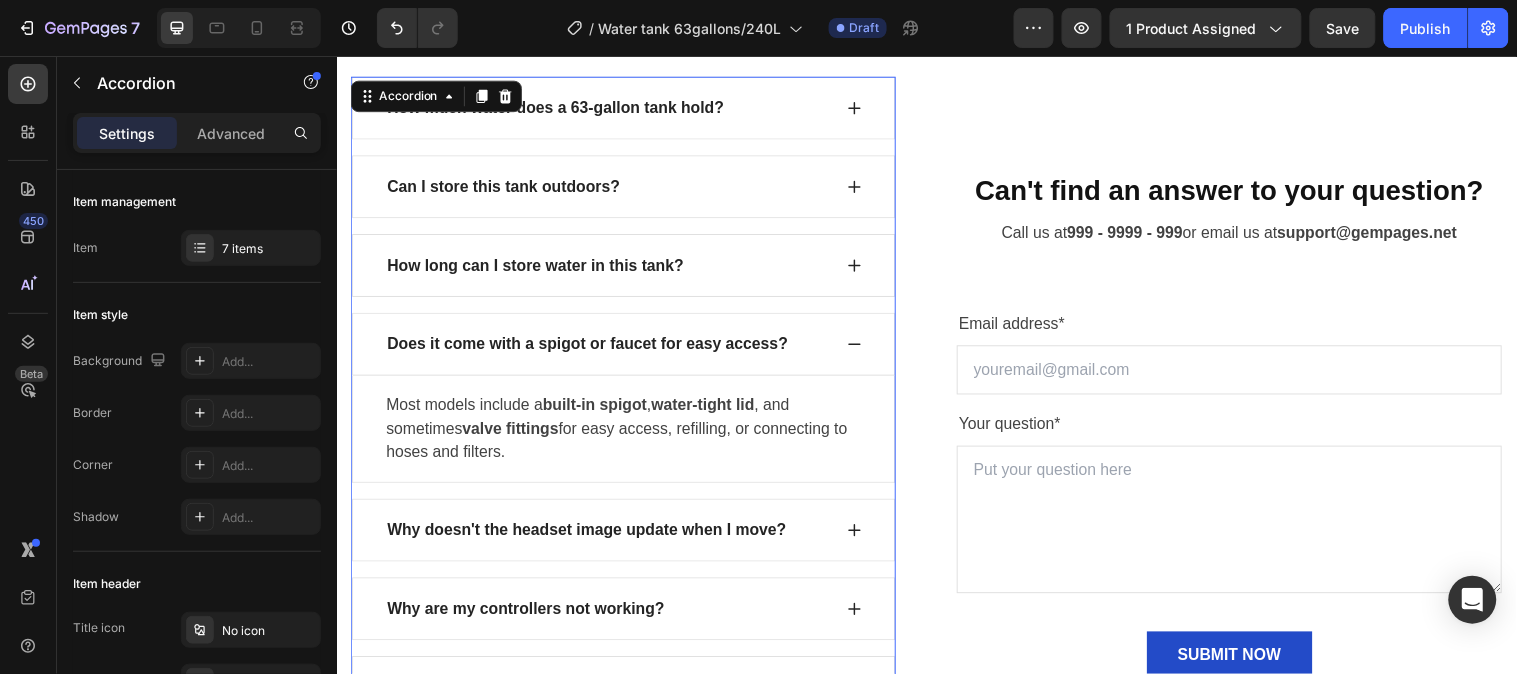 click on "Why doesn't the headset image update when I move?" at bounding box center (591, 537) 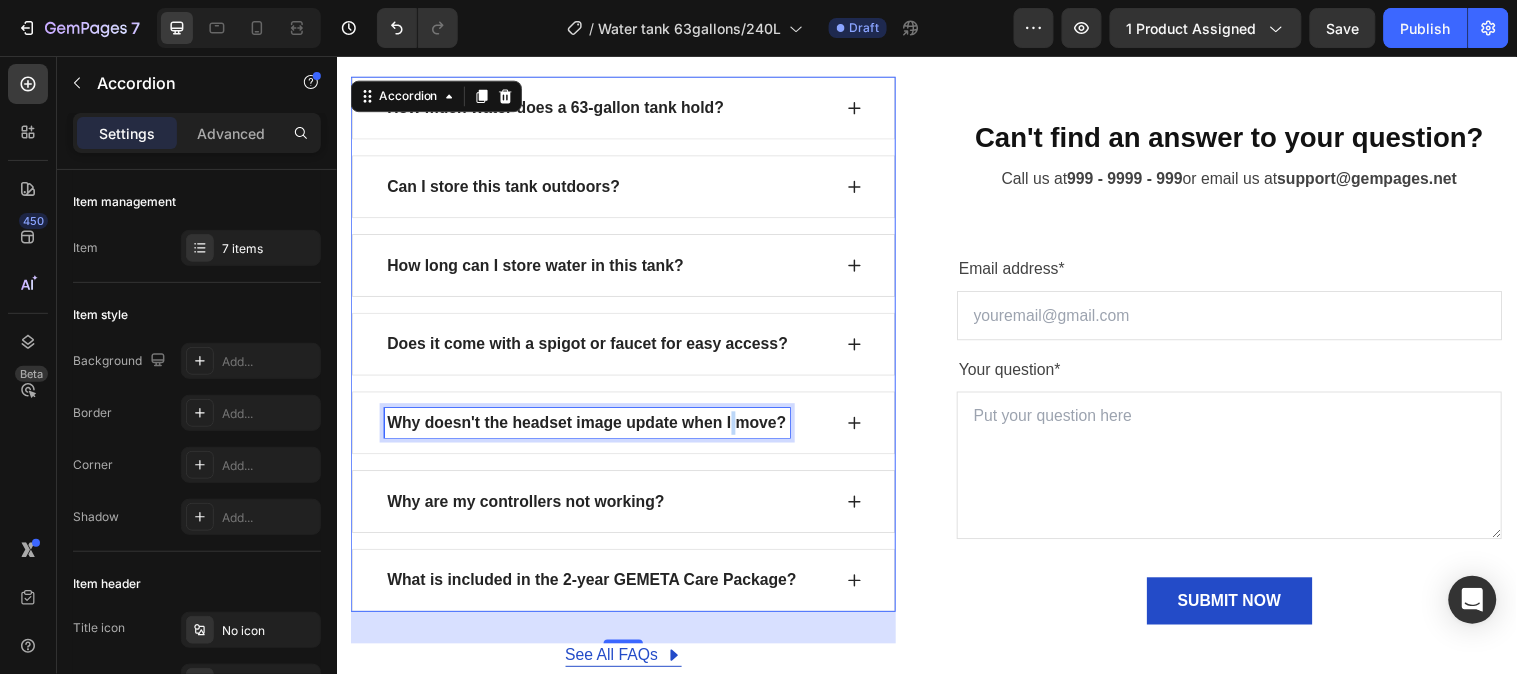 click on "Why doesn't the headset image update when I move?" at bounding box center [591, 428] 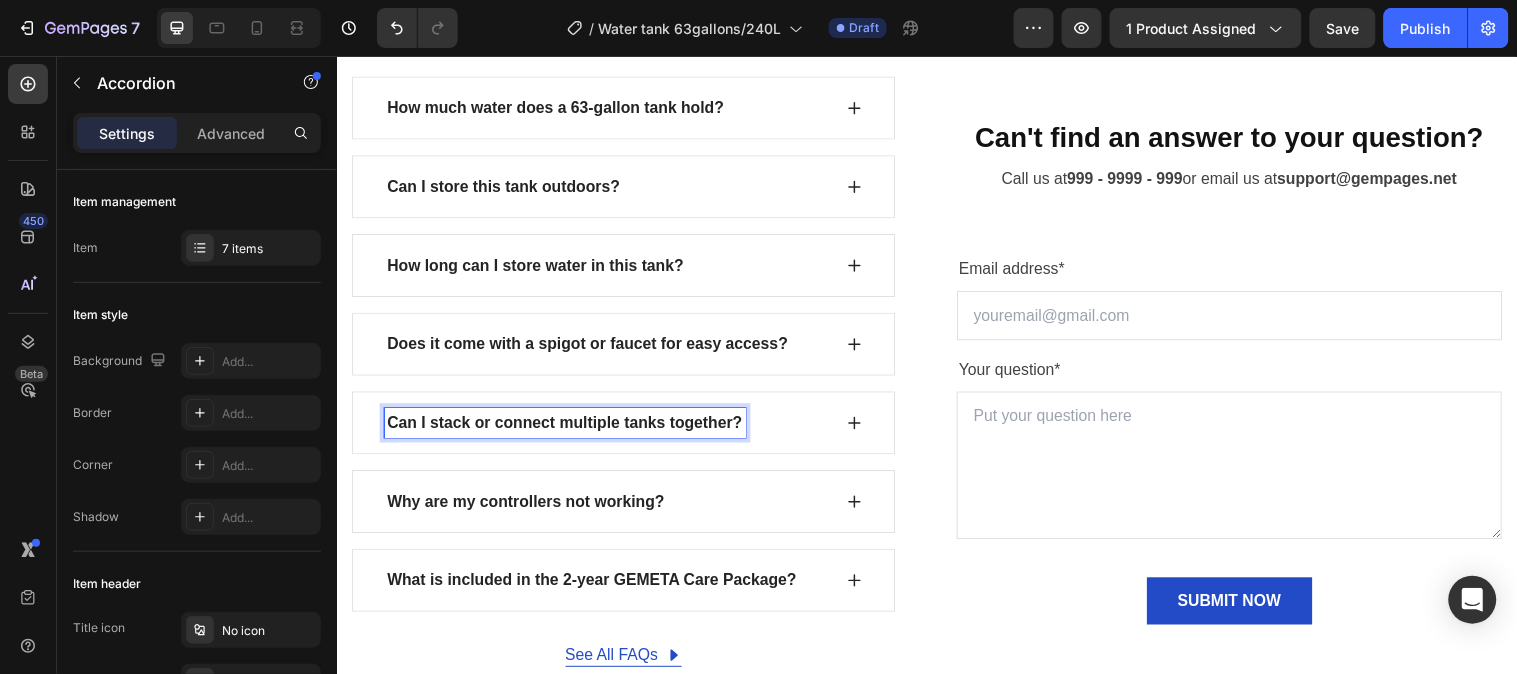 click 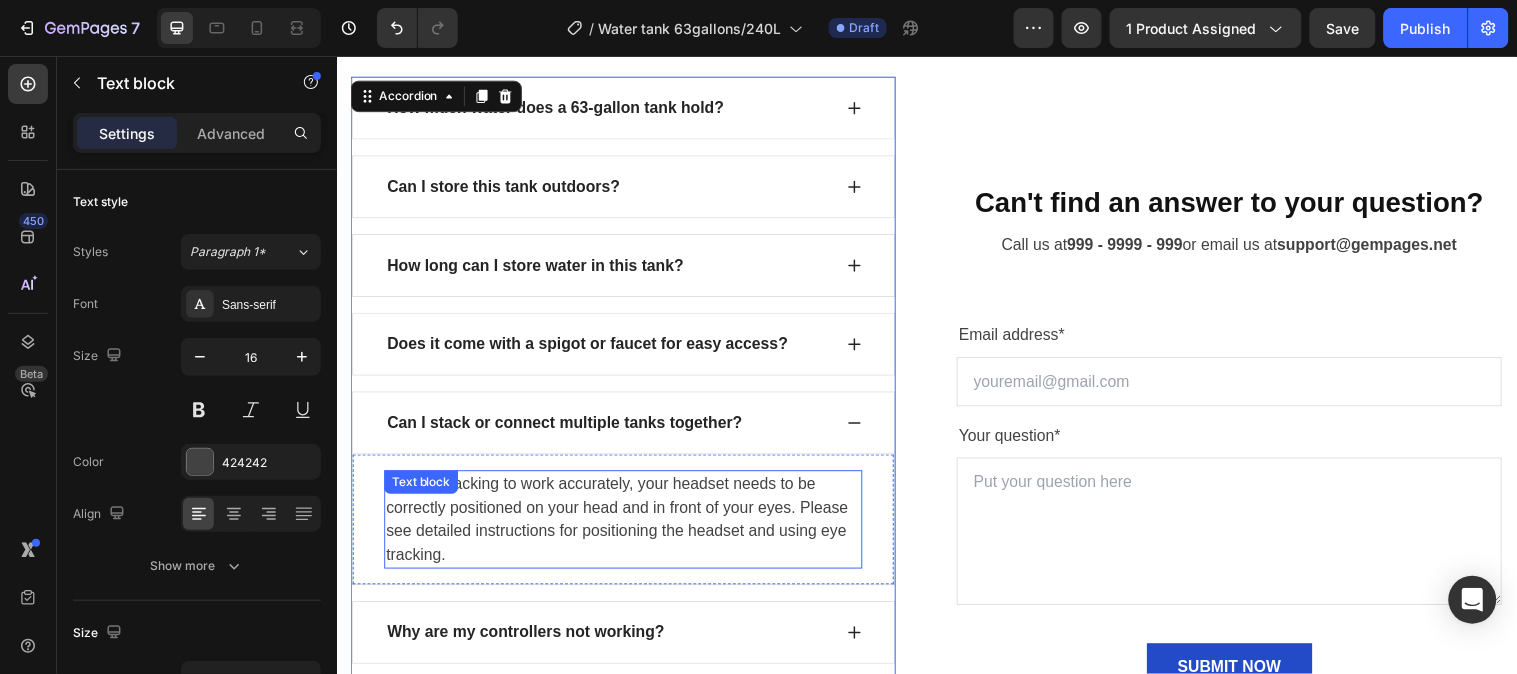 click on "For eye tracking to work accurately, your headset needs to be correctly positioned on your head and in front of your eyes. Please see detailed instructions for positioning the headset and using eye tracking." at bounding box center (628, 526) 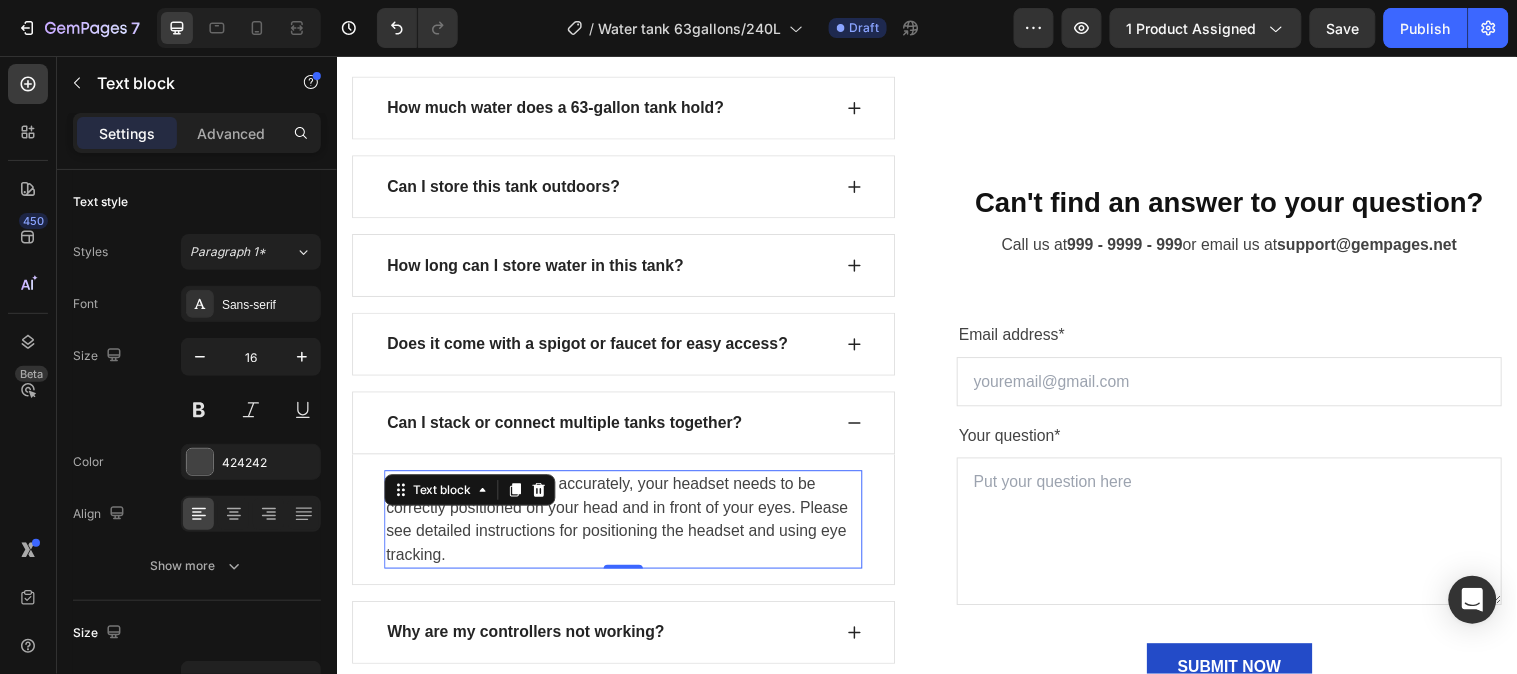 click on "For eye tracking to work accurately, your headset needs to be correctly positioned on your head and in front of your eyes. Please see detailed instructions for positioning the headset and using eye tracking." at bounding box center (628, 526) 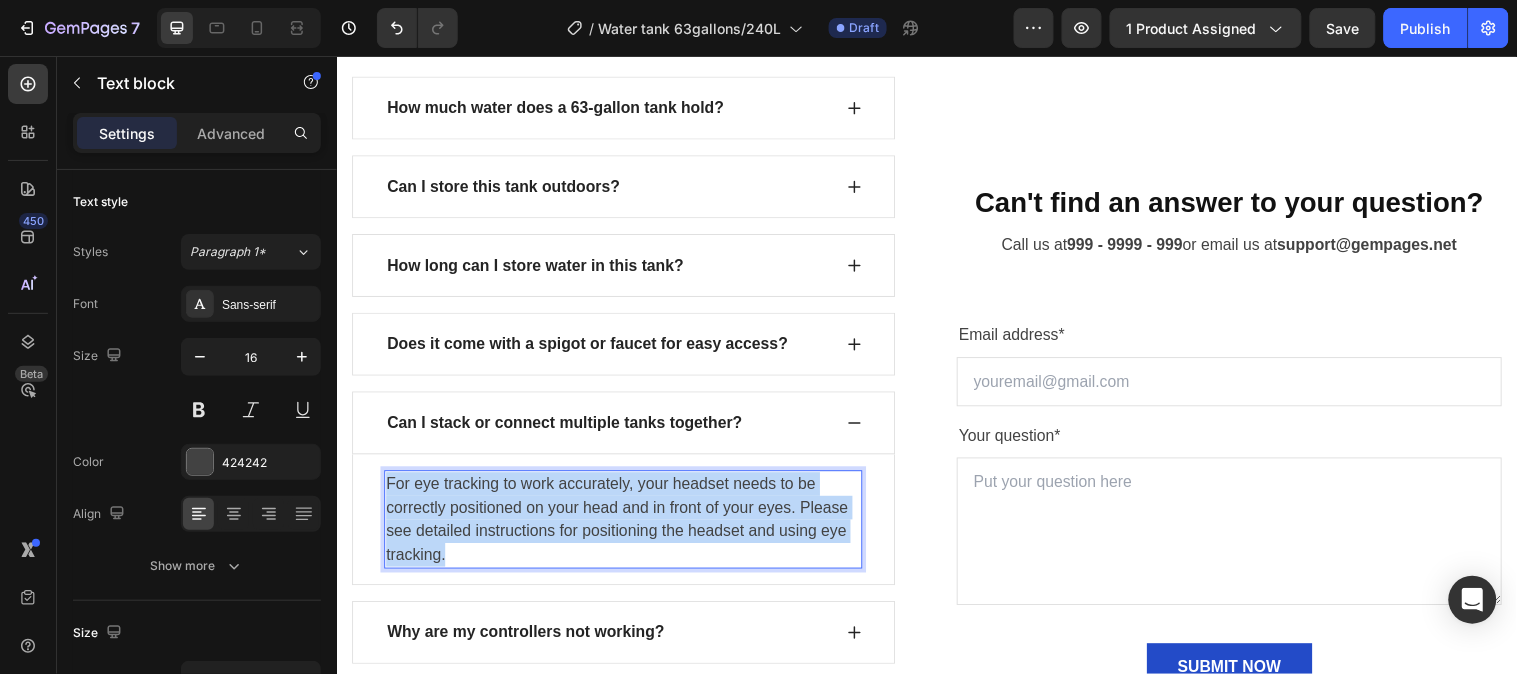 click on "For eye tracking to work accurately, your headset needs to be correctly positioned on your head and in front of your eyes. Please see detailed instructions for positioning the headset and using eye tracking." at bounding box center [628, 526] 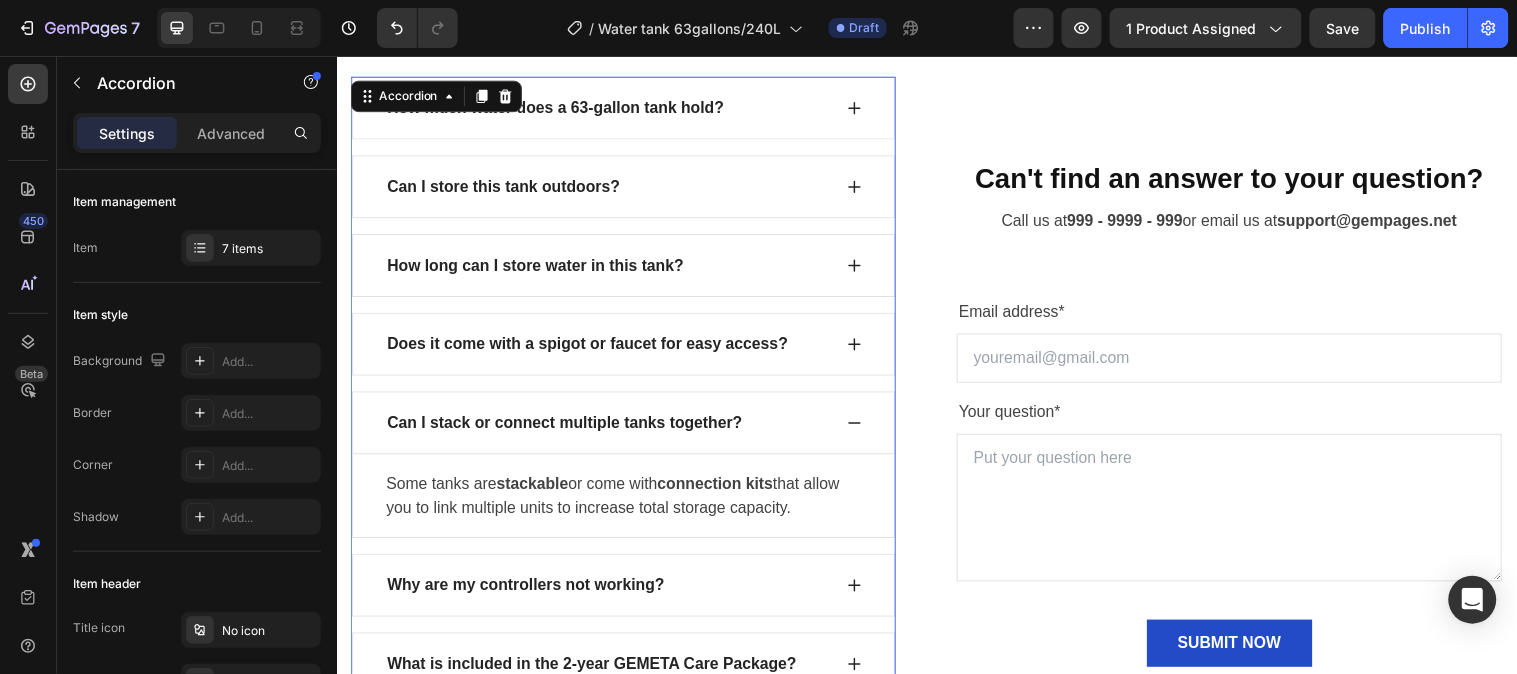 click 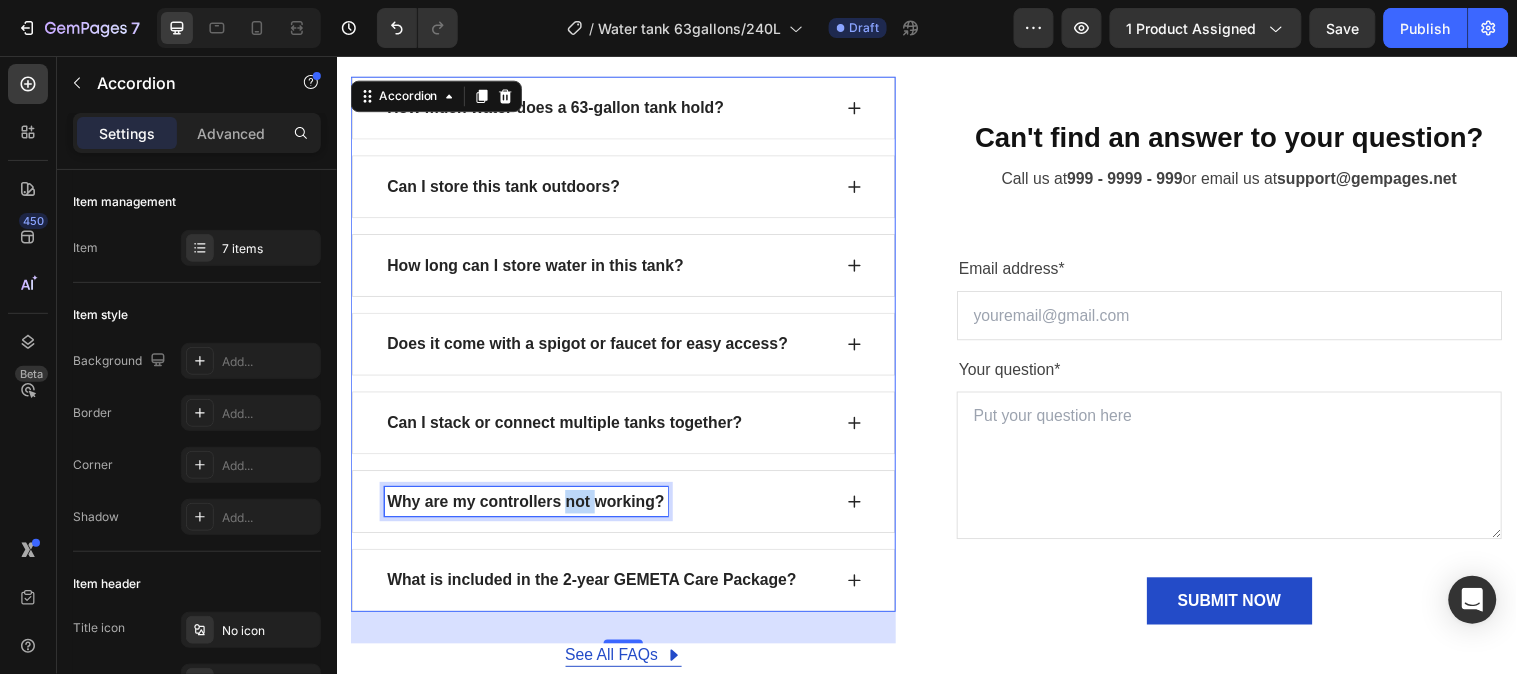 click on "Why are my controllers not working?" at bounding box center (529, 508) 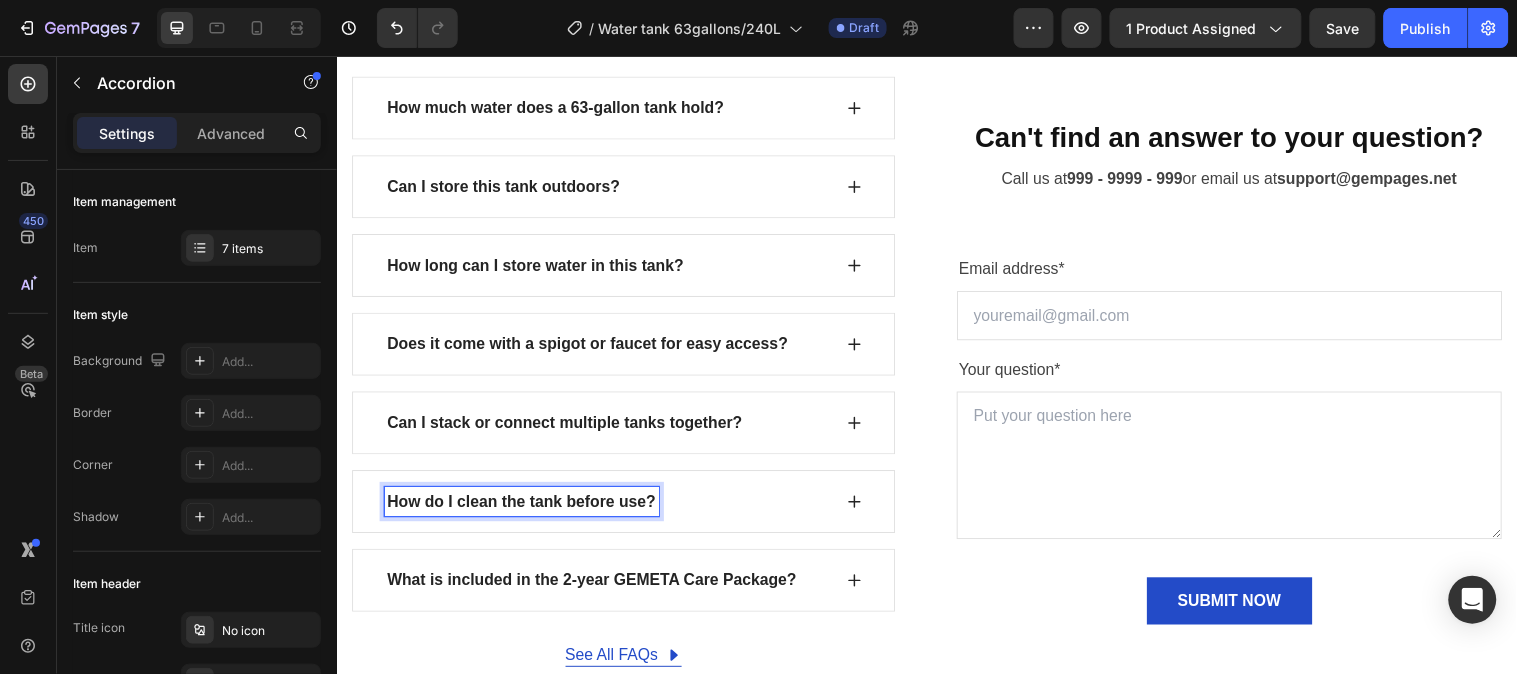 click 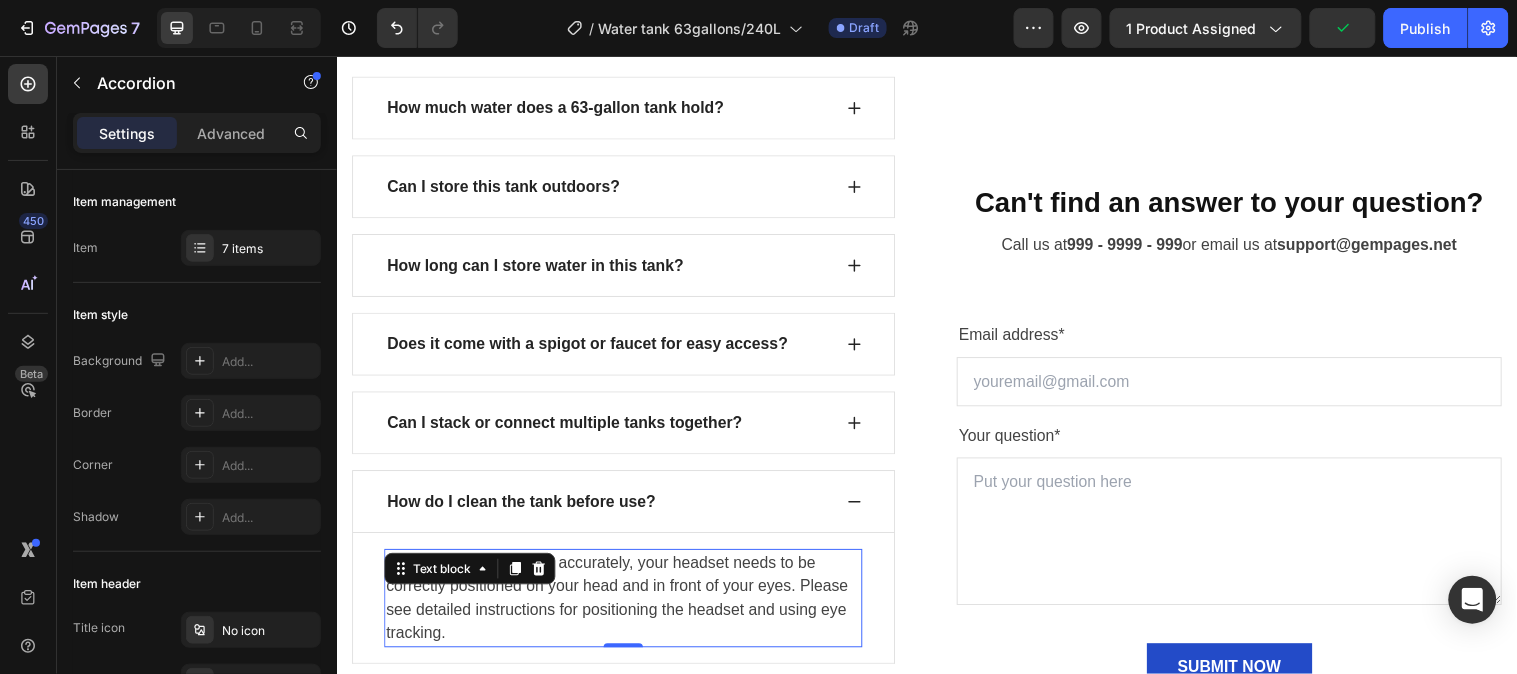 click on "For eye tracking to work accurately, your headset needs to be correctly positioned on your head and in front of your eyes. Please see detailed instructions for positioning the headset and using eye tracking." at bounding box center (628, 606) 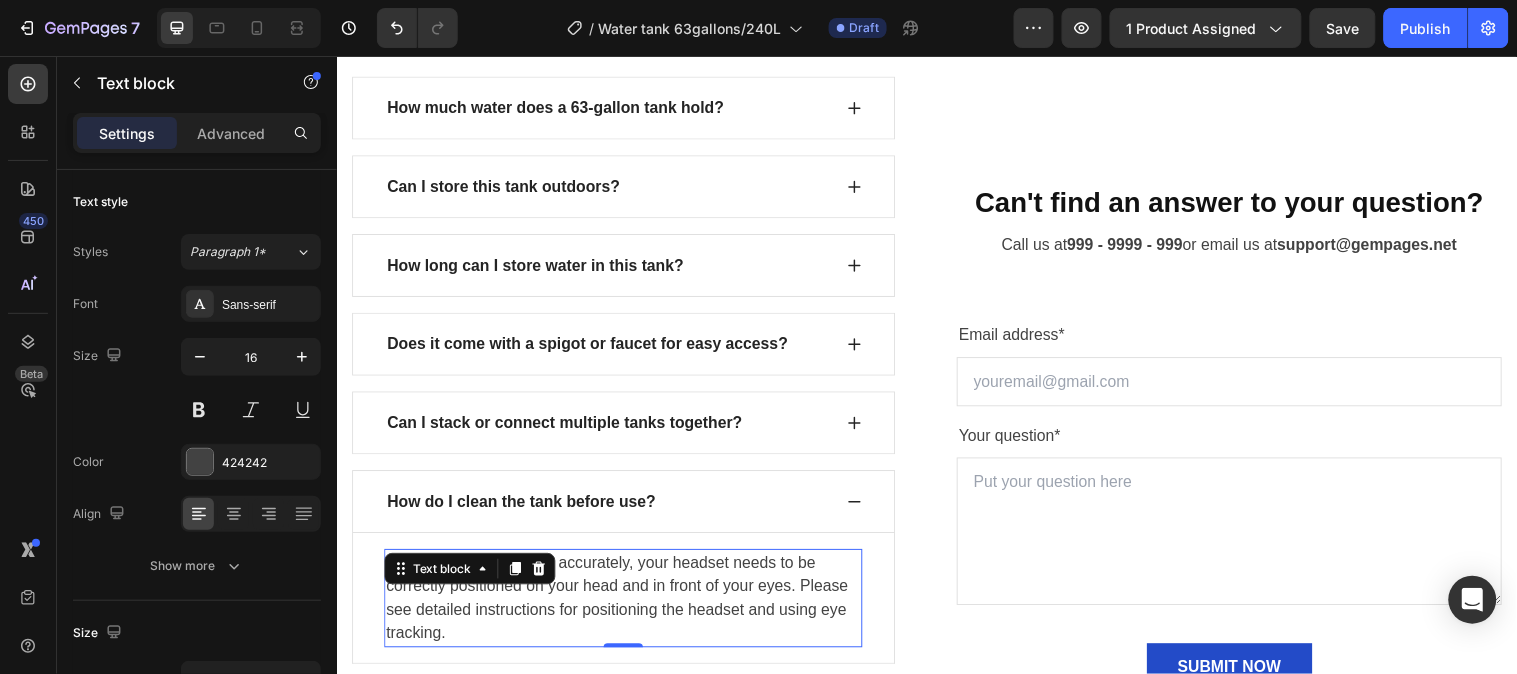 click on "For eye tracking to work accurately, your headset needs to be correctly positioned on your head and in front of your eyes. Please see detailed instructions for positioning the headset and using eye tracking." at bounding box center (628, 606) 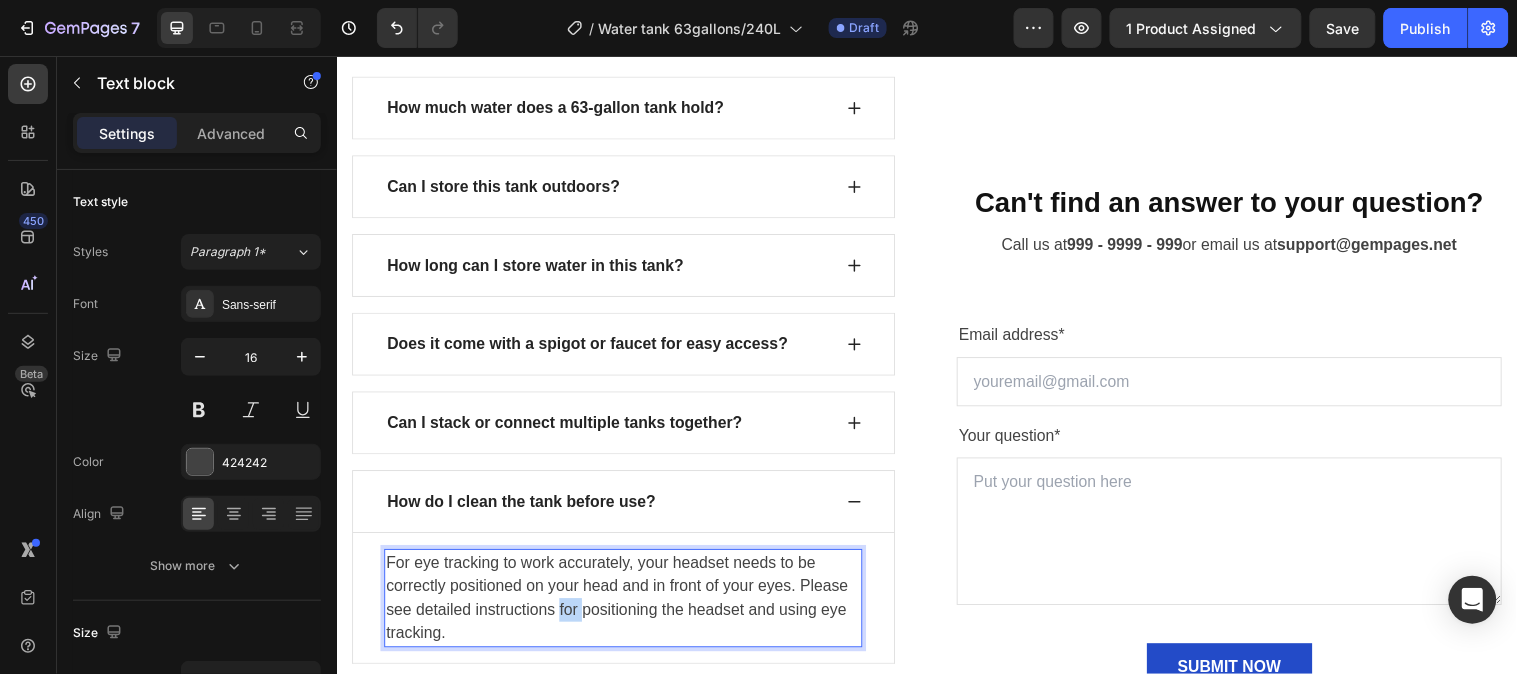 click on "For eye tracking to work accurately, your headset needs to be correctly positioned on your head and in front of your eyes. Please see detailed instructions for positioning the headset and using eye tracking." at bounding box center (628, 606) 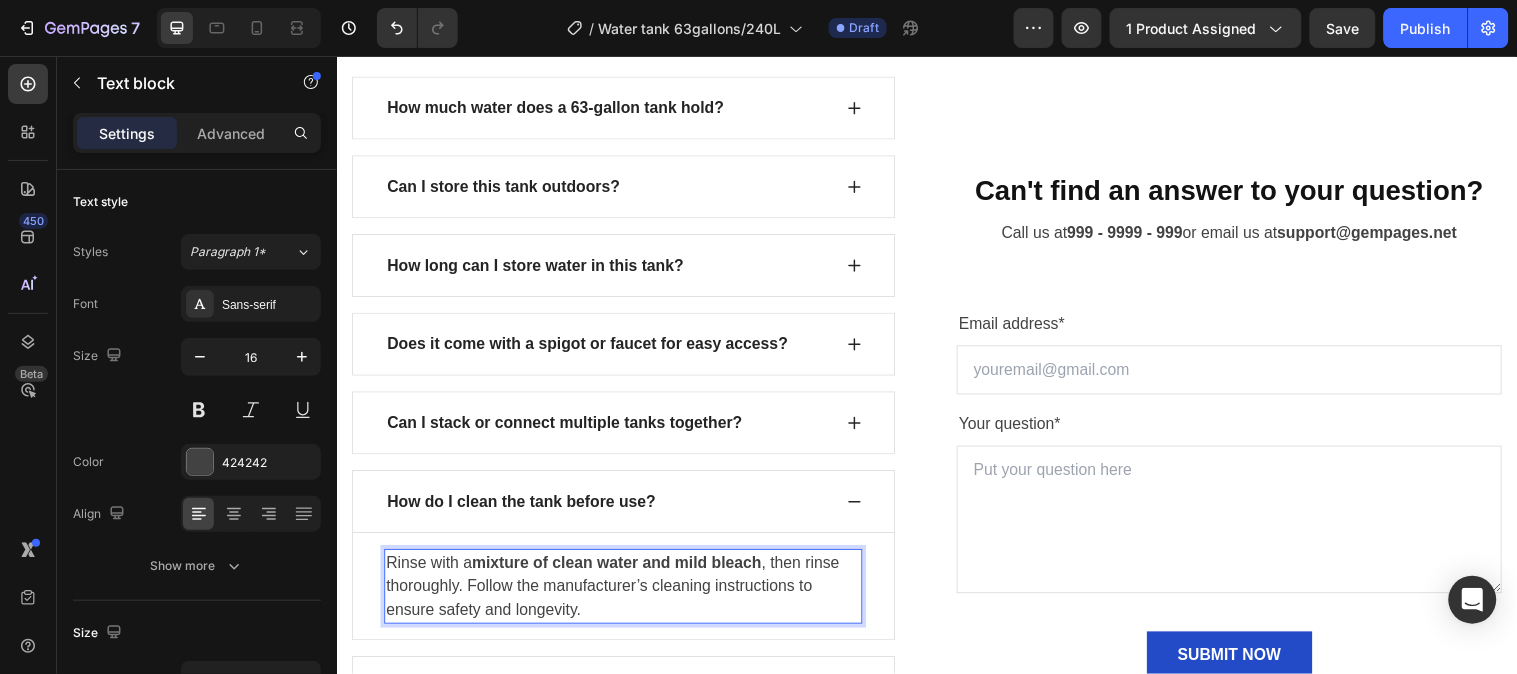 scroll, scrollTop: 7451, scrollLeft: 0, axis: vertical 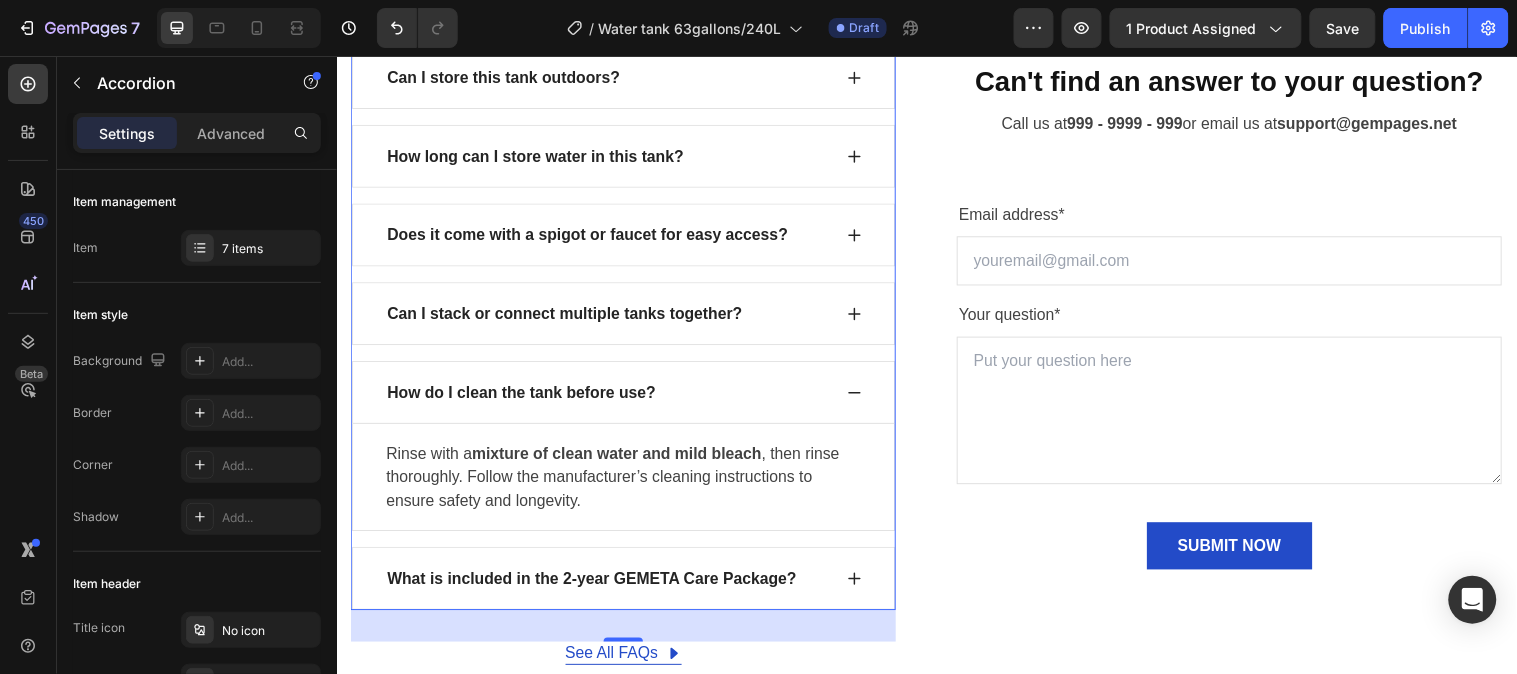 click on "What is included in the 2-year GEMETA Care Package?" at bounding box center (628, 586) 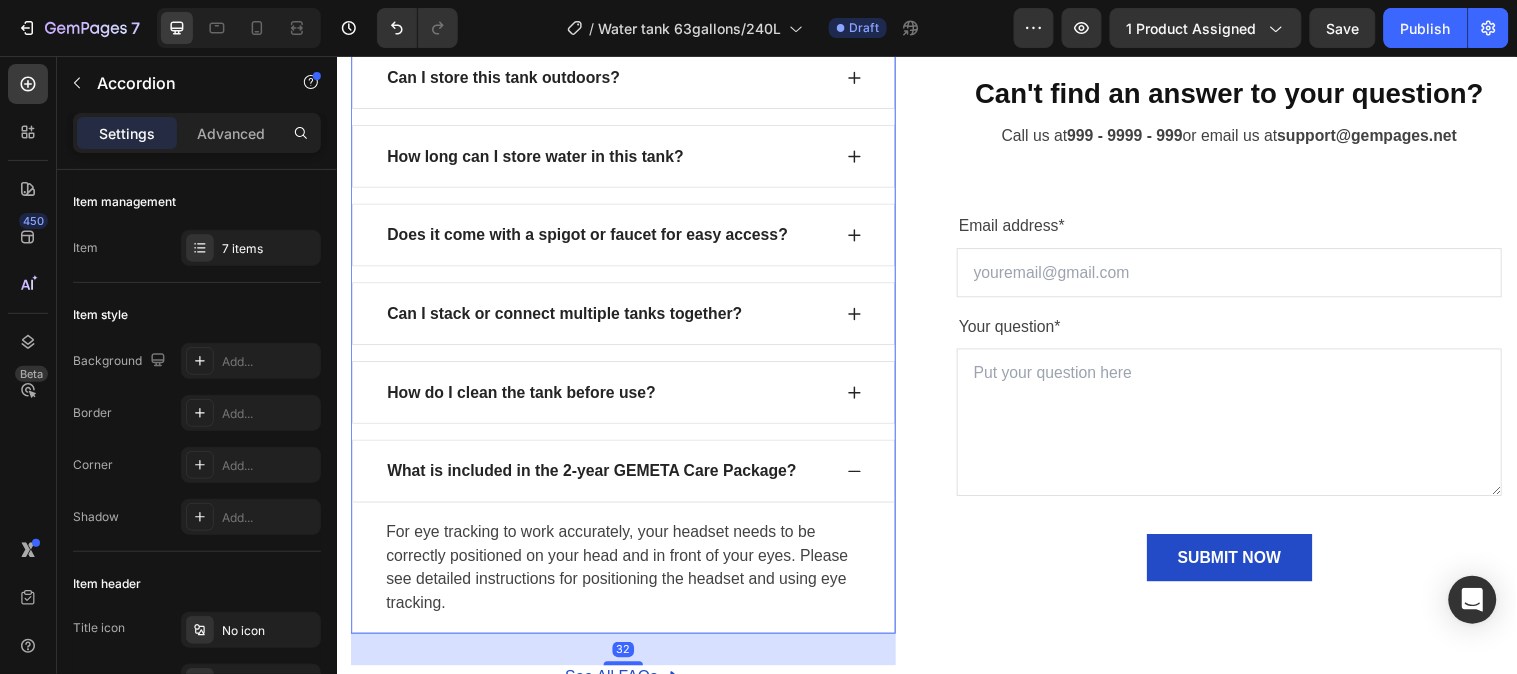 click 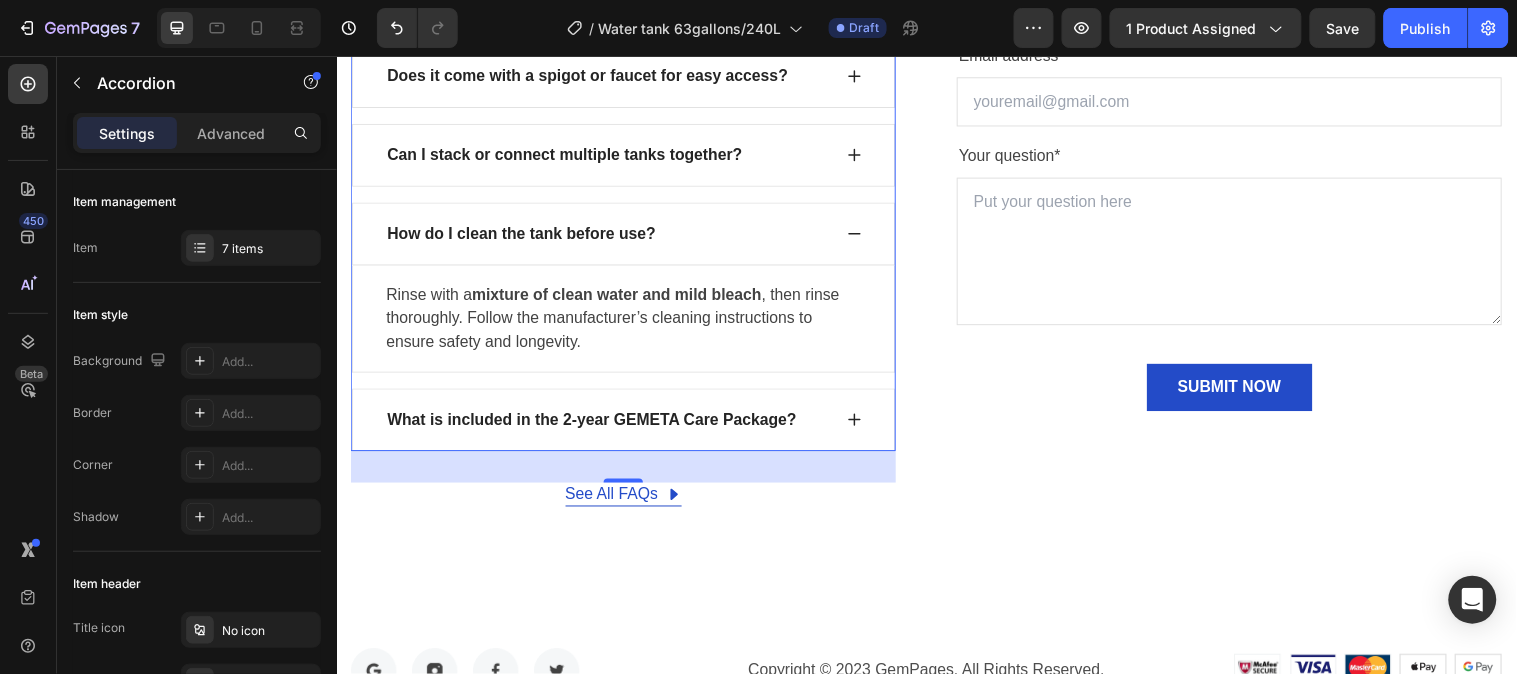 scroll, scrollTop: 7673, scrollLeft: 0, axis: vertical 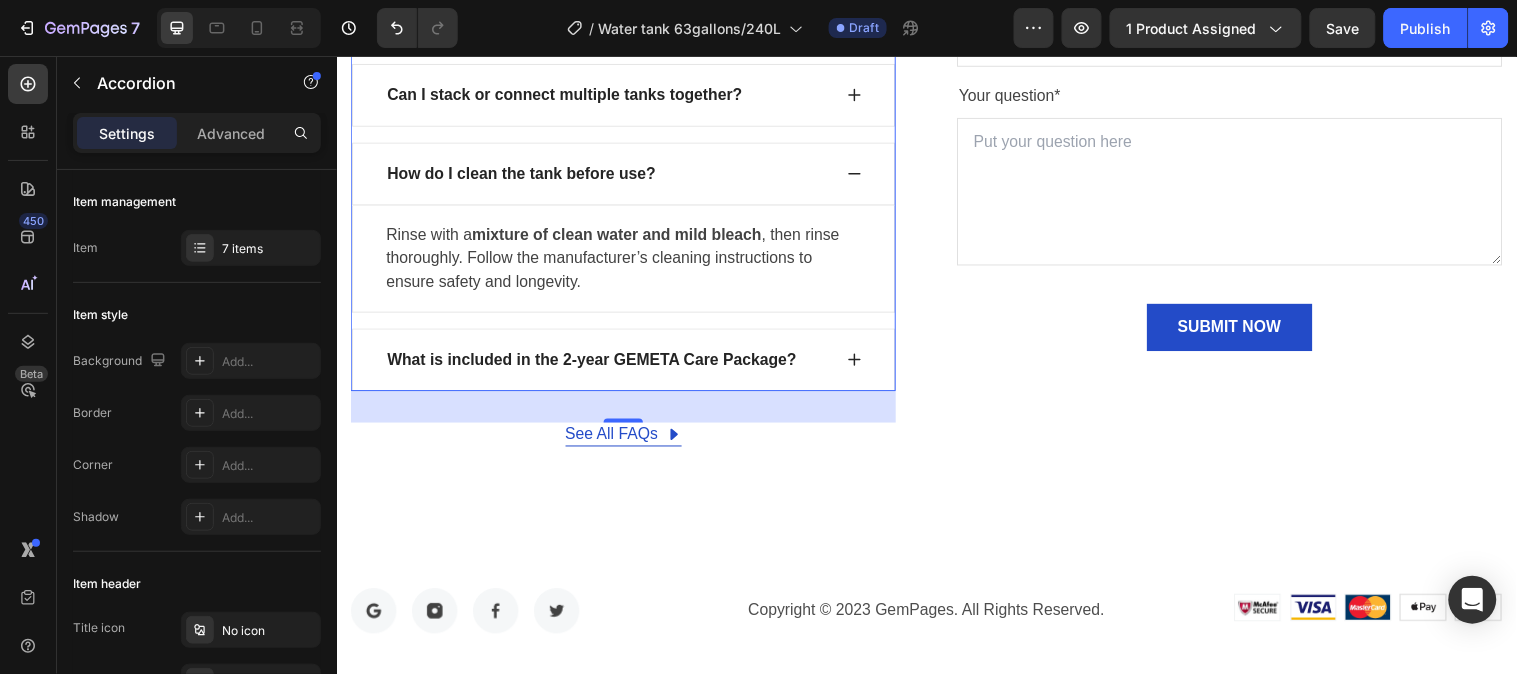 click 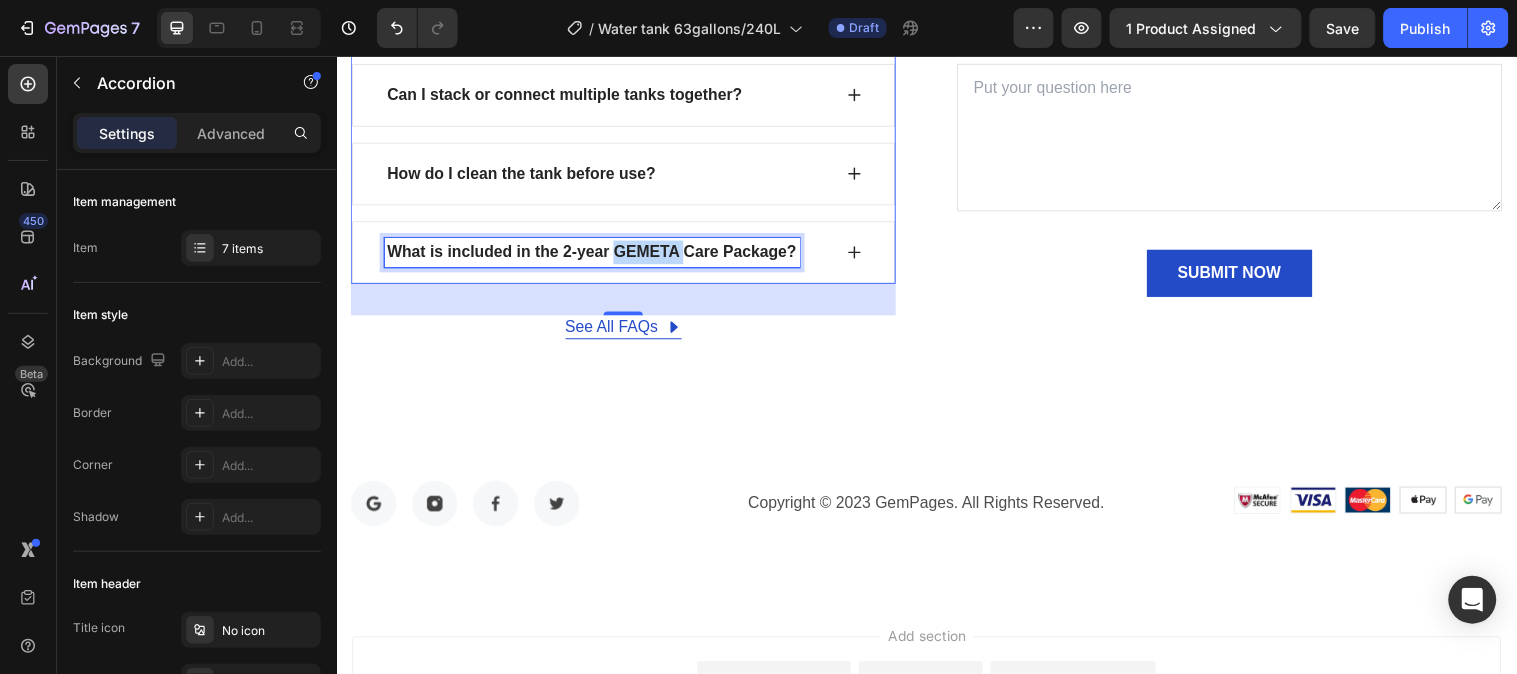 click on "What is included in the 2-year GEMETA Care Package?" at bounding box center [596, 255] 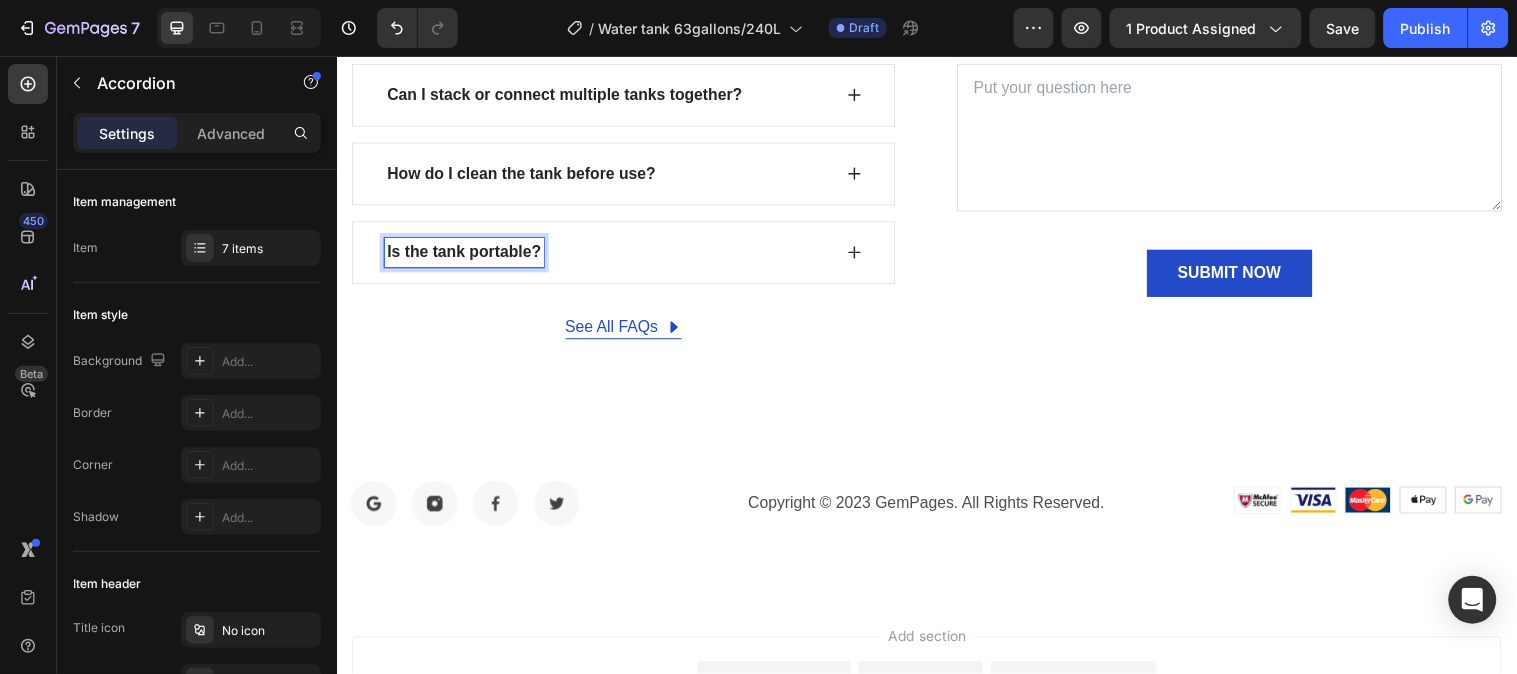 click on "Is the tank portable?" at bounding box center [628, 255] 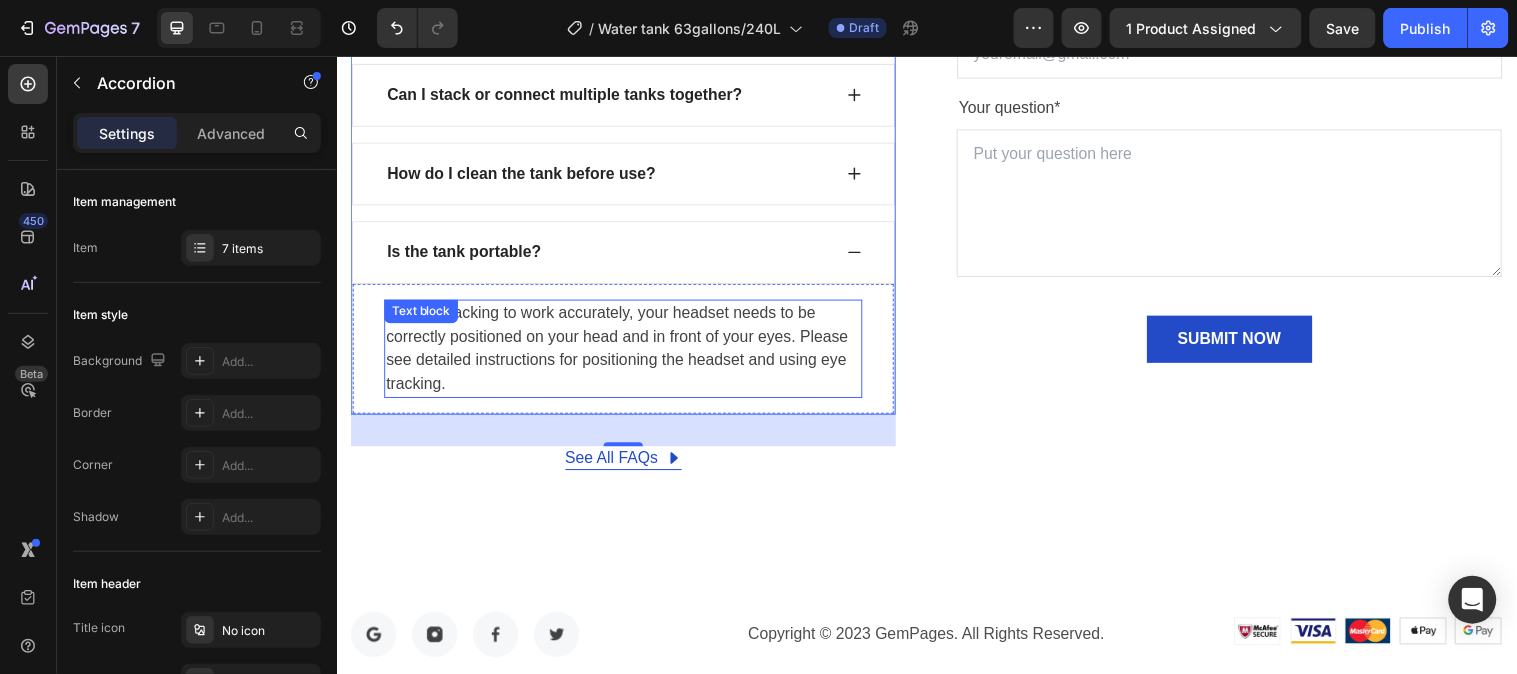 click on "For eye tracking to work accurately, your headset needs to be correctly positioned on your head and in front of your eyes. Please see detailed instructions for positioning the headset and using eye tracking." at bounding box center [628, 353] 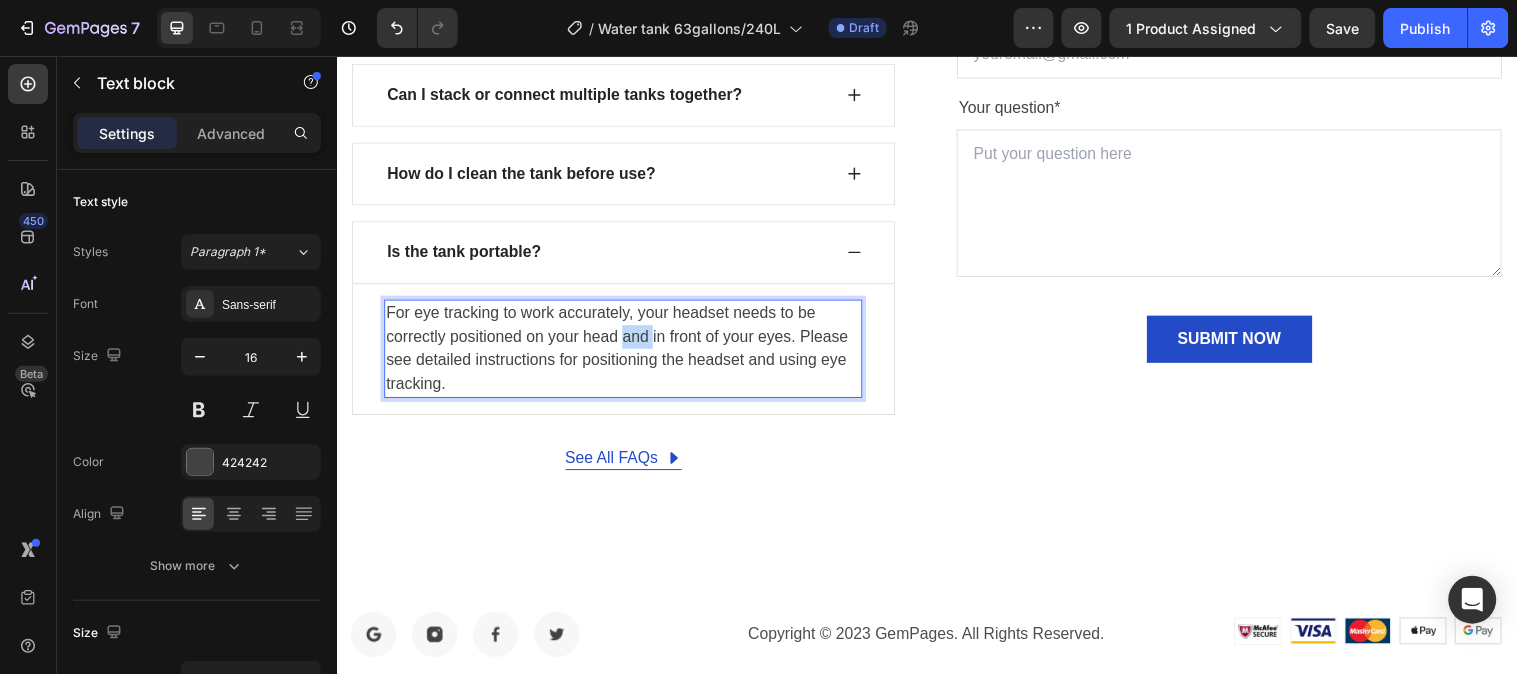 click on "For eye tracking to work accurately, your headset needs to be correctly positioned on your head and in front of your eyes. Please see detailed instructions for positioning the headset and using eye tracking." at bounding box center [628, 353] 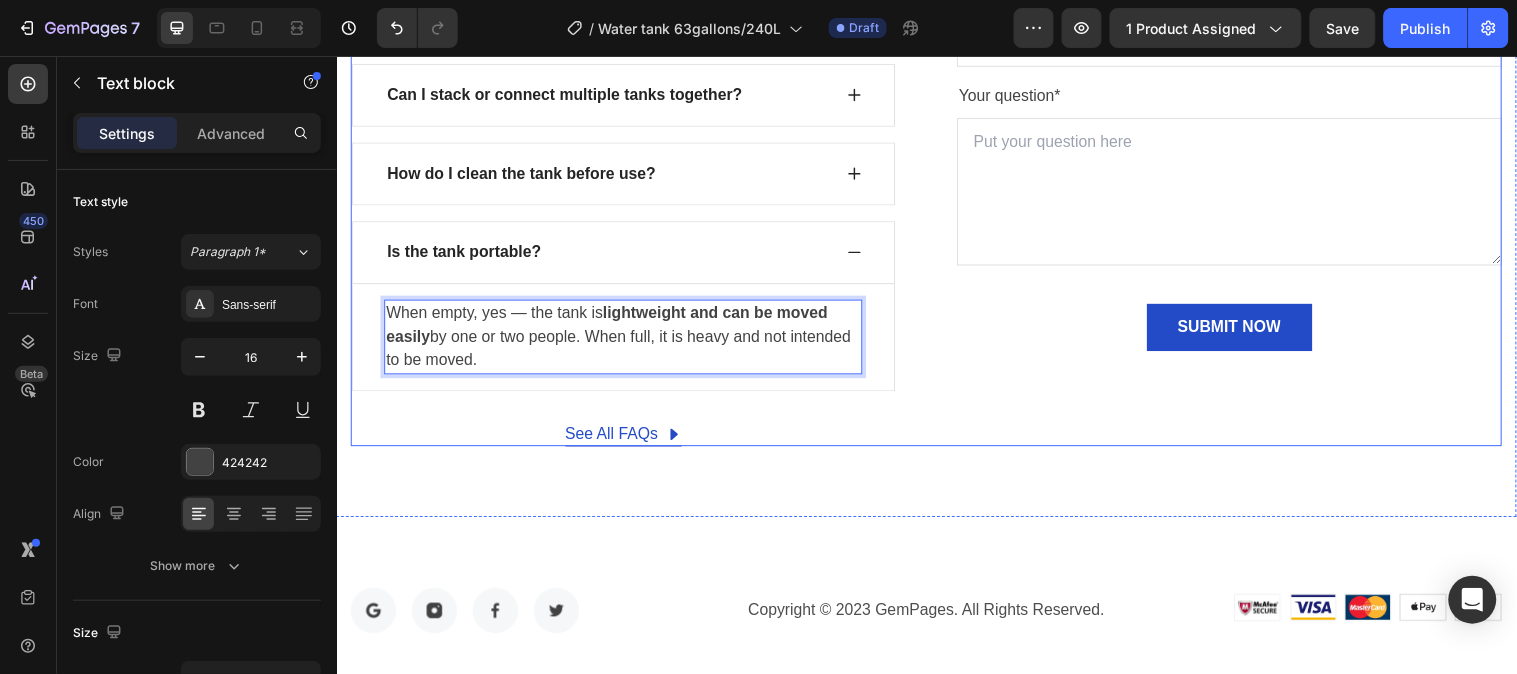 click on "Can't find an answer to your question? Heading Call us at  999 - 9999 - 999  or email us at  support@gempages.net Text block Email address* Text block Email Field Your question* Text block Text Area SUBMIT NOW Submit Button Contact Form" at bounding box center [1244, 97] 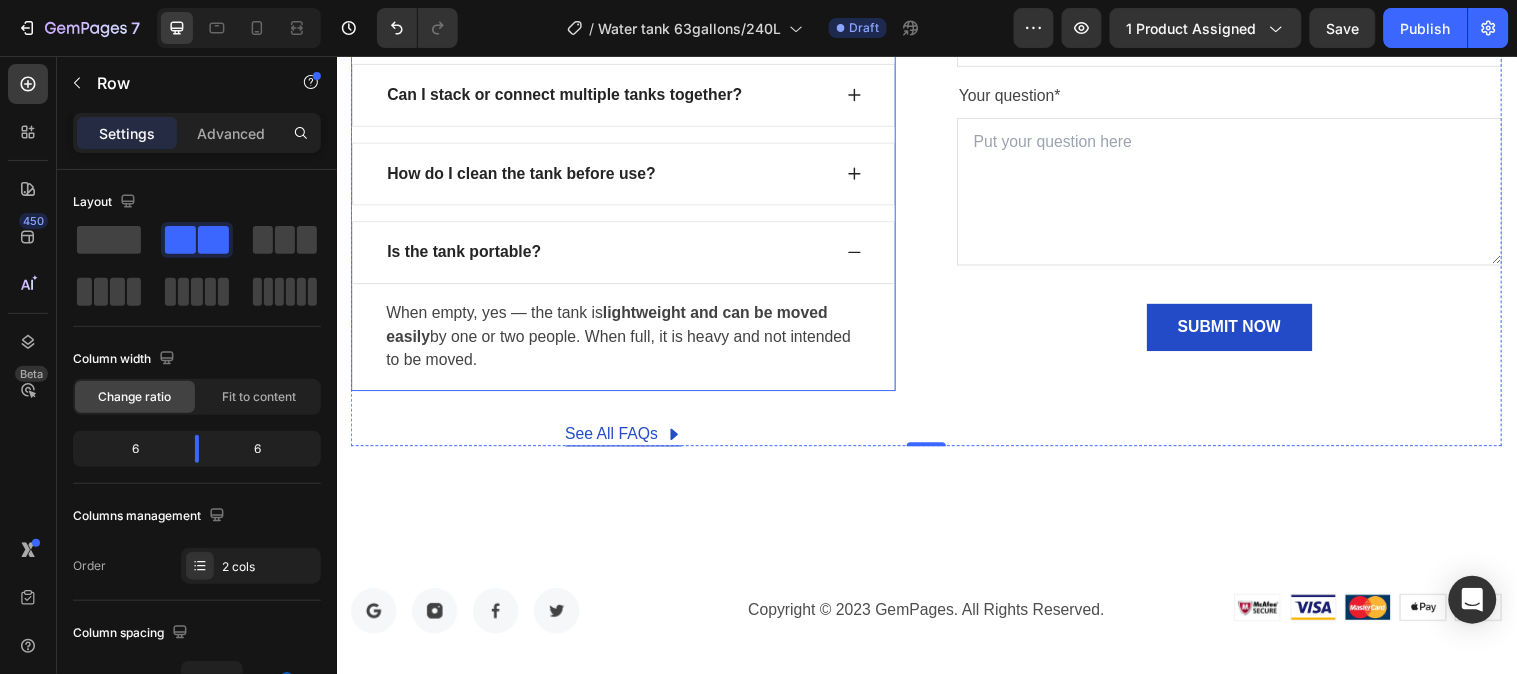 click 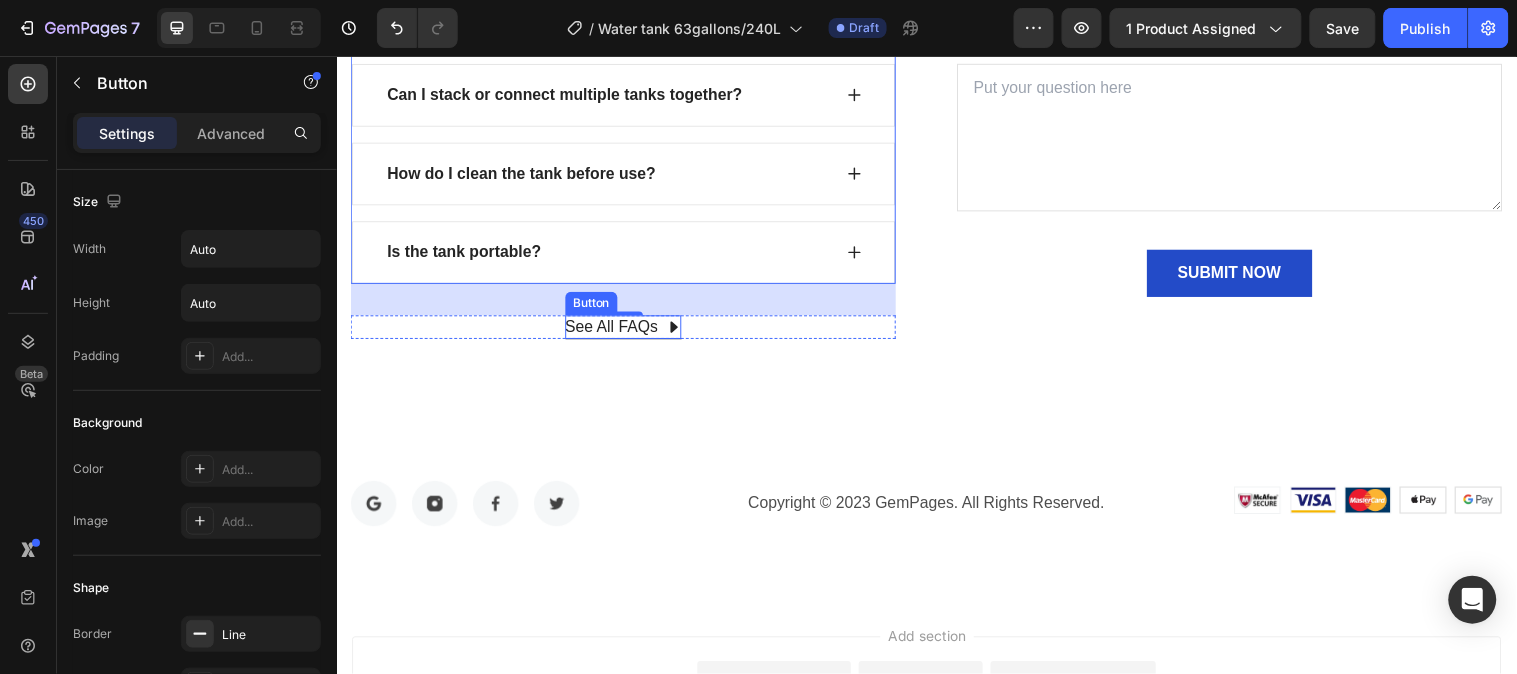 click 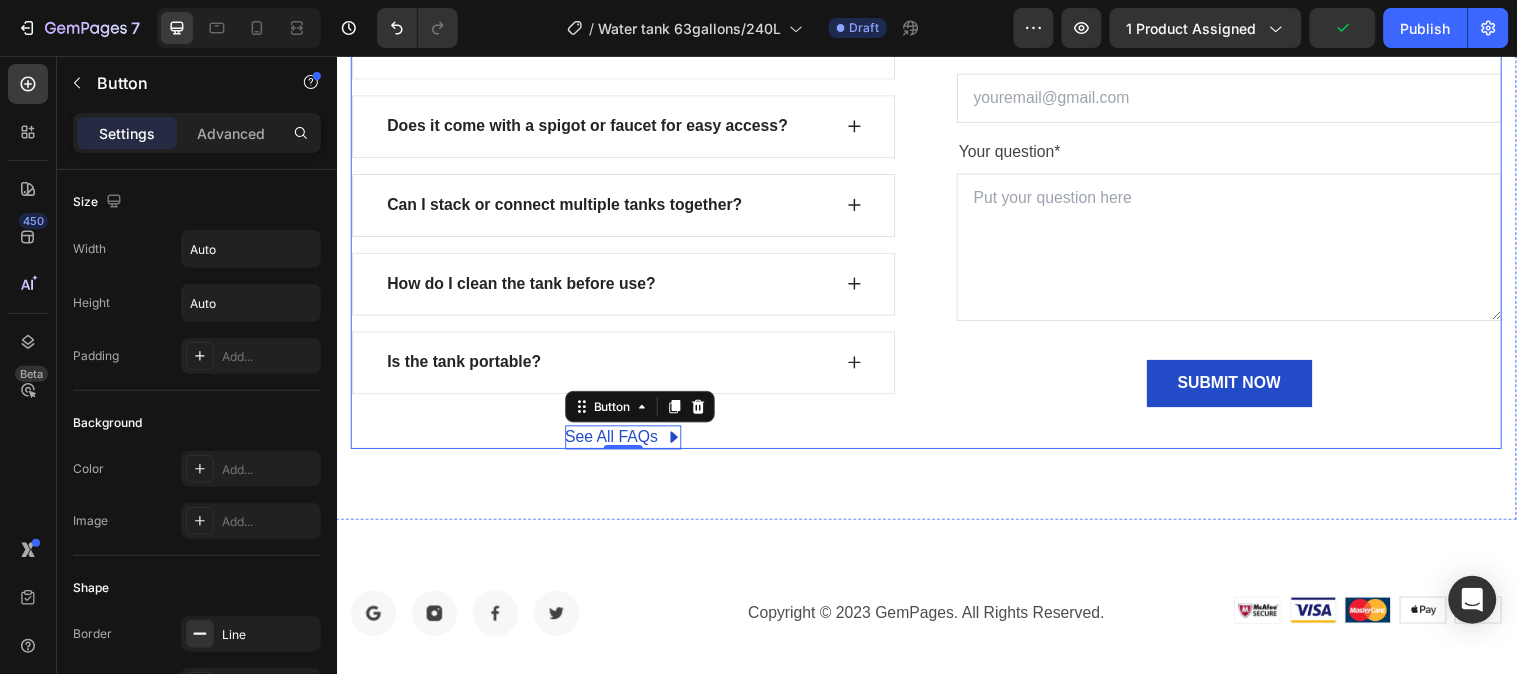 scroll, scrollTop: 7562, scrollLeft: 0, axis: vertical 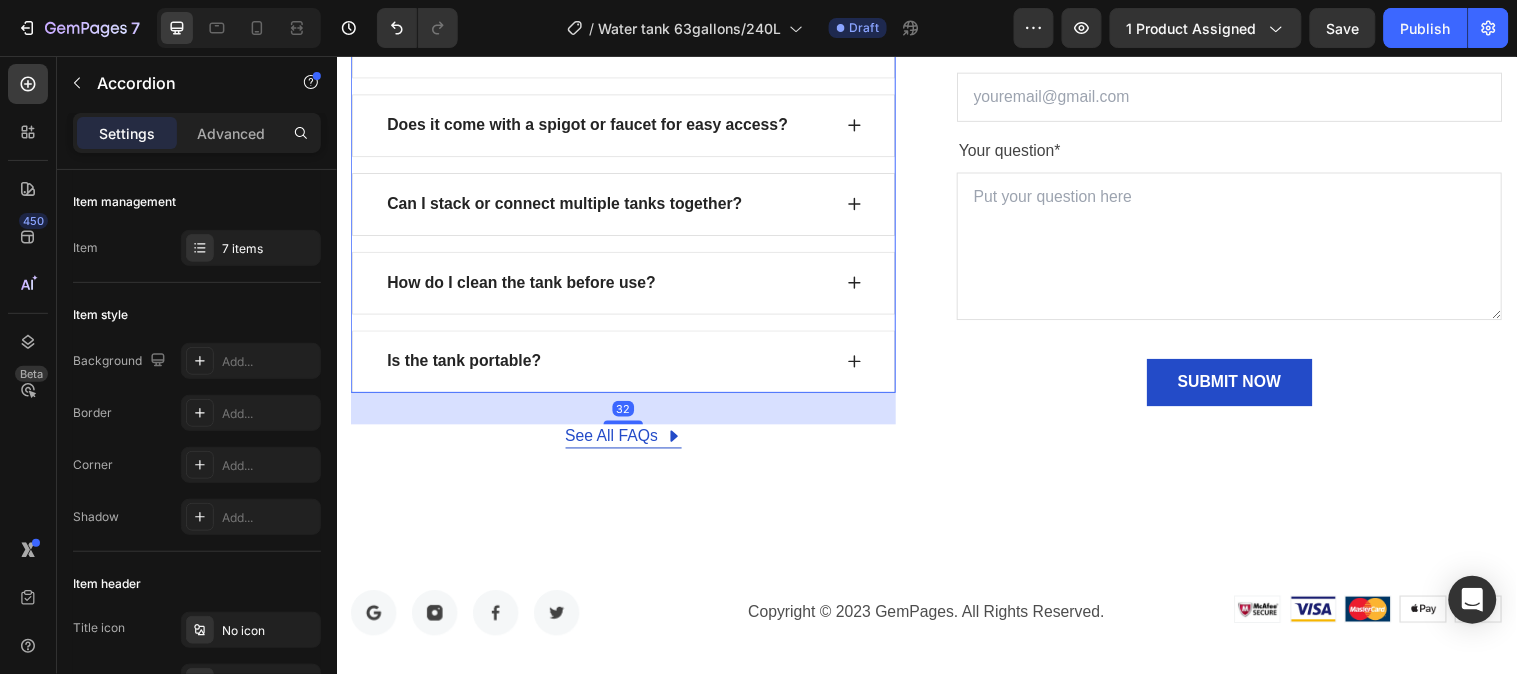 click on "Is the tank portable?" at bounding box center (612, 366) 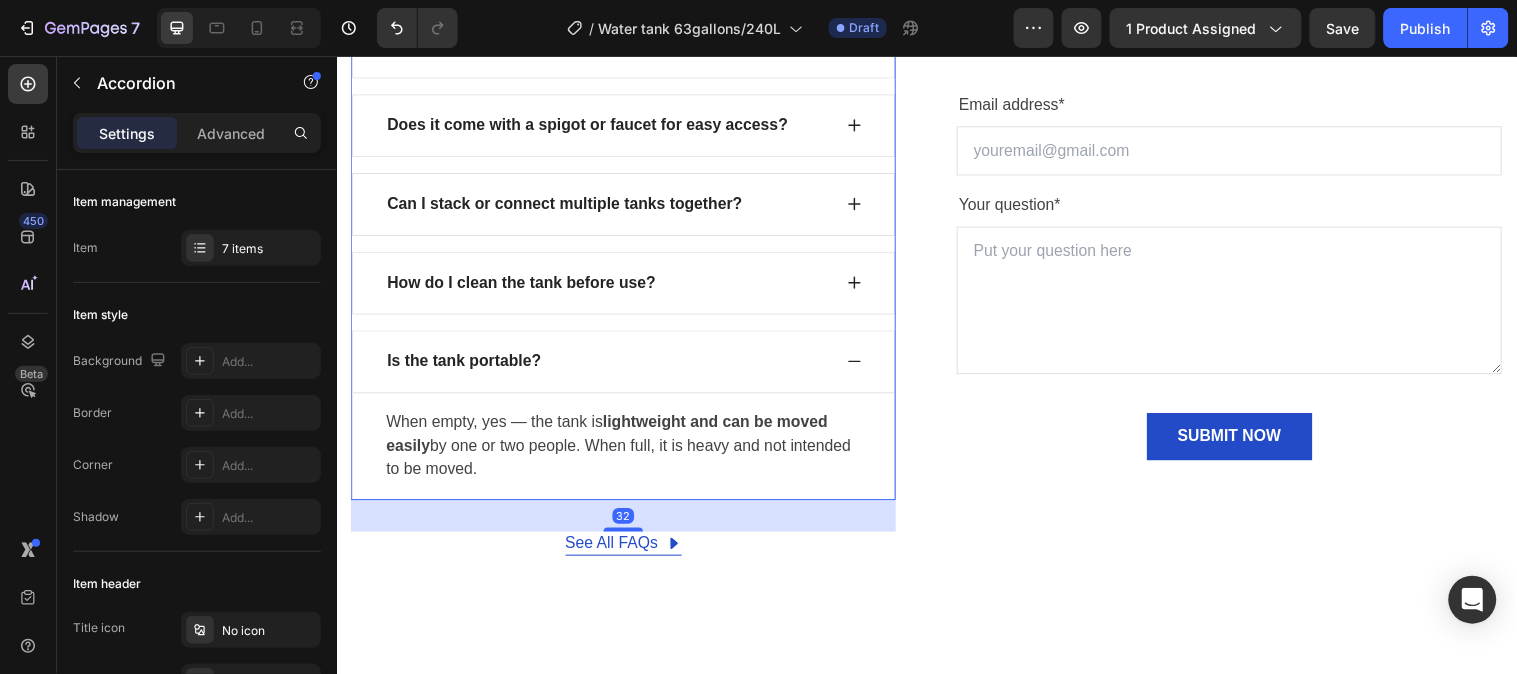 click on "Is the tank portable?" at bounding box center (628, 366) 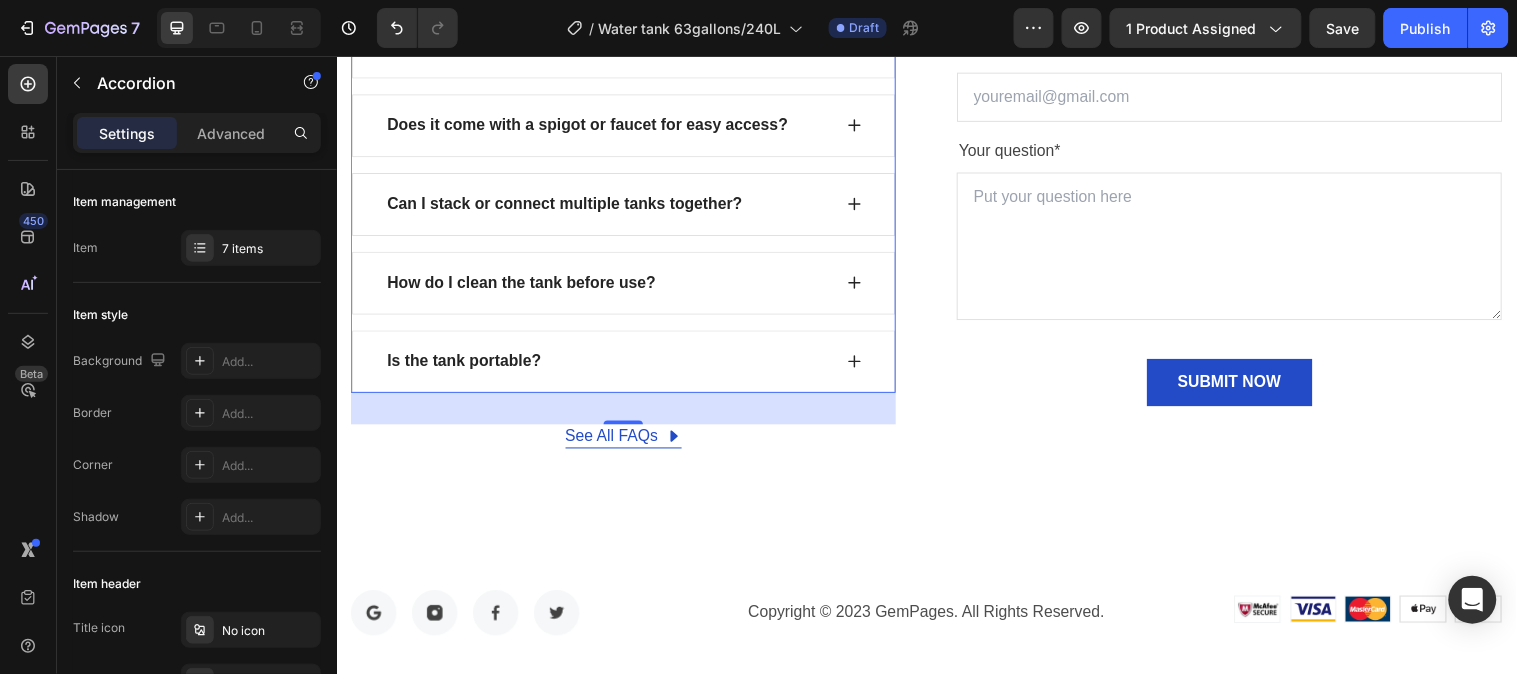 click on "Is the tank portable?" at bounding box center (628, 366) 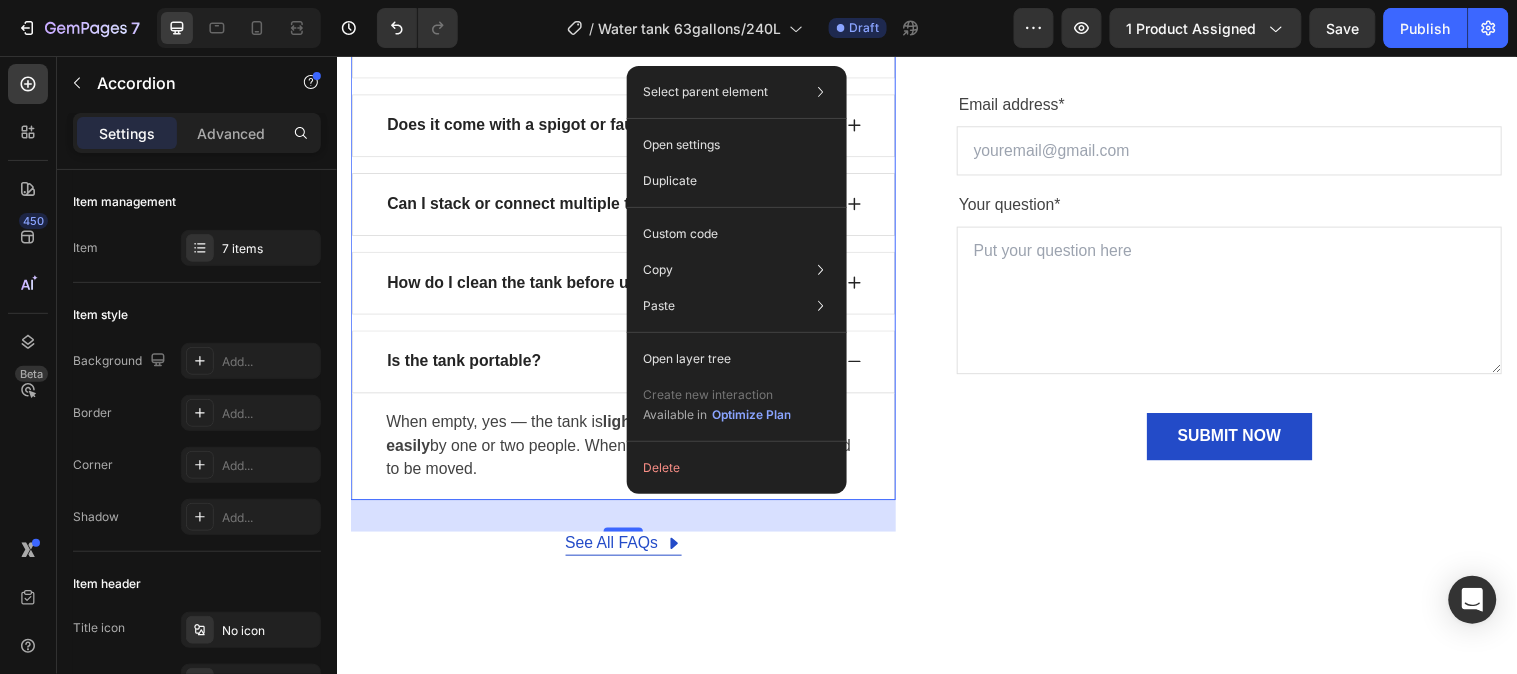 click on "Is the tank portable?" at bounding box center [466, 366] 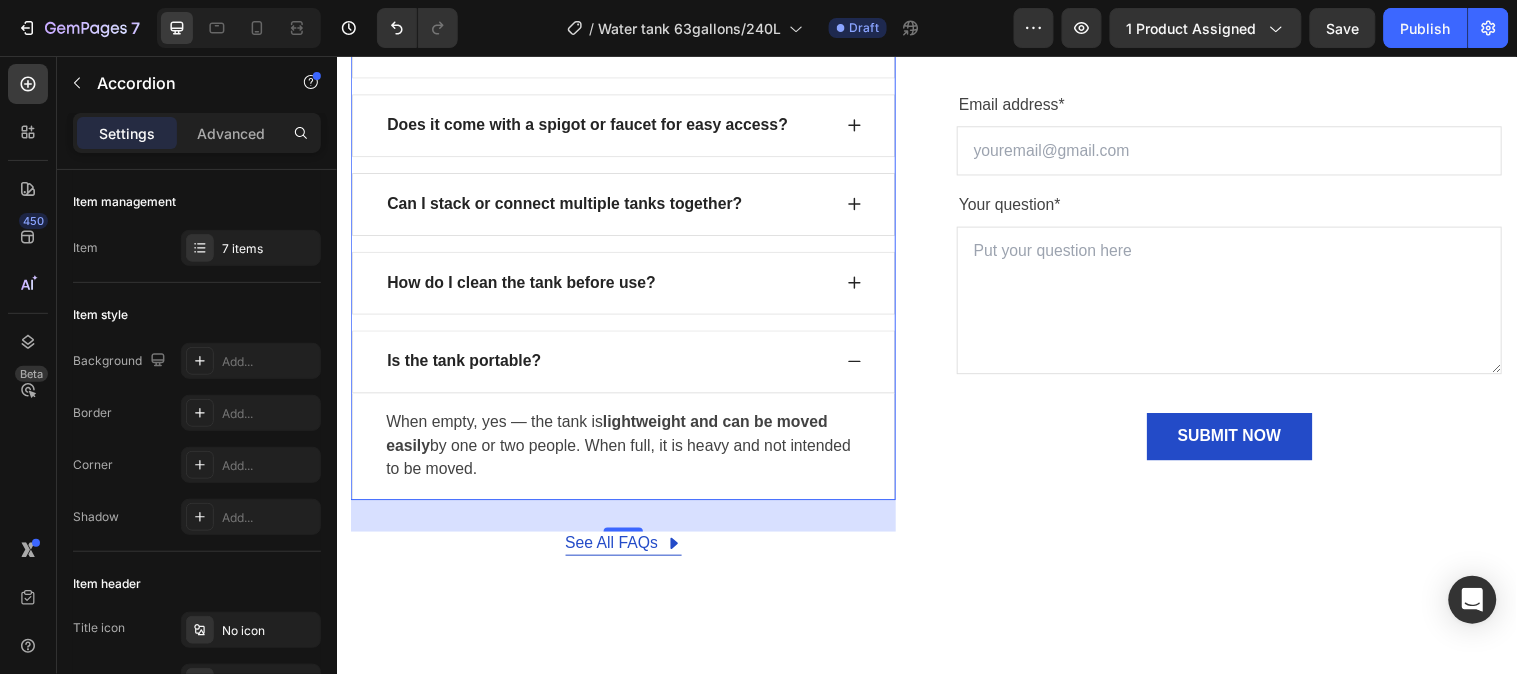 click on "Is the tank portable?" at bounding box center (628, 366) 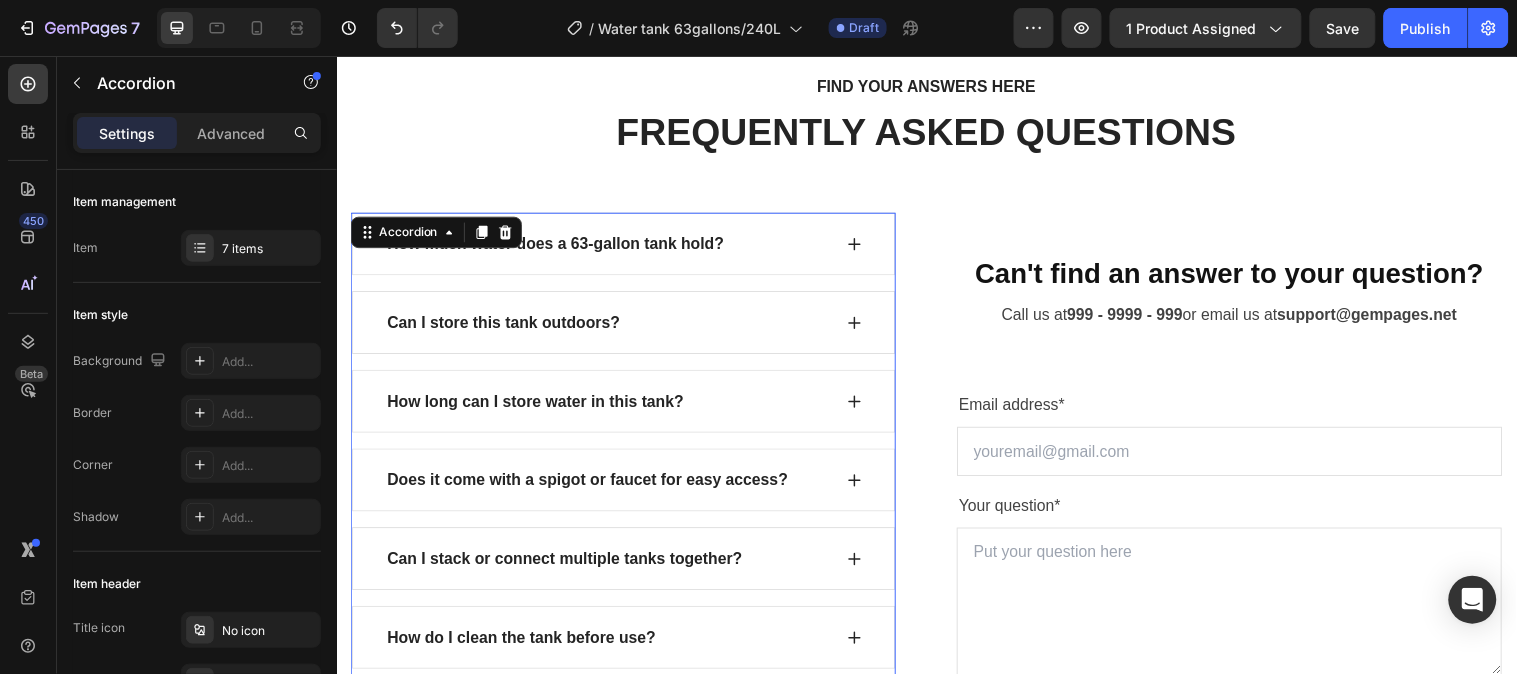 scroll, scrollTop: 7117, scrollLeft: 0, axis: vertical 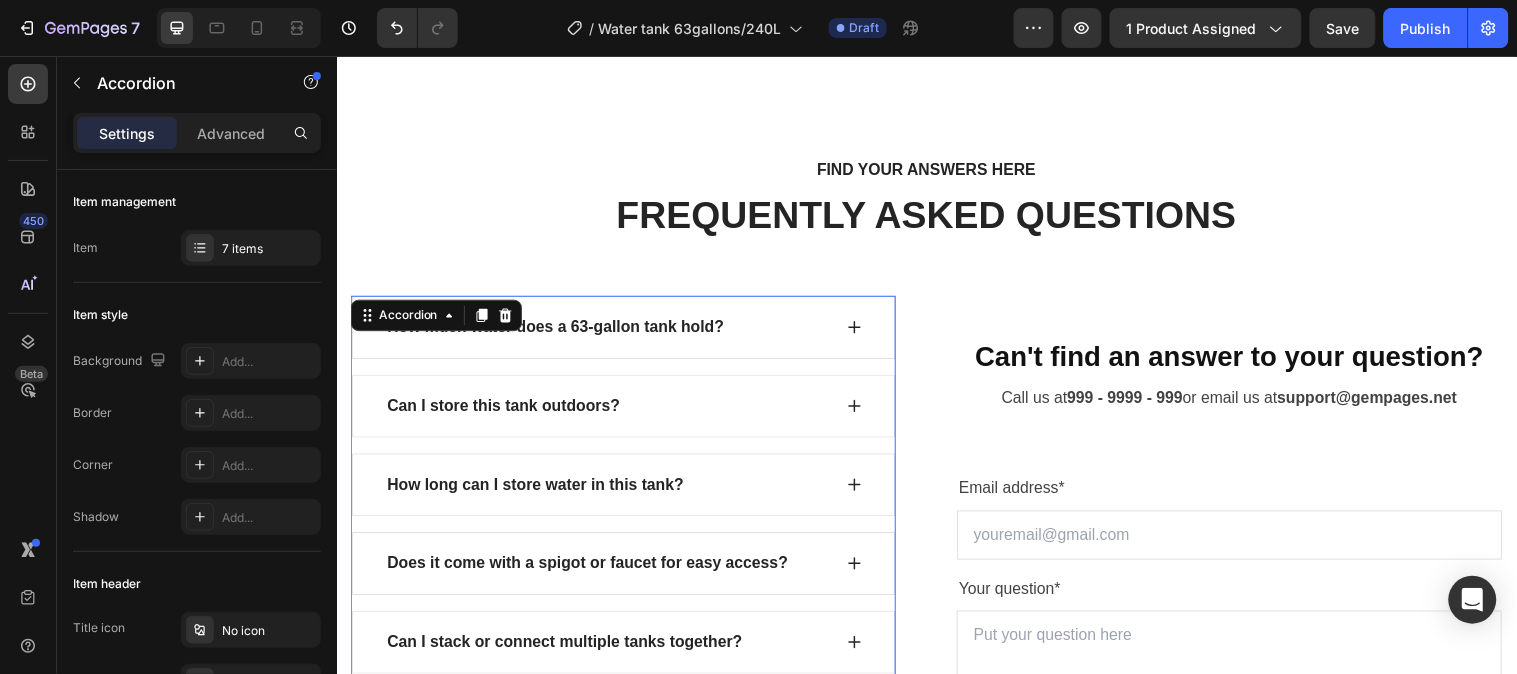 click on "How much water does a 63-gallon tank hold?" at bounding box center (612, 331) 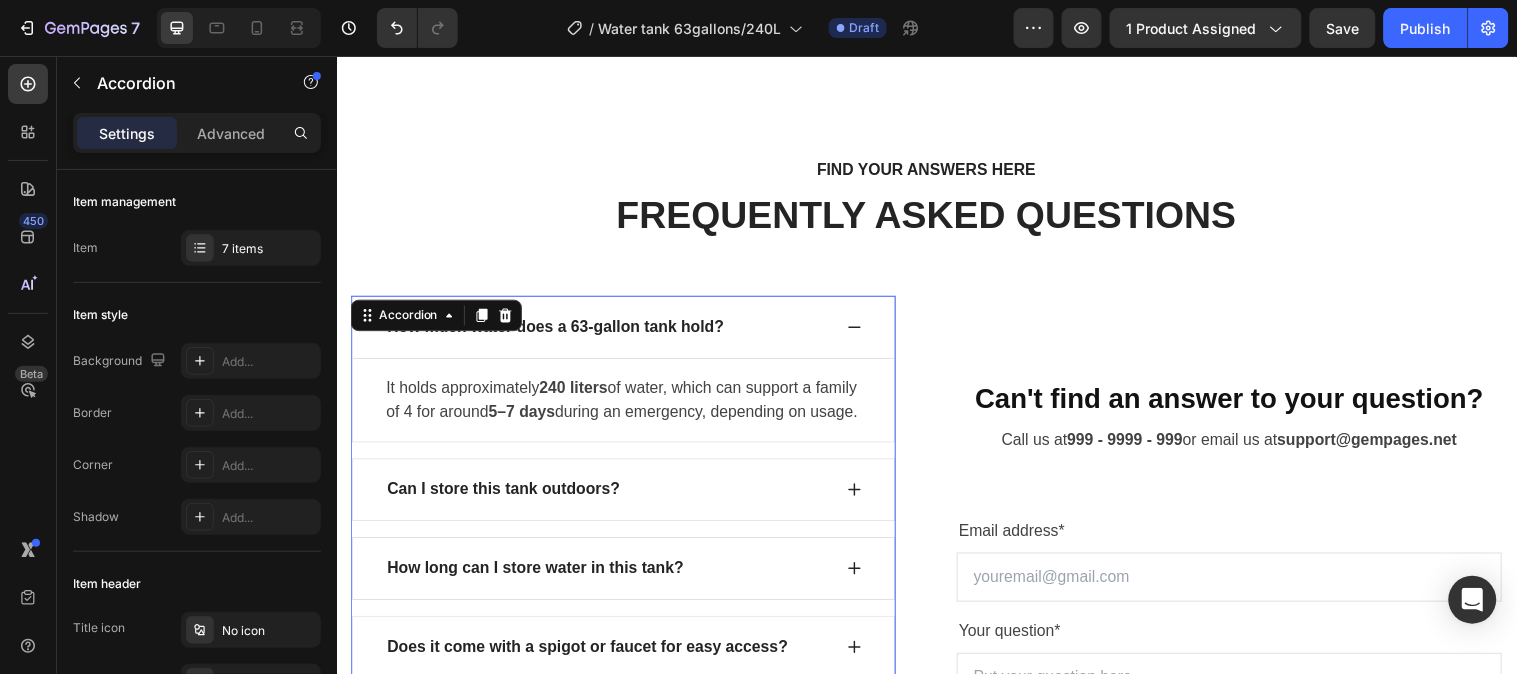 click on "How much water does a 63-gallon tank hold?" at bounding box center [559, 331] 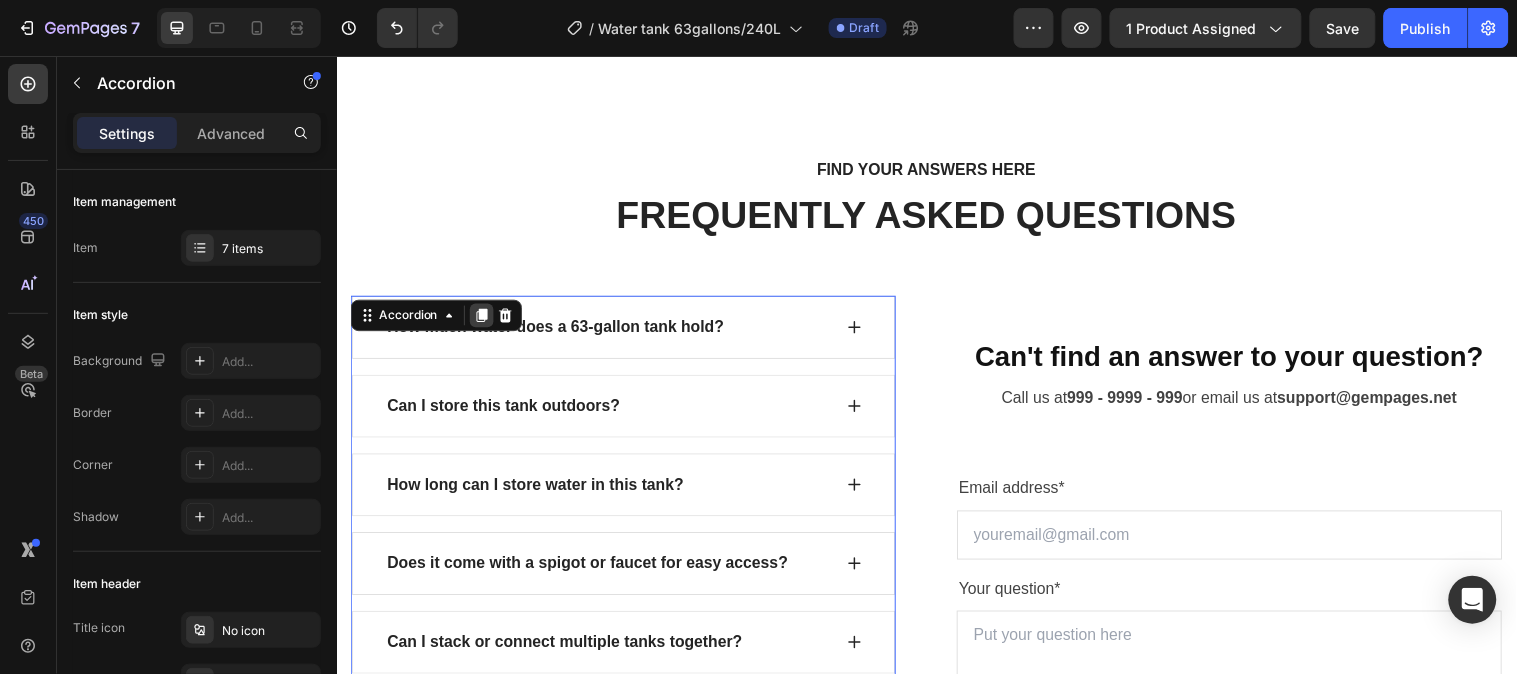 click 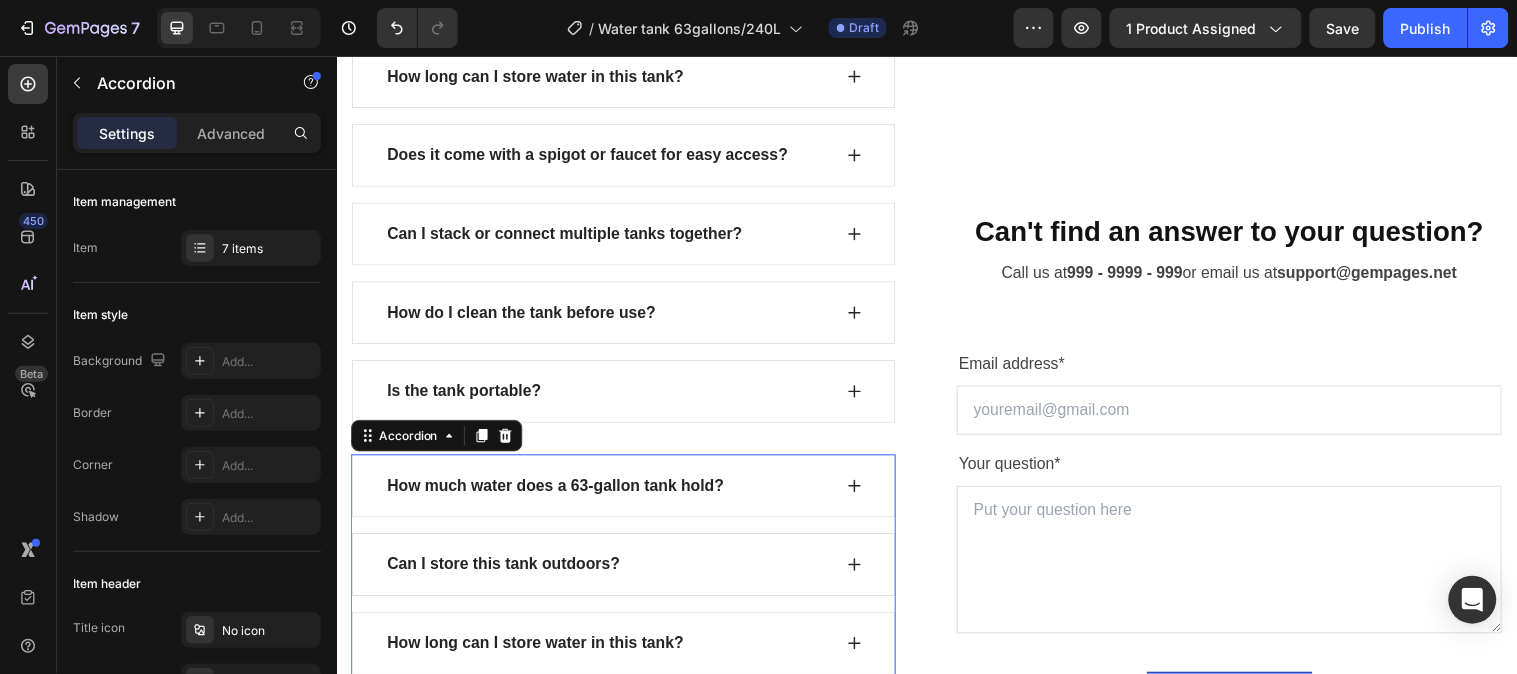 scroll, scrollTop: 7535, scrollLeft: 0, axis: vertical 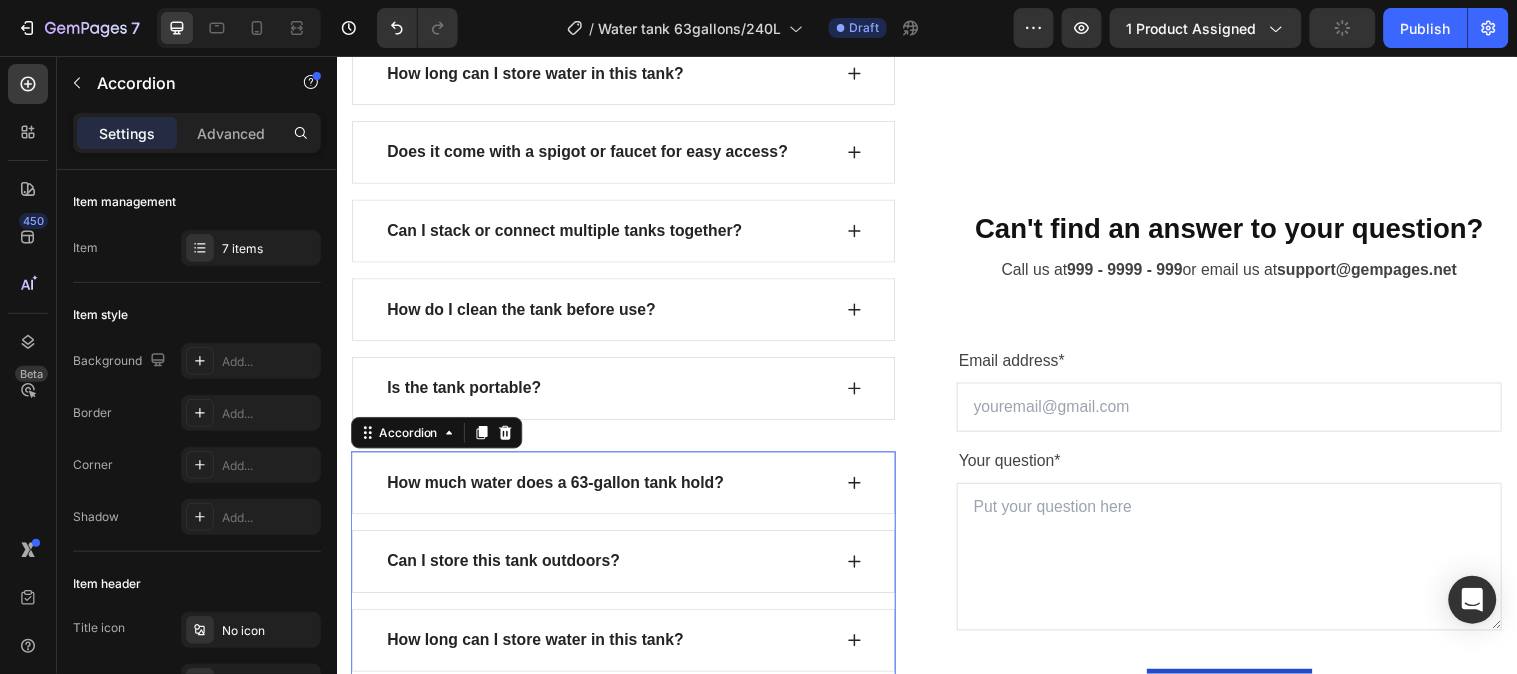 click on "How much water does a 63-gallon tank hold?" at bounding box center [559, 489] 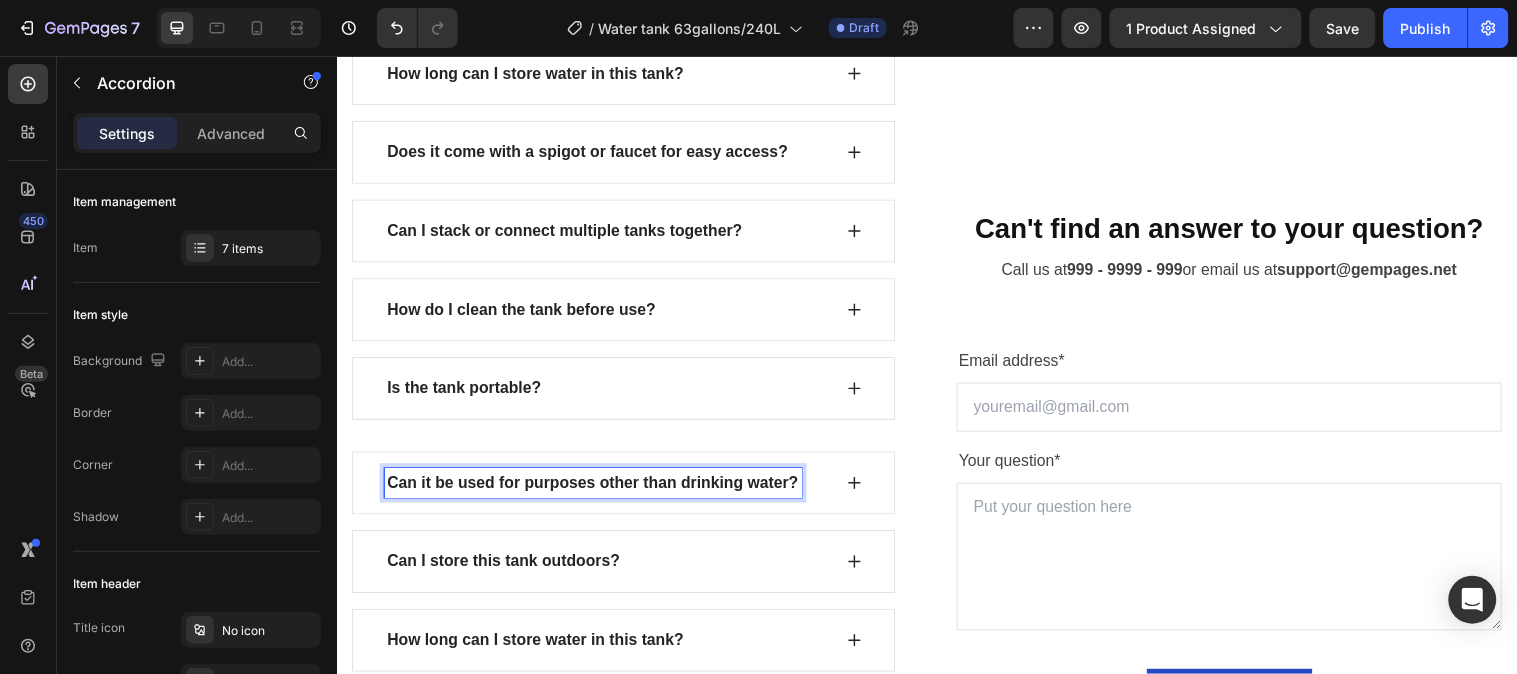 click 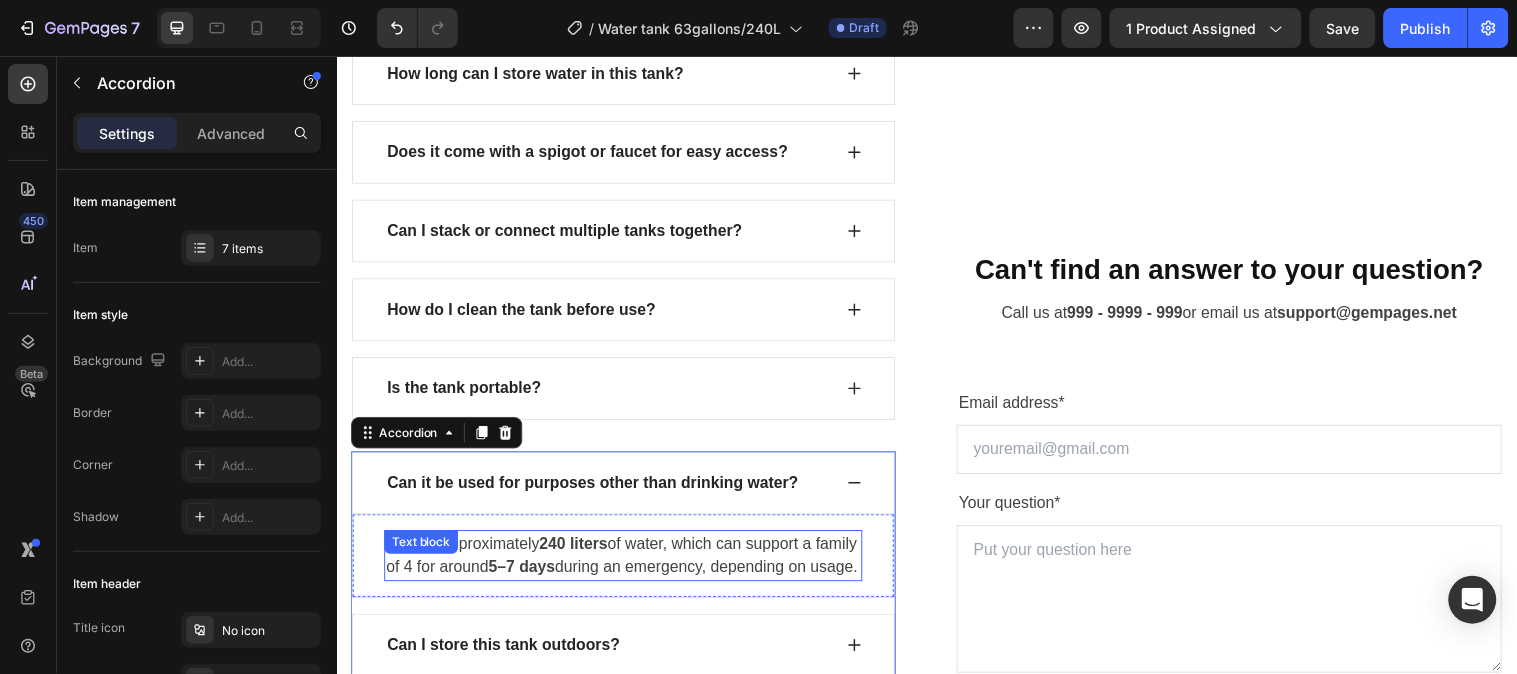 click on "It holds approximately  240 liters  of water, which can support a family of 4 for around  5–7 days  during an emergency, depending on usage." at bounding box center (628, 563) 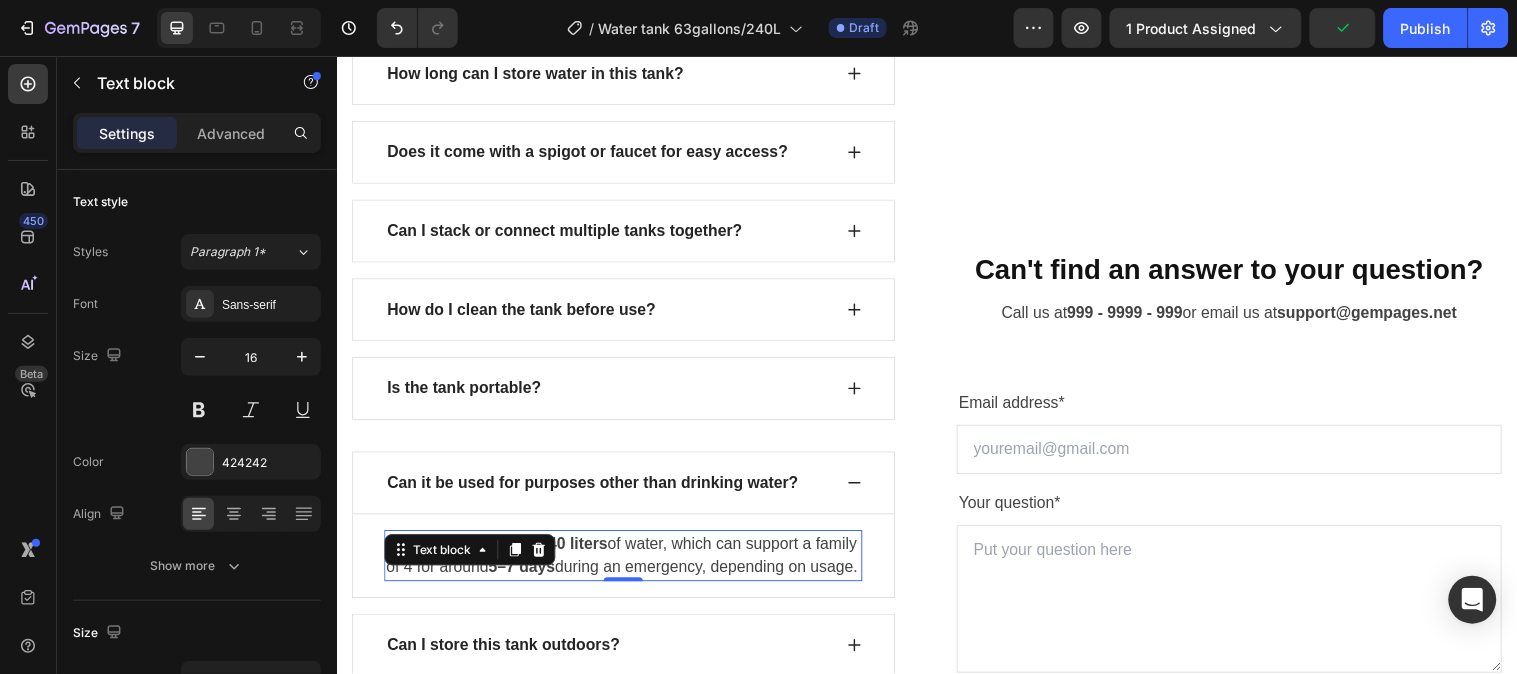 click on "It holds approximately  240 liters  of water, which can support a family of 4 for around  5–7 days  during an emergency, depending on usage." at bounding box center (628, 563) 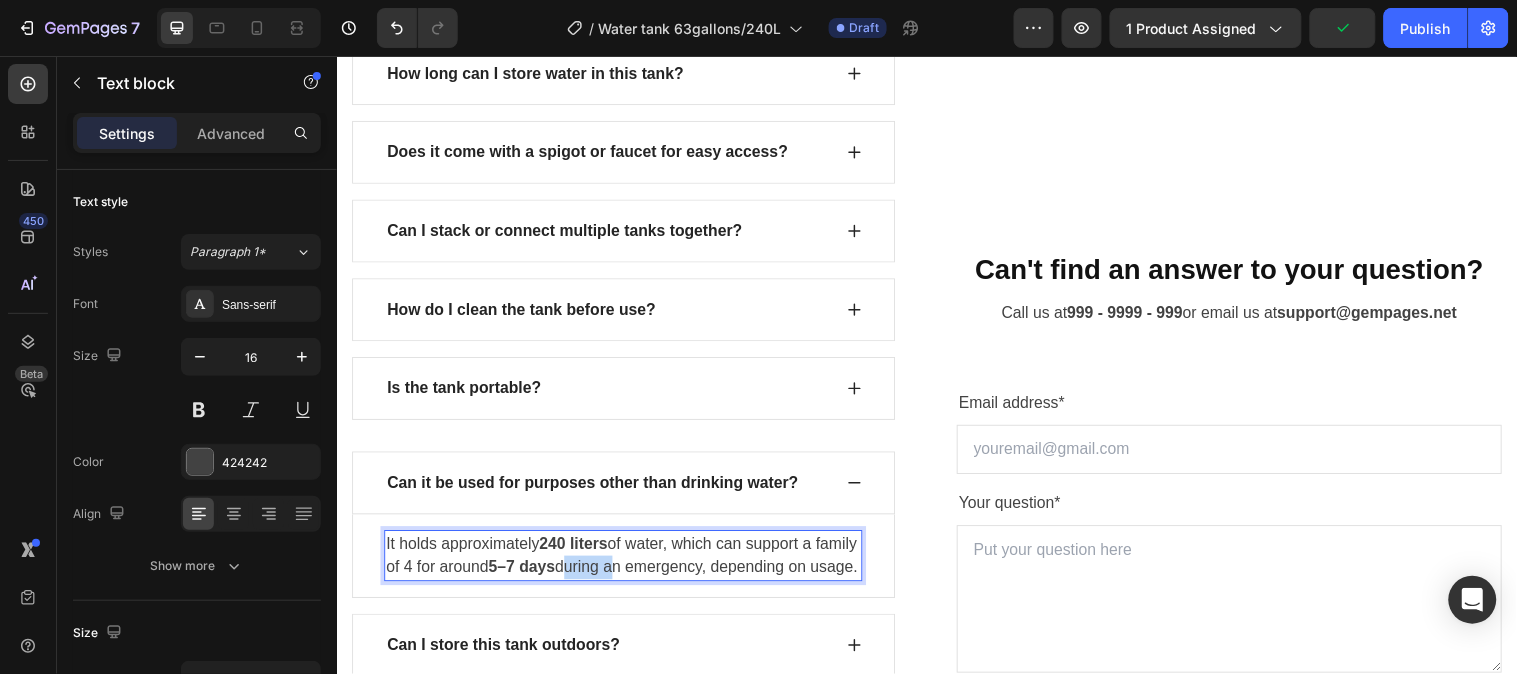 click on "It holds approximately  240 liters  of water, which can support a family of 4 for around  5–7 days  during an emergency, depending on usage." at bounding box center (628, 563) 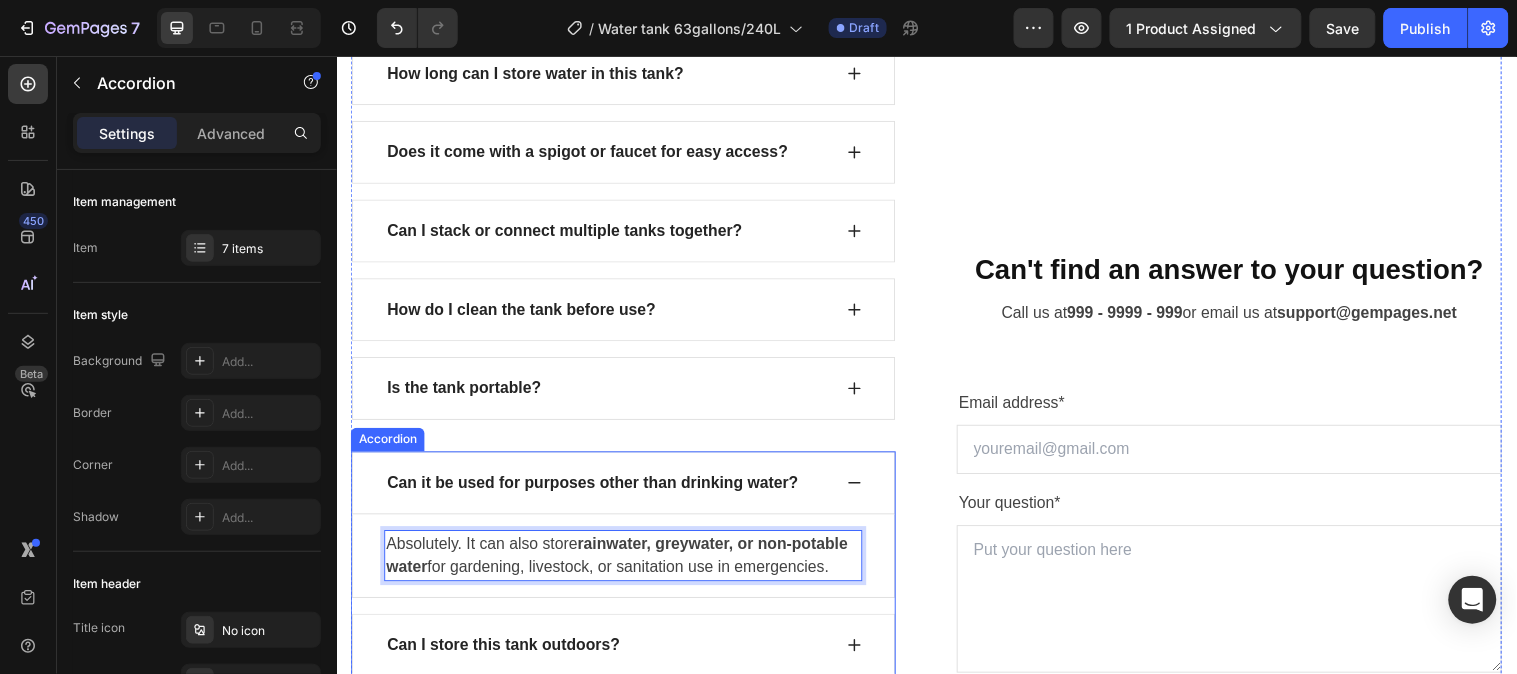 click 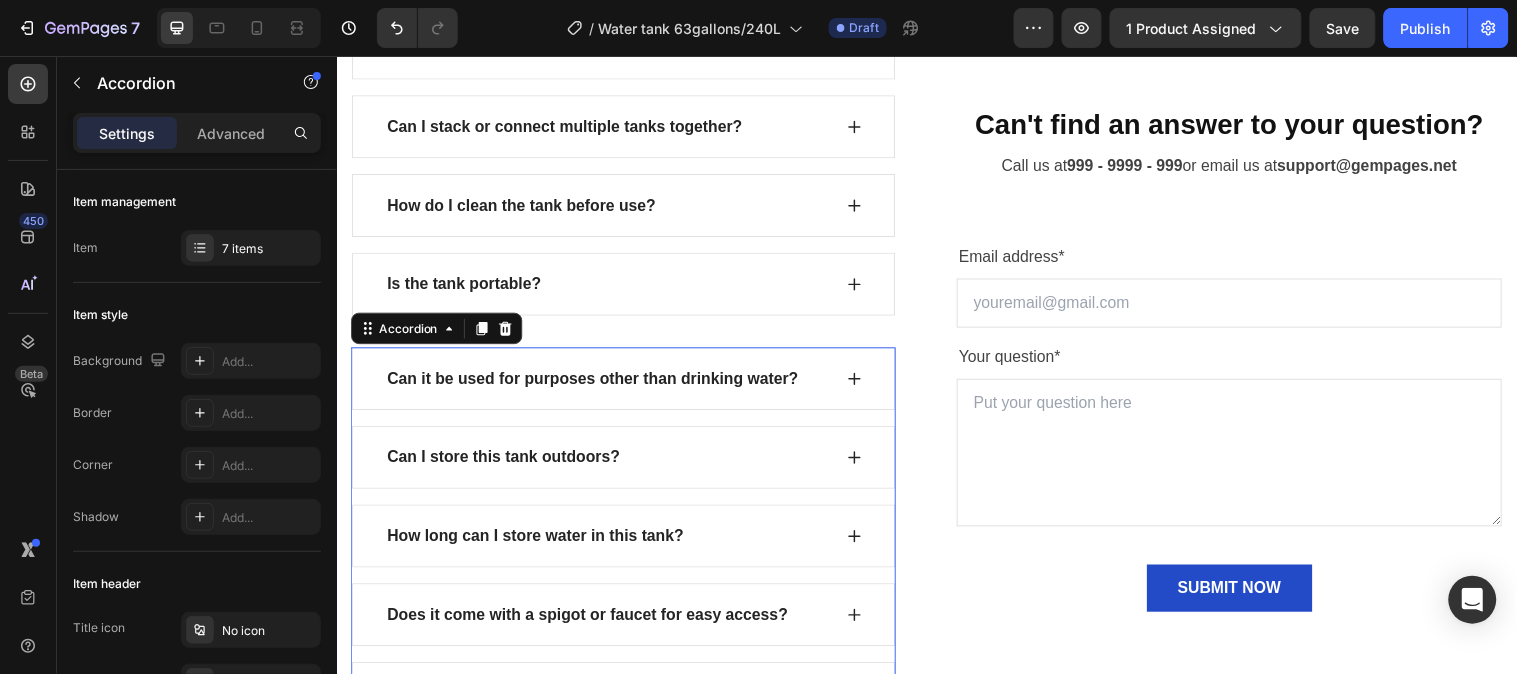 scroll, scrollTop: 7646, scrollLeft: 0, axis: vertical 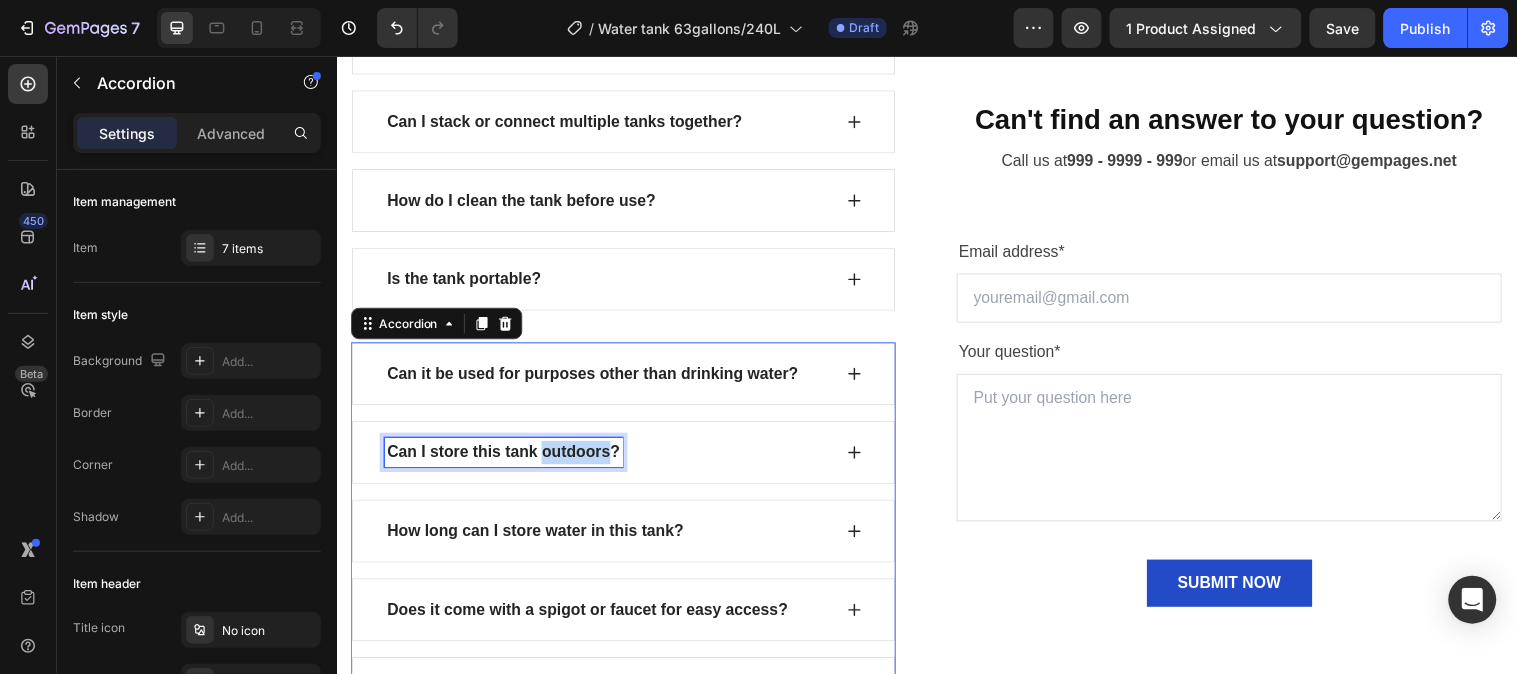 click on "Can I store this tank outdoors?" at bounding box center (506, 458) 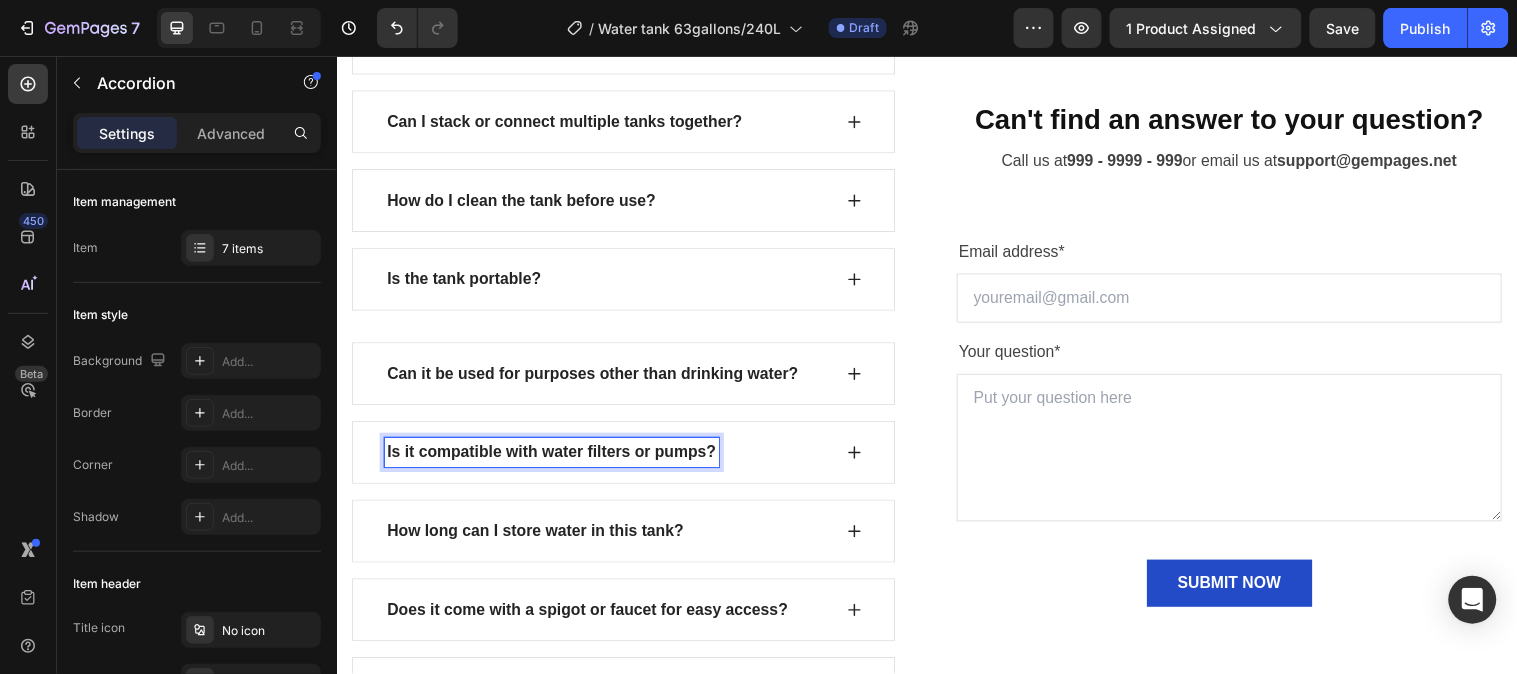 click 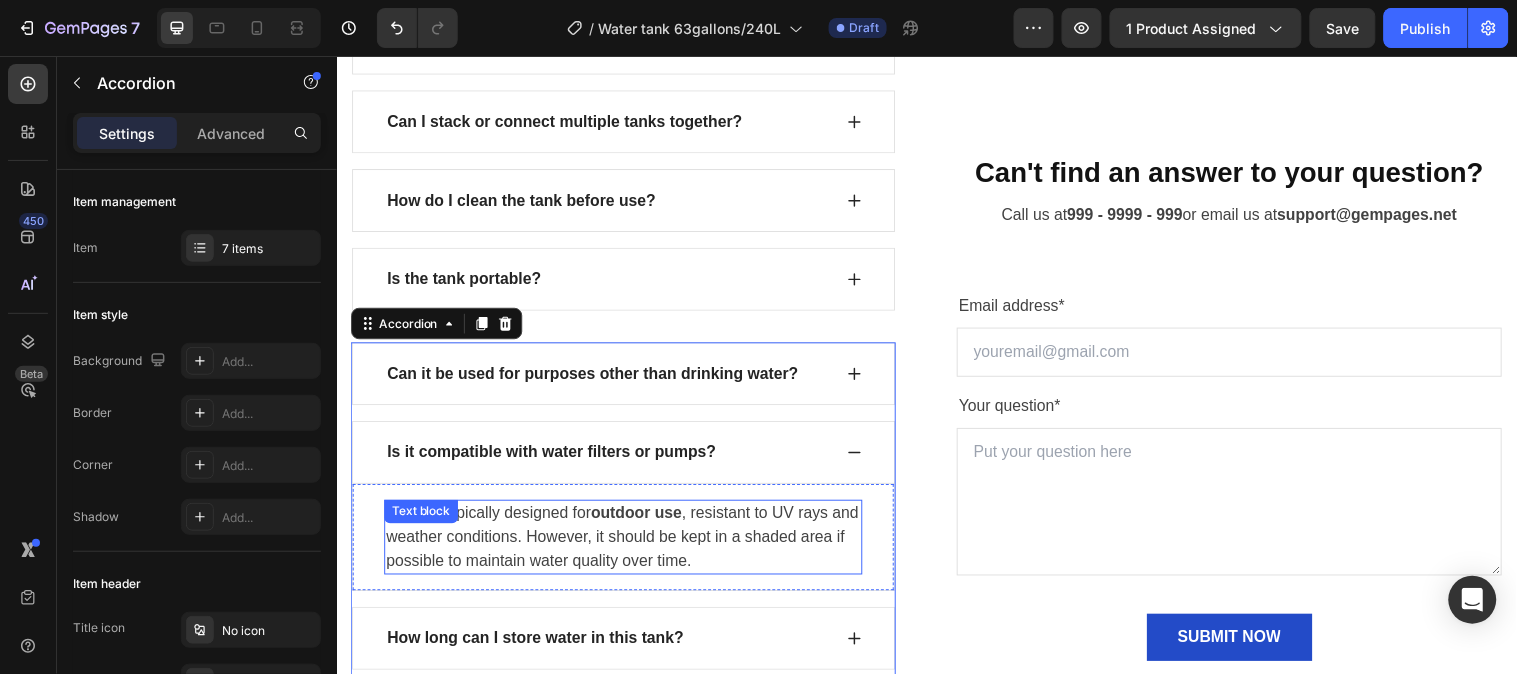 click on "Yes, it’s typically designed for  outdoor use , resistant to UV rays and weather conditions. However, it should be kept in a shaded area if possible to maintain water quality over time." at bounding box center (628, 544) 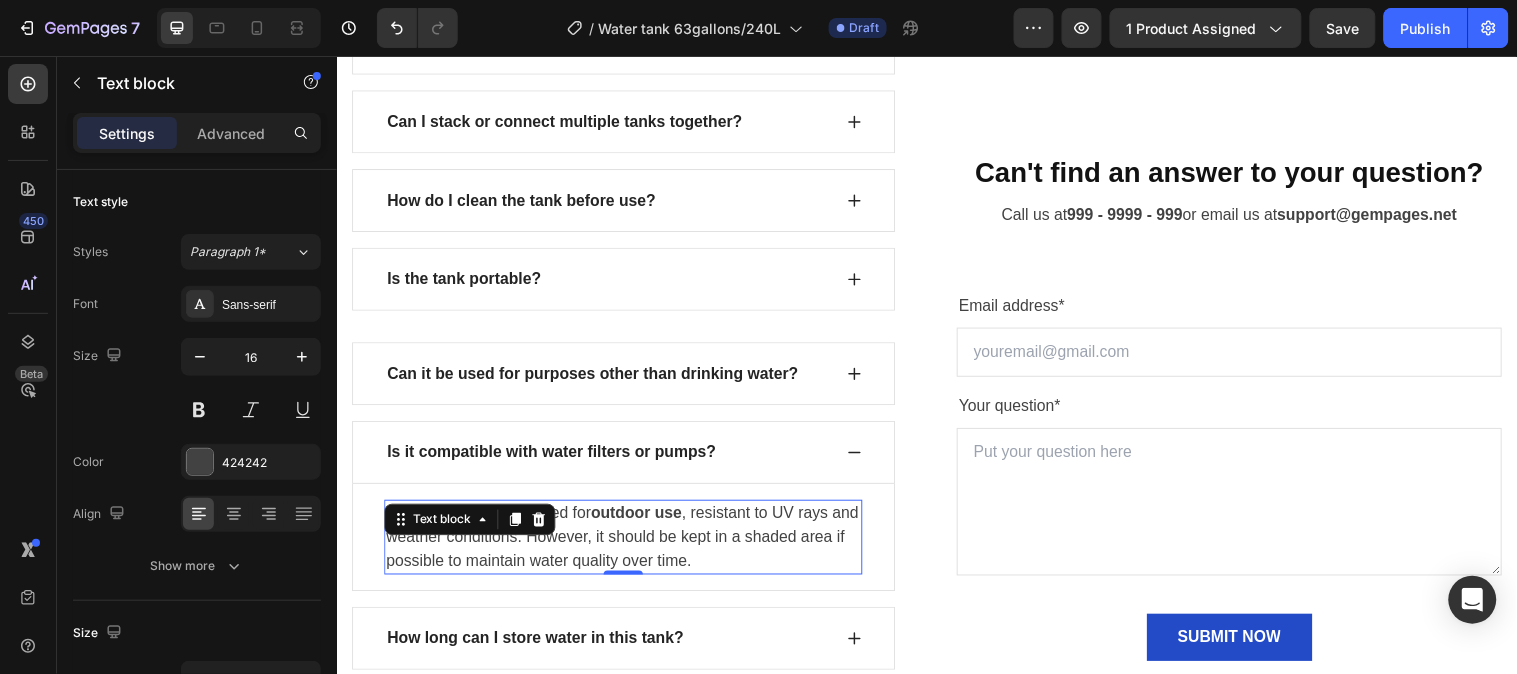 click on "Yes, it’s typically designed for  outdoor use , resistant to UV rays and weather conditions. However, it should be kept in a shaded area if possible to maintain water quality over time." at bounding box center [628, 544] 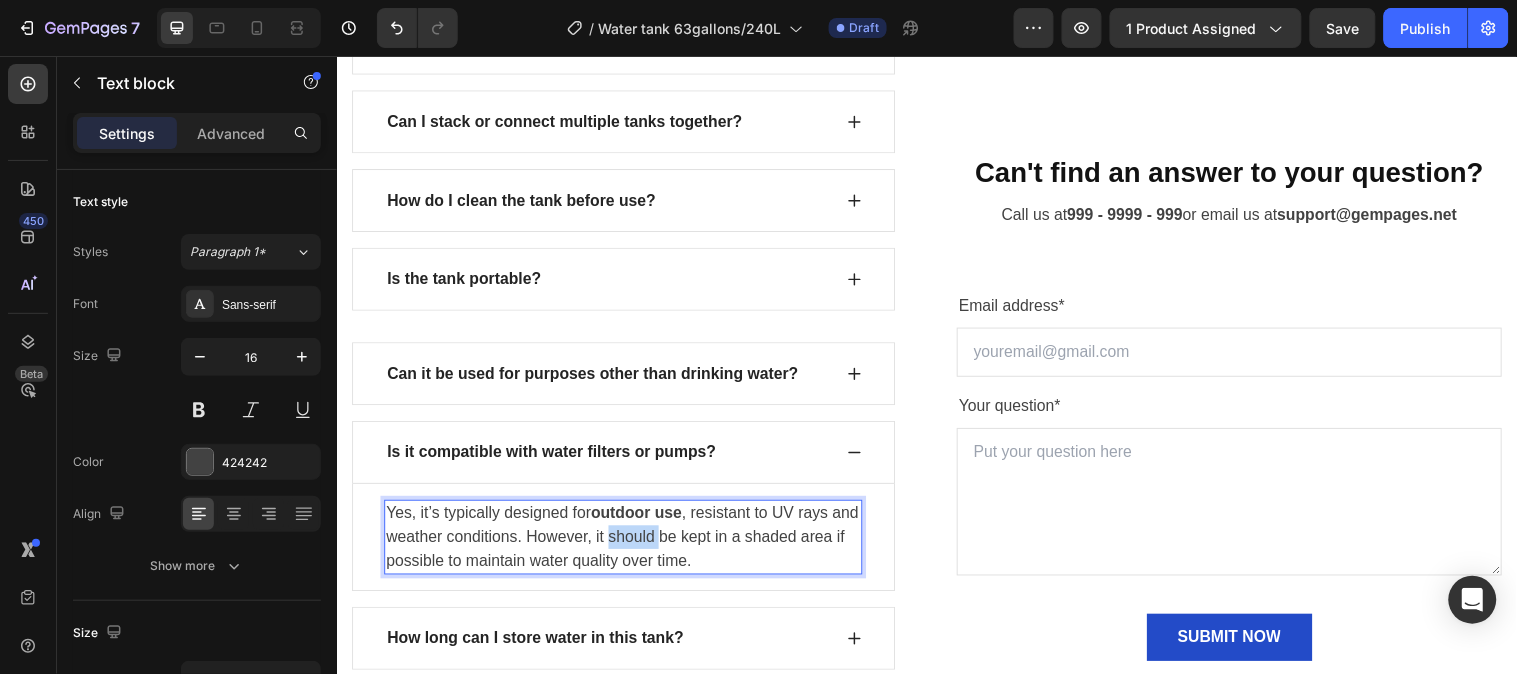 click on "Yes, it’s typically designed for  outdoor use , resistant to UV rays and weather conditions. However, it should be kept in a shaded area if possible to maintain water quality over time." at bounding box center (628, 544) 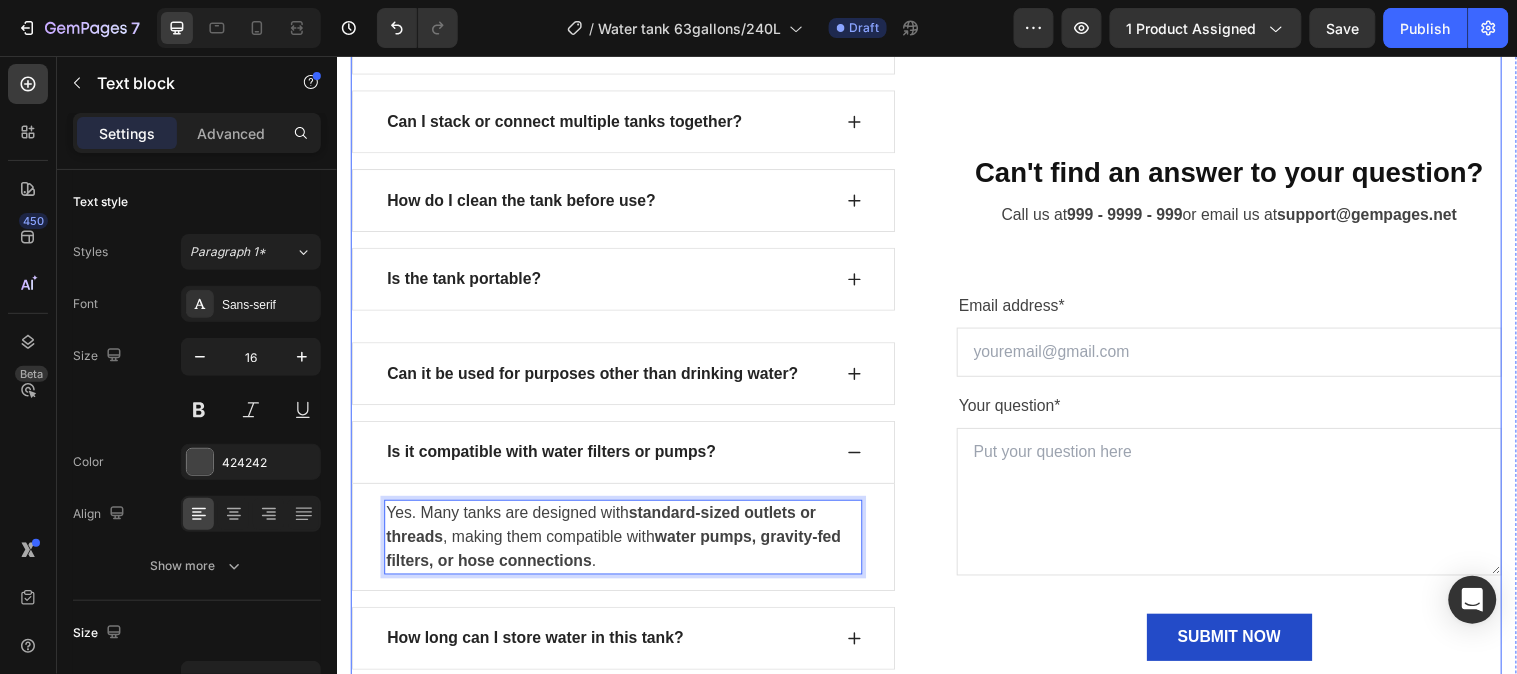 click on "How much water does a 63-gallon tank hold?
Can I store this tank outdoors?
How long can I store water in this tank?
Does it come with a spigot or faucet for easy access?
Can I stack or connect multiple tanks together?
How do I clean the tank before use?
Is the tank portable? Accordion
Can it be used for purposes other than drinking water?
Is it compatible with water filters or pumps? Yes. Many tanks are designed with  standard-sized outlets or threads , making them compatible with  water pumps, gravity-fed filters, or hose connections . Text block   0 Row
How long can I store water in this tank?
Does it come with a spigot or faucet for easy access?
Can I stack or connect multiple tanks together?
How do I clean the tank before use?
Is the tank portable? Accordion
Button Row" at bounding box center [936, 412] 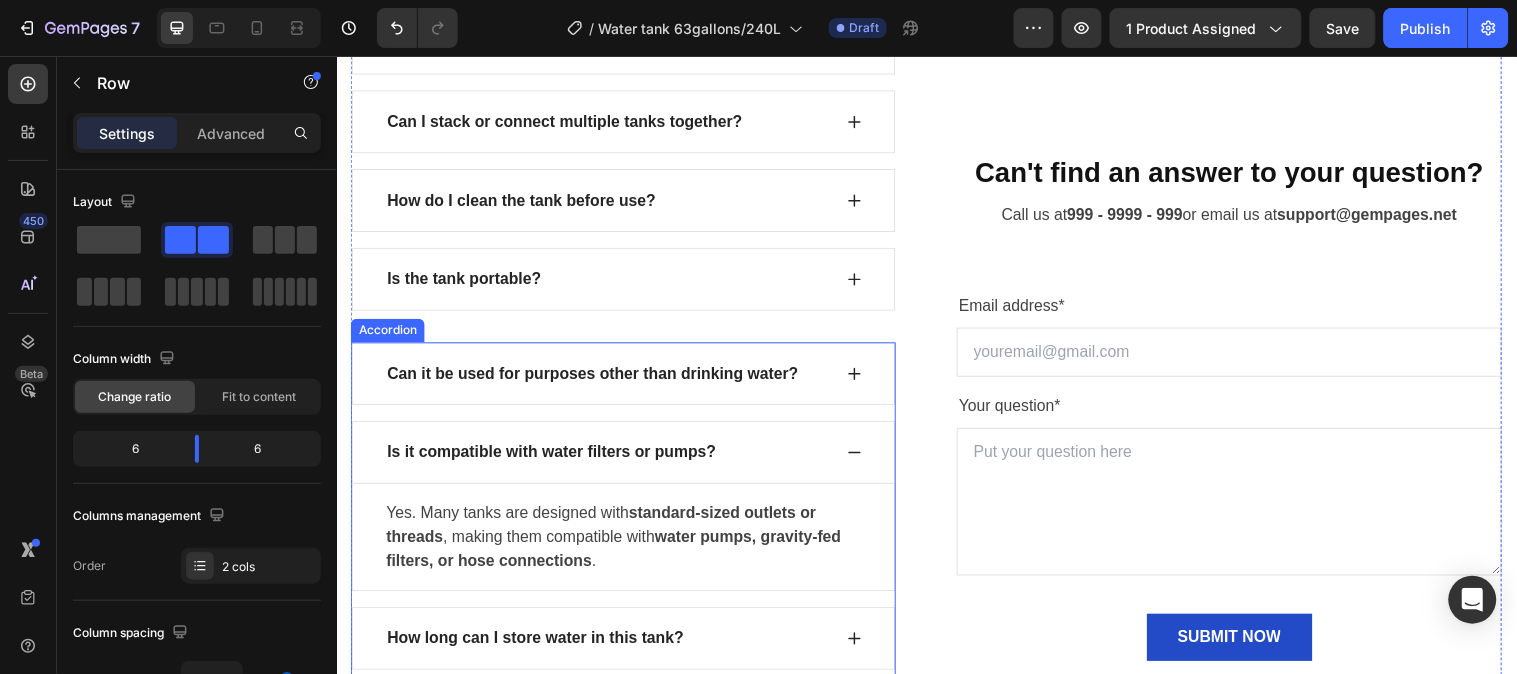 click 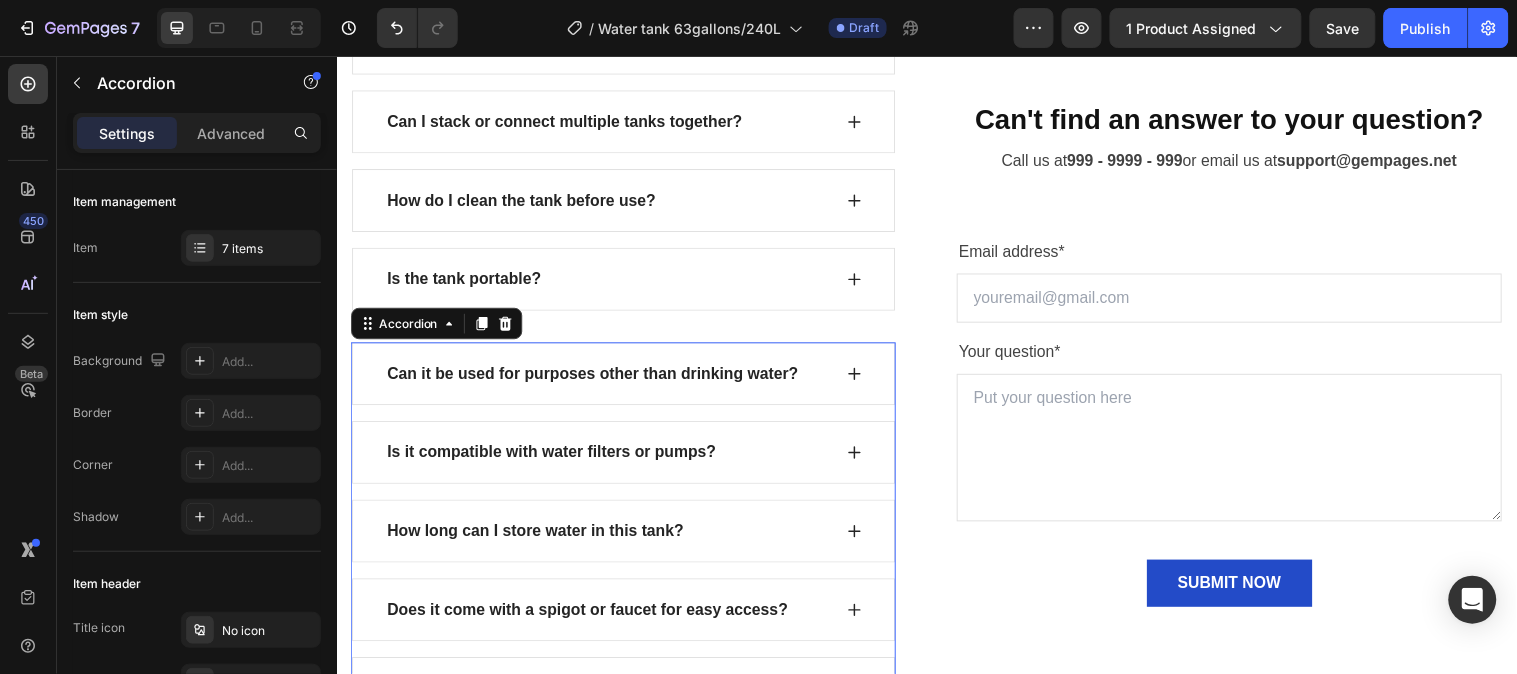click on "How long can I store water in this tank?" at bounding box center [612, 538] 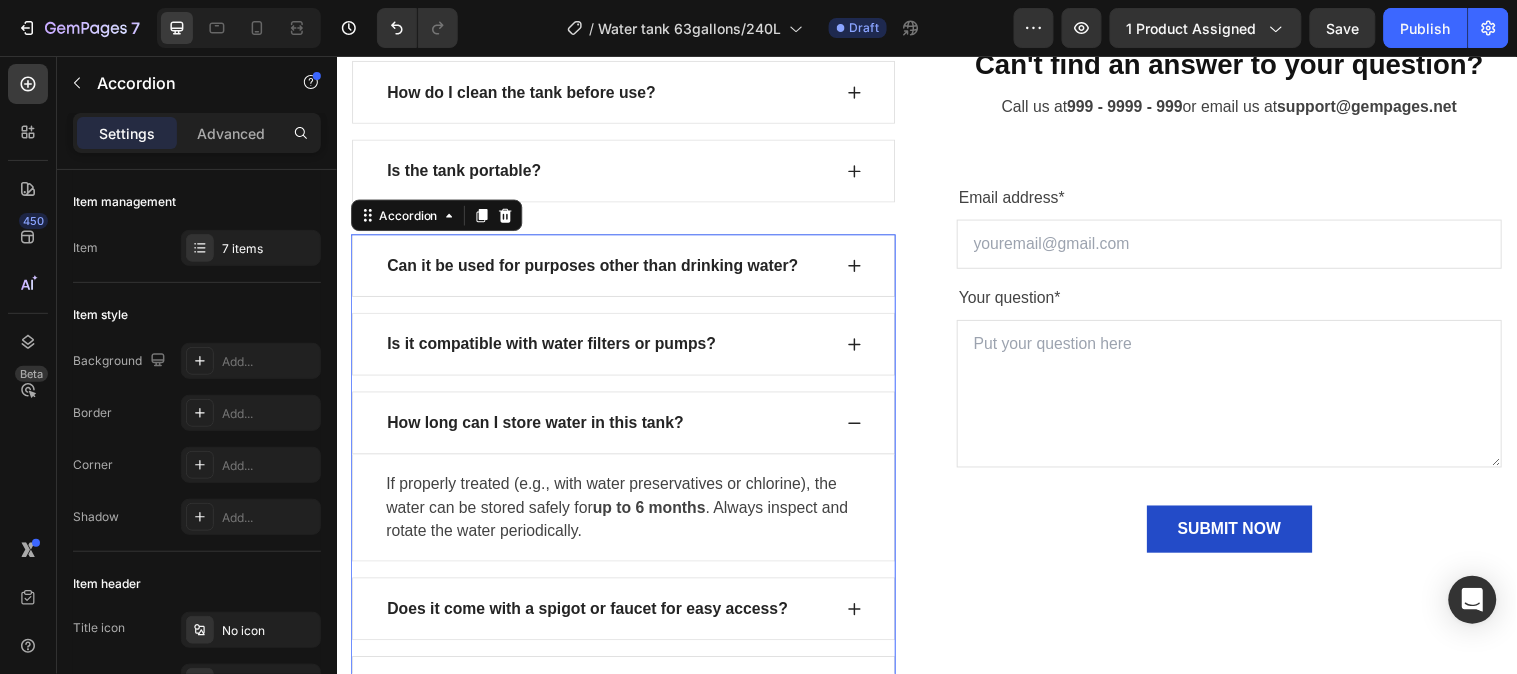 scroll, scrollTop: 7757, scrollLeft: 0, axis: vertical 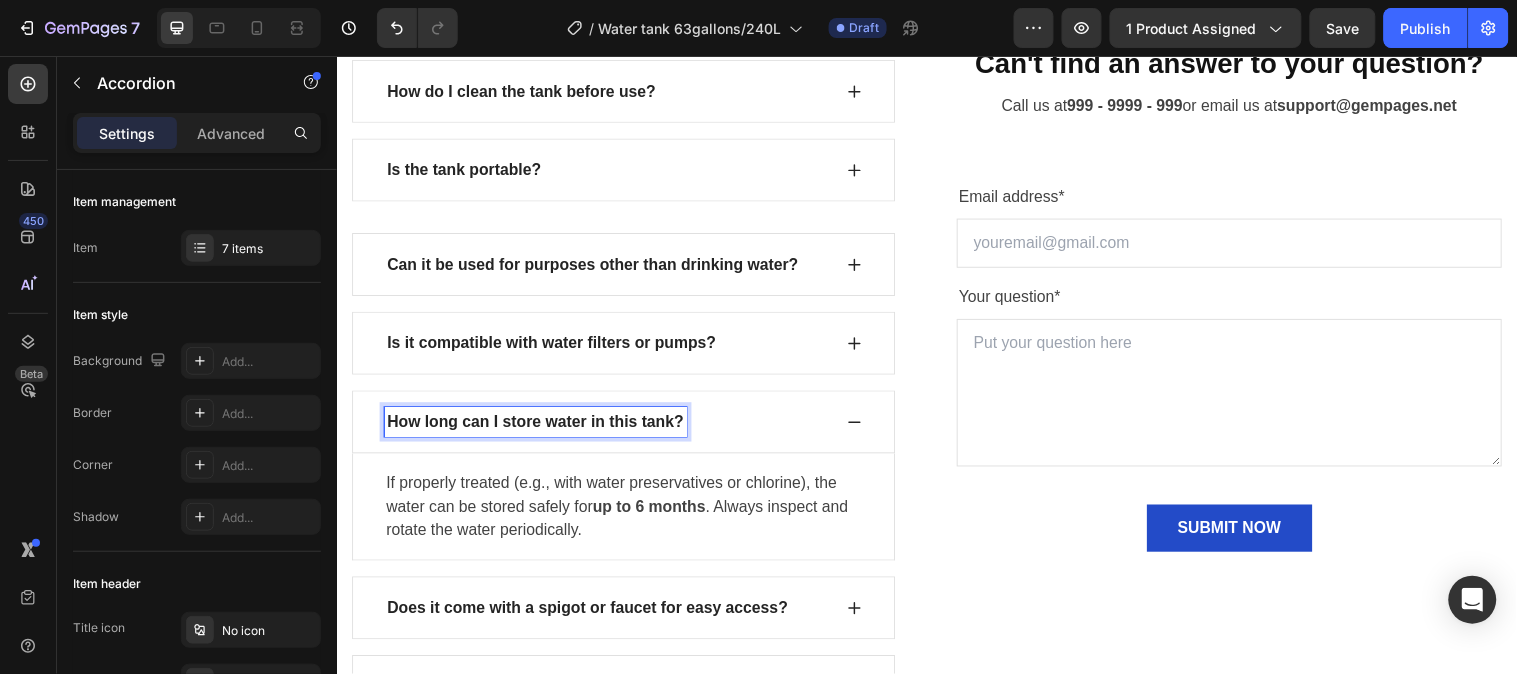 click on "How long can I store water in this tank?" at bounding box center [612, 427] 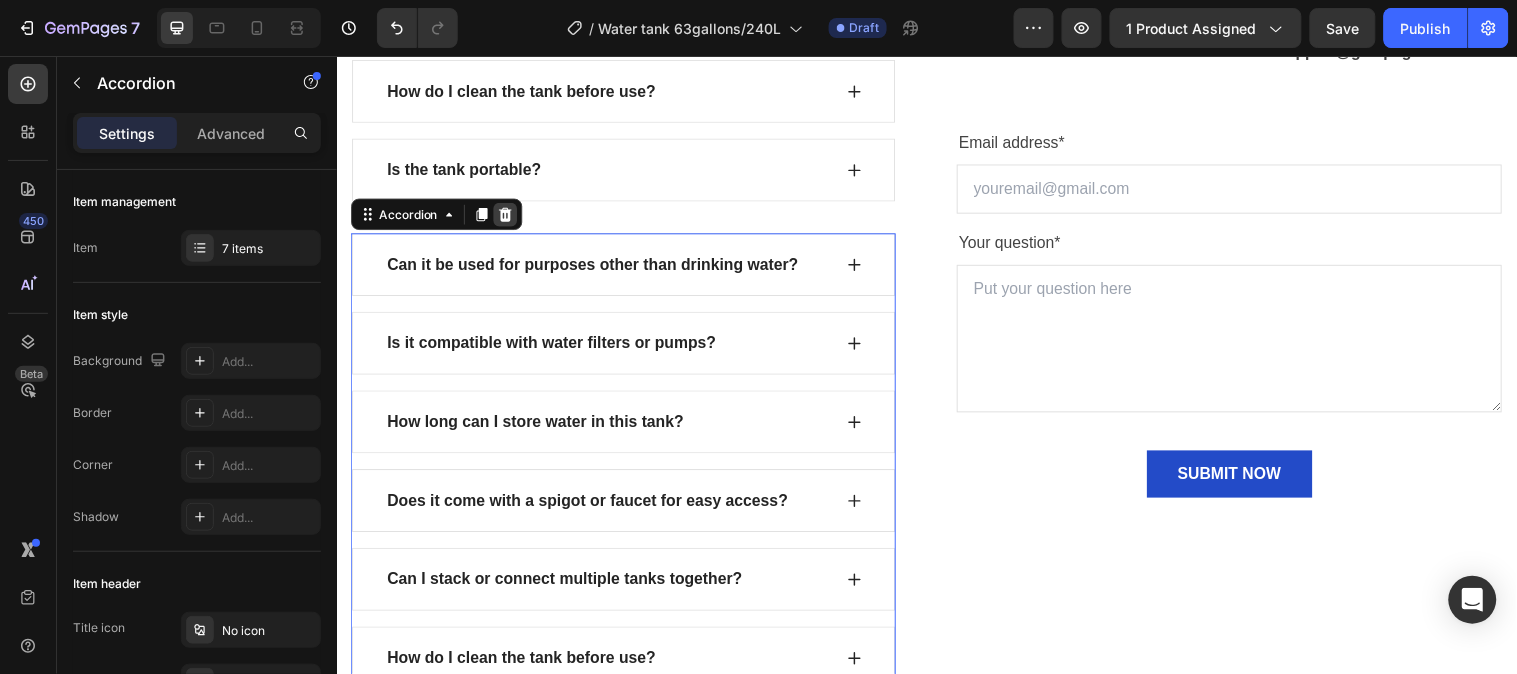 click 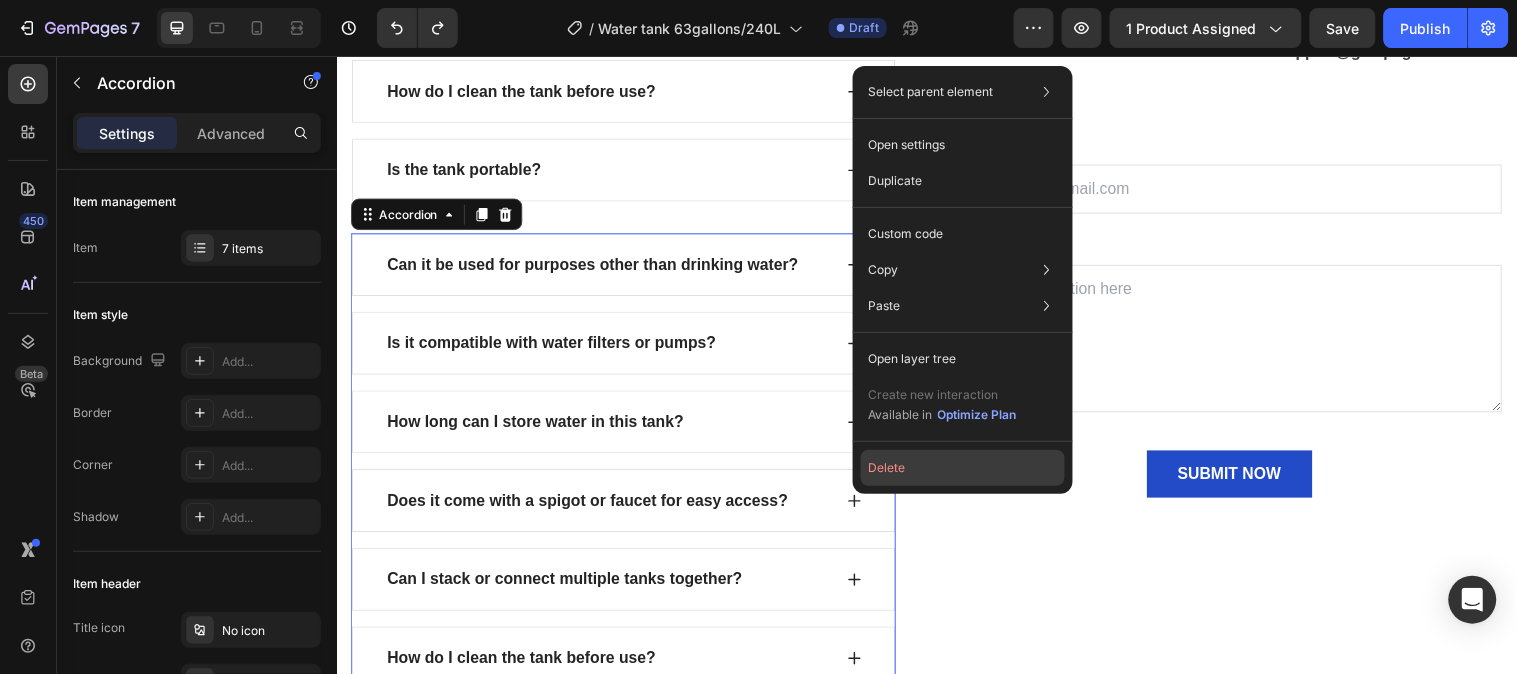 click on "Delete" 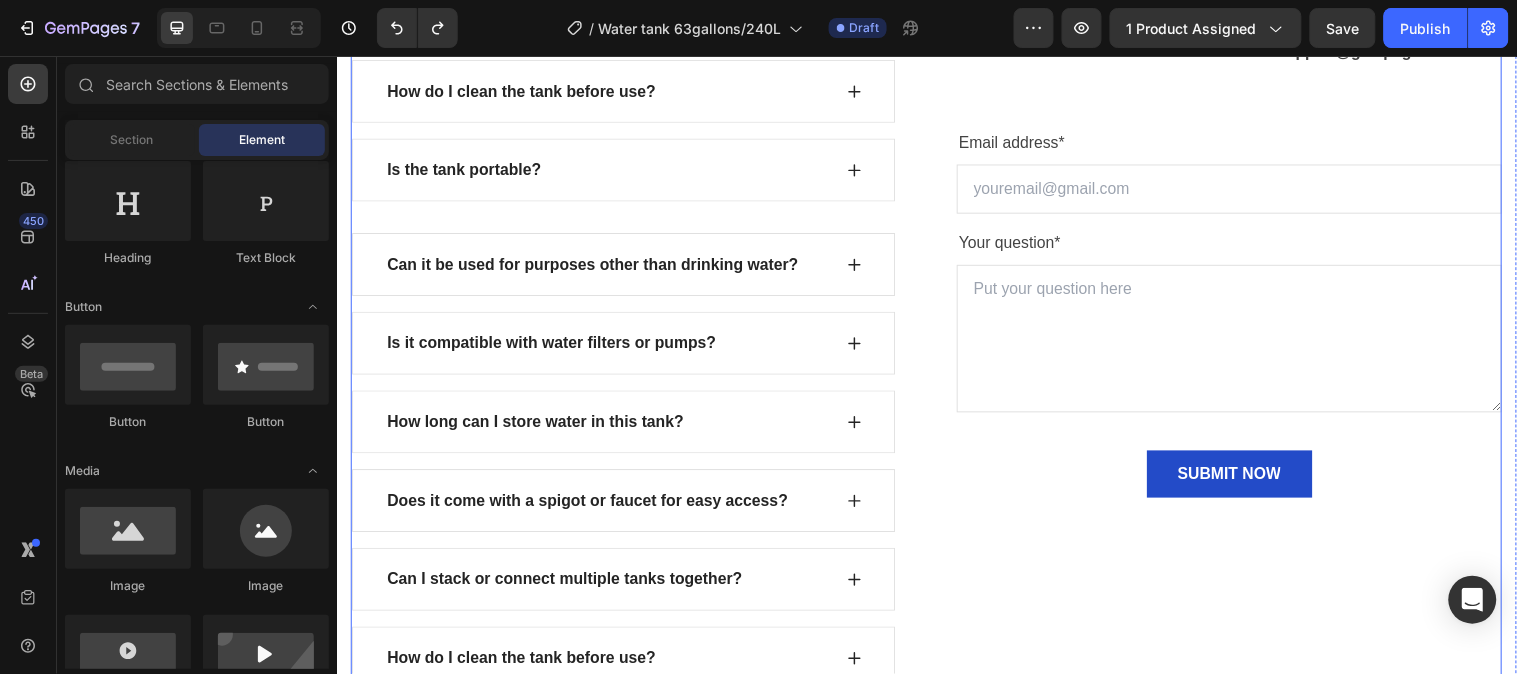 click on "How much water does a 63-gallon tank hold?
Can I store this tank outdoors?
How long can I store water in this tank?
Does it come with a spigot or faucet for easy access?
Can I stack or connect multiple tanks together?
How do I clean the tank before use?
Is the tank portable? Accordion
Can it be used for purposes other than drinking water?
Is it compatible with water filters or pumps?
How long can I store water in this tank?
Does it come with a spigot or faucet for easy access?
Can I stack or connect multiple tanks together?
How do I clean the tank before use?
Is the tank portable? Accordion
See All FAQs Button Row" at bounding box center (628, 247) 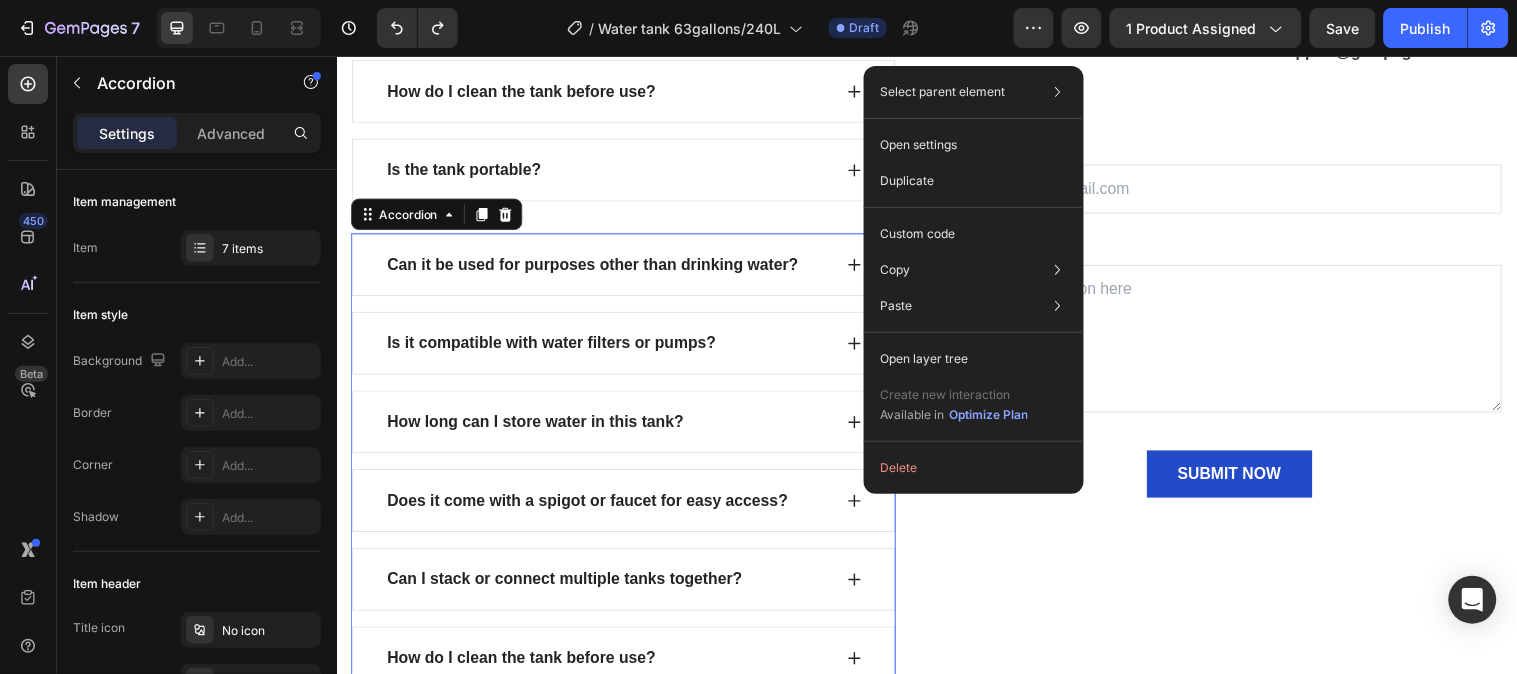 click on "How long can I store water in this tank?" at bounding box center (612, 427) 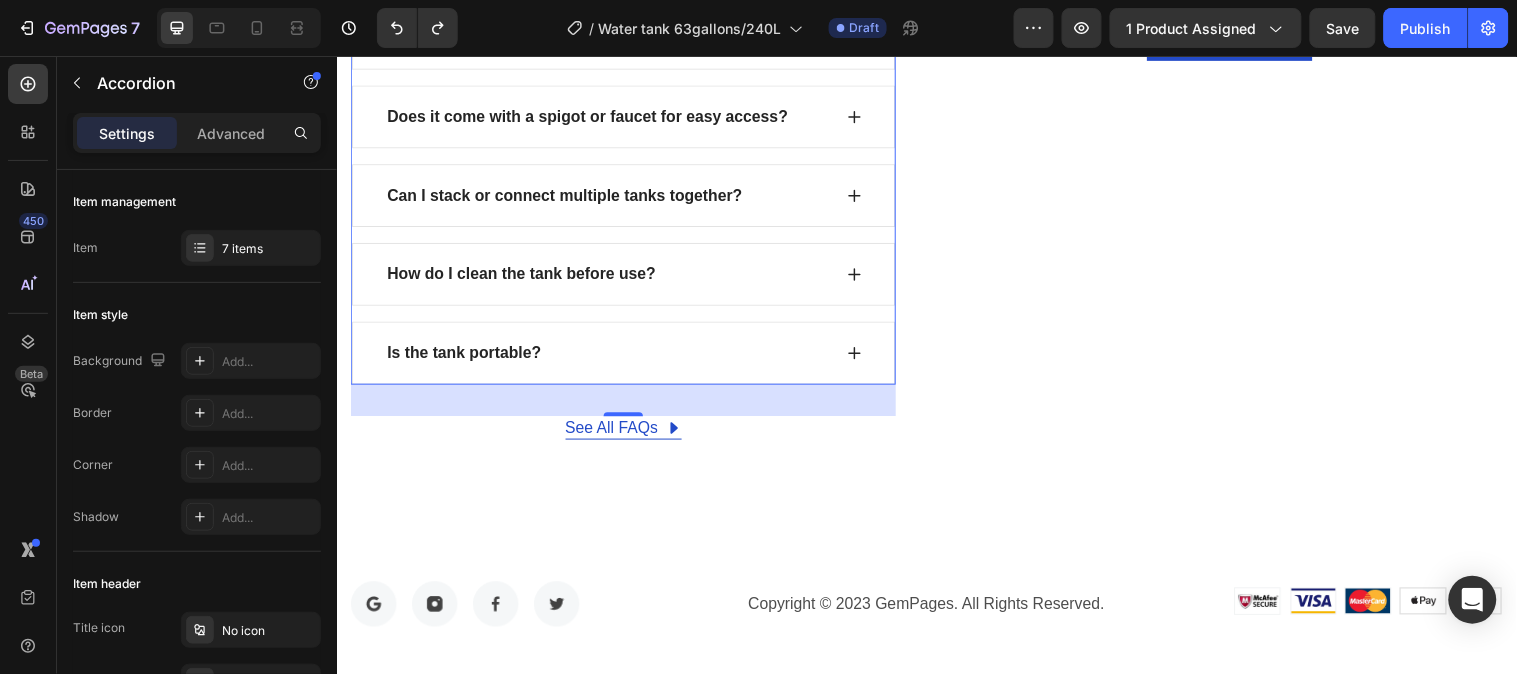scroll, scrollTop: 8202, scrollLeft: 0, axis: vertical 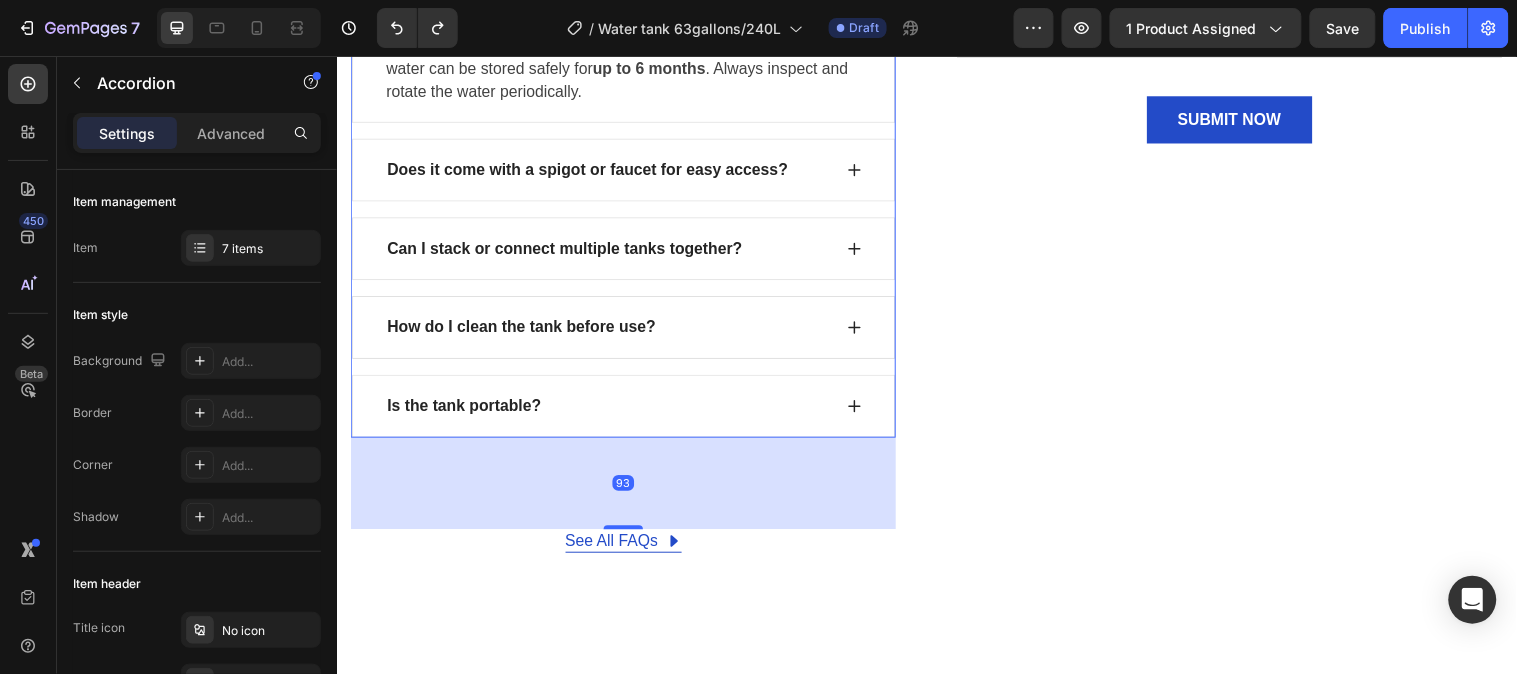 drag, startPoint x: 632, startPoint y: 476, endPoint x: 558, endPoint y: 410, distance: 99.15644 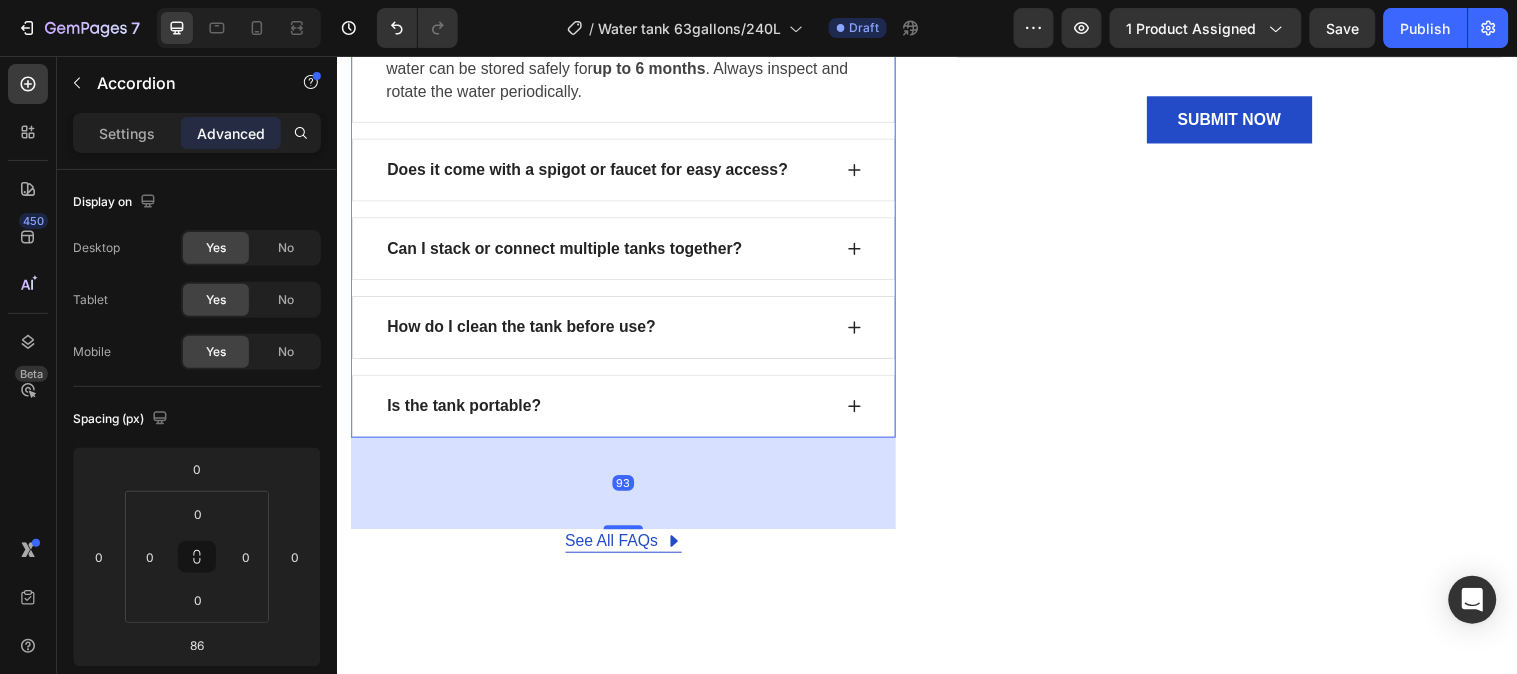 type on "100%" 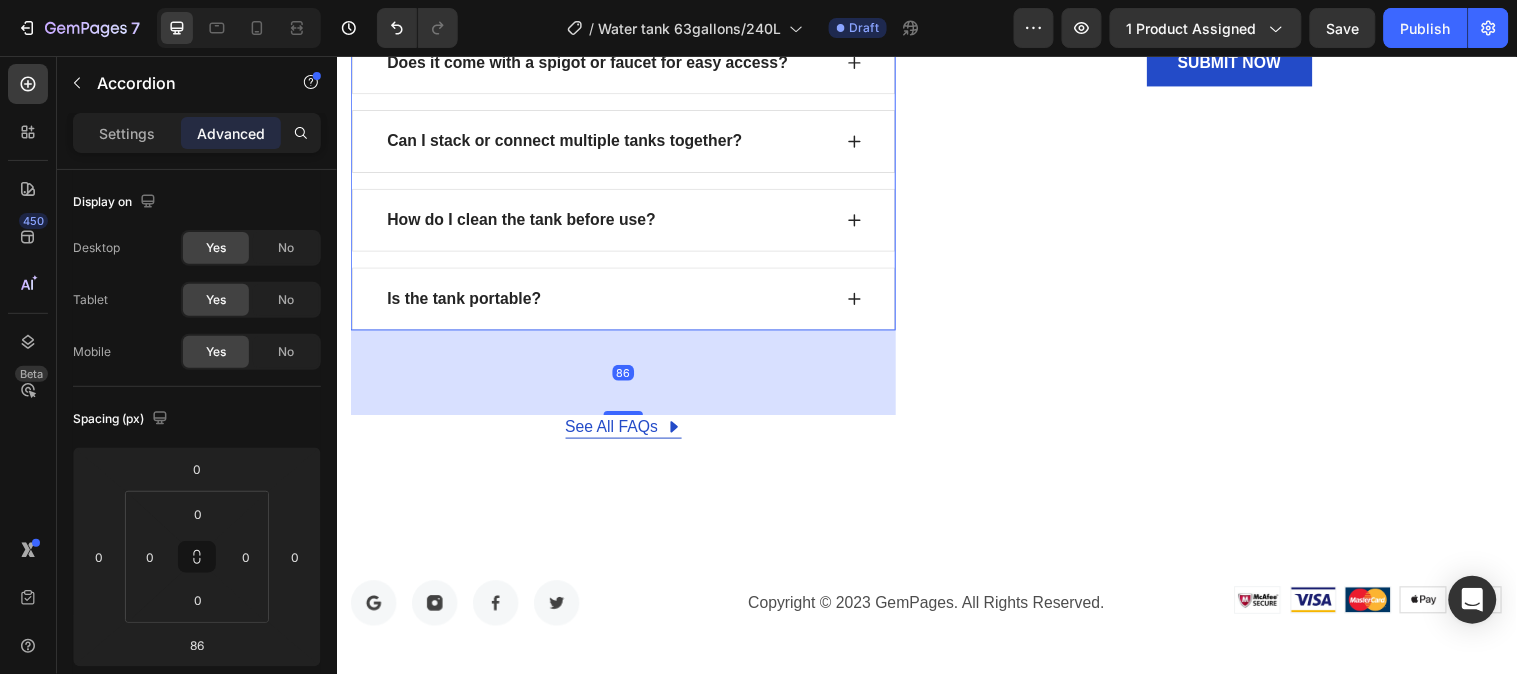 click on "Is the tank portable?" at bounding box center [612, 302] 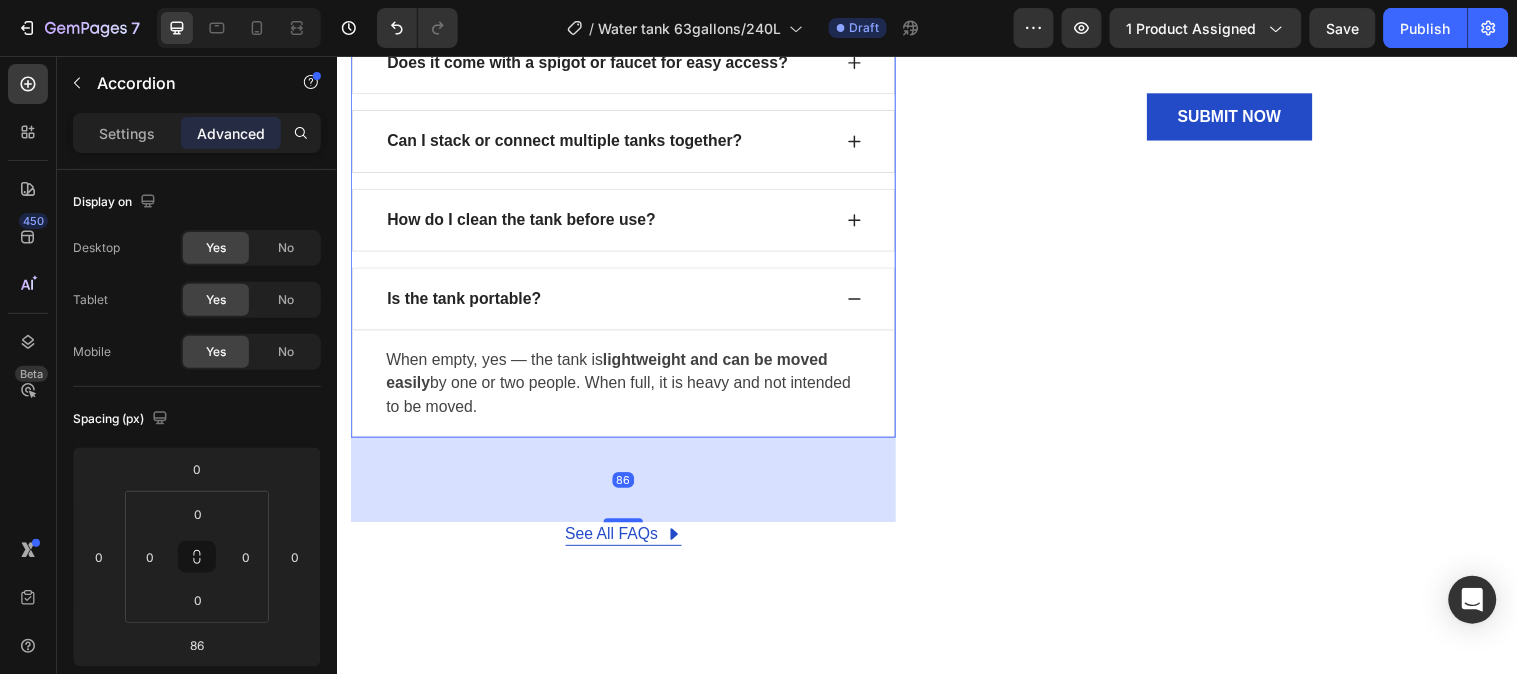 click on "Is the tank portable?" at bounding box center [612, 302] 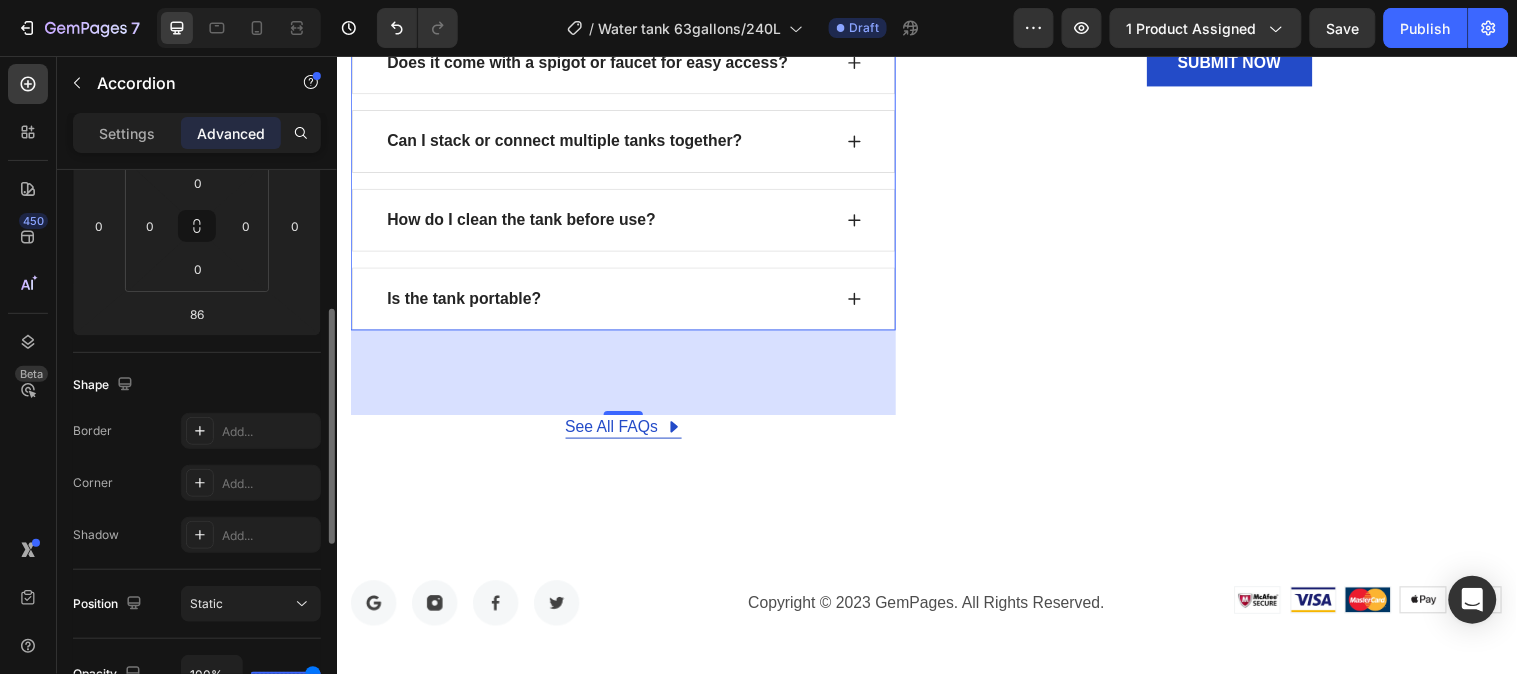 scroll, scrollTop: 0, scrollLeft: 0, axis: both 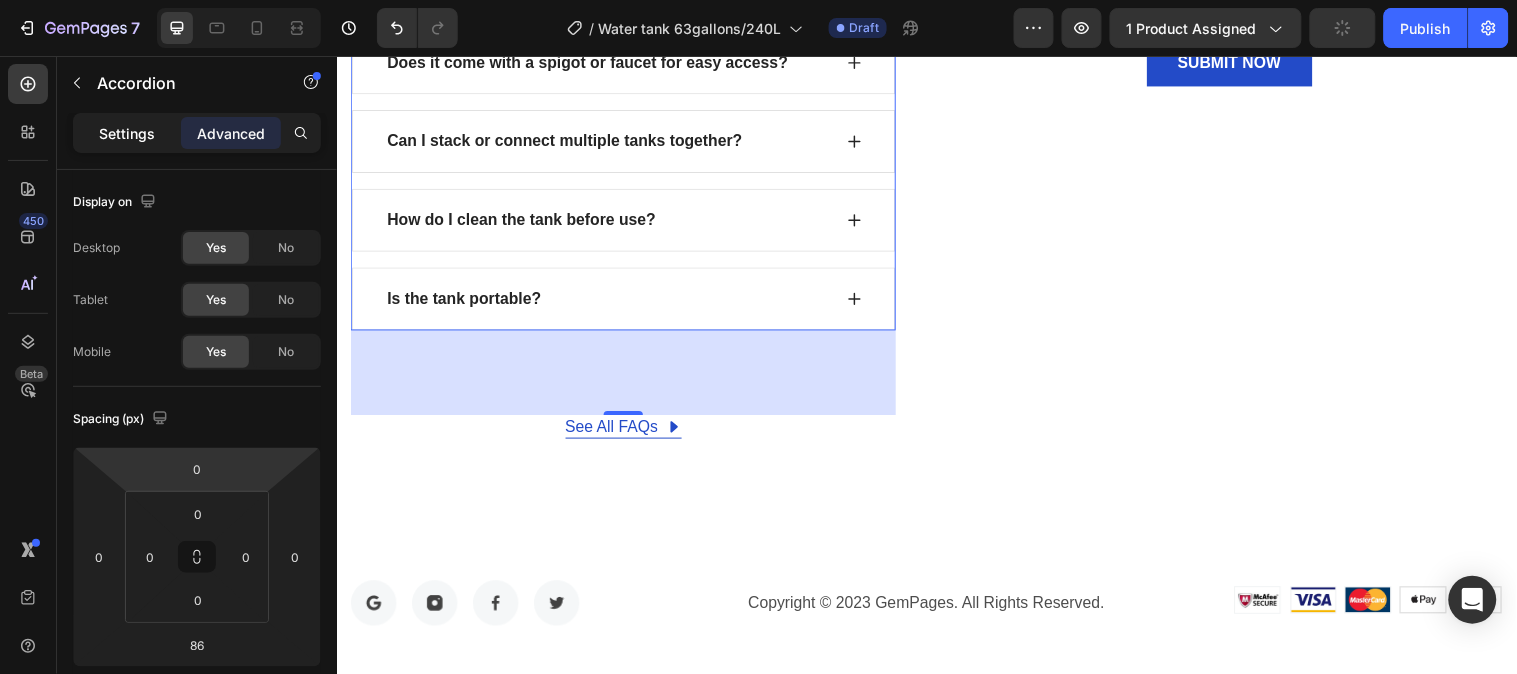 click on "Settings" at bounding box center [127, 133] 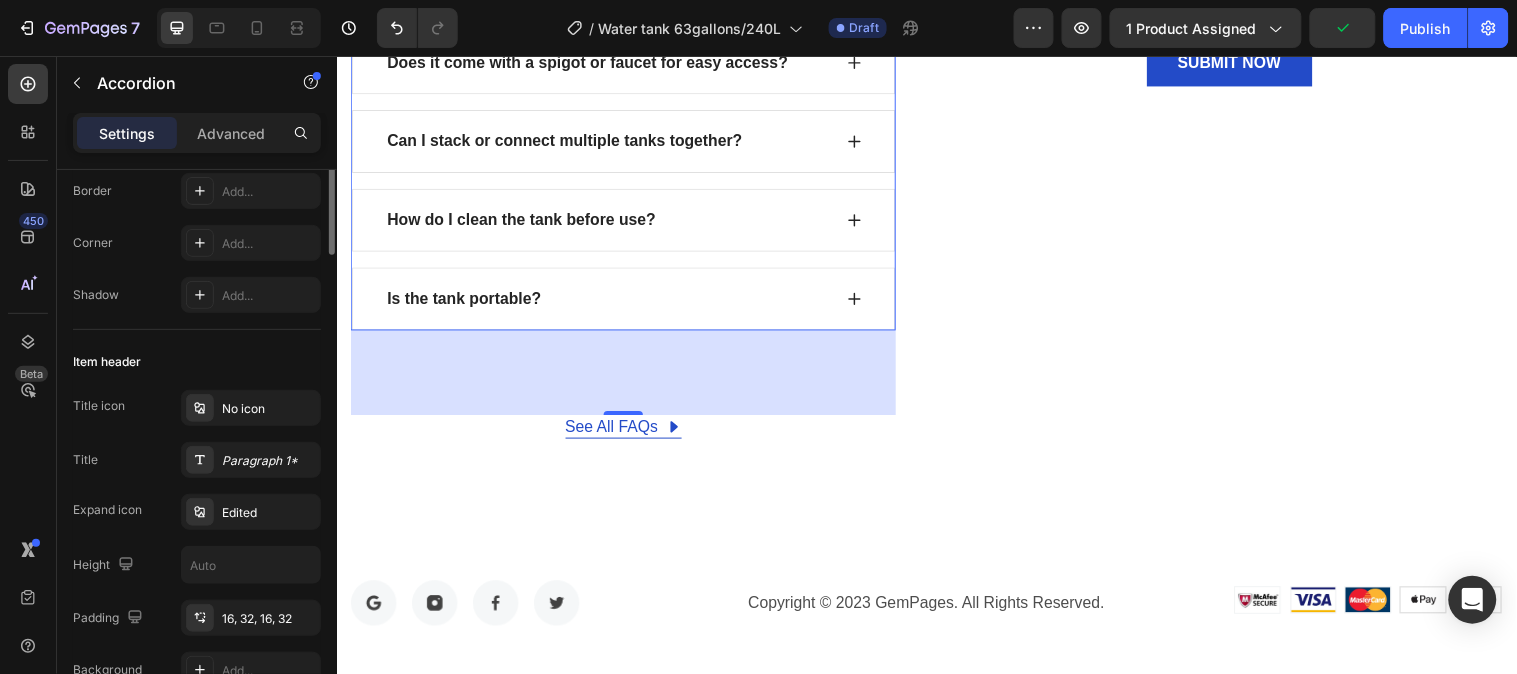 scroll, scrollTop: 0, scrollLeft: 0, axis: both 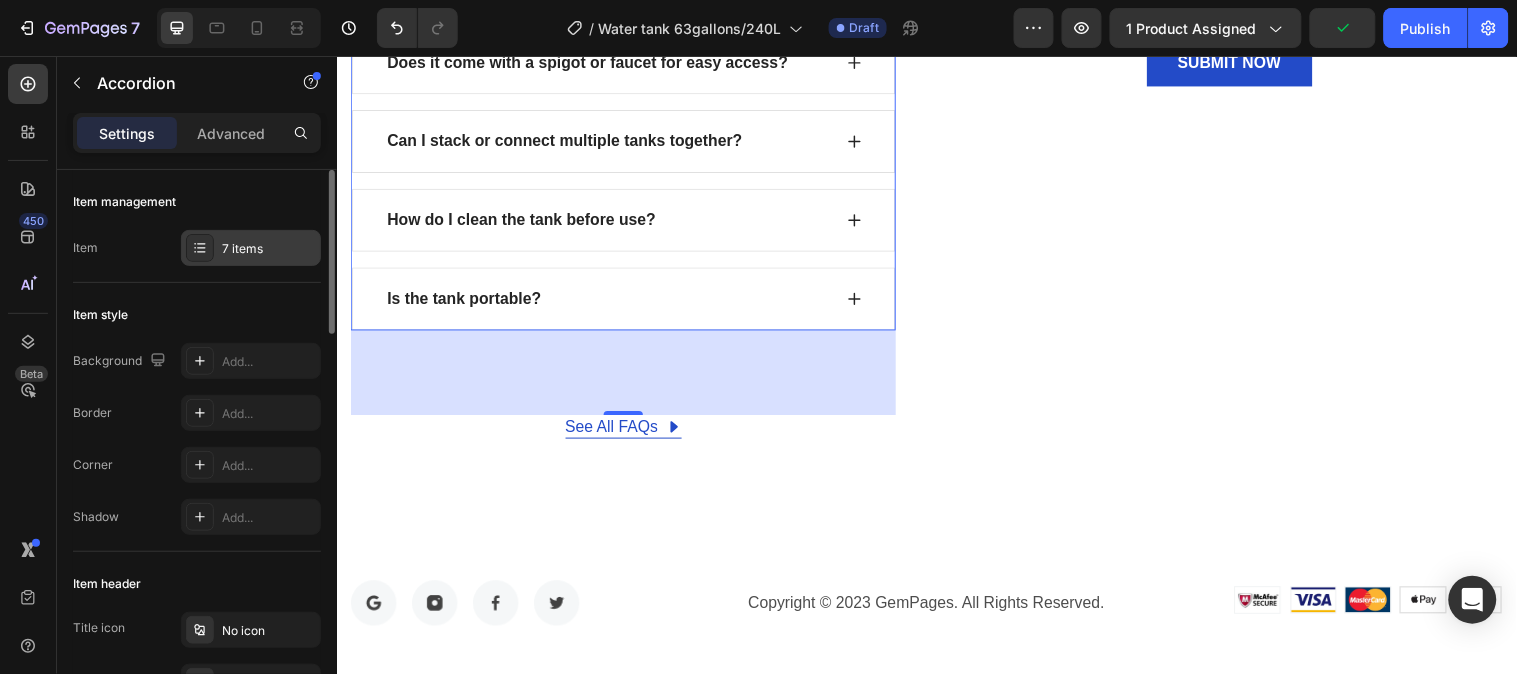 click 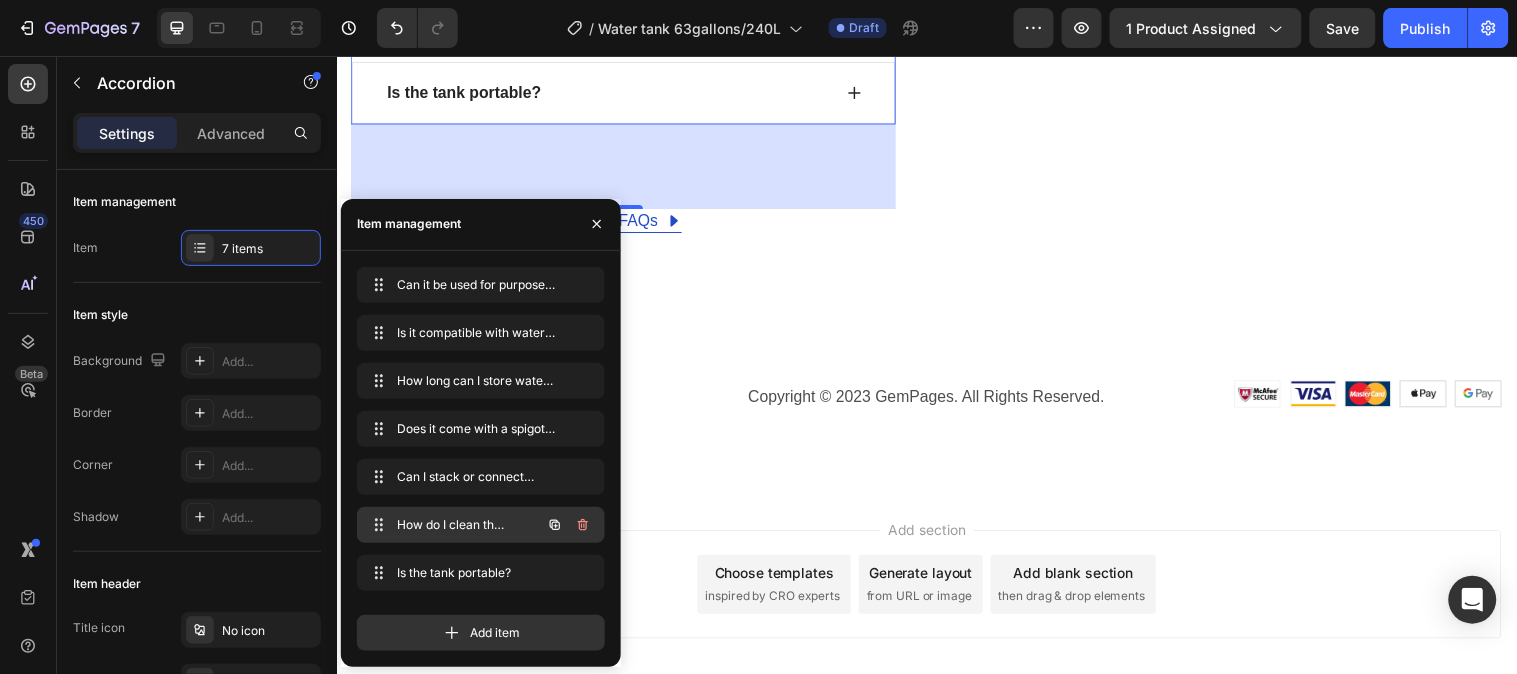 scroll, scrollTop: 8527, scrollLeft: 0, axis: vertical 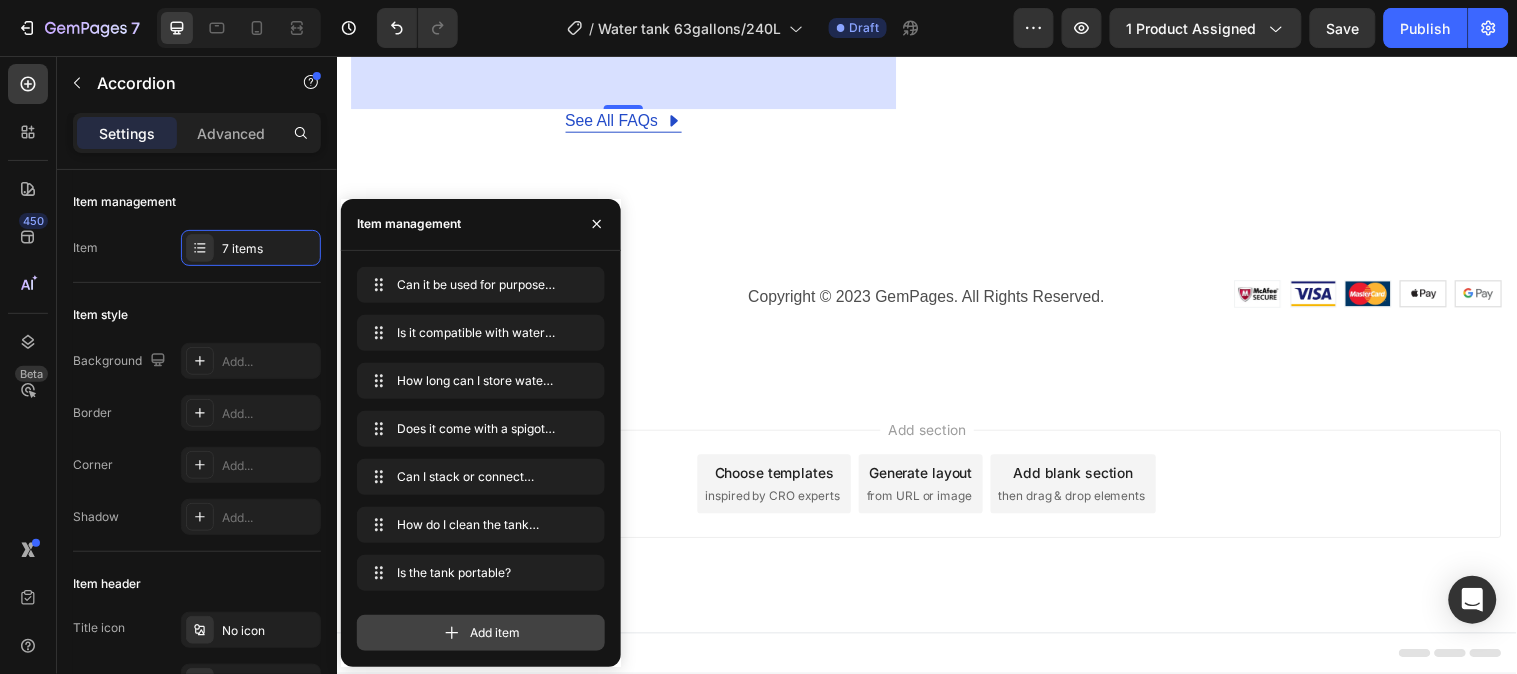 click on "Add item" at bounding box center [495, 633] 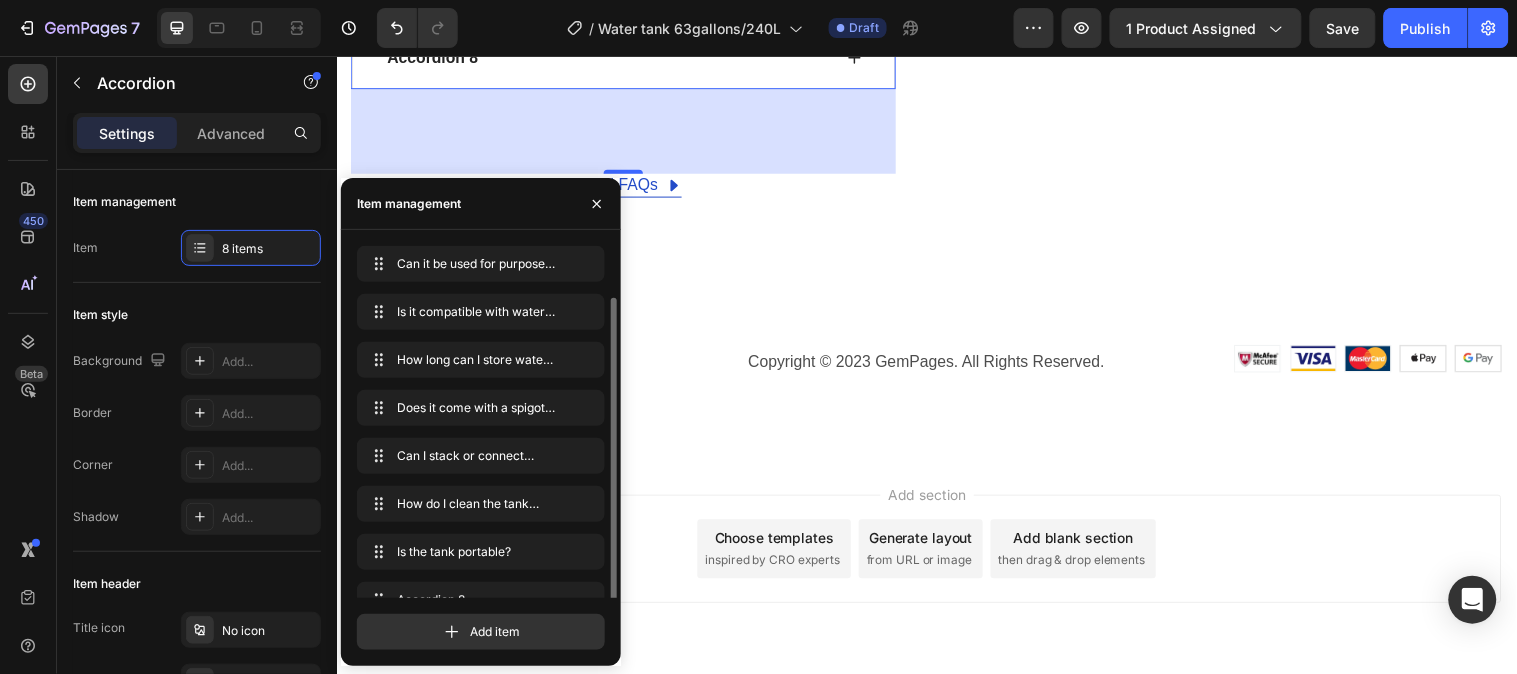 scroll, scrollTop: 8607, scrollLeft: 0, axis: vertical 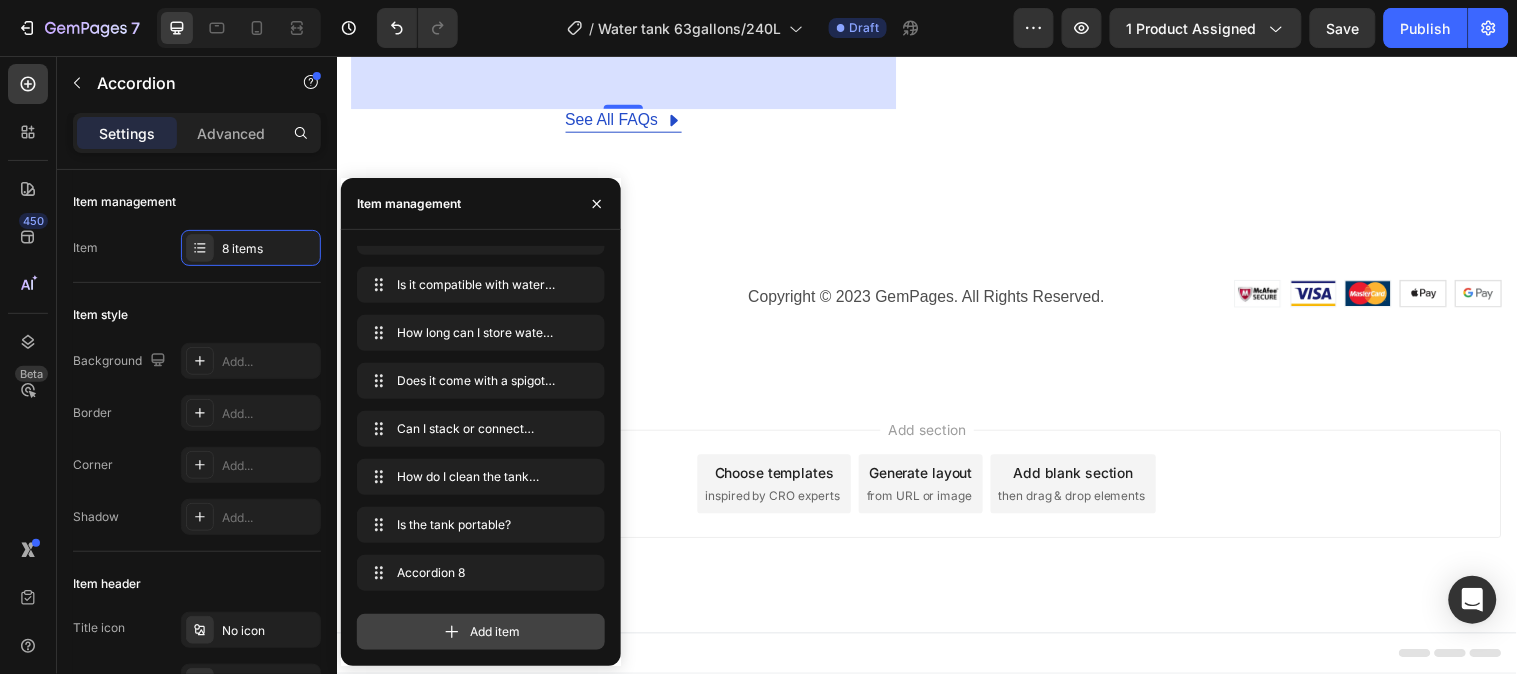 click on "Add item" at bounding box center (495, 632) 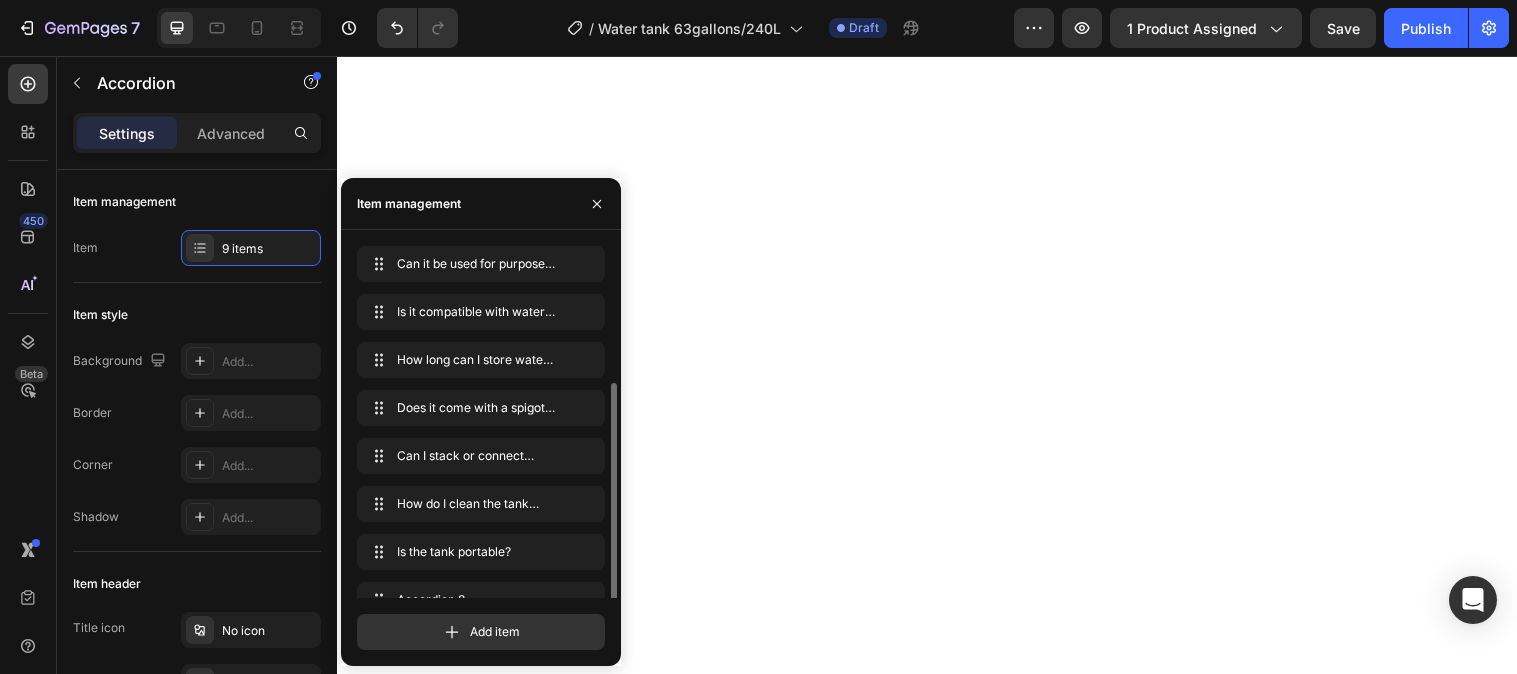 scroll, scrollTop: 0, scrollLeft: 0, axis: both 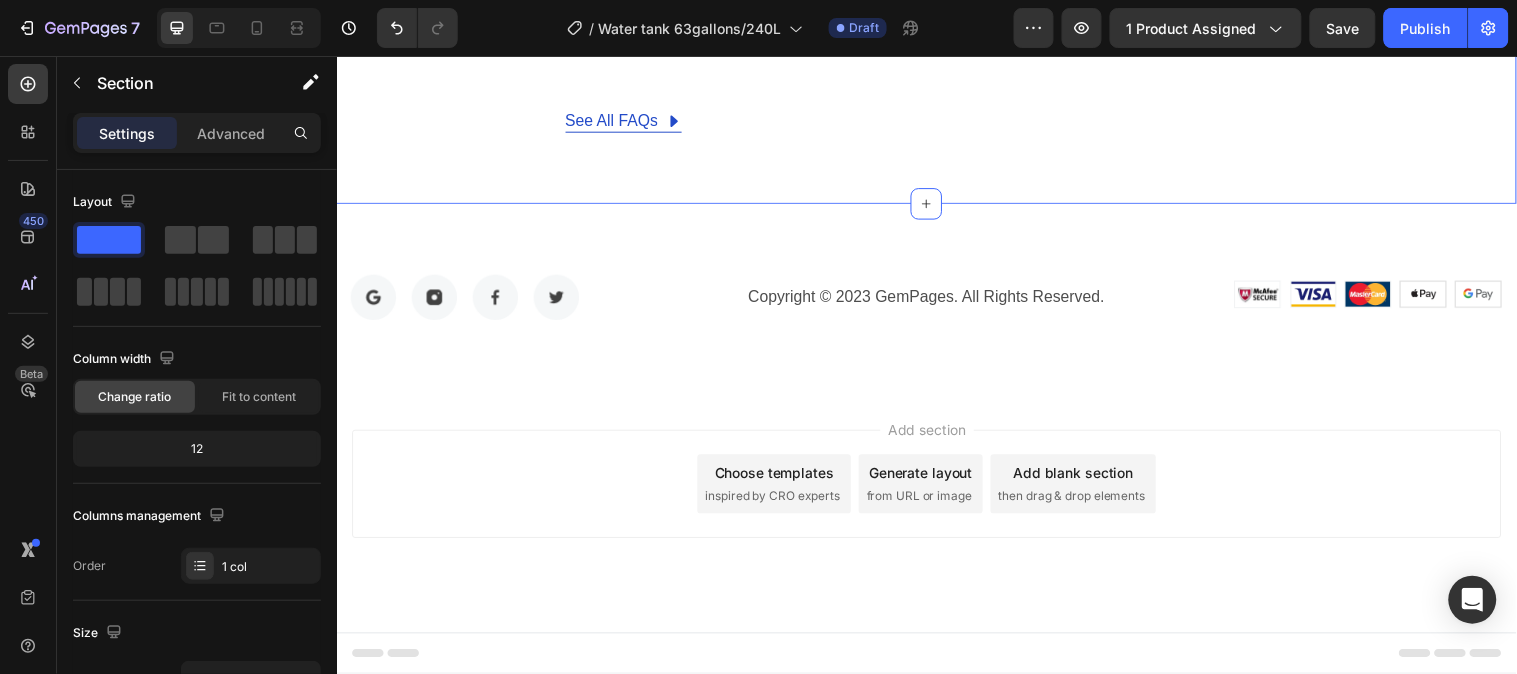 click on "FIND YOUR ANSWERS HERE Text block FREQUENTLY ASKED QUESTIONS Heading Row
How much water does a 63-gallon tank hold?
Can I store this tank outdoors?
How long can I store water in this tank?
Does it come with a spigot or faucet for easy access?
Can I stack or connect multiple tanks together?
How do I clean the tank before use?
Is the tank portable? Accordion
Can it be used for purposes other than drinking water?
Is it compatible with water filters or pumps?
How long can I store water in this tank?
Does it come with a spigot or faucet for easy access?
Can I stack or connect multiple tanks together?
How do I clean the tank before use?
Is the tank portable?
Accordion 8
Accordion 9 Accordion
See All FAQs Button Row Heading Call us at  Text block" at bounding box center (936, -633) 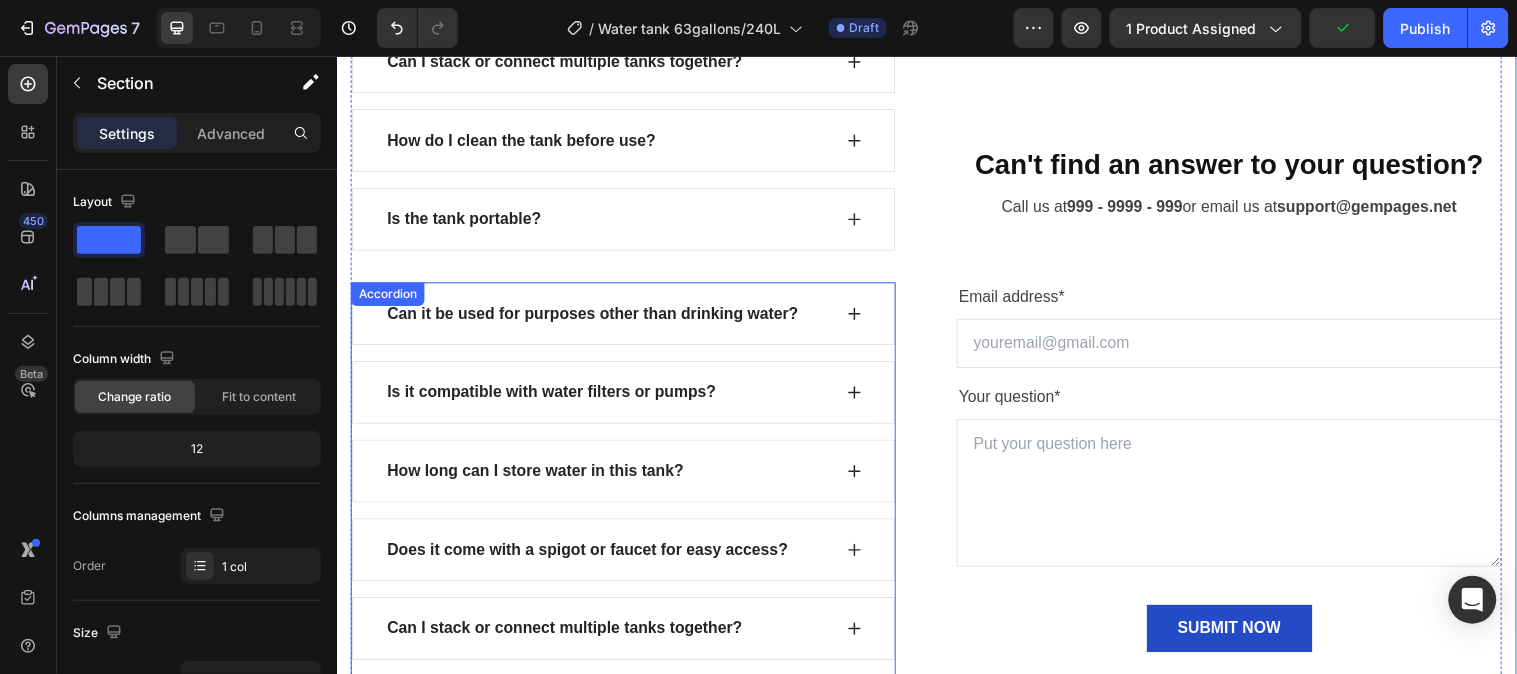 scroll, scrollTop: 7577, scrollLeft: 0, axis: vertical 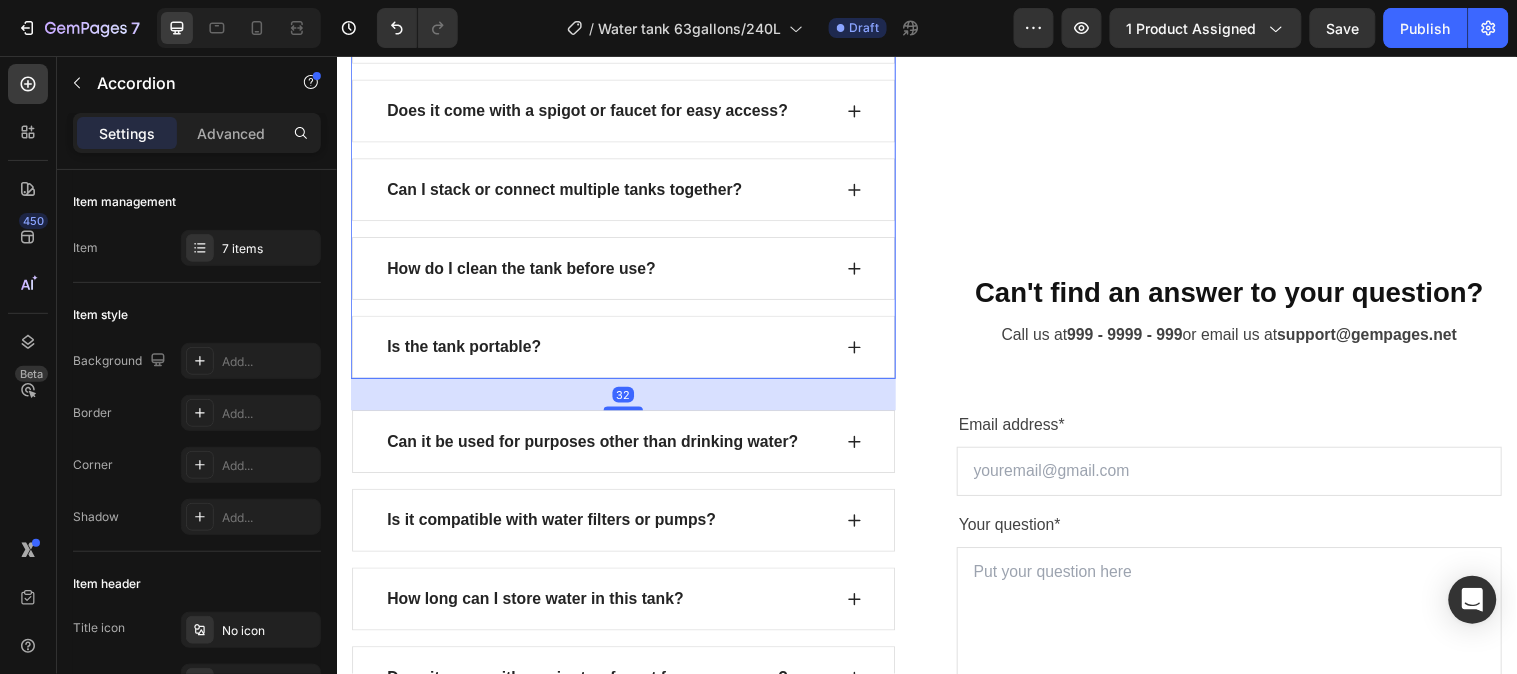 click on "How much water does a 63-gallon tank hold?
Can I store this tank outdoors?
How long can I store water in this tank?
Does it come with a spigot or faucet for easy access?
Can I stack or connect multiple tanks together?
How do I clean the tank before use?
Is the tank portable?" at bounding box center (628, 111) 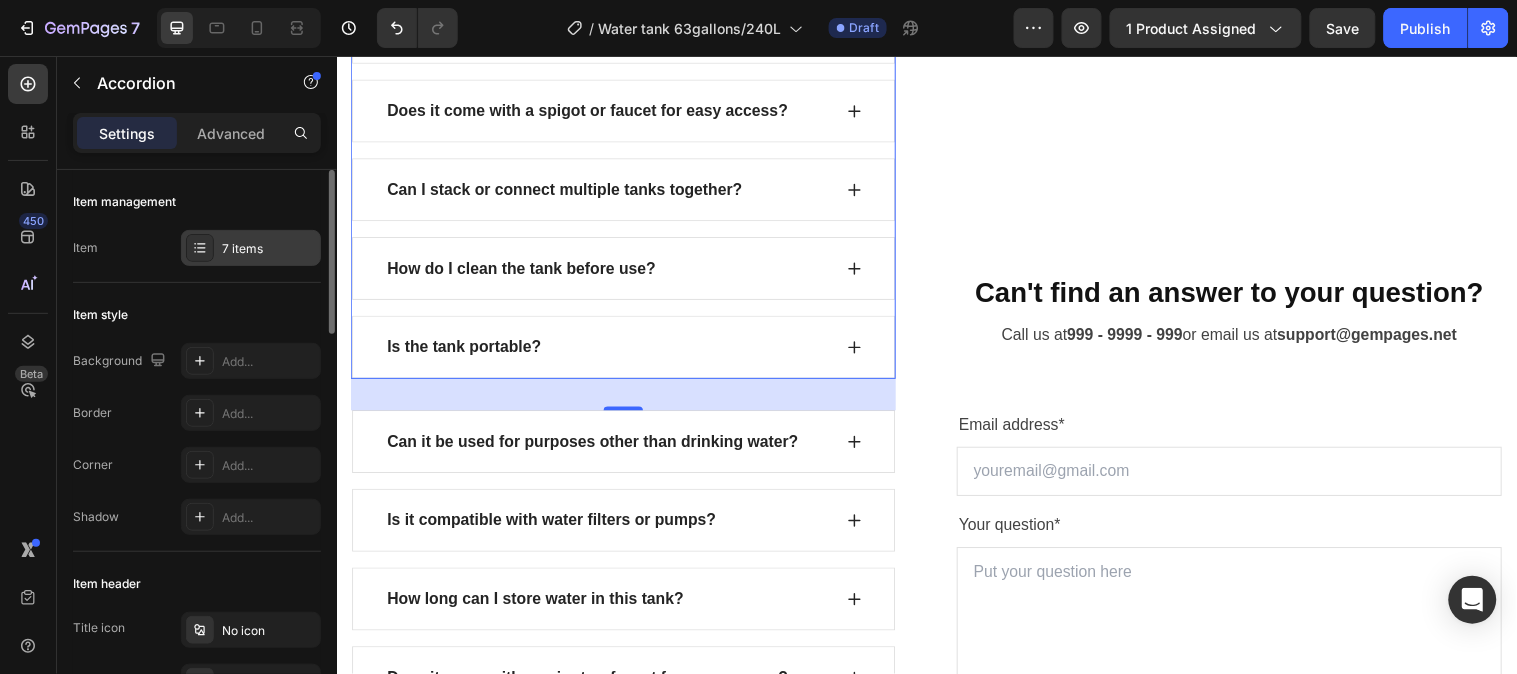 click on "7 items" at bounding box center [269, 249] 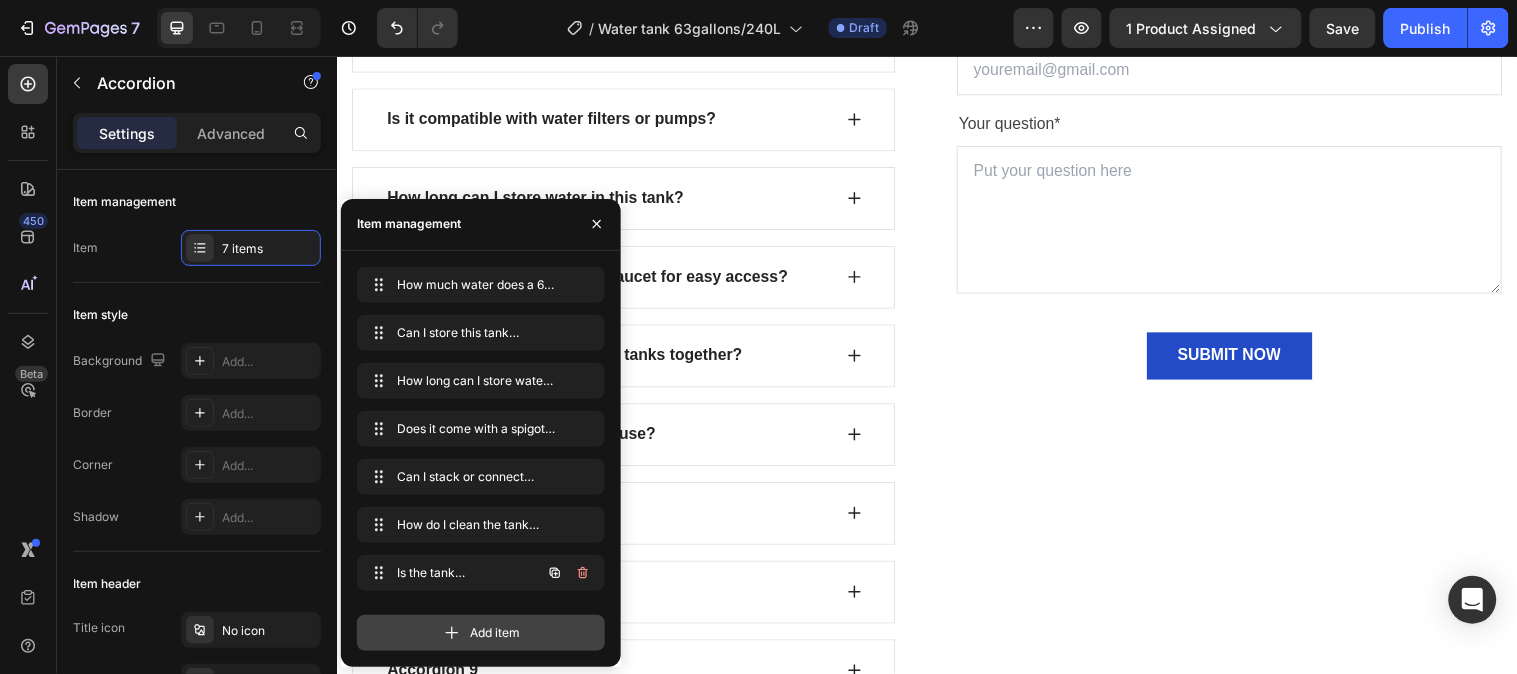 scroll, scrollTop: 8022, scrollLeft: 0, axis: vertical 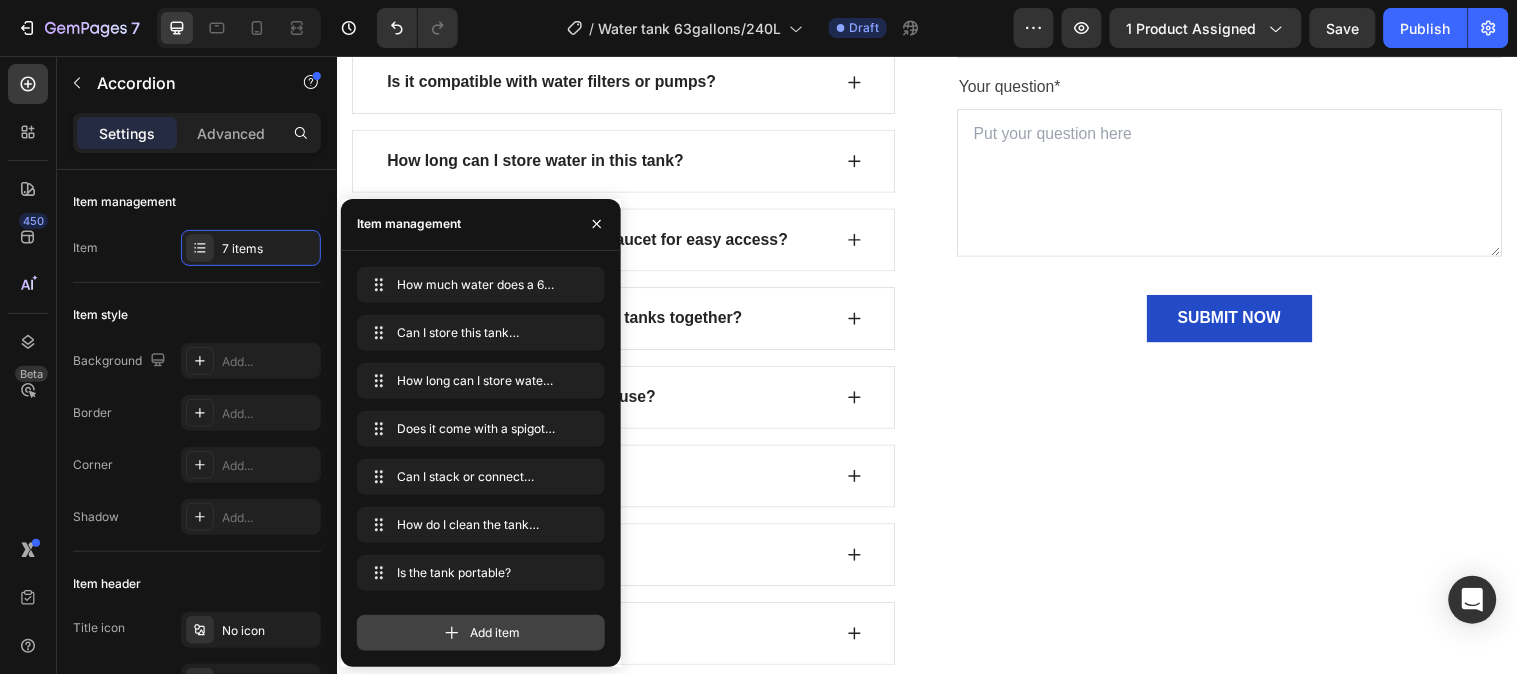 click on "Add item" at bounding box center (495, 633) 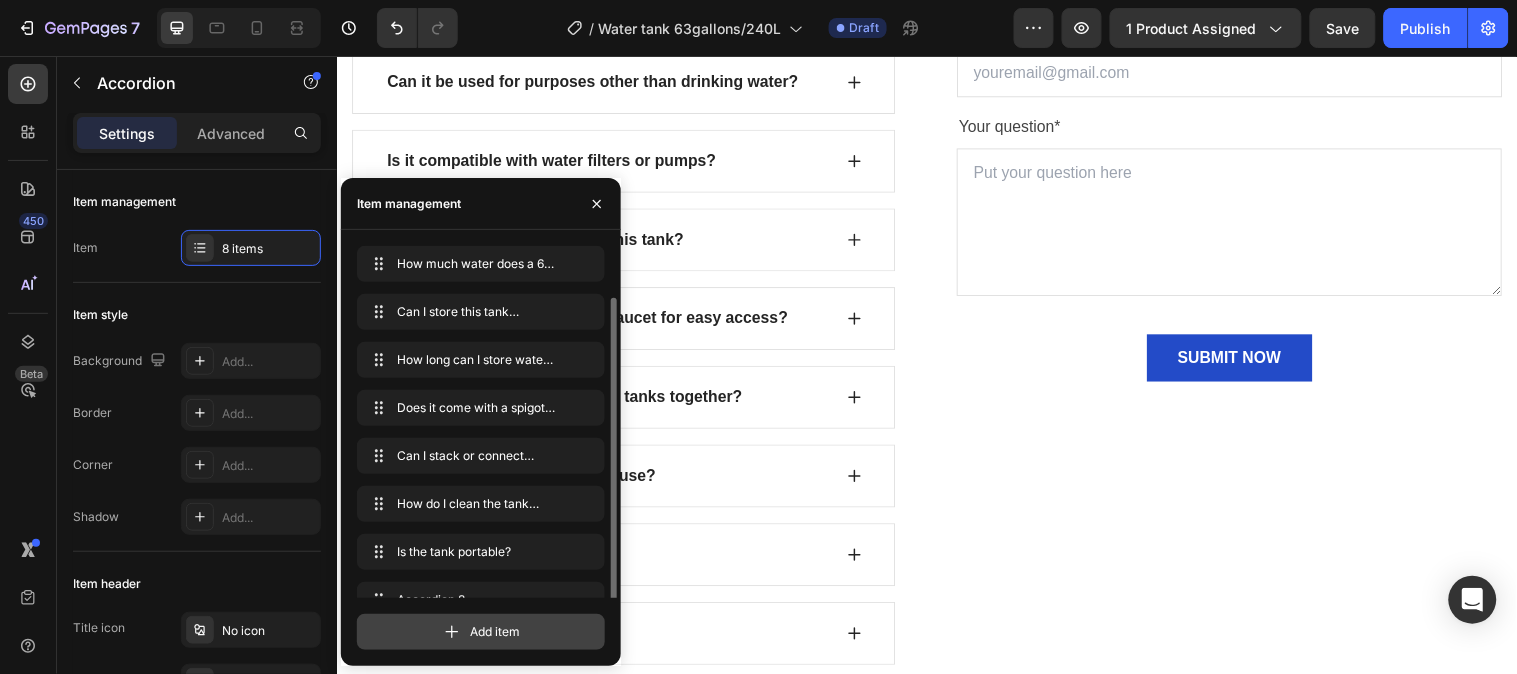 scroll, scrollTop: 27, scrollLeft: 0, axis: vertical 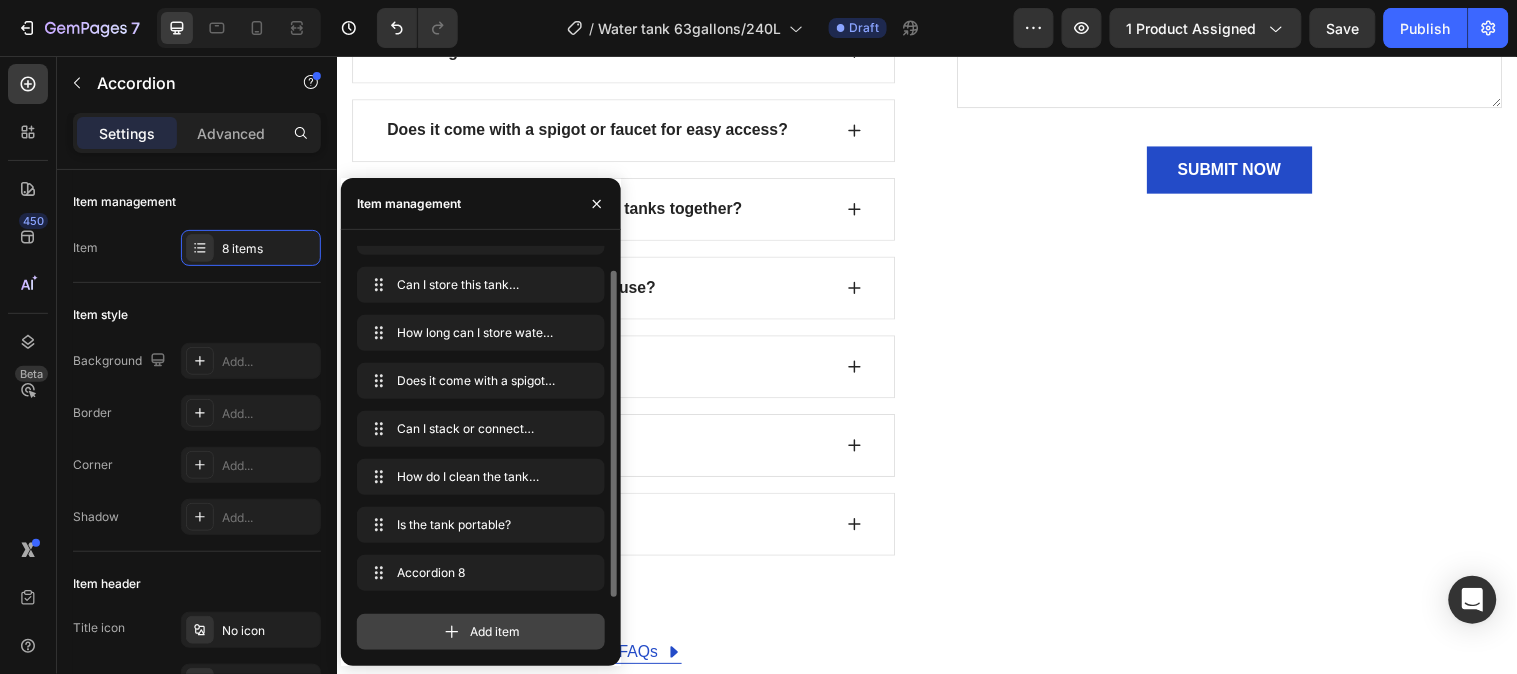 click on "Add item" at bounding box center [495, 632] 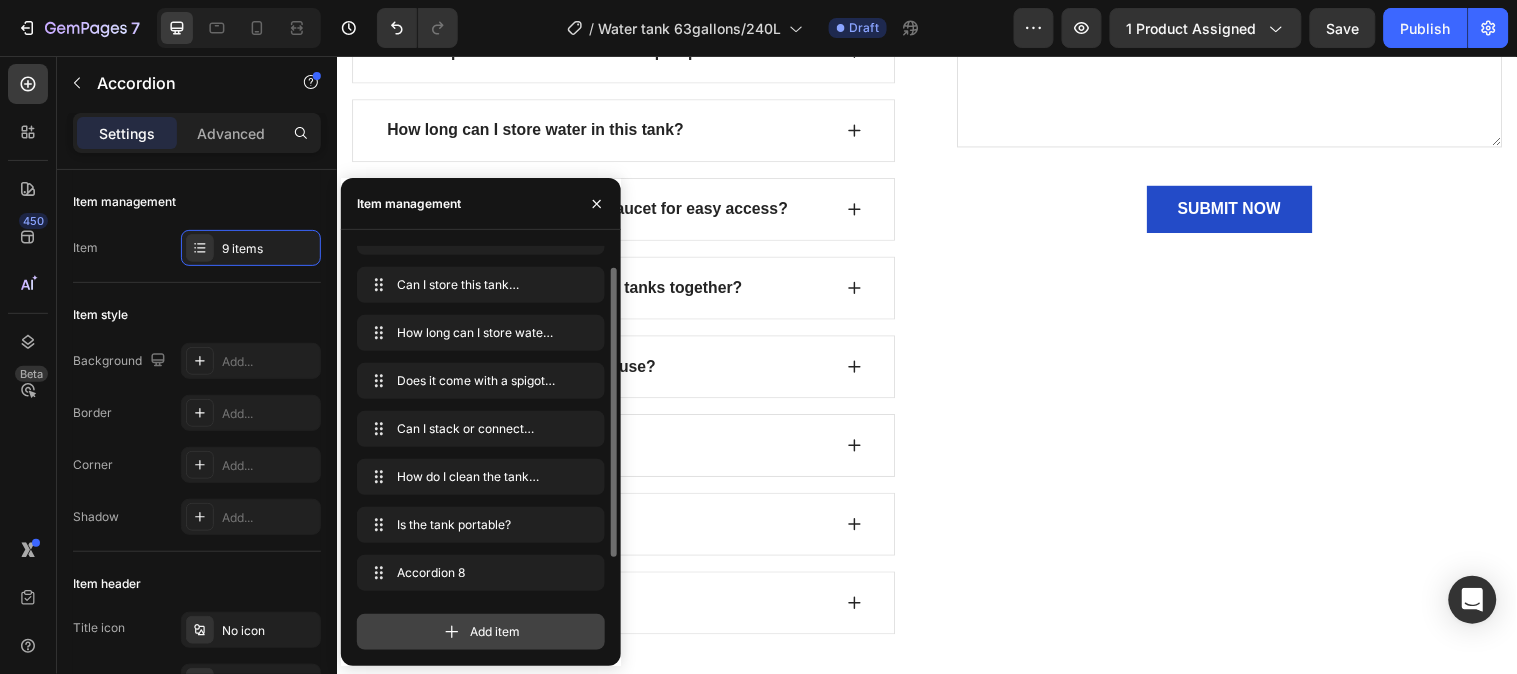 scroll, scrollTop: 8294, scrollLeft: 0, axis: vertical 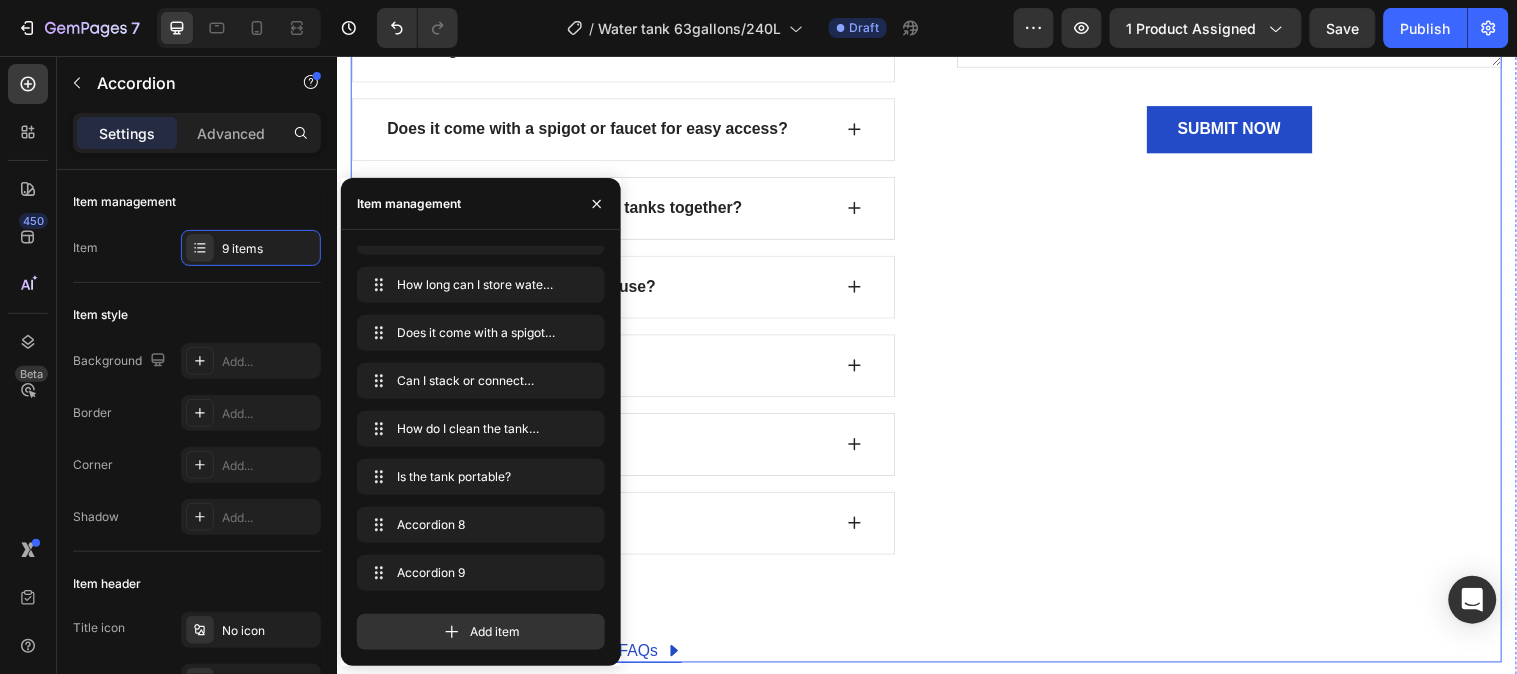 click on "How much water does a 63-gallon tank hold?
Can I store this tank outdoors?
How long can I store water in this tank?
Does it come with a spigot or faucet for easy access?
Can I stack or connect multiple tanks together?
How do I clean the tank before use?
Is the tank portable?
Accordion 8
Accordion 9 Accordion   32
Can it be used for purposes other than drinking water?
Is it compatible with water filters or pumps?
How long can I store water in this tank?
Does it come with a spigot or faucet for easy access?
Can I stack or connect multiple tanks together?
How do I clean the tank before use?
Is the tank portable?
Accordion 8
Accordion 9 Accordion
See All FAQs Button Row Can't find an answer to your question? Row" at bounding box center (936, -103) 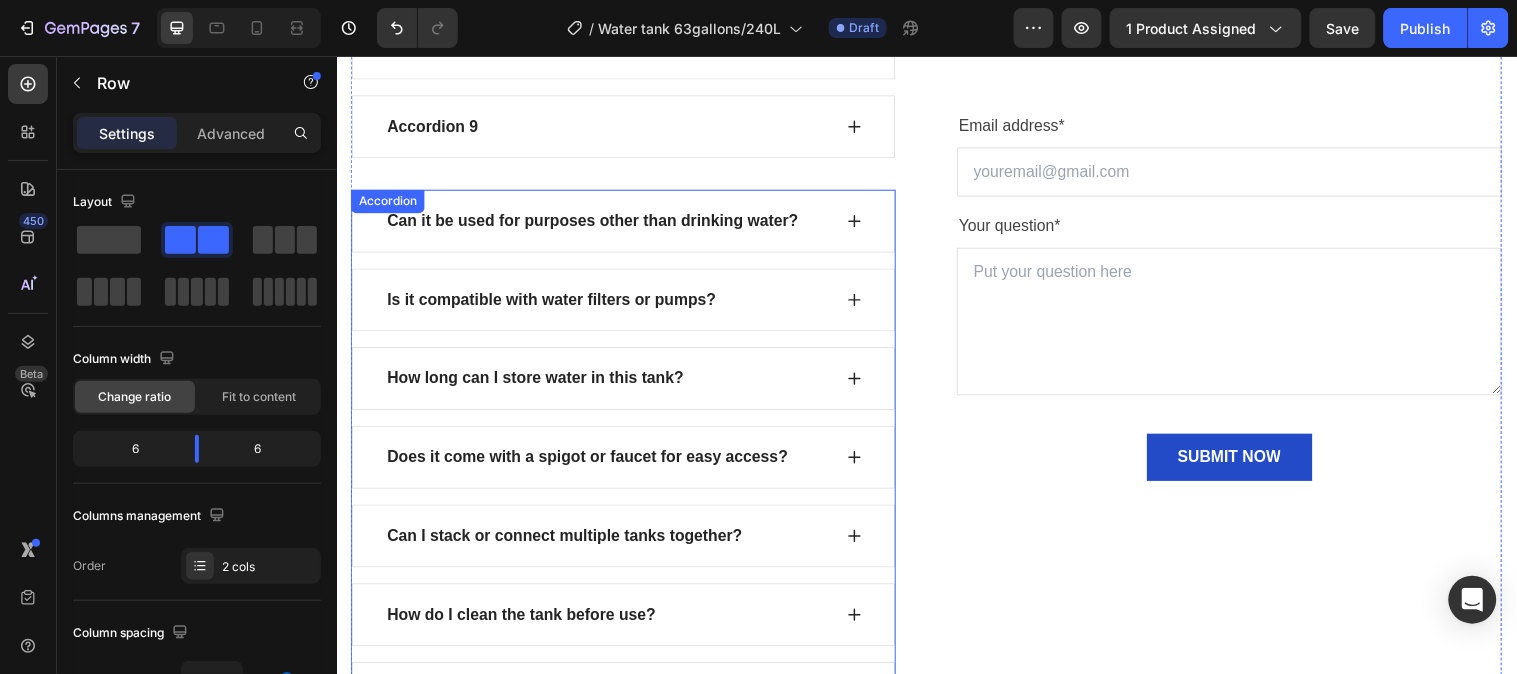 scroll, scrollTop: 7738, scrollLeft: 0, axis: vertical 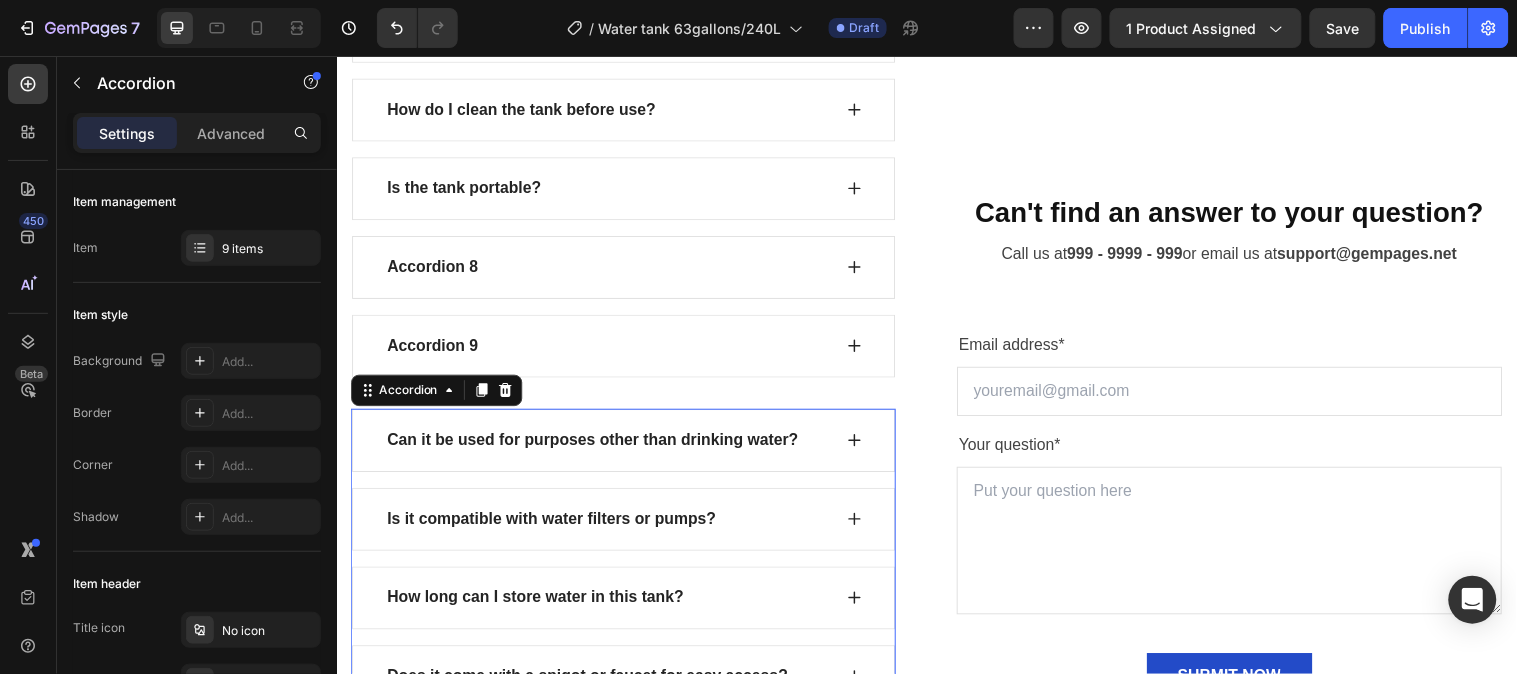 click on "Can it be used for purposes other than drinking water?" at bounding box center (597, 446) 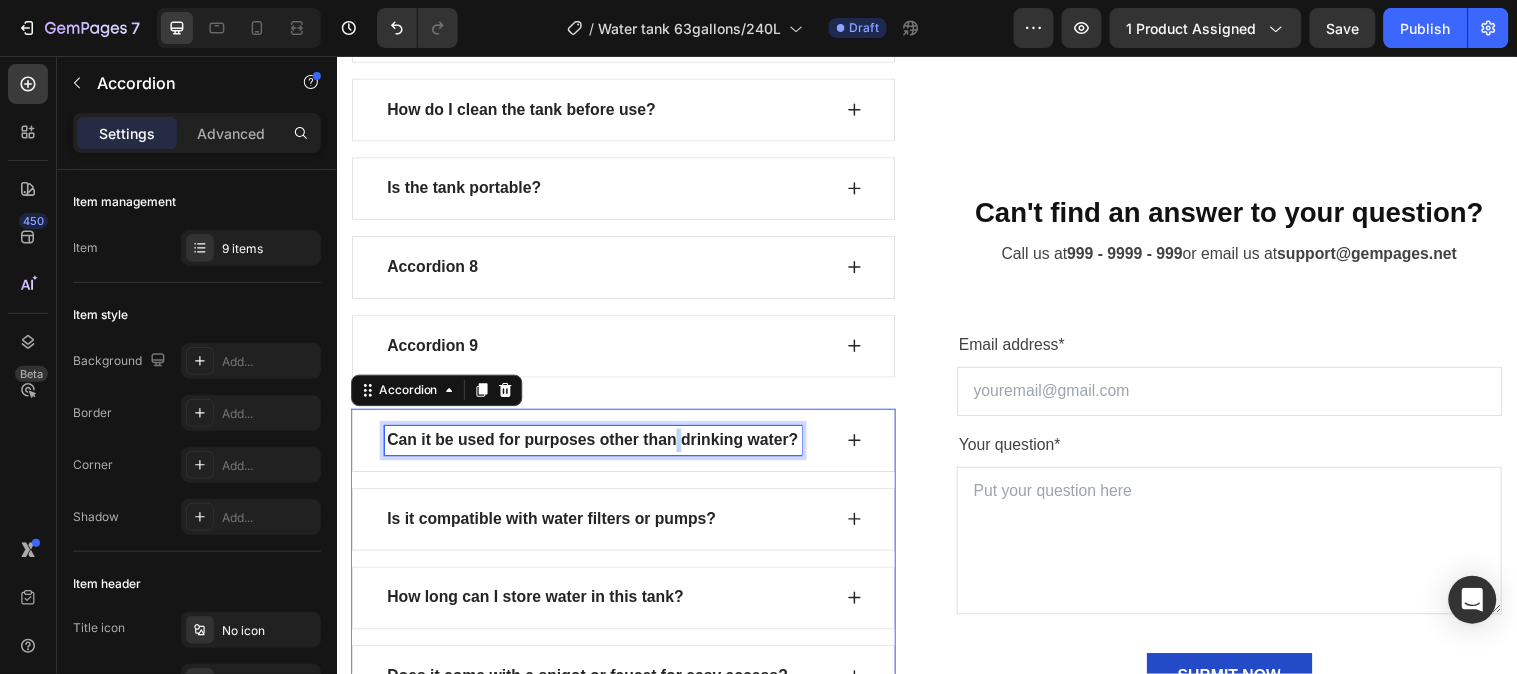 click on "Can it be used for purposes other than drinking water?" at bounding box center (597, 446) 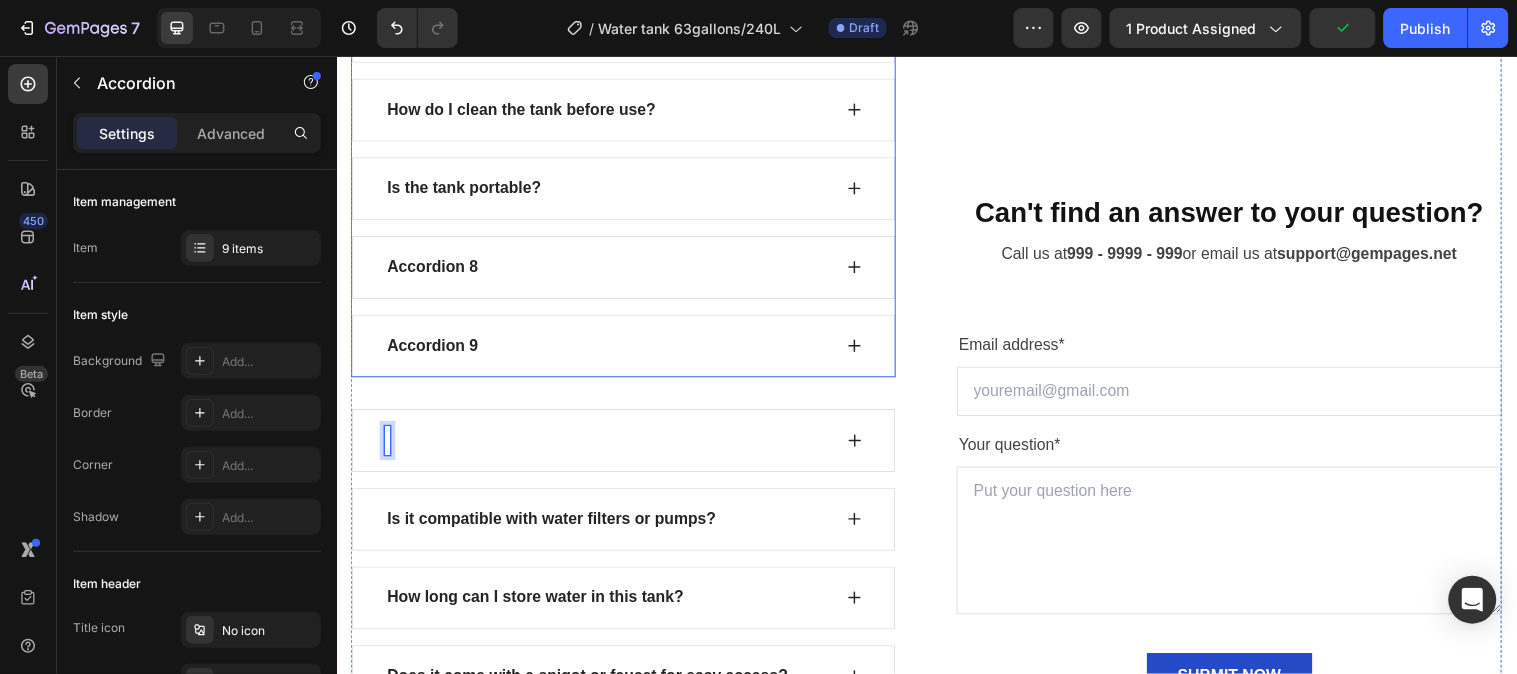 click on "Accordion 9" at bounding box center (434, 350) 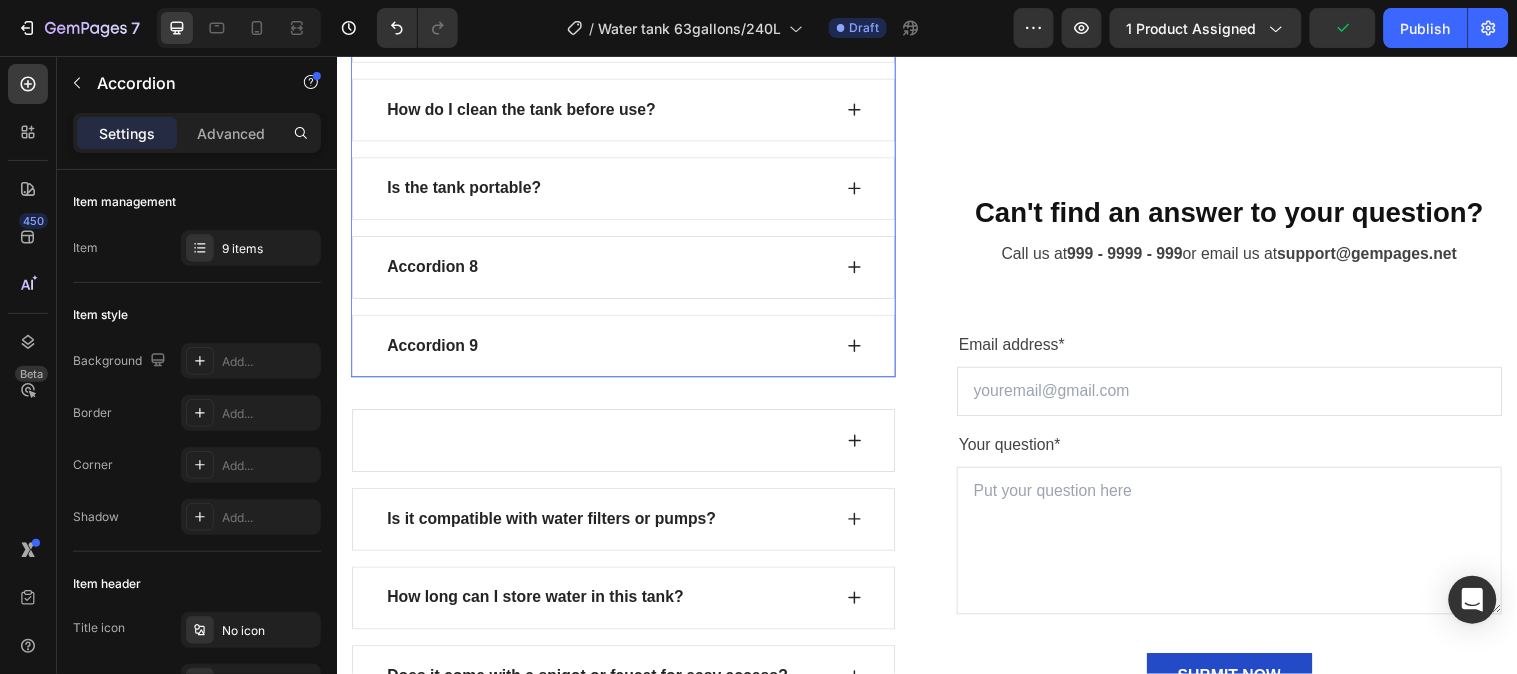 scroll, scrollTop: 7734, scrollLeft: 0, axis: vertical 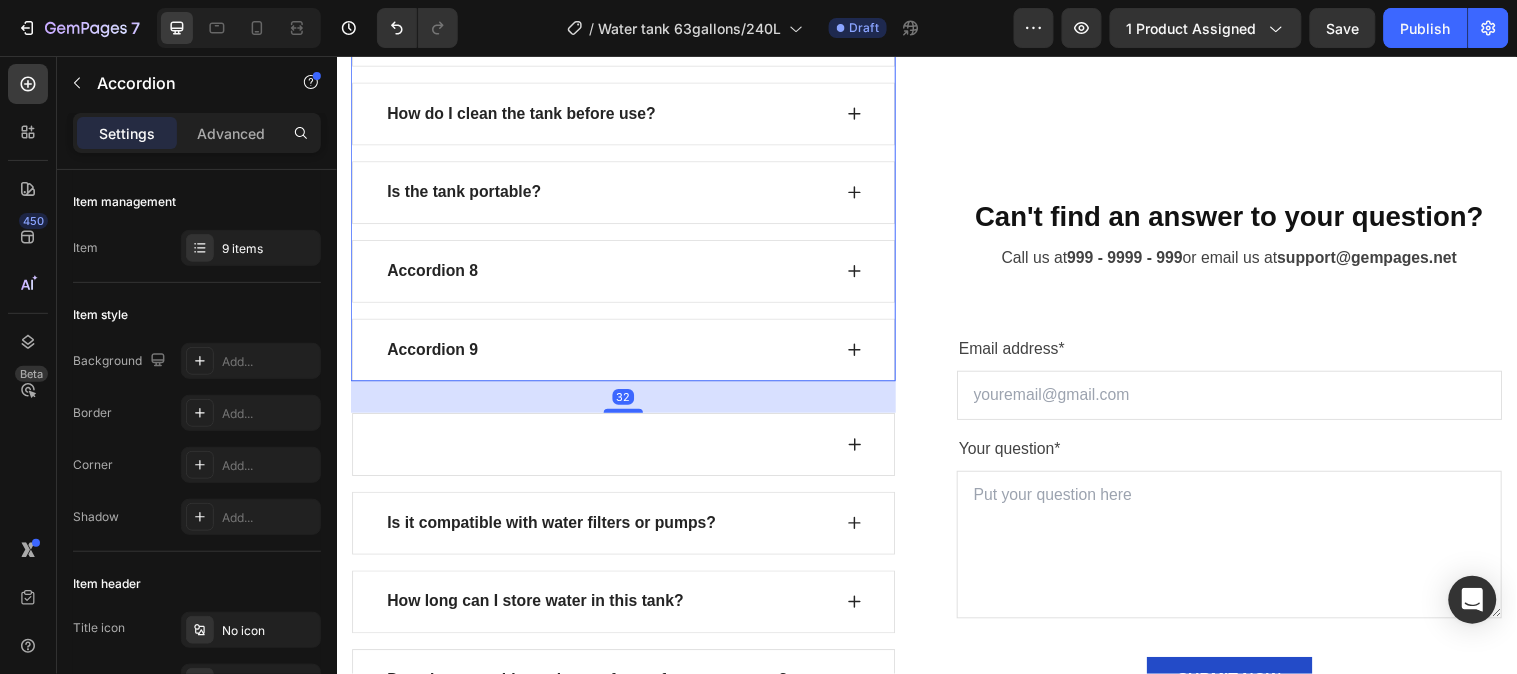 click on "Accordion 9" at bounding box center (434, 354) 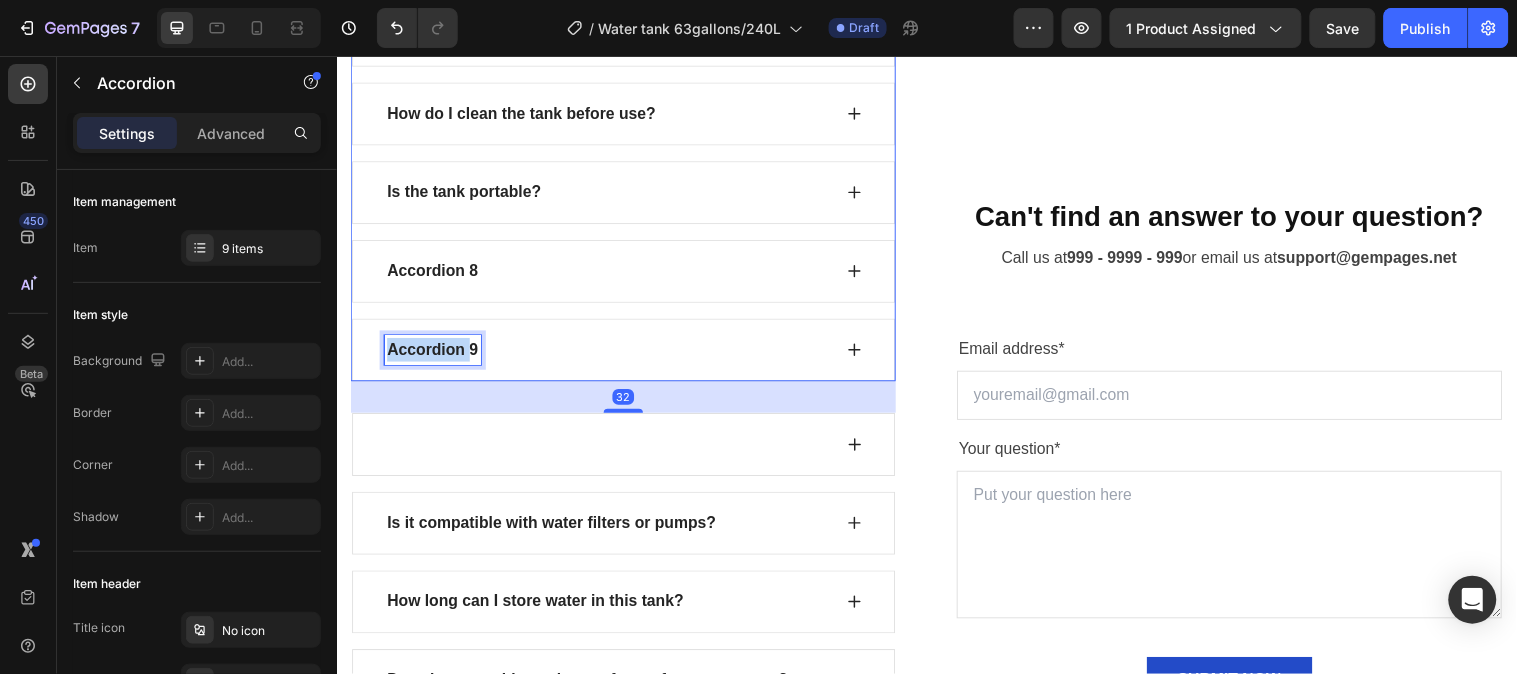 click on "Accordion 9" at bounding box center (434, 354) 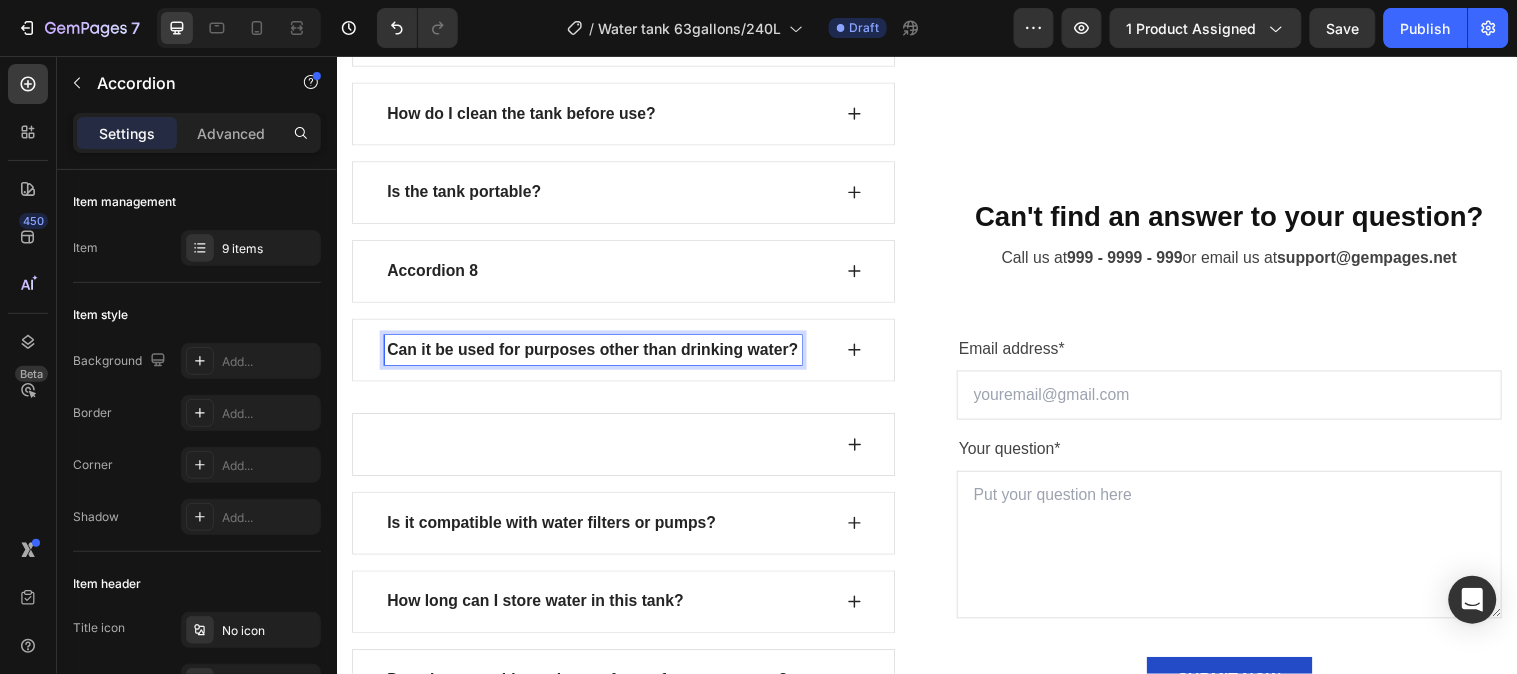 click 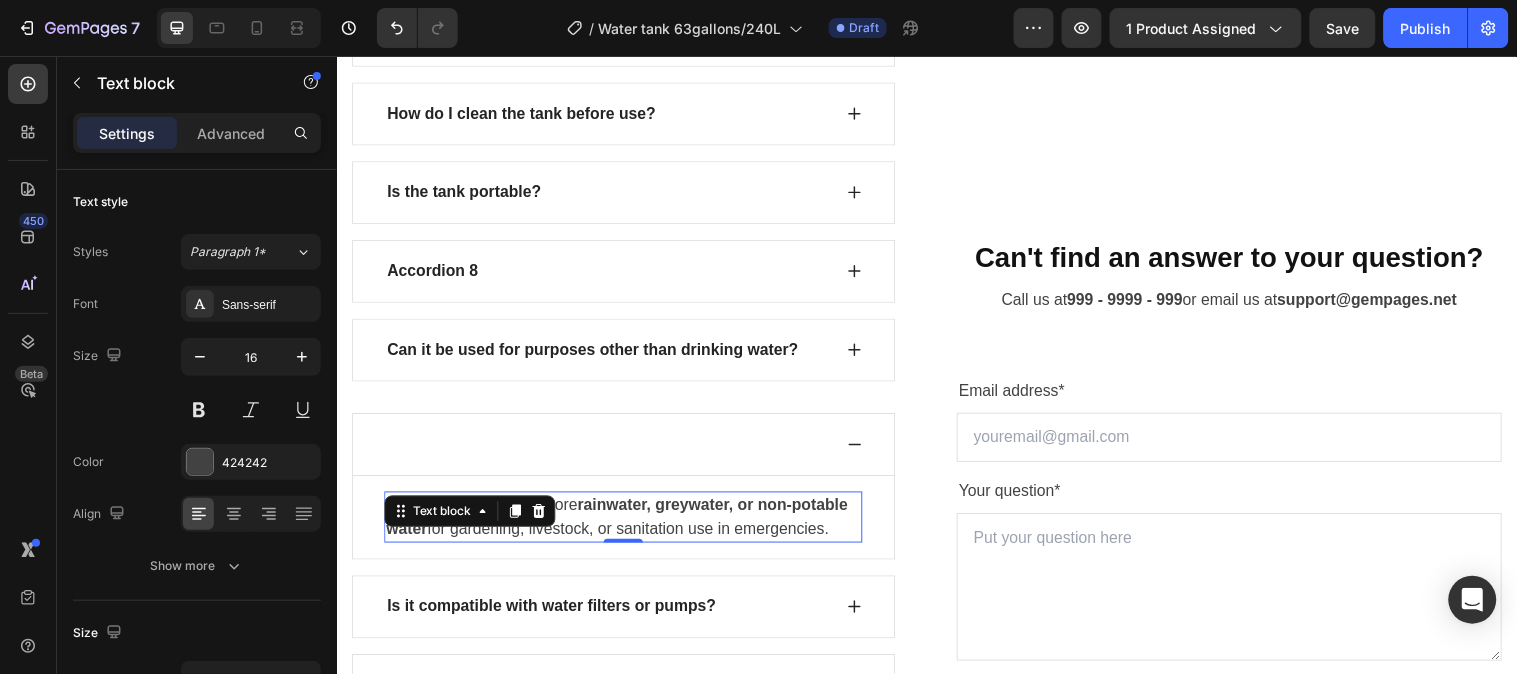 click on "Absolutely. It can also store  rainwater, greywater, or non-potable water  for gardening, livestock, or sanitation use in emergencies." at bounding box center (628, 524) 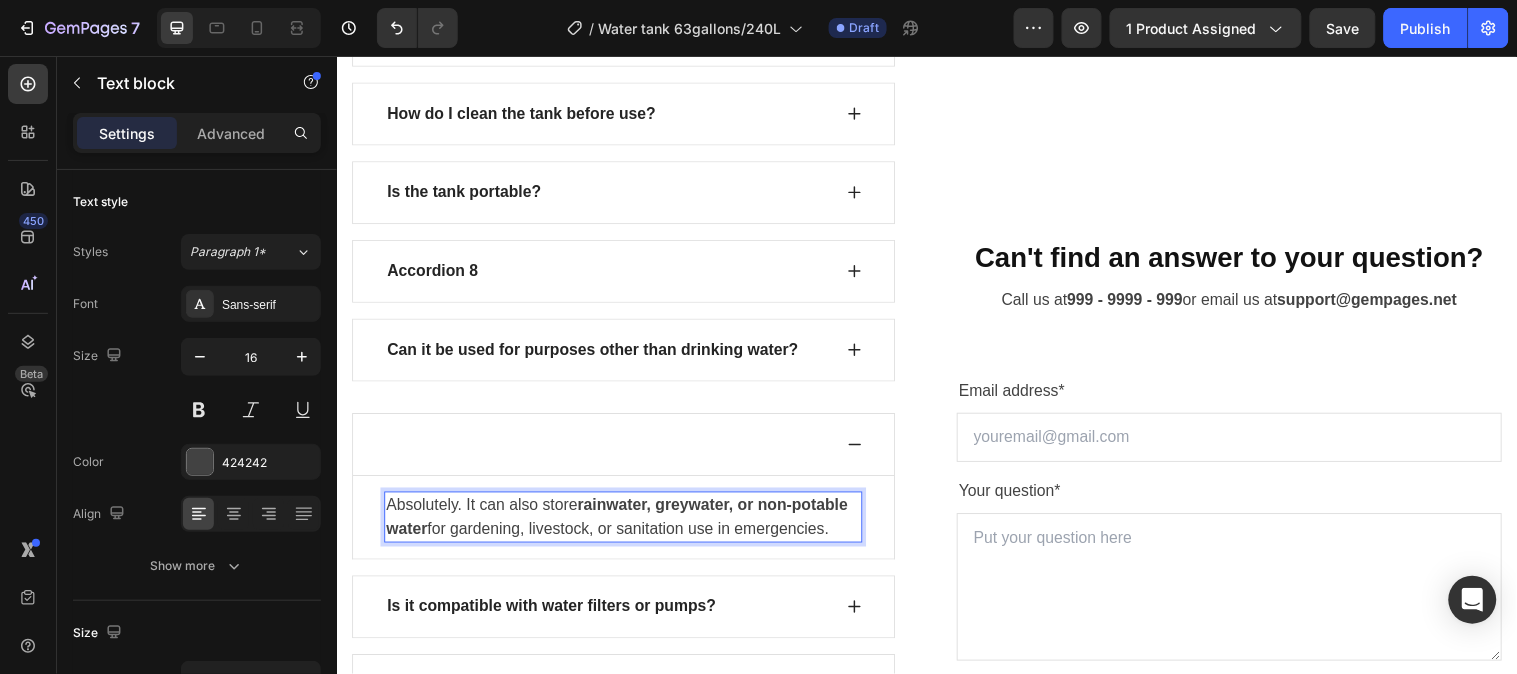 click on "Absolutely. It can also store  rainwater, greywater, or non-potable water  for gardening, livestock, or sanitation use in emergencies." at bounding box center (628, 524) 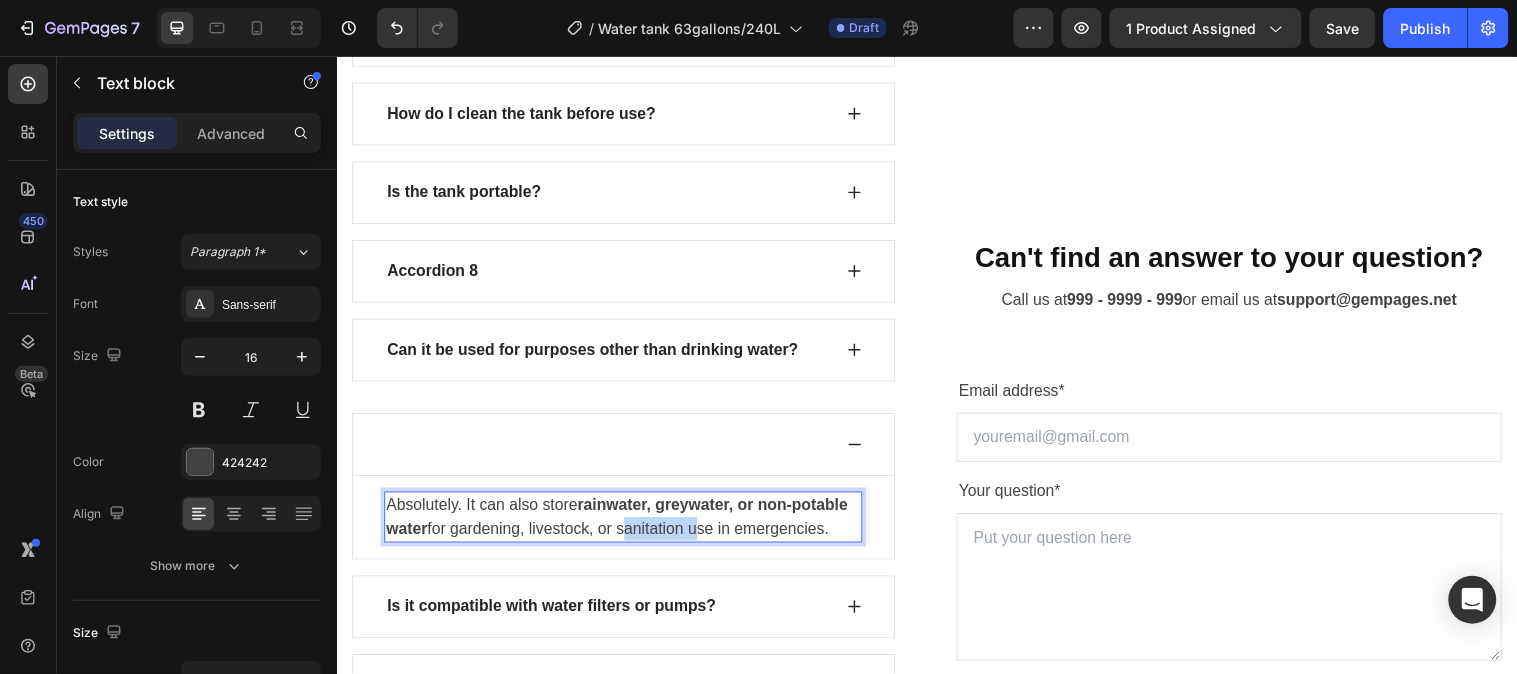 click on "Absolutely. It can also store  rainwater, greywater, or non-potable water  for gardening, livestock, or sanitation use in emergencies." at bounding box center (628, 524) 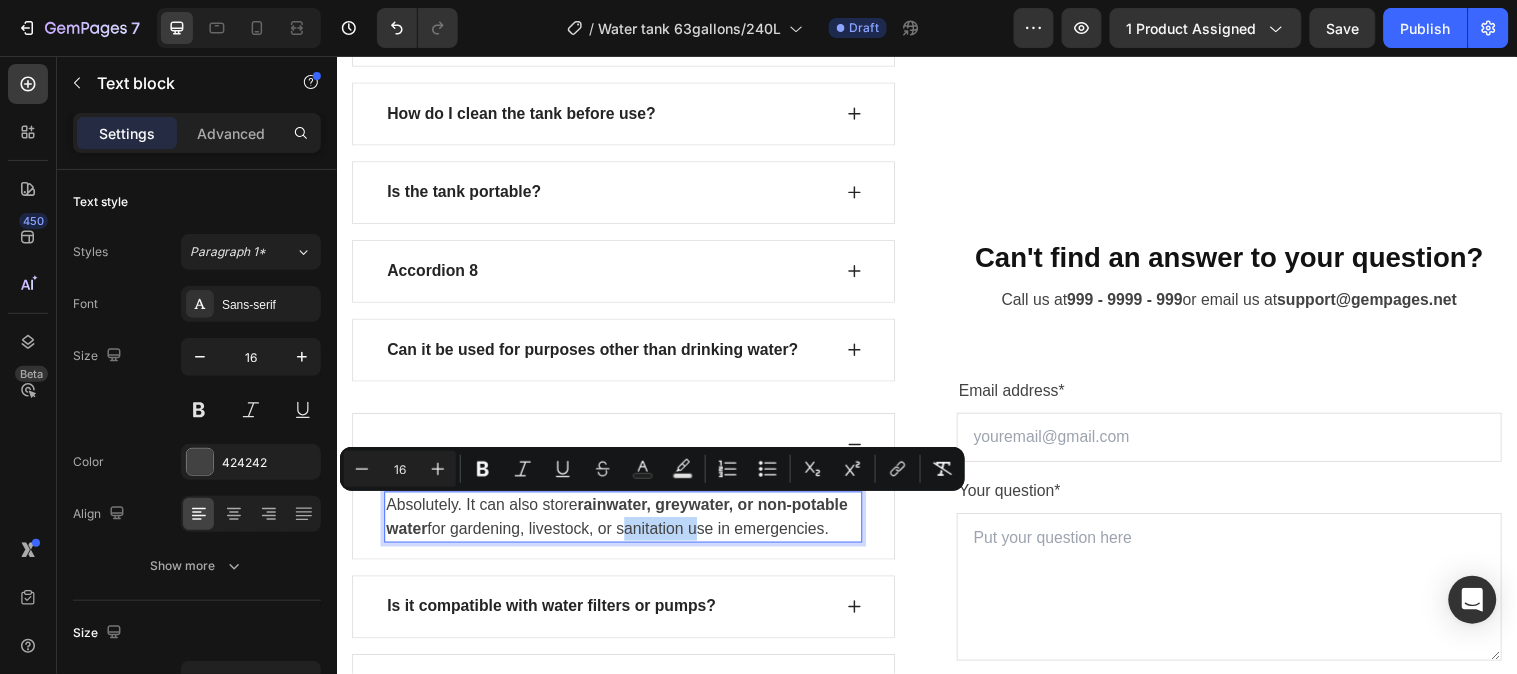 copy on "Absolutely. It can also store  rainwater, greywater, or non-potable water  for gardening, livestock, or sanitation use in emergencies." 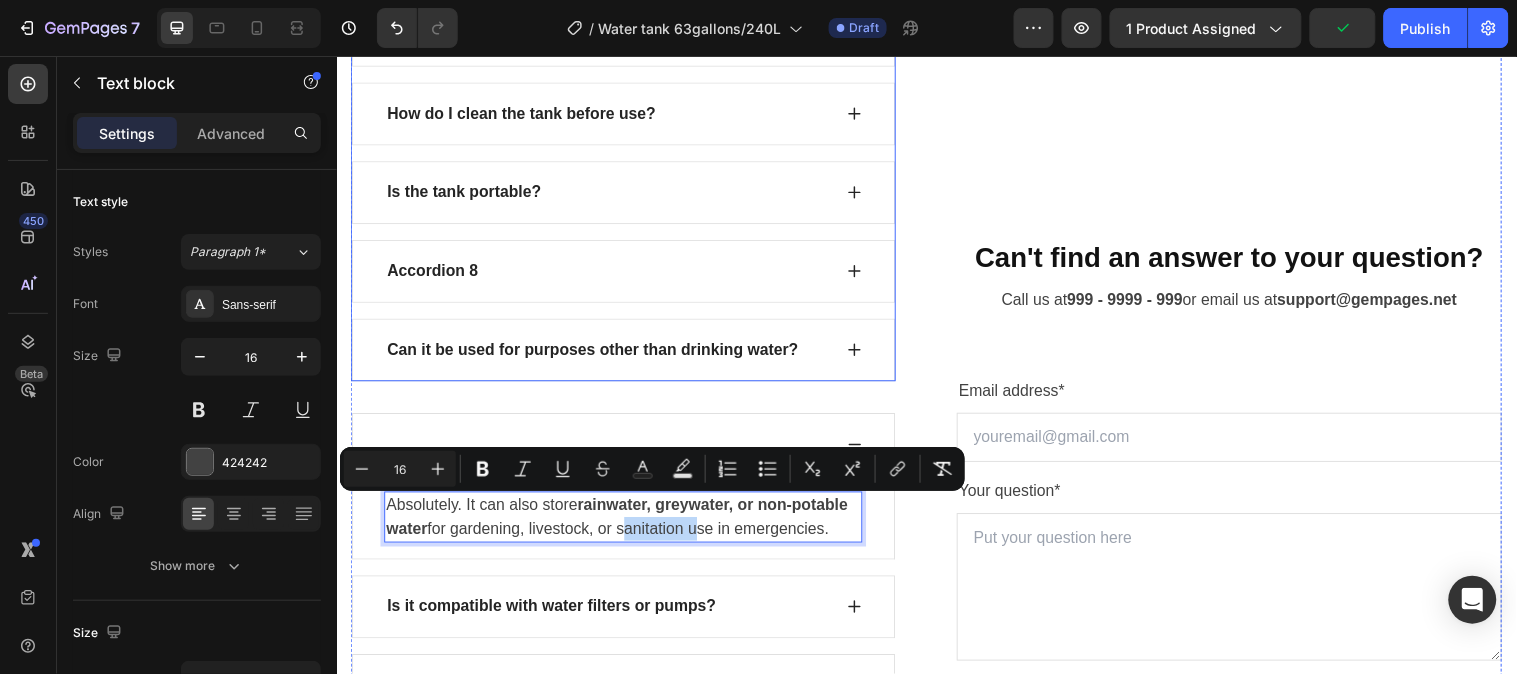 click 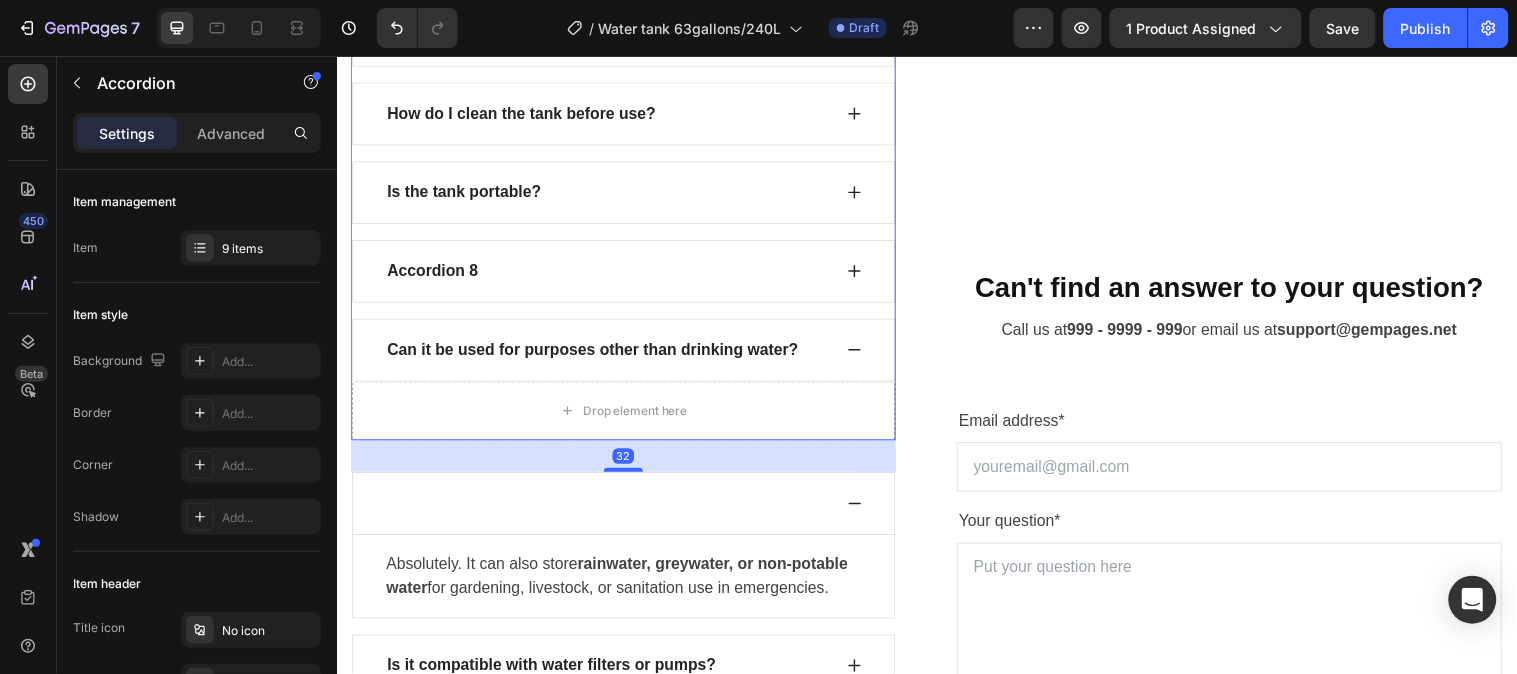 click 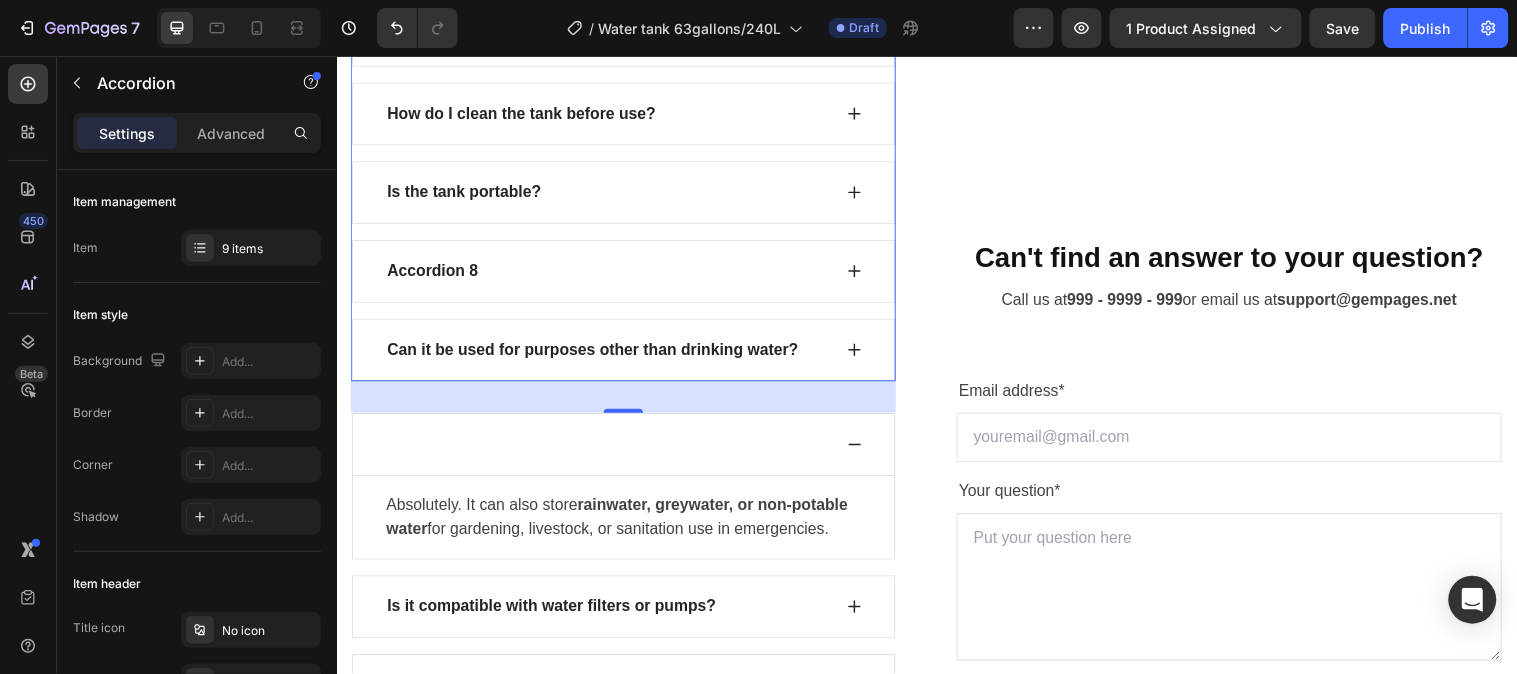 click on "Can it be used for purposes other than drinking water?" at bounding box center [628, 354] 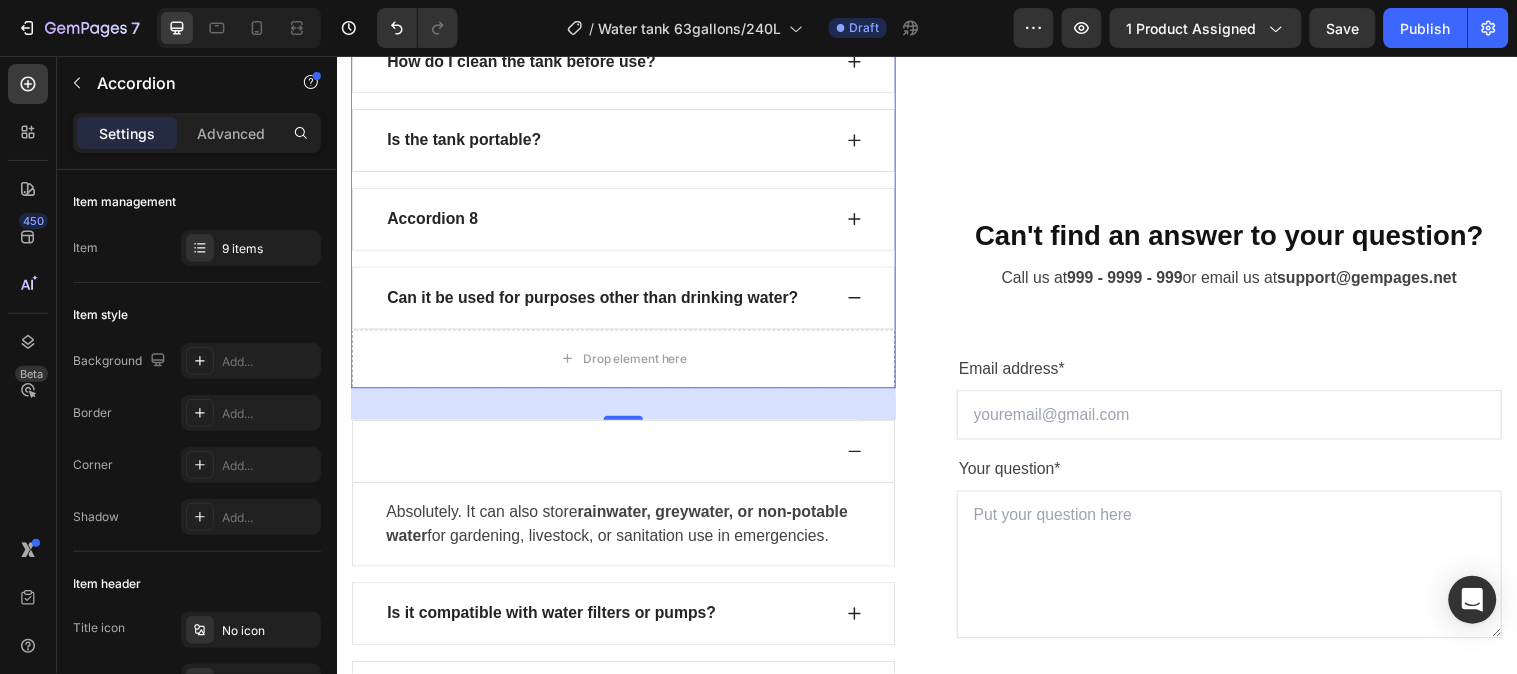 scroll, scrollTop: 7794, scrollLeft: 0, axis: vertical 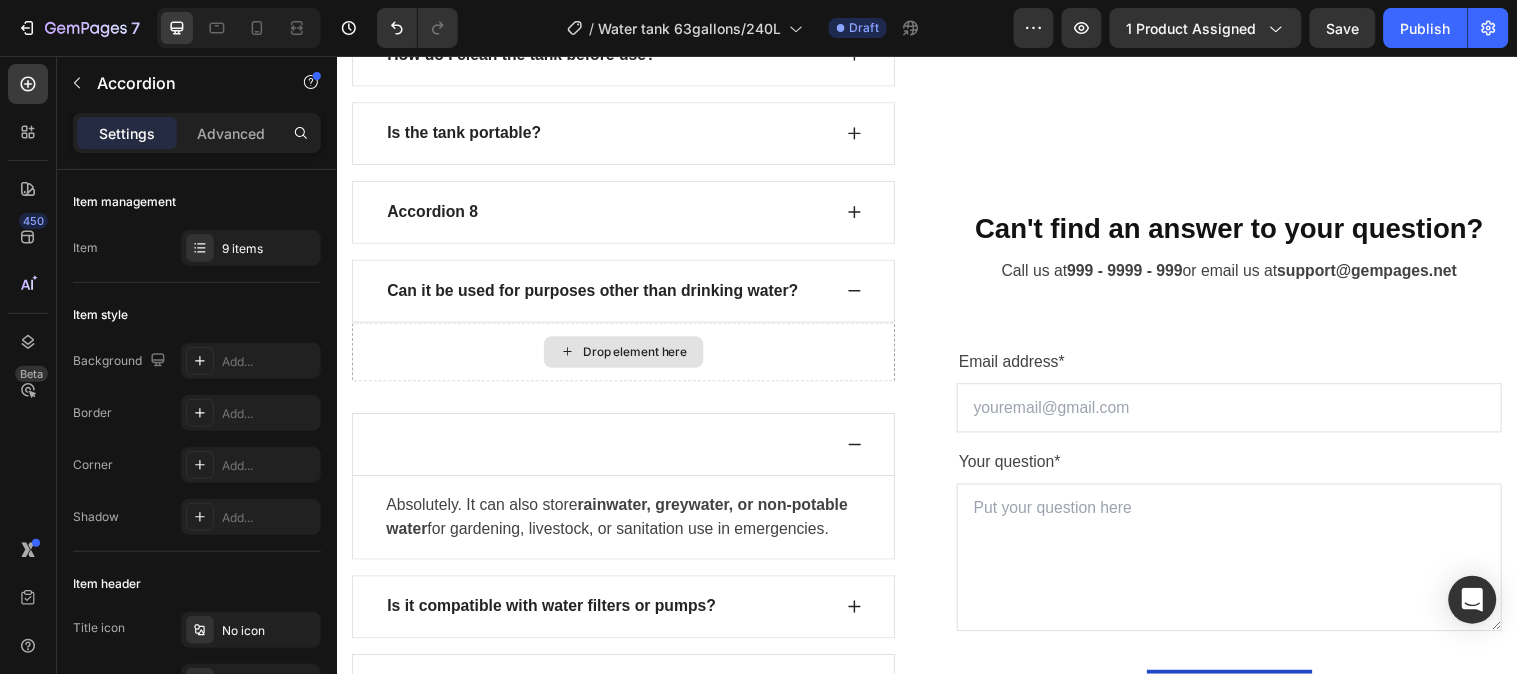 click on "Drop element here" at bounding box center [640, 356] 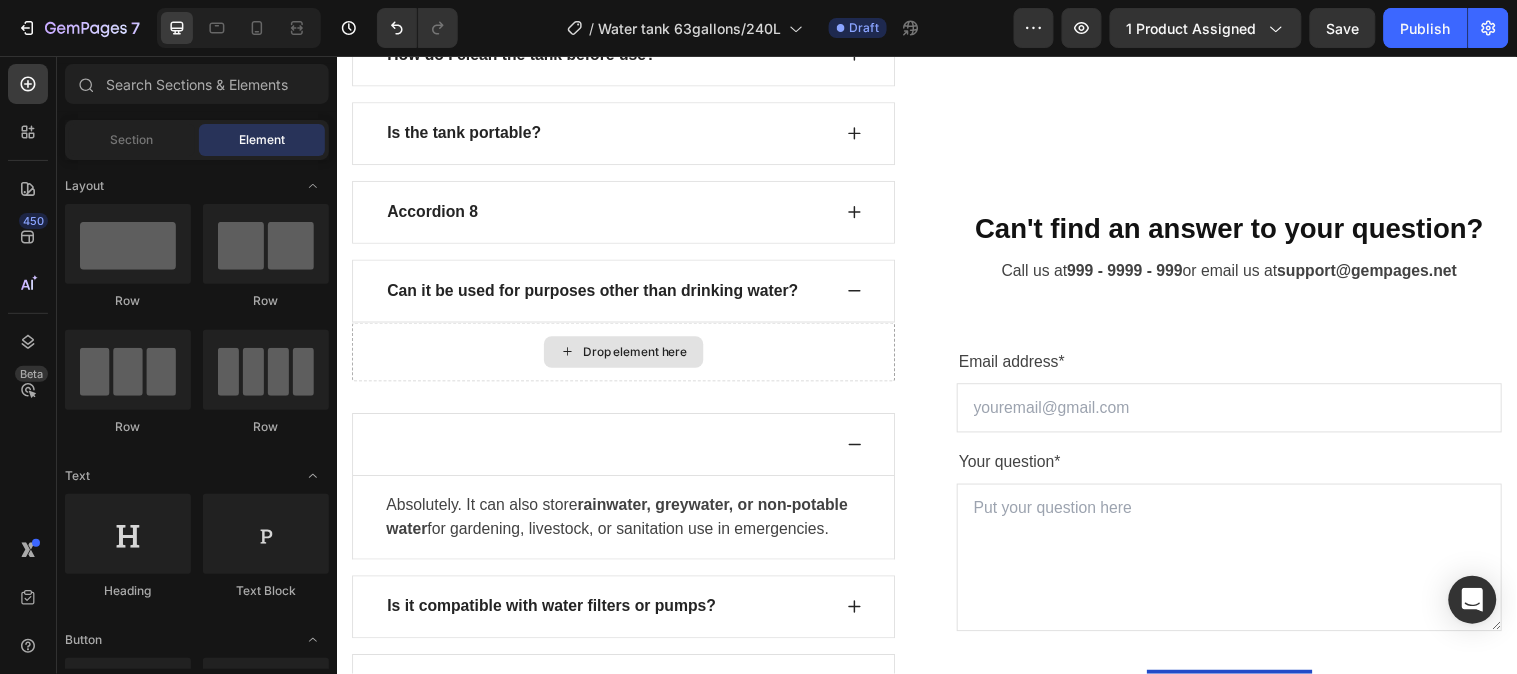 click on "Drop element here" at bounding box center (640, 356) 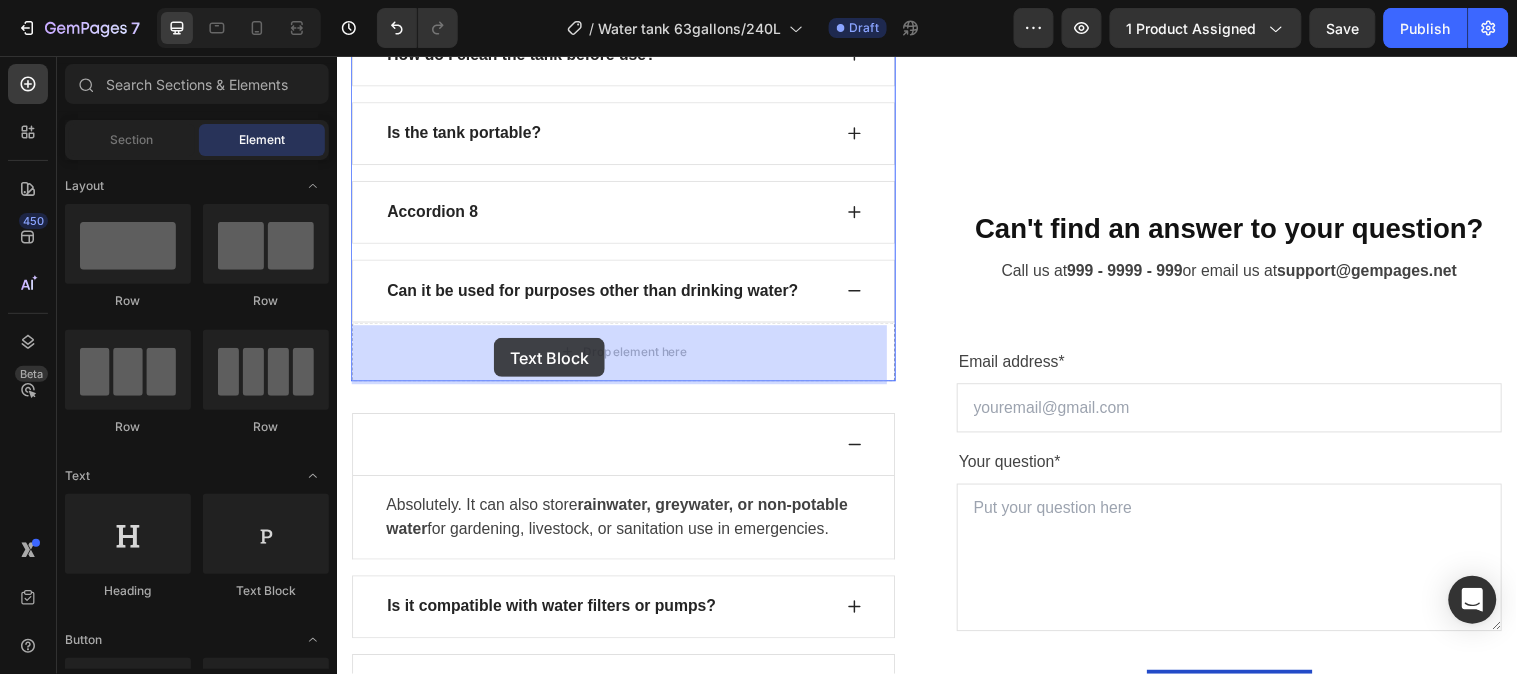drag, startPoint x: 586, startPoint y: 269, endPoint x: 504, endPoint y: 330, distance: 102.20078 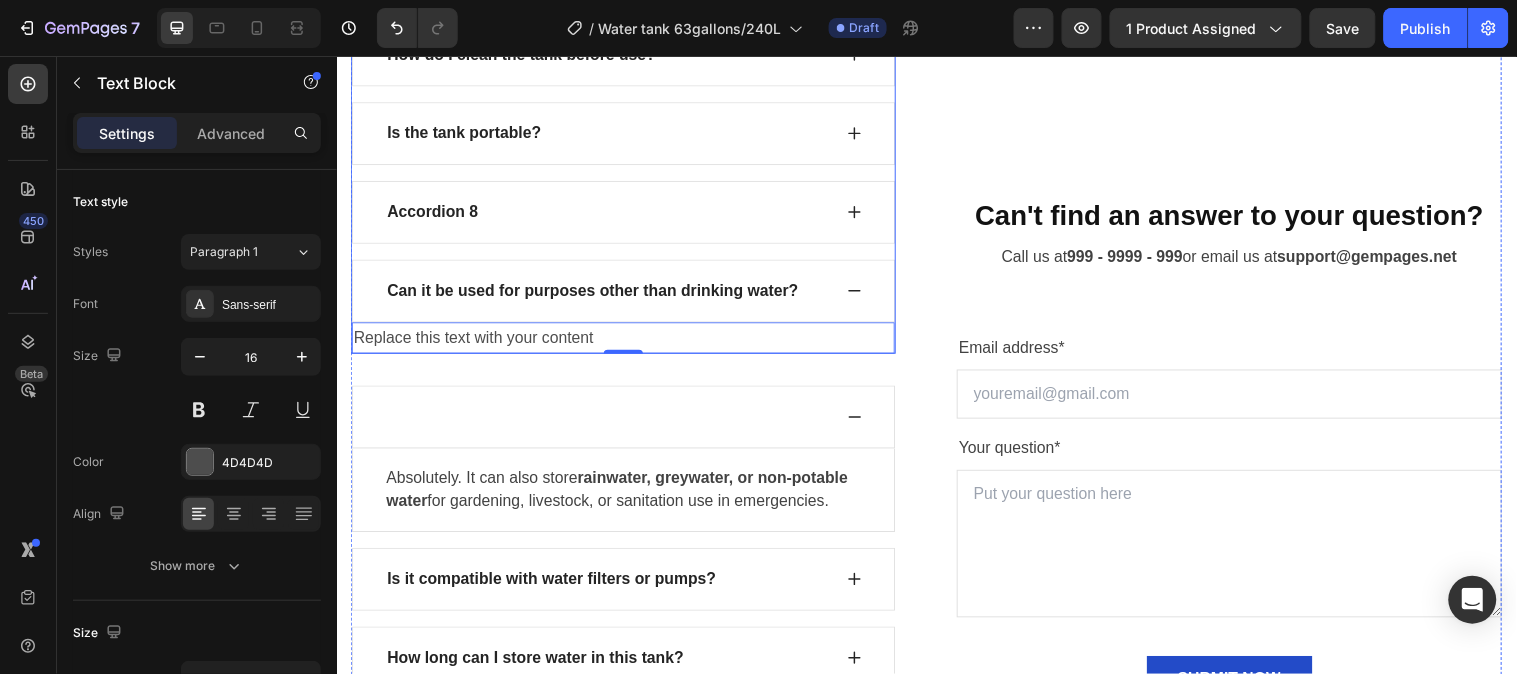 scroll, scrollTop: 7767, scrollLeft: 0, axis: vertical 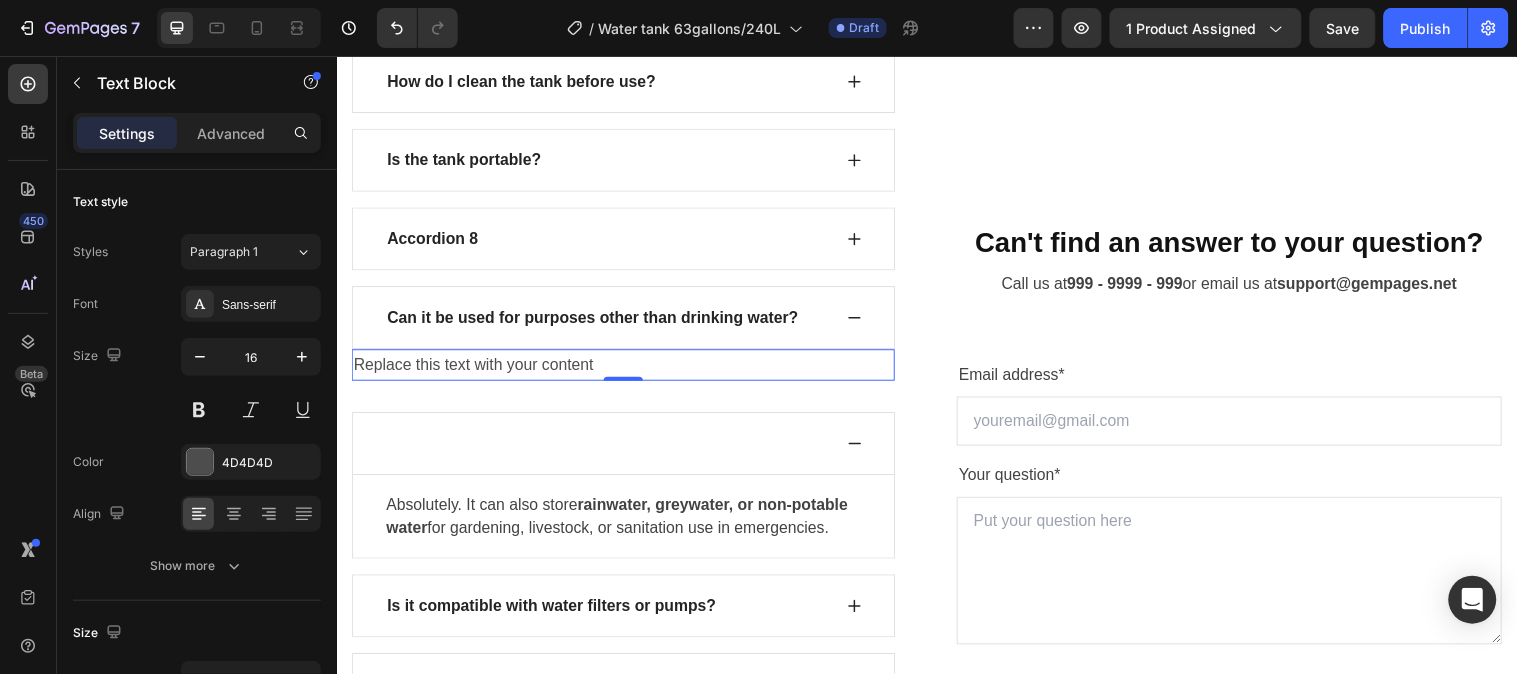 click on "Replace this text with your content" at bounding box center [628, 369] 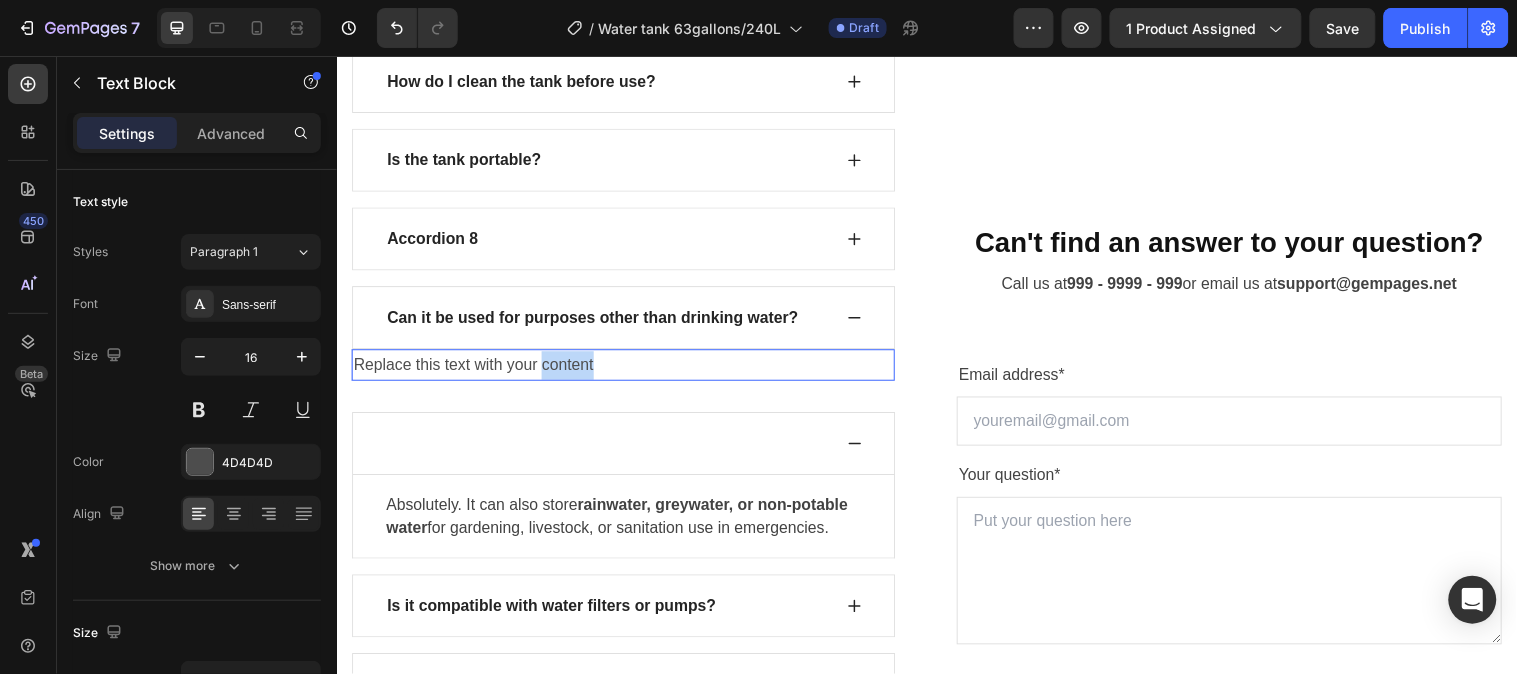 click on "Replace this text with your content" at bounding box center [628, 369] 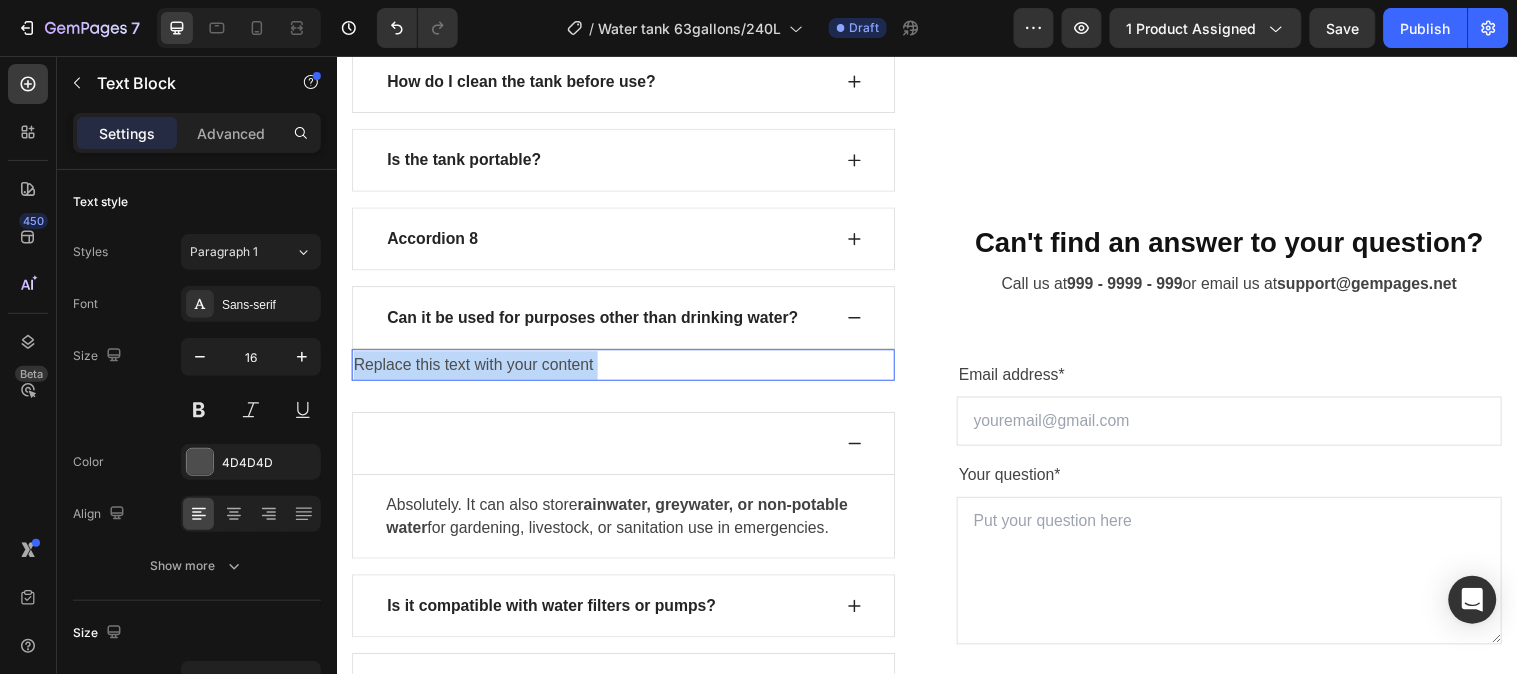 drag, startPoint x: 637, startPoint y: 372, endPoint x: 669, endPoint y: 429, distance: 65.36819 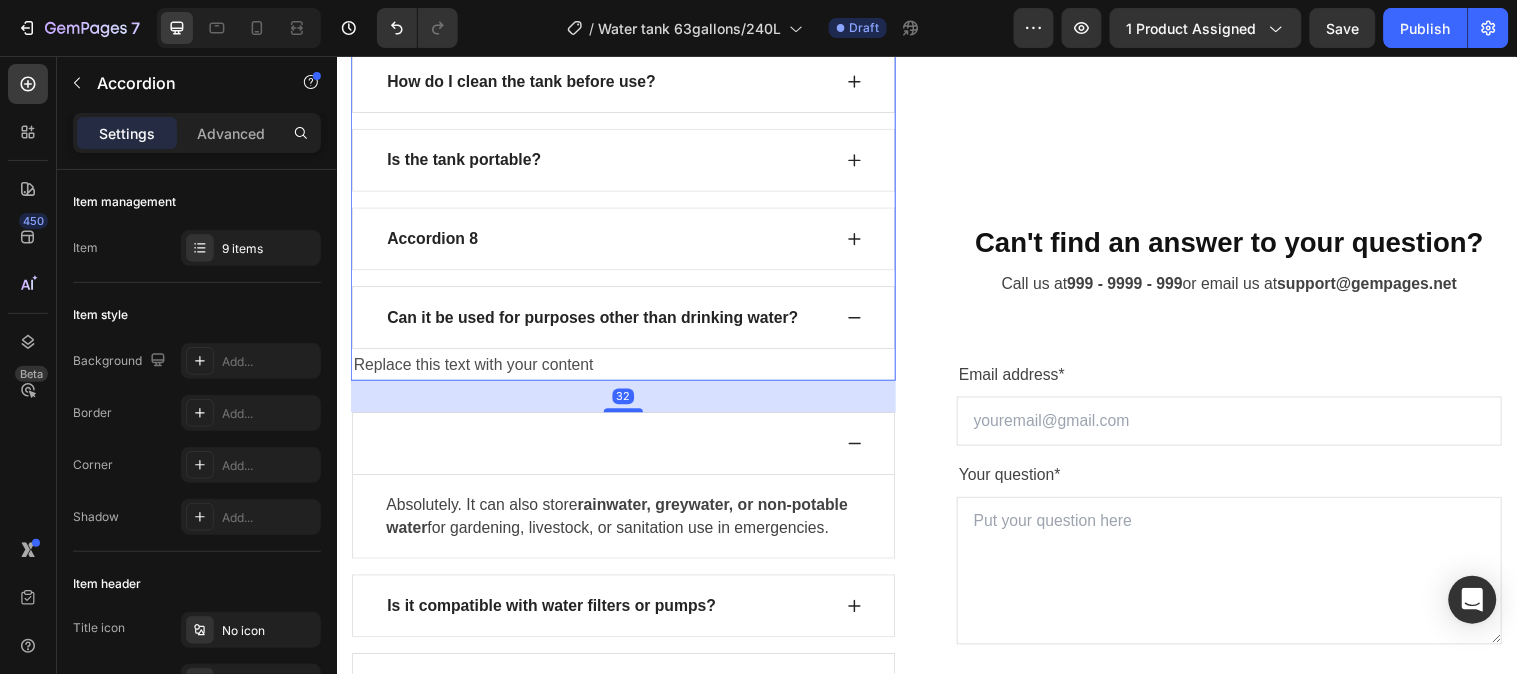 click 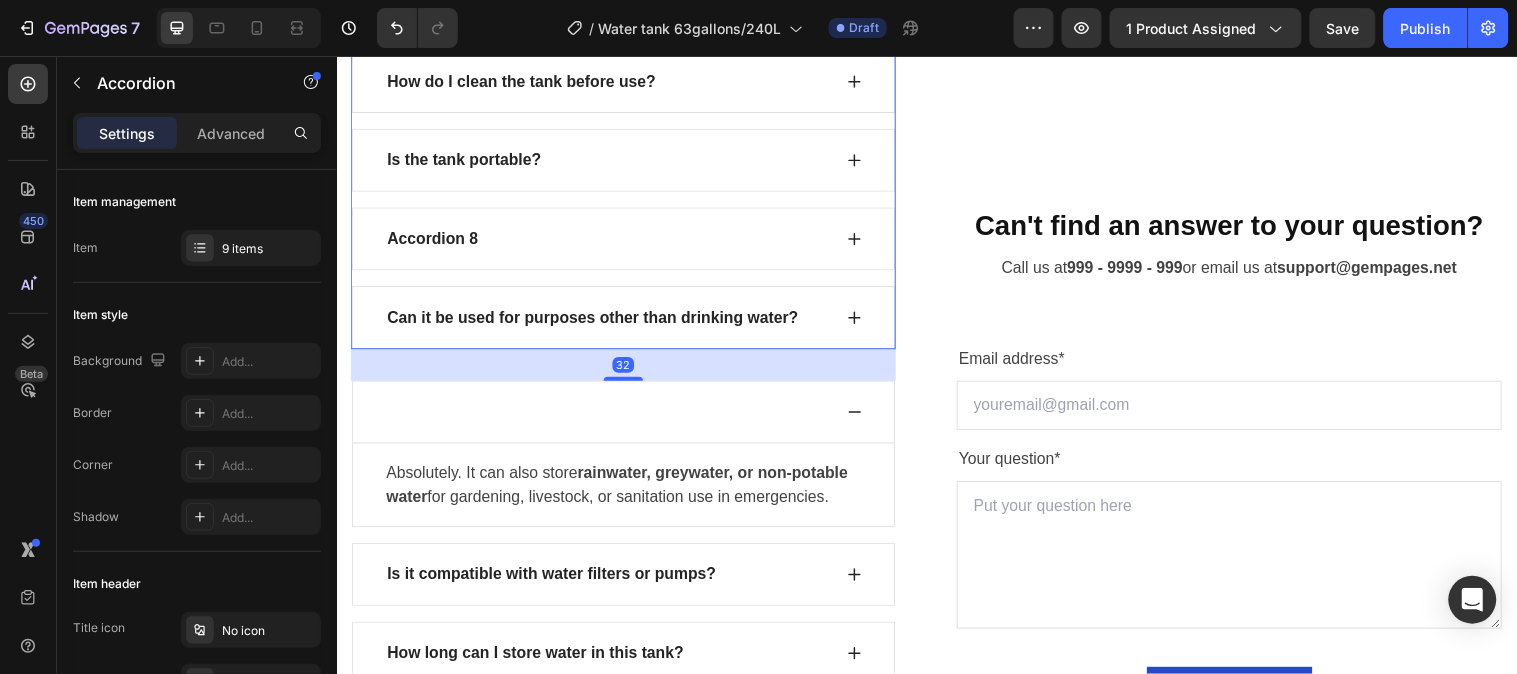 click 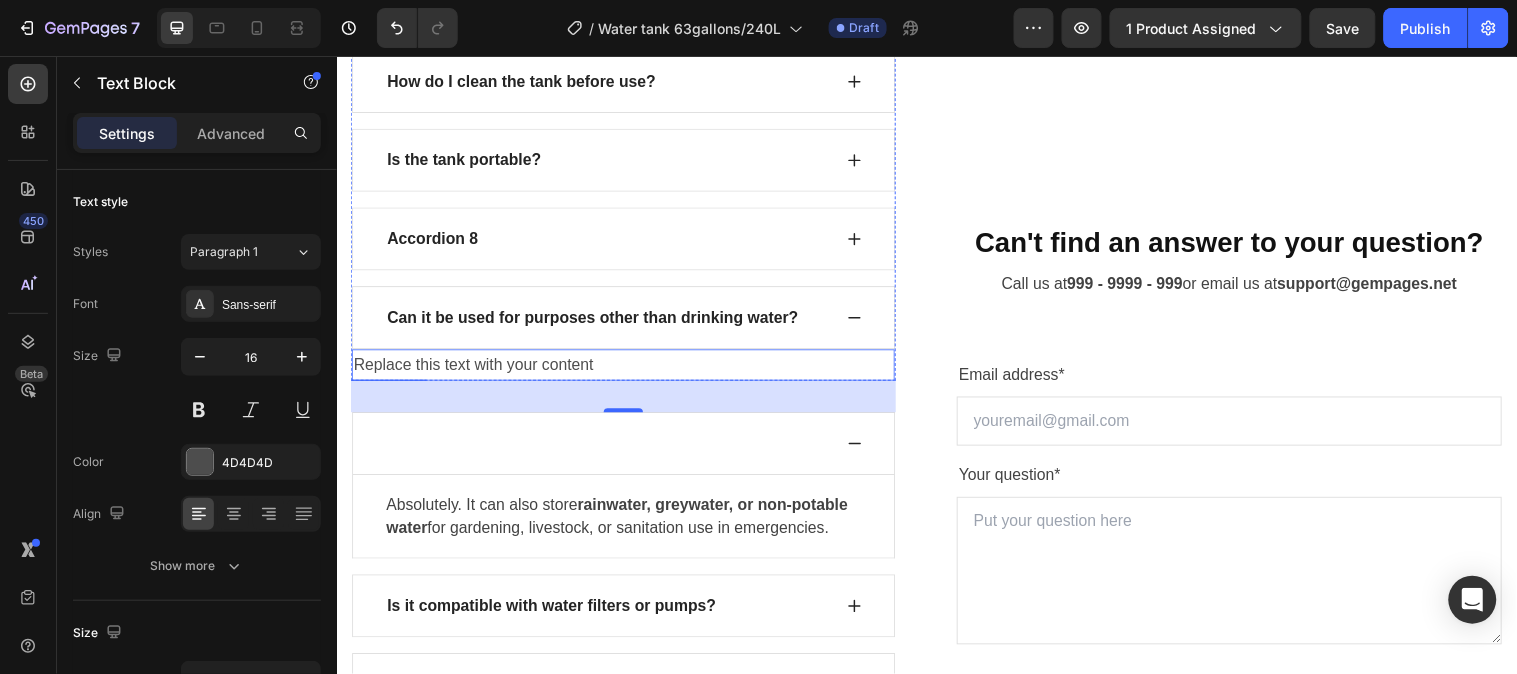 click on "Replace this text with your content" at bounding box center [628, 369] 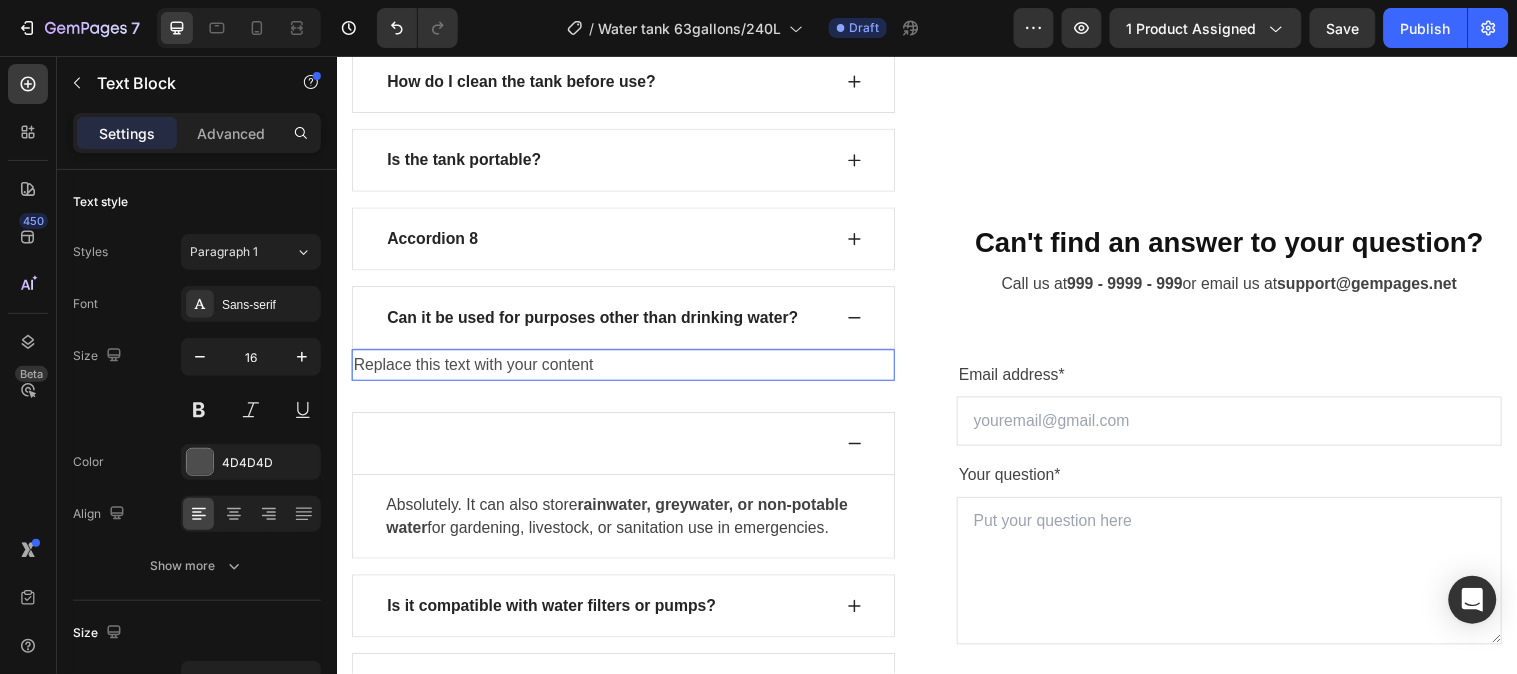 click on "Replace this text with your content" at bounding box center (628, 369) 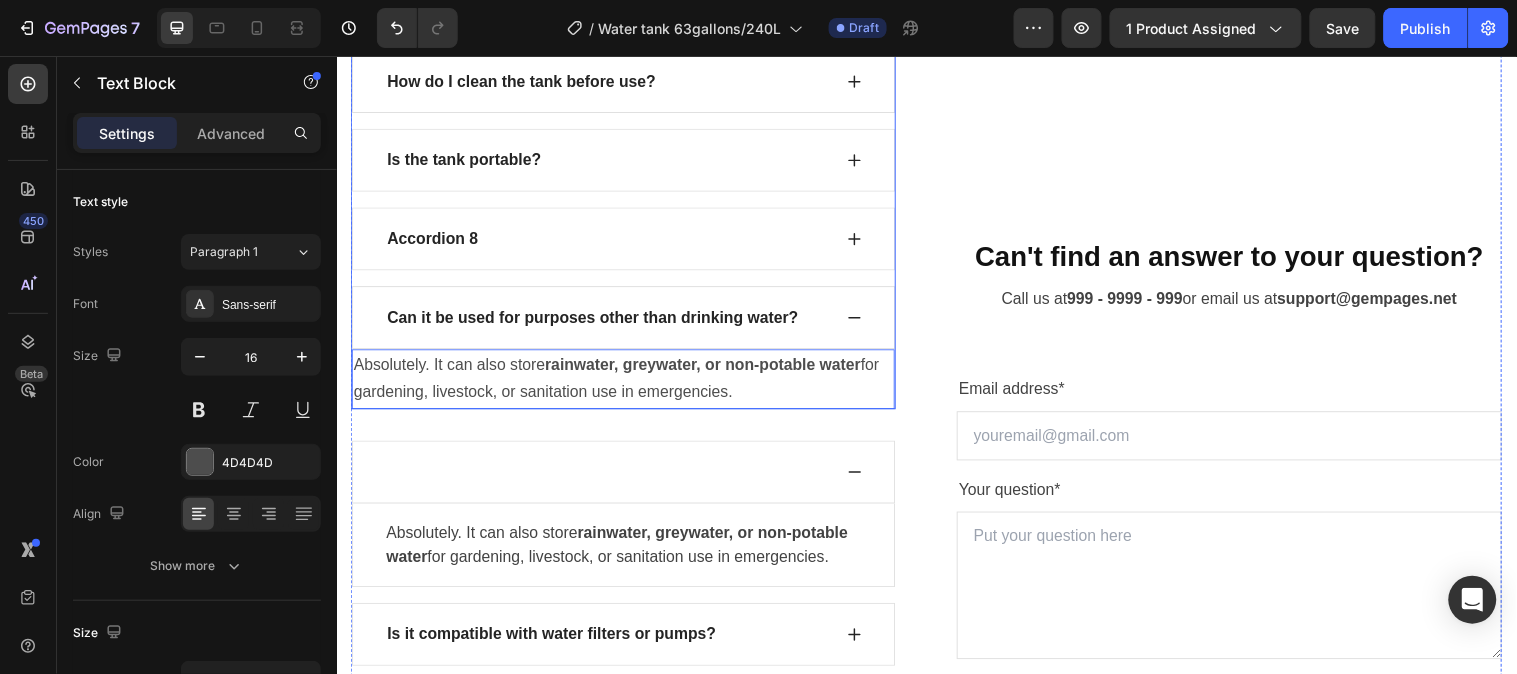 click 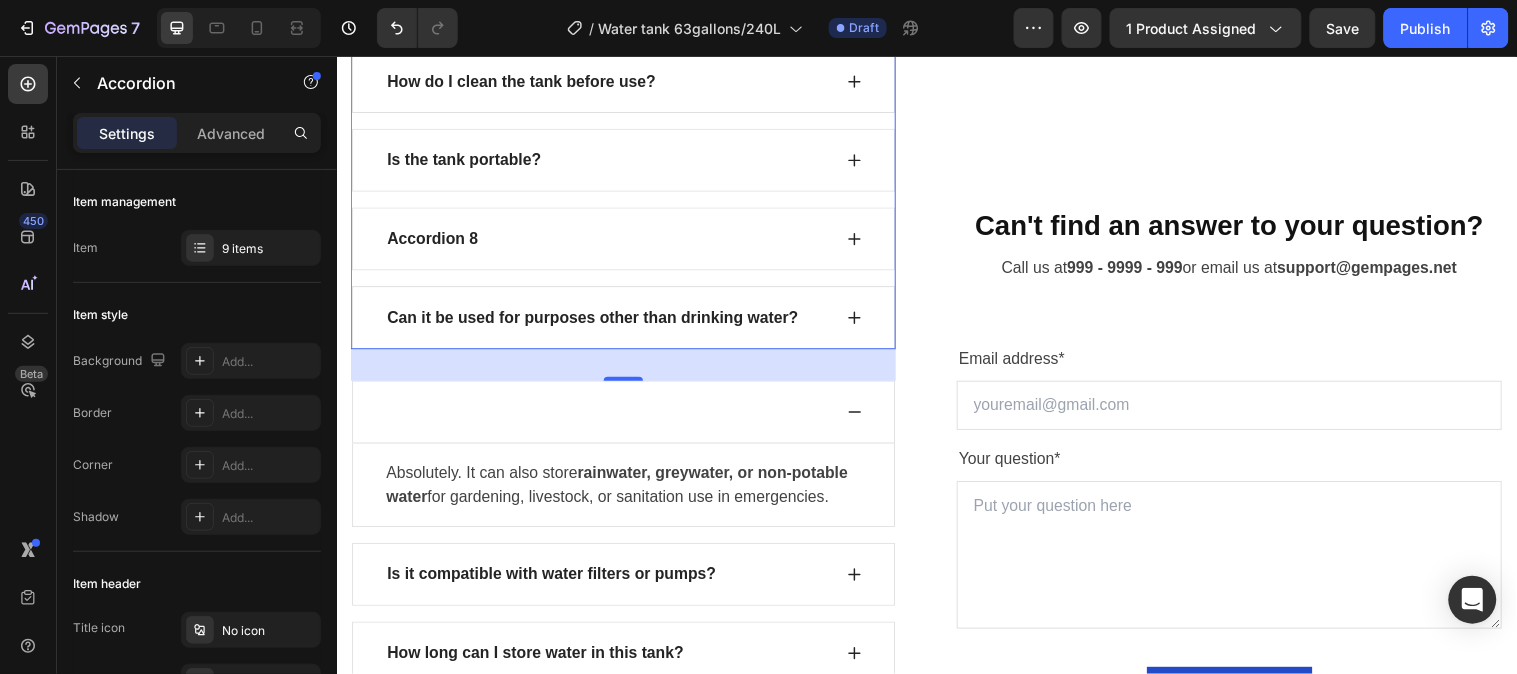 click on "Accordion 8" at bounding box center (612, 241) 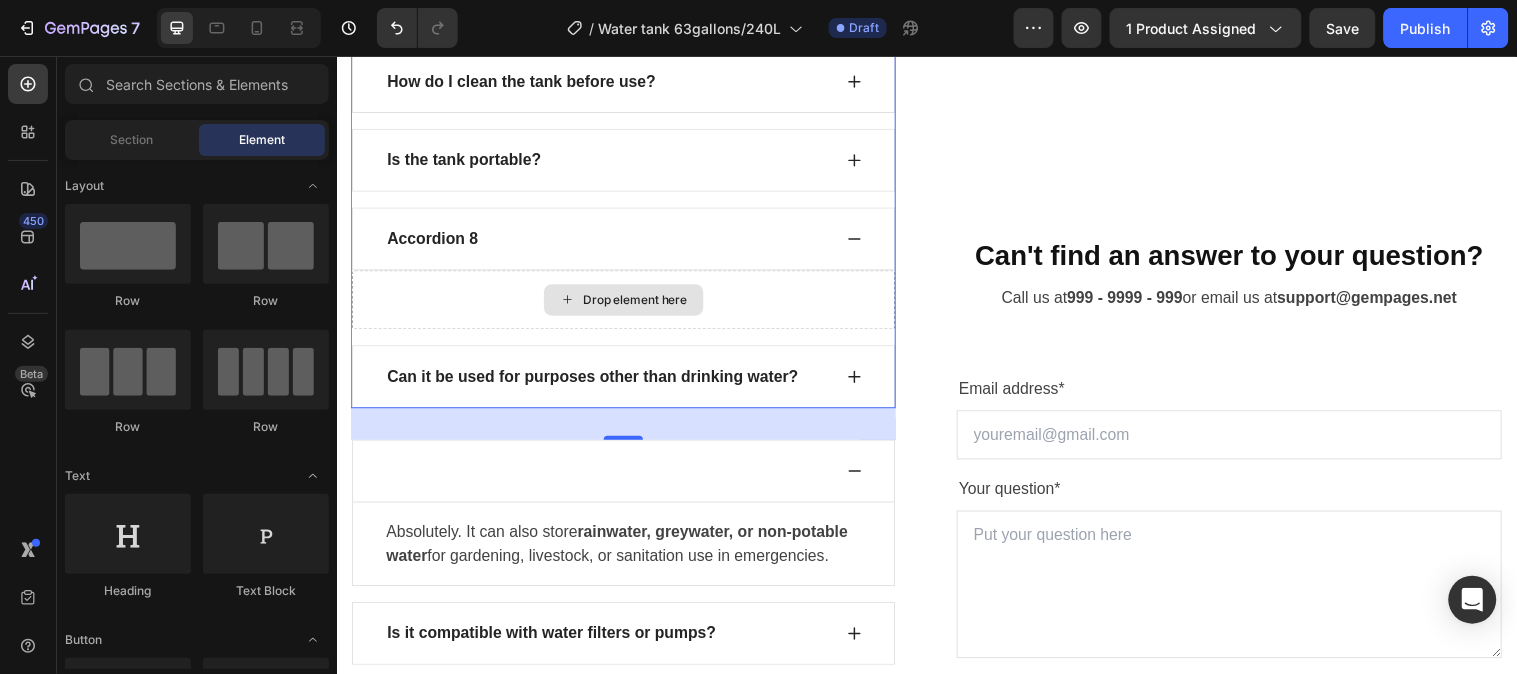 click on "Drop element here" at bounding box center (640, 303) 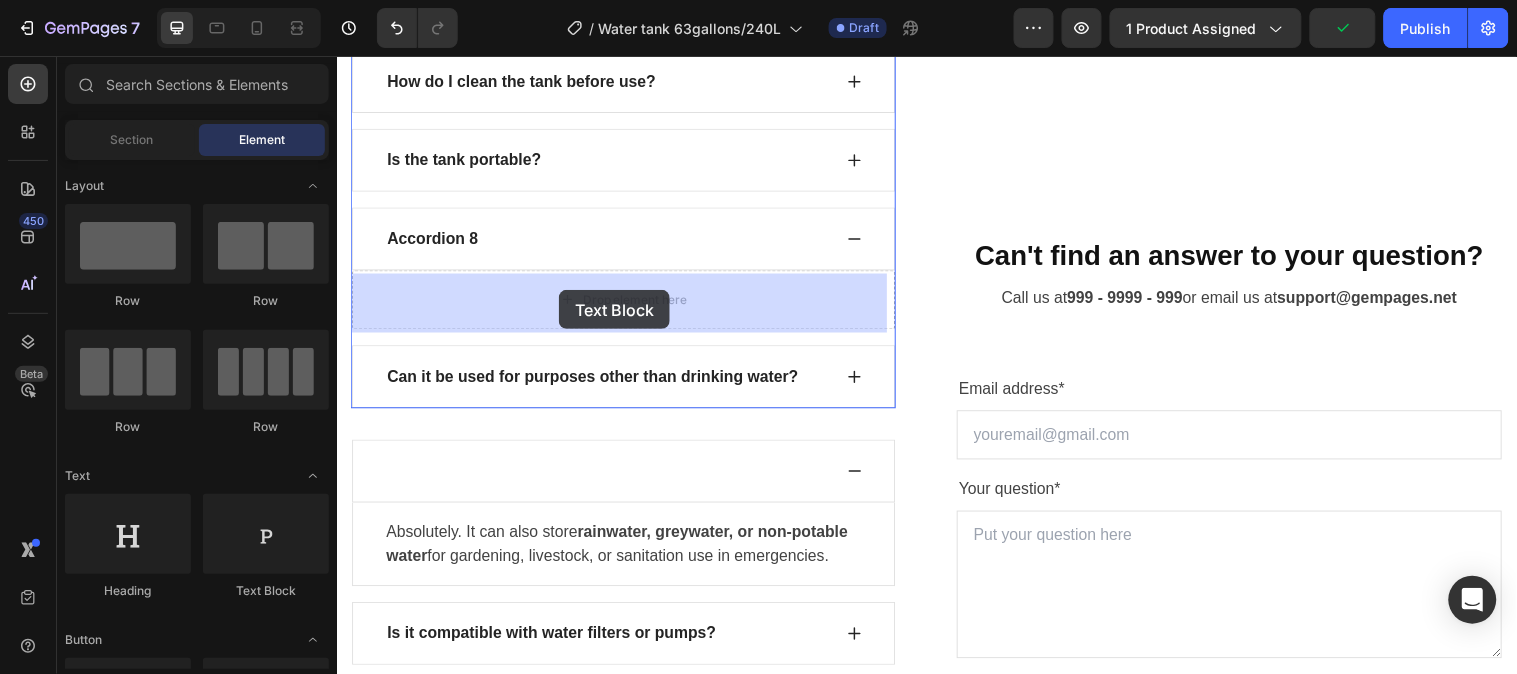 drag, startPoint x: 623, startPoint y: 312, endPoint x: 562, endPoint y: 293, distance: 63.89053 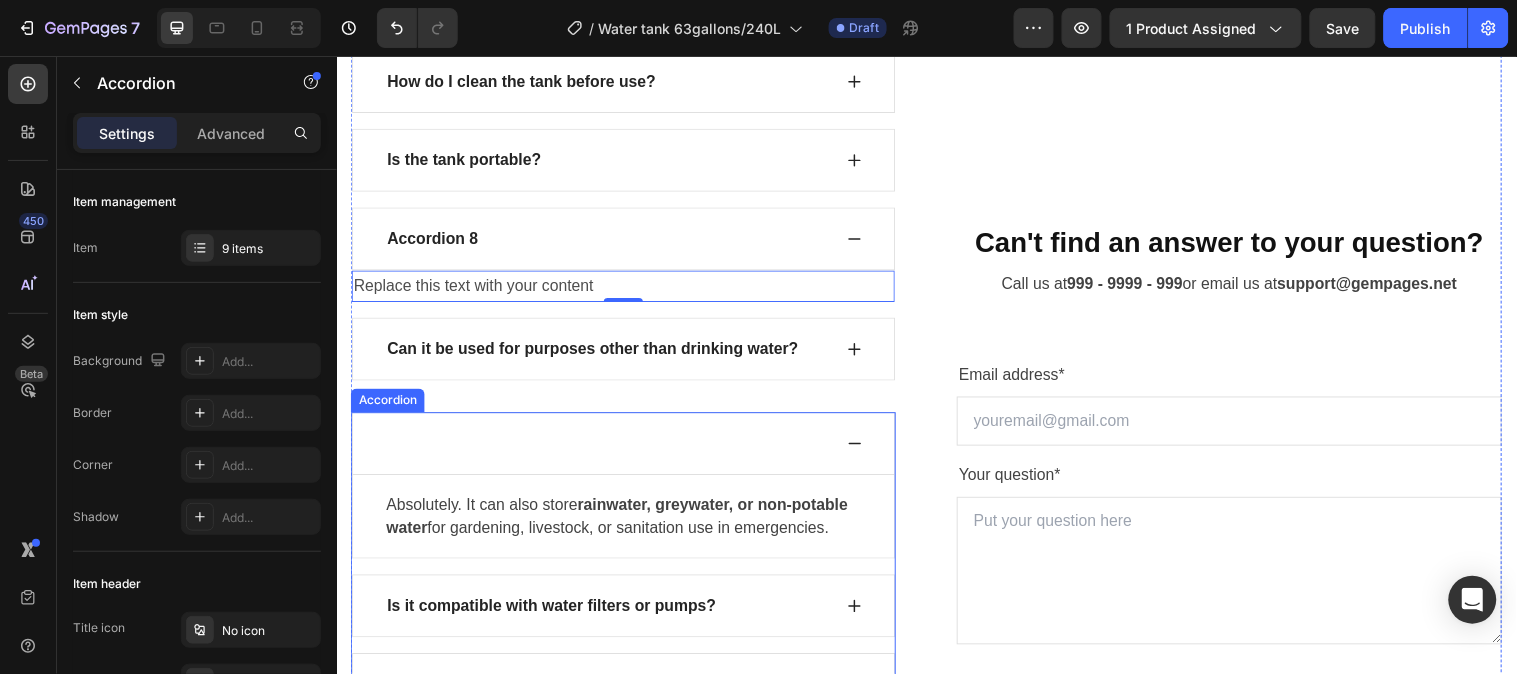 click on "Is it compatible with water filters or pumps?" at bounding box center (555, 614) 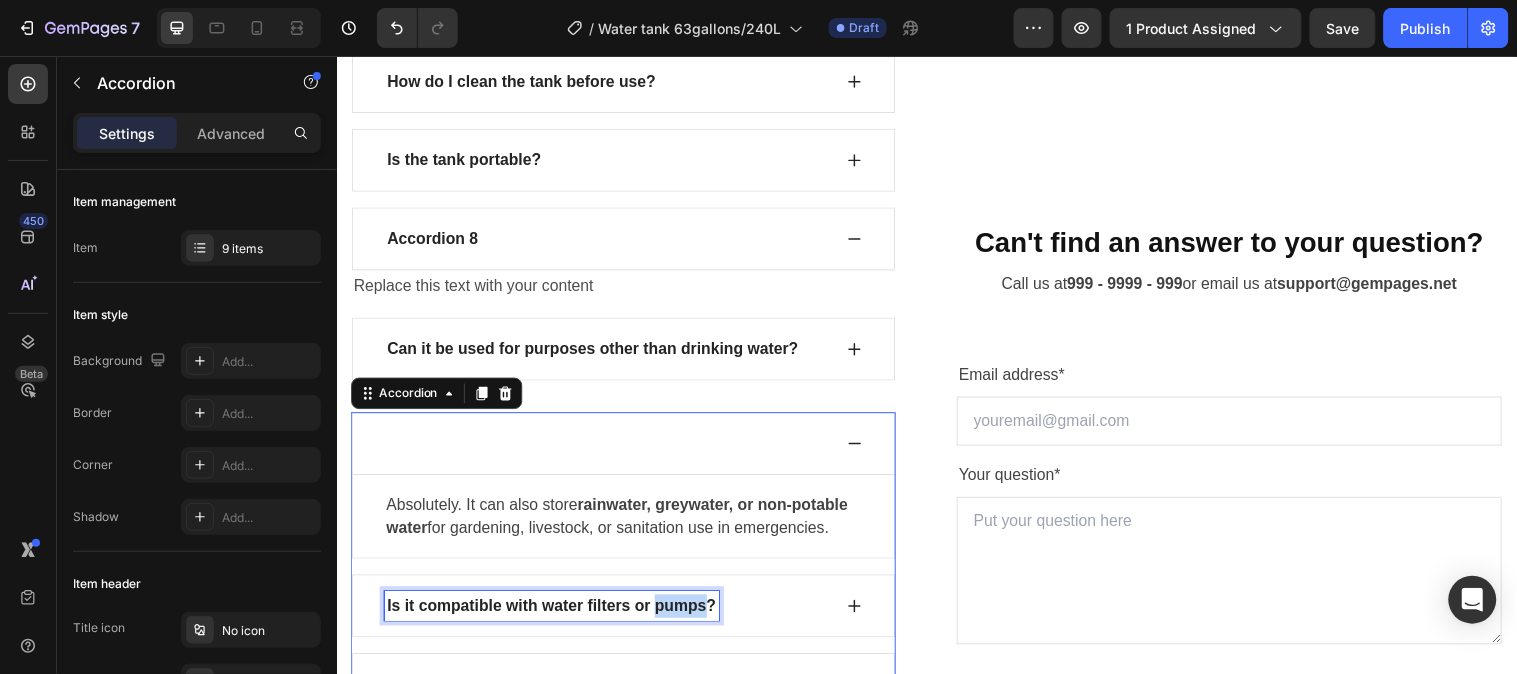 click on "Is it compatible with water filters or pumps?" at bounding box center (555, 614) 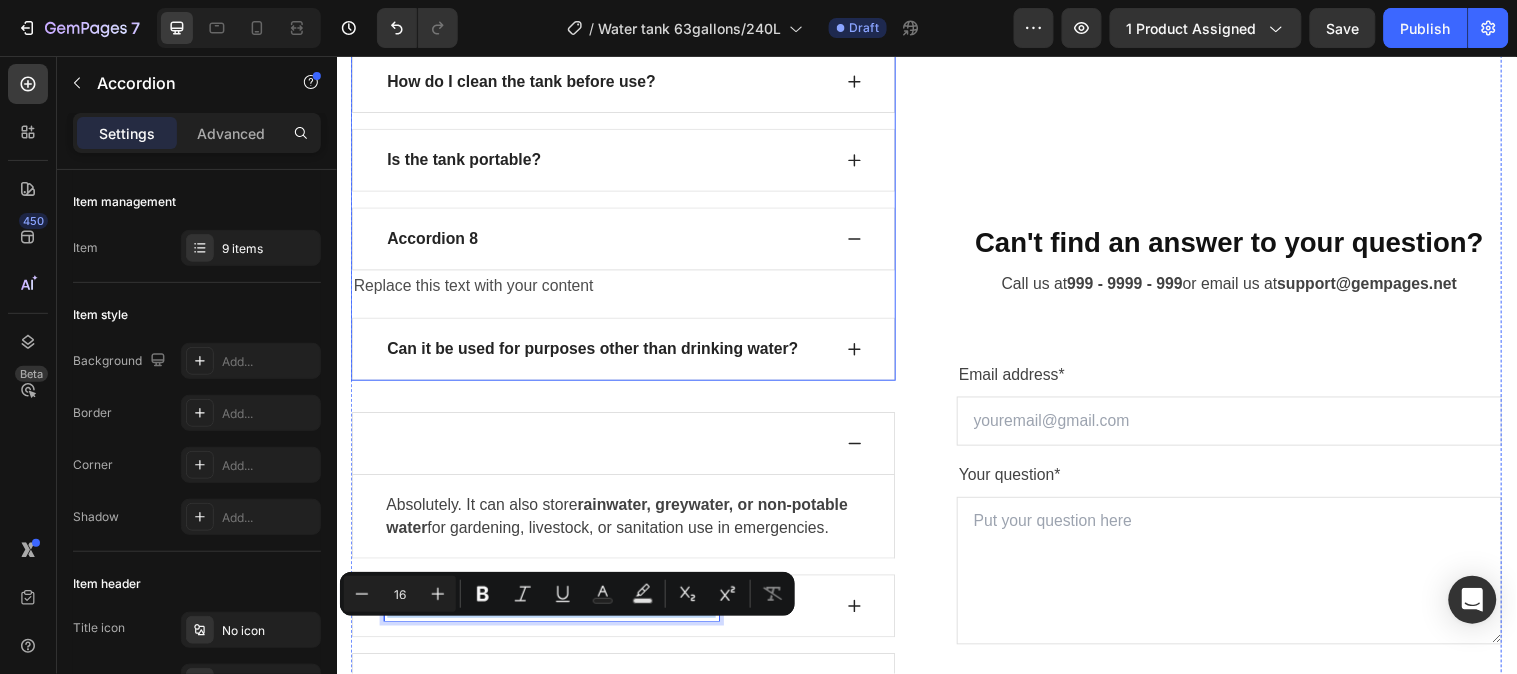click on "Accordion 8" at bounding box center [434, 241] 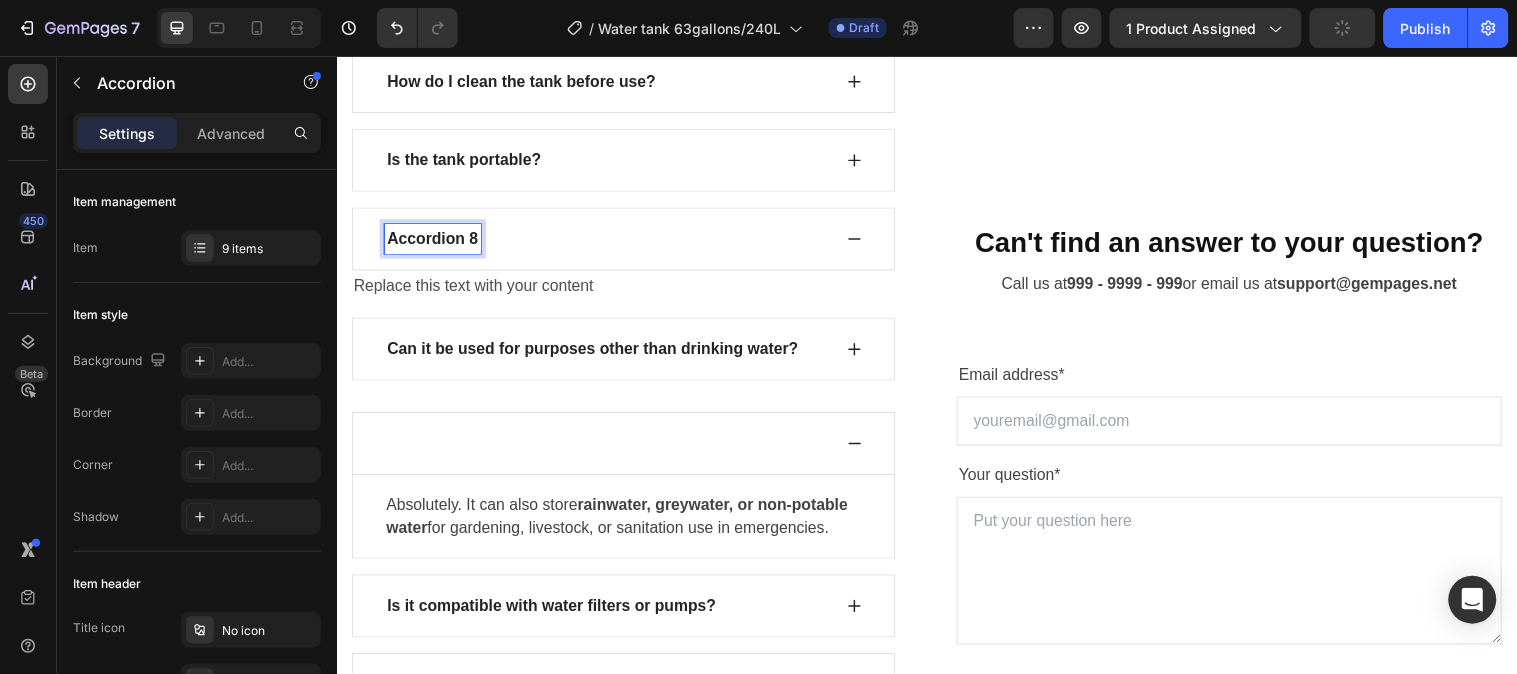 click on "Accordion 8" at bounding box center [434, 241] 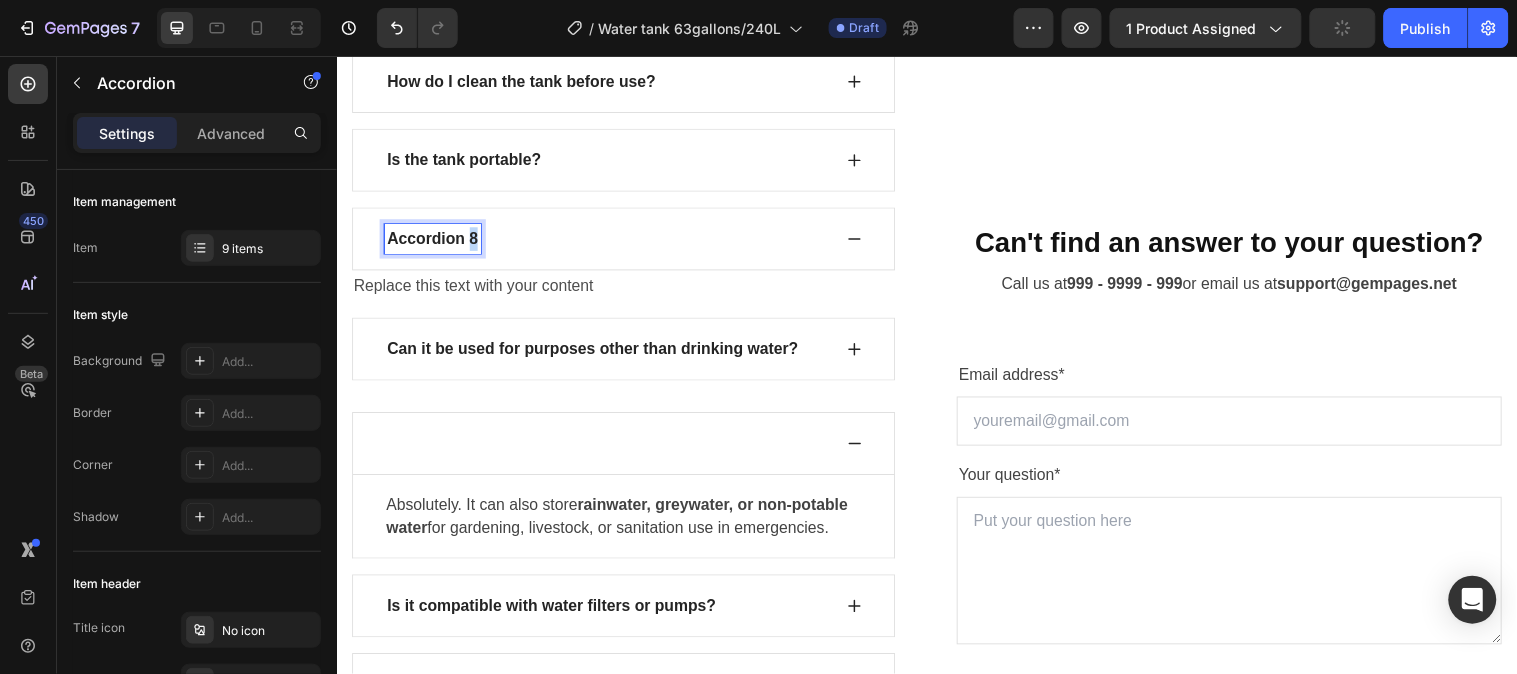 click on "Accordion 8" at bounding box center (434, 241) 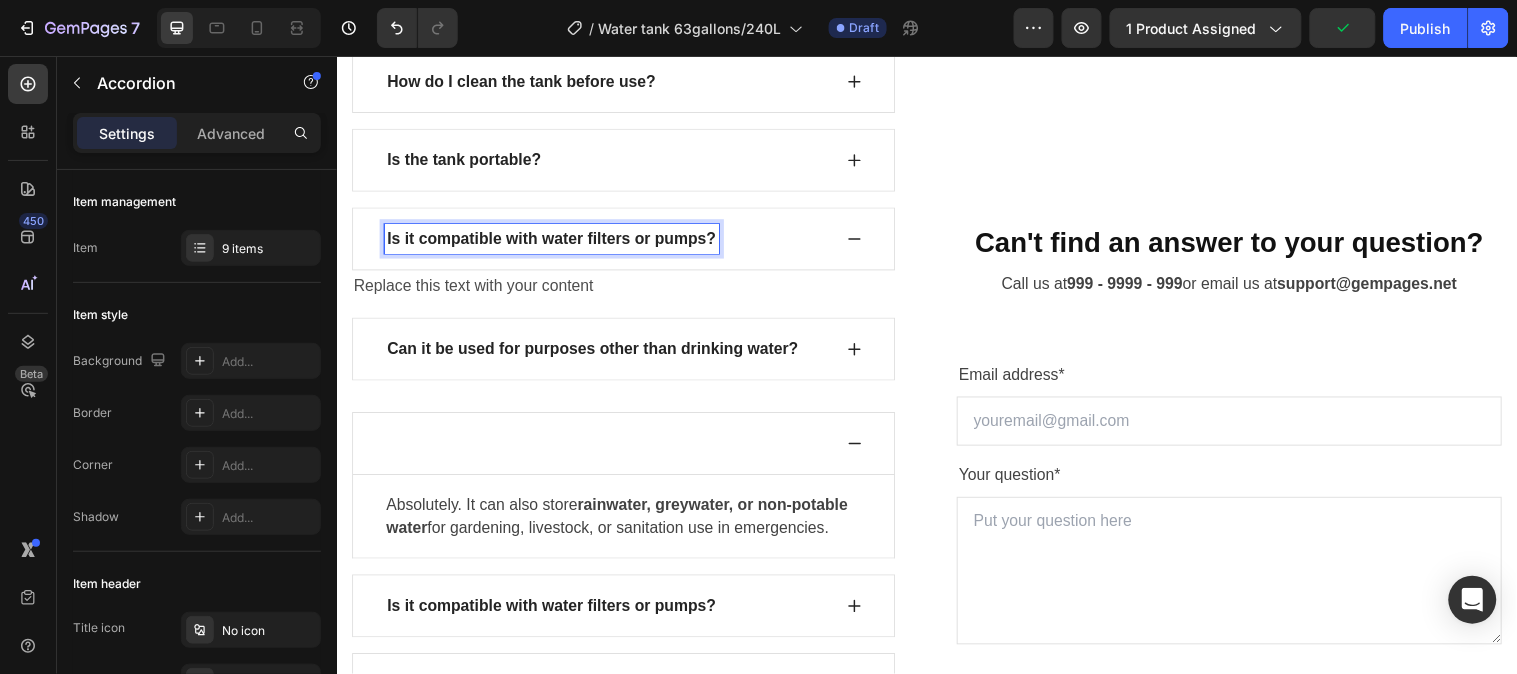 click on "Replace this text with your content" at bounding box center (628, 289) 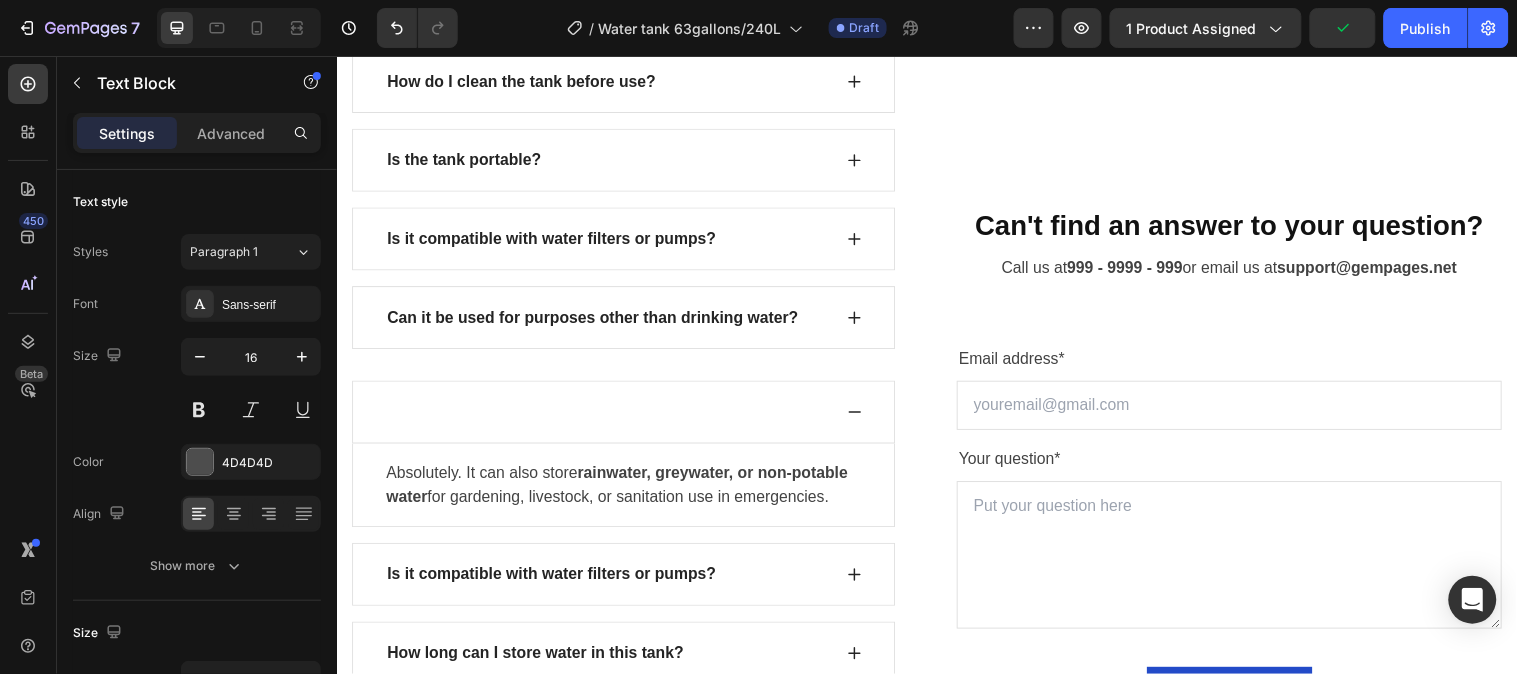 click on "How much water does a 63-gallon tank hold?
Can I store this tank outdoors?
How long can I store water in this tank?
Does it come with a spigot or faucet for easy access?
Can I stack or connect multiple tanks together?
How do I clean the tank before use?
Is the tank portable?
Is it compatible with water filters or pumps? Replace this text with your content Text Block   0
Can it be used for purposes other than drinking water?" at bounding box center [628, 1] 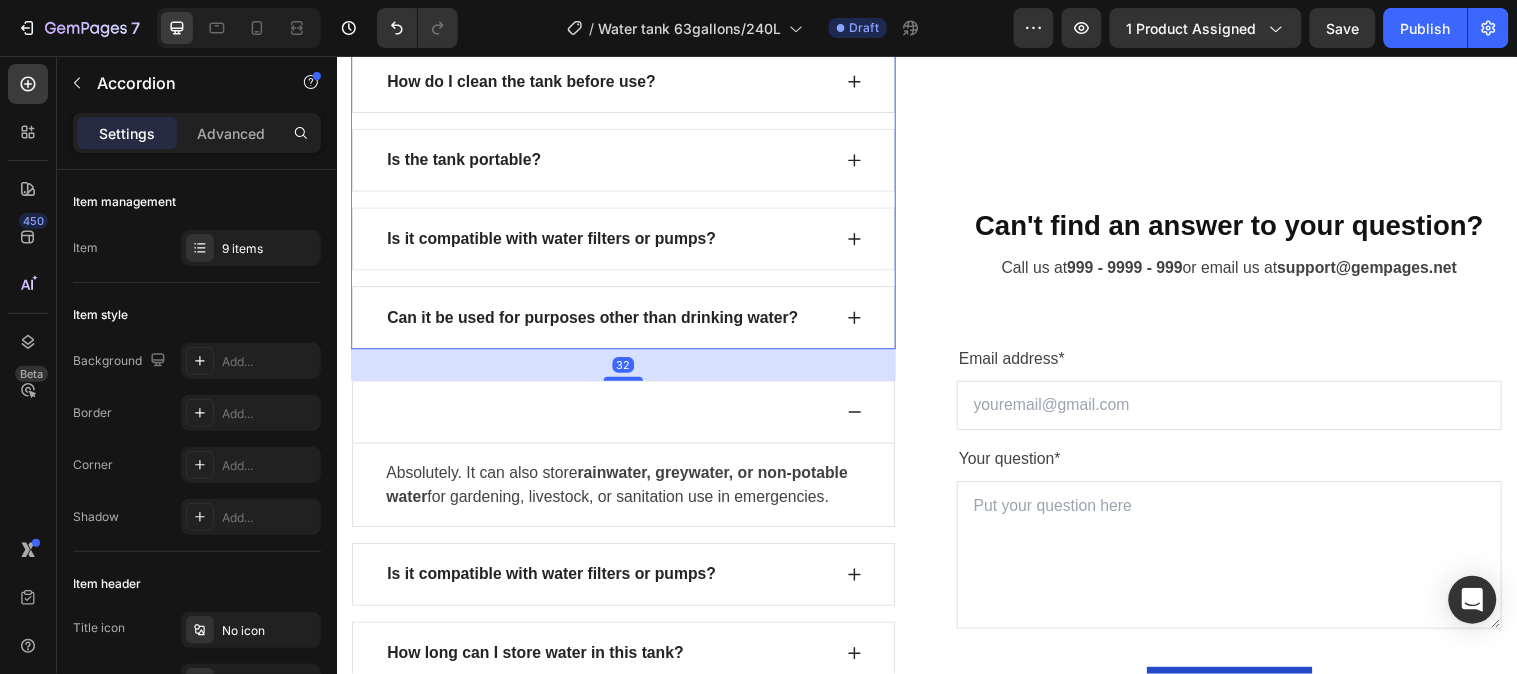 click 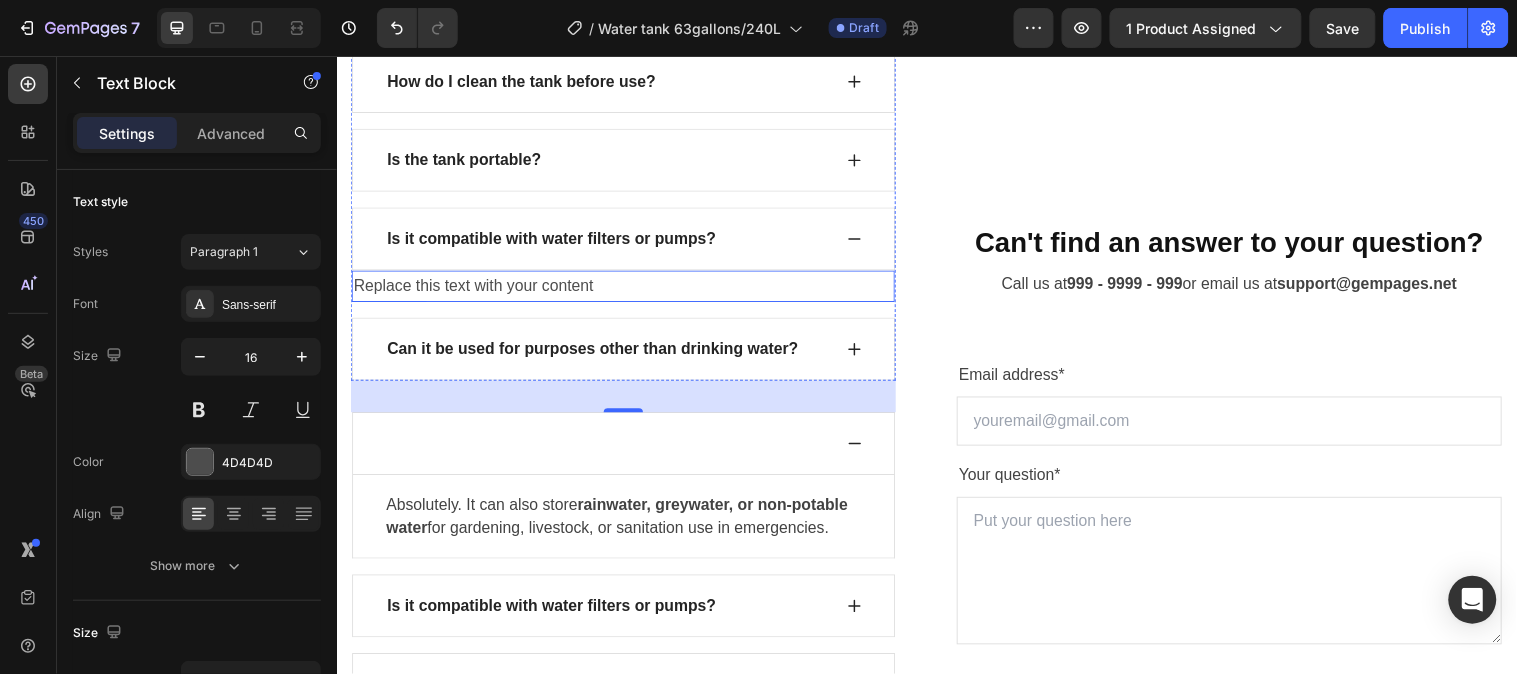 click on "Replace this text with your content" at bounding box center (628, 289) 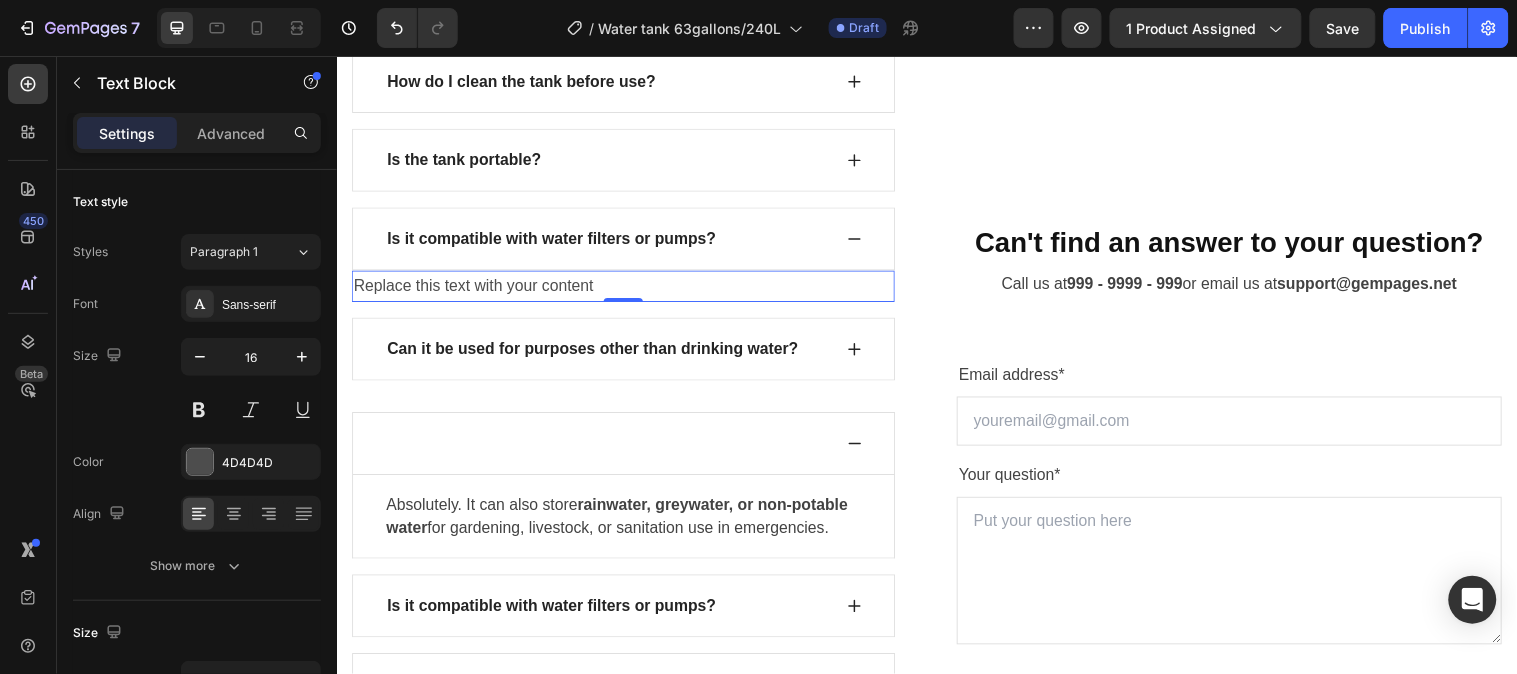 click on "Replace this text with your content" at bounding box center (628, 289) 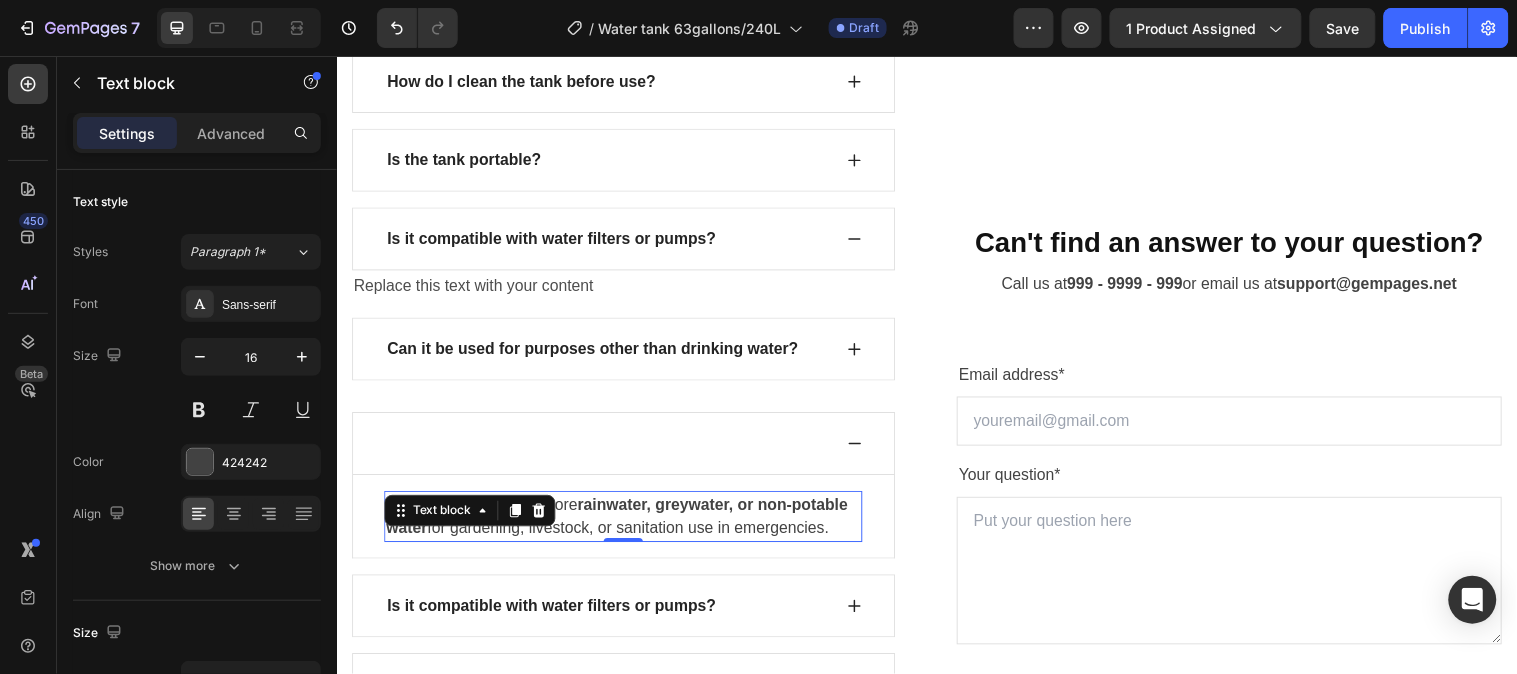click on "Absolutely. It can also store  rainwater, greywater, or non-potable water  for gardening, livestock, or sanitation use in emergencies. Text block   0" at bounding box center [628, 523] 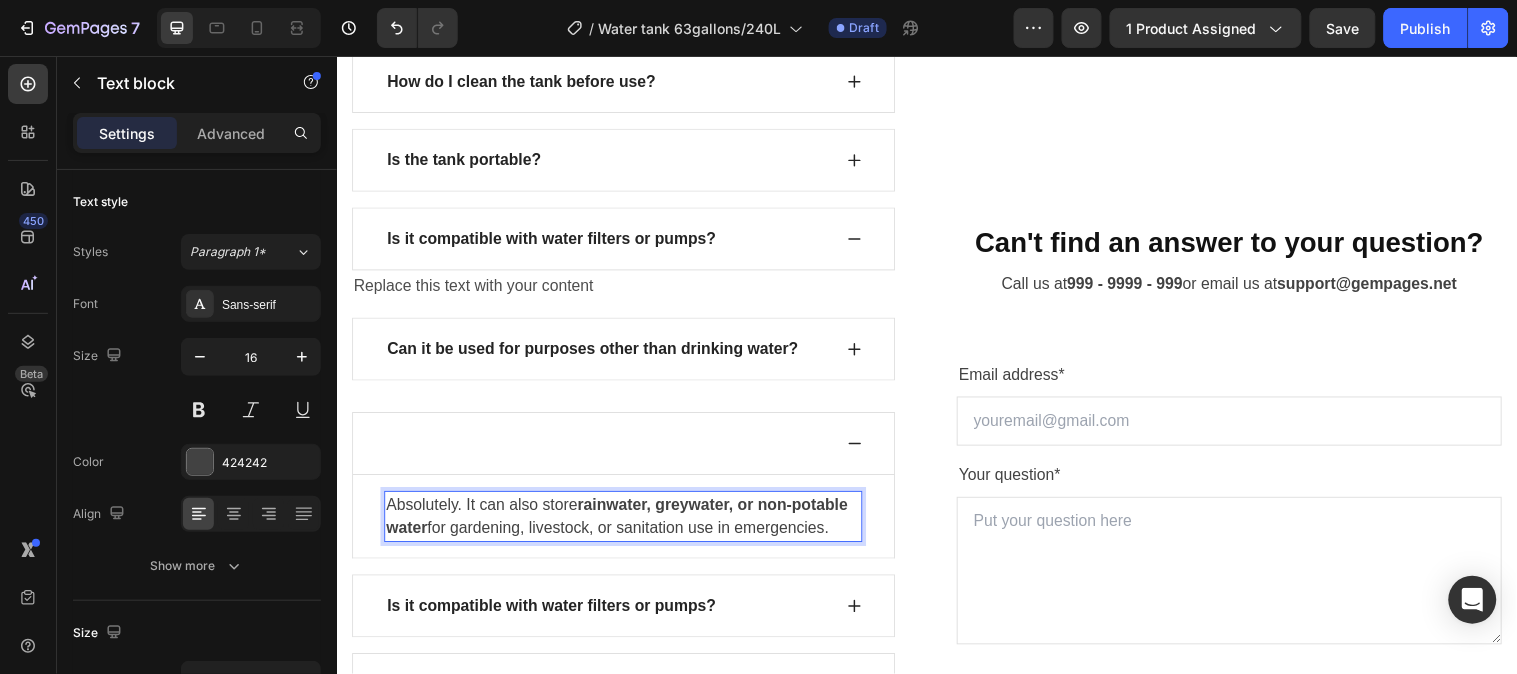 click on "Absolutely. It can also store  rainwater, greywater, or non-potable water  for gardening, livestock, or sanitation use in emergencies." at bounding box center [628, 523] 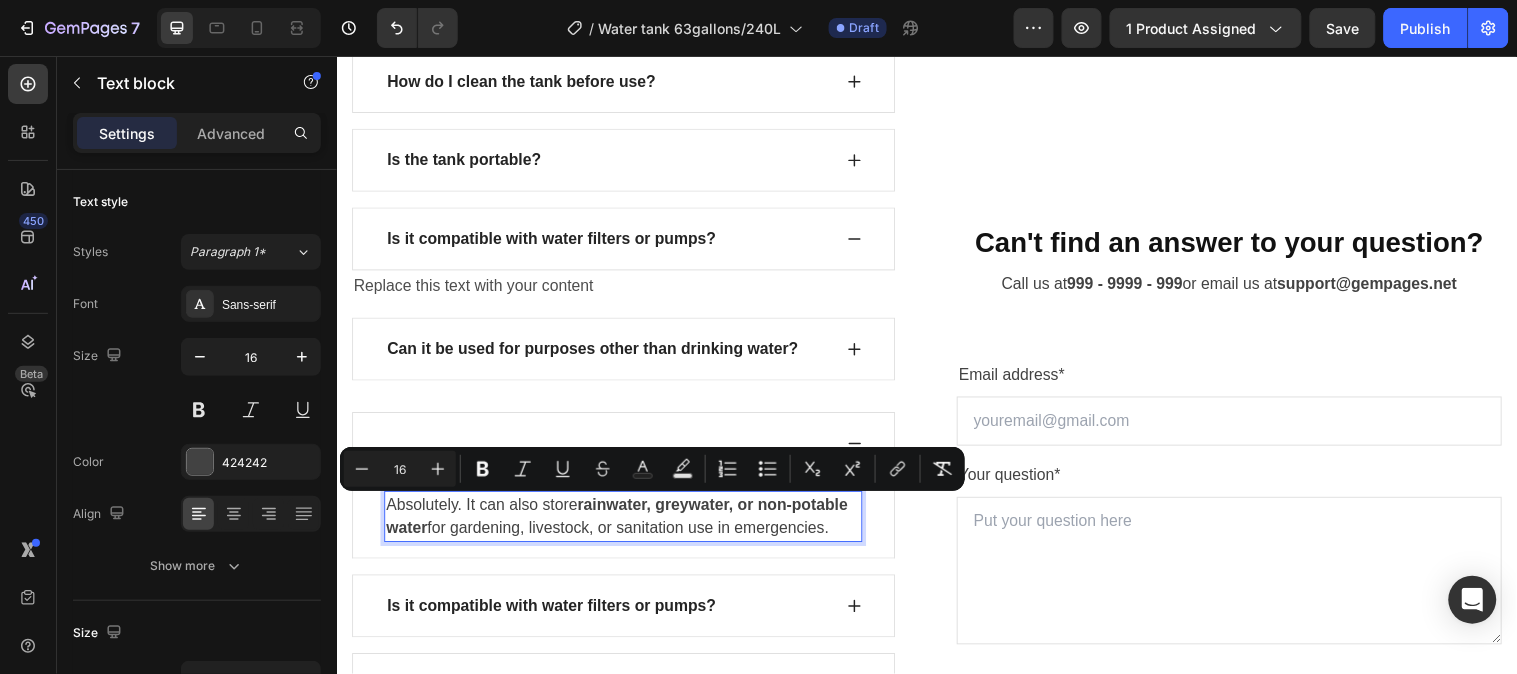 copy on "Absolutely. It can also store  rainwater, greywater, or non-potable water  for gardening, livestock, or sanitation use in emergencies." 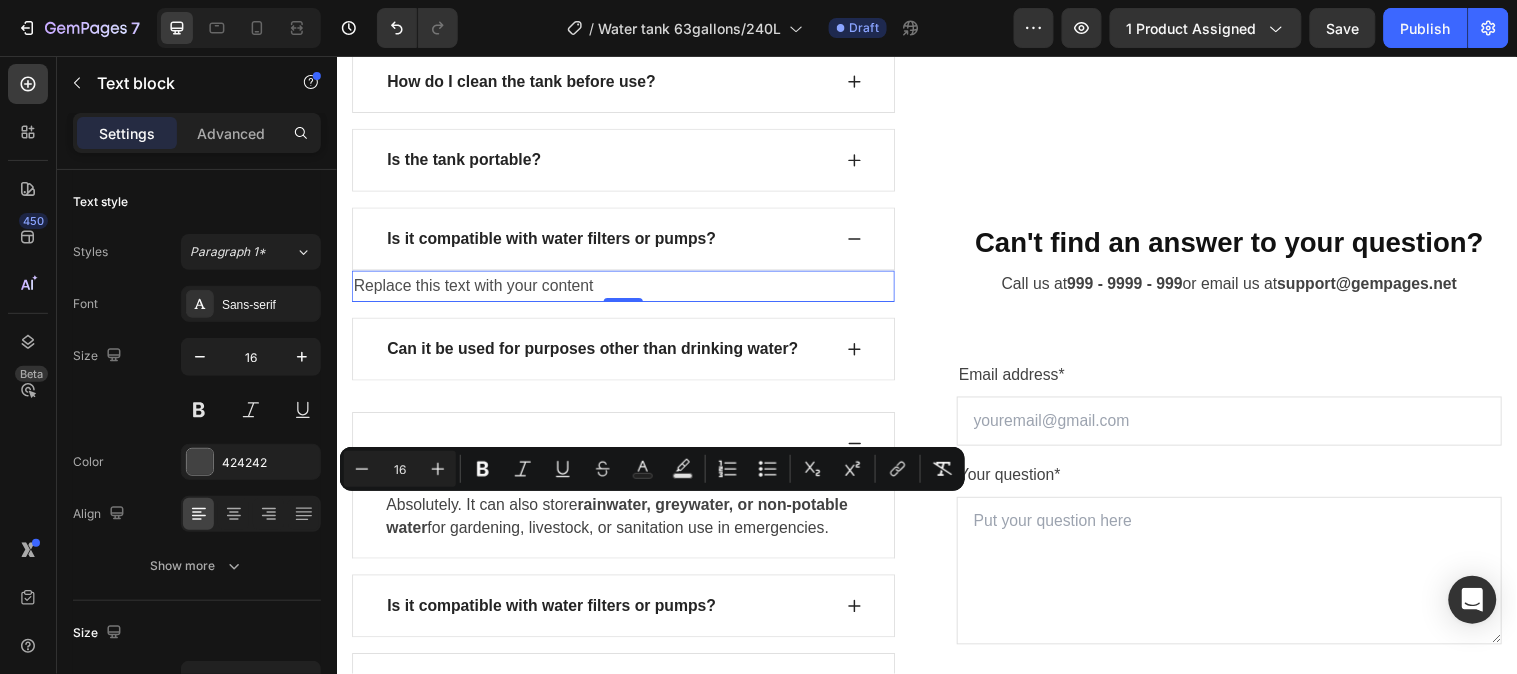 click on "Replace this text with your content" at bounding box center [628, 289] 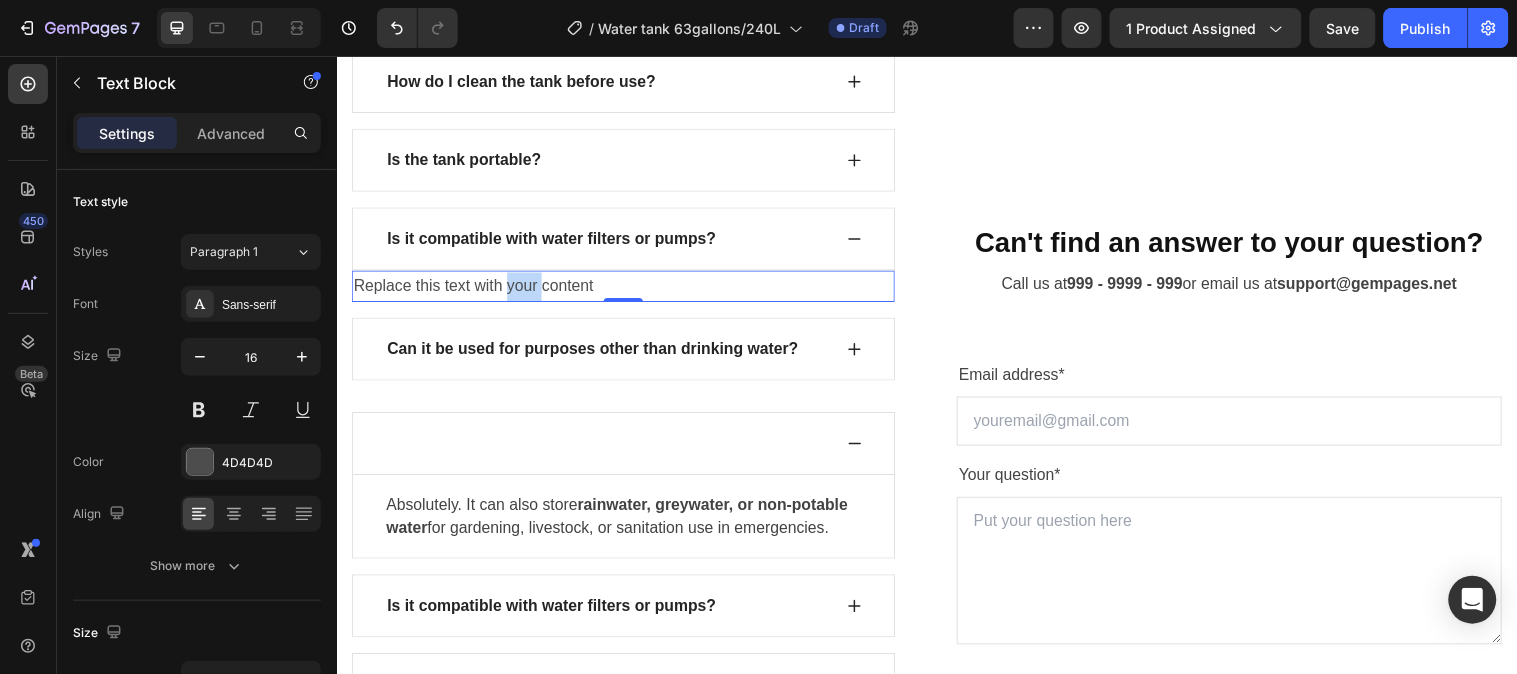 click on "Replace this text with your content" at bounding box center (628, 289) 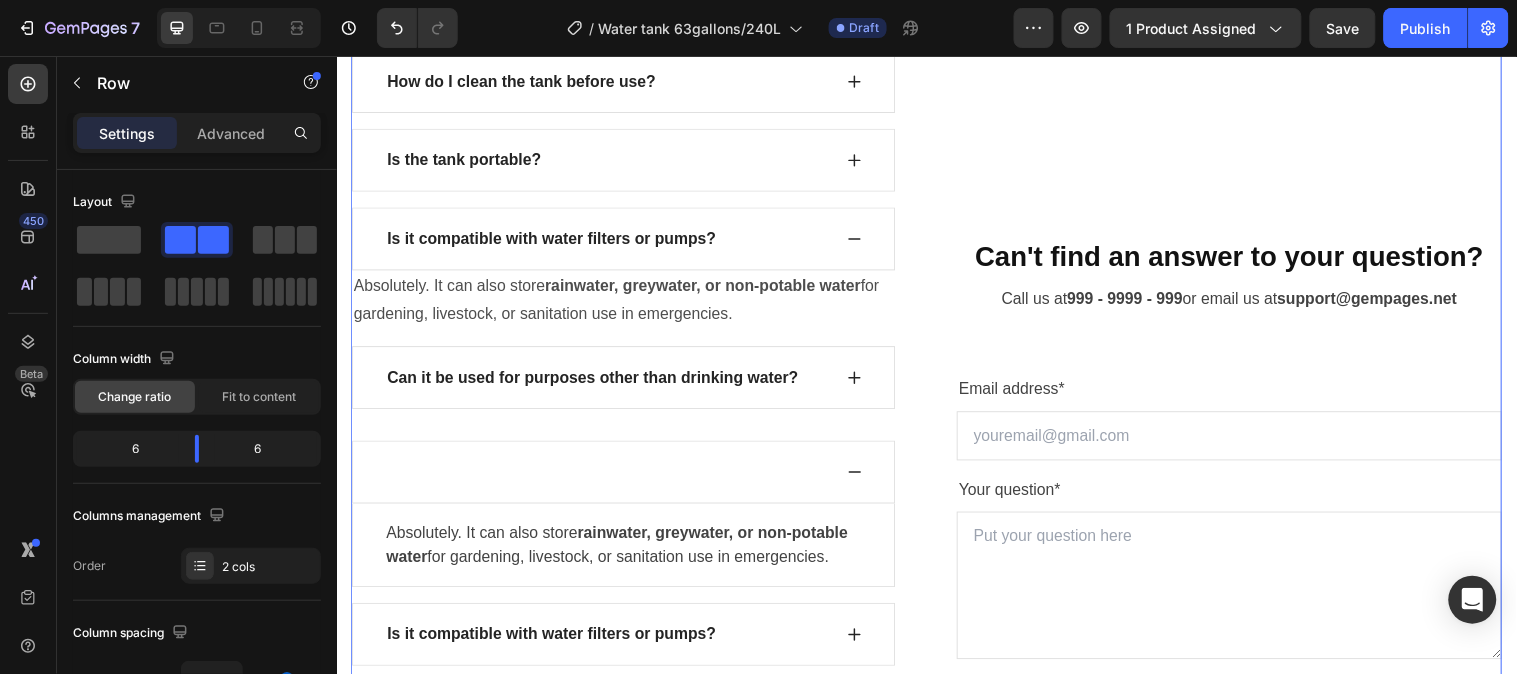 click on "How much water does a 63-gallon tank hold?
Can I store this tank outdoors?
How long can I store water in this tank?
Does it come with a spigot or faucet for easy access?
Can I stack or connect multiple tanks together?
How do I clean the tank before use?
Is the tank portable?
Is it compatible with water filters or pumps? Absolutely. It can also store  rainwater, greywater, or non-potable water  for gardening, livestock, or sanitation use in emergencies. Text Block
Can it be used for purposes other than drinking water? Accordion
Absolutely. It can also store  rainwater, greywater, or non-potable water  for gardening, livestock, or sanitation use in emergencies. Text block Row
Is it compatible with water filters or pumps?
How long can I store water in this tank?
Accordion 8" at bounding box center [936, 497] 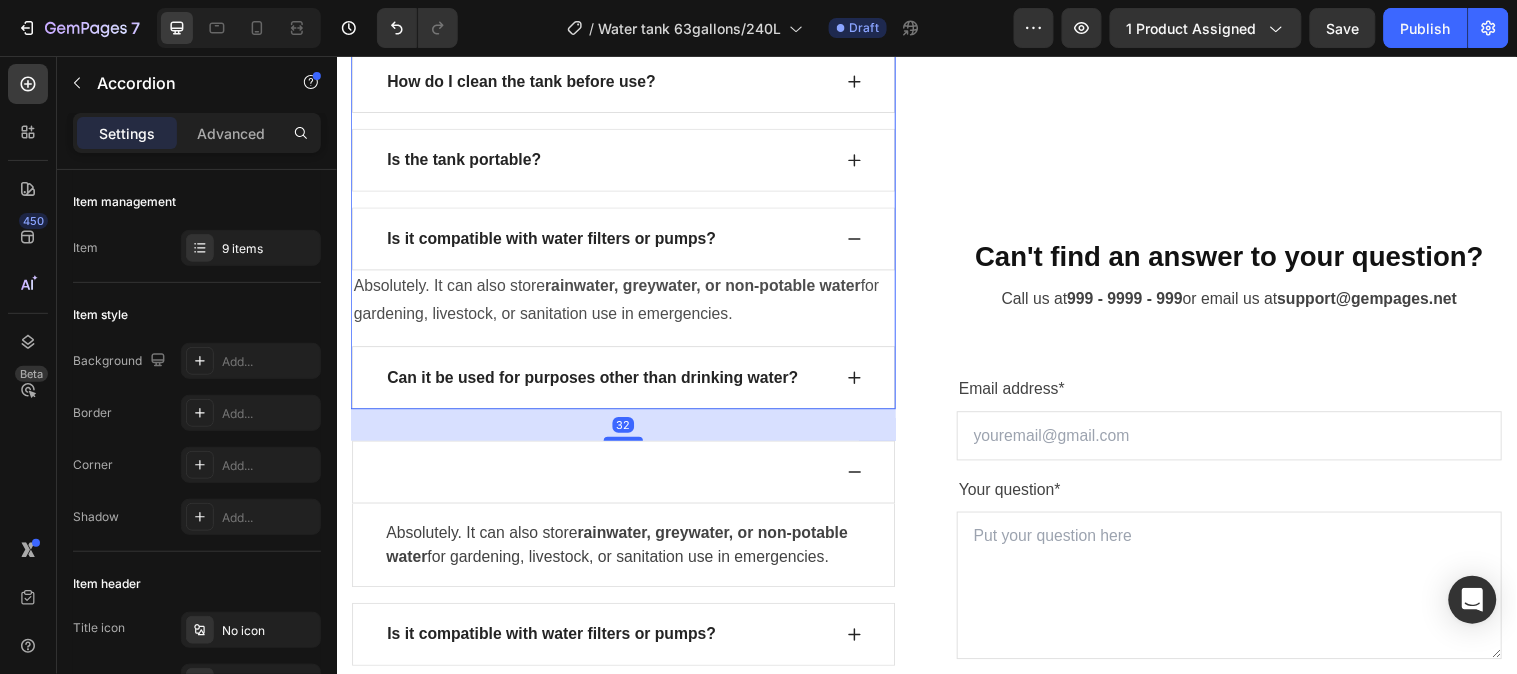 click 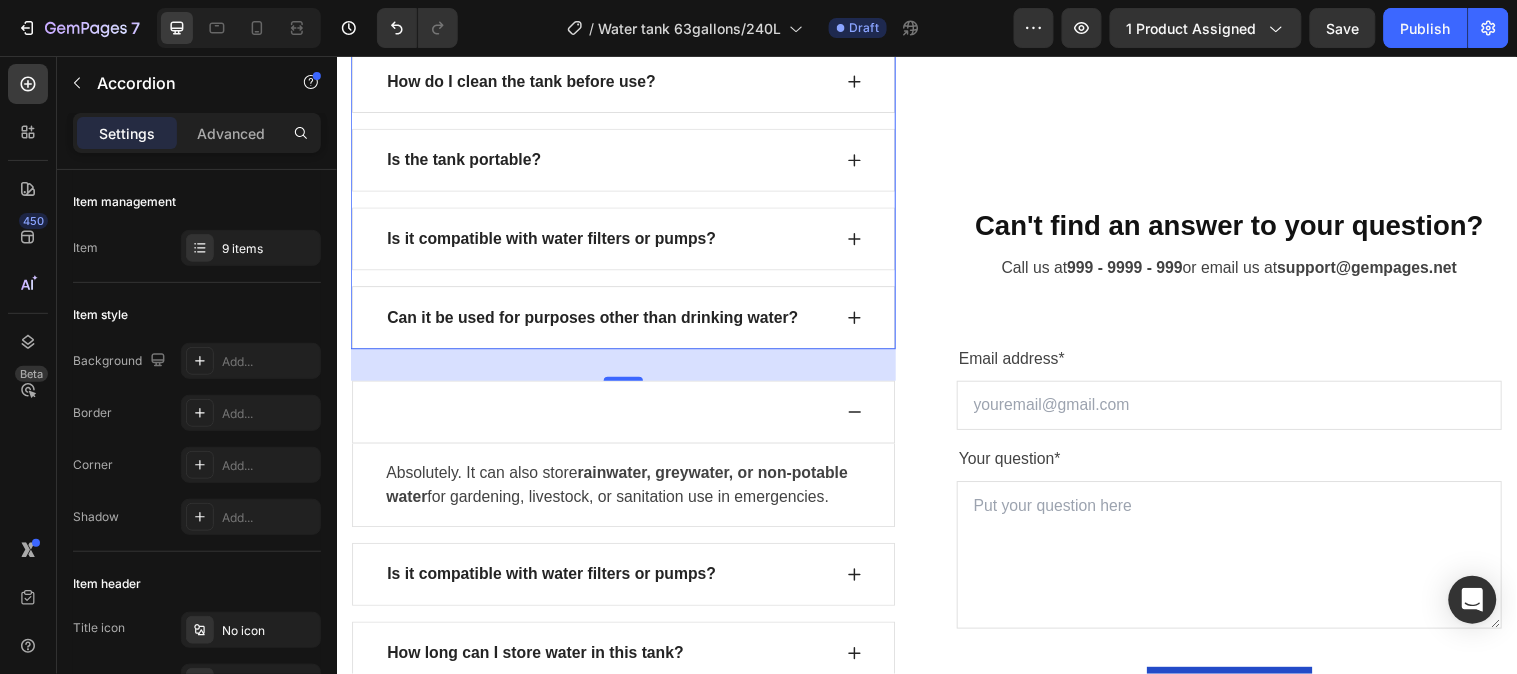click 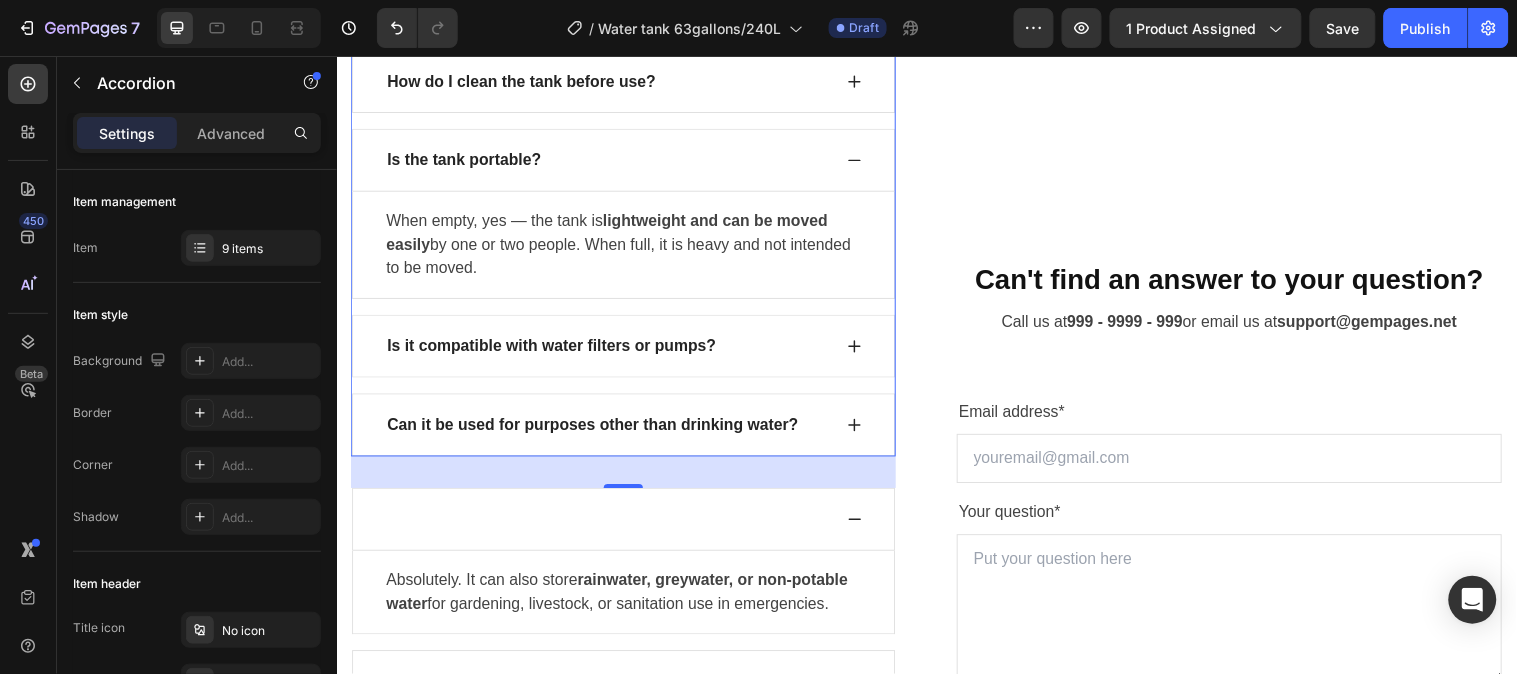 click on "Is it compatible with water filters or pumps?" at bounding box center [612, 350] 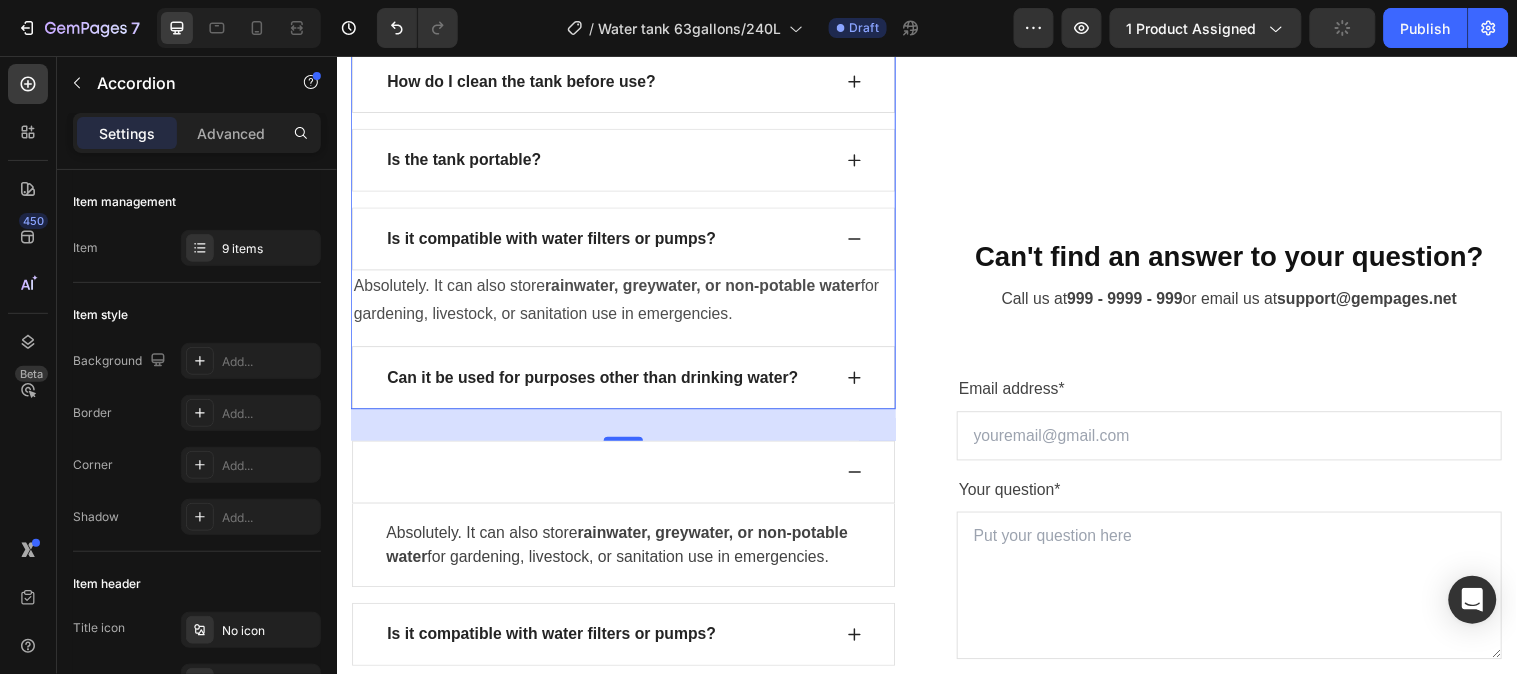 click on "Can it be used for purposes other than drinking water?" at bounding box center [628, 382] 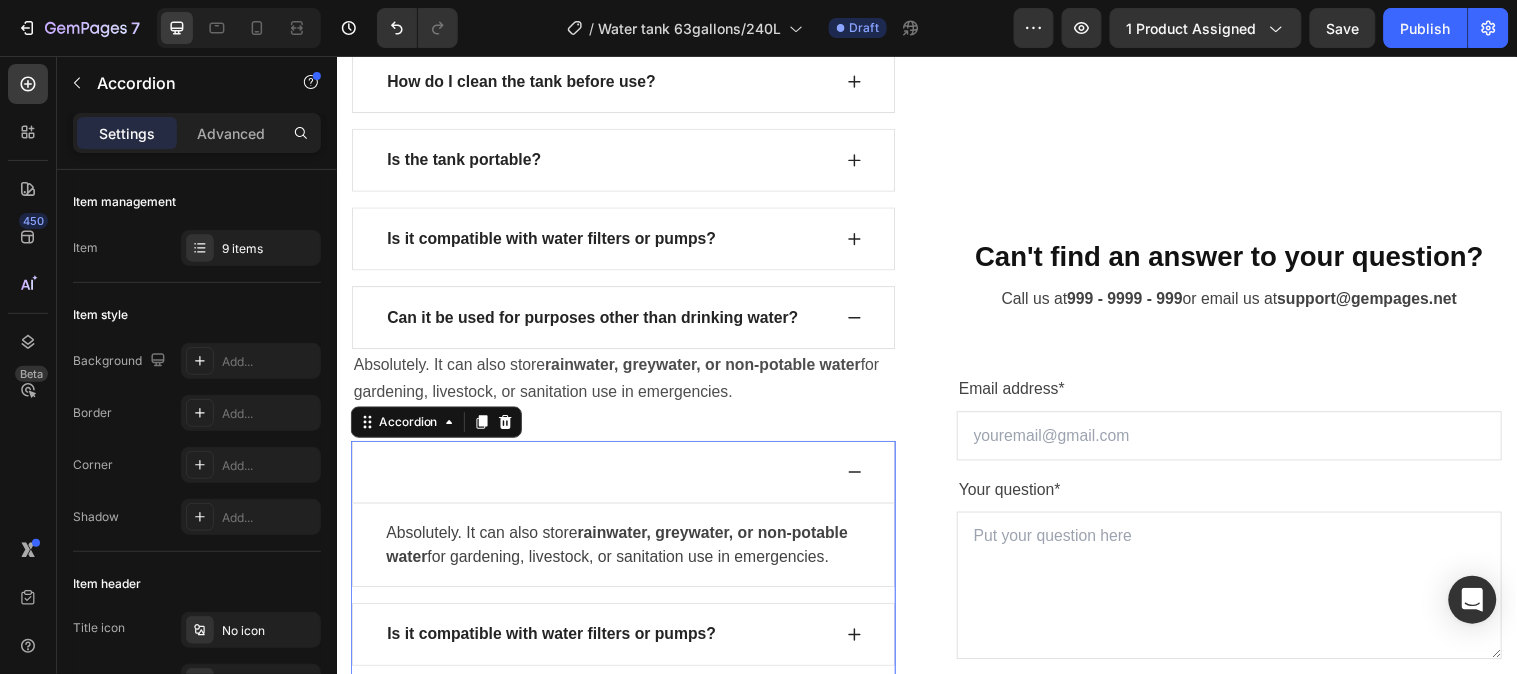 click at bounding box center (612, 478) 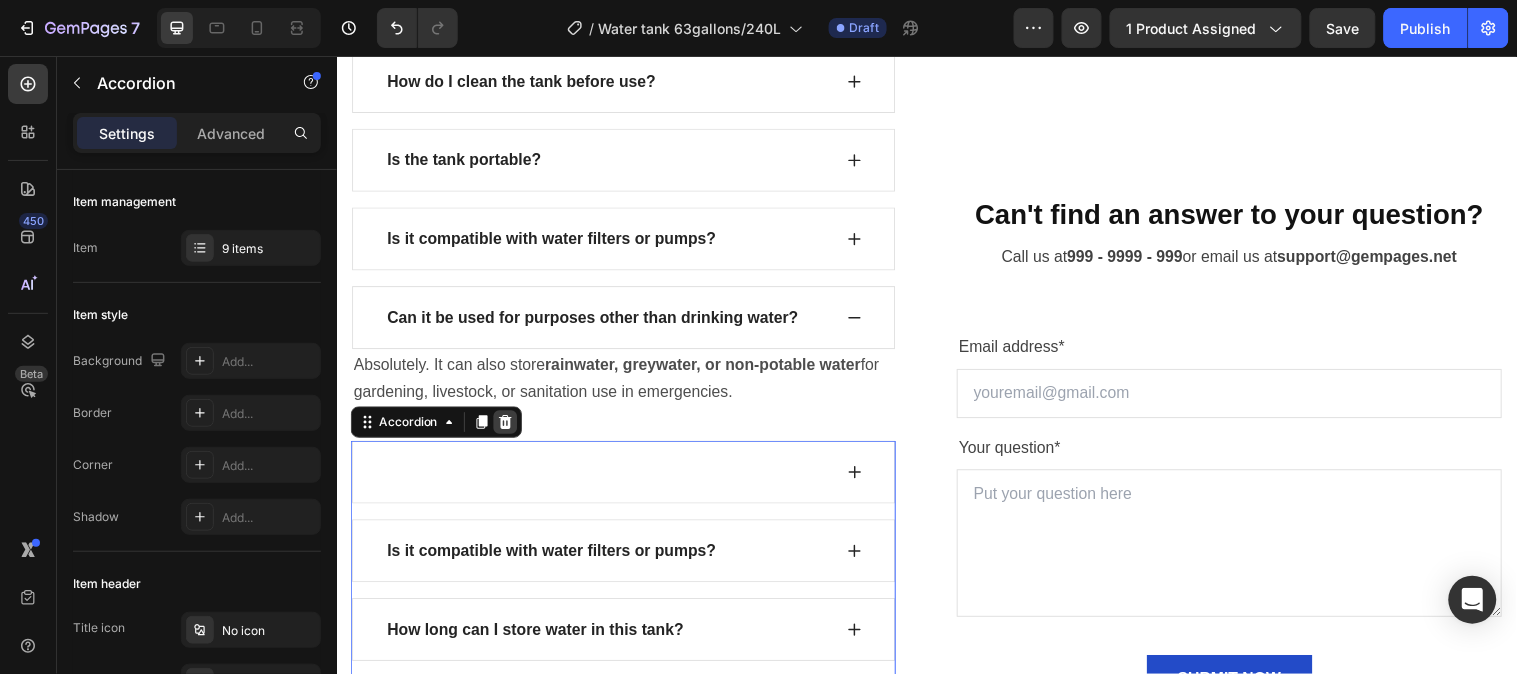 click 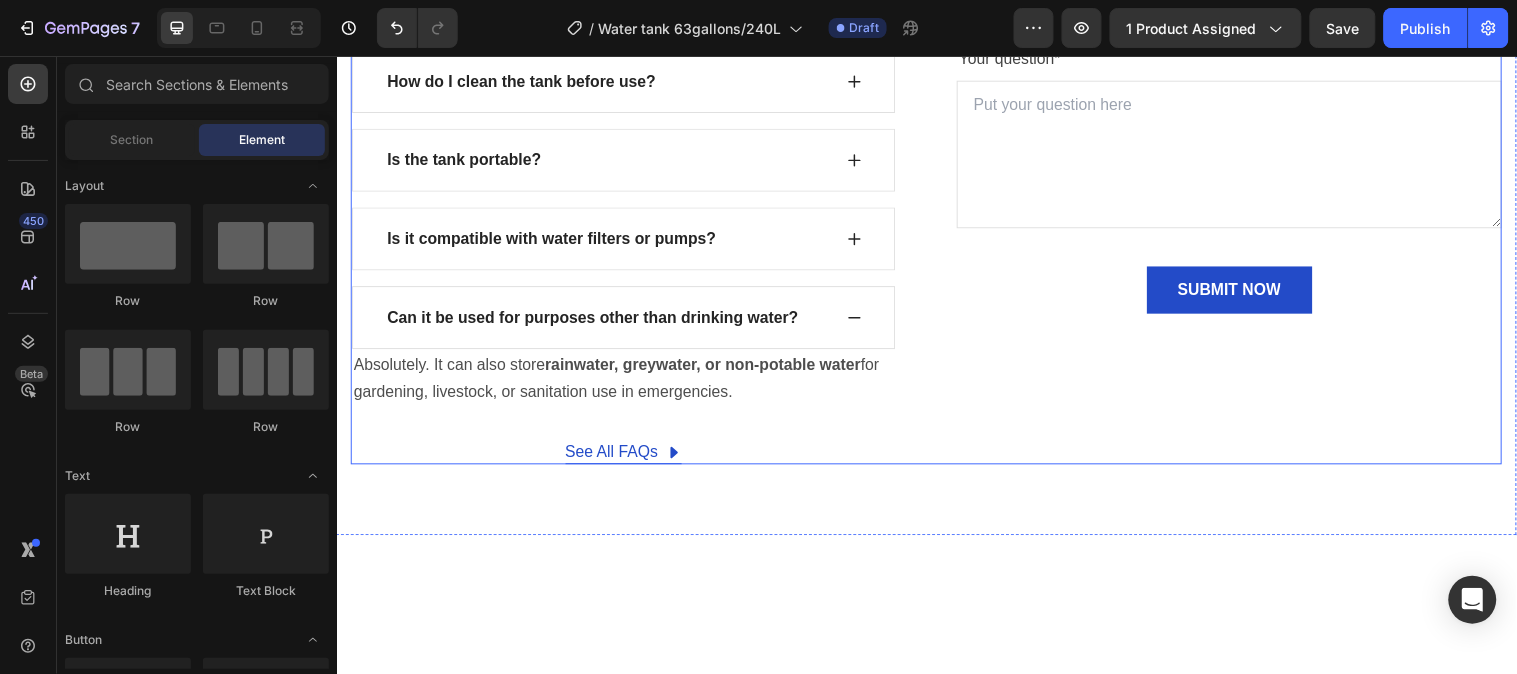 scroll, scrollTop: 7434, scrollLeft: 0, axis: vertical 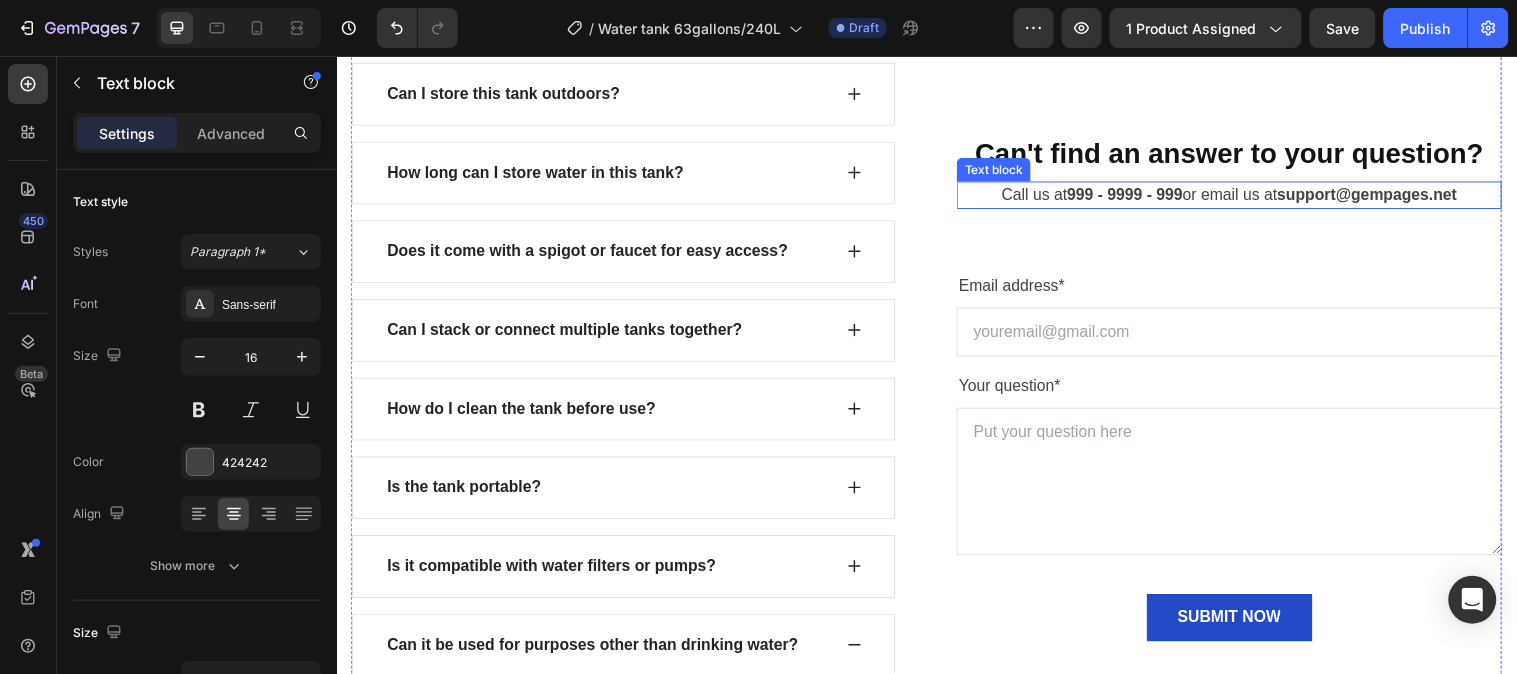 click on "999 - 9999 - 999" at bounding box center [1137, 196] 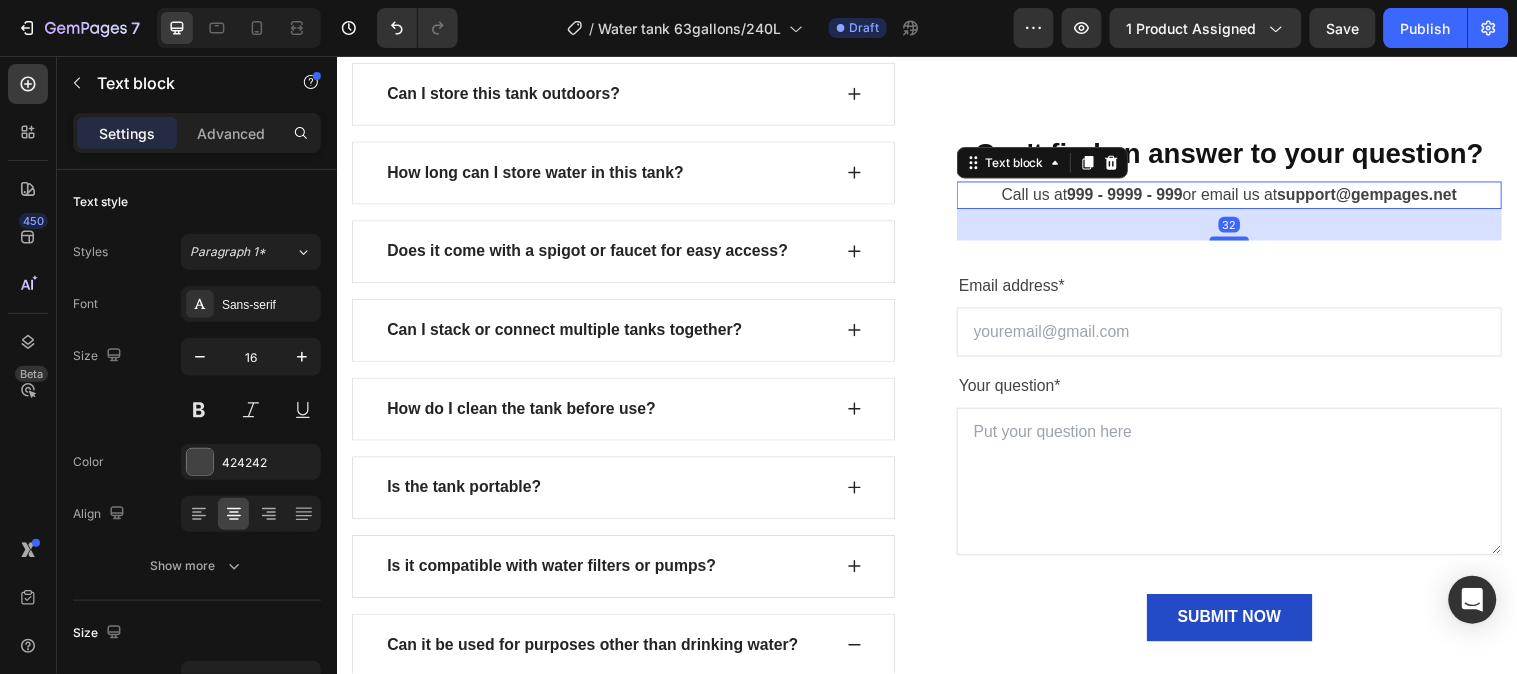 click on "Call us at  [PHONE]  or email us at  [EMAIL]" at bounding box center [1244, 197] 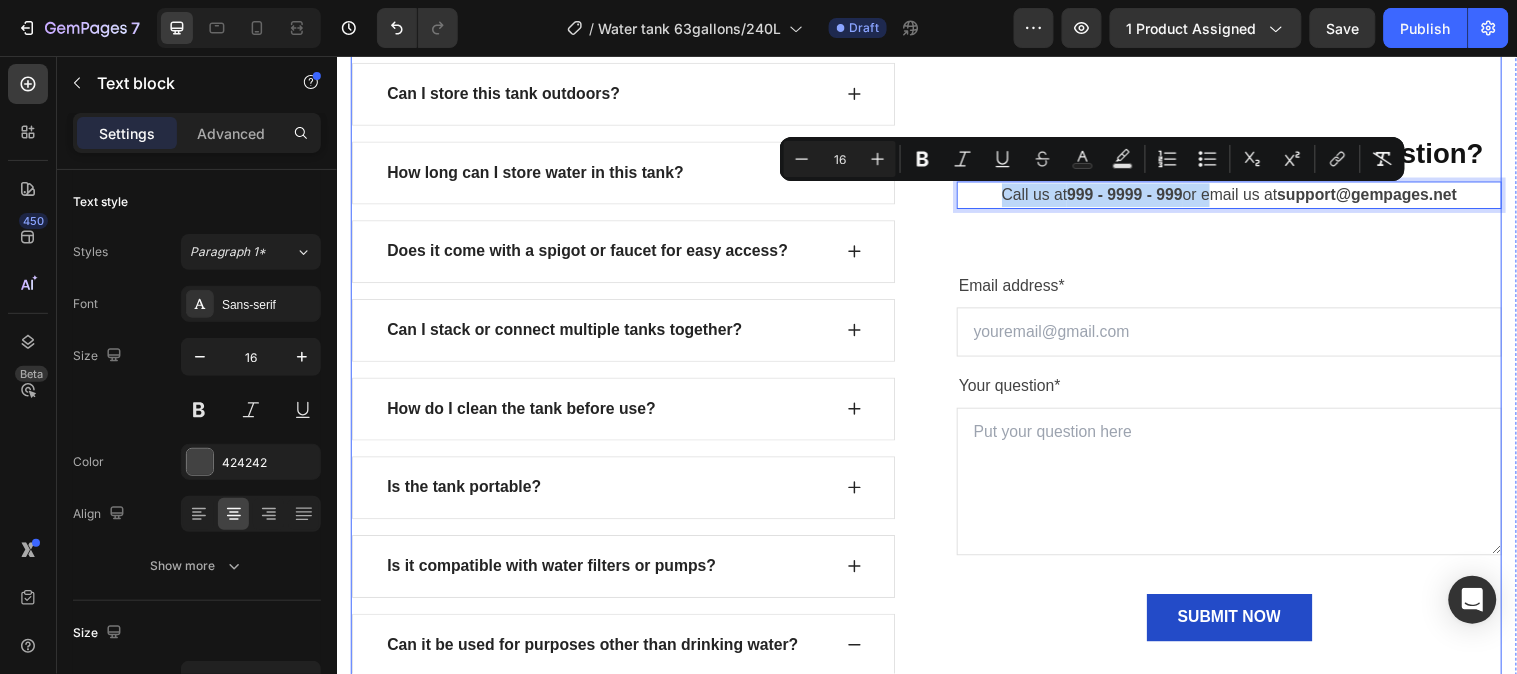 drag, startPoint x: 1206, startPoint y: 203, endPoint x: 925, endPoint y: 206, distance: 281.01602 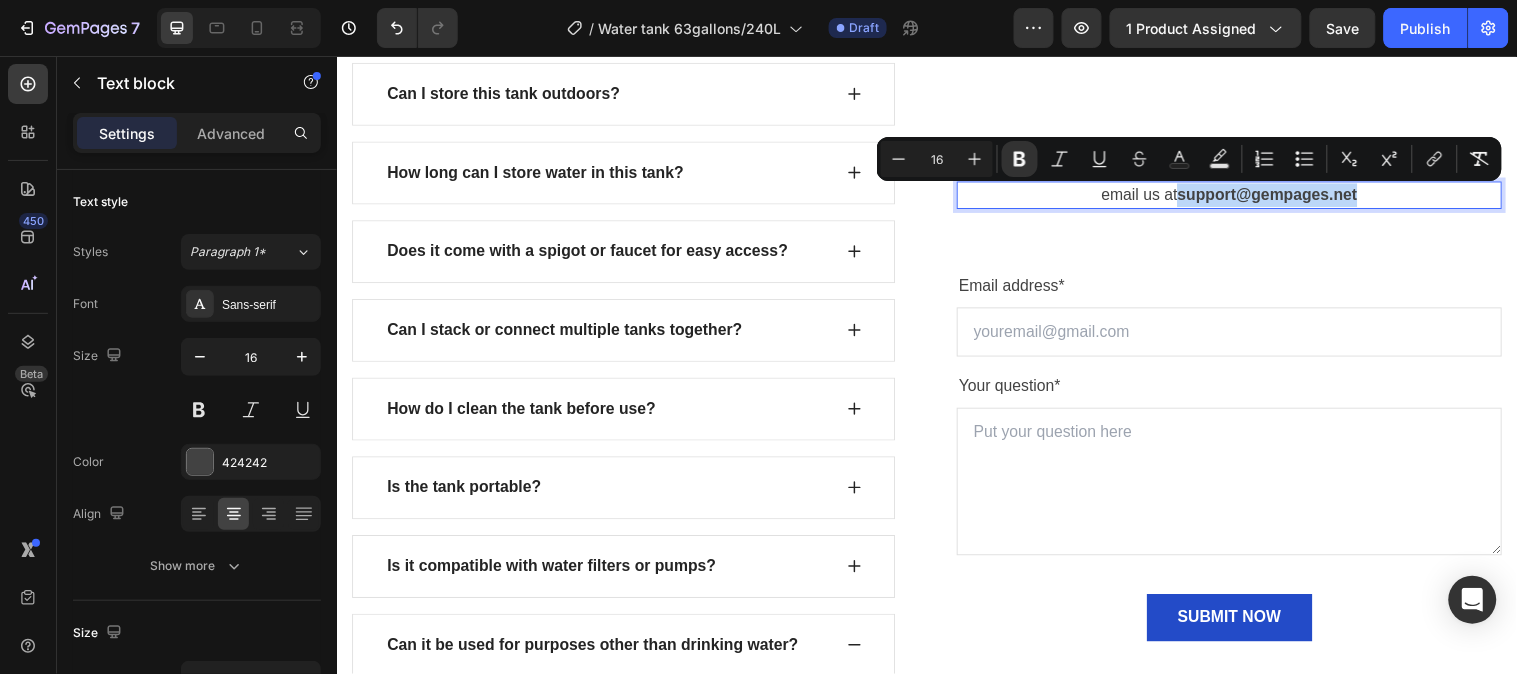 drag, startPoint x: 1406, startPoint y: 194, endPoint x: 1184, endPoint y: 203, distance: 222.18236 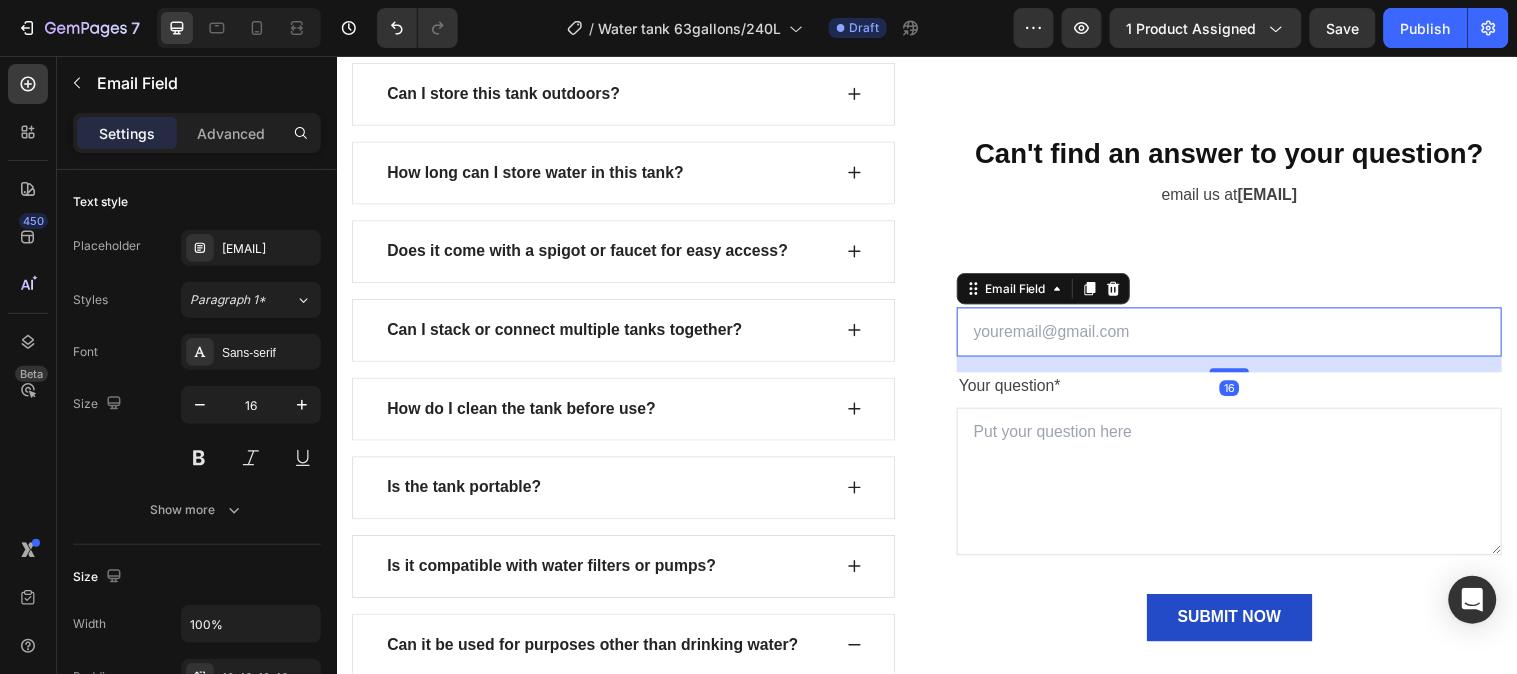 click at bounding box center (1244, 336) 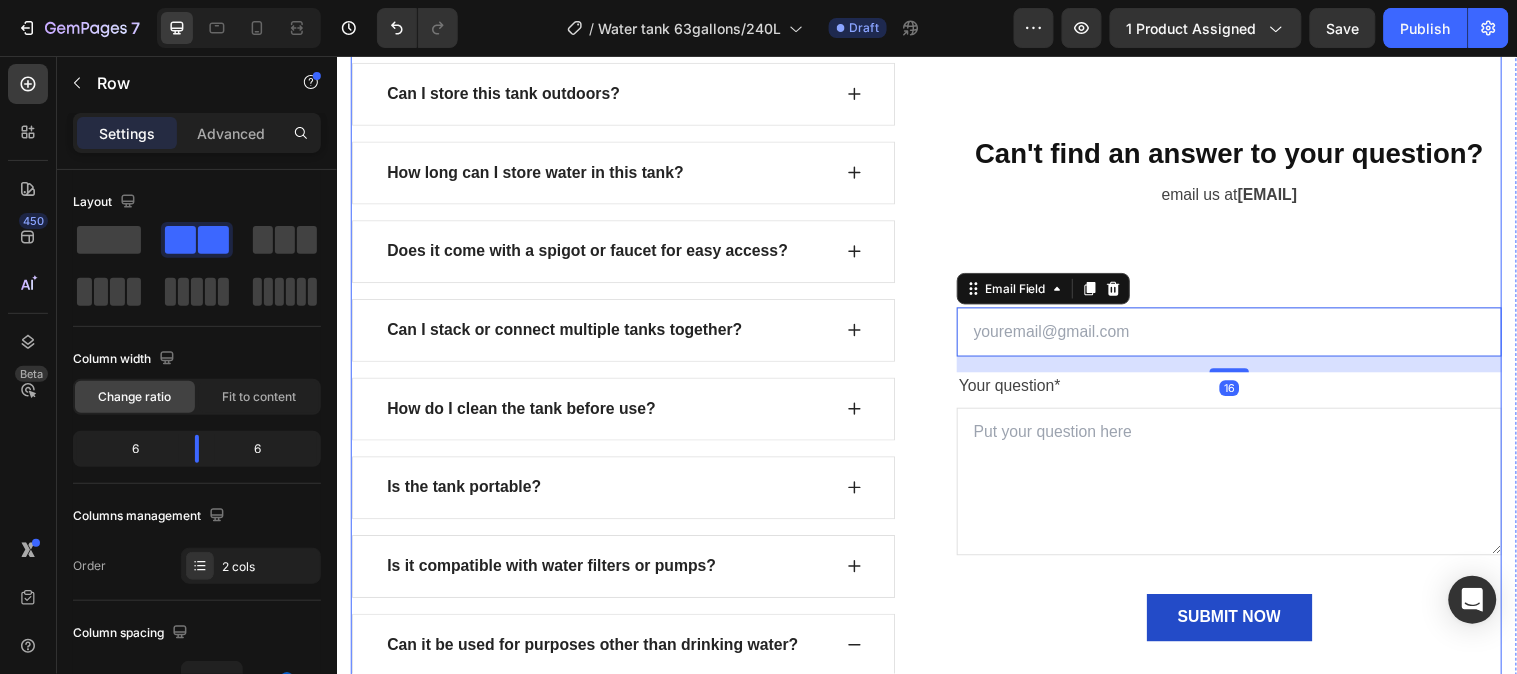 click on "Can't find an answer to your question? Heading email us at  [EMAIL] ⁠⁠⁠⁠⁠⁠⁠ Text block Email address* Text block Email Field   16 Your question* Text block Text Area SUBMIT NOW Submit Button Contact Form" at bounding box center [1244, 393] 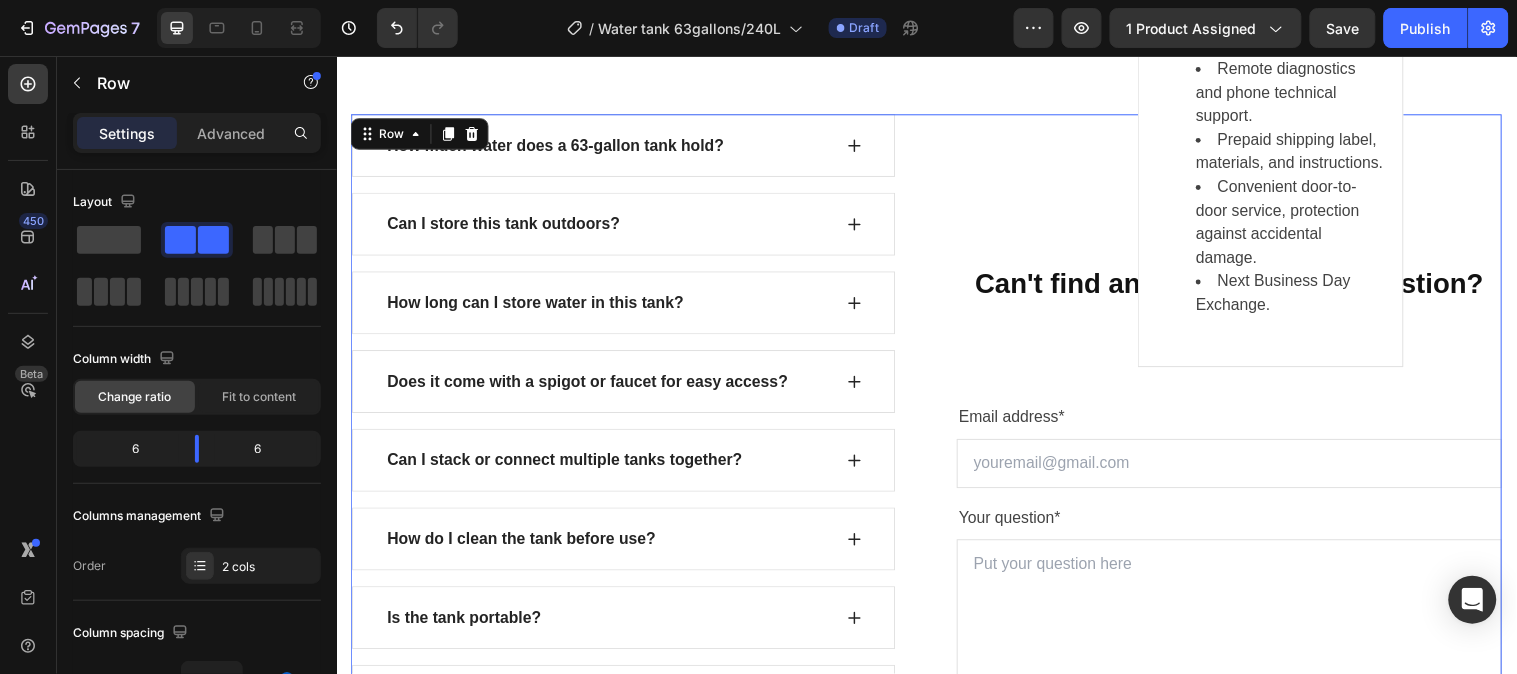 scroll, scrollTop: 6878, scrollLeft: 0, axis: vertical 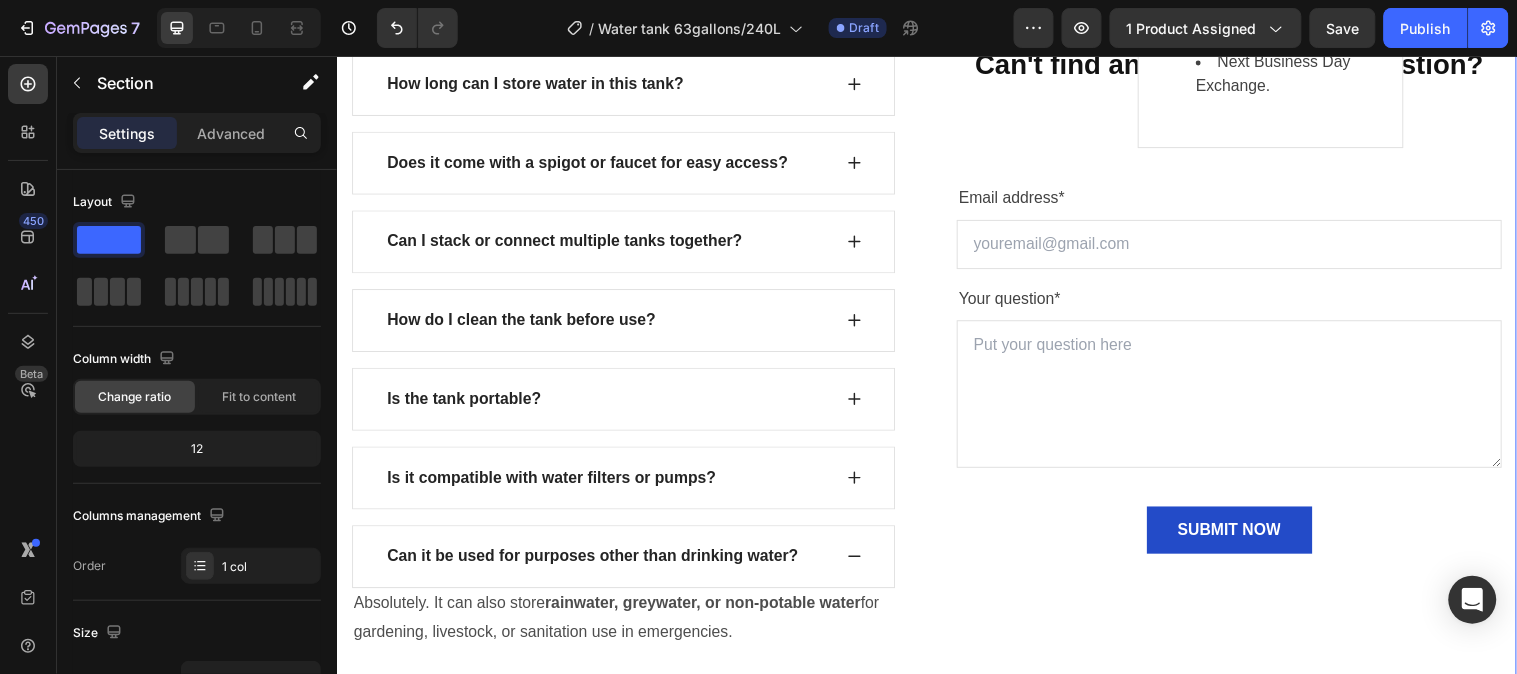 click 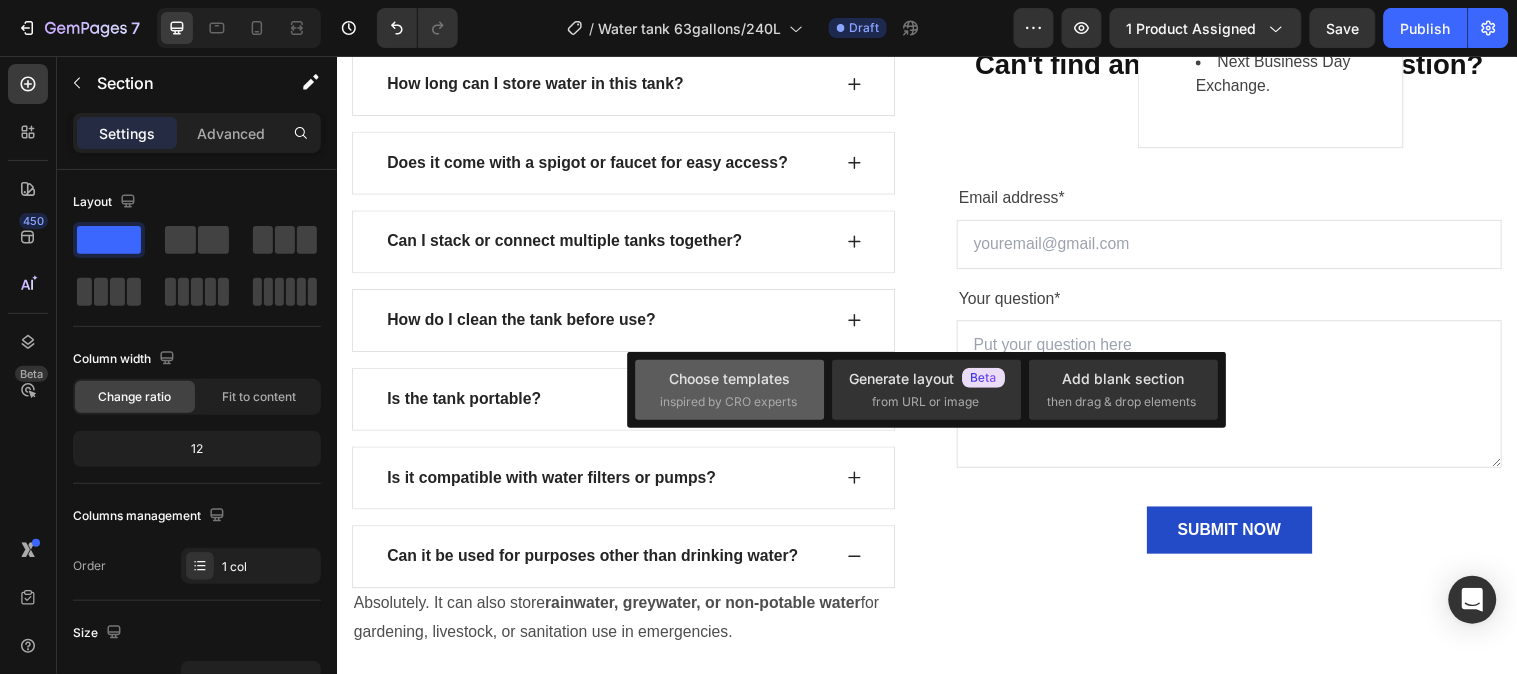 click on "Choose templates" at bounding box center (730, 378) 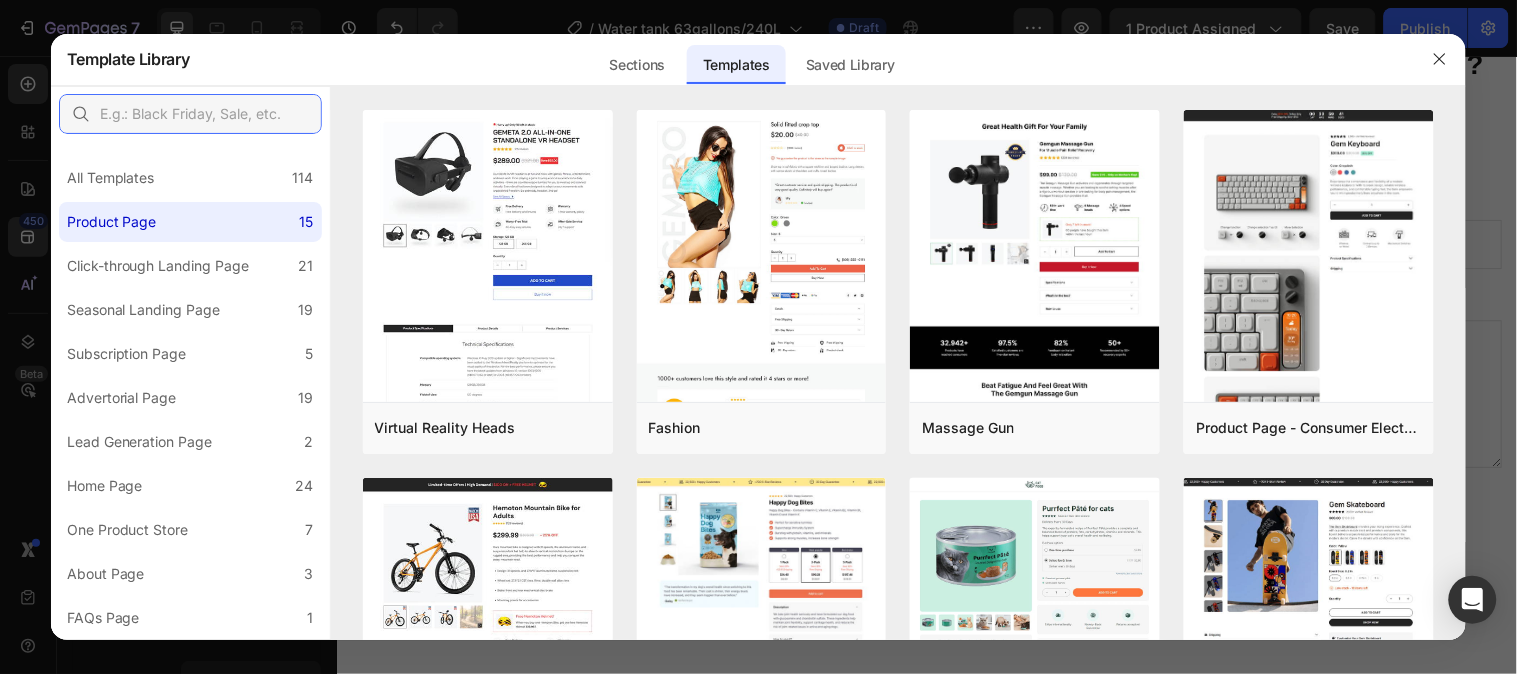 click at bounding box center [190, 114] 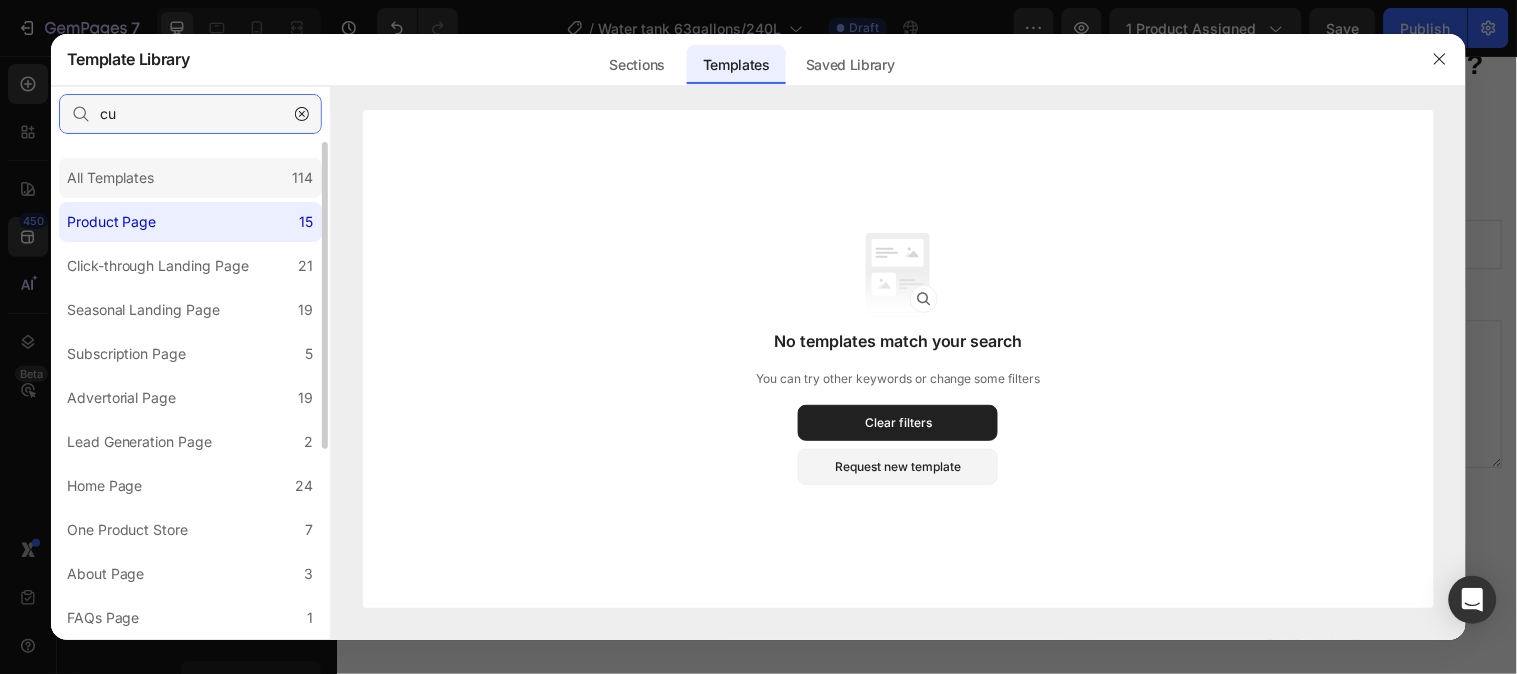 type on "c" 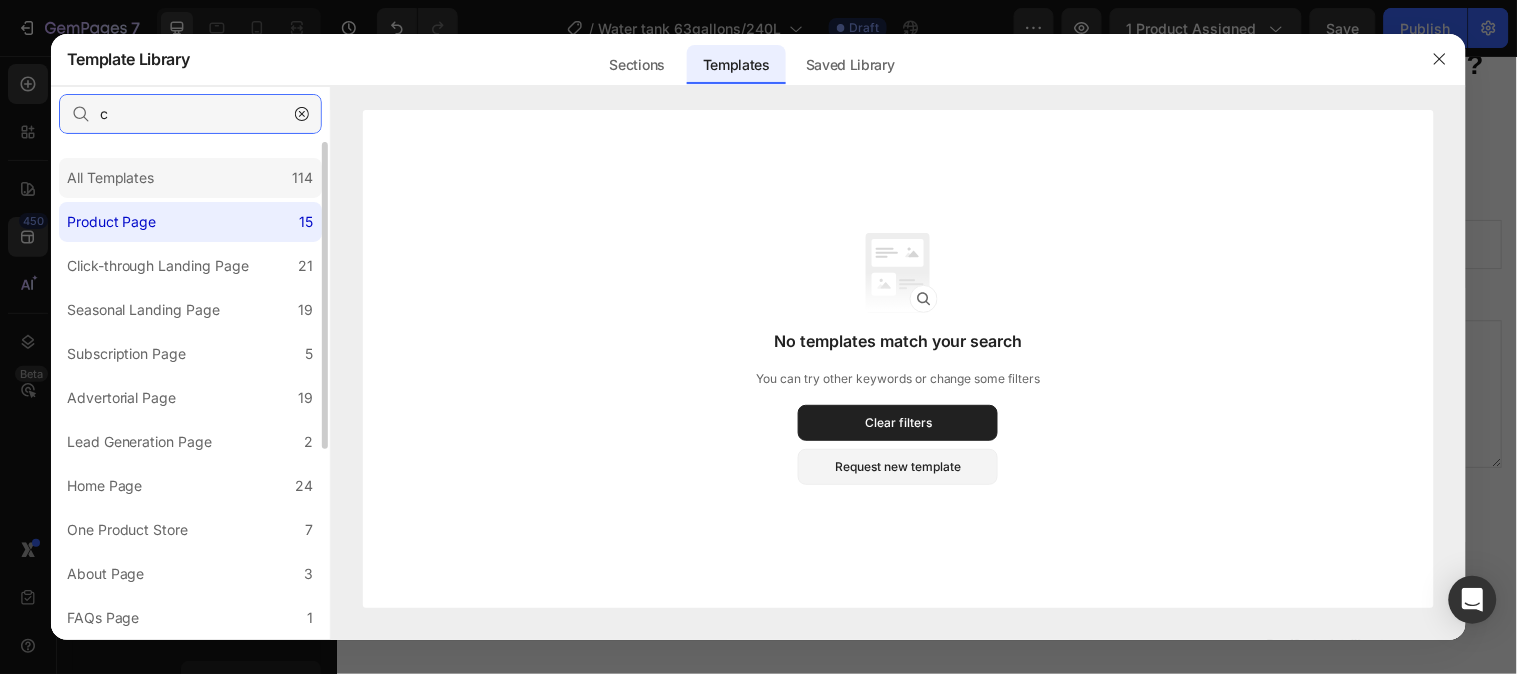 type 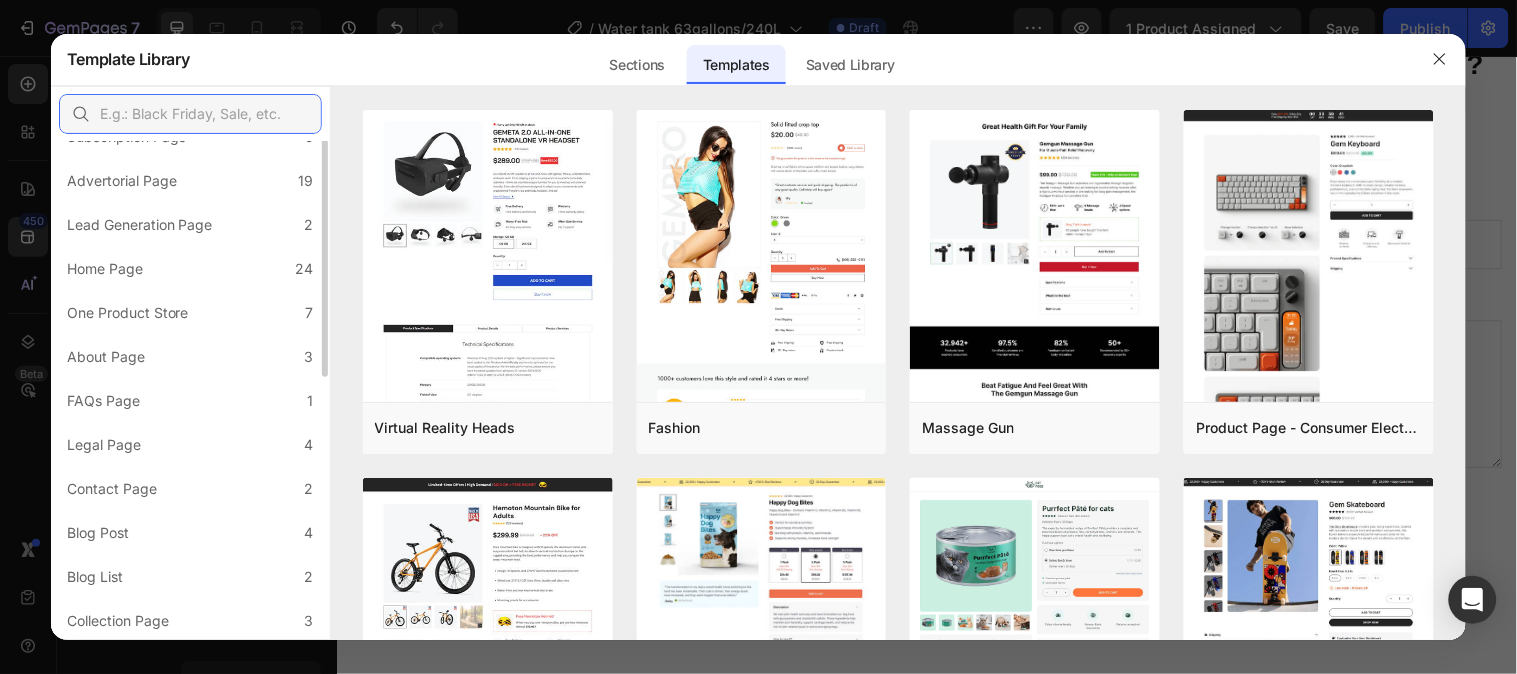 scroll, scrollTop: 0, scrollLeft: 0, axis: both 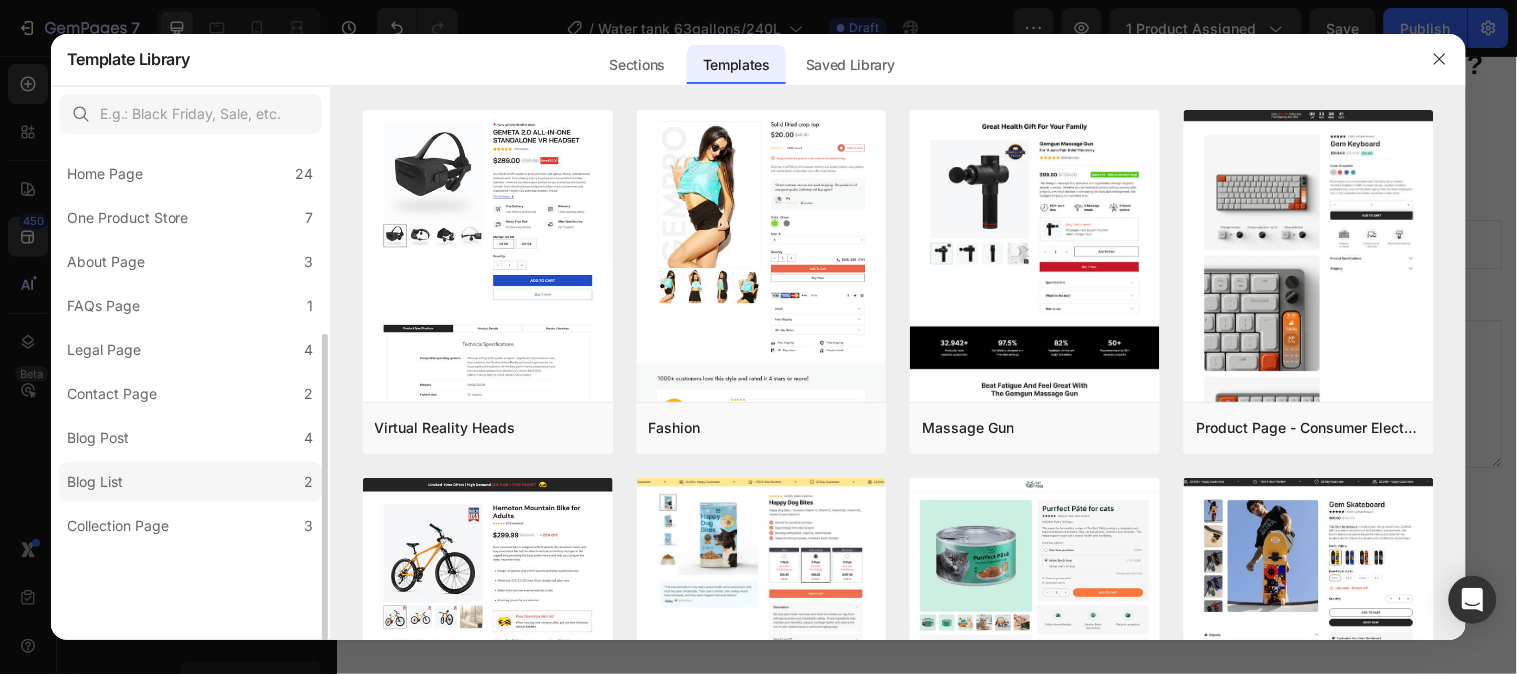 click on "Blog List 2" 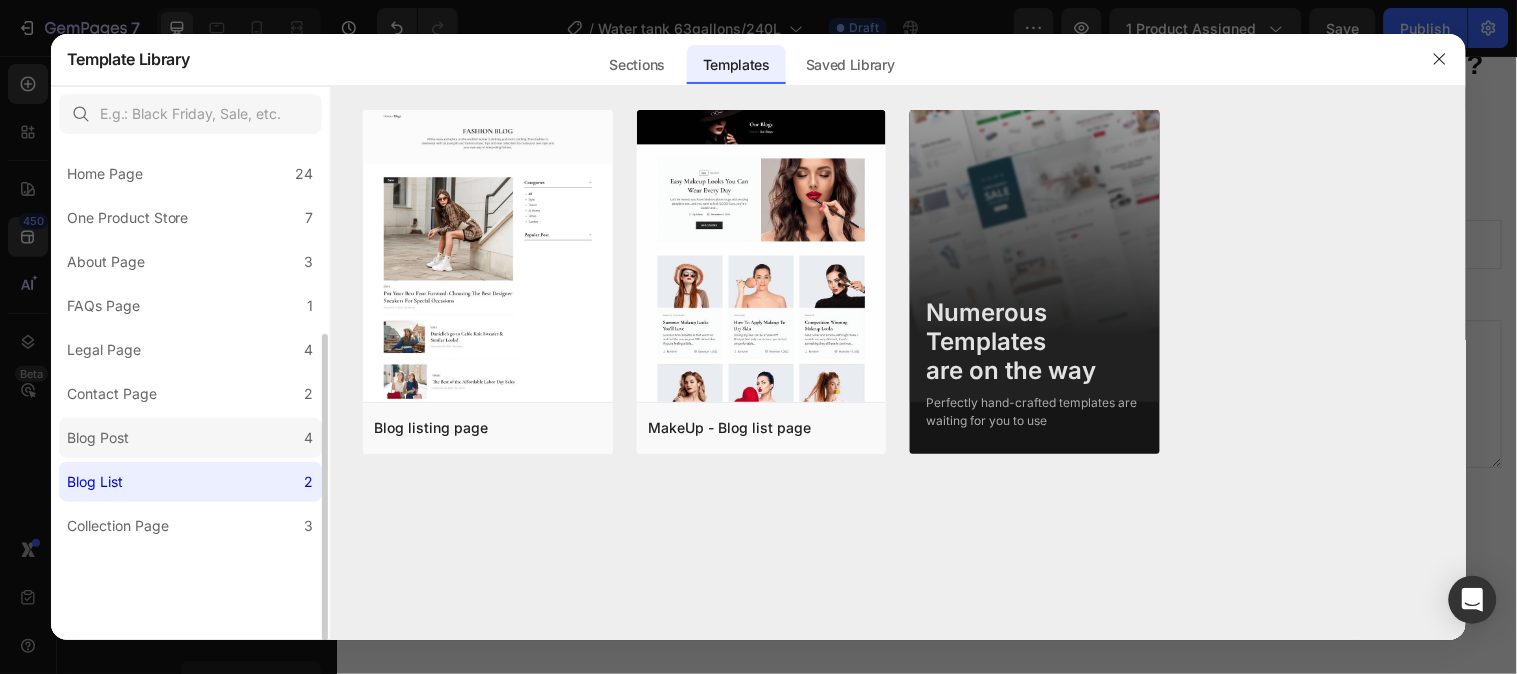 click on "Blog Post" at bounding box center [98, 438] 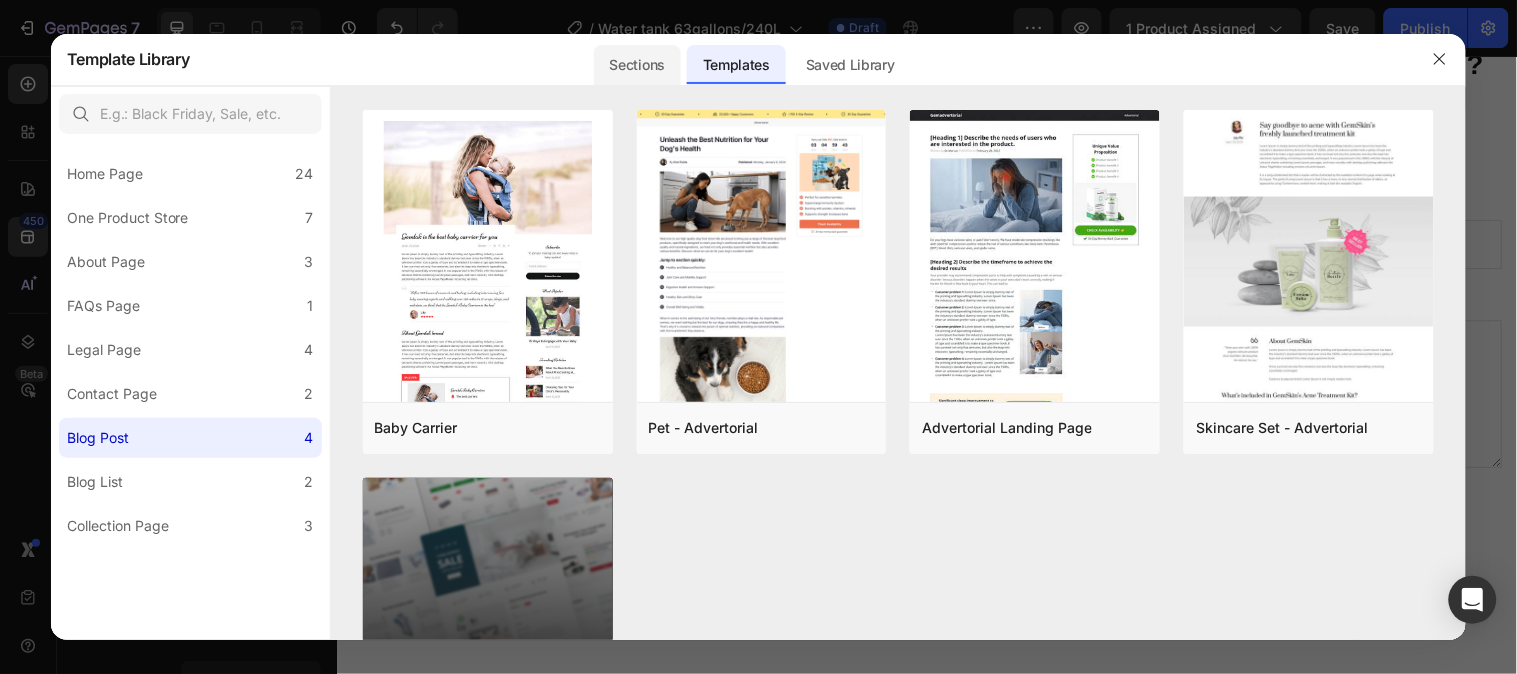 click on "Sections" 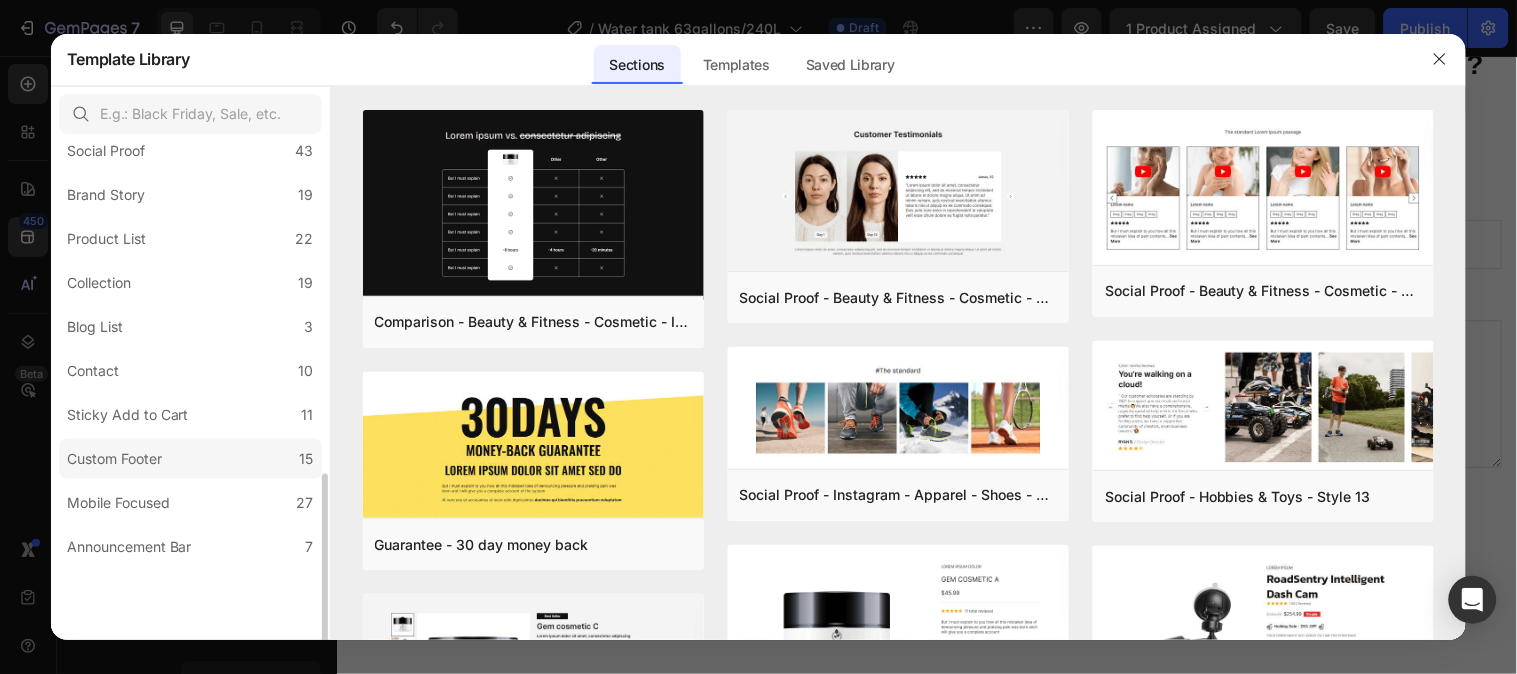 scroll, scrollTop: 612, scrollLeft: 0, axis: vertical 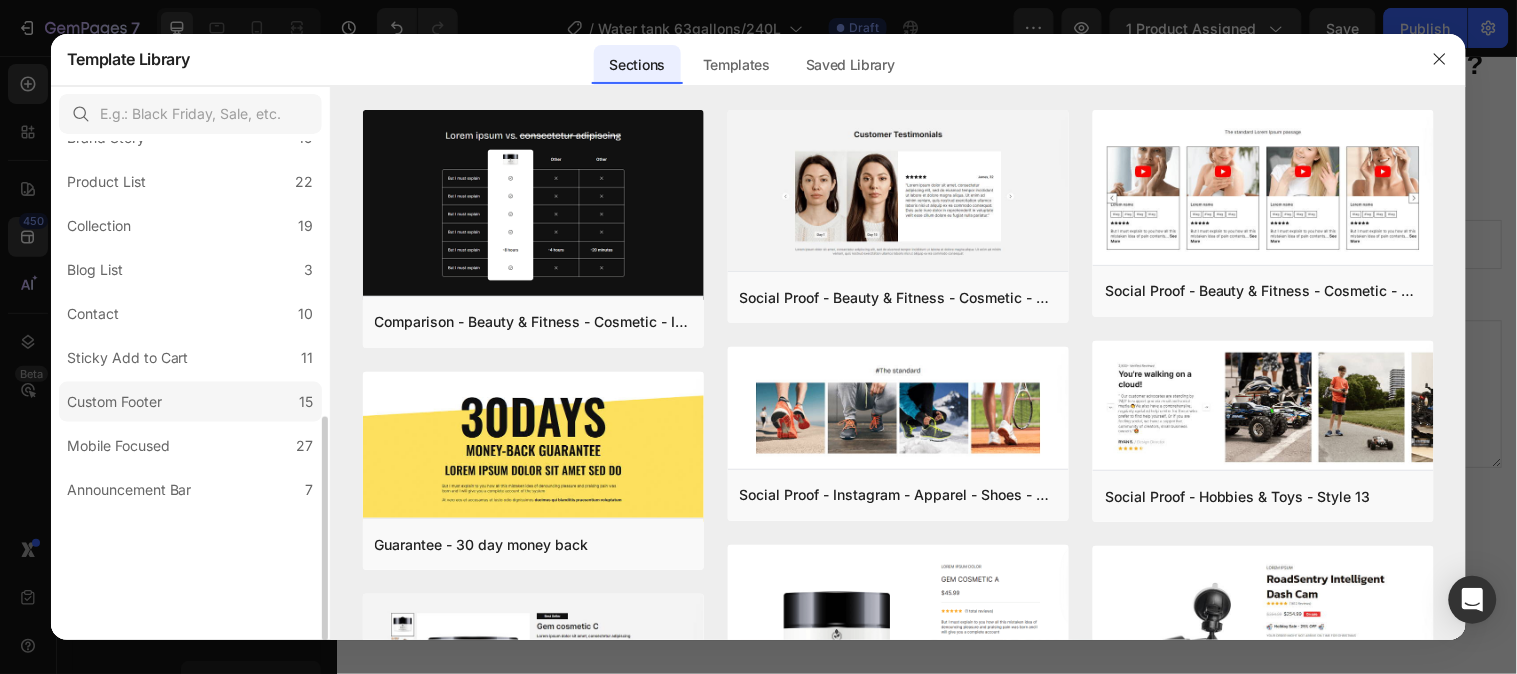 click on "Custom Footer 15" 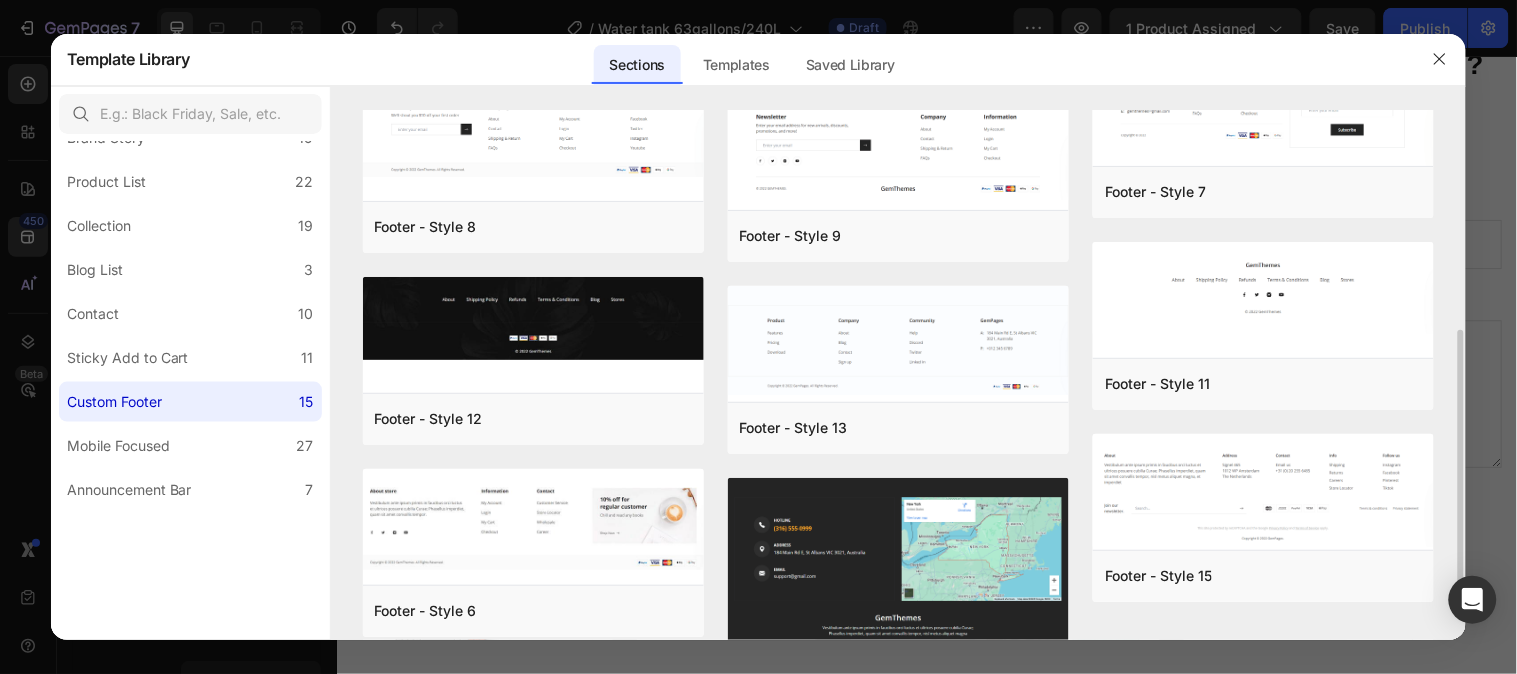 scroll, scrollTop: 0, scrollLeft: 0, axis: both 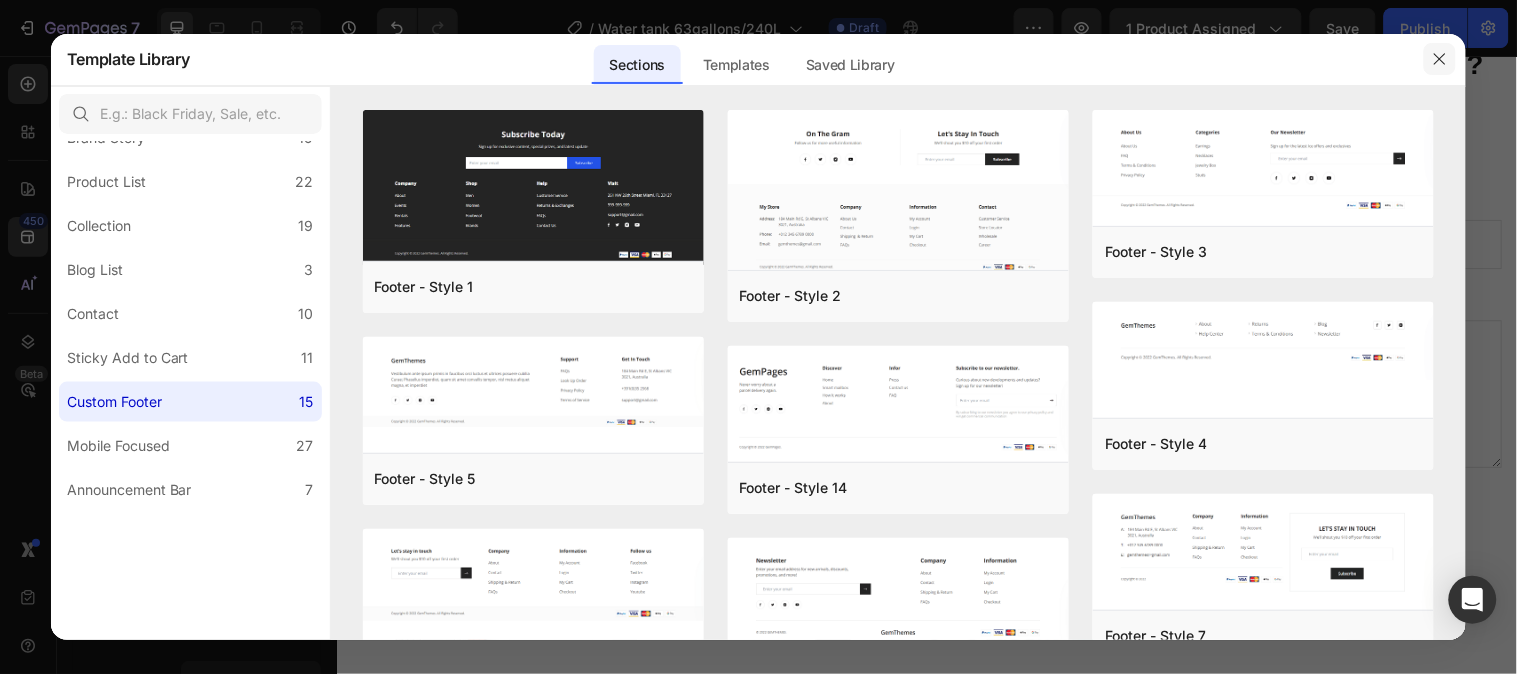 click 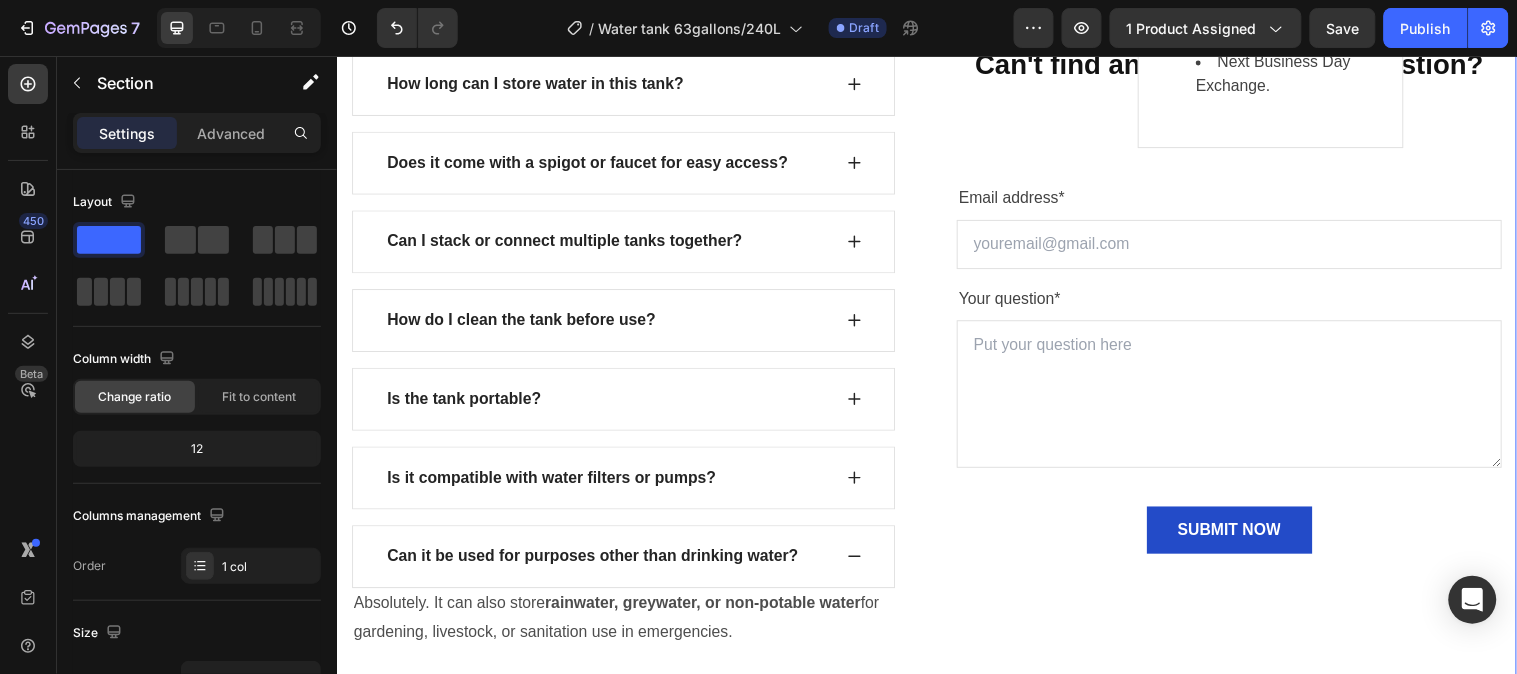 click on "FIND YOUR ANSWERS HERE Text block FREQUENTLY ASKED QUESTIONS Heading Row
How much water does a 63-gallon tank hold?
Can I store this tank outdoors?
How long can I store water in this tank?
Does it come with a spigot or faucet for easy access?
Can I stack or connect multiple tanks together?
How do I clean the tank before use?
Is the tank portable?
Is it compatible with water filters or pumps?
Can it be used for purposes other than drinking water? Absolutely. It can also store  rainwater, greywater, or non-potable water  for gardening, livestock, or sanitation use in emergencies. Text Block Accordion
See All FAQs Button Row Can't find an answer to your question? Heading email us at  [EMAIL] ⁠⁠⁠⁠⁠⁠⁠ Text block Email address* Text block Email Field Your question* Text block Text Area SUBMIT NOW Submit Button Contact Form" at bounding box center (936, 232) 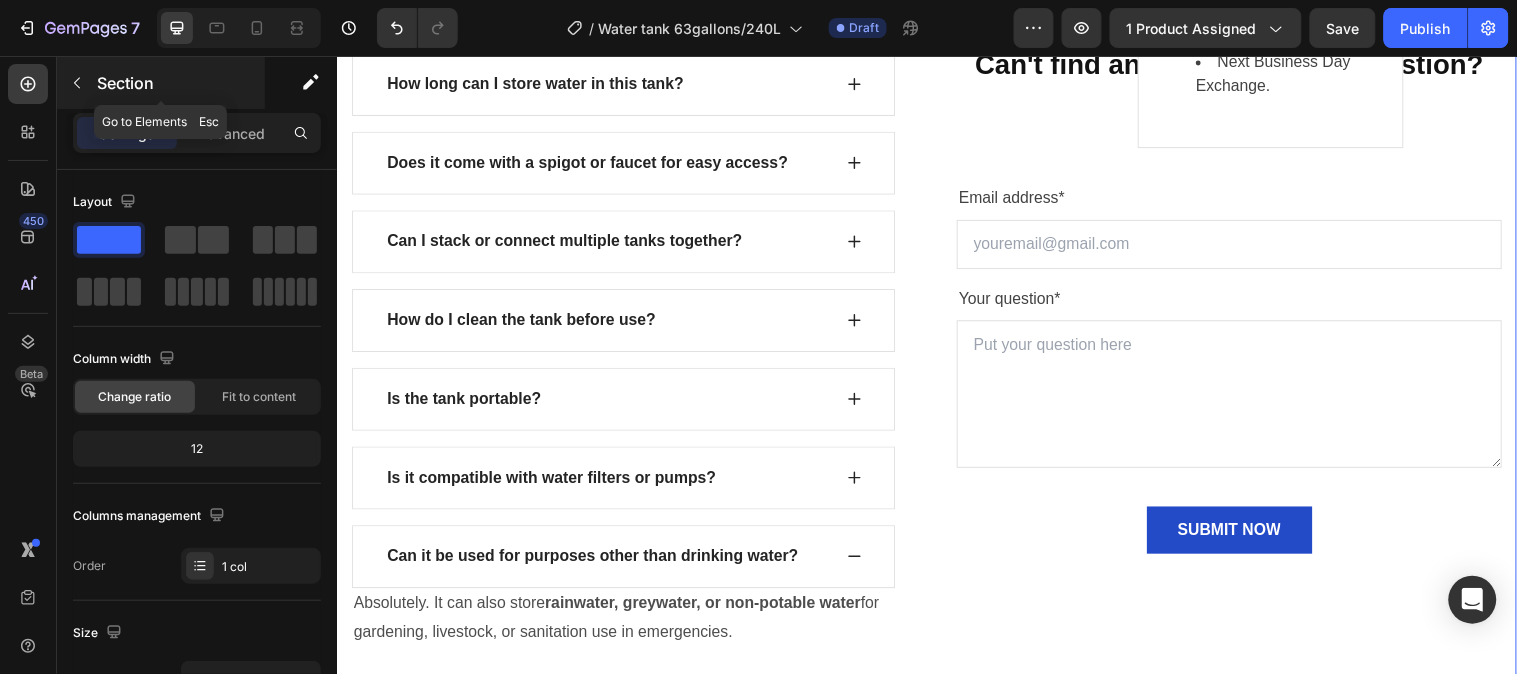click on "Section" at bounding box center [161, 83] 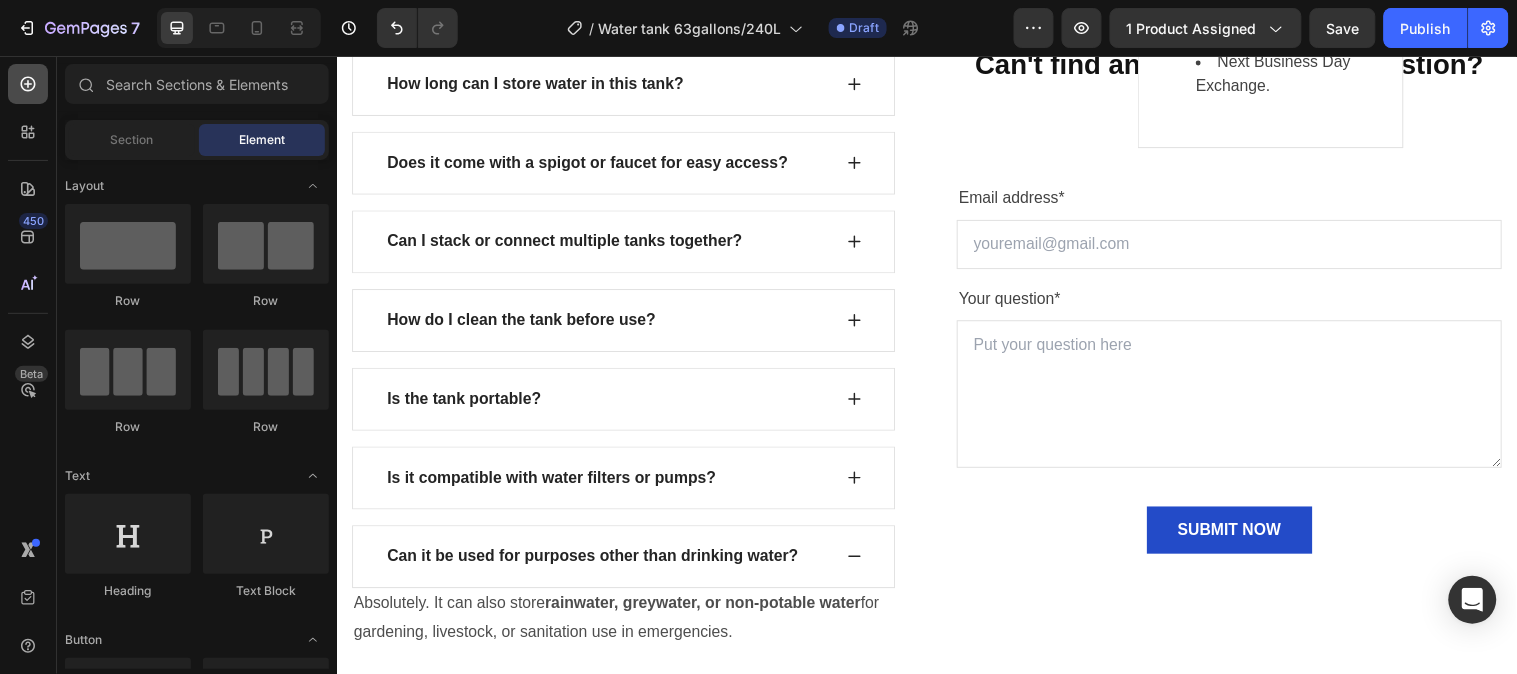 click 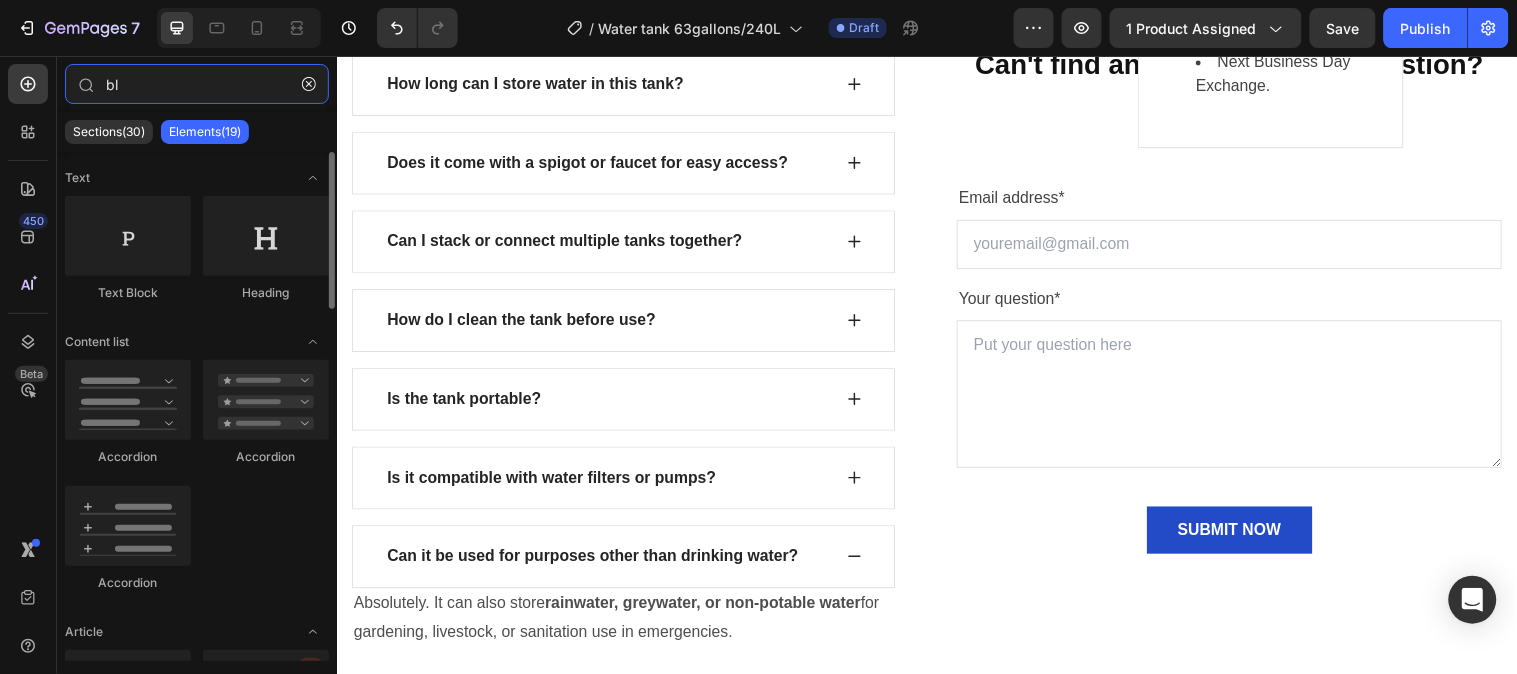 type on "b" 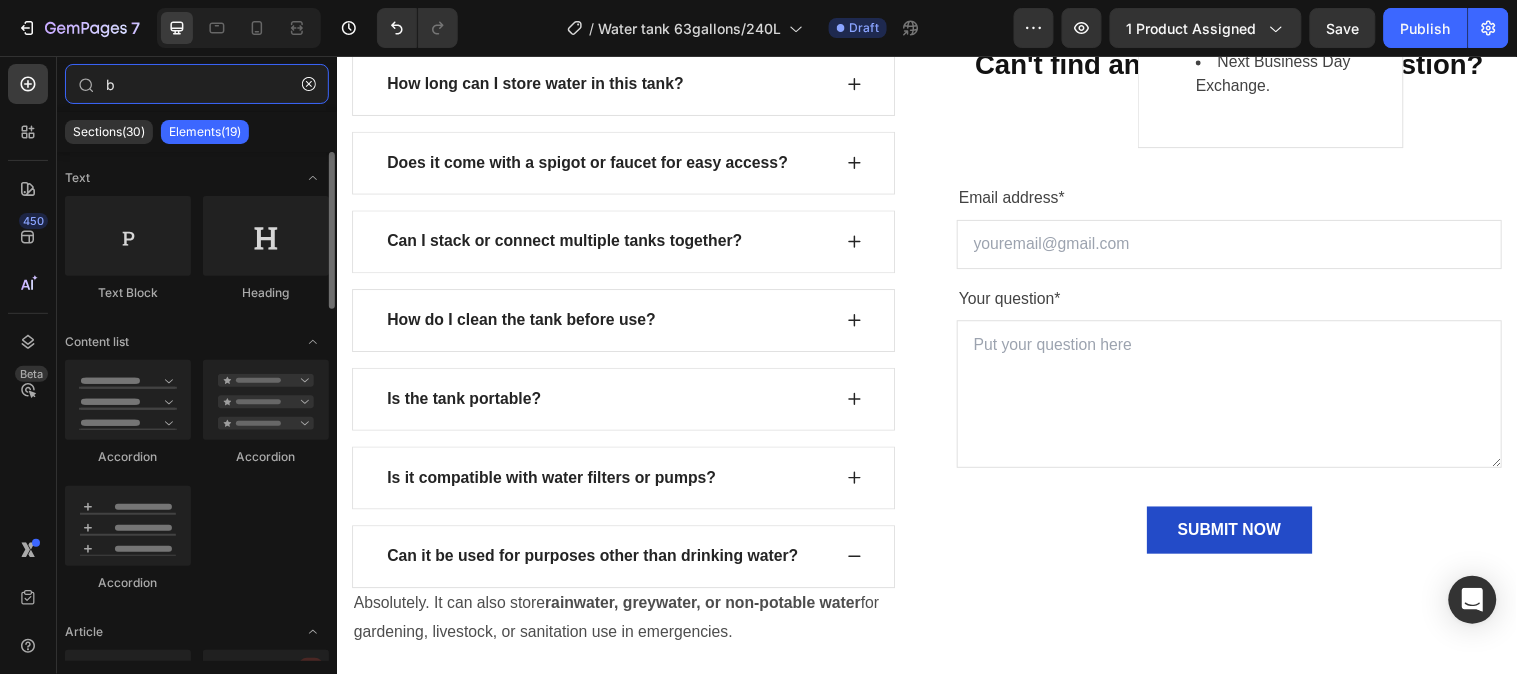 type 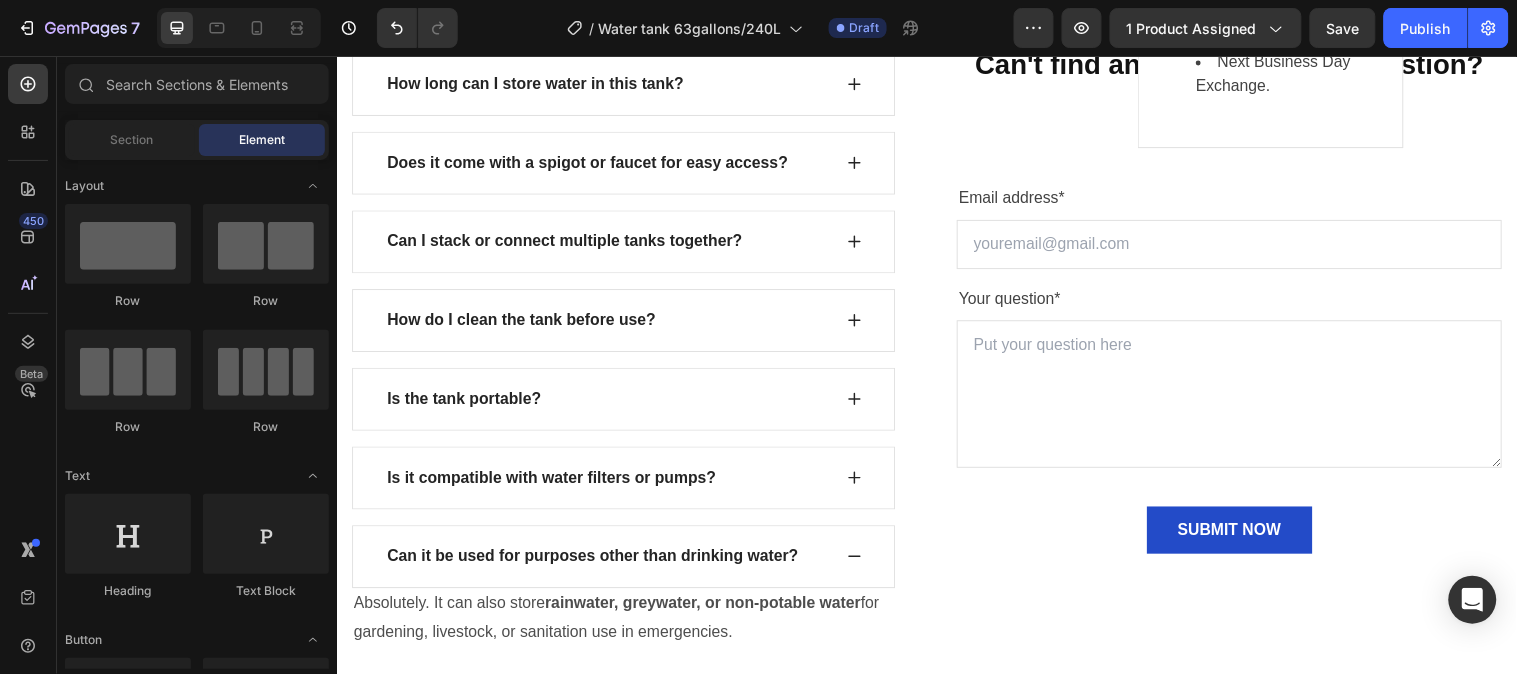 click on "LIMITED TIME DEAL Text block PLAY WORRY-FREE  WITH OUR EXTENDED WARRANTY Heading 00 Days 16 Hours 04 Minutes 51 Seconds CountDown Timer 2 extra years of software and hardware coverage - for the discounted price! Text block Save $87.48 Product Badge $418.17 (P) Price (P) Price $505.65 (P) Price (P) Price Row GET LIMITED DEAL (P) Cart Button Product Row Image Image 3-month Care Pack Heading
Icon
Icon
Icon
Icon
Icon Icon List Hoz                Title Line Remote diagnostics and phone technical support. Prepaid shipping label, materials, and instructions. Convenient door-to-door service, protection against accidental damage. Next Business Day Exchange. Text block Row Row" at bounding box center (936, -666) 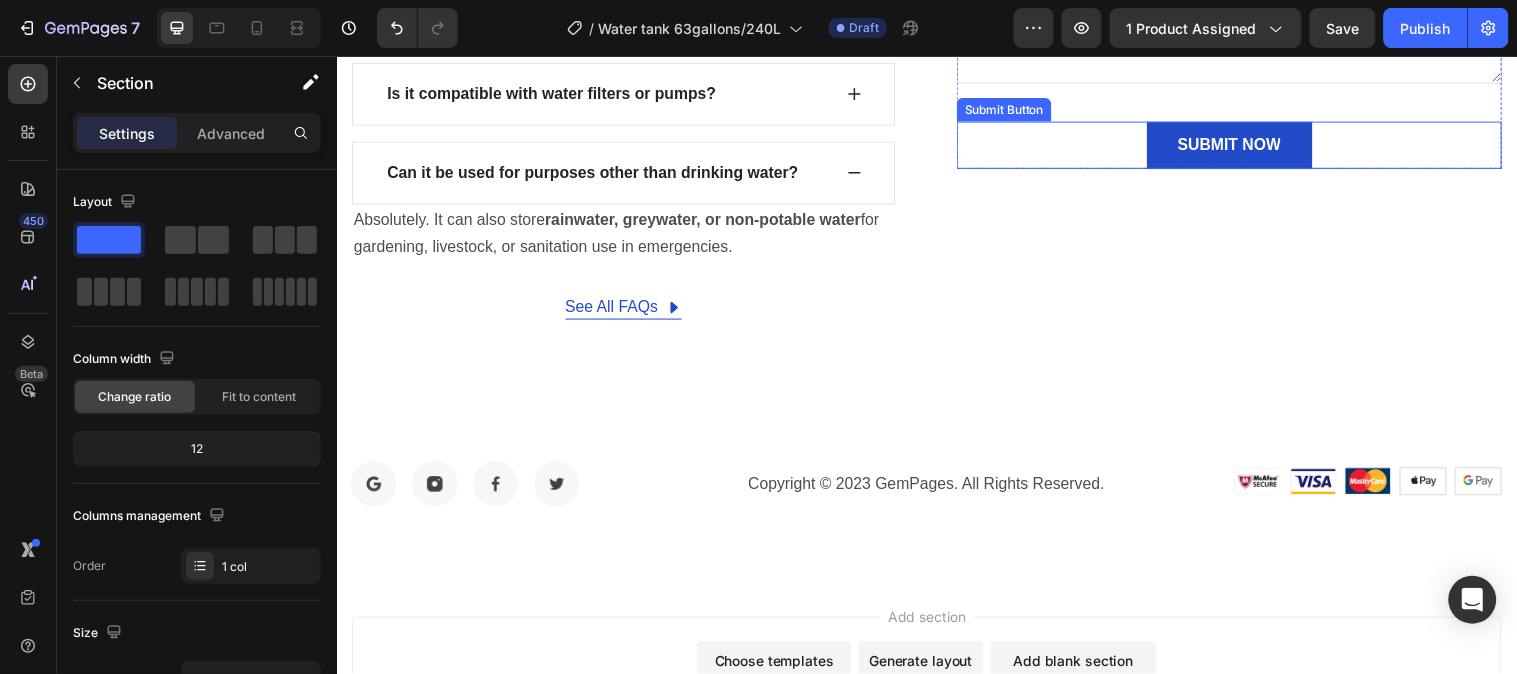 scroll, scrollTop: 7878, scrollLeft: 0, axis: vertical 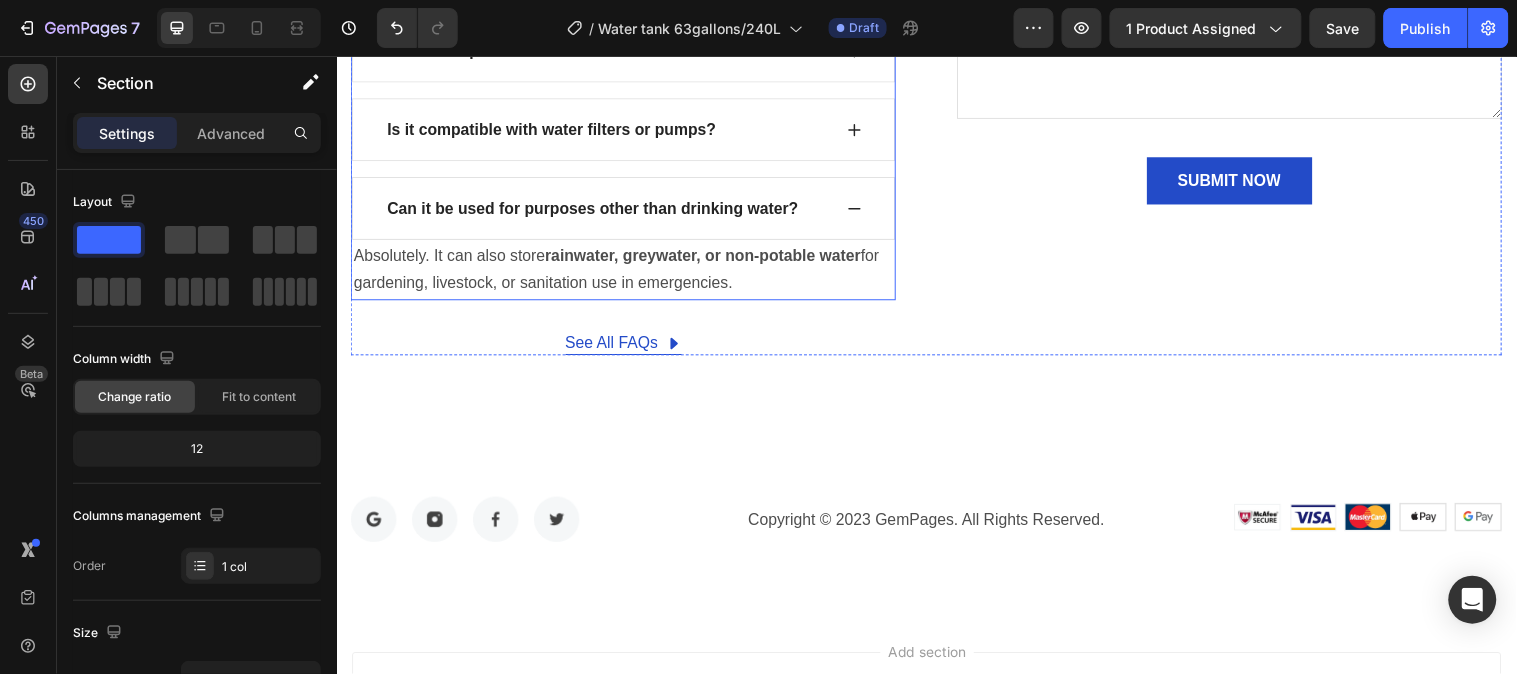click 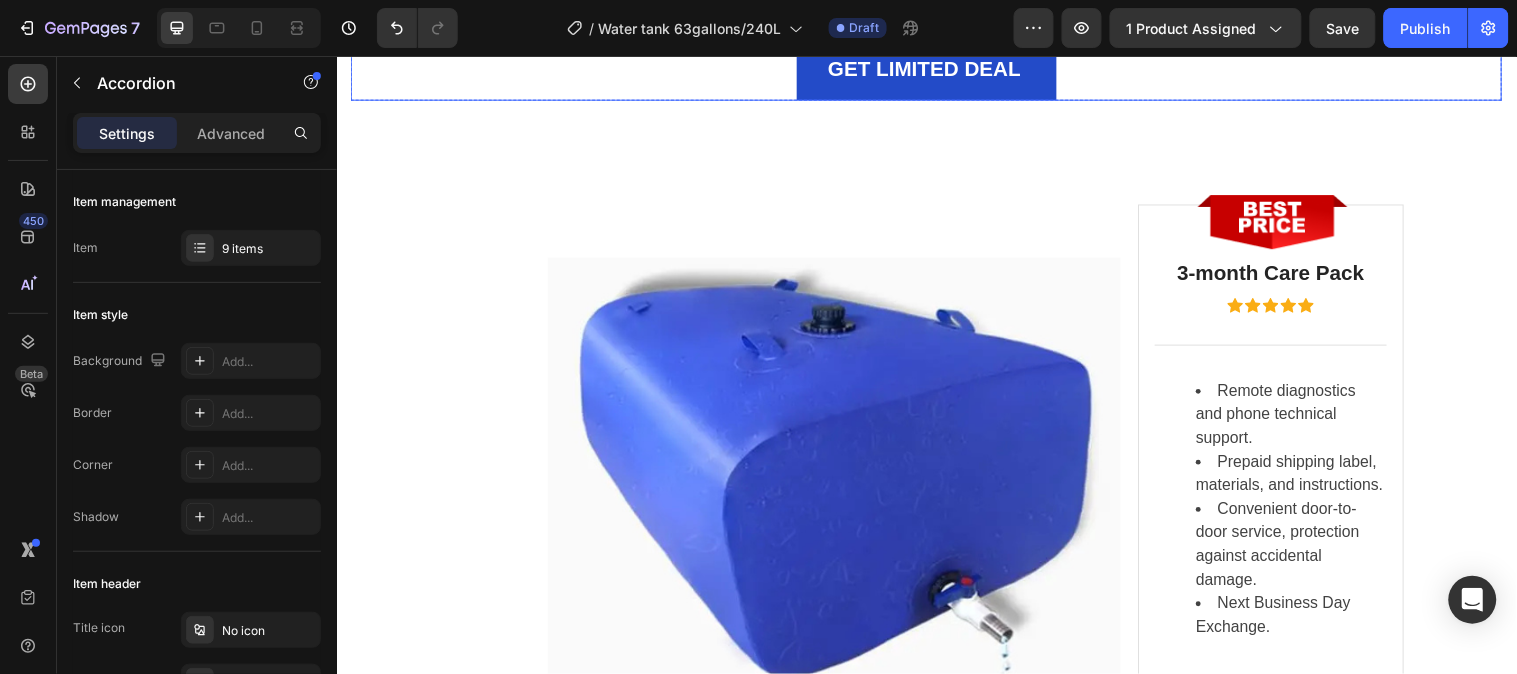scroll, scrollTop: 5212, scrollLeft: 0, axis: vertical 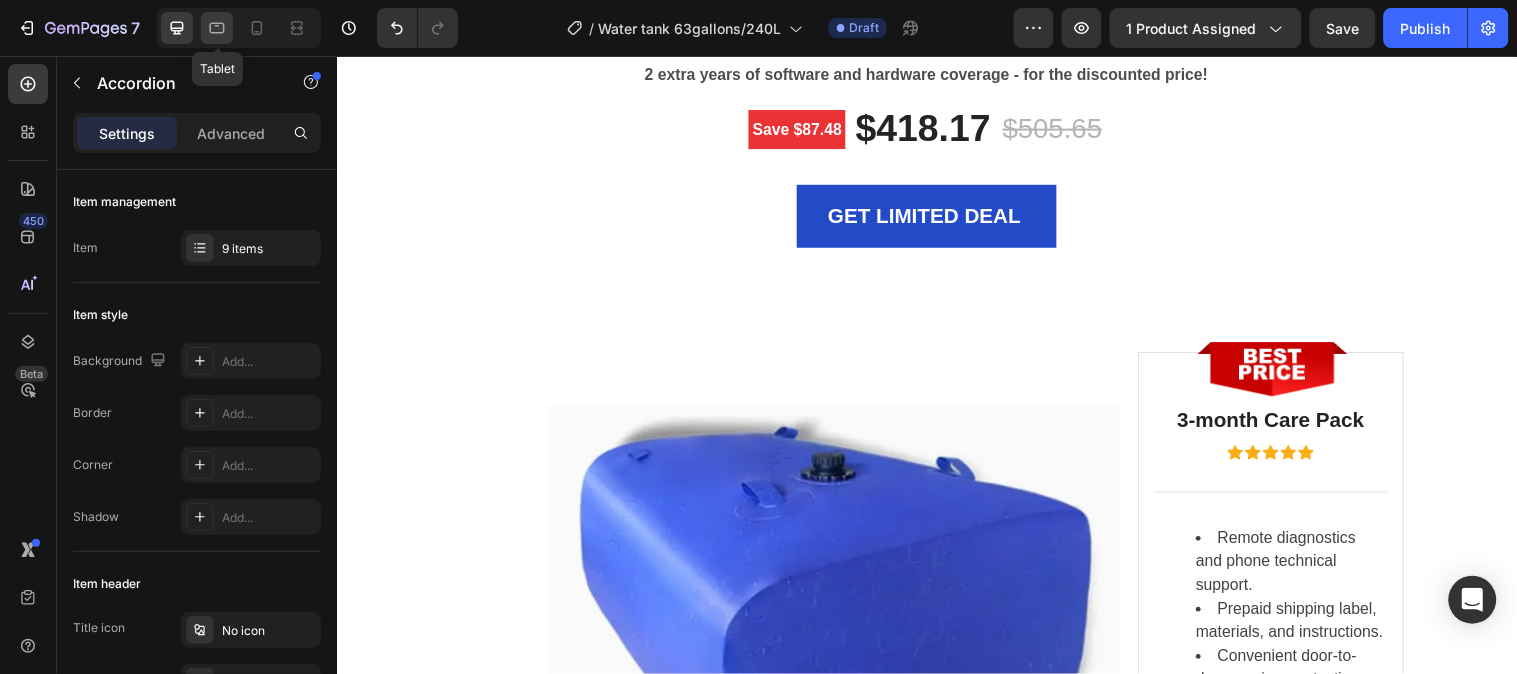 click 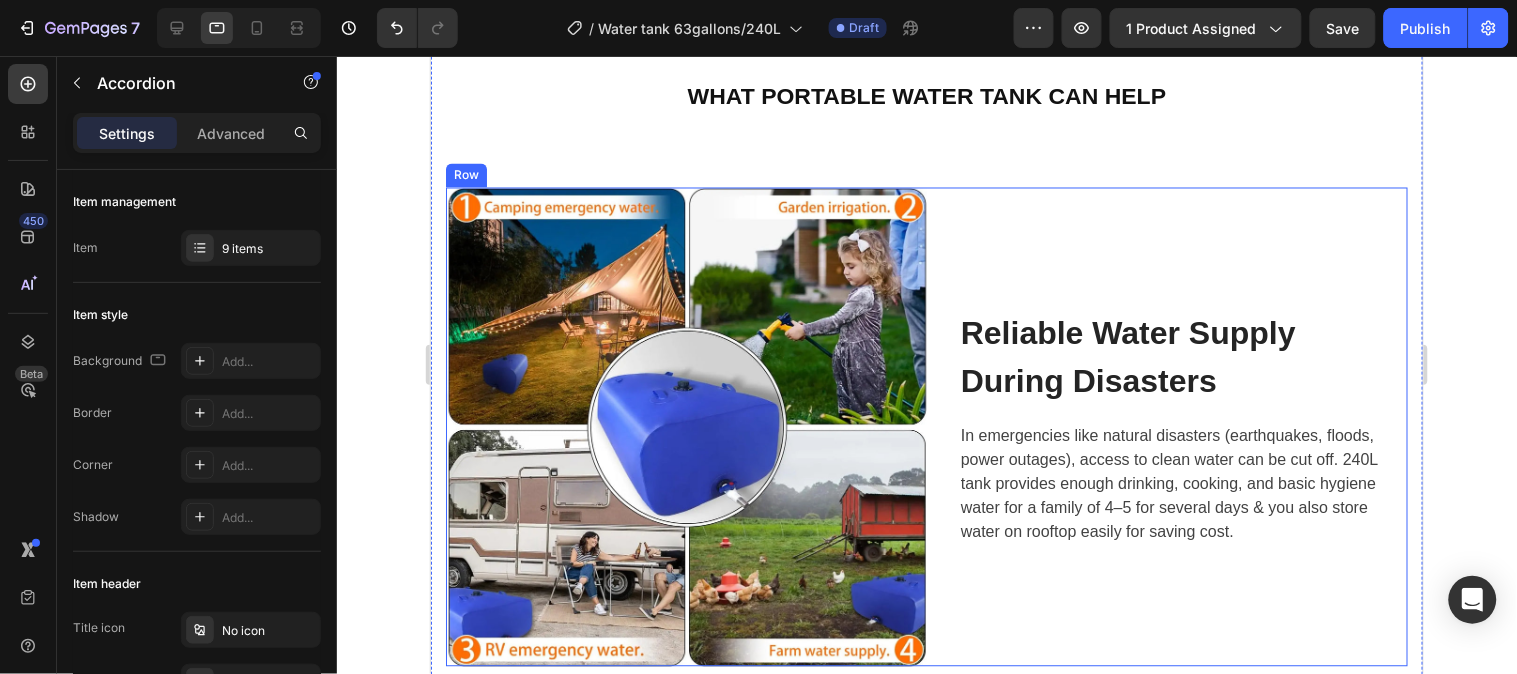 scroll, scrollTop: 2555, scrollLeft: 0, axis: vertical 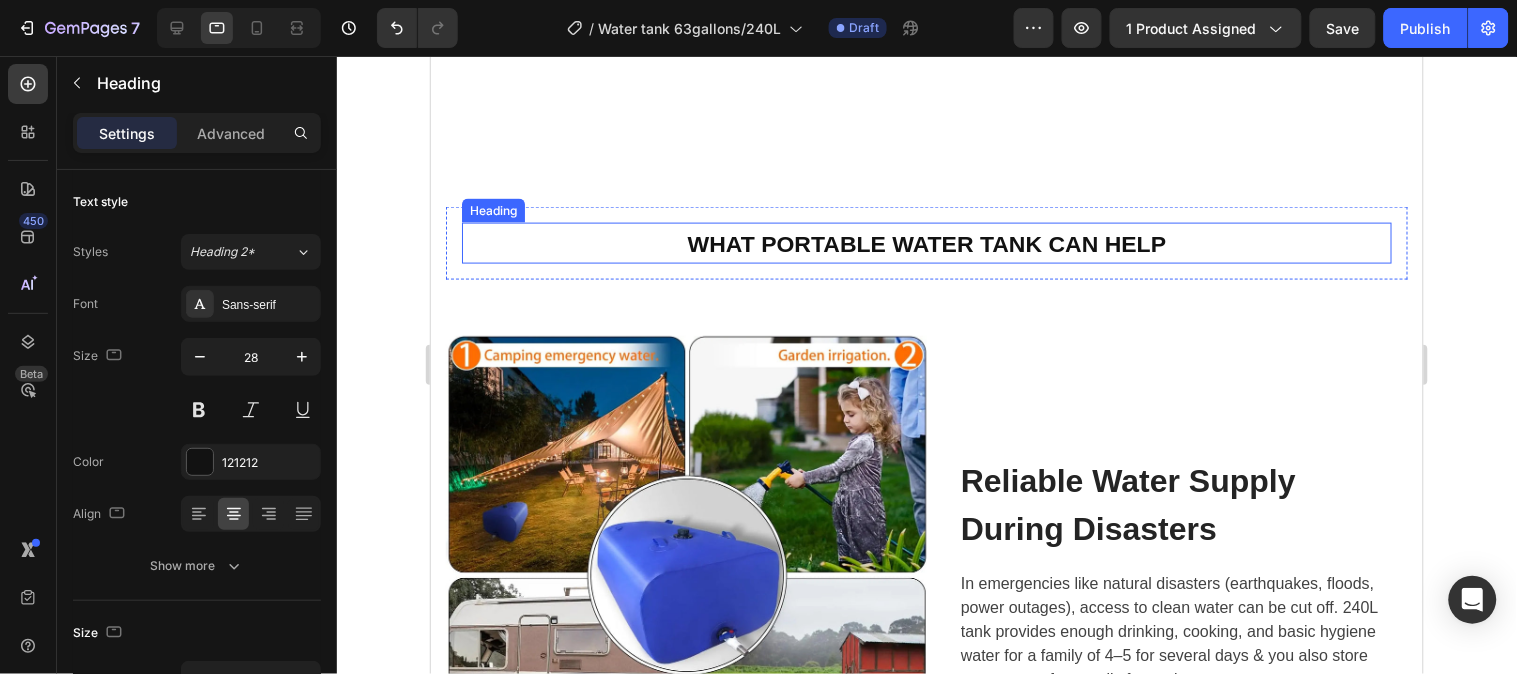 click on "WHAT PORTABLE WATER TANK CAN HELP" at bounding box center (926, 243) 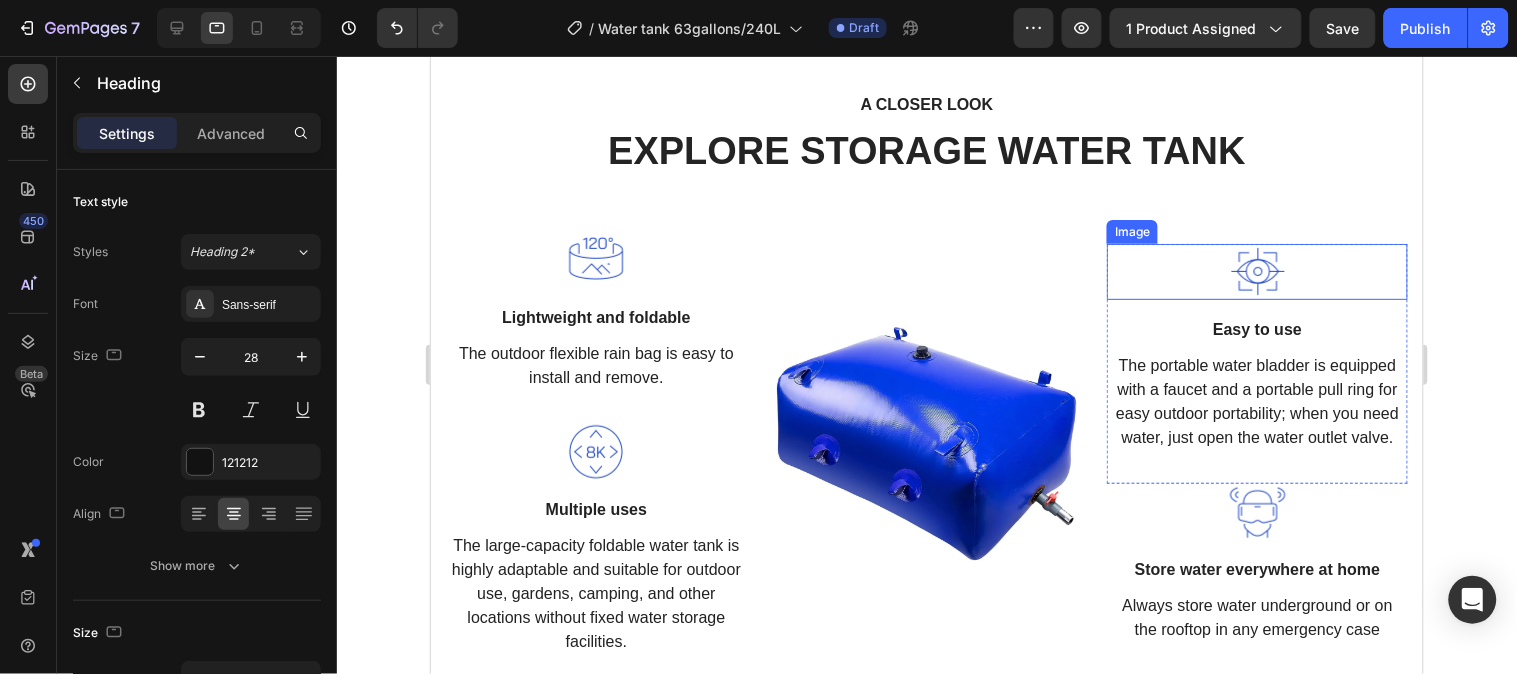 scroll, scrollTop: 2000, scrollLeft: 0, axis: vertical 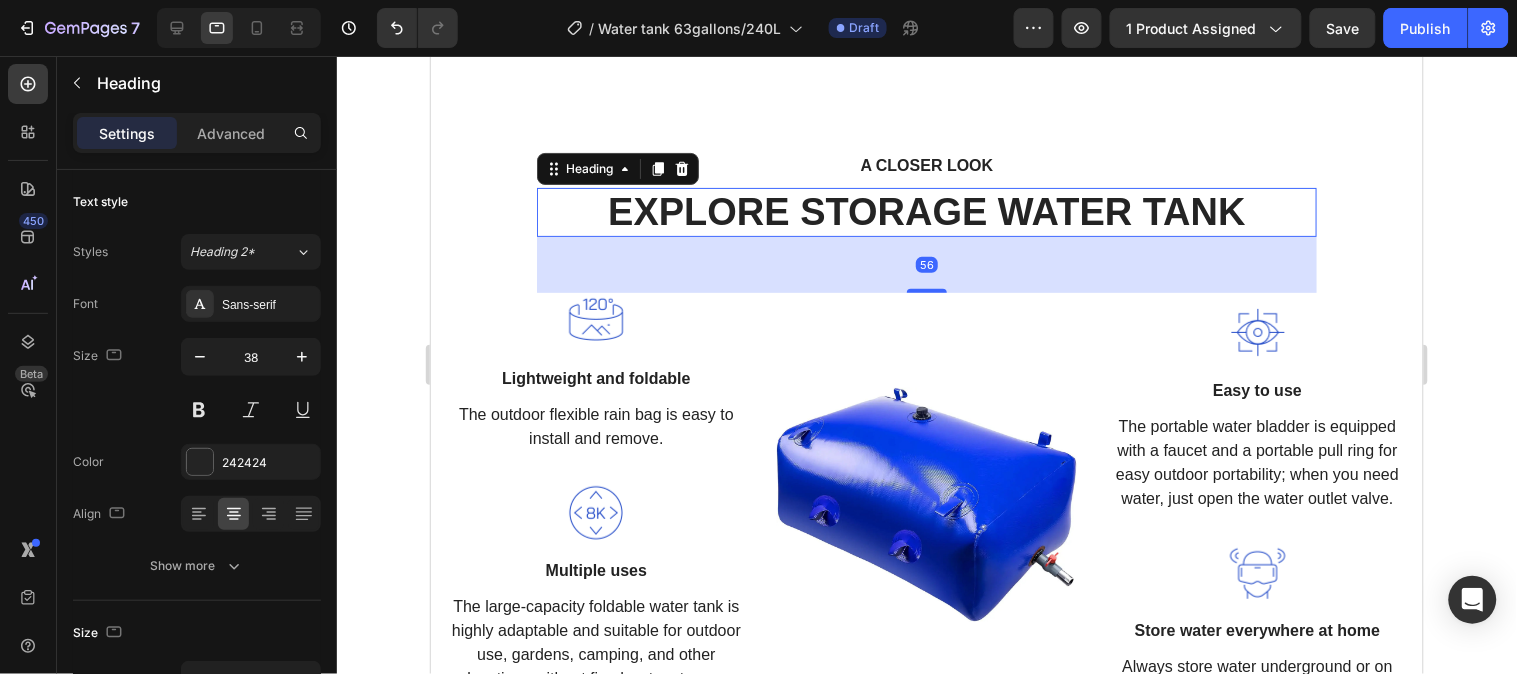 click on "EXPLORE STORAGE WATER TANK" at bounding box center [926, 212] 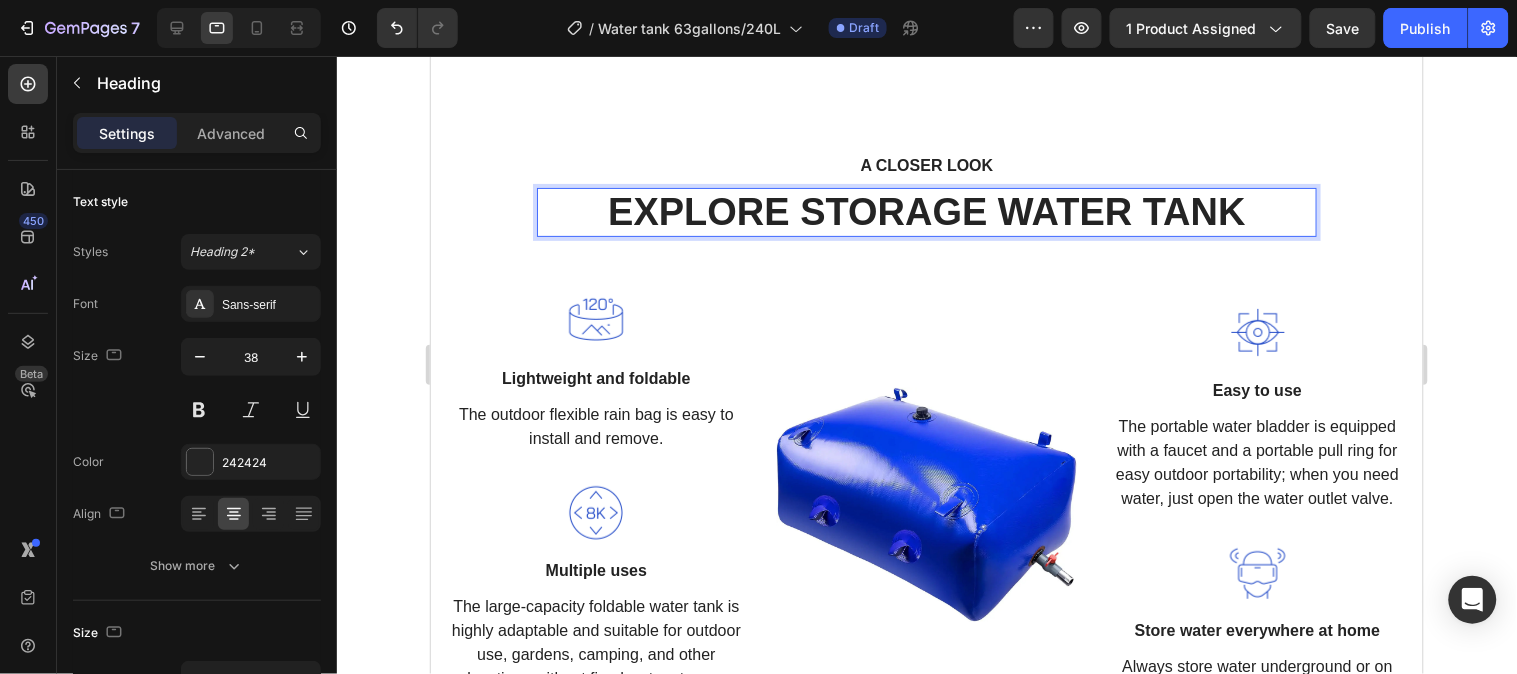 click on "EXPLORE STORAGE WATER TANK" at bounding box center [926, 212] 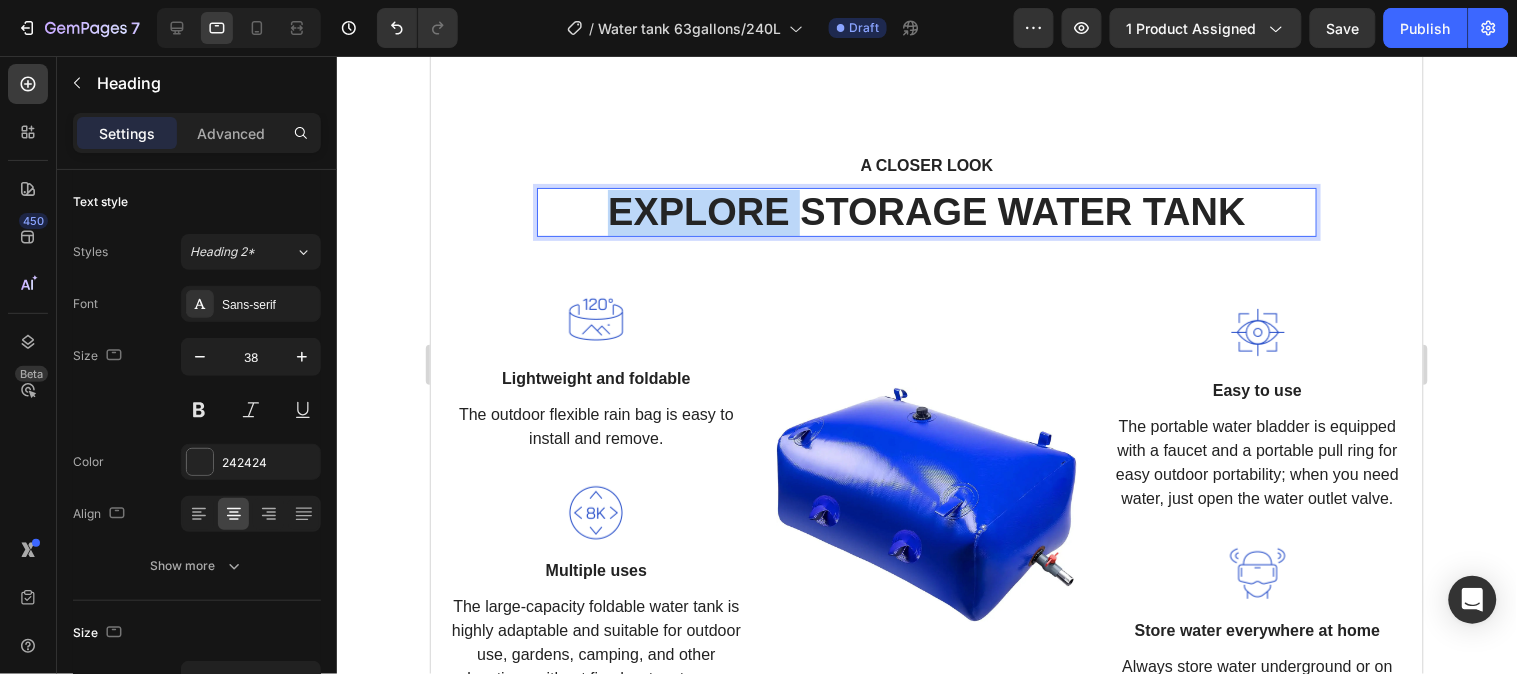 click on "EXPLORE STORAGE WATER TANK" at bounding box center [926, 212] 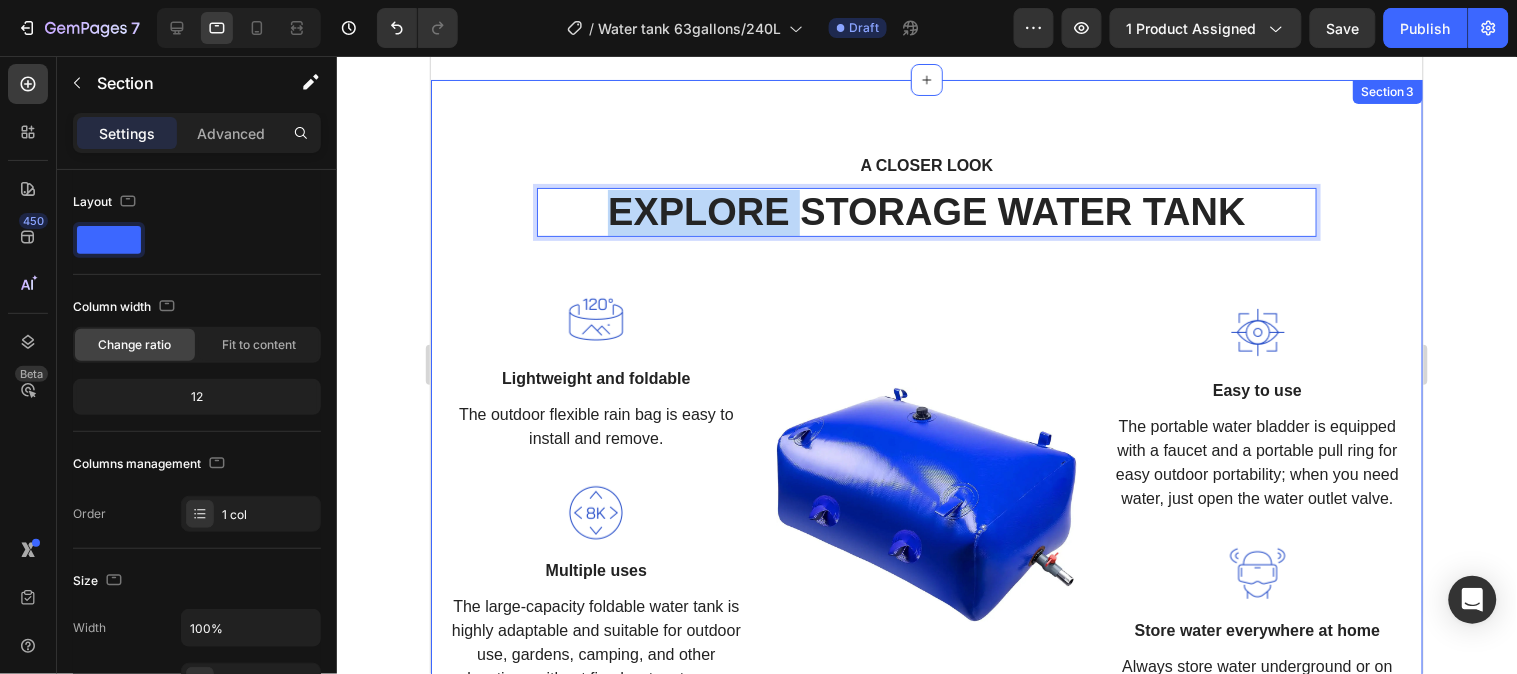 click on "A CLOSER LOOK Text block EXPLORE STORAGE WATER TANK Heading   56 Row Image Lightweight and foldable Text block  The outdoor flexible rain bag is easy to install and remove. Text block Row Image Multiple uses Text block The large-capacity foldable water tank is highly adaptable and suitable for outdoor use, gardens, camping, and other locations without fixed water storage facilities.  Text block Row Image Image Easy to use Text block The portable water bladder is equipped with a faucet and a portable pull ring for easy outdoor portability; when you need water, just open the water outlet valve. Text block Row Image  Store water everywhere at home Text block Always store water underground or on the rooftop in any emergency case Text block Row Row Section 3" at bounding box center [926, 434] 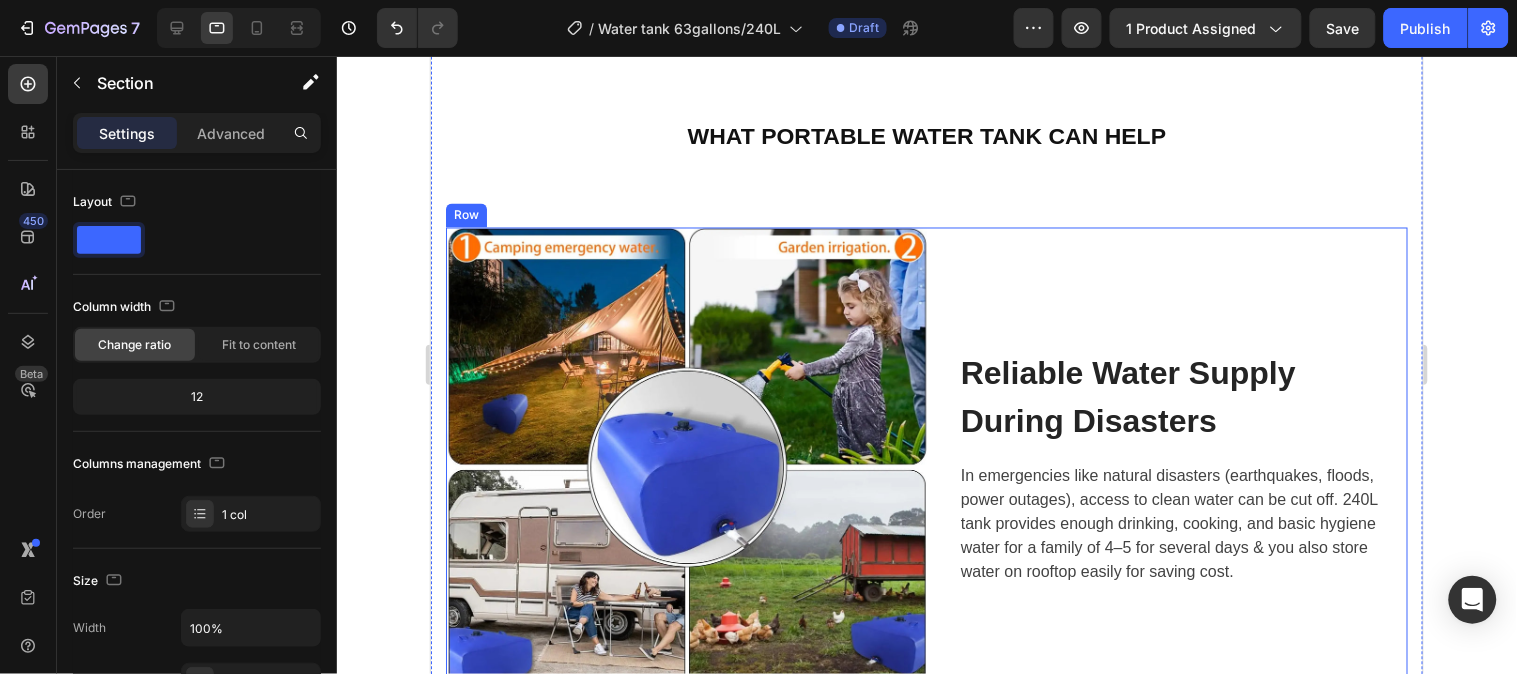 scroll, scrollTop: 2777, scrollLeft: 0, axis: vertical 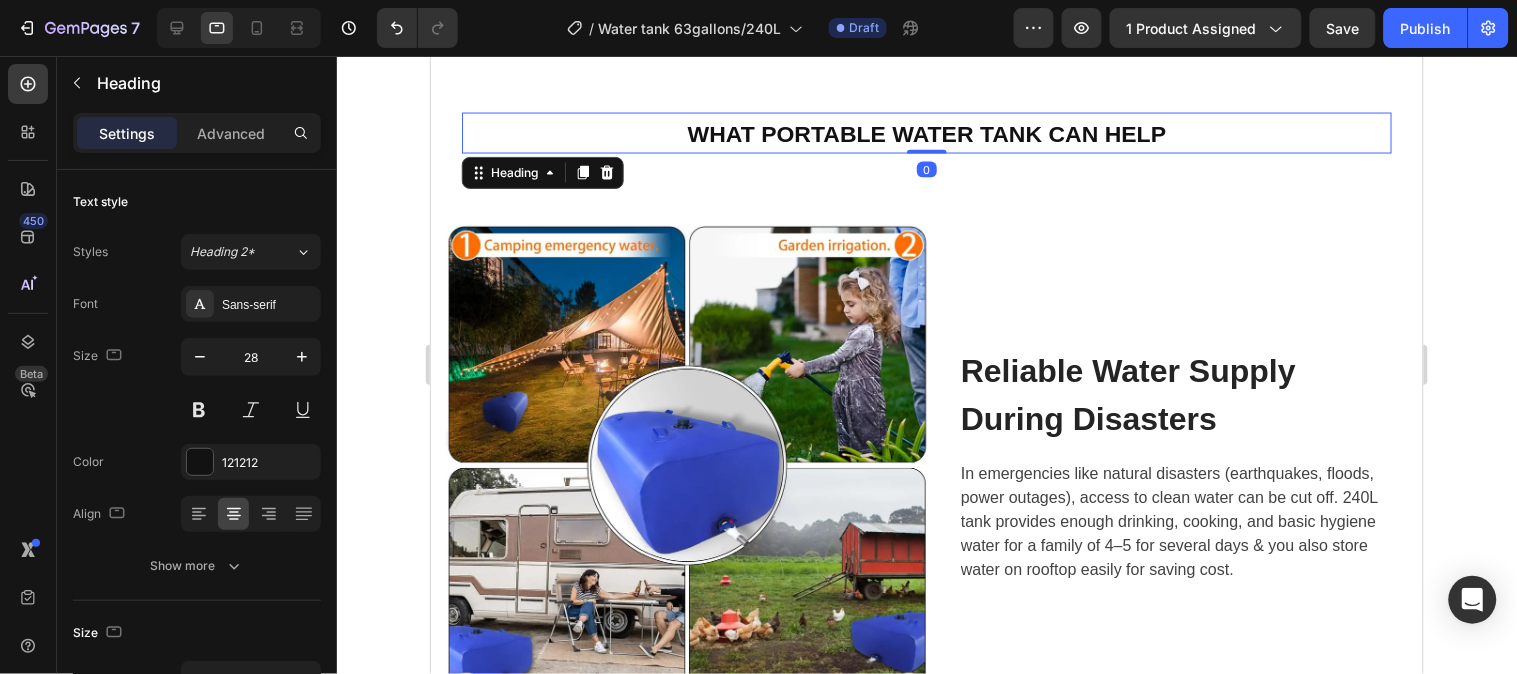 click on "WHAT PORTABLE WATER TANK CAN HELP" at bounding box center [926, 133] 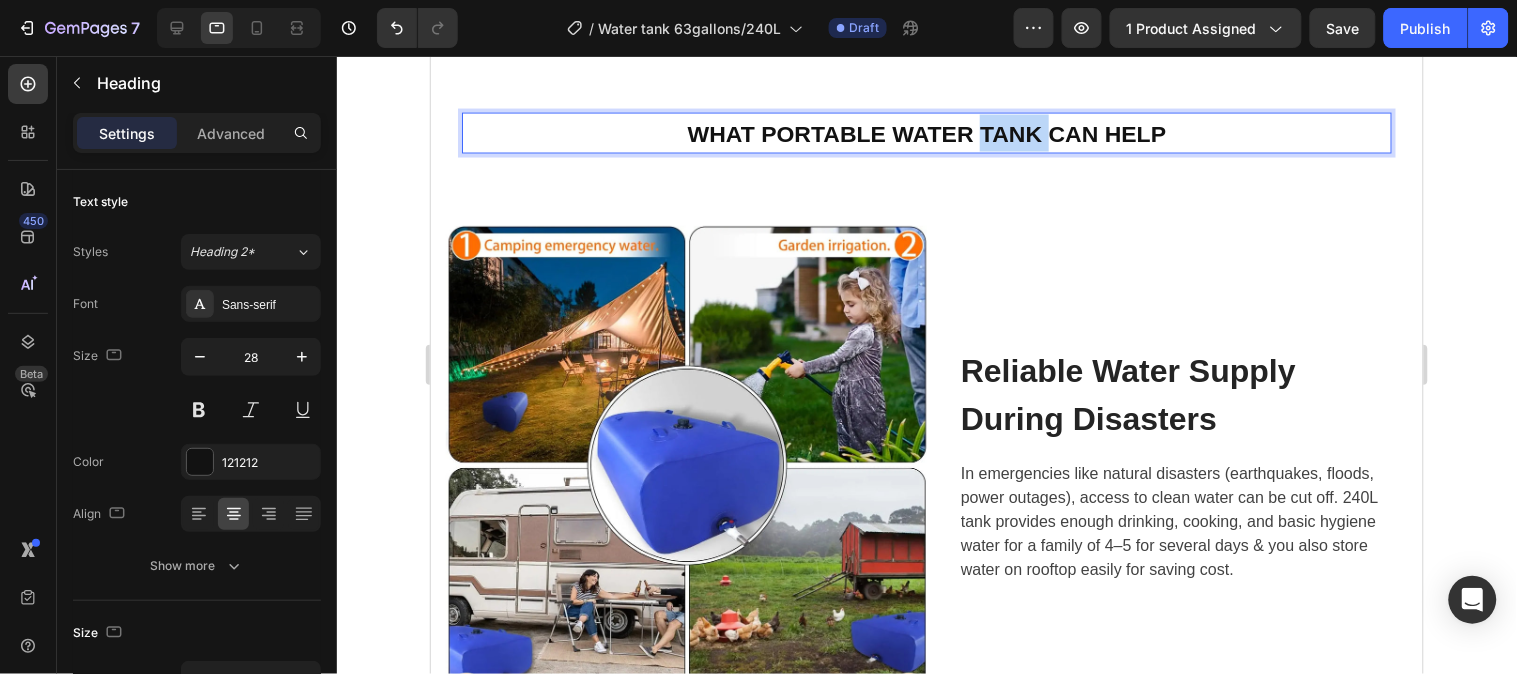 click on "WHAT PORTABLE WATER TANK CAN HELP" at bounding box center (926, 133) 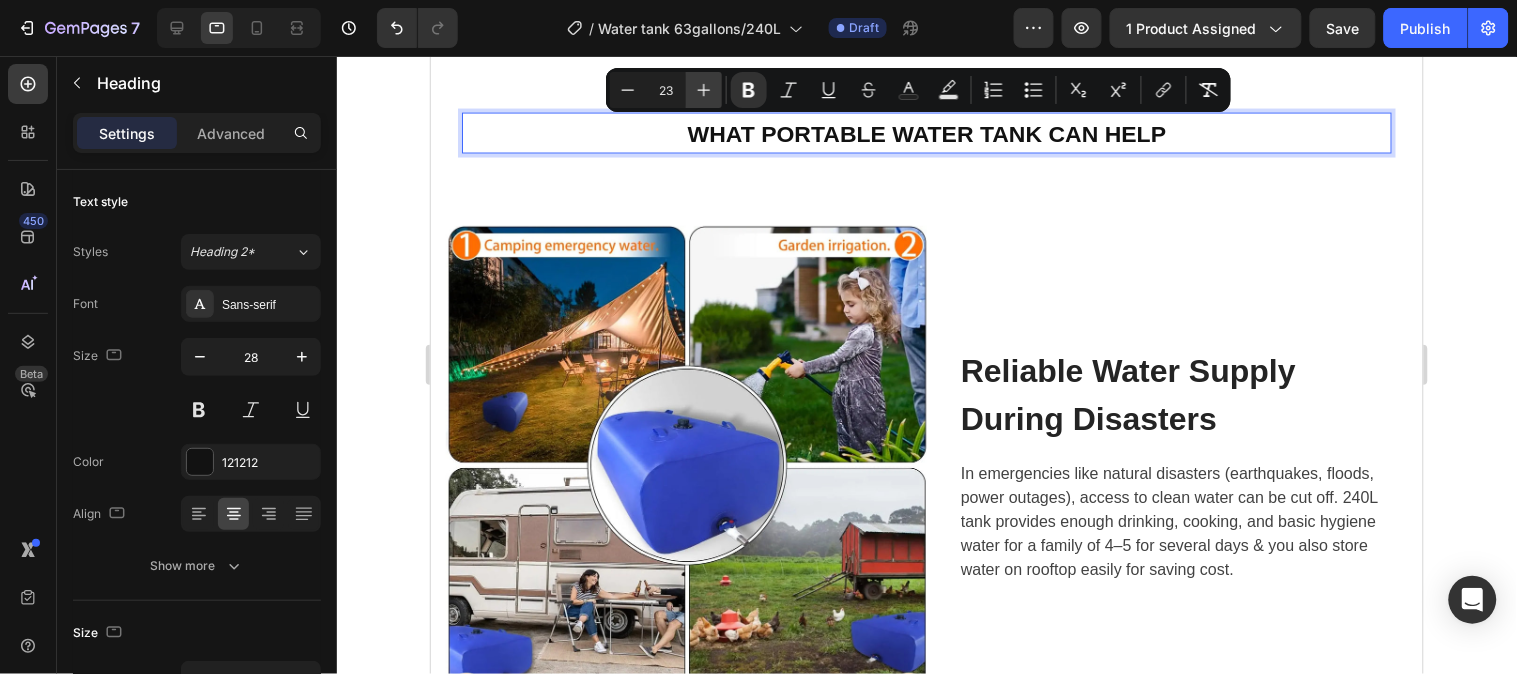 click 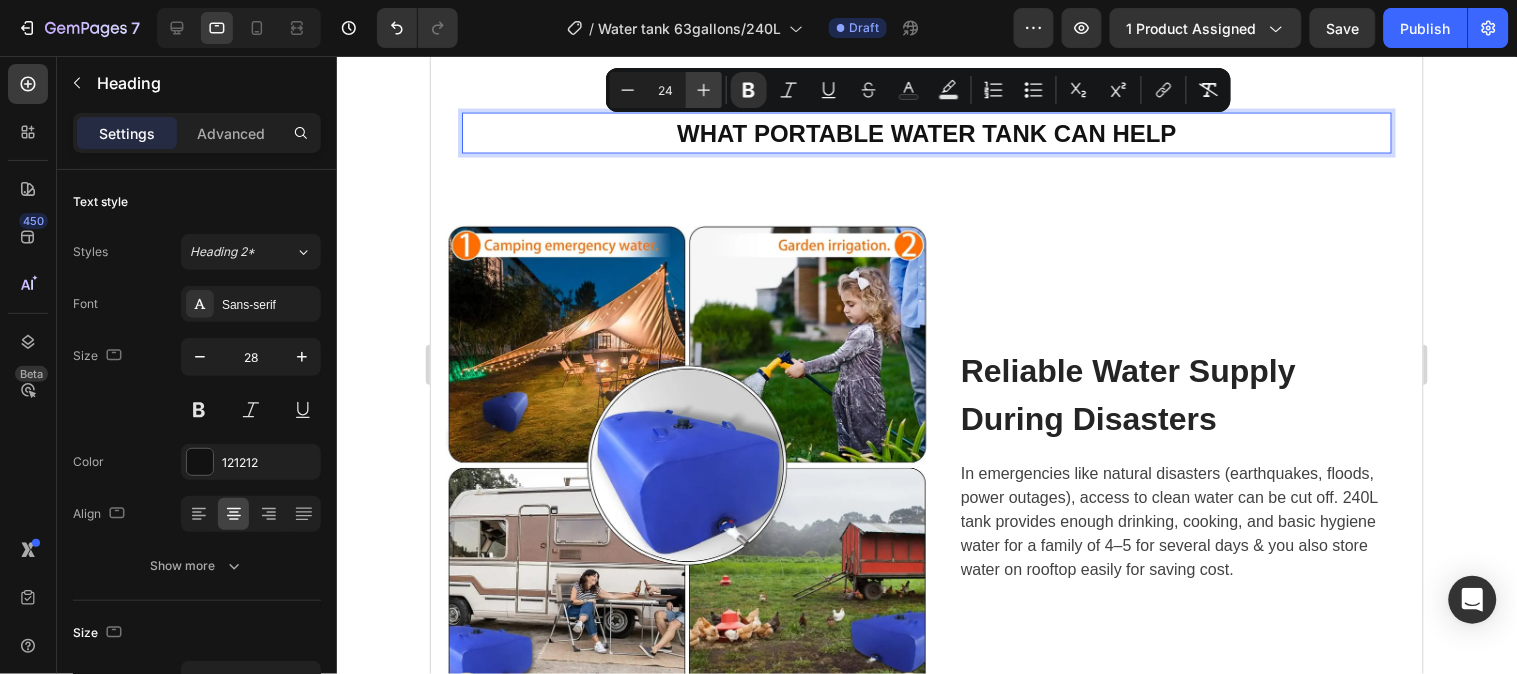 click 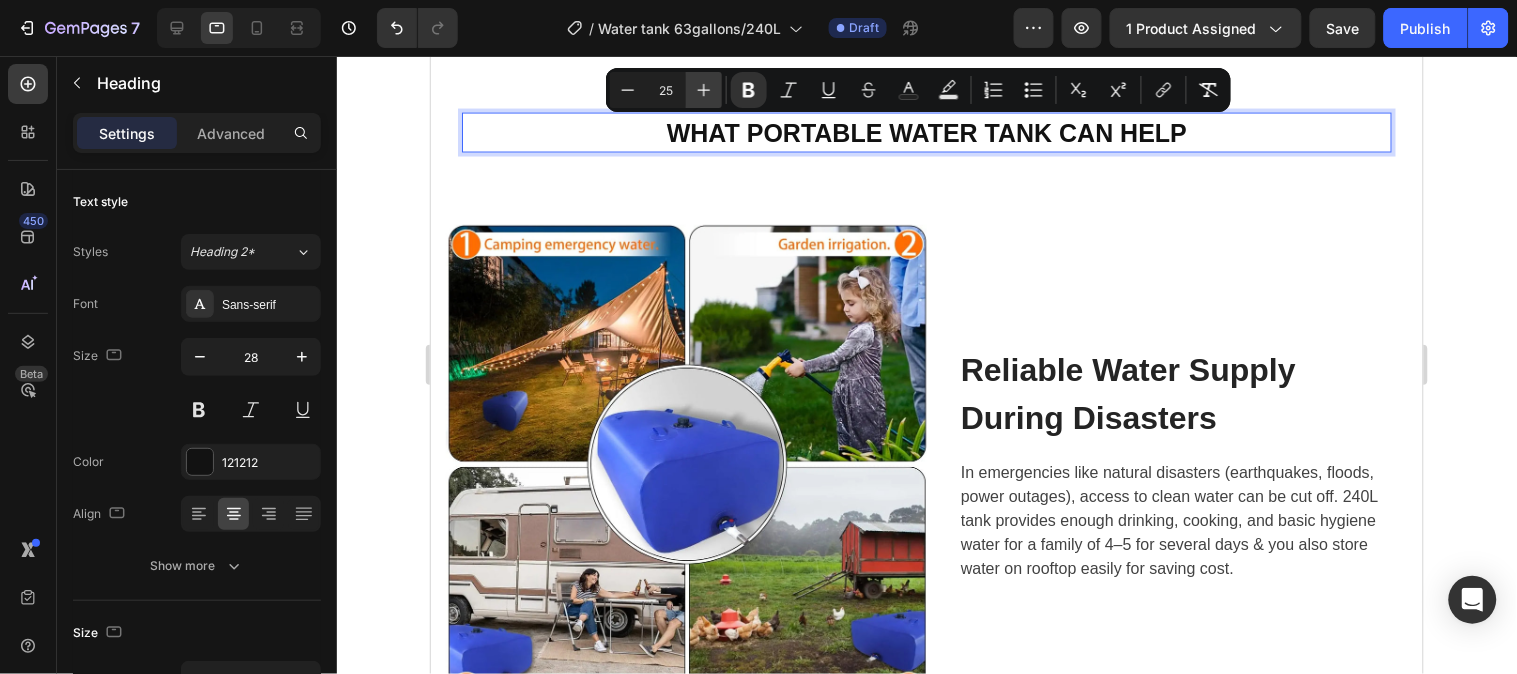 click 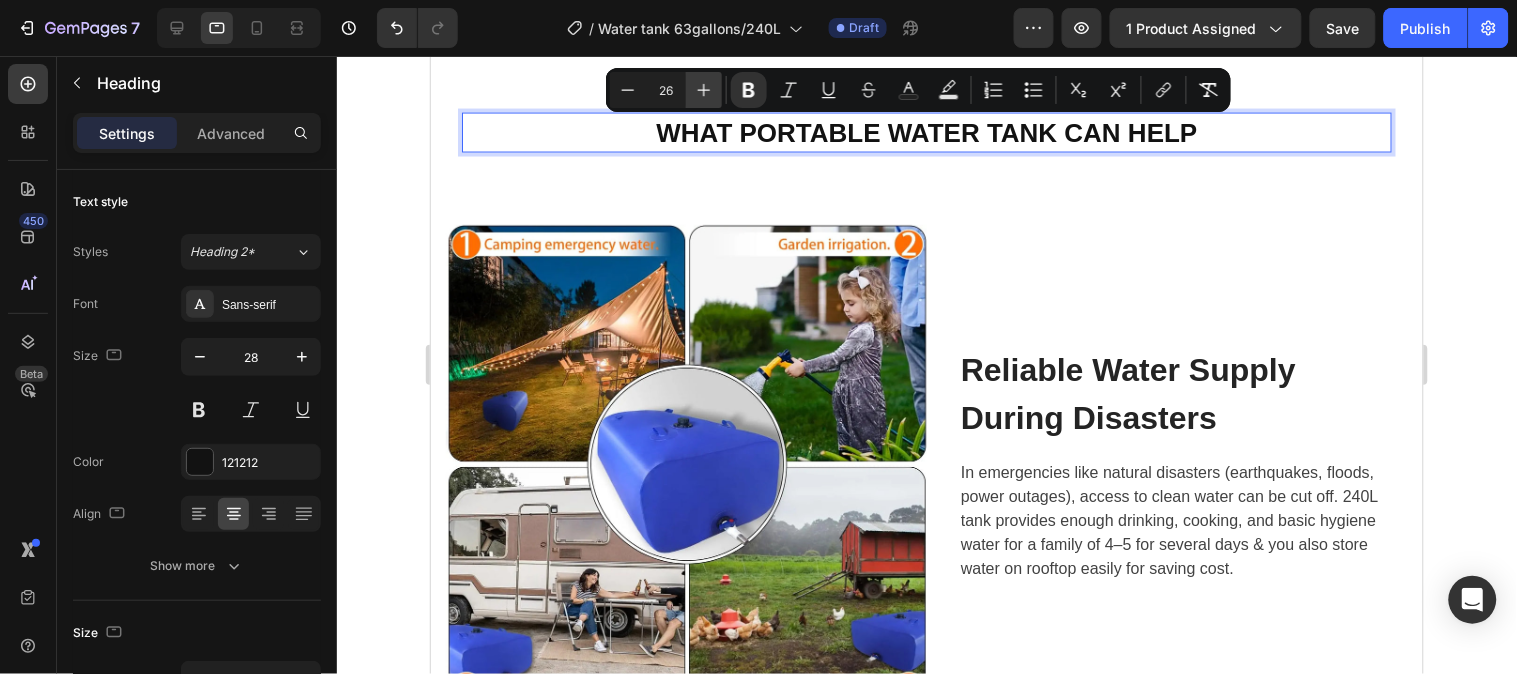 click 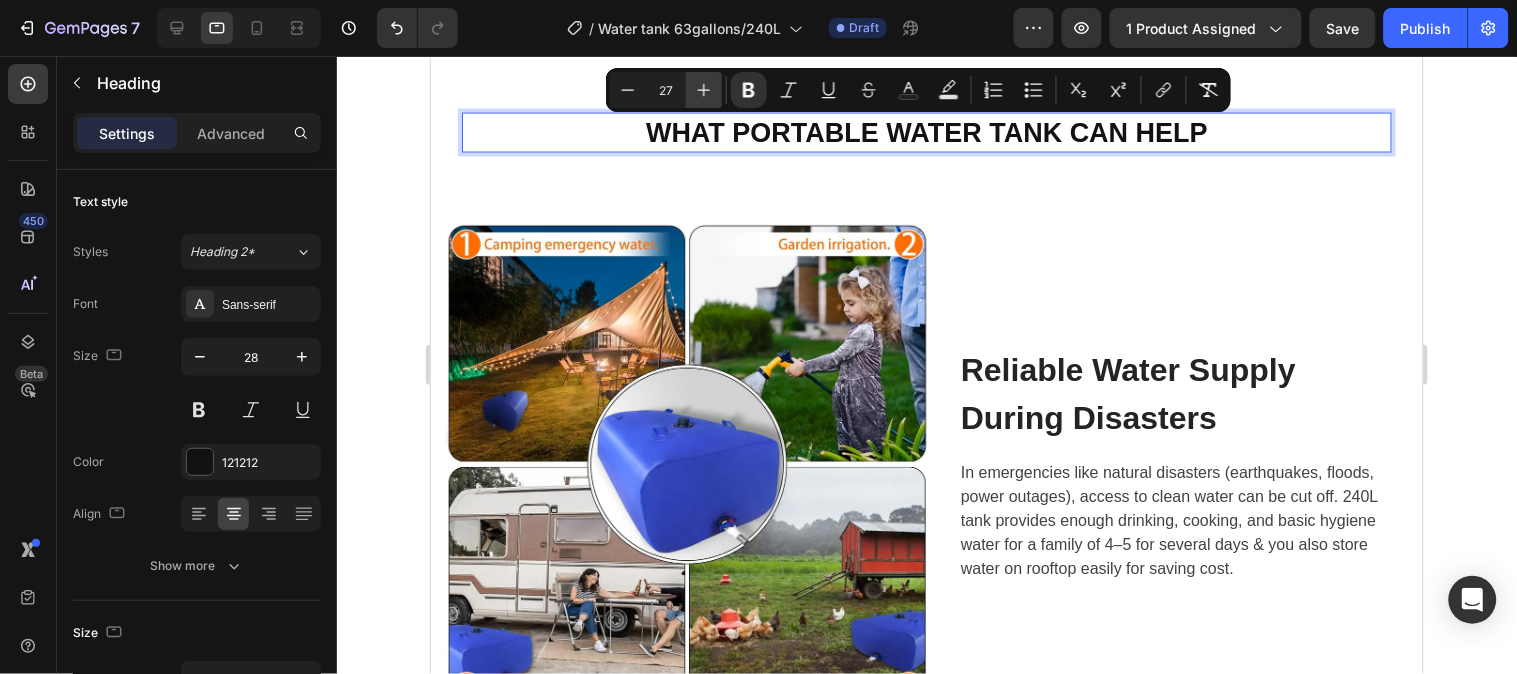click 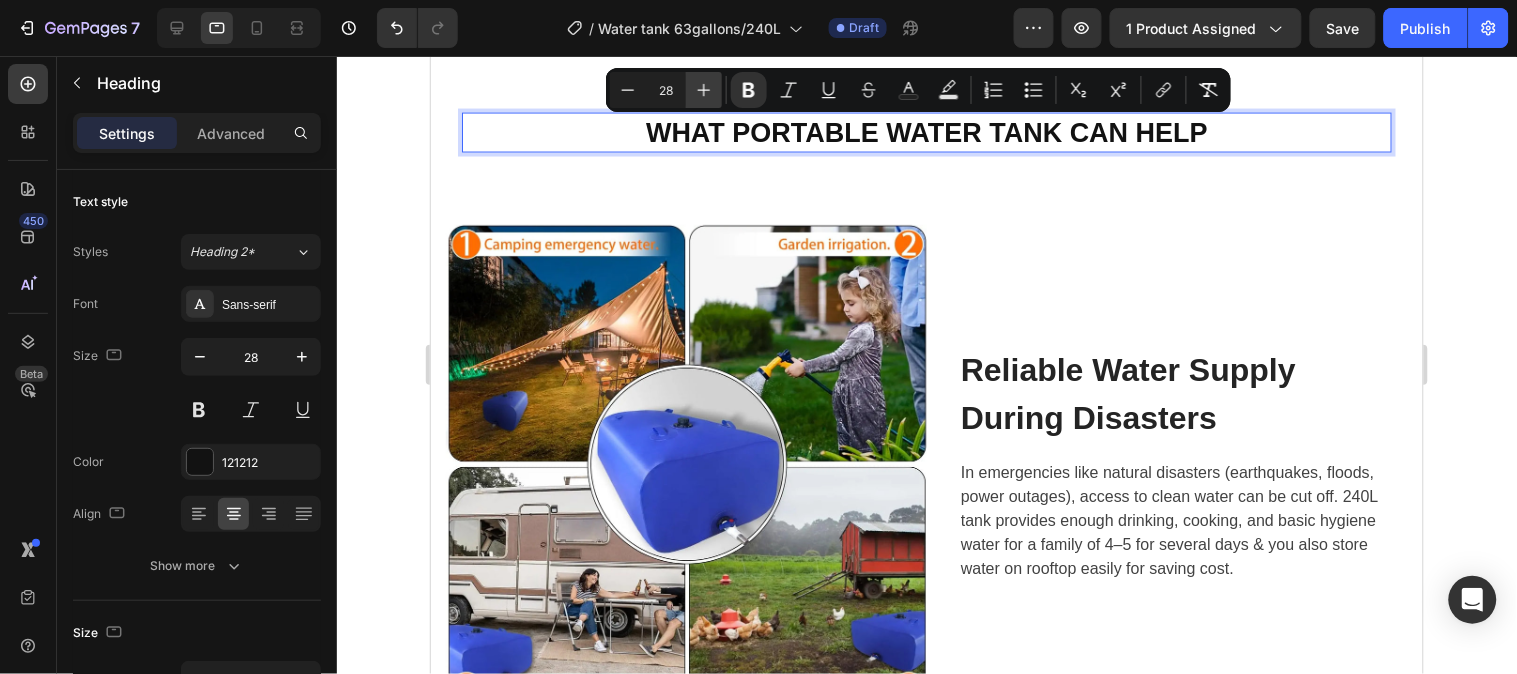 click 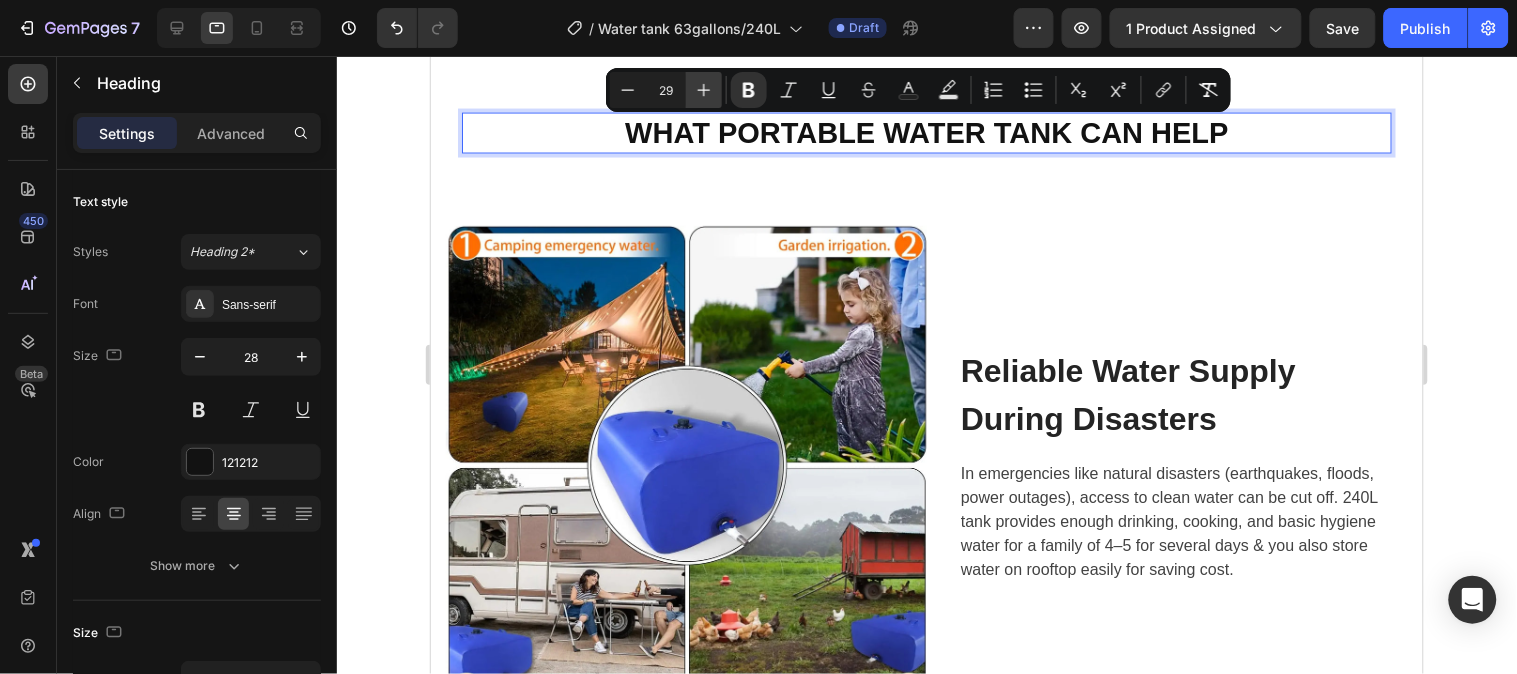 click 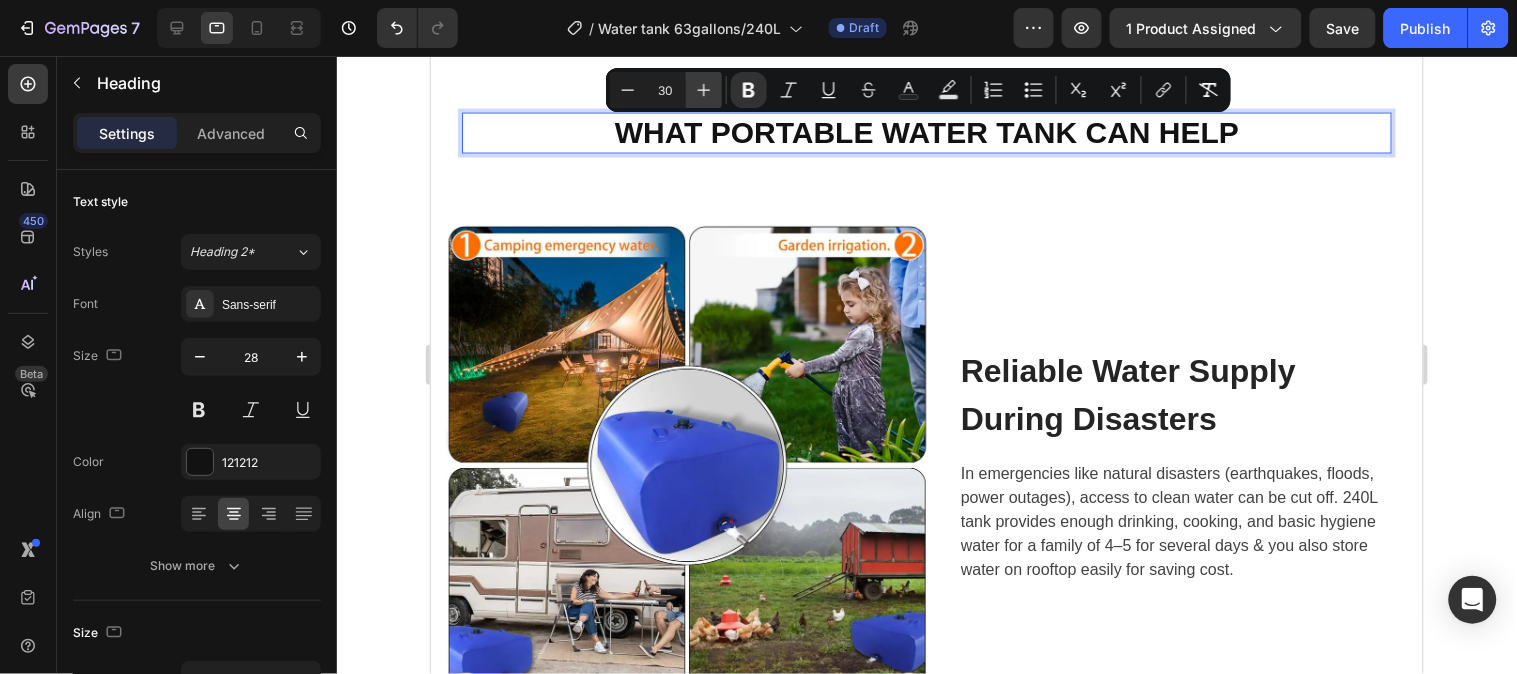 click 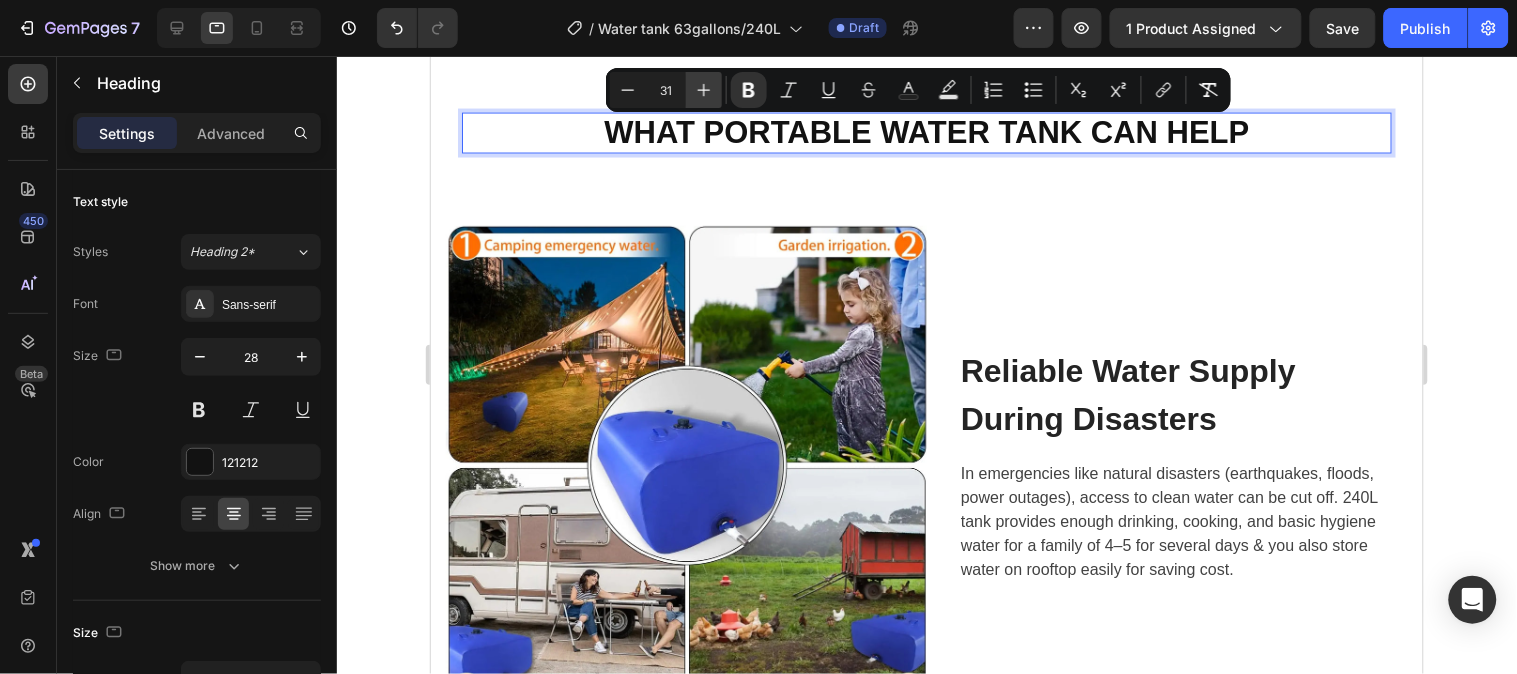 click 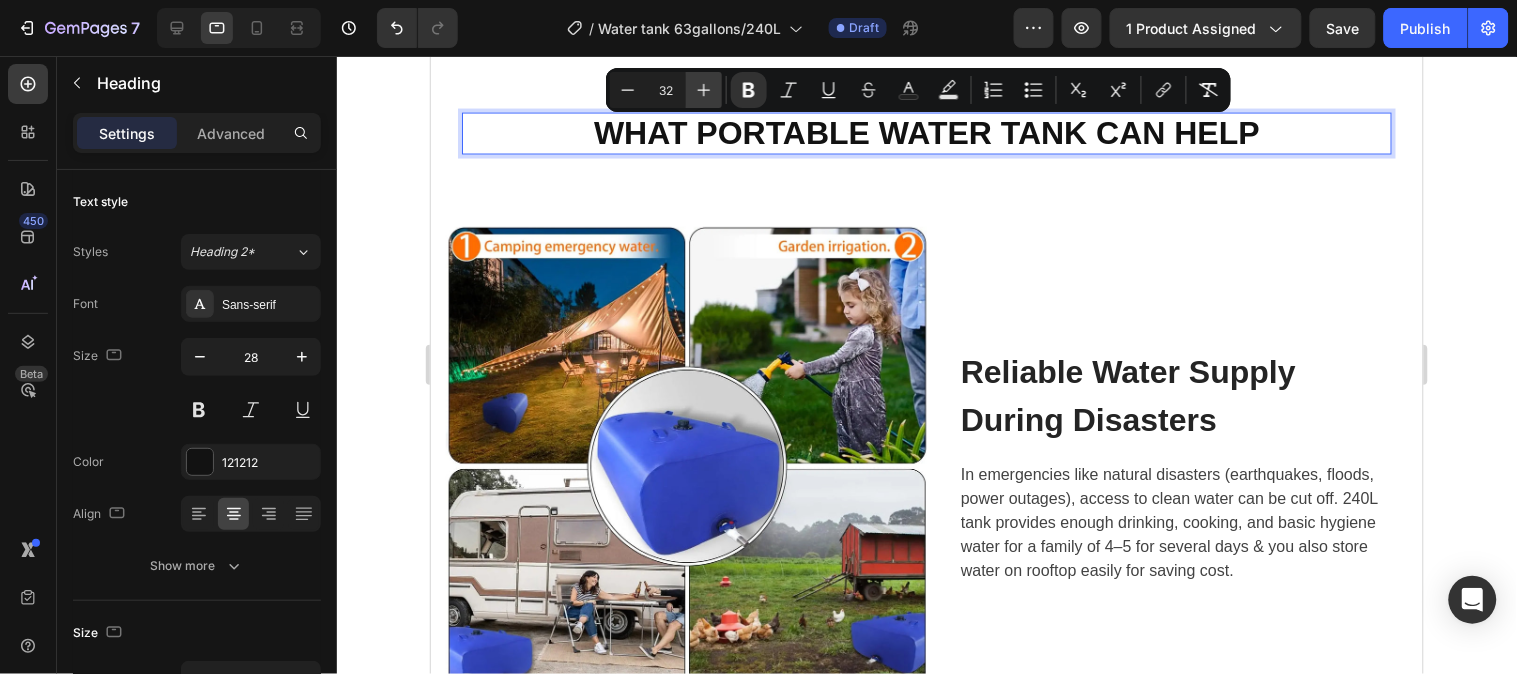 click 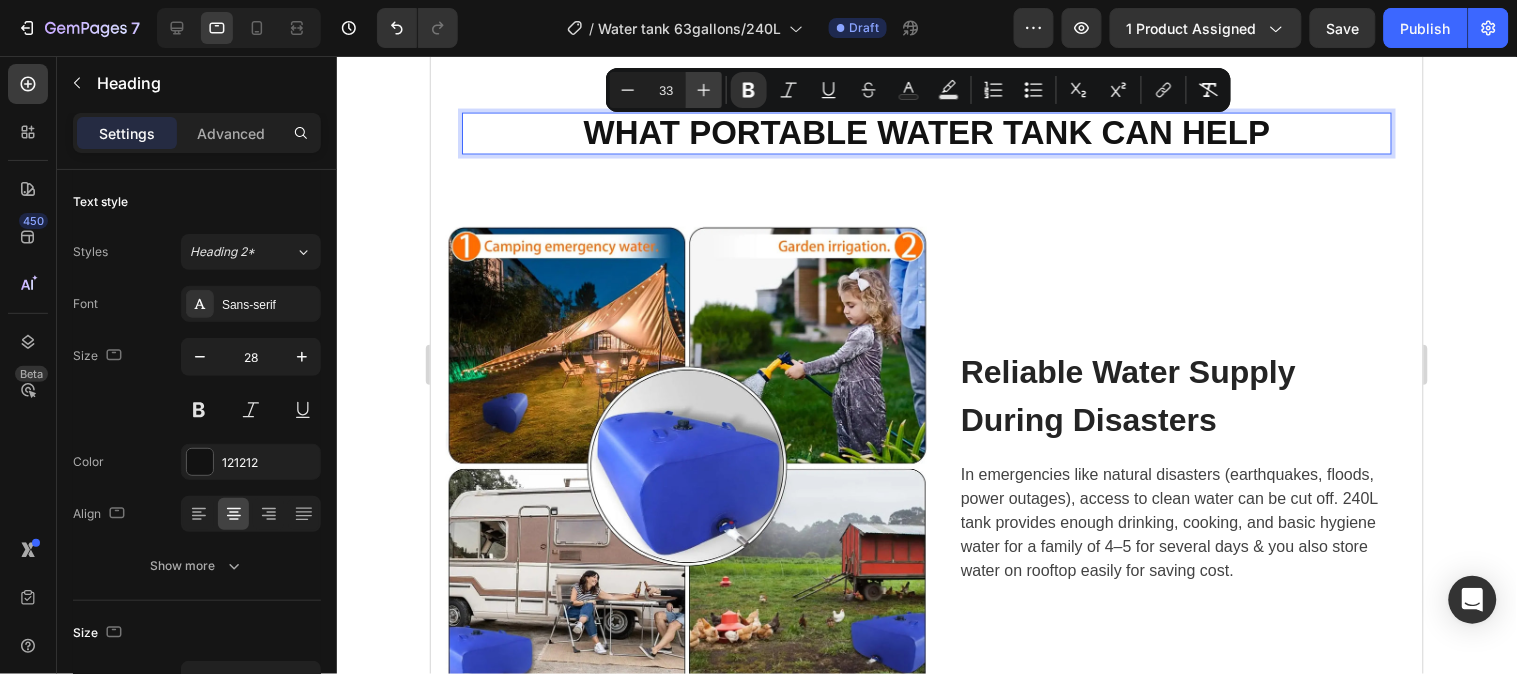 click 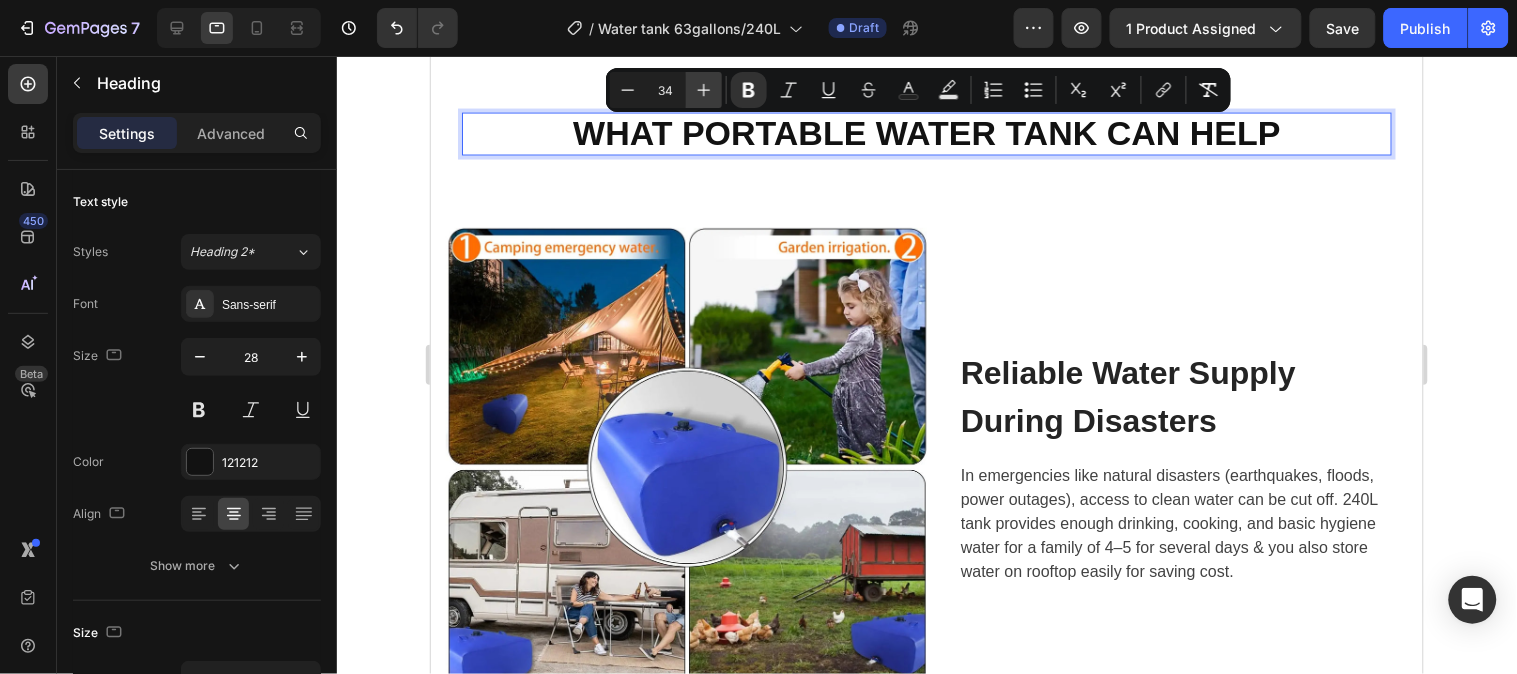 click 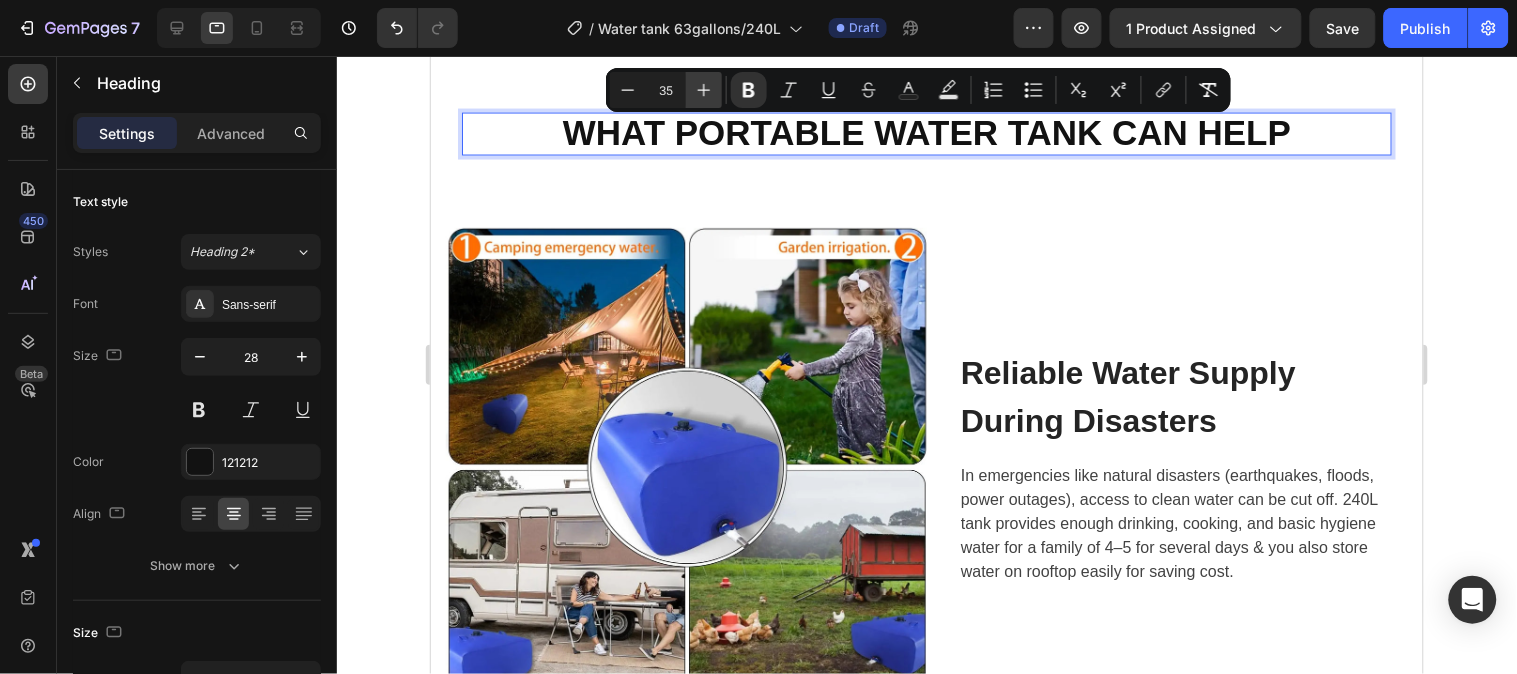 click 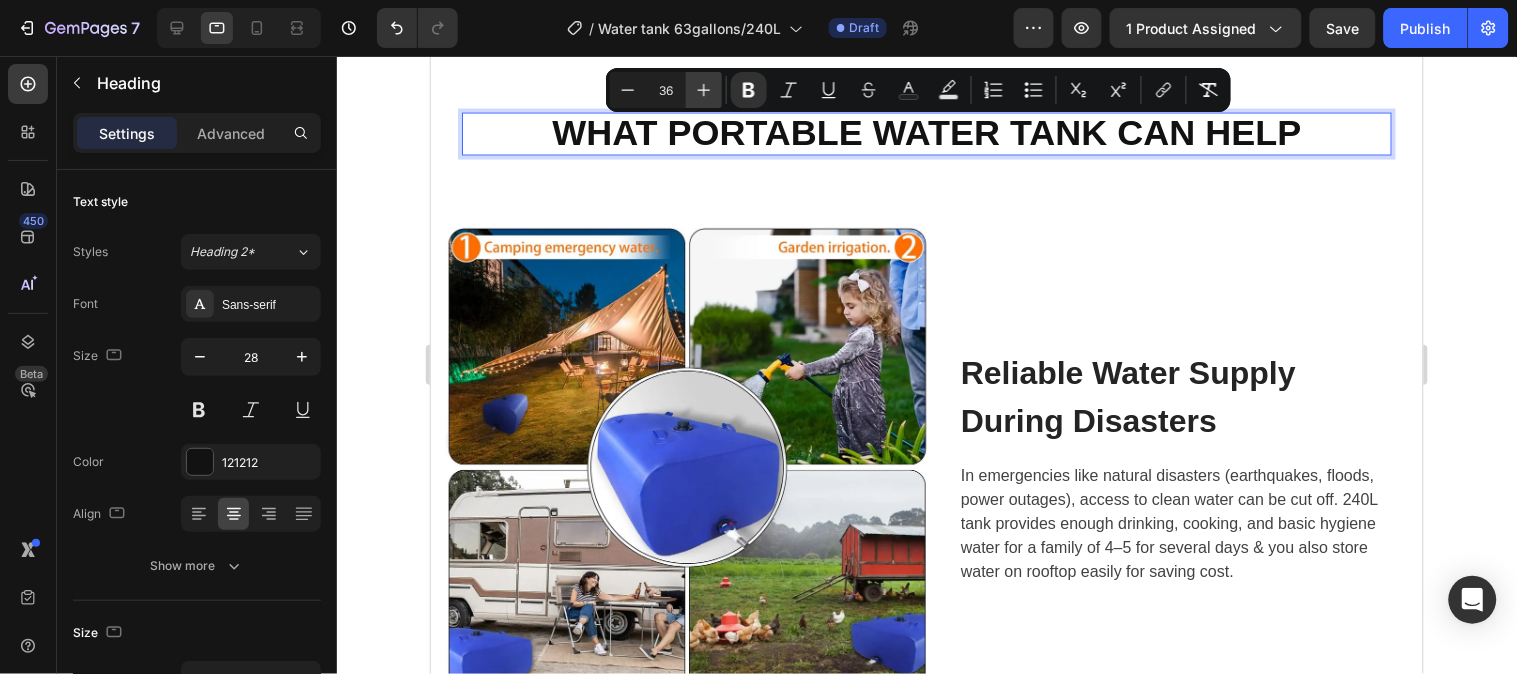 click 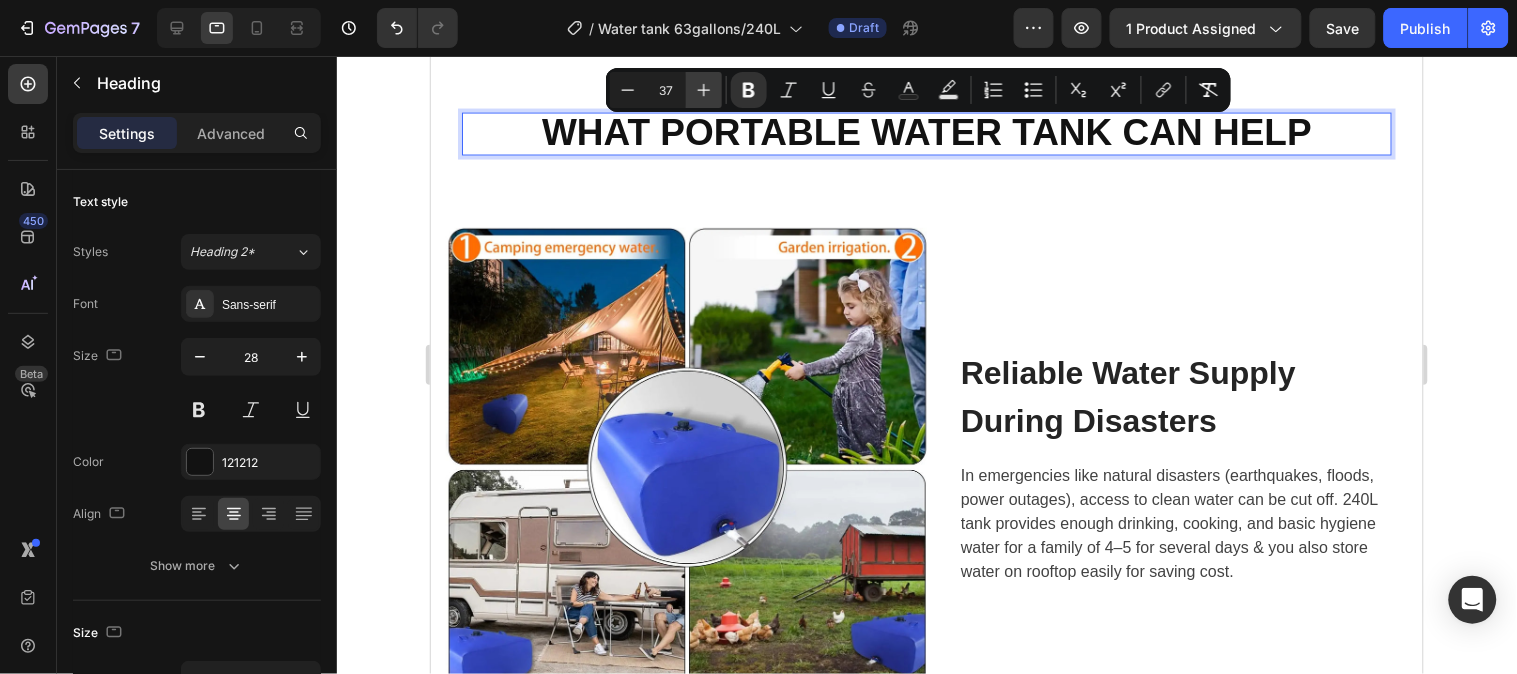 click 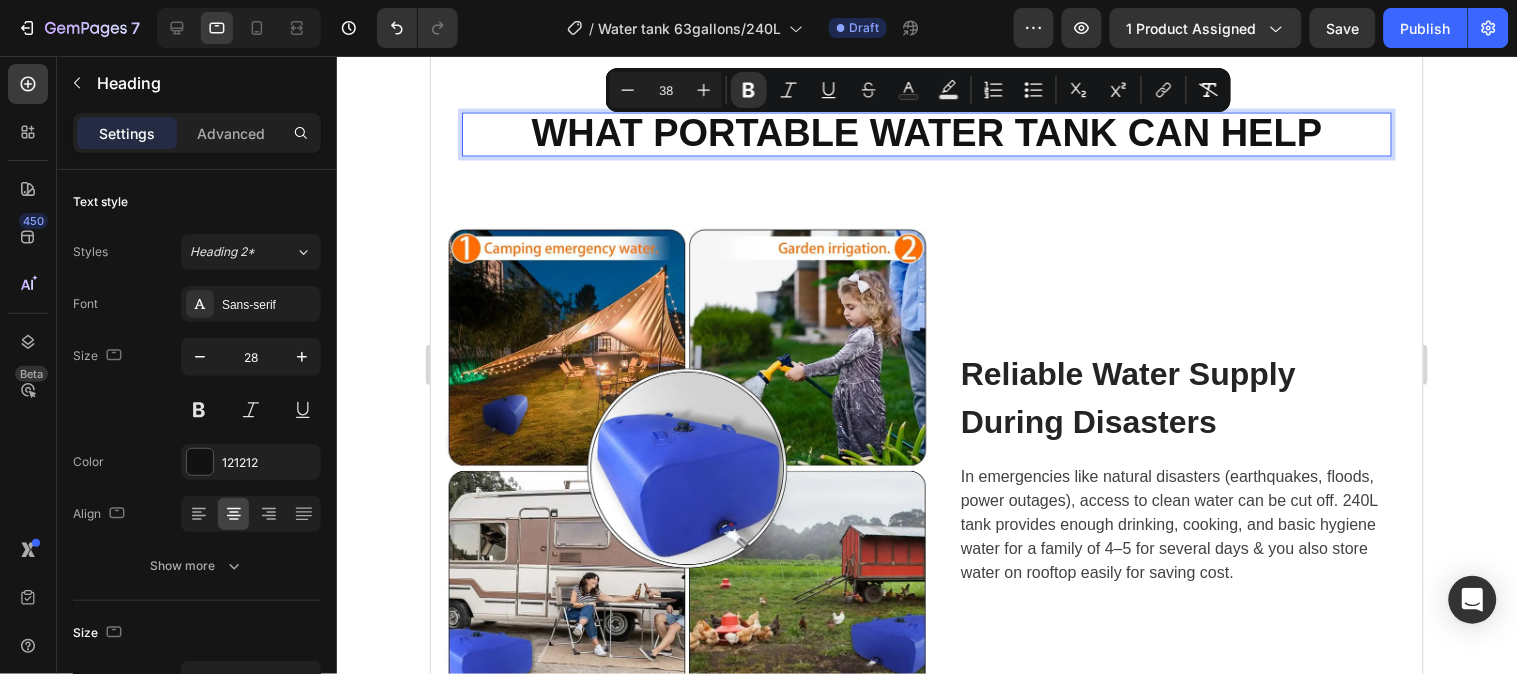 click 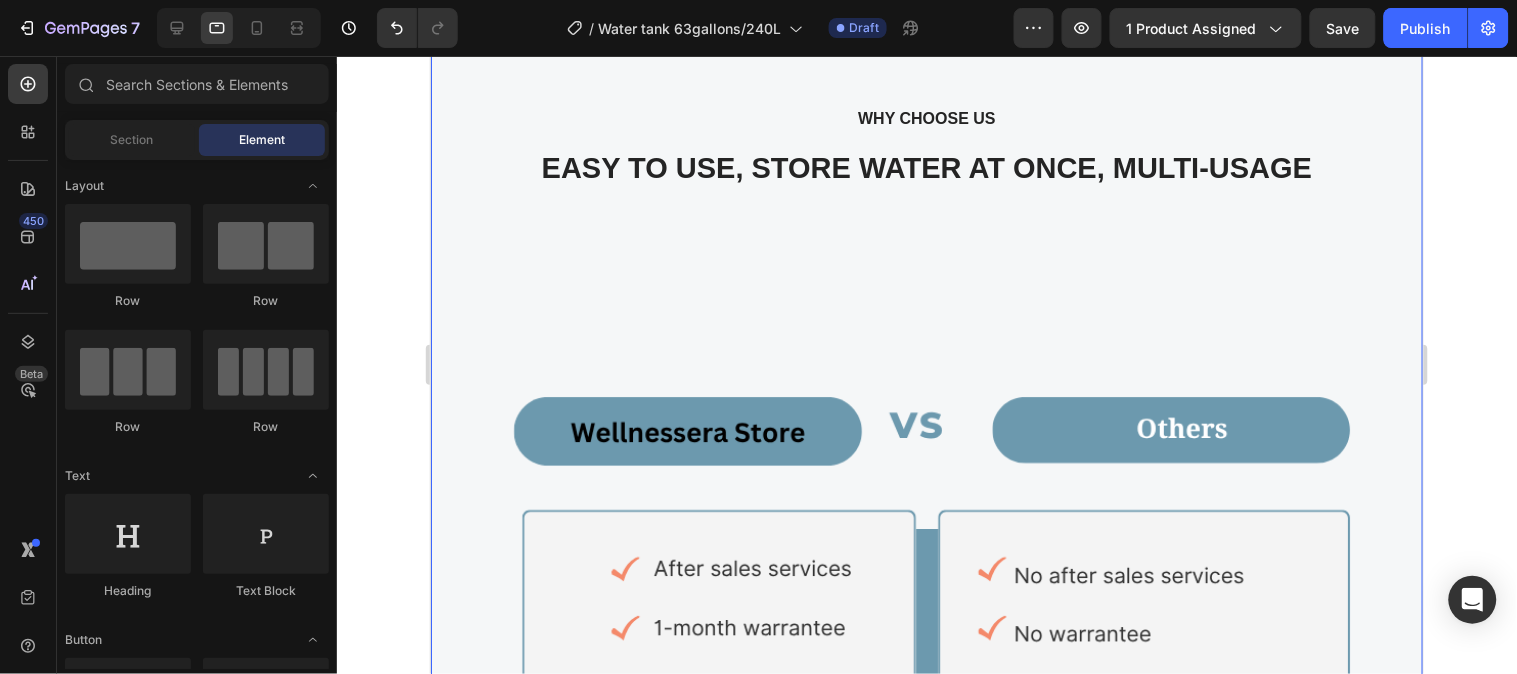 scroll, scrollTop: 4333, scrollLeft: 0, axis: vertical 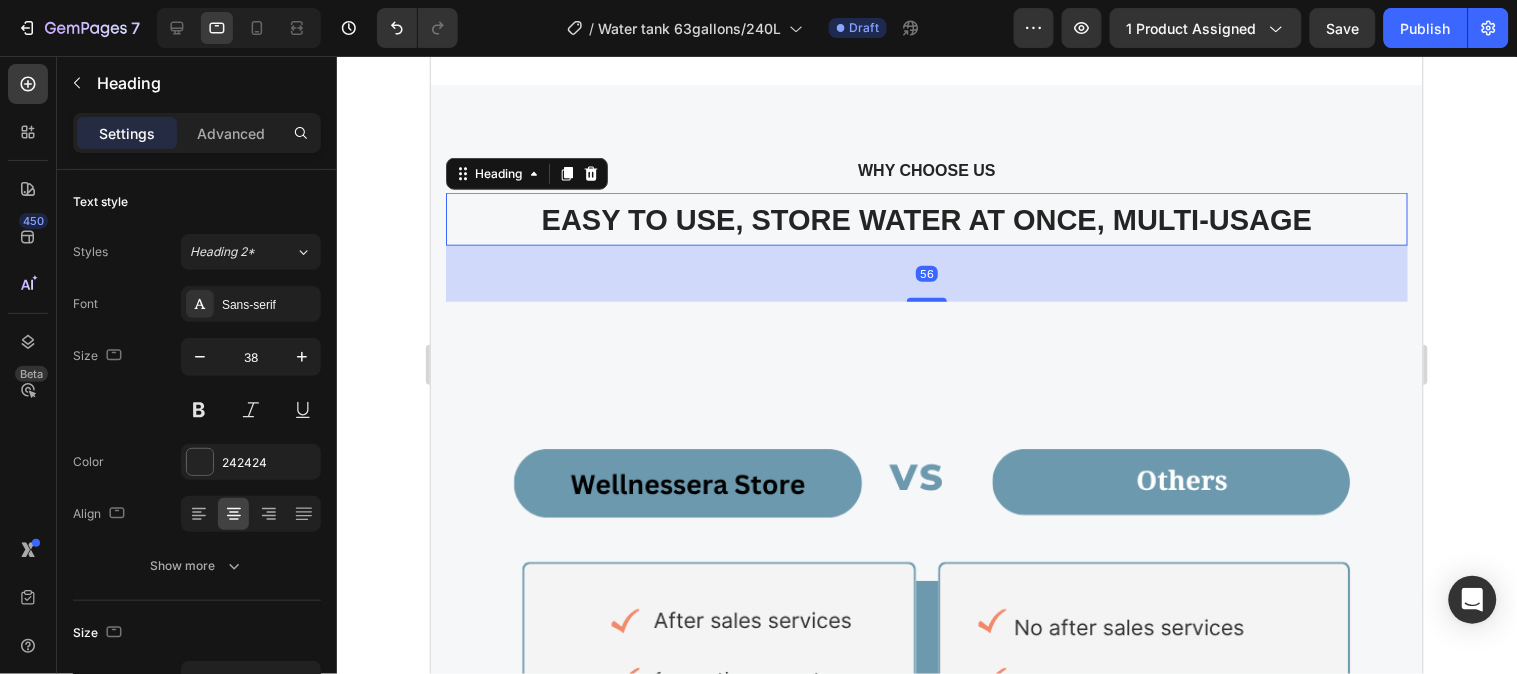 click on "EASY TO USE, STORE WATER AT ONCE, MULTI-USAGE" at bounding box center (926, 219) 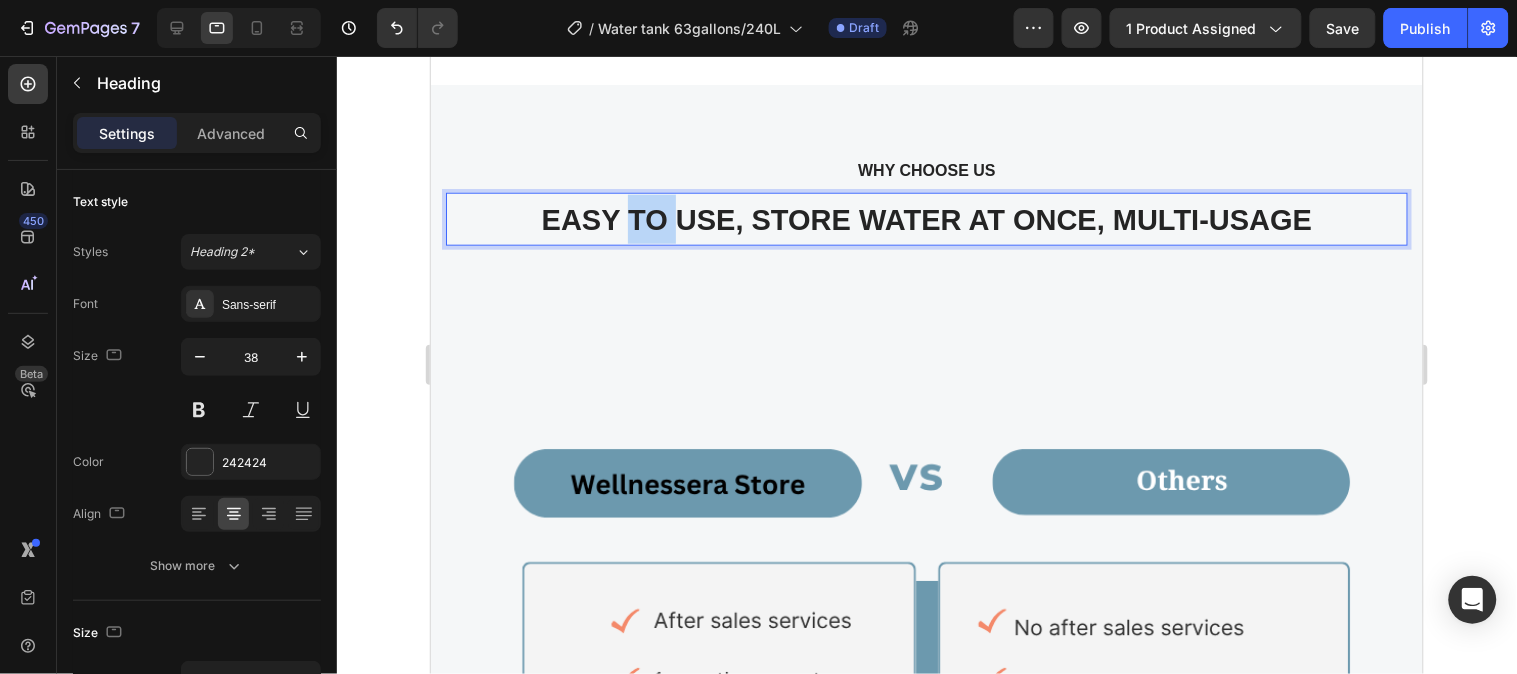click on "EASY TO USE, STORE WATER AT ONCE, MULTI-USAGE" at bounding box center [926, 219] 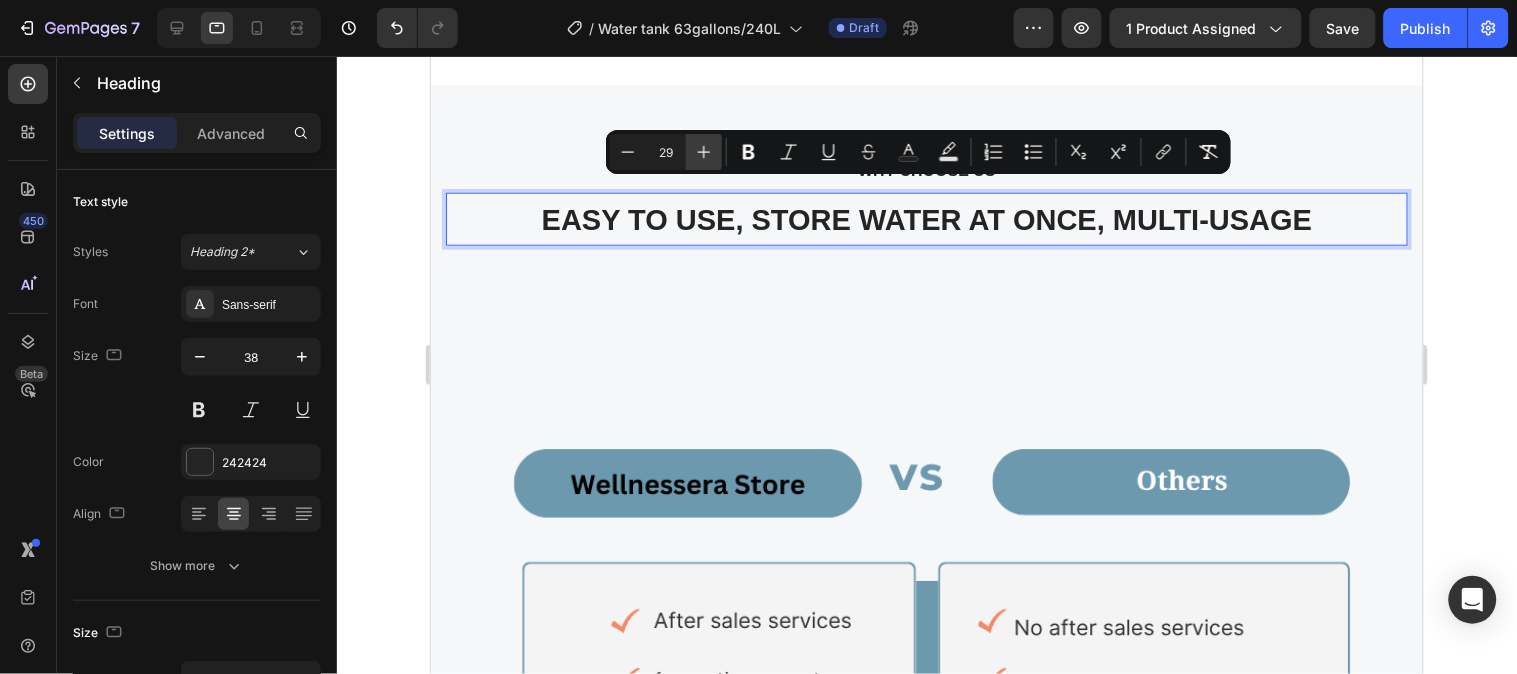 click 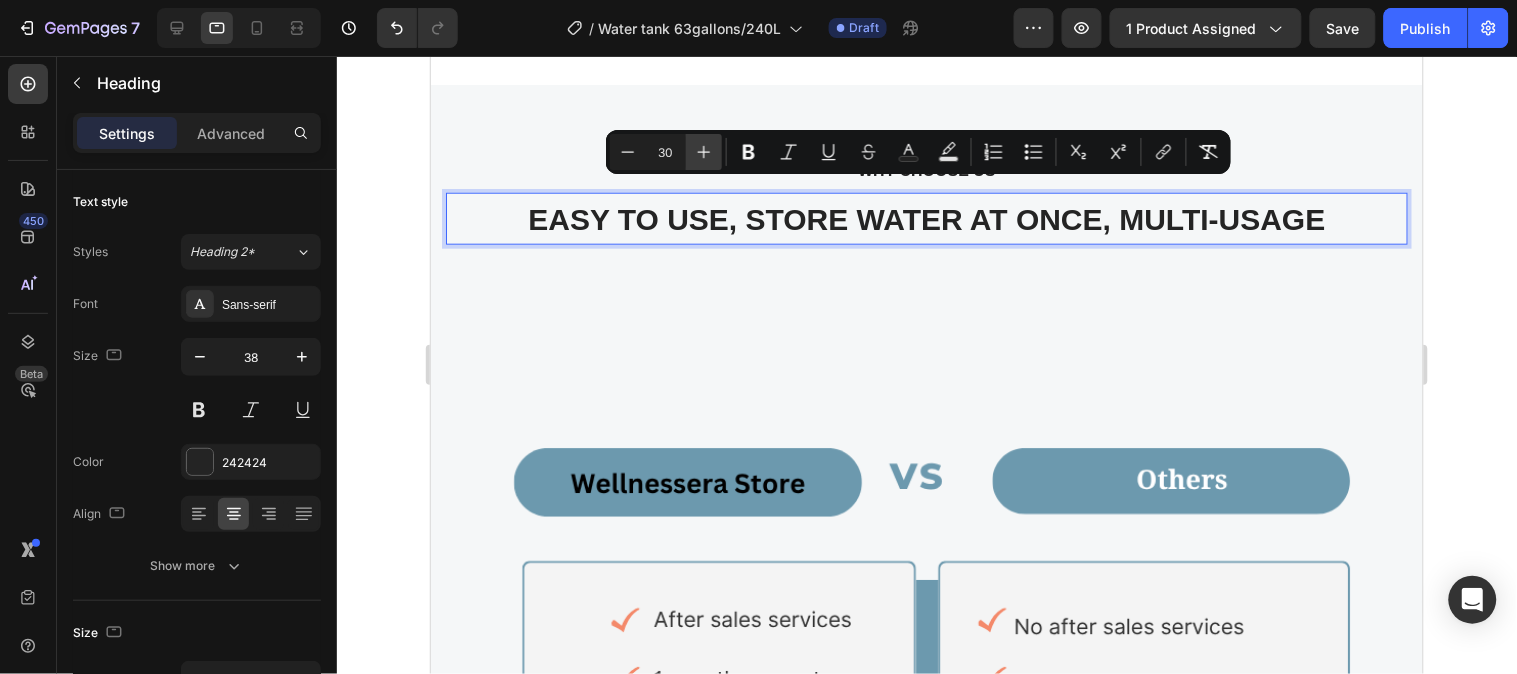 click 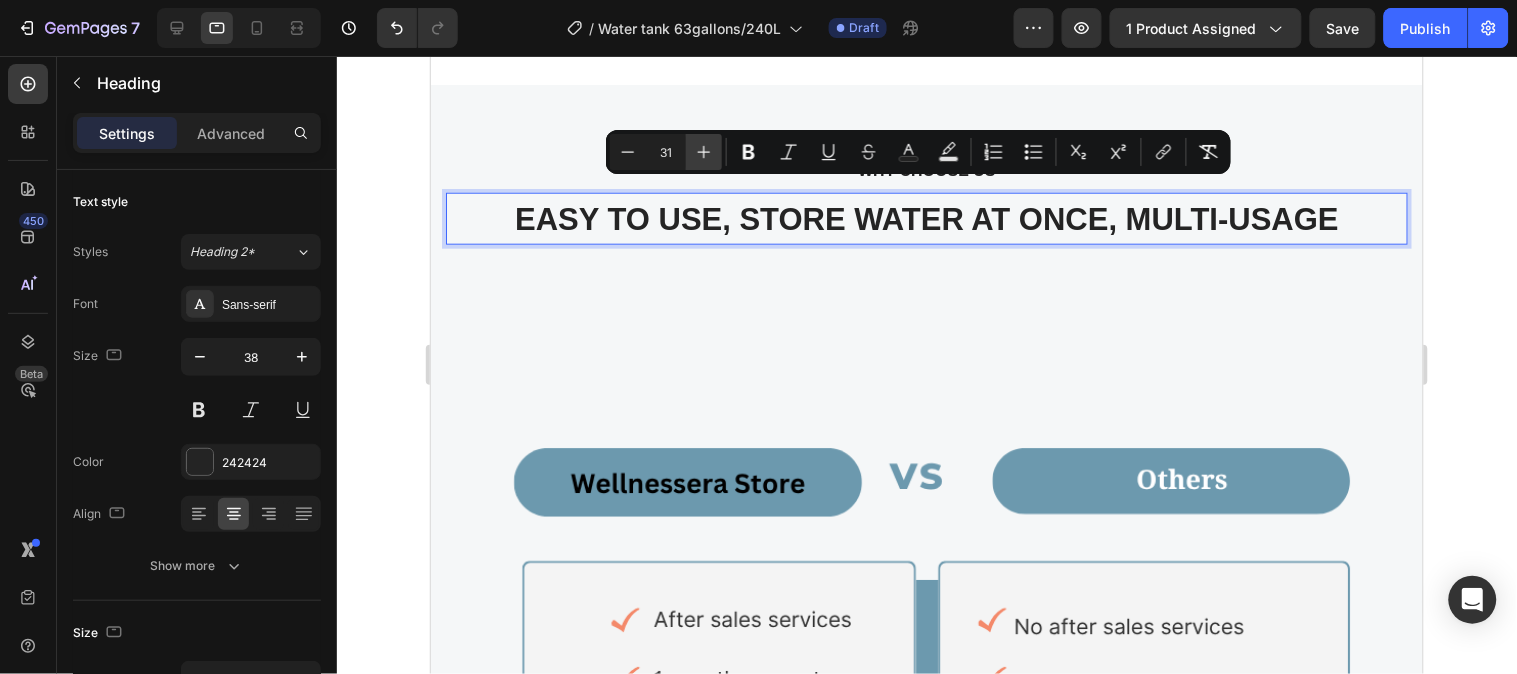 click 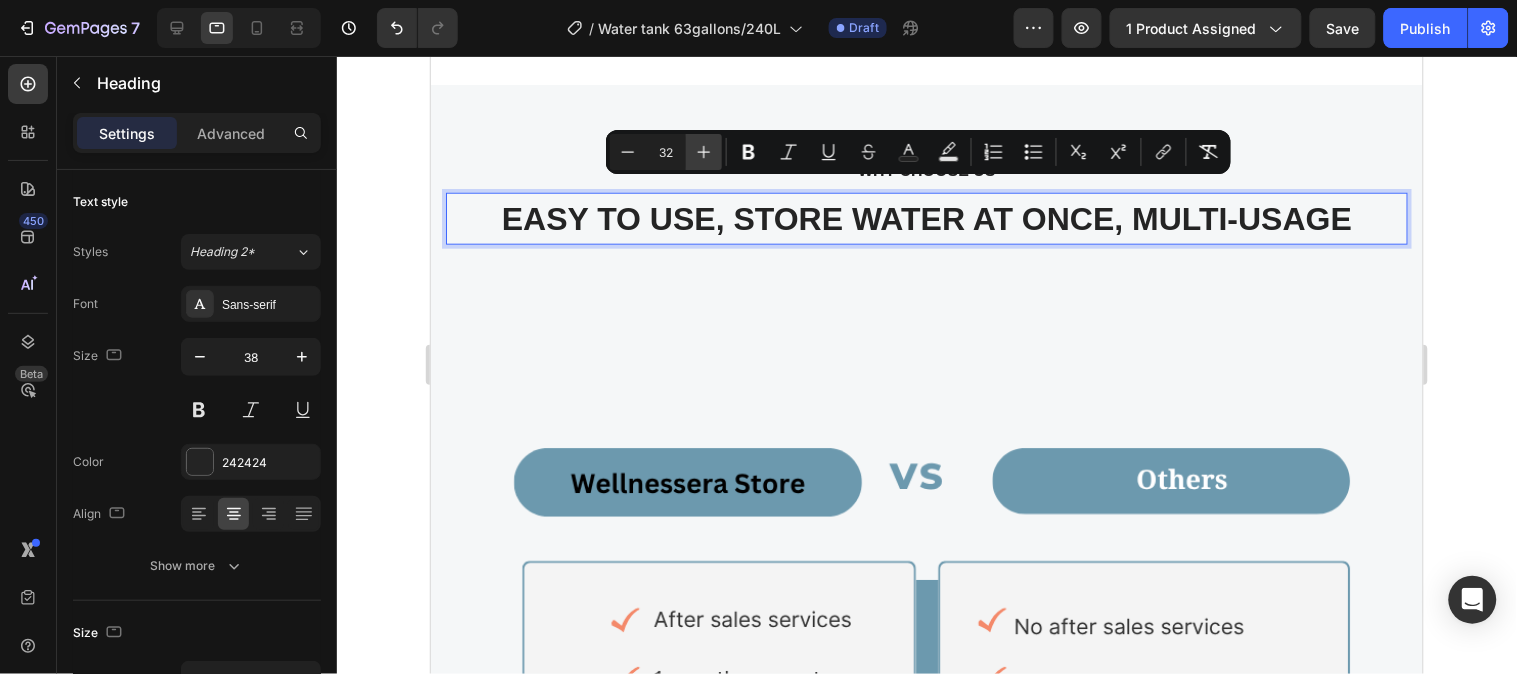 click 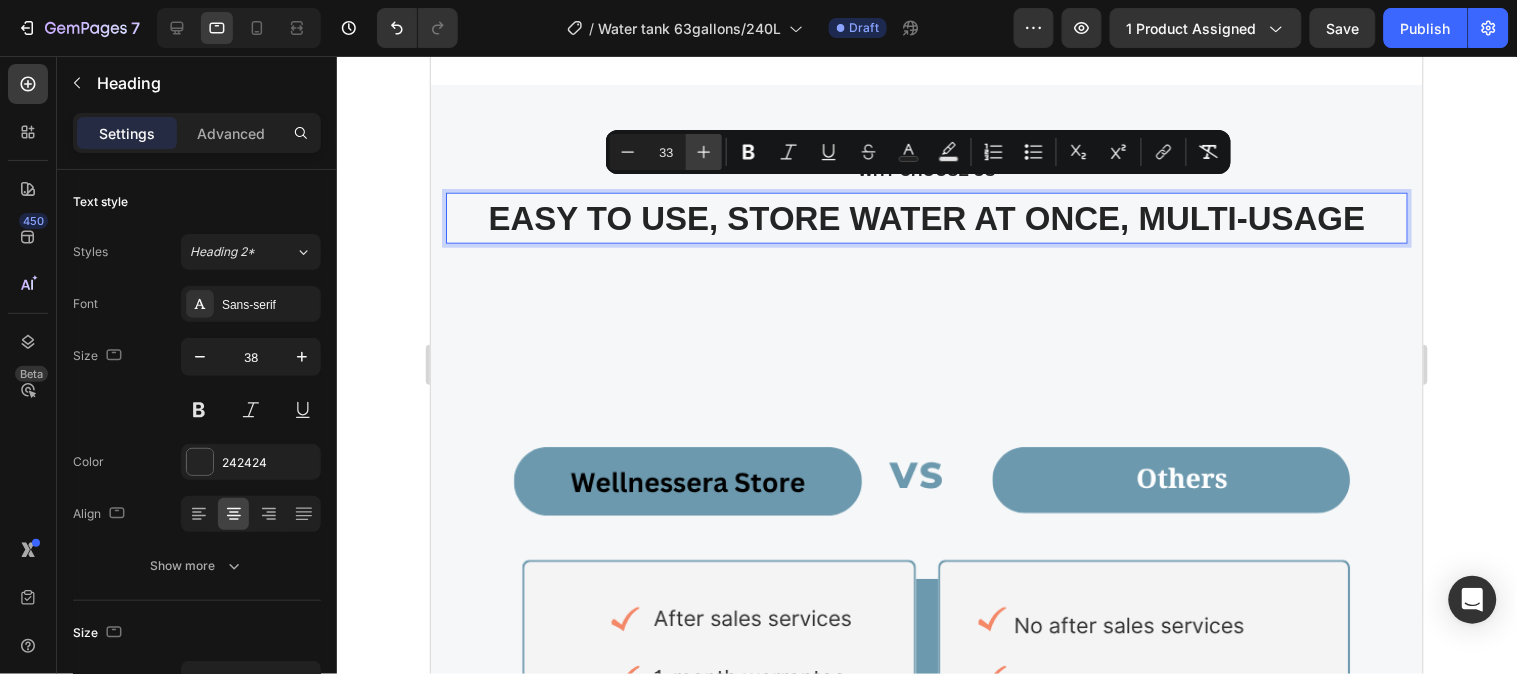 click 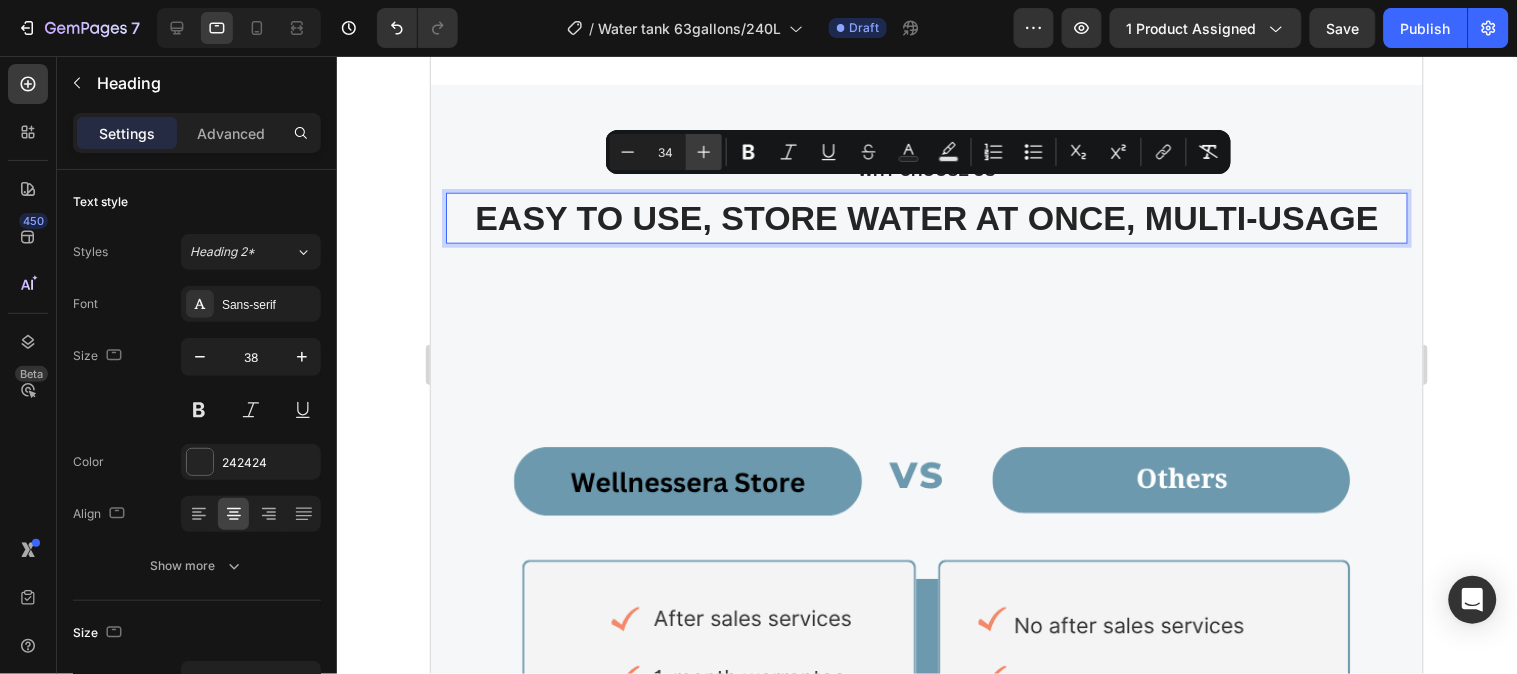 click 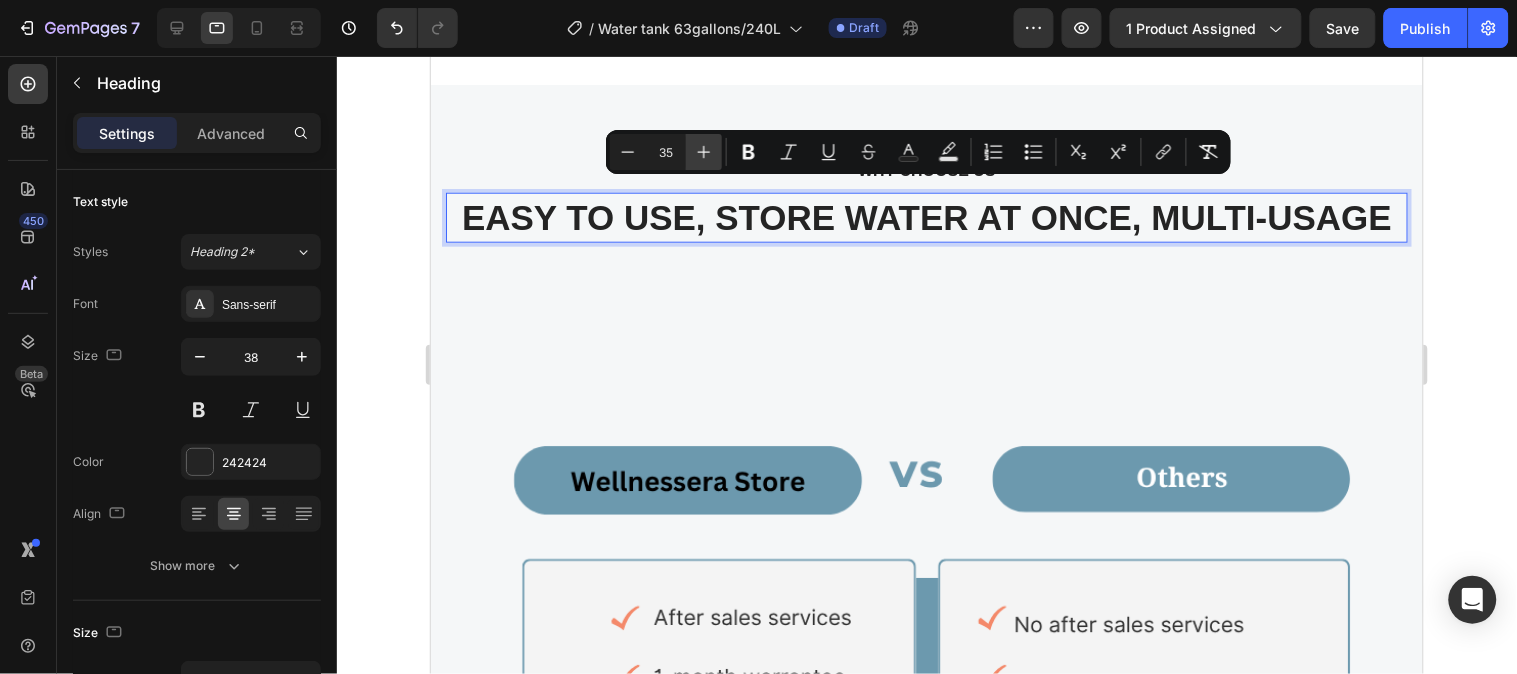 click 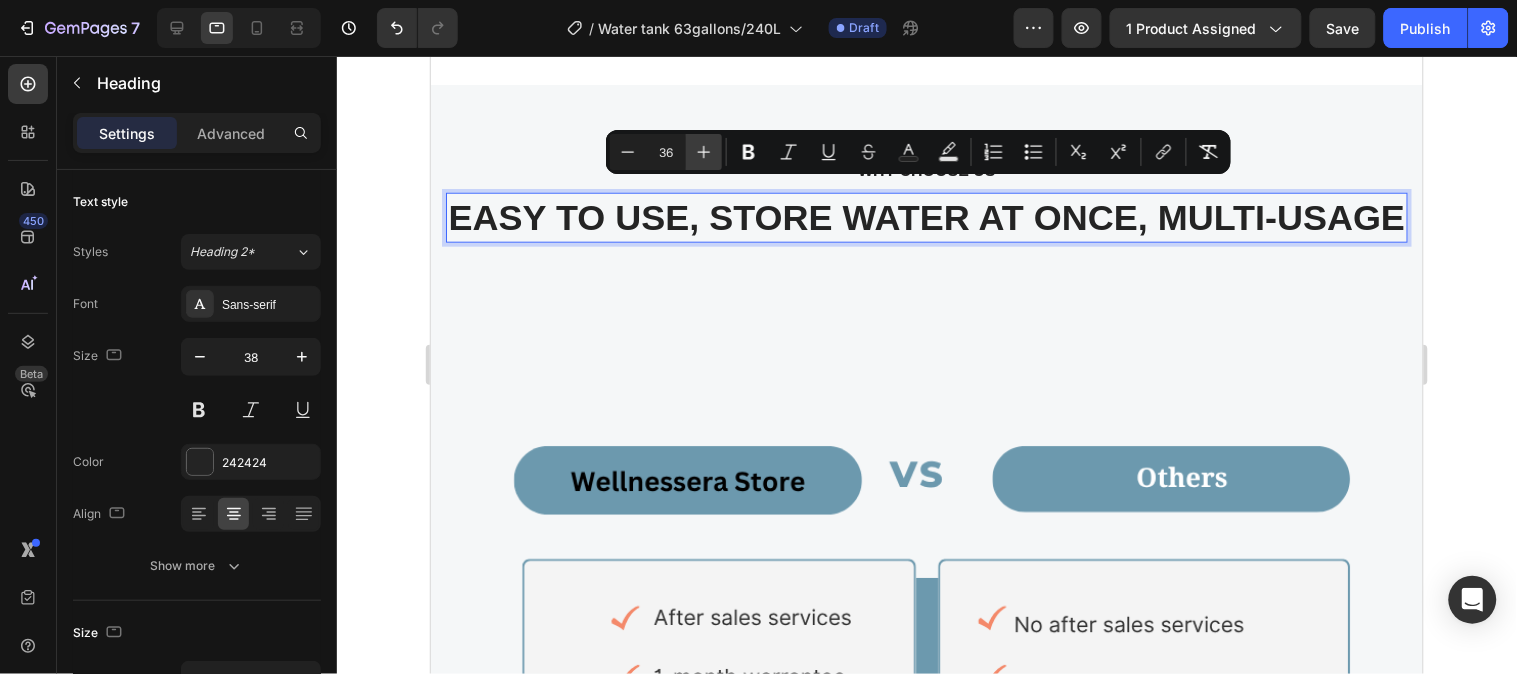 click 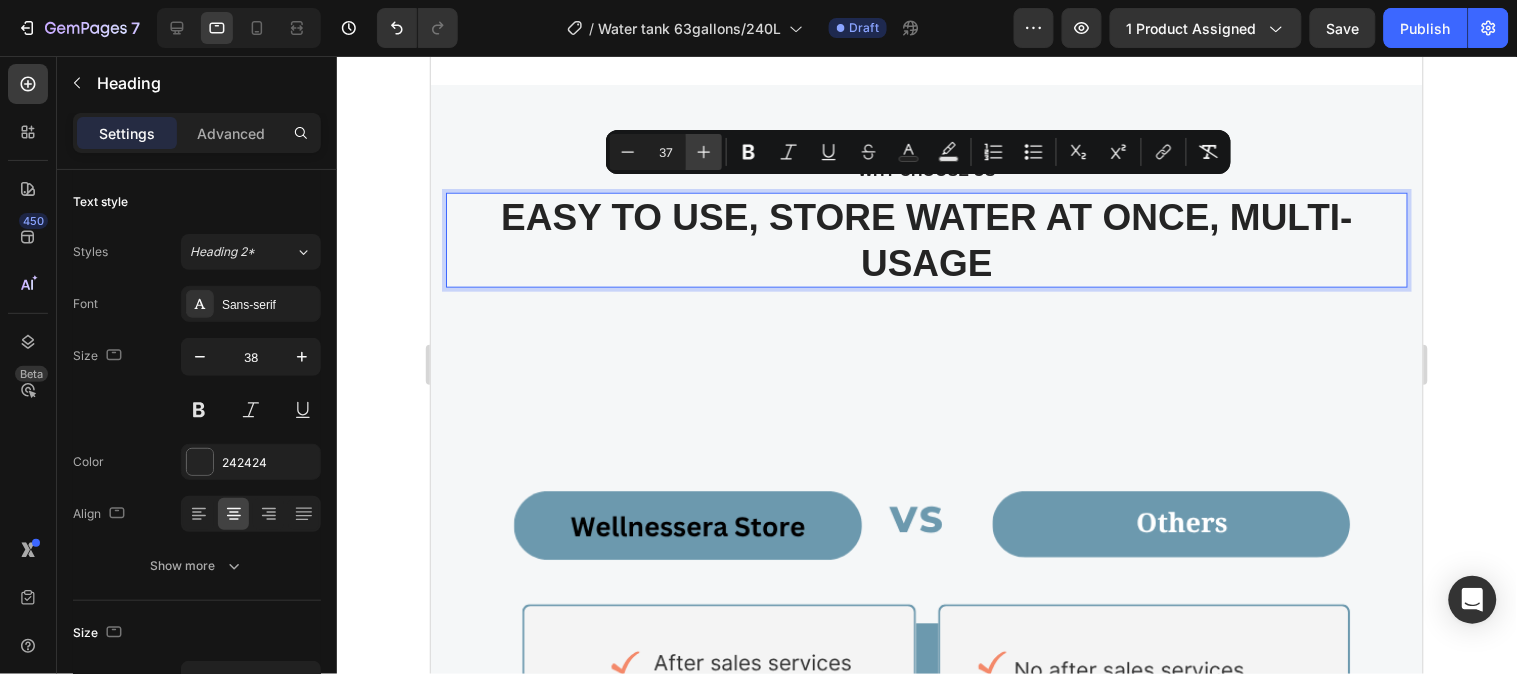 click 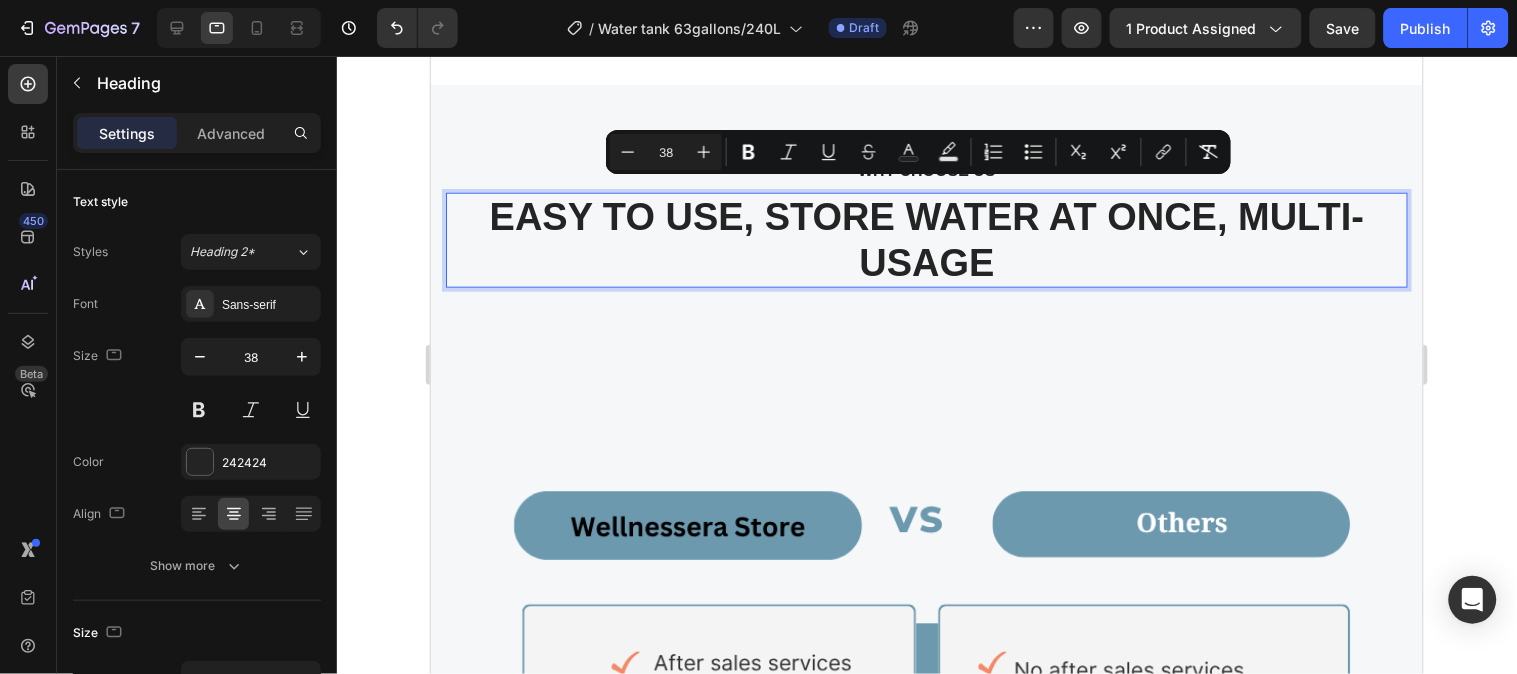 click on "EASY TO USE, STORE WATER AT ONCE, MULTI-USAGE" at bounding box center [926, 239] 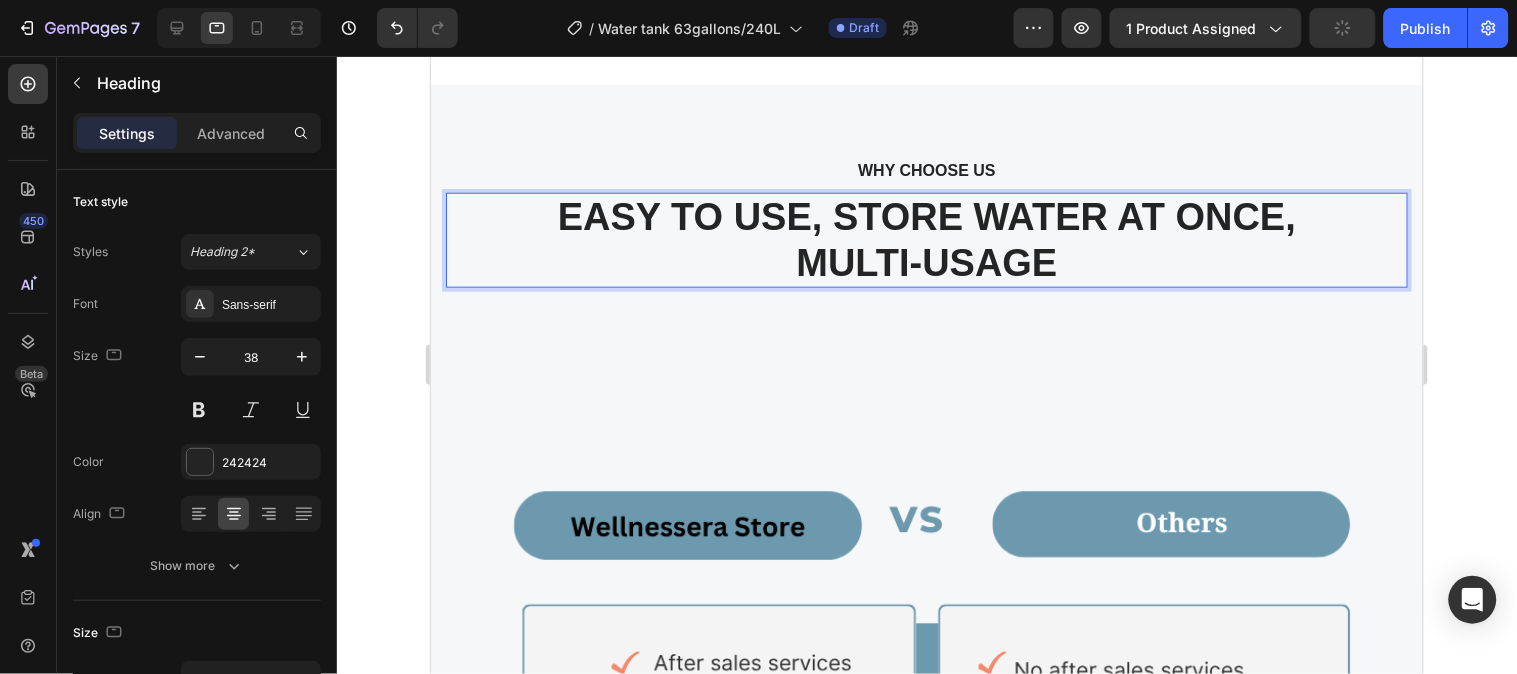 click on "EASY TO USE, STORE WATER AT ONCE,  MULTI-USAGE" at bounding box center [926, 239] 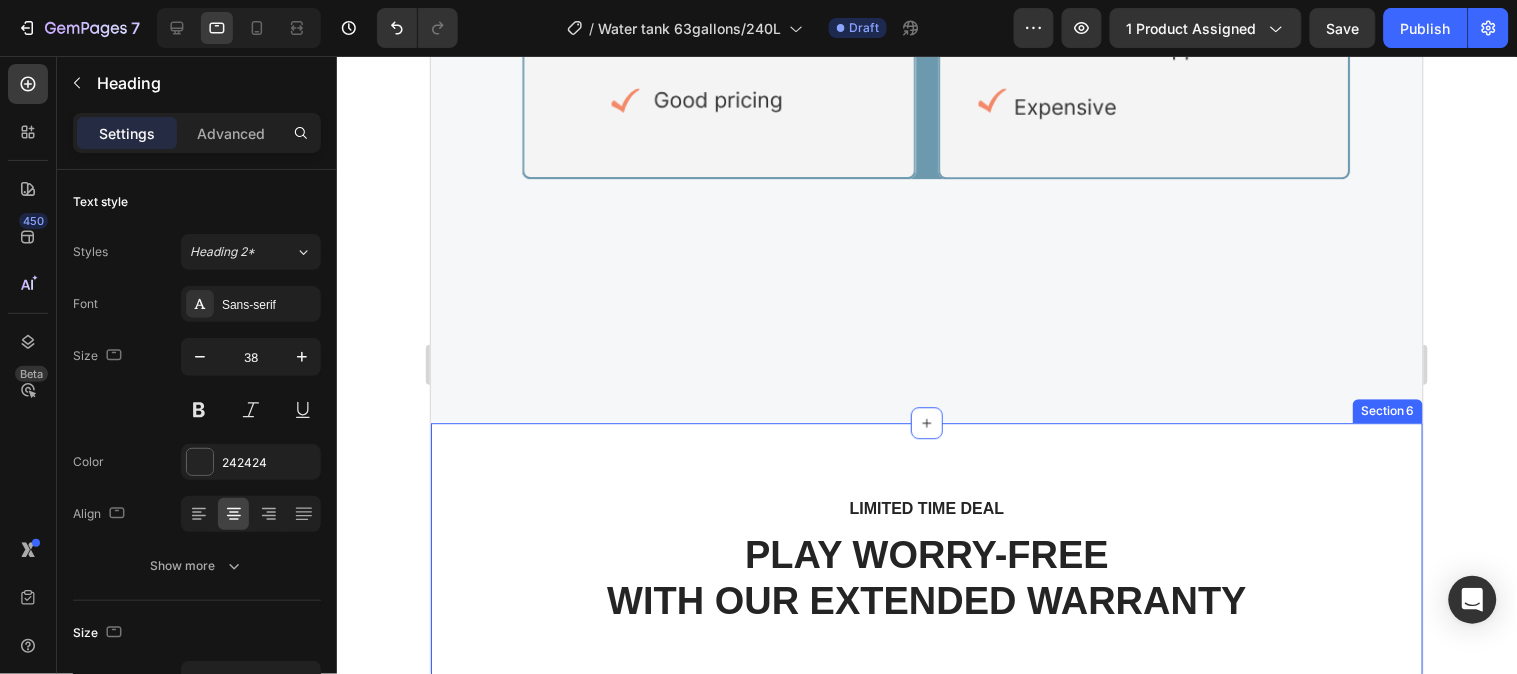 scroll, scrollTop: 5555, scrollLeft: 0, axis: vertical 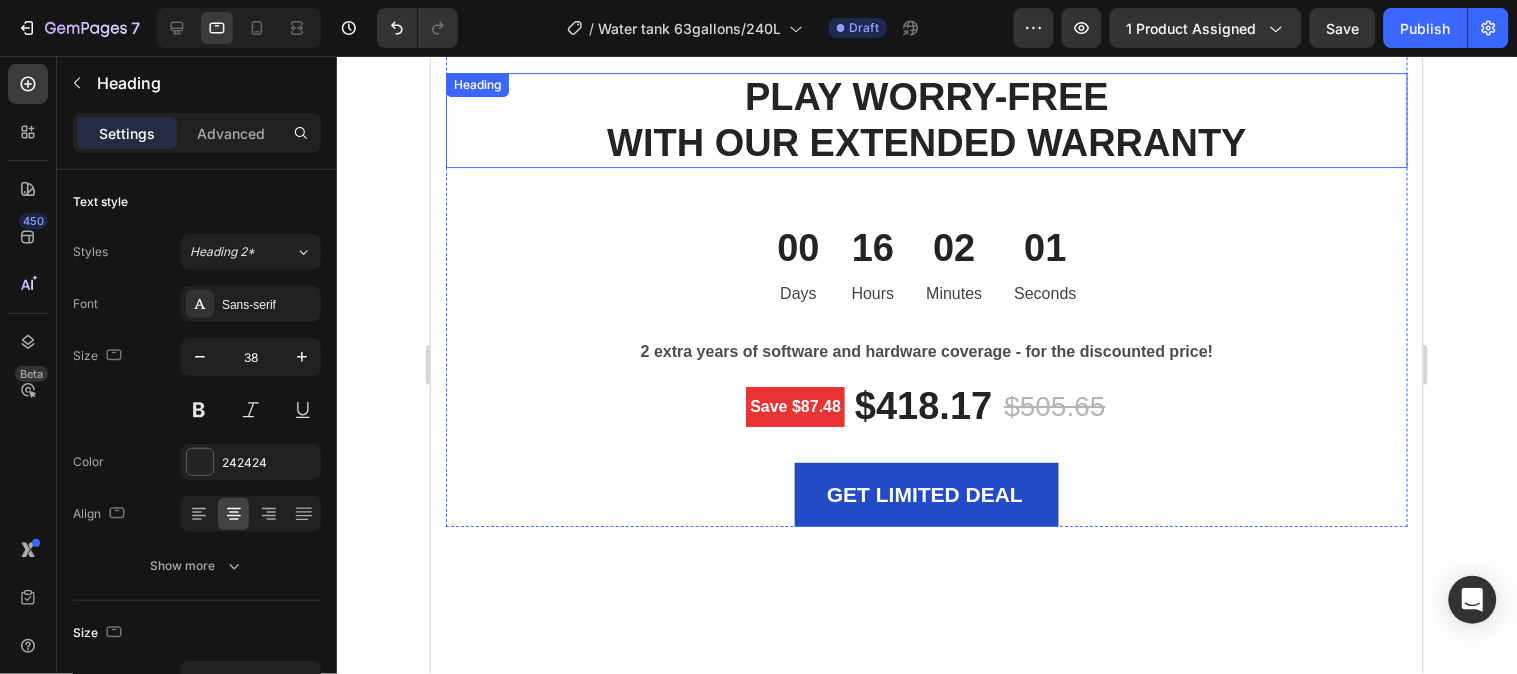 click on "PLAY WORRY-FREE  WITH OUR EXTENDED WARRANTY" at bounding box center [926, 119] 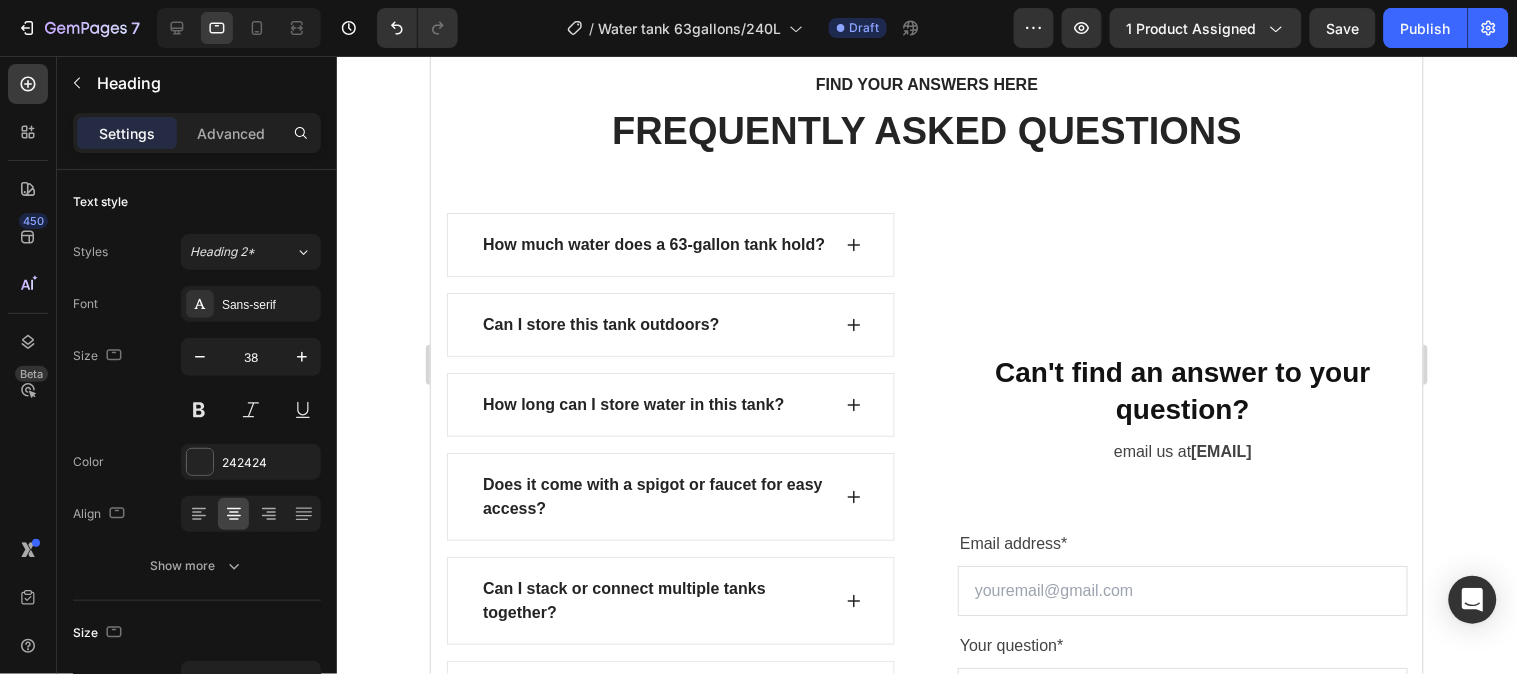 scroll, scrollTop: 7333, scrollLeft: 0, axis: vertical 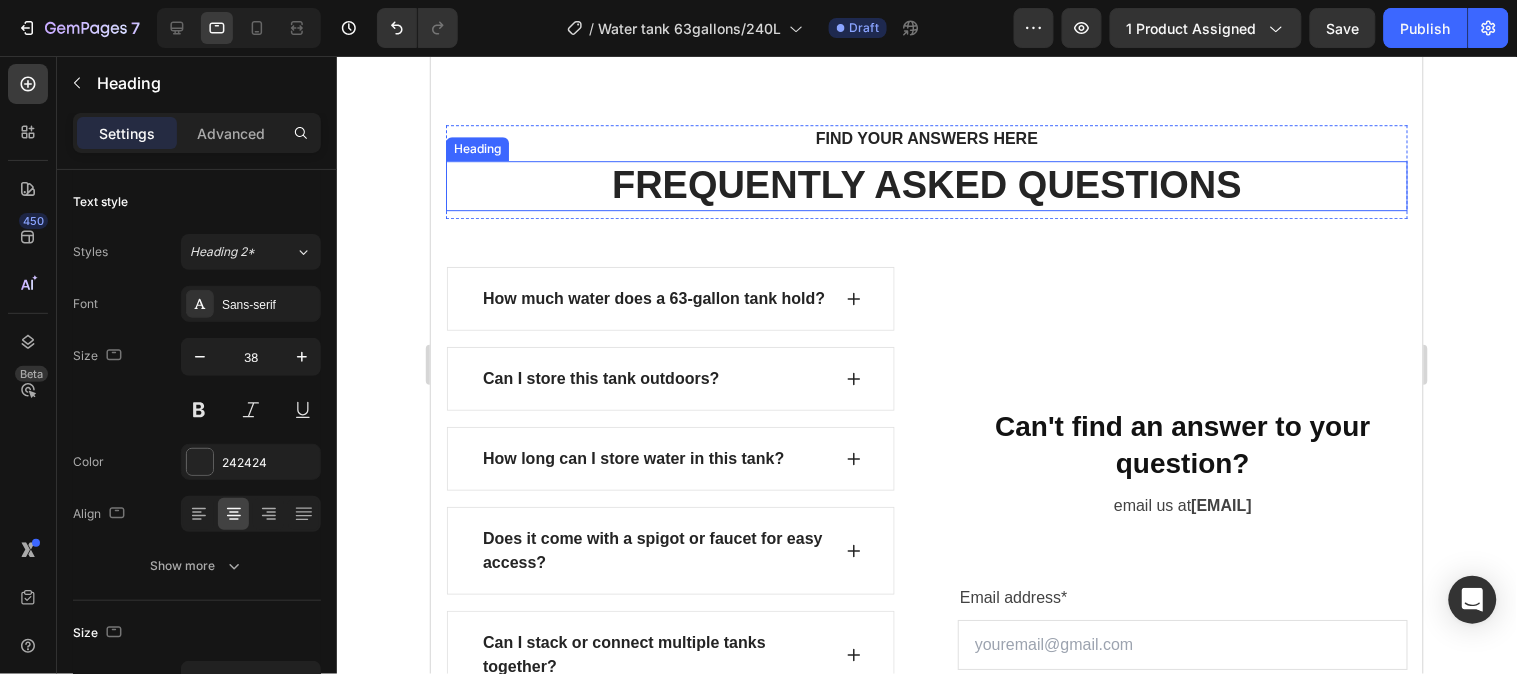 click on "FREQUENTLY ASKED QUESTIONS" at bounding box center (926, 185) 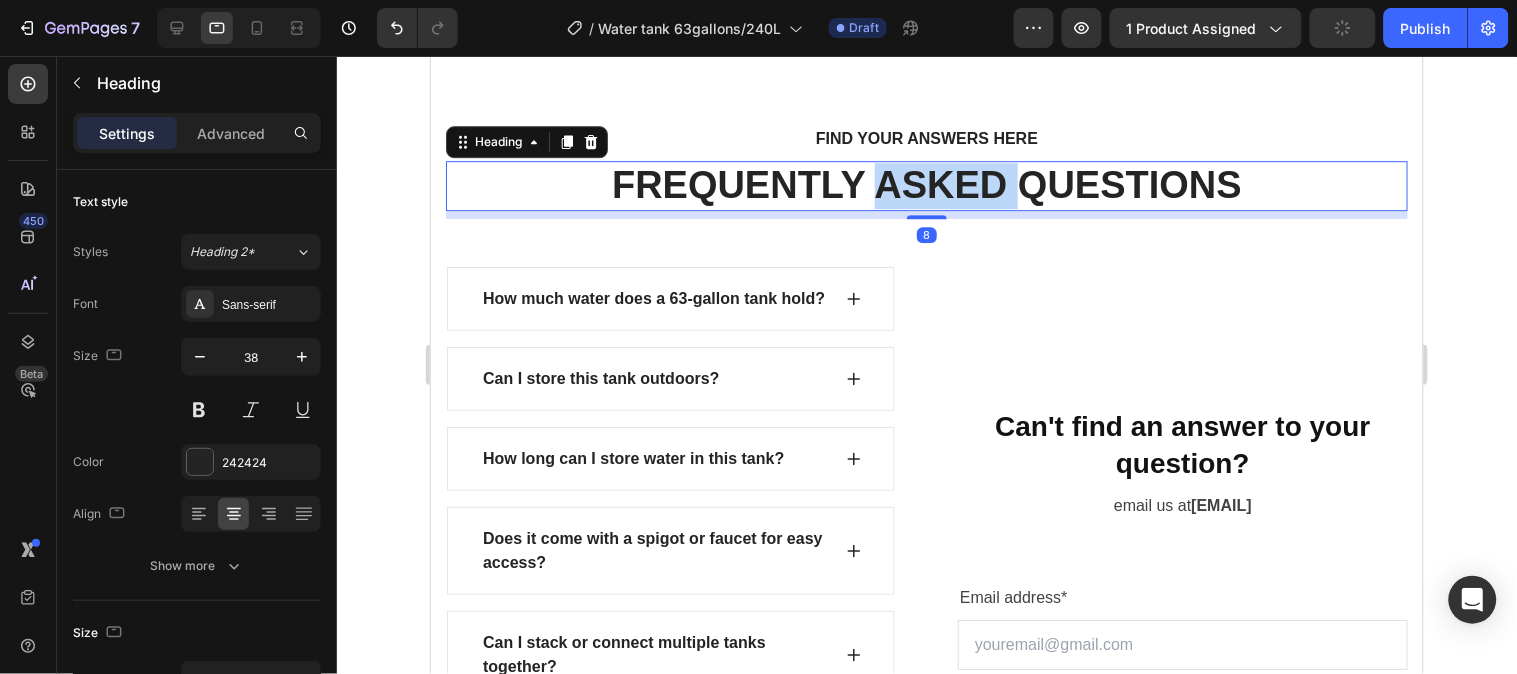 click on "FREQUENTLY ASKED QUESTIONS" at bounding box center (926, 185) 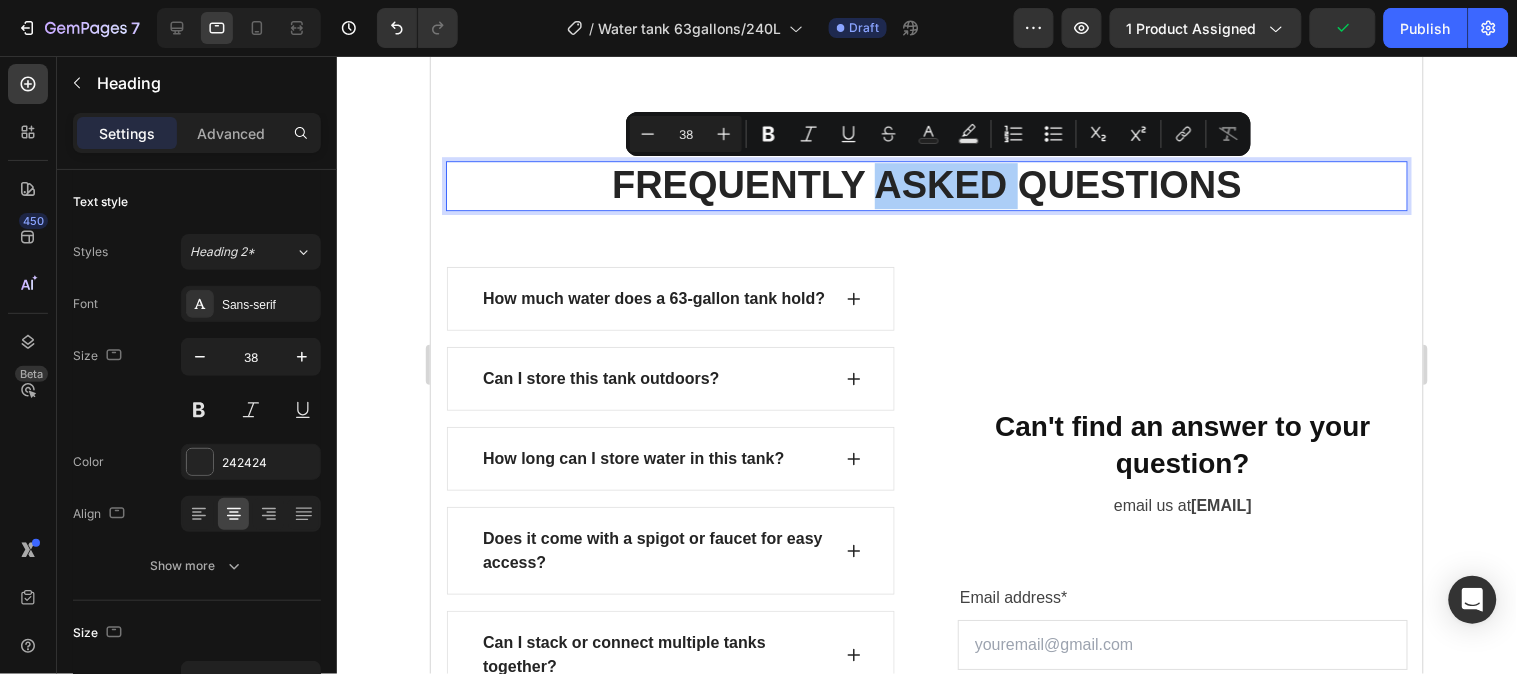 click 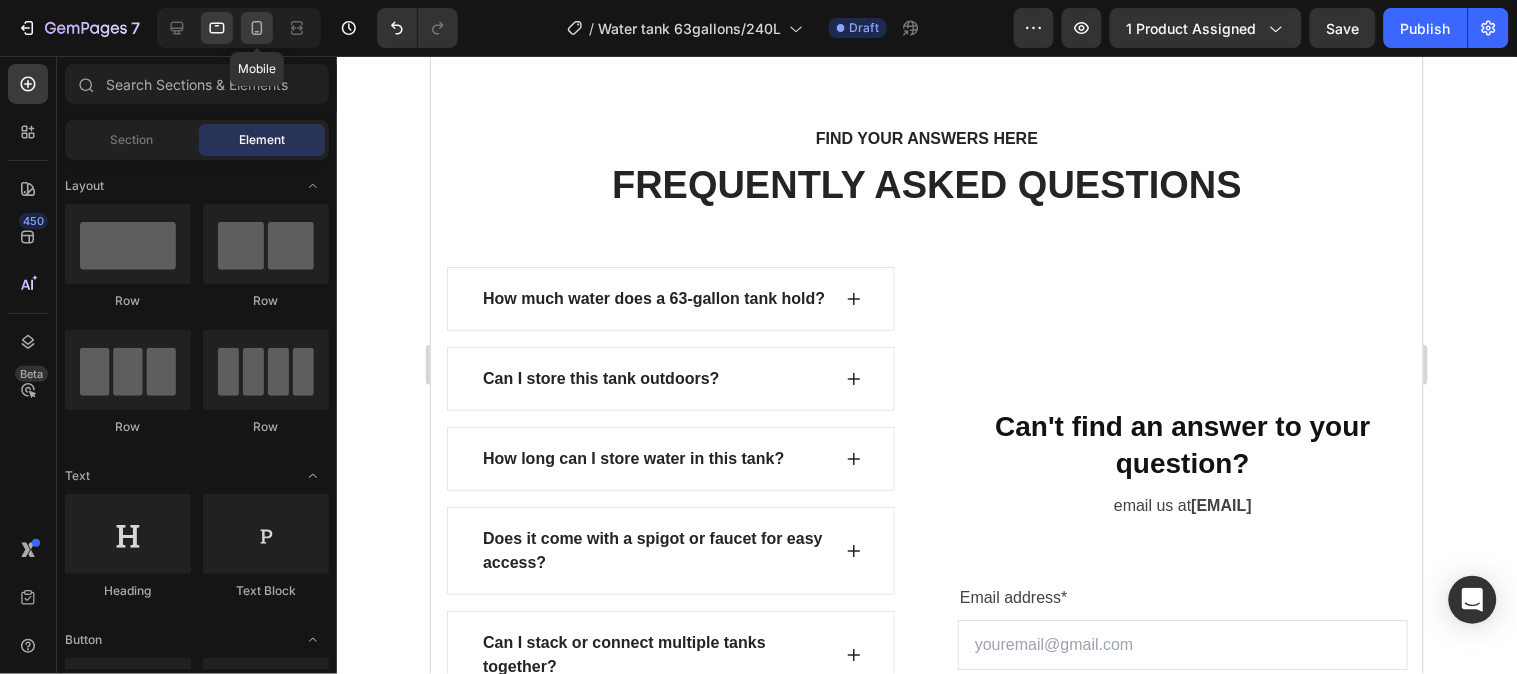 click 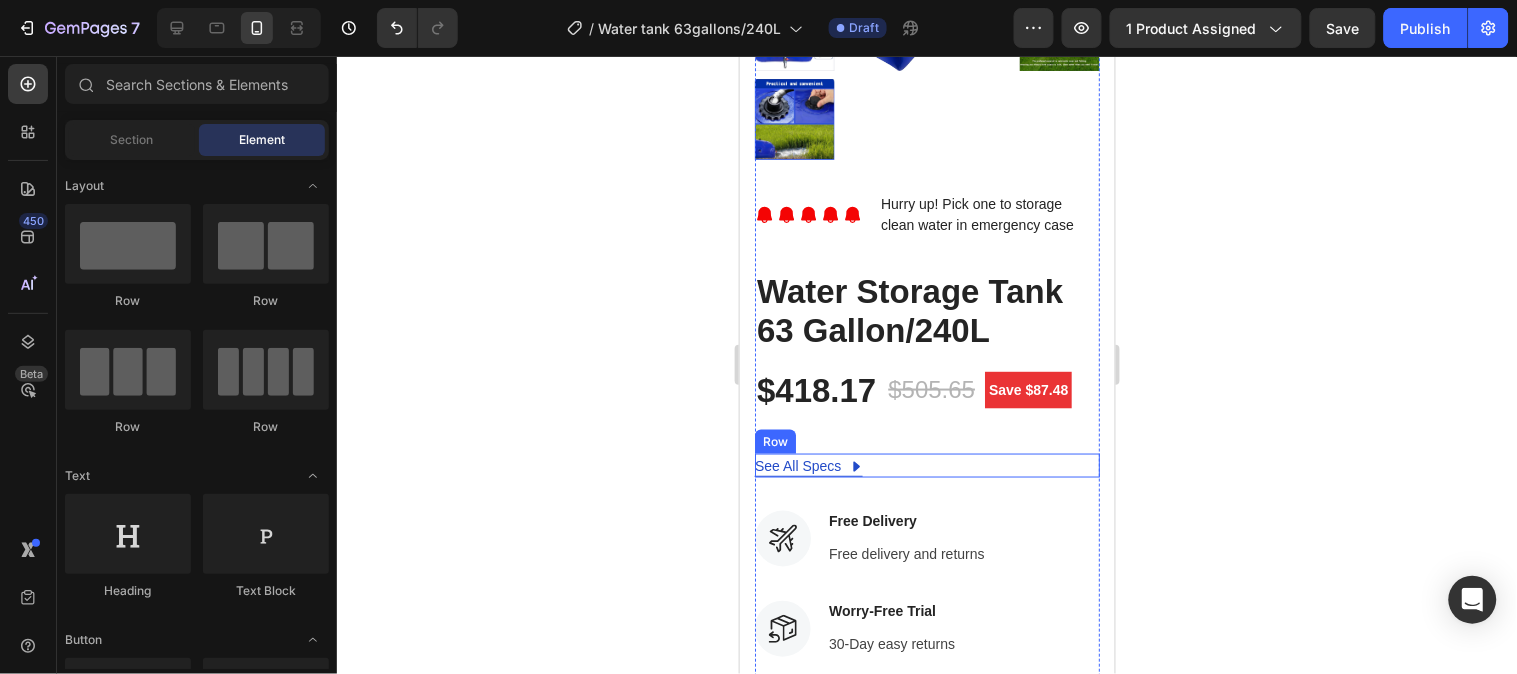 scroll, scrollTop: 555, scrollLeft: 0, axis: vertical 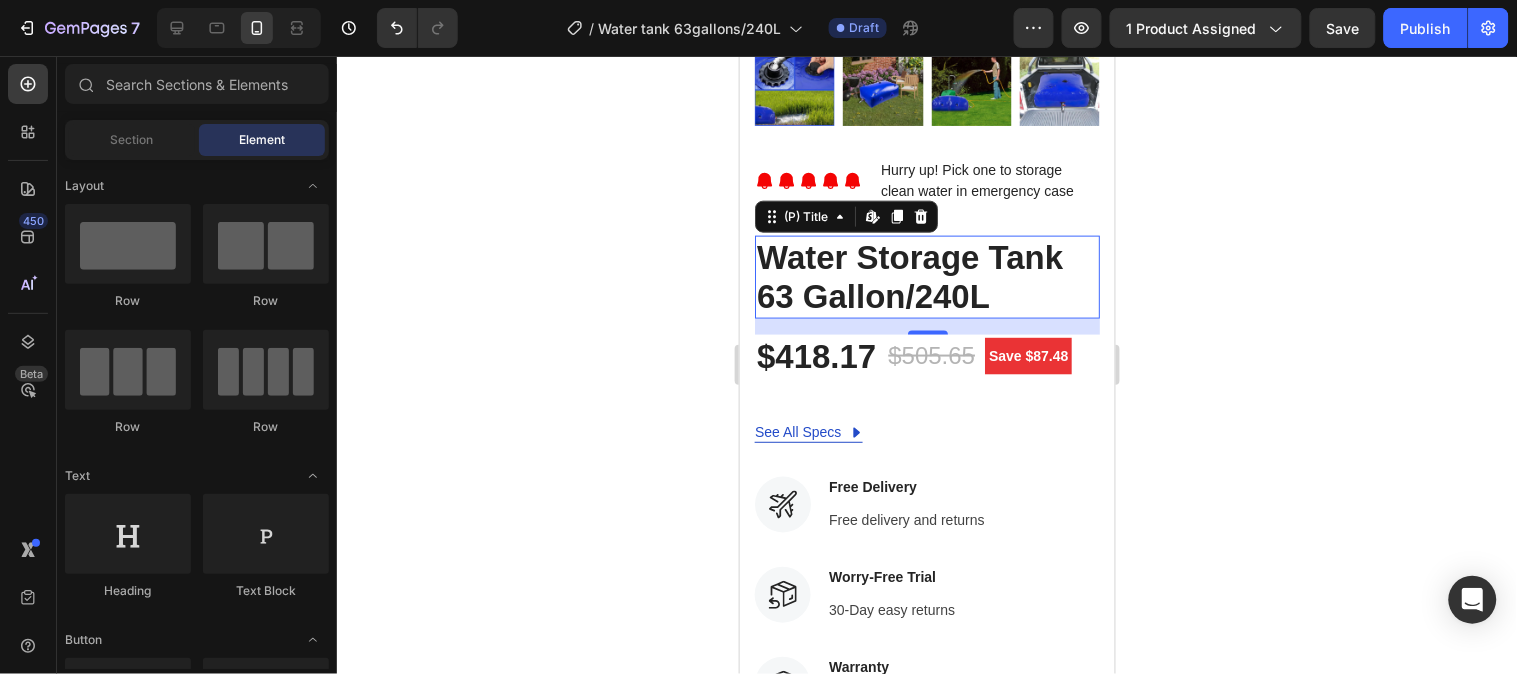 click on "Water Storage Tank 63 Gallon/240L" at bounding box center [926, 276] 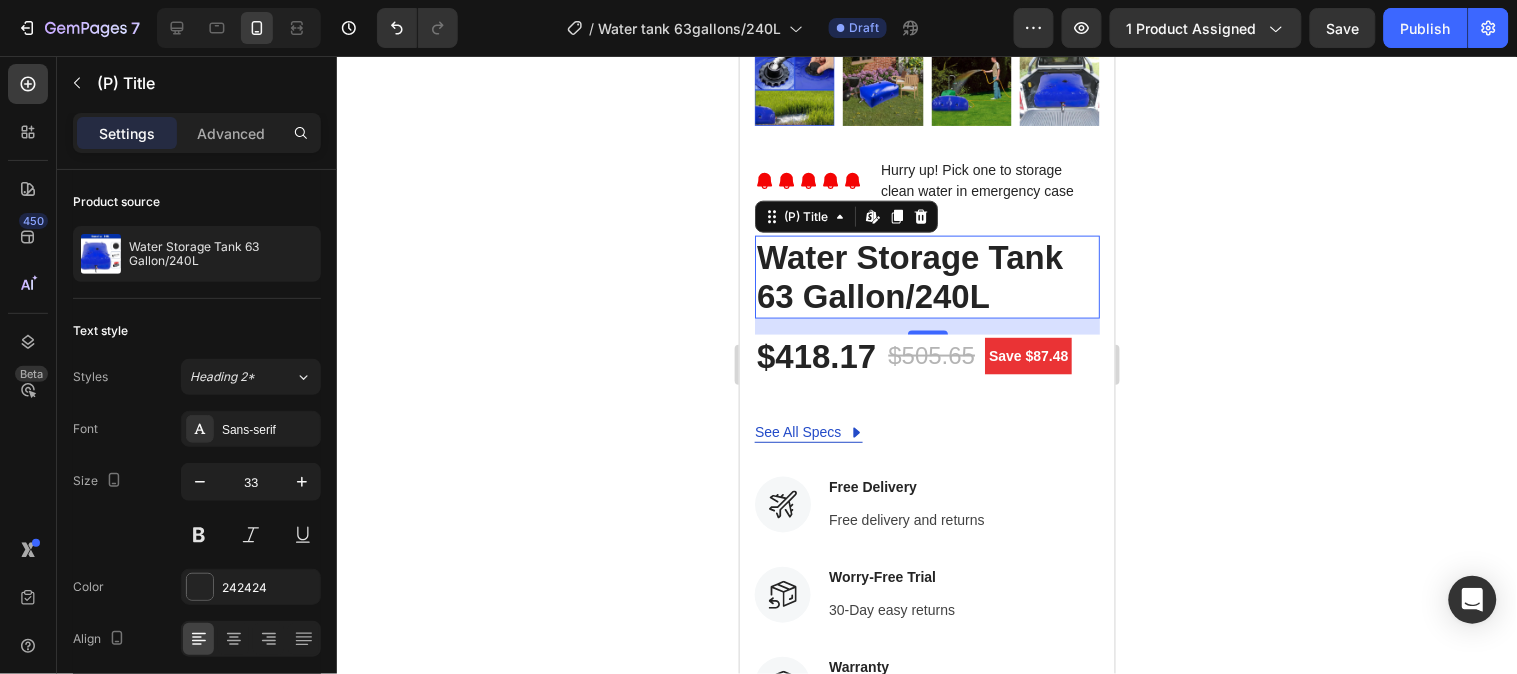 click on "Water Storage Tank 63 Gallon/240L" at bounding box center [926, 276] 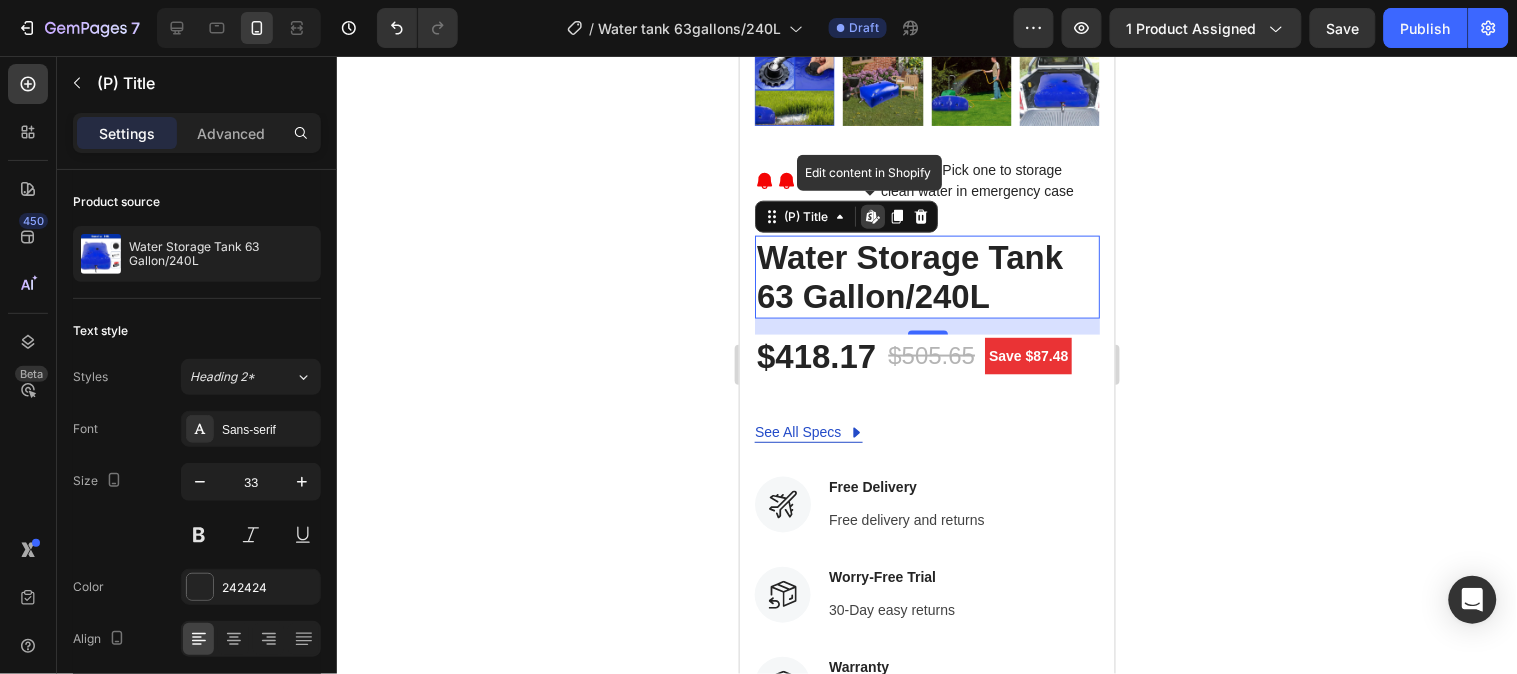 click on "Water Storage Tank 63 Gallon/240L" at bounding box center (926, 276) 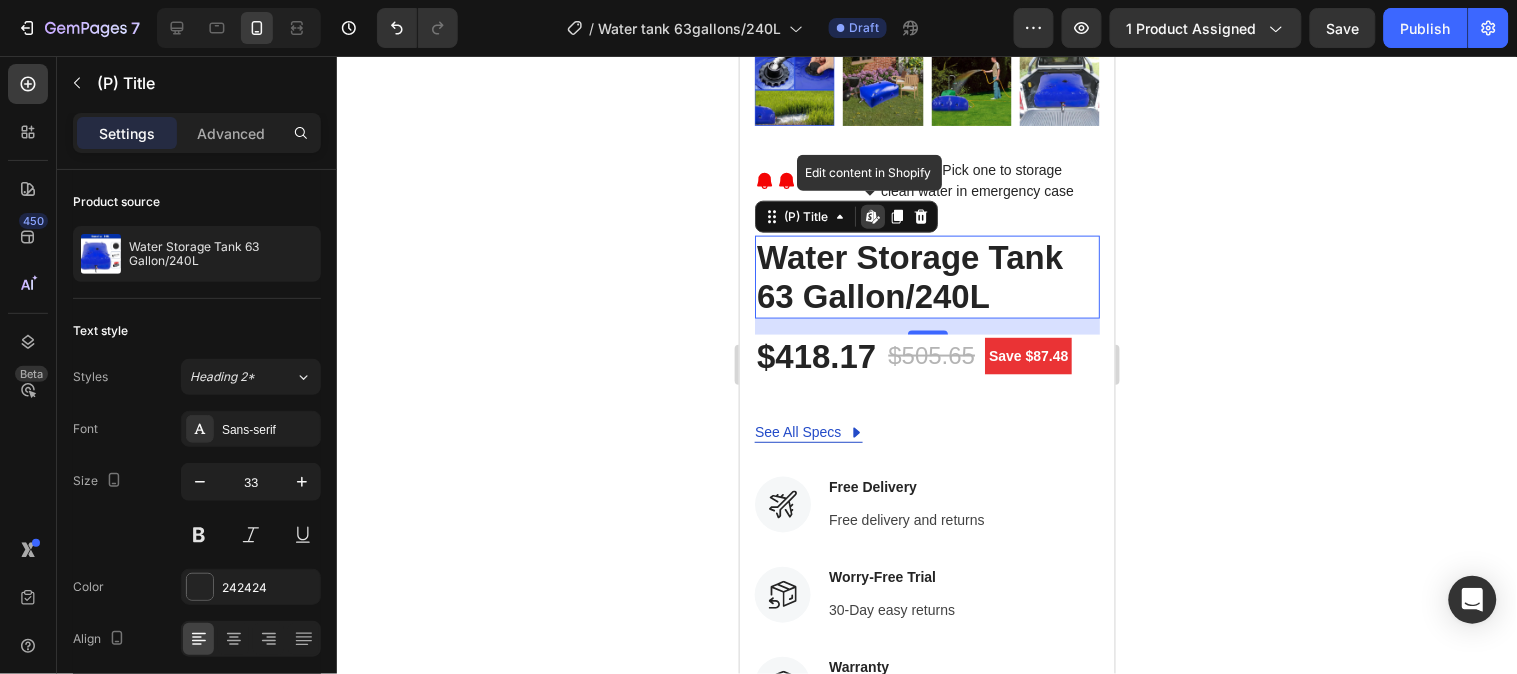 click on "Water Storage Tank 63 Gallon/240L" at bounding box center [926, 276] 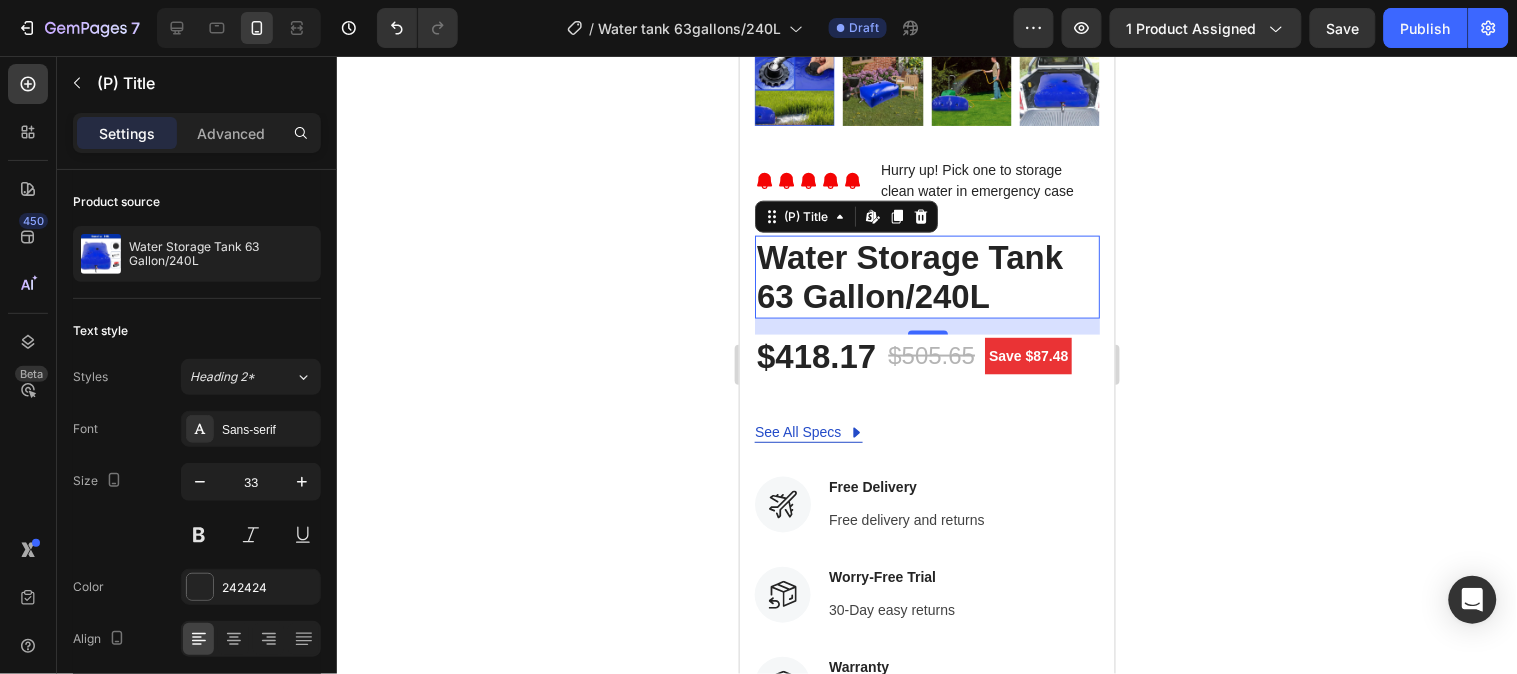 click on "Water Storage Tank 63 Gallon/240L" at bounding box center [926, 276] 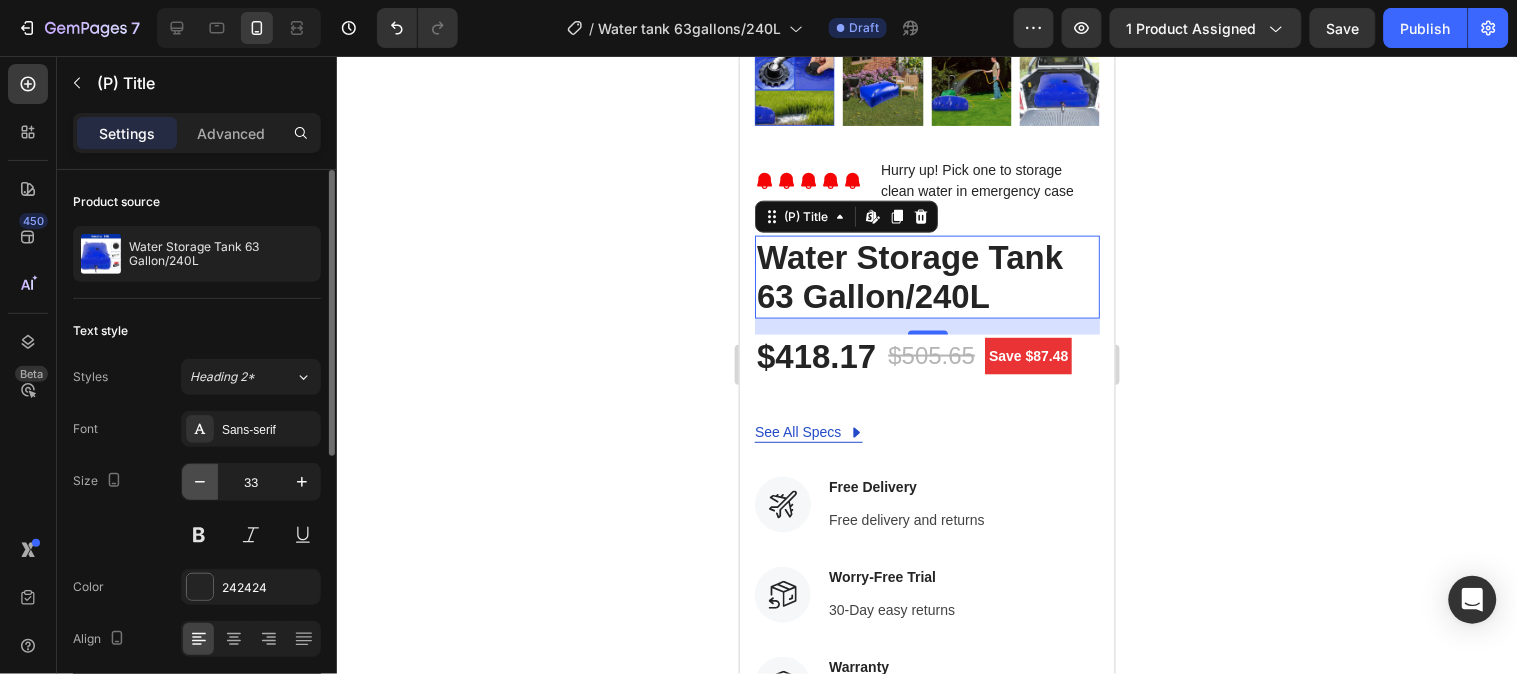 click 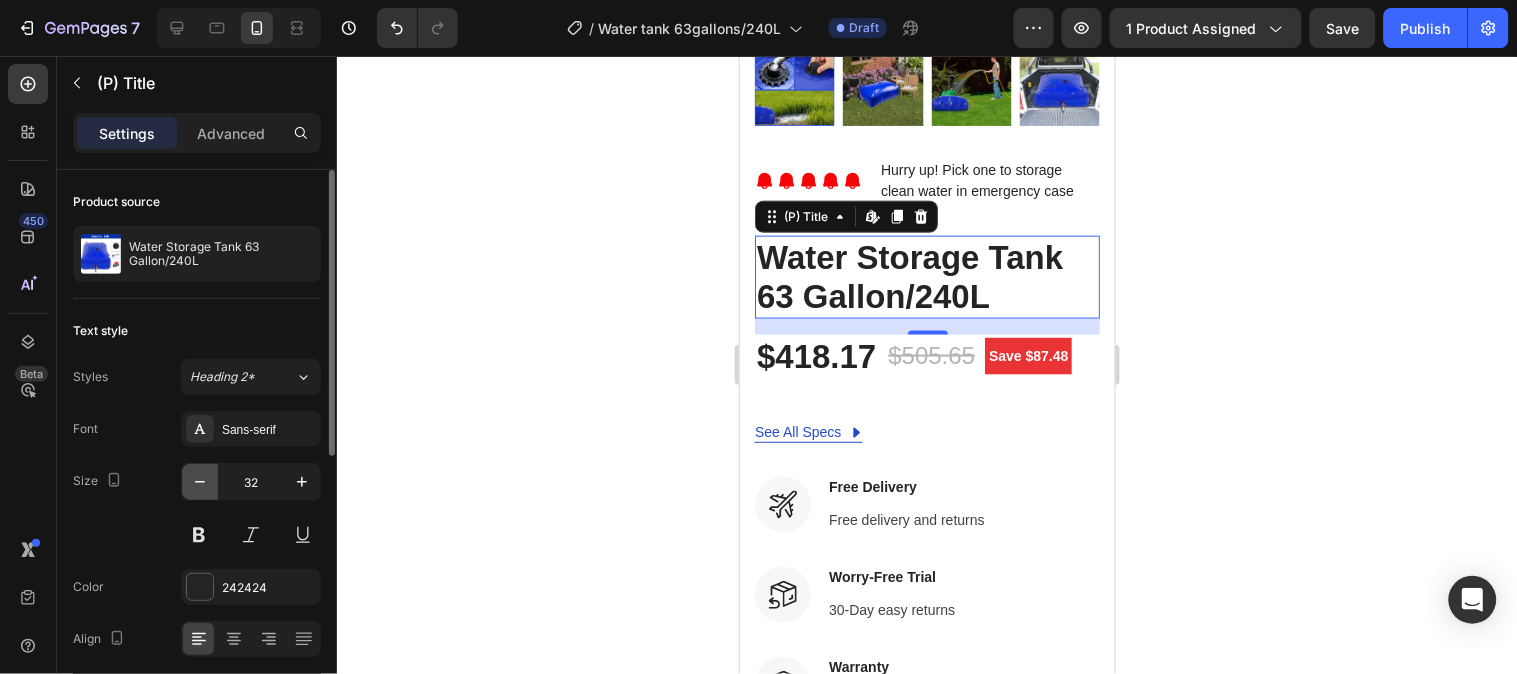 click 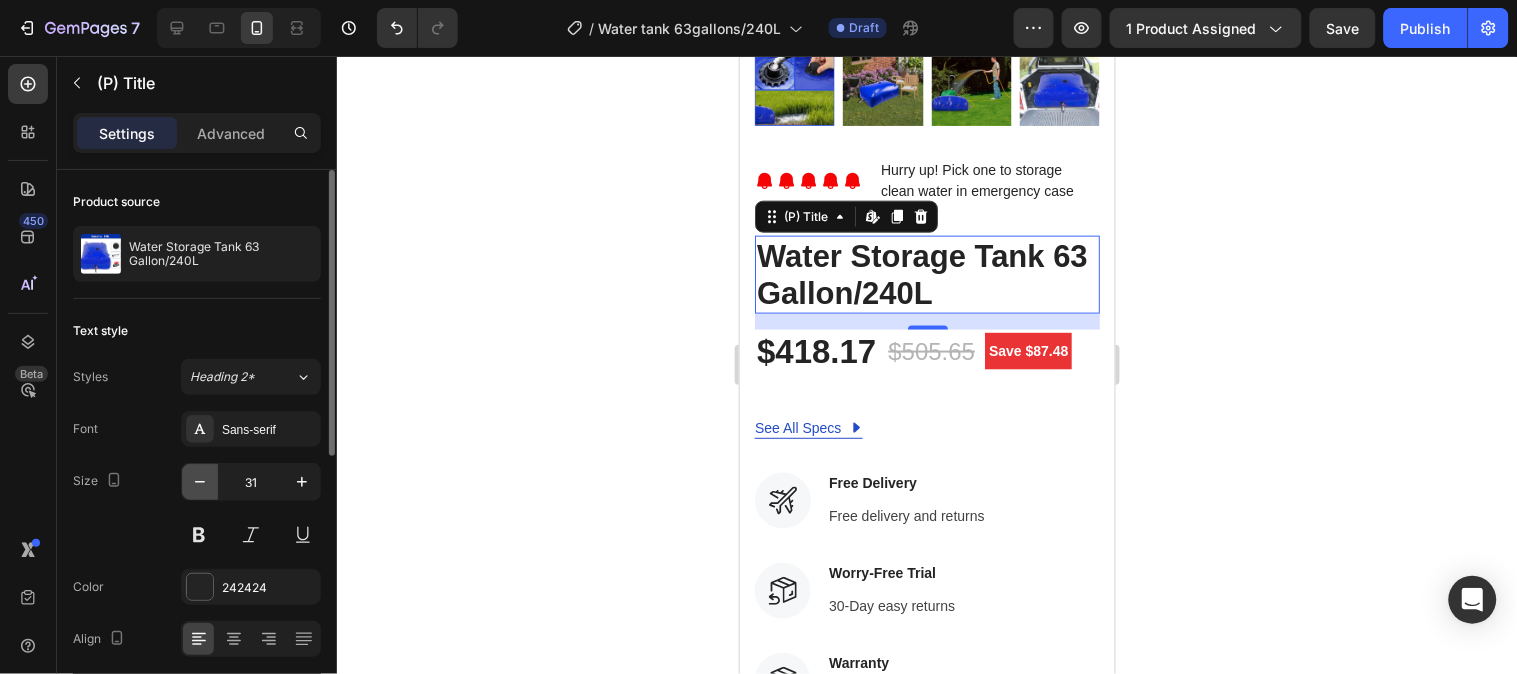 click 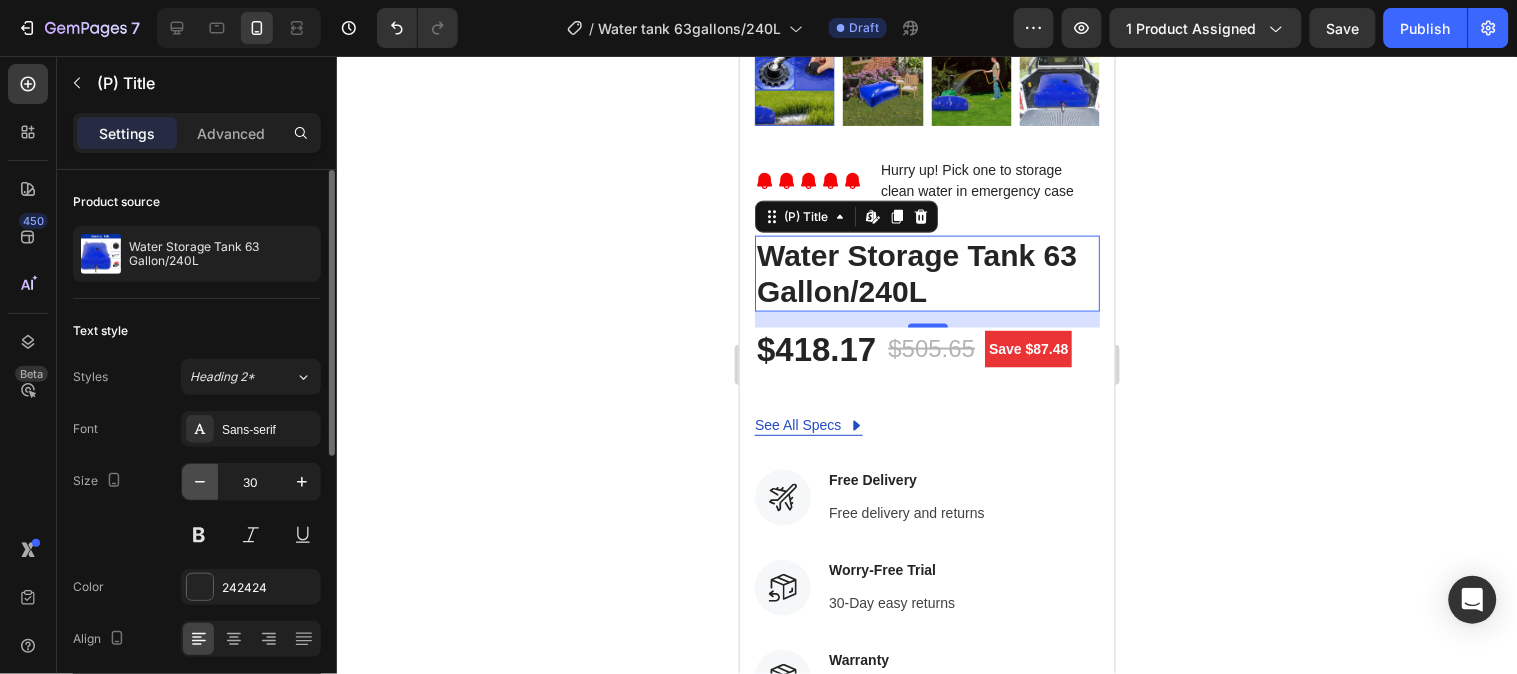 click 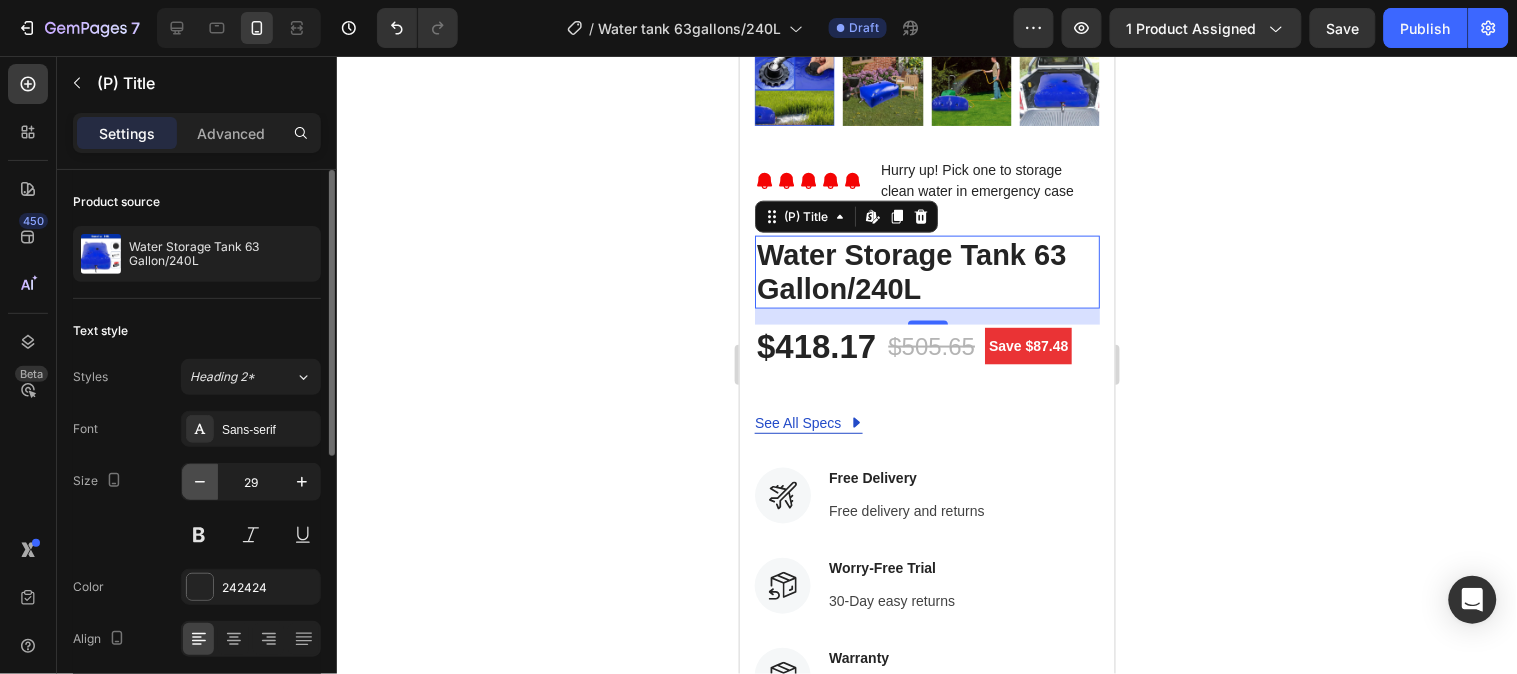 click 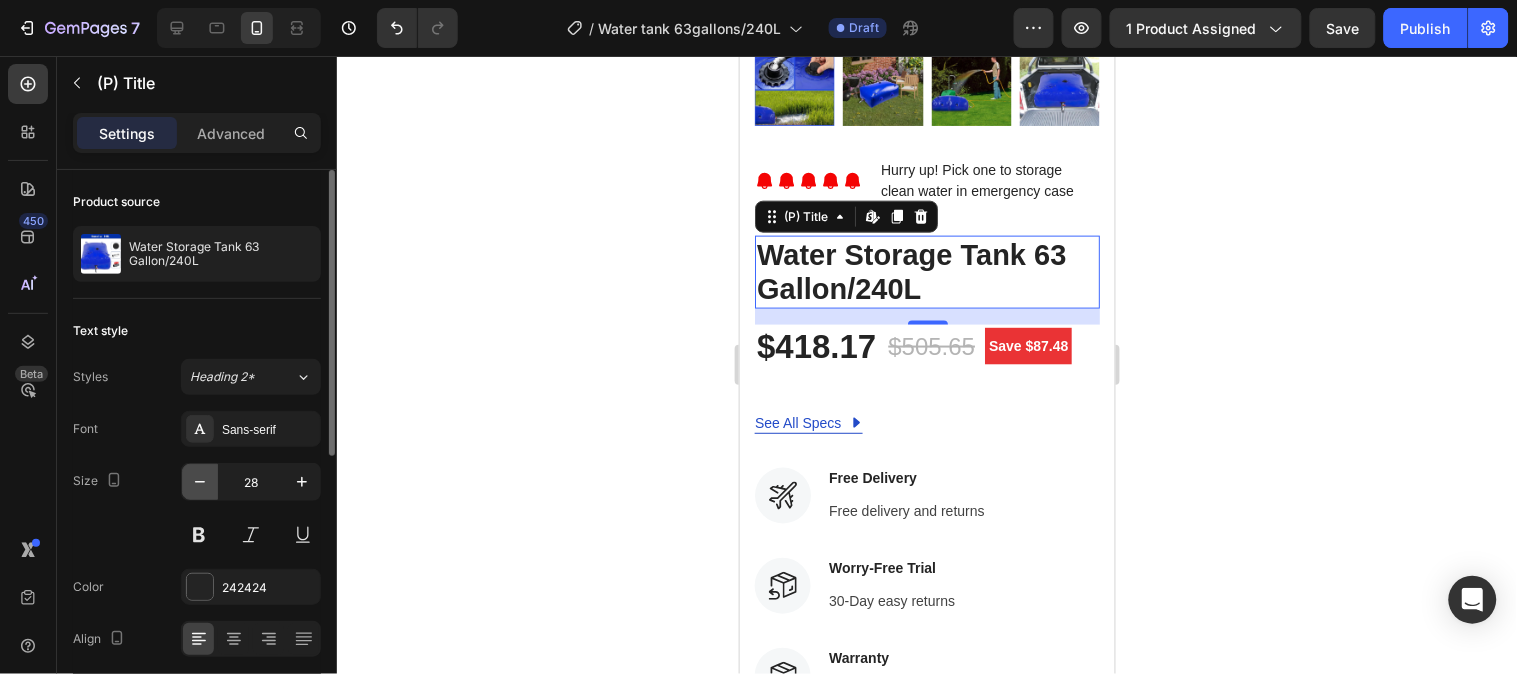 click 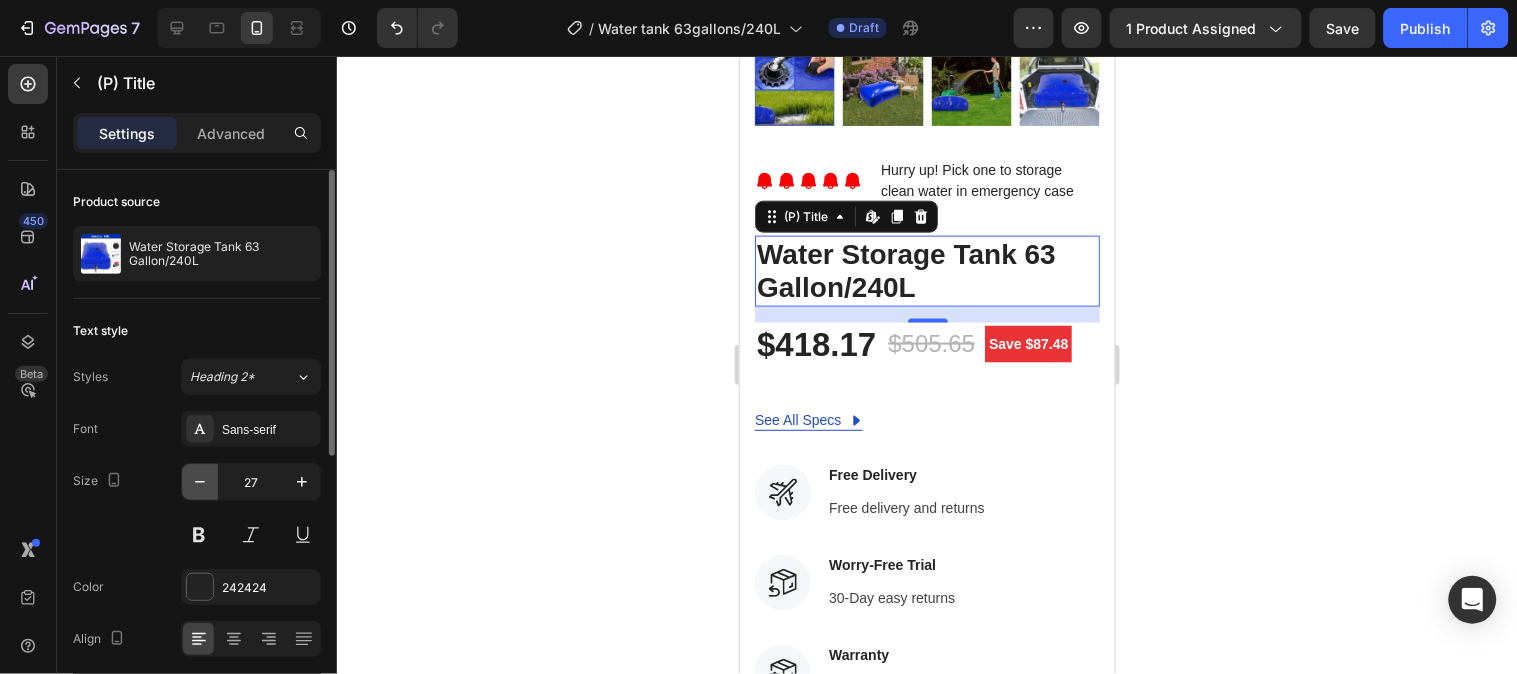 click 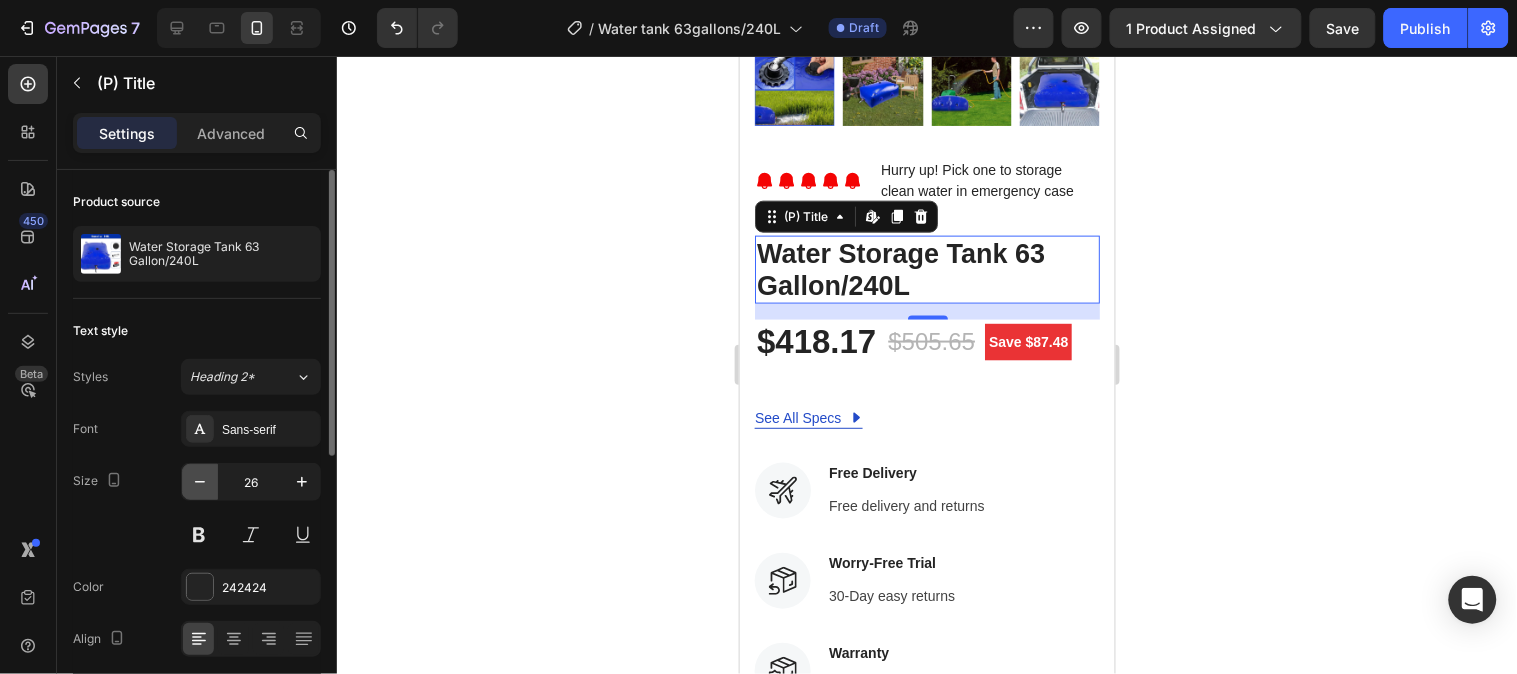 click 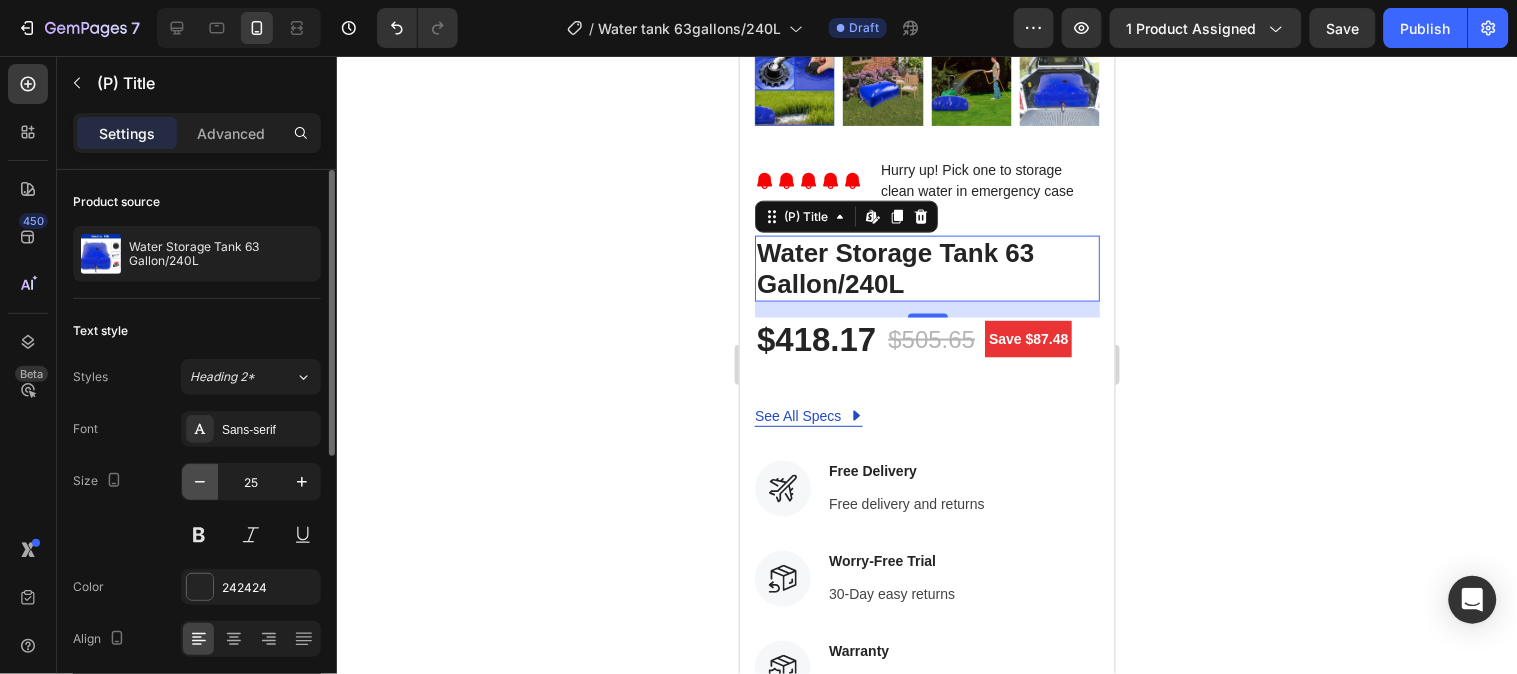 click 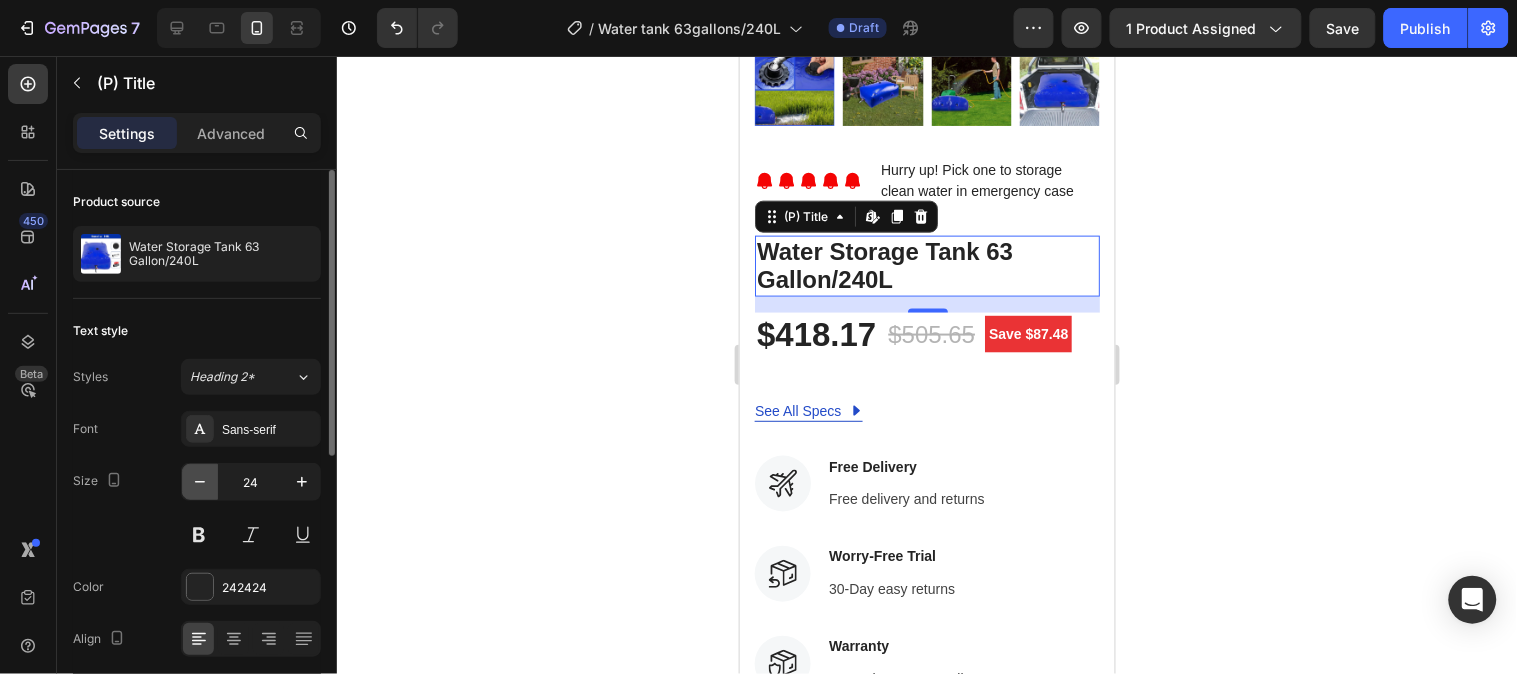 click 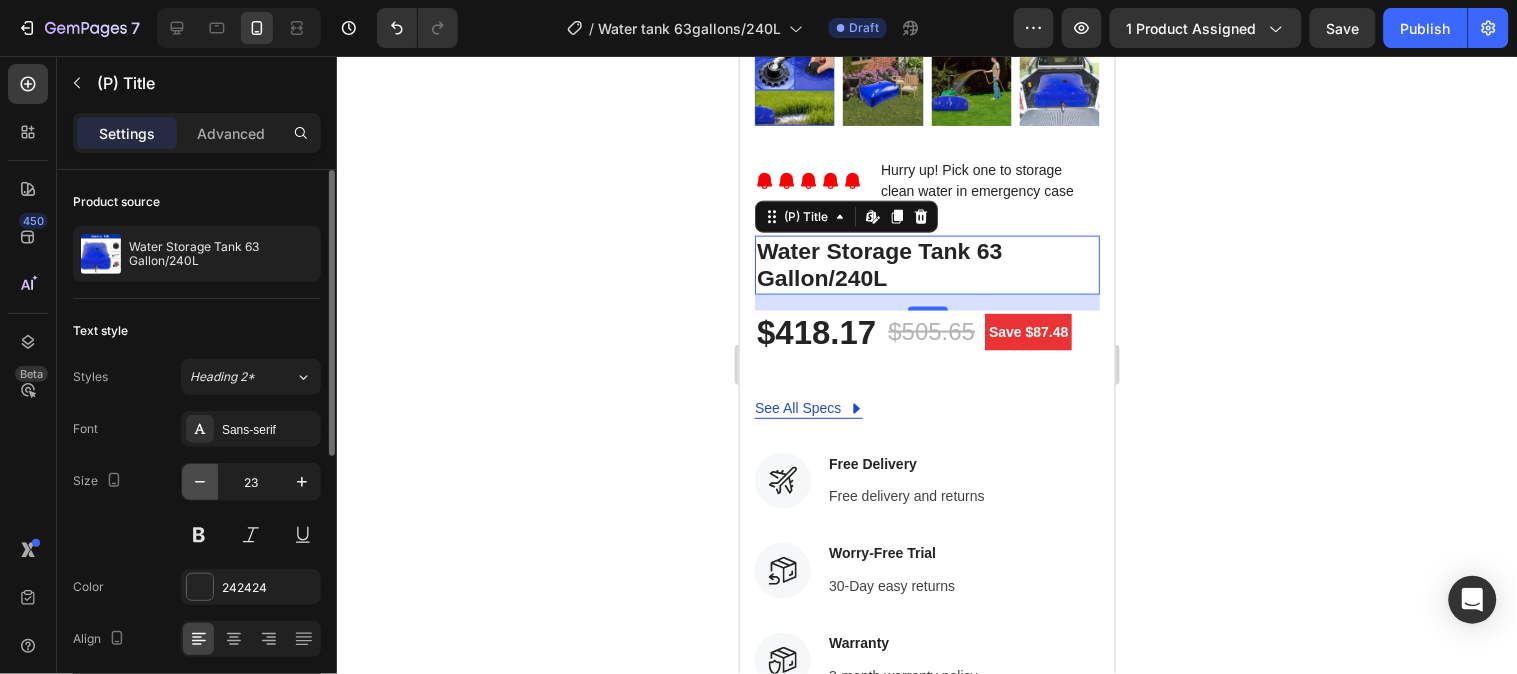 click 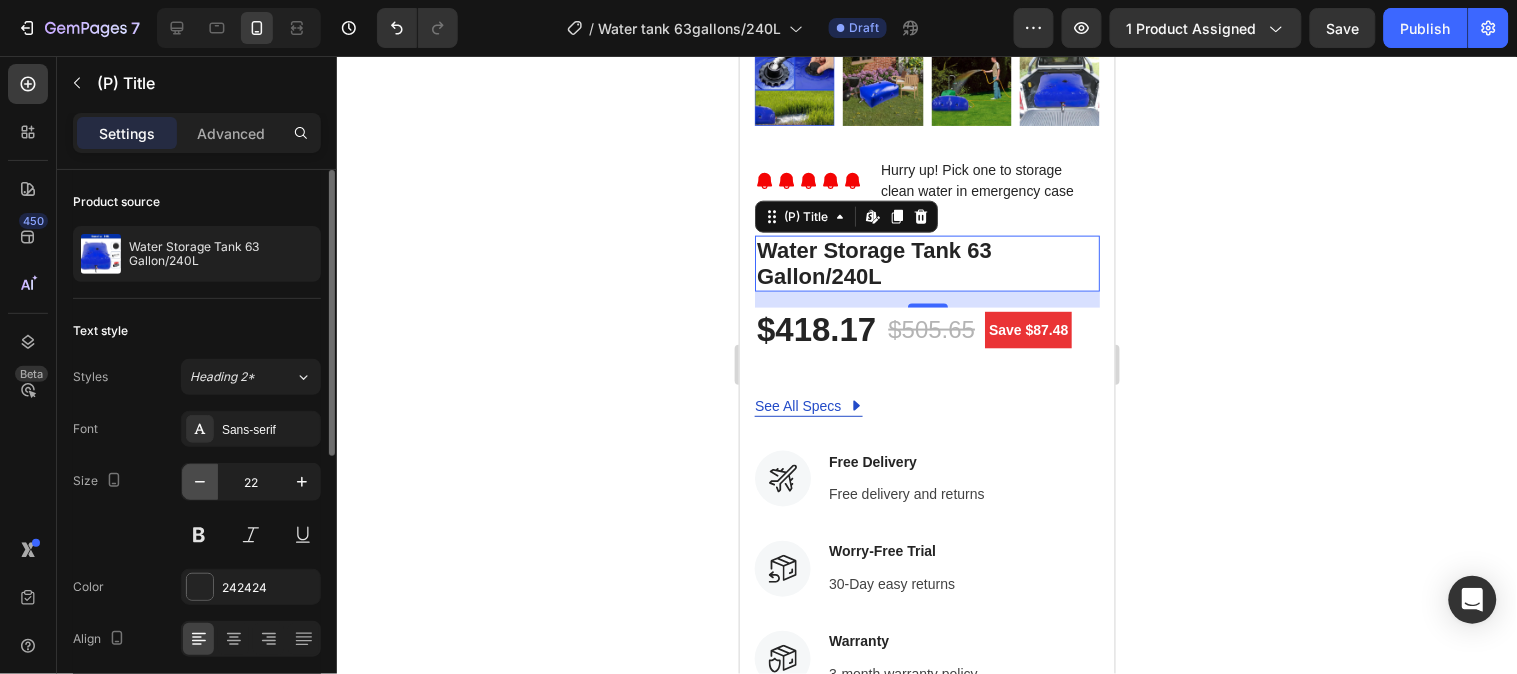click 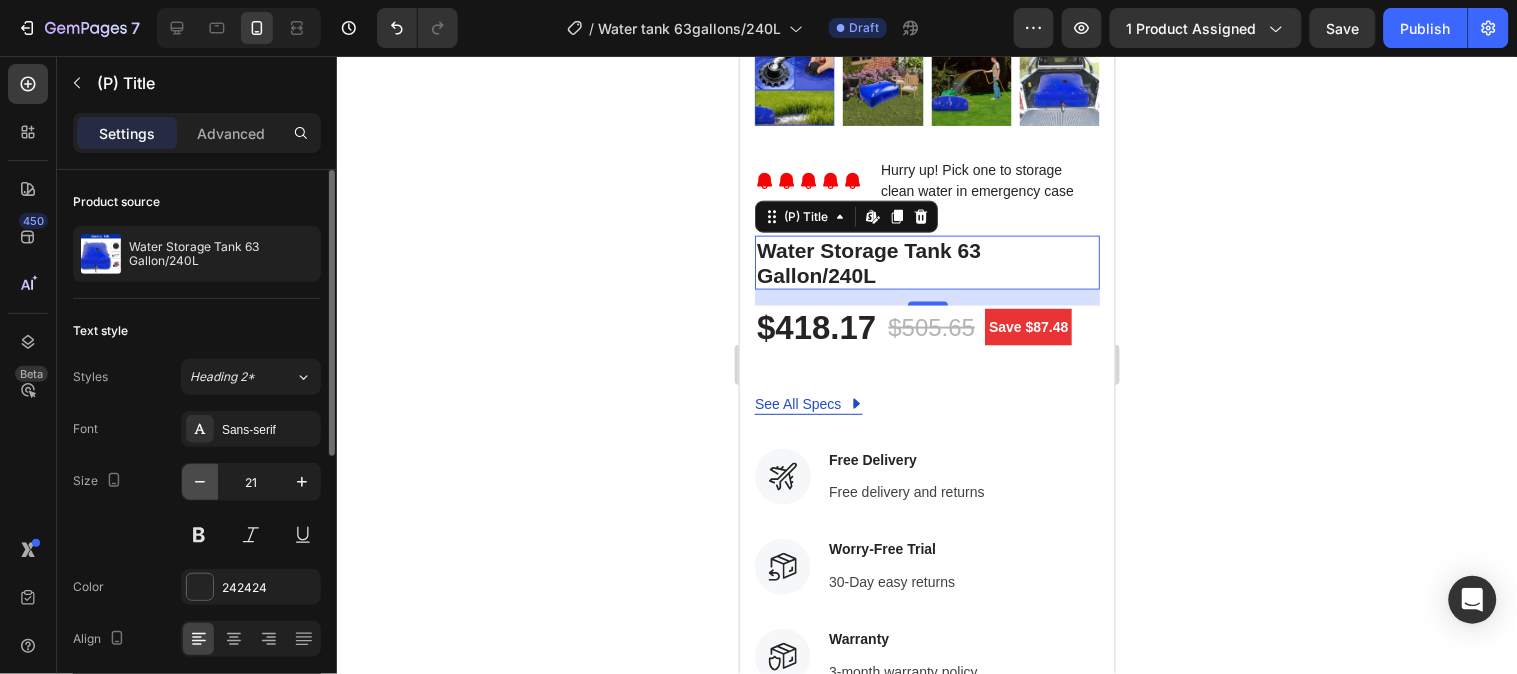 click 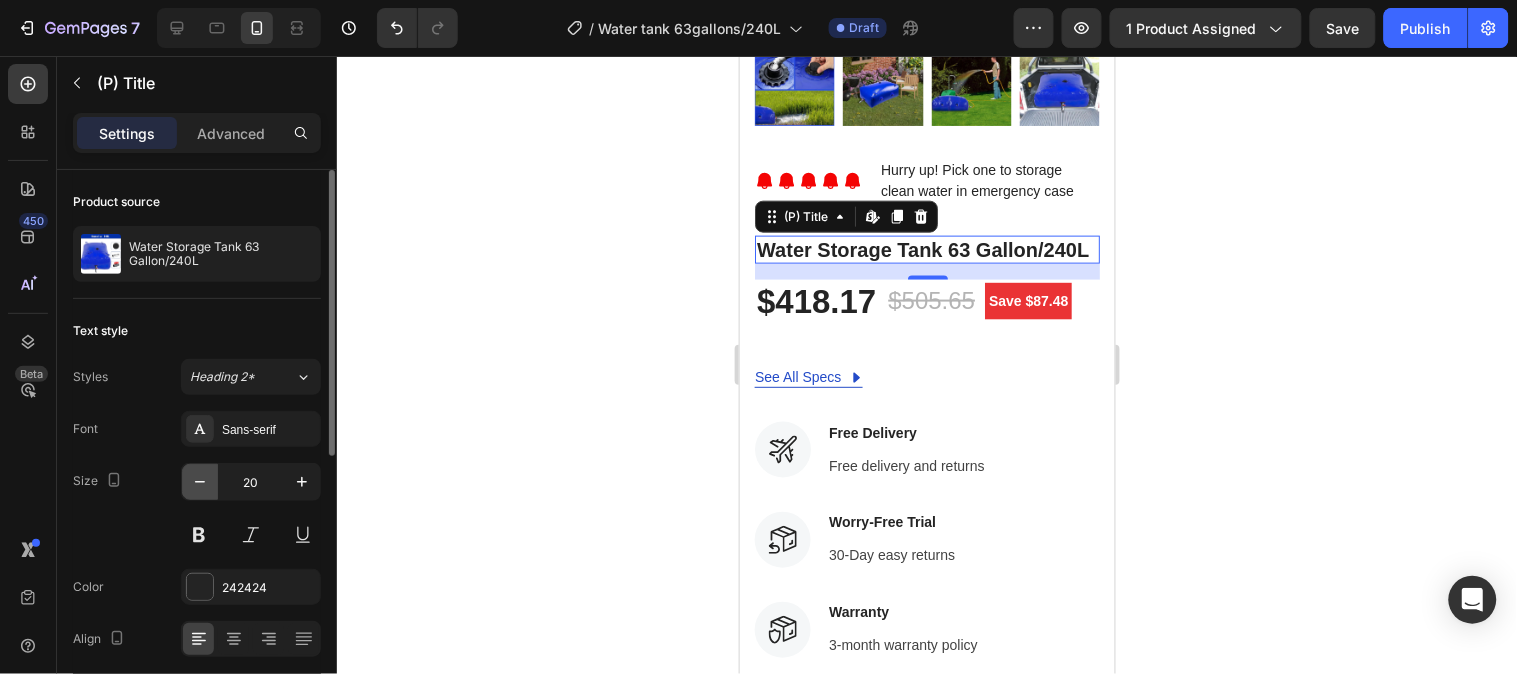 click 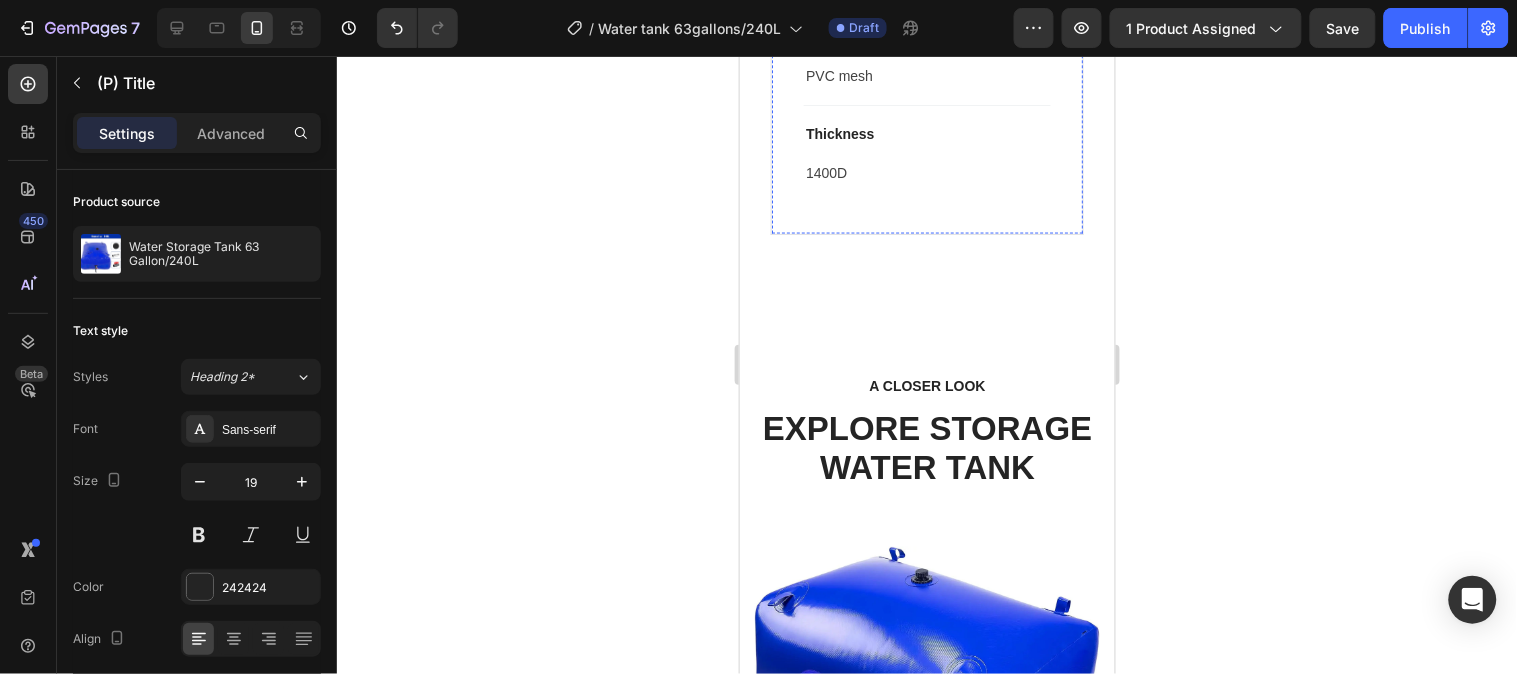 scroll, scrollTop: 2777, scrollLeft: 0, axis: vertical 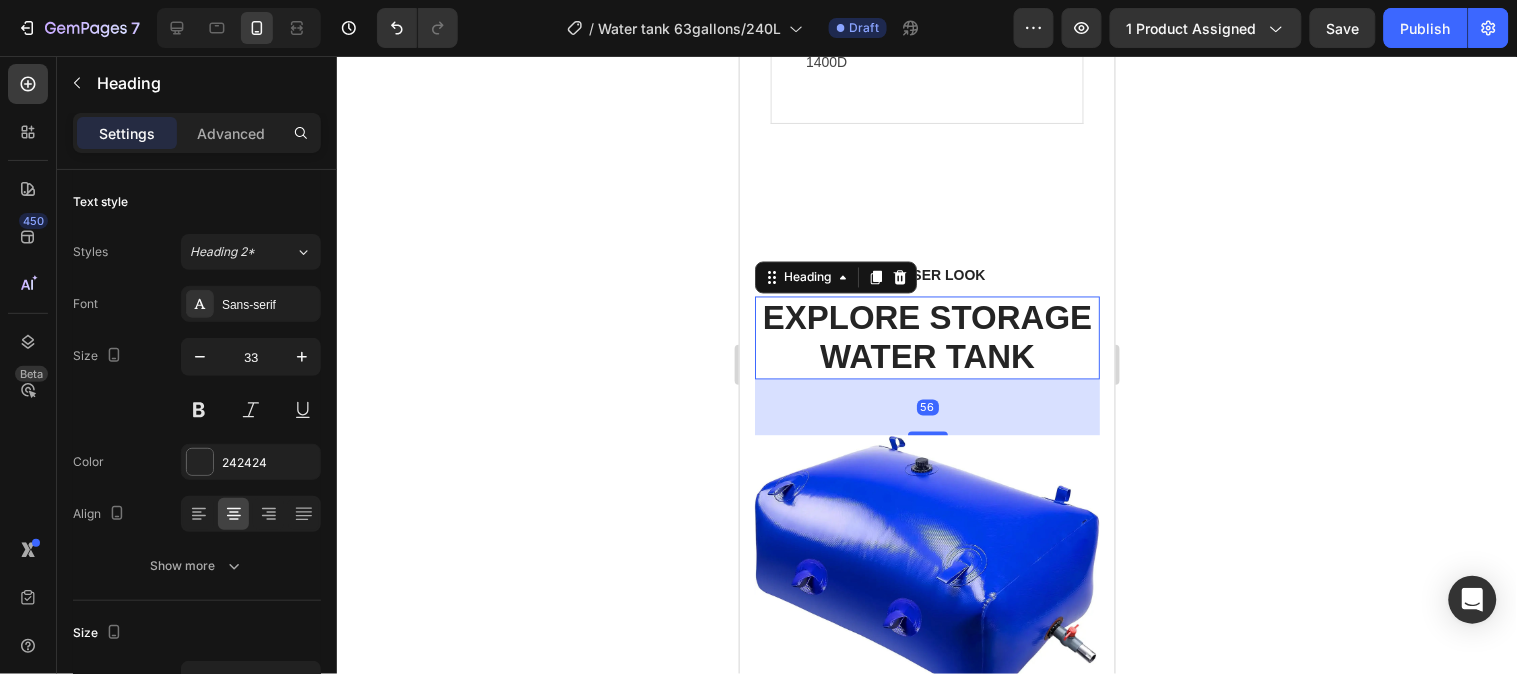 click on "EXPLORE STORAGE WATER TANK" at bounding box center (926, 337) 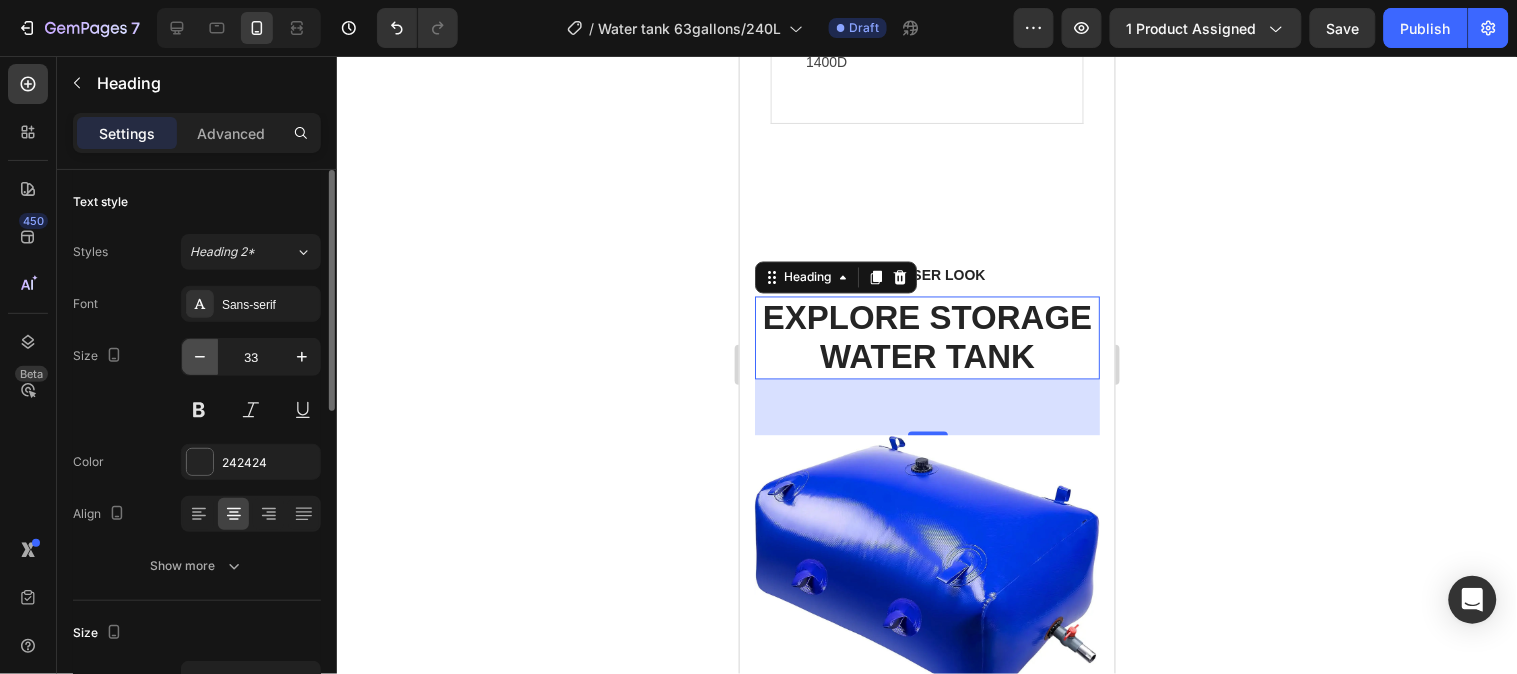 click 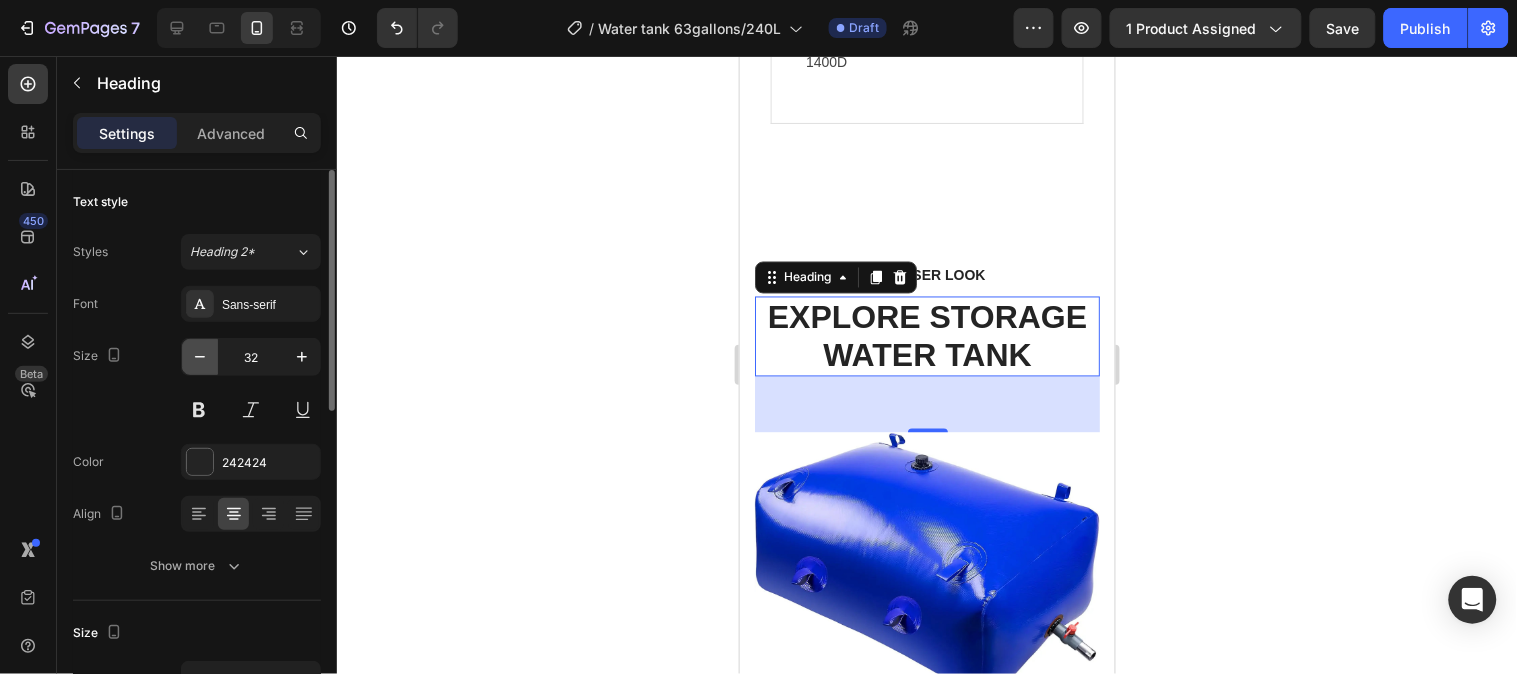 click 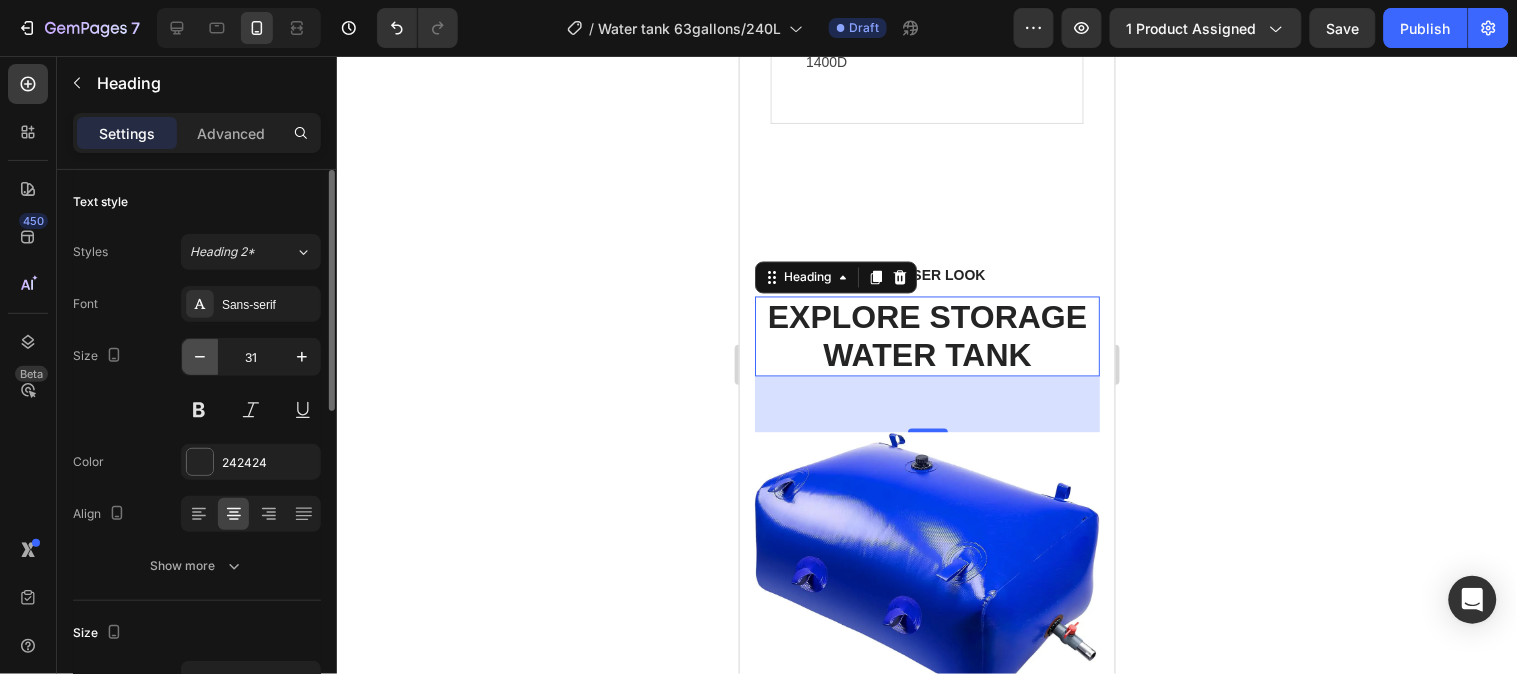 click 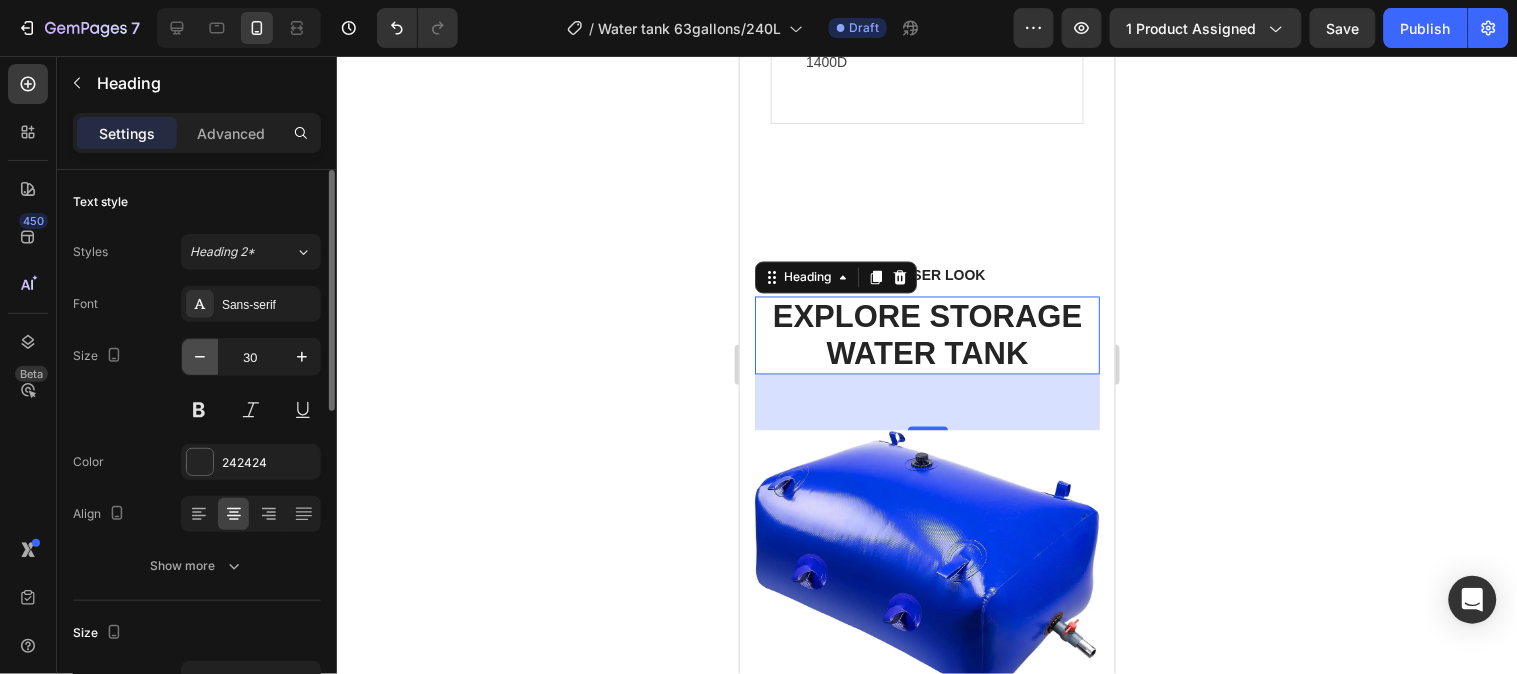click 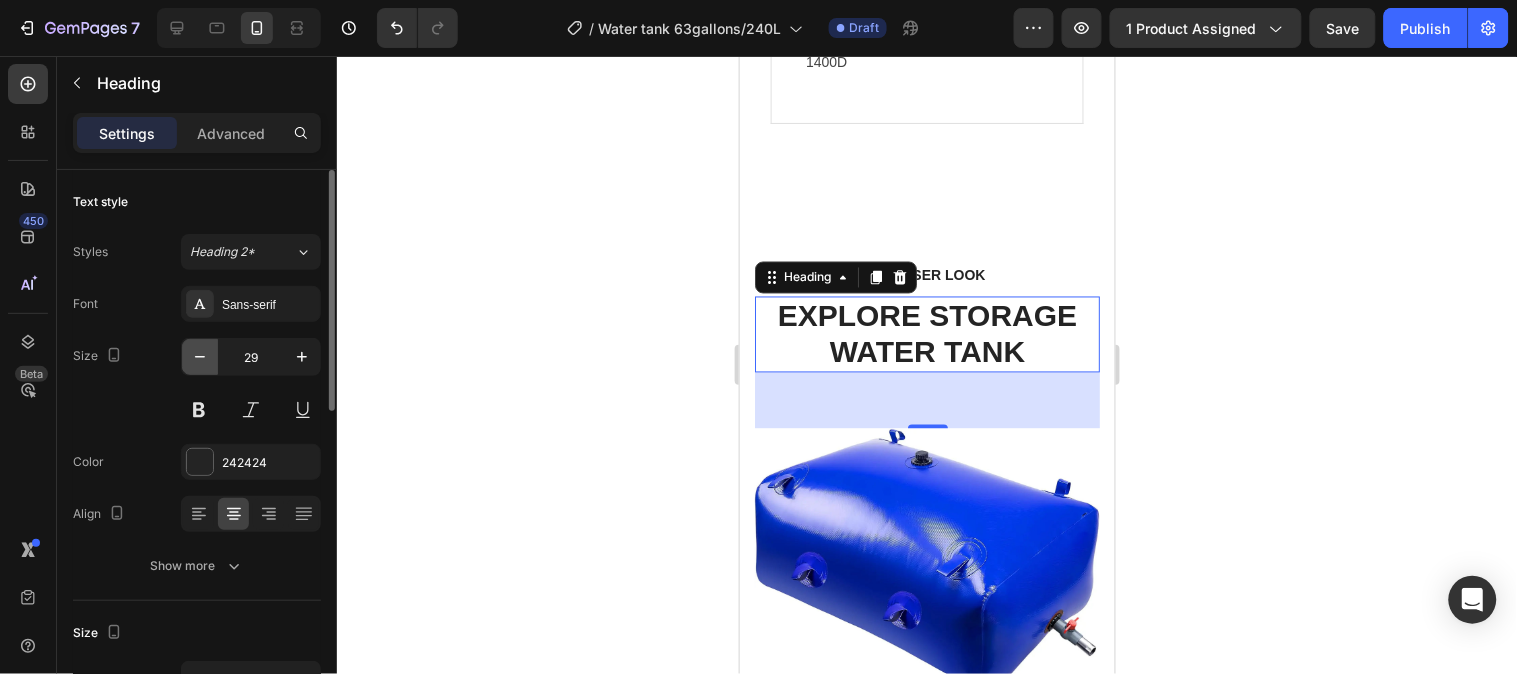 click 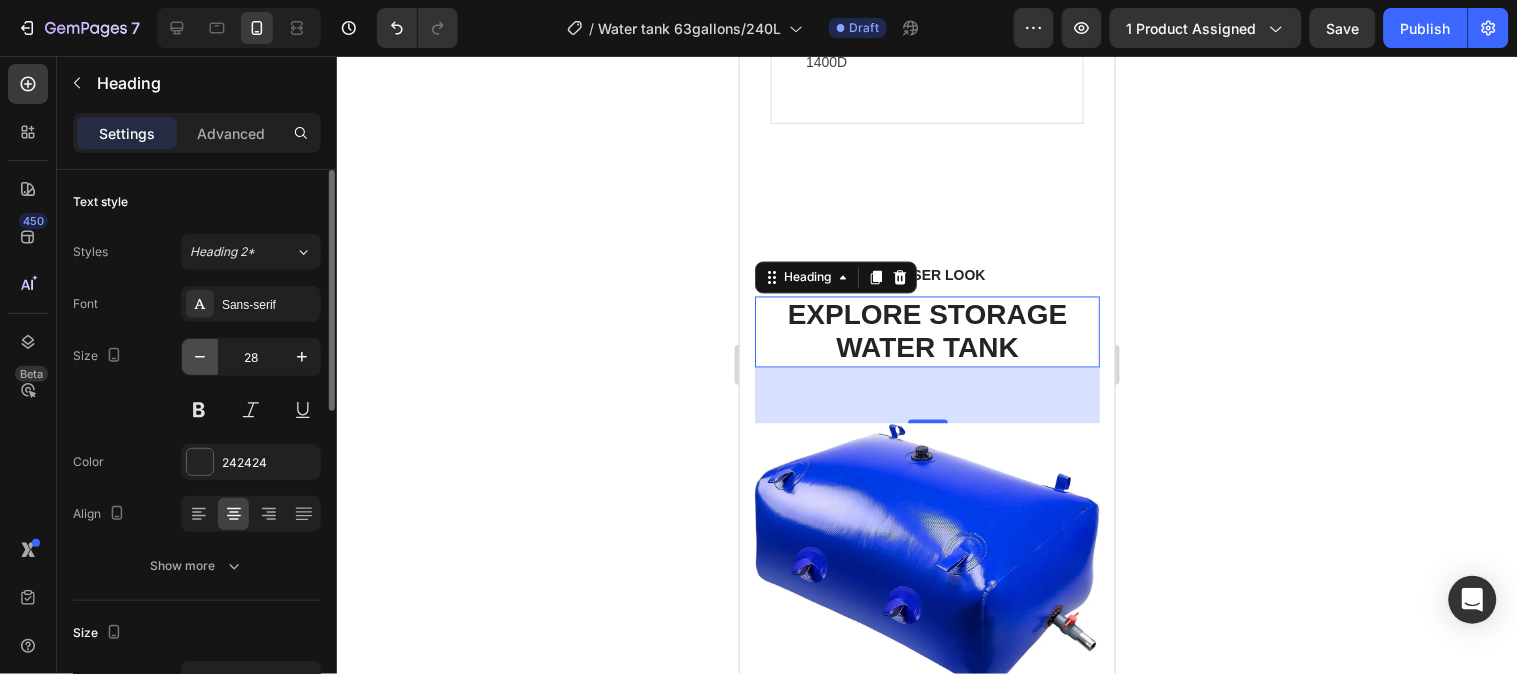 click 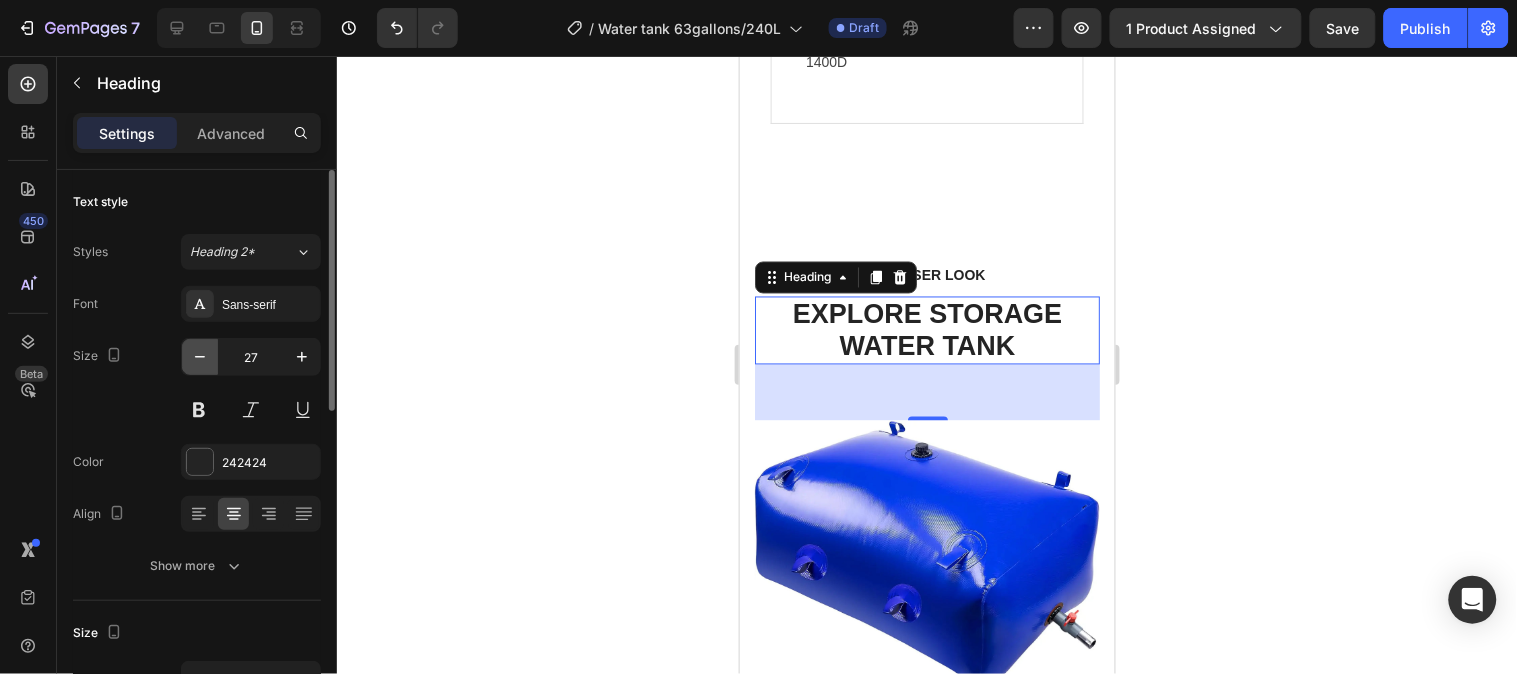 click 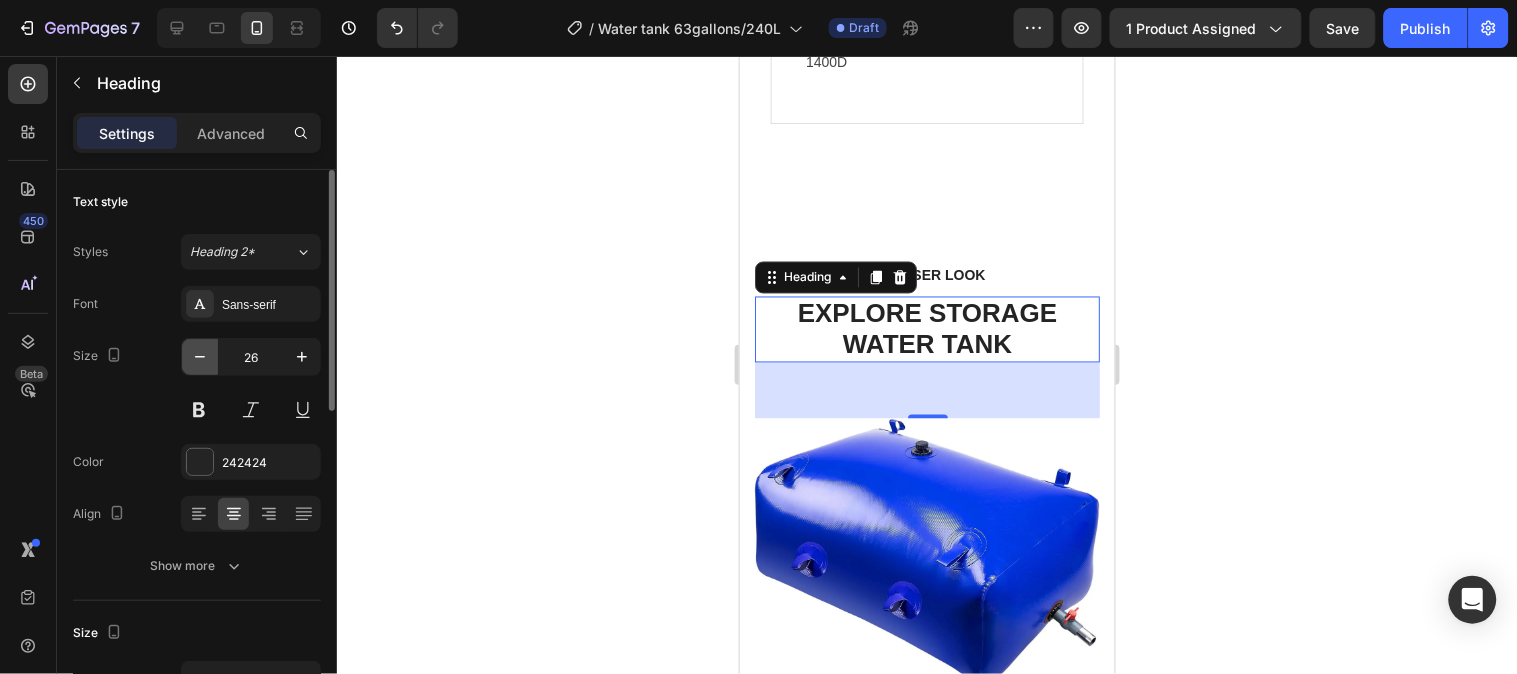 click 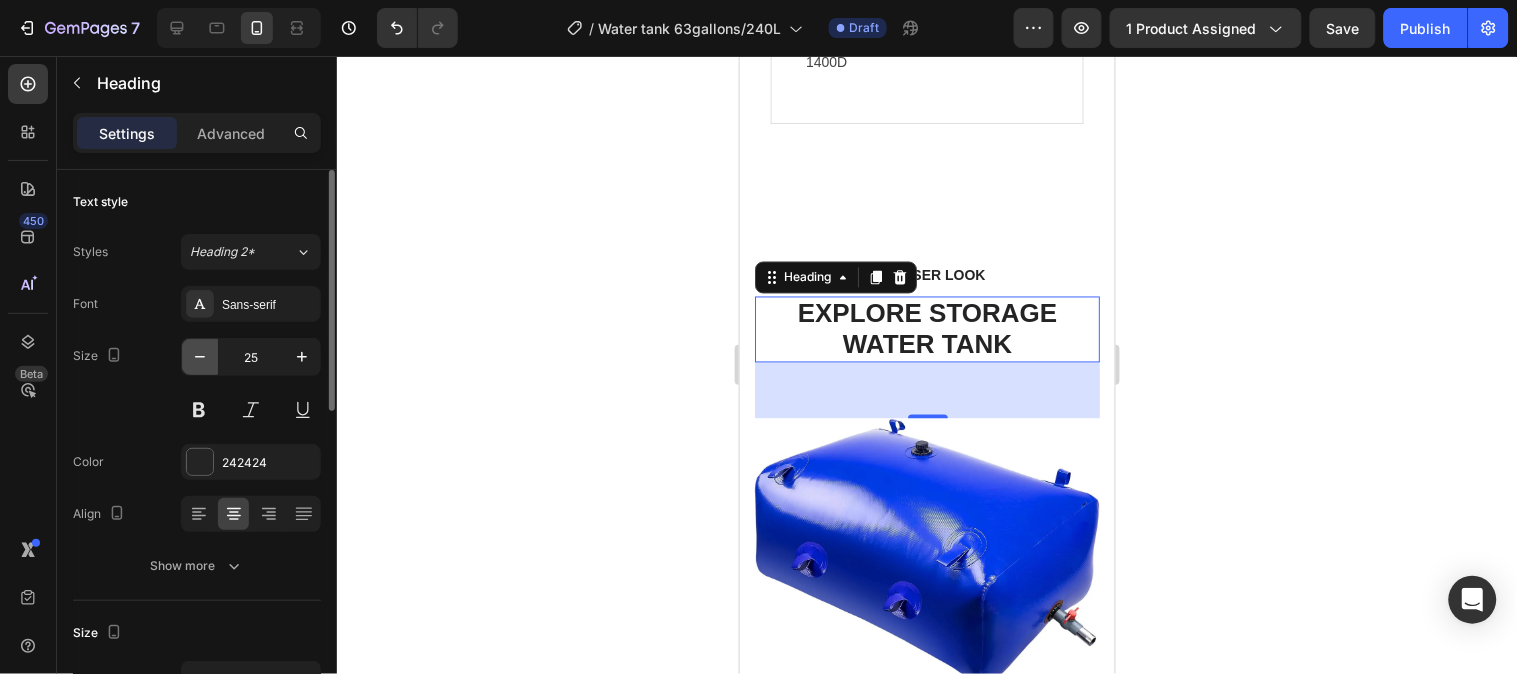 click 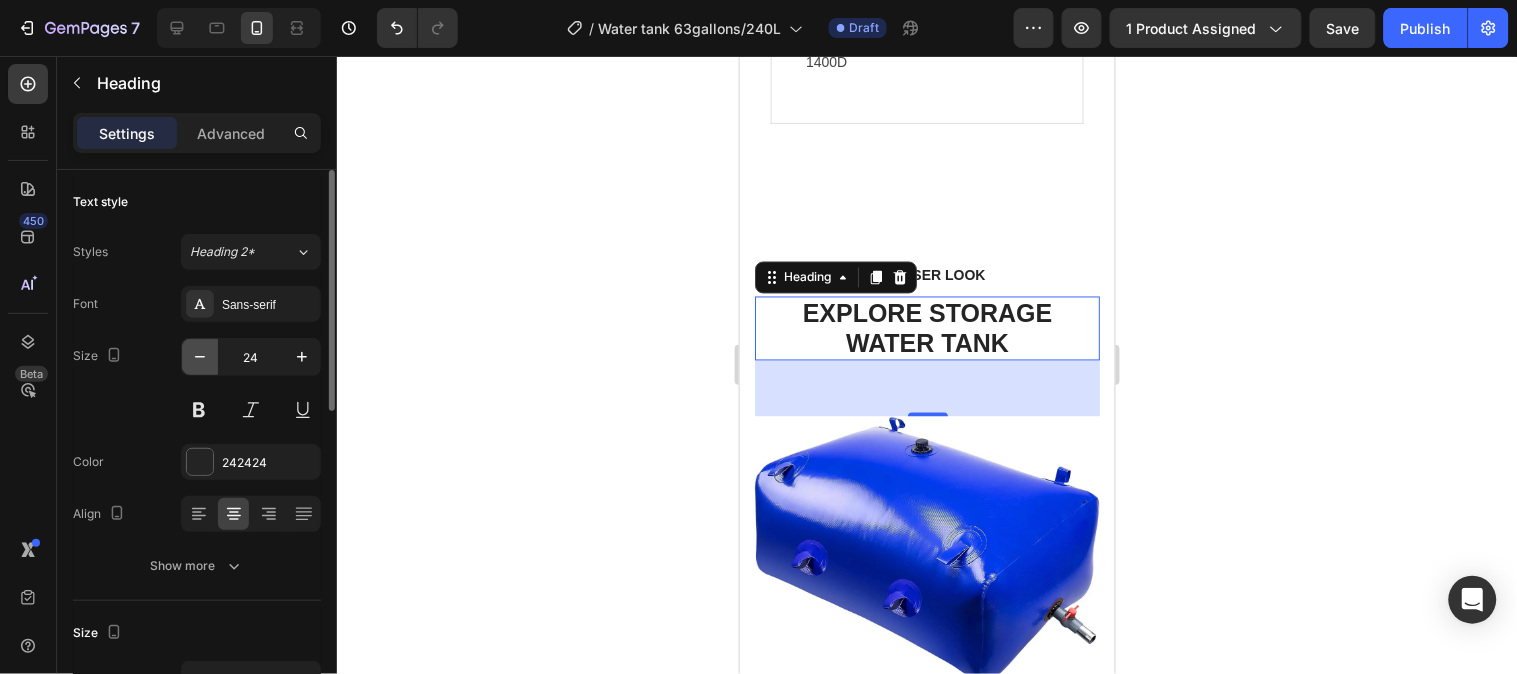 click 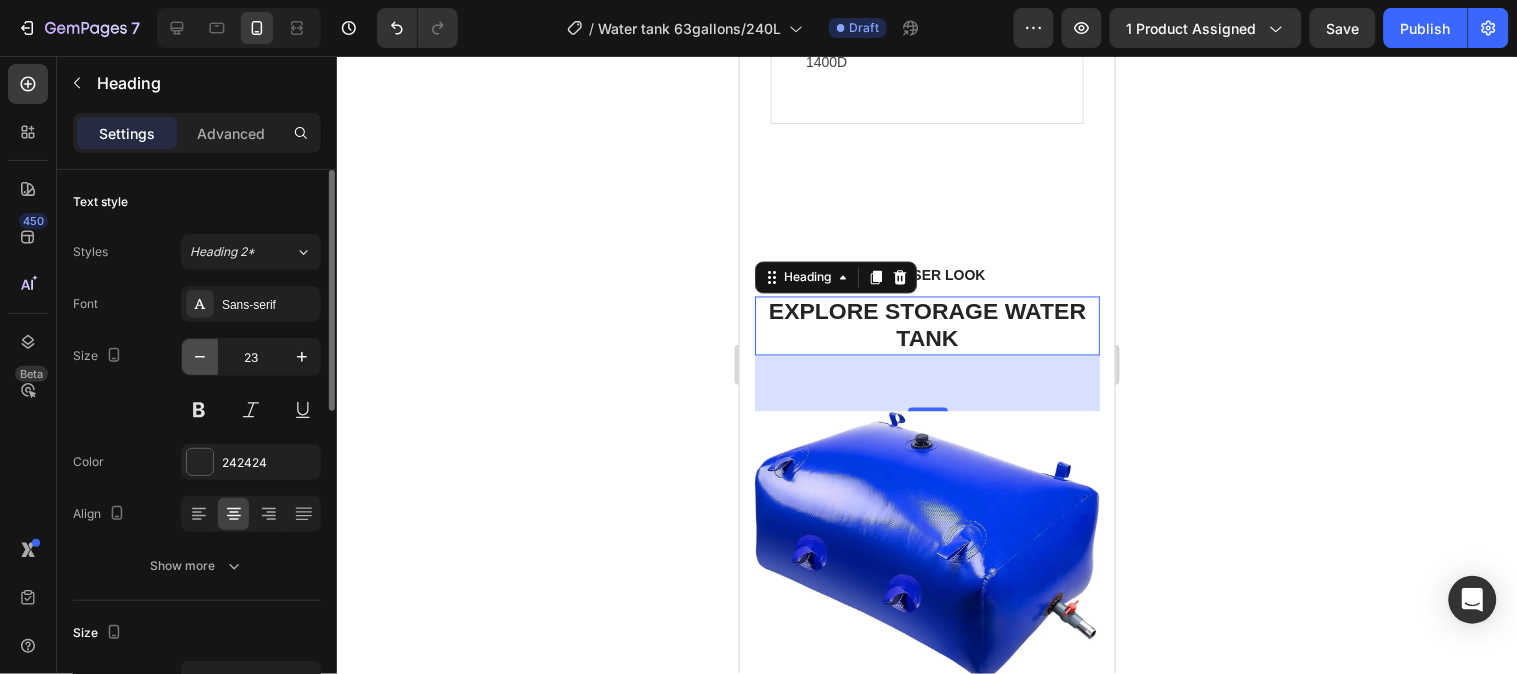 click 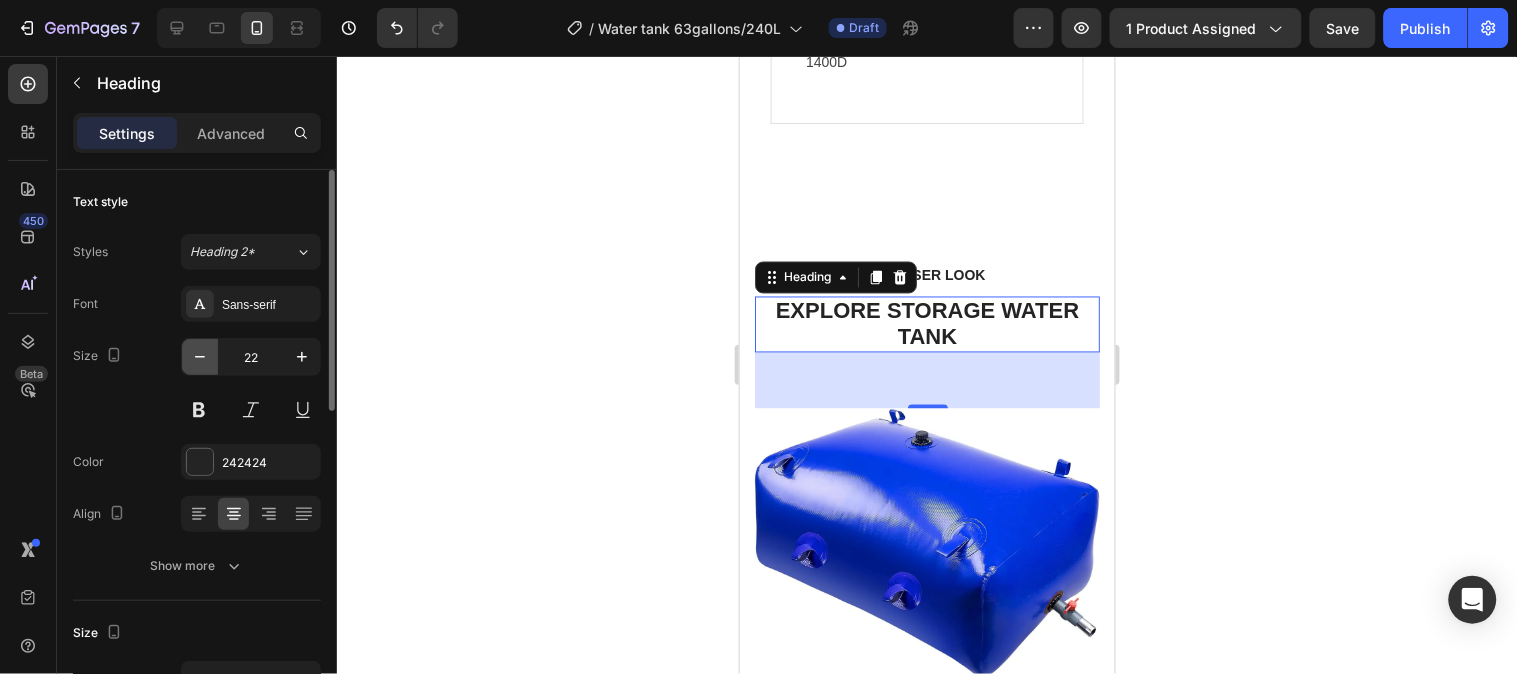 click 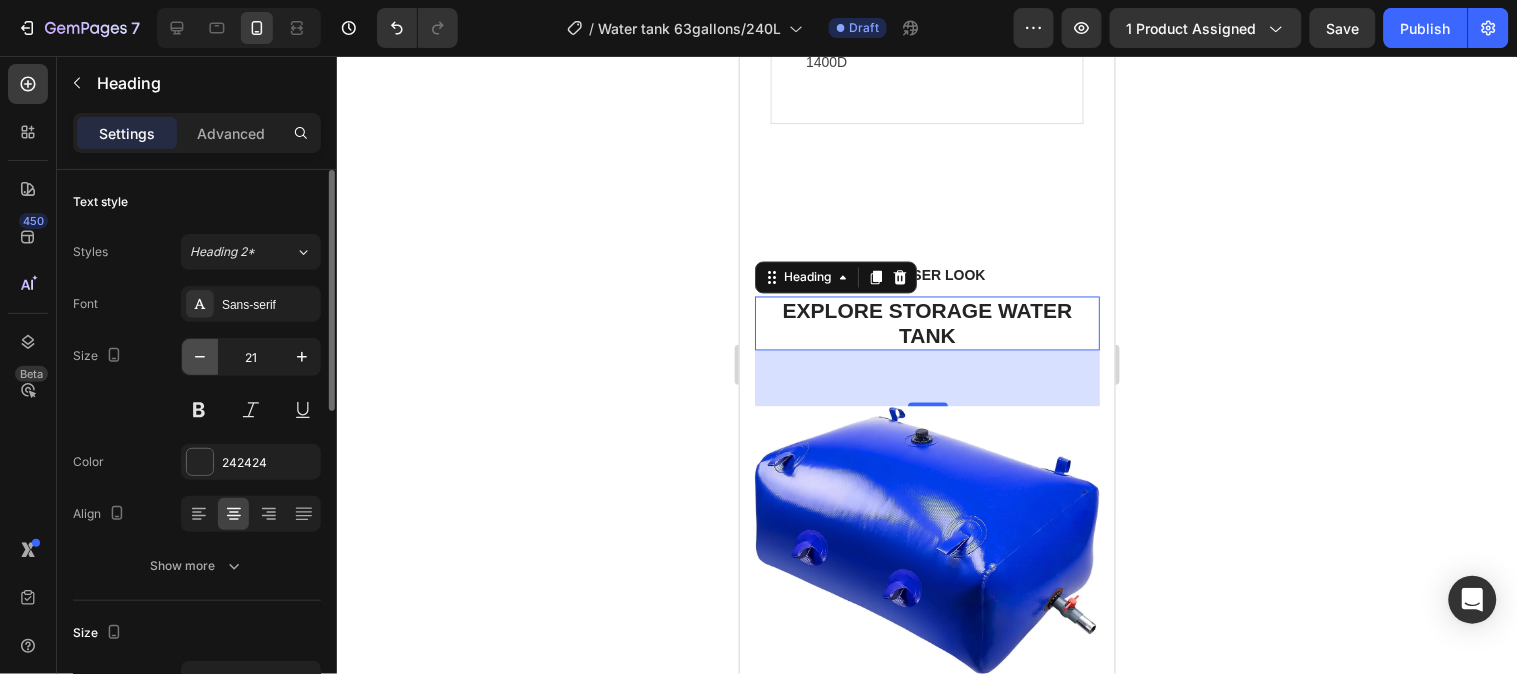 click 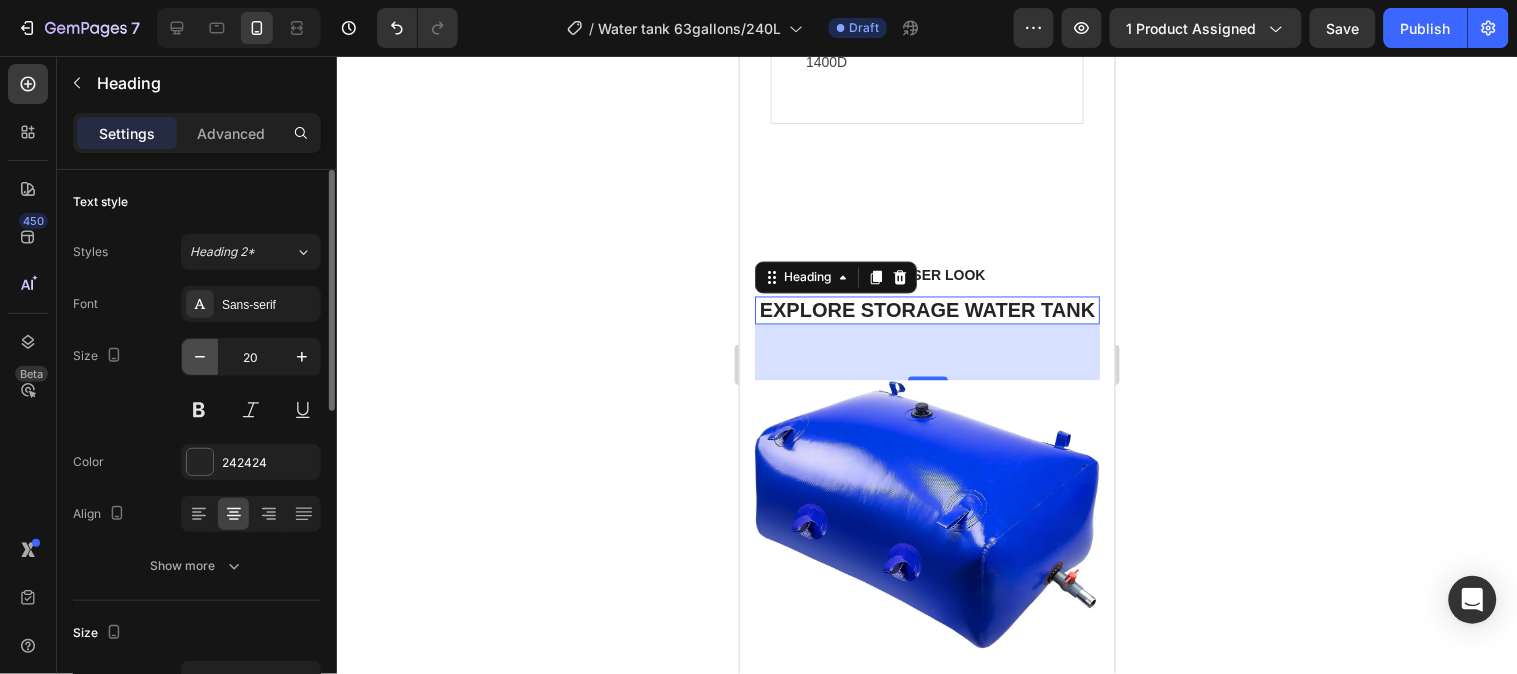 click 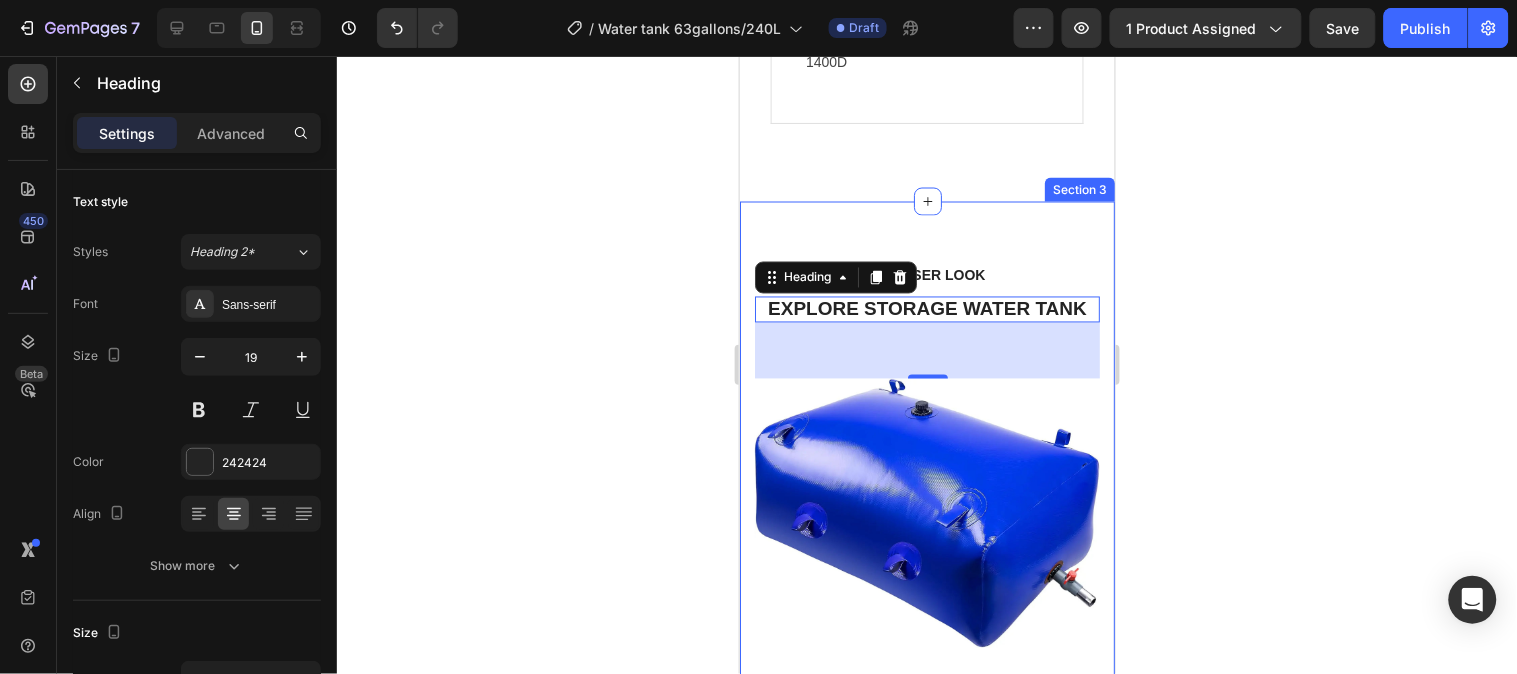 click 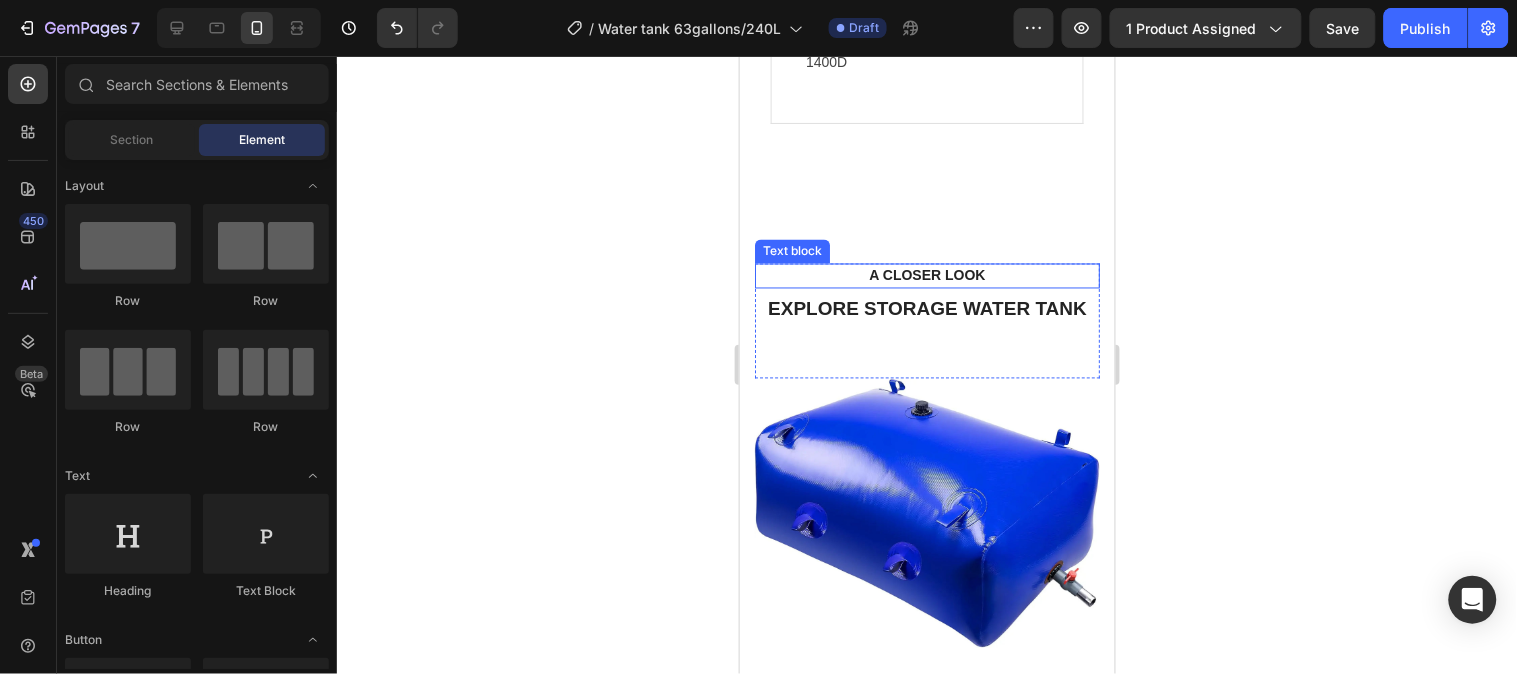 click on "A CLOSER LOOK" at bounding box center (926, 275) 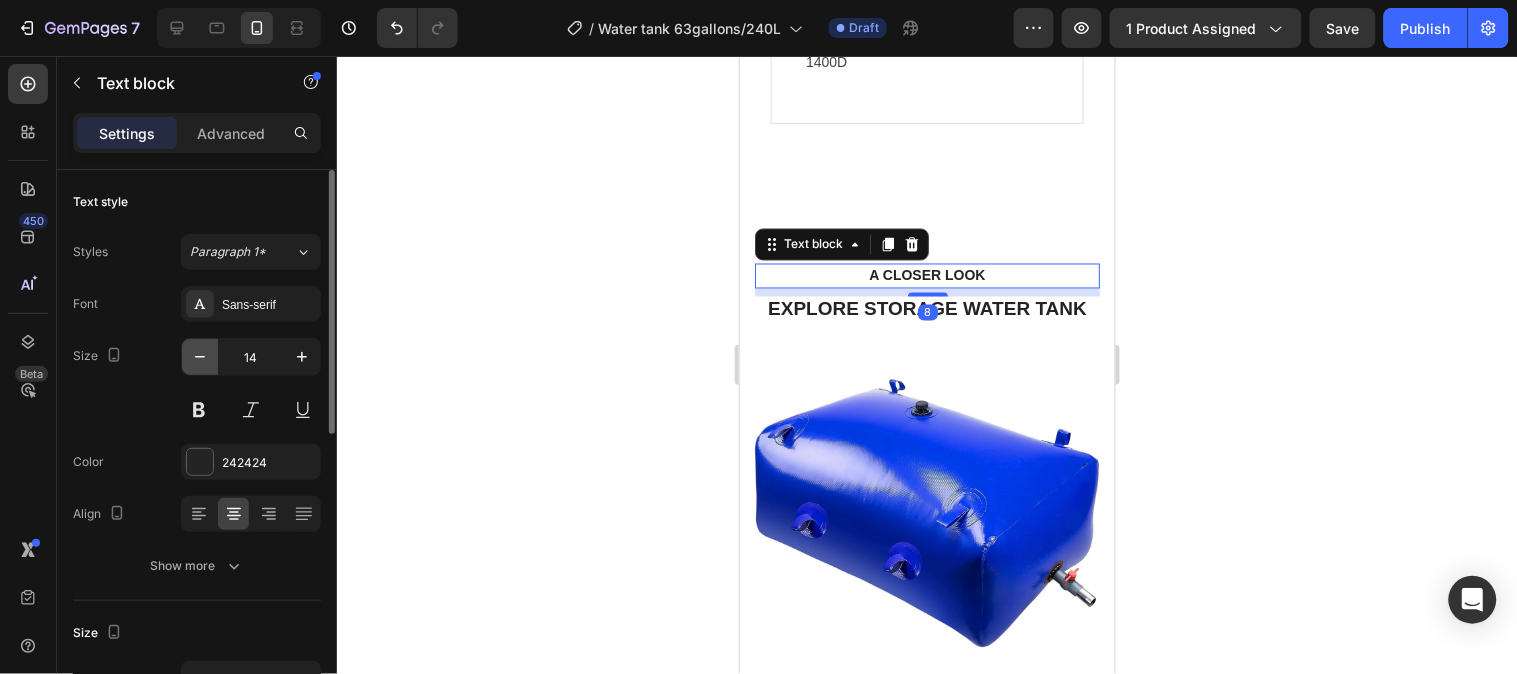 click 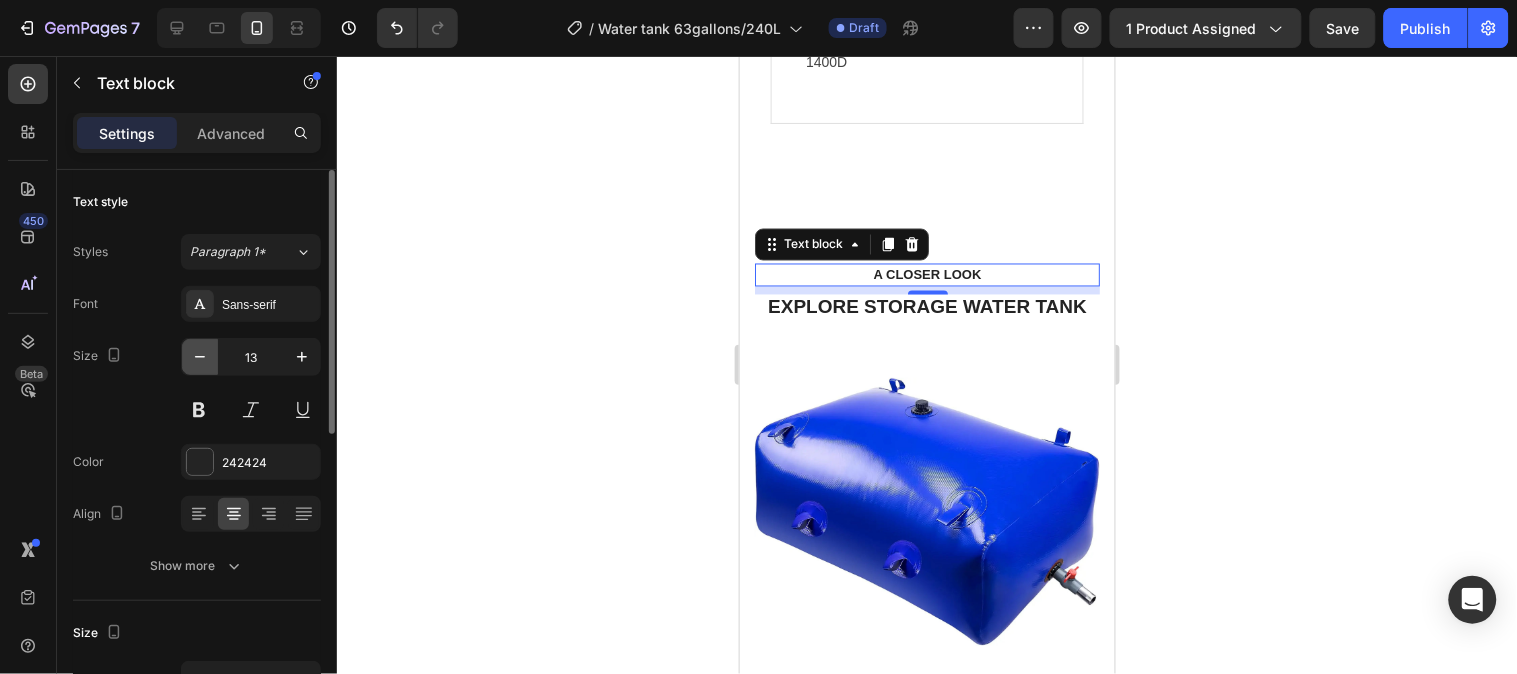 click 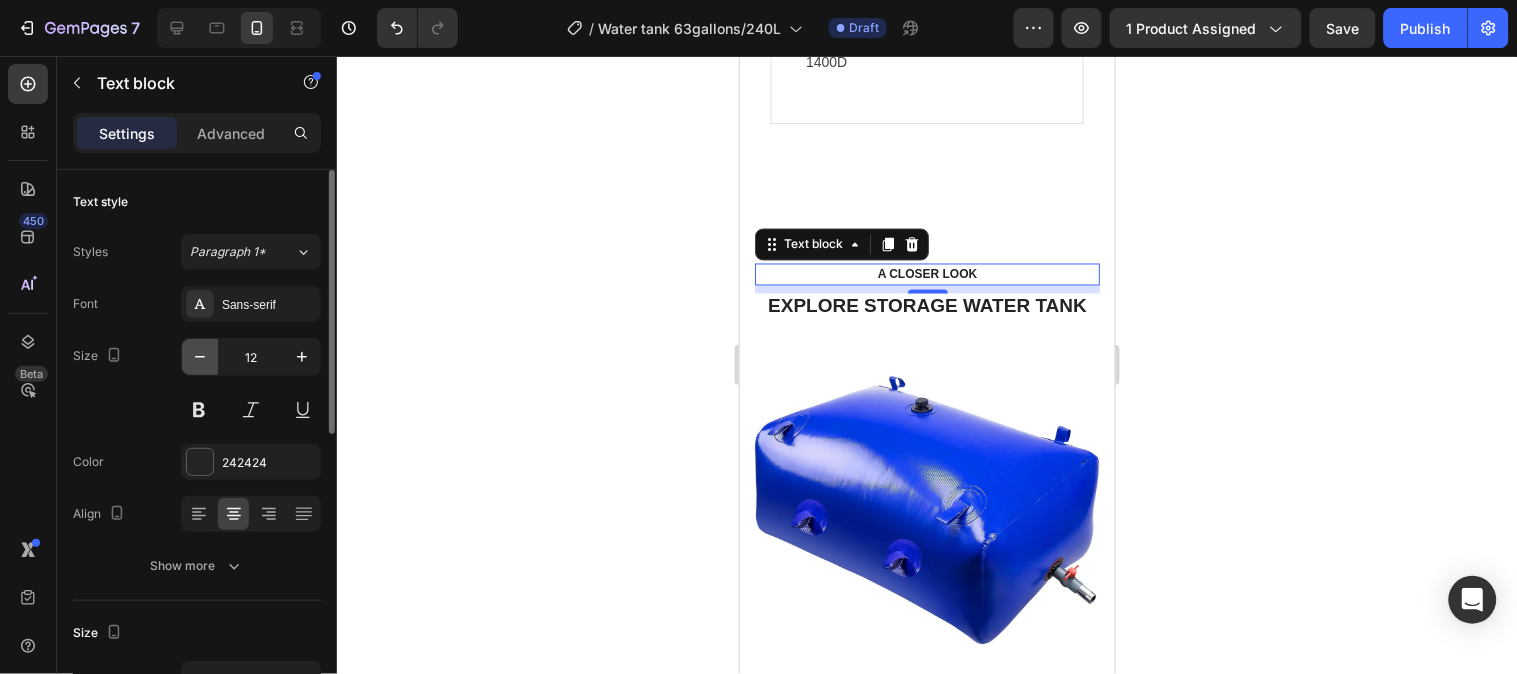 click 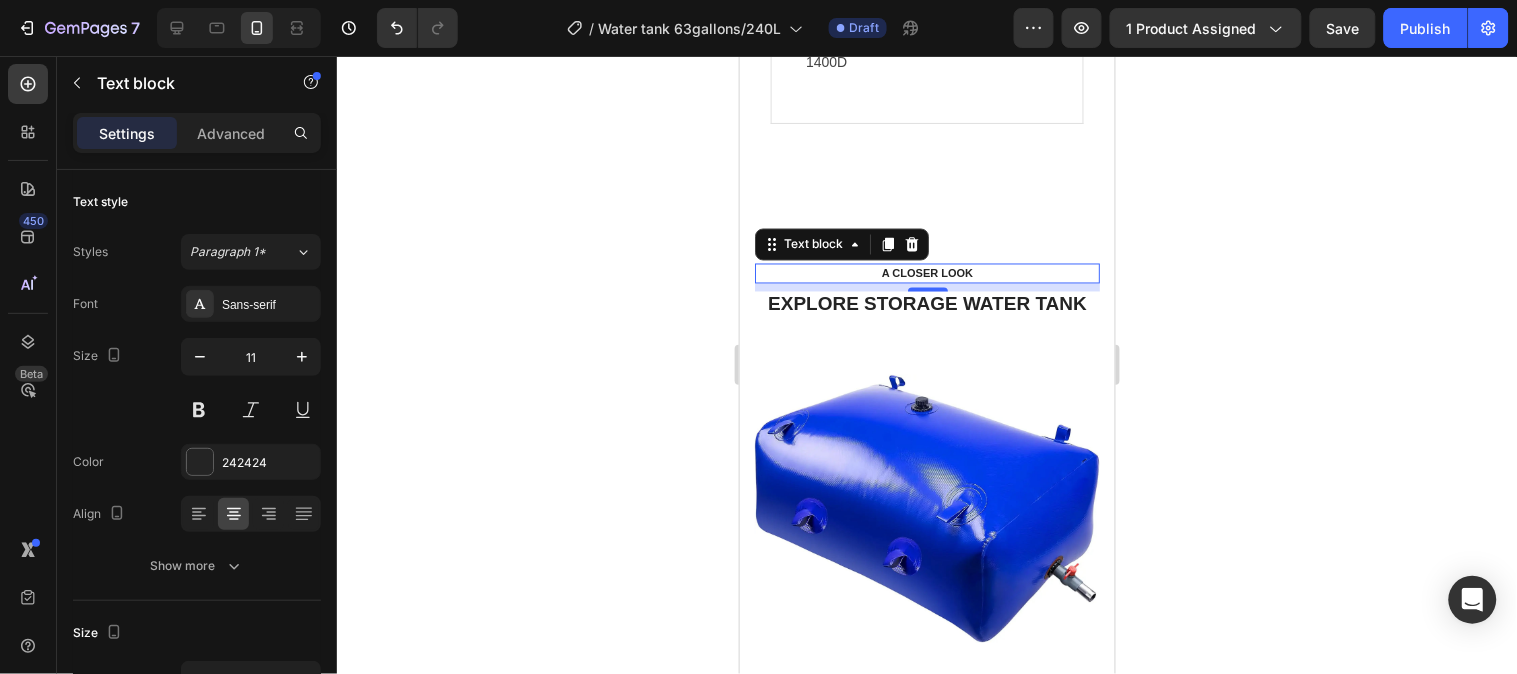 click 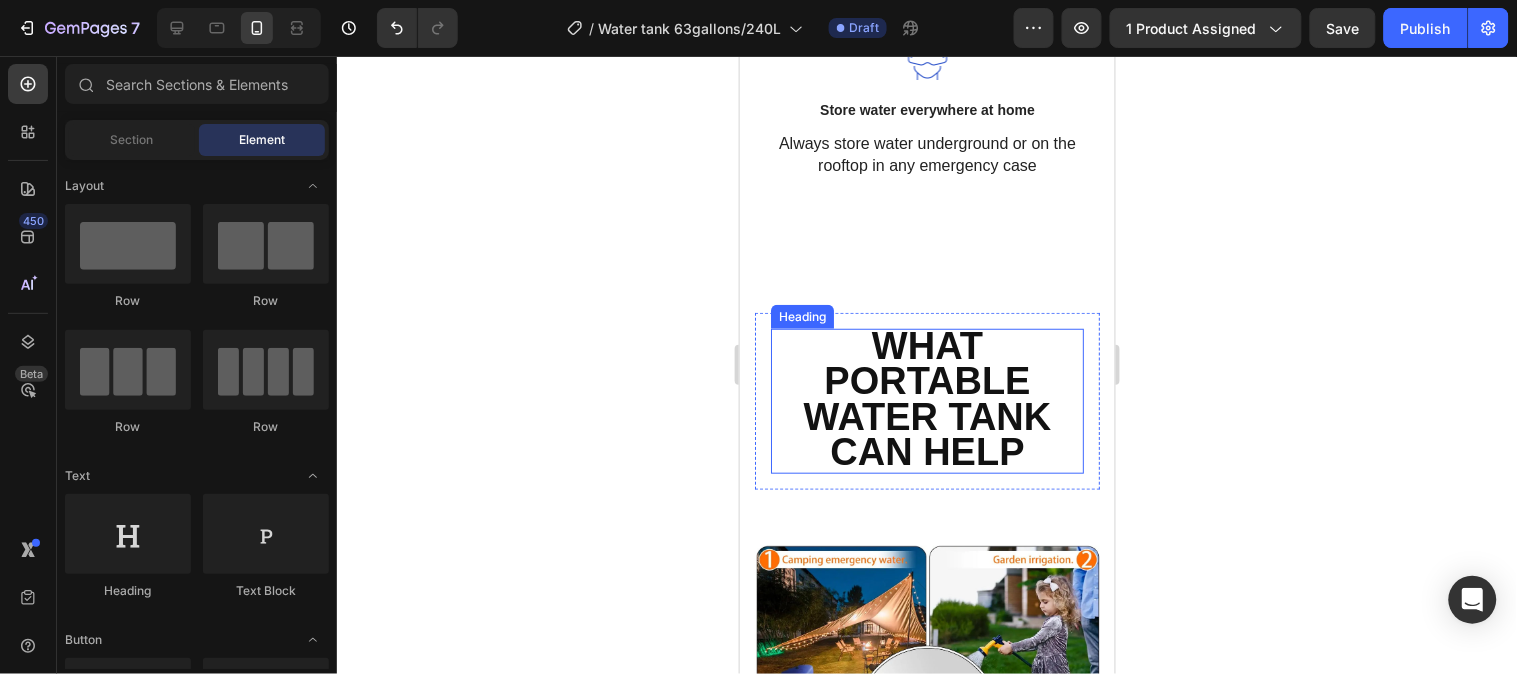 scroll, scrollTop: 4222, scrollLeft: 0, axis: vertical 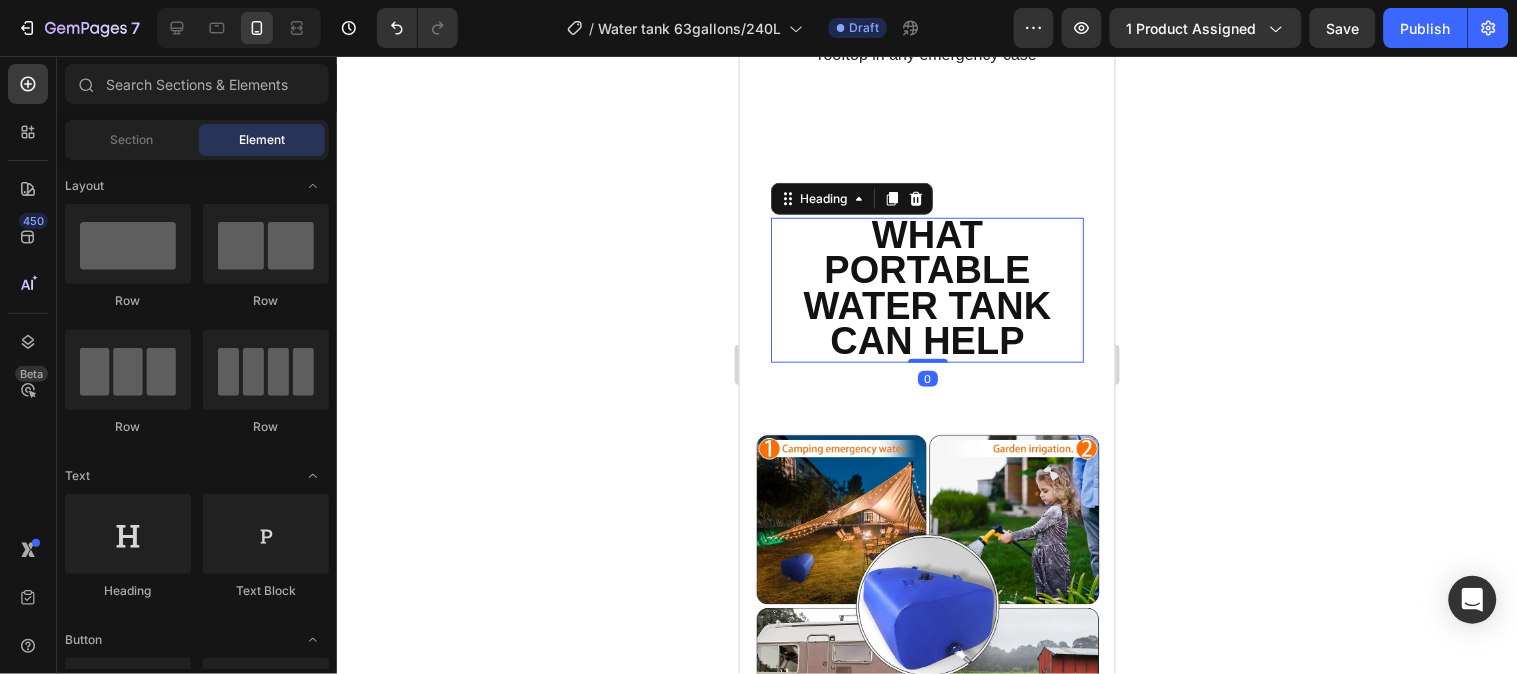 click on "WHAT PORTABLE WATER TANK CAN HELP" at bounding box center [927, 287] 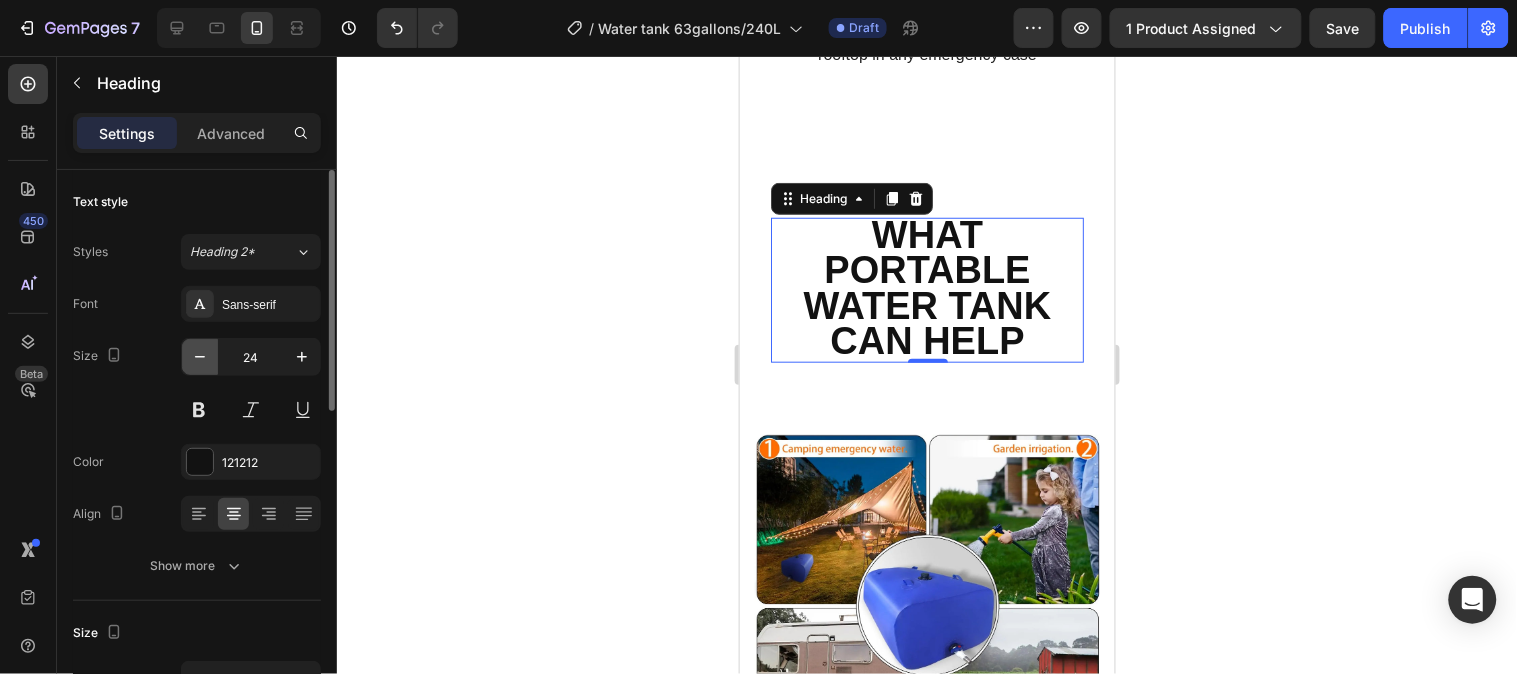 click 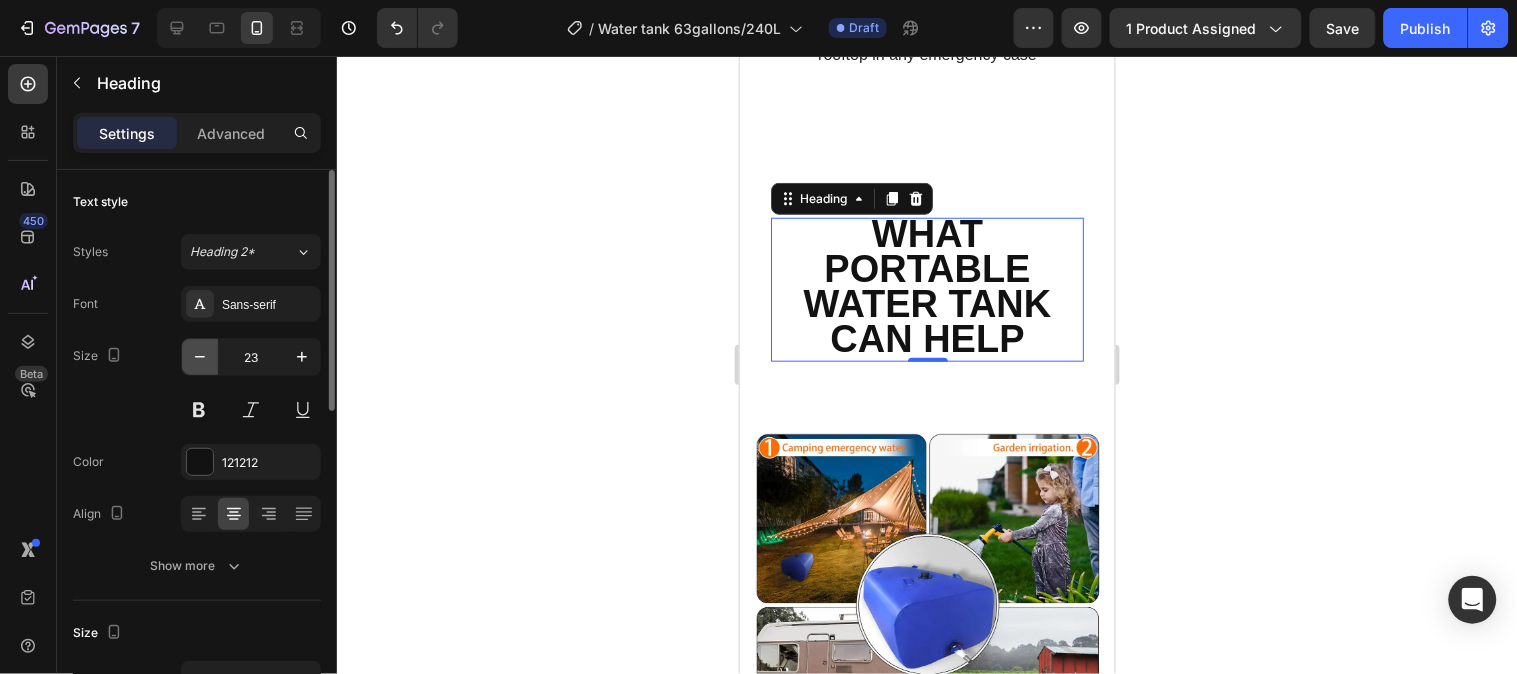 click 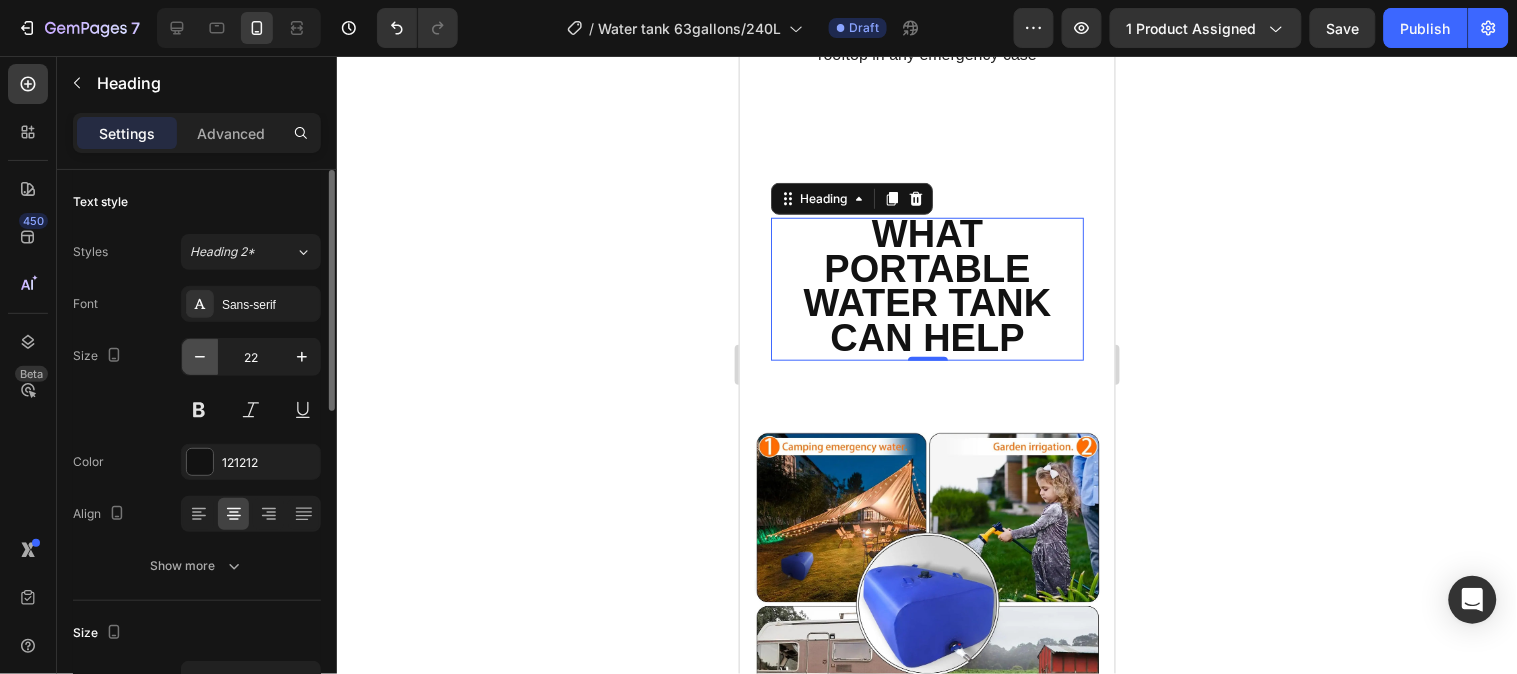 click 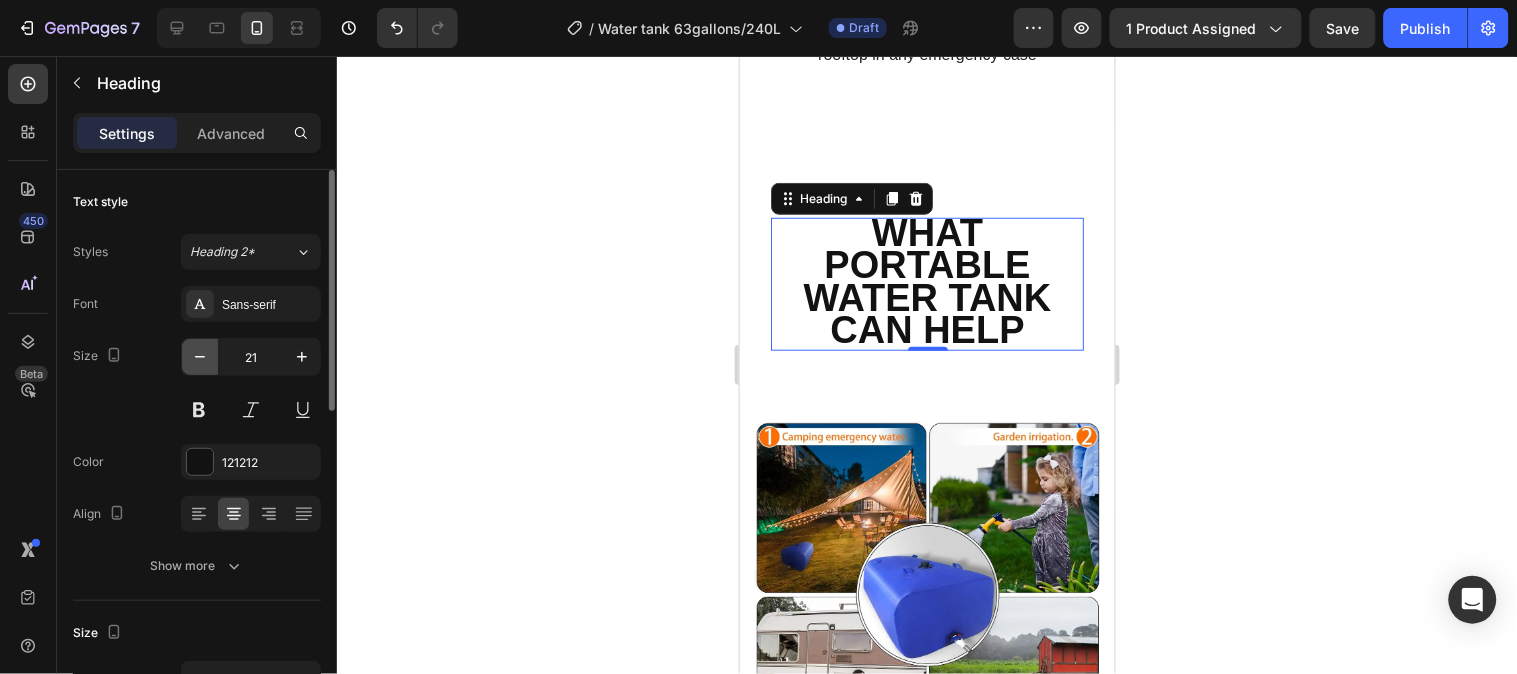 click 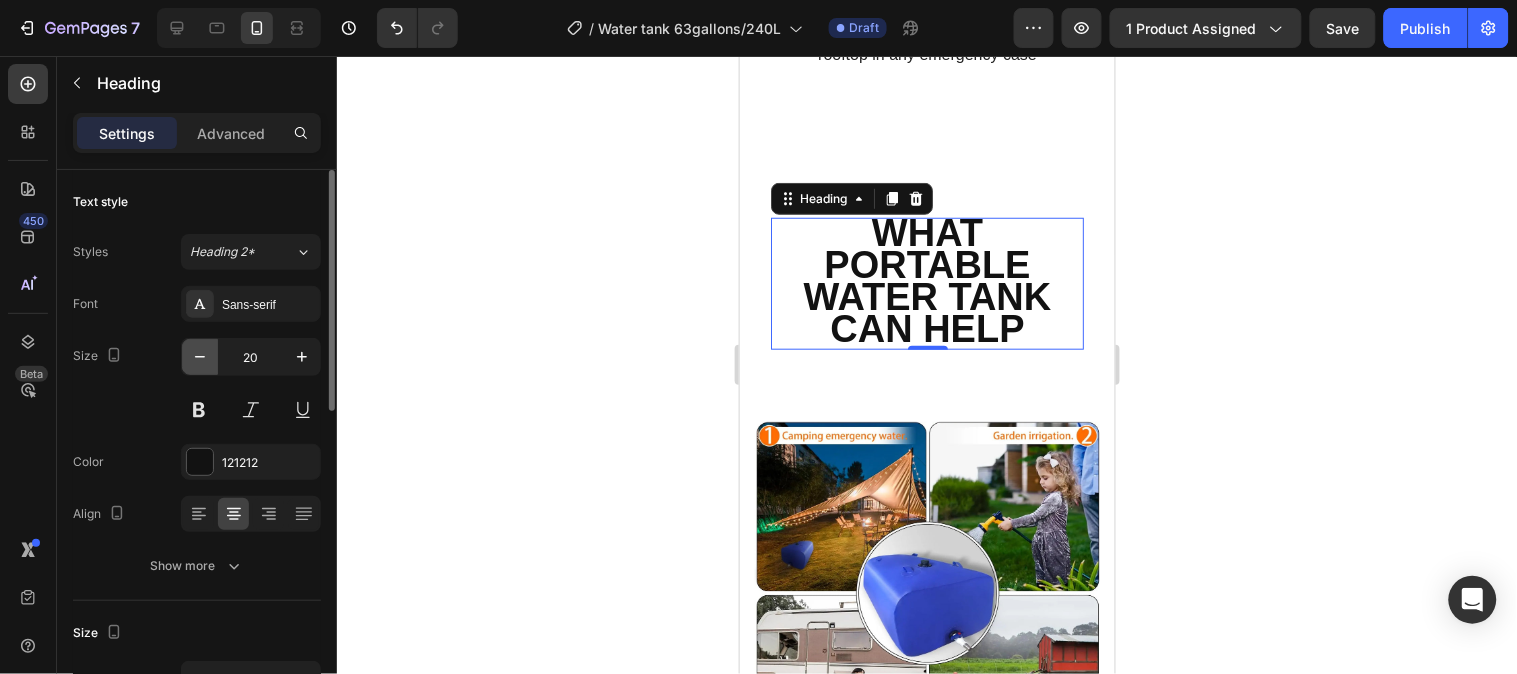 click 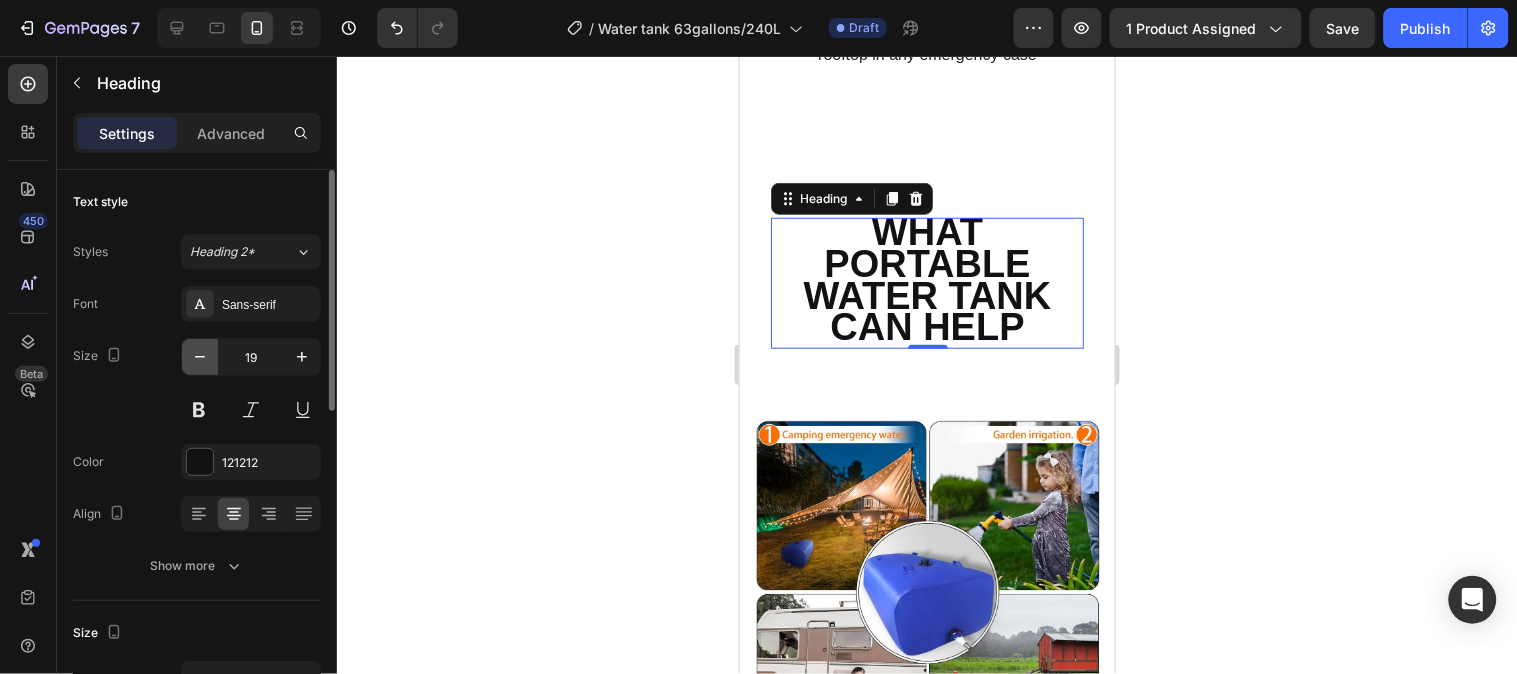 click 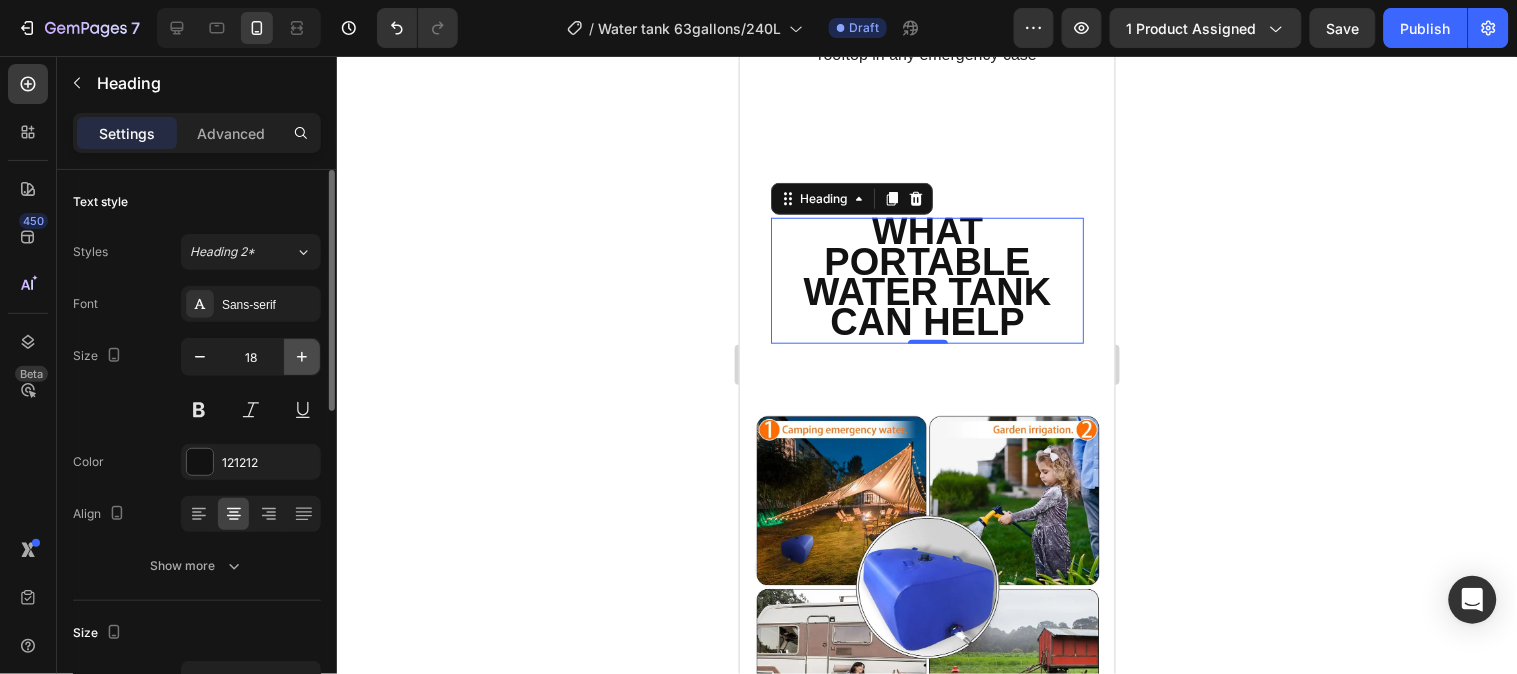 click 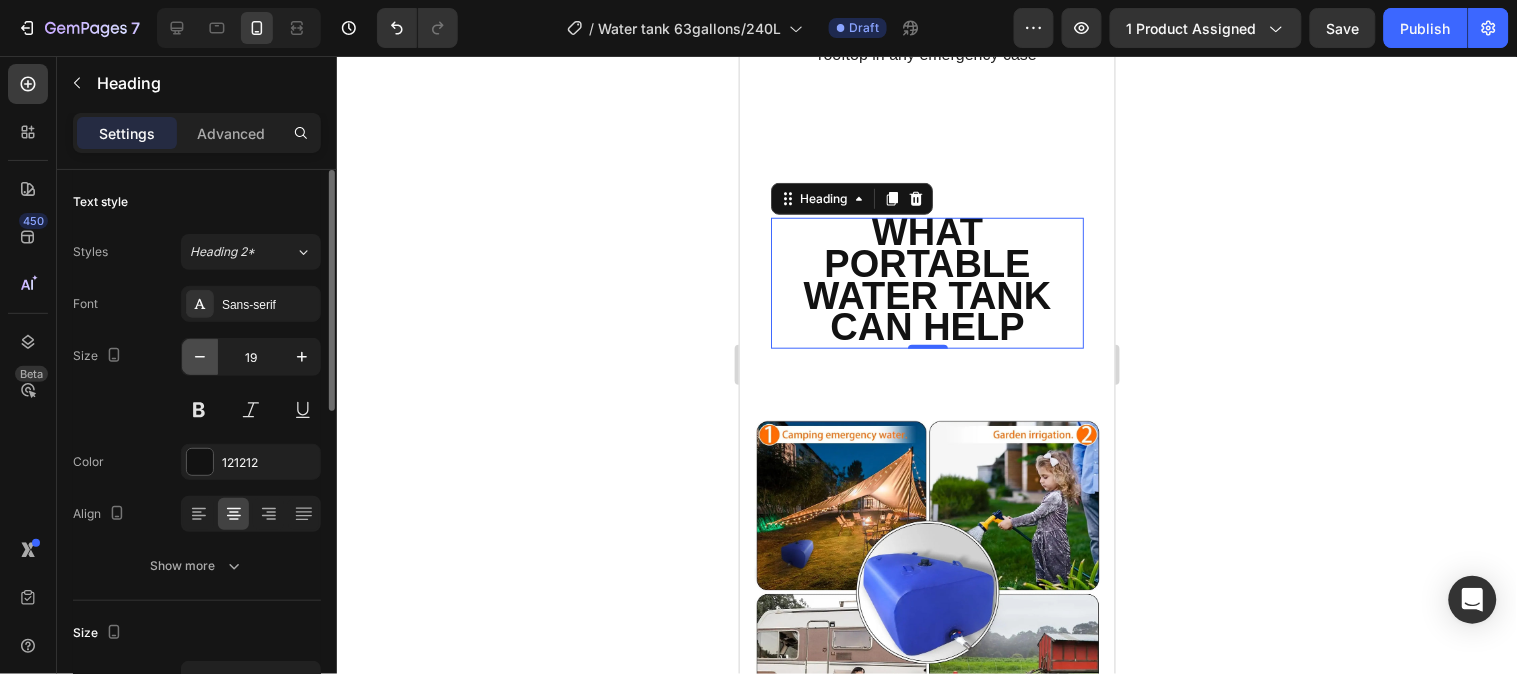 click 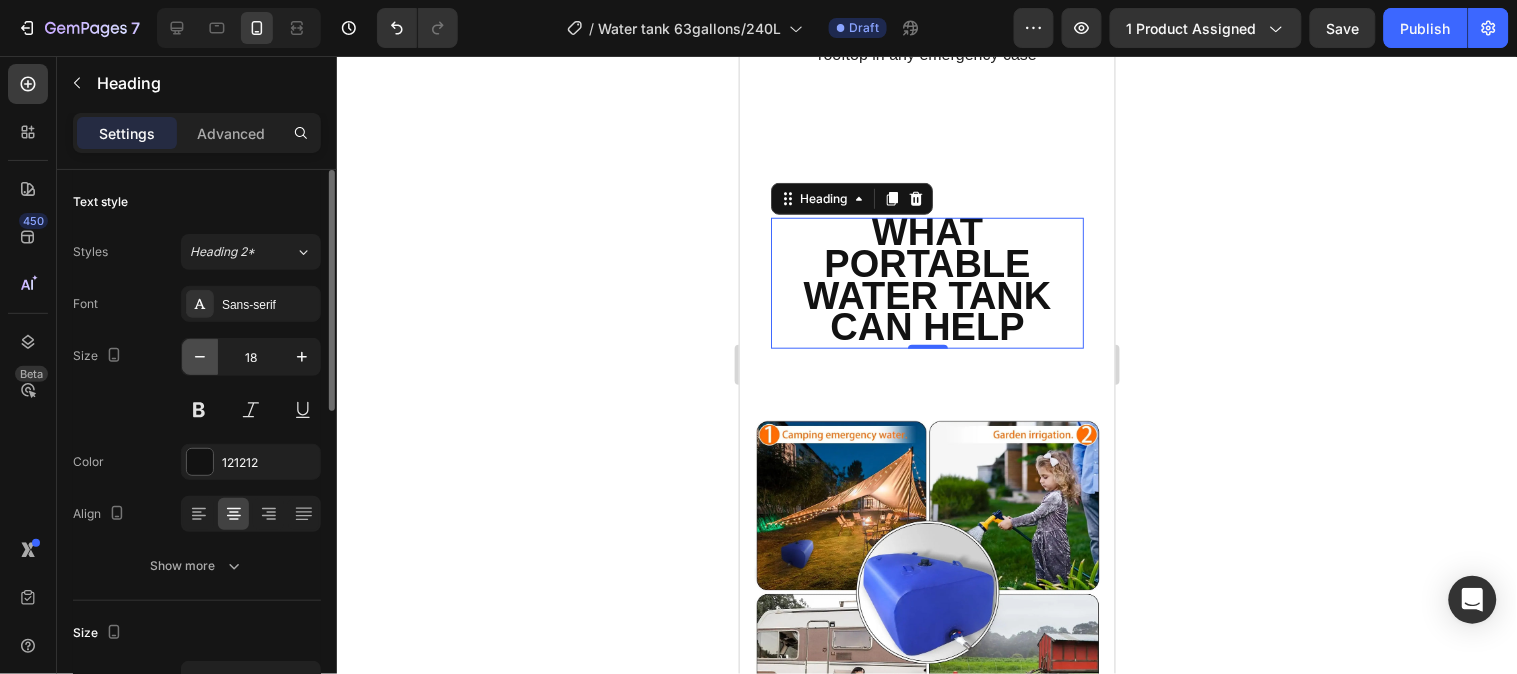 click 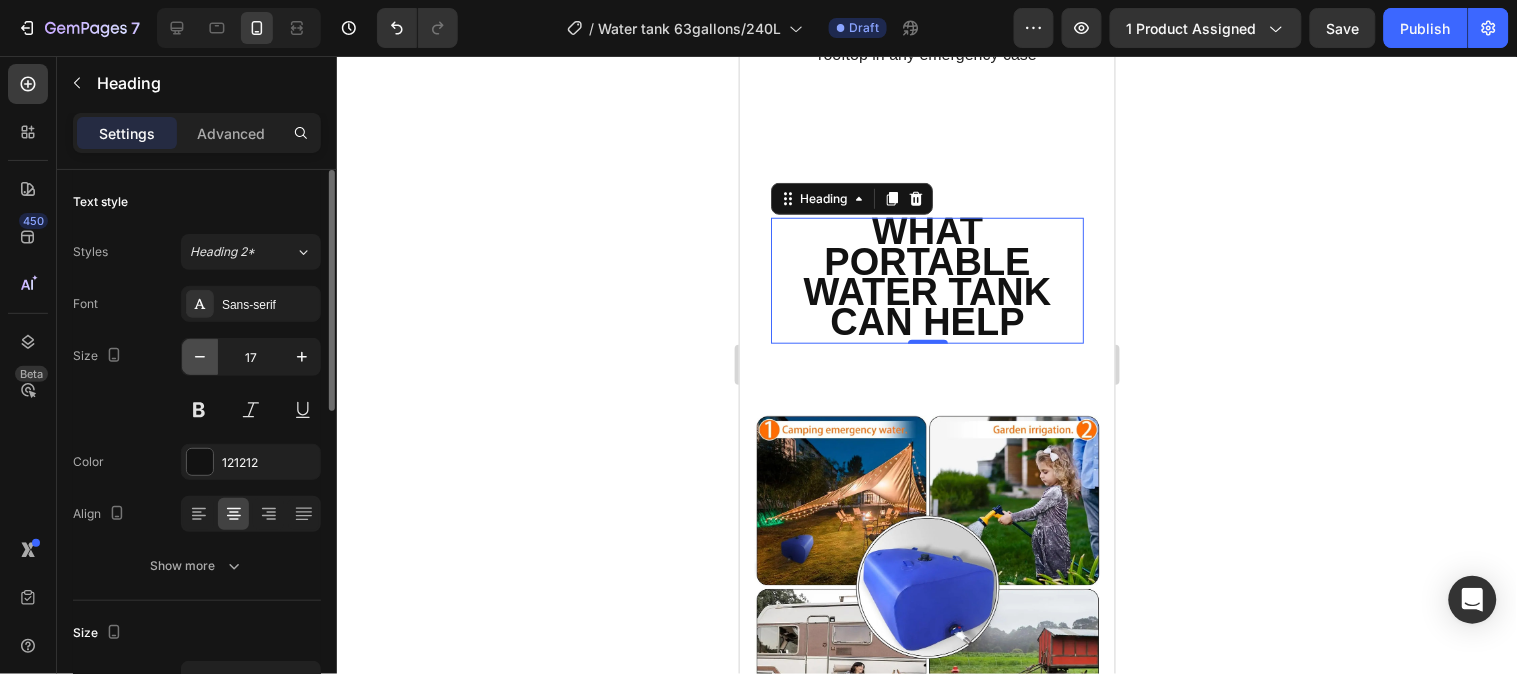 click 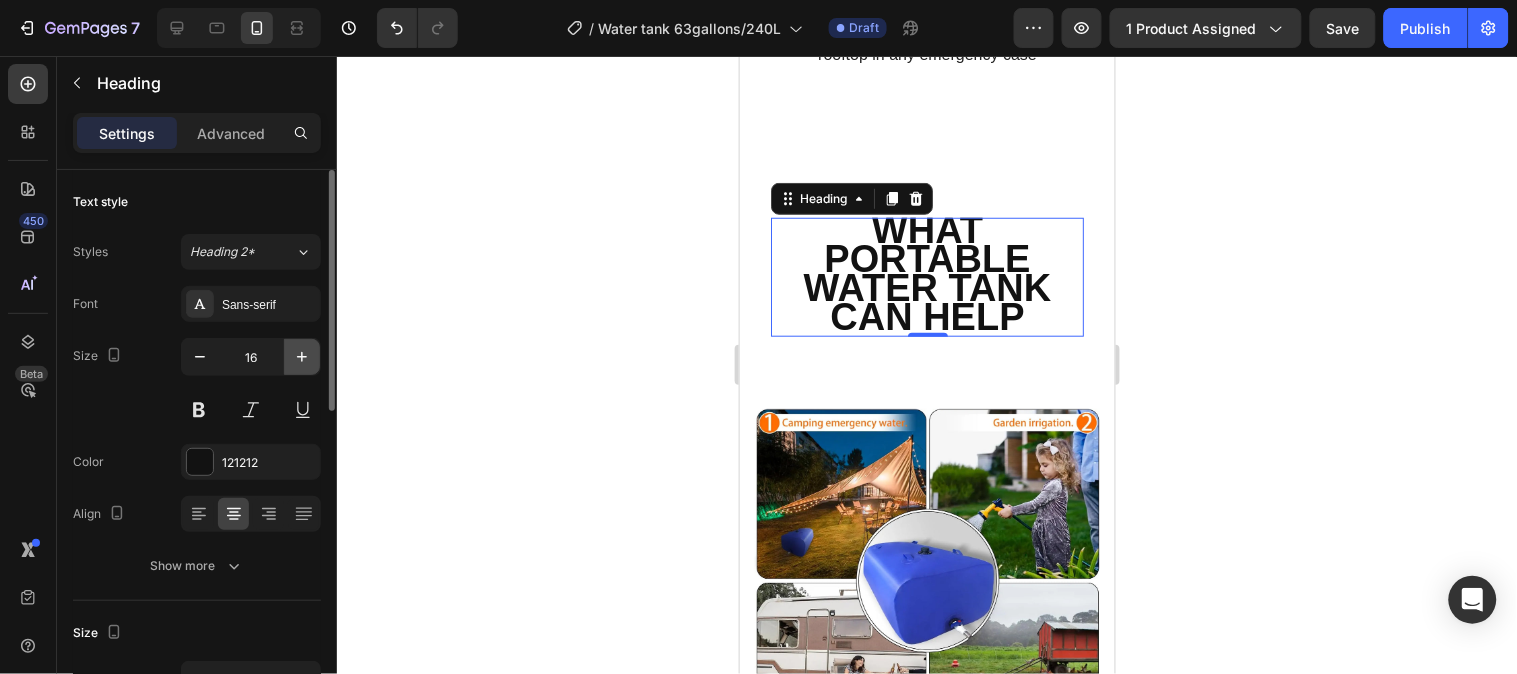 click 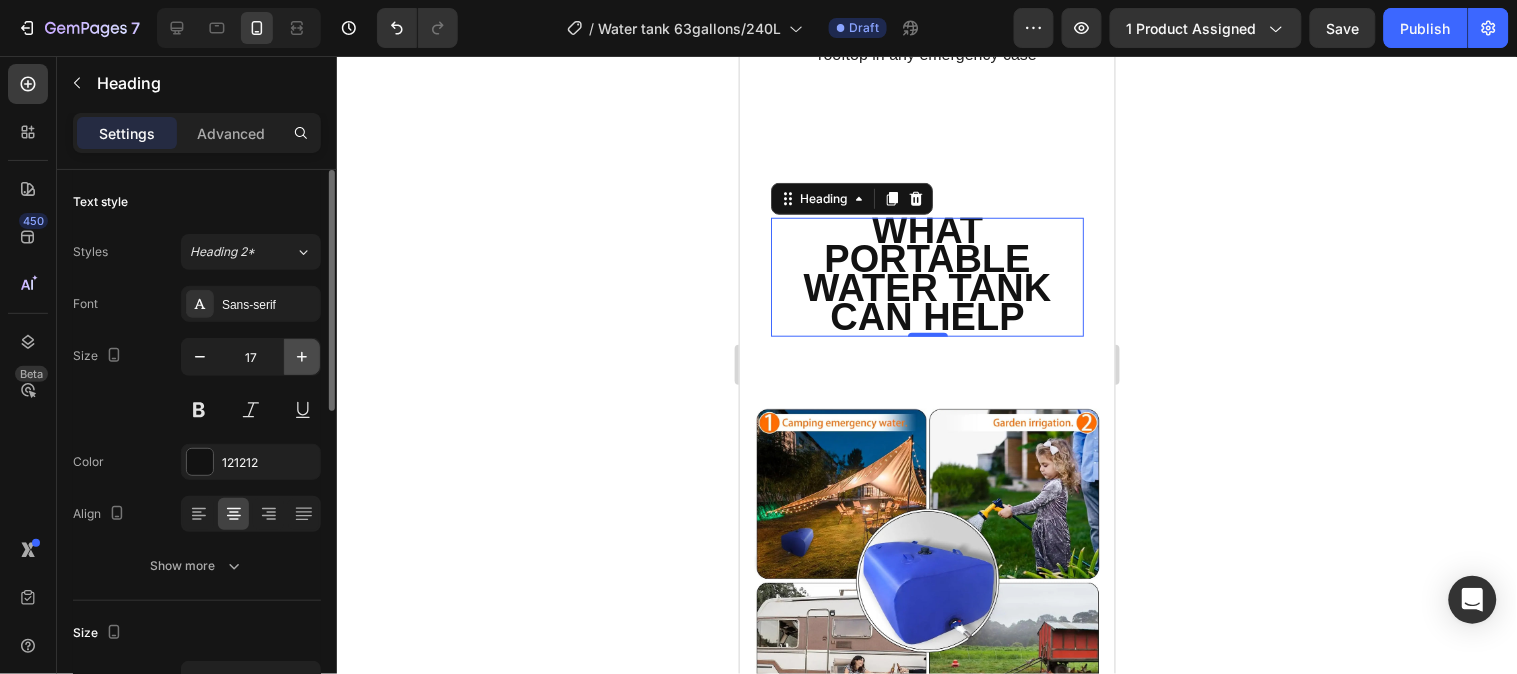 click 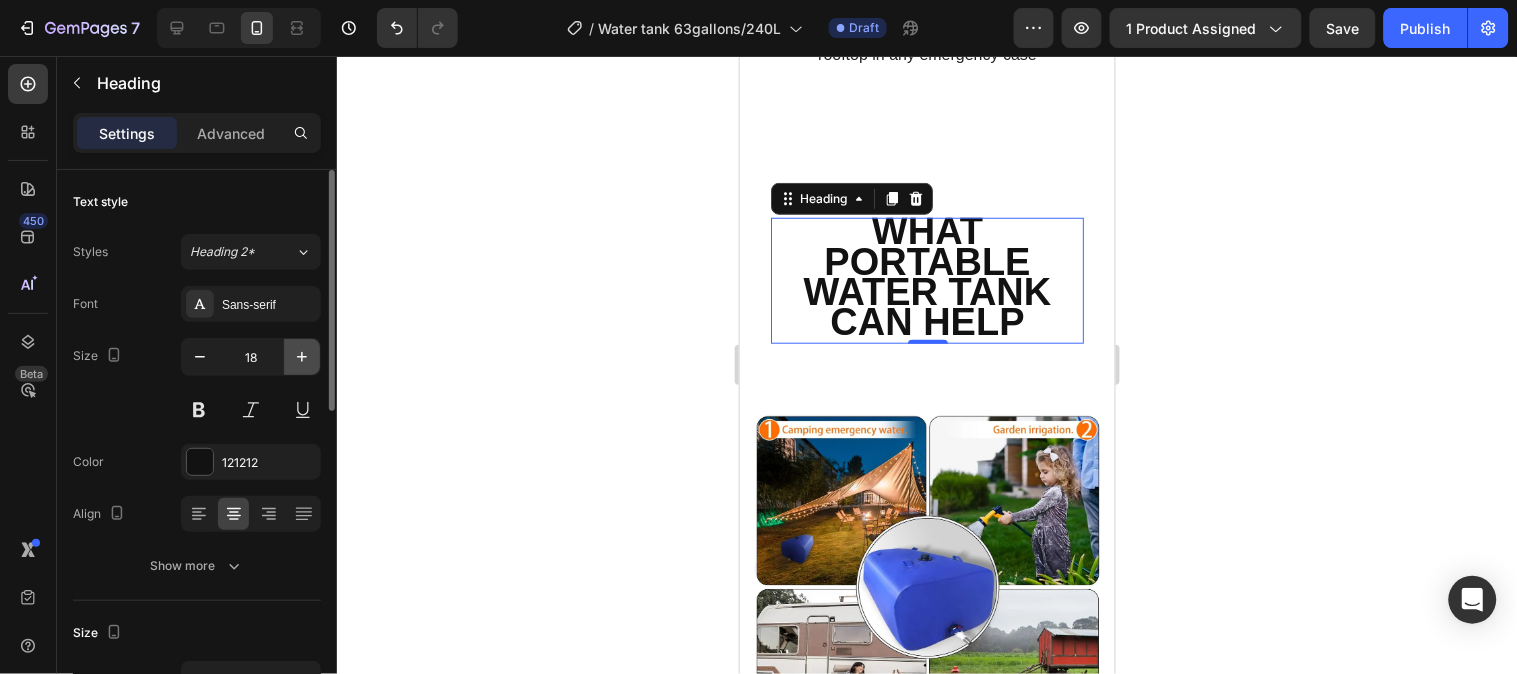 click 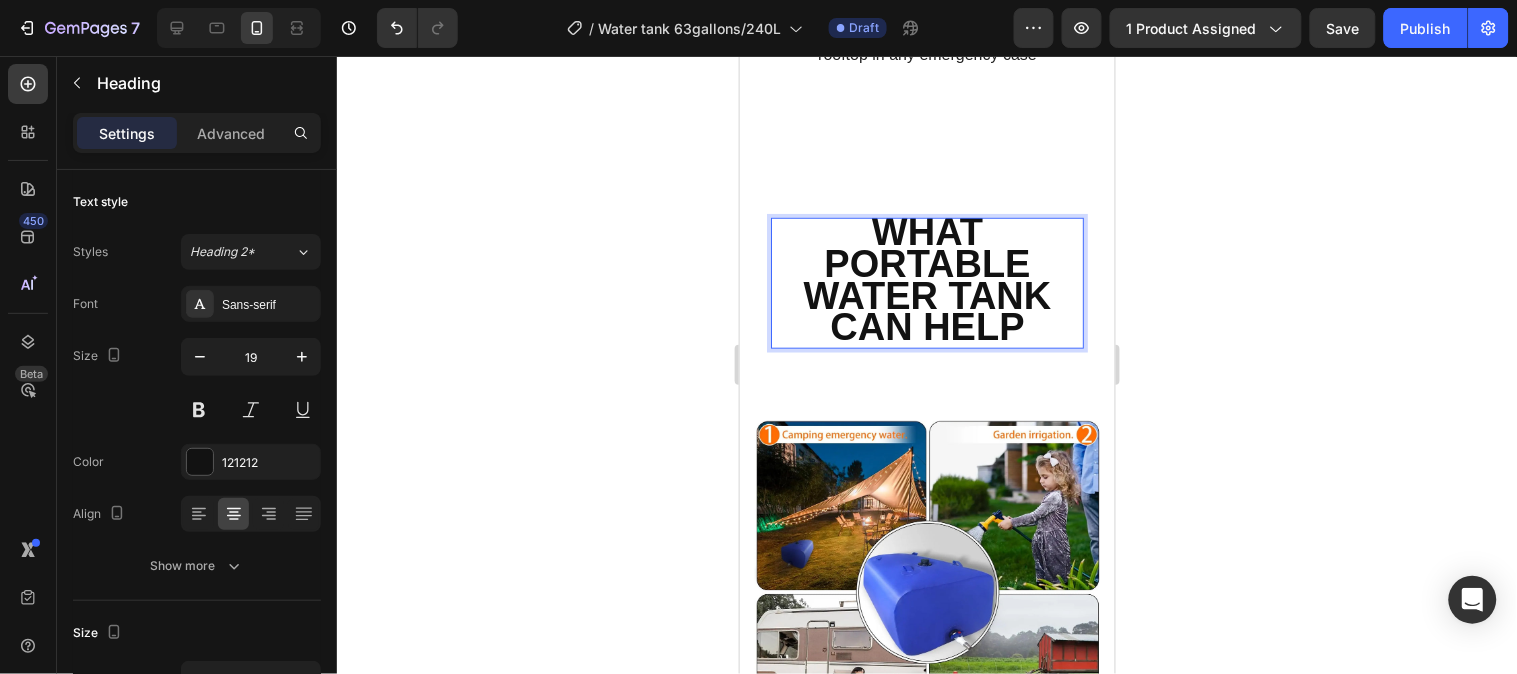 click on "WHAT PORTABLE WATER TANK CAN HELP" at bounding box center [926, 282] 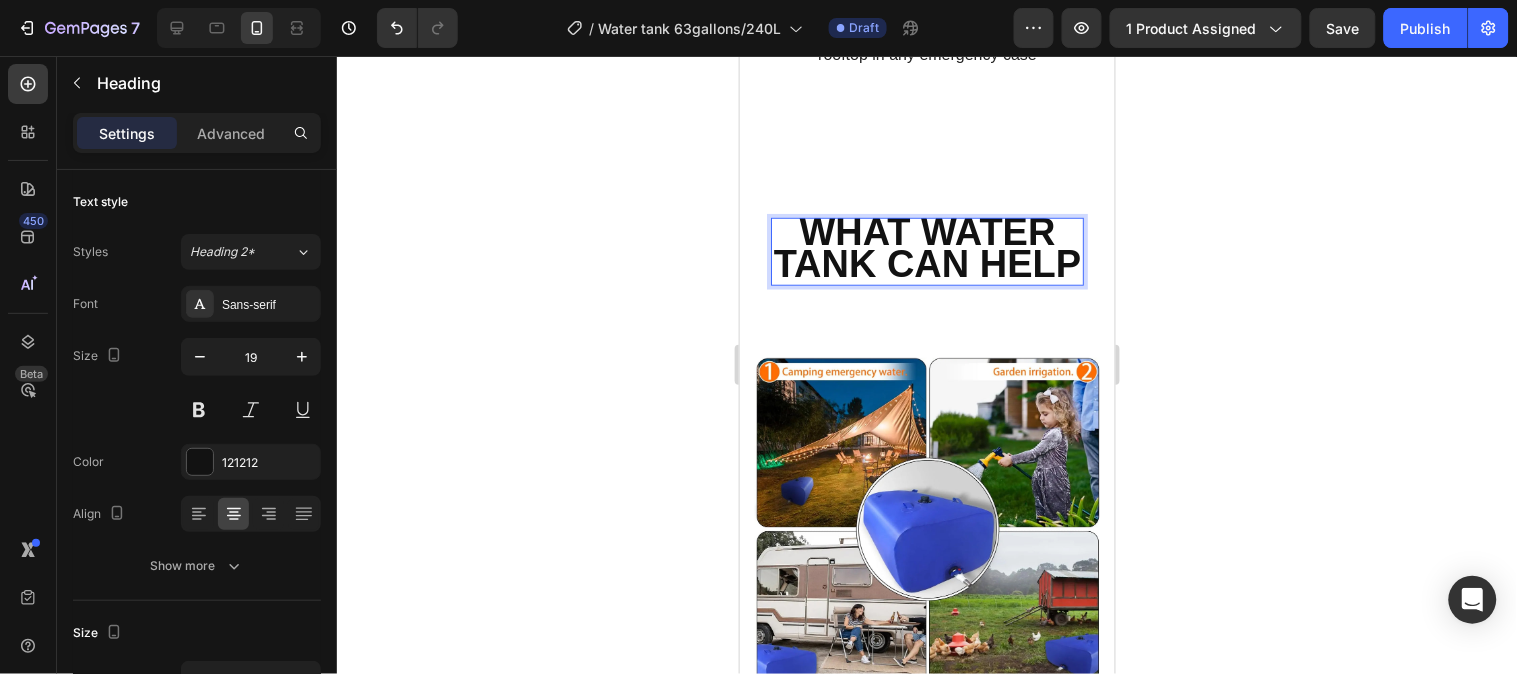 click on "WHAT WATER TANK CAN HELP" at bounding box center [927, 247] 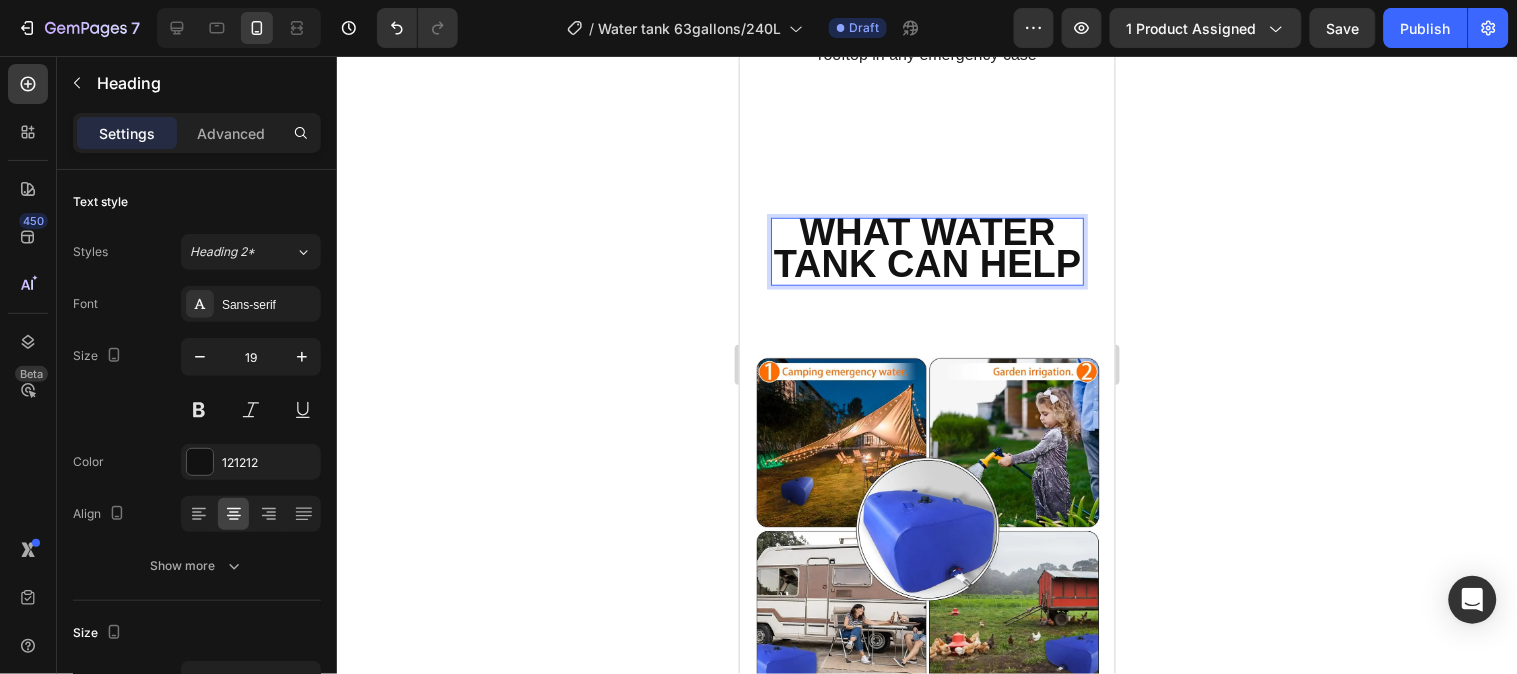 click on "WHAT WATER TANK CAN HELP" at bounding box center (926, 250) 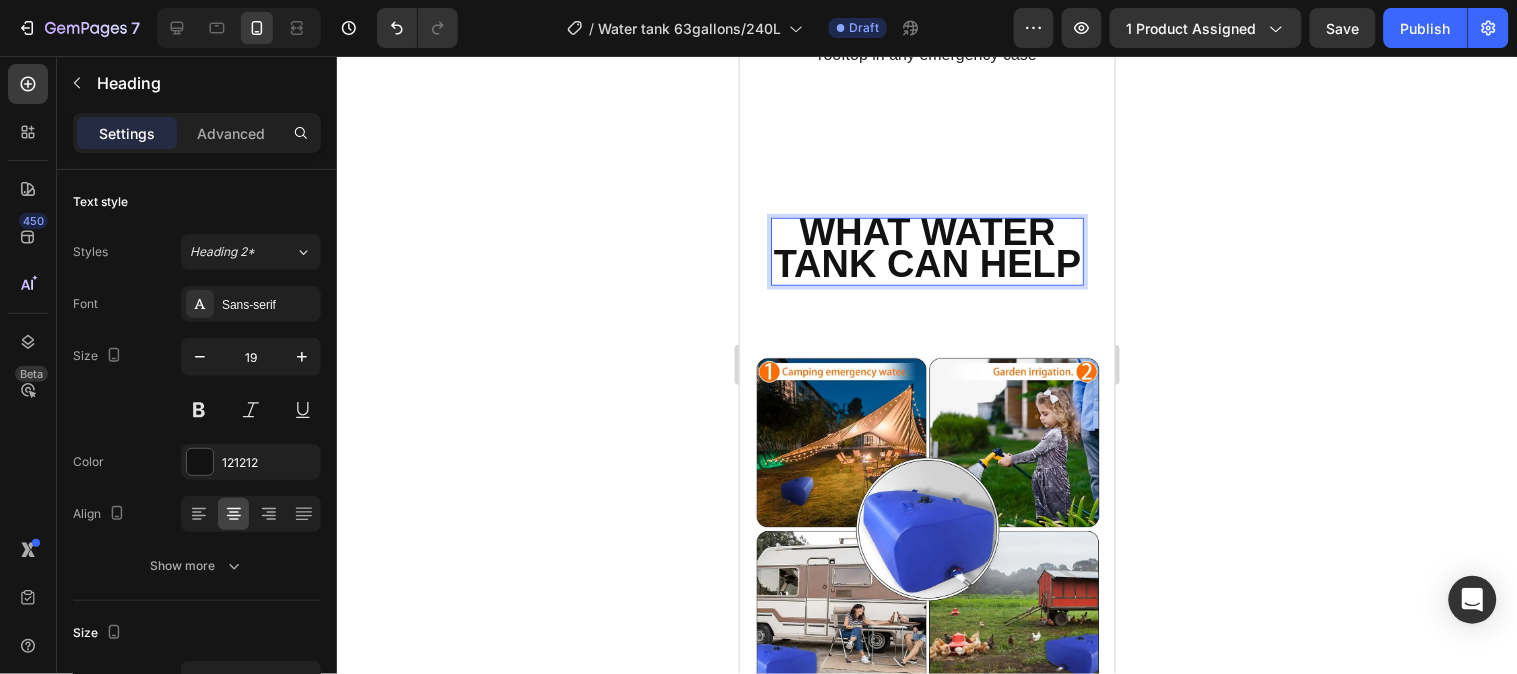 click 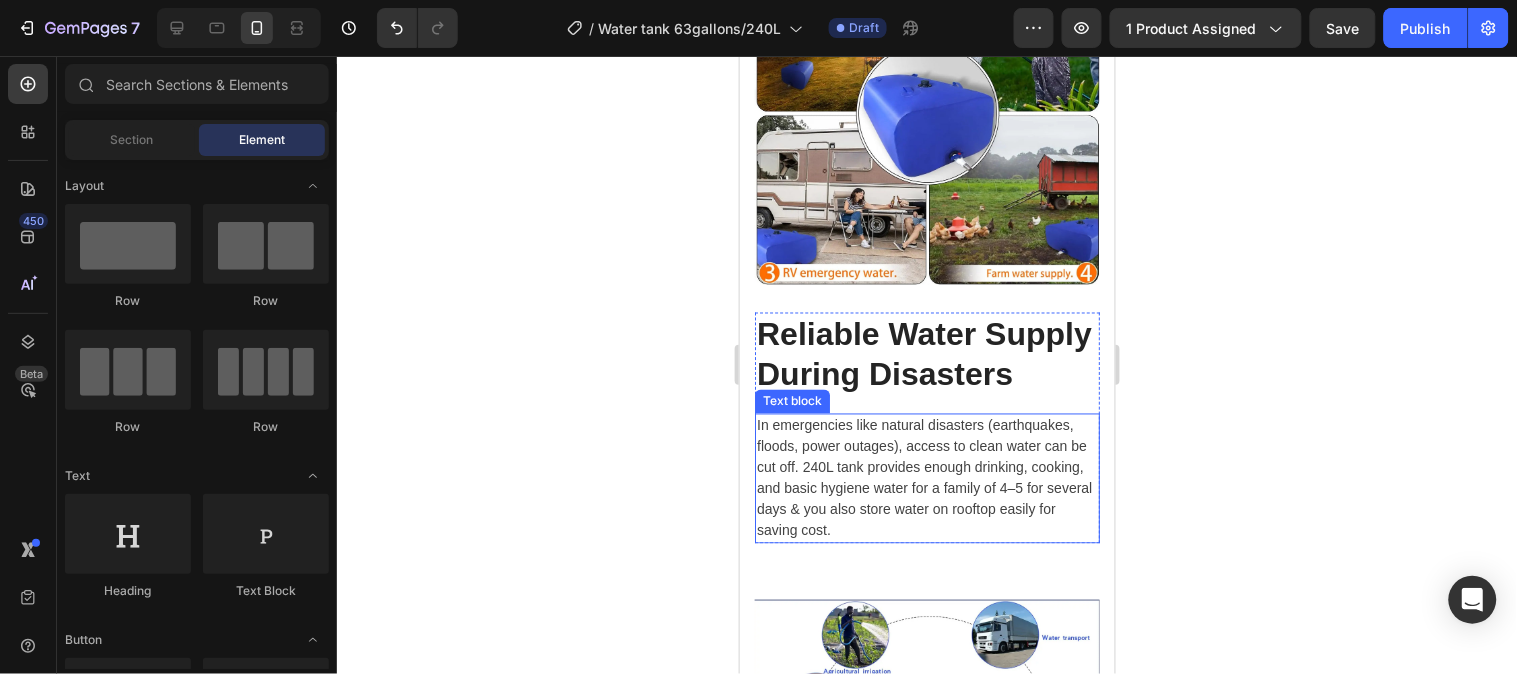 scroll, scrollTop: 4666, scrollLeft: 0, axis: vertical 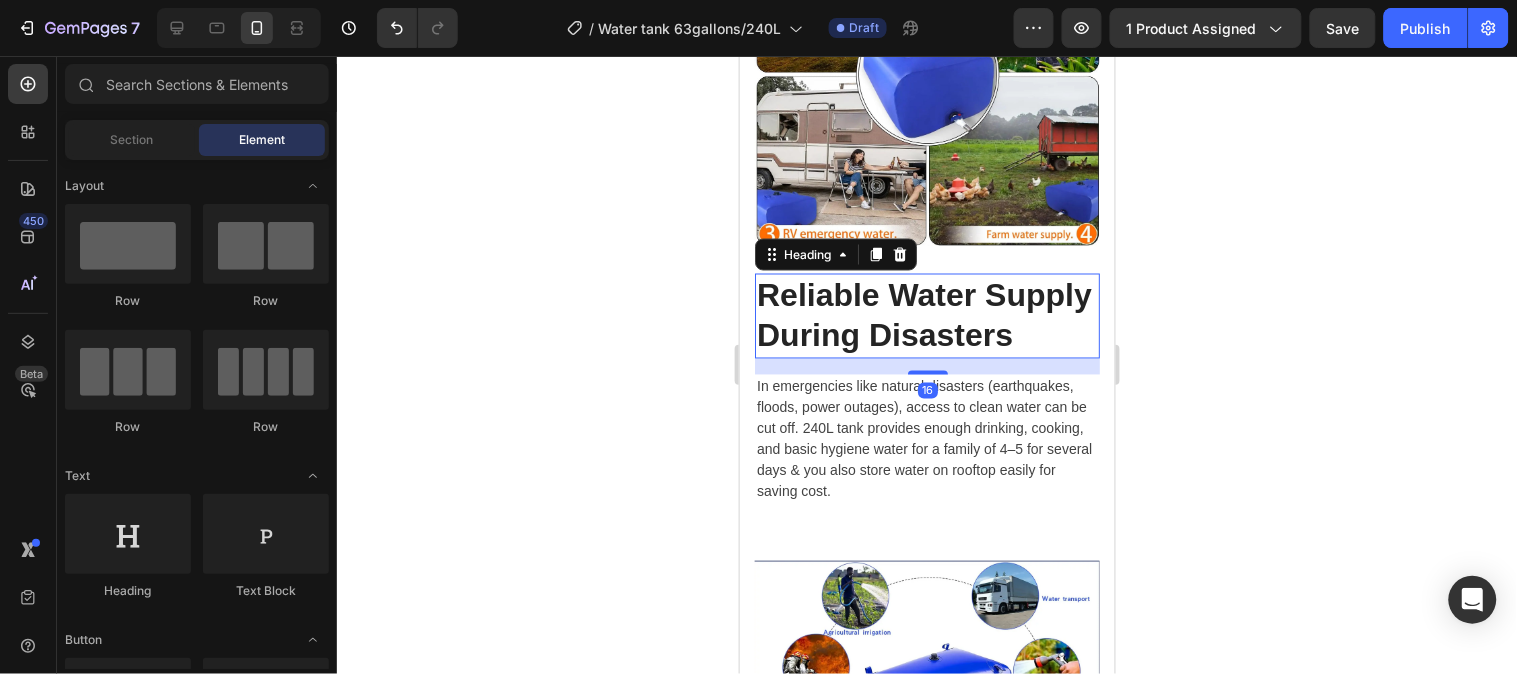 click on "Reliable Water Supply During Disasters" at bounding box center (923, 315) 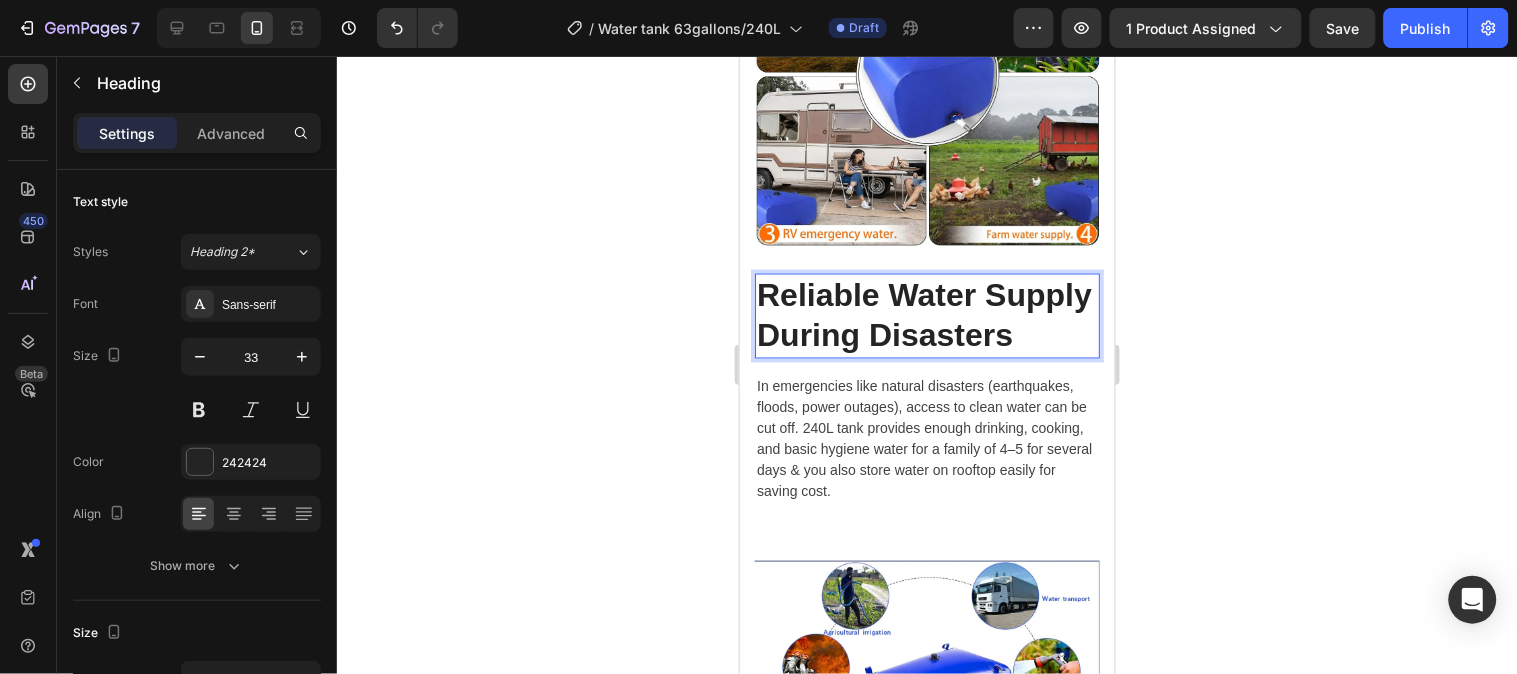 click on "Reliable Water Supply During Disasters" at bounding box center [923, 315] 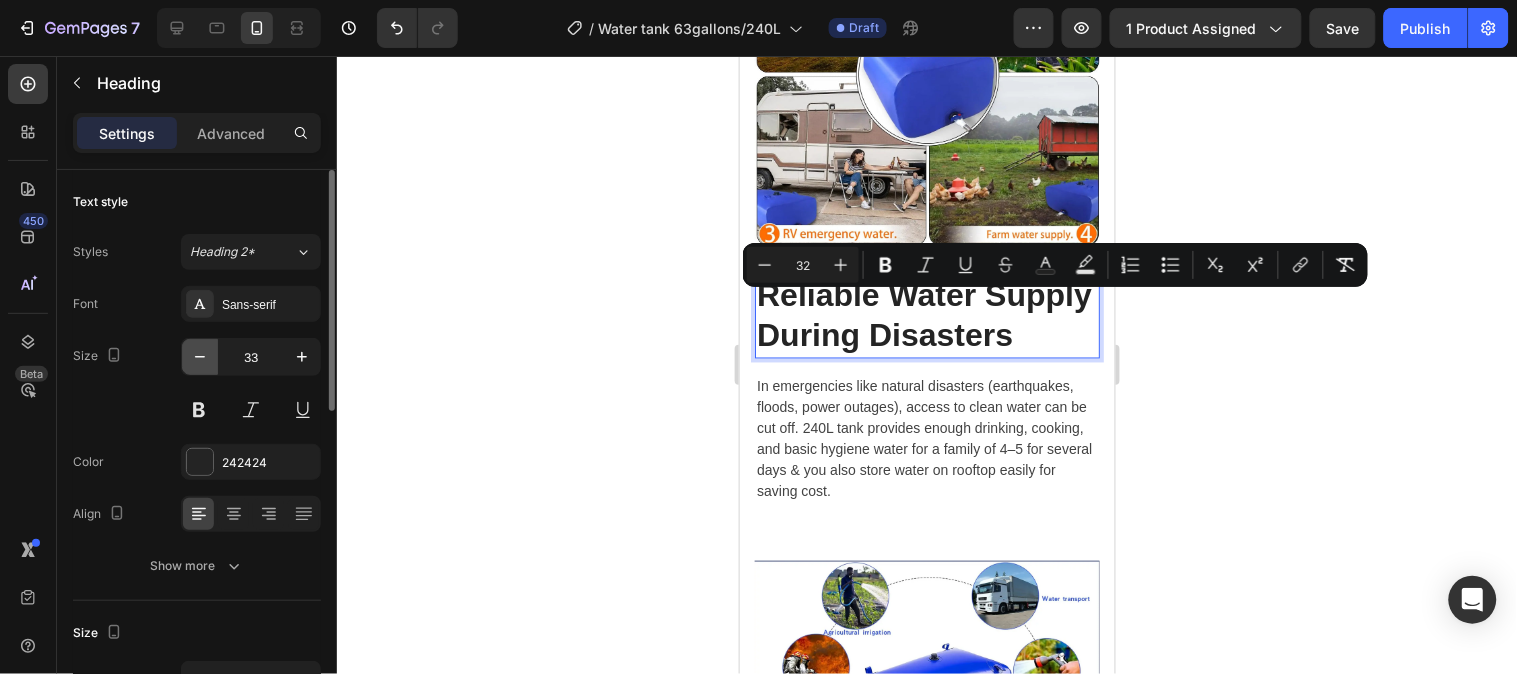 click 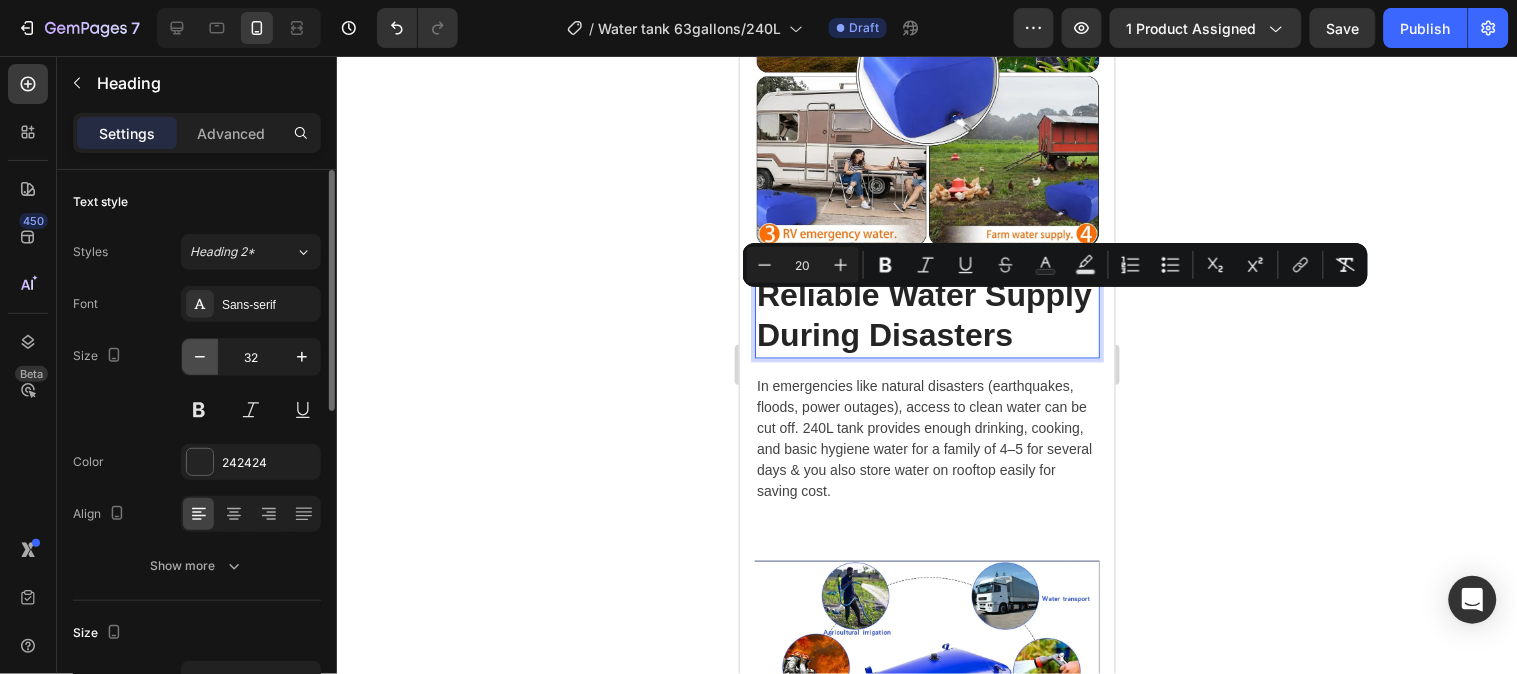 click 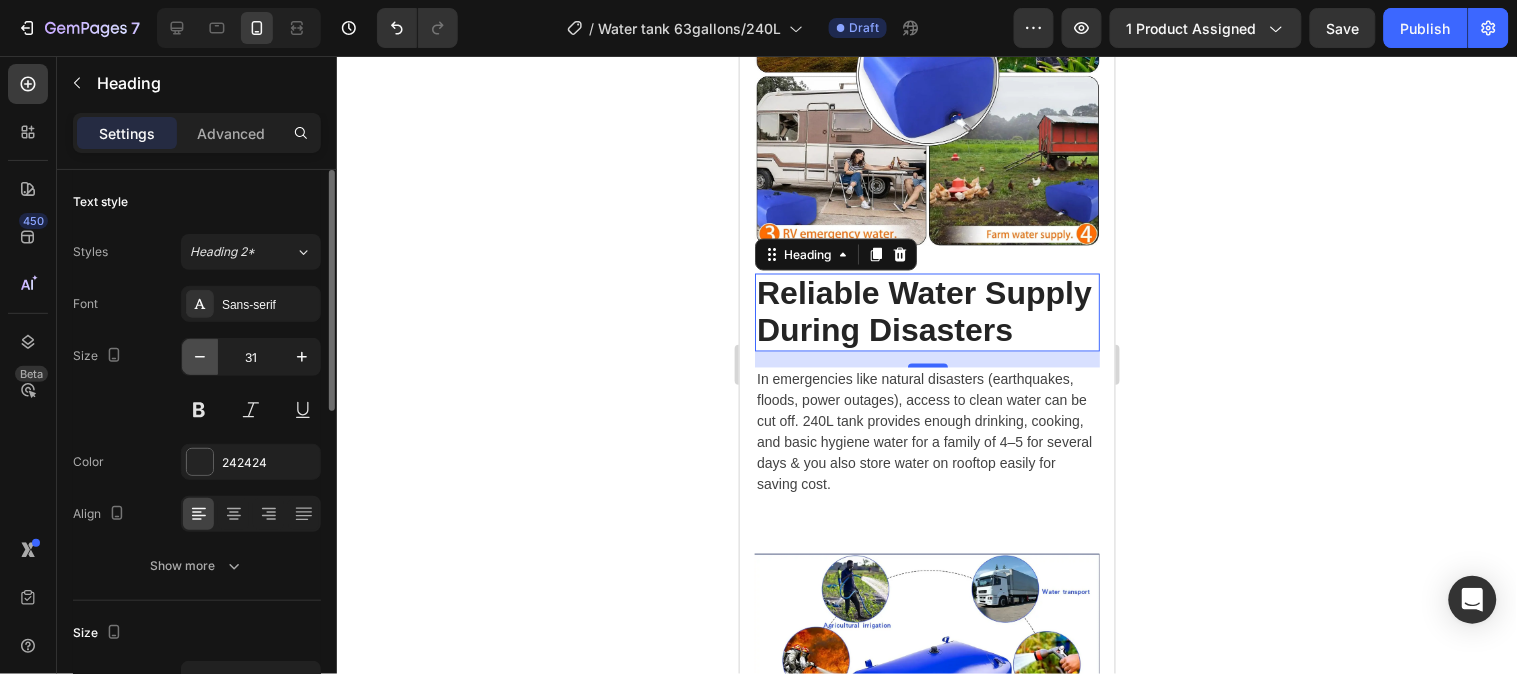 click 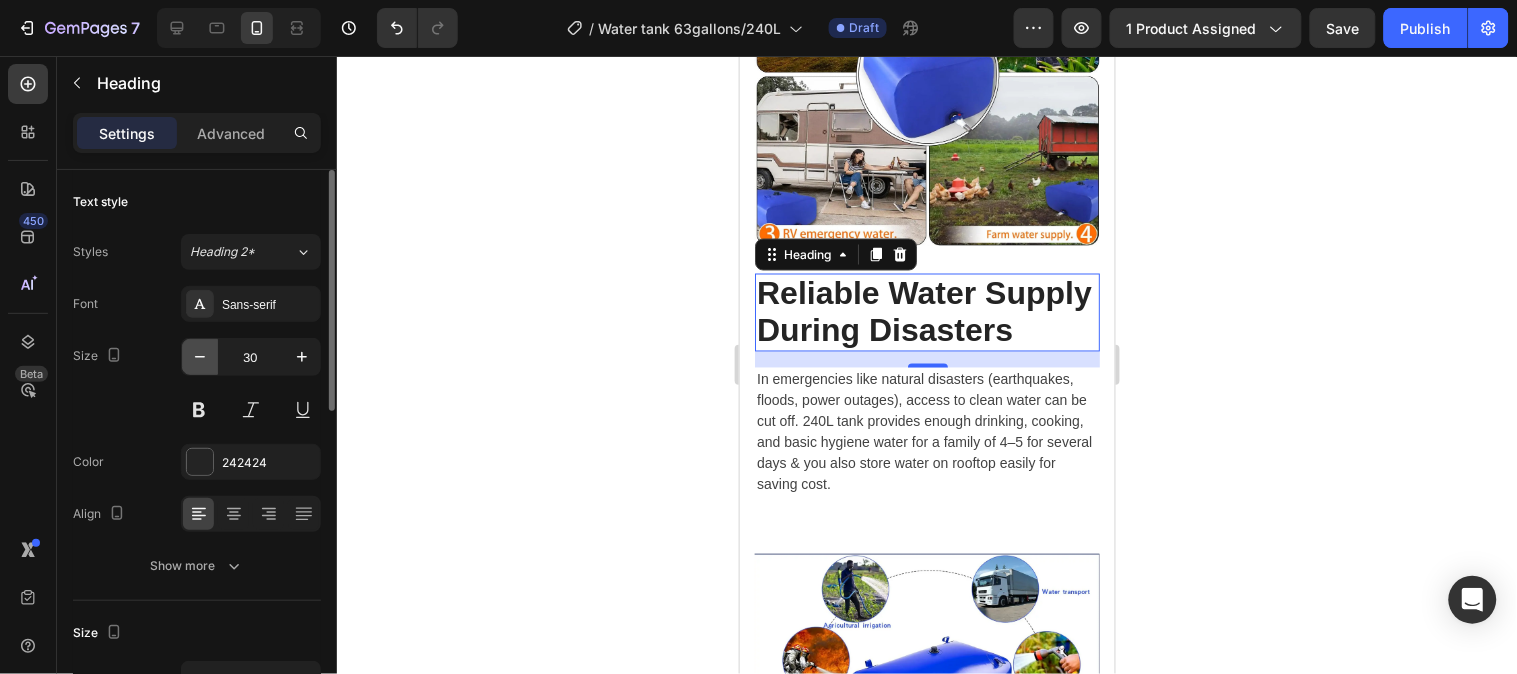 click 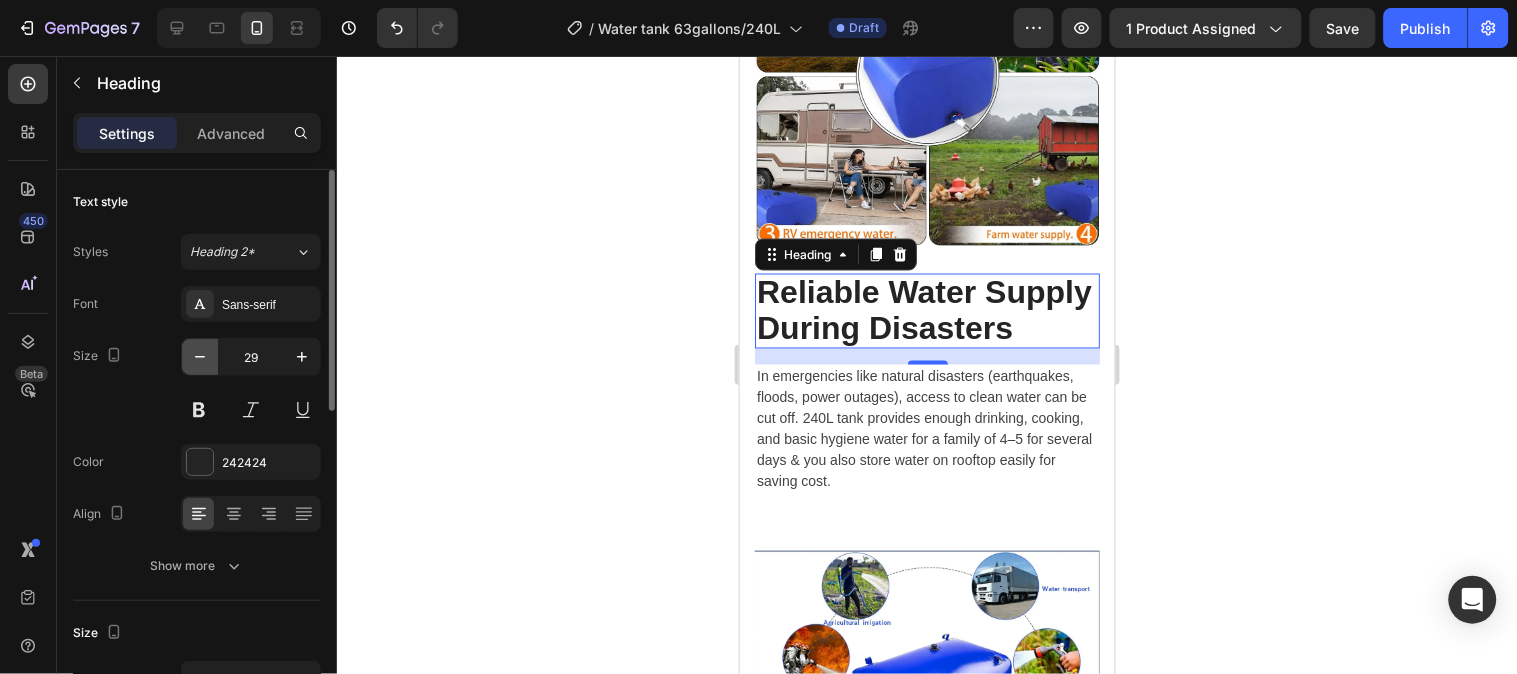 click 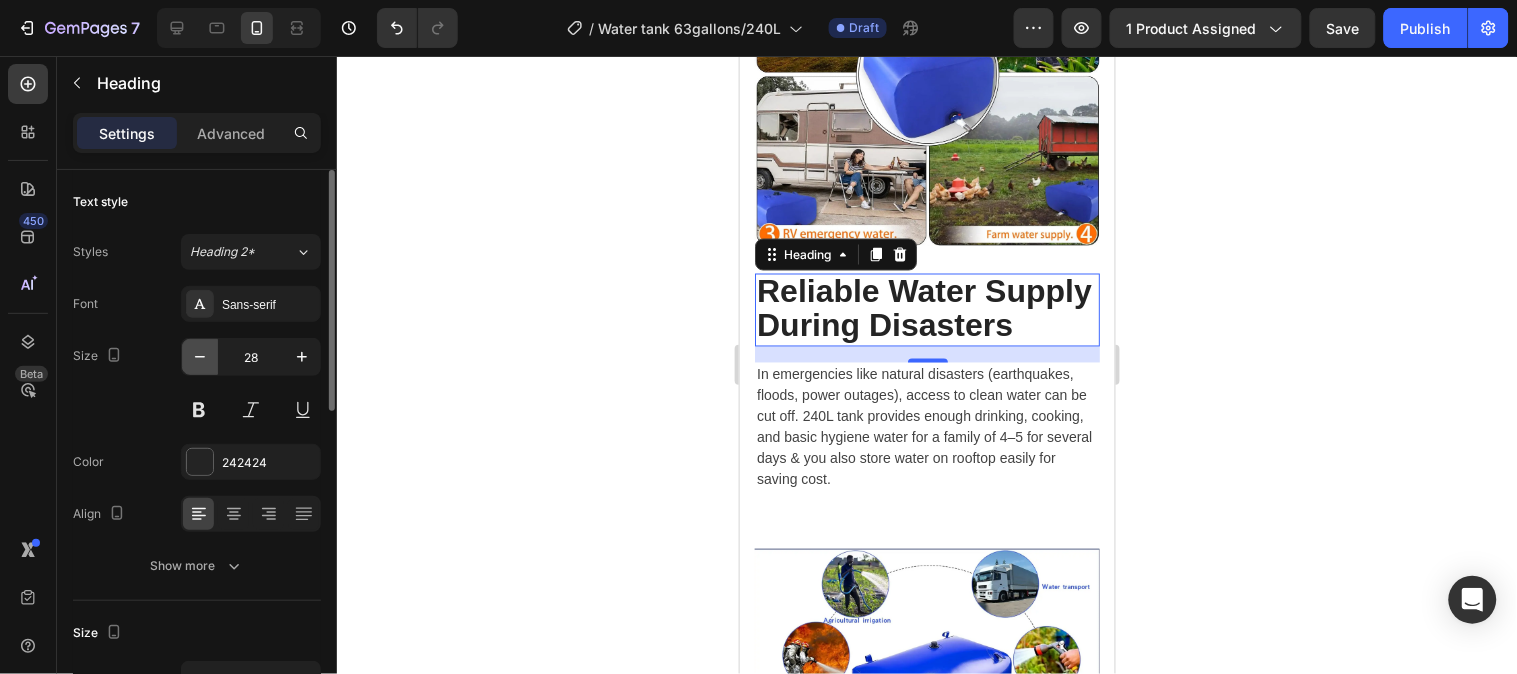 click 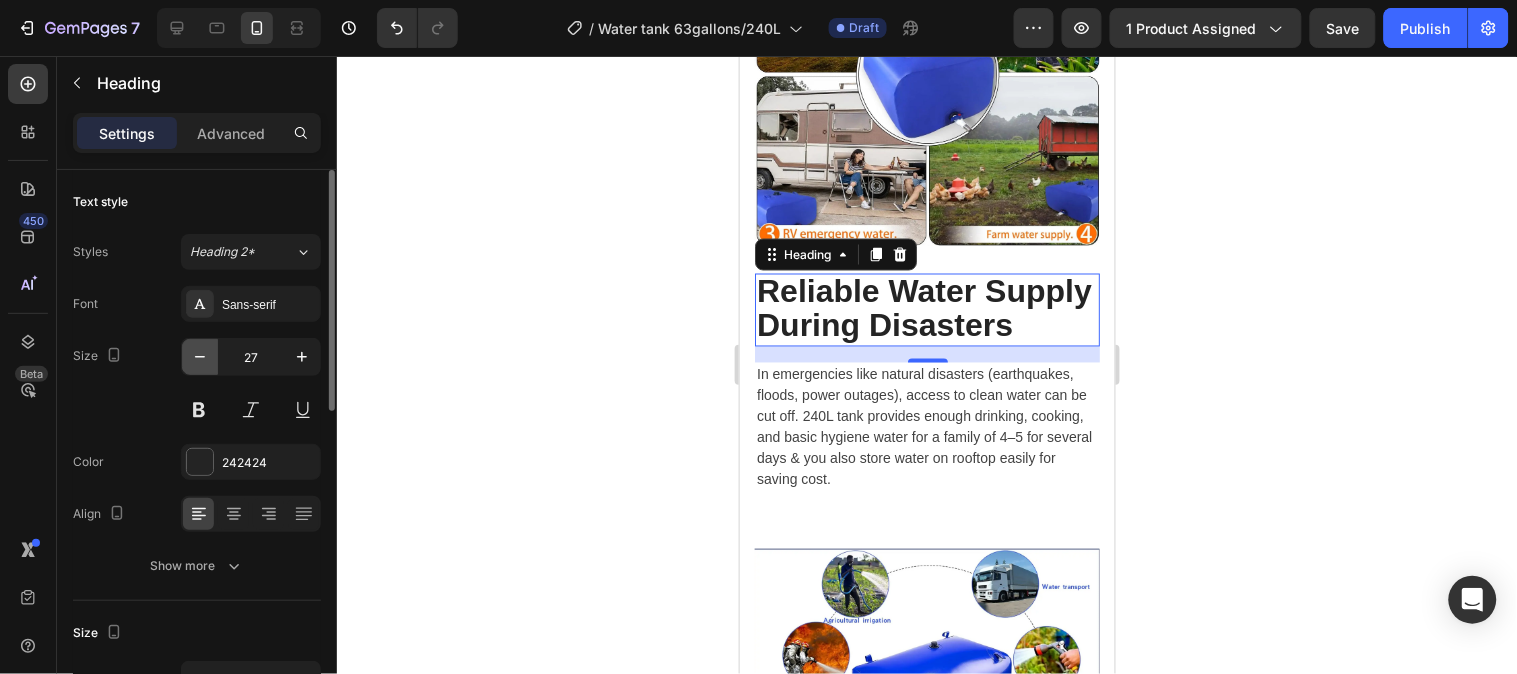 click 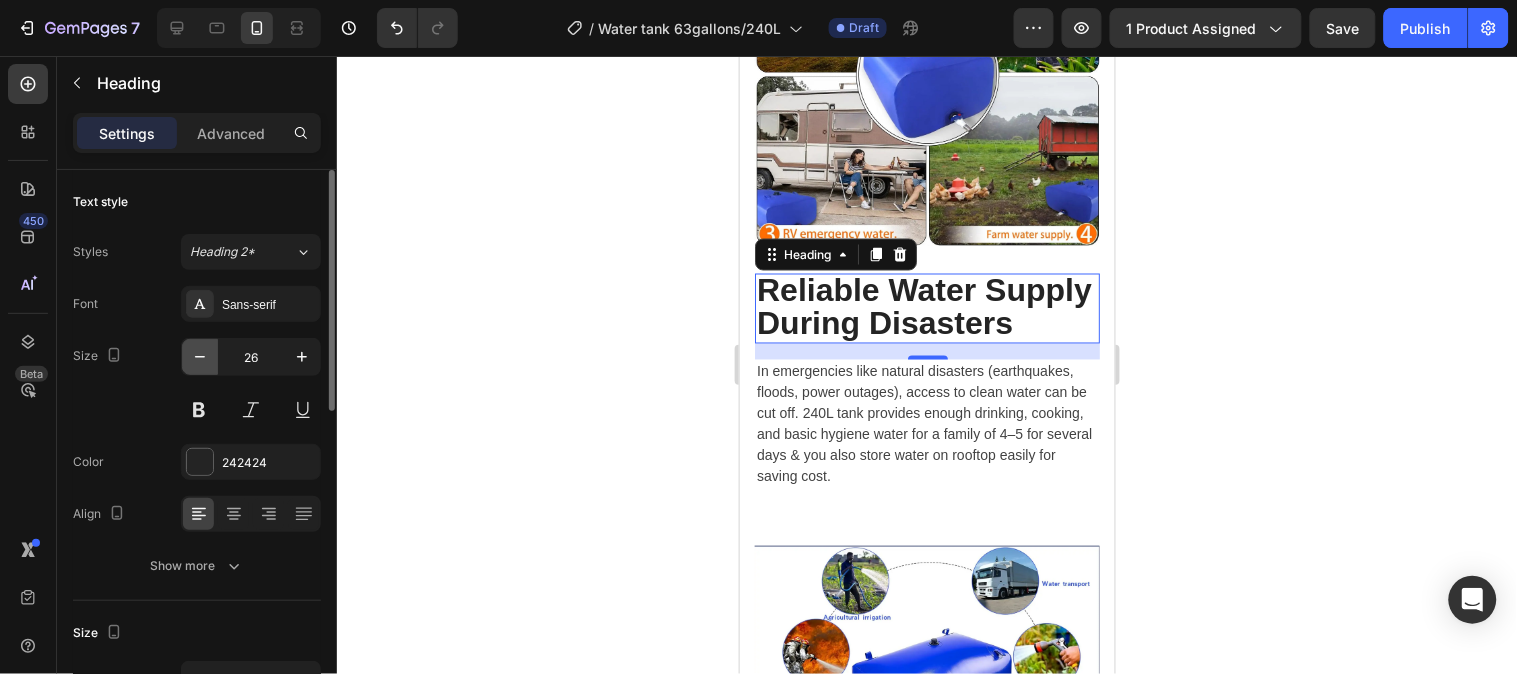 click 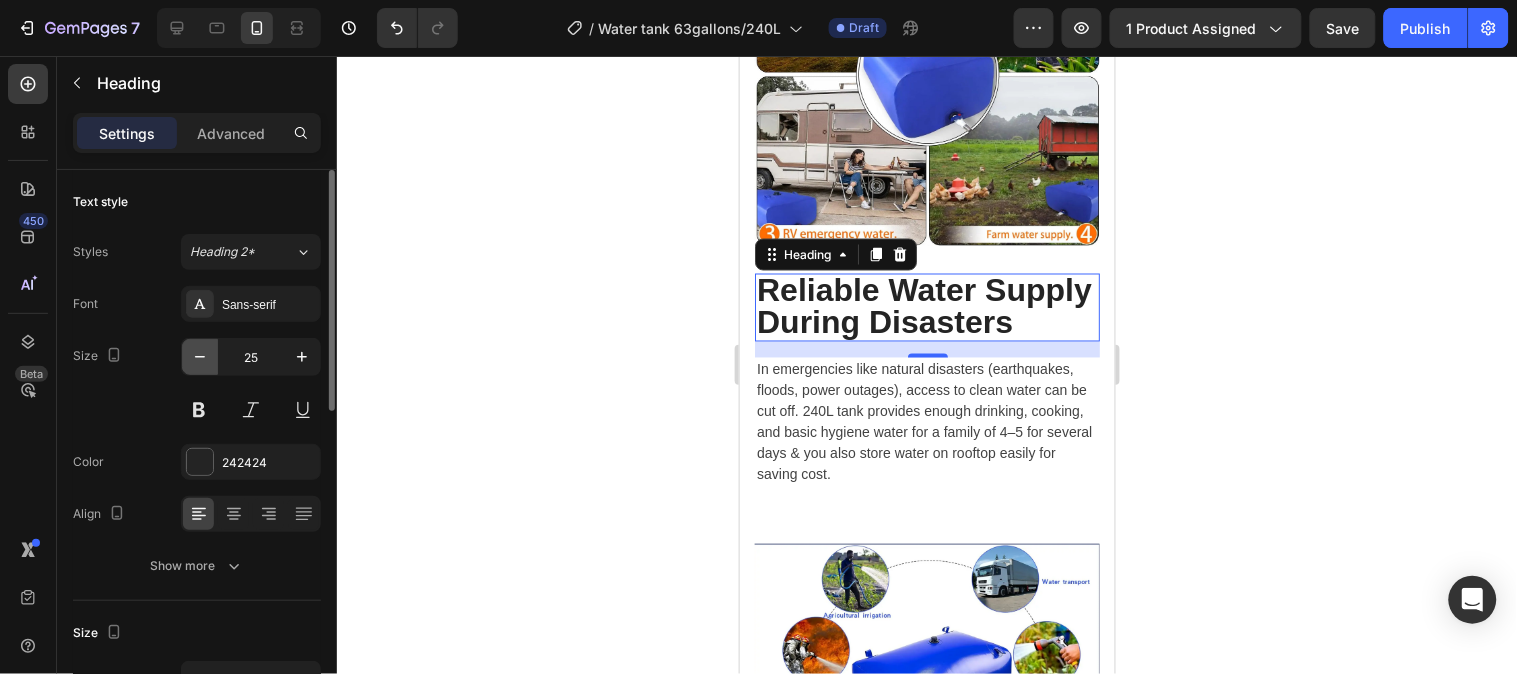 click 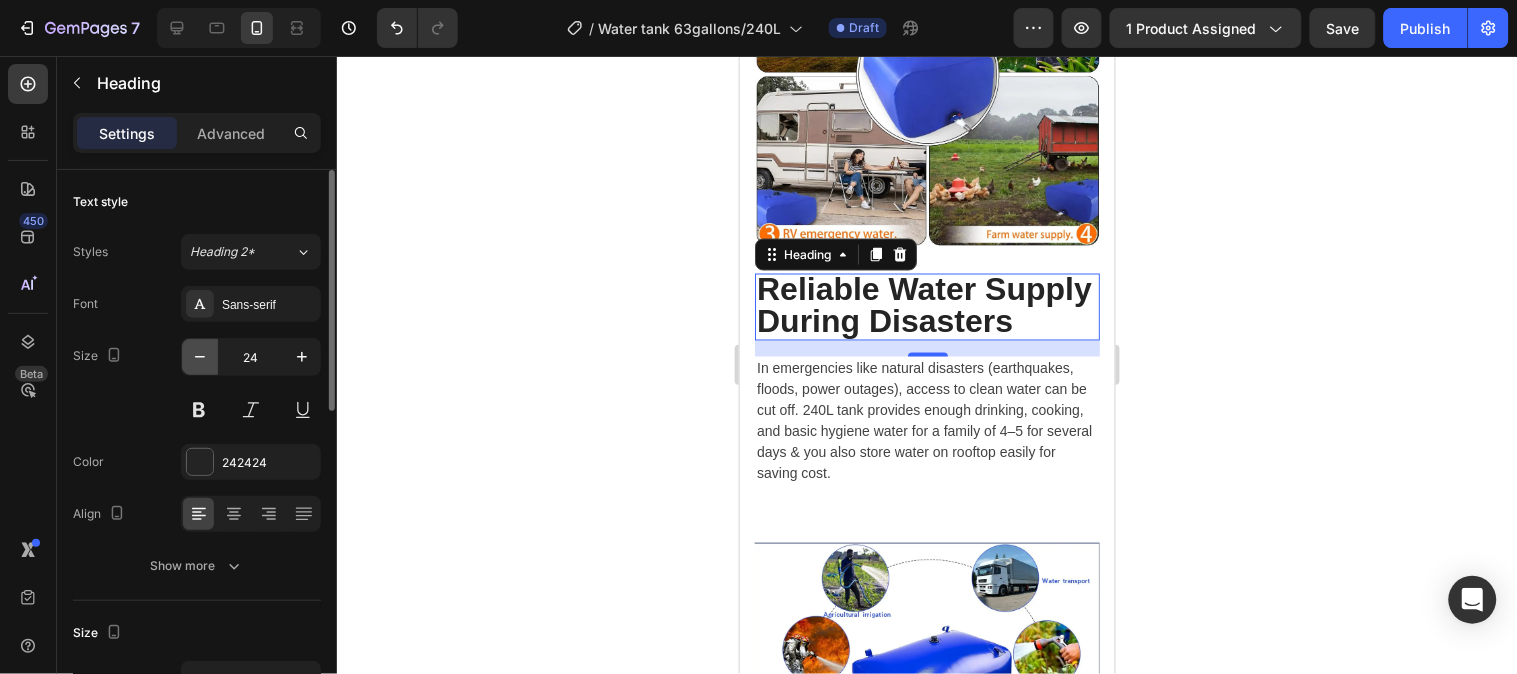 click 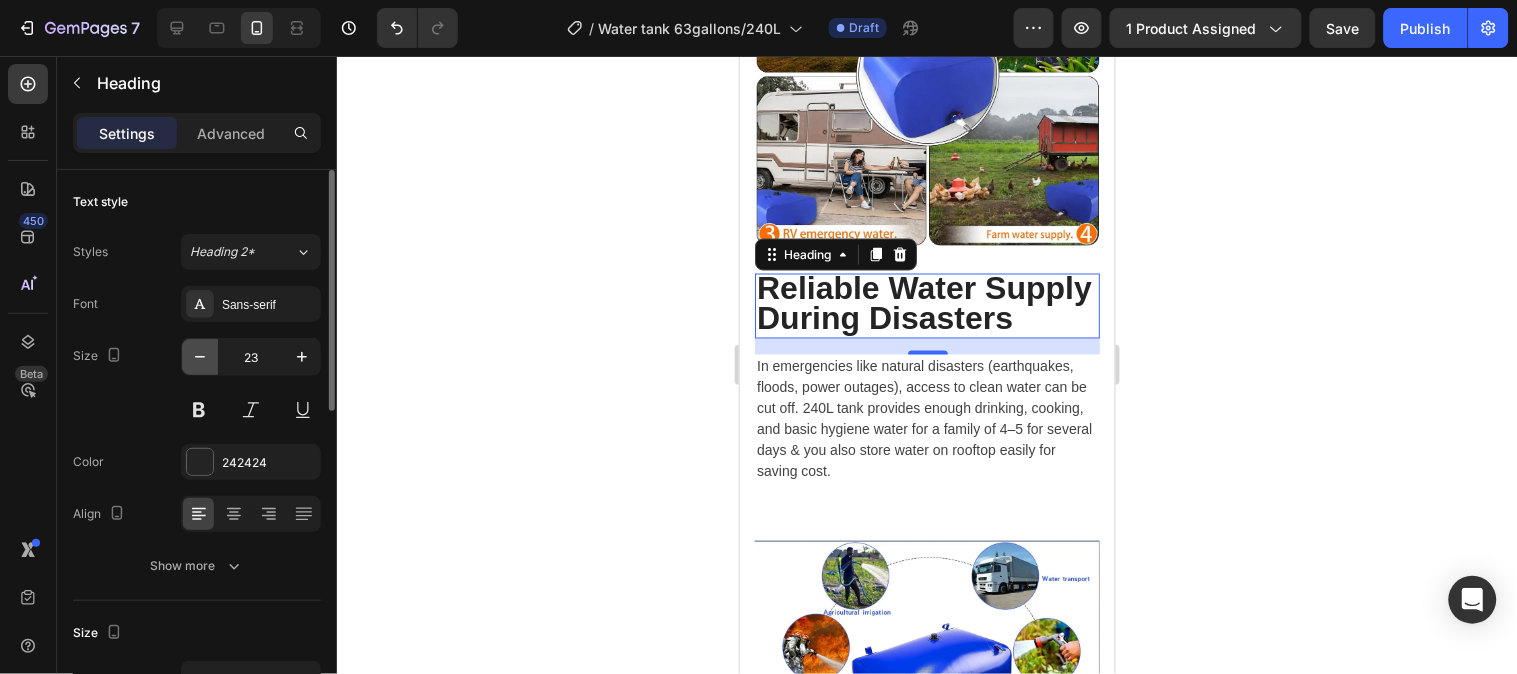 click 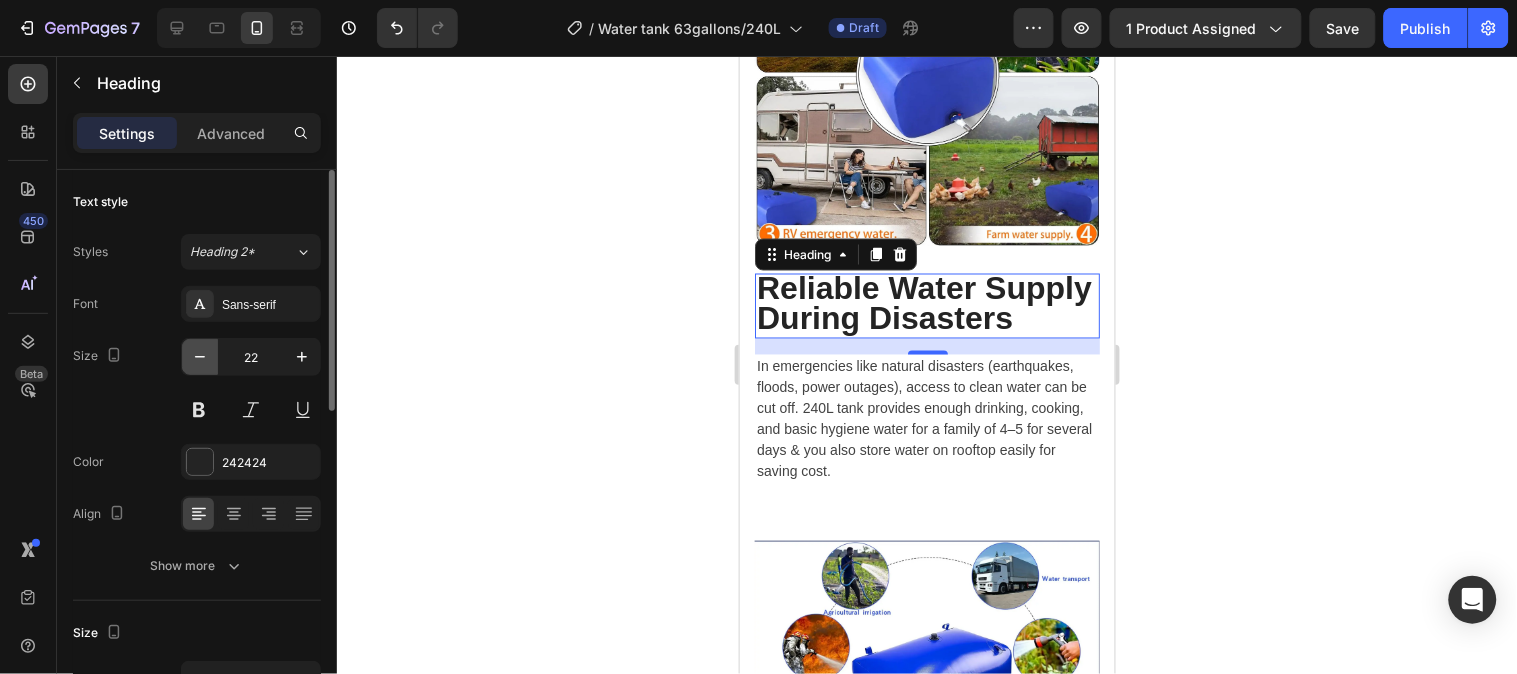 click 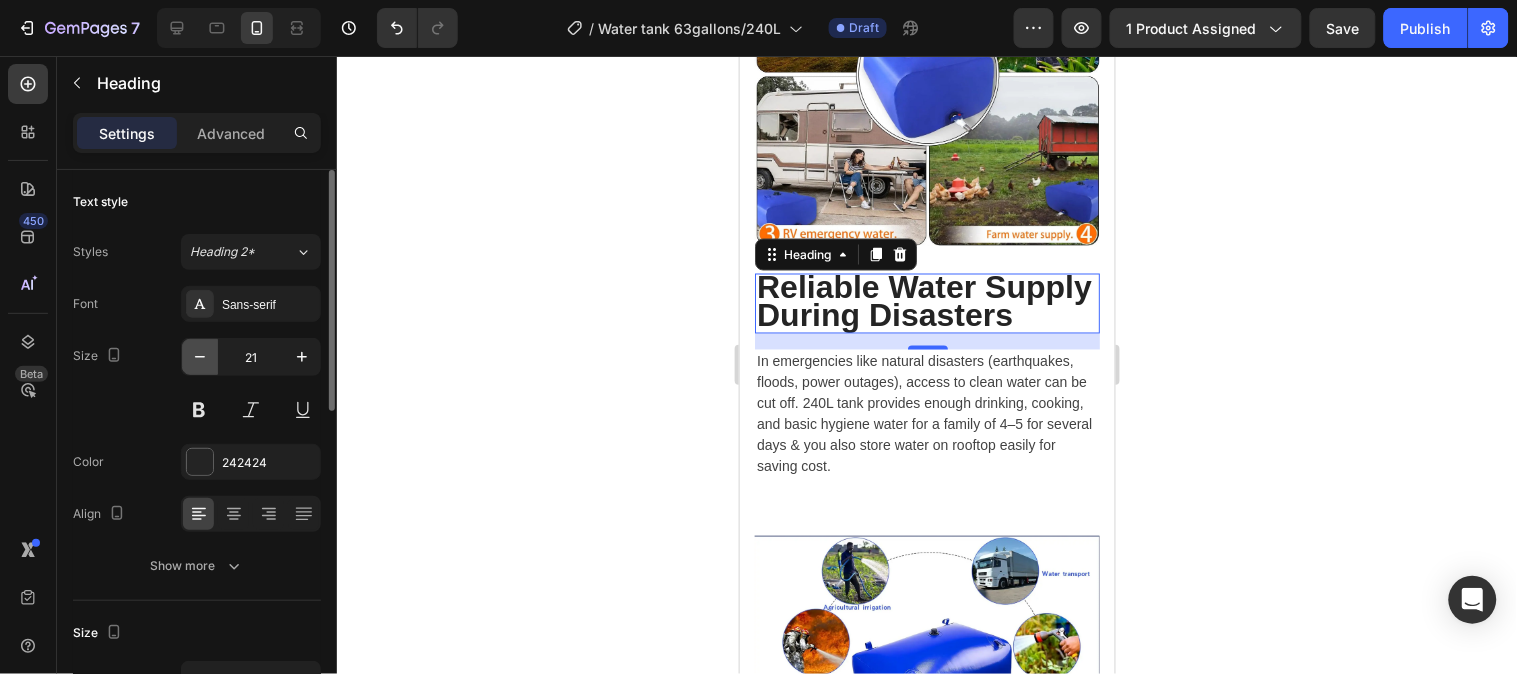 click 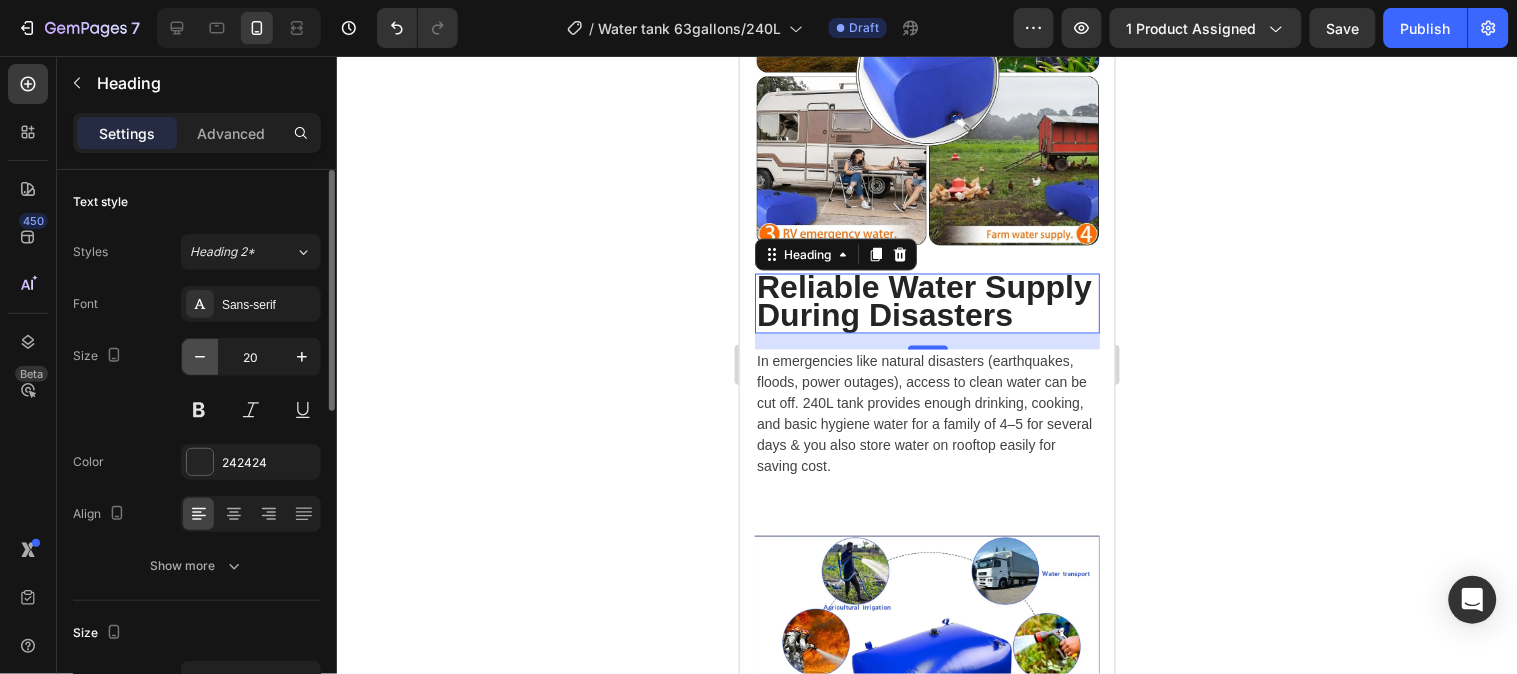 click 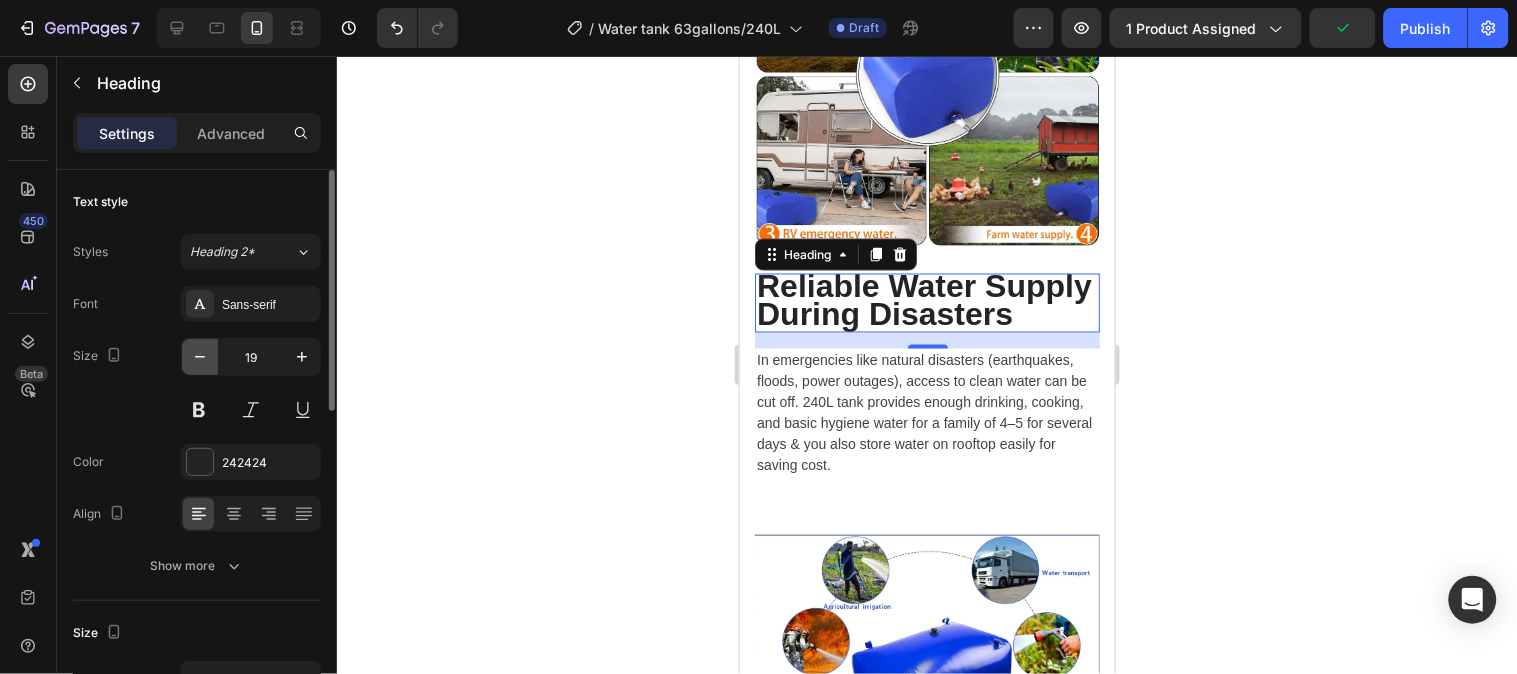 click 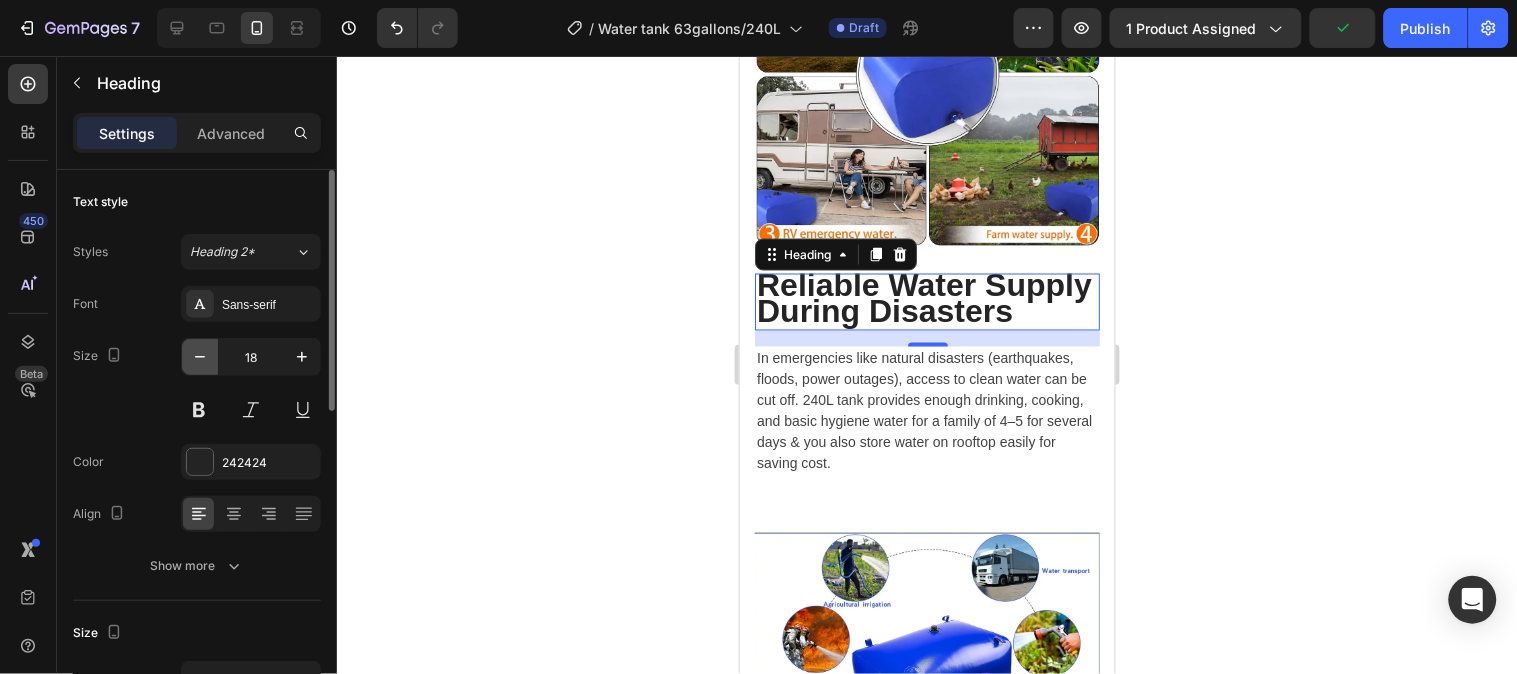 click 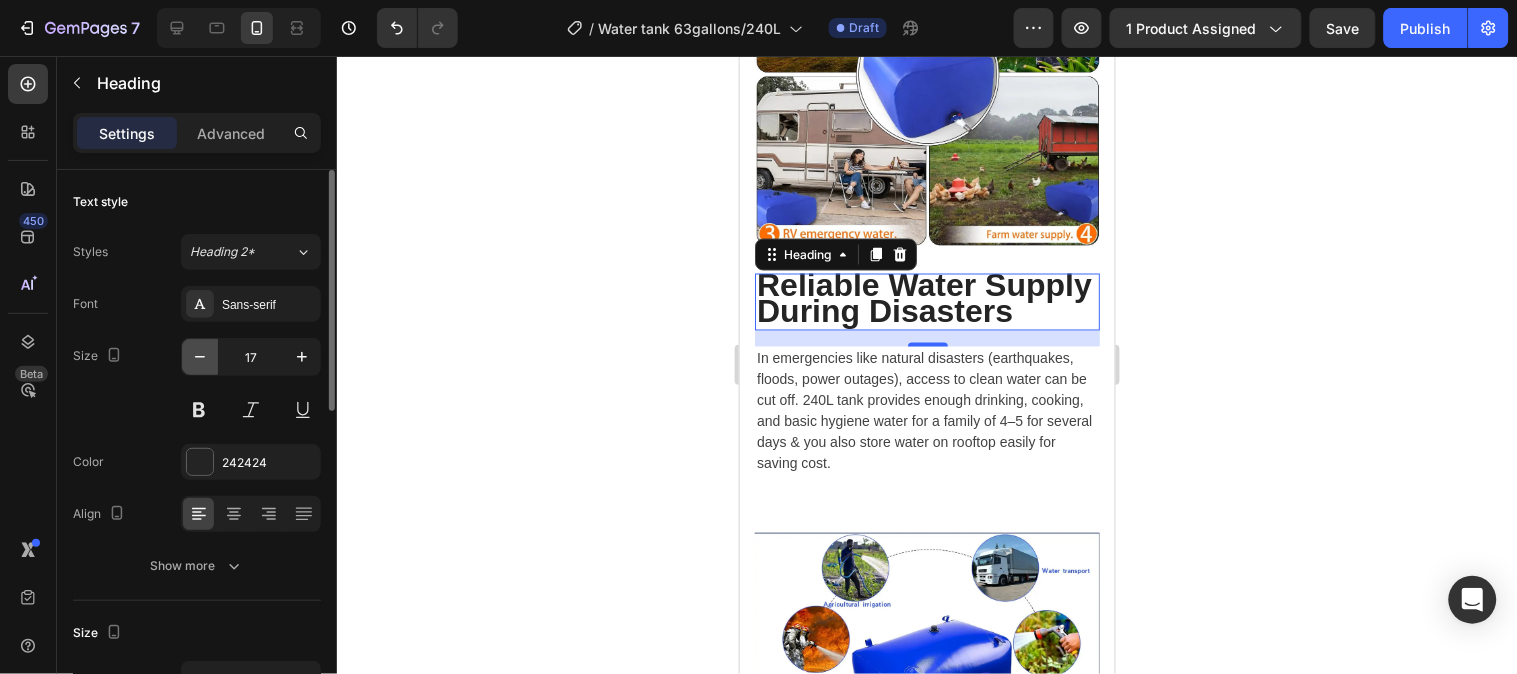click 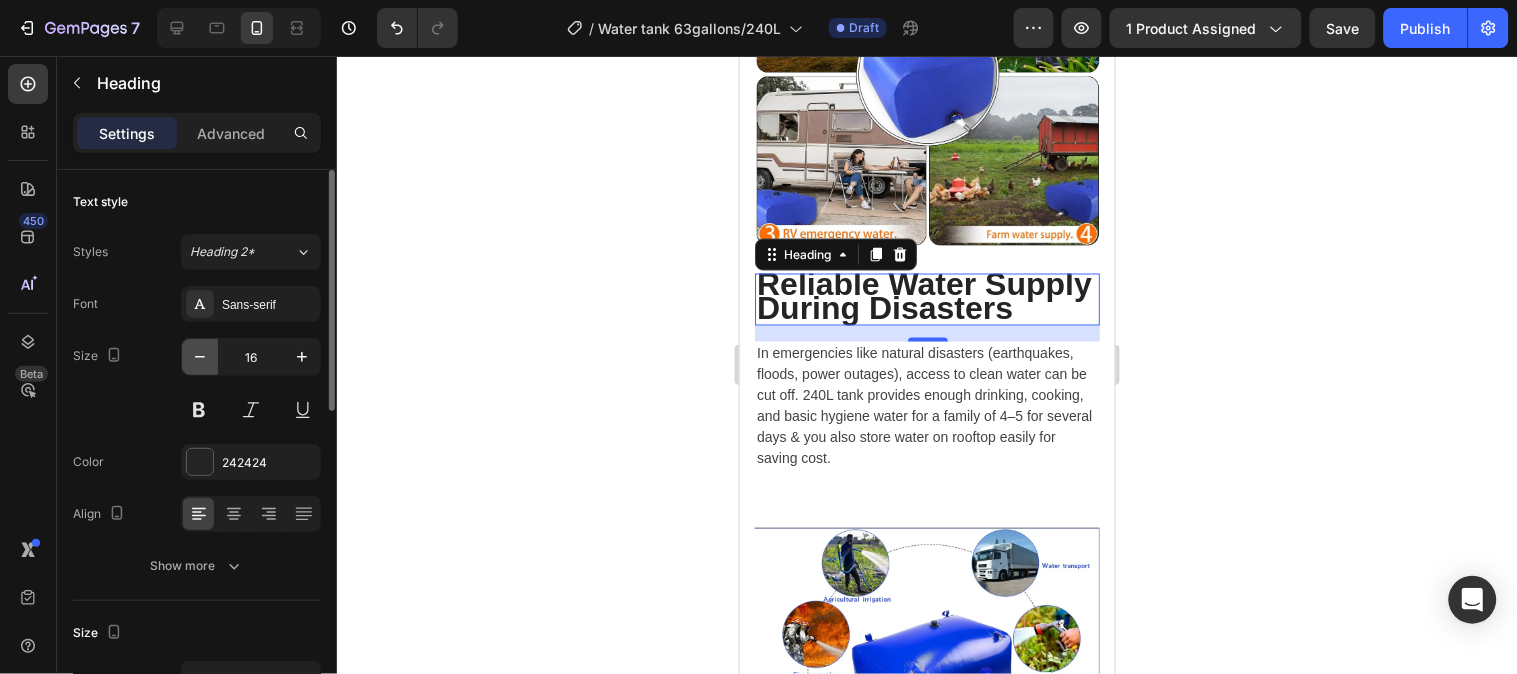 click 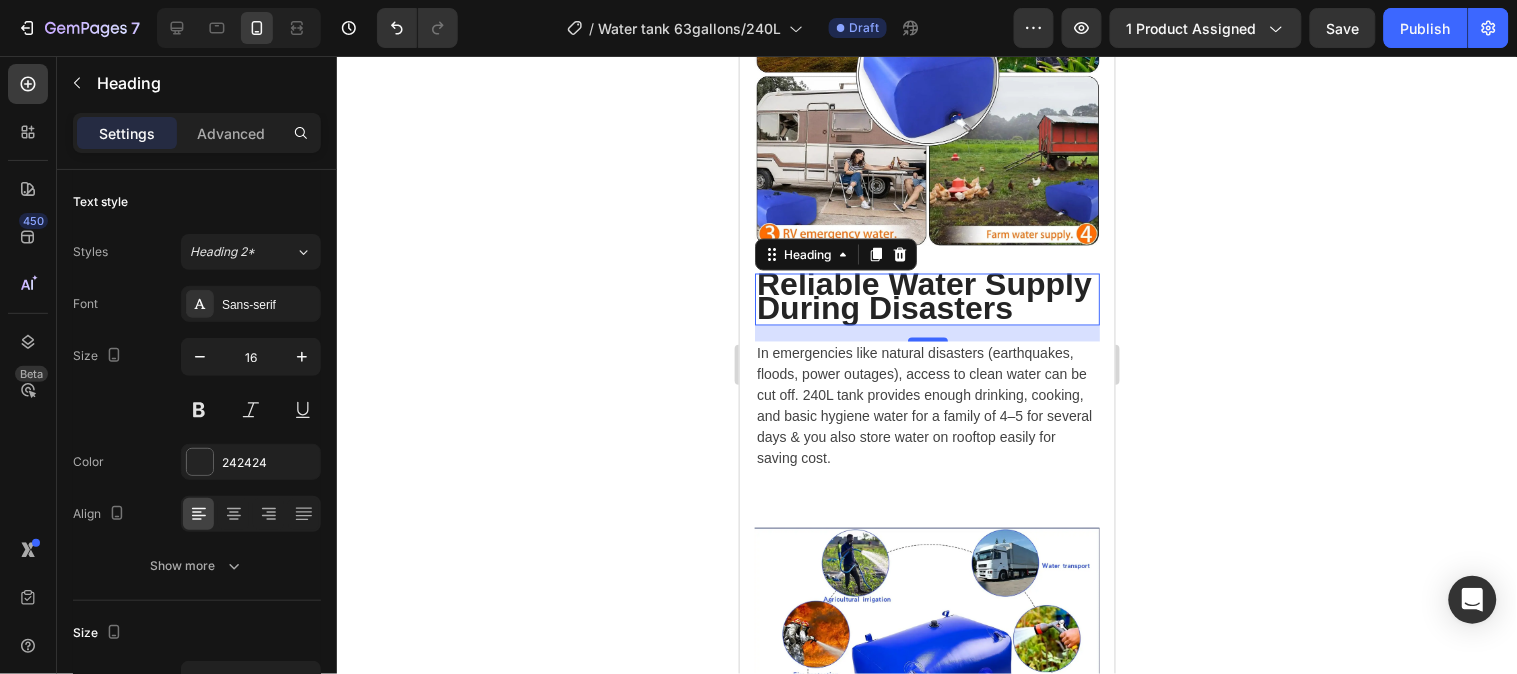 type on "15" 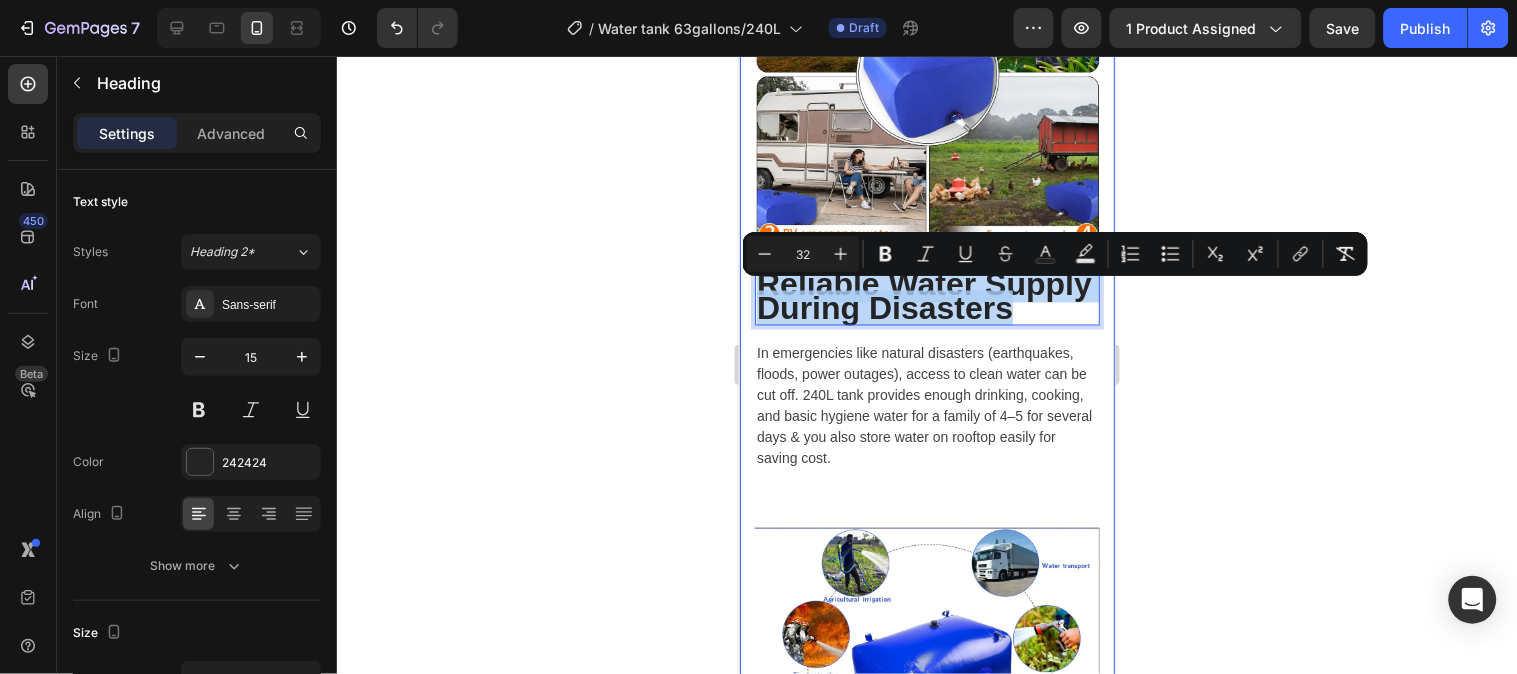 drag, startPoint x: 900, startPoint y: 343, endPoint x: 741, endPoint y: 295, distance: 166.08733 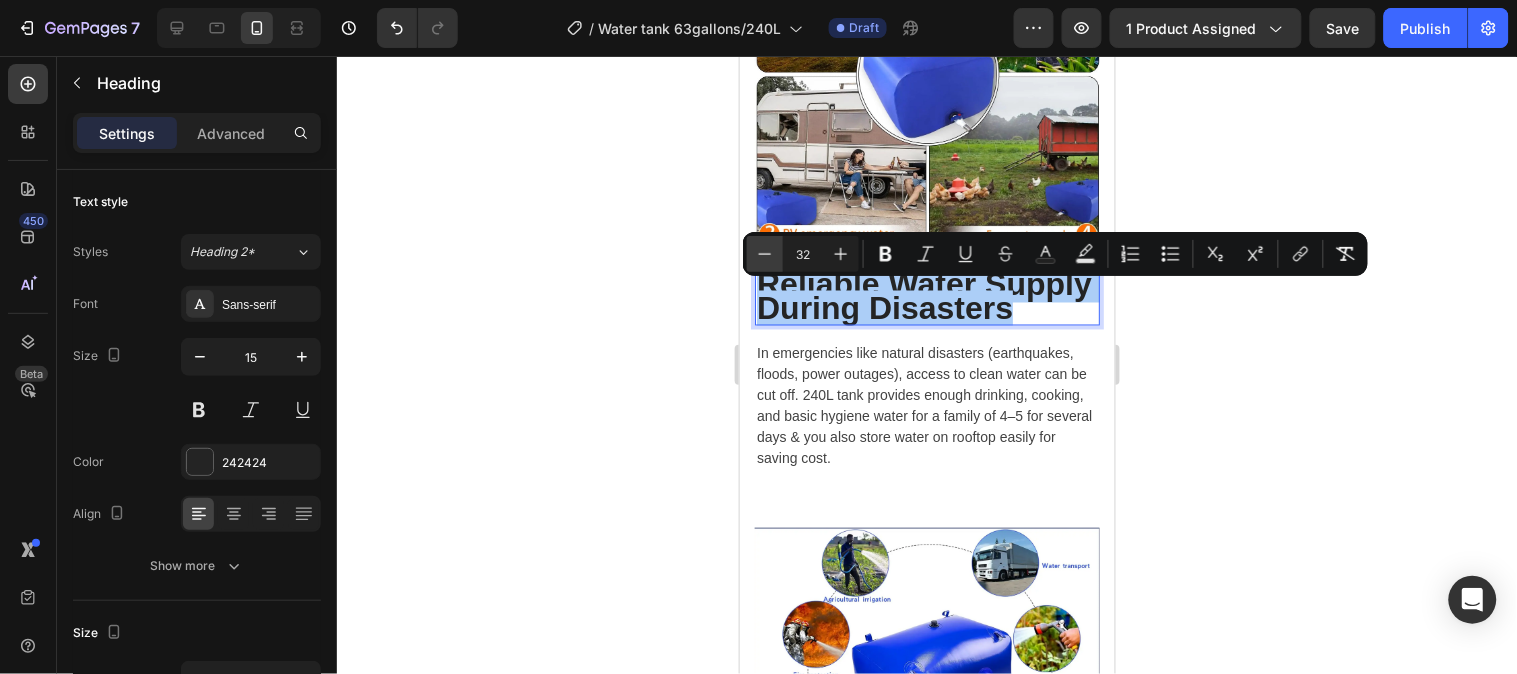 click 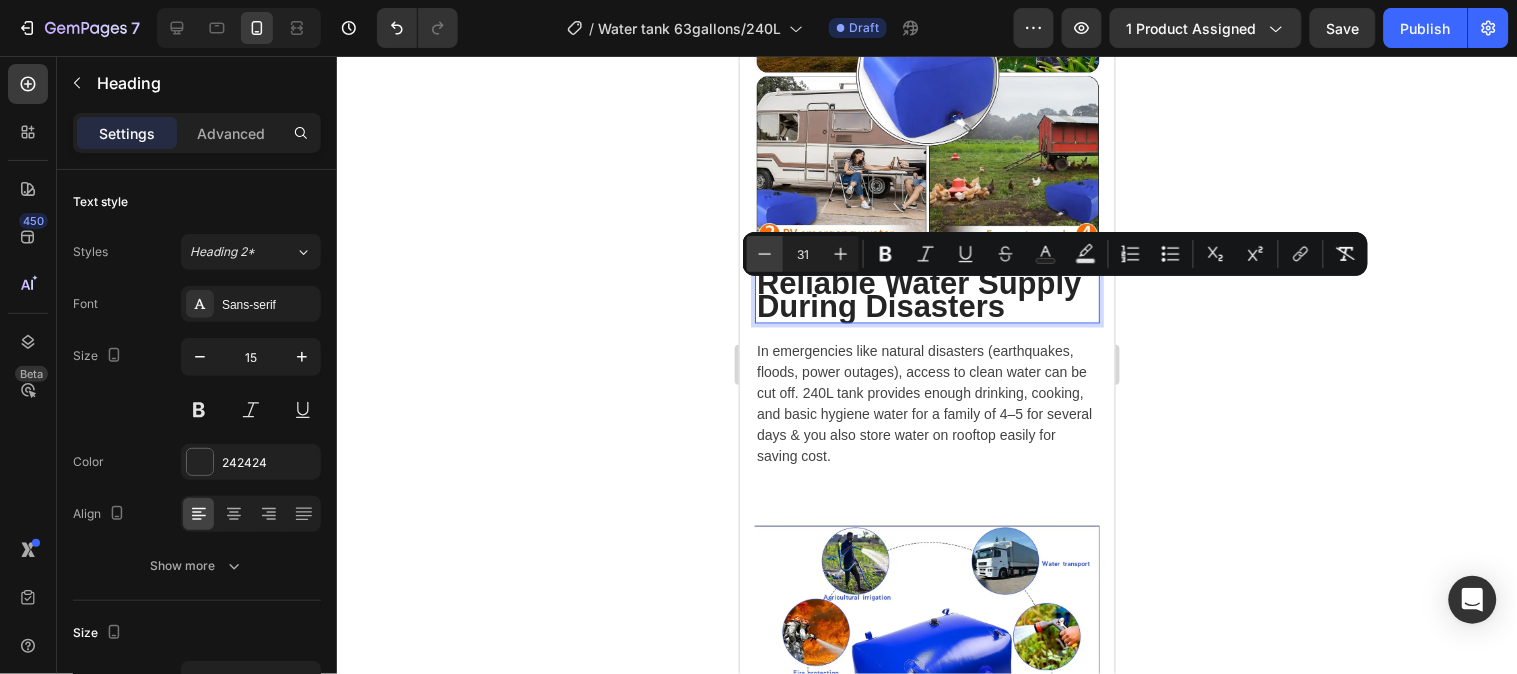 click 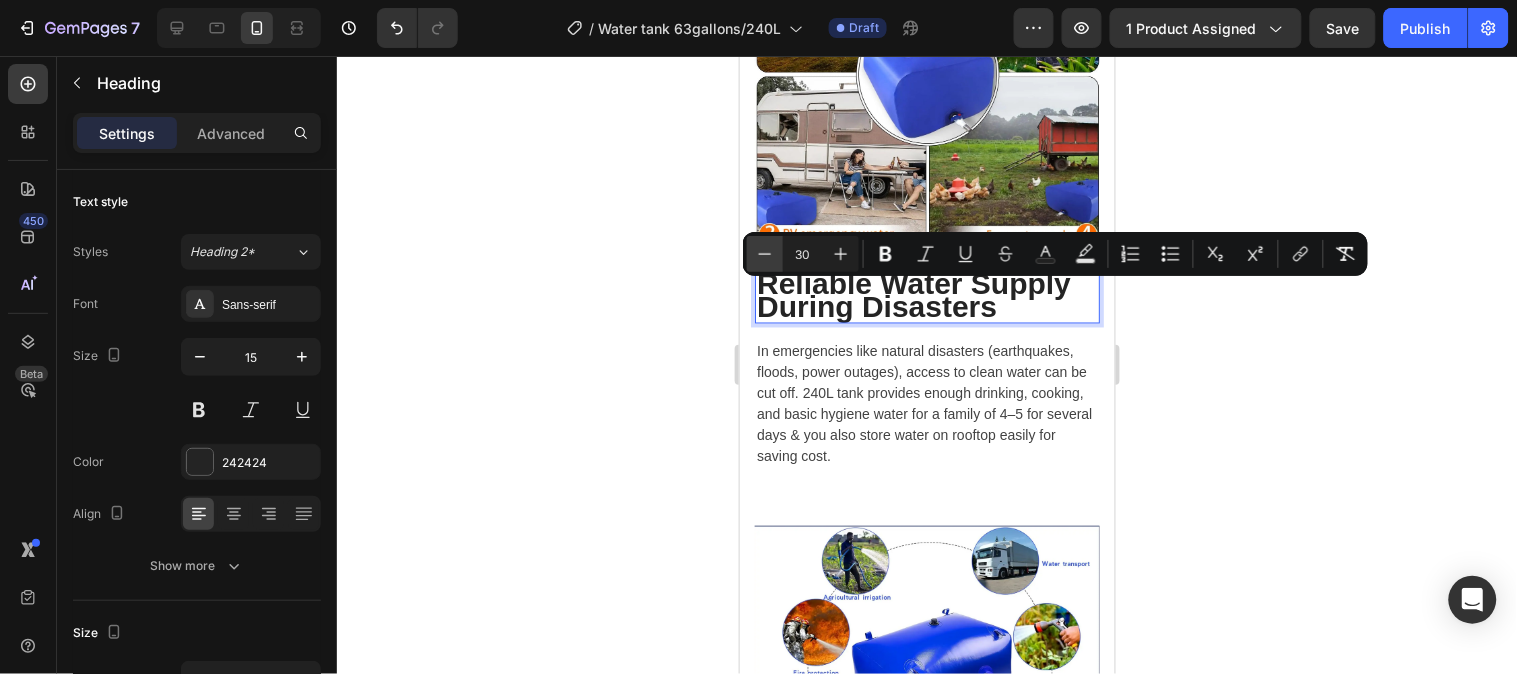 click 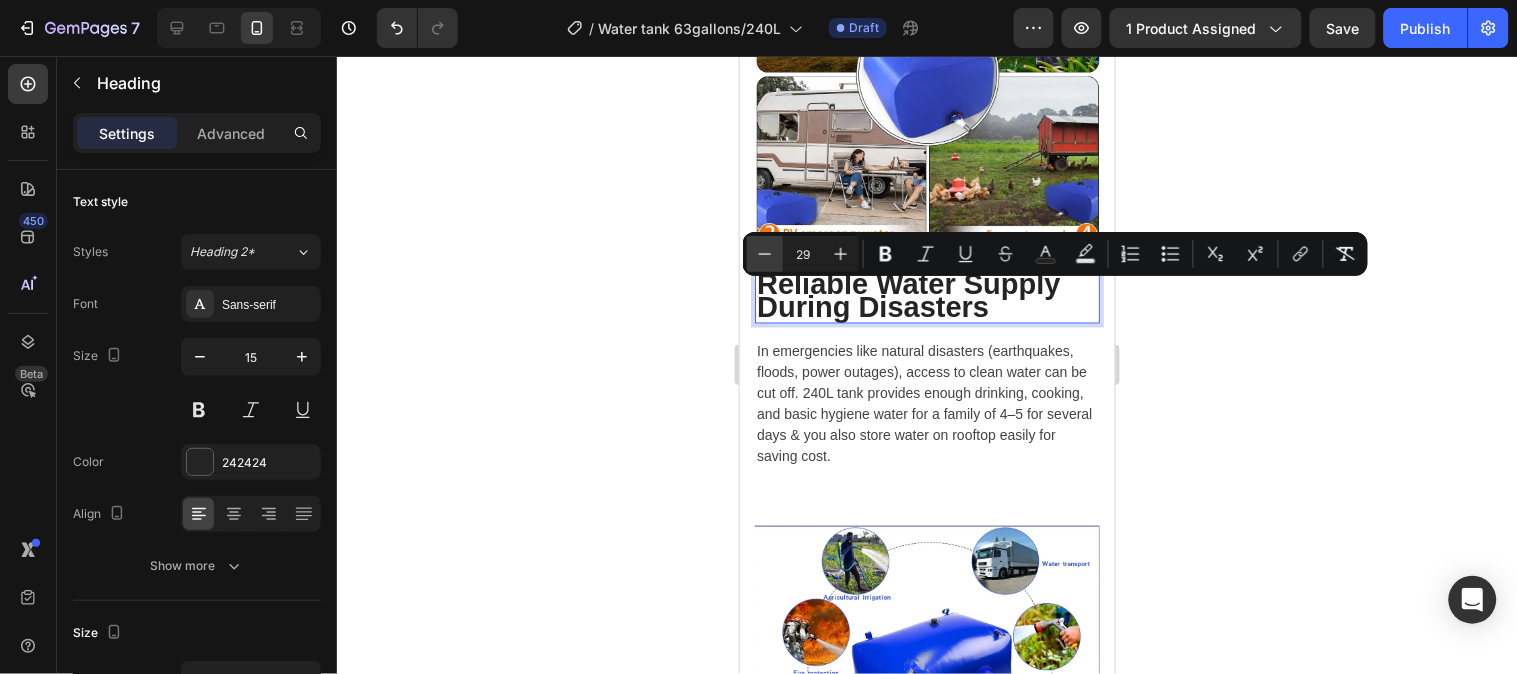click 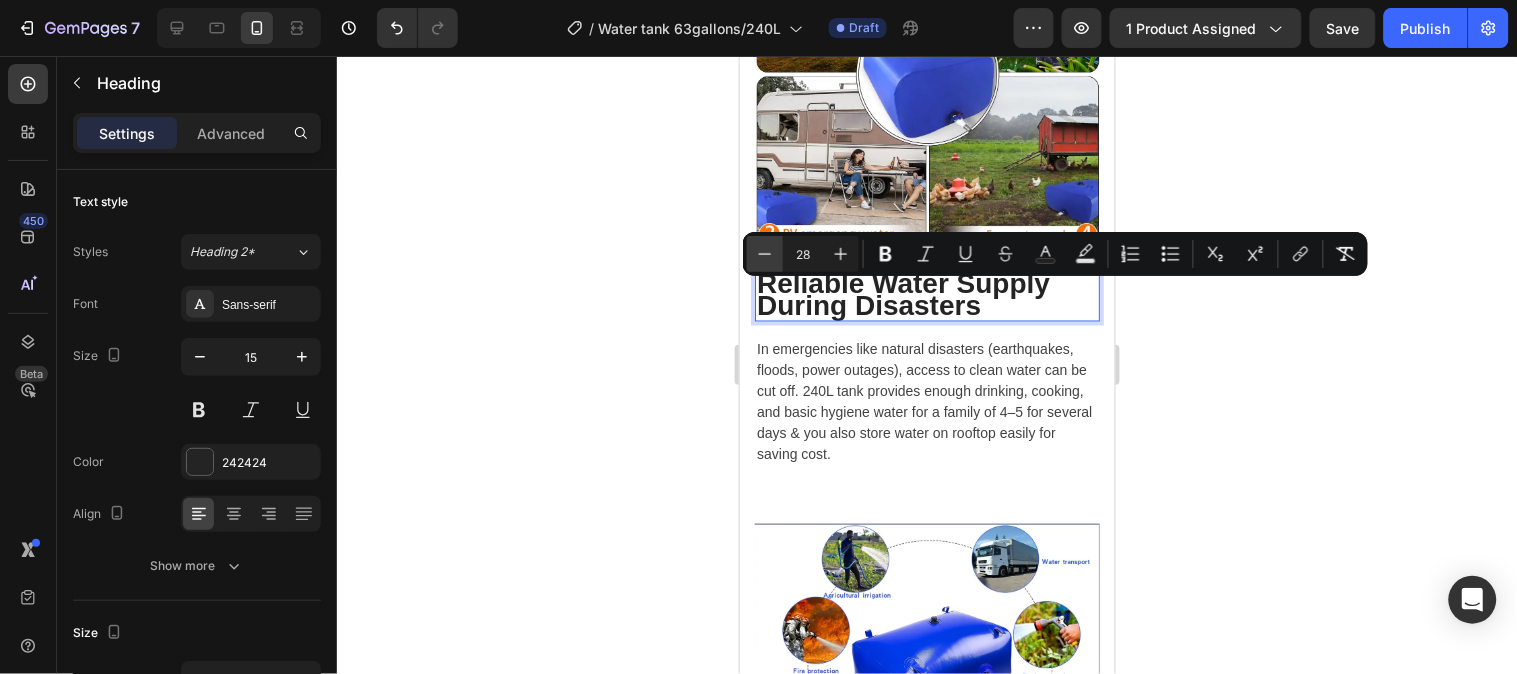 click 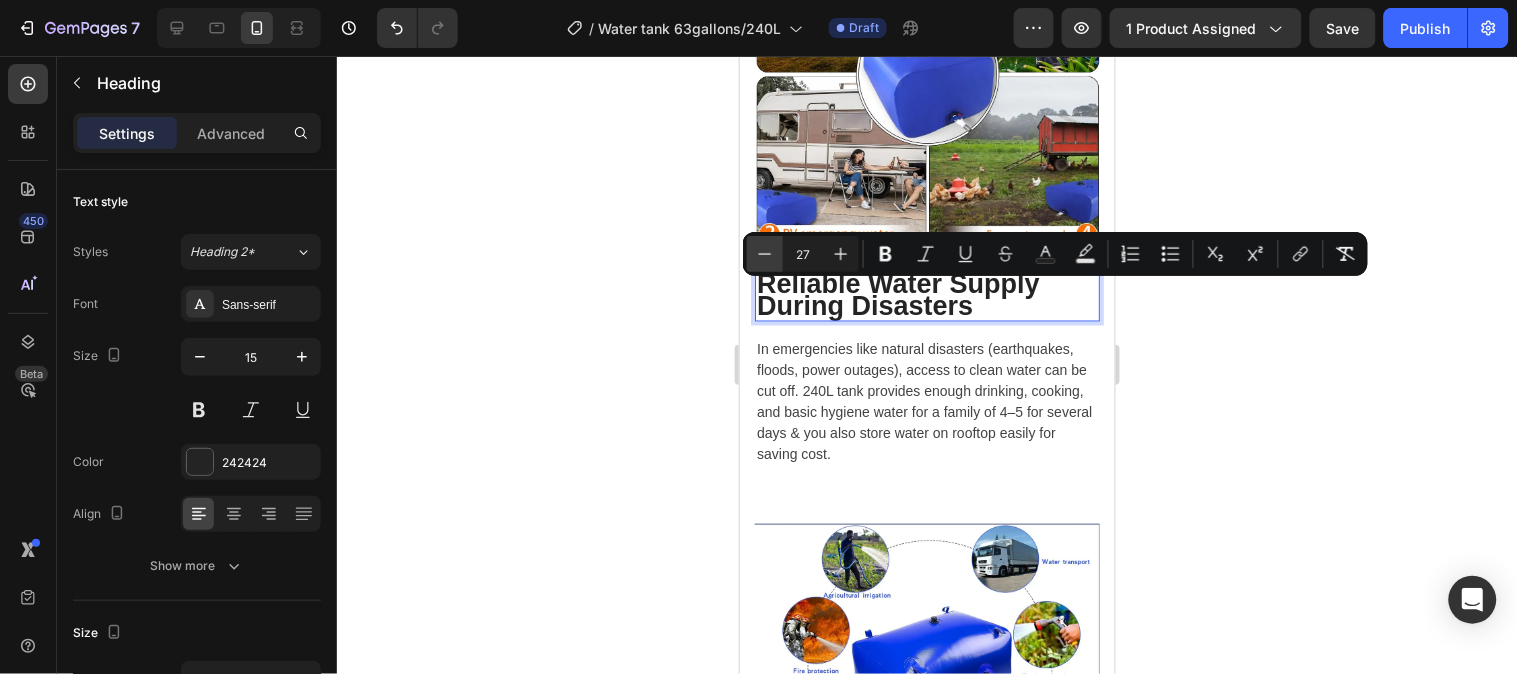 click 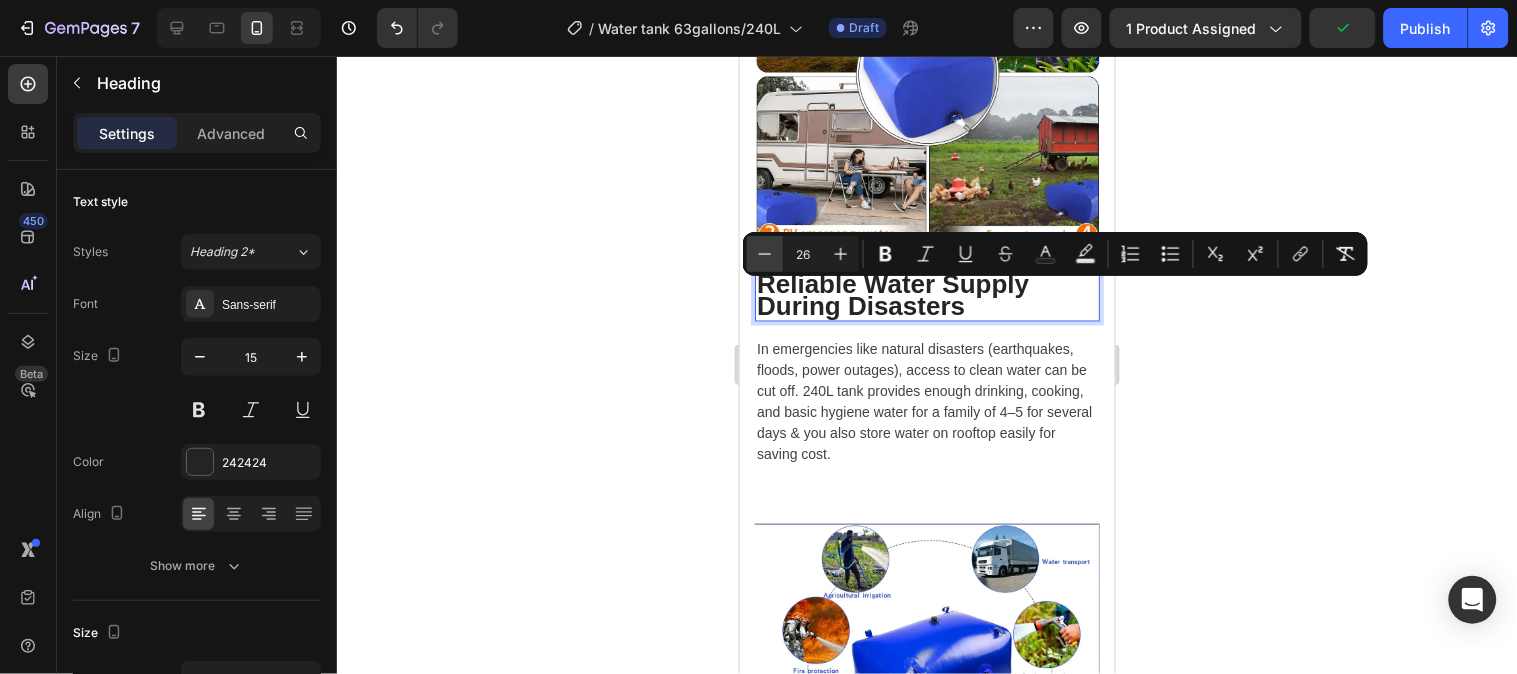 click 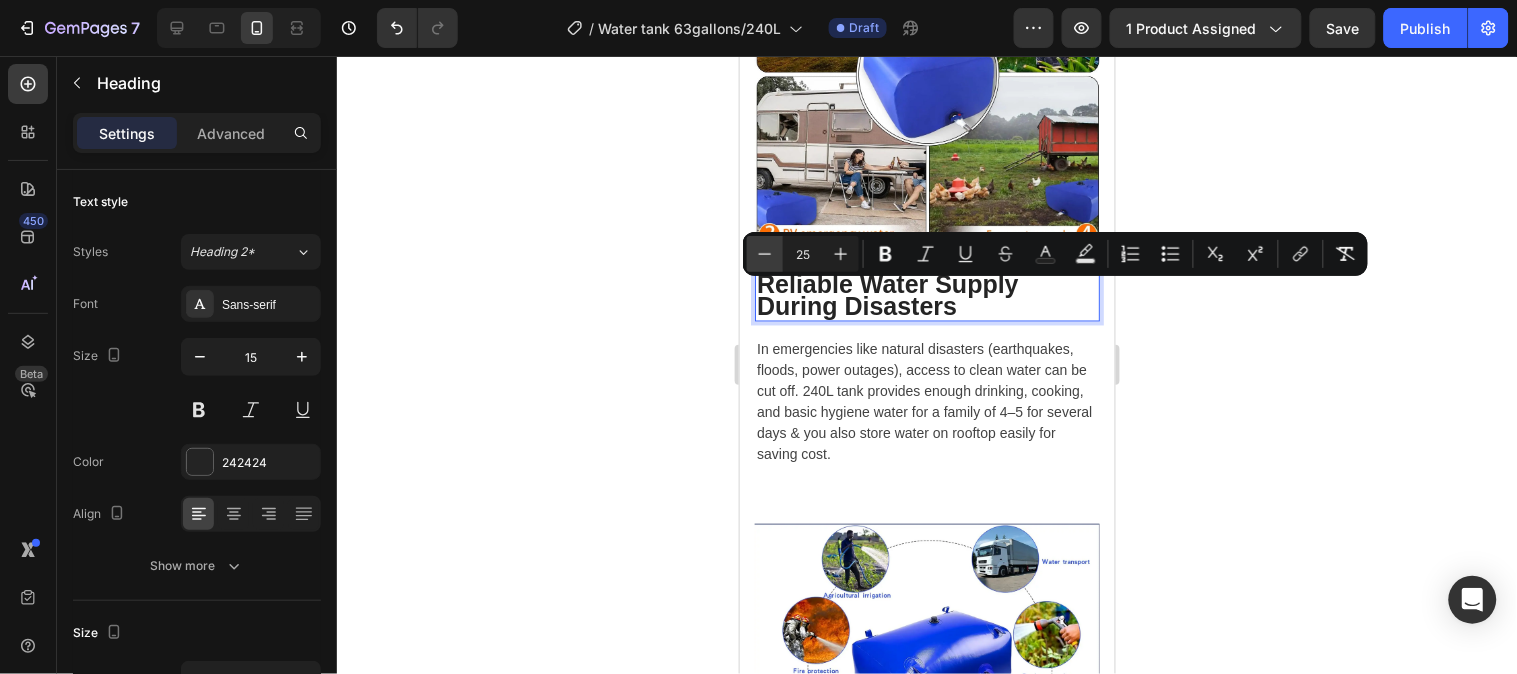 click 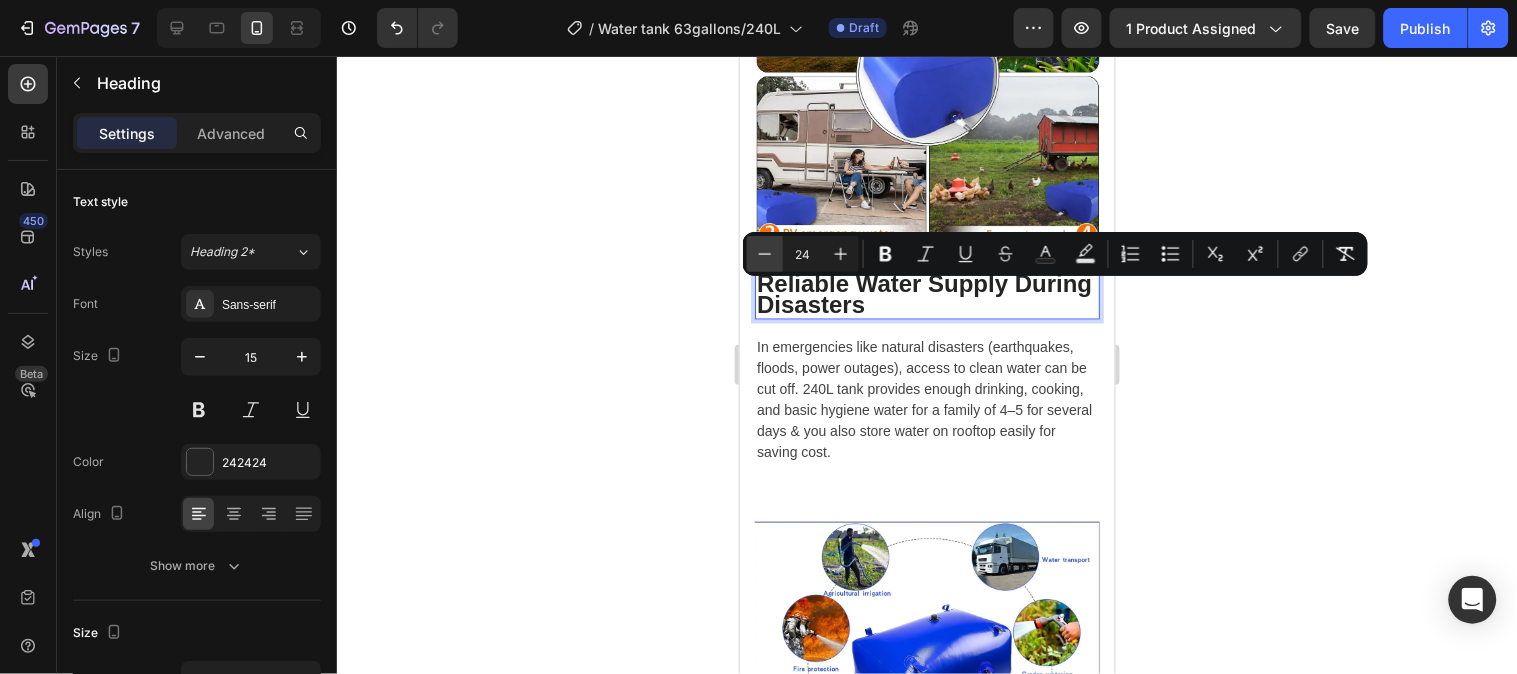 click 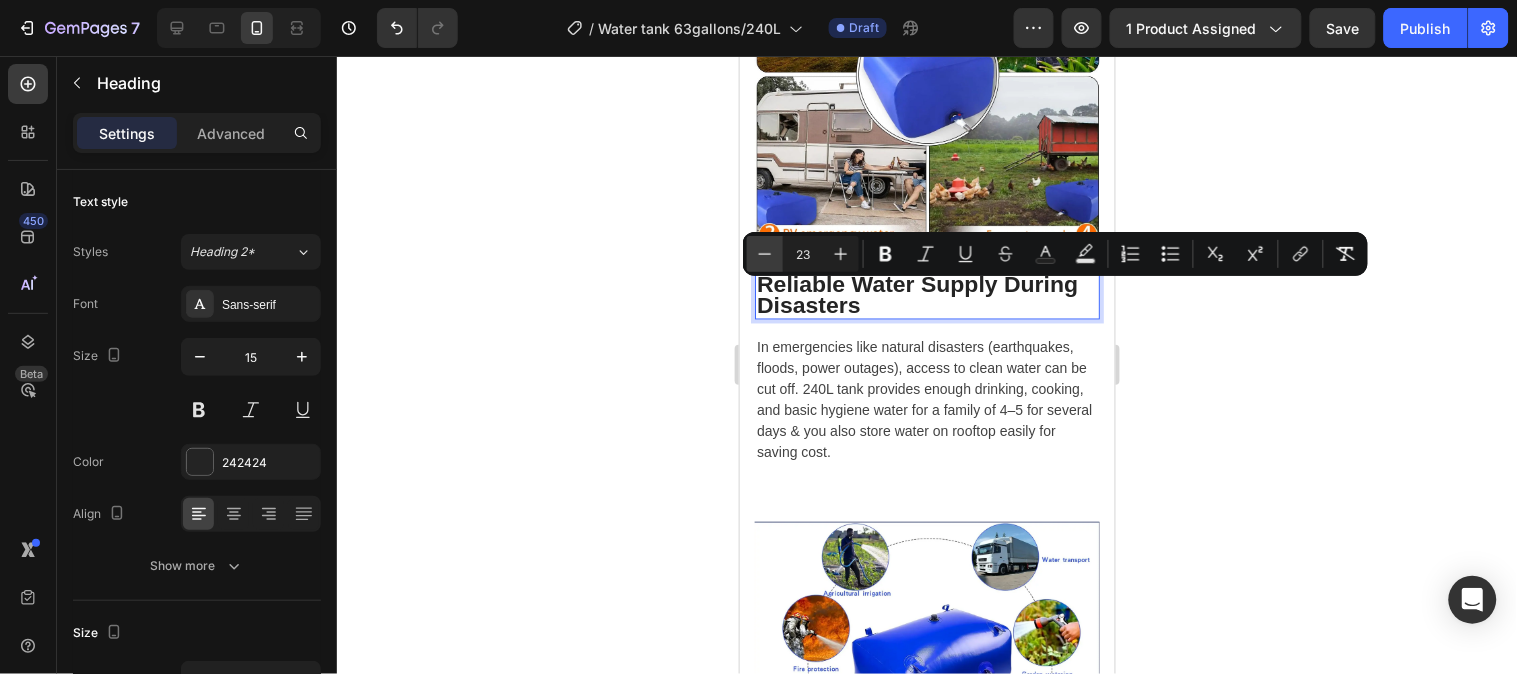 click 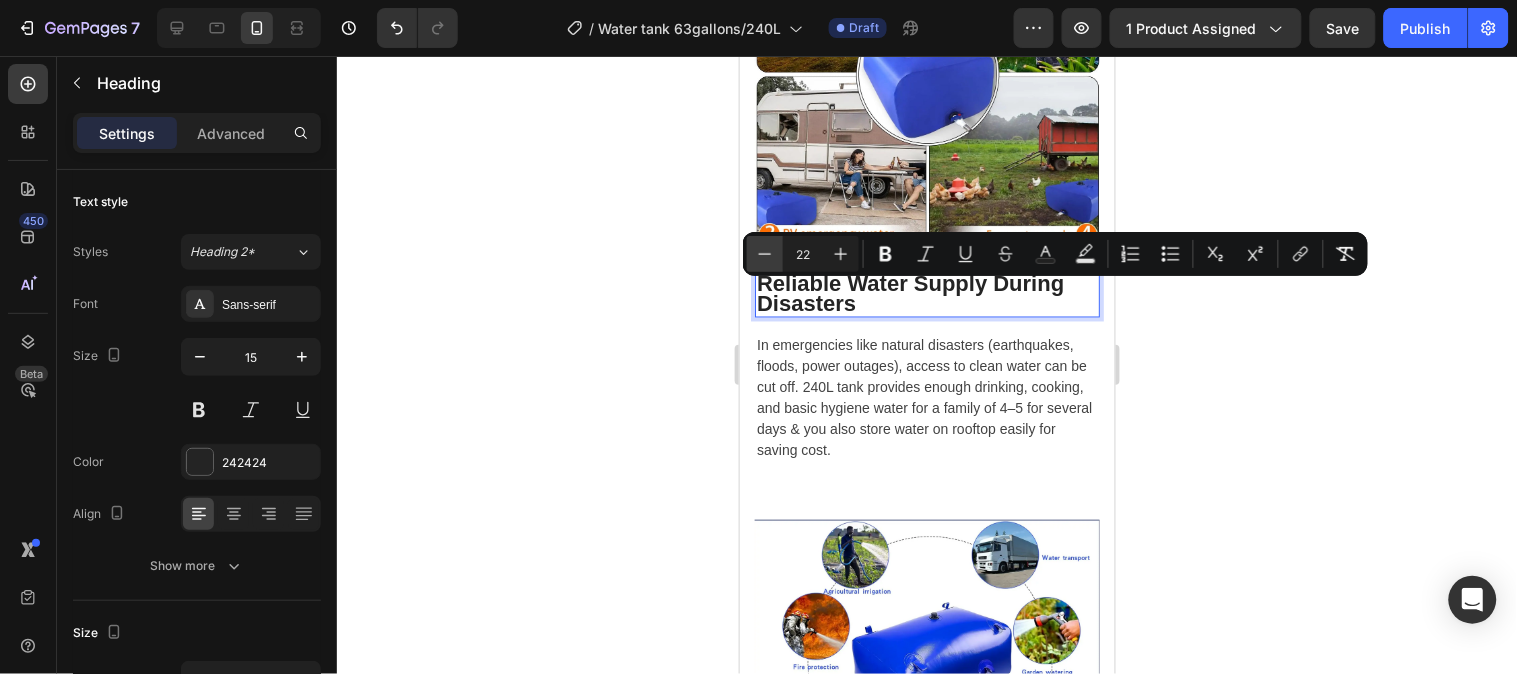 click 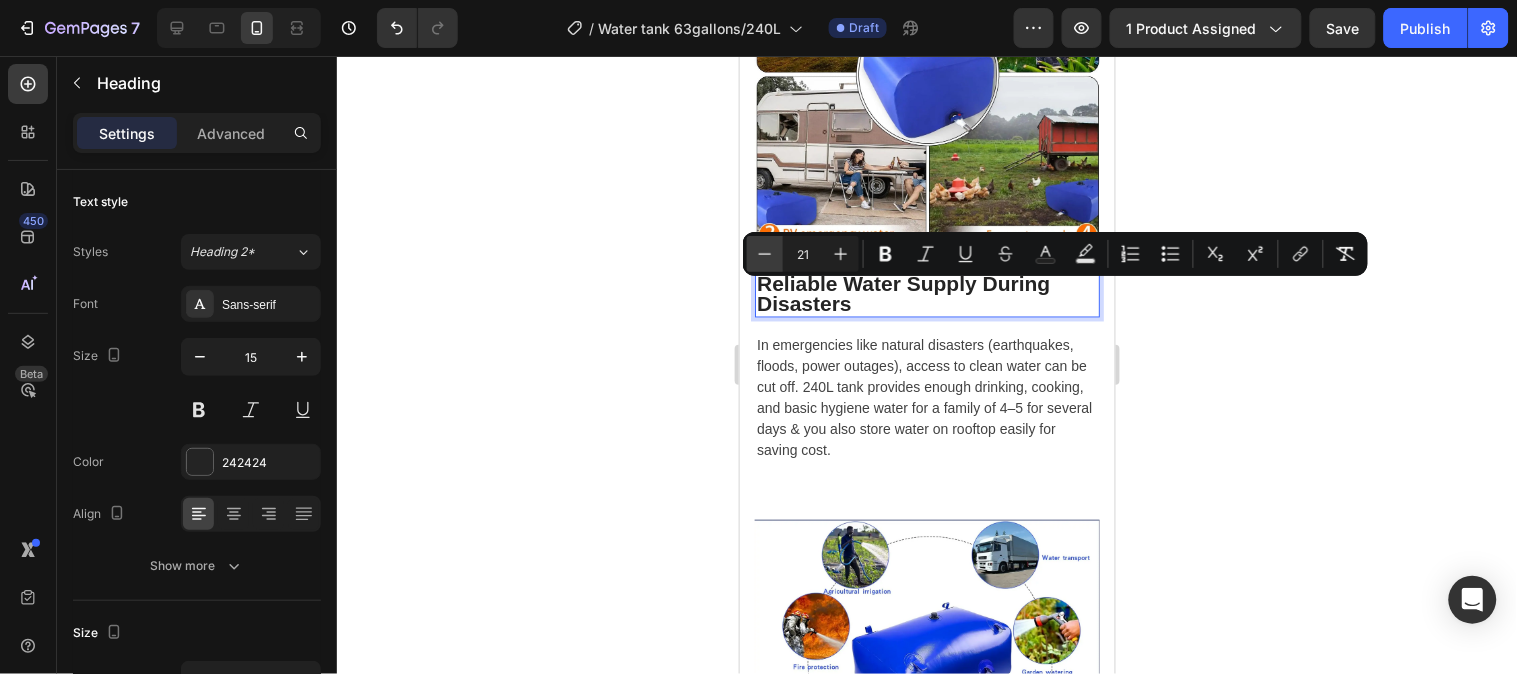 click 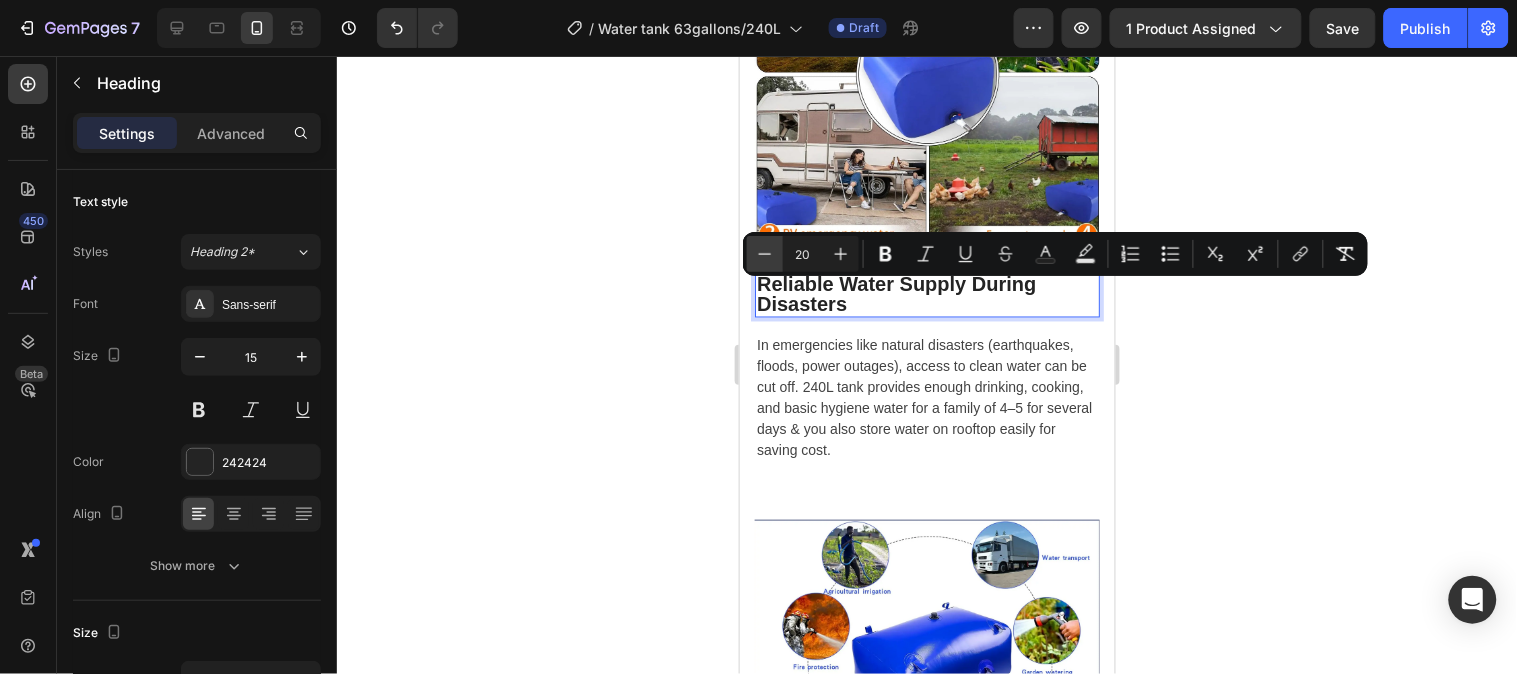 click 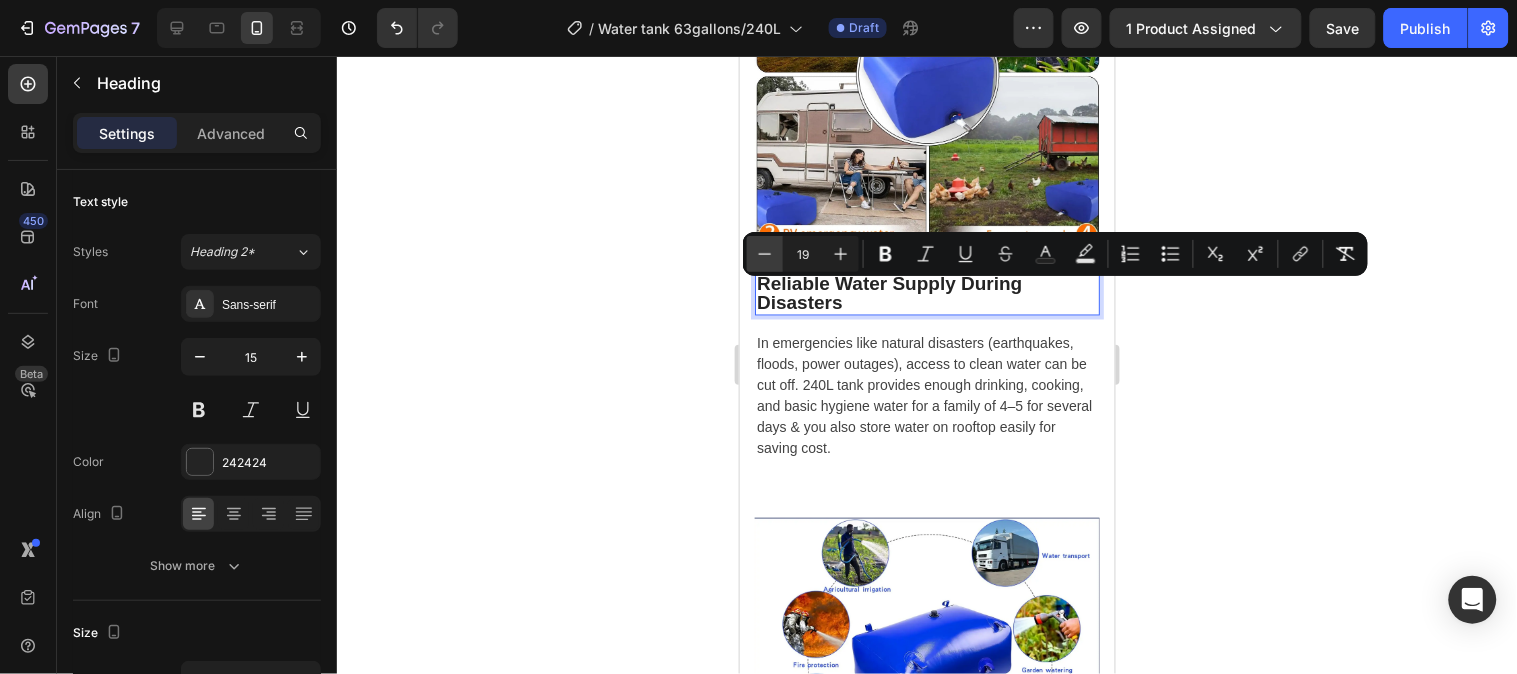 click 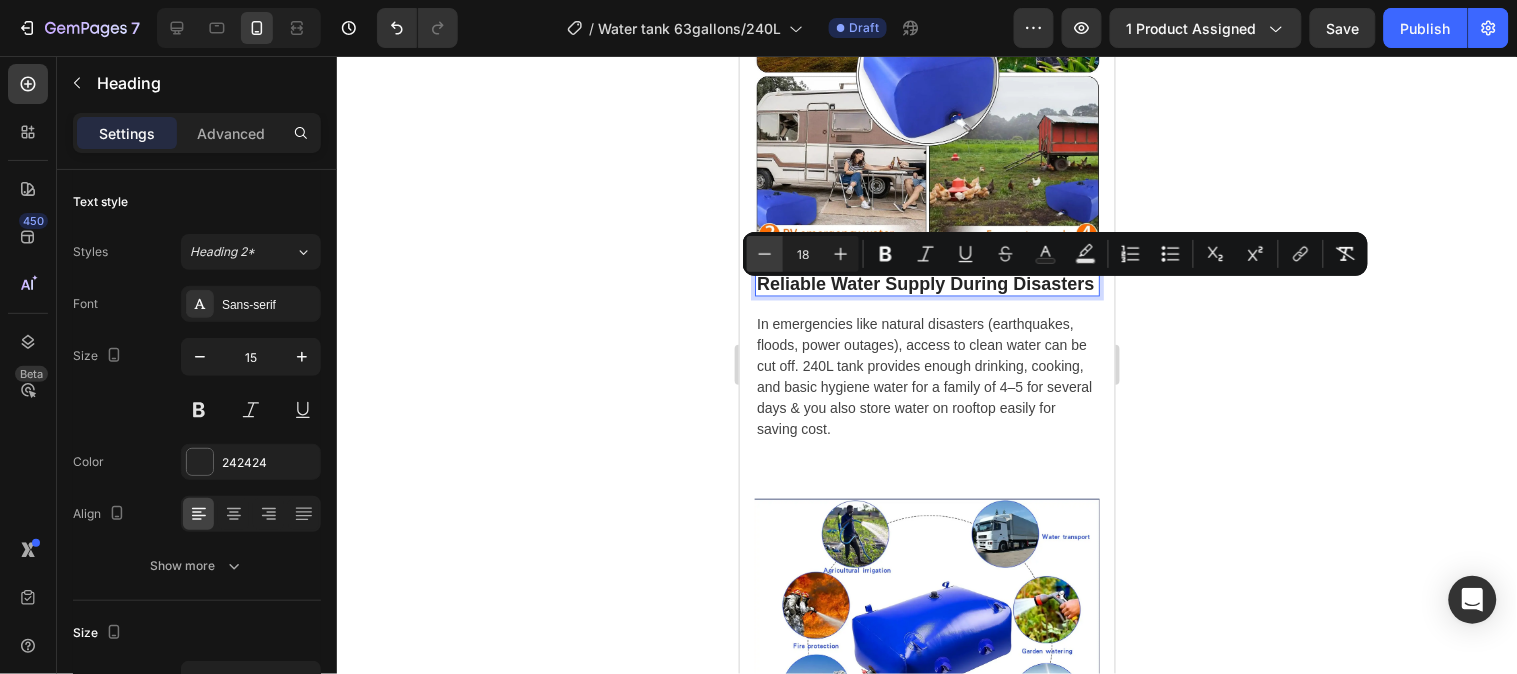 click 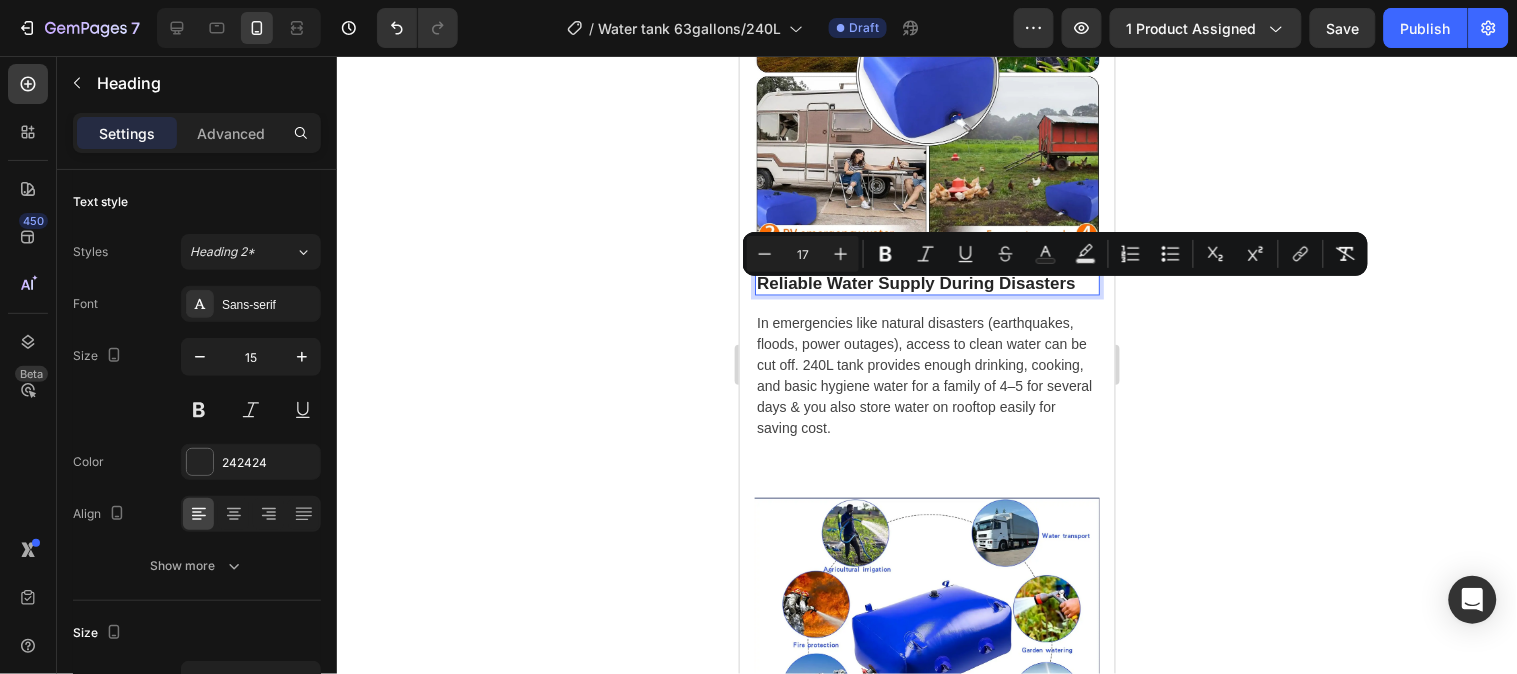 click 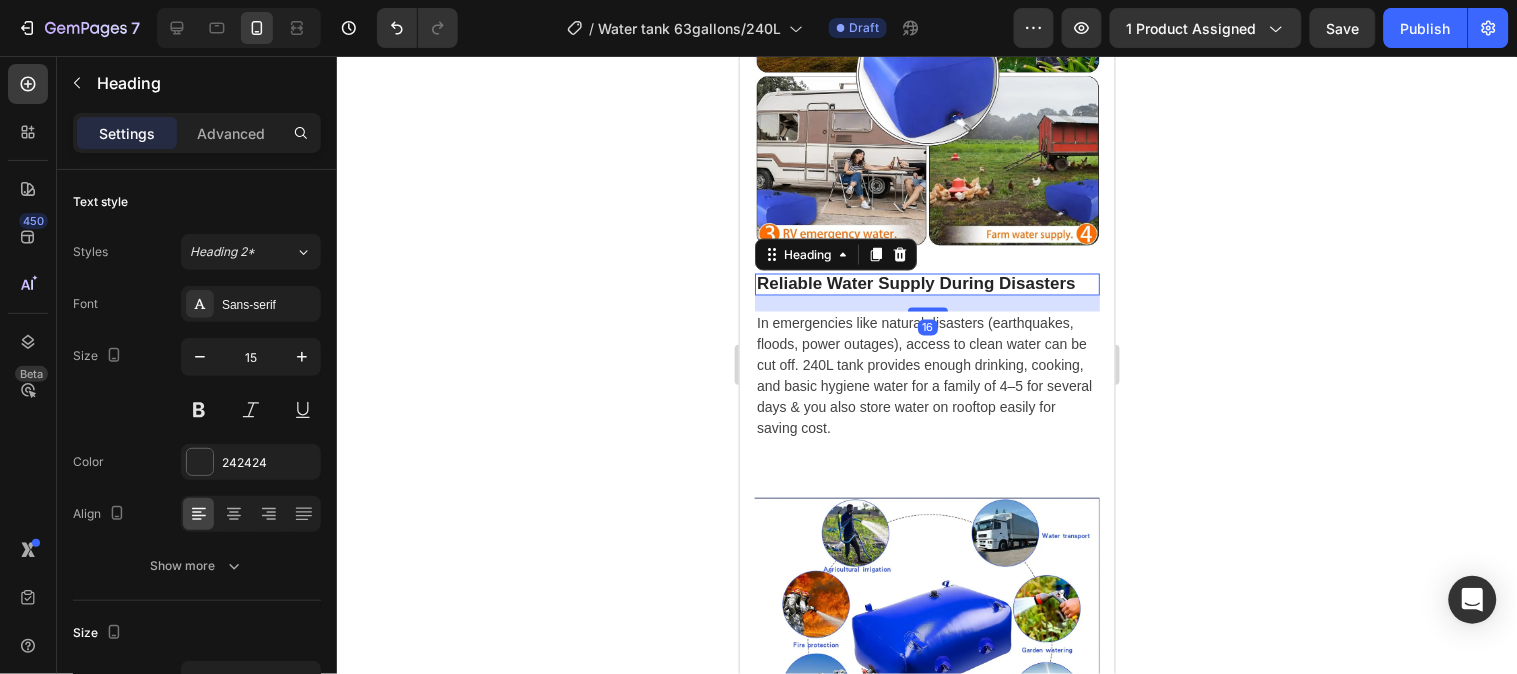 click on "Reliable Water Supply During Disasters" at bounding box center (915, 283) 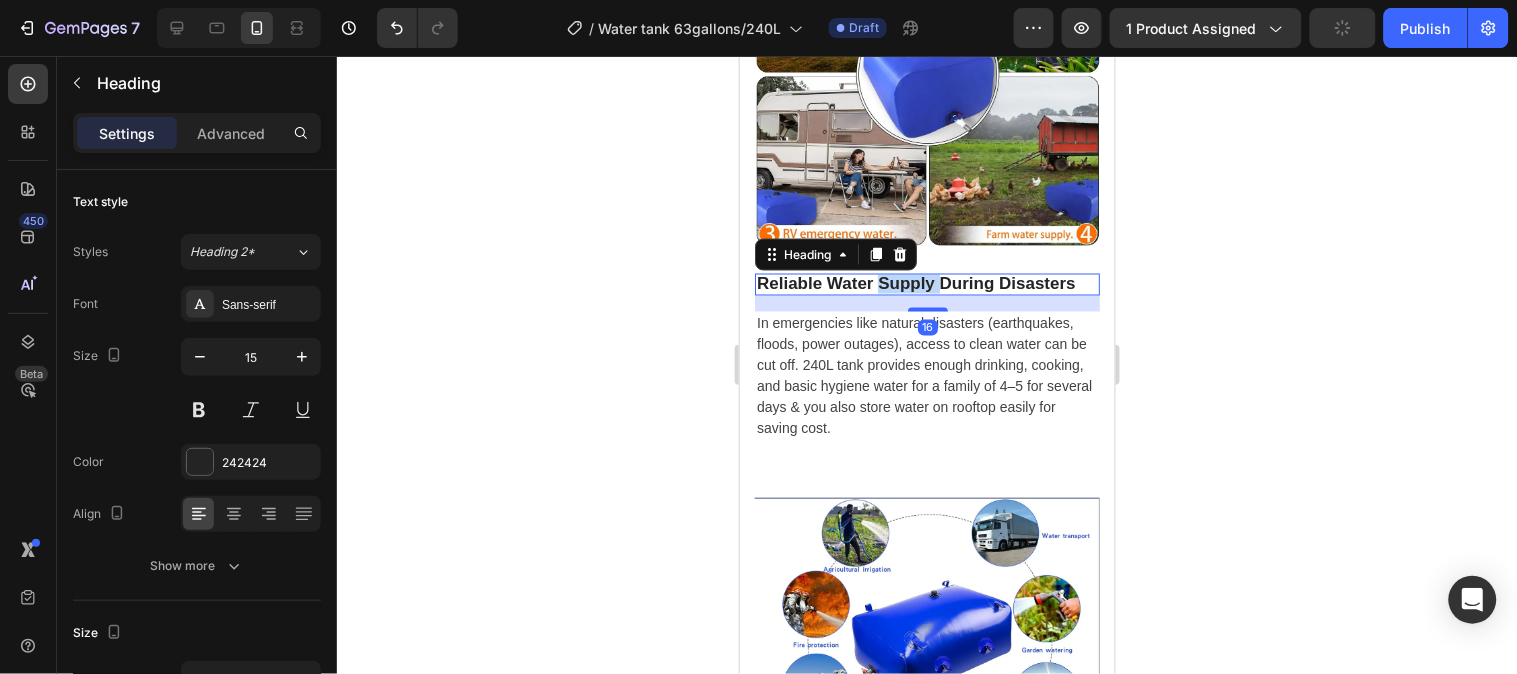 click on "Reliable Water Supply During Disasters" at bounding box center [915, 283] 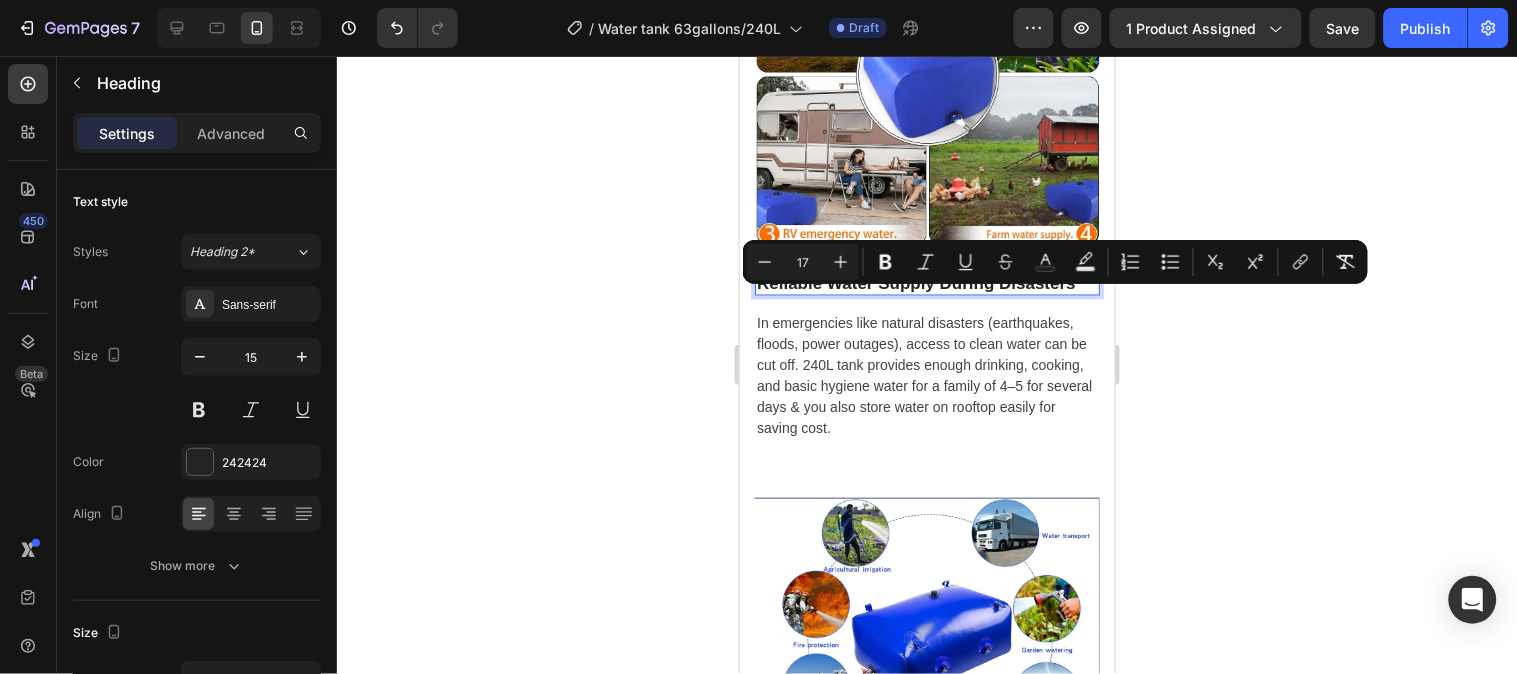 click 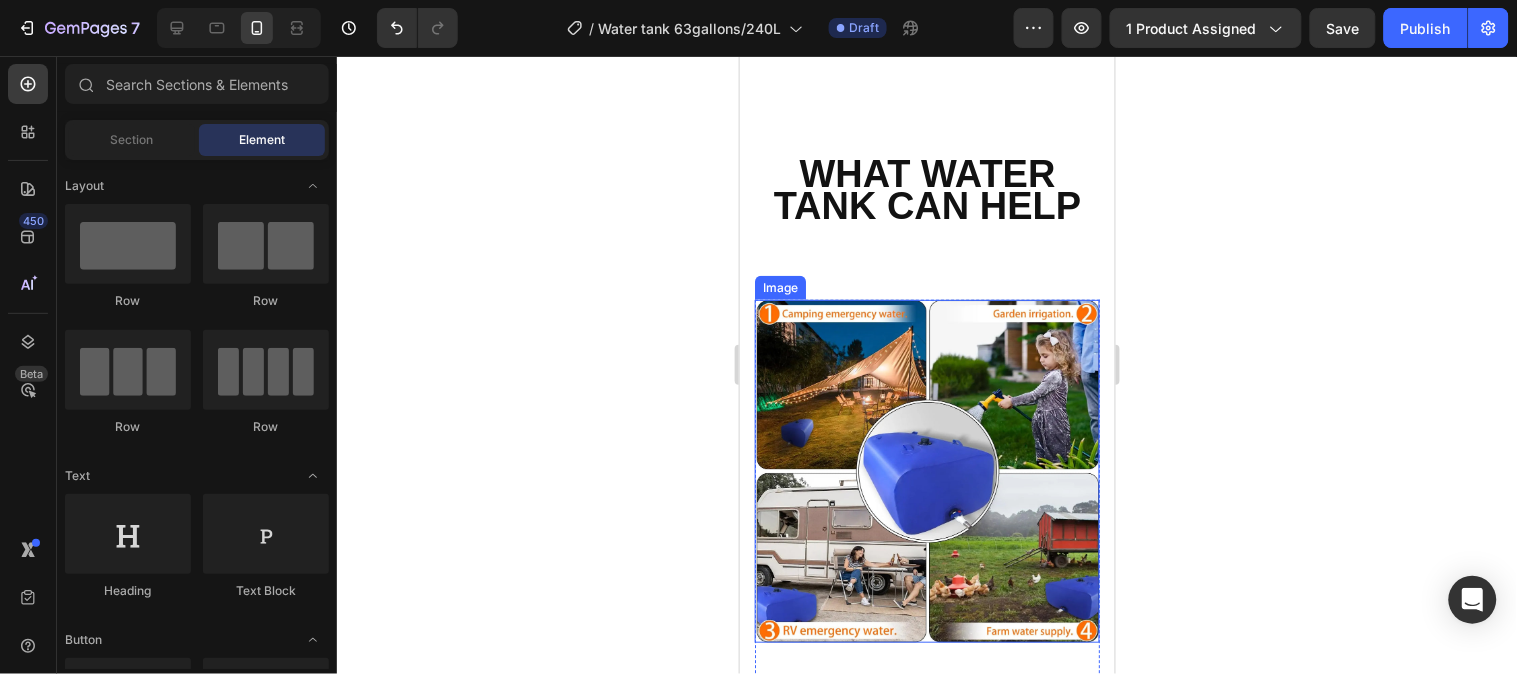 scroll, scrollTop: 4111, scrollLeft: 0, axis: vertical 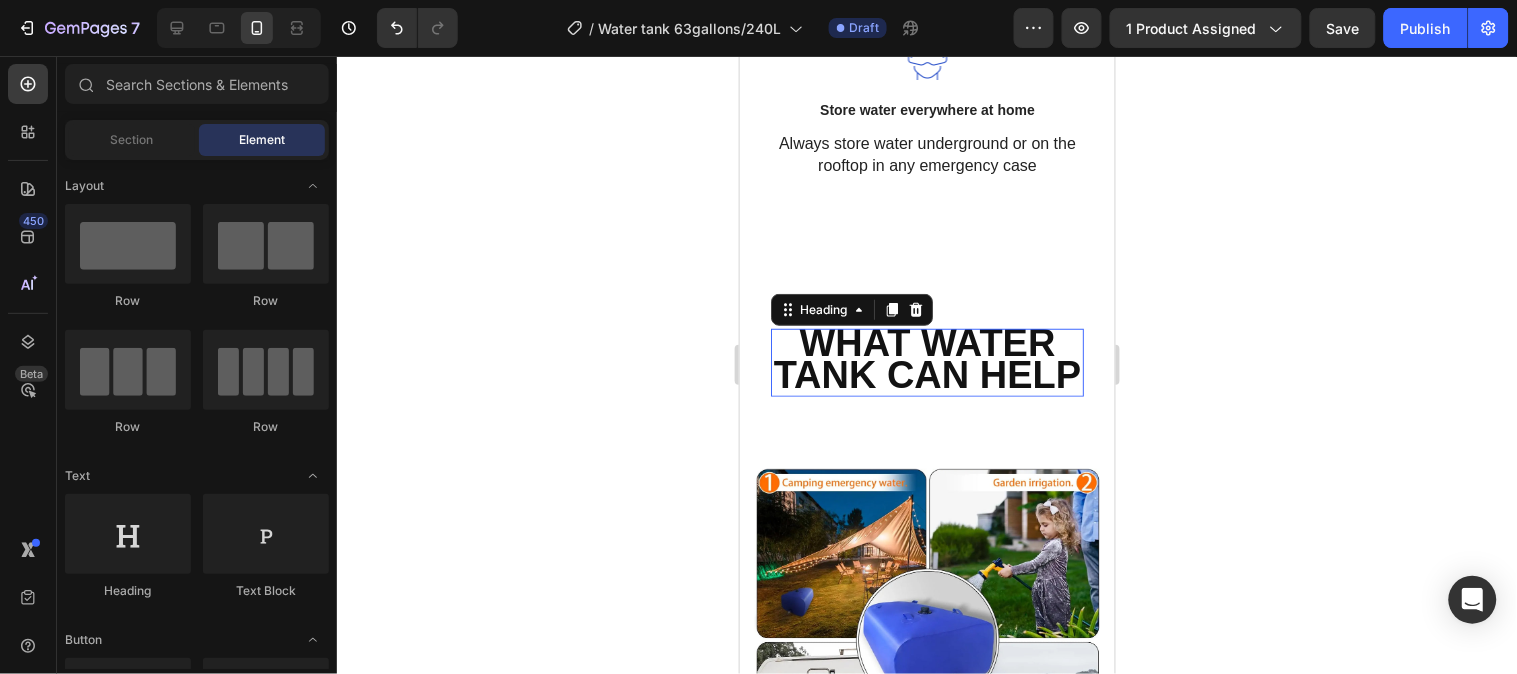 click on "WHAT WATER TANK CAN HELP" at bounding box center (927, 358) 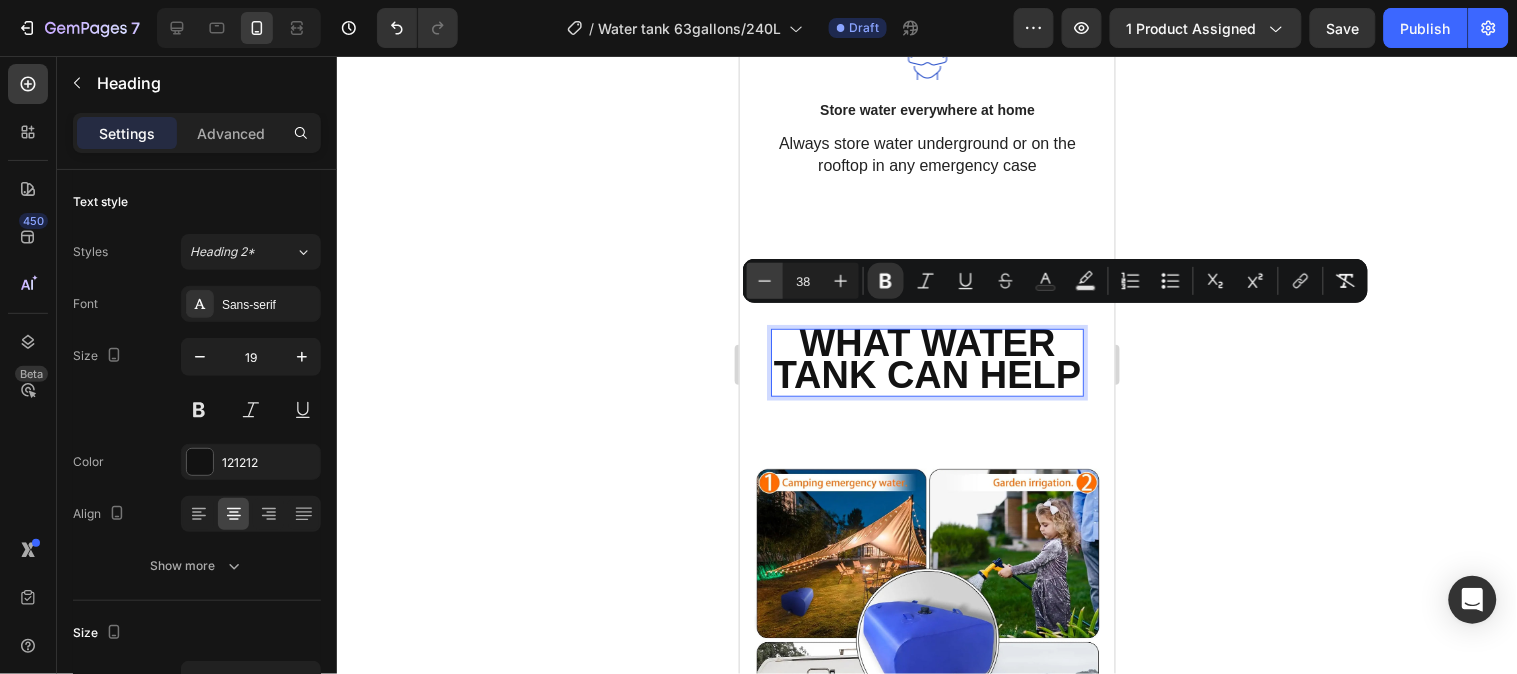 click 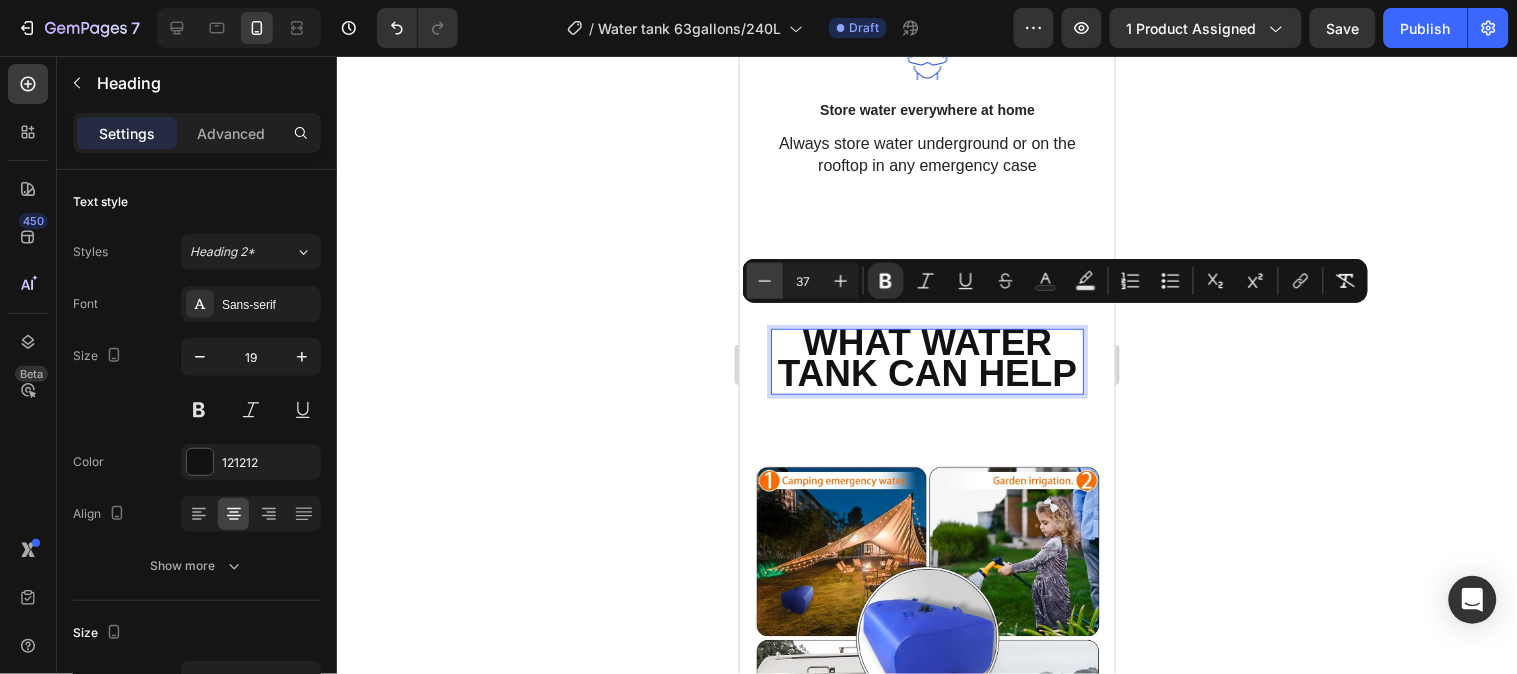 click 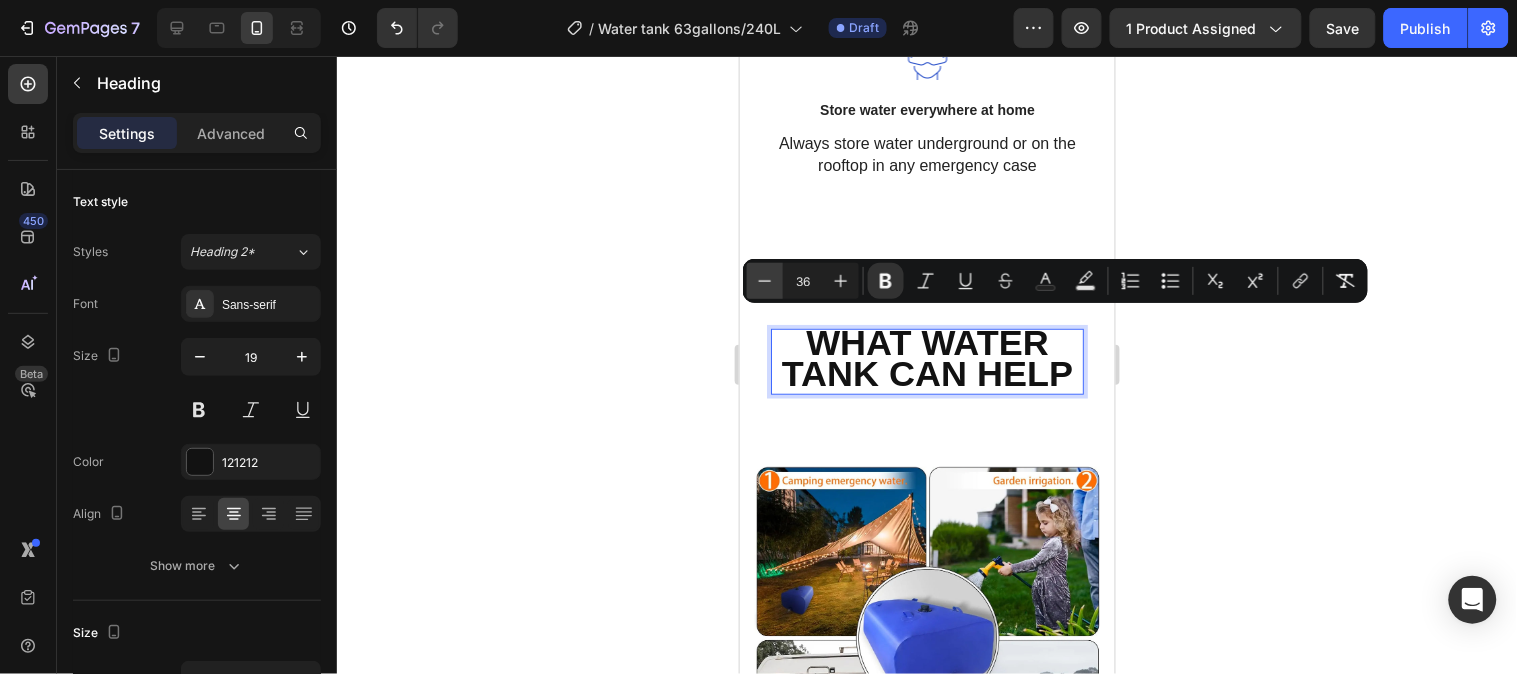 click 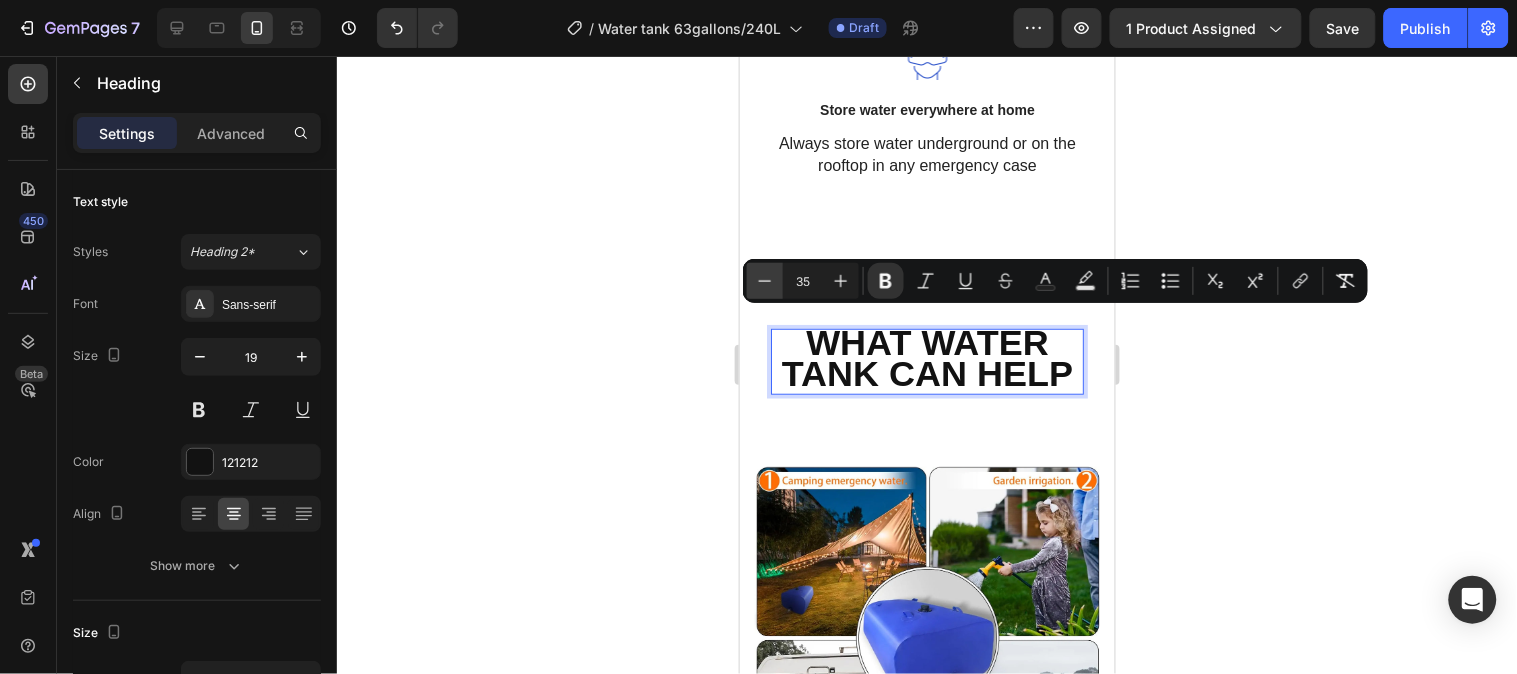 click 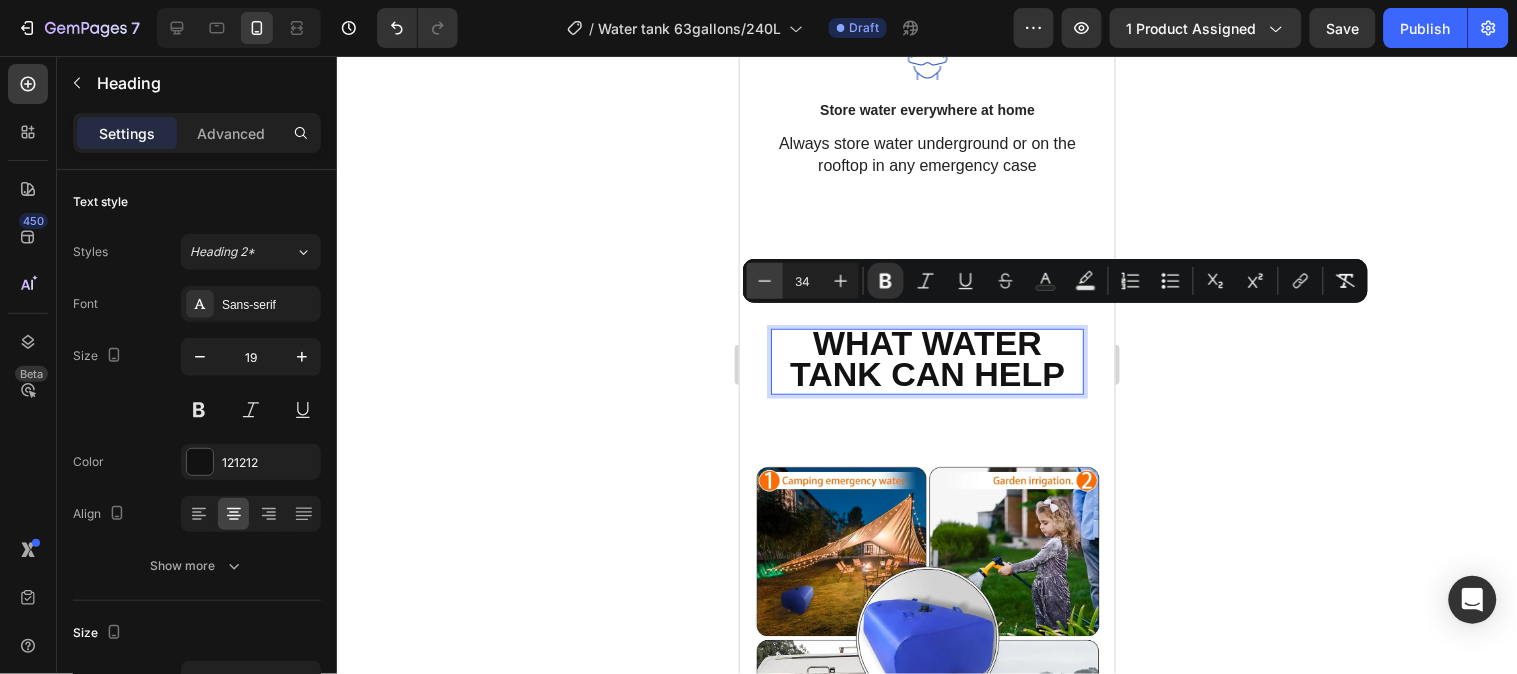 click 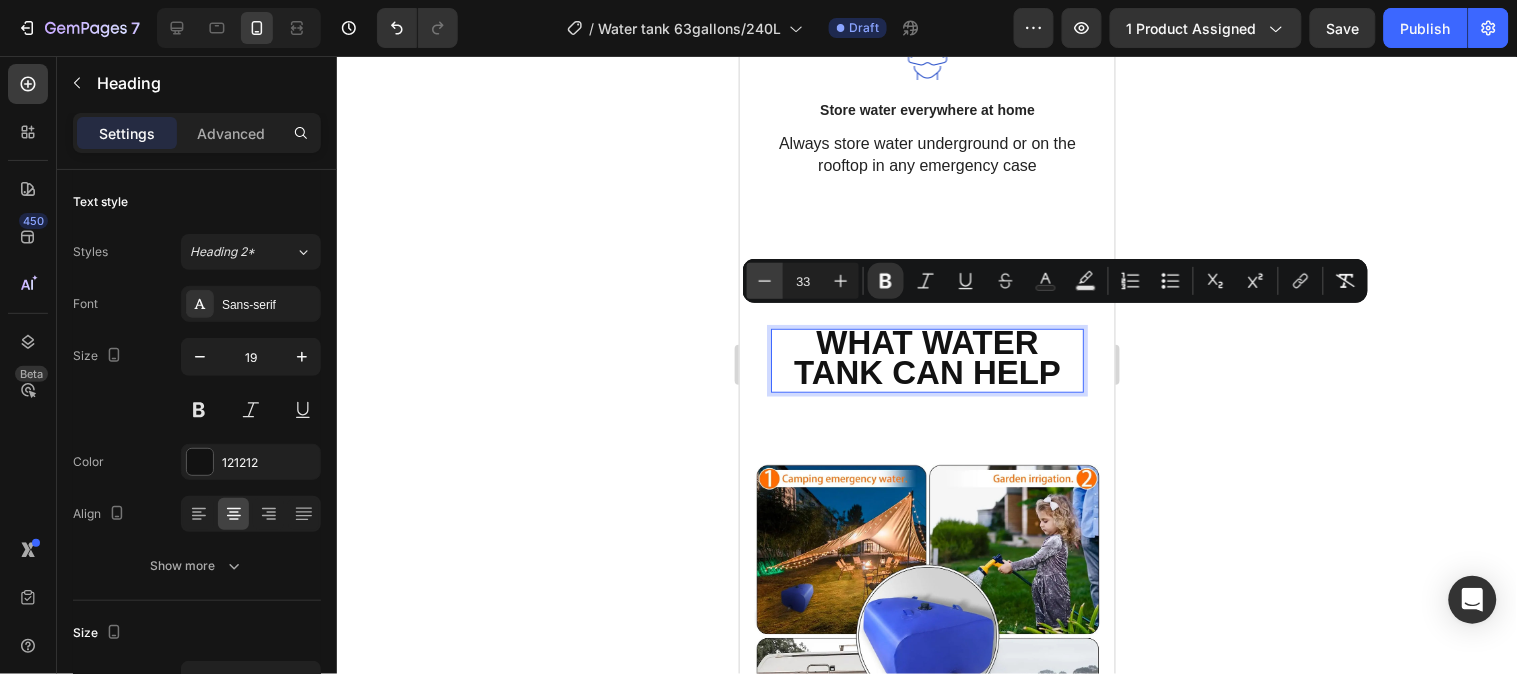 click 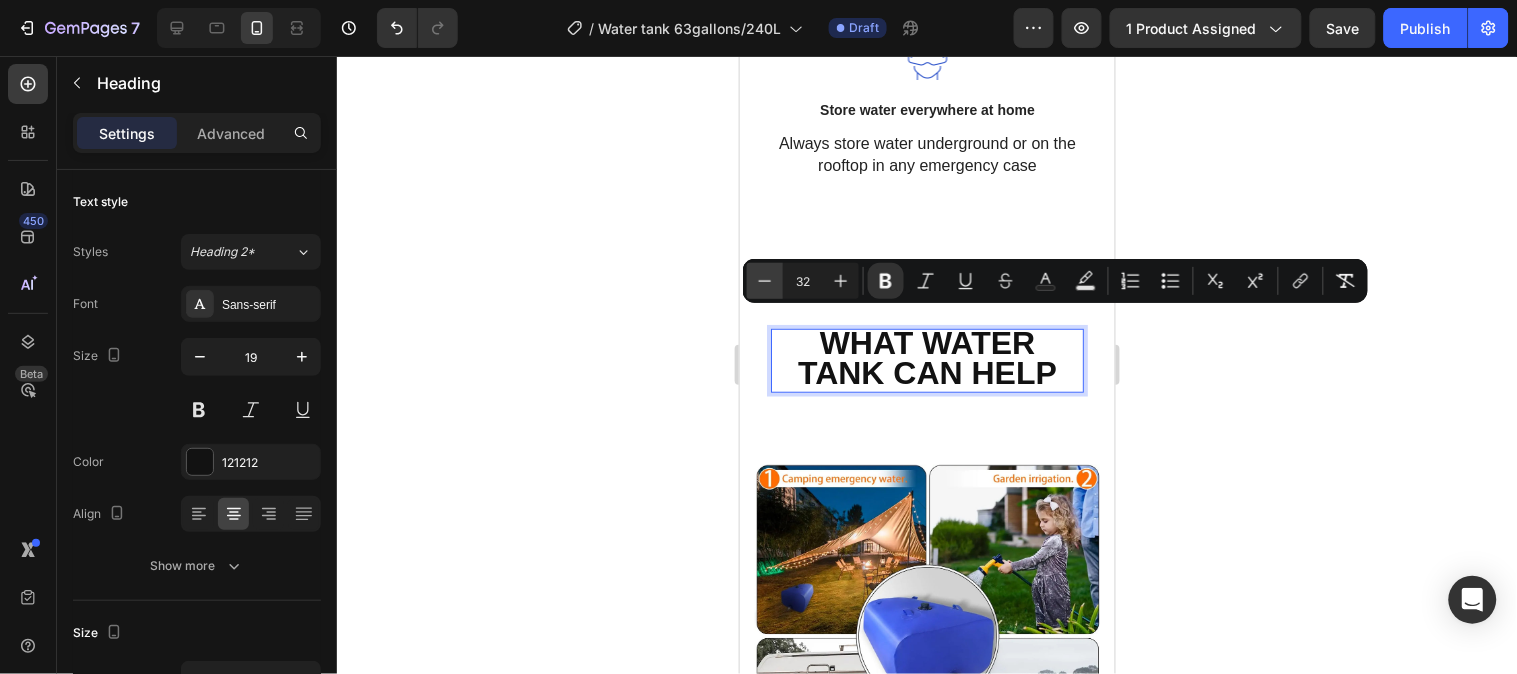 click 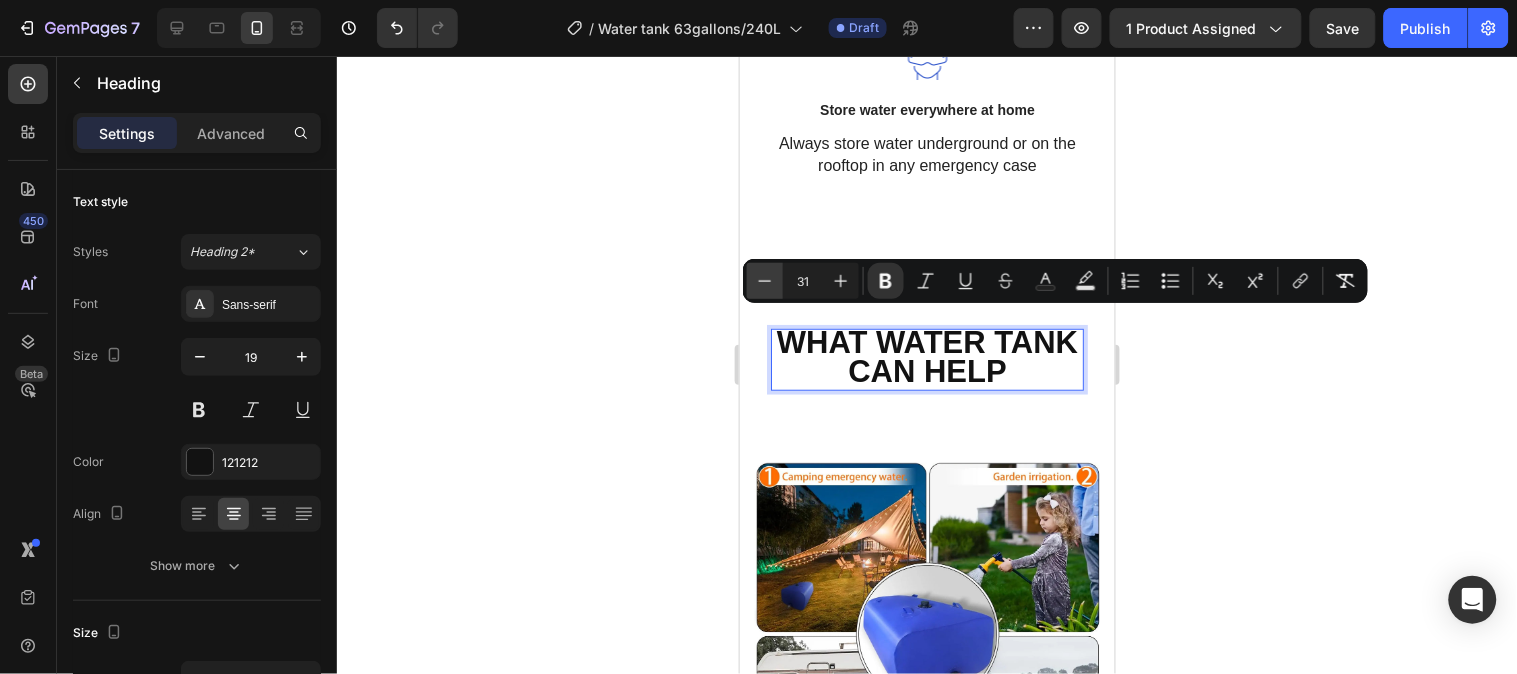 click 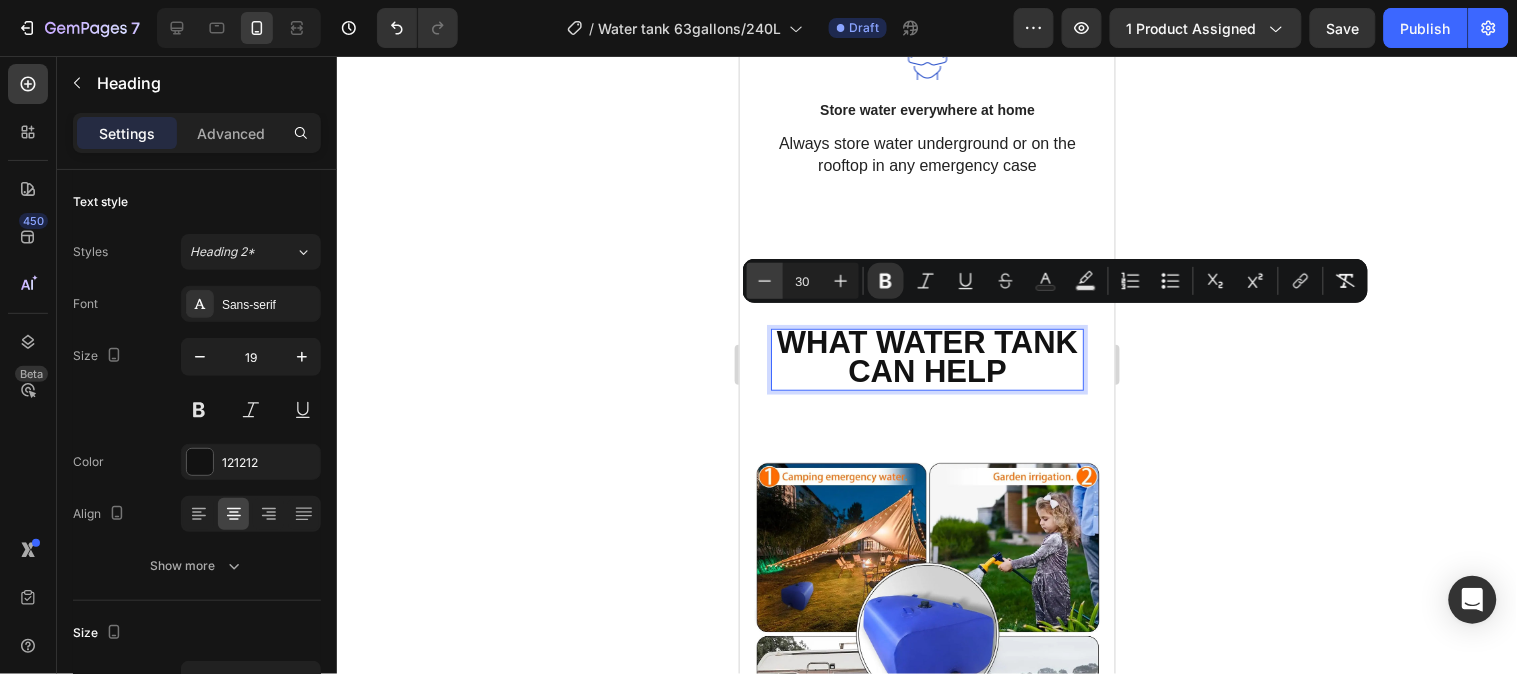 click 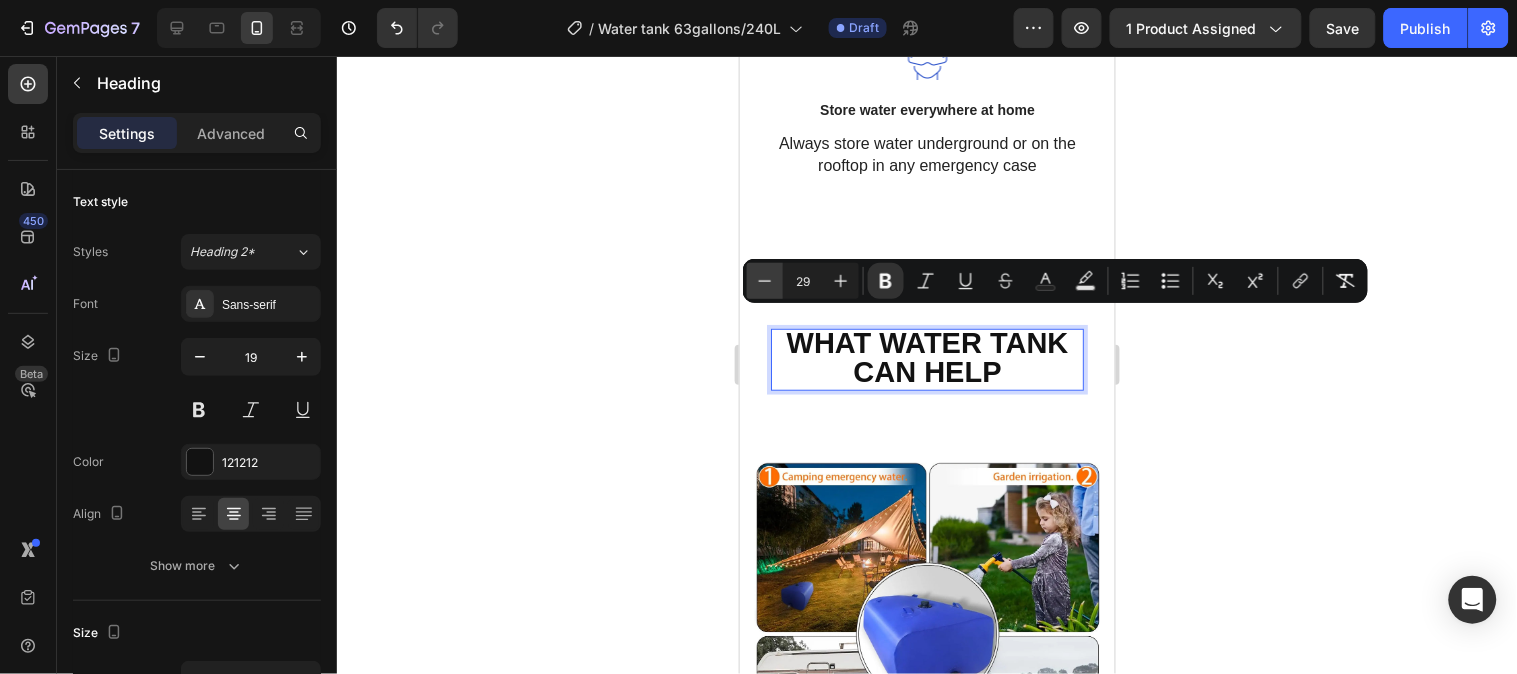 click 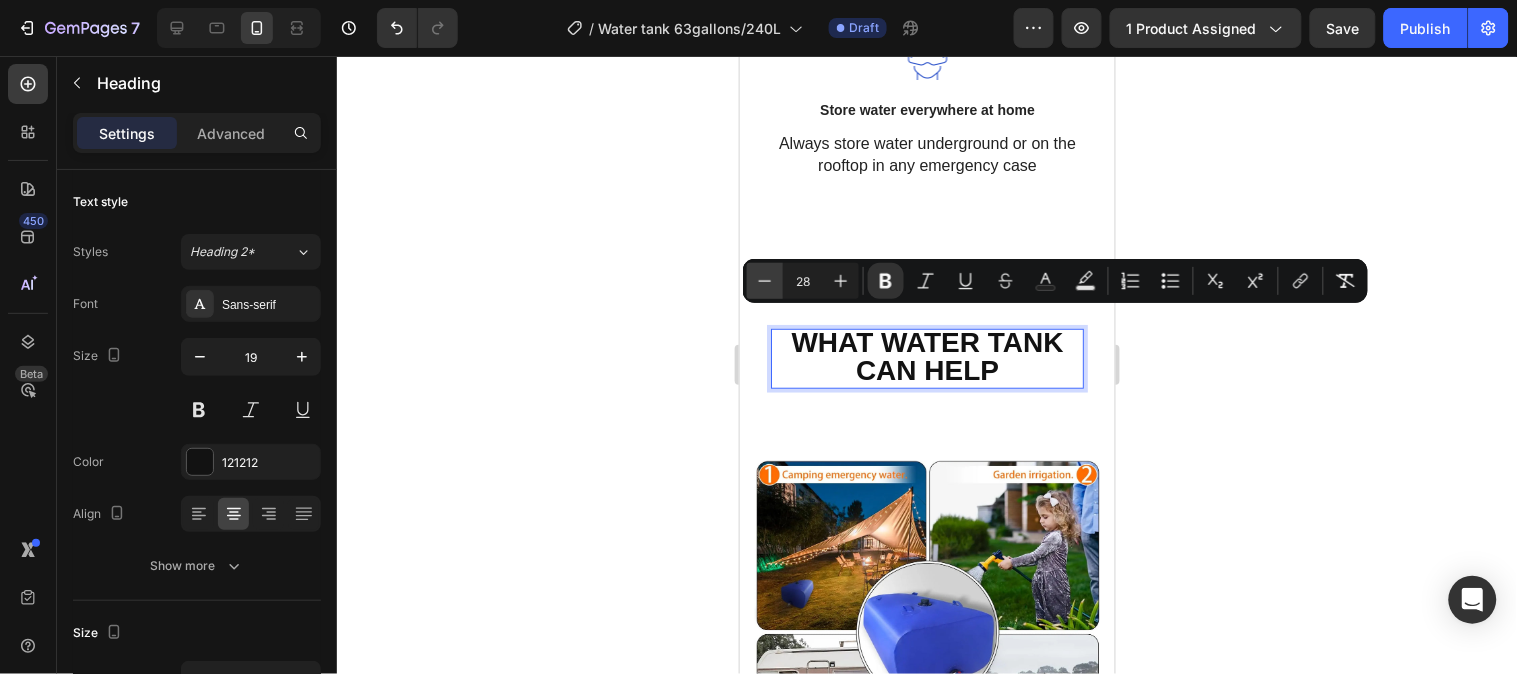 click 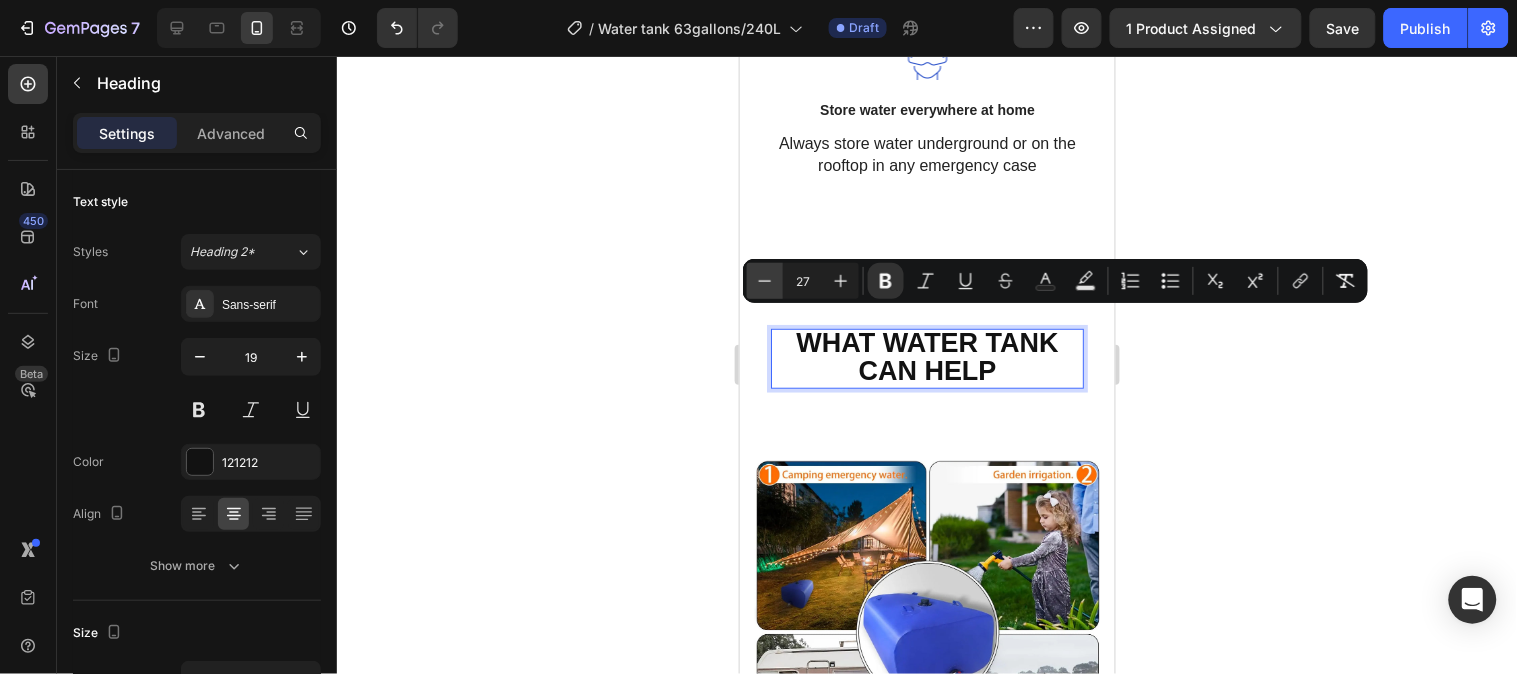 click 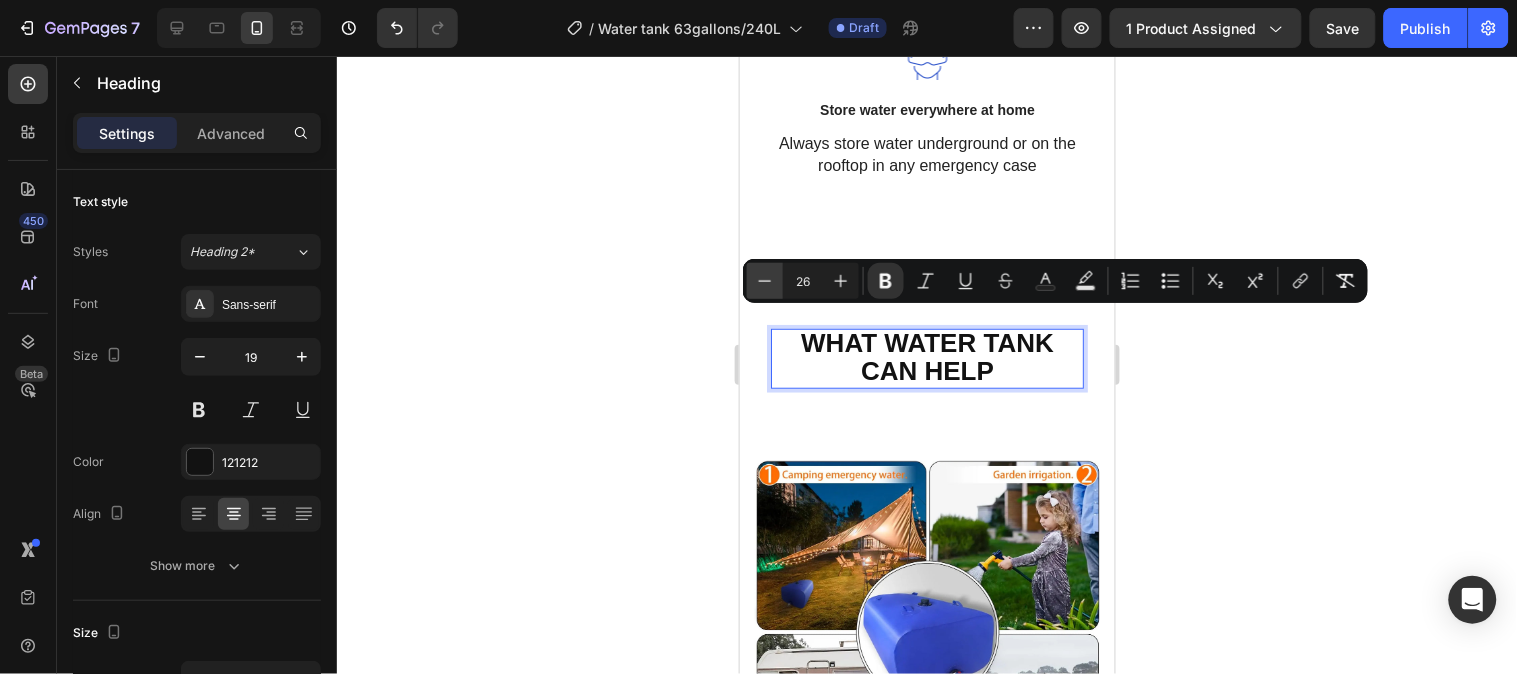 click 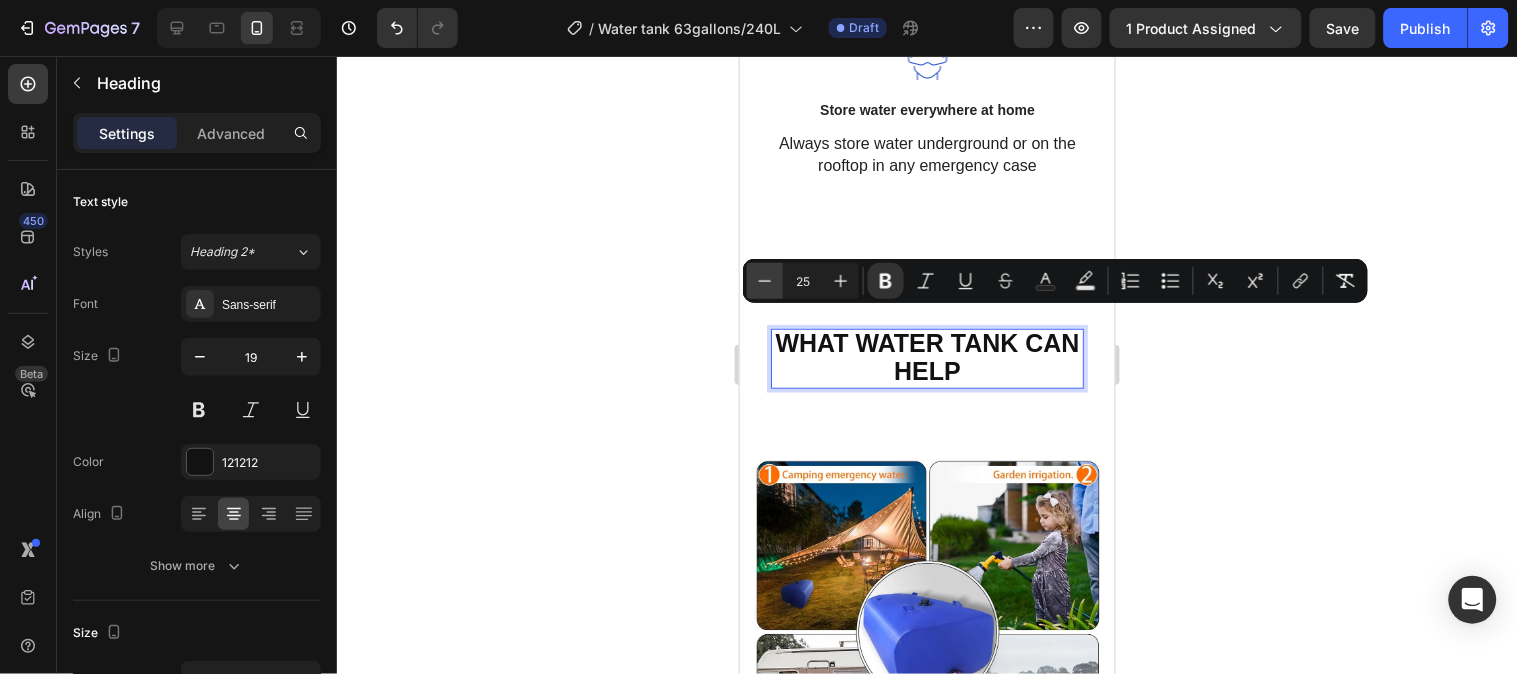 click 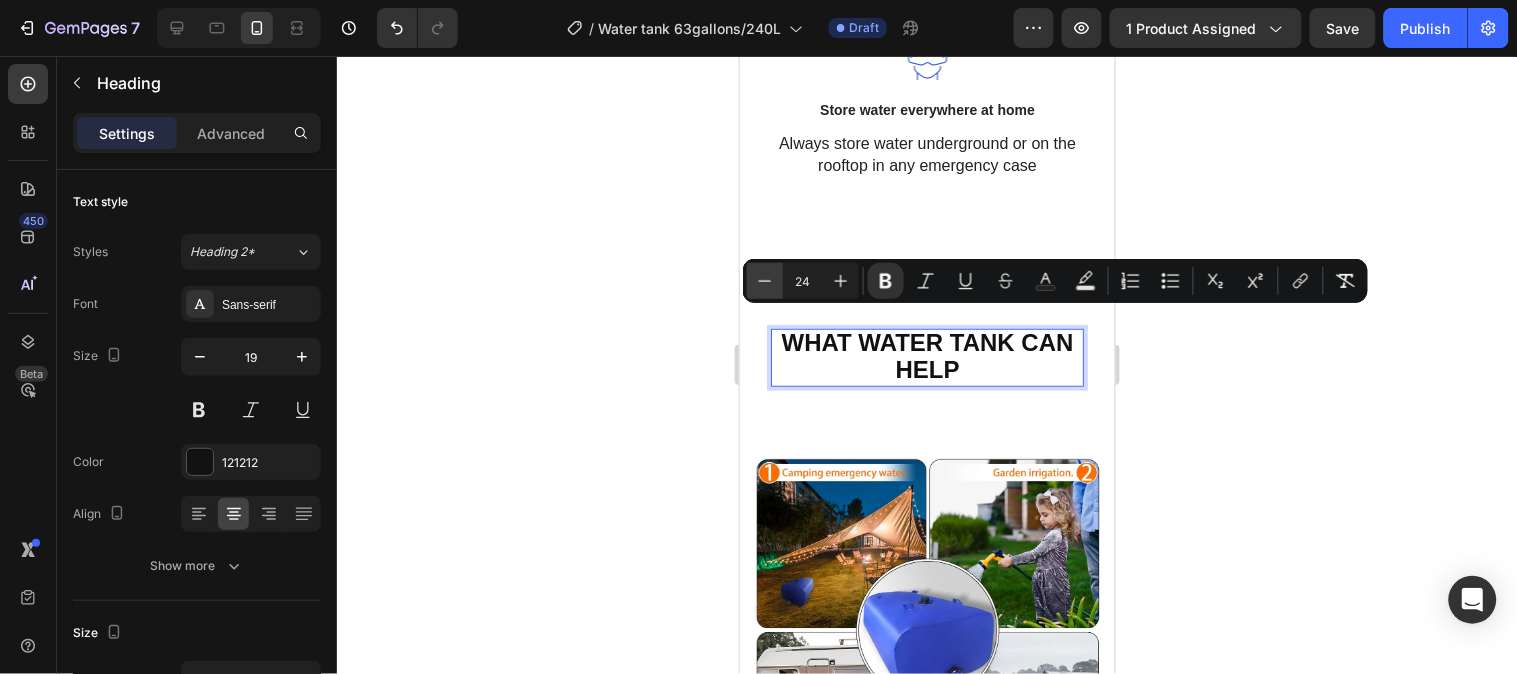 click 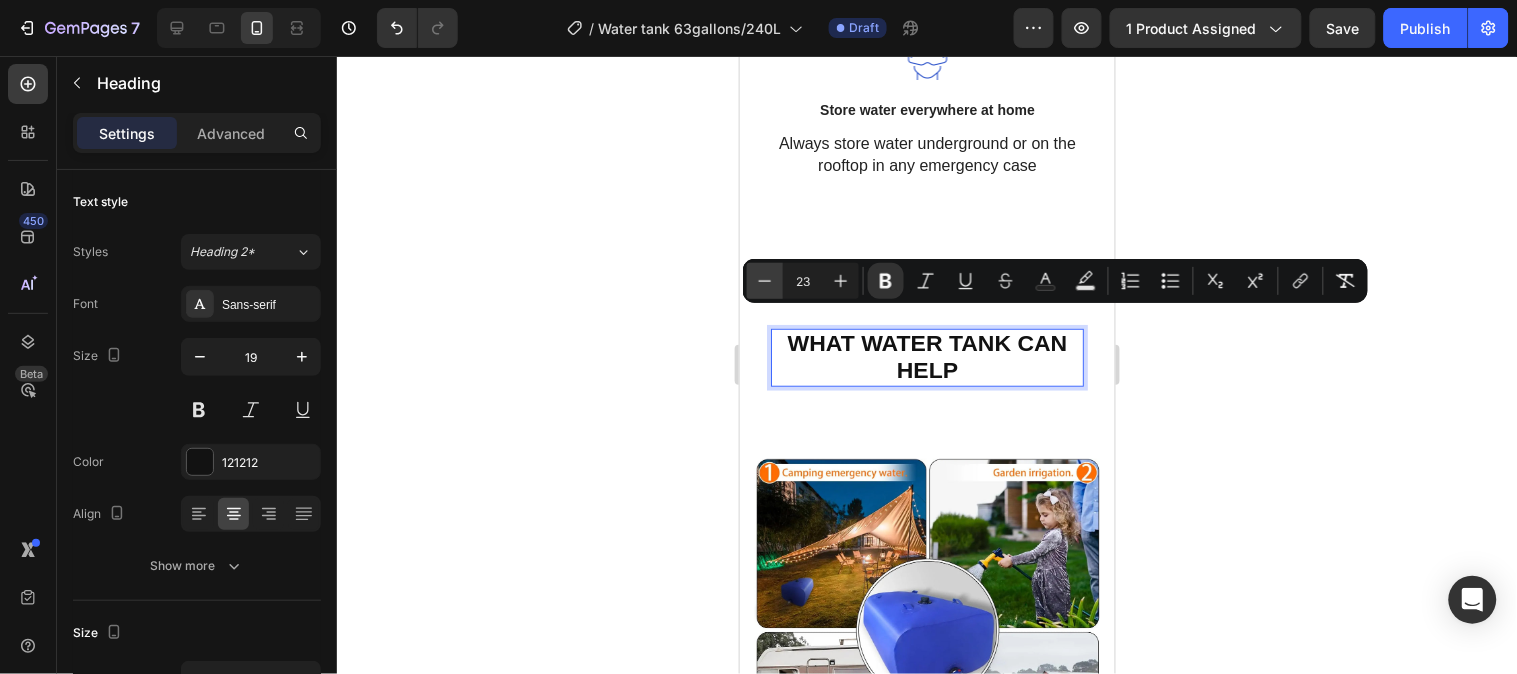 click 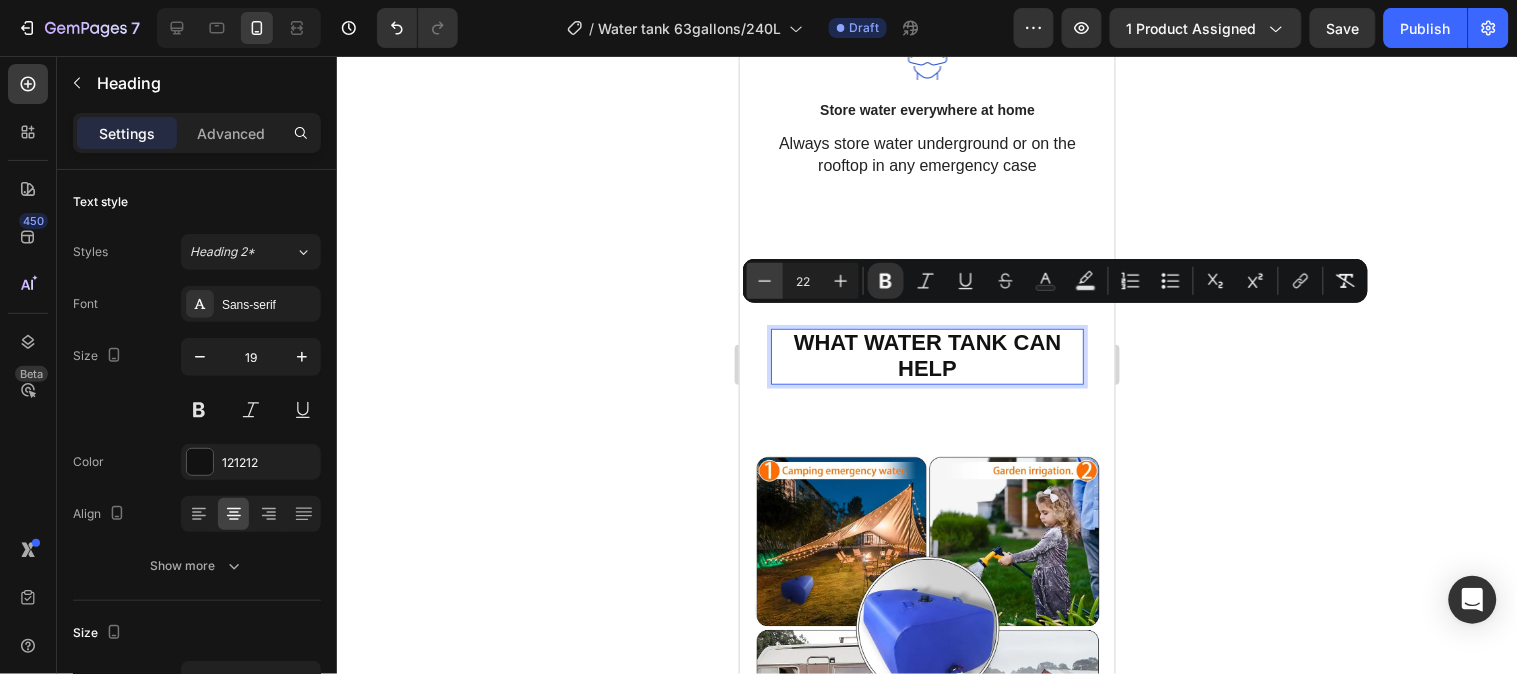 click 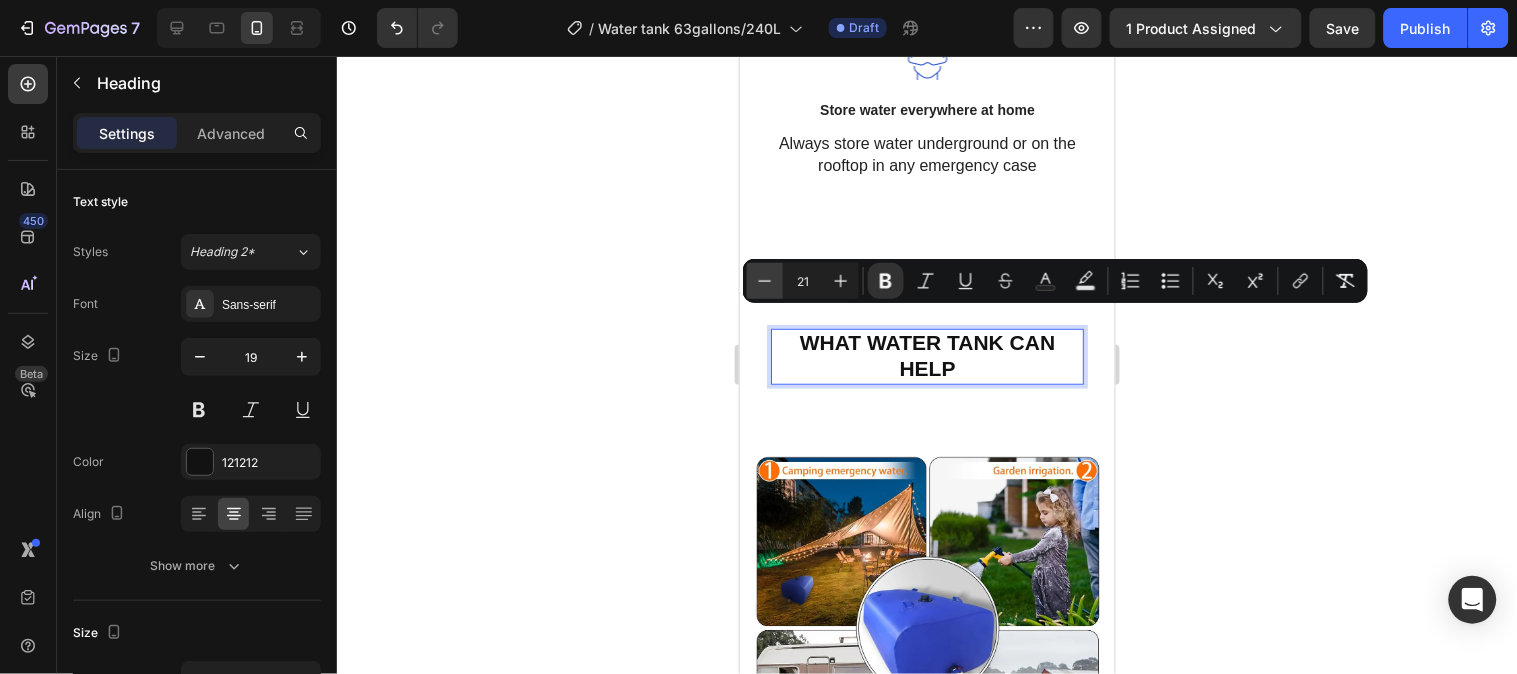 click 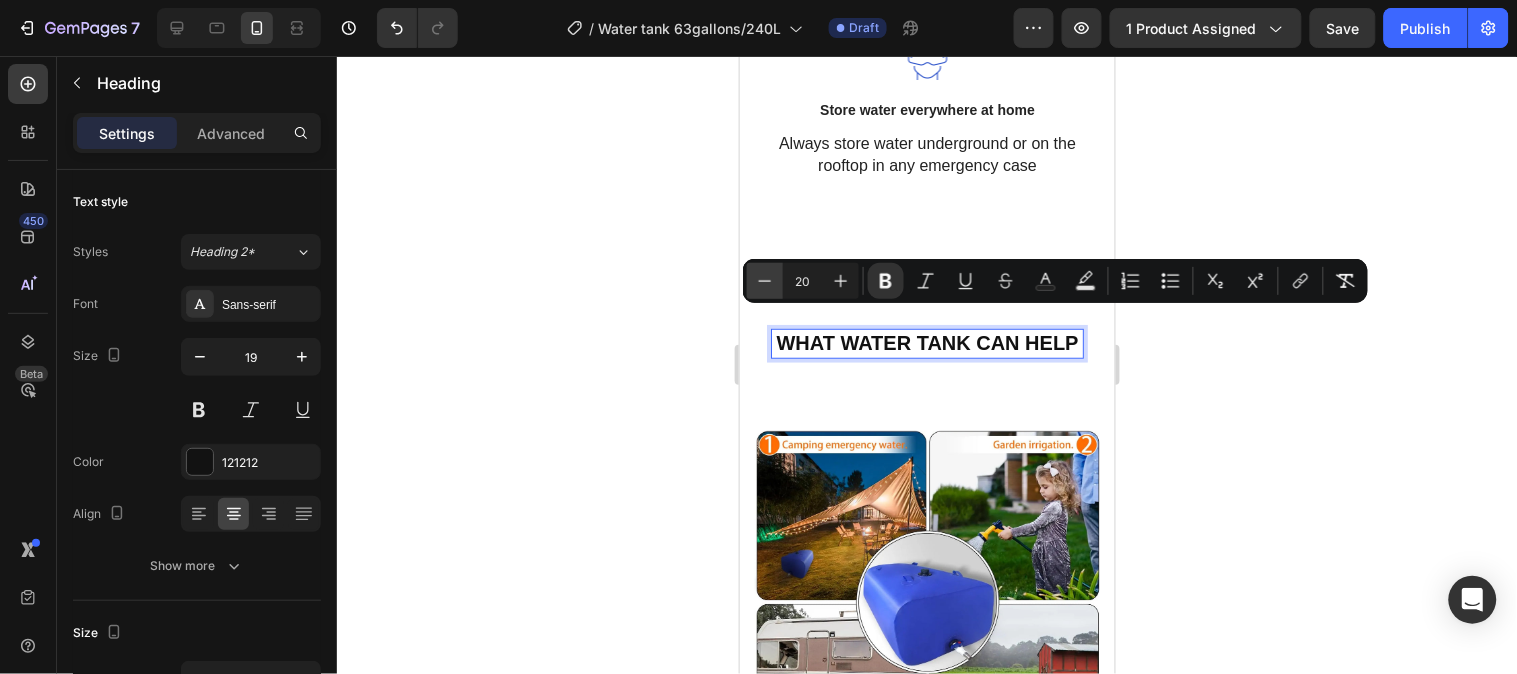 click 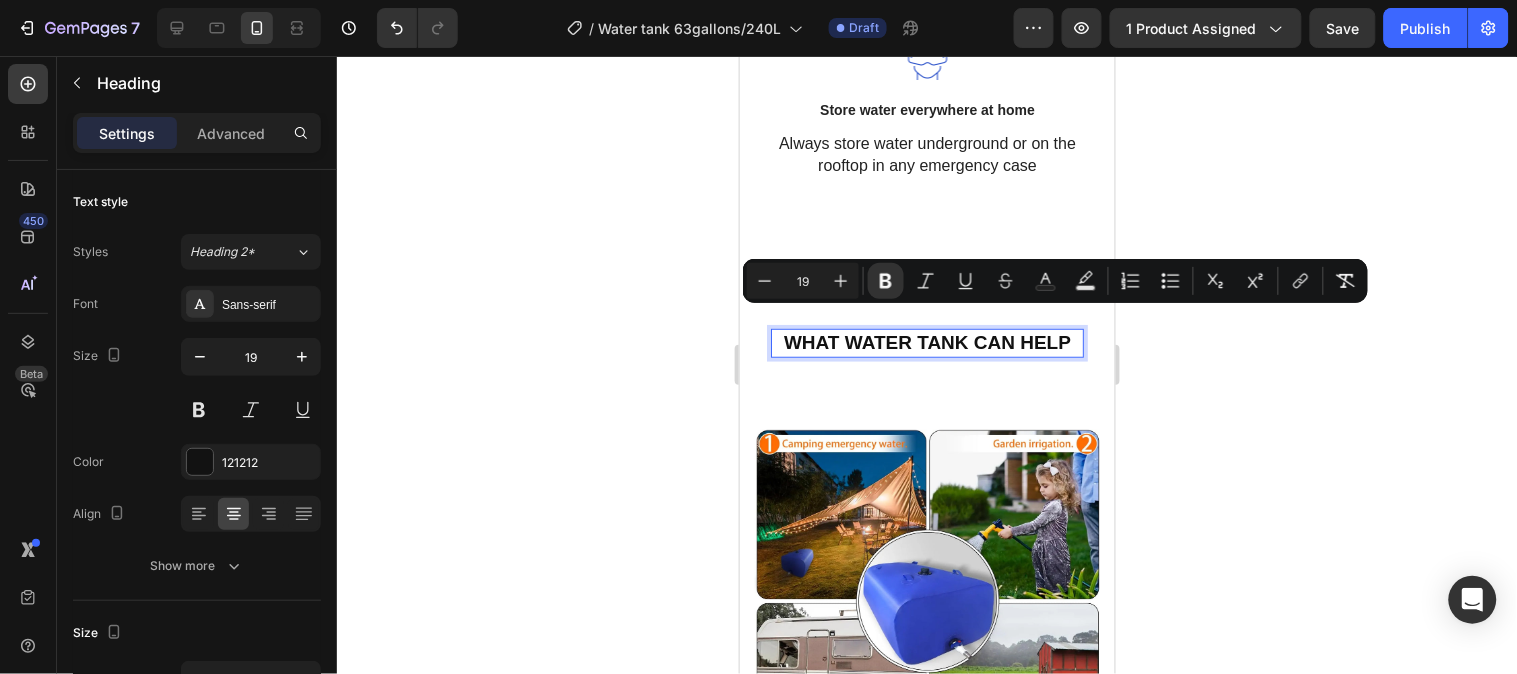 click 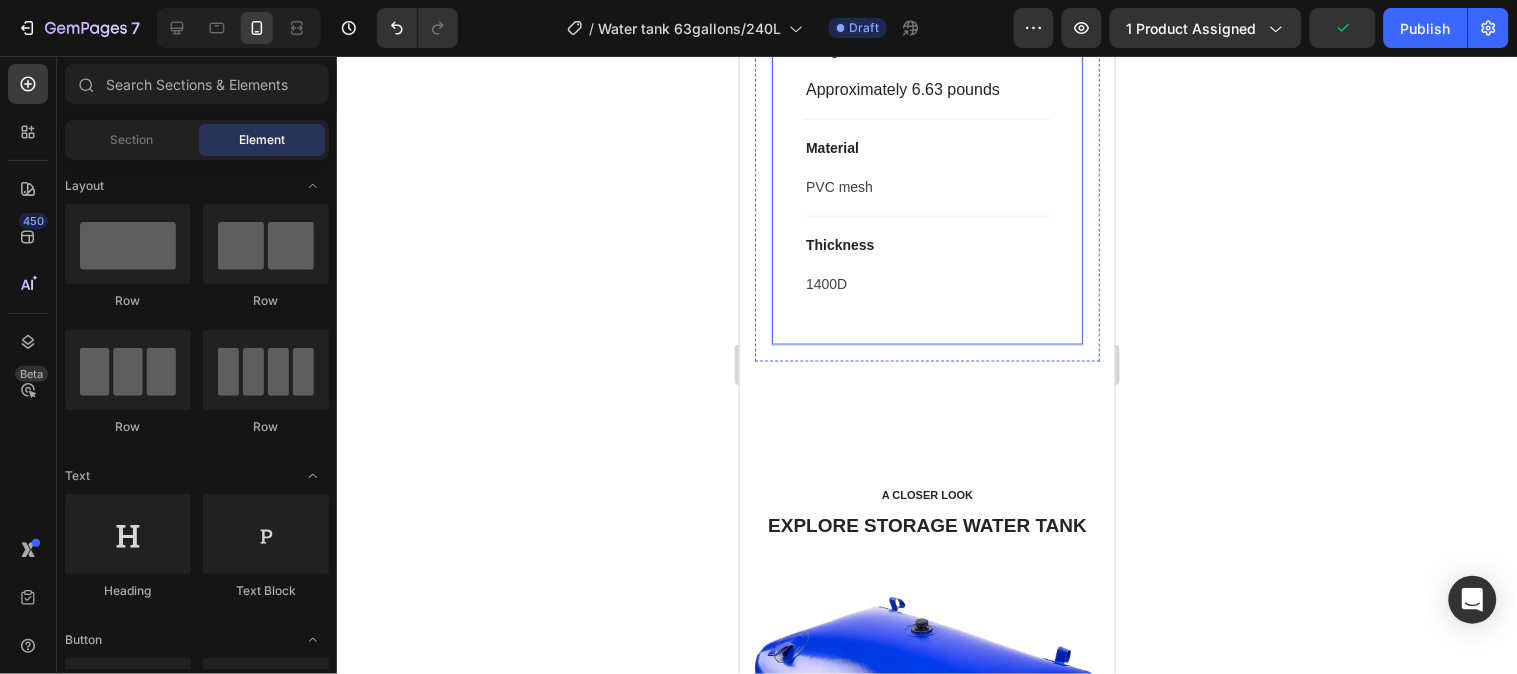 scroll, scrollTop: 2666, scrollLeft: 0, axis: vertical 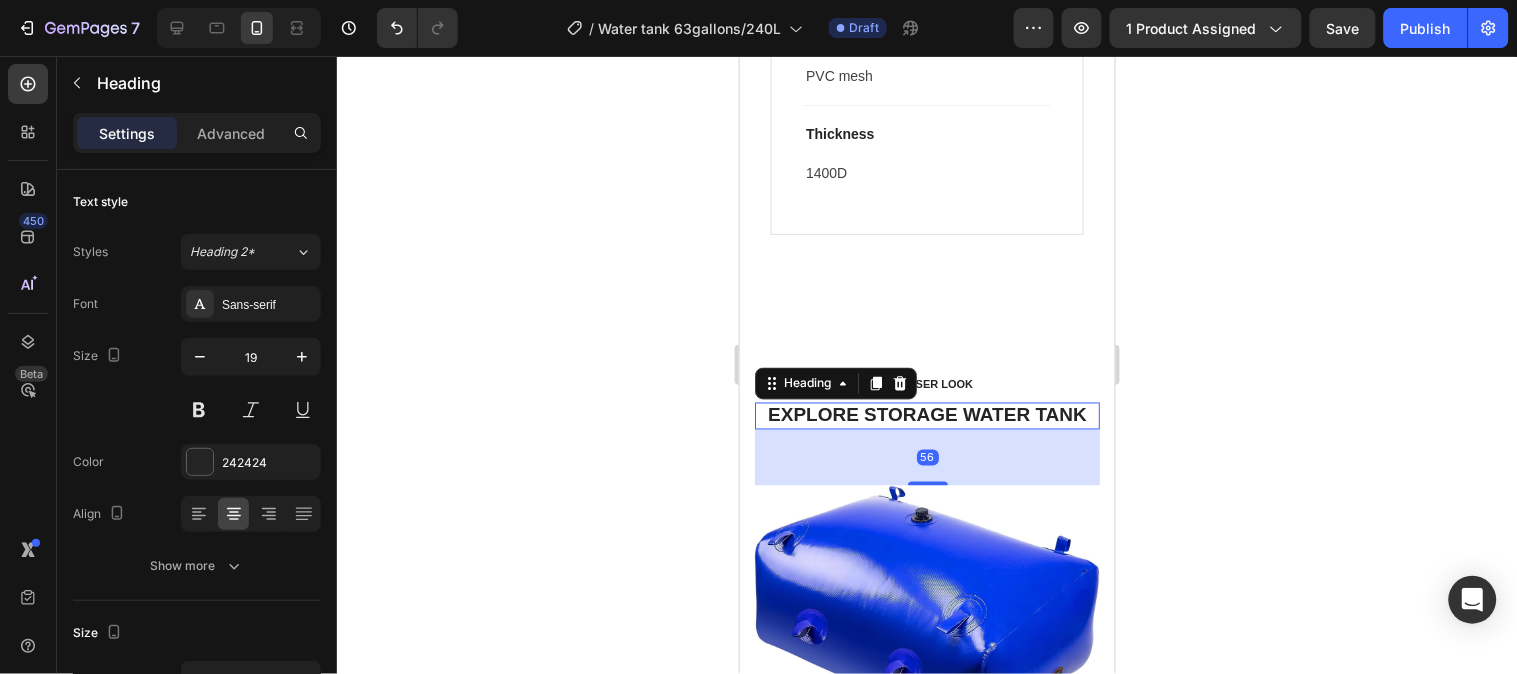 click on "EXPLORE STORAGE WATER TANK" at bounding box center [926, 415] 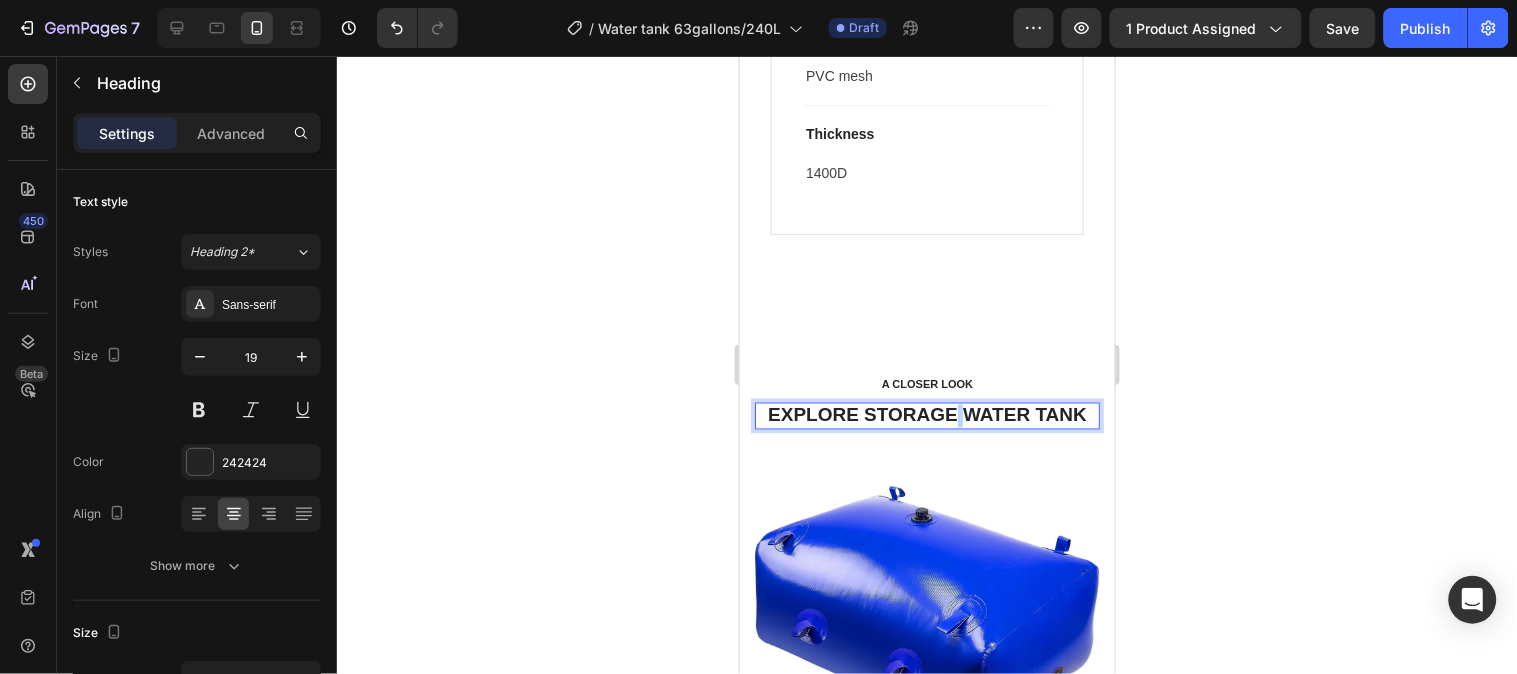 click on "EXPLORE STORAGE WATER TANK" at bounding box center [926, 415] 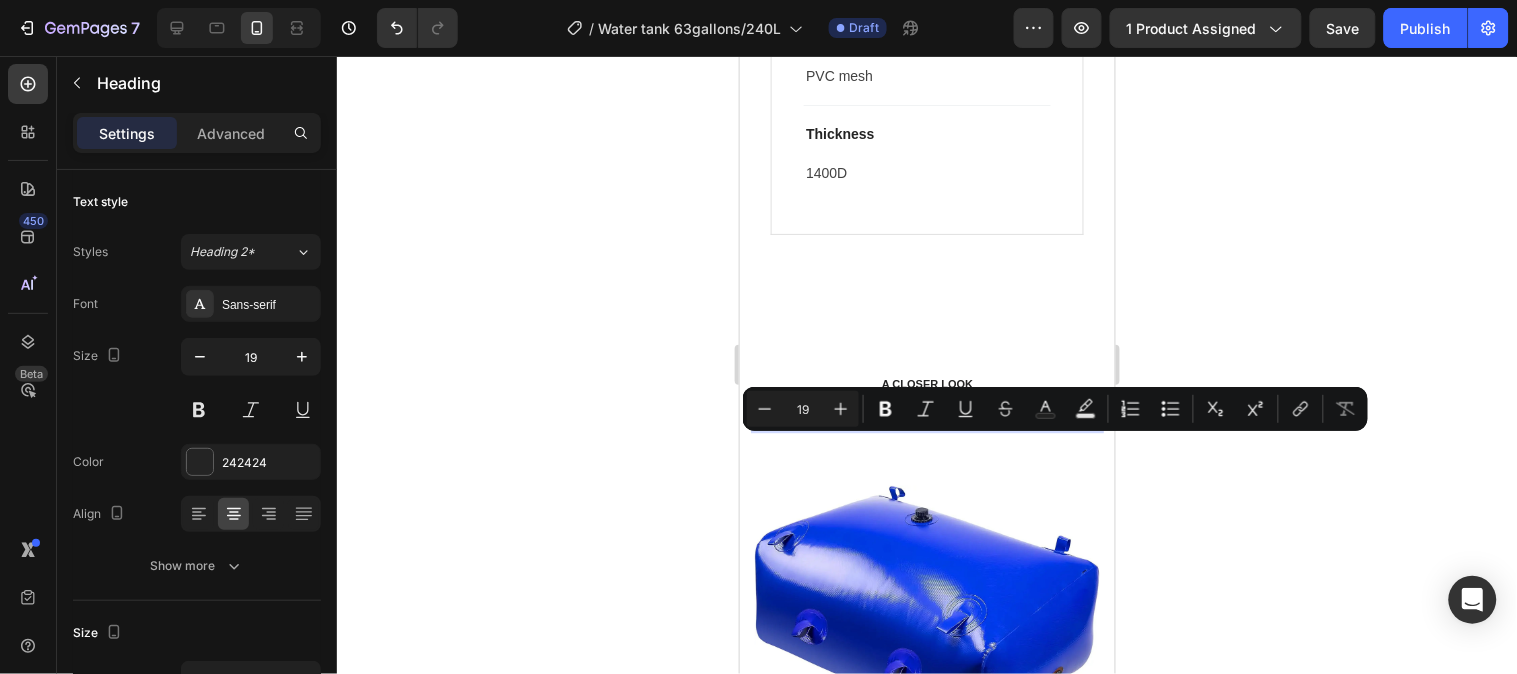 click 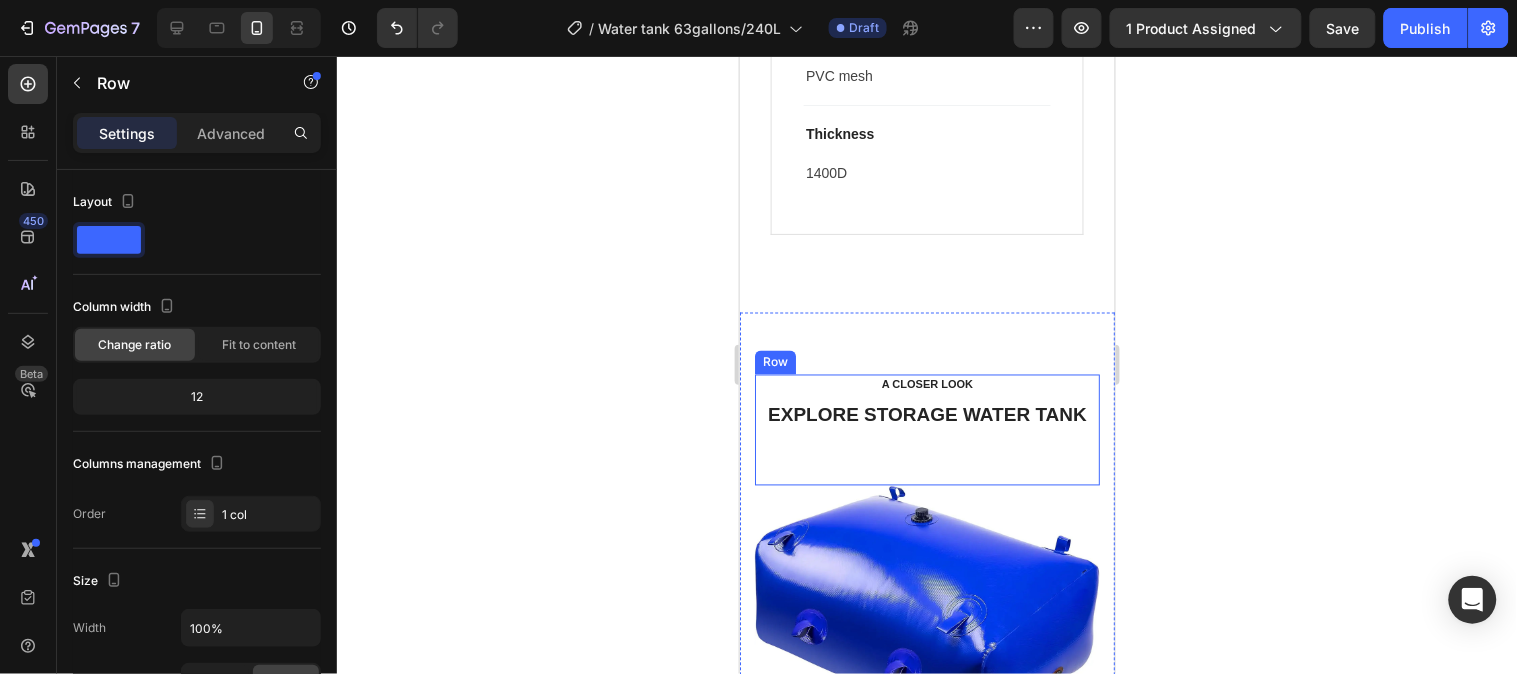 click on "A CLOSER LOOK Text block EXPLORE STORAGE WATER TANK Heading" at bounding box center [926, 429] 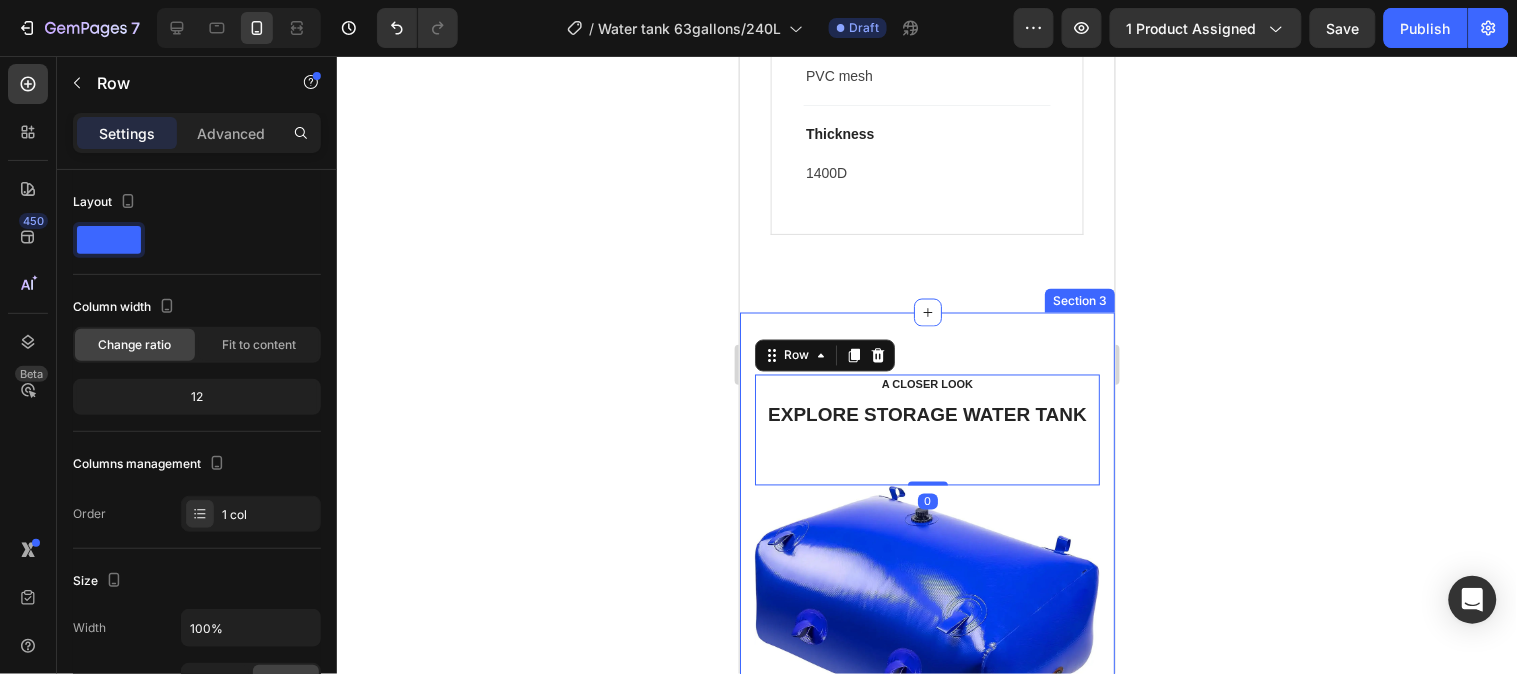 click 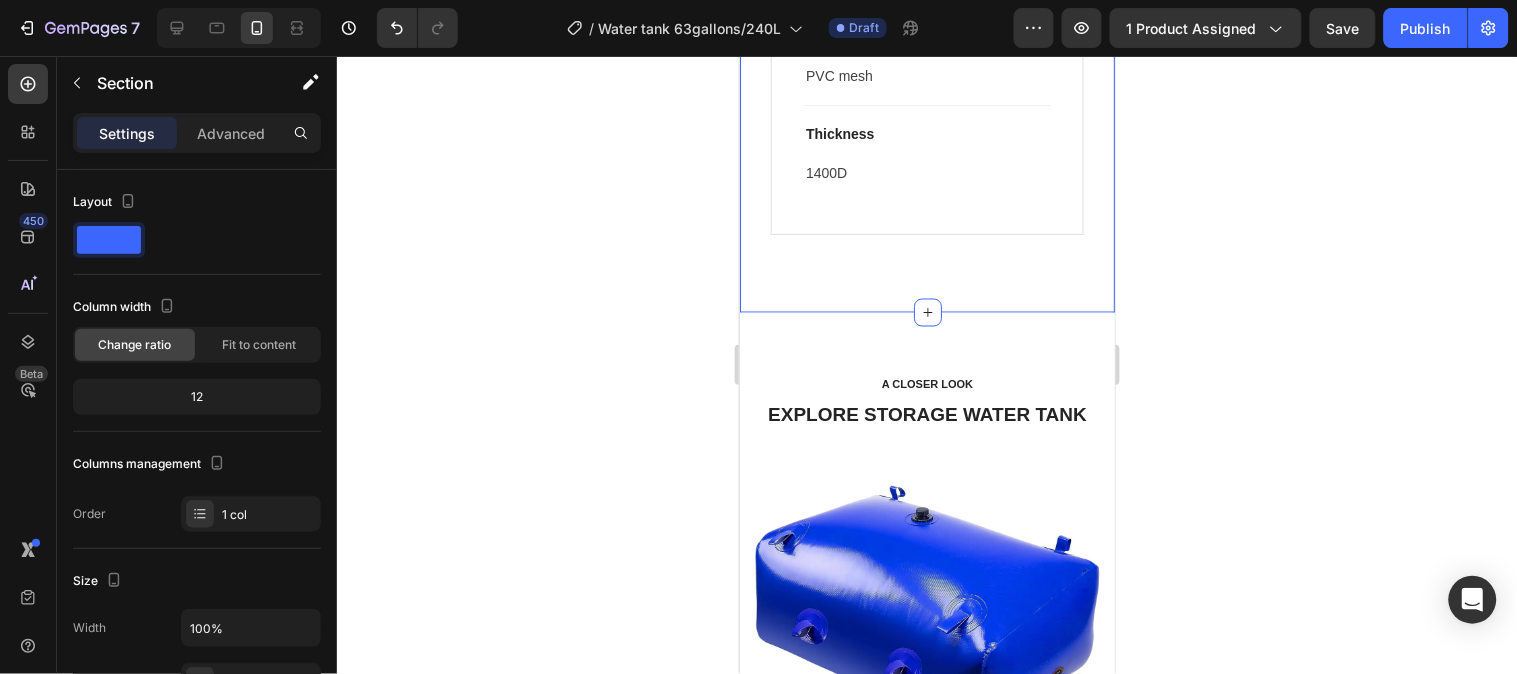 click on "Product Specifications Product Details Product Services Technical Specifications Heading High-quality materials Text block The emergency water storage tank is made of high-quality soft PVC material, which is lightweight, foldable, non-cracking, waterproof, anti-stretching, anti-UV, easy to carry and safe; this material is also resistant to corrosion and aging, solving problems, such as water emergencies. Text block Row Water bladder capacity Text block 63 gallon (240L) Text block Row Expanded size Text block 39.4*27.5*13.65 inches (1x0.7x0.35m) Text block Row Folded (storage) size Text block 18x14x3.78 inches Text block Row Weight Text block Approximately 6.63 pounds Text block Row Material Text block PVC mesh Text block Row Thickness Text block 1400D Text block Row Row What's Included Heading Image Row Row Professional Support Heading Image 24/7 Support Desk Text block For questions and problems, you can always  get in touch with our support desk, so we can get you back, up and running. Text block Row Row" at bounding box center [926, -302] 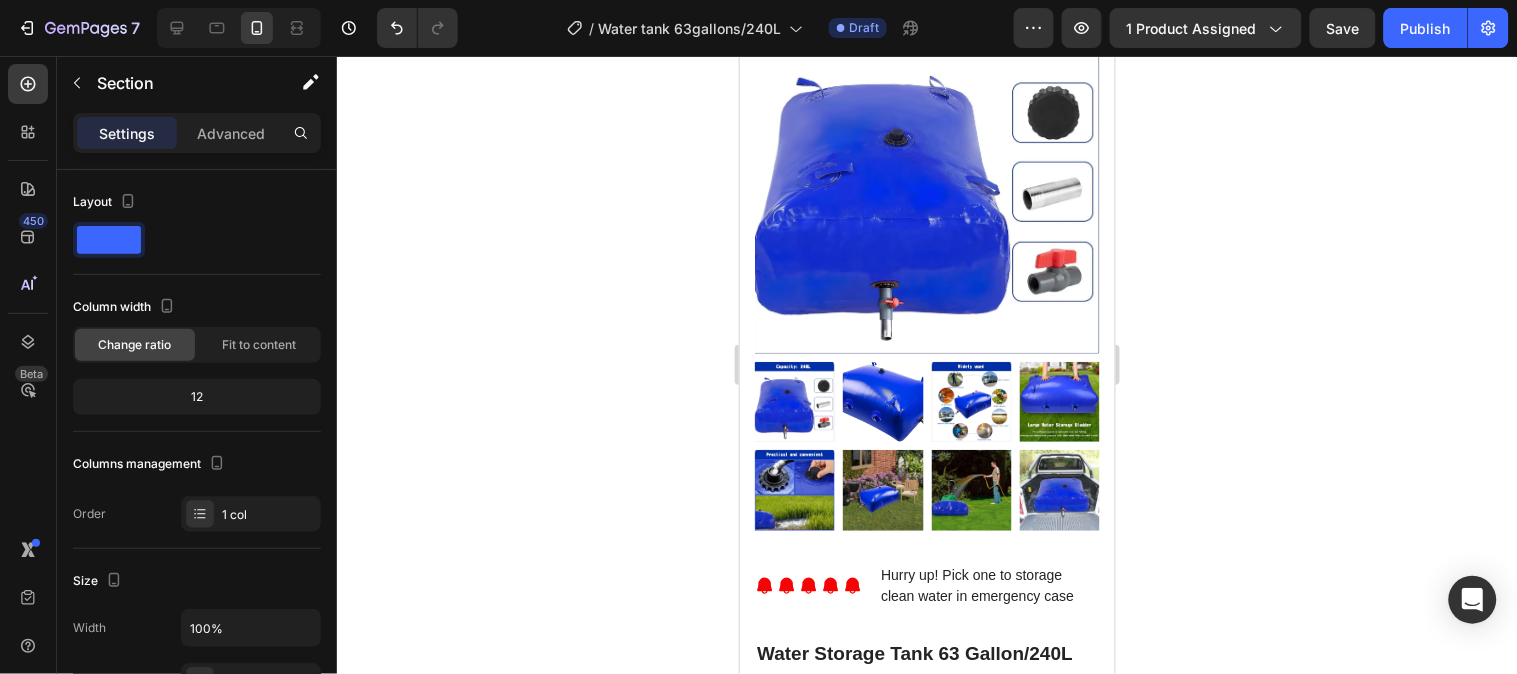scroll, scrollTop: 111, scrollLeft: 0, axis: vertical 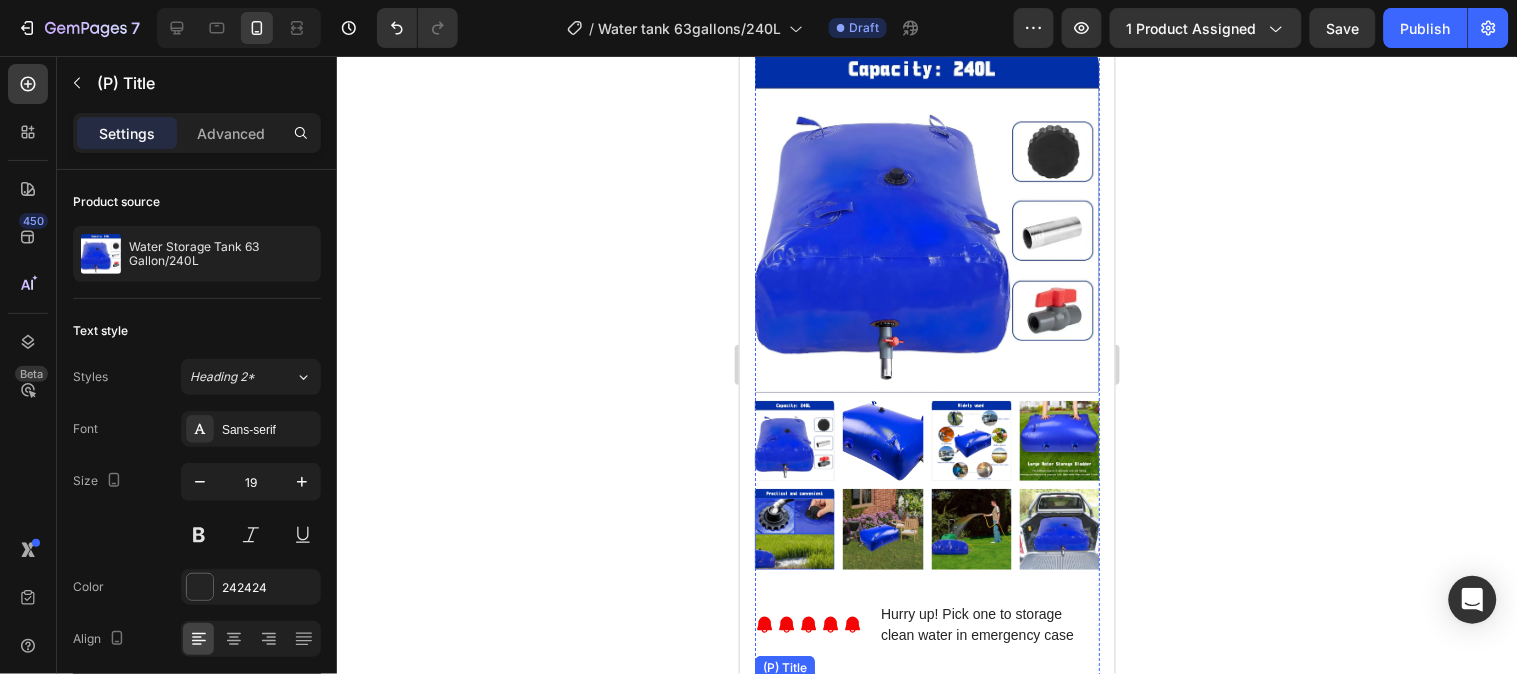 click on "Water Storage Tank 63 Gallon/240L" at bounding box center (926, 692) 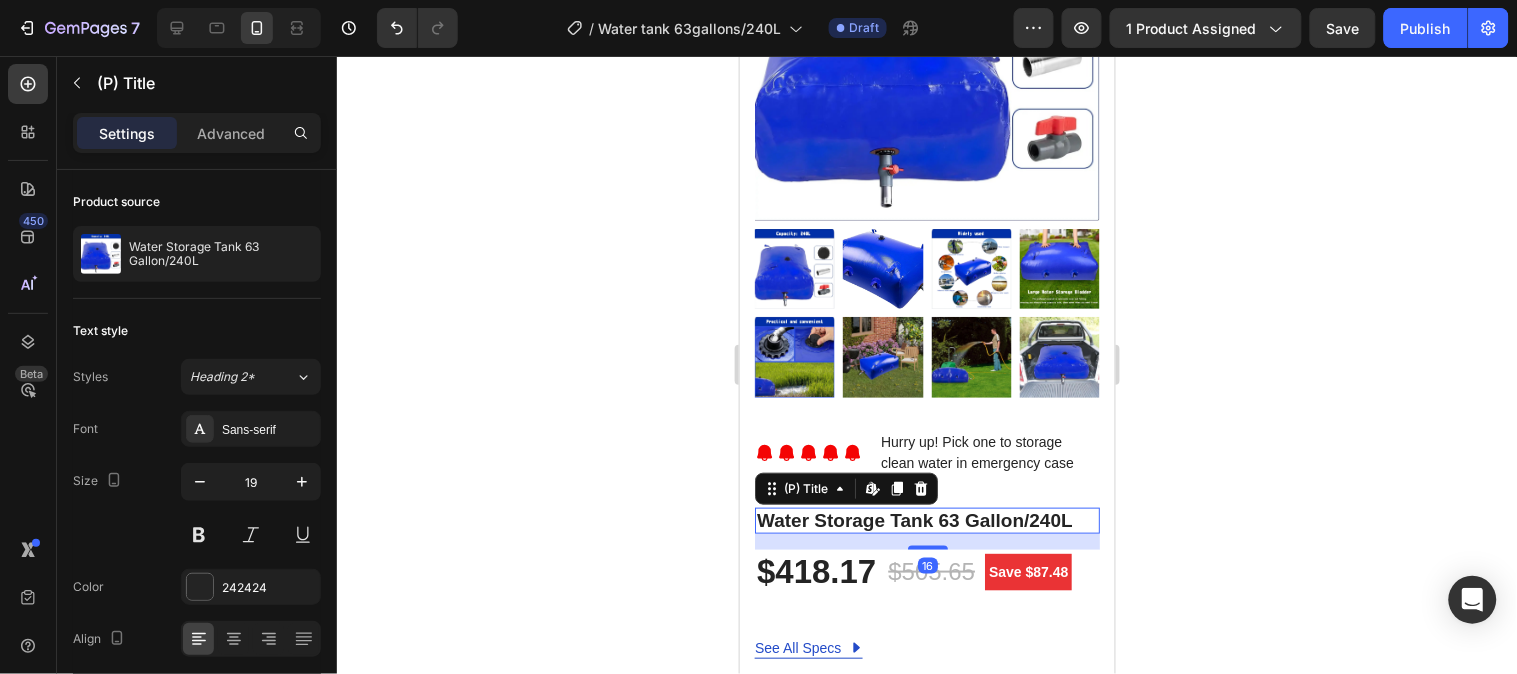 scroll, scrollTop: 333, scrollLeft: 0, axis: vertical 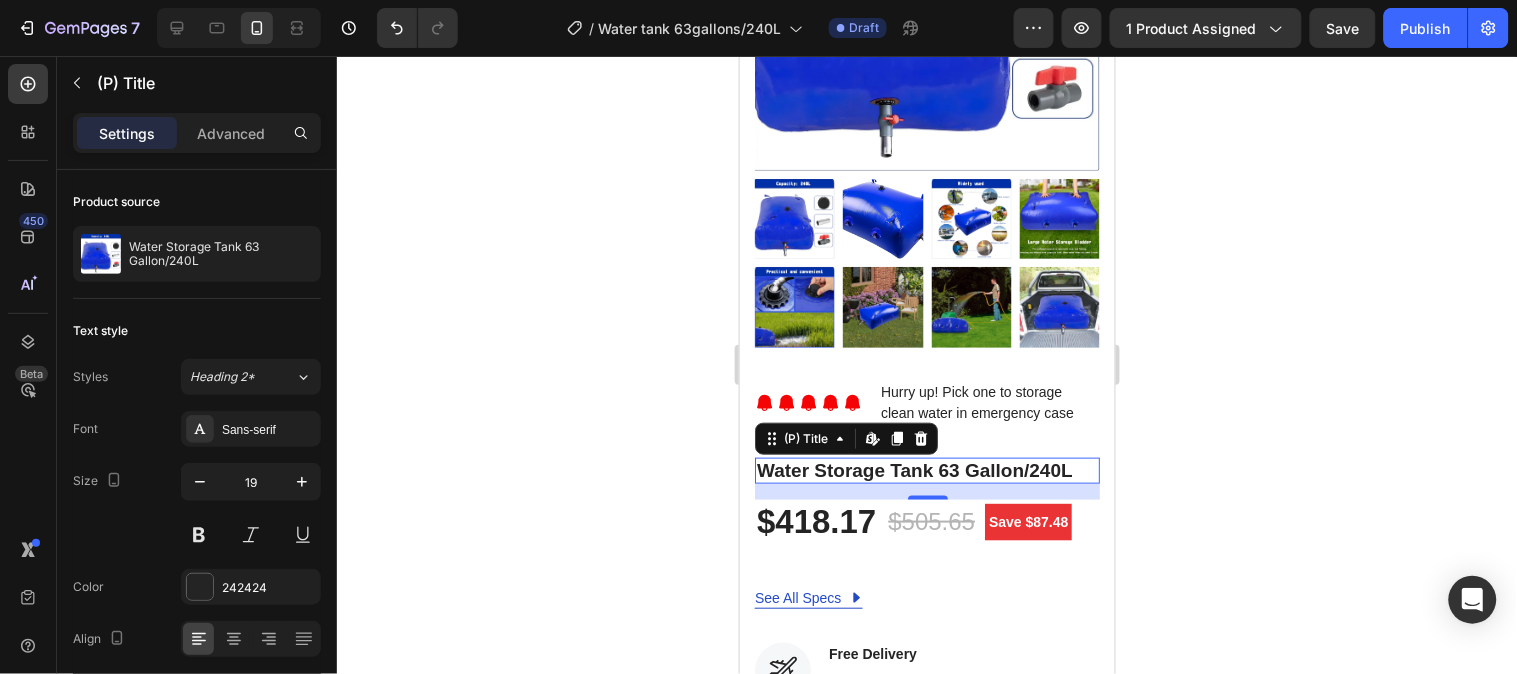 click on "Water Storage Tank 63 Gallon/240L" at bounding box center (926, 470) 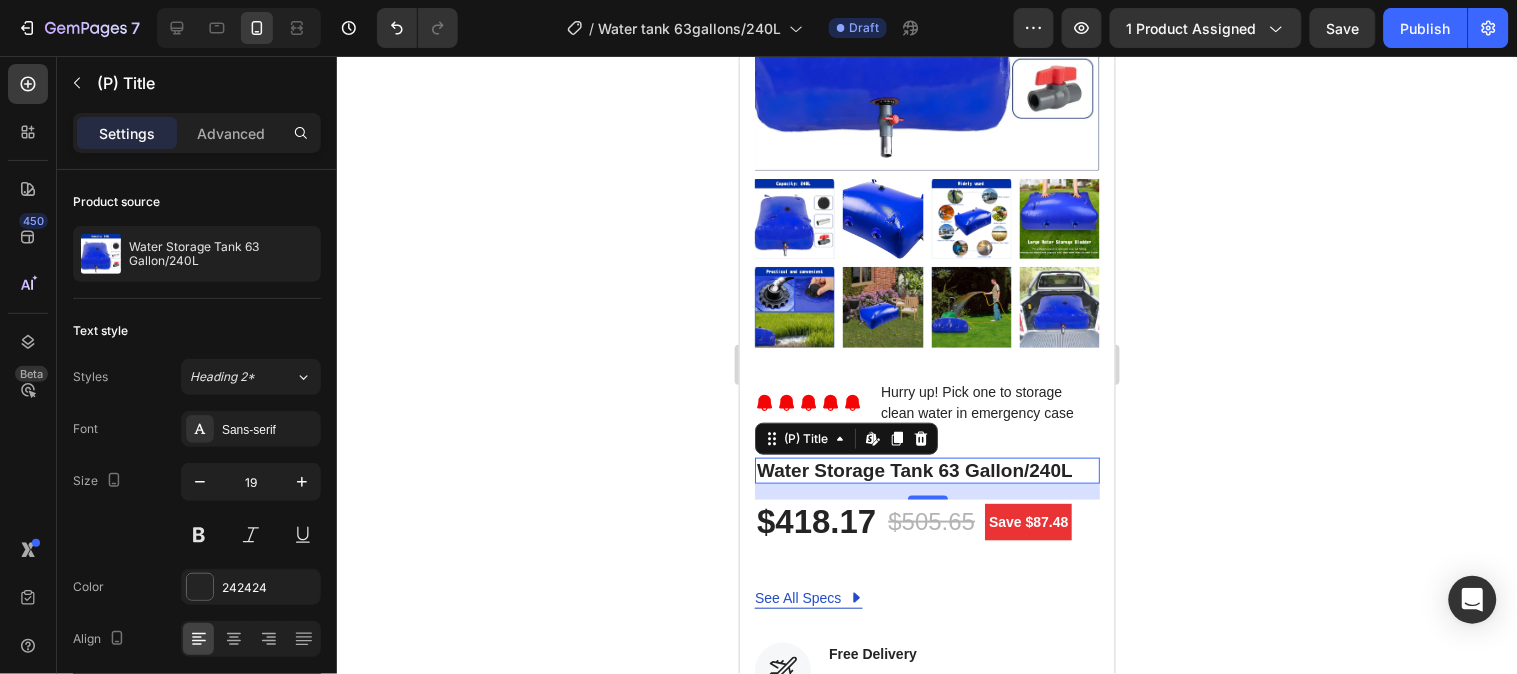 click on "Water Storage Tank 63 Gallon/240L" at bounding box center (926, 470) 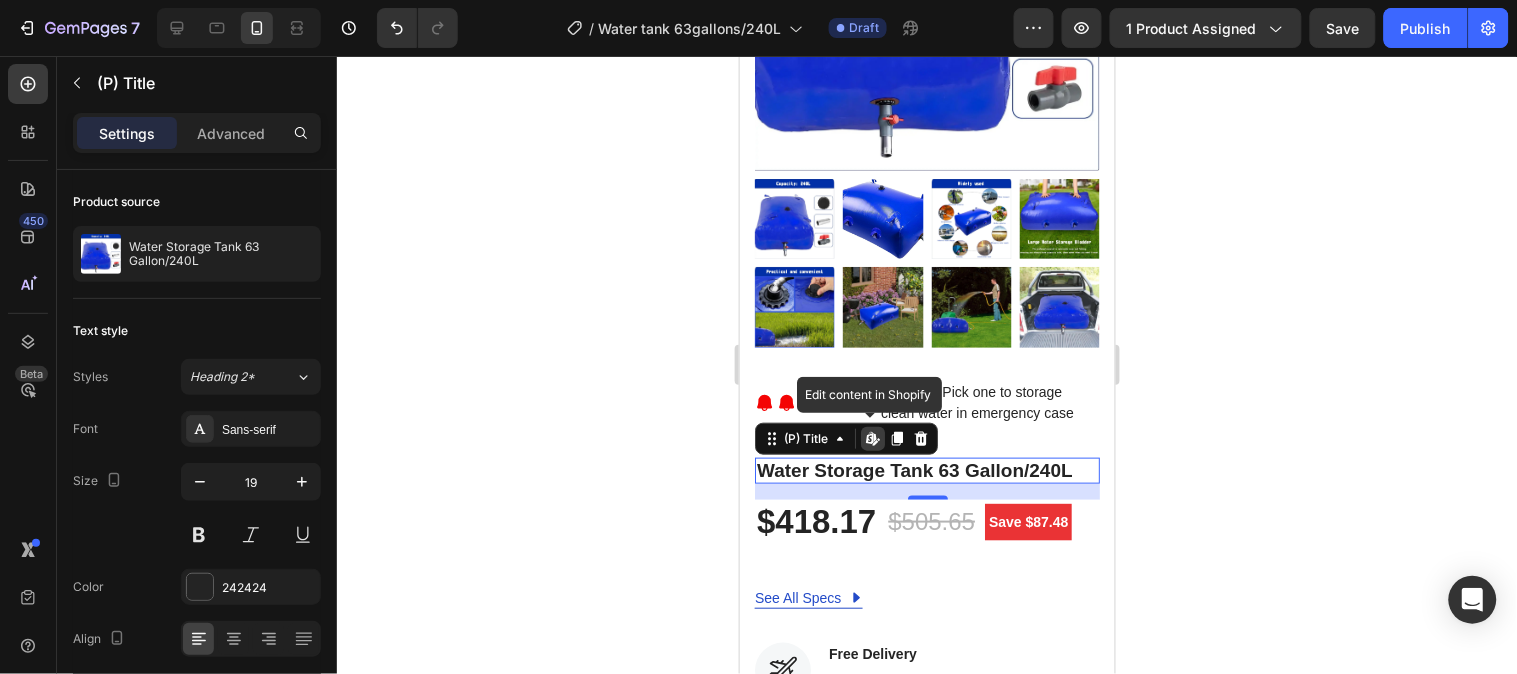 click on "Water Storage Tank 63 Gallon/240L" at bounding box center [926, 470] 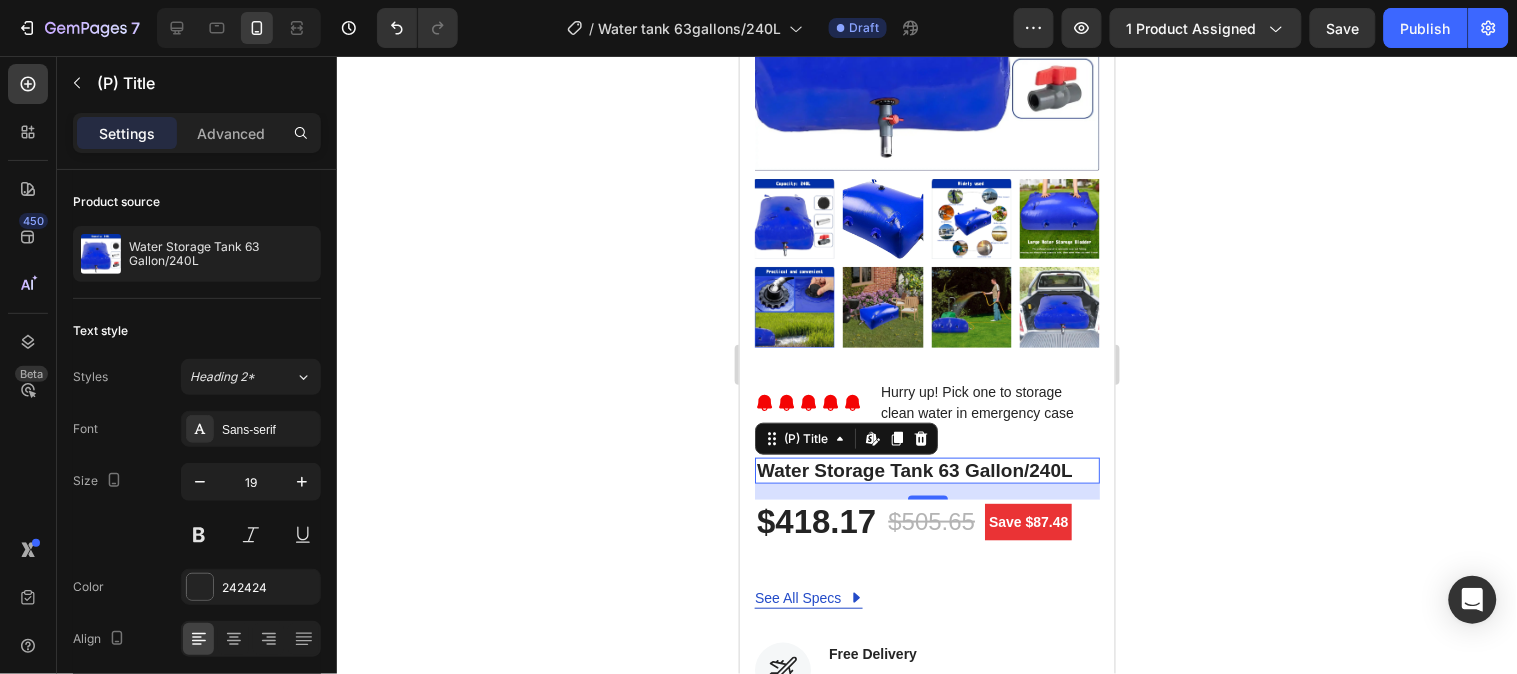 click on "Water Storage Tank 63 Gallon/240L" at bounding box center (926, 470) 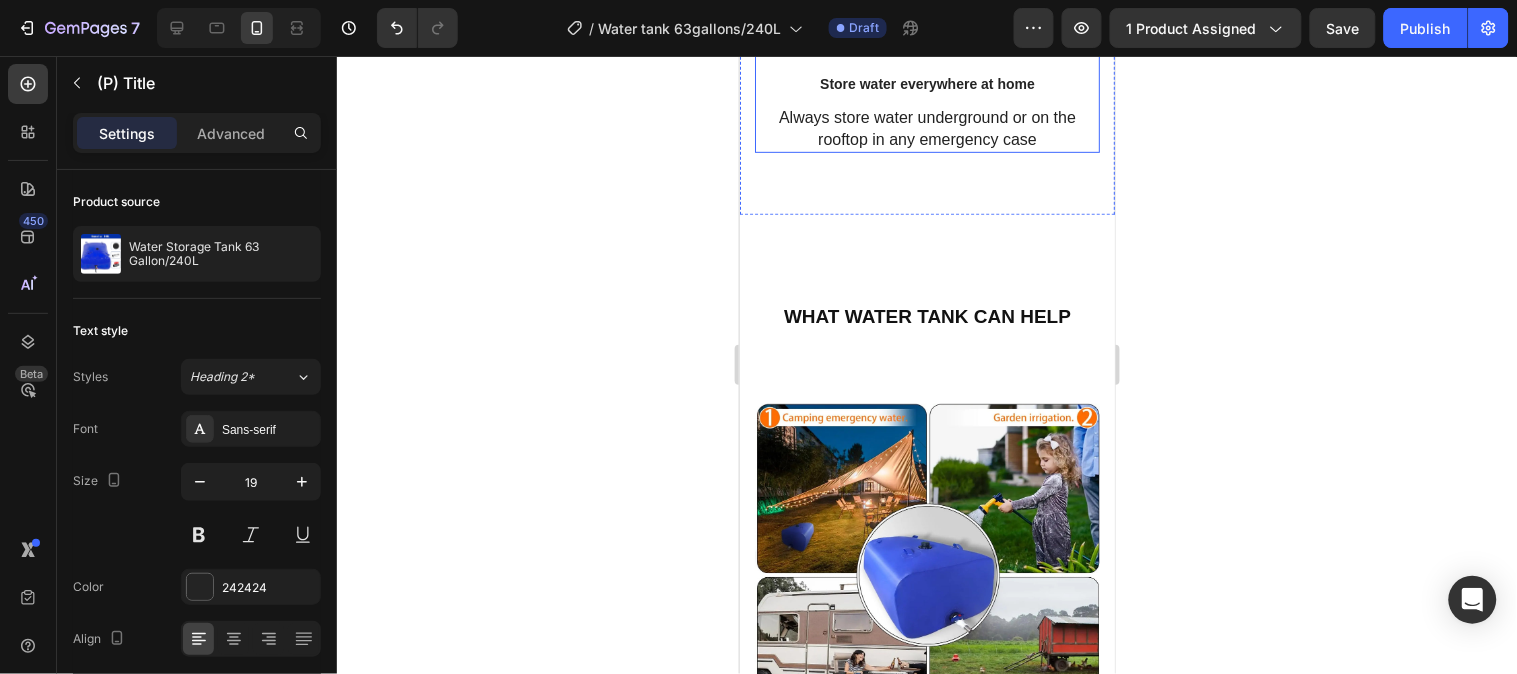 scroll, scrollTop: 4222, scrollLeft: 0, axis: vertical 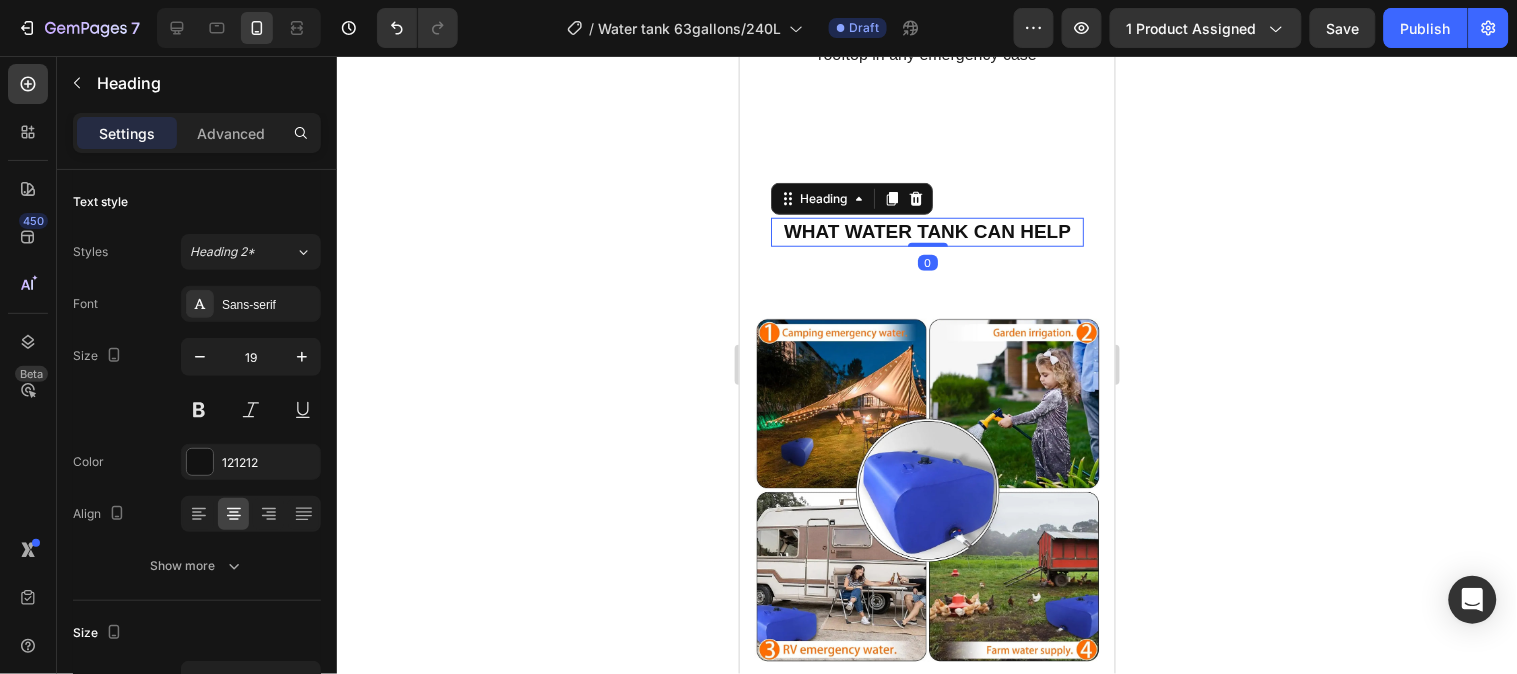 click on "WHAT WATER TANK CAN HELP" at bounding box center [926, 230] 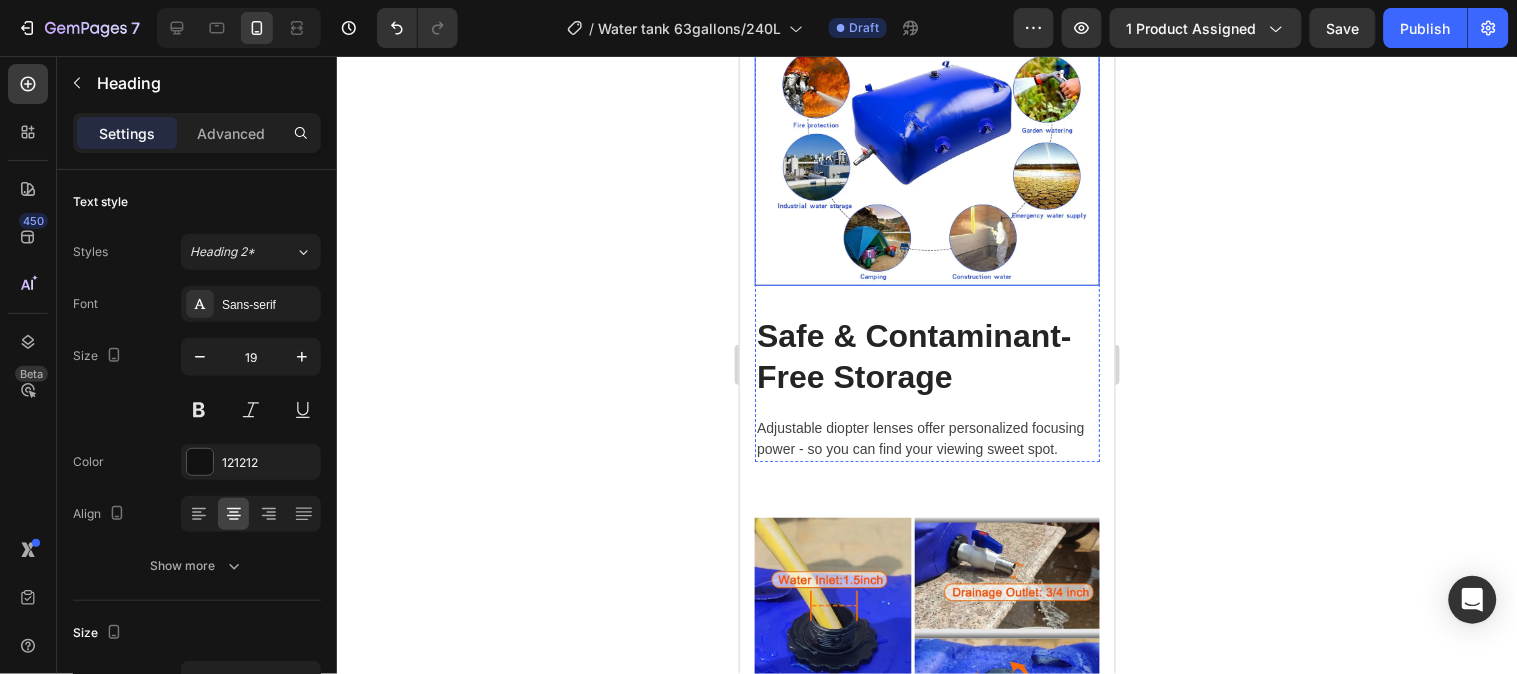 scroll, scrollTop: 5222, scrollLeft: 0, axis: vertical 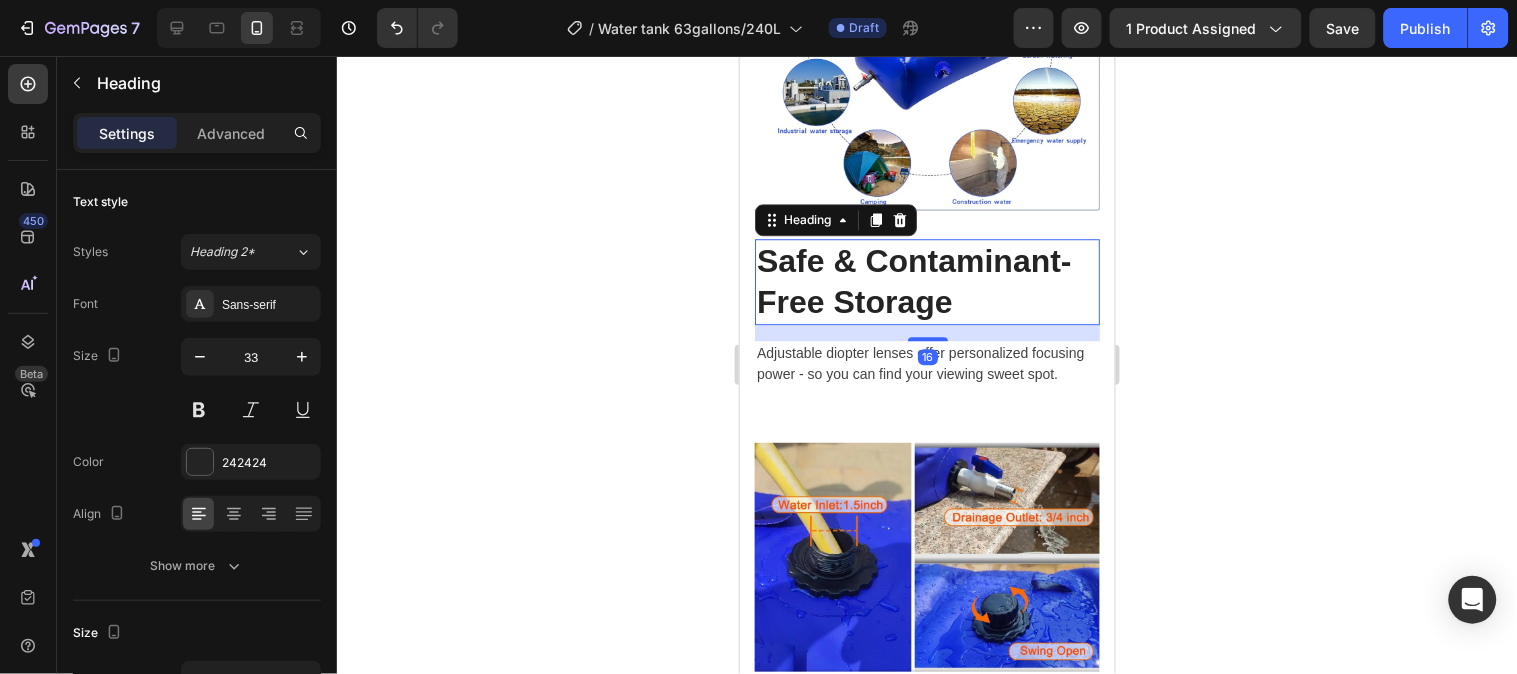 click on "Safe & Contaminant-Free Storage" at bounding box center (913, 280) 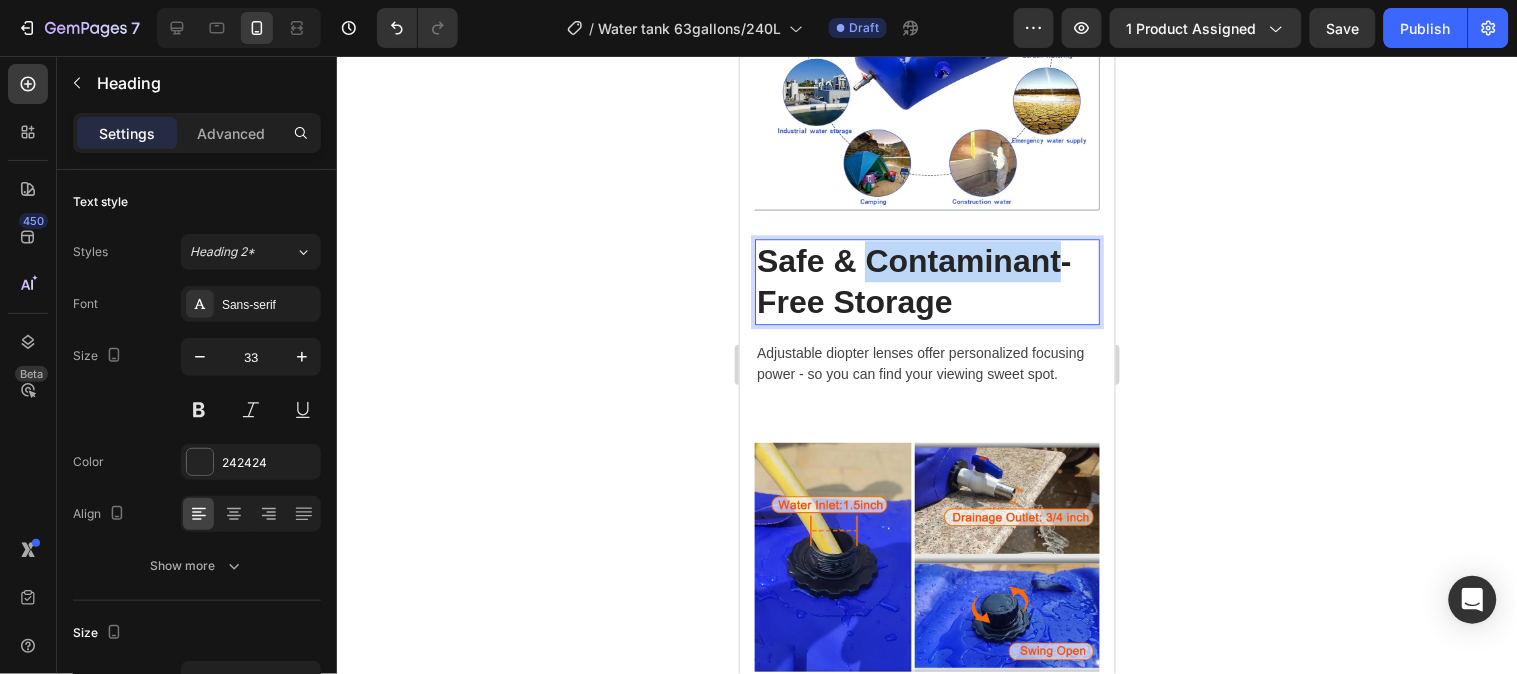 click on "Safe & Contaminant-Free Storage" at bounding box center (913, 280) 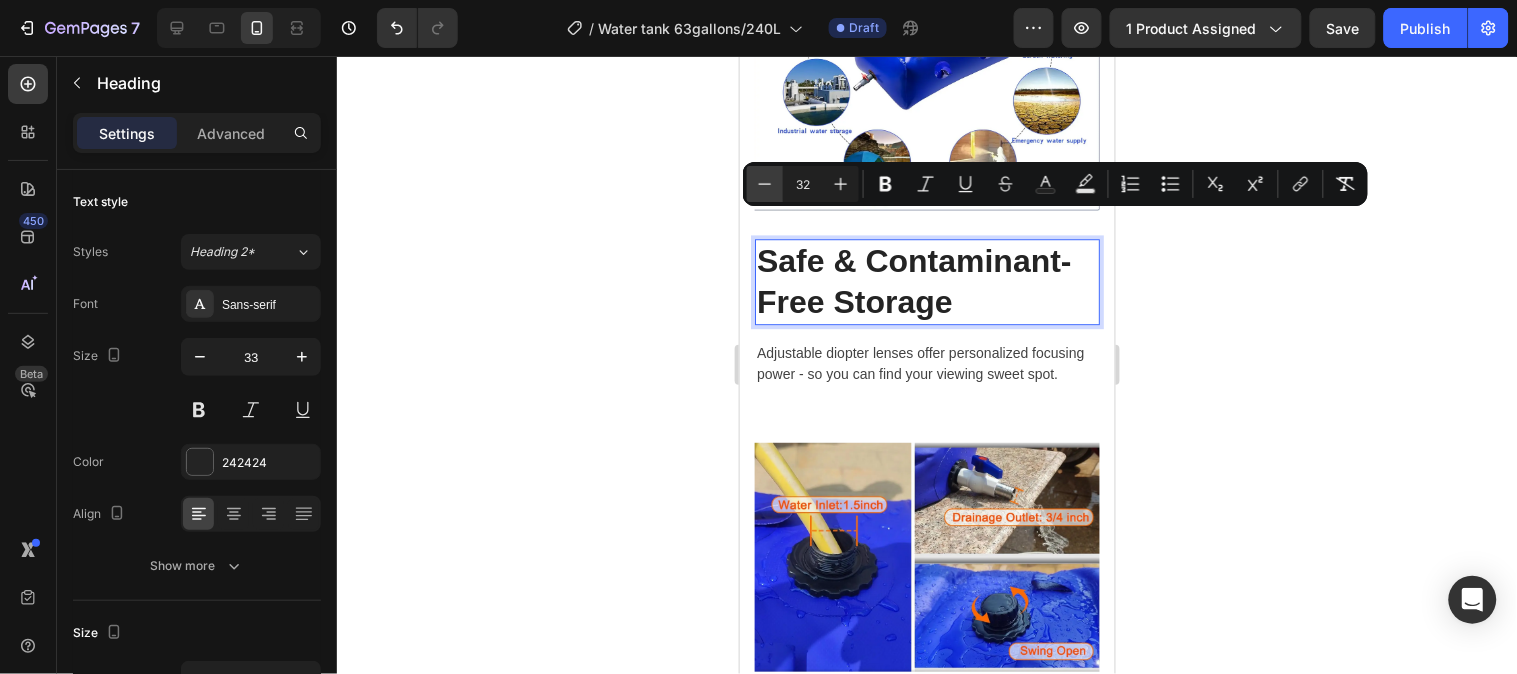 click 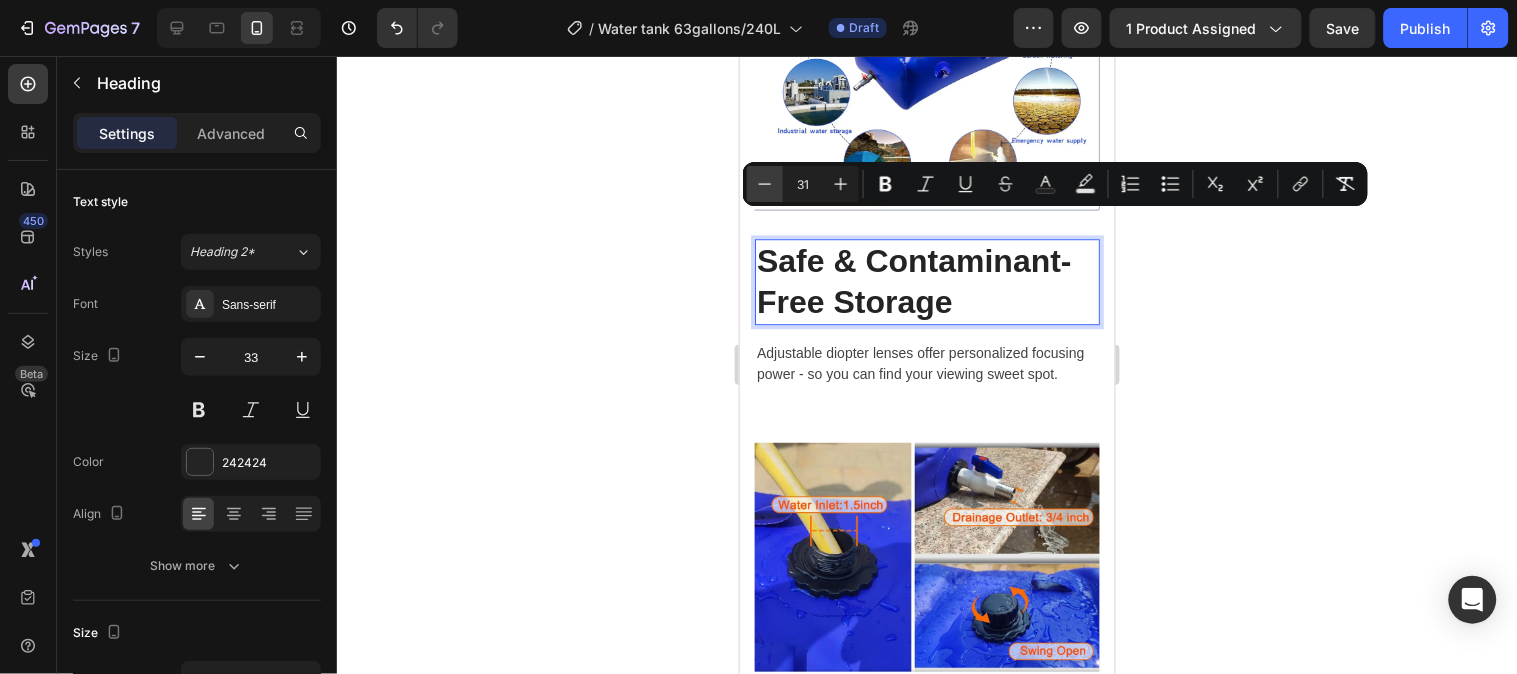 click 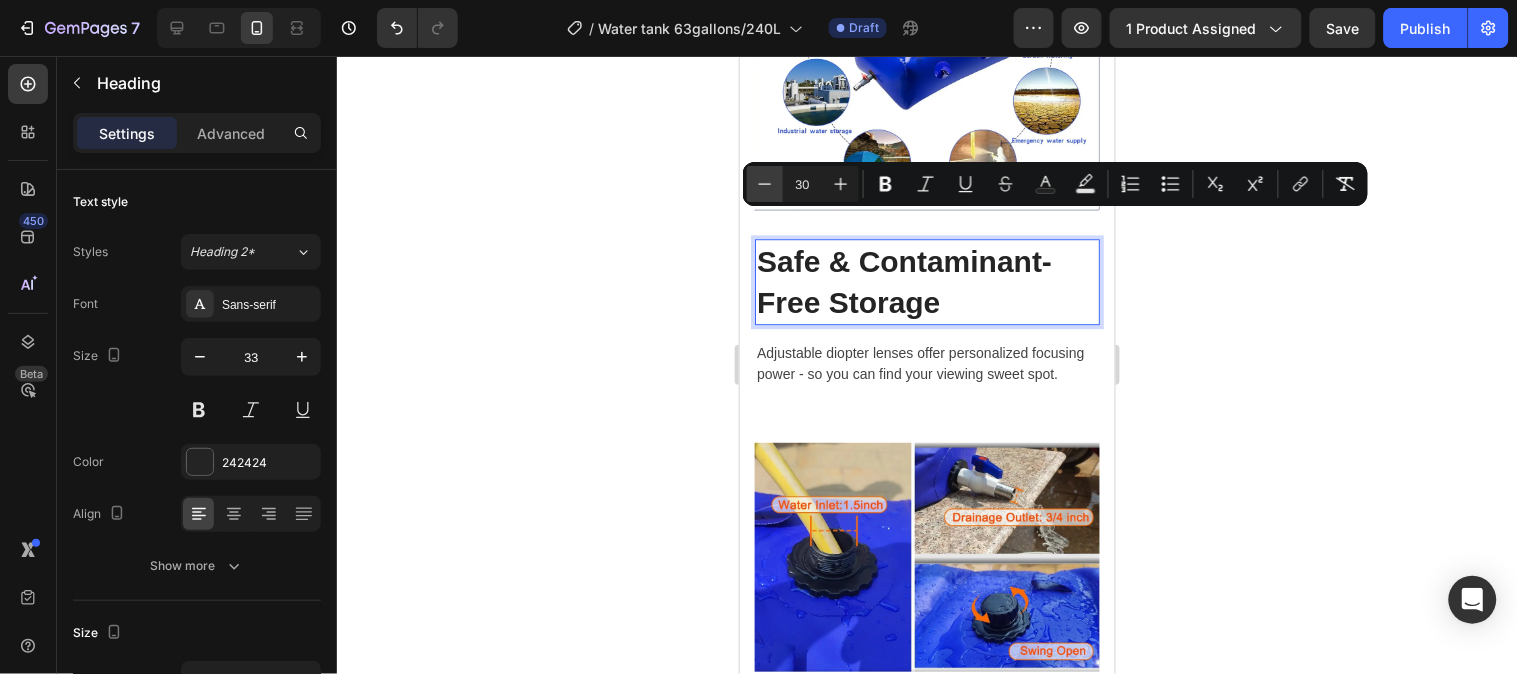 click 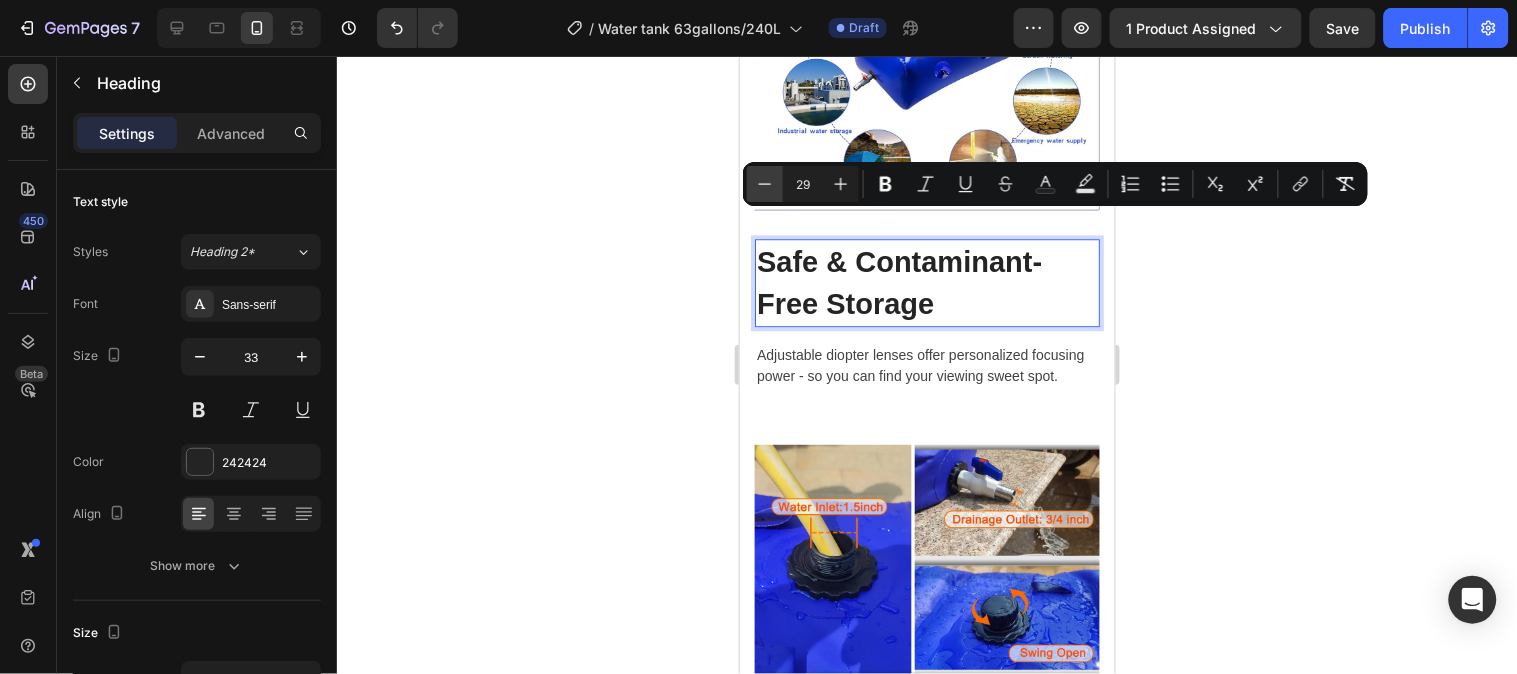 click 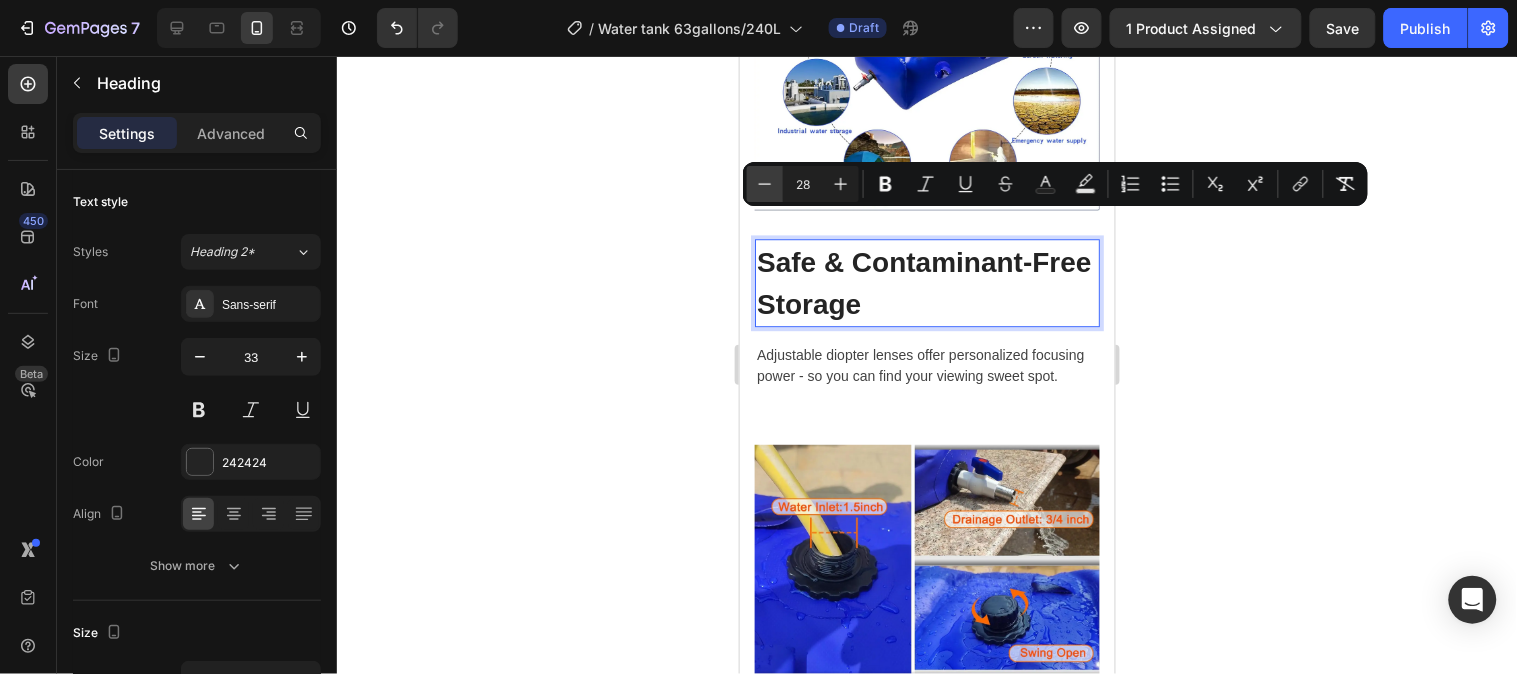 click 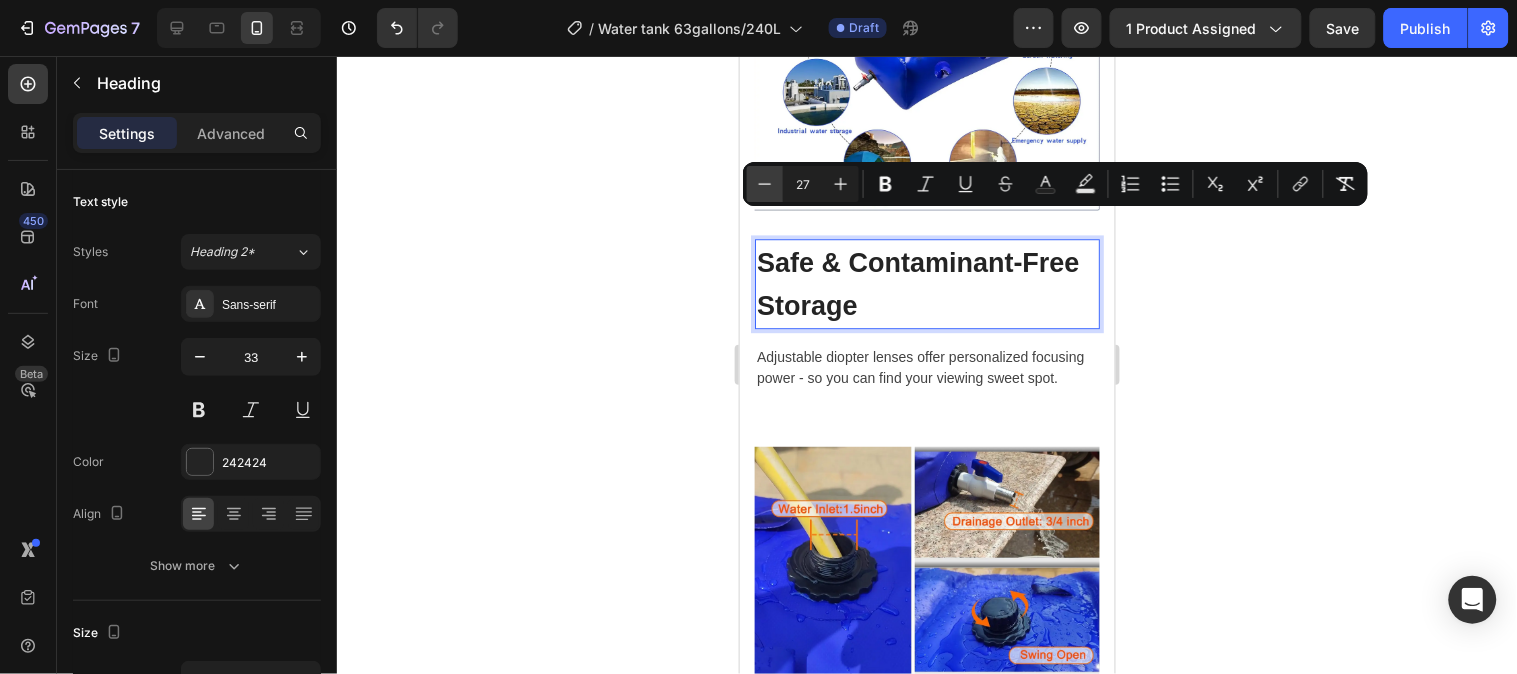click 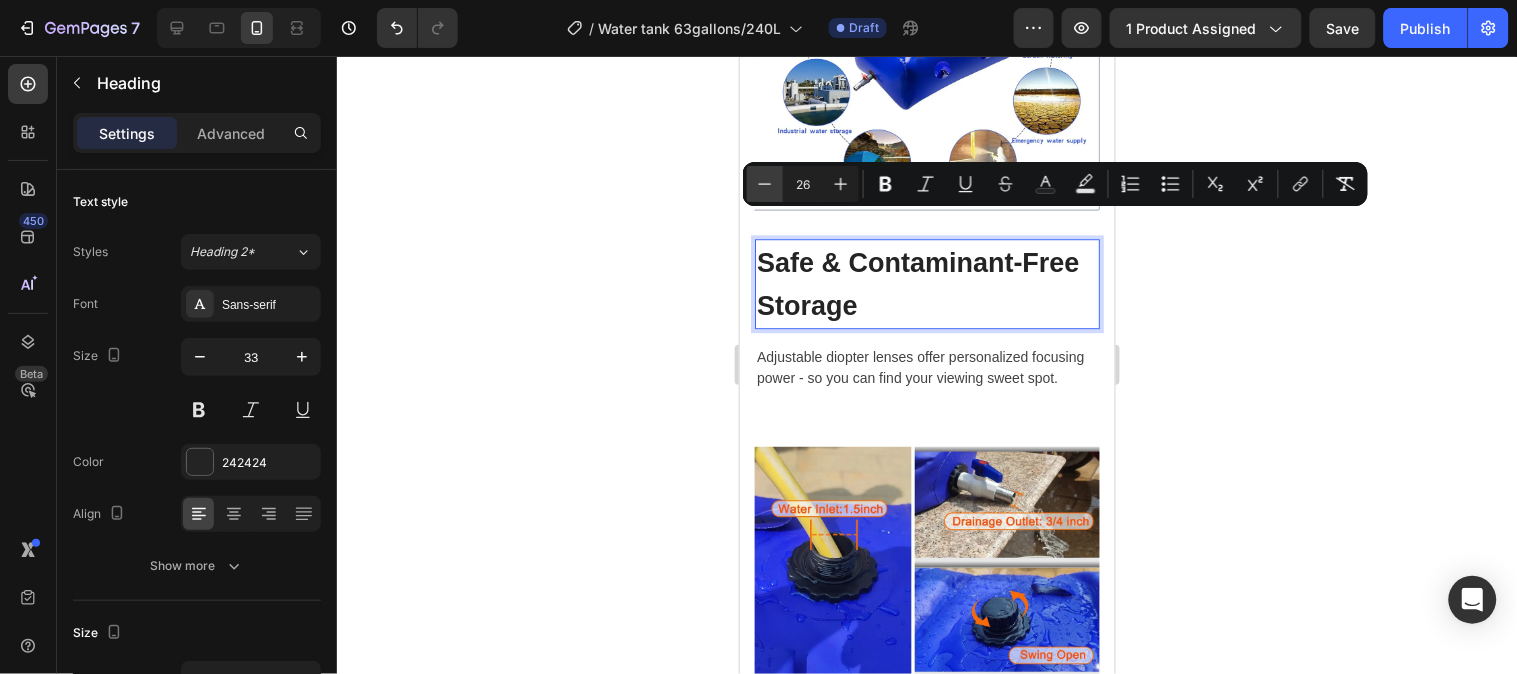 click 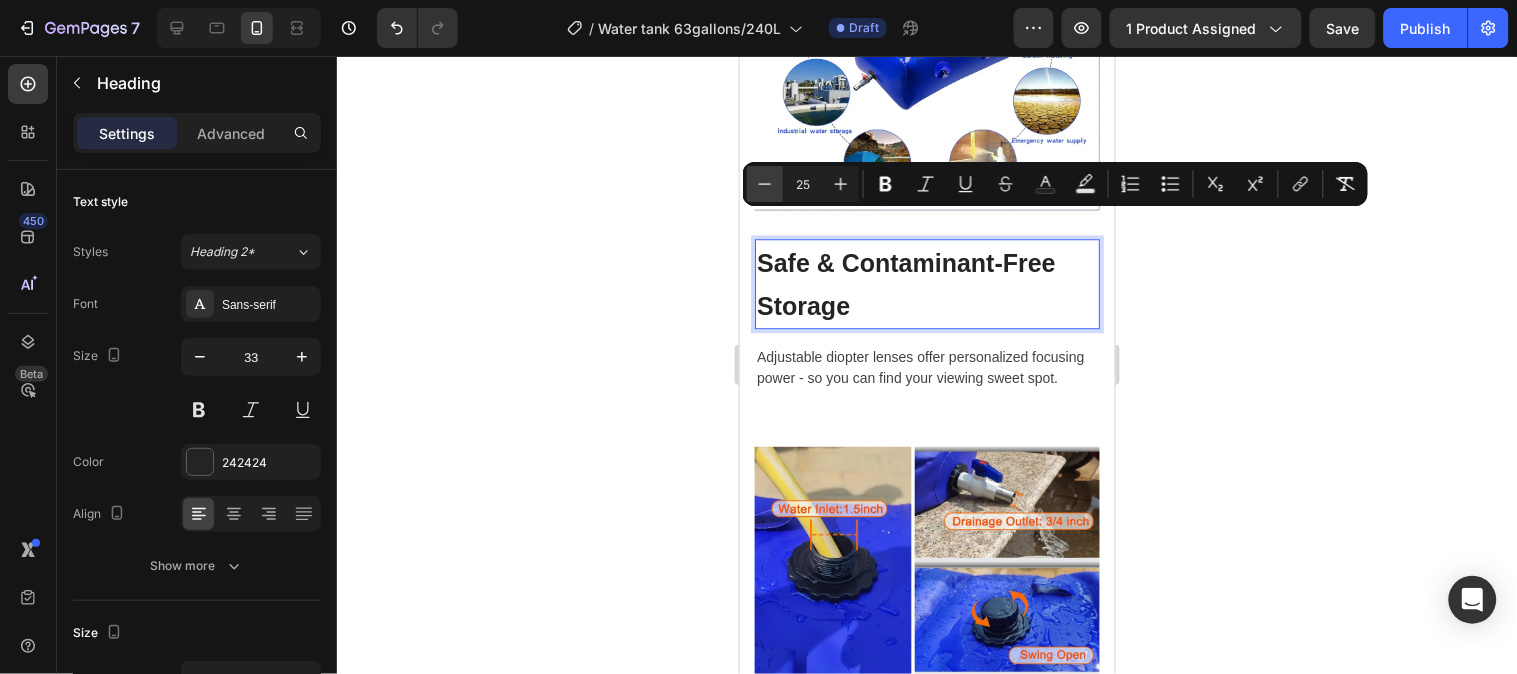 click 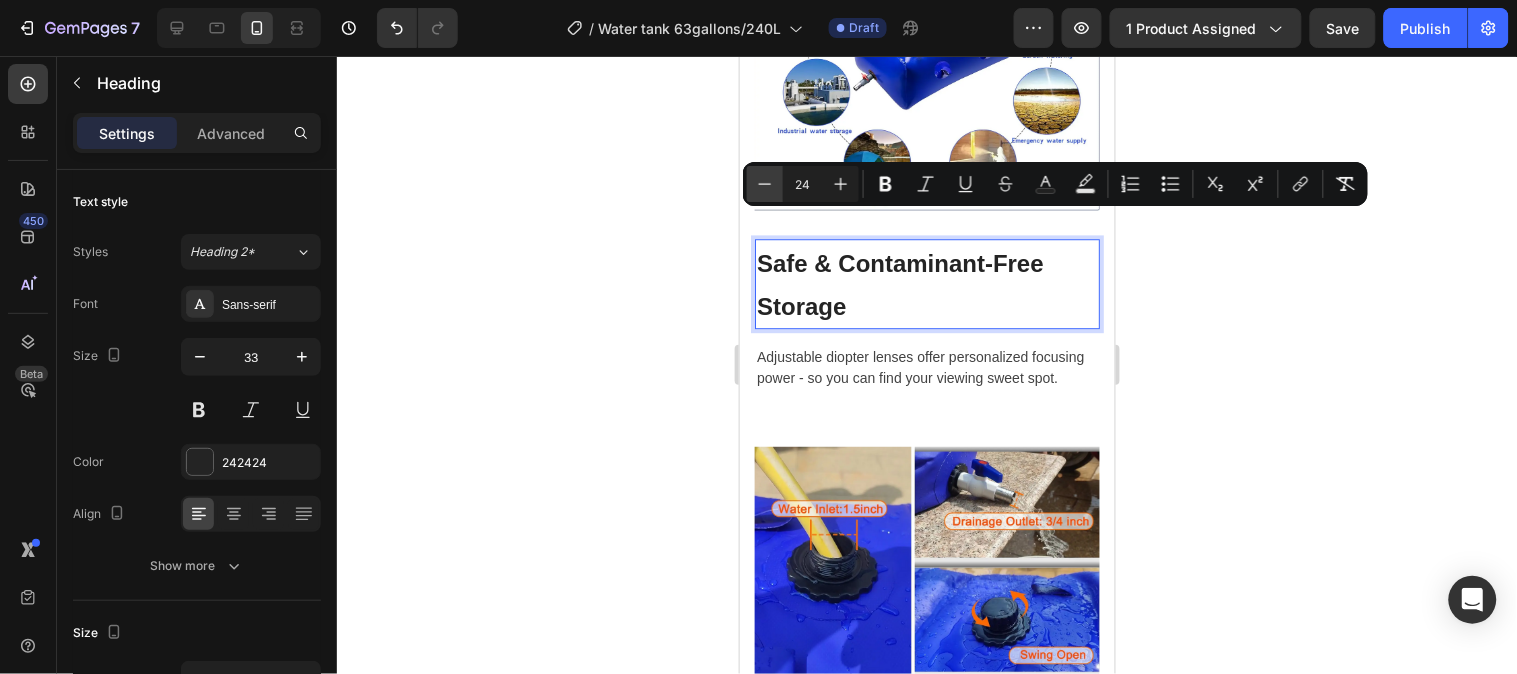 click 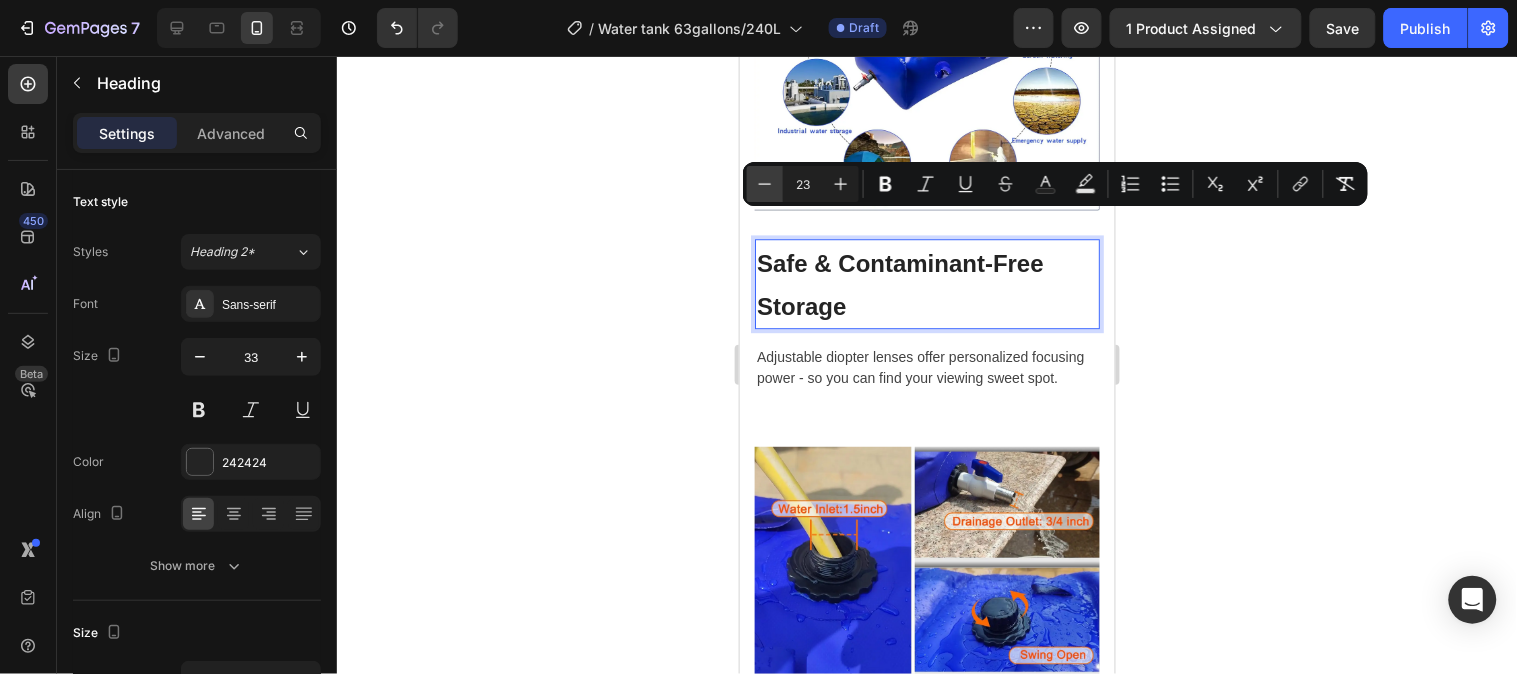 click 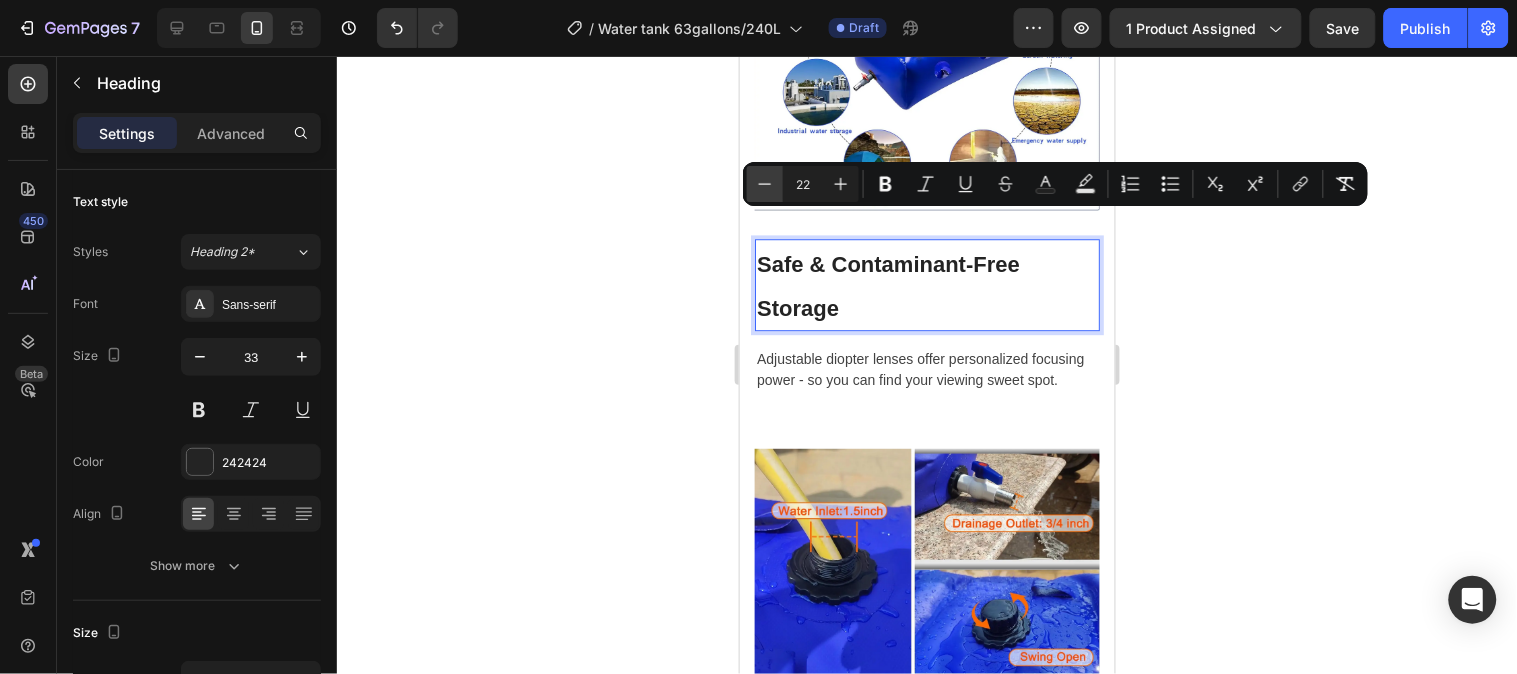 click 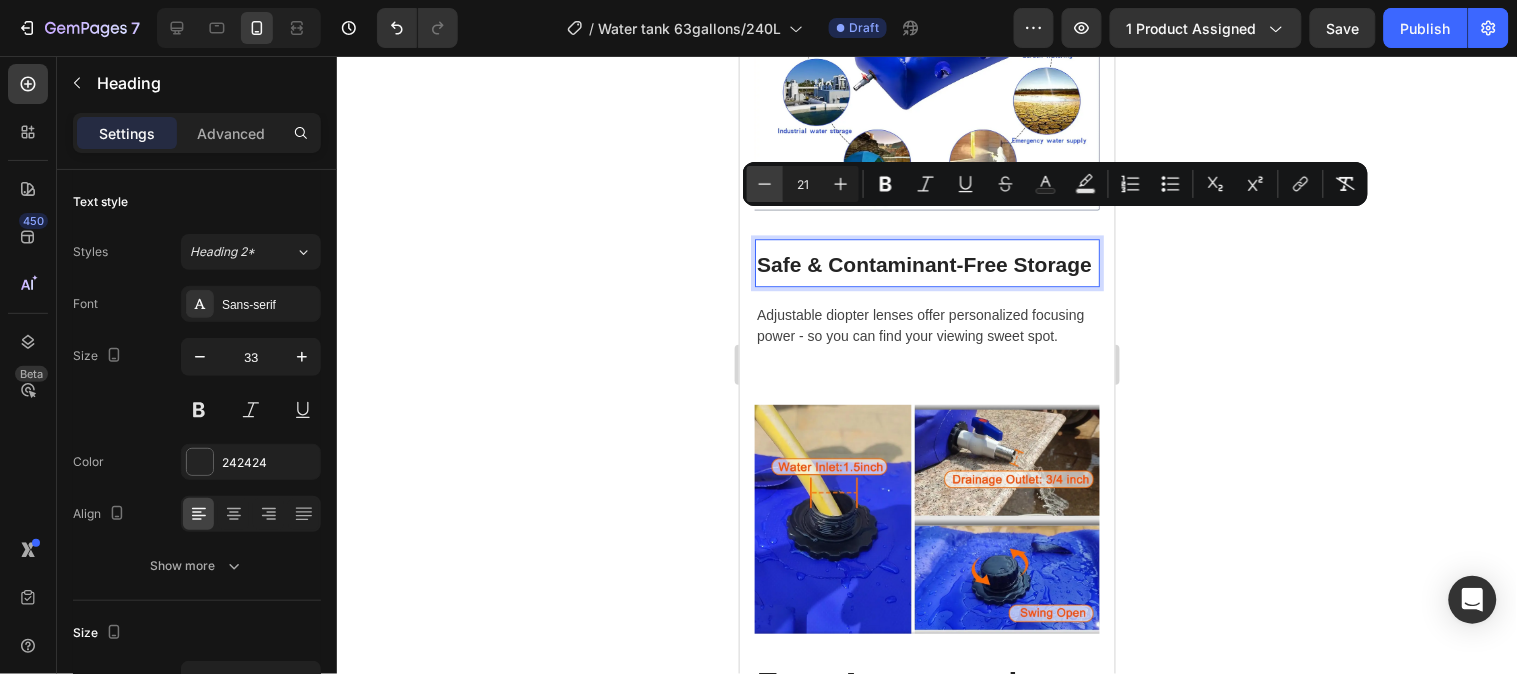 click 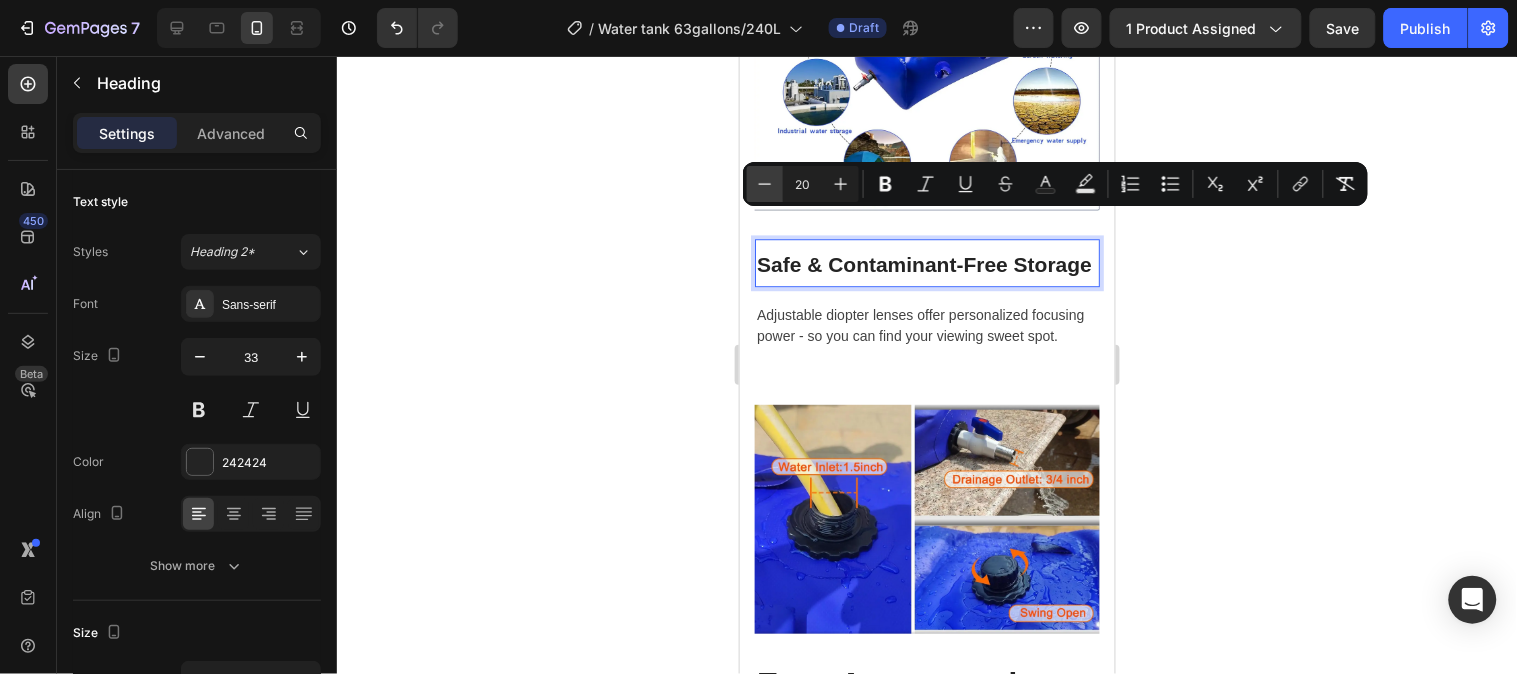click 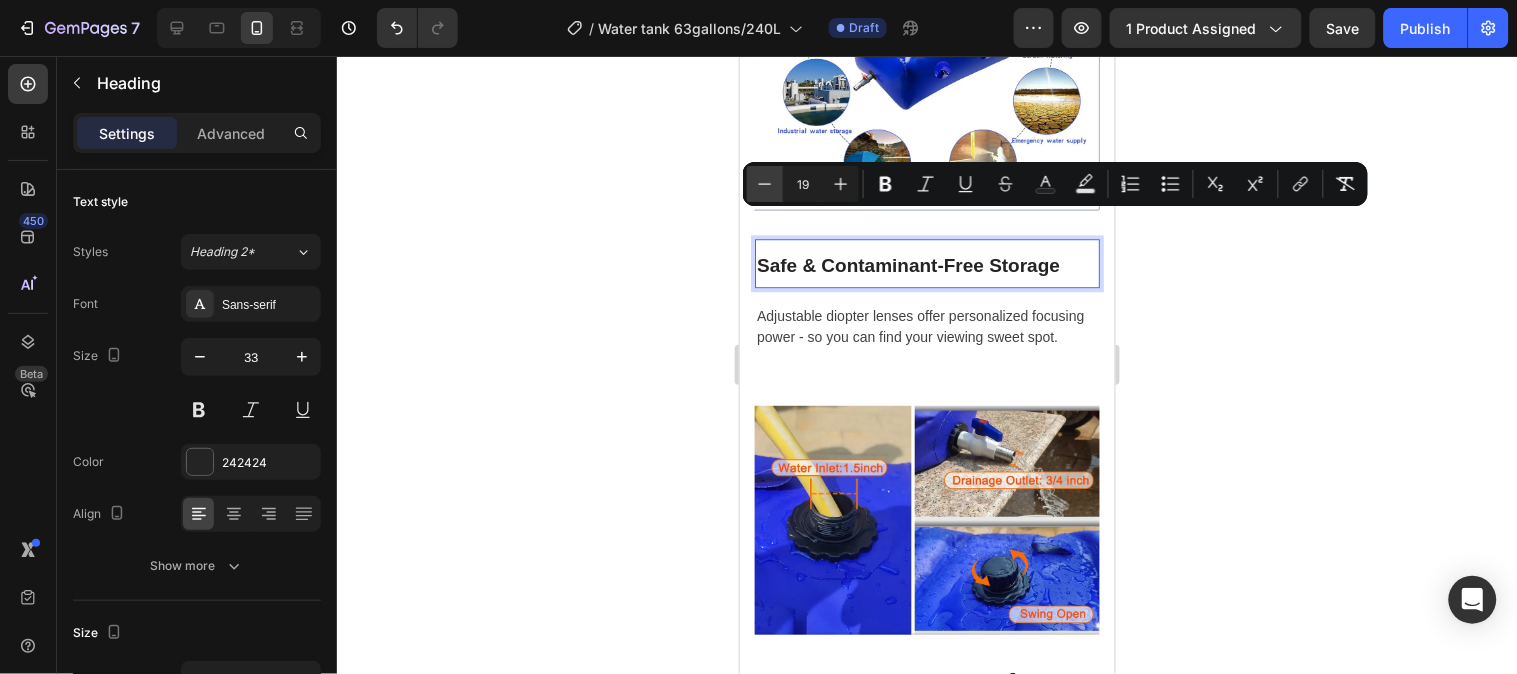 click 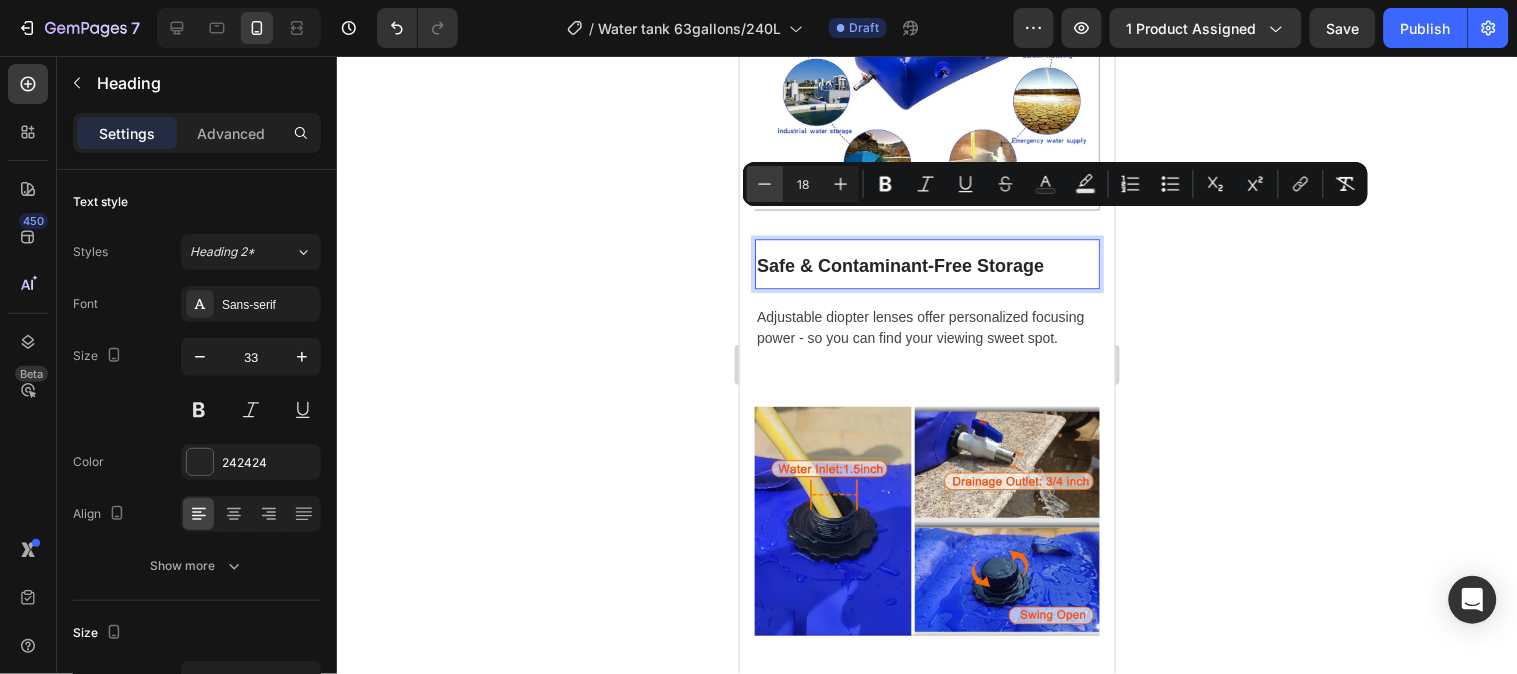 click 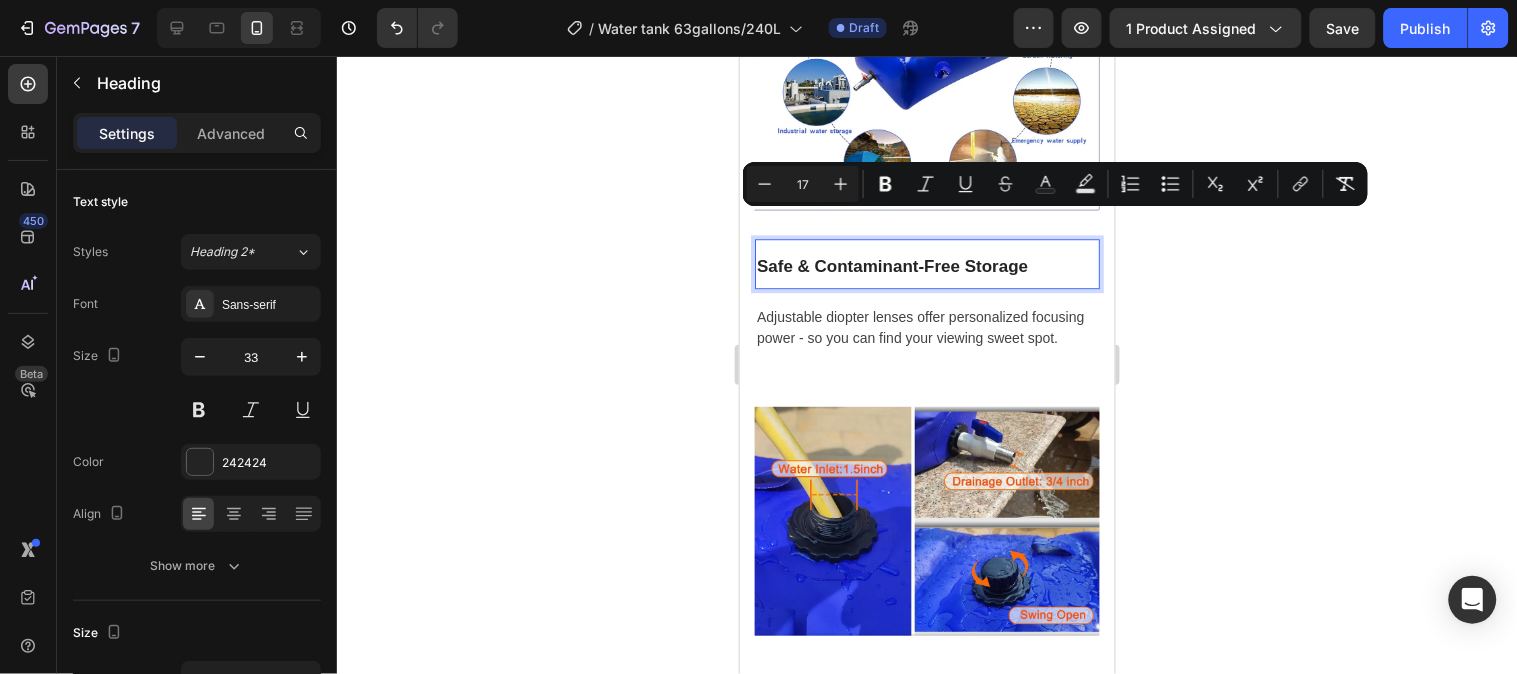click 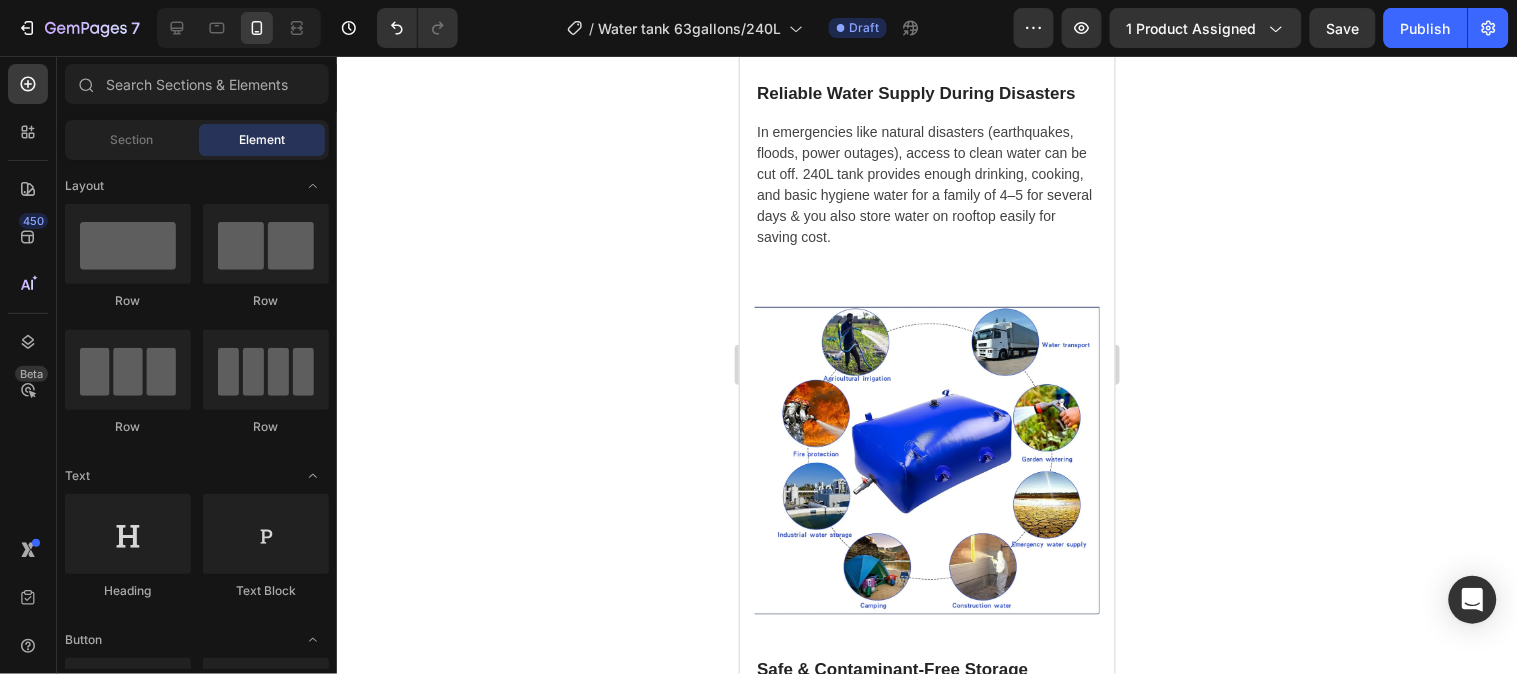 scroll, scrollTop: 4717, scrollLeft: 0, axis: vertical 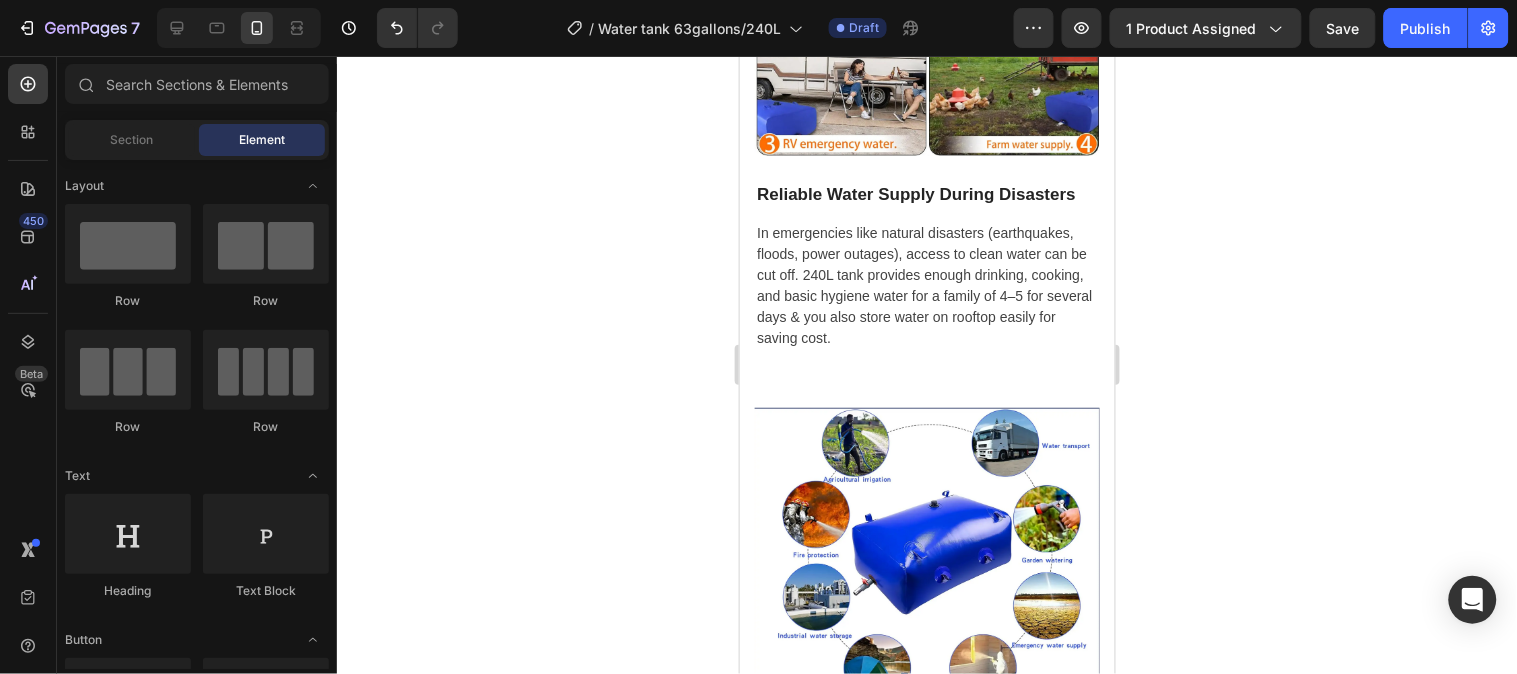 drag, startPoint x: 1110, startPoint y: 389, endPoint x: 1856, endPoint y: 417, distance: 746.52527 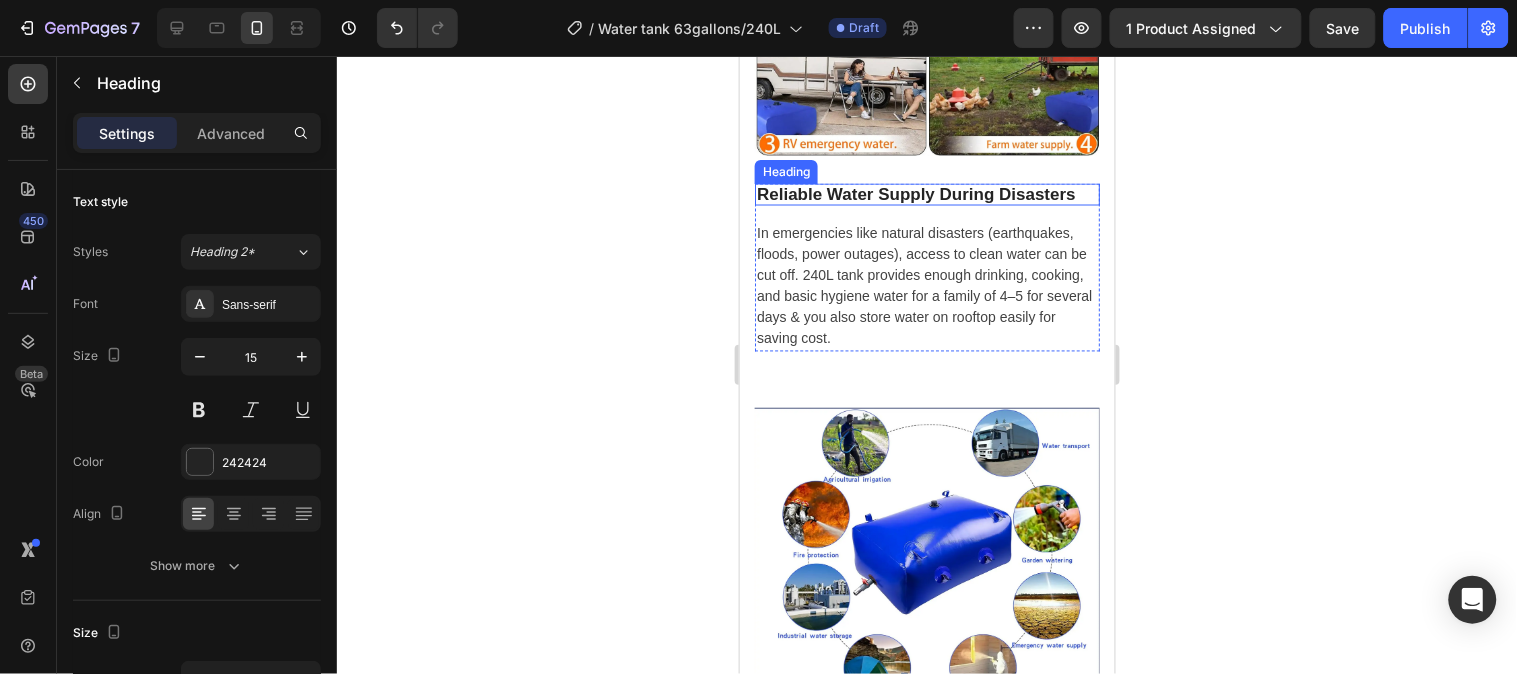 click on "Reliable Water Supply During Disasters" at bounding box center [915, 193] 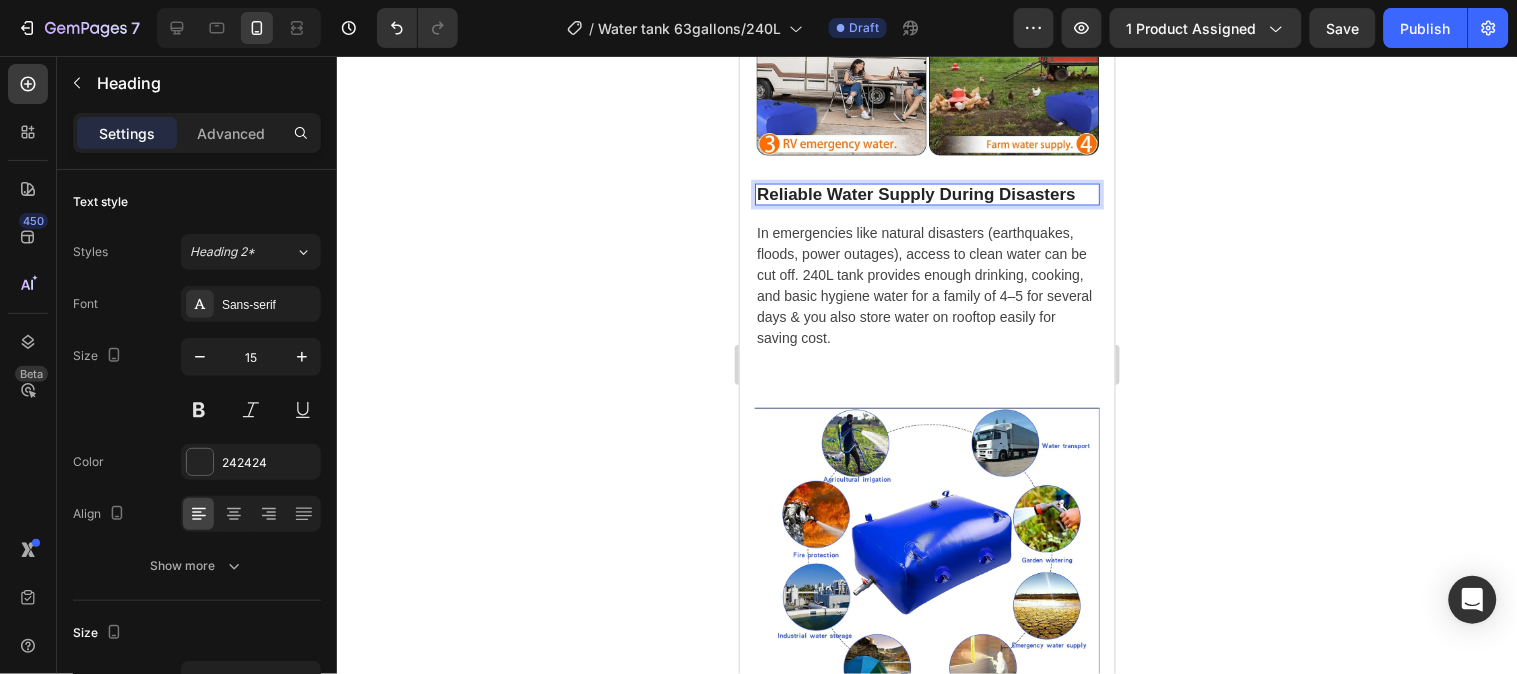 click on "Reliable Water Supply During Disasters" at bounding box center (915, 193) 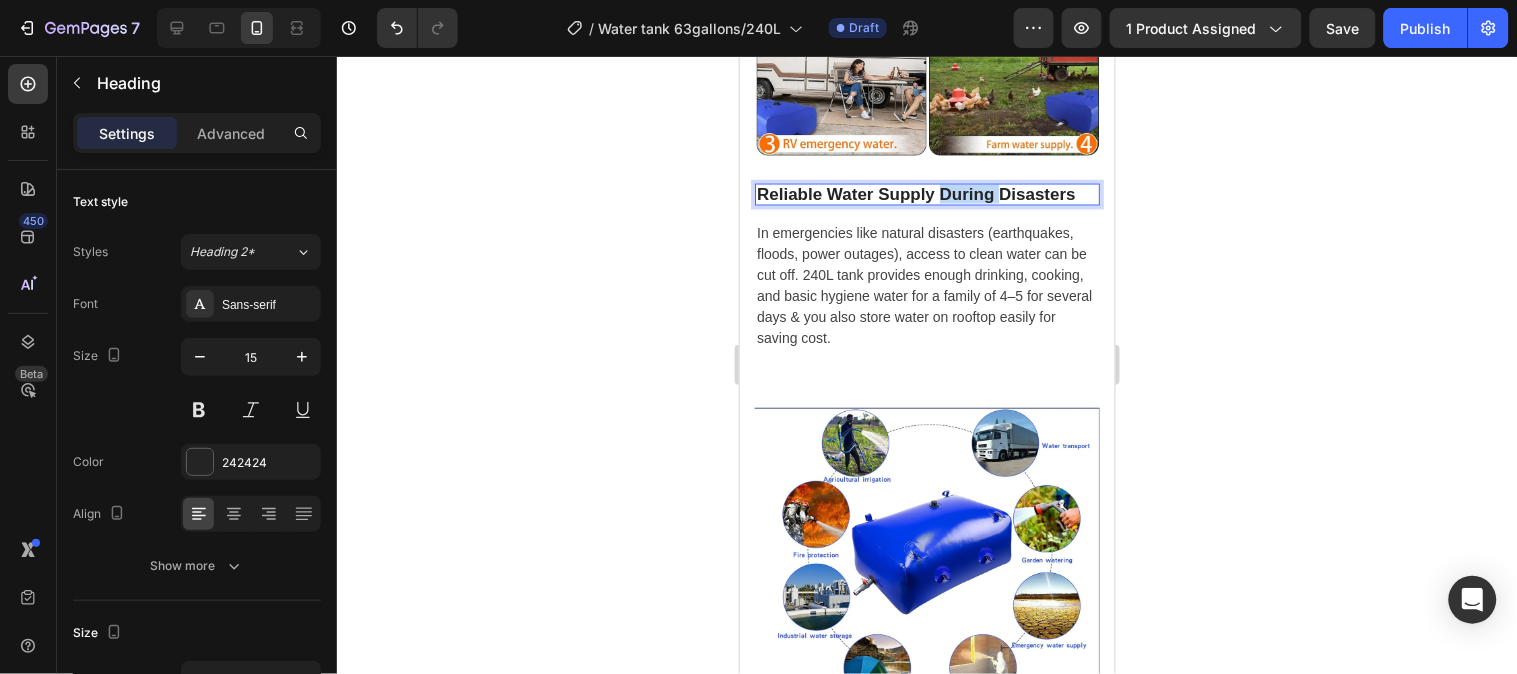 click on "Reliable Water Supply During Disasters" at bounding box center [915, 193] 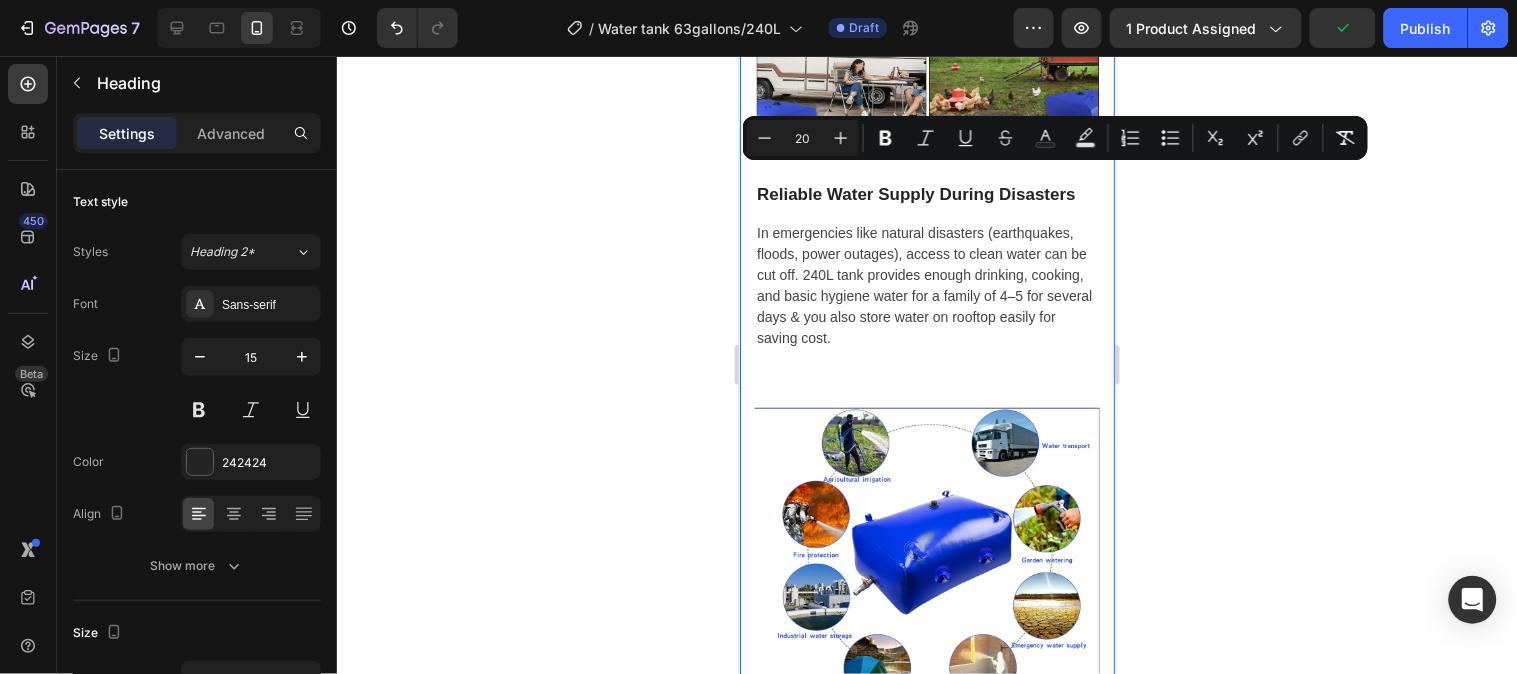 click on "WHAT WATER TANK CAN HELP Heading Row Image ⁠⁠⁠⁠⁠⁠⁠ Reliable Water Supply During Disasters Heading In emergencies like natural disasters (earthquakes, floods, power outages), access to clean water can be cut off. 240L tank provides enough drinking, cooking, and basic hygiene water for a family of 4–5 for several days & you also store water on rooftop easily for saving cost. Text block Row Row ⁠⁠⁠⁠⁠⁠⁠ Safe & Contaminant-Free Storage Heading Adjustable diopter lenses offer personalized focusing power - so you can find your viewing sweet spot. Text block Row Image Row Image Easy Access and Refill Design Heading Equipped with  large openings, taps, and handles , they allow quick access to water, easy refilling, and connection to filtration systems — all crucial during chaotic or low-resource situations. Text block Row Row Section 4   You can create reusable sections Create Theme Section AI Content Write with GemAI What would you like to describe here? Tone and Voice Persuasive" at bounding box center [926, 526] 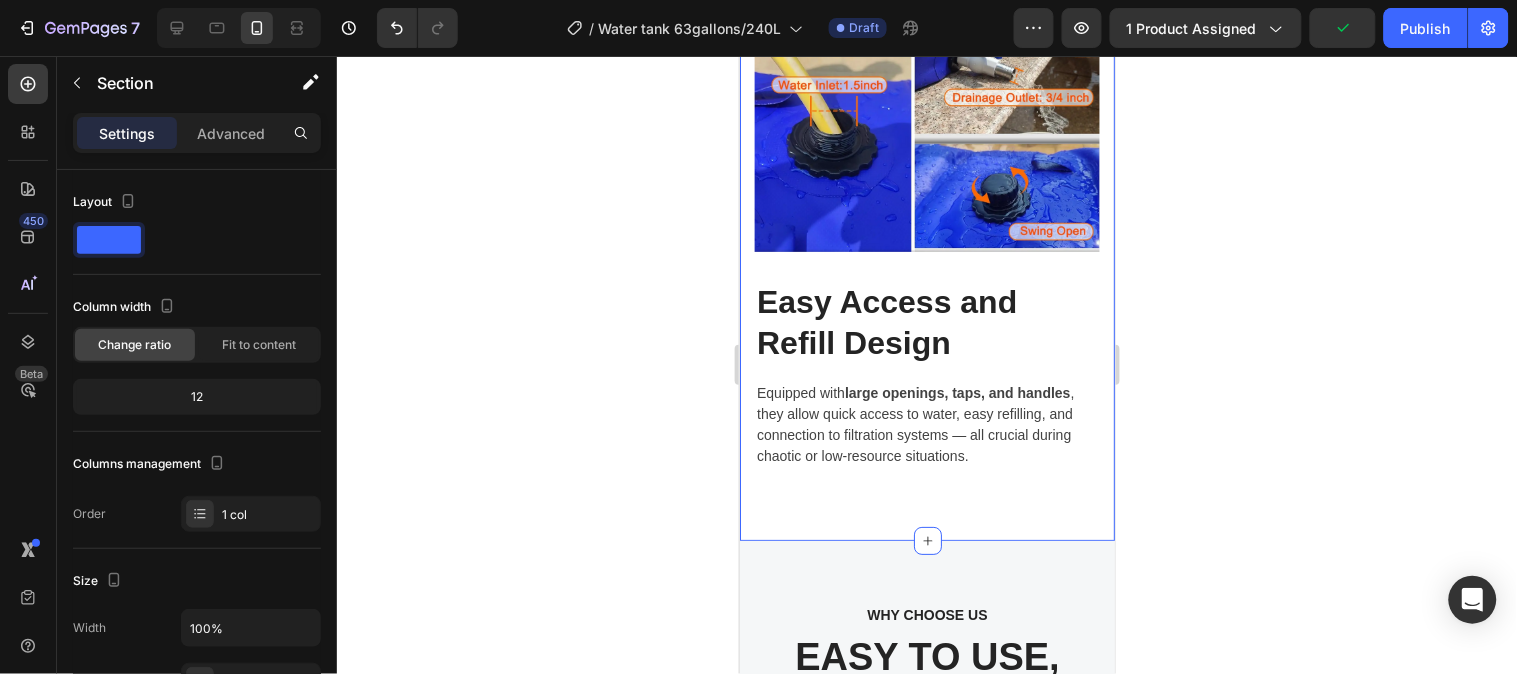scroll, scrollTop: 5717, scrollLeft: 0, axis: vertical 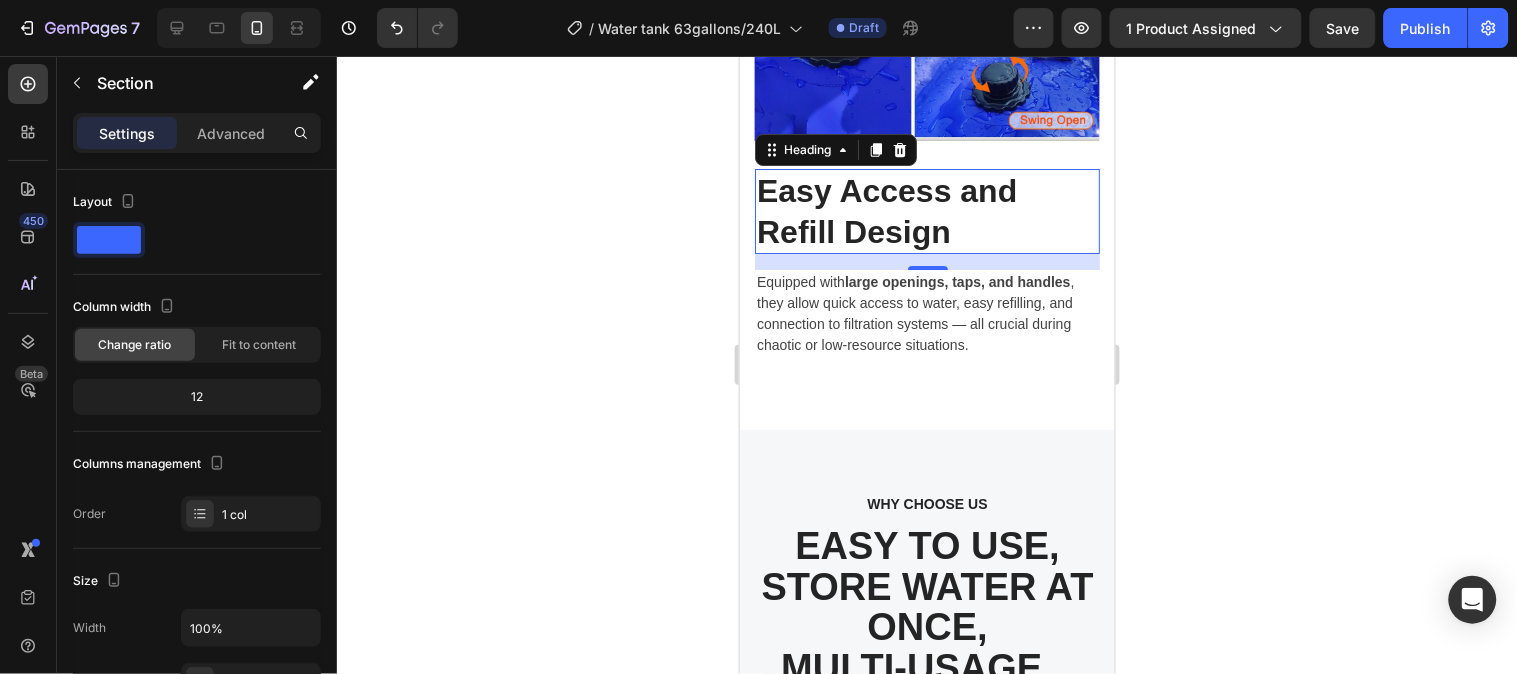 click on "Easy Access and Refill Design" at bounding box center (886, 210) 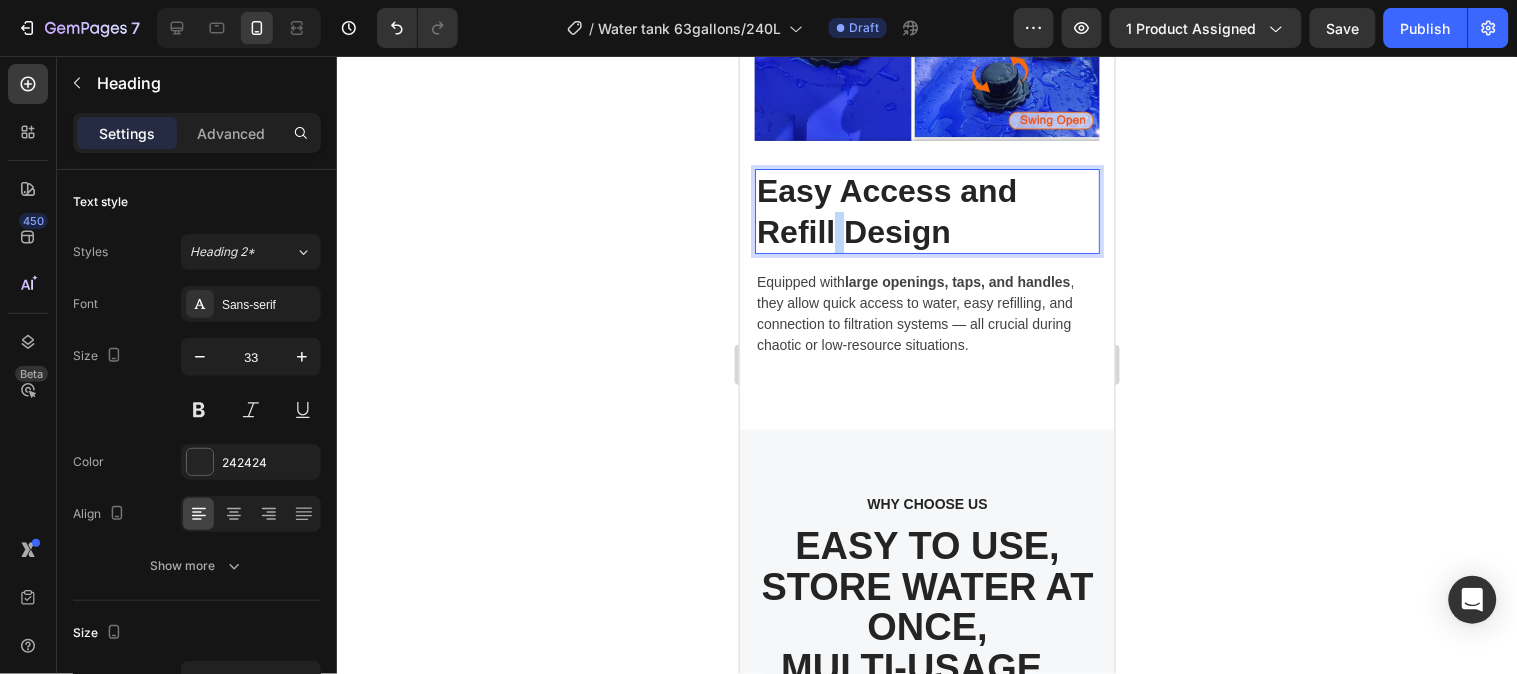 click on "Easy Access and Refill Design" at bounding box center (886, 210) 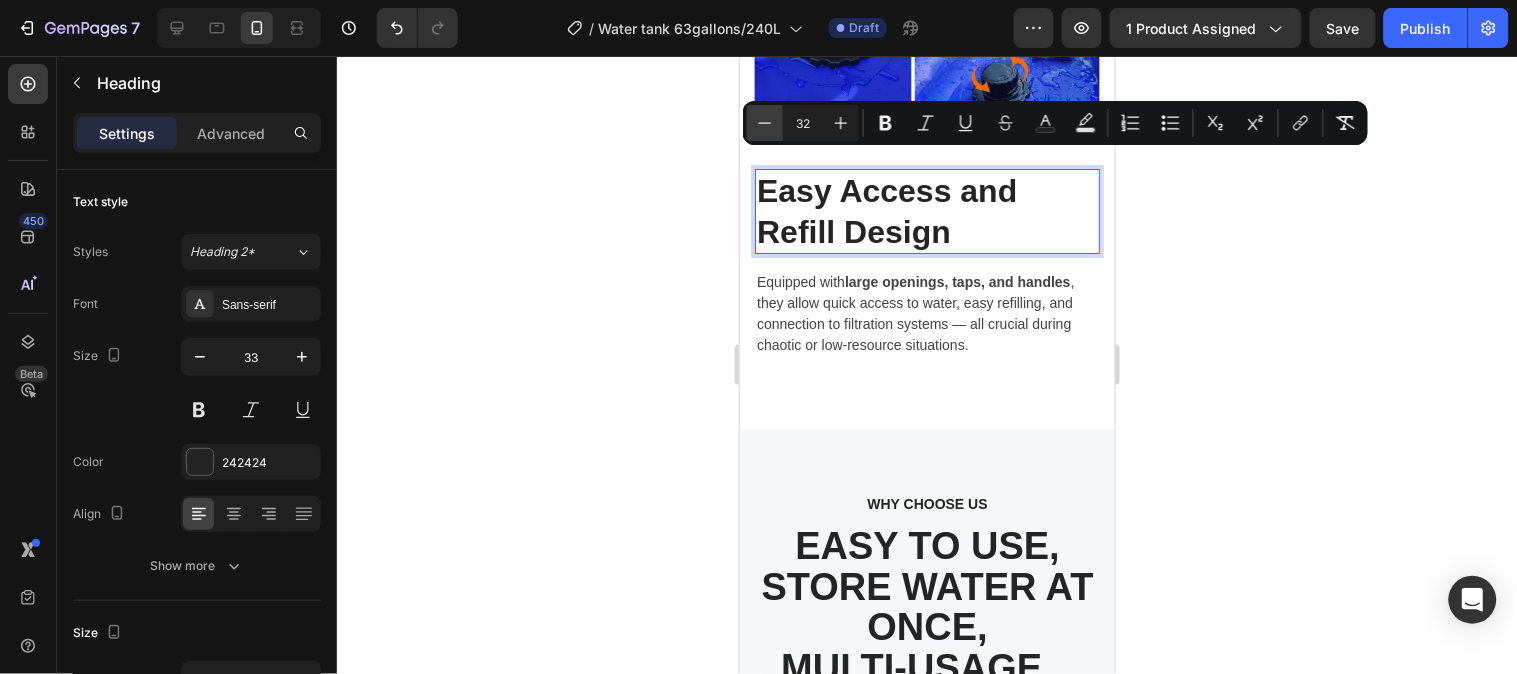 click 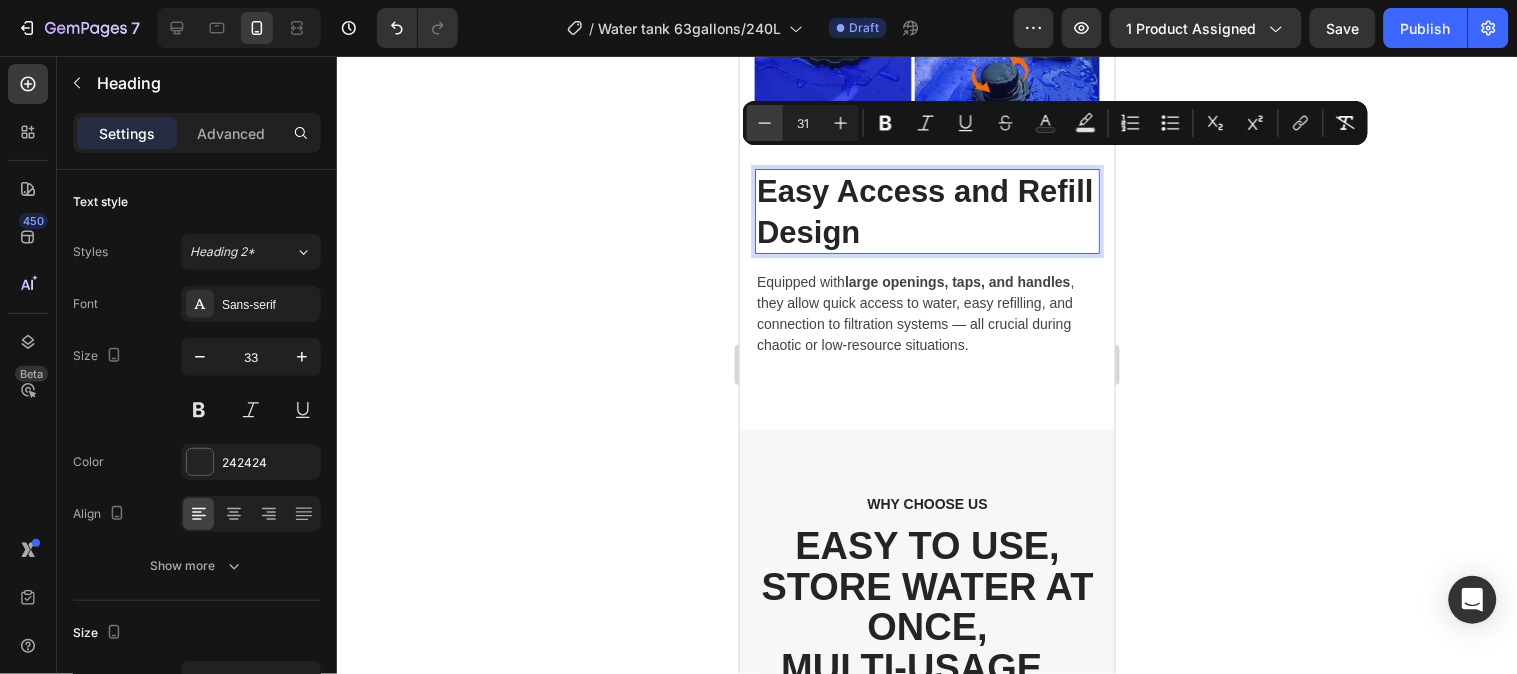 click 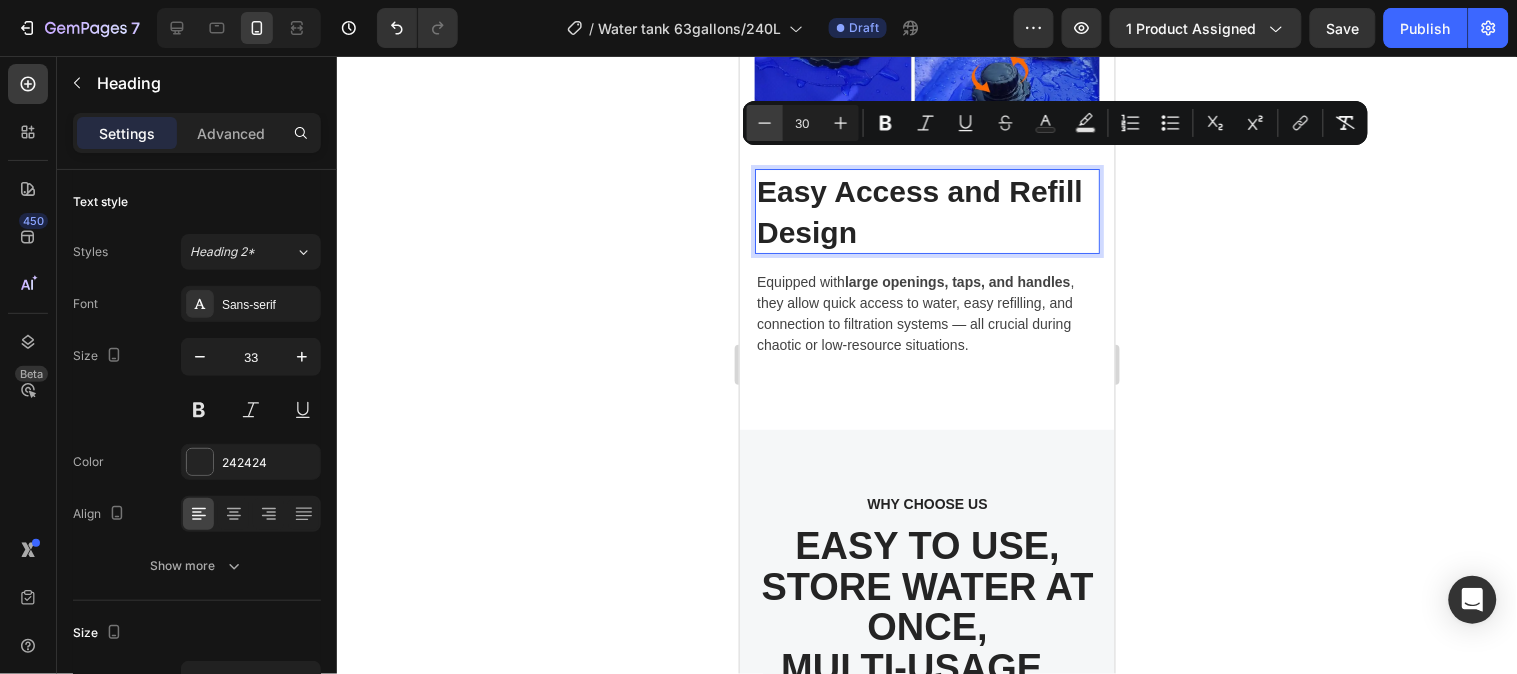 click 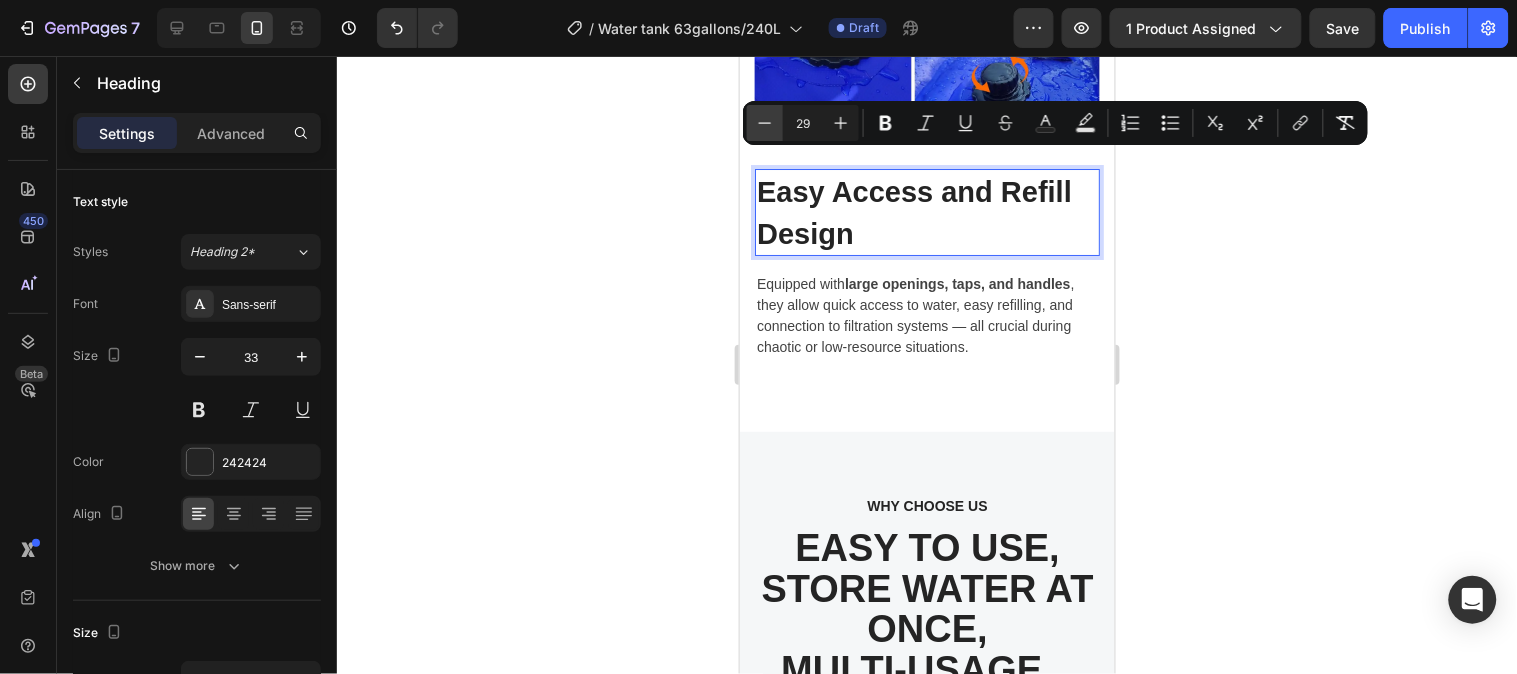 click 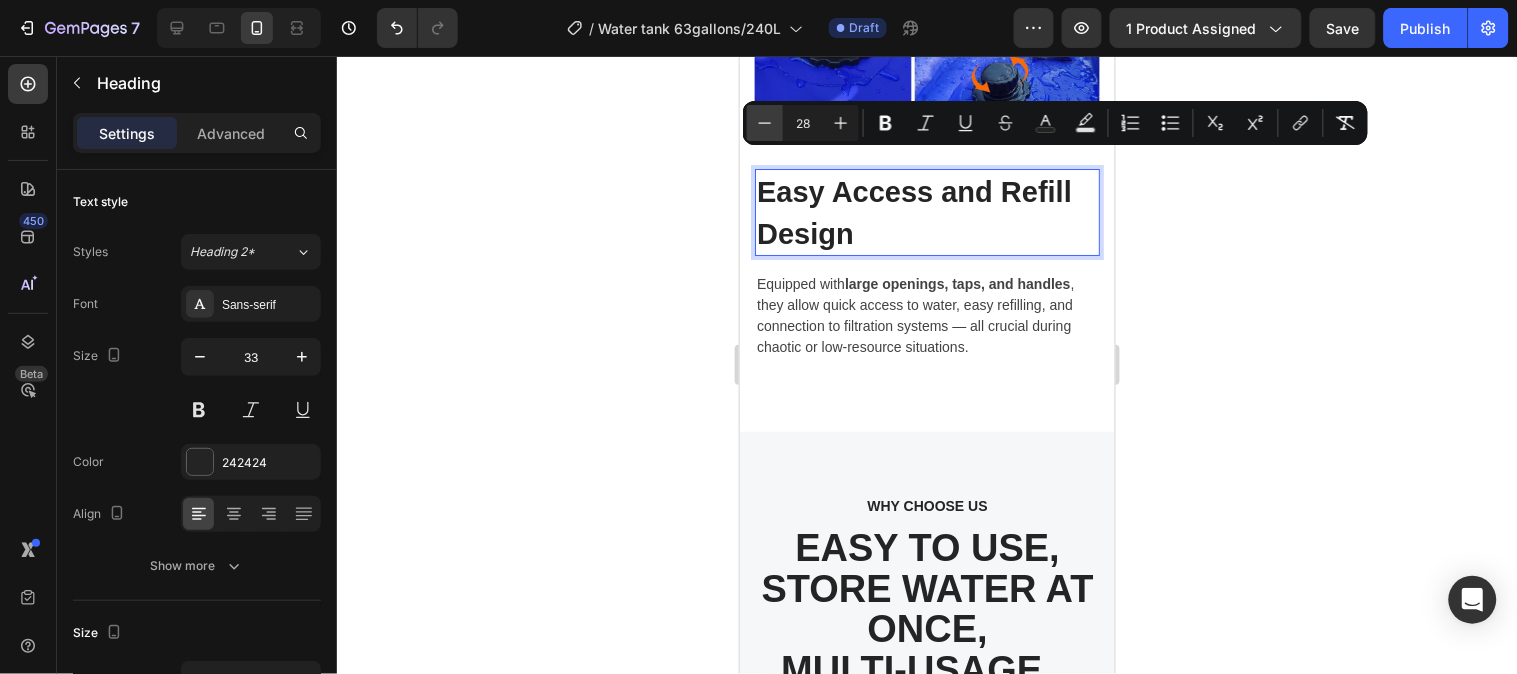 click 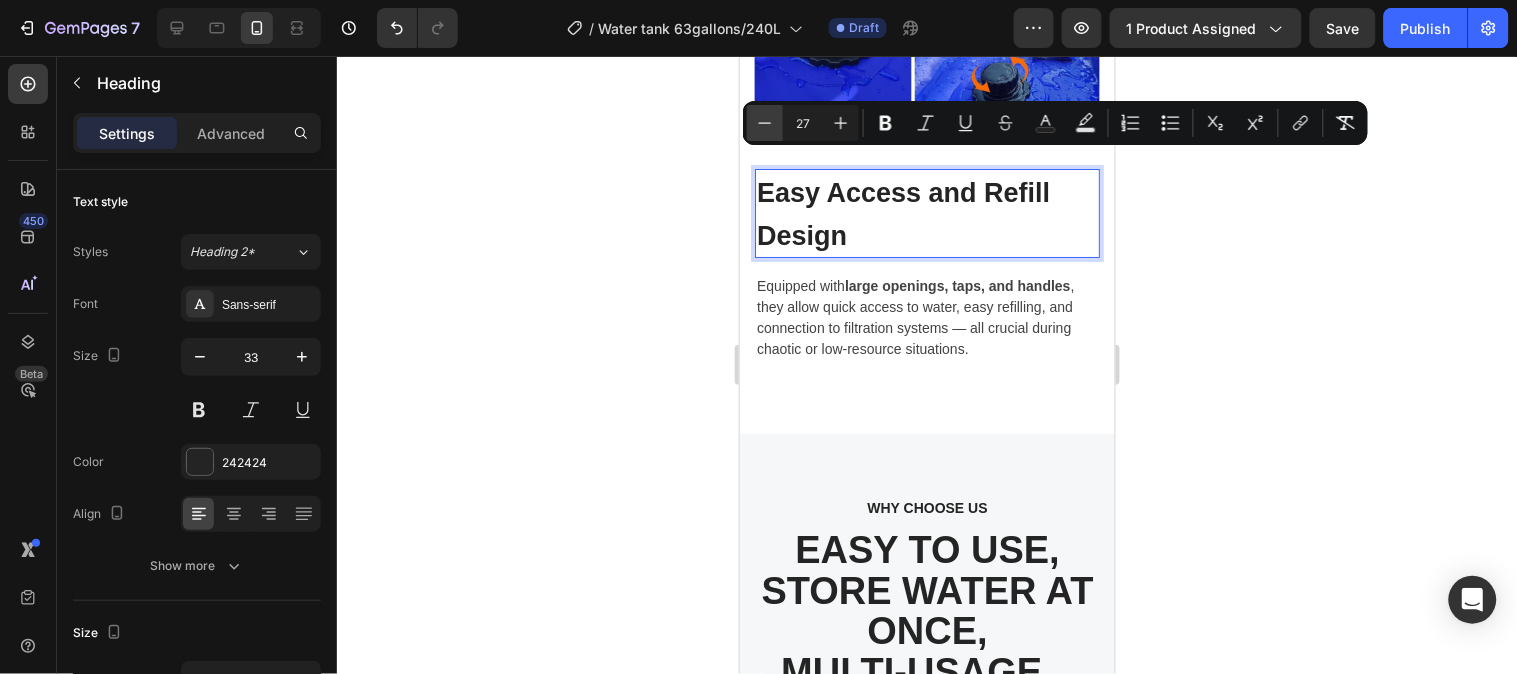click 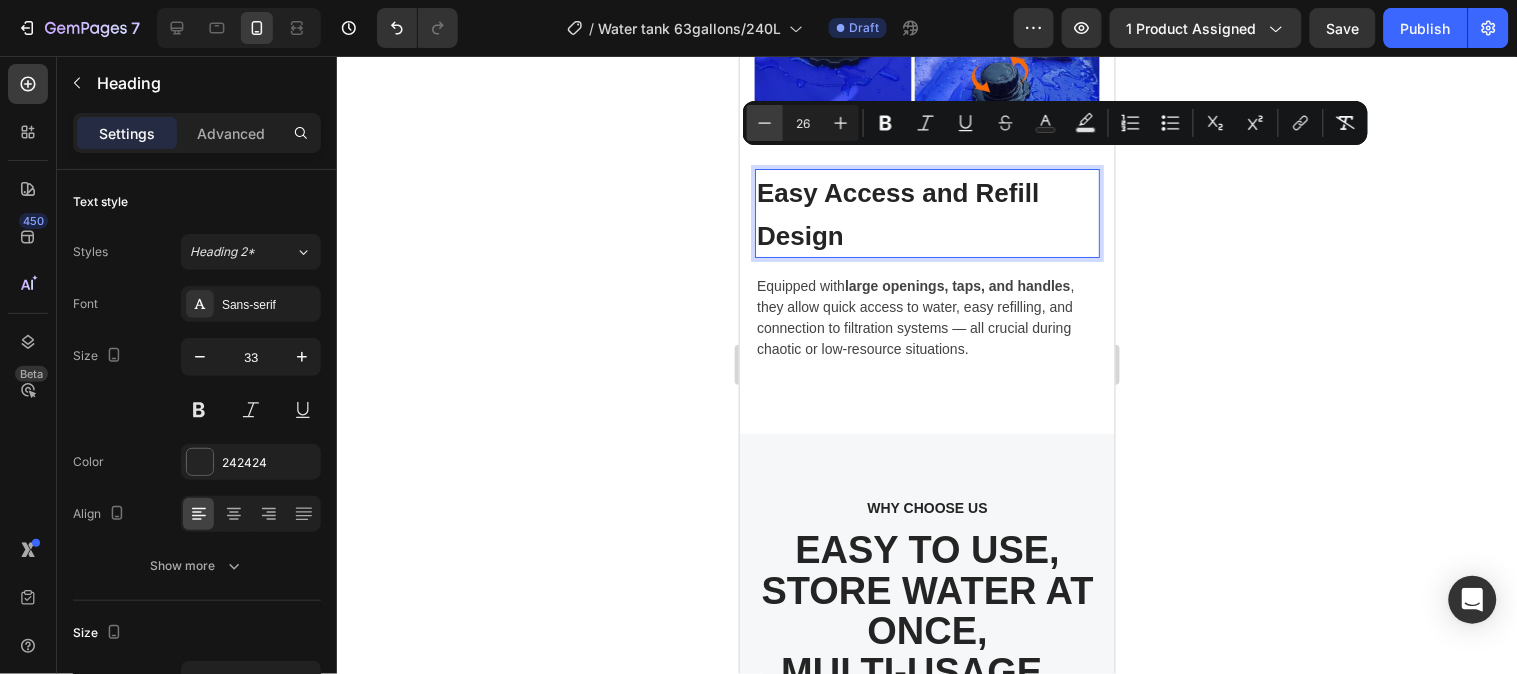 click 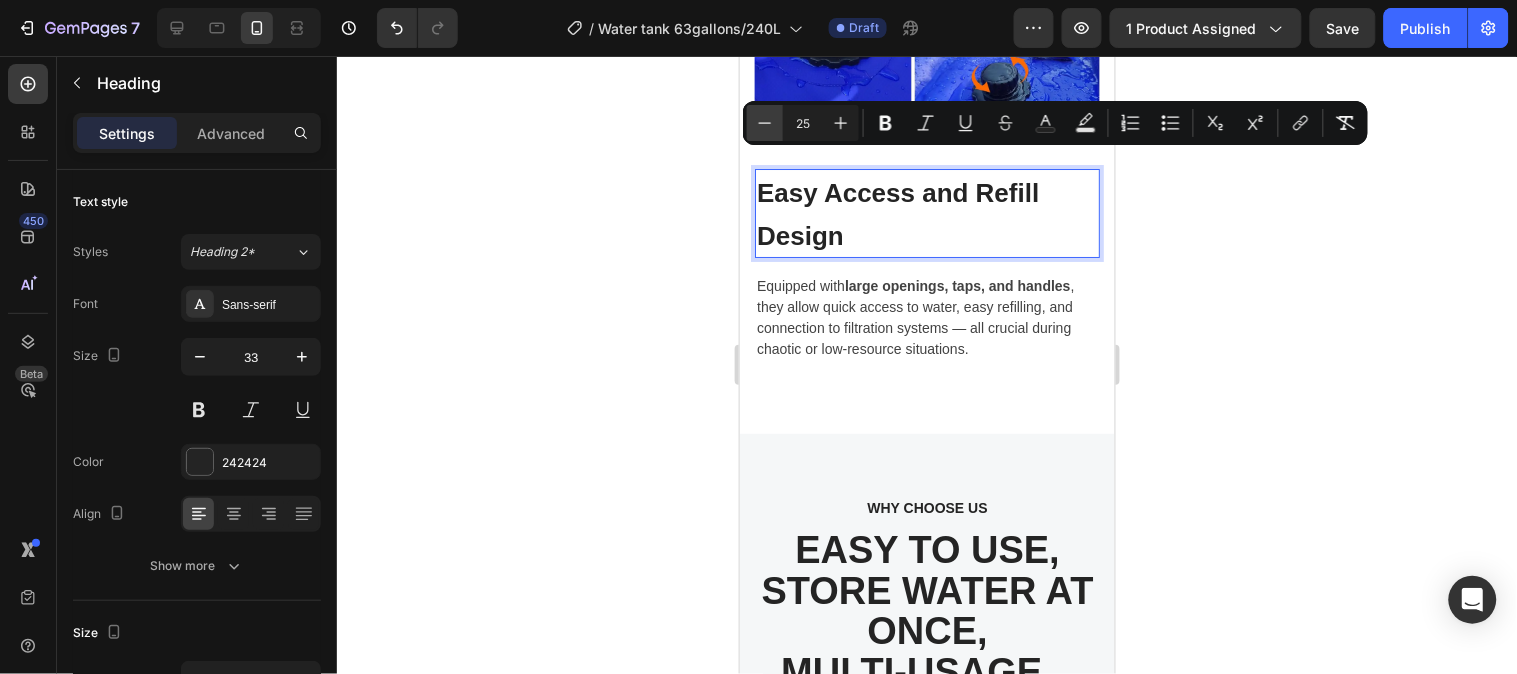click 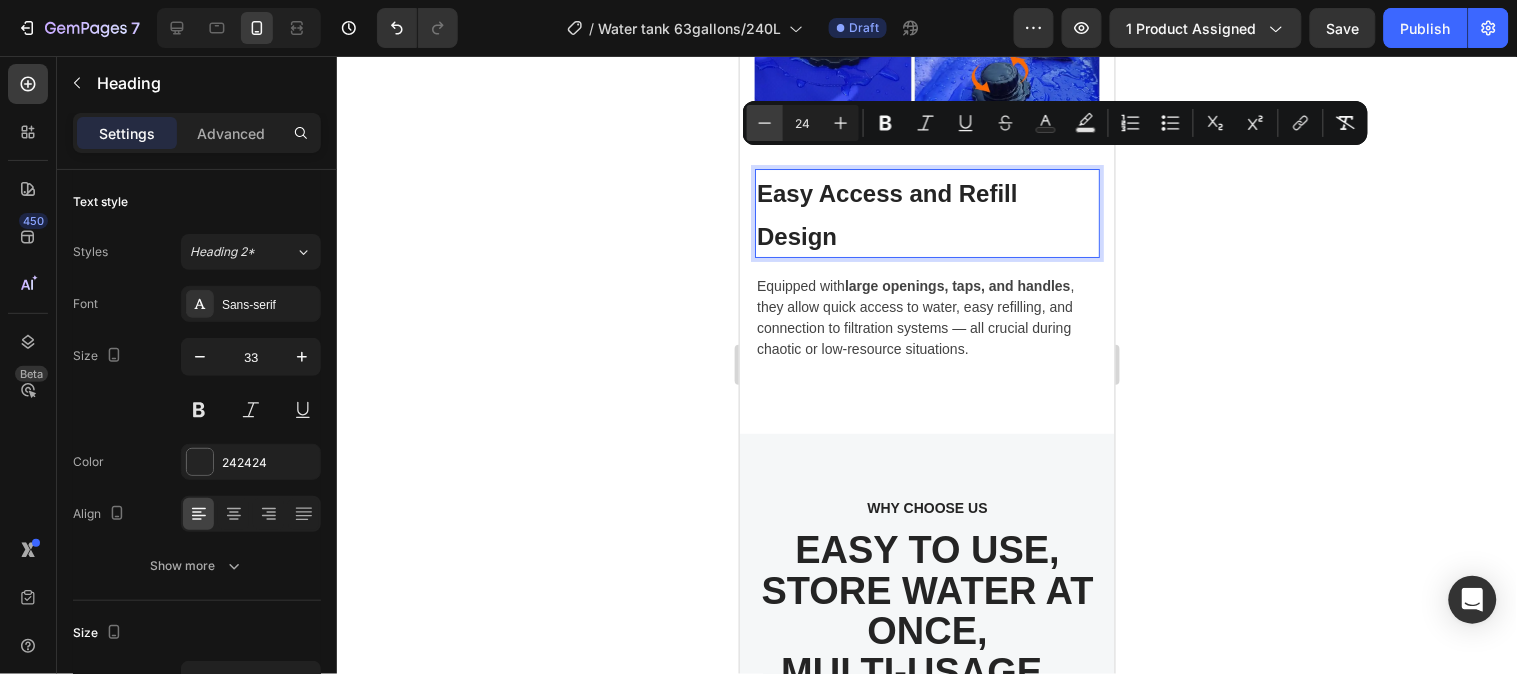 click 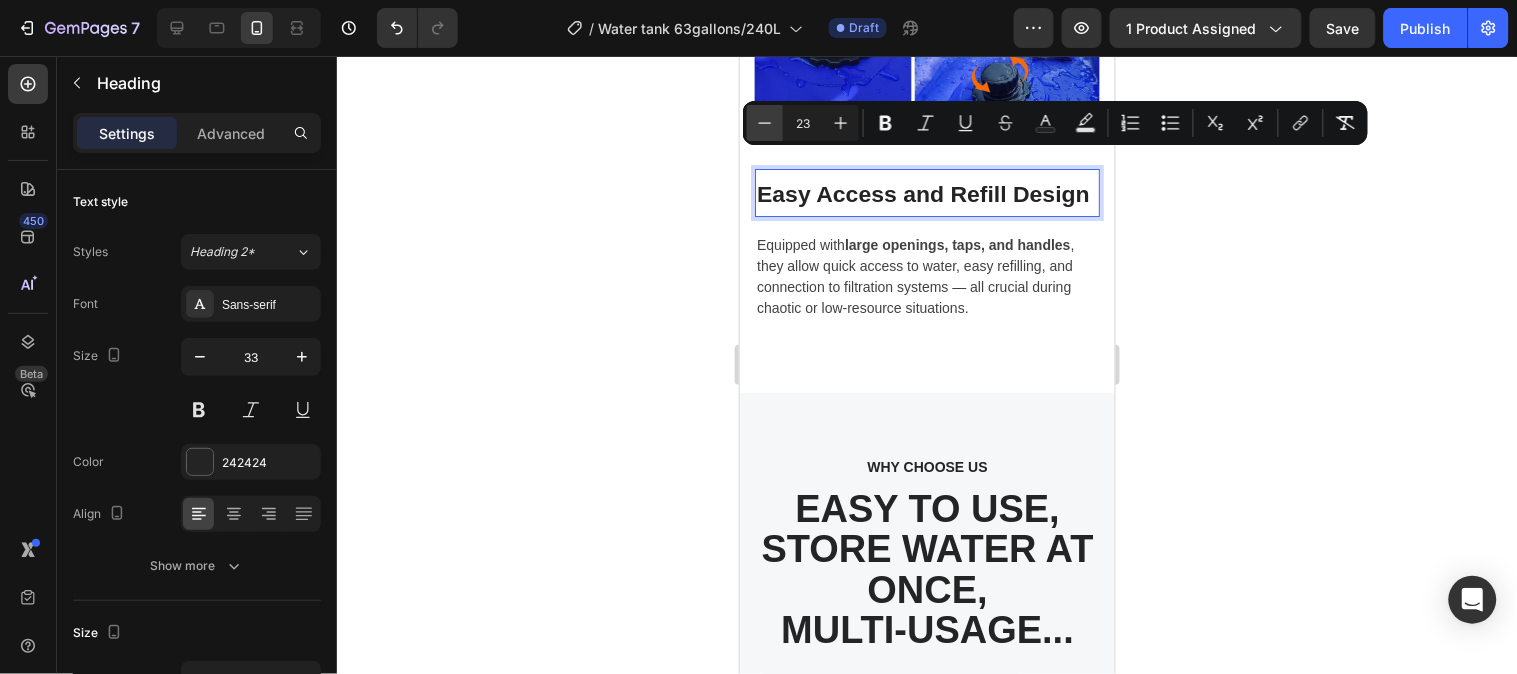 click 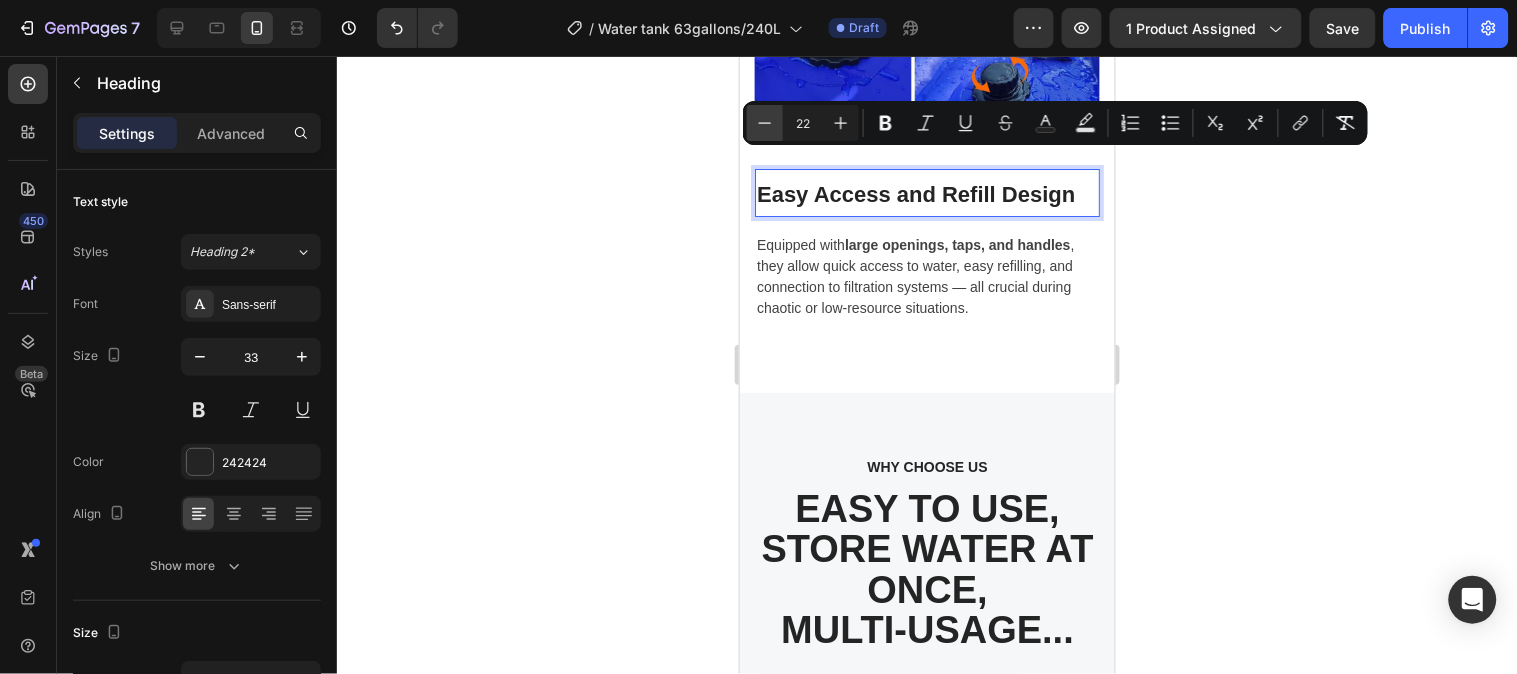 click 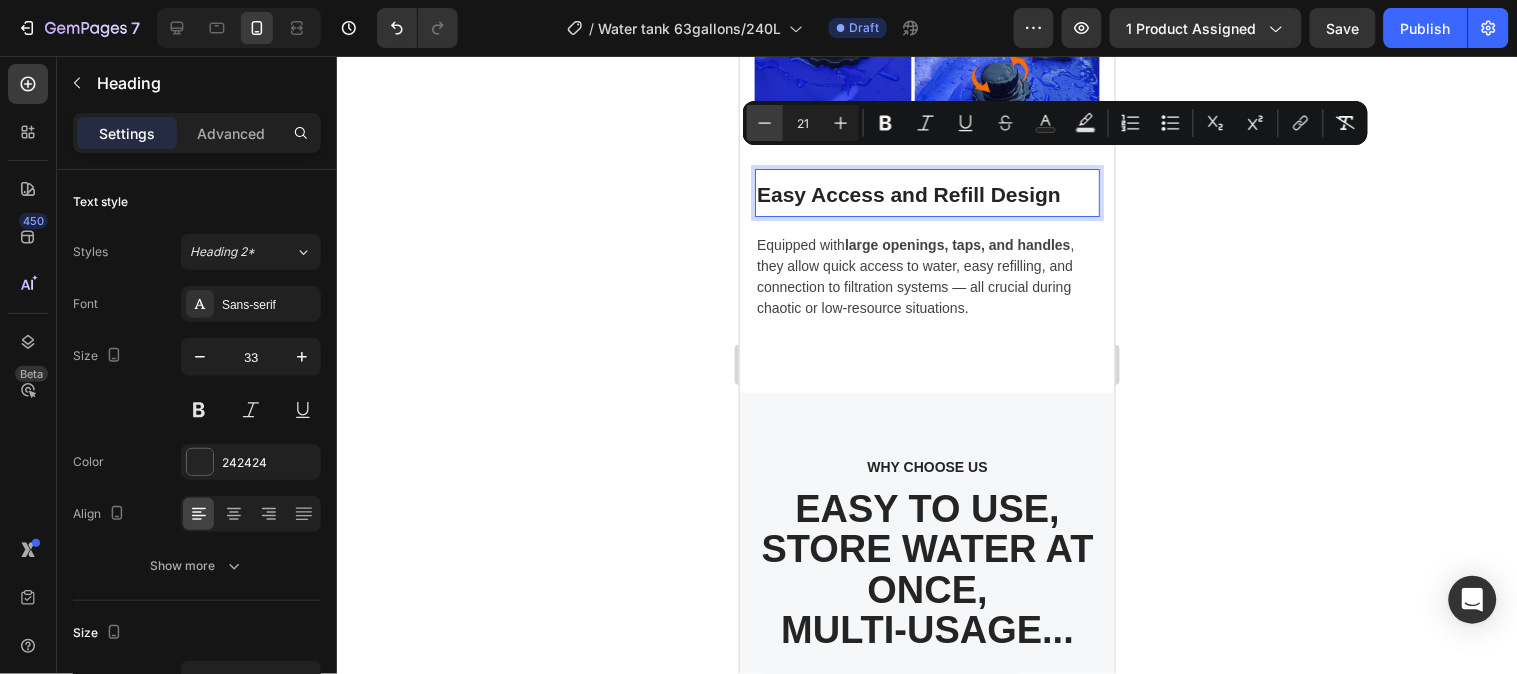 click 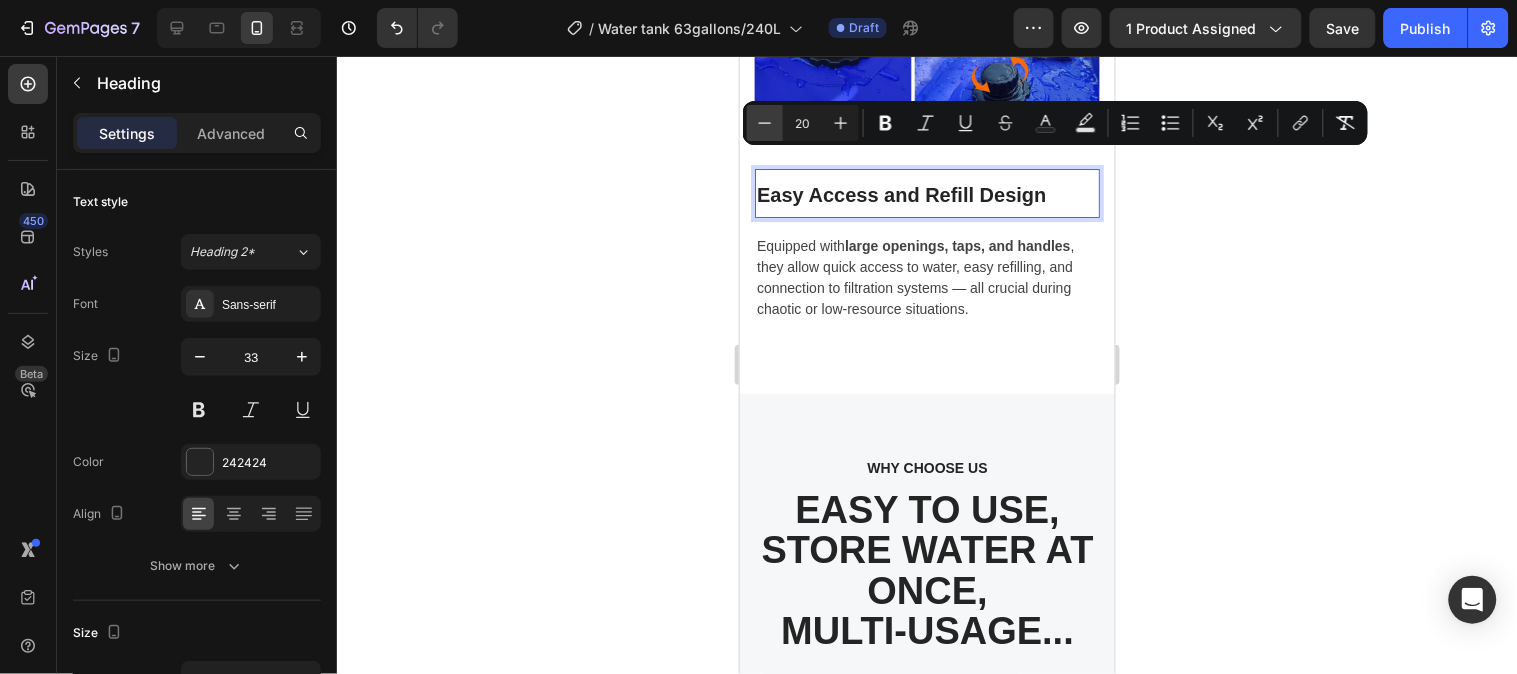 click 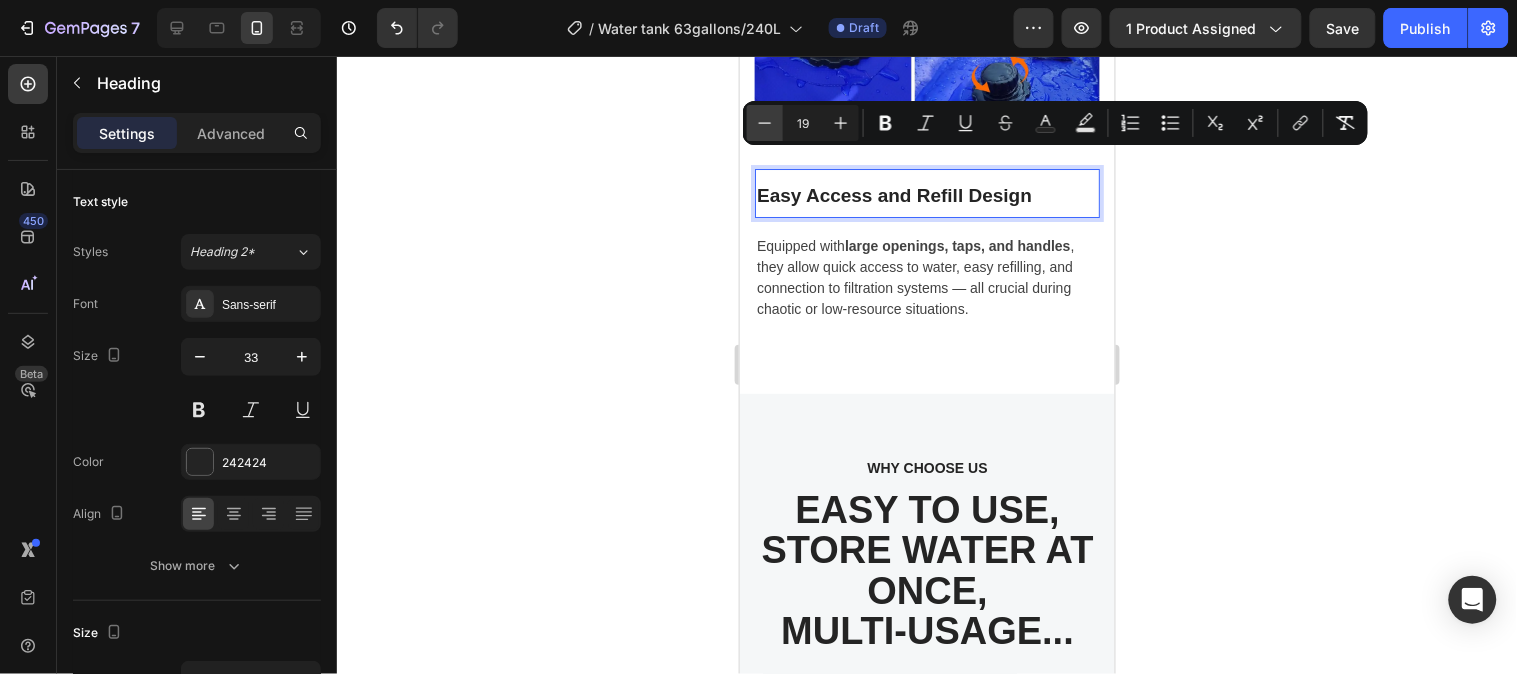 click 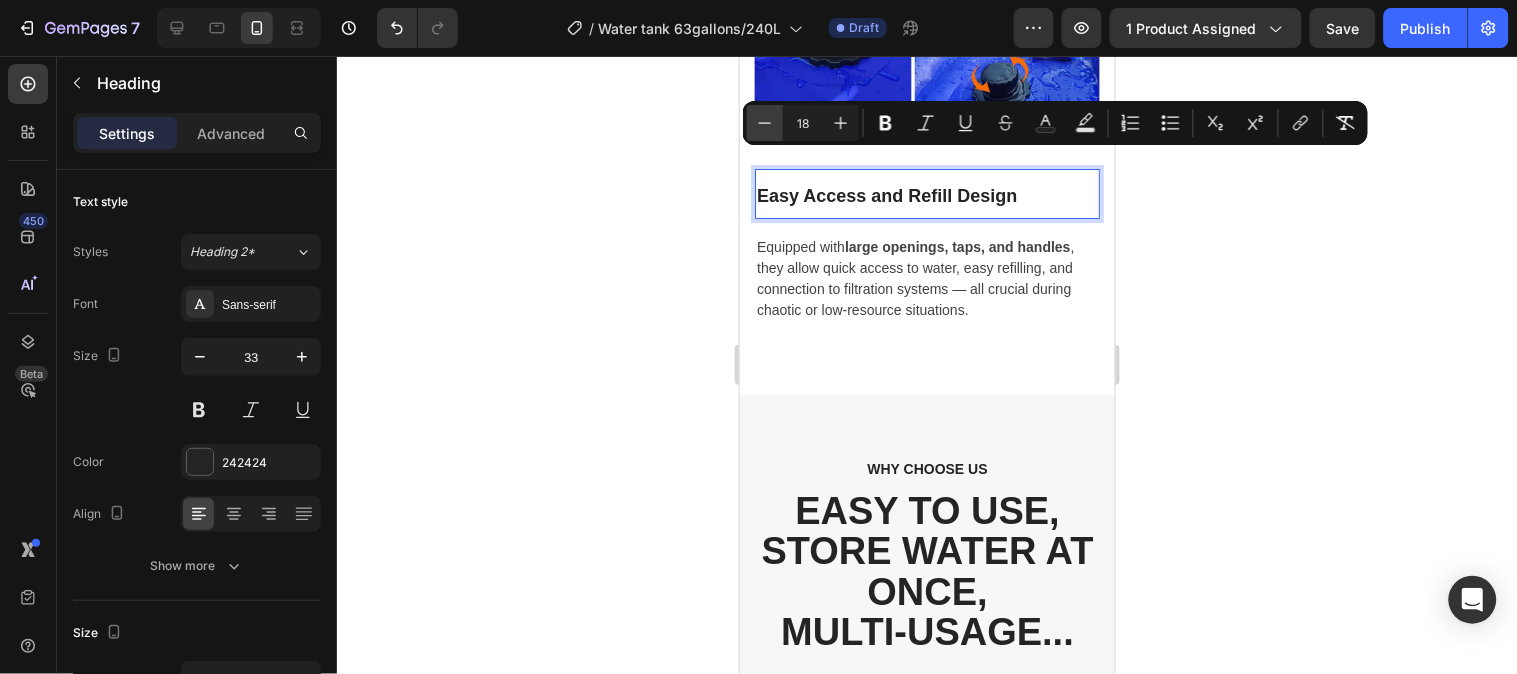 click 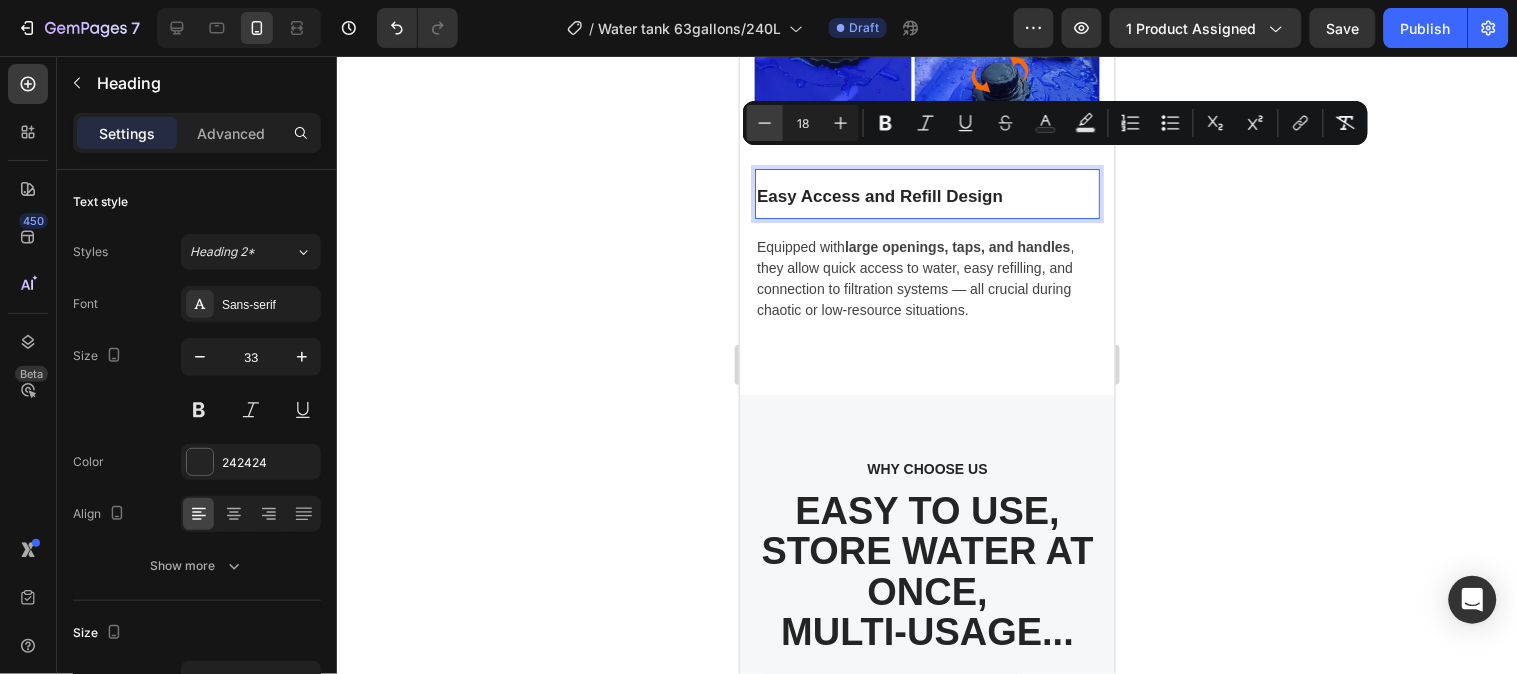 type on "17" 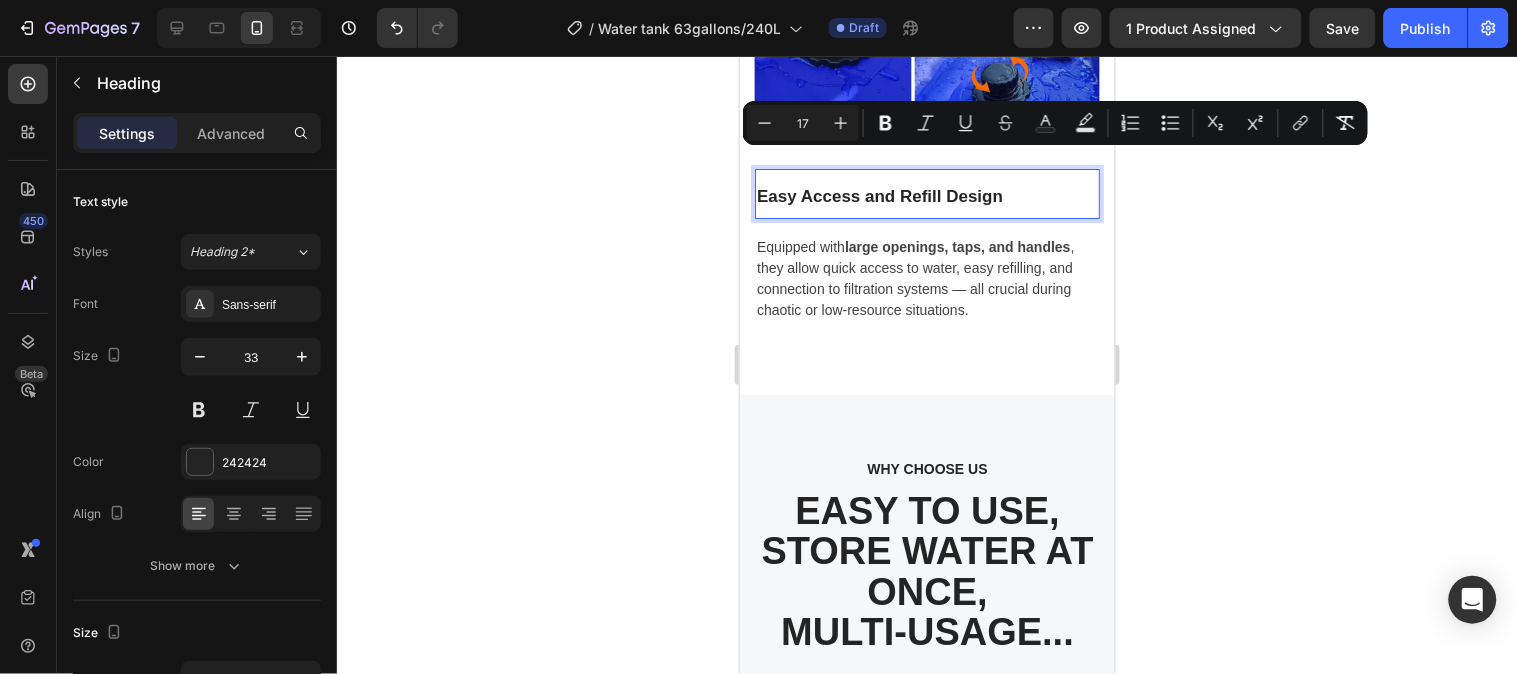 click 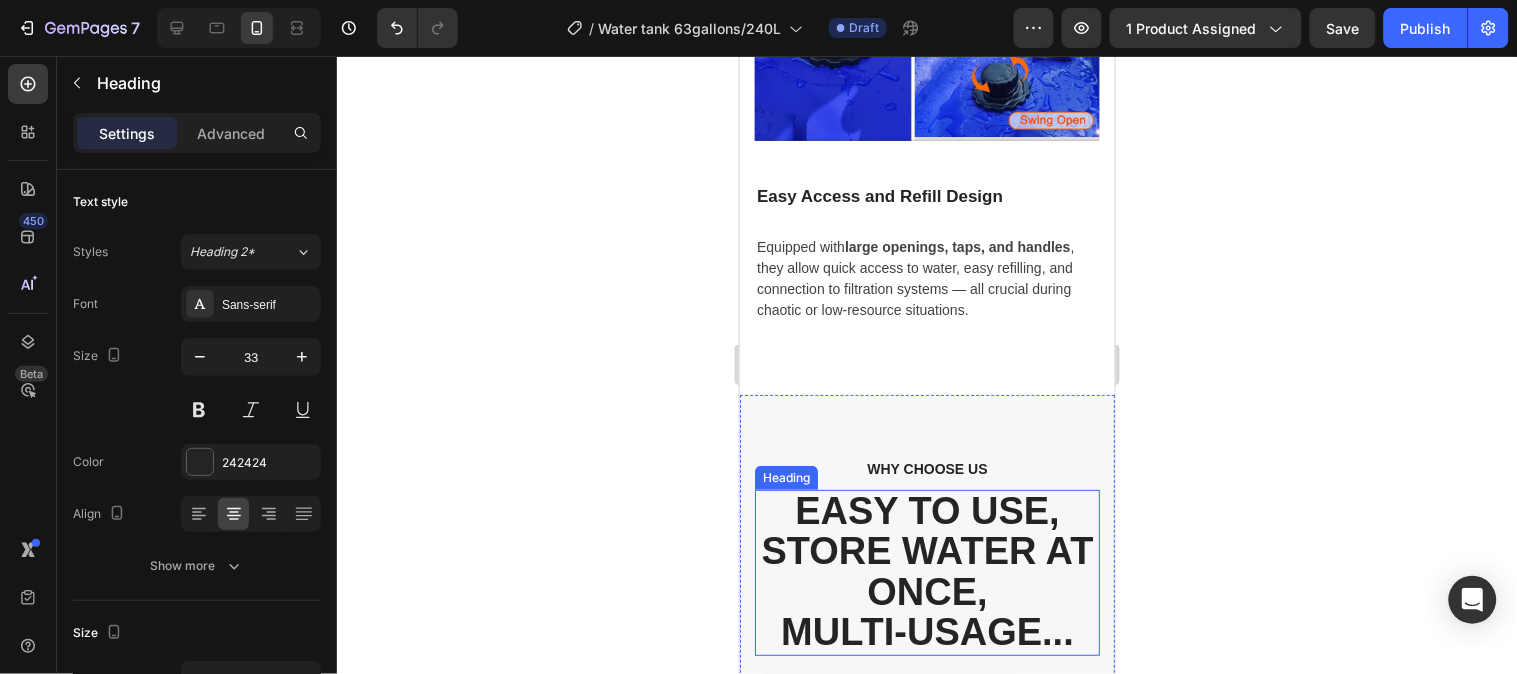 click on "EASY TO USE, STORE WATER AT ONCE," at bounding box center [926, 550] 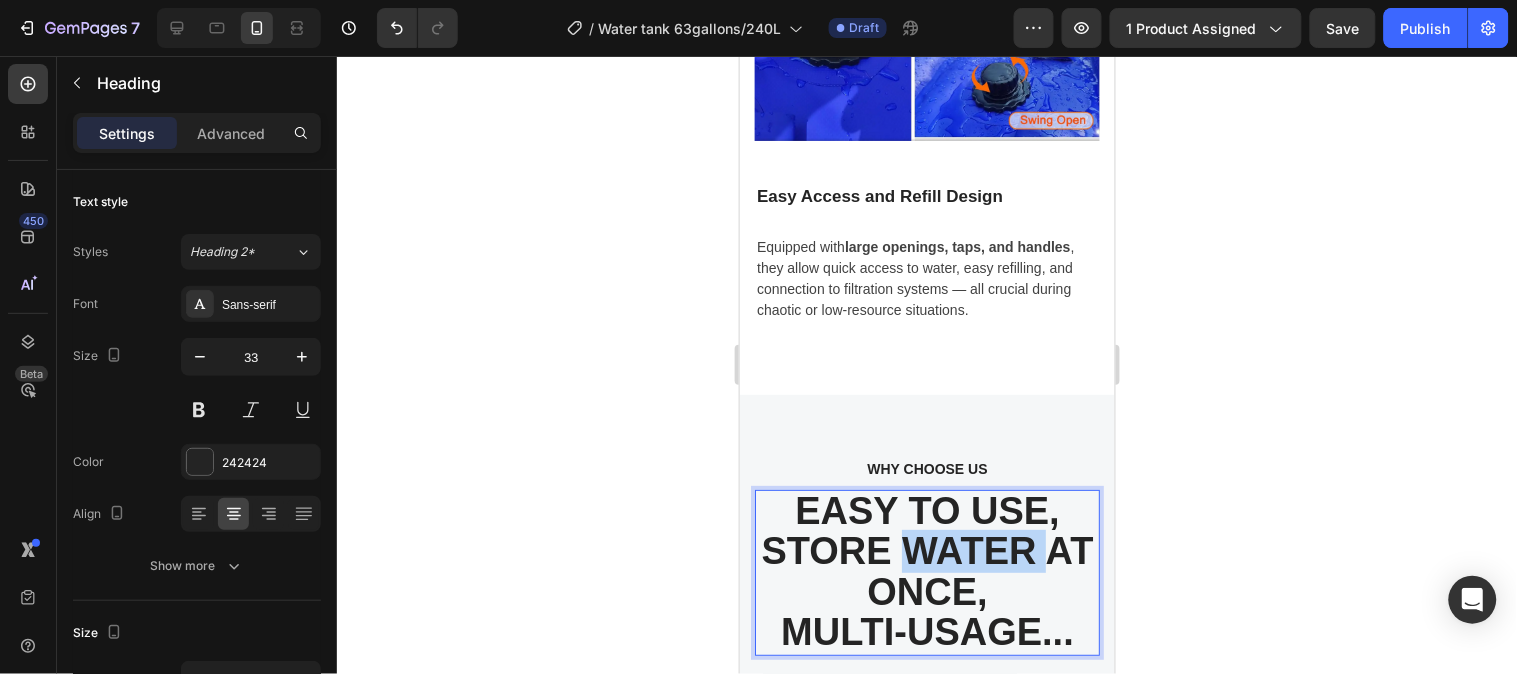 click on "EASY TO USE, STORE WATER AT ONCE," at bounding box center (926, 550) 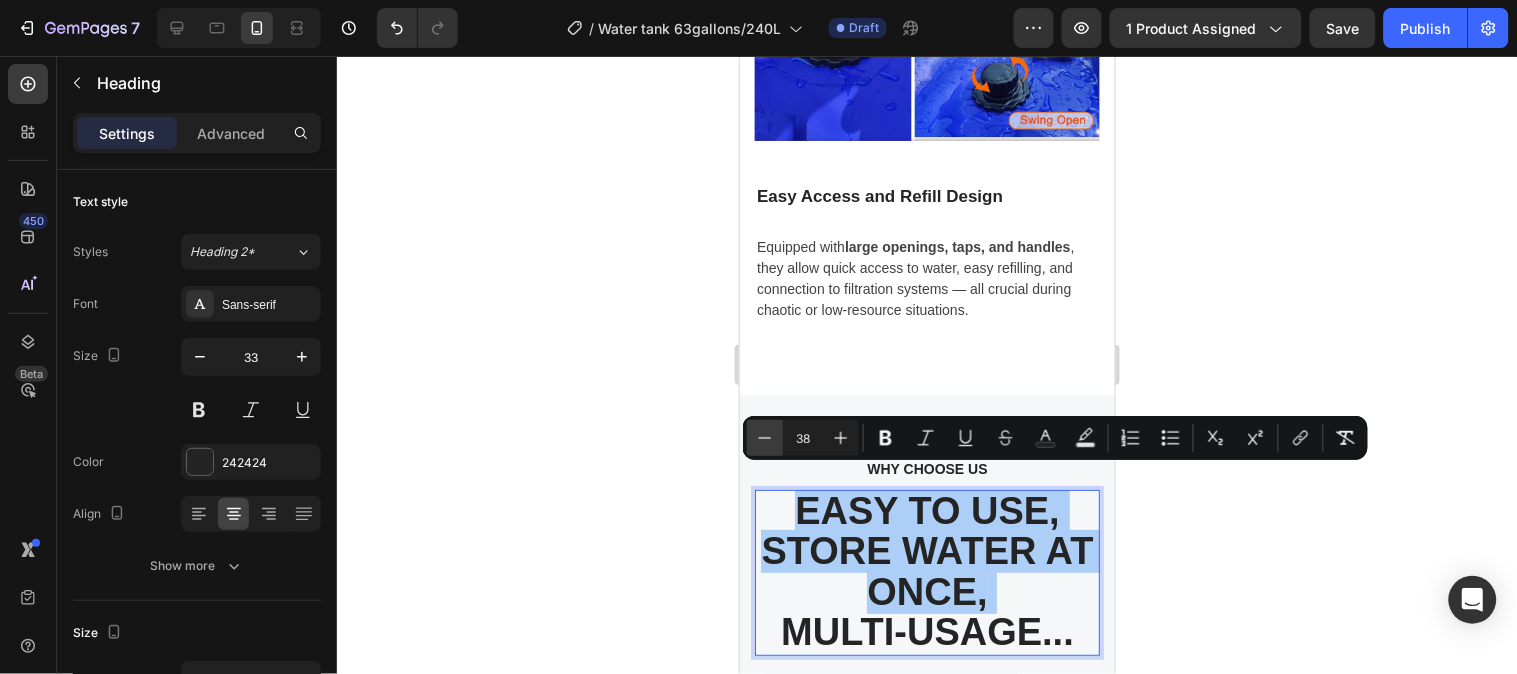 click 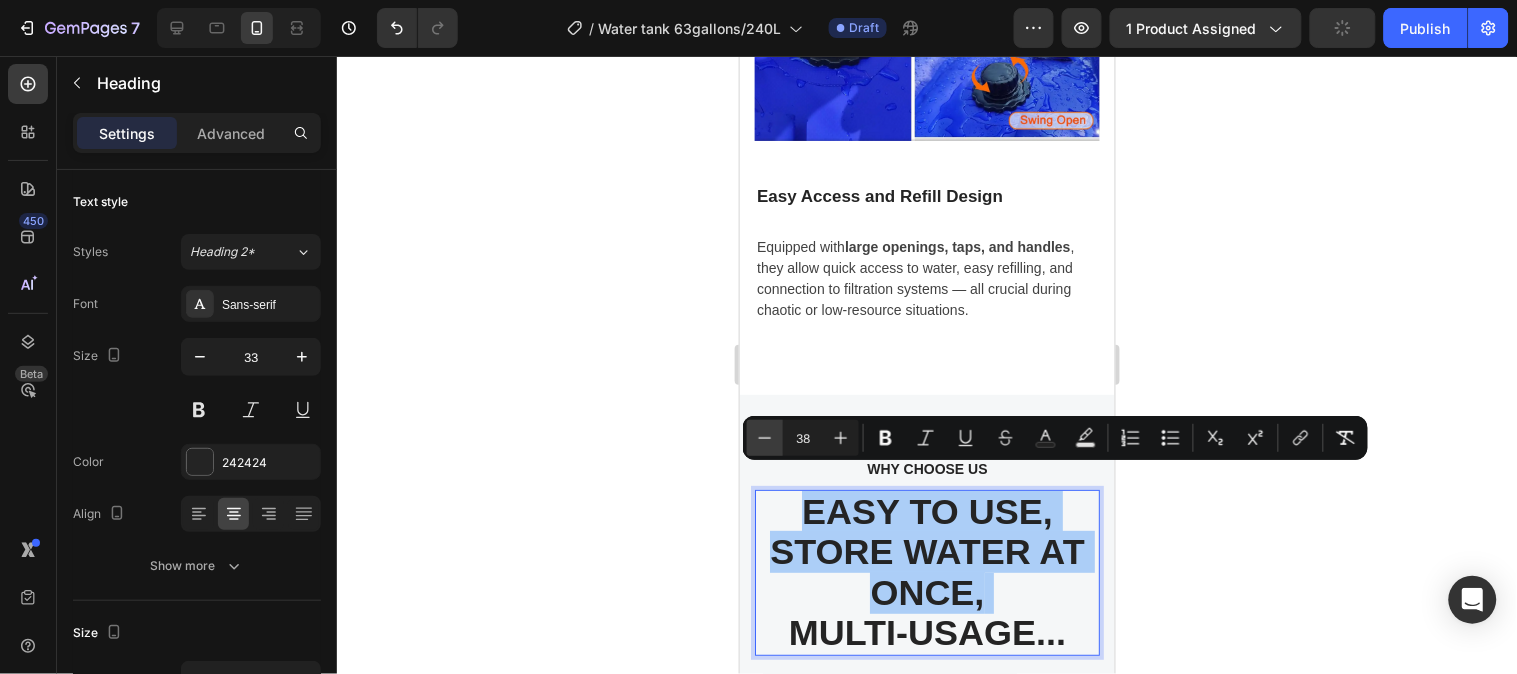 click 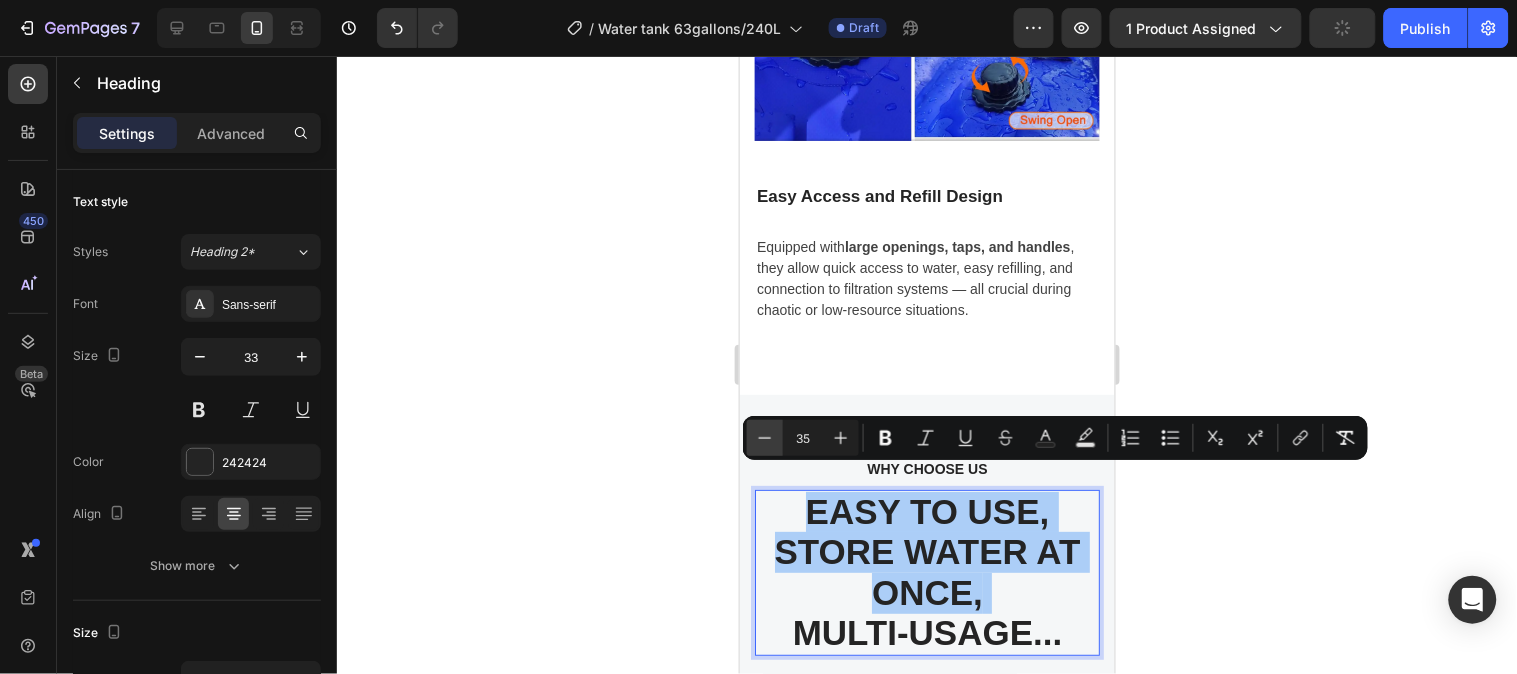 click 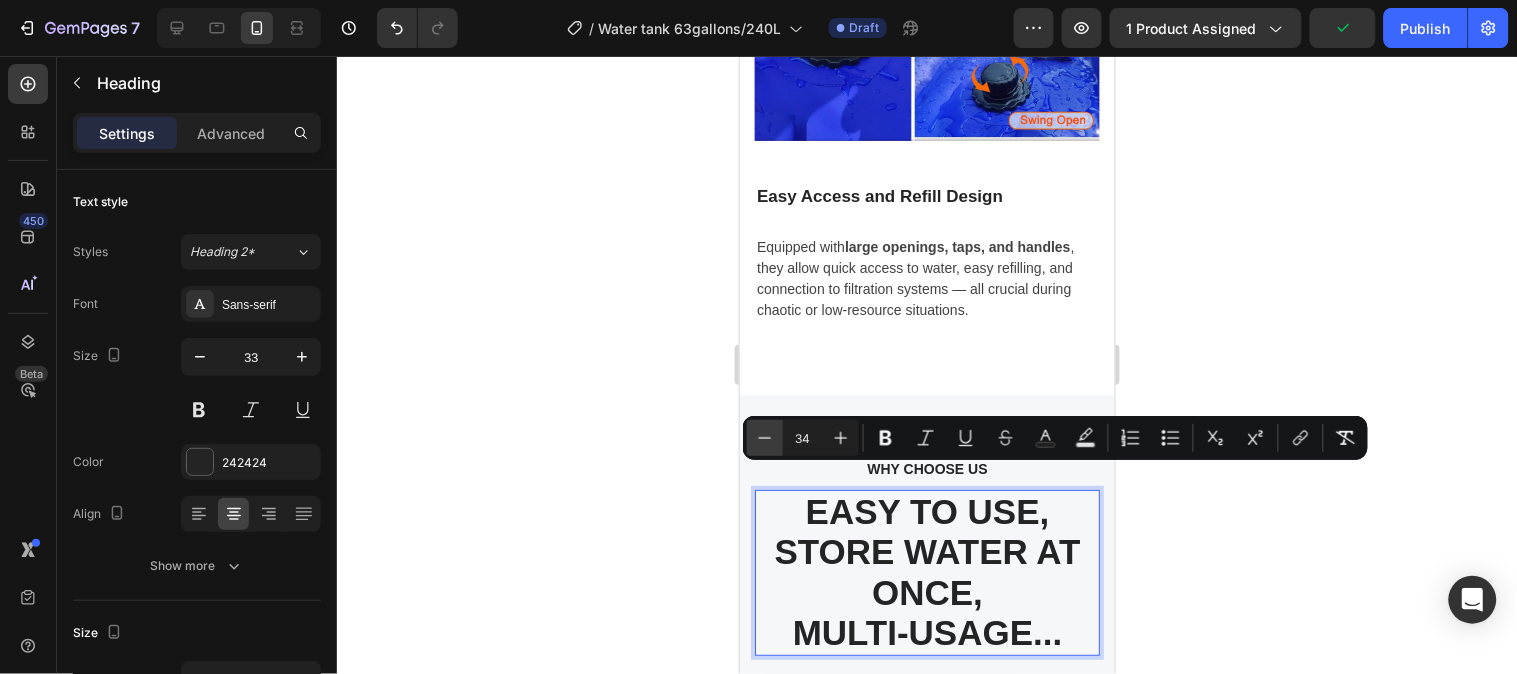 click 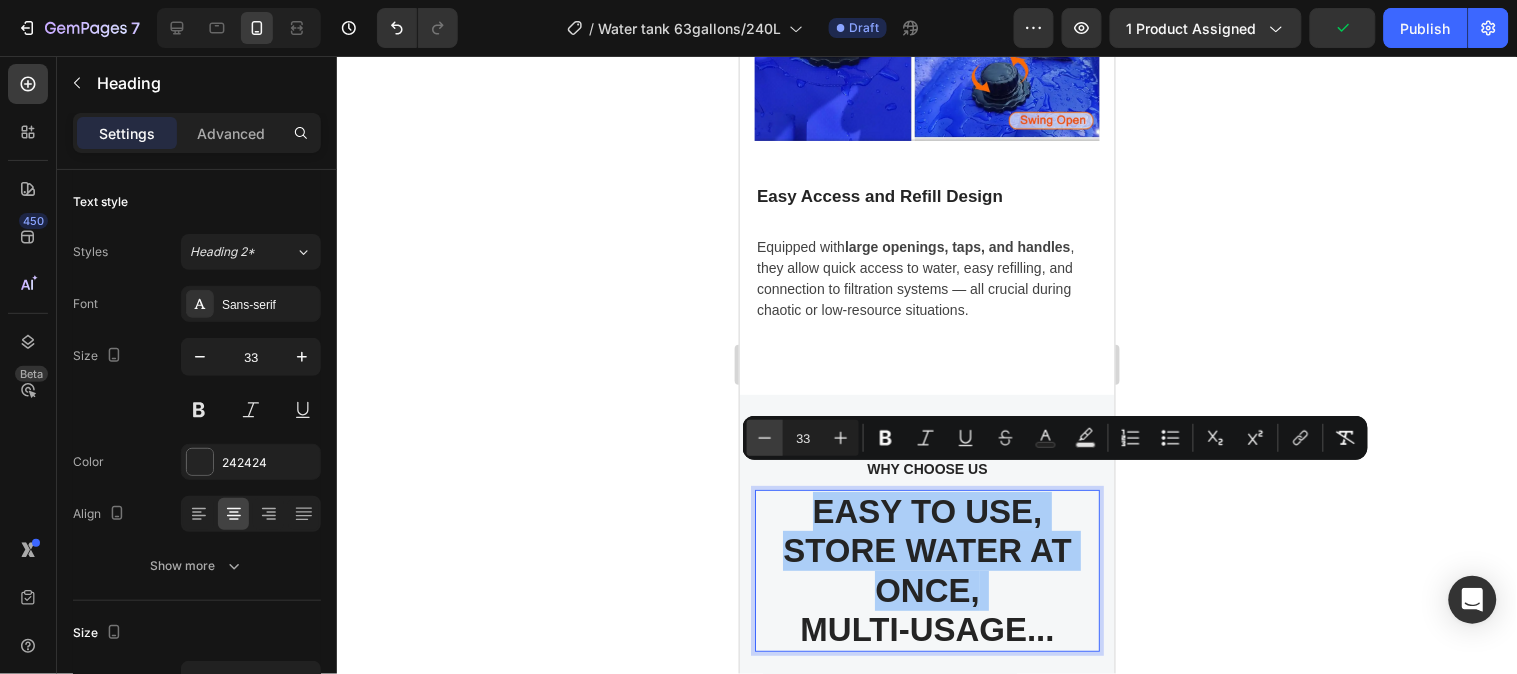 click 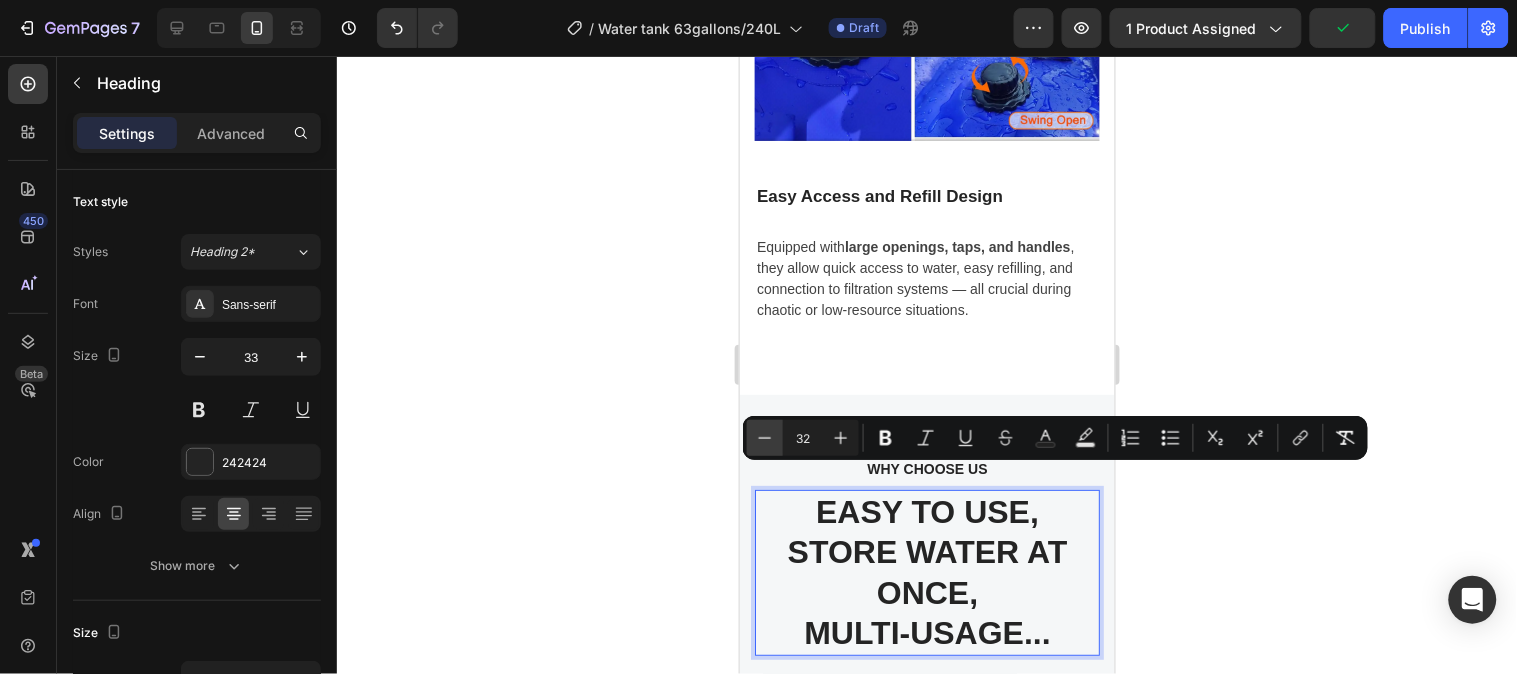 click 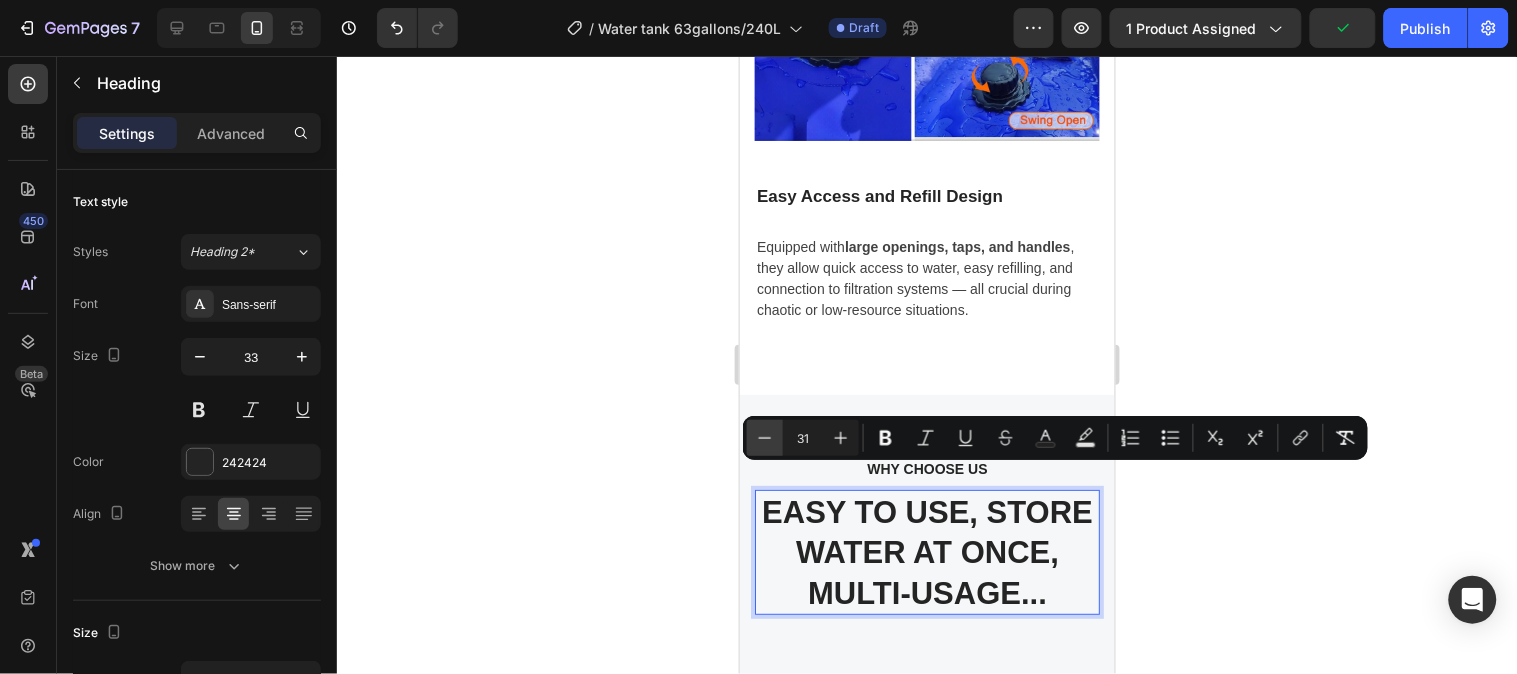 click 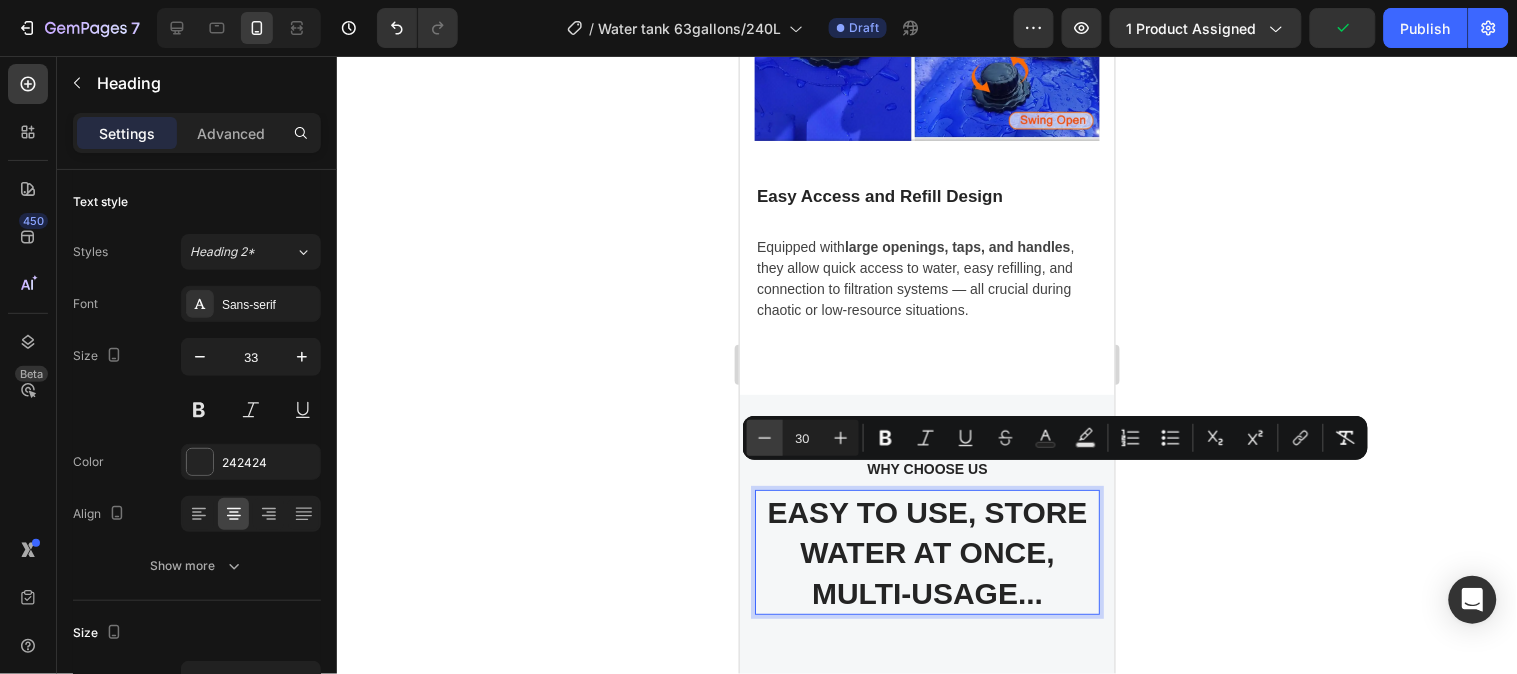 click 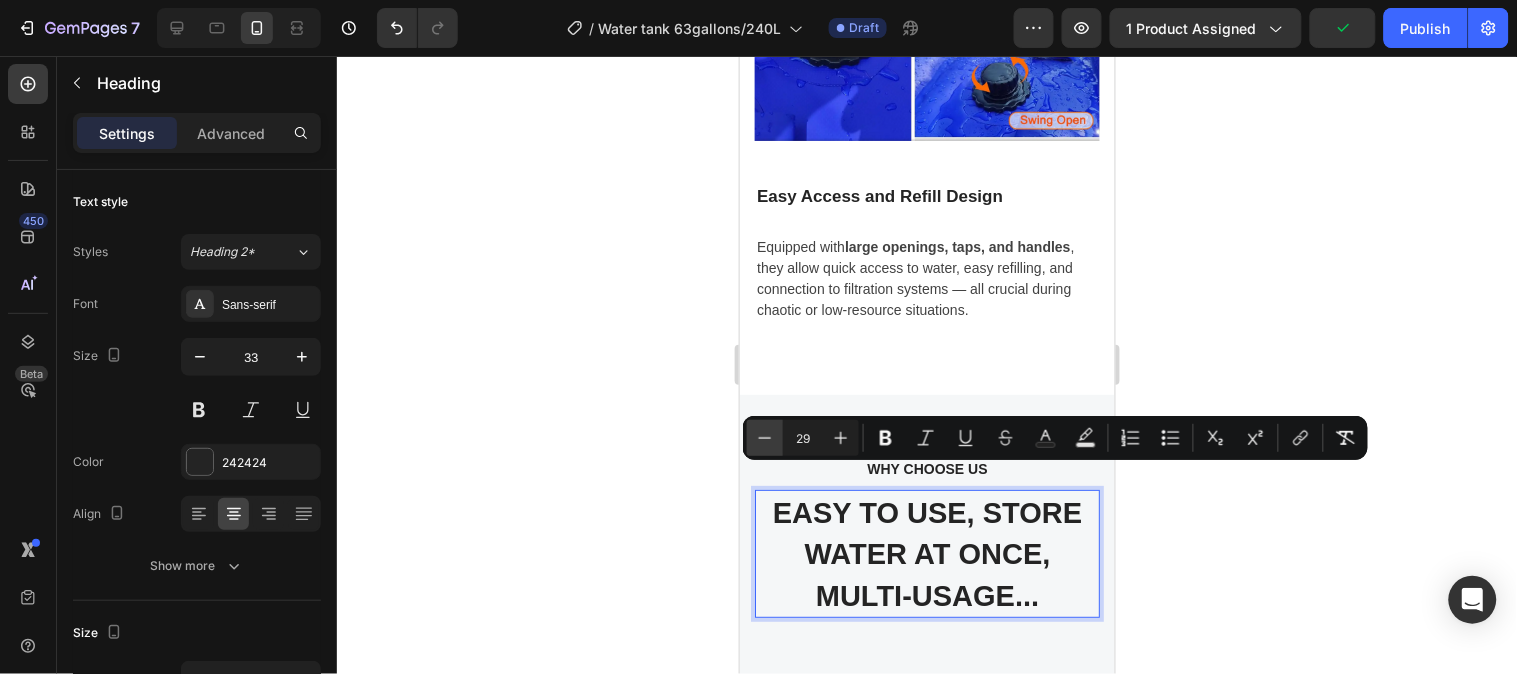 click 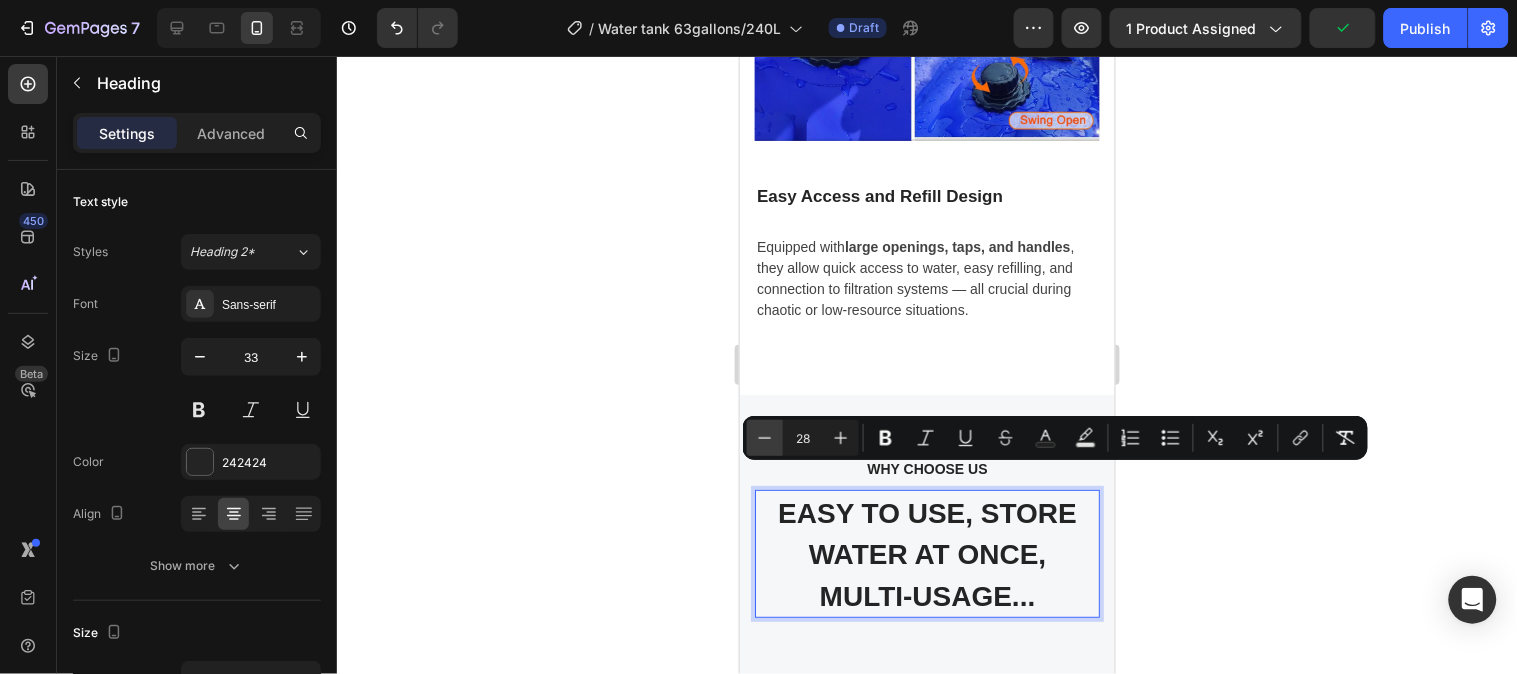 click 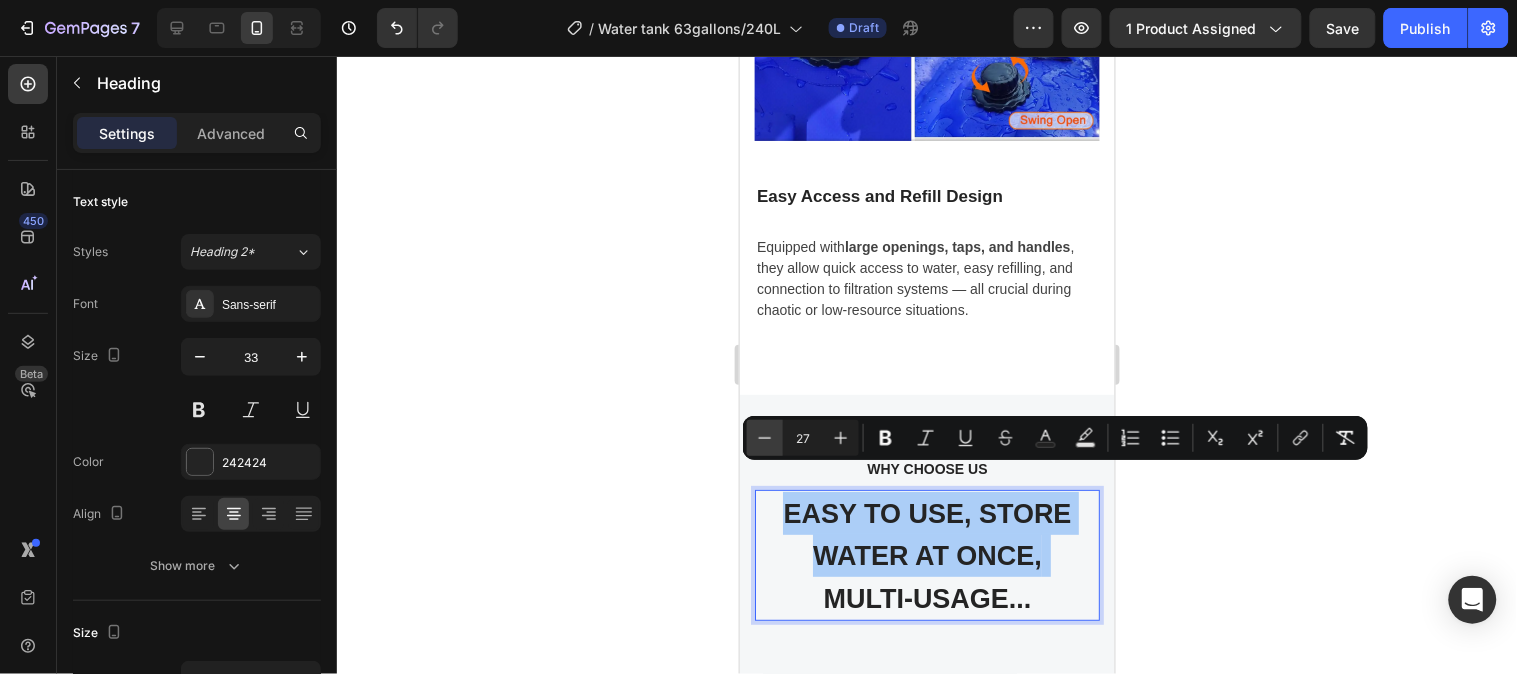 click 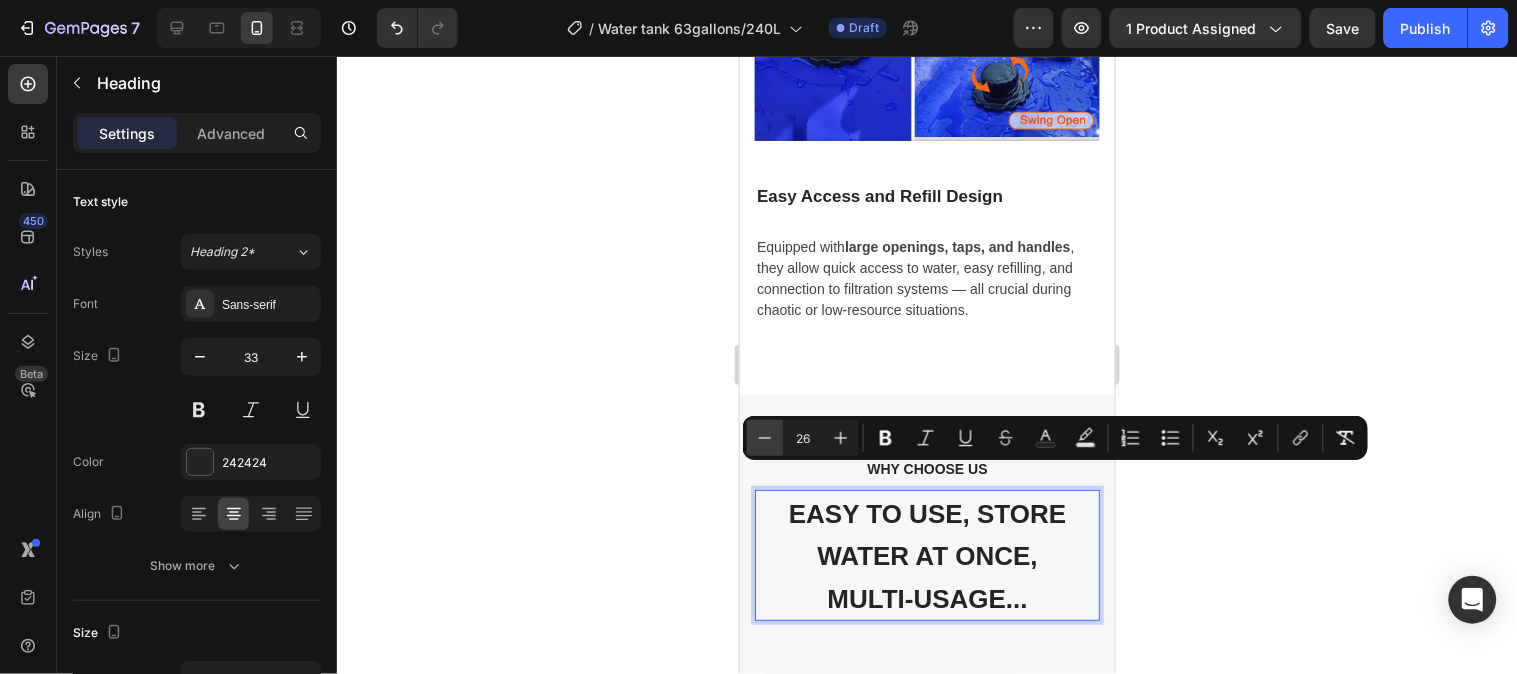 click 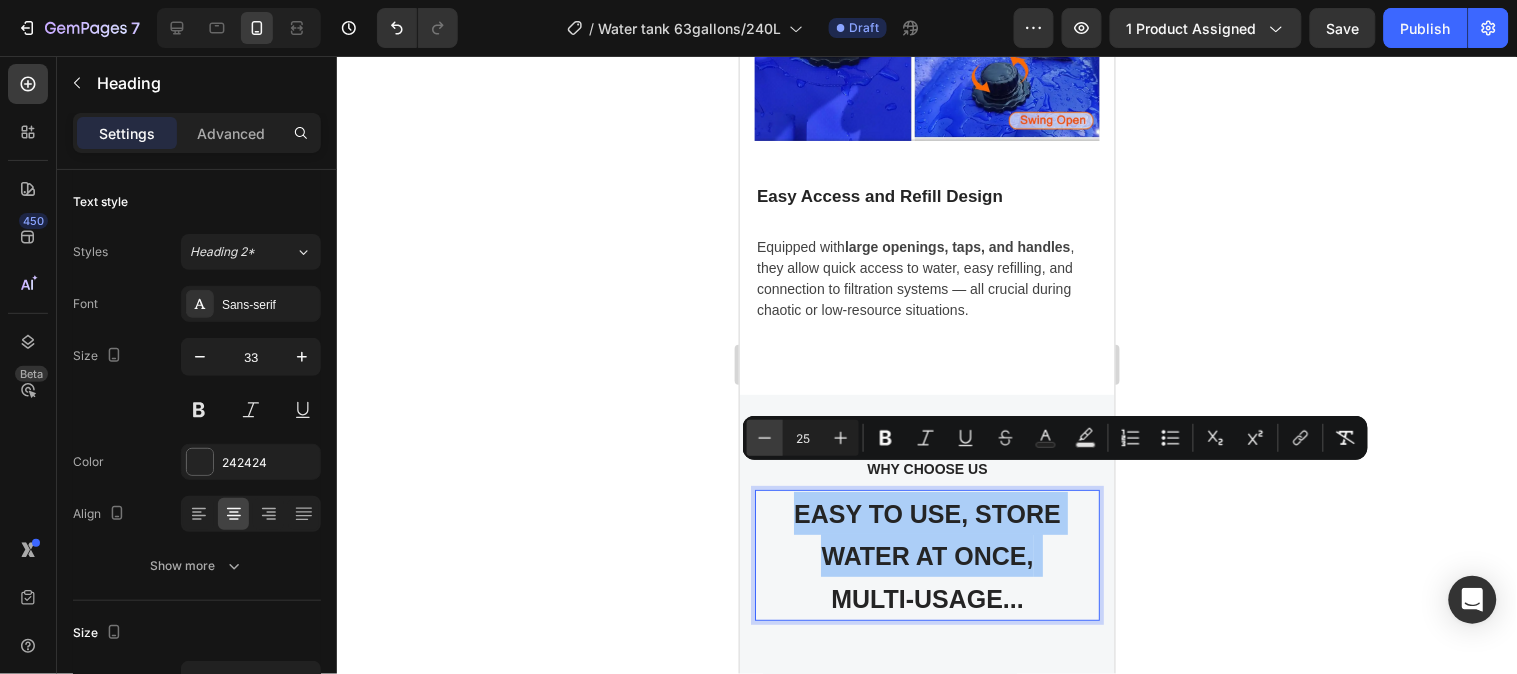 click 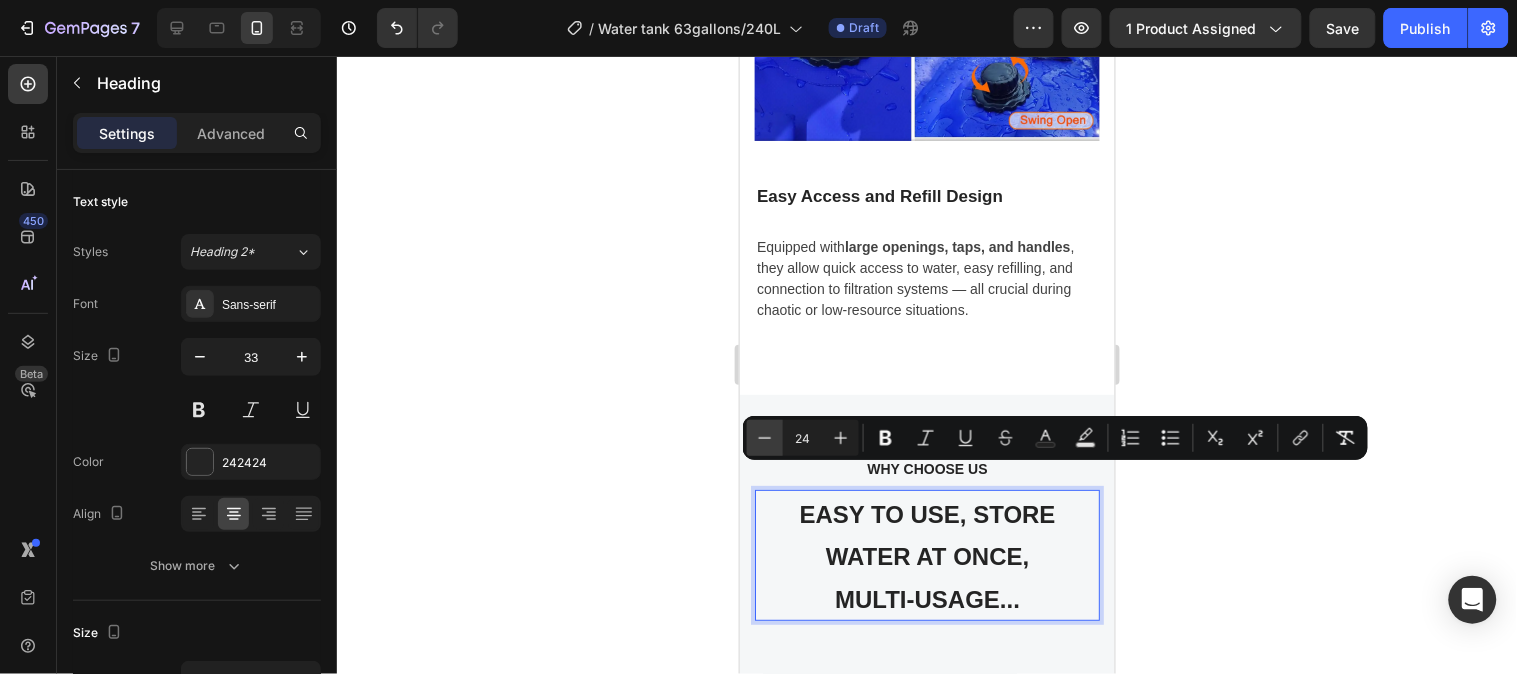 click 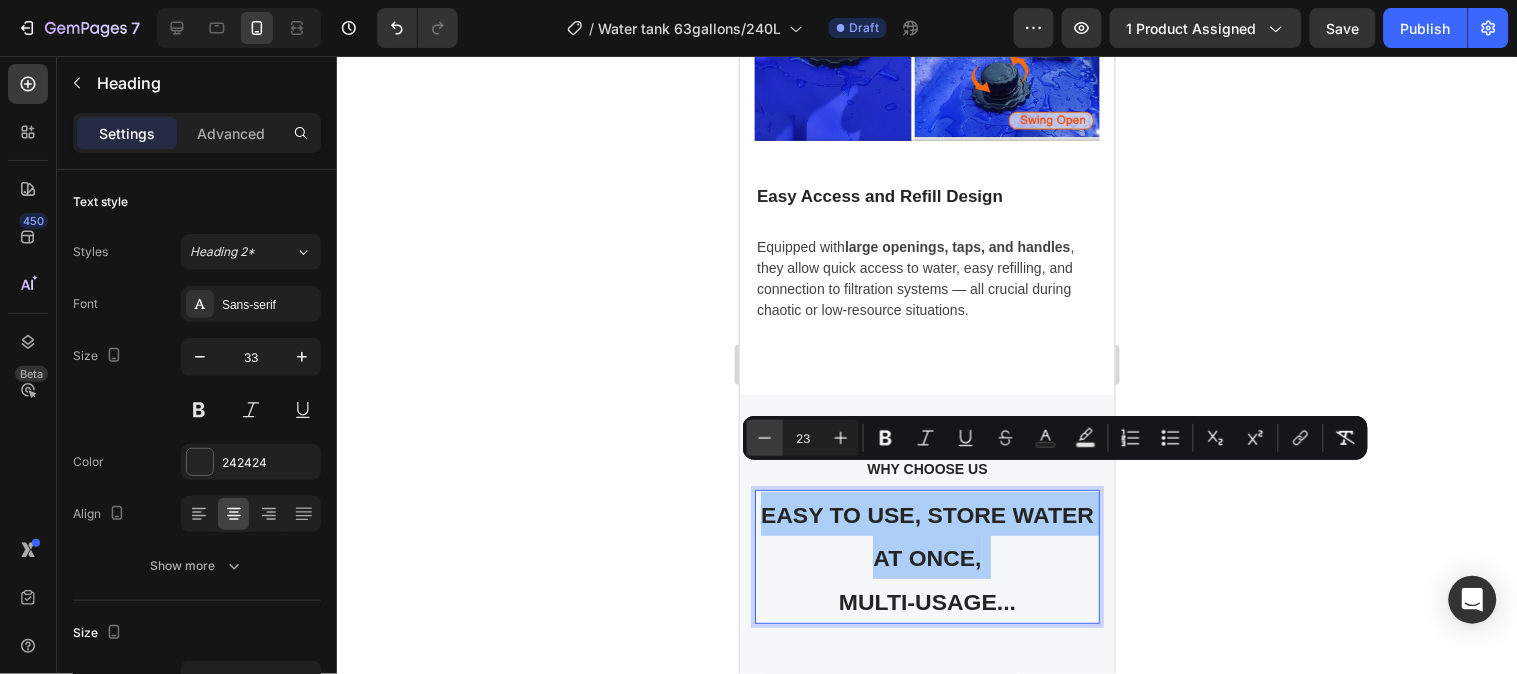 click 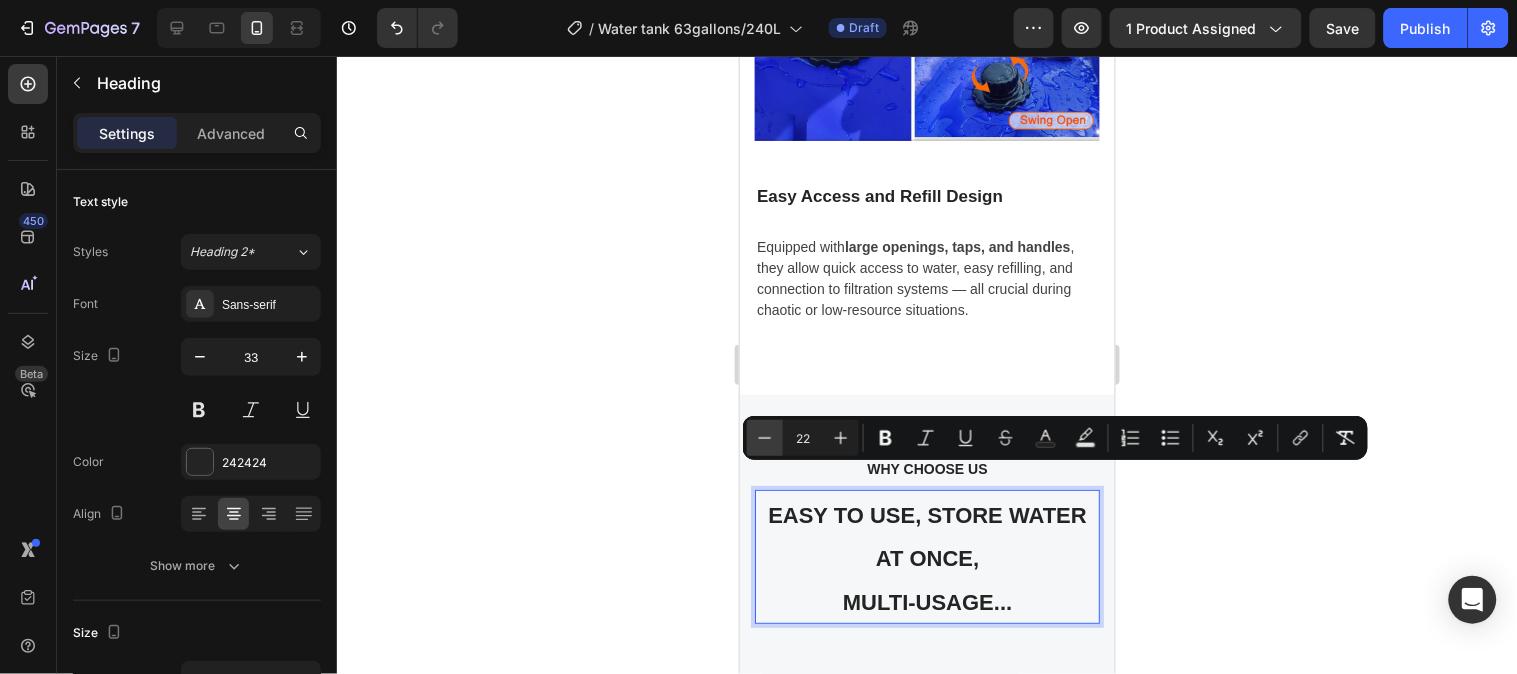 click 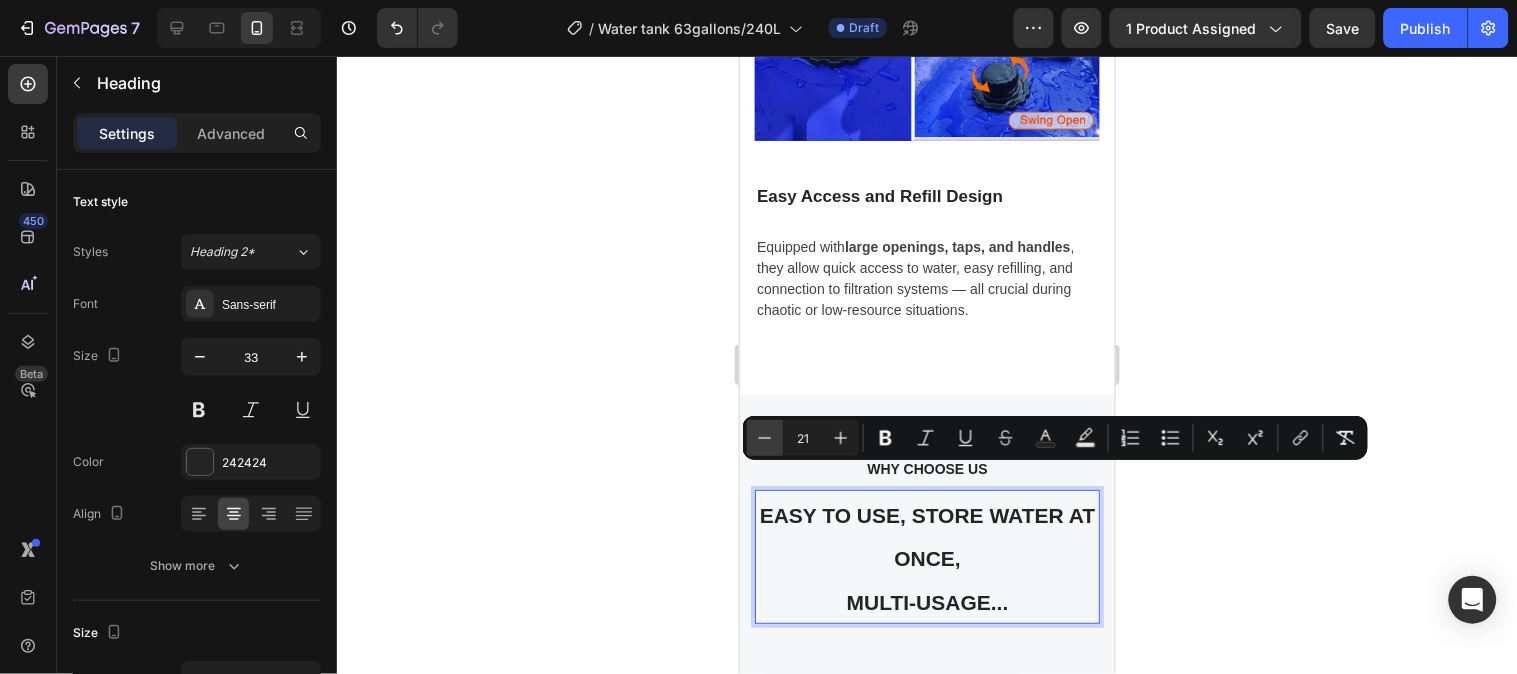 click 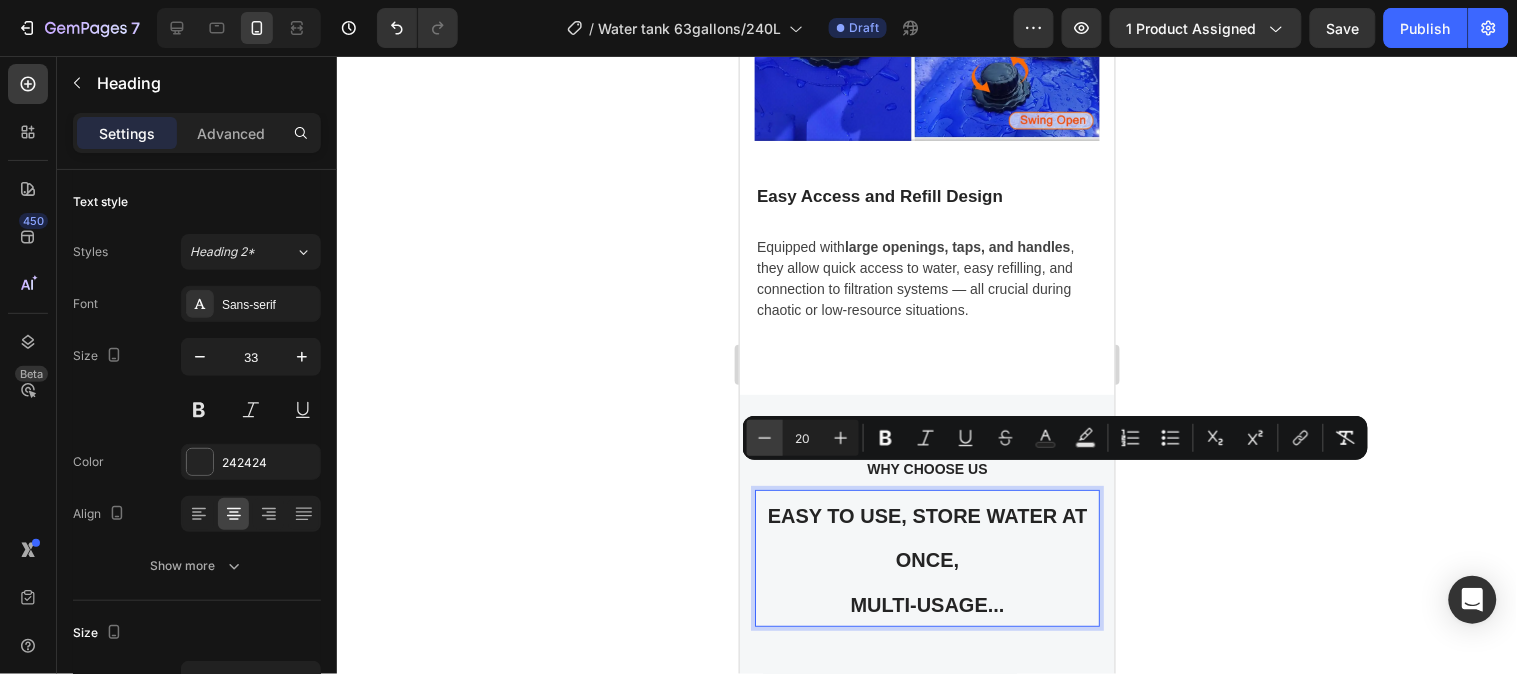 click 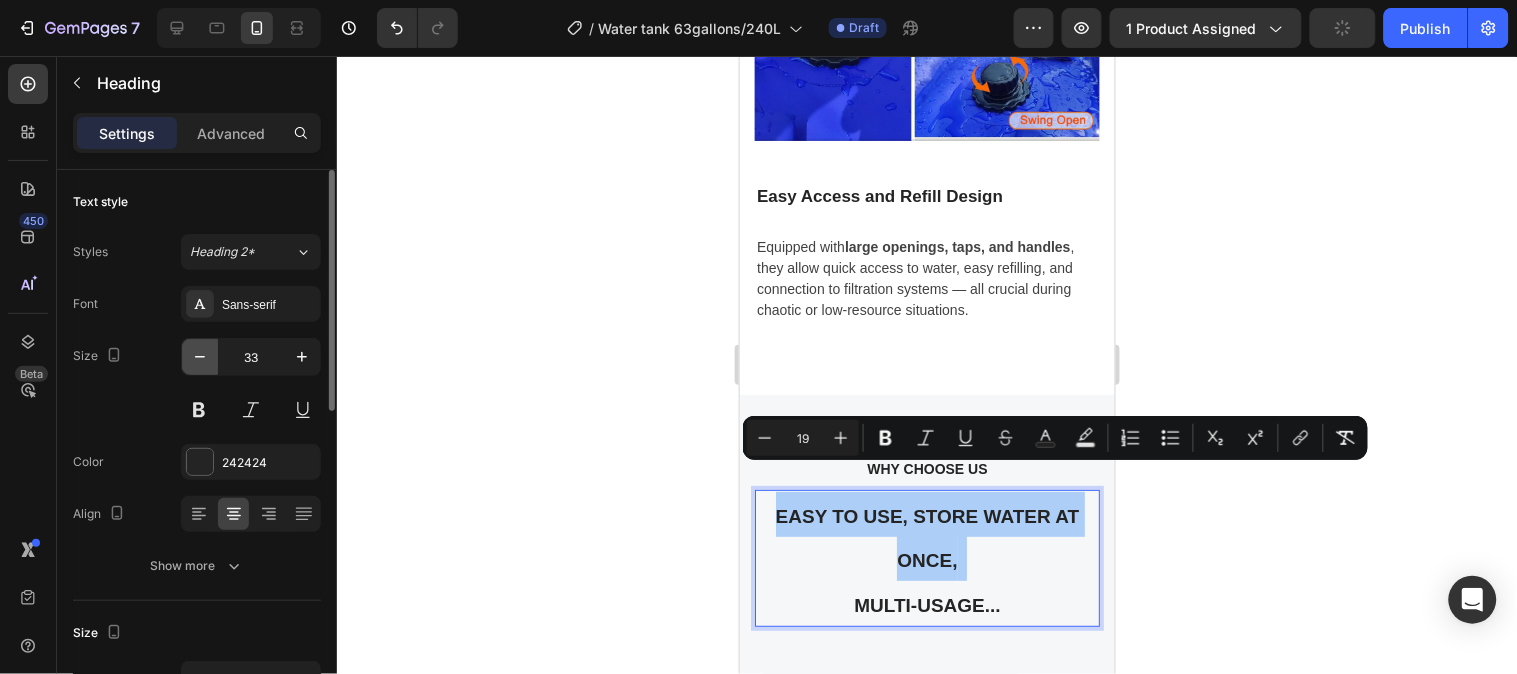 click 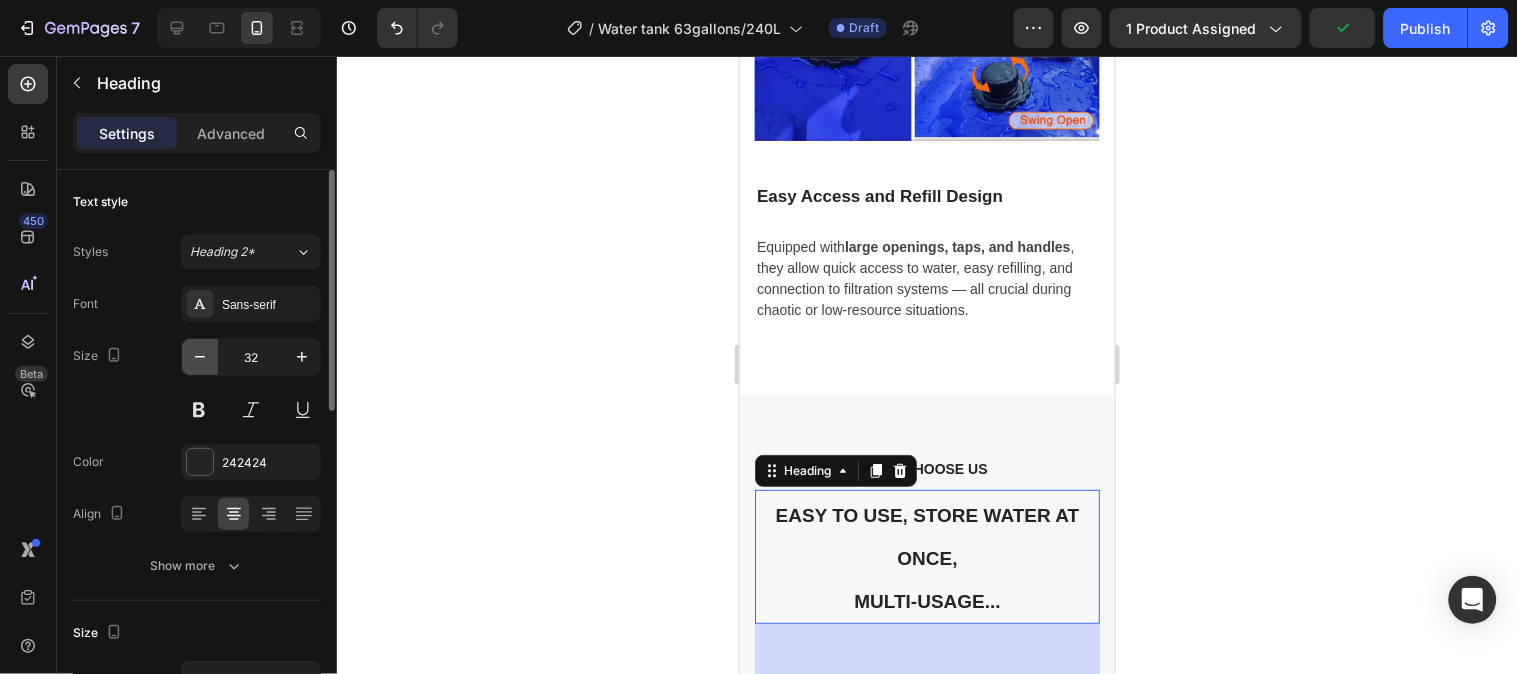 click 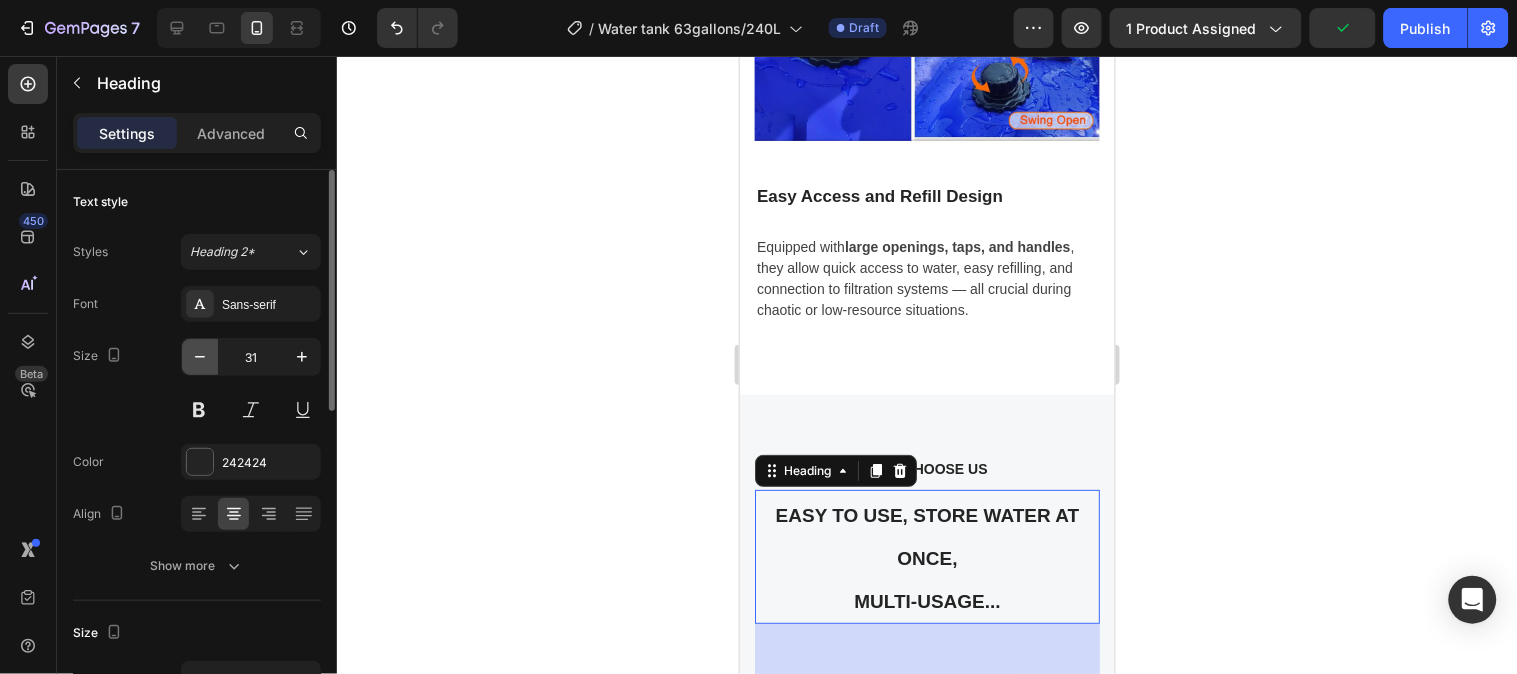 click 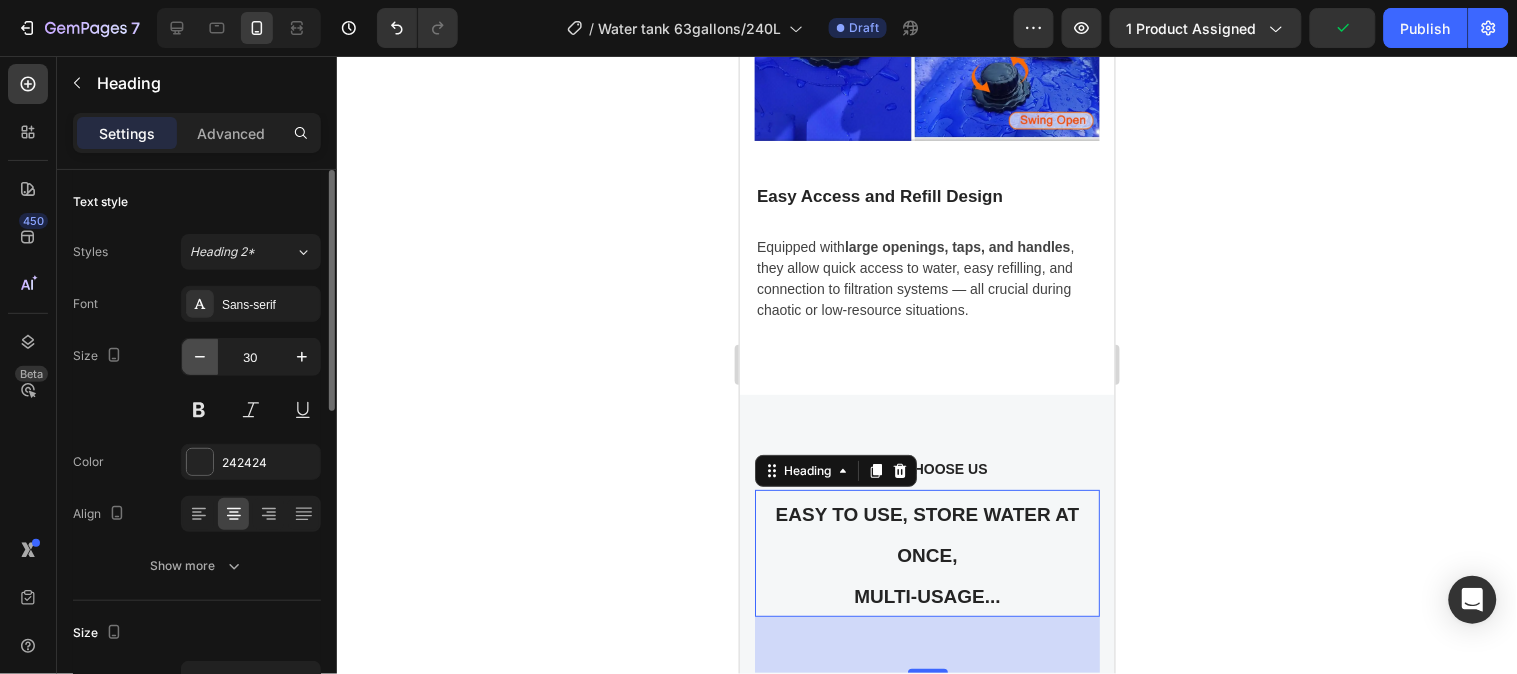 click 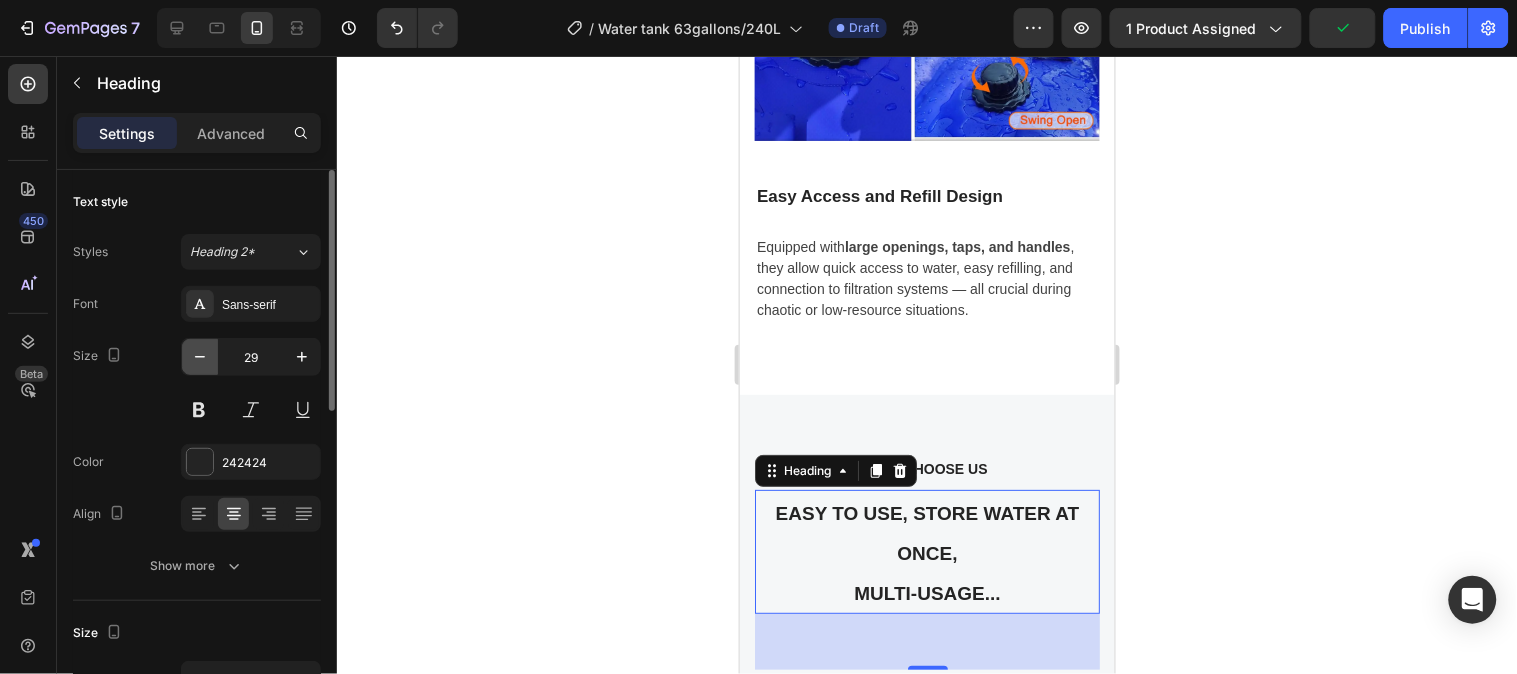 click 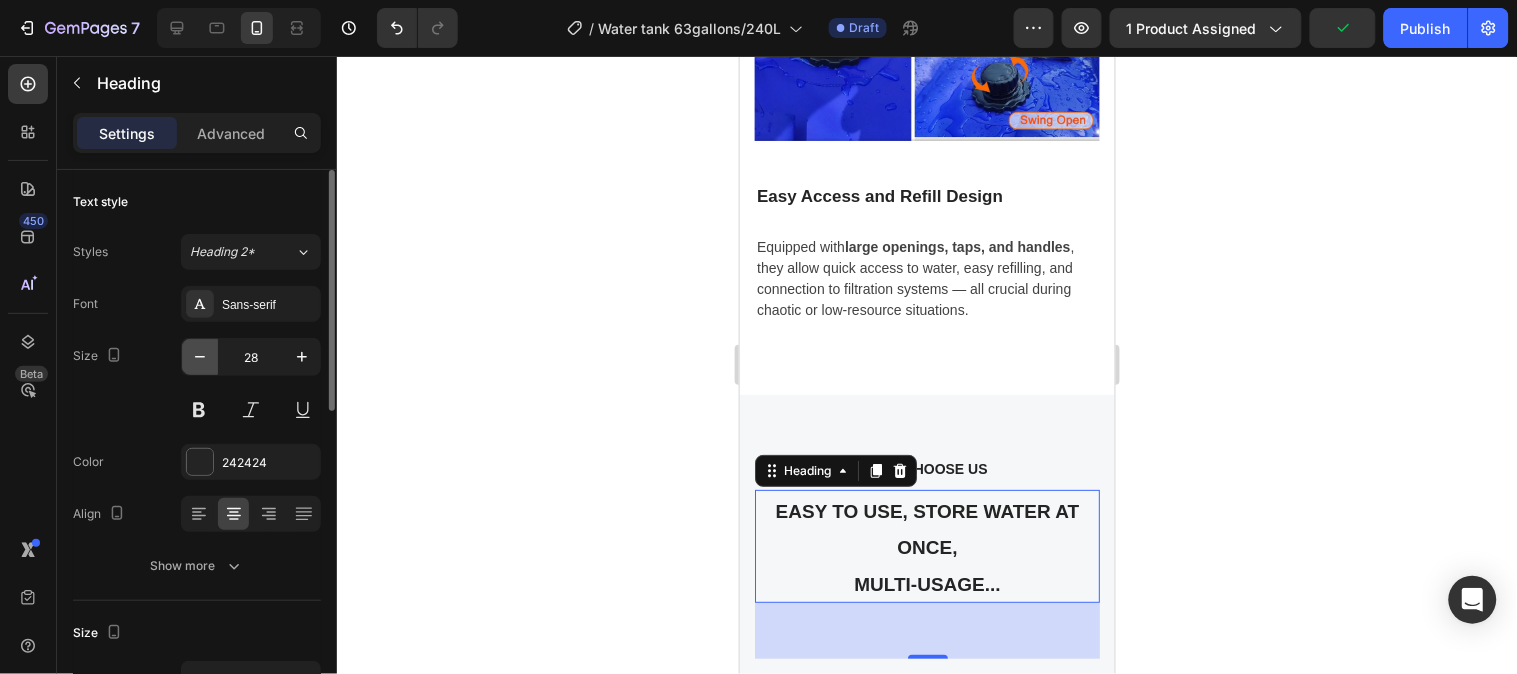 click 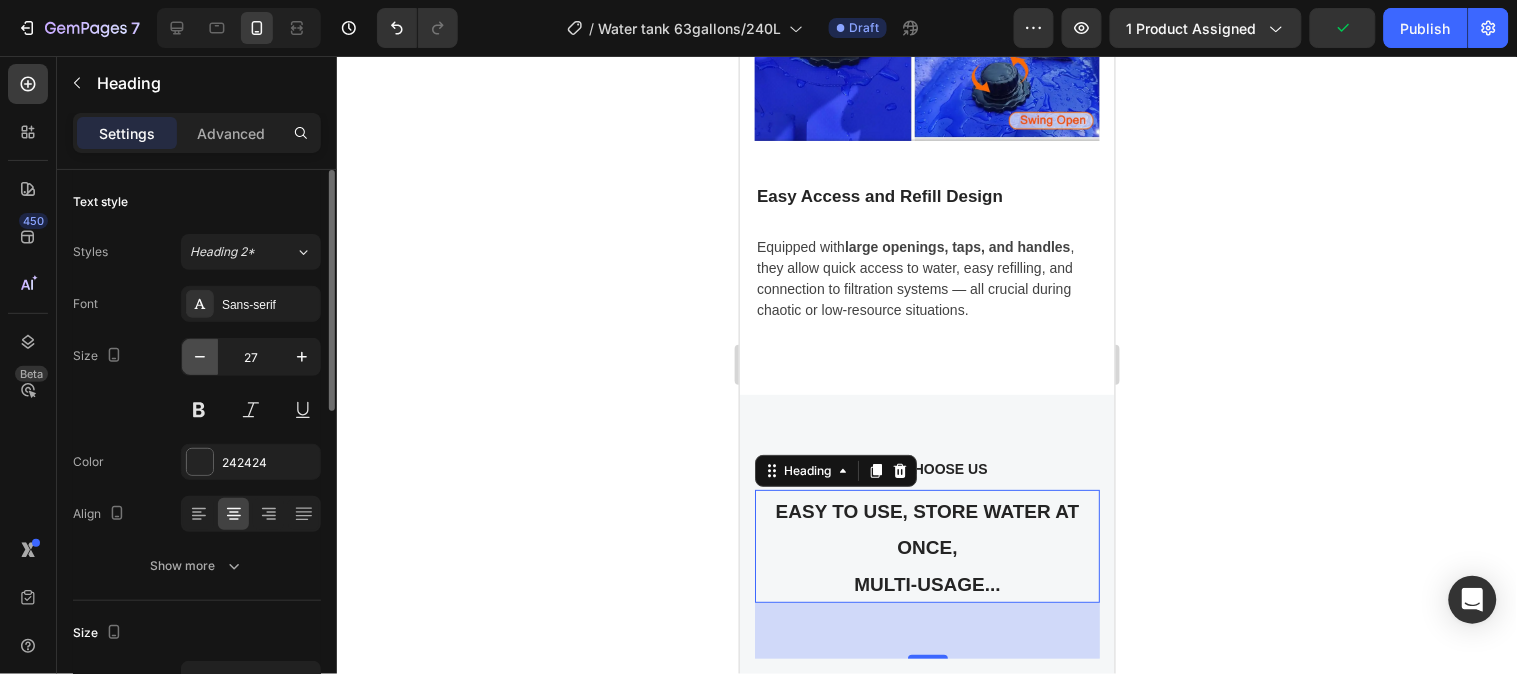 click 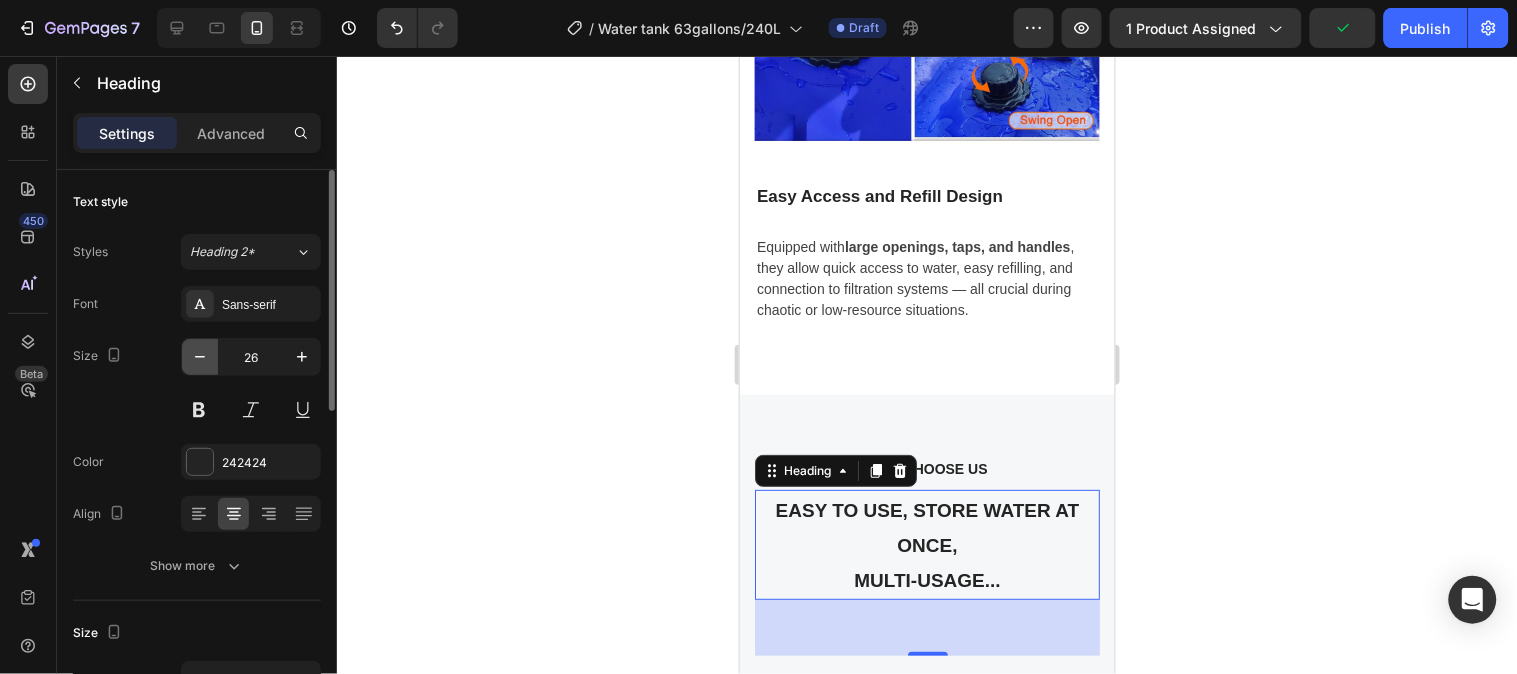 click 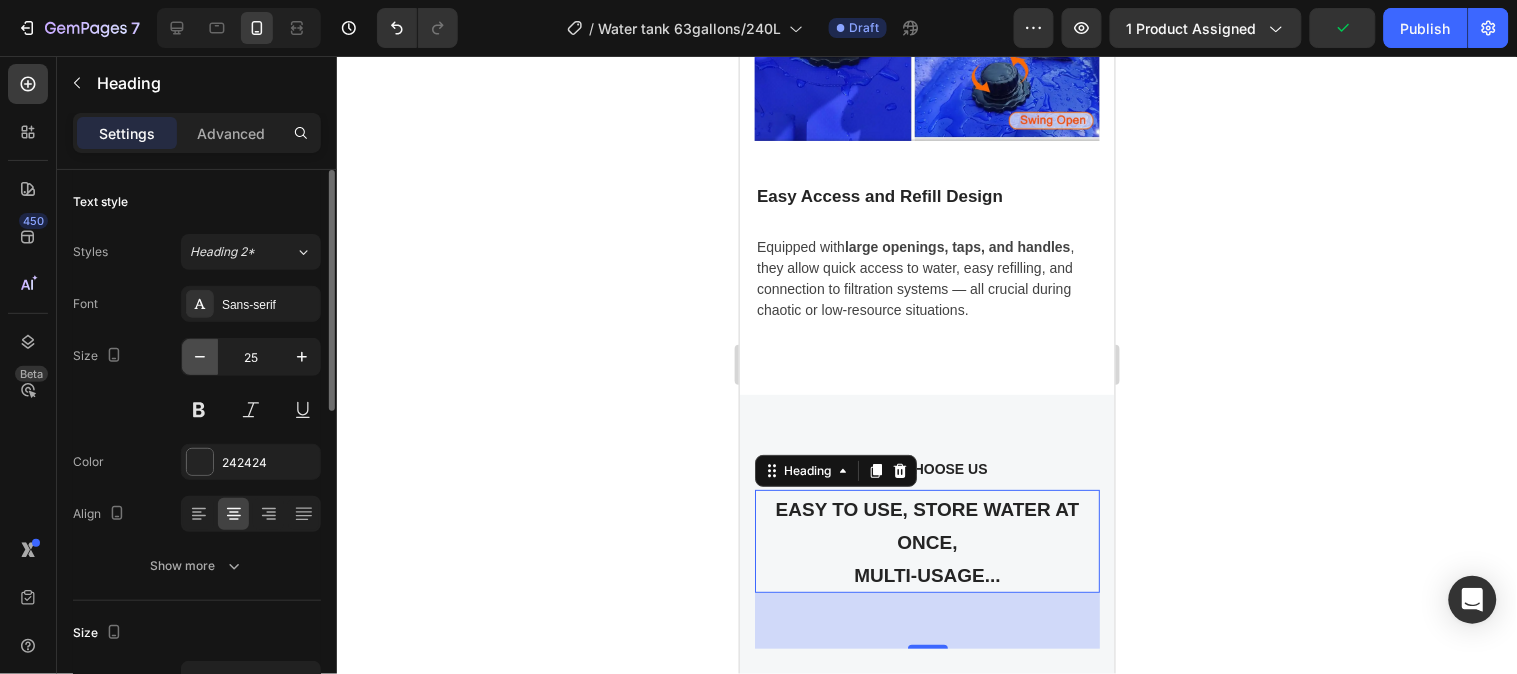 click 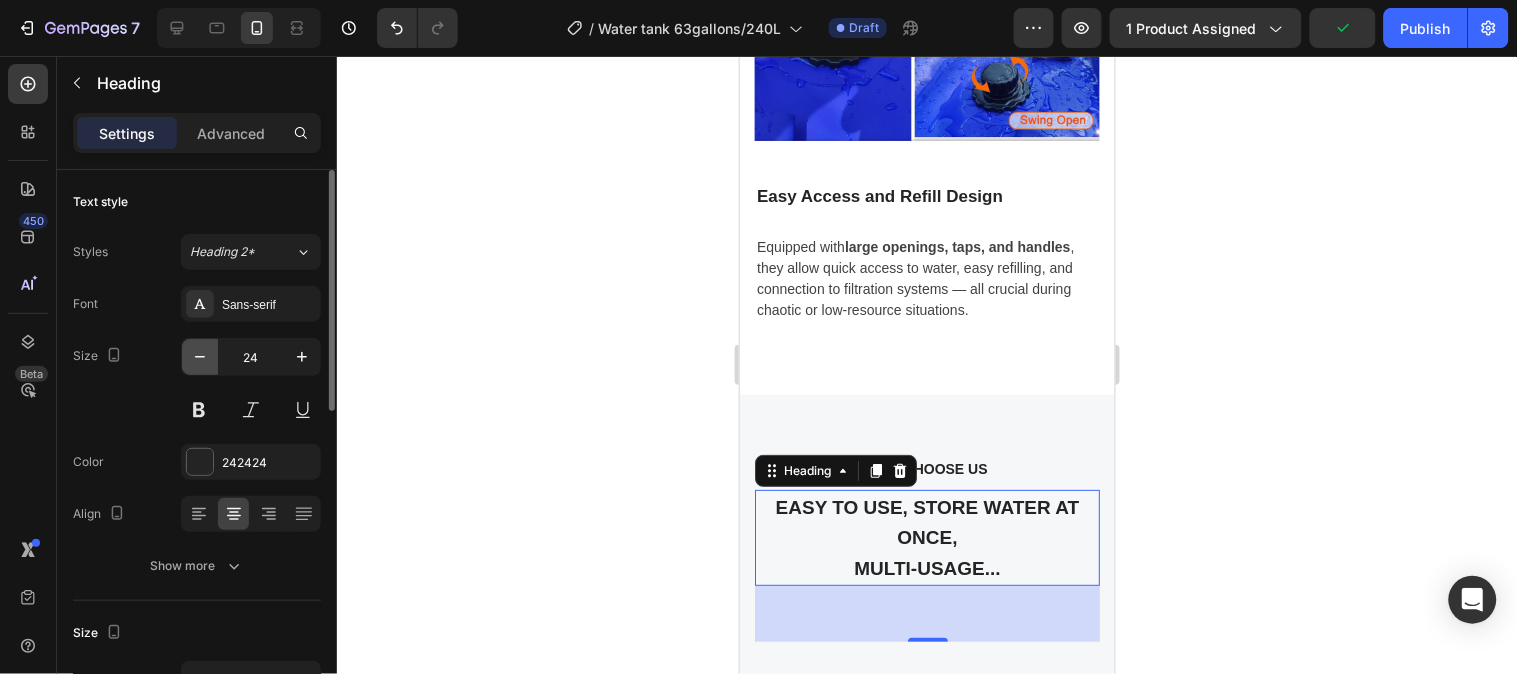 click 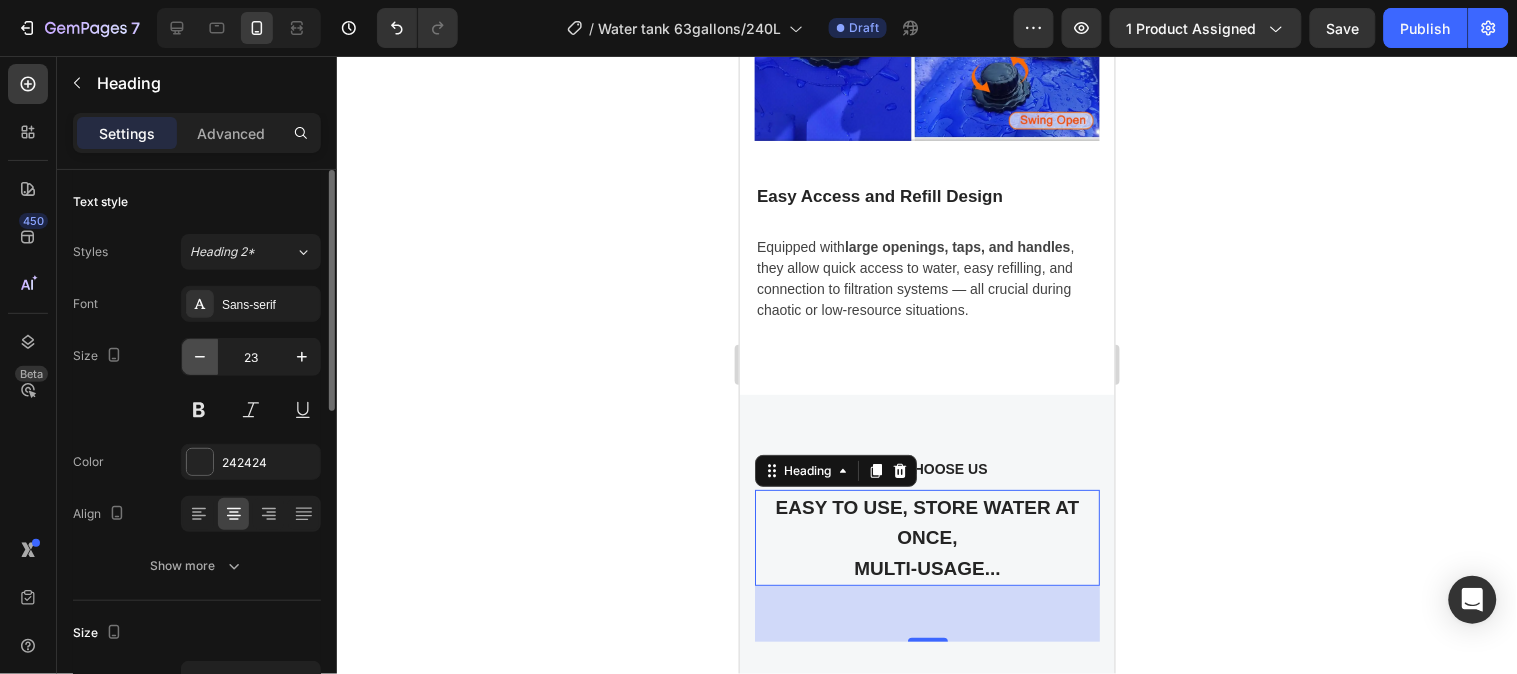 click 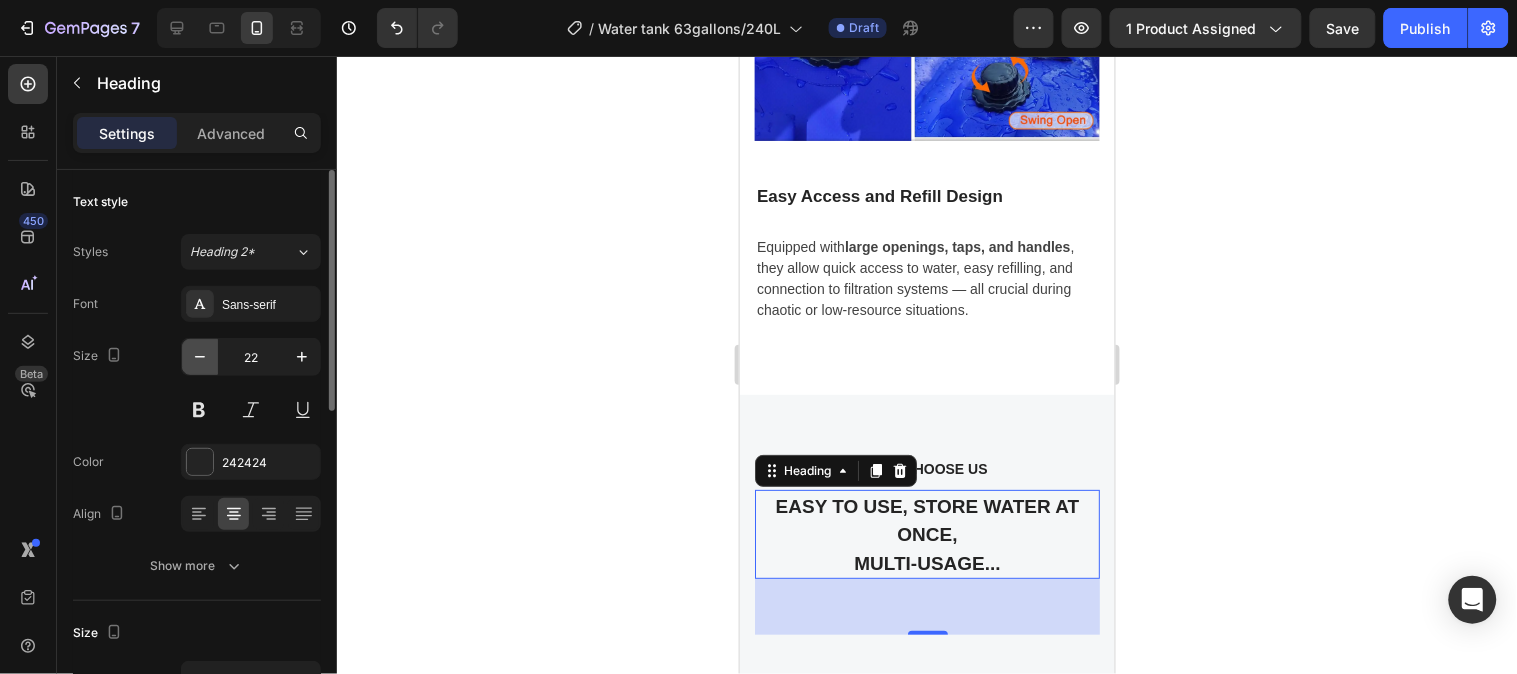 click 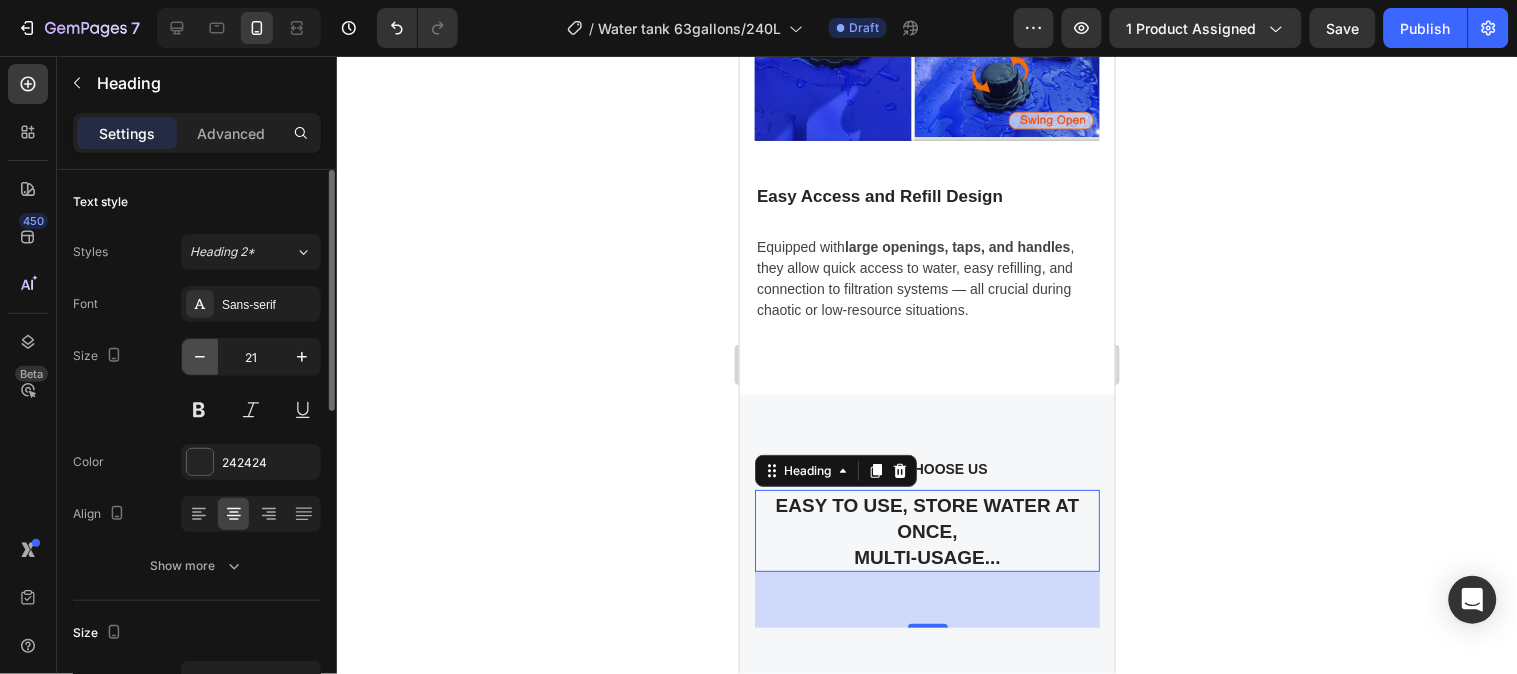 click 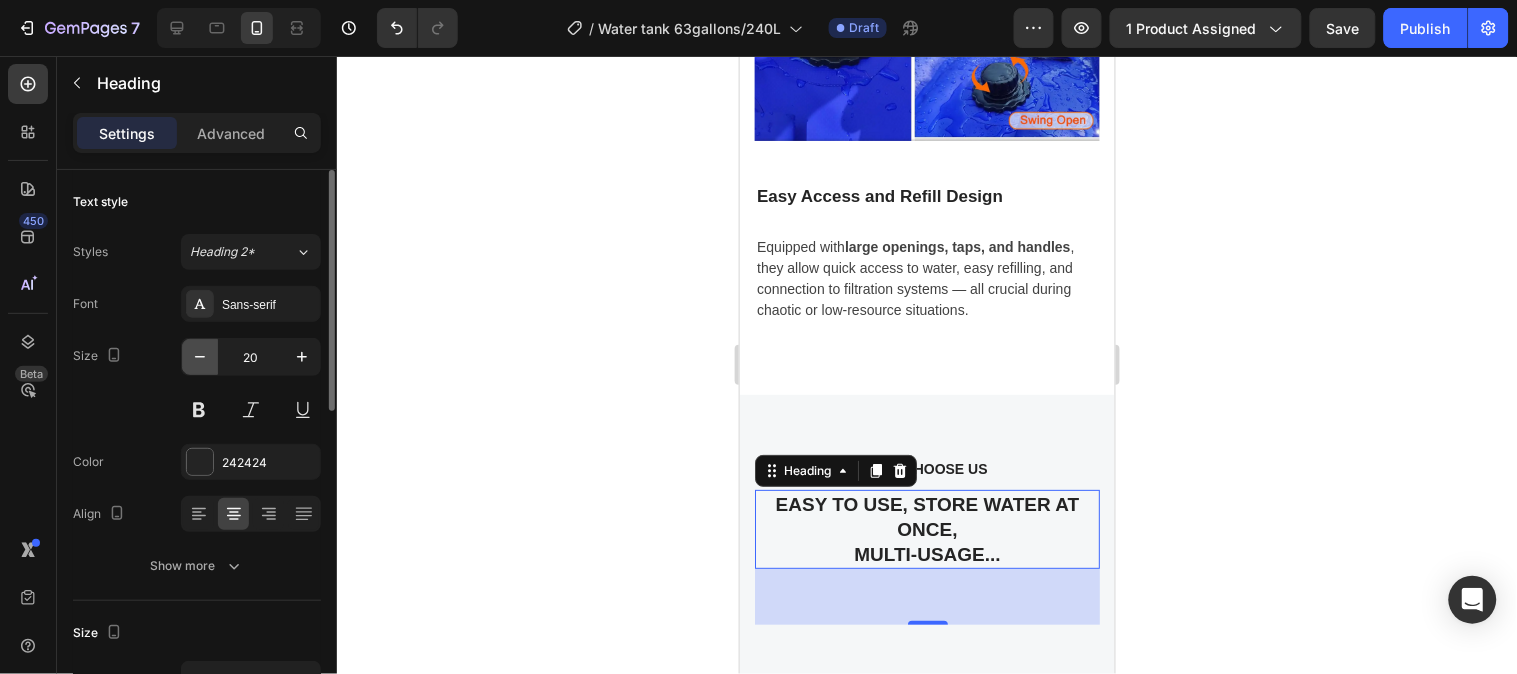 click 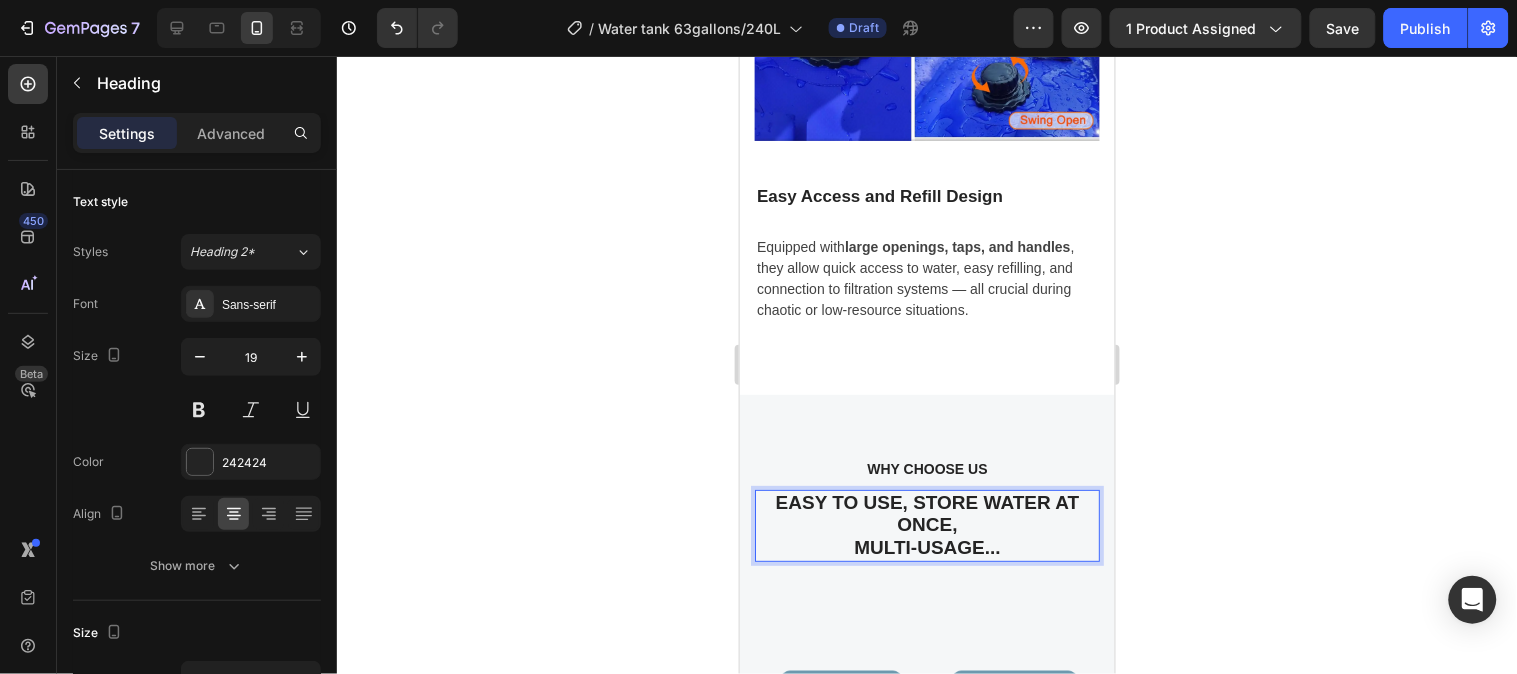 click on "EASY TO USE, STORE WATER AT ONCE,  MULTI-USAGE..." at bounding box center (926, 525) 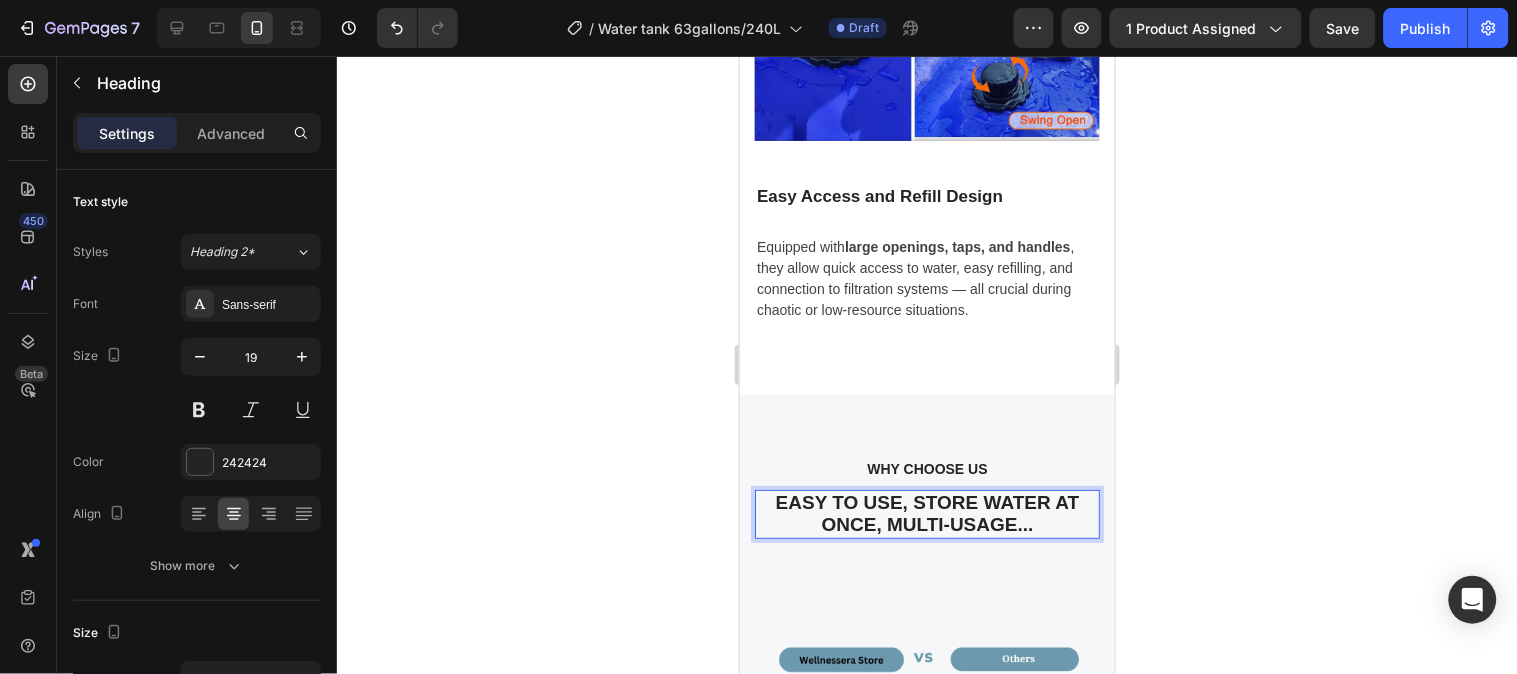 click 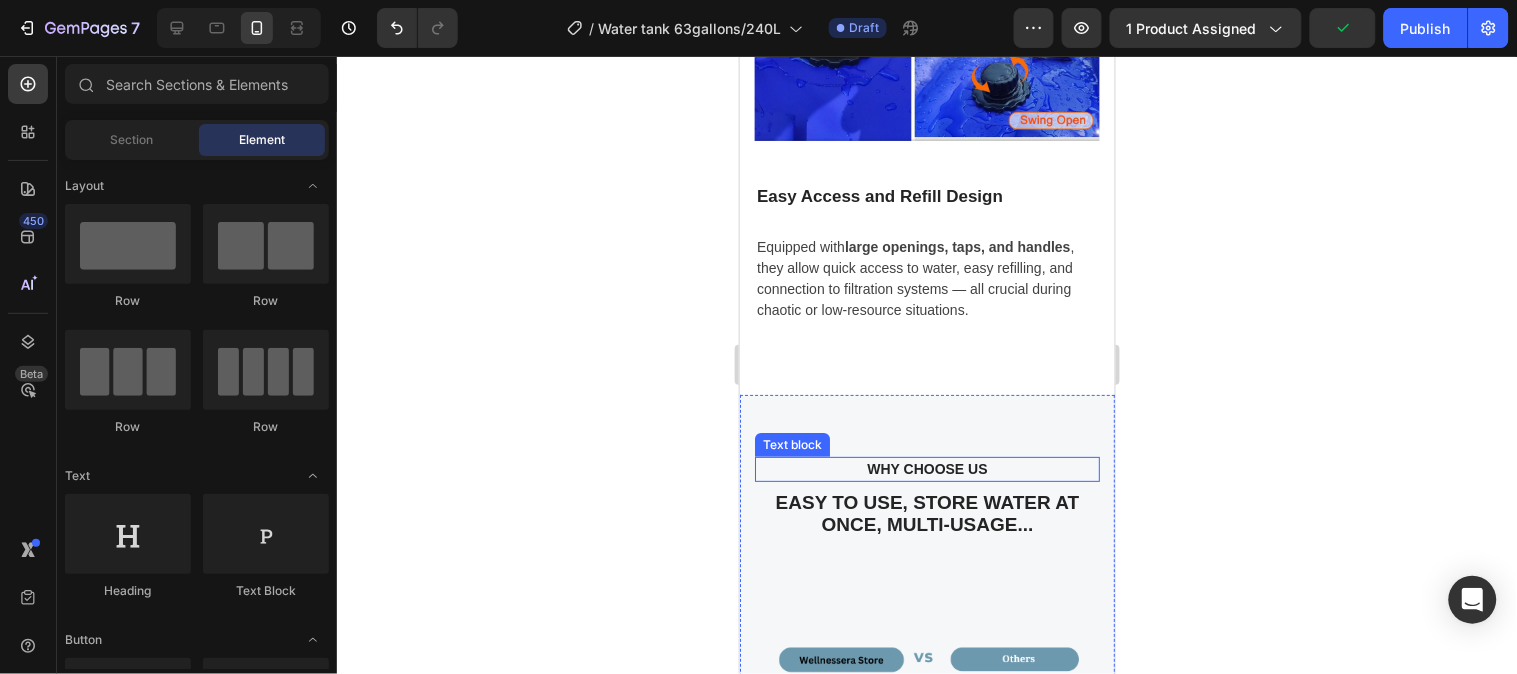 click on "WHY CHOOSE US" at bounding box center (926, 468) 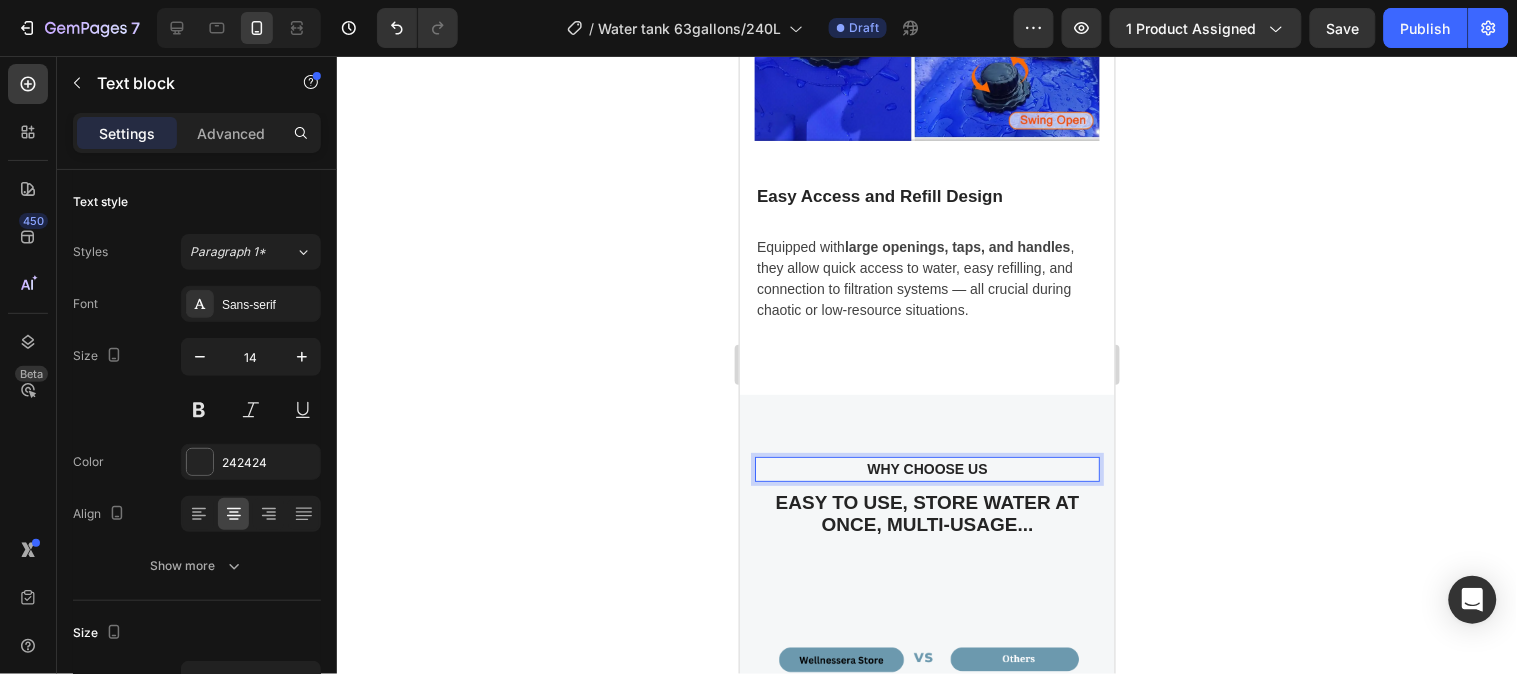 click on "WHY CHOOSE US" at bounding box center (926, 468) 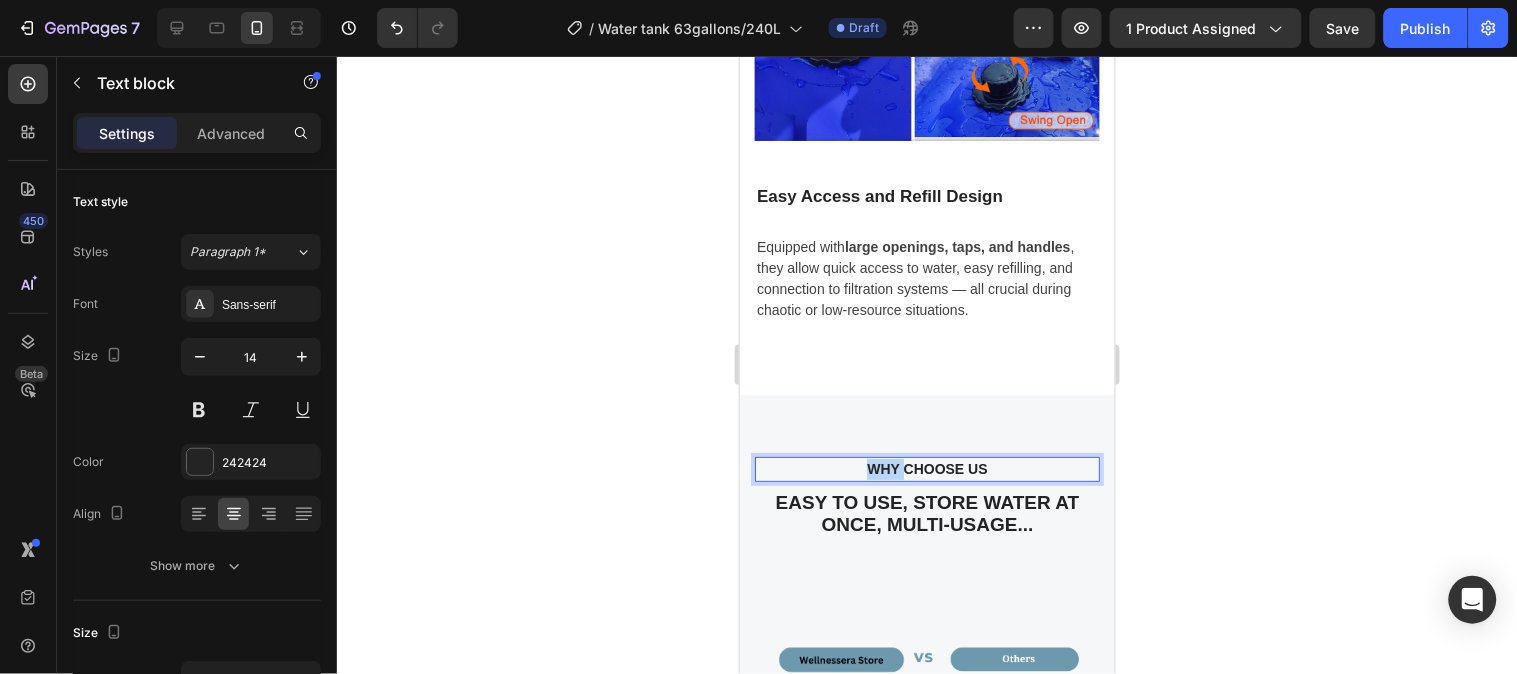 click on "WHY CHOOSE US" at bounding box center [926, 468] 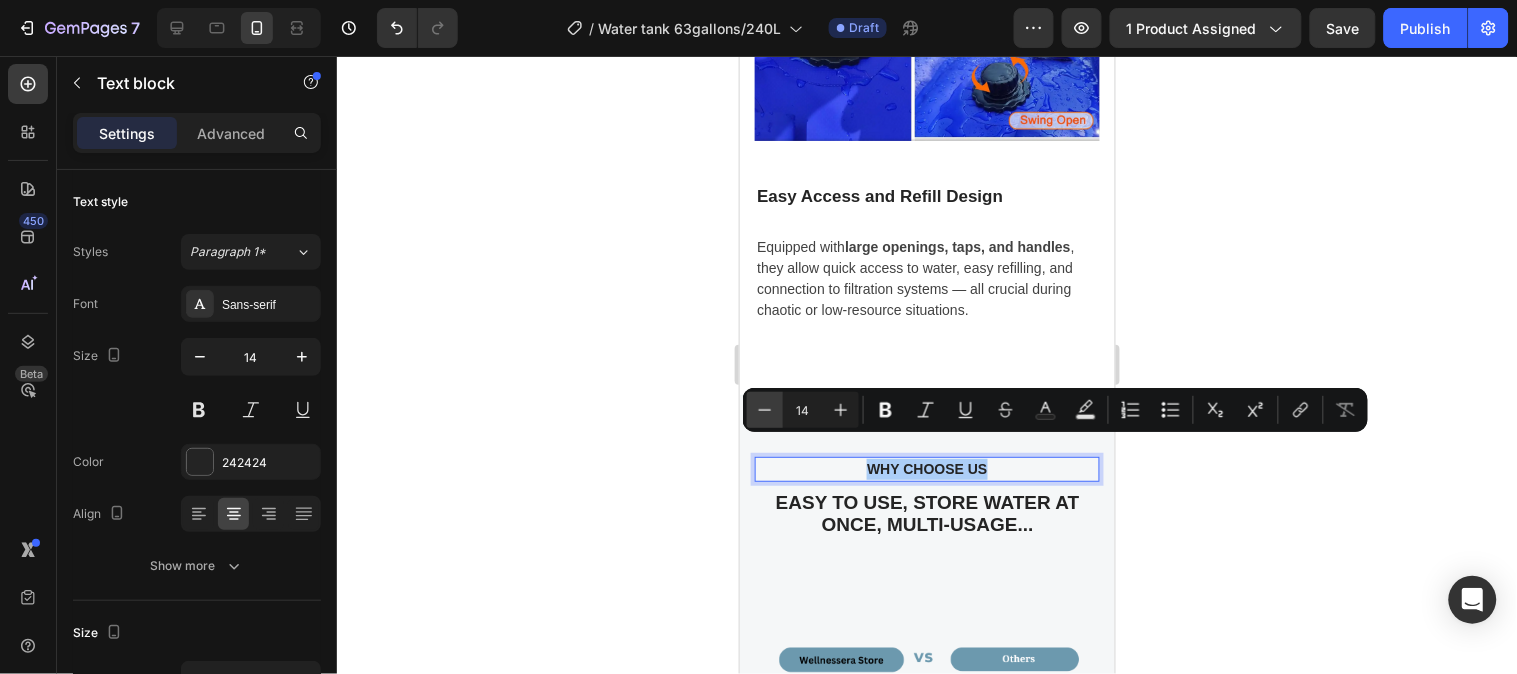click 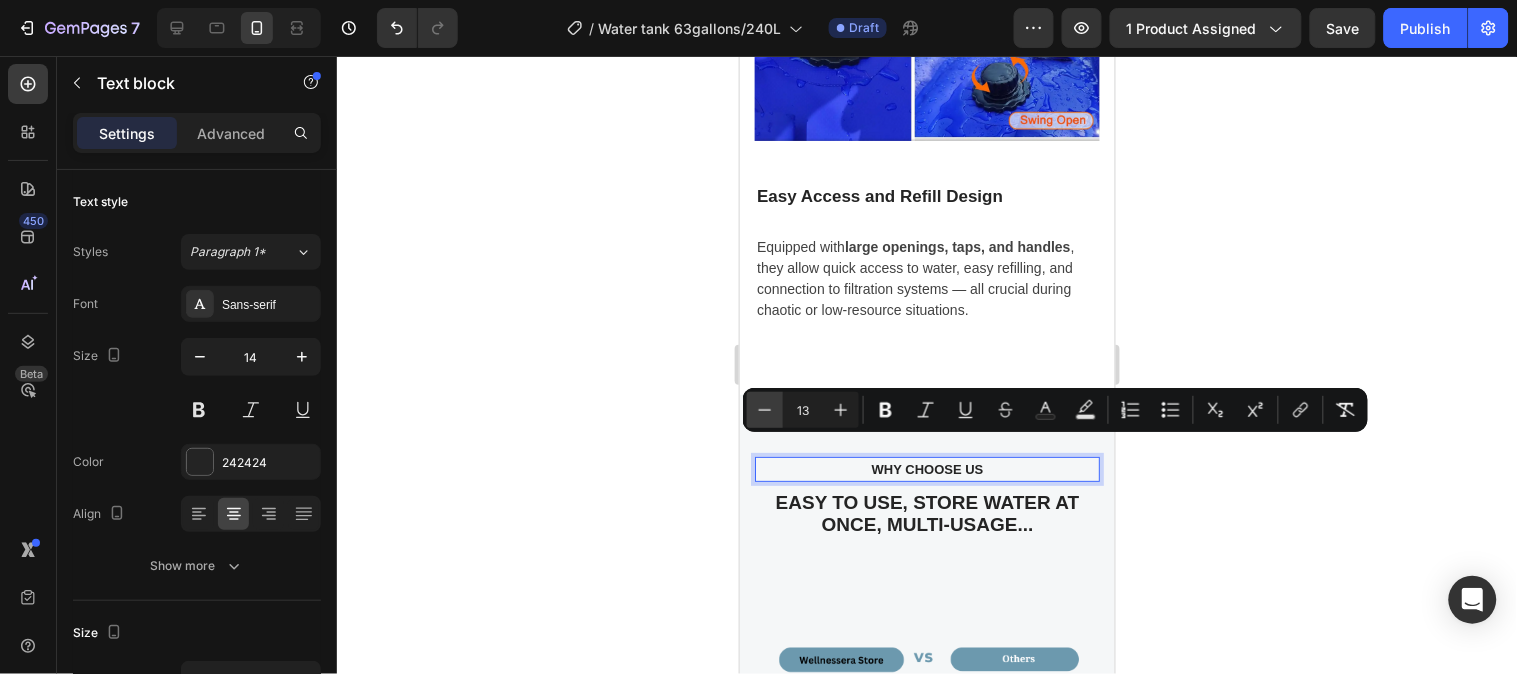 click 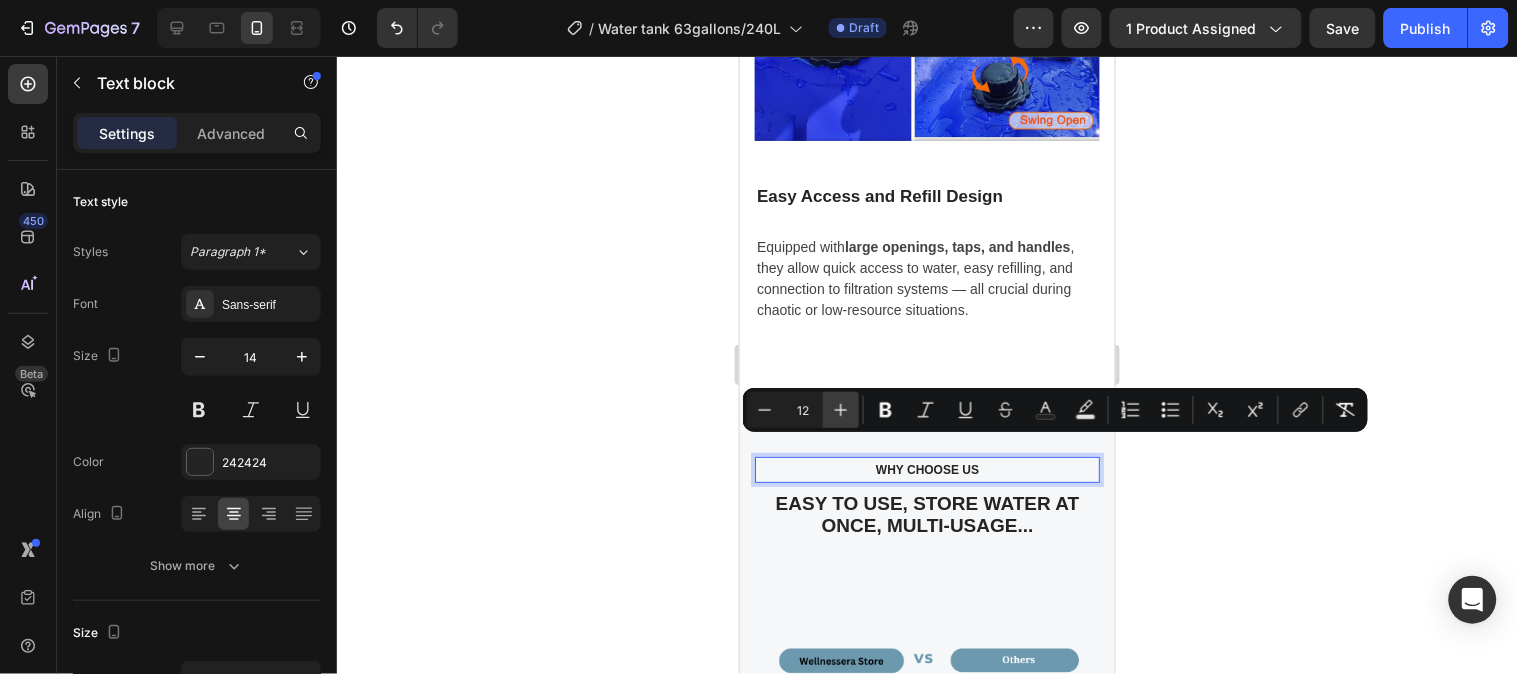 click 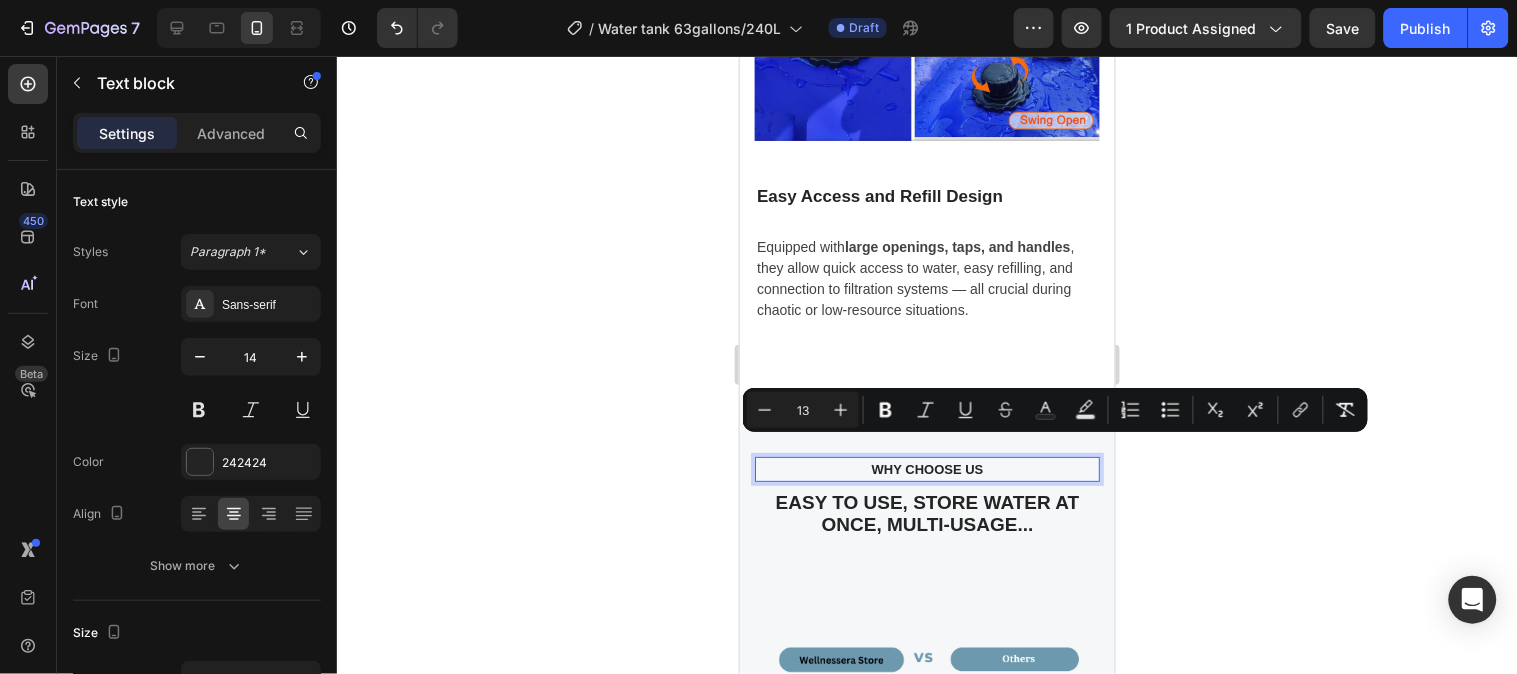 click 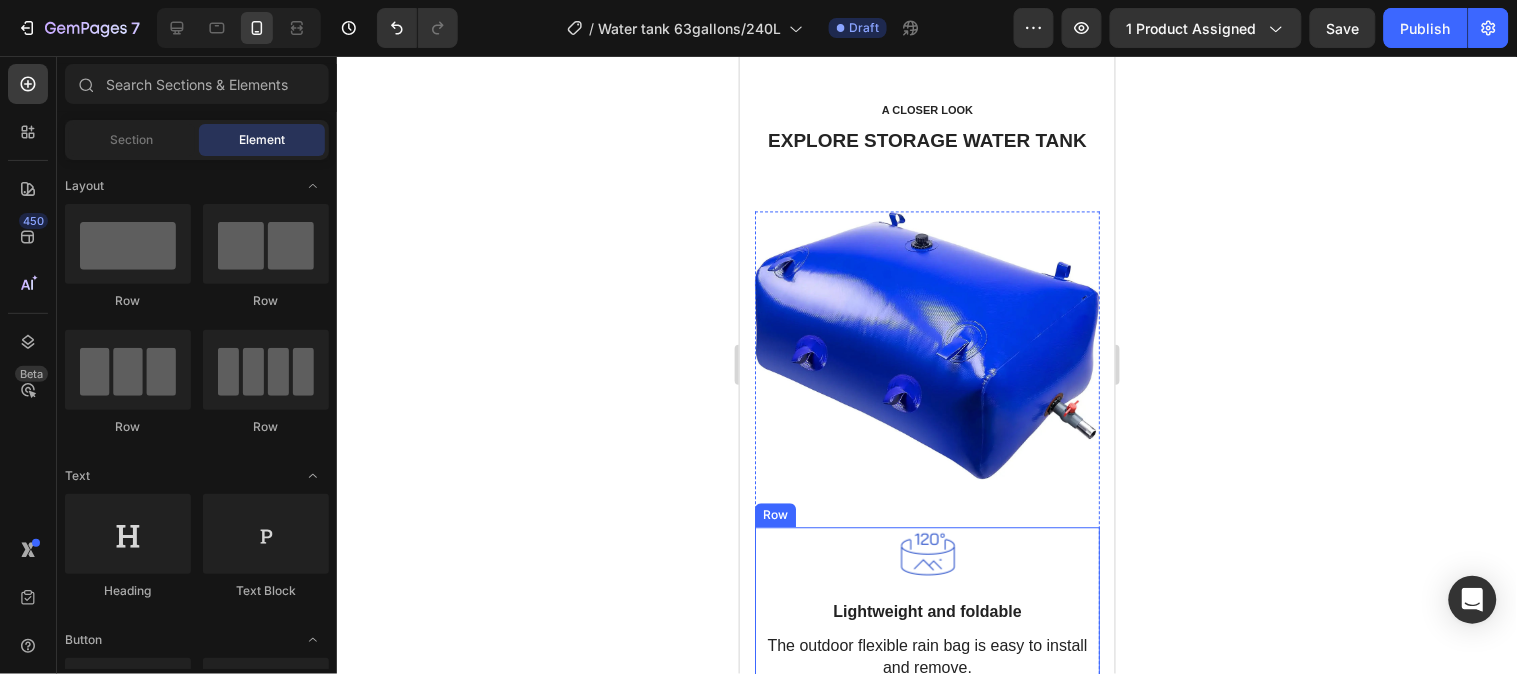 scroll, scrollTop: 2828, scrollLeft: 0, axis: vertical 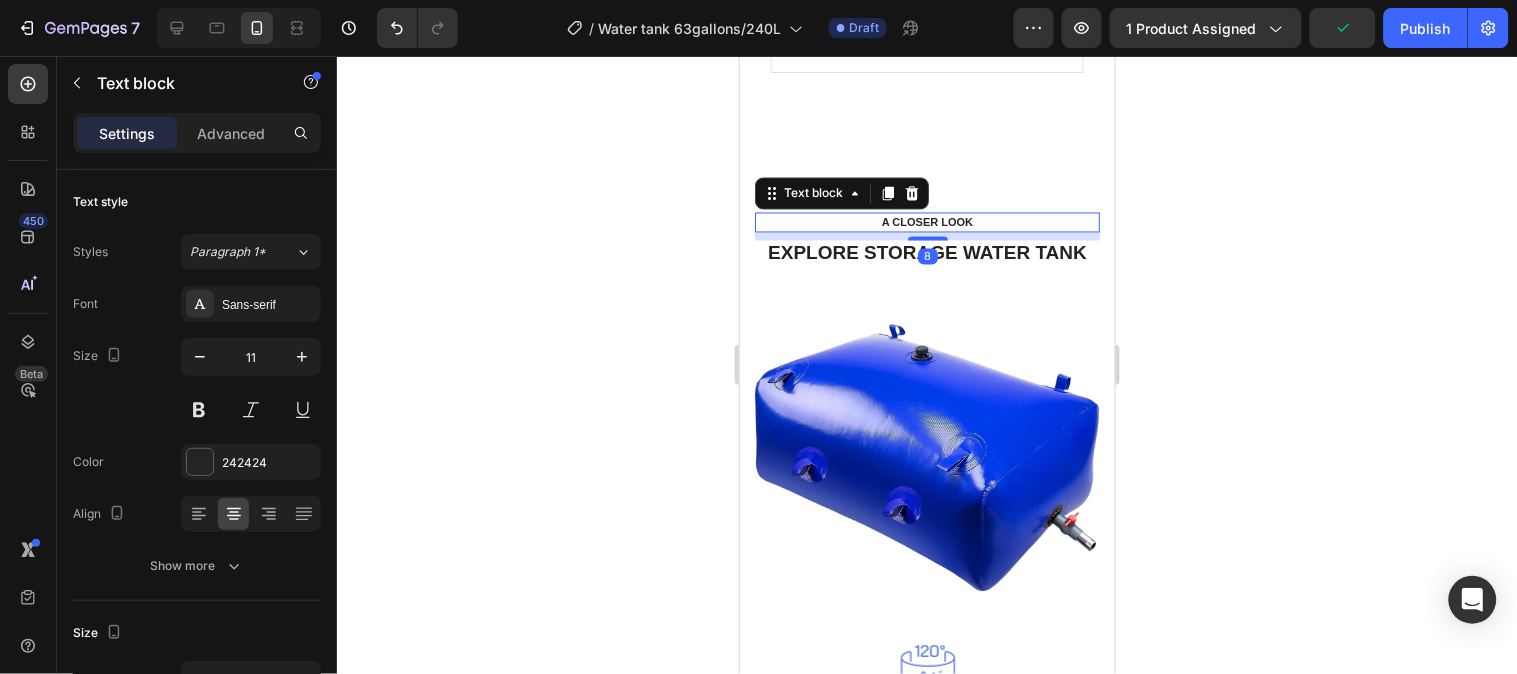 click on "A CLOSER LOOK" at bounding box center [926, 222] 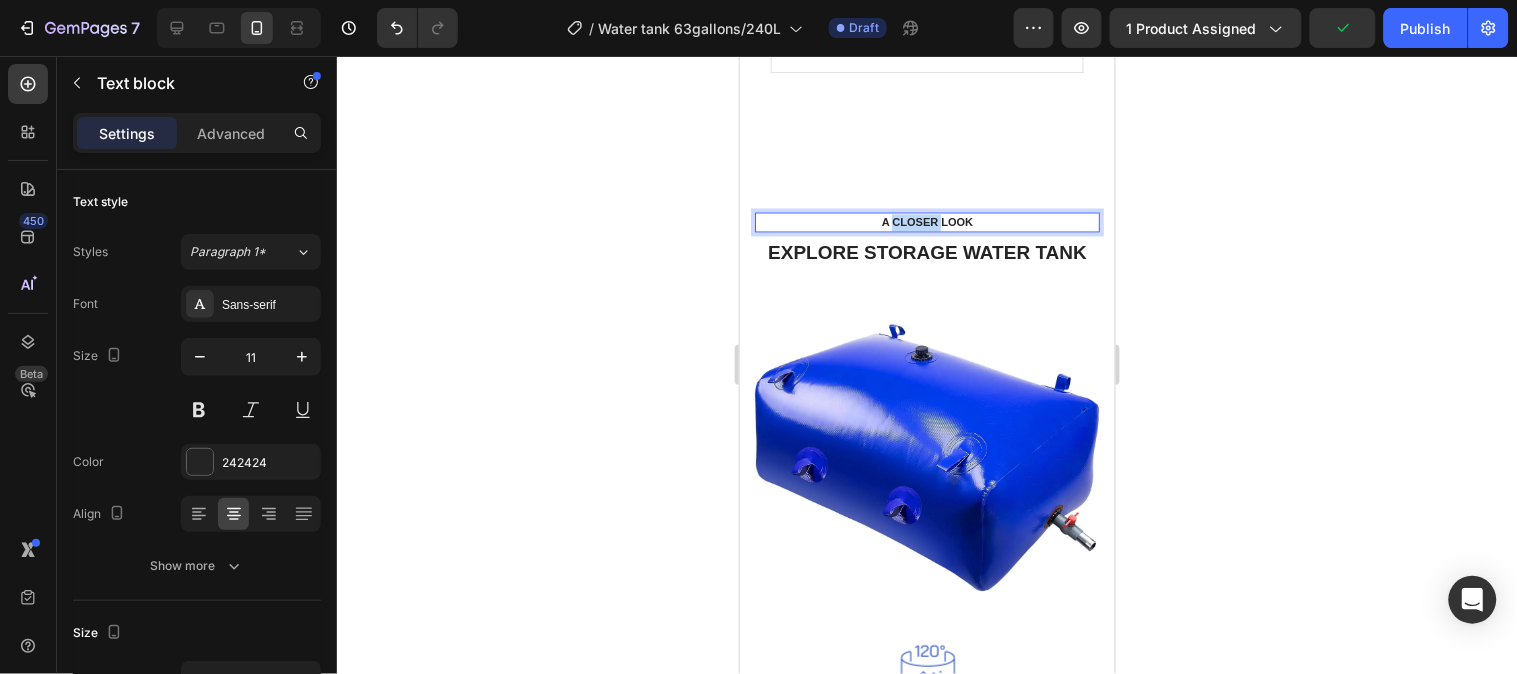 click on "A CLOSER LOOK" at bounding box center (926, 222) 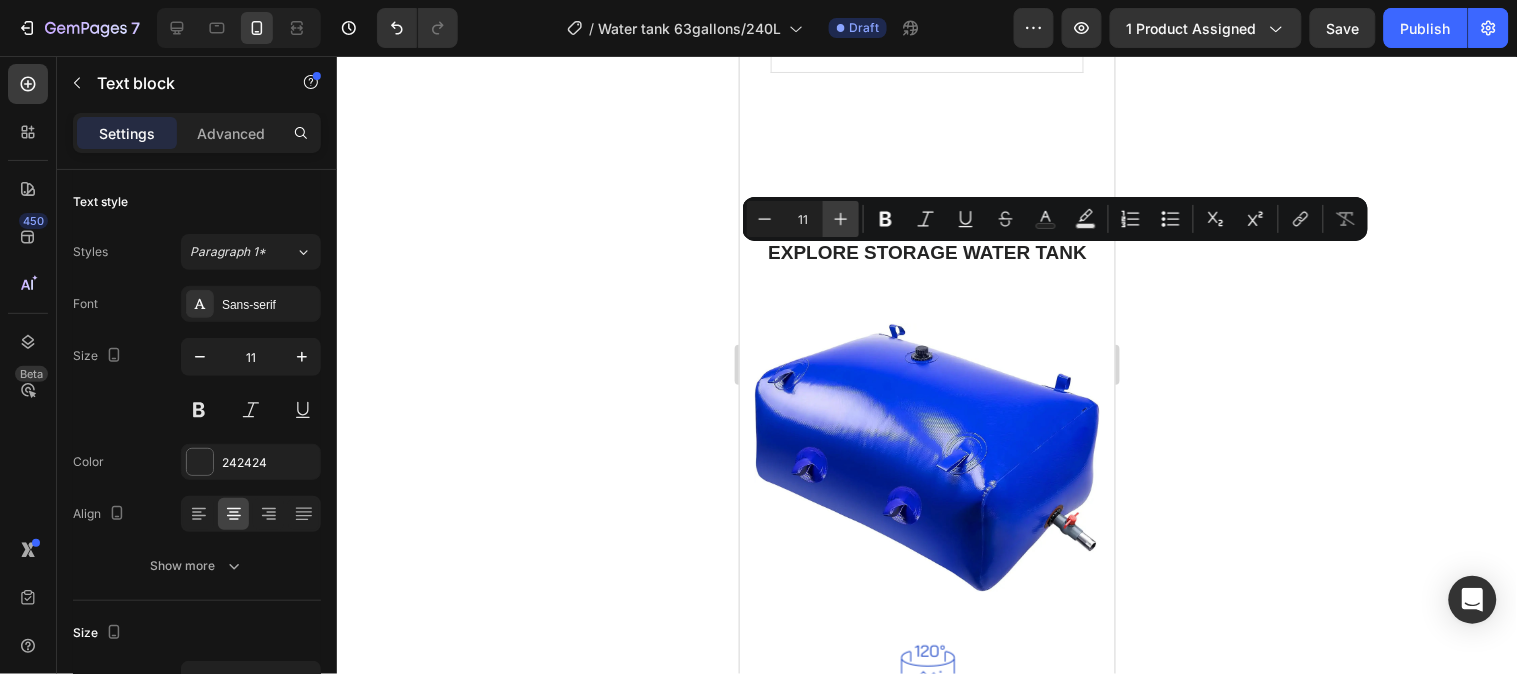 click 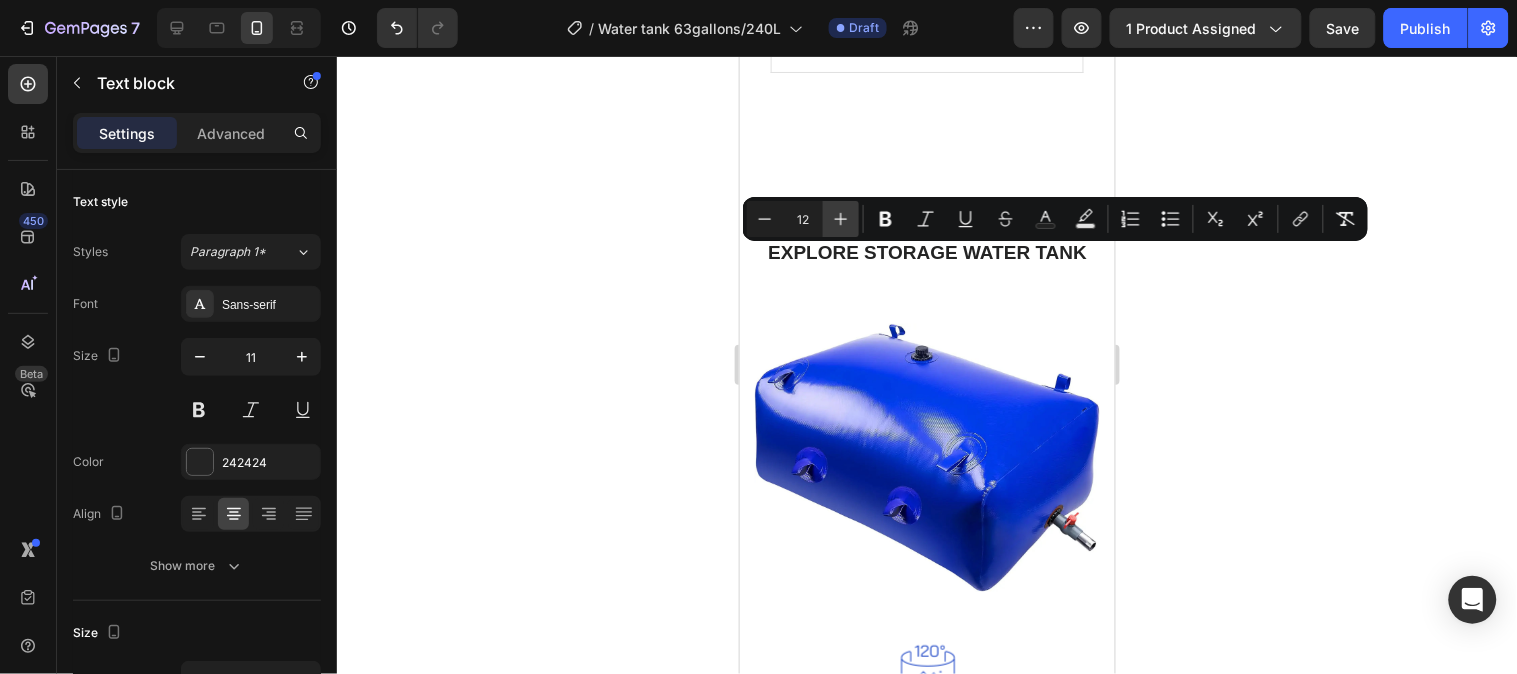 click 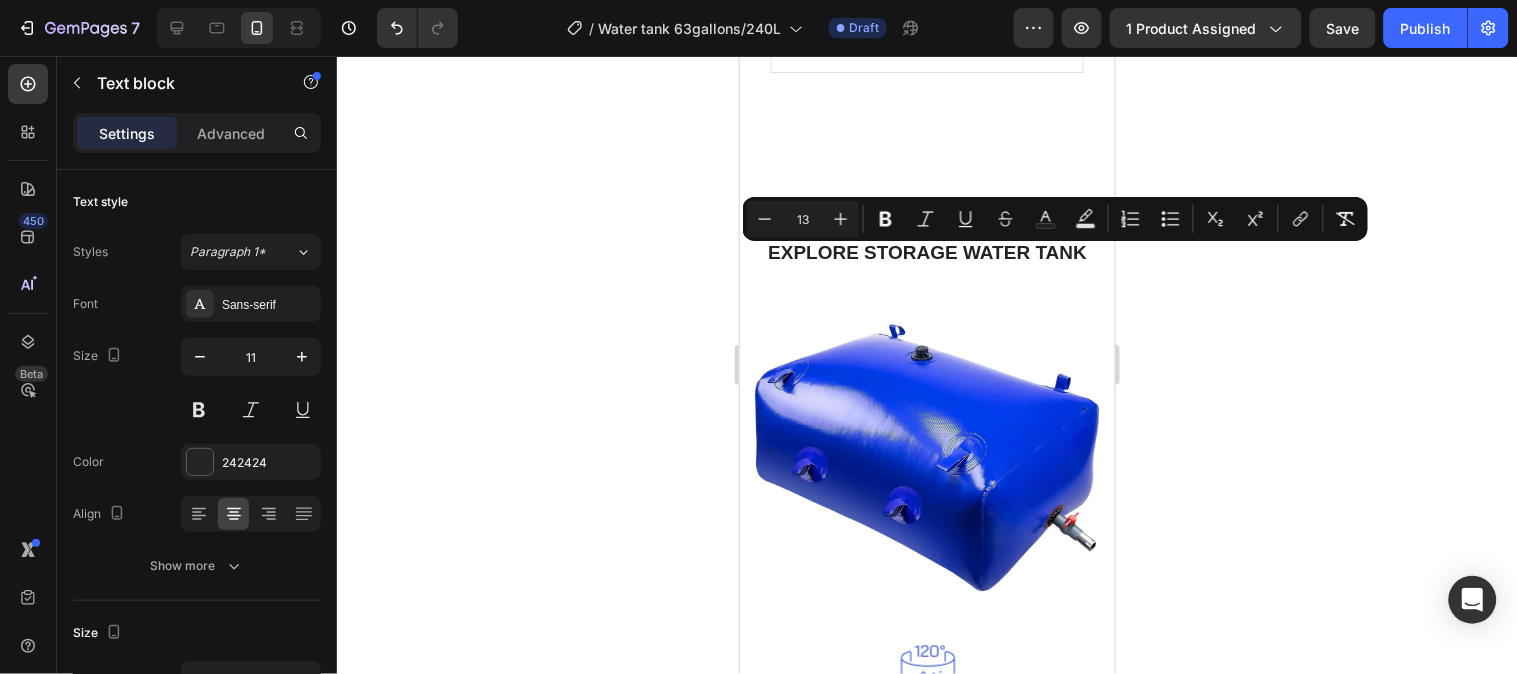 click 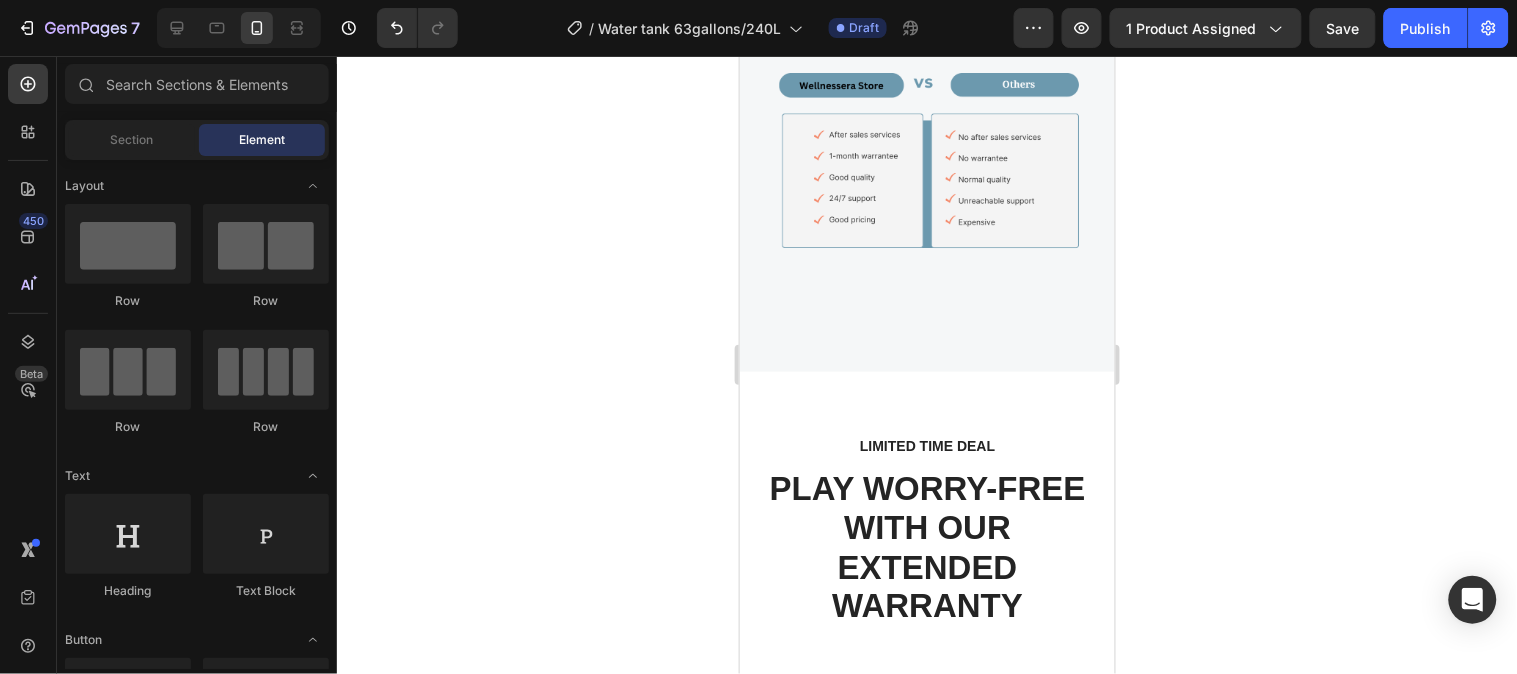 scroll, scrollTop: 6384, scrollLeft: 0, axis: vertical 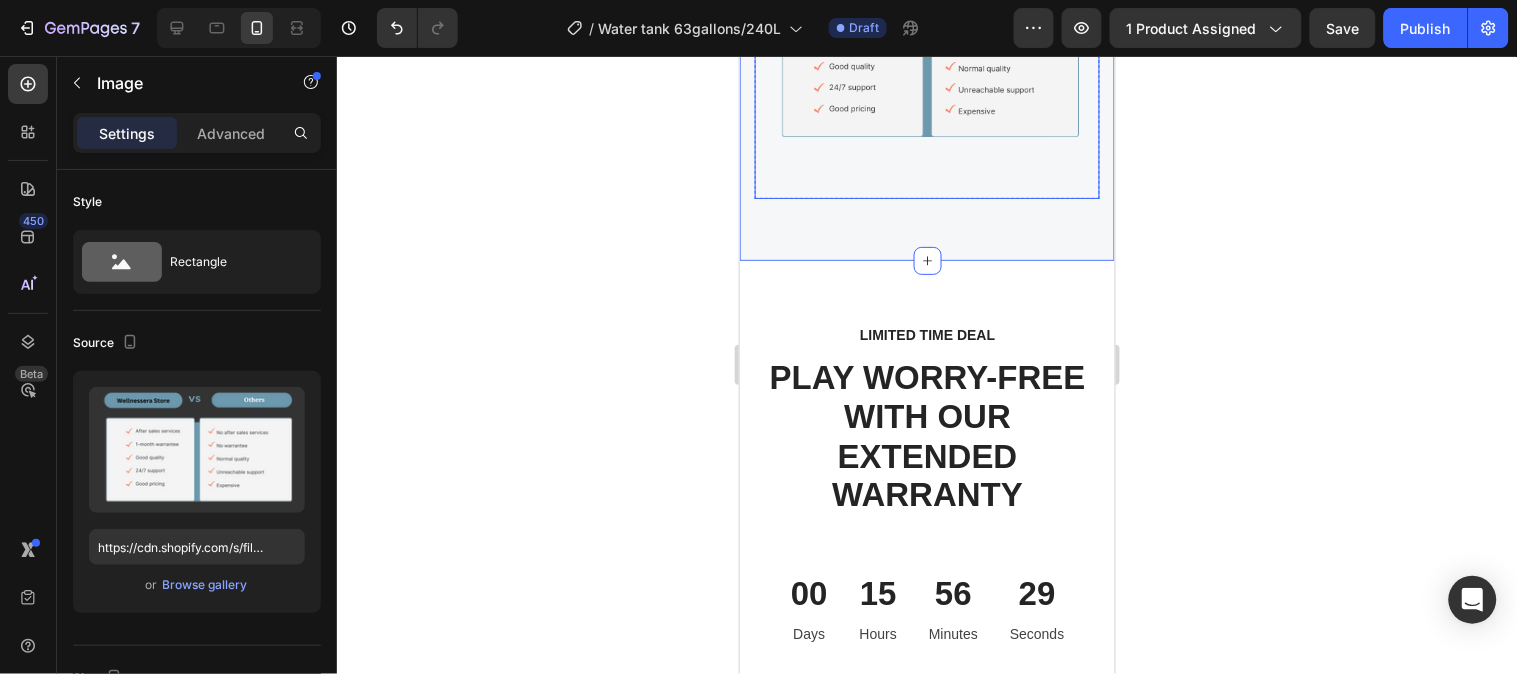 click at bounding box center [926, 52] 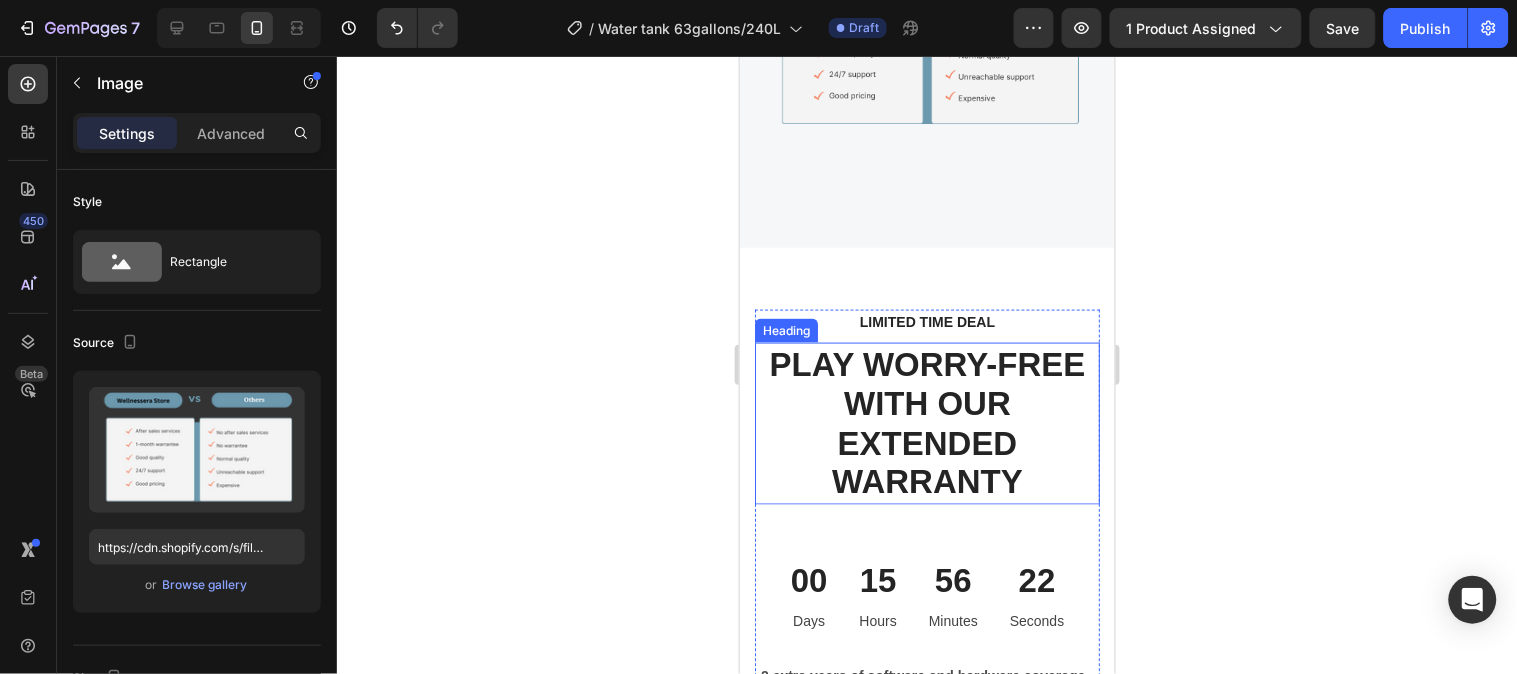 scroll, scrollTop: 6384, scrollLeft: 0, axis: vertical 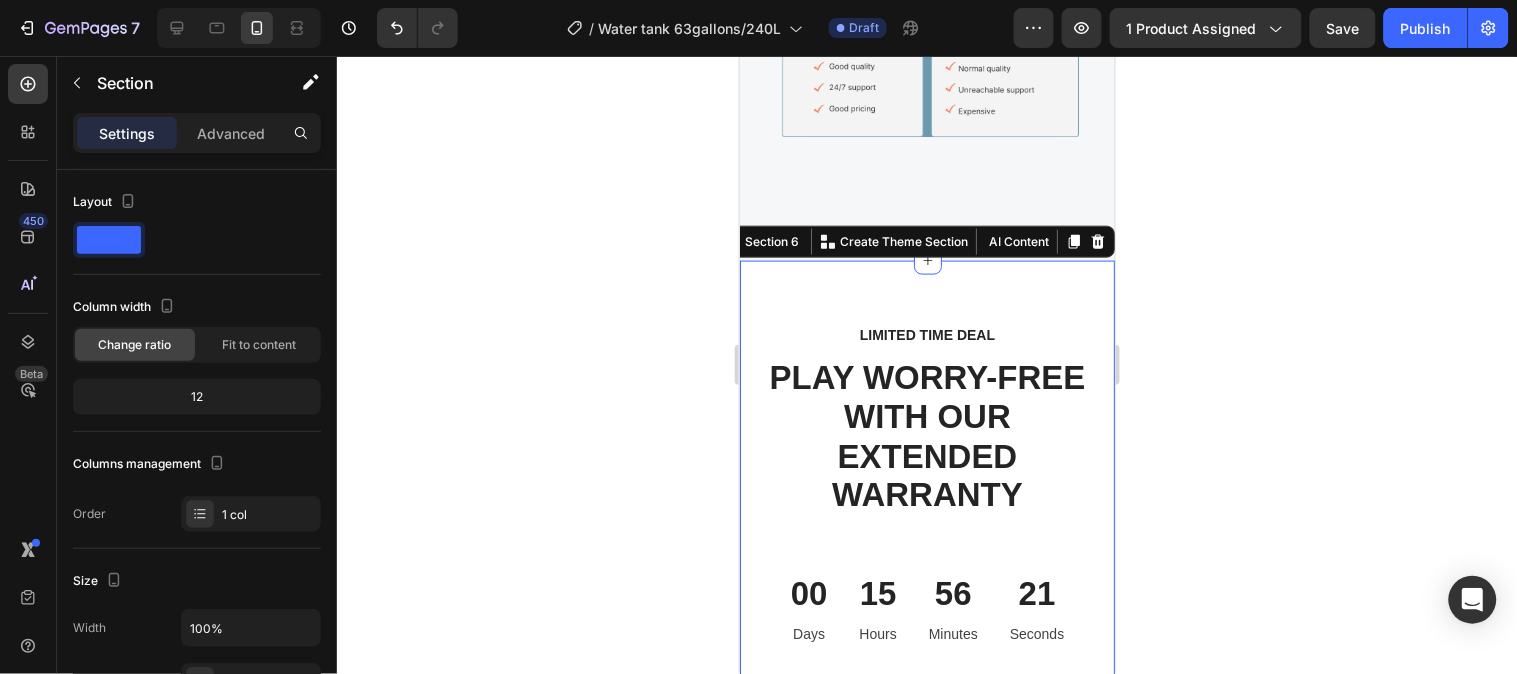 click on "LIMITED TIME DEAL Text block PLAY WORRY-FREE  WITH OUR EXTENDED WARRANTY Heading 00 Days 15 Hours 56 Minutes 21 Seconds CountDown Timer 2 extra years of software and hardware coverage - for the discounted price! Text block Save $87.48 Product Badge $418.17 (P) Price (P) Price $505.65 (P) Price (P) Price Row GET LIMITED DEAL (P) Cart Button Product Row Image Image 3-month Care Pack Heading
Icon
Icon
Icon
Icon
Icon Icon List Hoz                Title Line Remote diagnostics and phone technical support. Prepaid shipping label, materials, and instructions. Convenient door-to-door service, protection against accidental damage. Next Business Day Exchange. Text block Row Row Section 6   You can create reusable sections Create Theme Section AI Content Write with GemAI What would you like to describe here? Tone and Voice Persuasive Product Water Storage Tank 63 Gallon/240L Show more Generate" at bounding box center (926, 994) 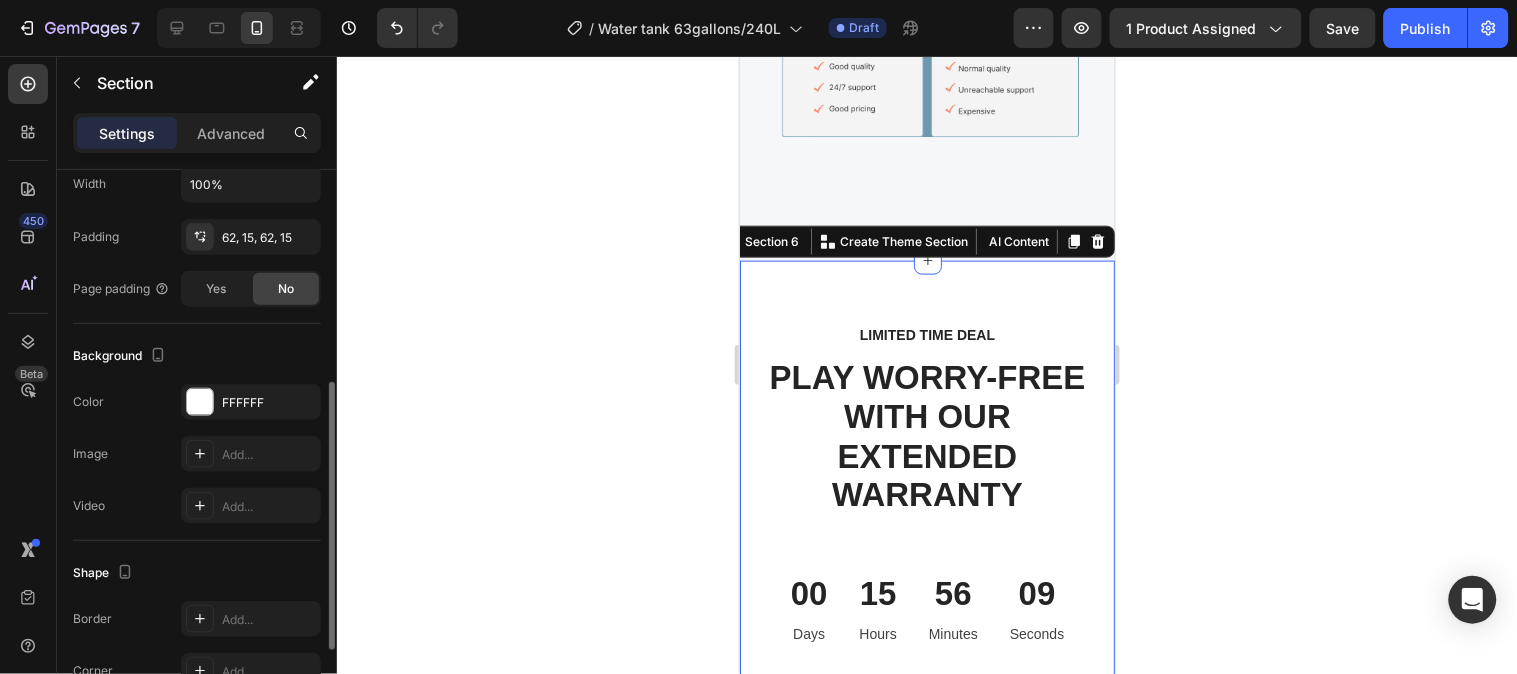 scroll, scrollTop: 333, scrollLeft: 0, axis: vertical 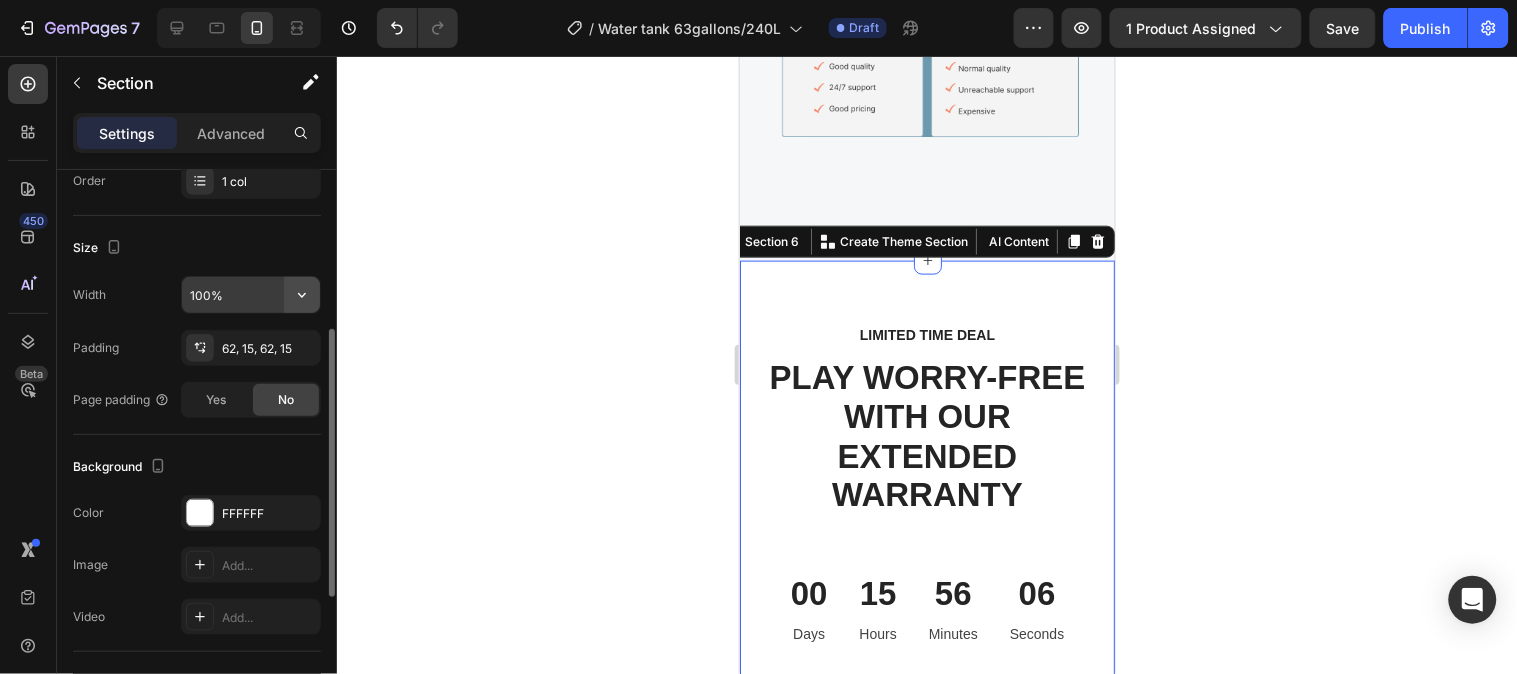 click 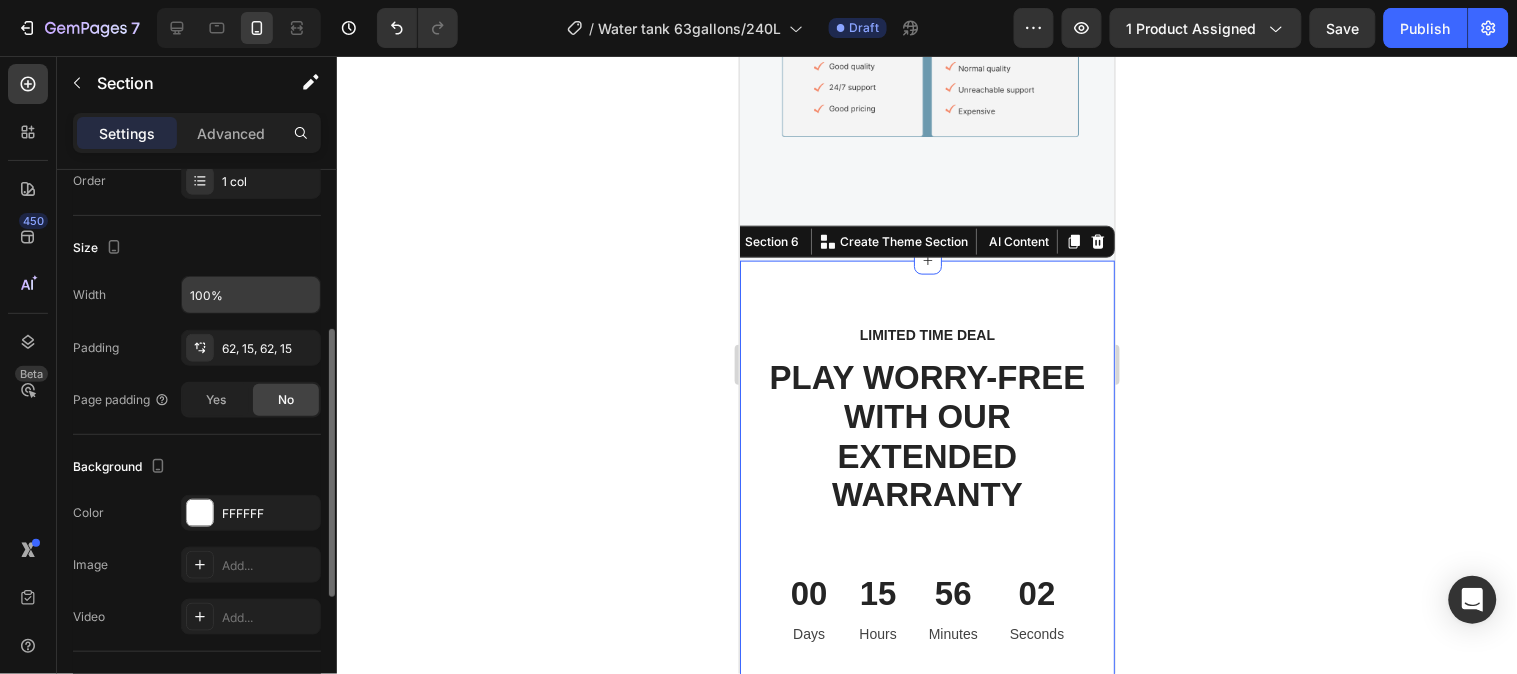 click on "Background" at bounding box center [197, 467] 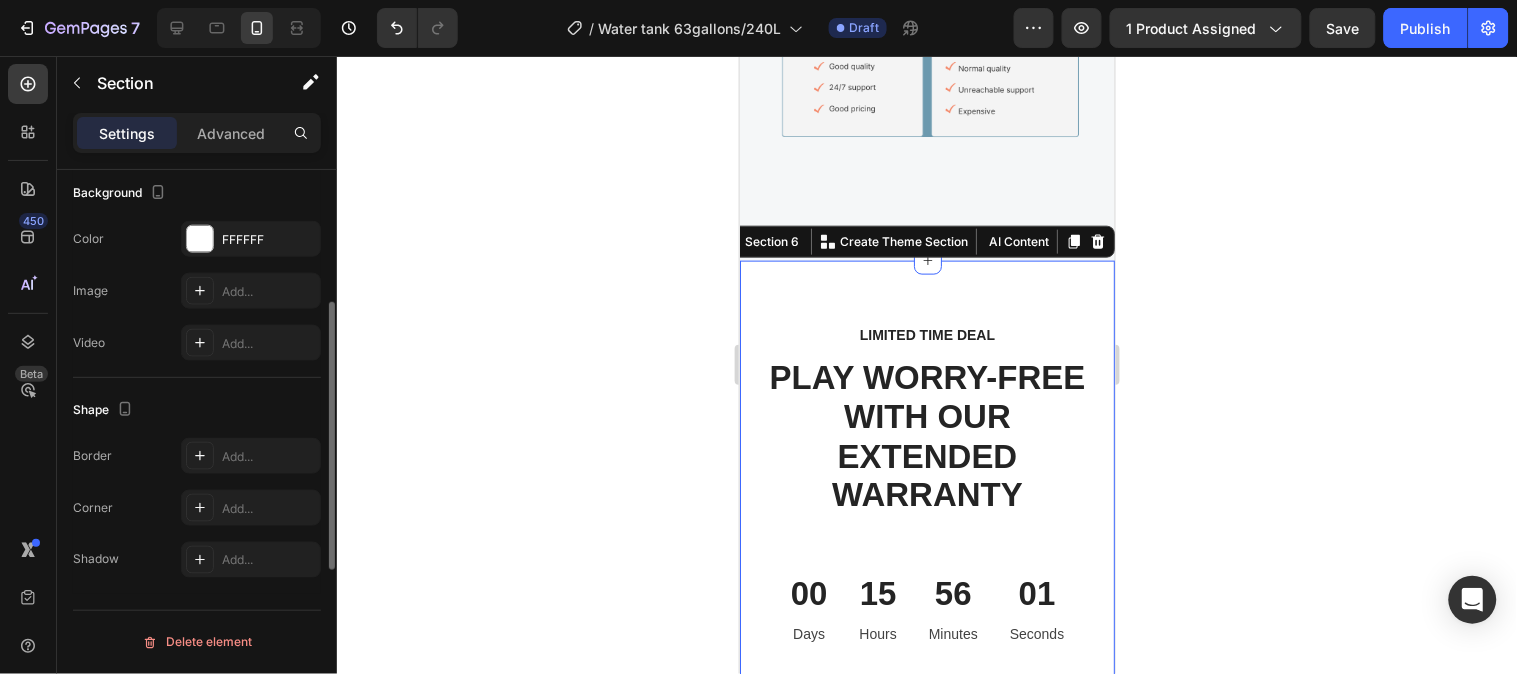 scroll, scrollTop: 166, scrollLeft: 0, axis: vertical 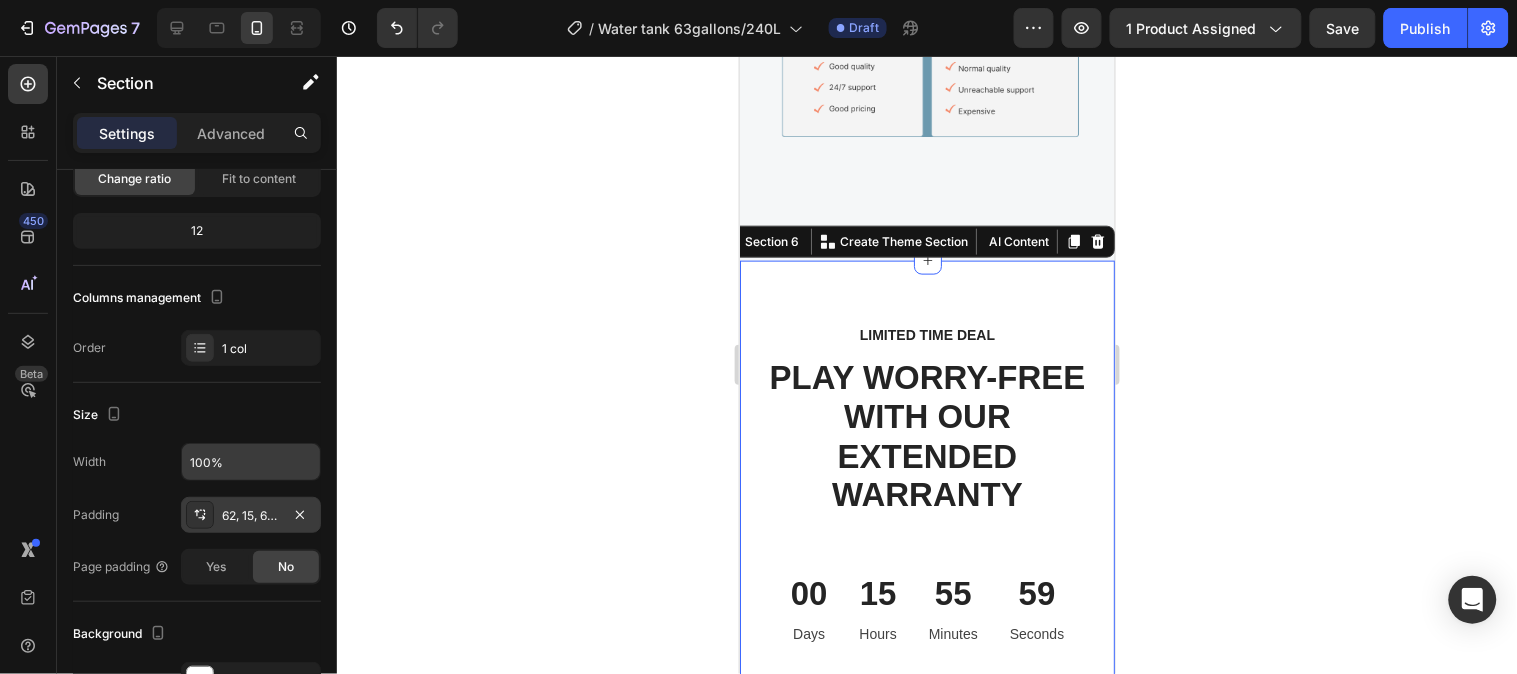 click 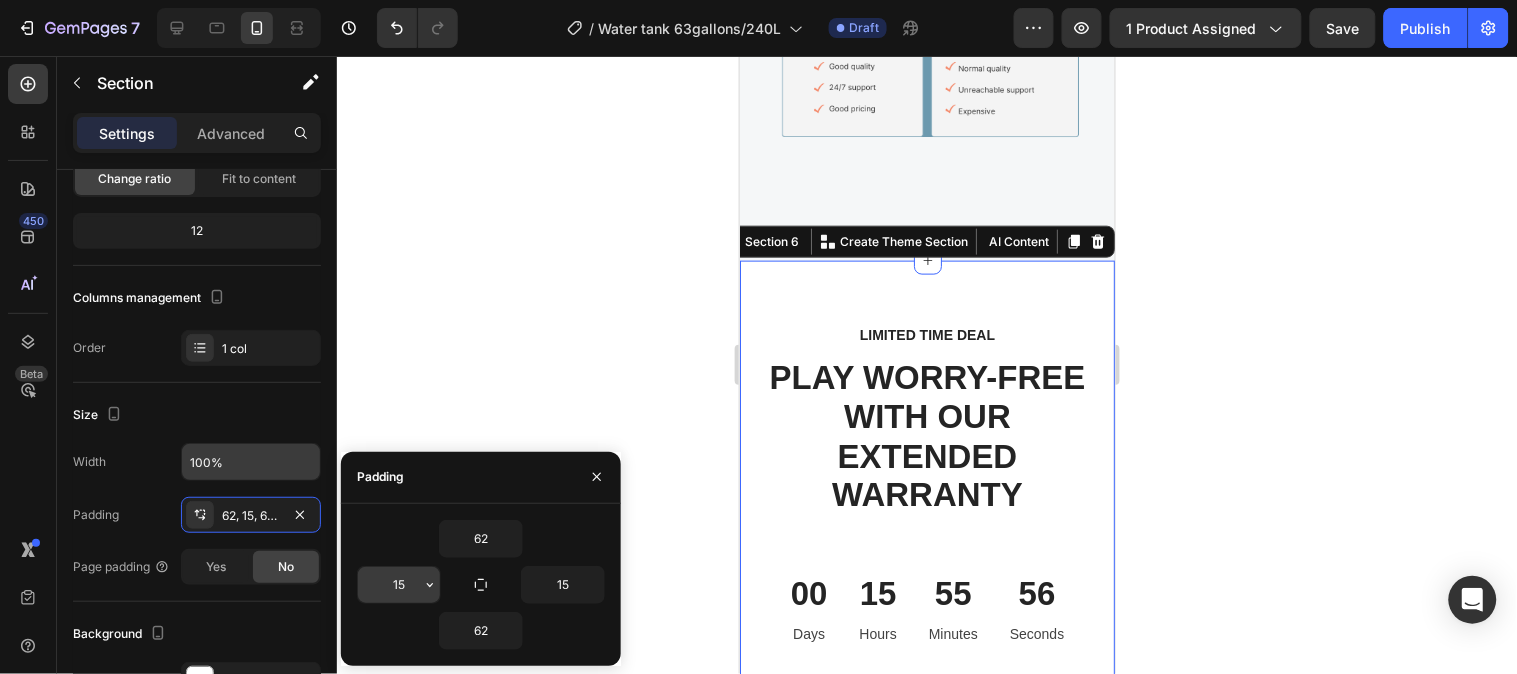 click on "15" at bounding box center (399, 585) 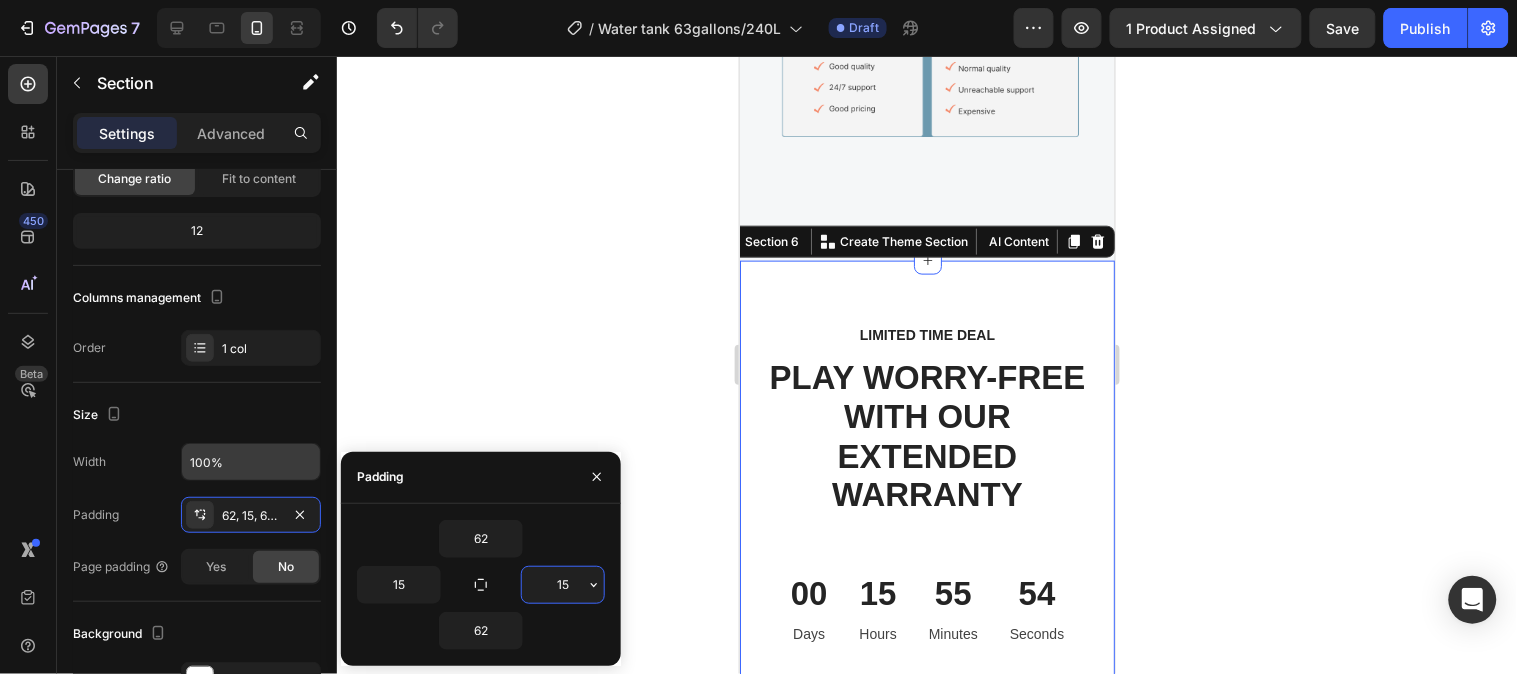 click on "15" at bounding box center (563, 585) 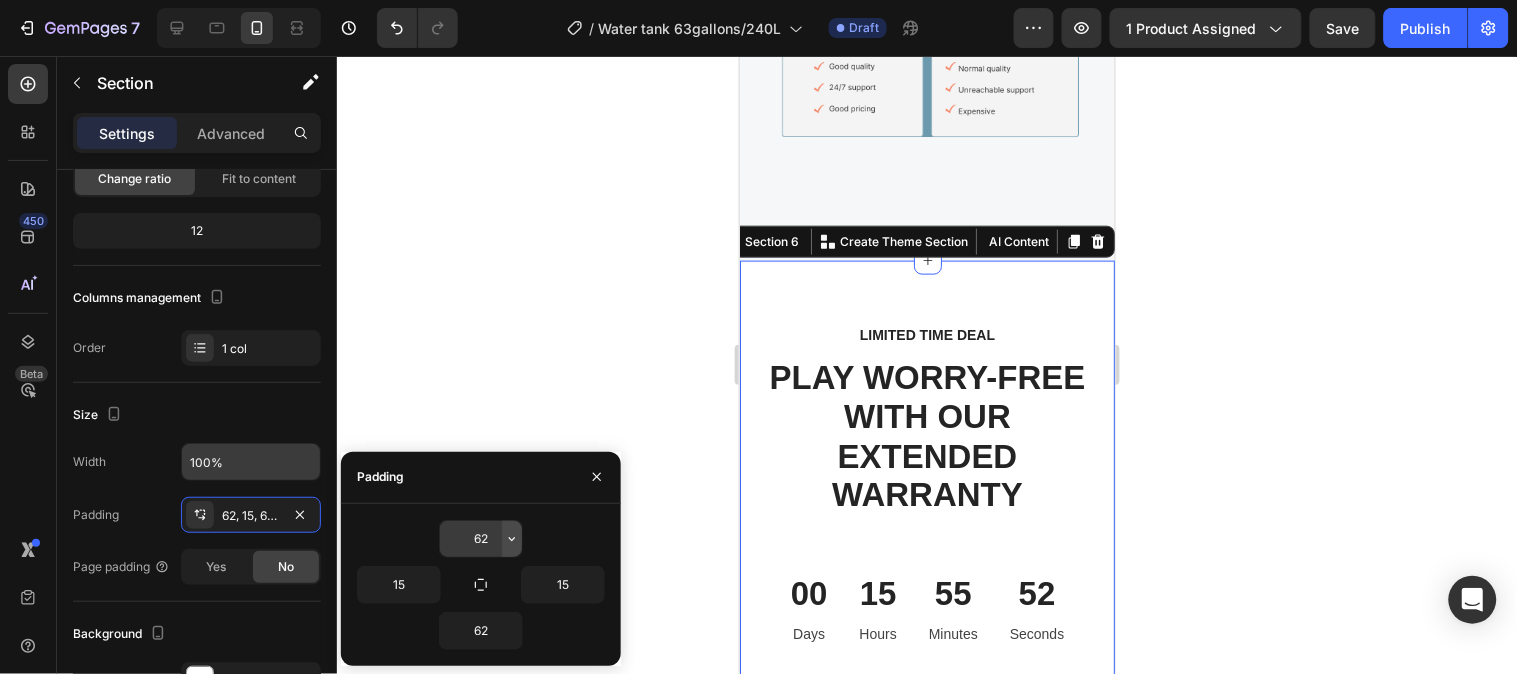 click 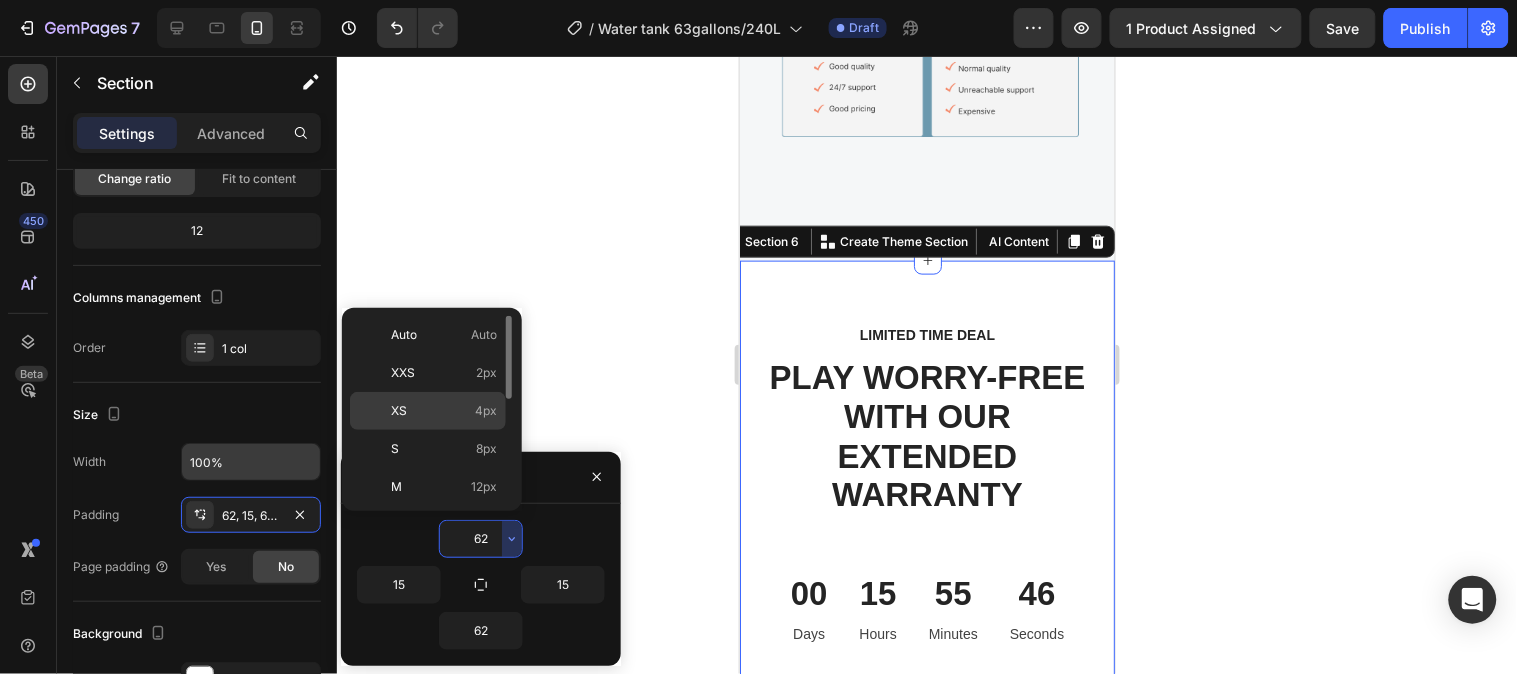 click on "XS 4px" at bounding box center [444, 411] 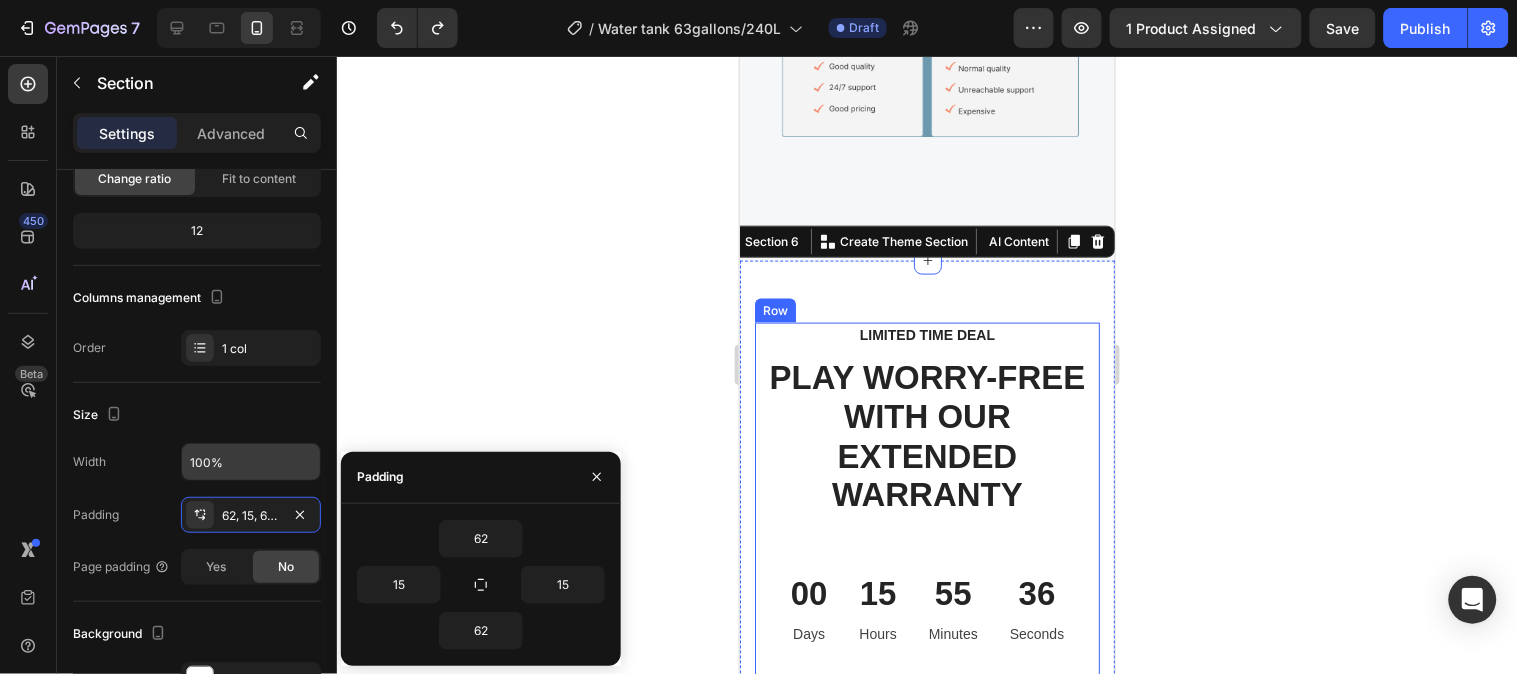 type on "4" 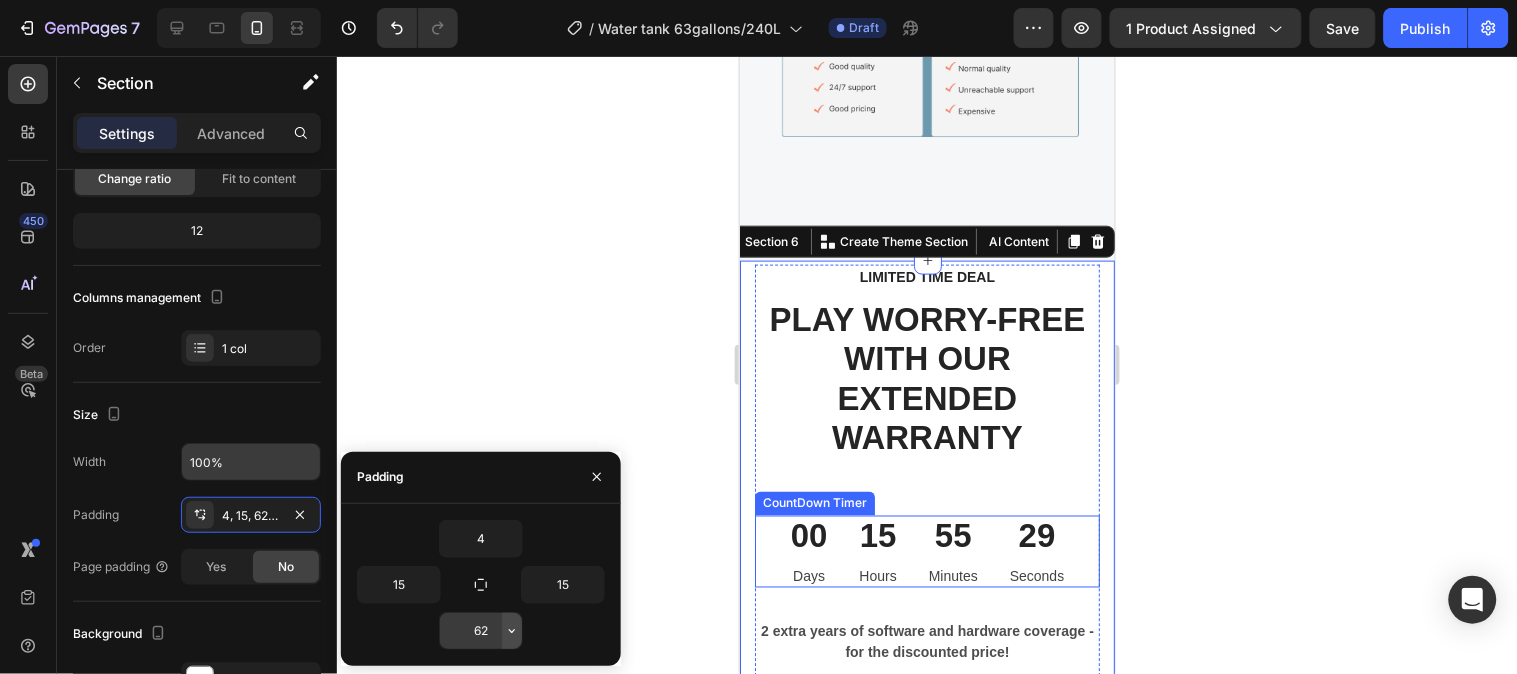 click 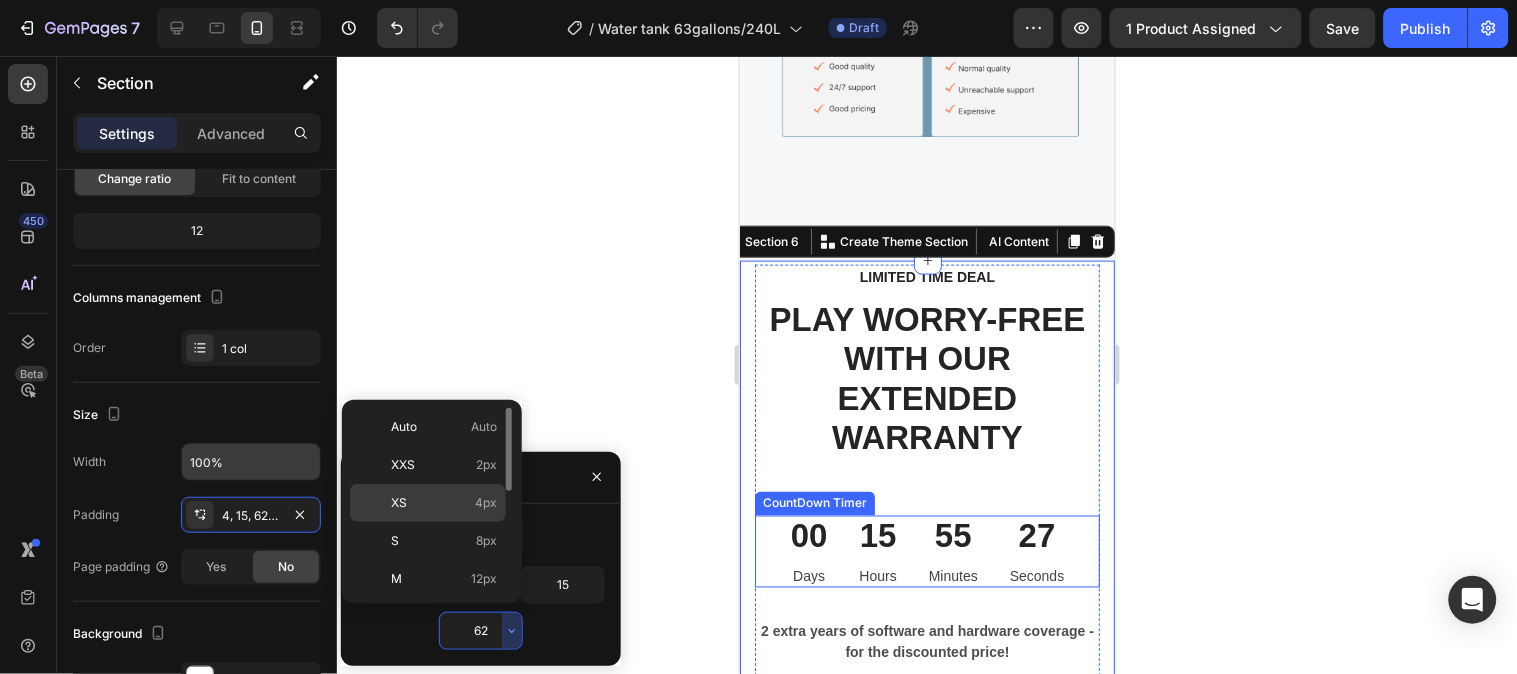 click on "XS 4px" at bounding box center (444, 503) 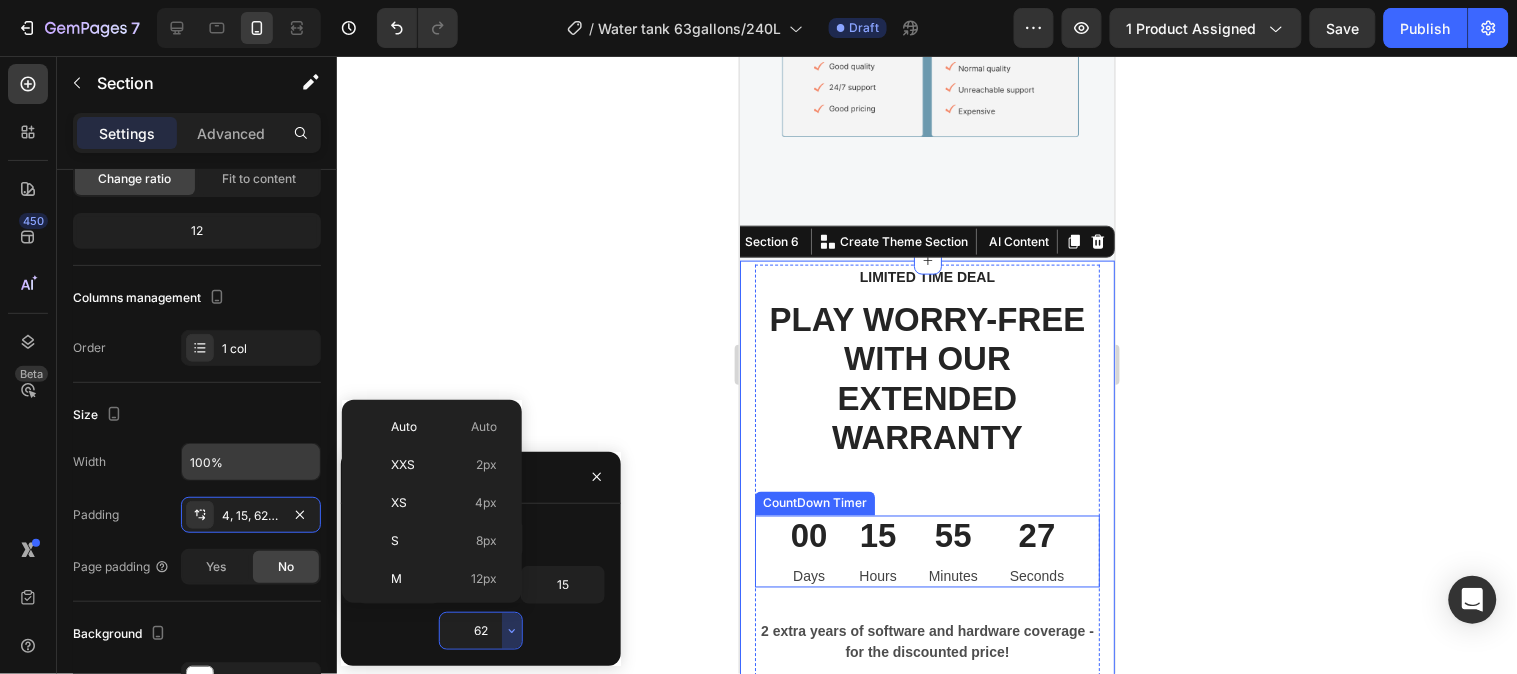 type on "4" 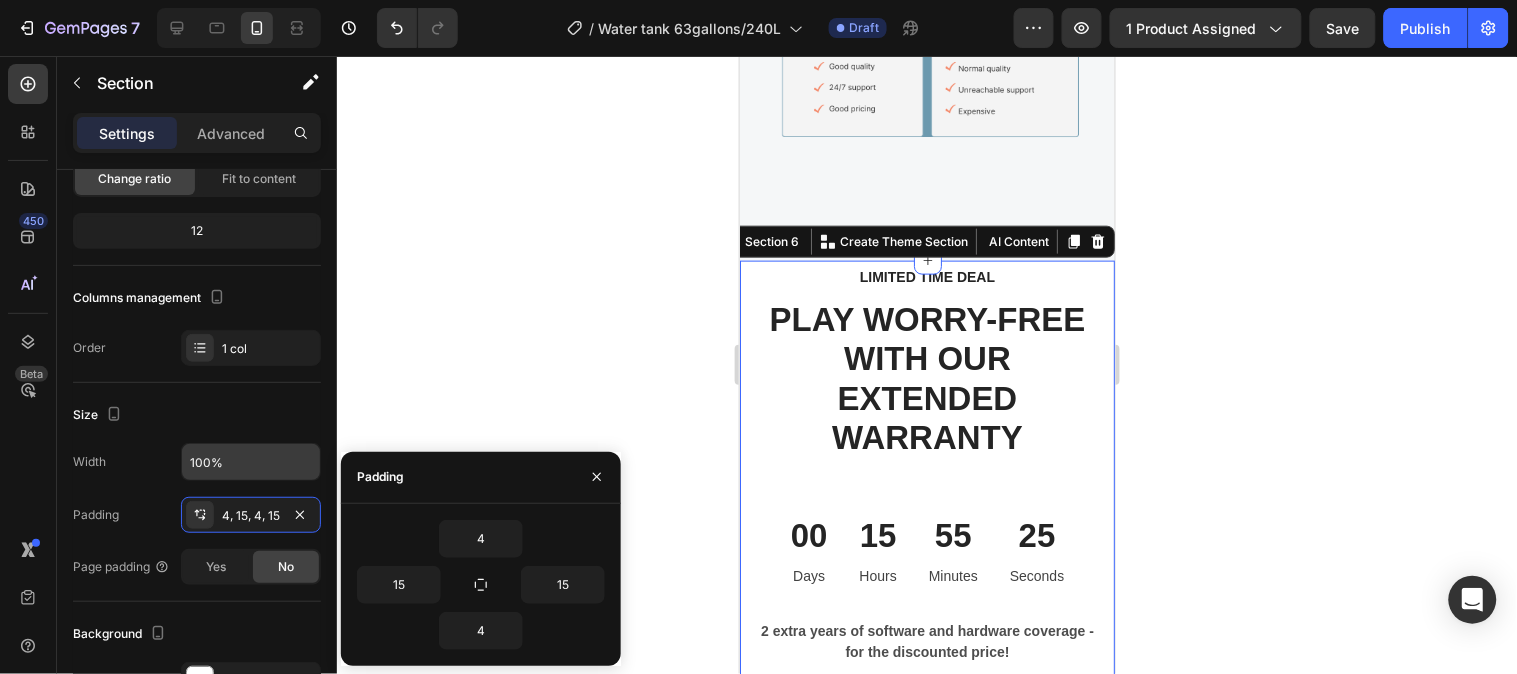 click 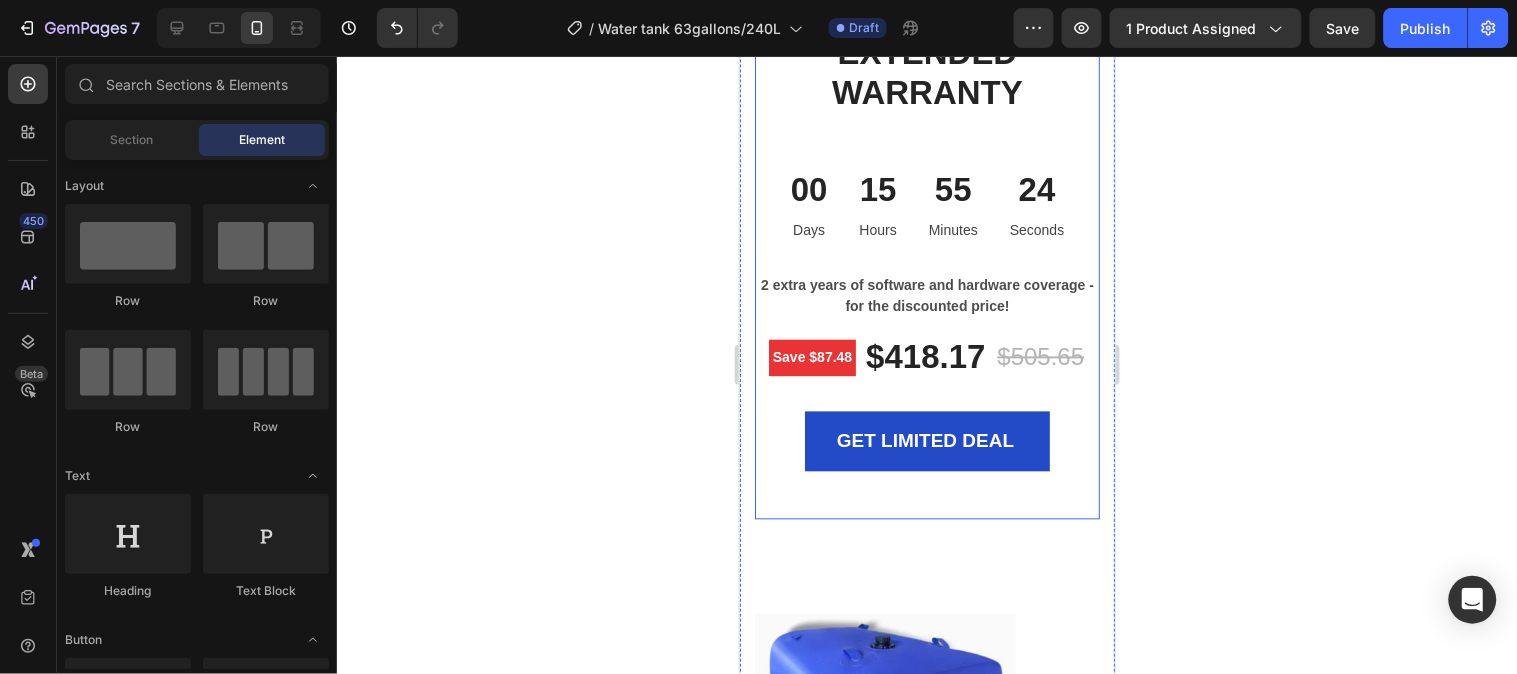 scroll, scrollTop: 6717, scrollLeft: 0, axis: vertical 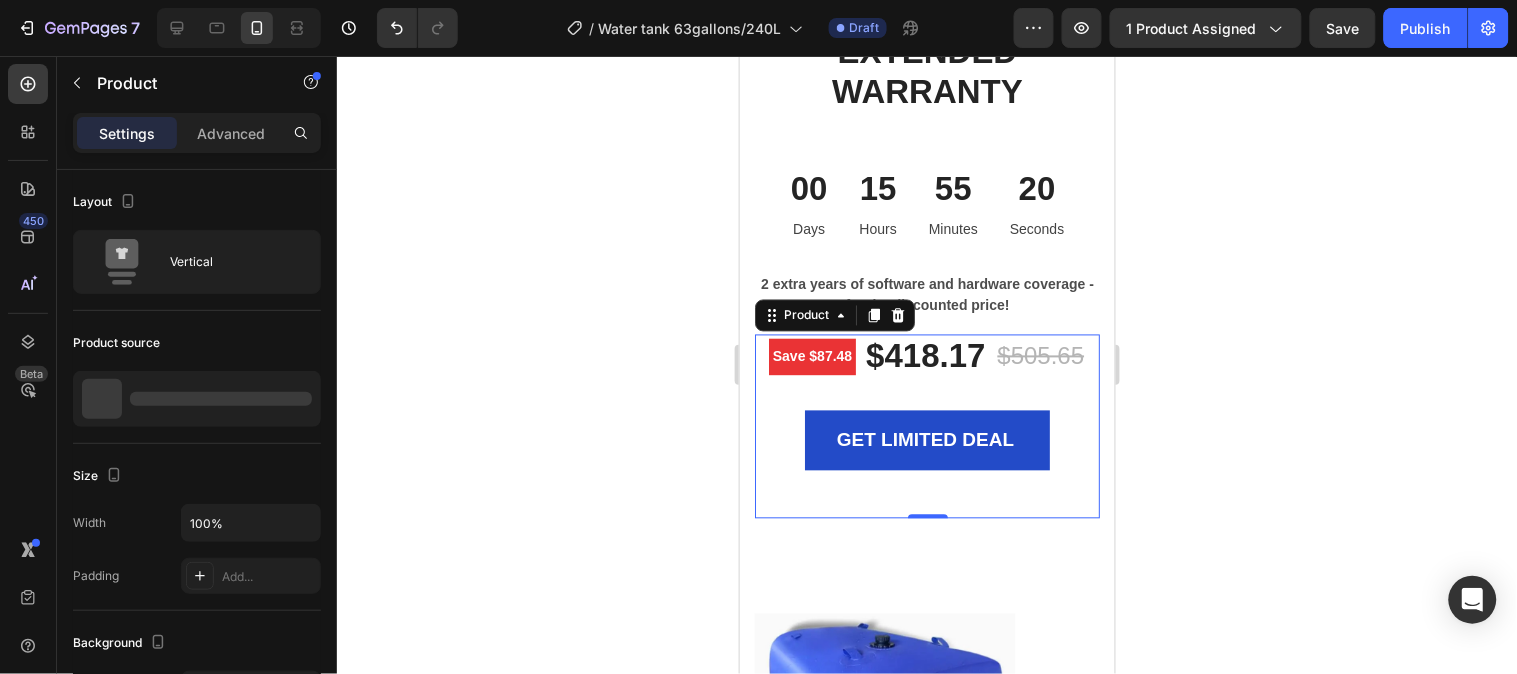 click on "GET LIMITED DEAL (P) Cart Button" at bounding box center (926, 464) 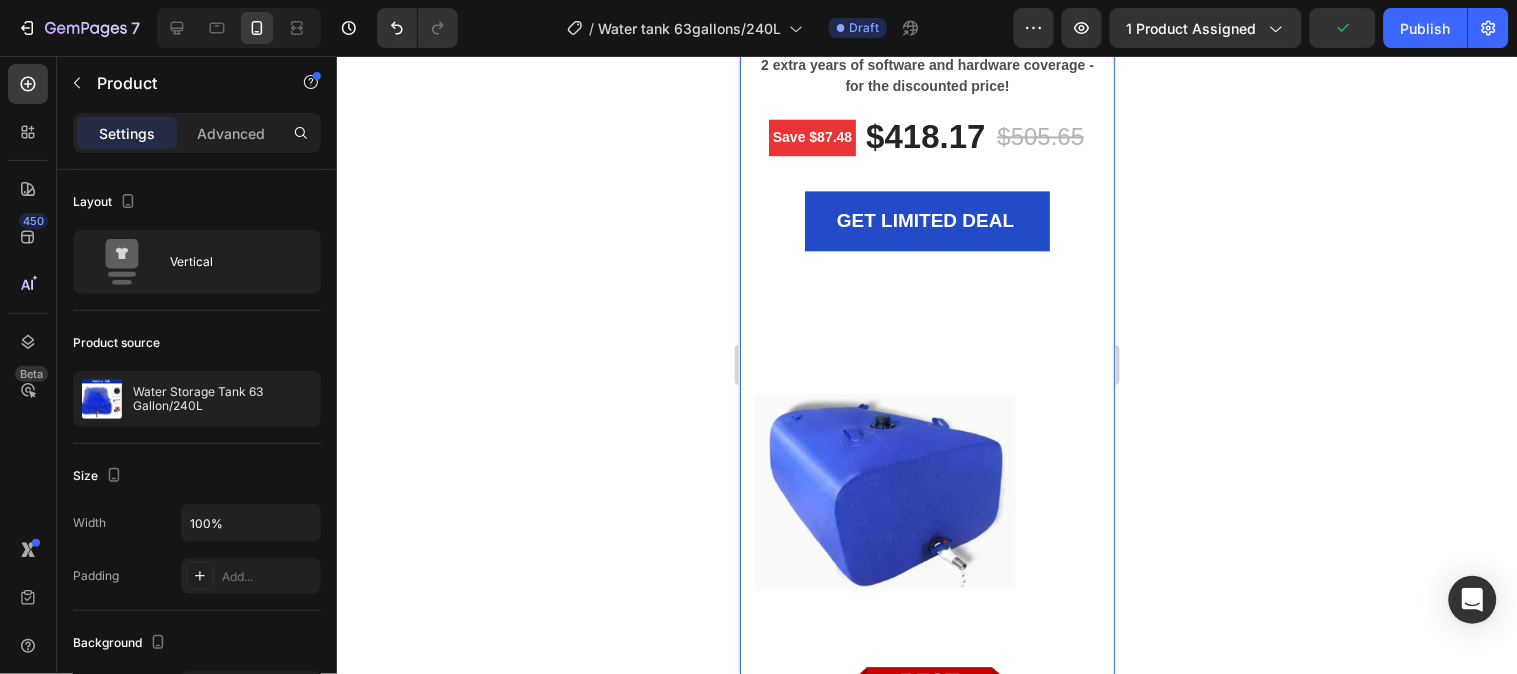 scroll, scrollTop: 6940, scrollLeft: 0, axis: vertical 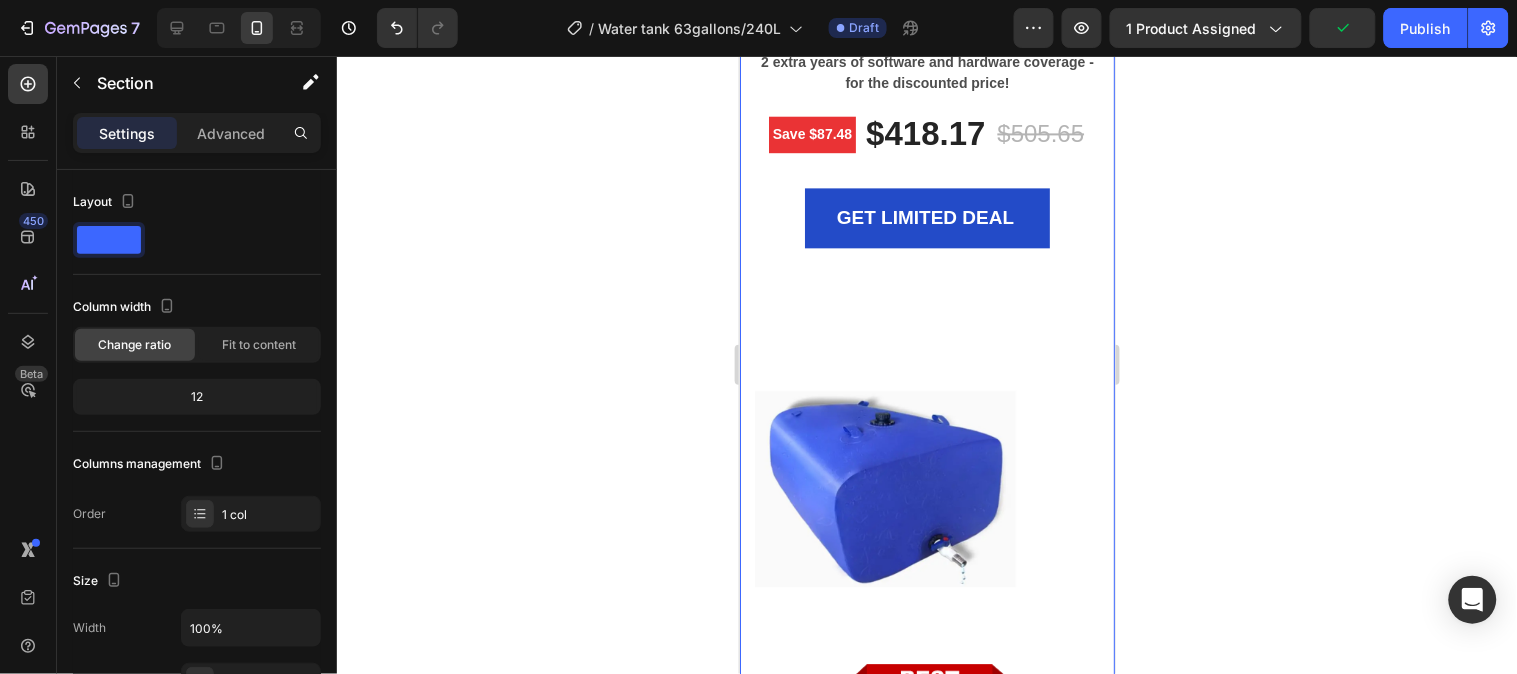 click on "LIMITED TIME DEAL Text block PLAY WORRY-FREE  WITH OUR EXTENDED WARRANTY Heading 00 Days 15 Hours 55 Minutes 15 Seconds CountDown Timer 2 extra years of software and hardware coverage - for the discounted price! Text block Save $87.48 Product Badge $418.17 (P) Price (P) Price $505.65 (P) Price (P) Price Row GET LIMITED DEAL (P) Cart Button Product Row Image Image 3-month Care Pack Heading
Icon
Icon
Icon
Icon
Icon Icon List Hoz                Title Line Remote diagnostics and phone technical support. Prepaid shipping label, materials, and instructions. Convenient door-to-door service, protection against accidental damage. Next Business Day Exchange. Text block Row Row" at bounding box center (926, 366) 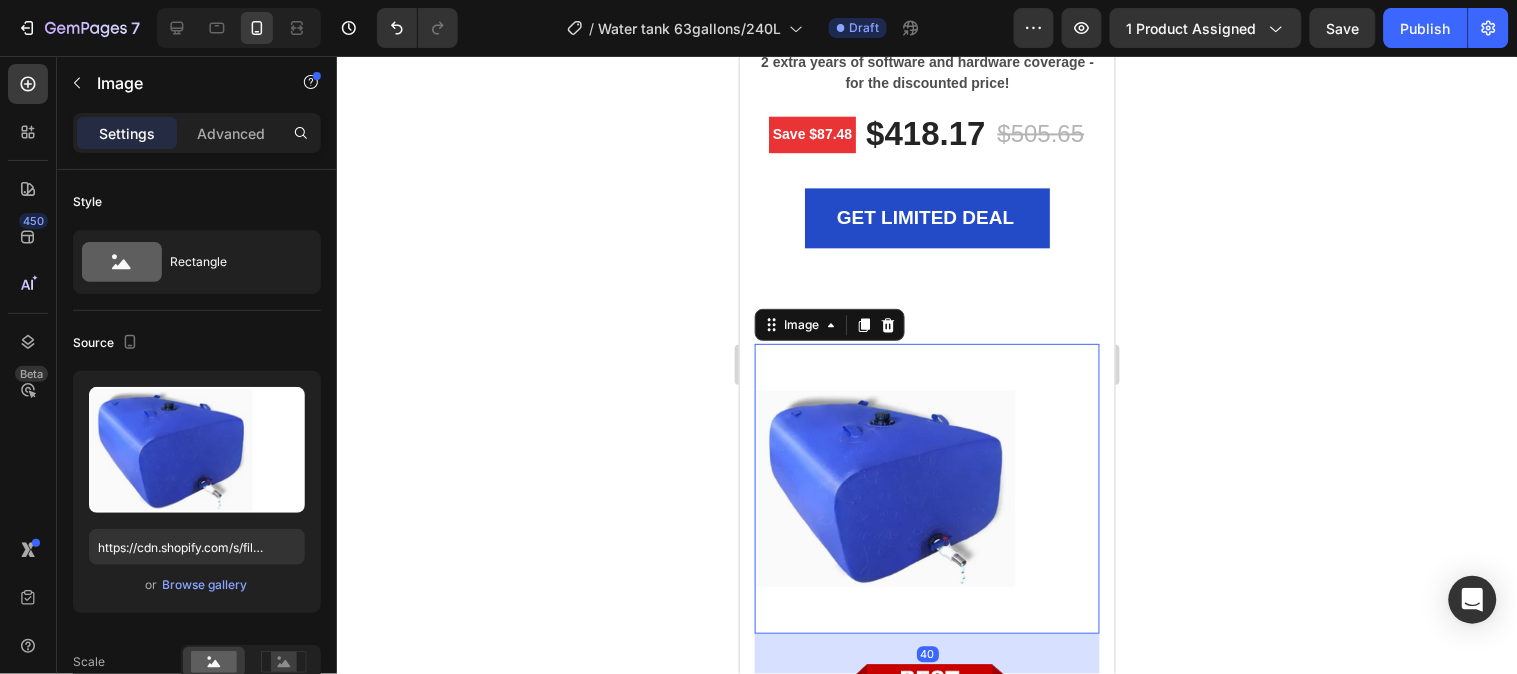 click at bounding box center [926, 487] 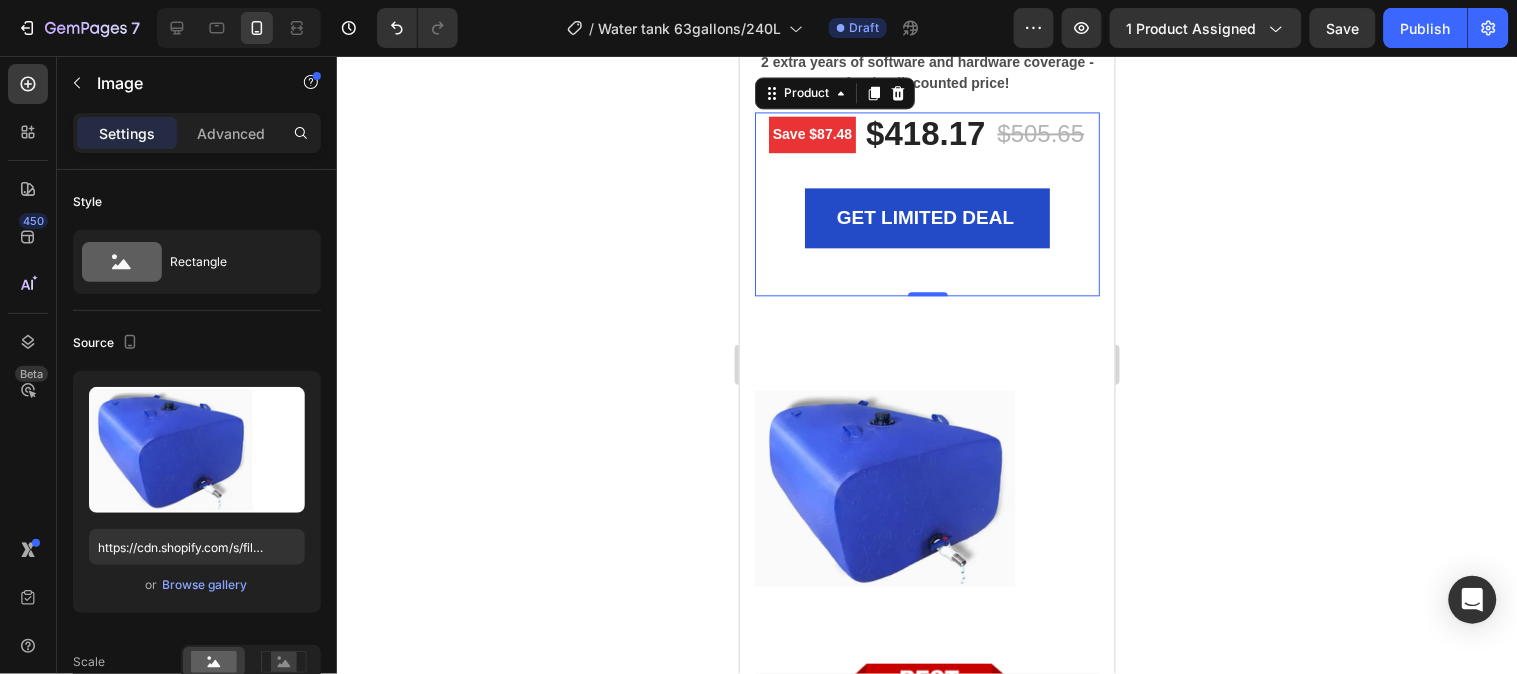 click on "GET LIMITED DEAL (P) Cart Button" at bounding box center [926, 241] 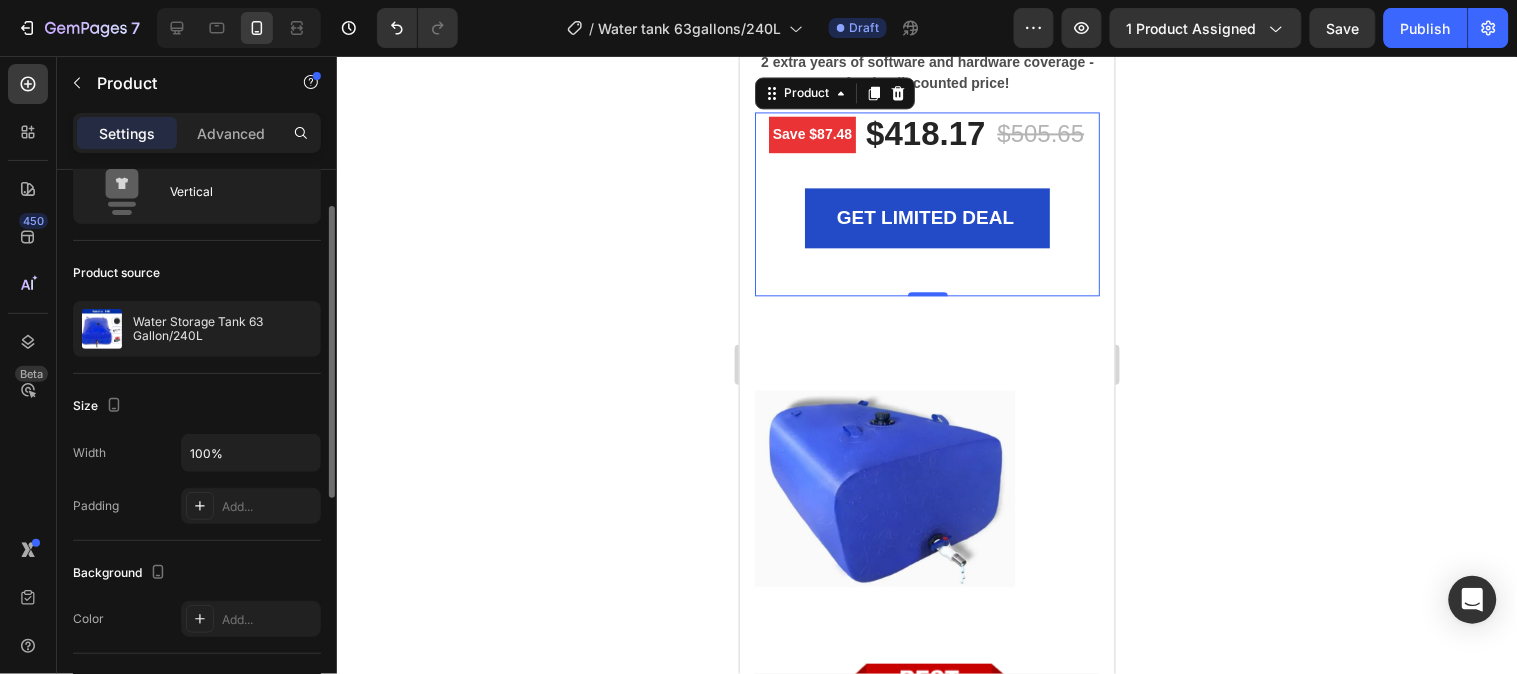 scroll, scrollTop: 0, scrollLeft: 0, axis: both 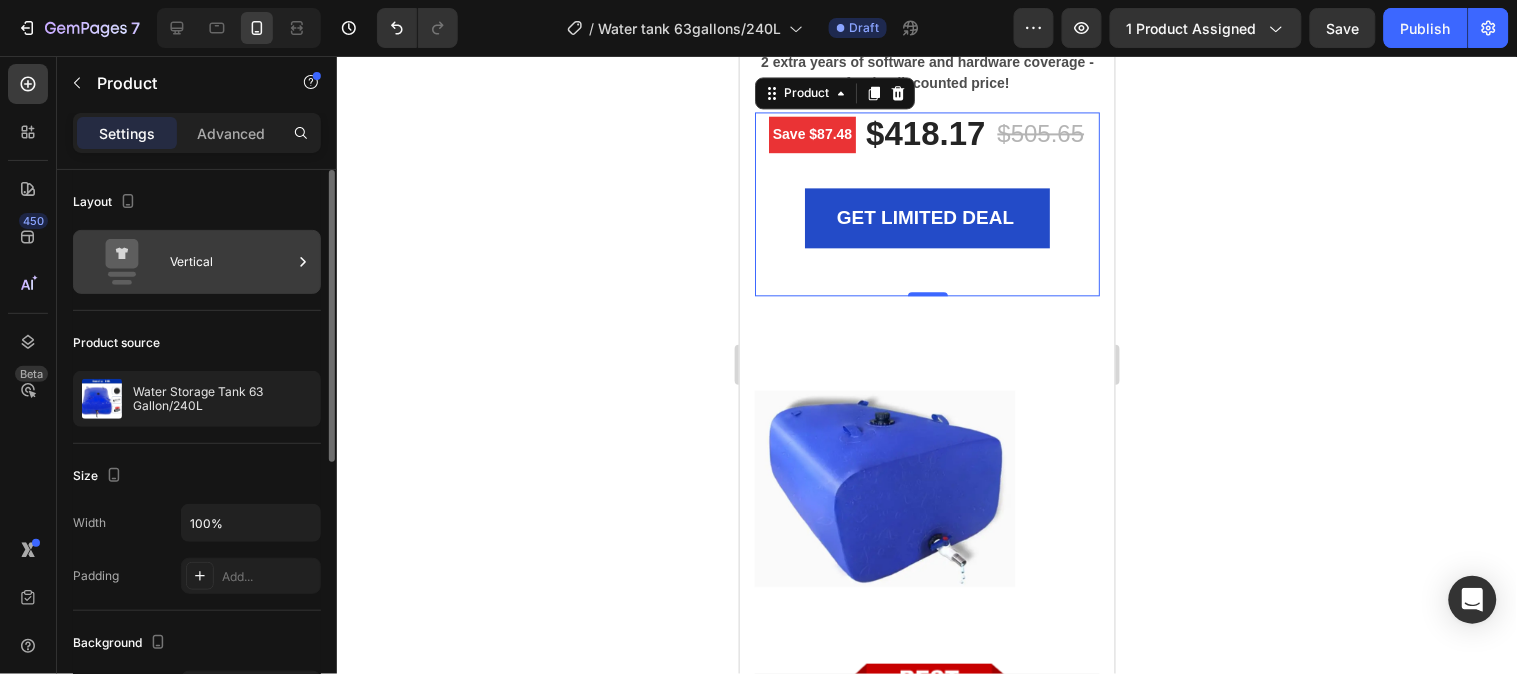 click on "Vertical" at bounding box center (231, 262) 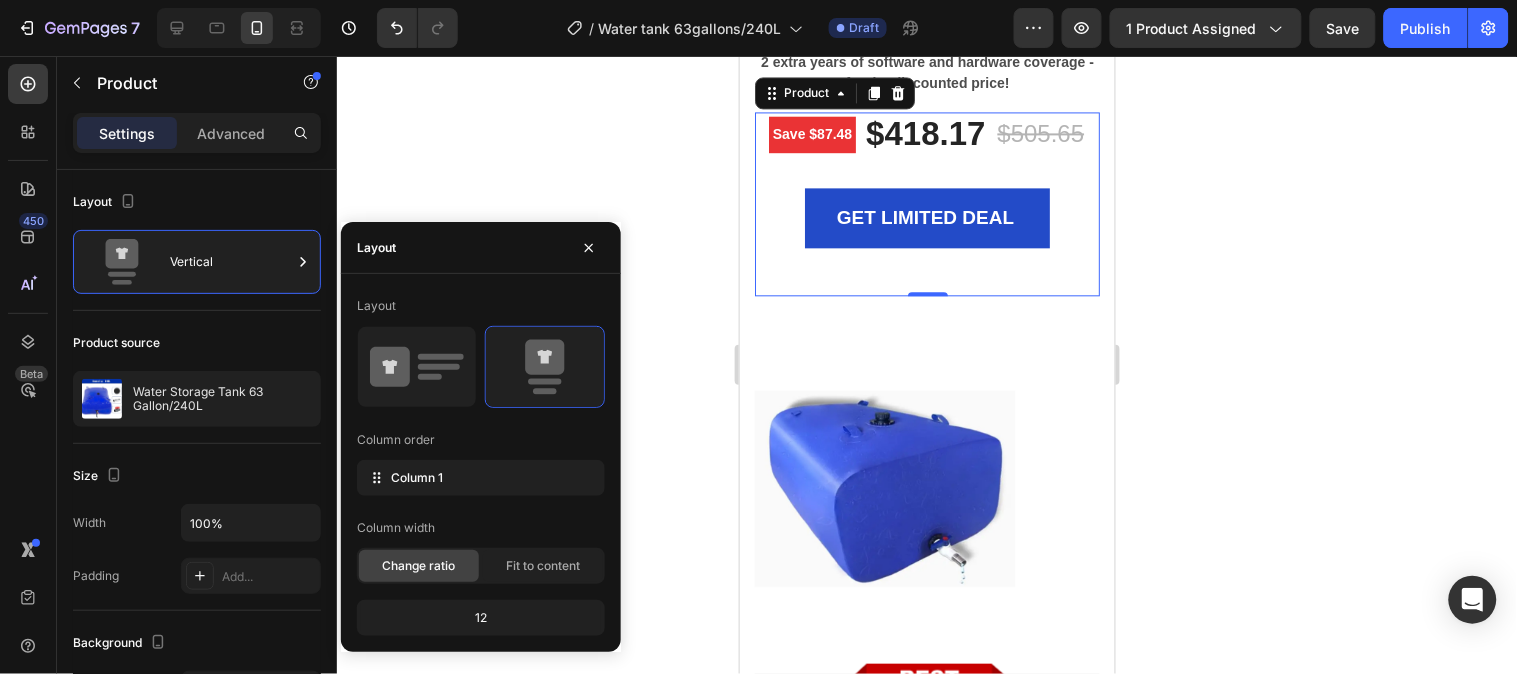 click 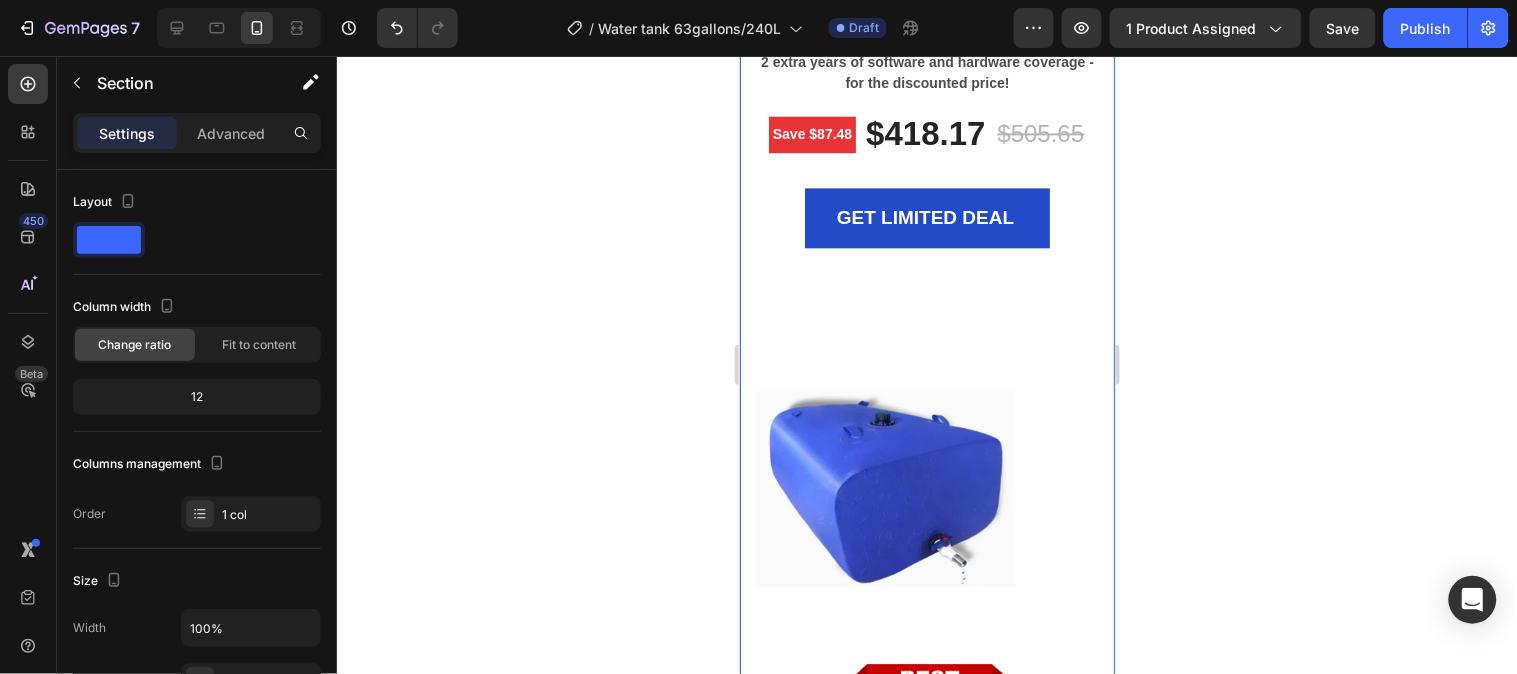 click on "LIMITED TIME DEAL Text block PLAY WORRY-FREE  WITH OUR EXTENDED WARRANTY Heading 00 Days 15 Hours 54 Minutes 59 Seconds CountDown Timer 2 extra years of software and hardware coverage - for the discounted price! Text block Save $87.48 Product Badge $418.17 (P) Price (P) Price $505.65 (P) Price (P) Price Row GET LIMITED DEAL (P) Cart Button Product Row Image Image 3-month Care Pack Heading
Icon
Icon
Icon
Icon
Icon Icon List Hoz                Title Line Remote diagnostics and phone technical support. Prepaid shipping label, materials, and instructions. Convenient door-to-door service, protection against accidental damage. Next Business Day Exchange. Text block Row Row" at bounding box center (926, 366) 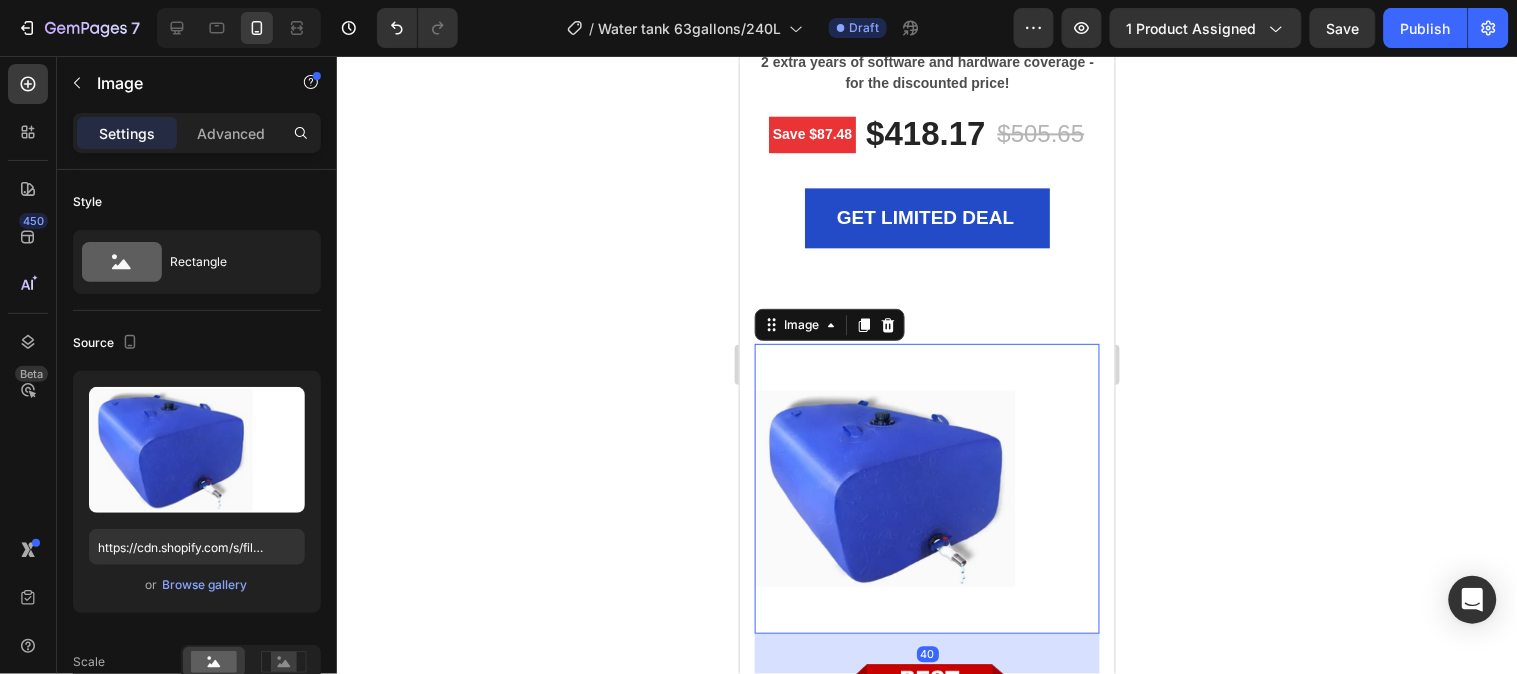 click at bounding box center (926, 487) 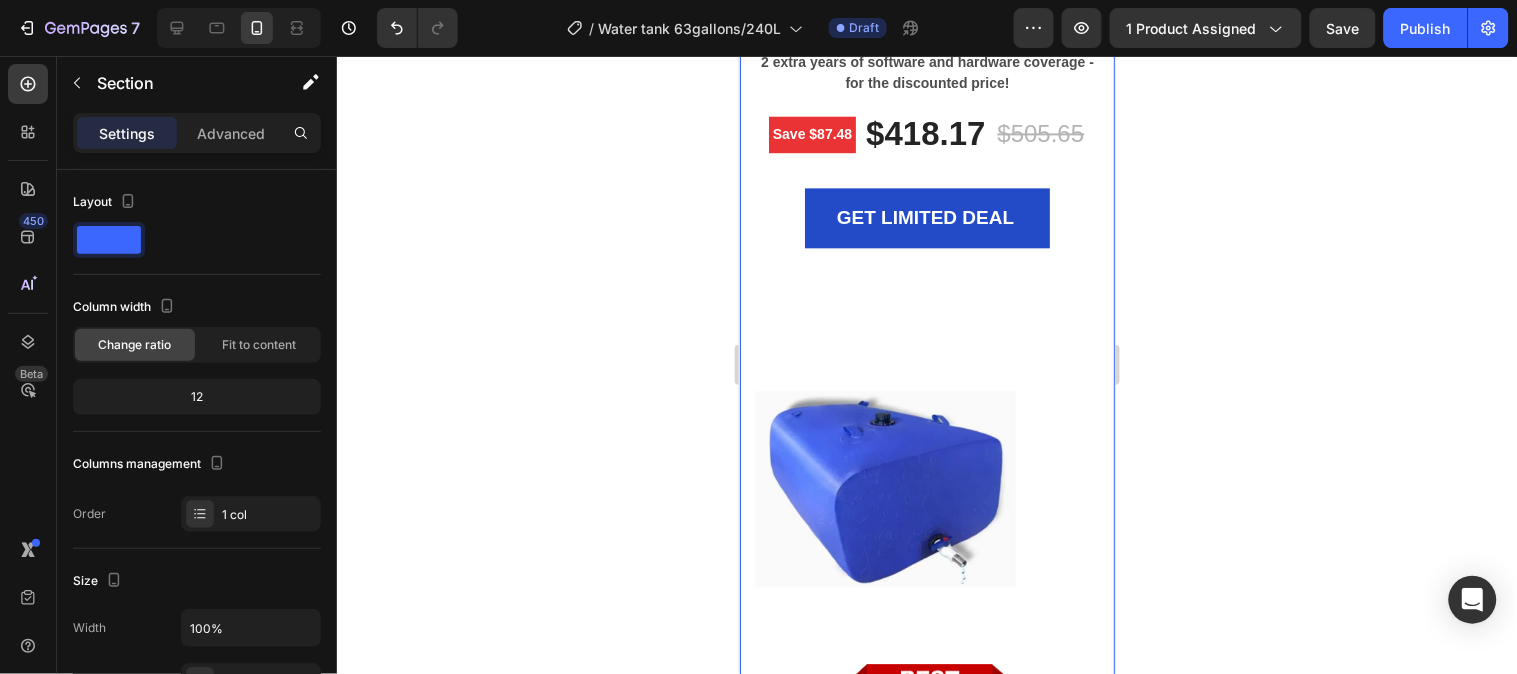 click on "LIMITED TIME DEAL Text block PLAY WORRY-FREE  WITH OUR EXTENDED WARRANTY Heading 00 Days 15 Hours 54 Minutes 57 Seconds CountDown Timer 2 extra years of software and hardware coverage - for the discounted price! Text block Save $87.48 Product Badge $418.17 (P) Price (P) Price $505.65 (P) Price (P) Price Row GET LIMITED DEAL (P) Cart Button Product Row Image Image 3-month Care Pack Heading
Icon
Icon
Icon
Icon
Icon Icon List Hoz                Title Line Remote diagnostics and phone technical support. Prepaid shipping label, materials, and instructions. Convenient door-to-door service, protection against accidental damage. Next Business Day Exchange. Text block Row Row" at bounding box center [926, 366] 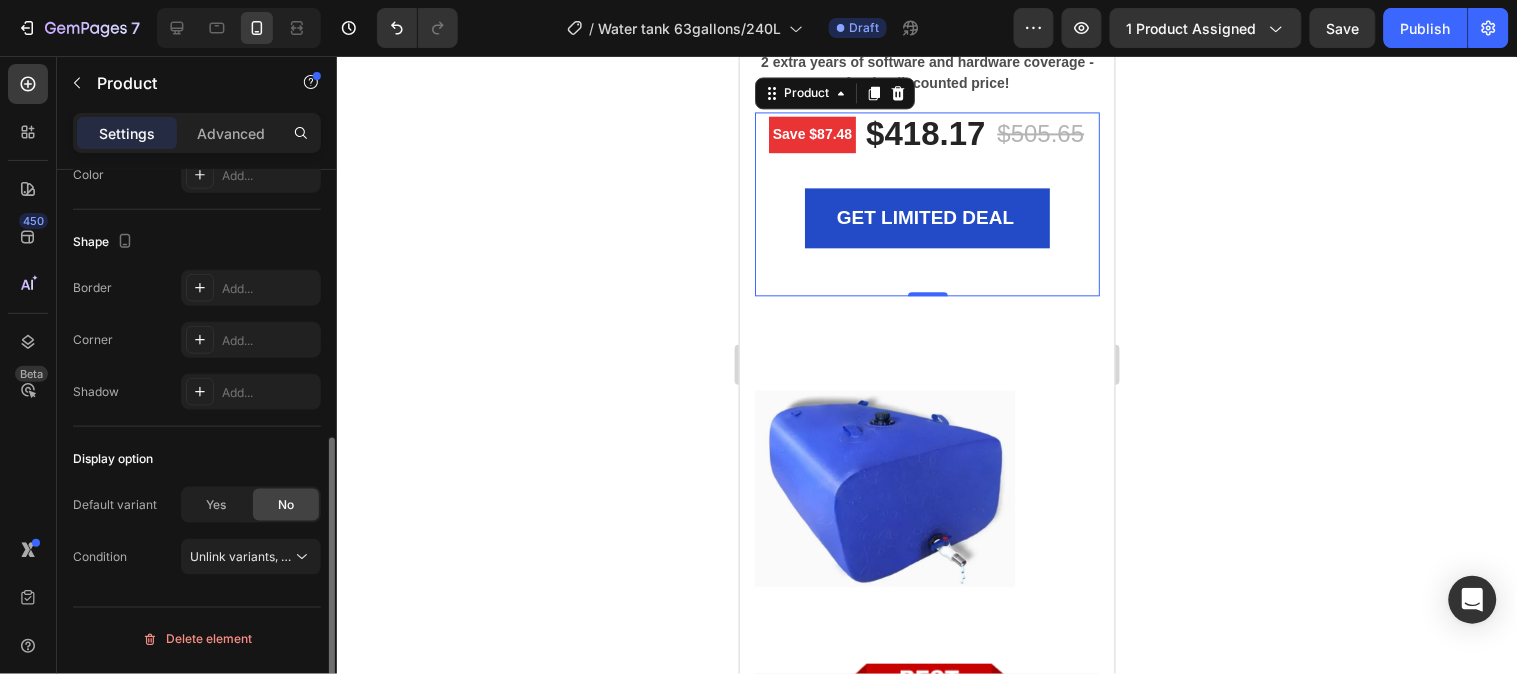 scroll, scrollTop: 0, scrollLeft: 0, axis: both 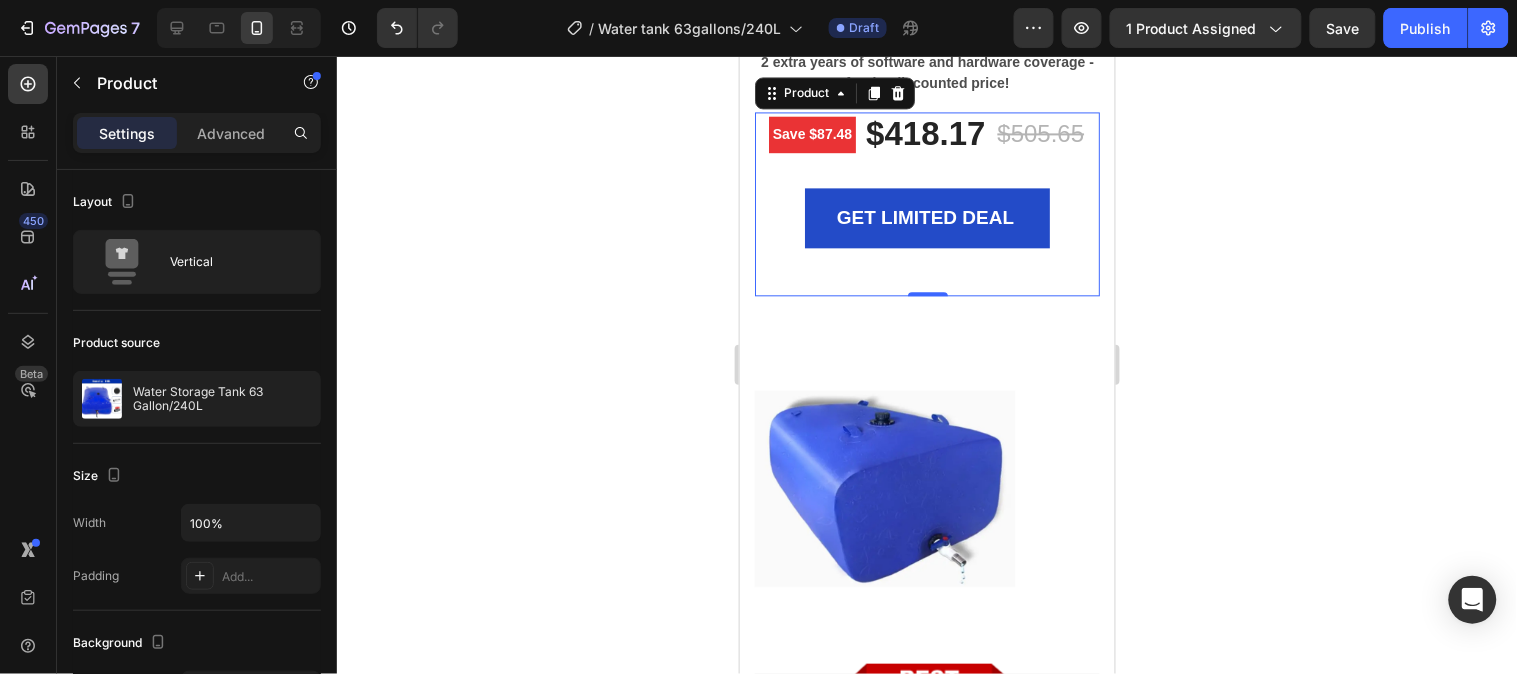 click 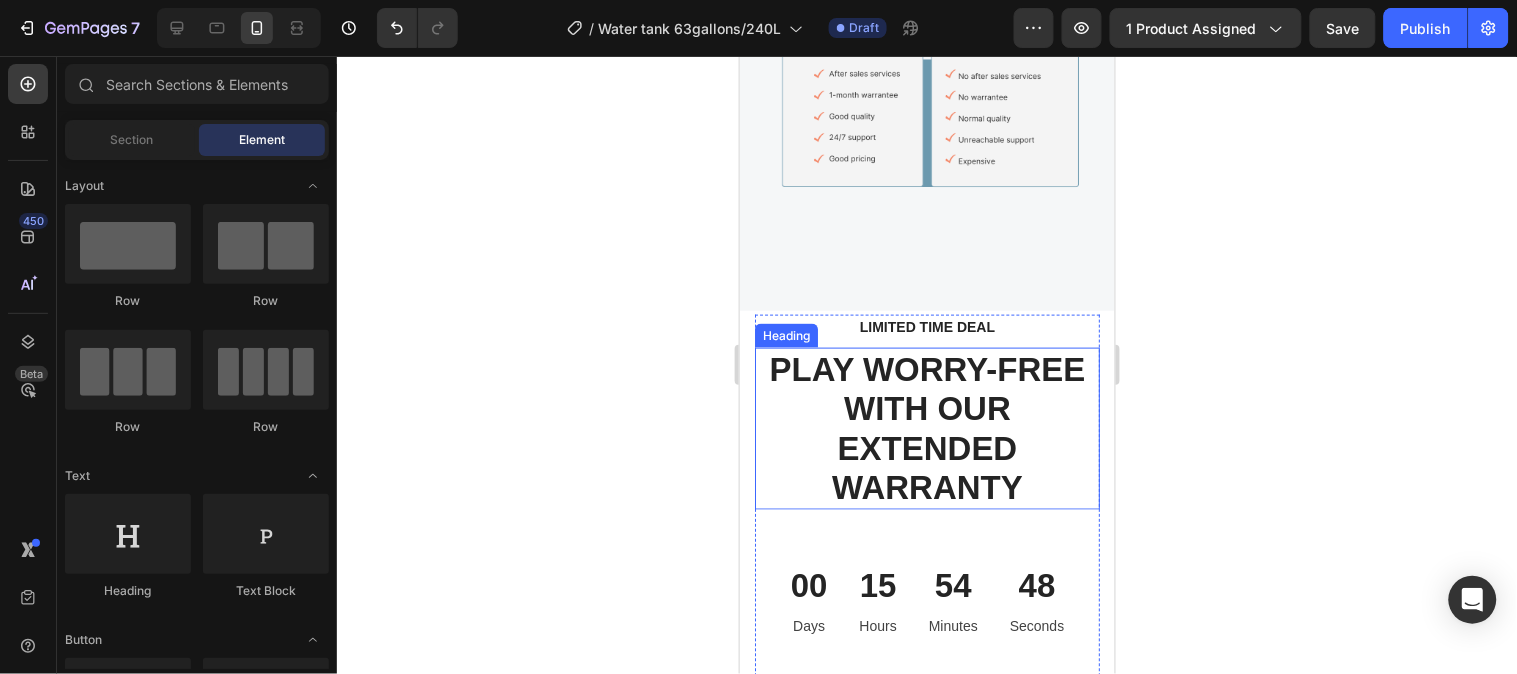 scroll, scrollTop: 6273, scrollLeft: 0, axis: vertical 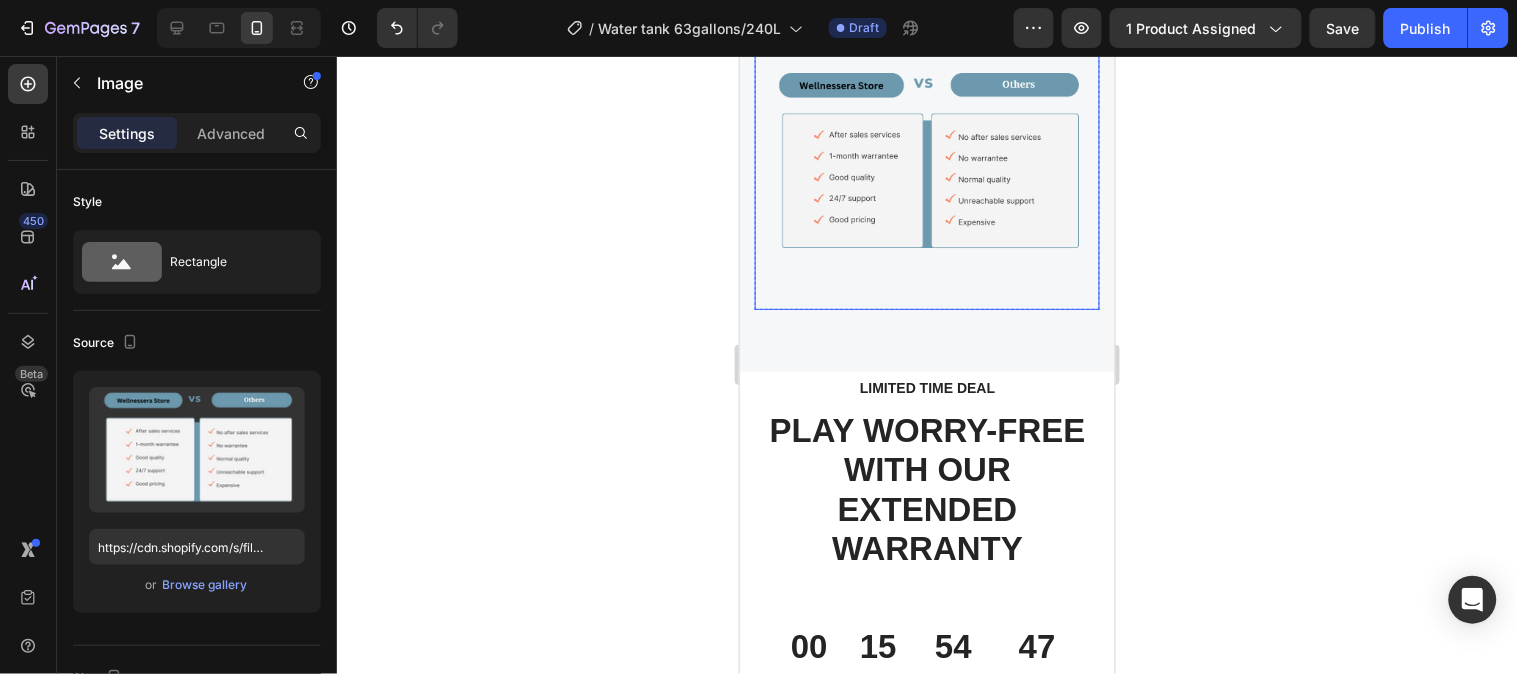 click at bounding box center (926, 163) 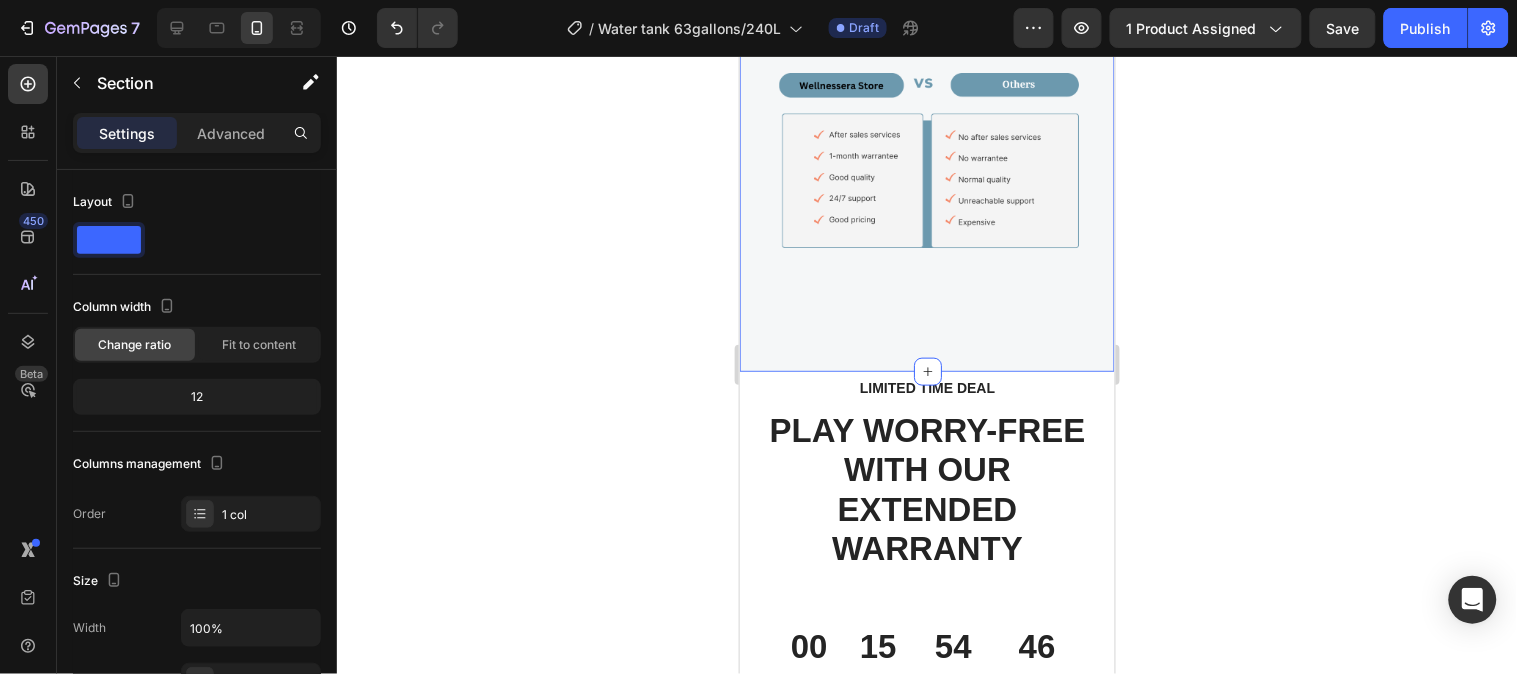 click on "WHY CHOOSE US Text block EASY TO USE, STORE WATER AT ONCE, MULTI-USAGE... Heading Image Row Section 5   You can create reusable sections Create Theme Section AI Content Write with GemAI What would you like to describe here? Tone and Voice Persuasive Product Water Storage Tank 63 Gallon/240L Show more Generate" at bounding box center (926, 95) 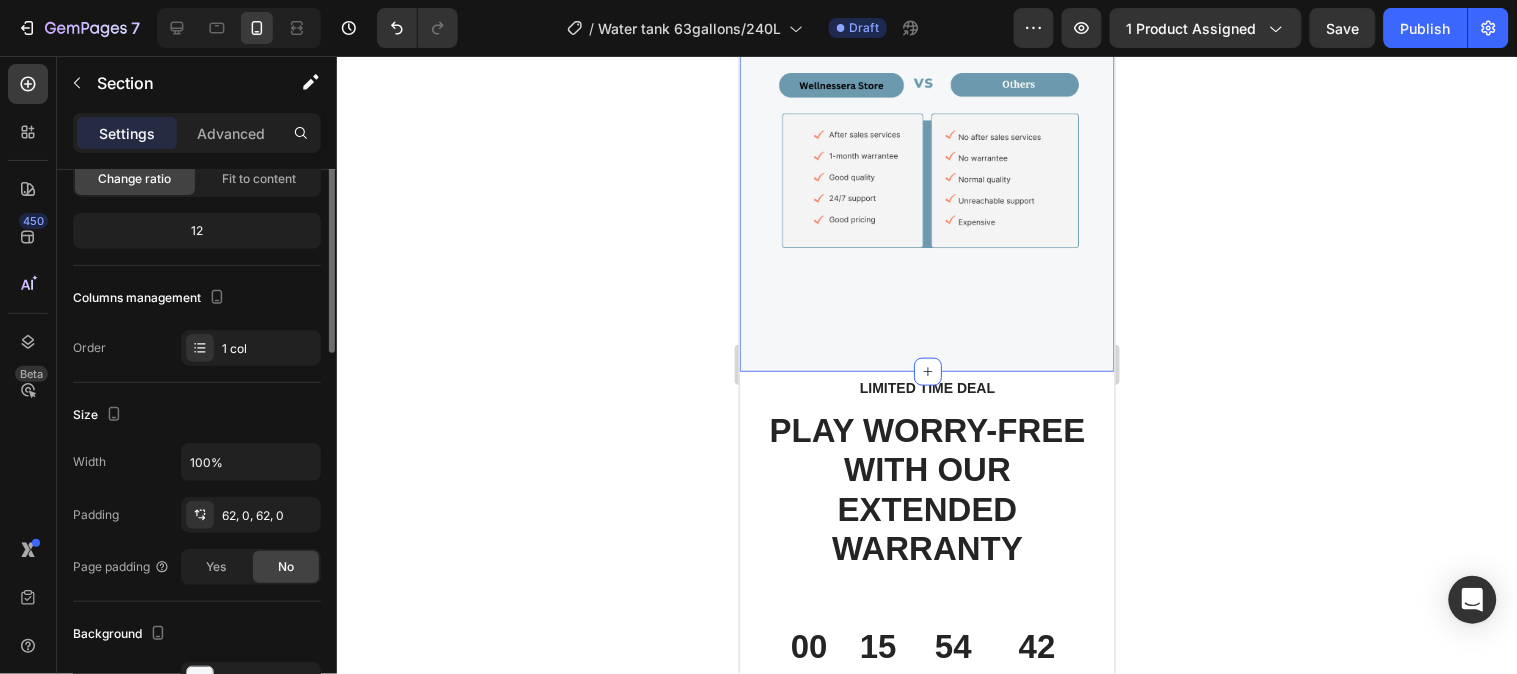 scroll, scrollTop: 0, scrollLeft: 0, axis: both 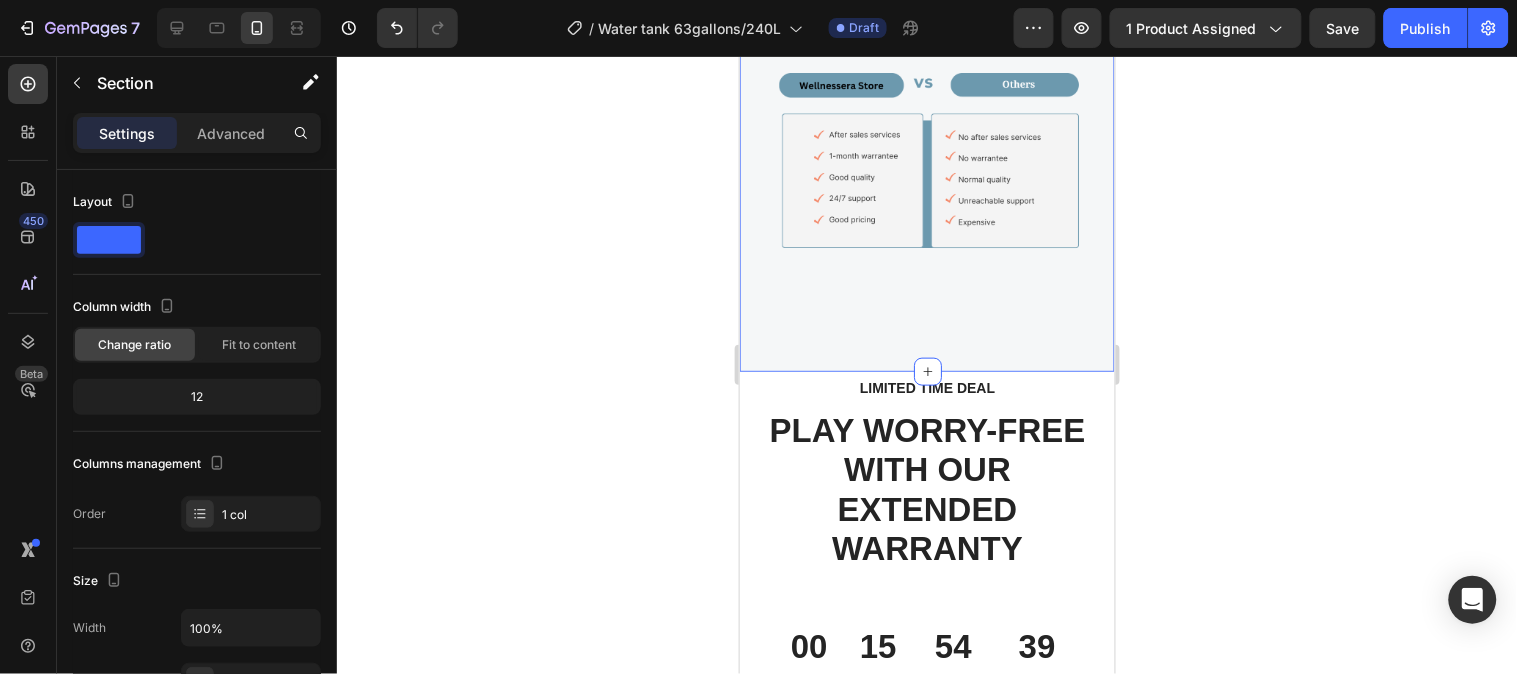 click on "WHY CHOOSE US Text block EASY TO USE, STORE WATER AT ONCE, MULTI-USAGE... Heading Image Row Section 5   You can create reusable sections Create Theme Section AI Content Write with GemAI What would you like to describe here? Tone and Voice Persuasive Product Water Storage Tank 63 Gallon/240L Show more Generate" at bounding box center (926, 95) 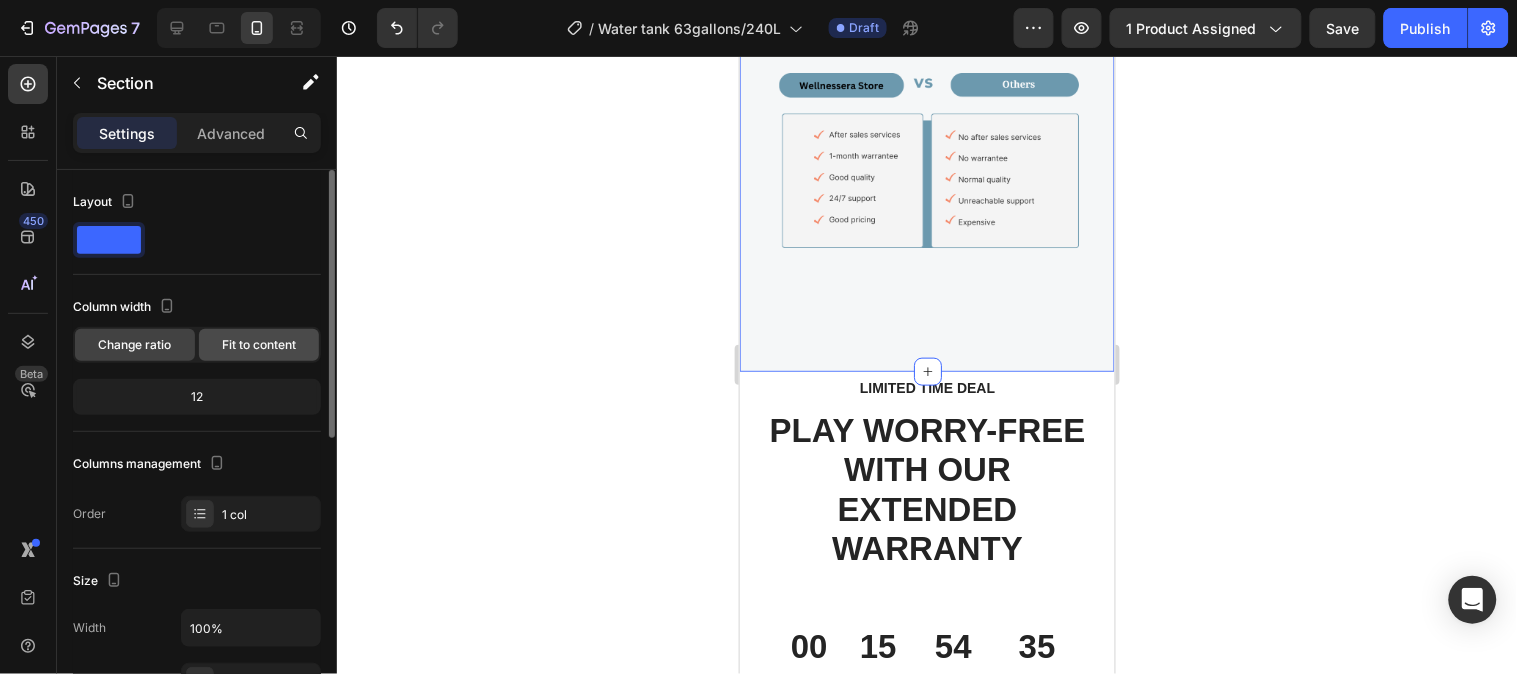 click on "Fit to content" 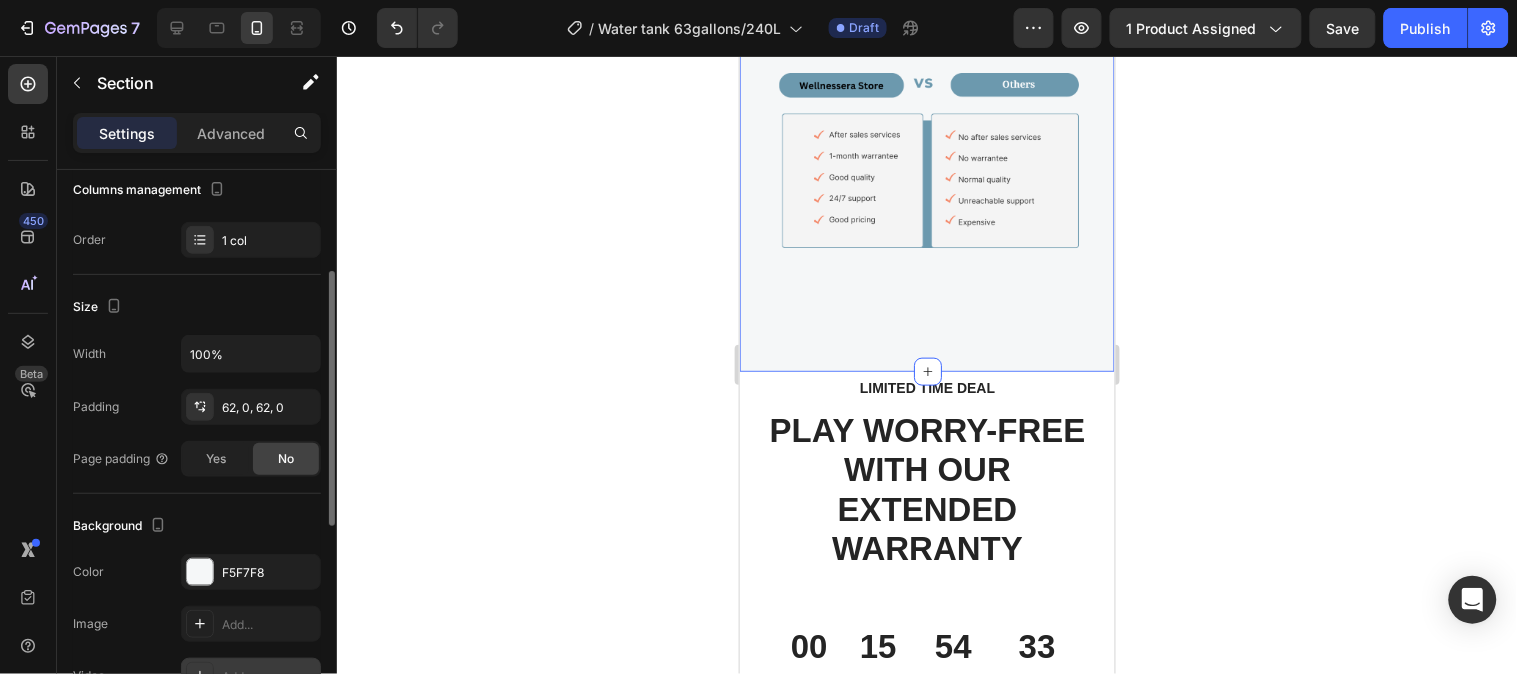 scroll, scrollTop: 333, scrollLeft: 0, axis: vertical 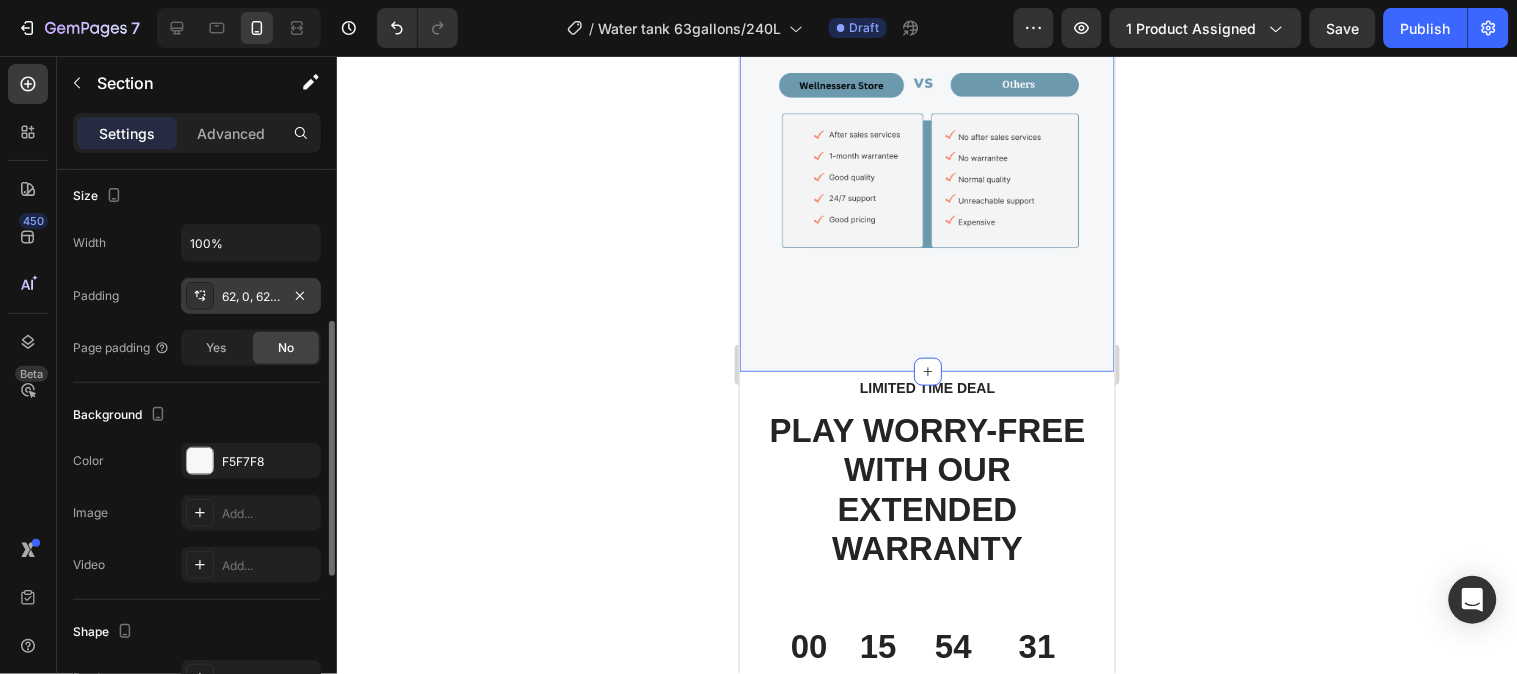 click on "62, 0, 62, 0" at bounding box center (251, 297) 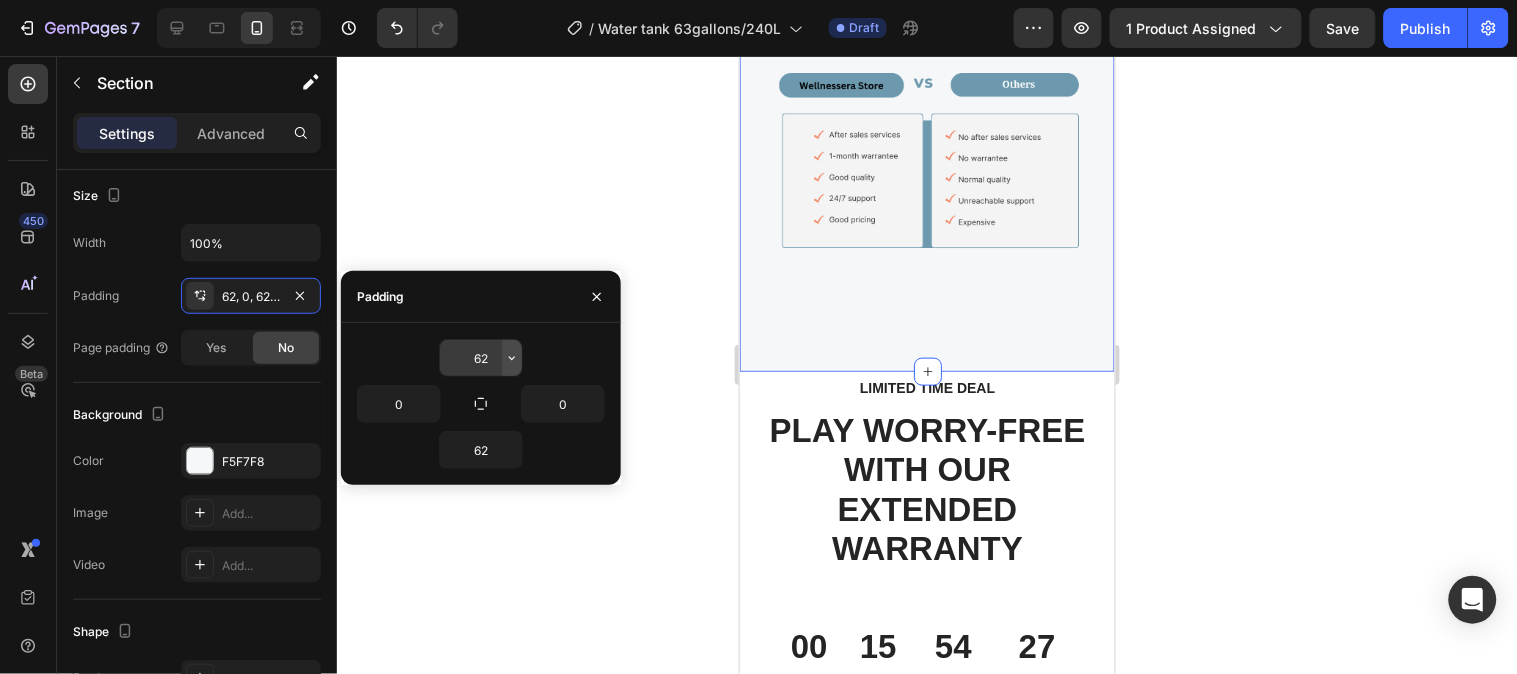 click 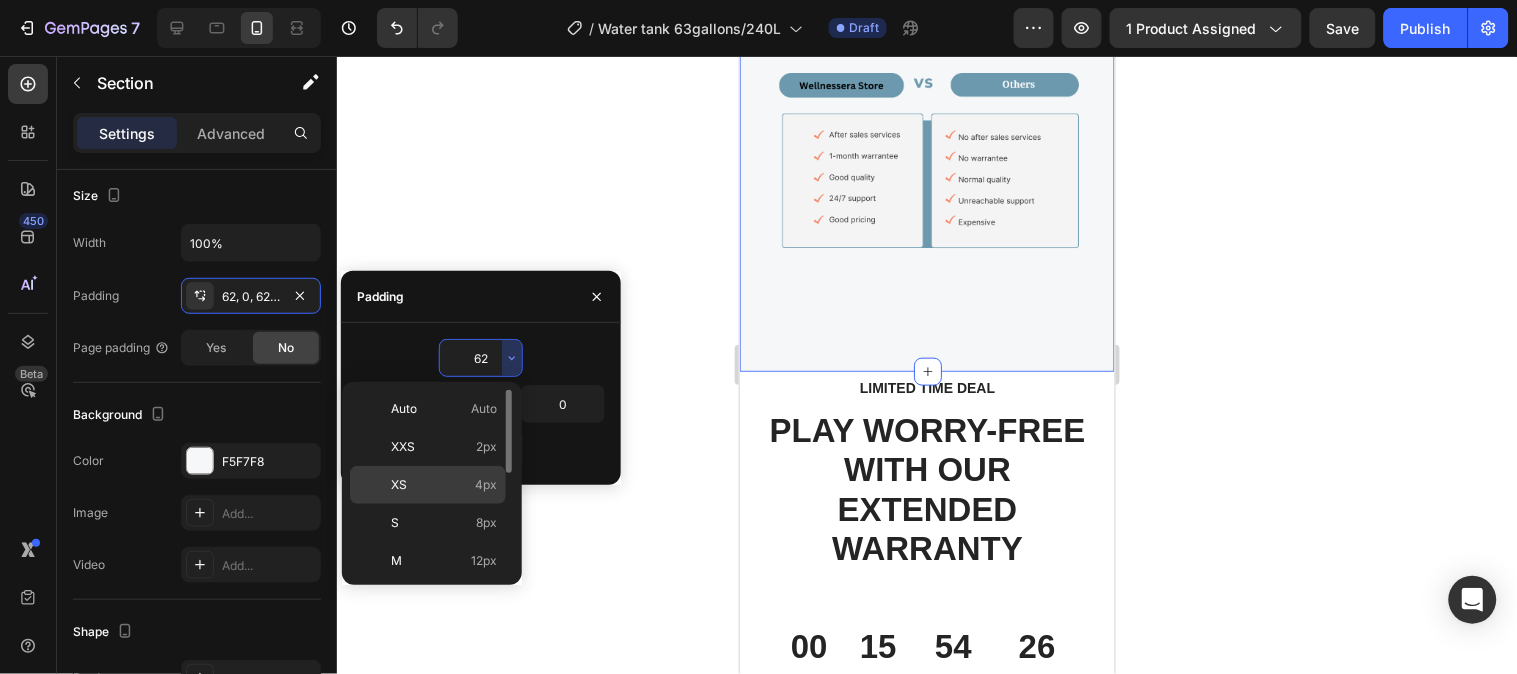 click on "4px" at bounding box center (486, 485) 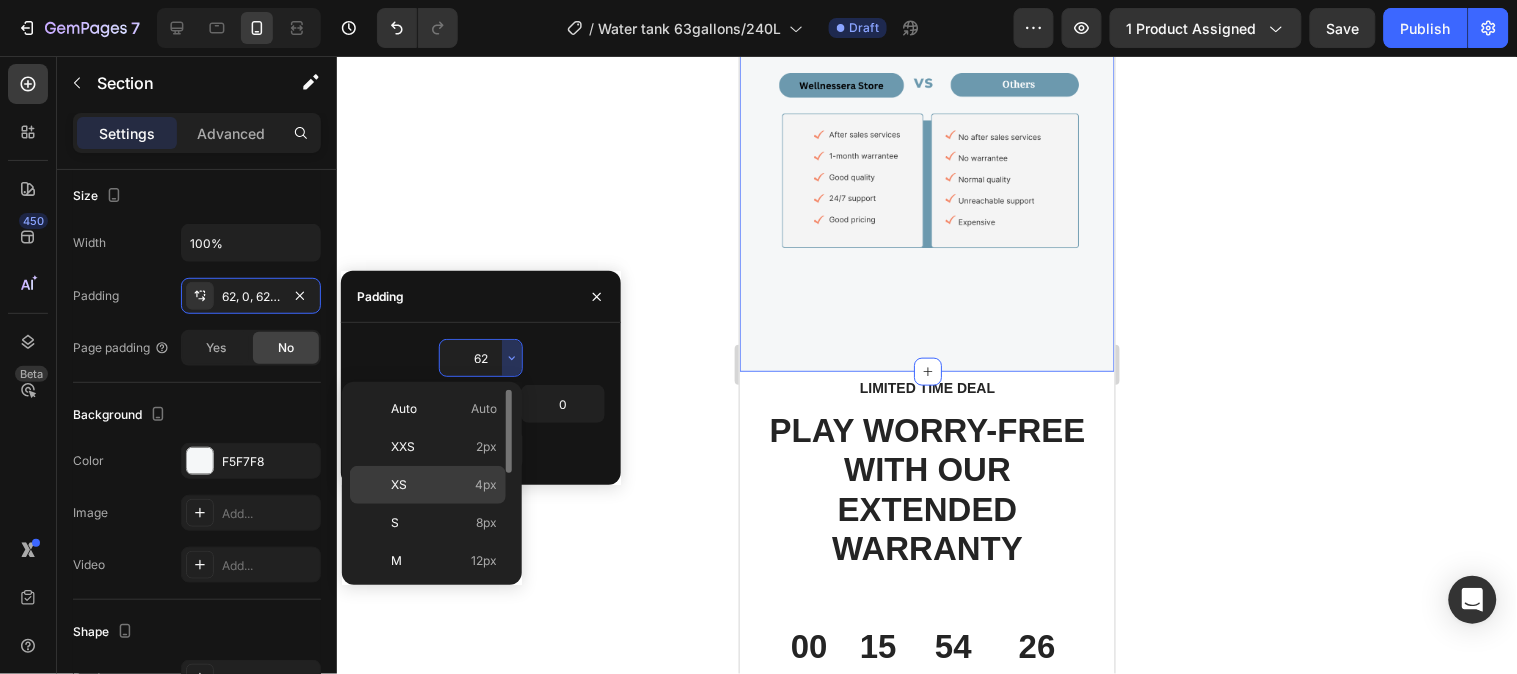 type on "4" 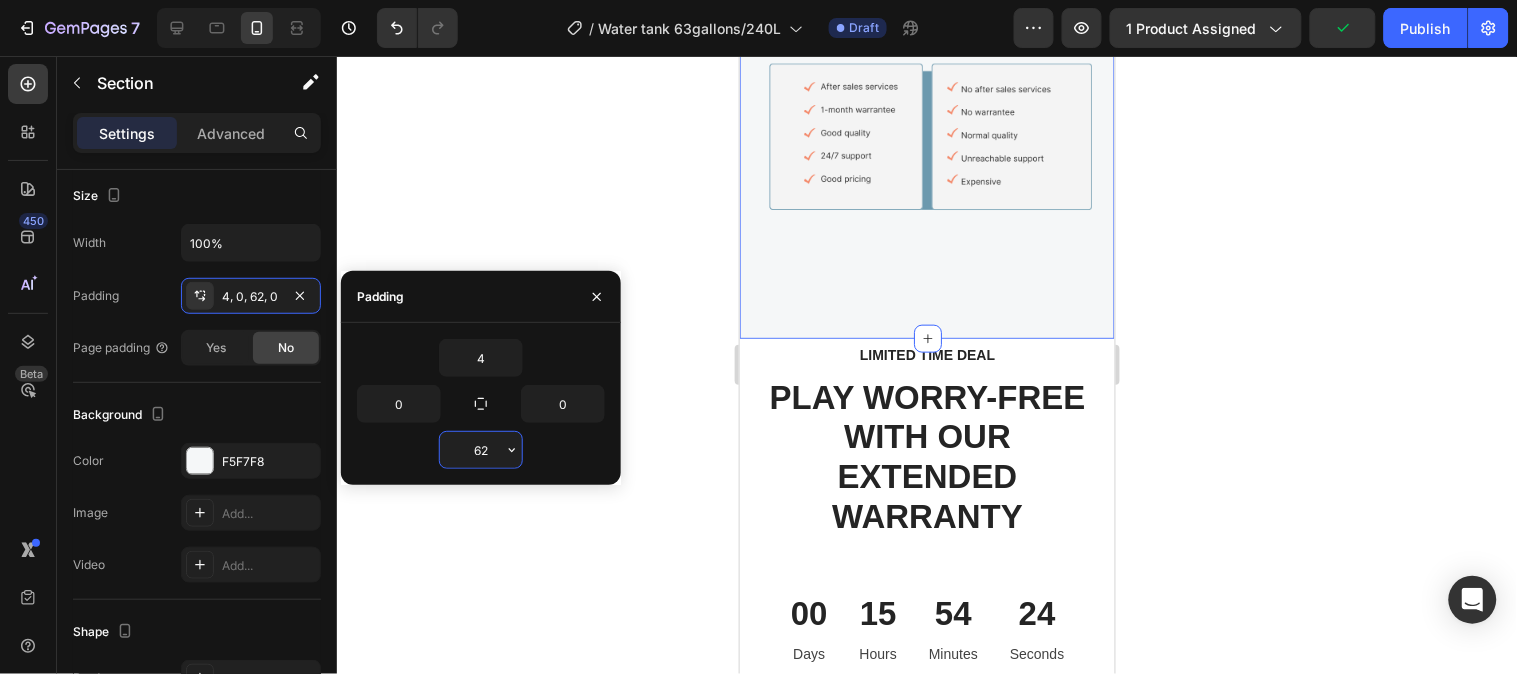 click on "62" at bounding box center (481, 450) 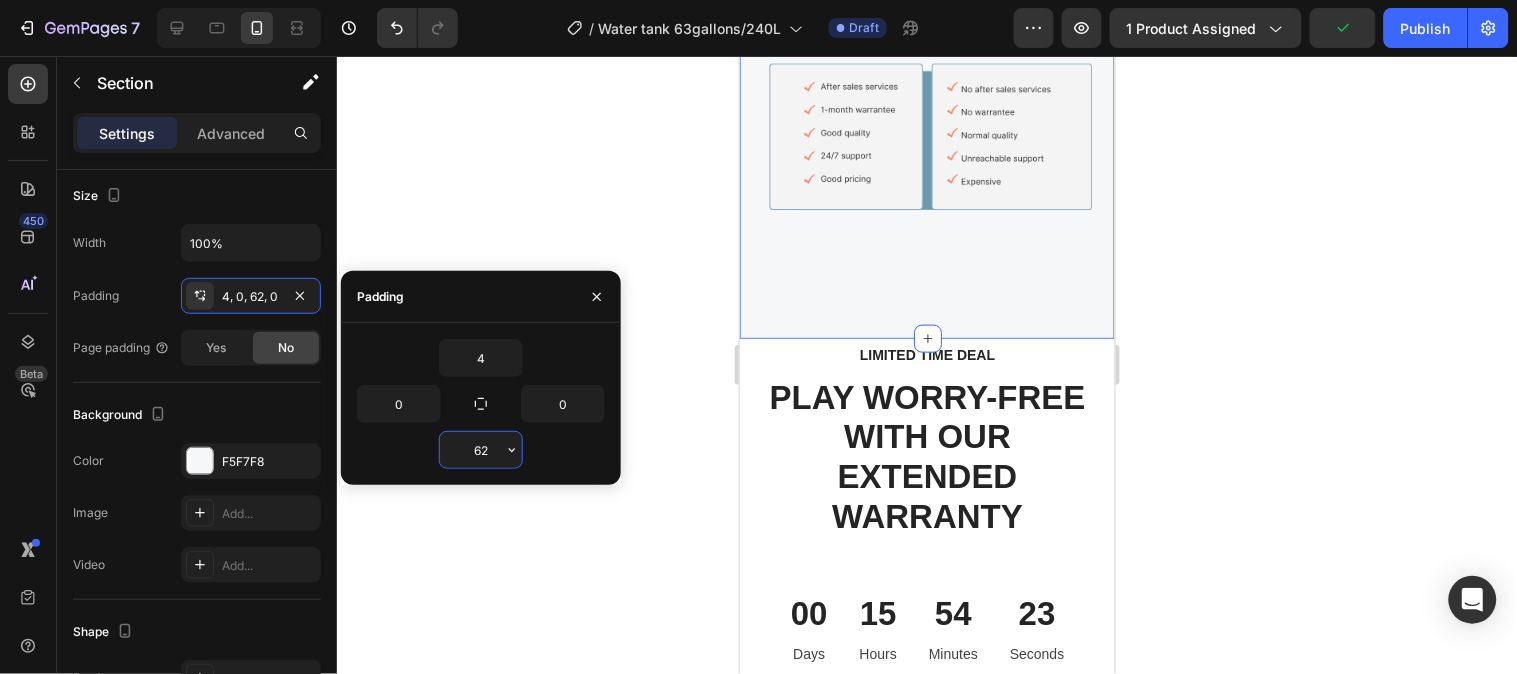 type on "4" 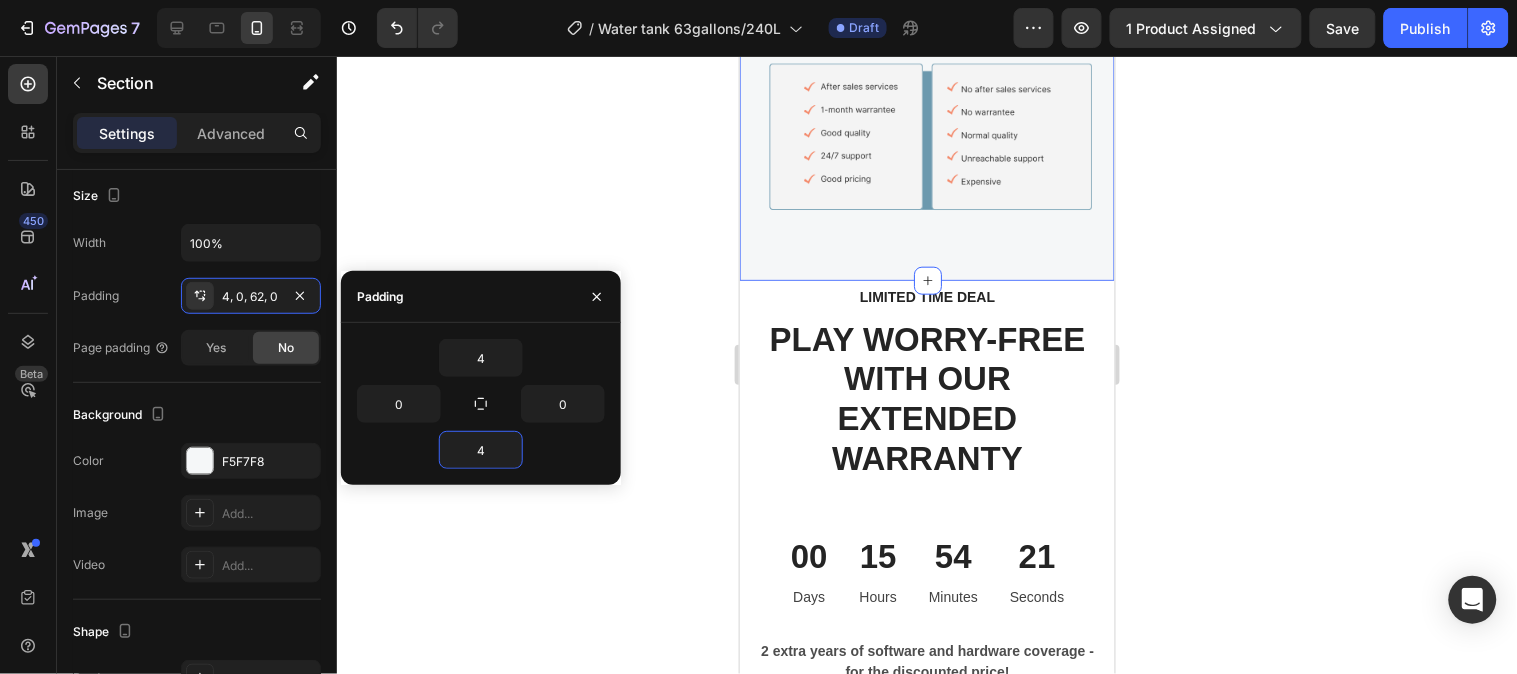 click 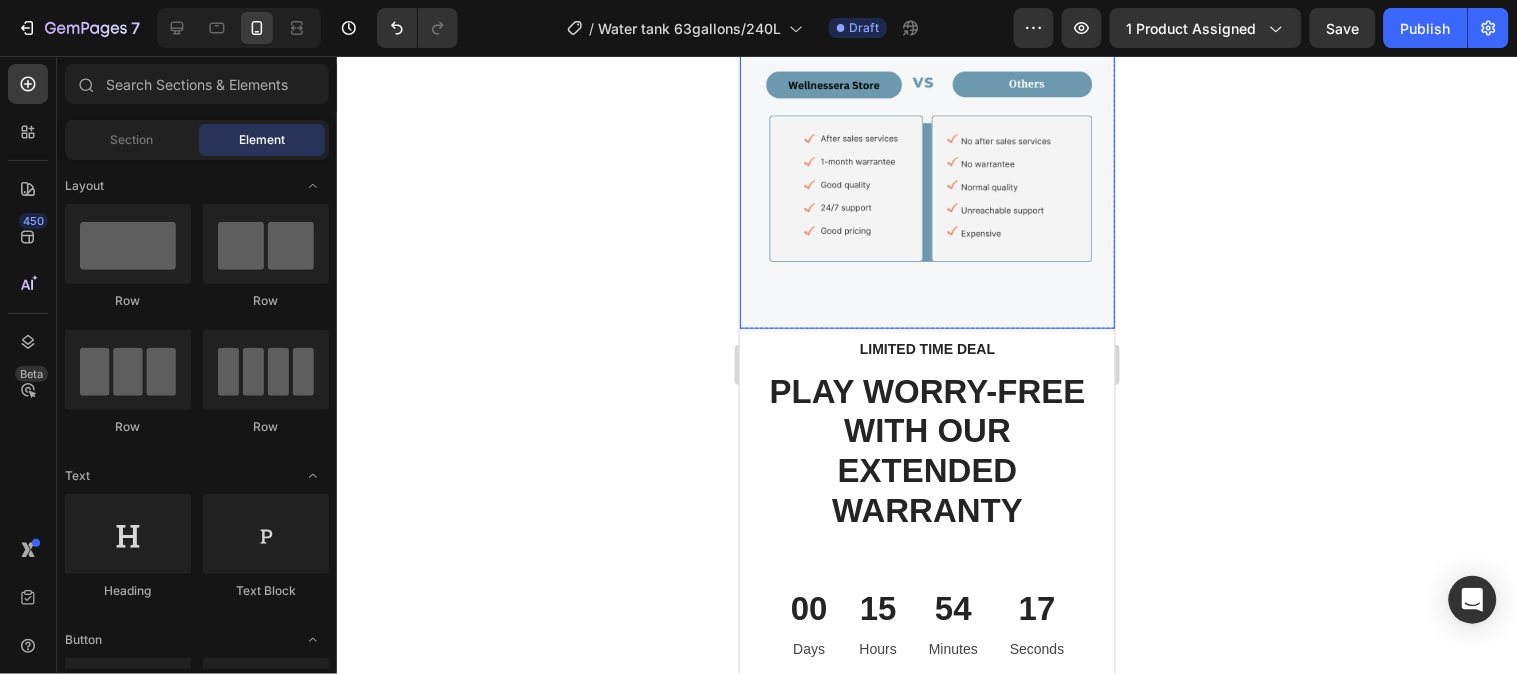 scroll, scrollTop: 6273, scrollLeft: 0, axis: vertical 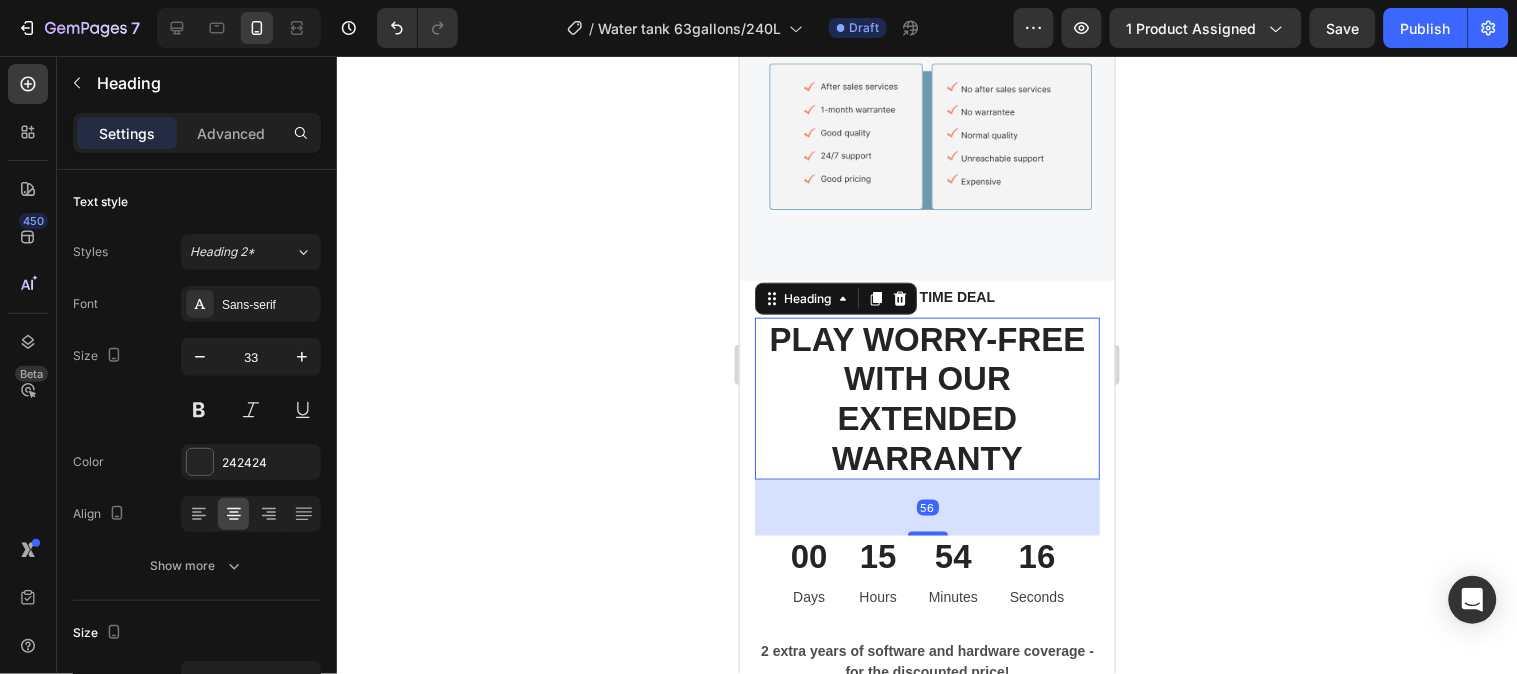 click on "PLAY WORRY-FREE  WITH OUR EXTENDED WARRANTY" at bounding box center [926, 398] 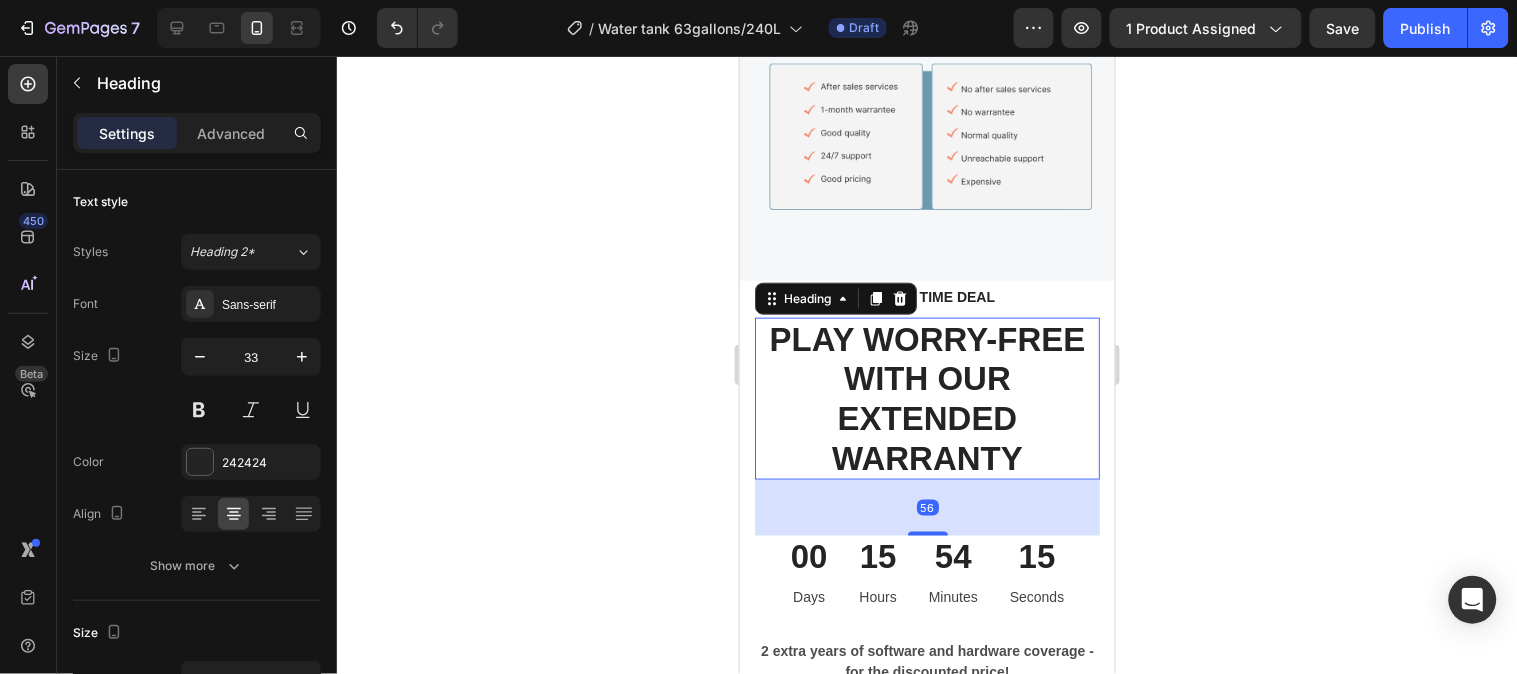 click on "PLAY WORRY-FREE  WITH OUR EXTENDED WARRANTY" at bounding box center (926, 398) 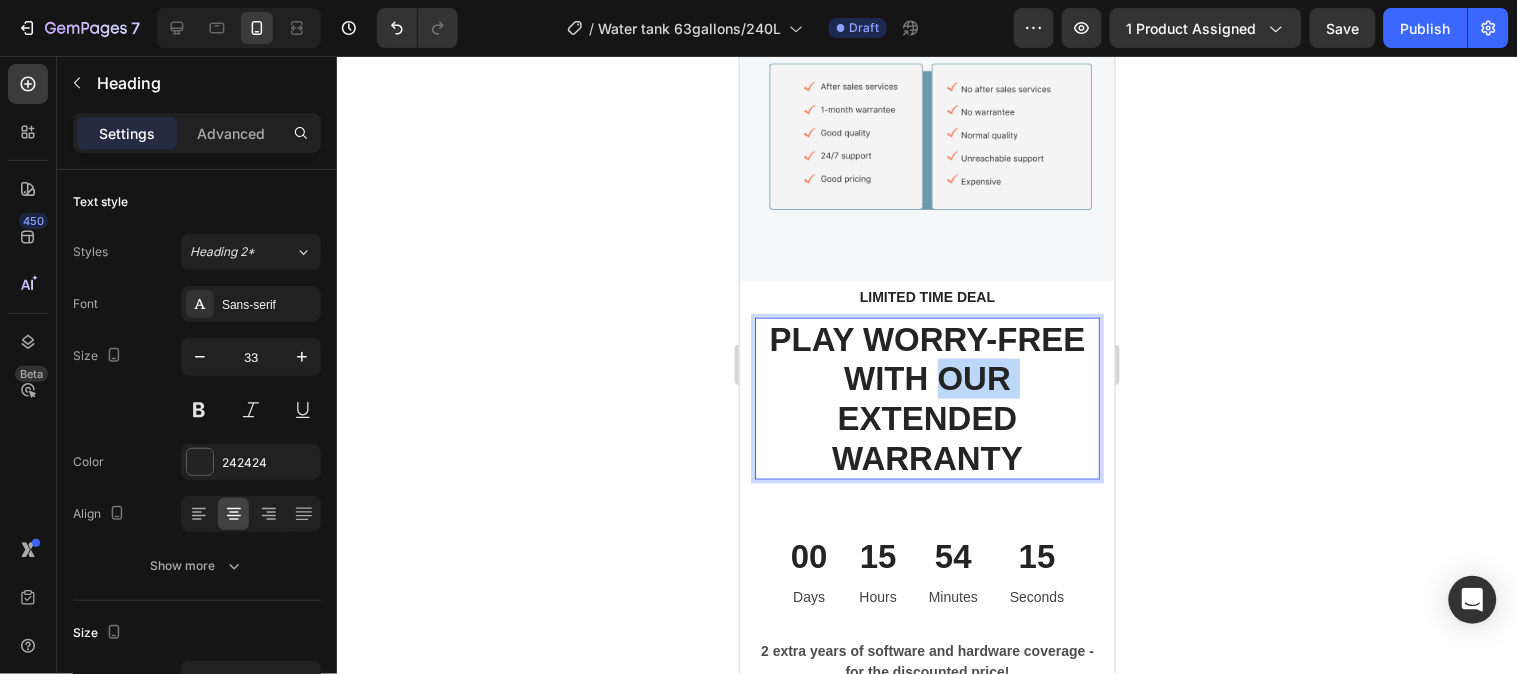 click on "PLAY WORRY-FREE  WITH OUR EXTENDED WARRANTY" at bounding box center [926, 398] 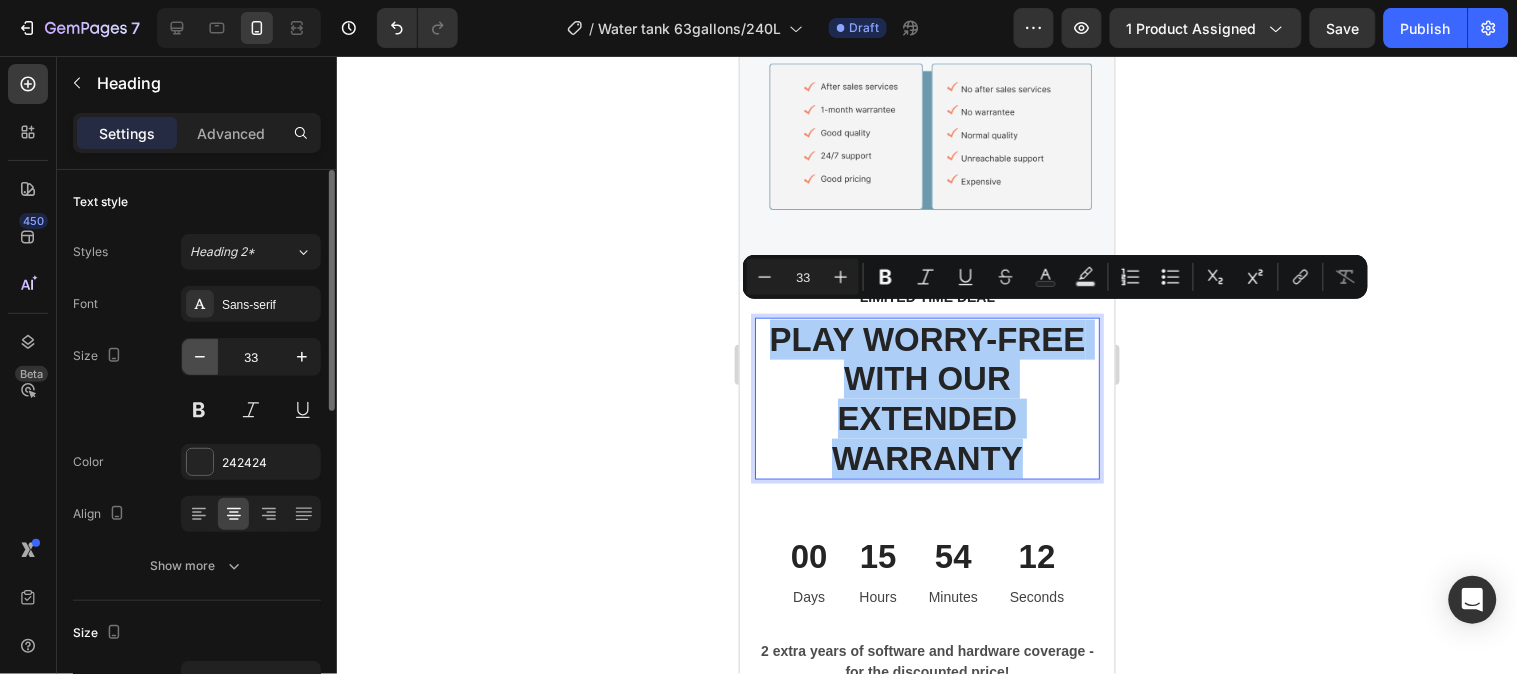 click 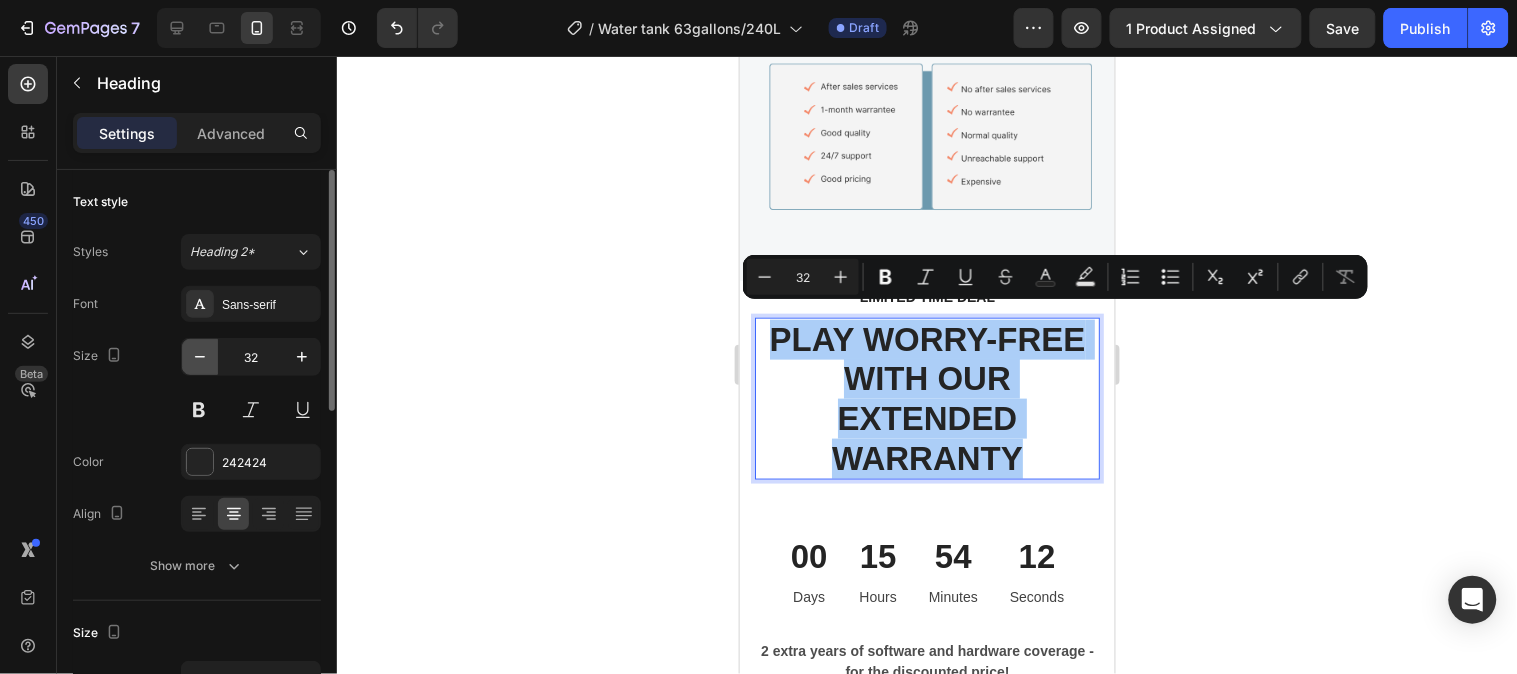 click 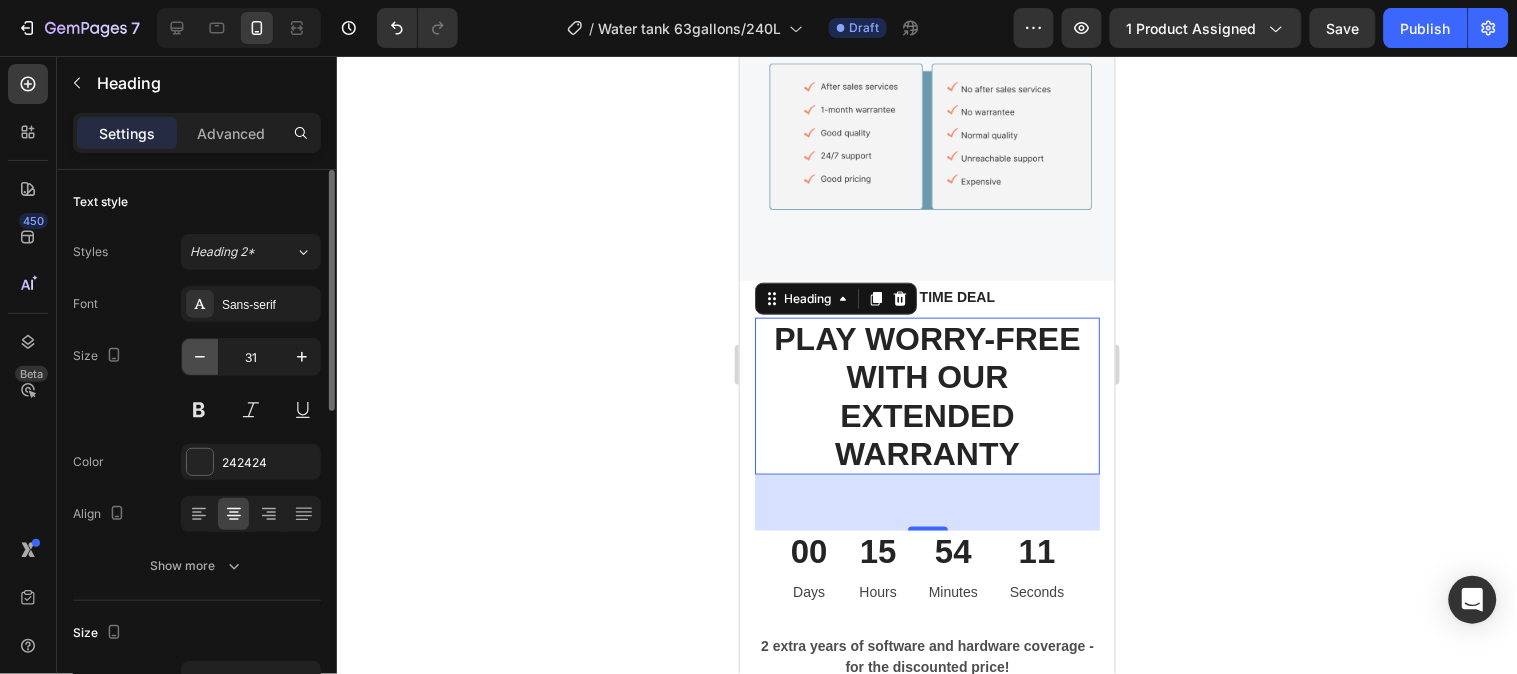 click 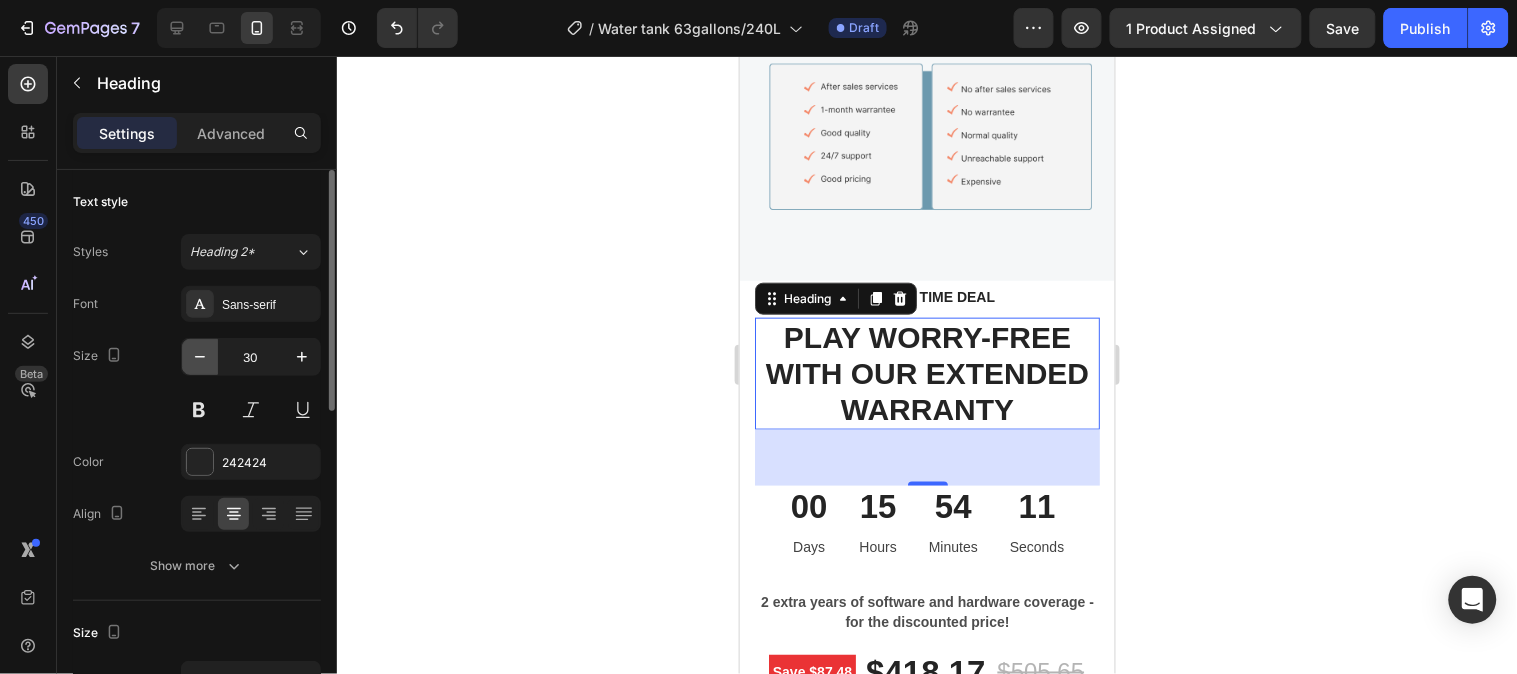 click 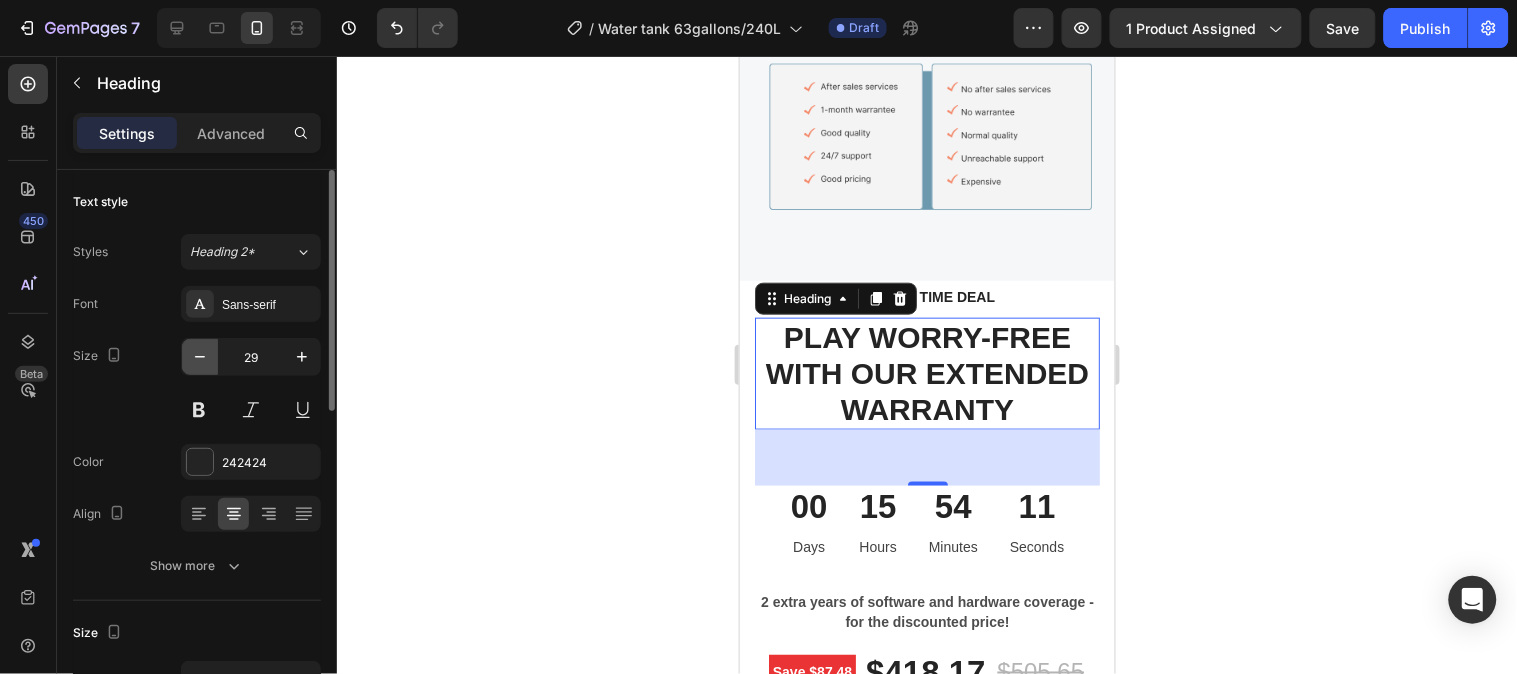 click 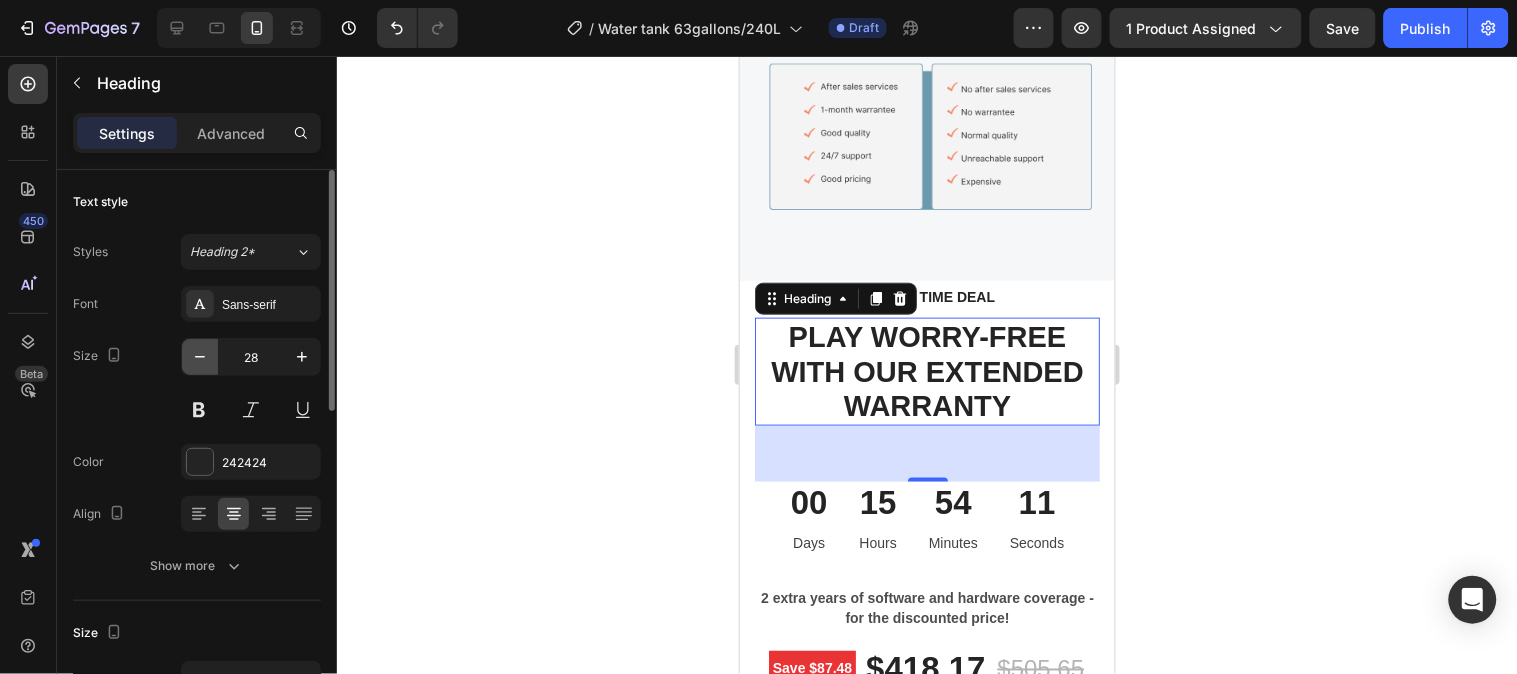 click 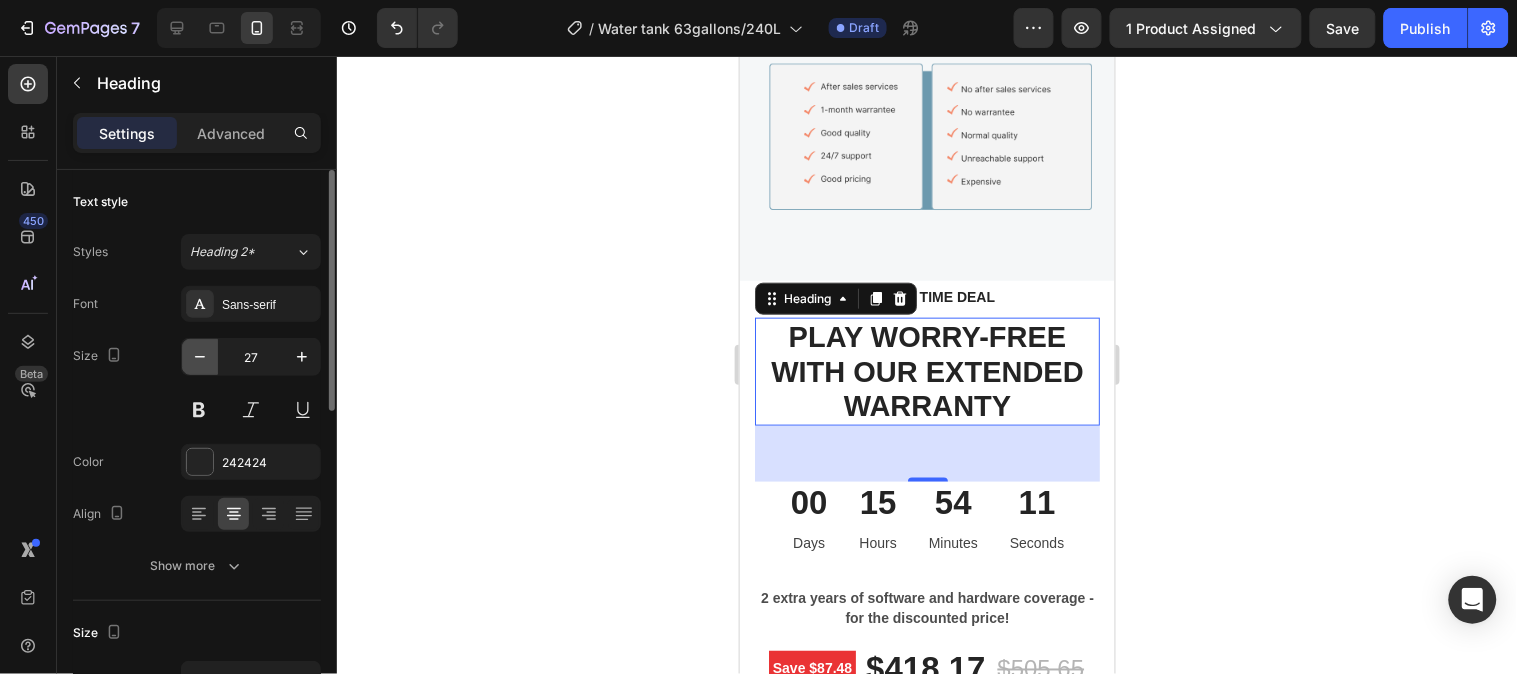 click 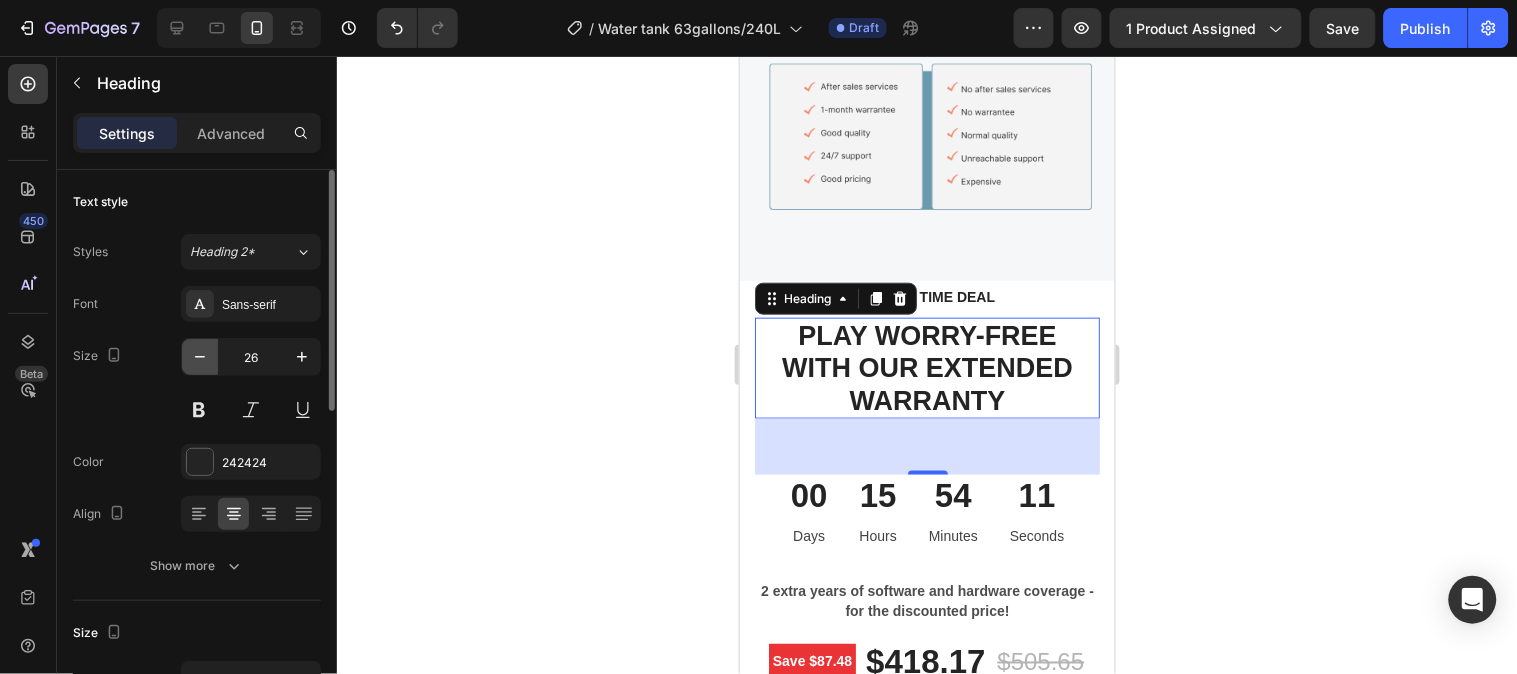 click 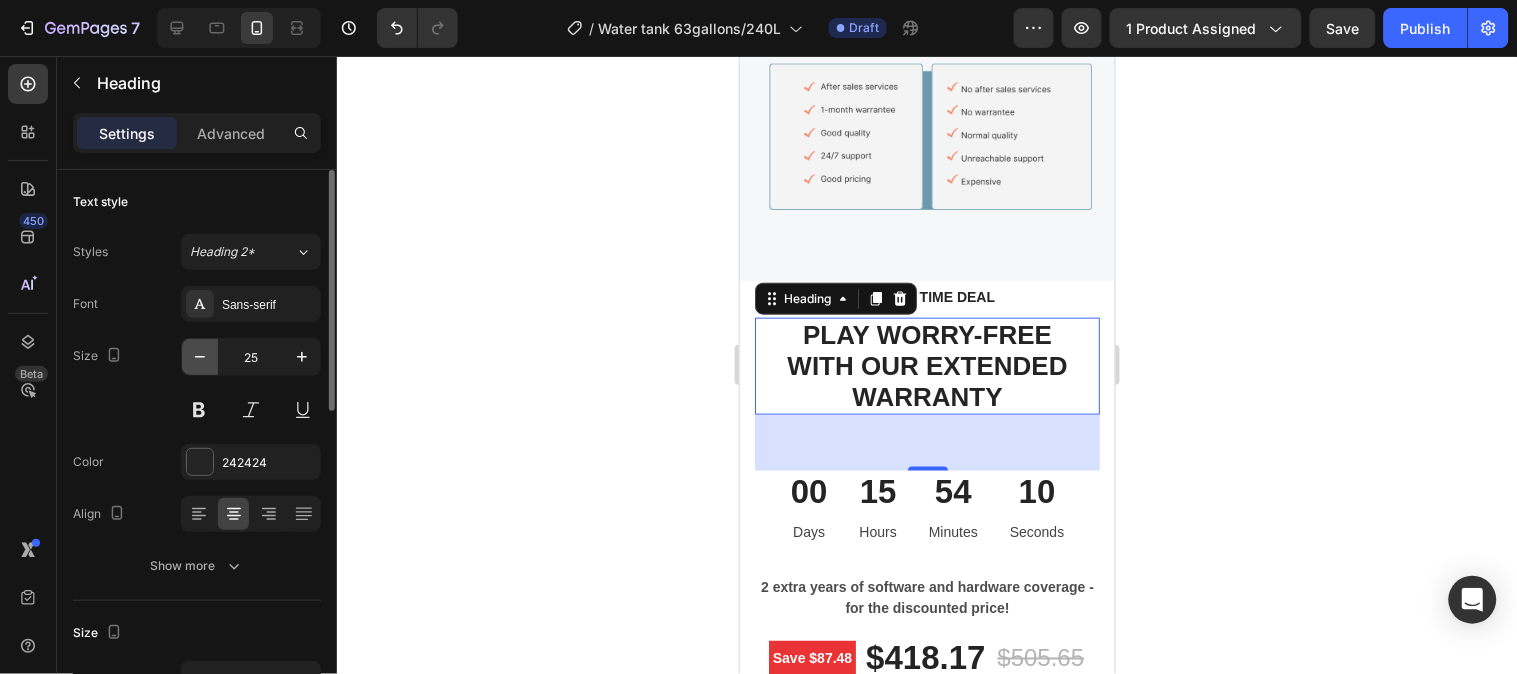 click 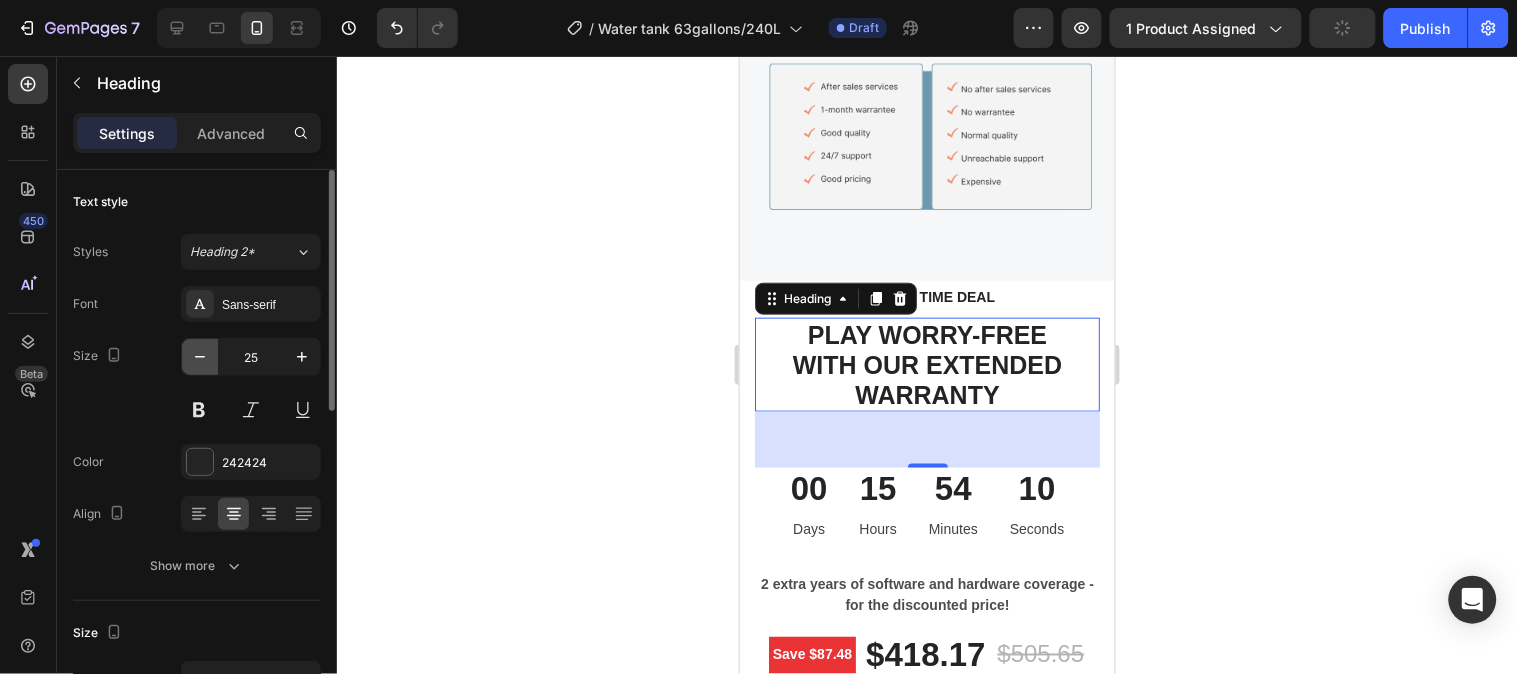 click 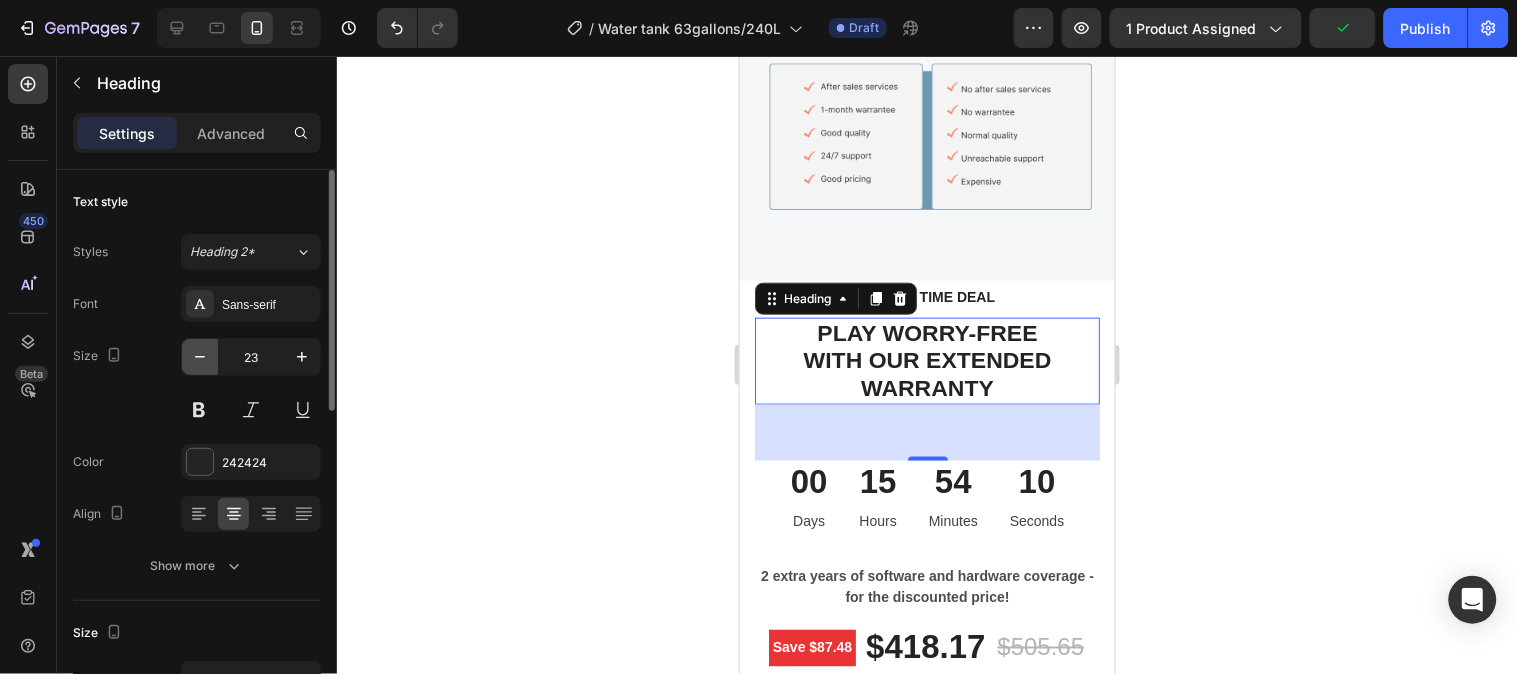 click 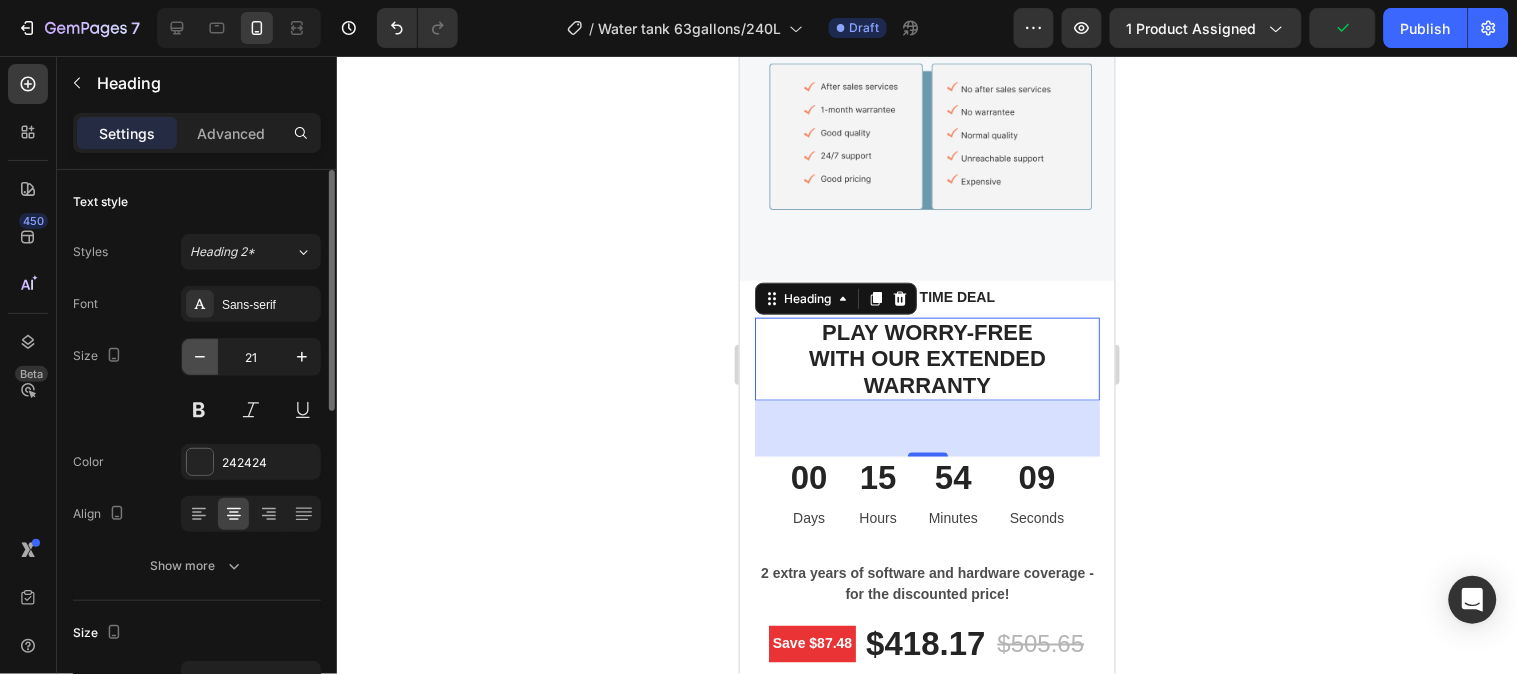 click 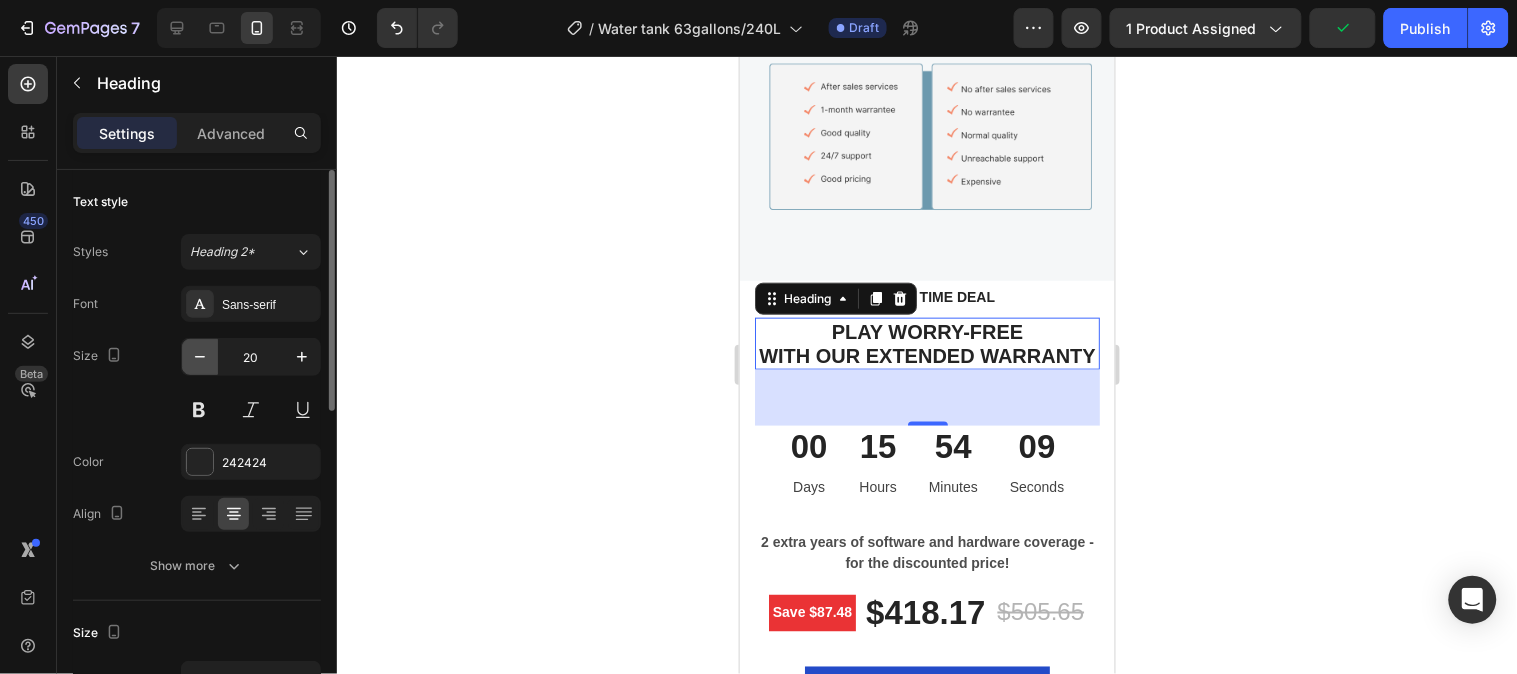 click 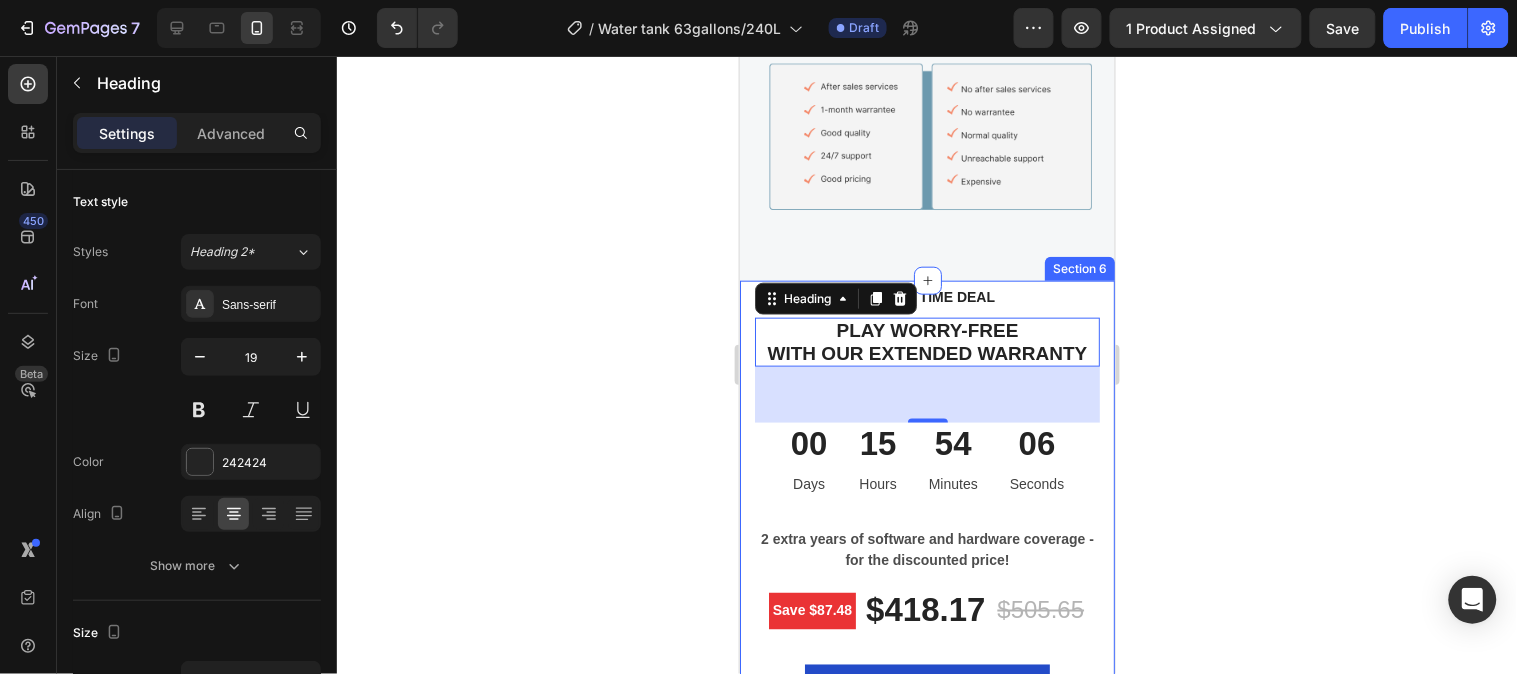 click 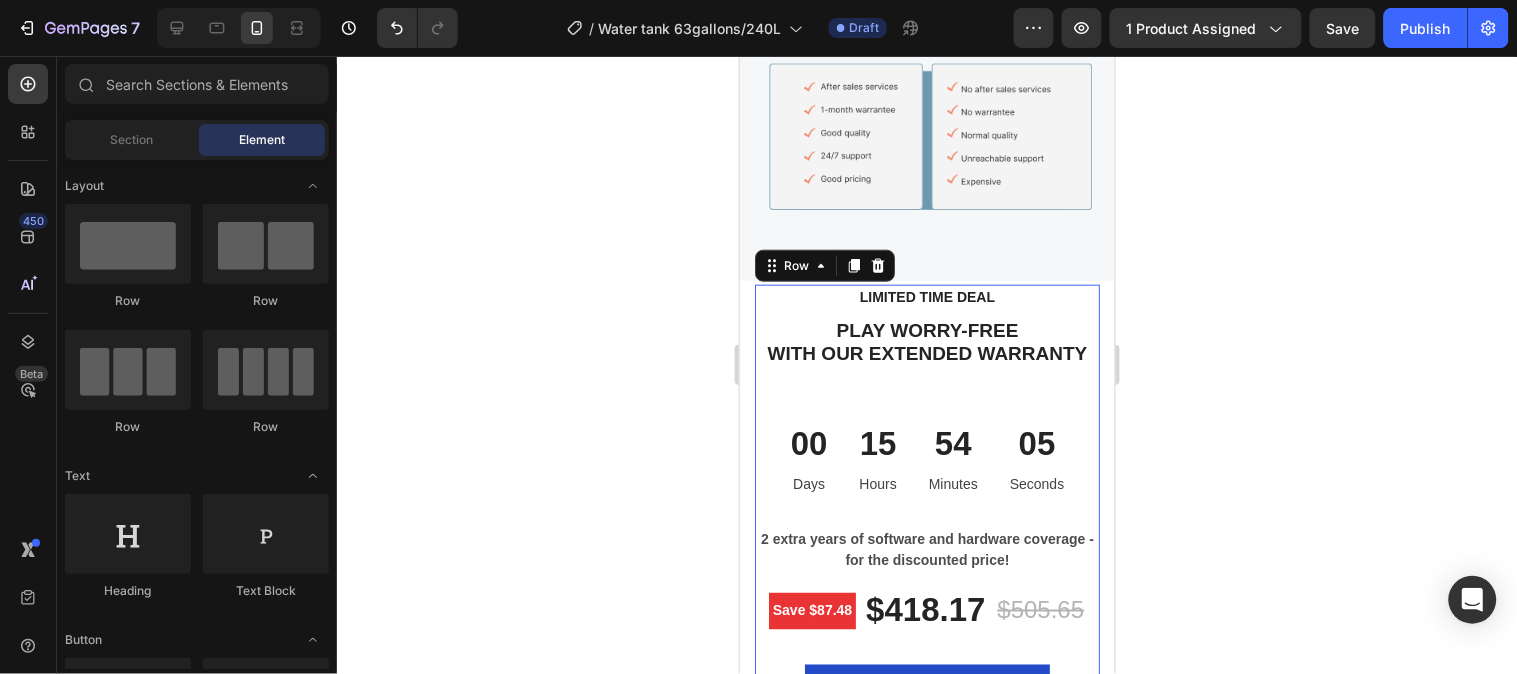 click on "LIMITED TIME DEAL Text block PLAY WORRY-FREE  WITH OUR EXTENDED WARRANTY Heading 00 Days 15 Hours 54 Minutes 05 Seconds CountDown Timer 2 extra years of software and hardware coverage - for the discounted price! Text block Save $87.48 Product Badge $418.17 (P) Price (P) Price $505.65 (P) Price (P) Price Row GET LIMITED DEAL (P) Cart Button Product" at bounding box center (926, 528) 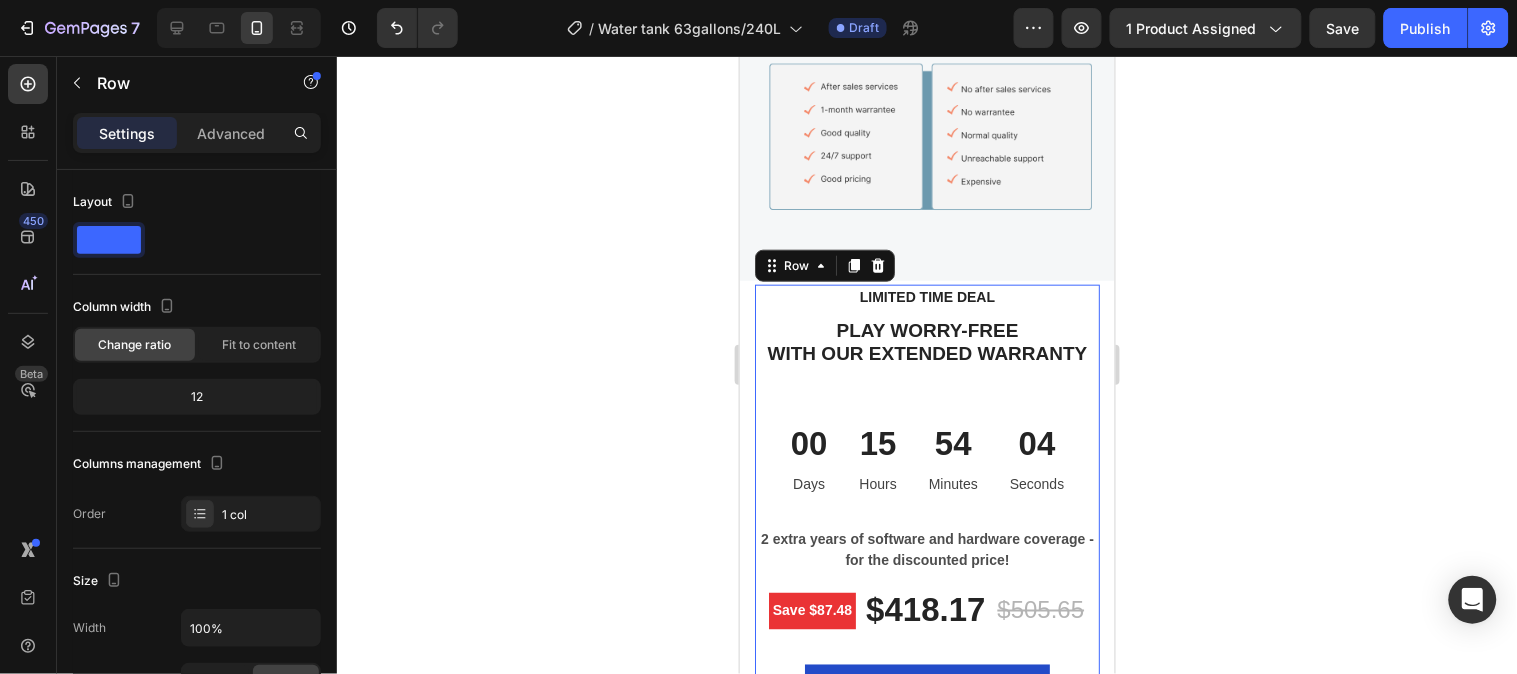 drag, startPoint x: 921, startPoint y: 374, endPoint x: 921, endPoint y: 392, distance: 18 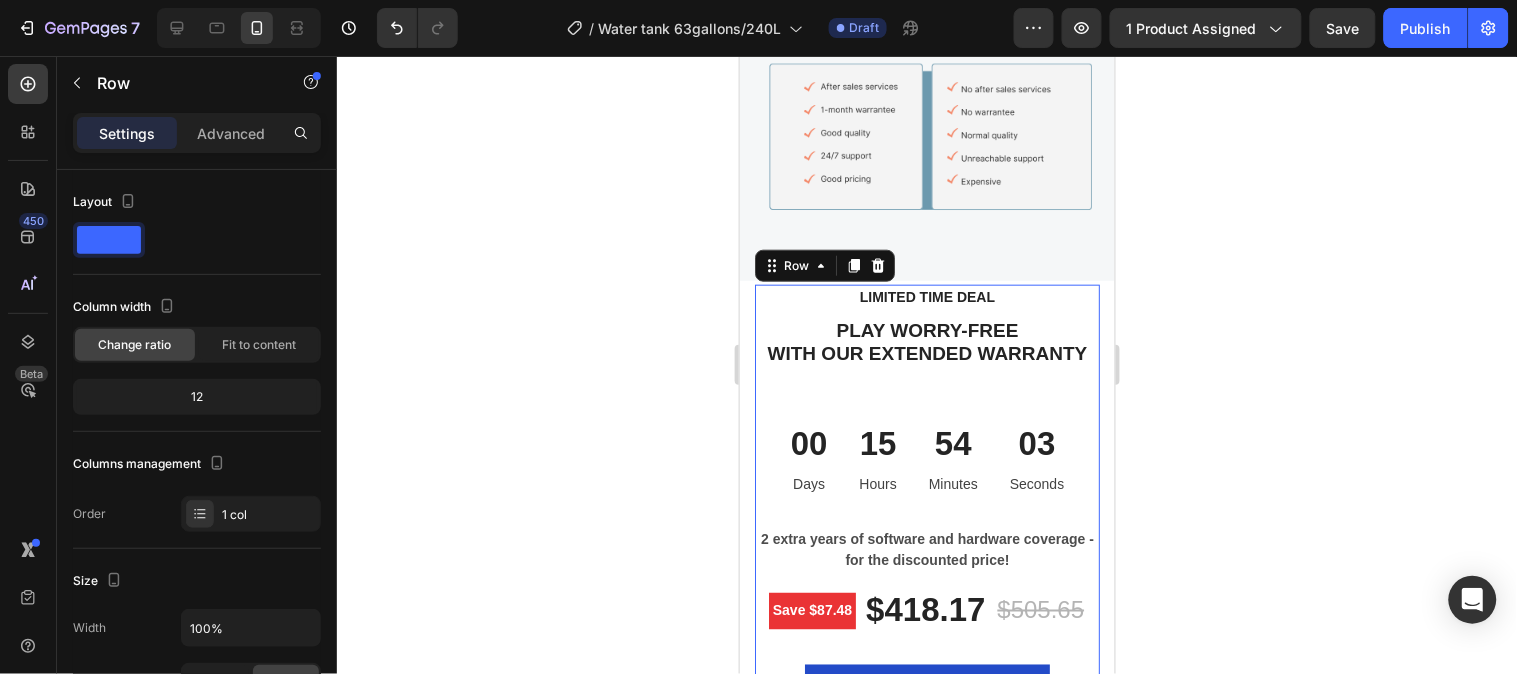 click on "LIMITED TIME DEAL Text block PLAY WORRY-FREE  WITH OUR EXTENDED WARRANTY Heading 00 Days 15 Hours 54 Minutes 03 Seconds CountDown Timer 2 extra years of software and hardware coverage - for the discounted price! Text block Save $87.48 Product Badge $418.17 (P) Price (P) Price $505.65 (P) Price (P) Price Row GET LIMITED DEAL (P) Cart Button Product" at bounding box center (926, 528) 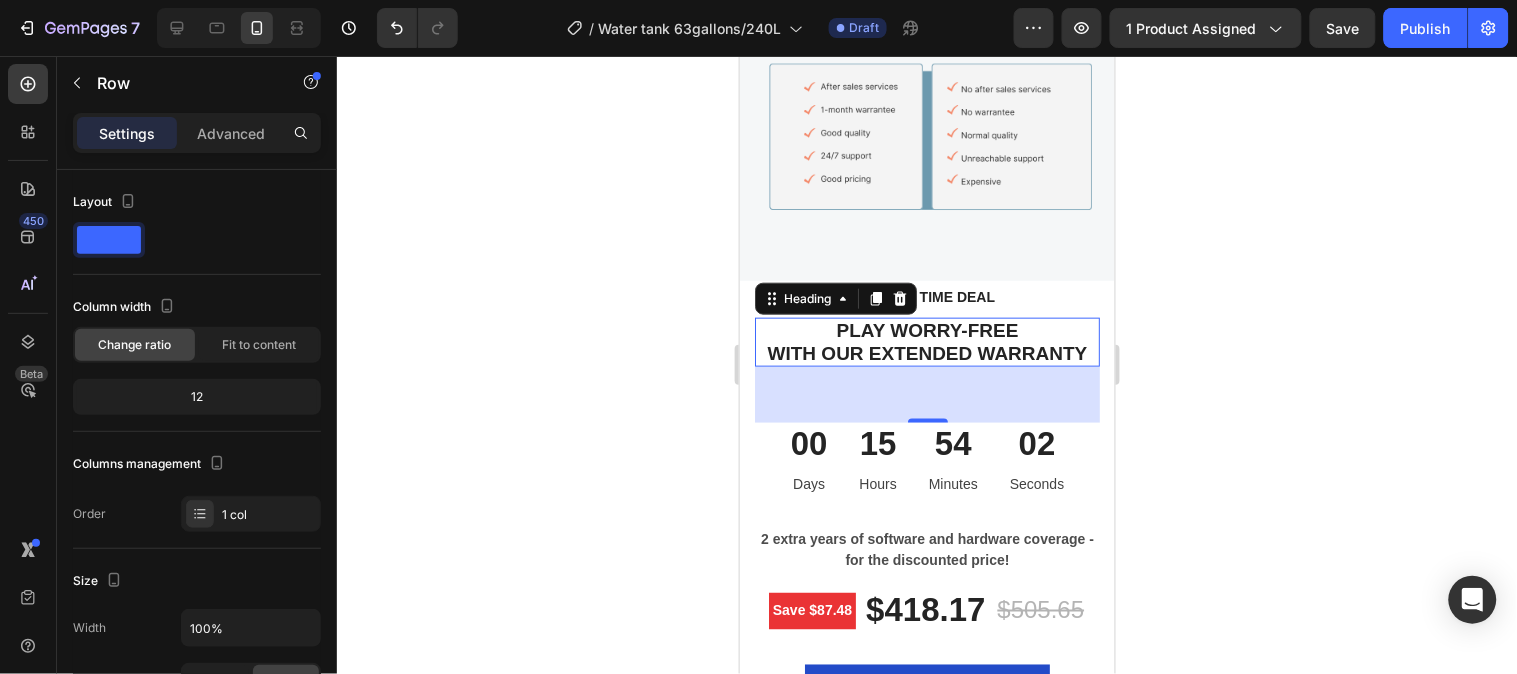 click on "PLAY WORRY-FREE  WITH OUR EXTENDED WARRANTY" at bounding box center (926, 342) 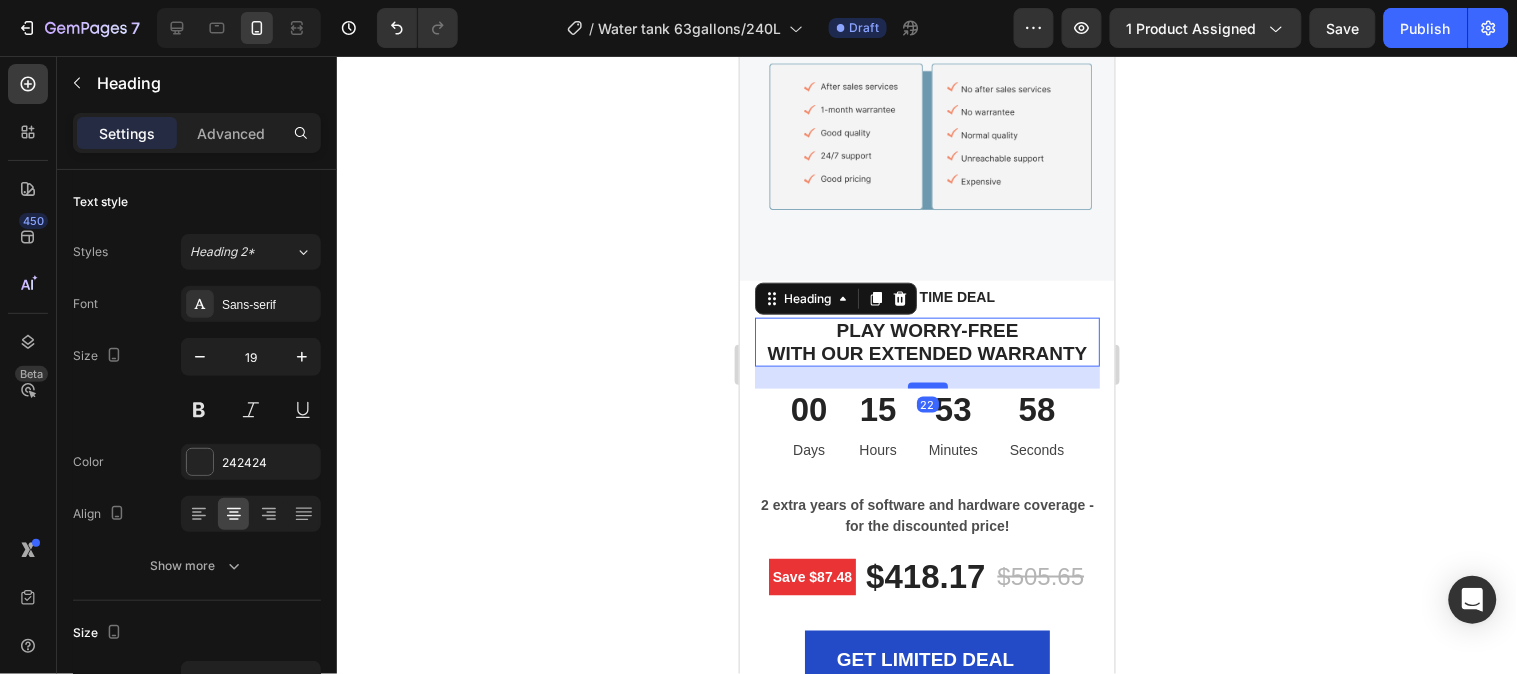 drag, startPoint x: 923, startPoint y: 404, endPoint x: 929, endPoint y: 370, distance: 34.525352 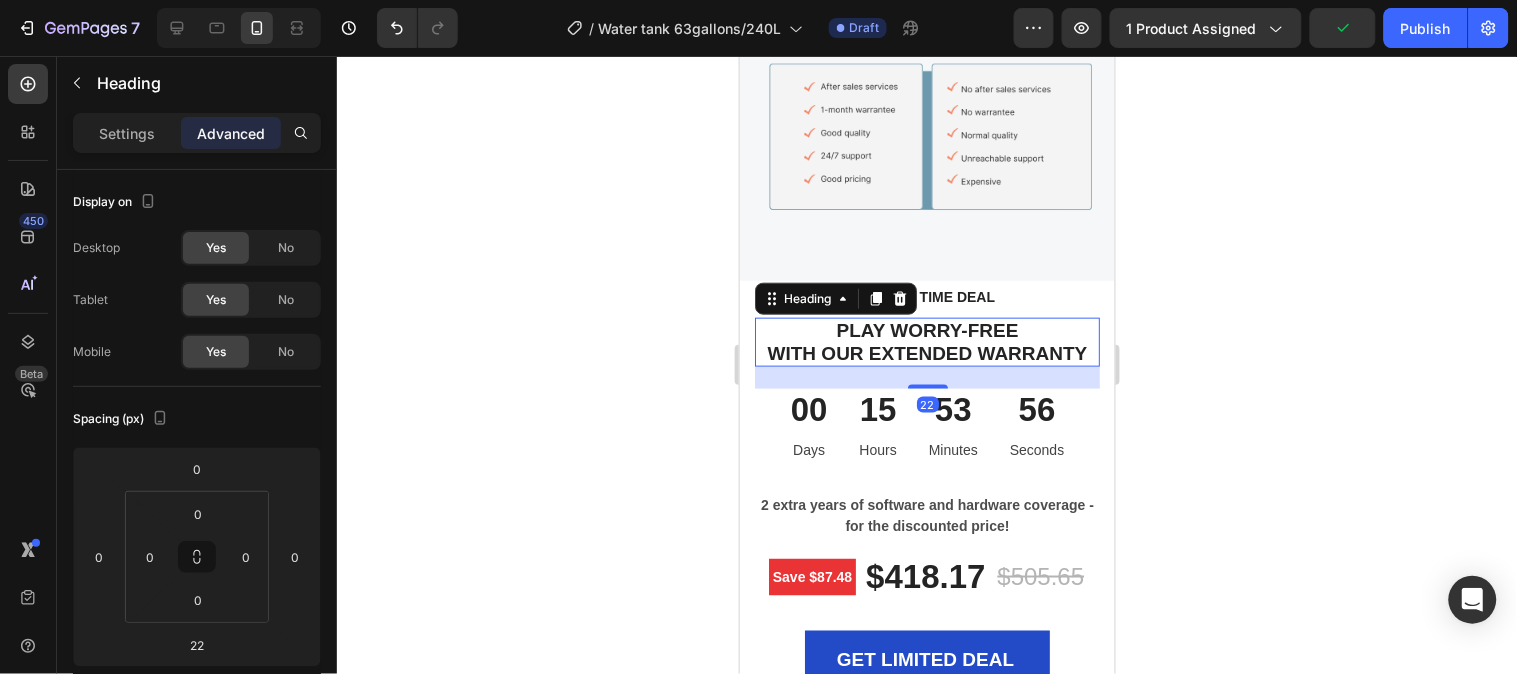 drag, startPoint x: 915, startPoint y: 372, endPoint x: 976, endPoint y: 401, distance: 67.54258 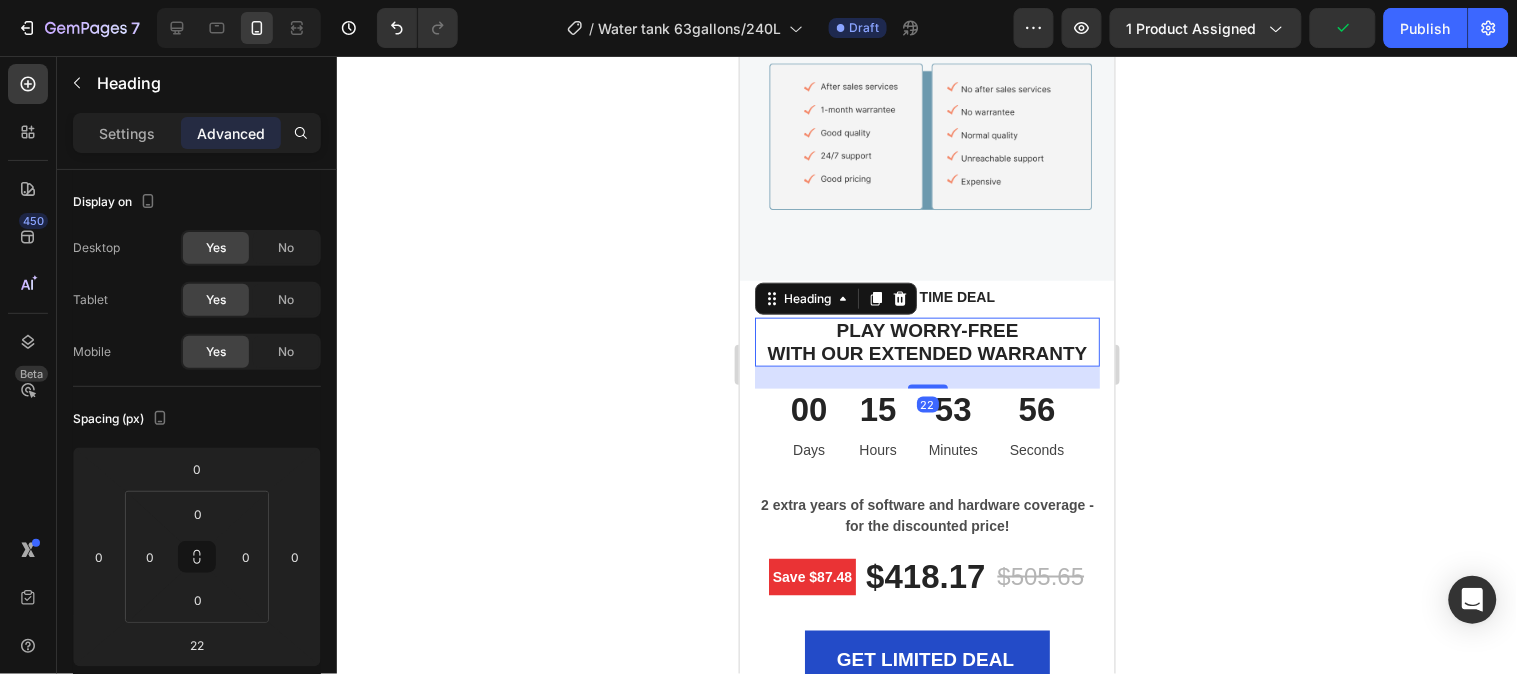 click at bounding box center [927, 386] 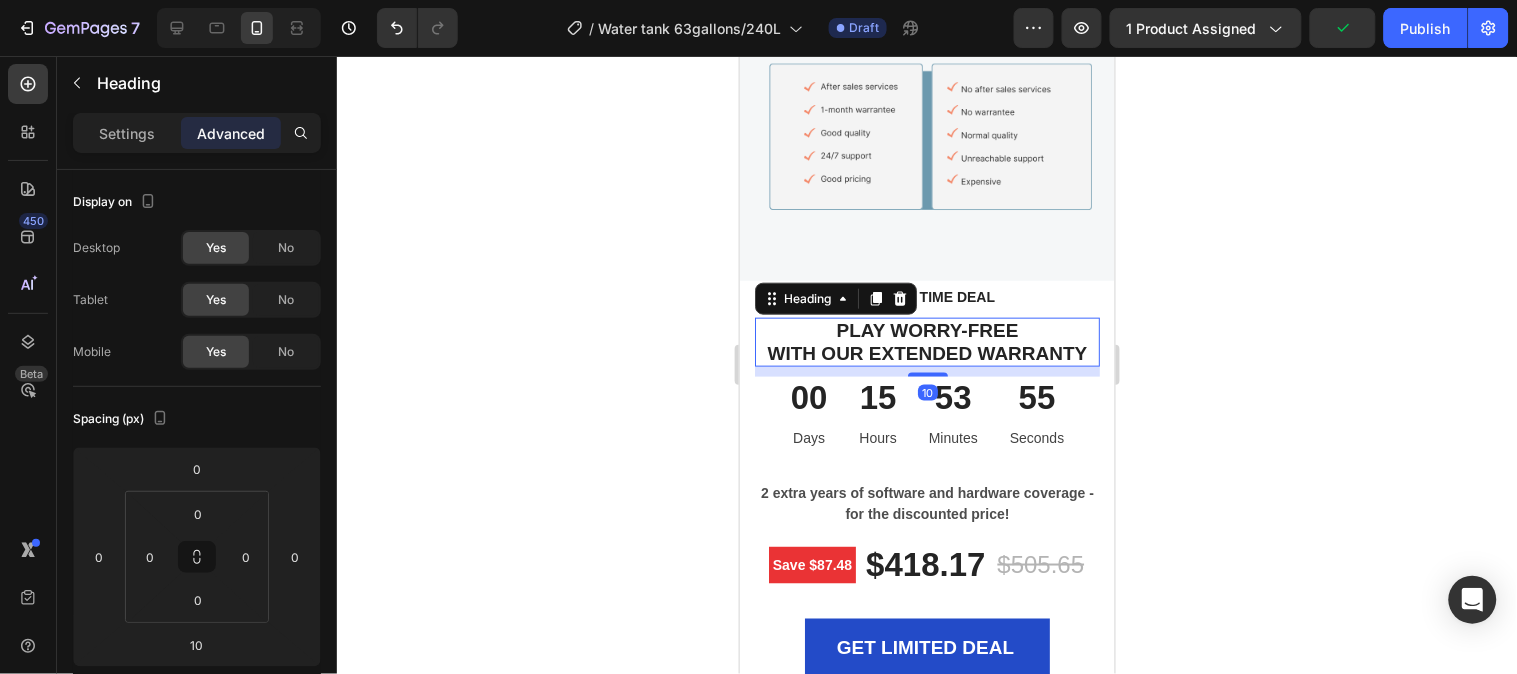 click 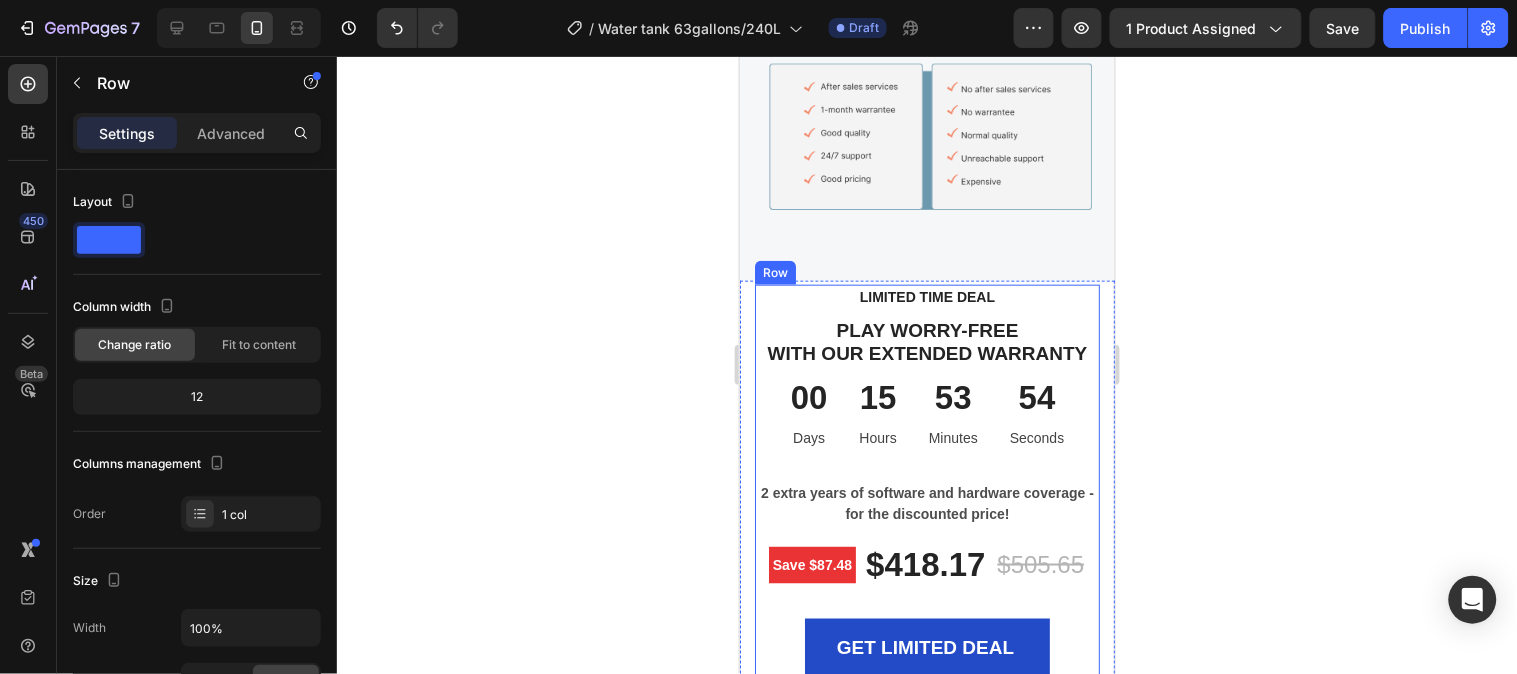 click on "LIMITED TIME DEAL Text block PLAY WORRY-FREE  WITH OUR EXTENDED WARRANTY Heading 00 Days 15 Hours 53 Minutes 54 Seconds CountDown Timer 2 extra years of software and hardware coverage - for the discounted price! Text block Save $87.48 Product Badge $418.17 (P) Price (P) Price $505.65 (P) Price (P) Price Row GET LIMITED DEAL (P) Cart Button Product" at bounding box center [926, 505] 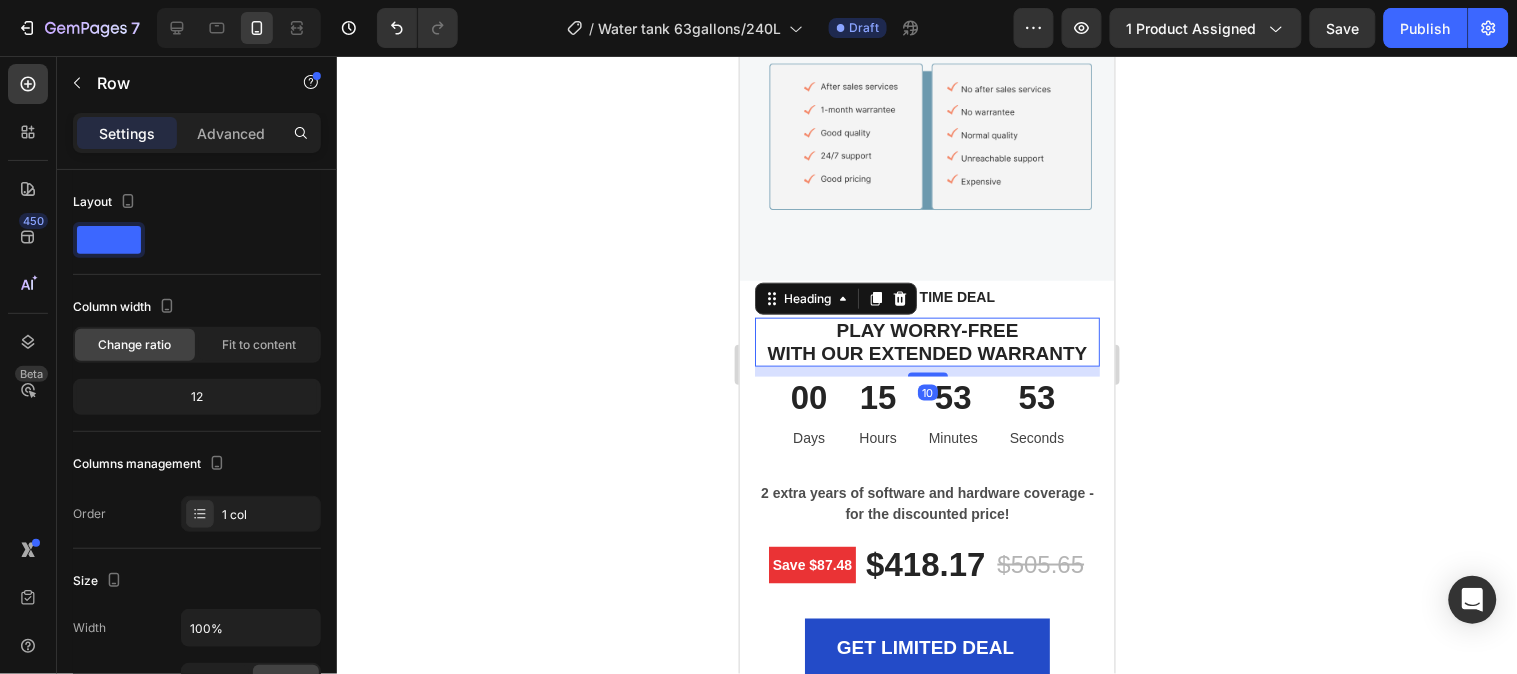 click on "PLAY WORRY-FREE  WITH OUR EXTENDED WARRANTY" at bounding box center [926, 342] 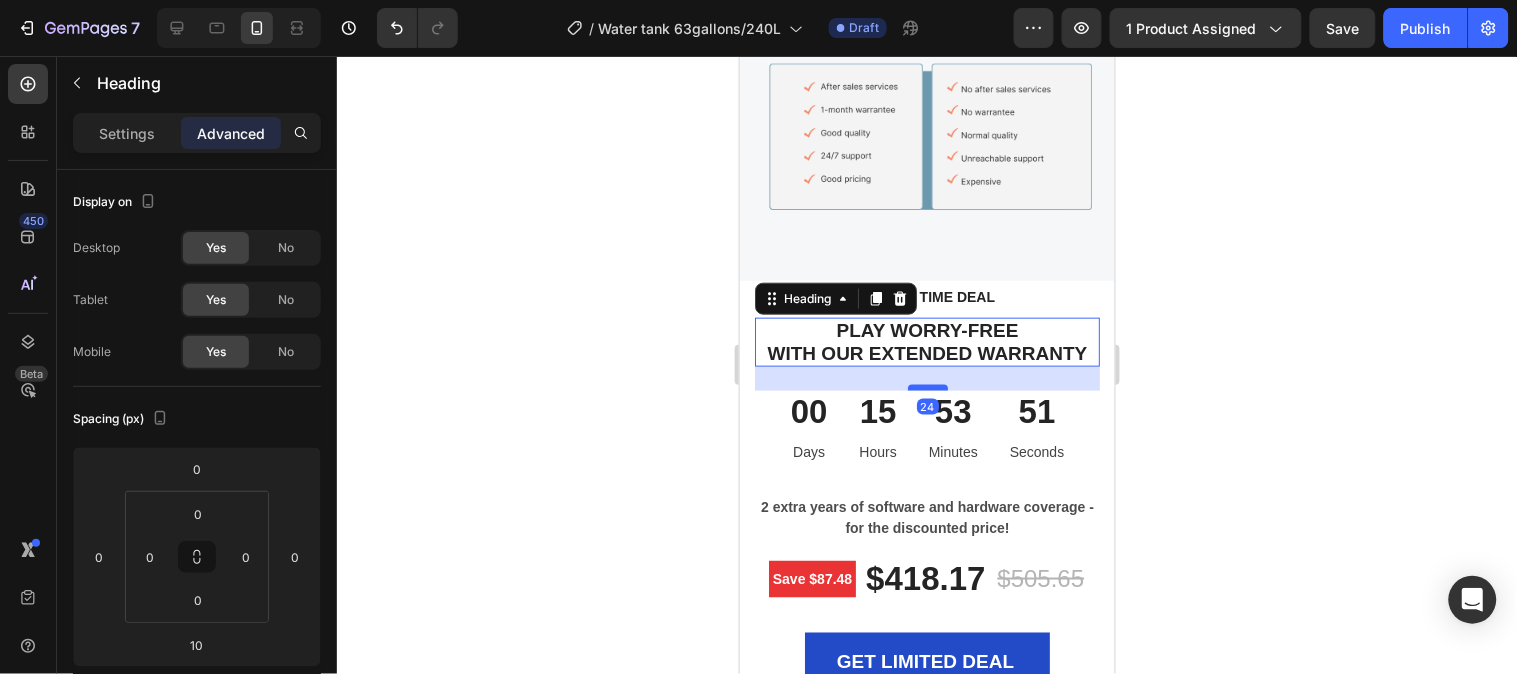 drag, startPoint x: 924, startPoint y: 357, endPoint x: 929, endPoint y: 371, distance: 14.866069 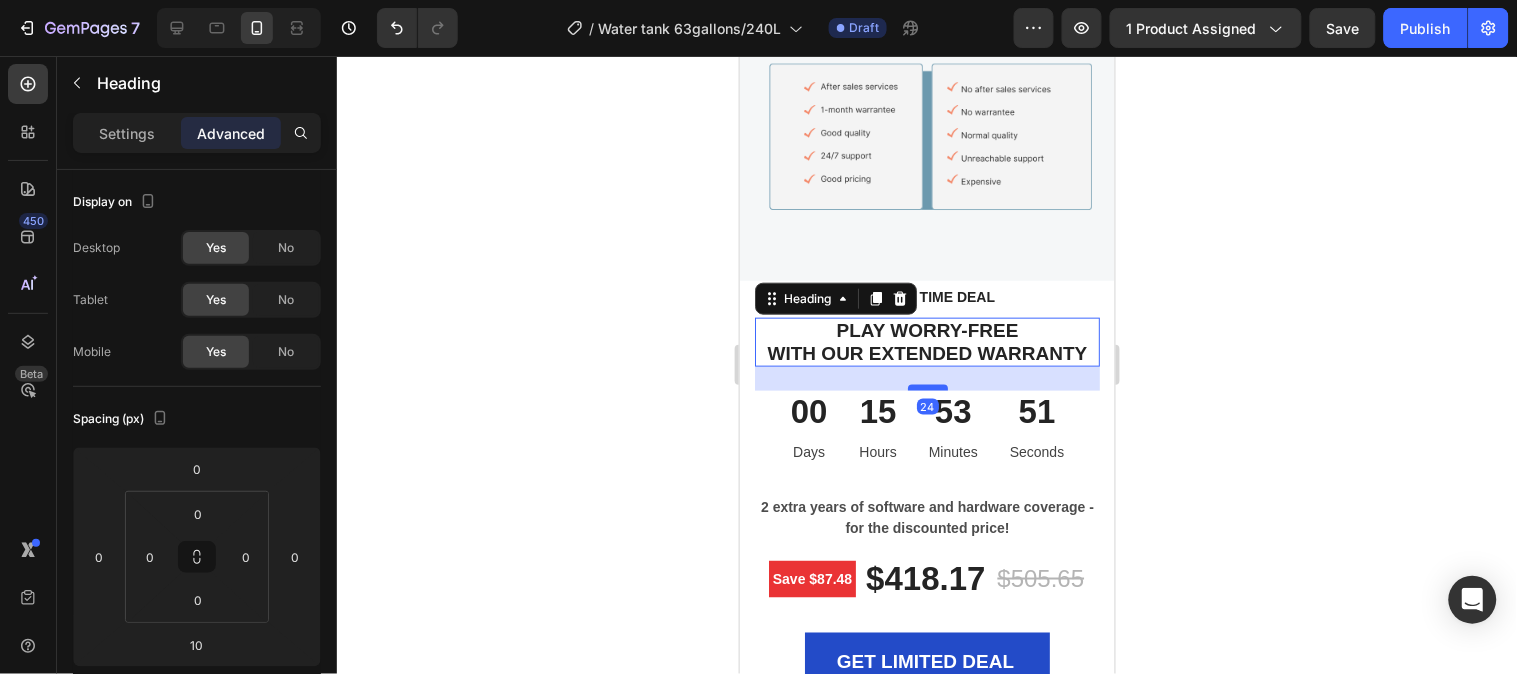 click at bounding box center (927, 387) 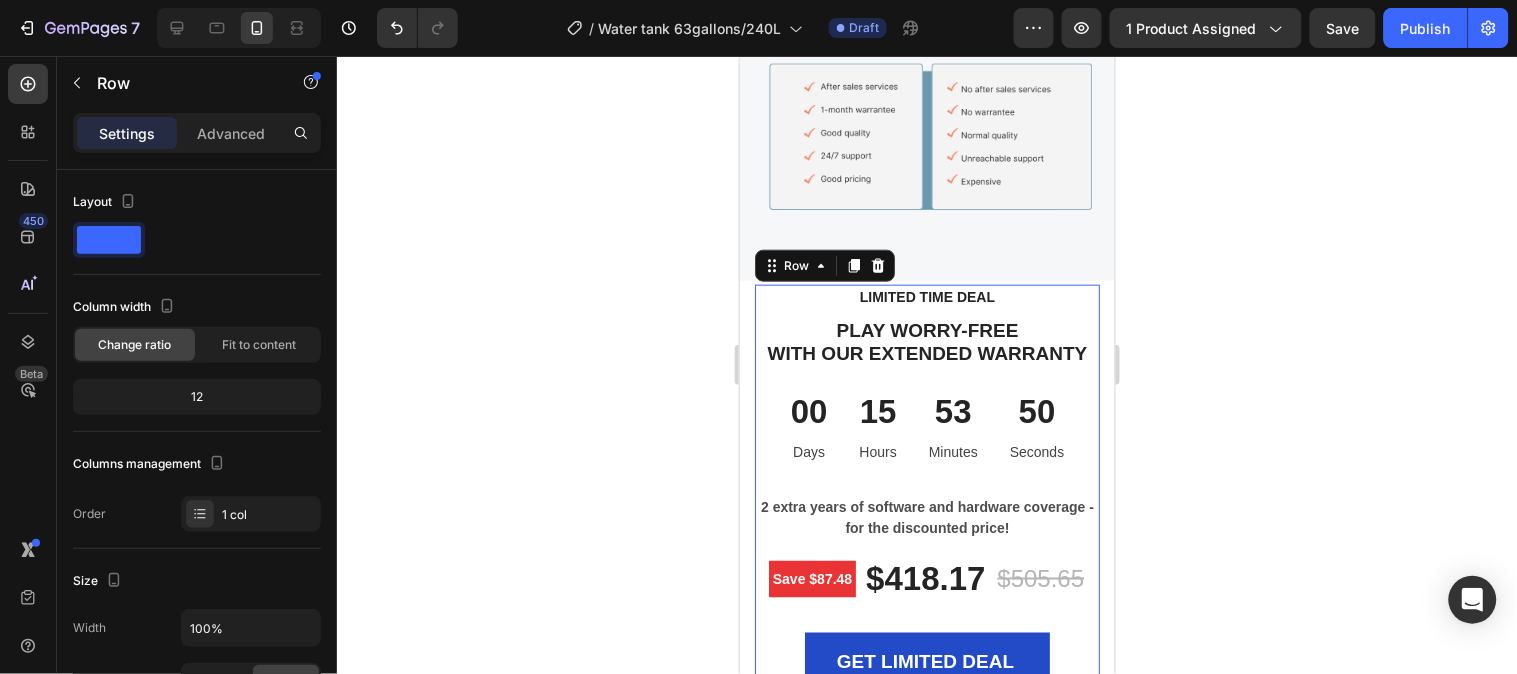 click on "LIMITED TIME DEAL Text block PLAY WORRY-FREE  WITH OUR EXTENDED WARRANTY Heading 00 Days 15 Hours 53 Minutes 50 Seconds CountDown Timer 2 extra years of software and hardware coverage - for the discounted price! Text block Save $87.48 Product Badge $418.17 (P) Price (P) Price $505.65 (P) Price (P) Price Row GET LIMITED DEAL (P) Cart Button Product" at bounding box center [926, 512] 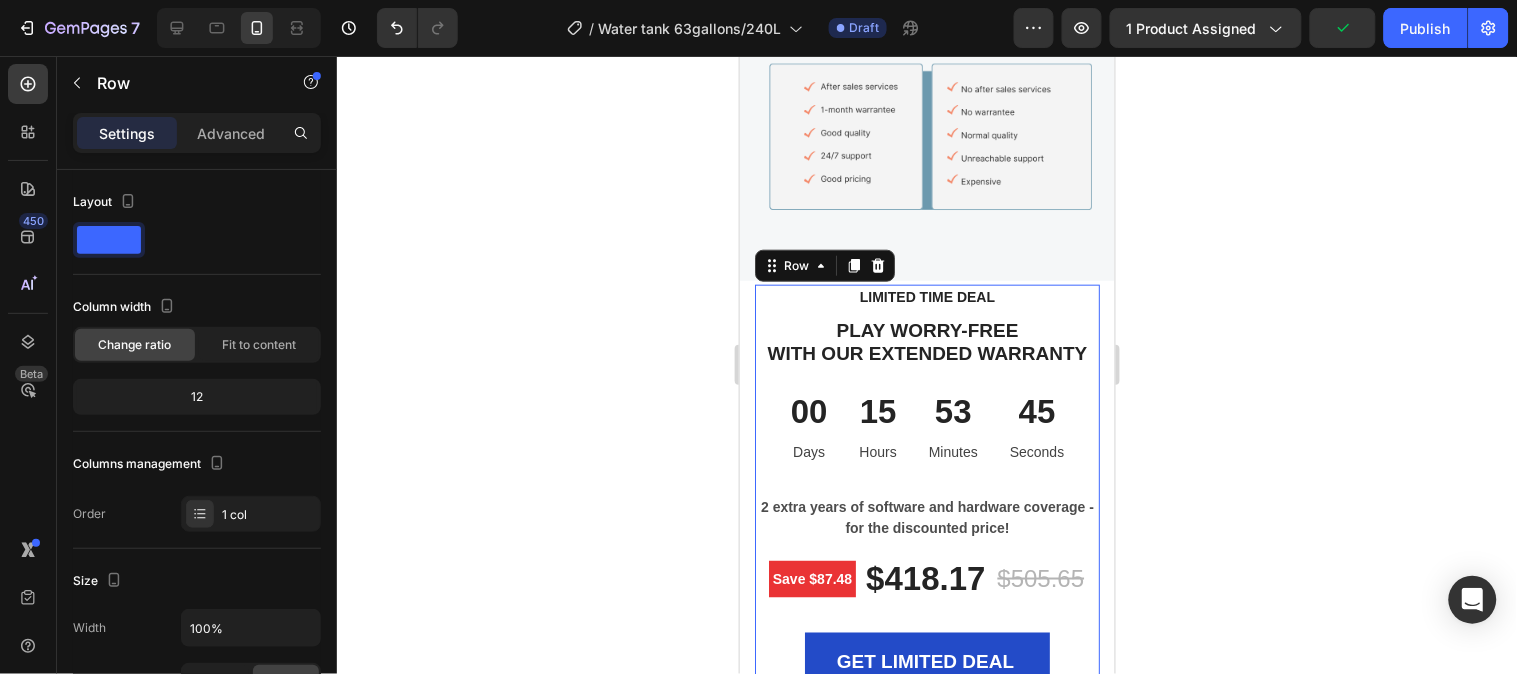 click 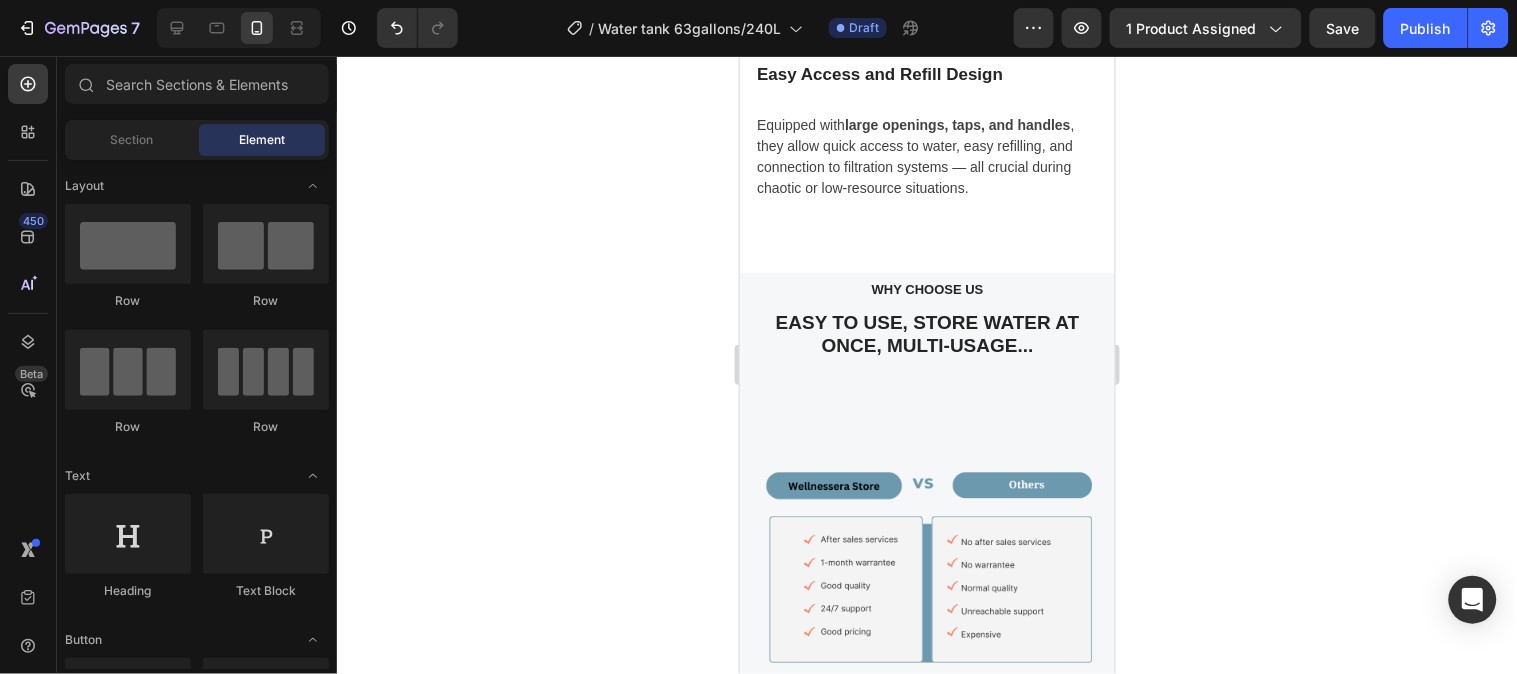 scroll, scrollTop: 5828, scrollLeft: 0, axis: vertical 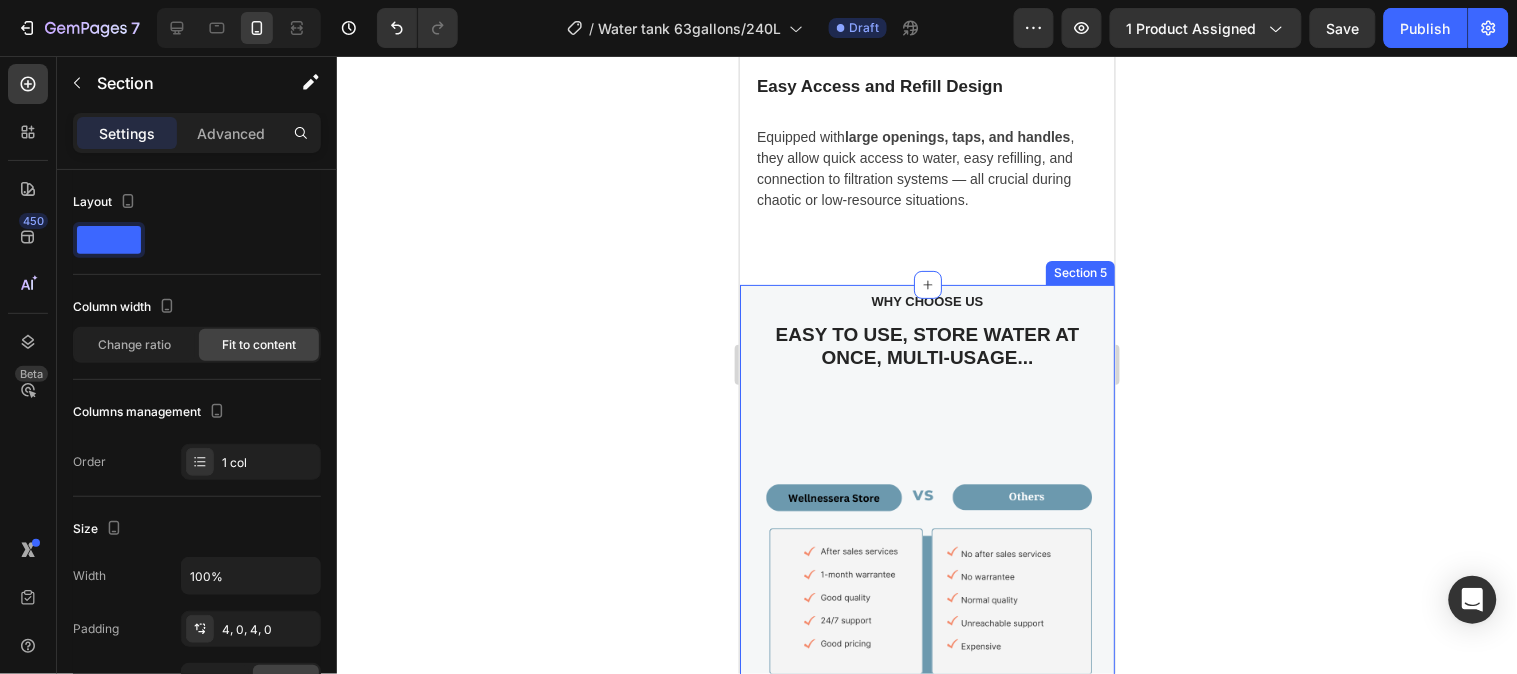 click on "WHY CHOOSE US Text block EASY TO USE, STORE WATER AT ONCE, MULTI-USAGE... Heading Image Row" at bounding box center (926, 514) 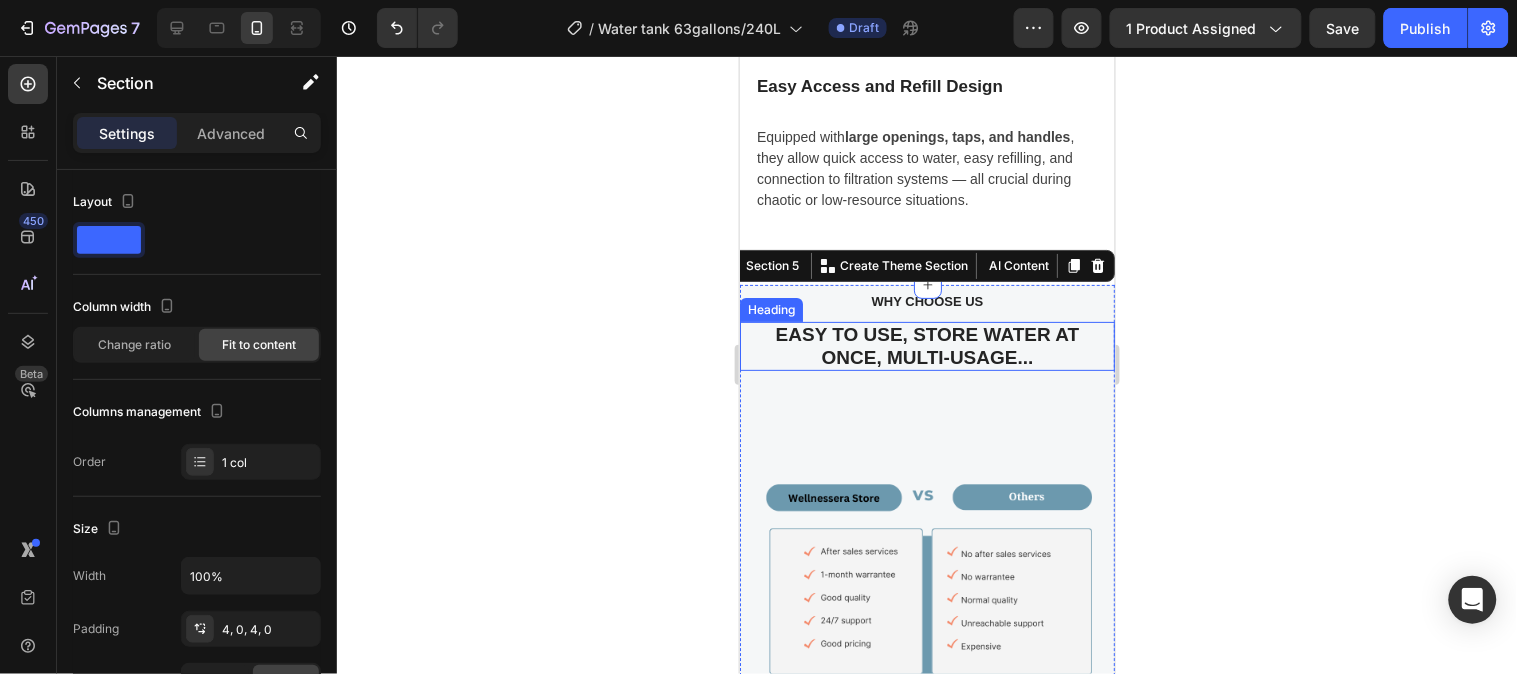 click on "EASY TO USE, STORE WATER AT ONCE, MULTI-USAGE..." at bounding box center (926, 346) 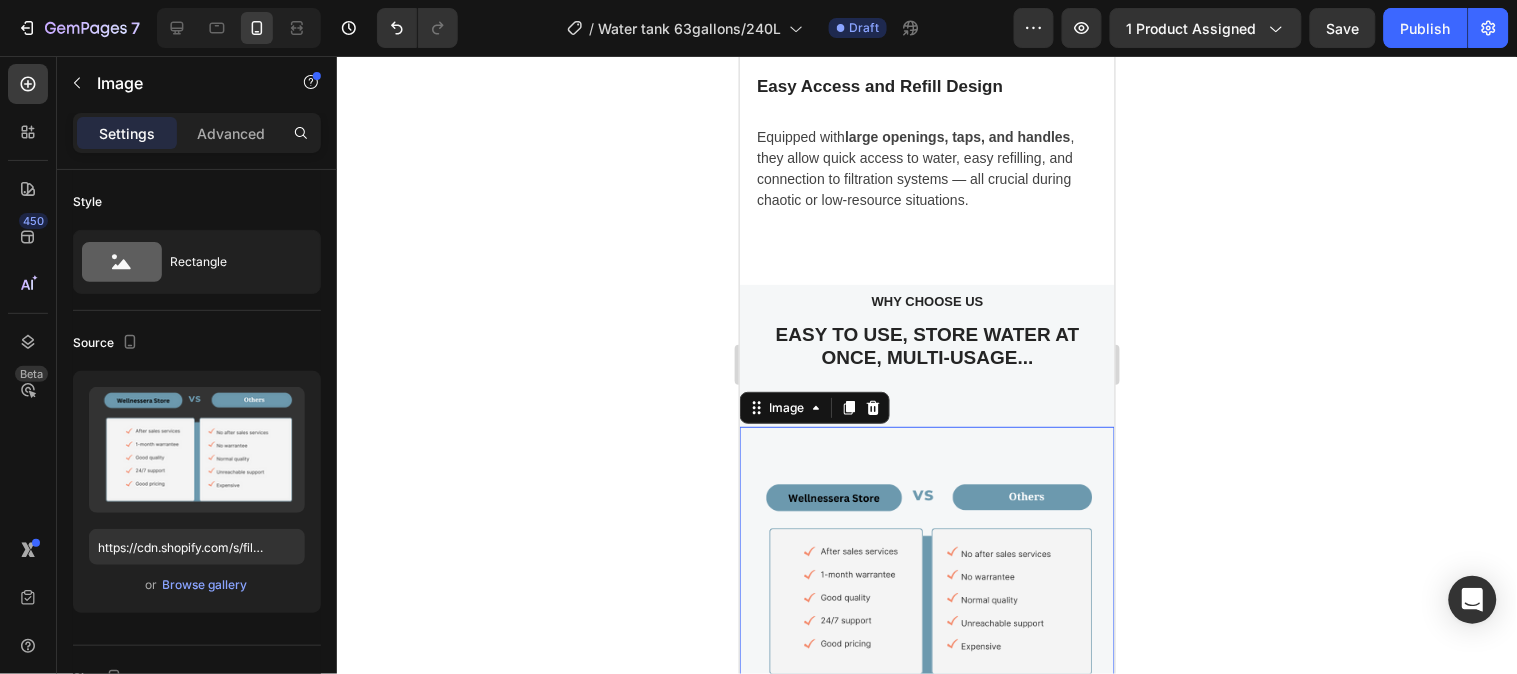 click at bounding box center (926, 583) 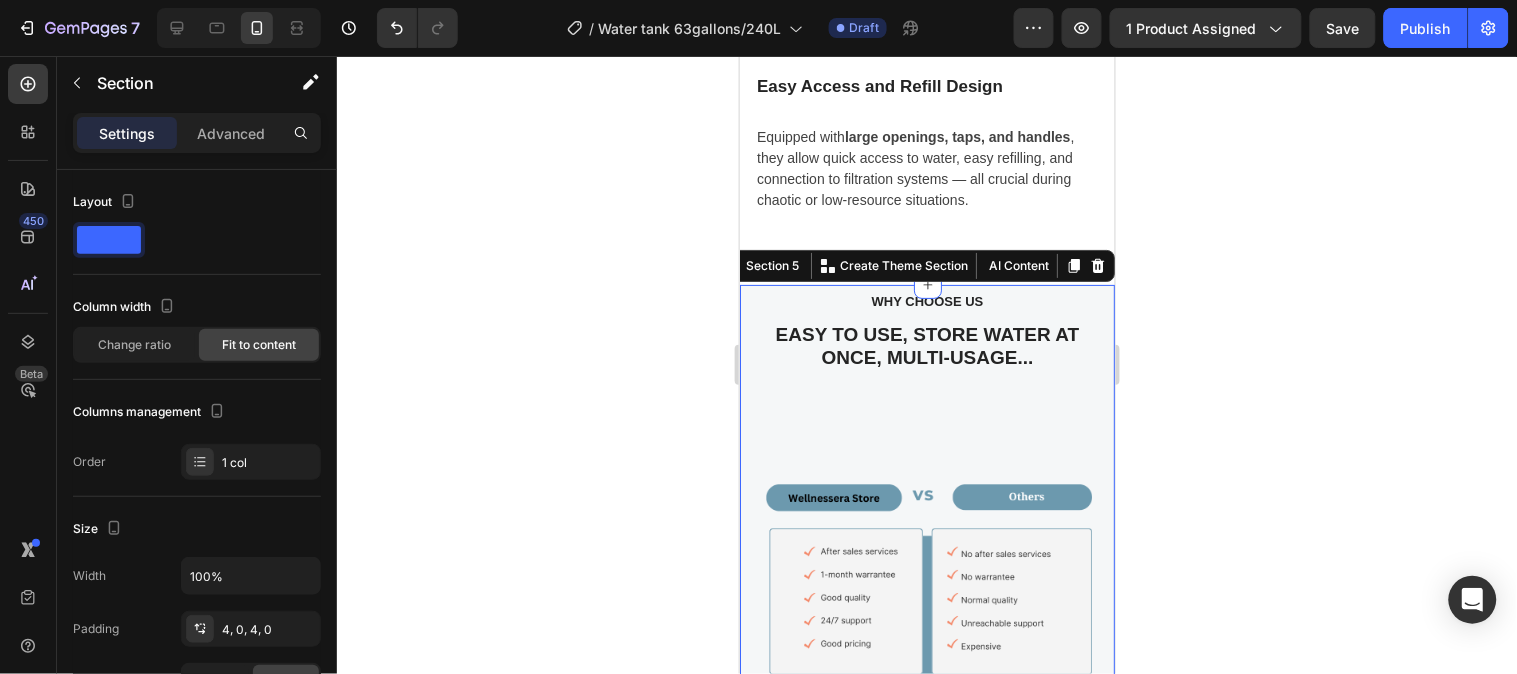 click on "WHY CHOOSE US Text block EASY TO USE, STORE WATER AT ONCE, MULTI-USAGE... Heading Image Row" at bounding box center [926, 514] 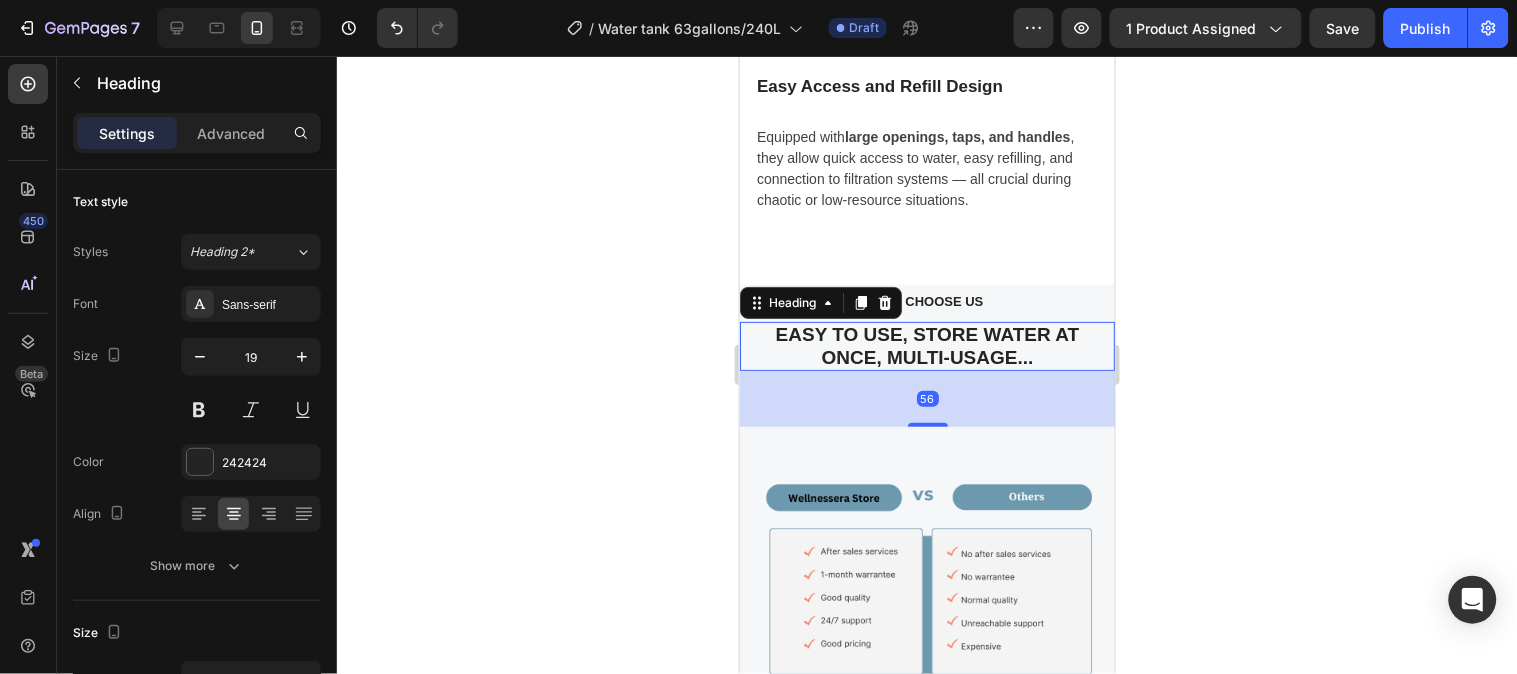 click on "EASY TO USE, STORE WATER AT ONCE, MULTI-USAGE..." at bounding box center [927, 345] 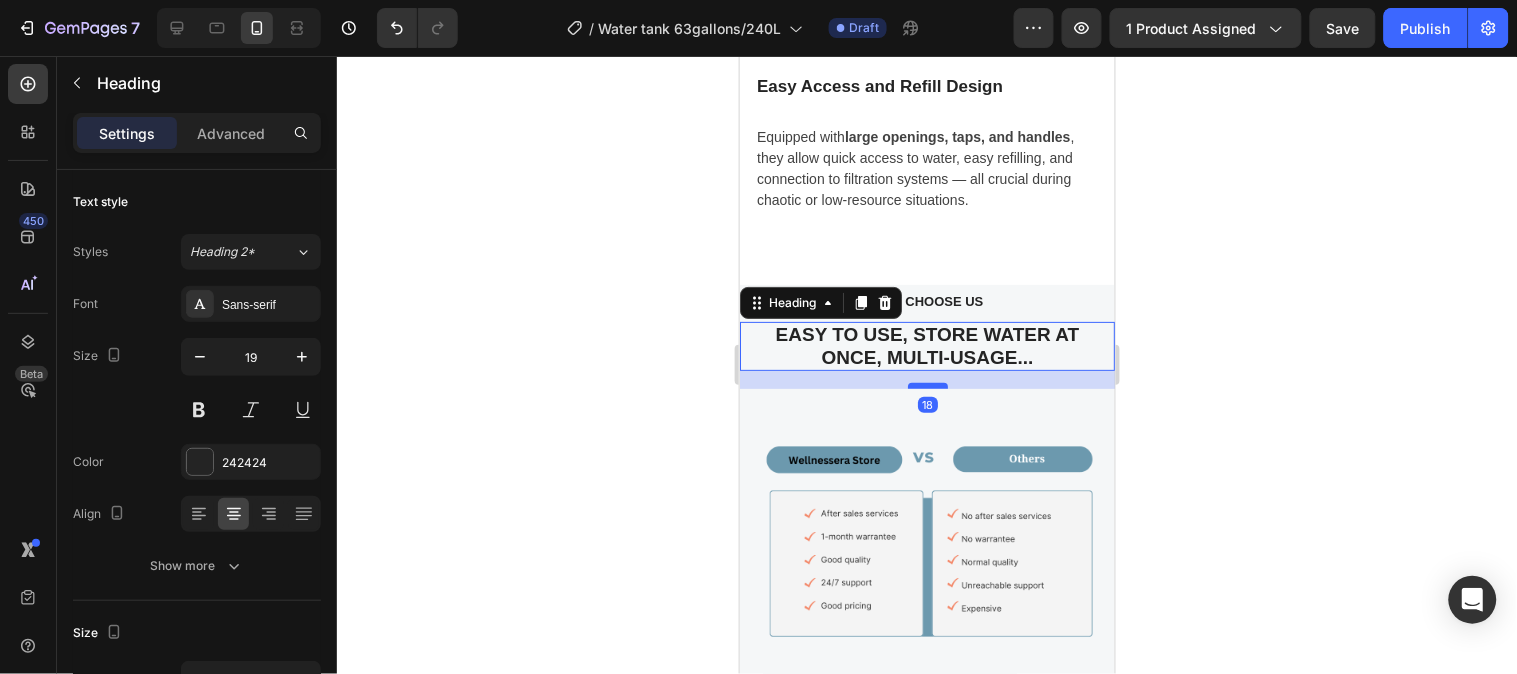 drag, startPoint x: 922, startPoint y: 403, endPoint x: 933, endPoint y: 365, distance: 39.56008 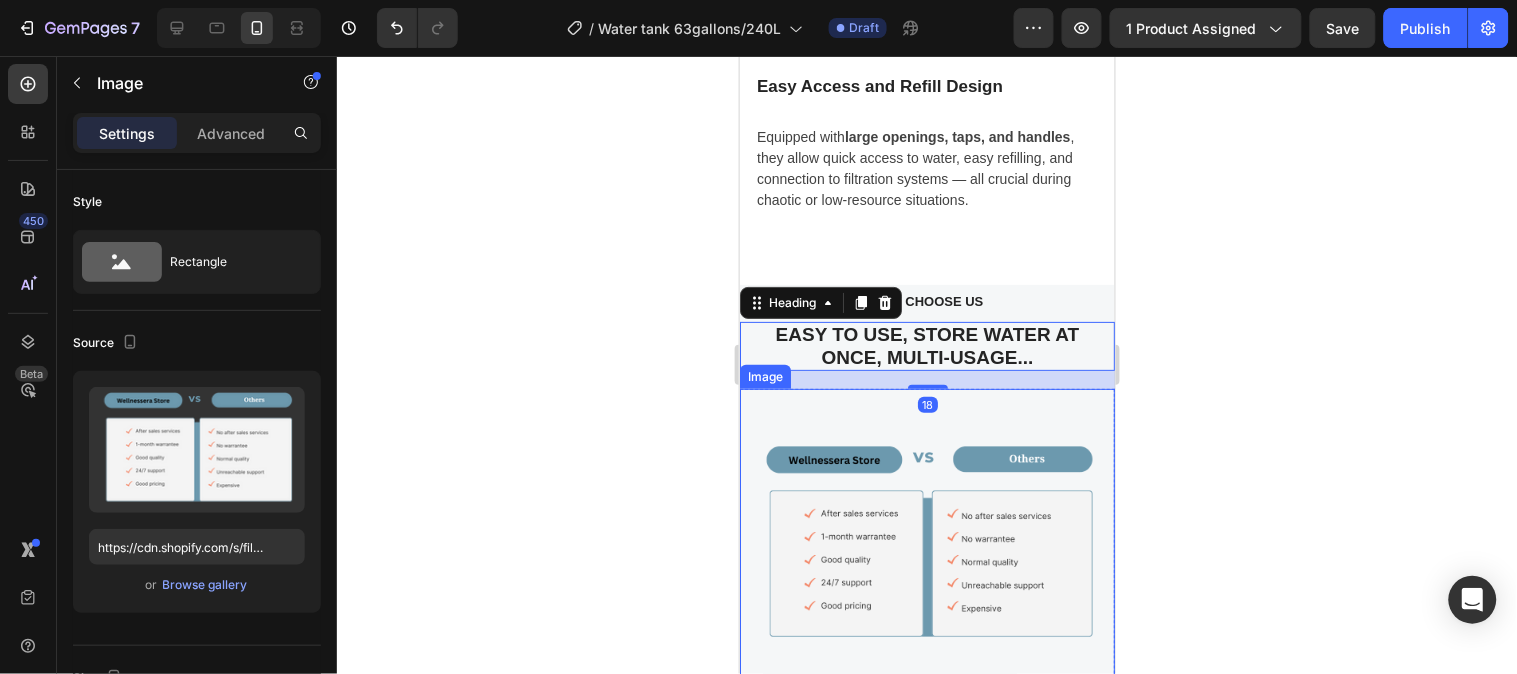click at bounding box center [926, 545] 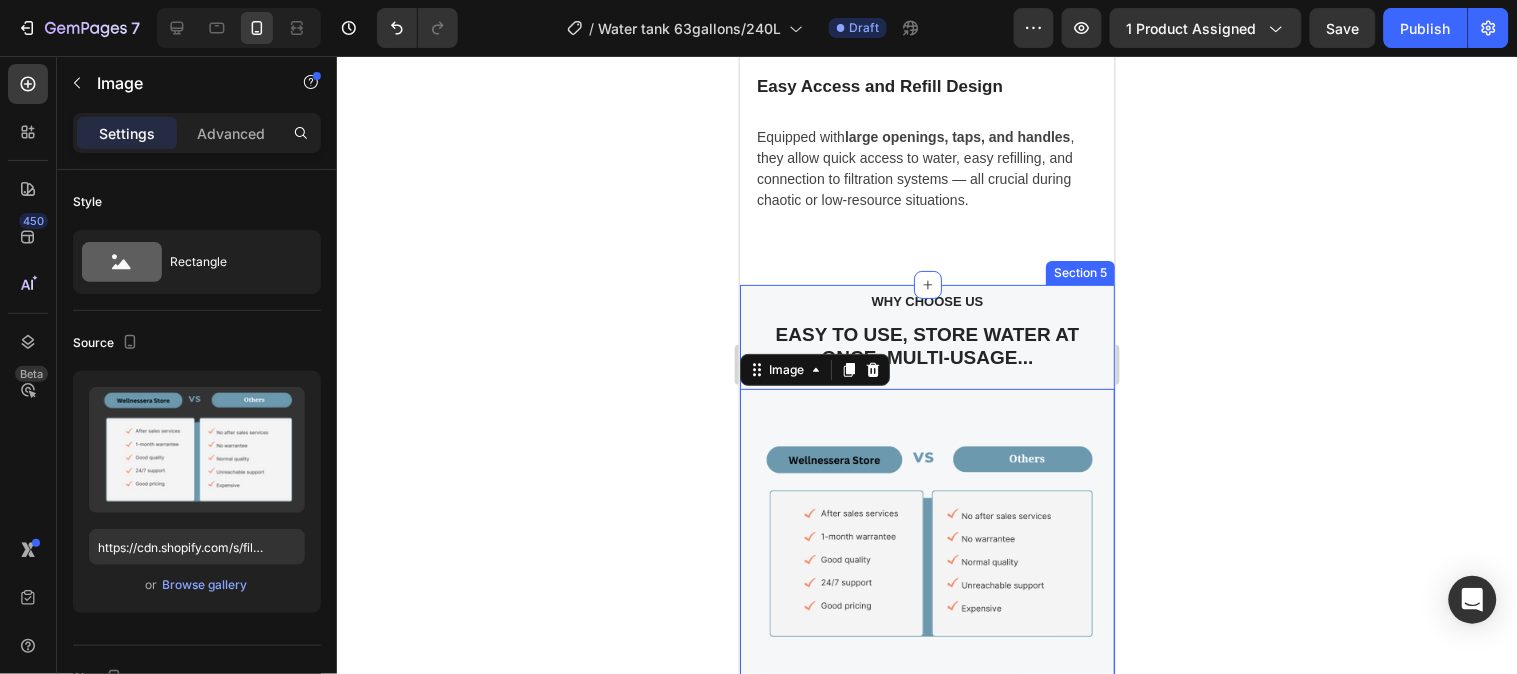 click on "EASY TO USE, STORE WATER AT ONCE, MULTI-USAGE... Heading Image   0 Row" at bounding box center (926, 495) 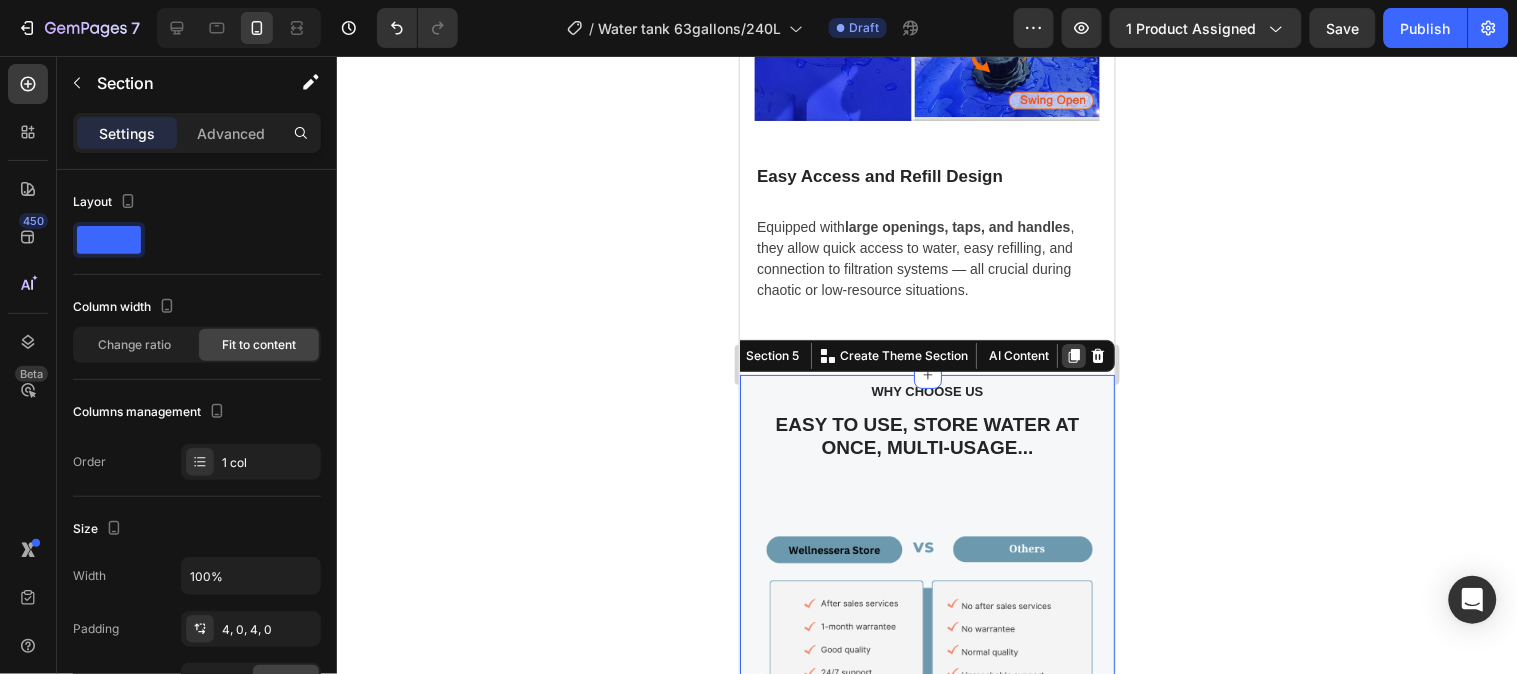 scroll, scrollTop: 5606, scrollLeft: 0, axis: vertical 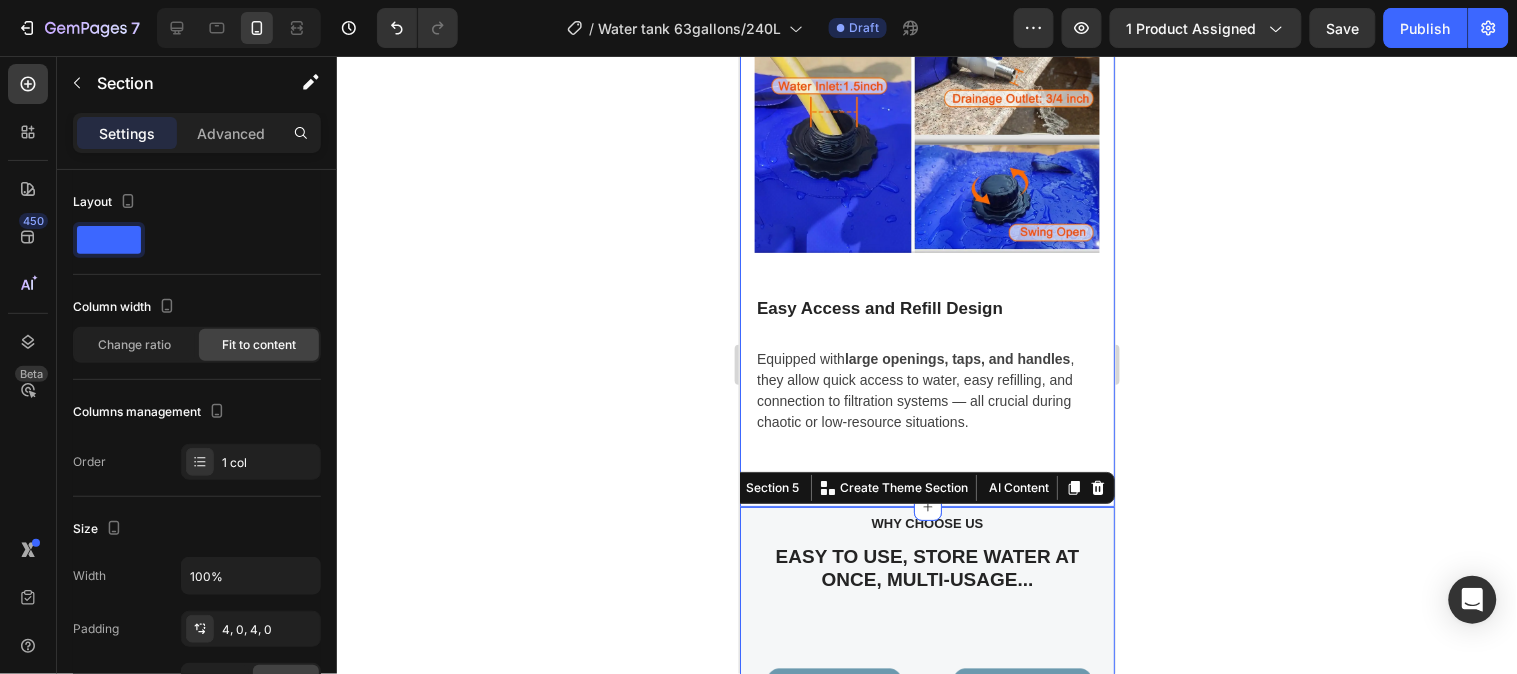 click on "WHAT WATER TANK CAN HELP Heading Row Image Reliable Water Supply During Disasters Heading In emergencies like natural disasters (earthquakes, floods, power outages), access to clean water can be cut off. 240L tank provides enough drinking, cooking, and basic hygiene water for a family of 4–5 for several days & you also store water on rooftop easily for saving cost. Text block Row Row Safe & Contaminant-Free Storage Heading Adjustable diopter lenses offer personalized focusing power - so you can find your viewing sweet spot. Text block Row Image Row Image Easy Access and Refill Design Heading Equipped with  large openings, taps, and handles , they allow quick access to water, easy refilling, and connection to filtration systems — all crucial during chaotic or low-resource situations. Text block Row Row Section 4" at bounding box center [926, -380] 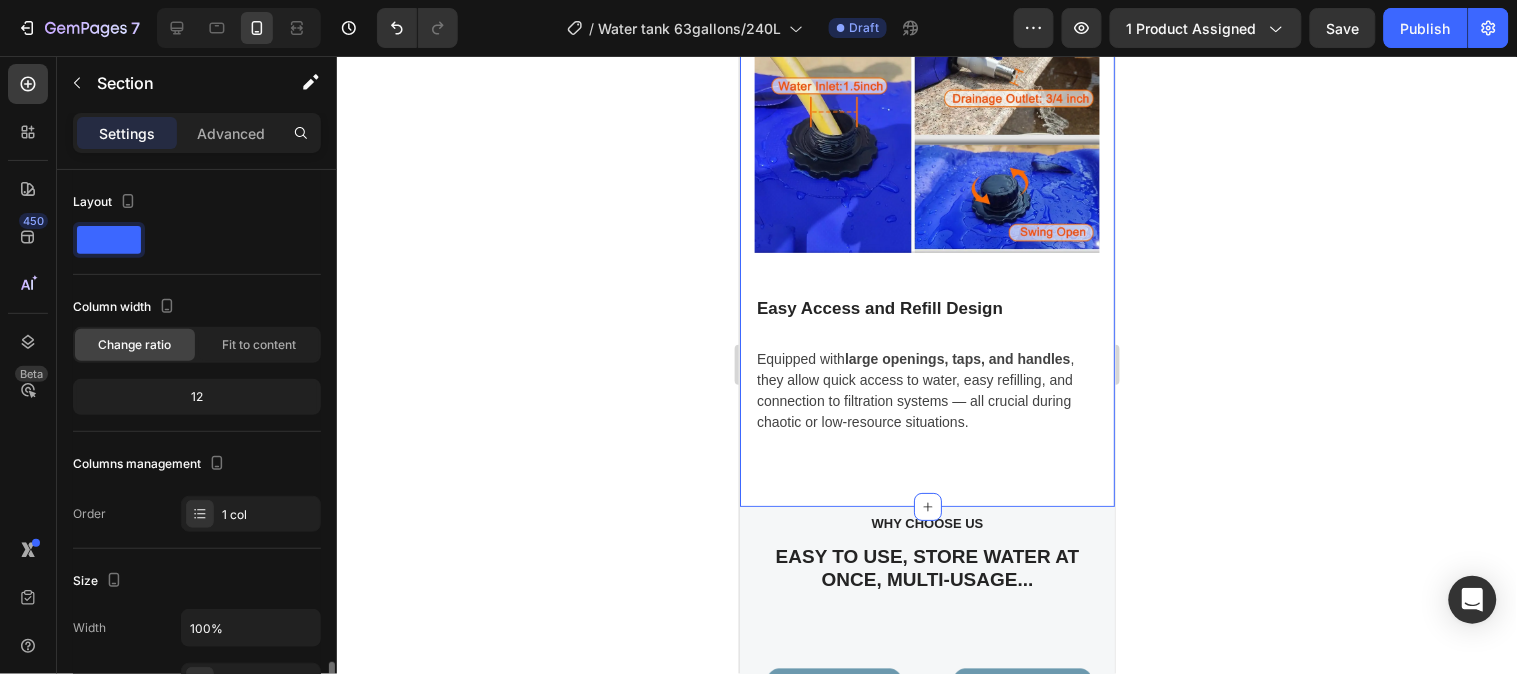 scroll, scrollTop: 333, scrollLeft: 0, axis: vertical 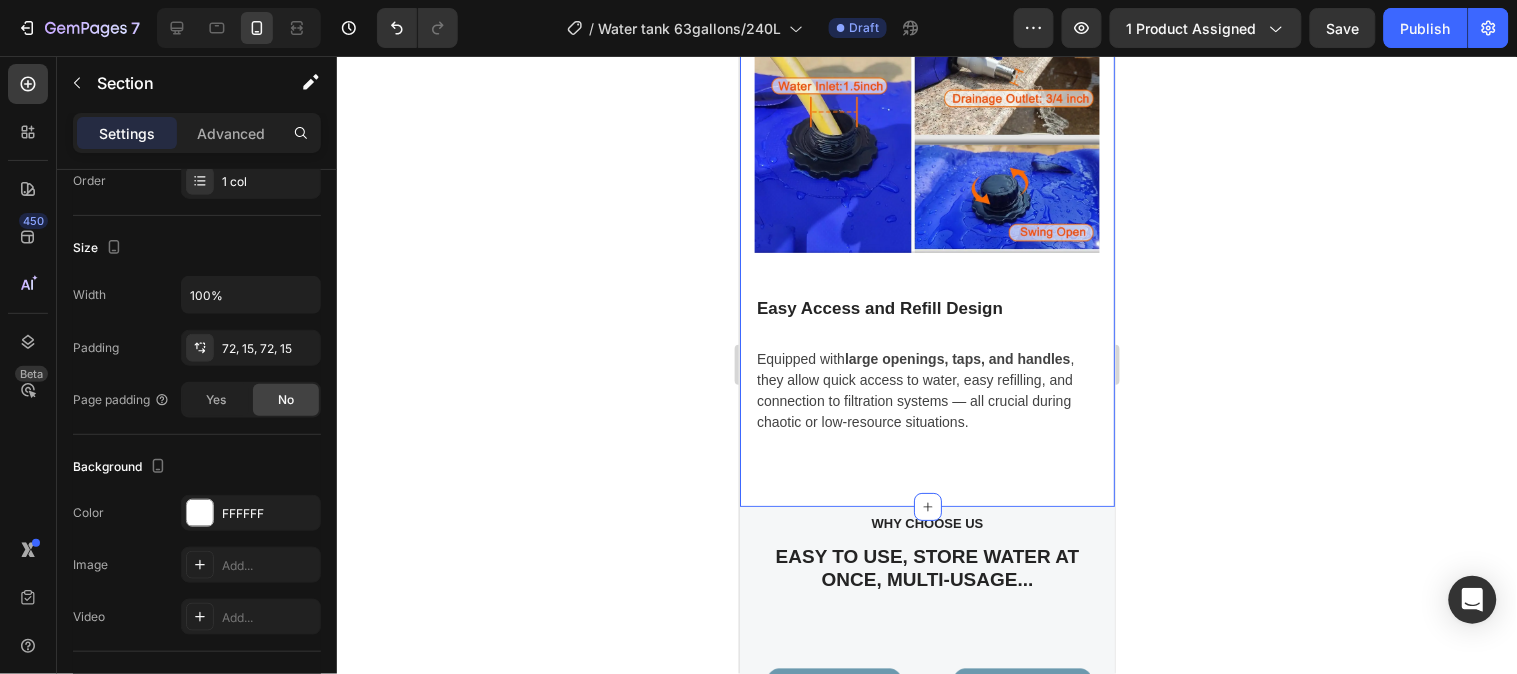 drag, startPoint x: 994, startPoint y: 436, endPoint x: 1352, endPoint y: 533, distance: 370.90836 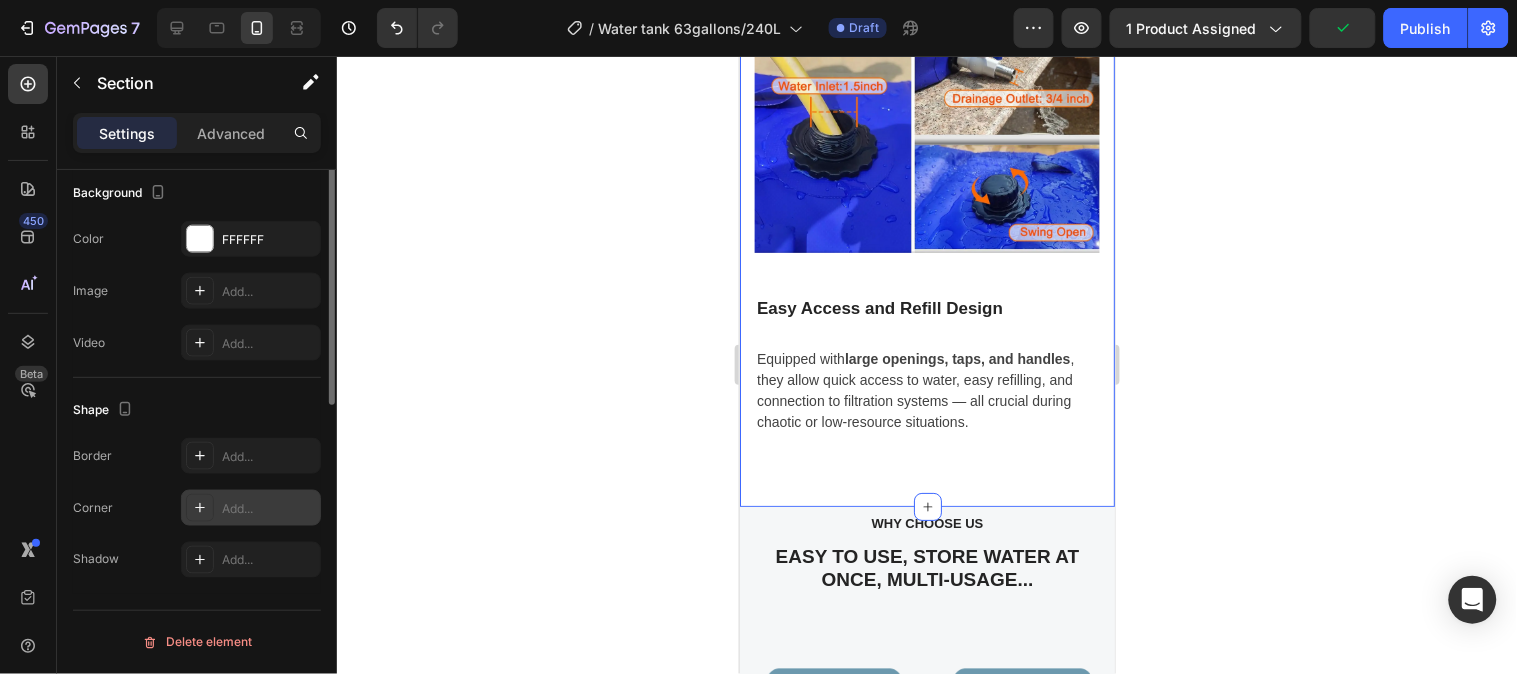 scroll, scrollTop: 277, scrollLeft: 0, axis: vertical 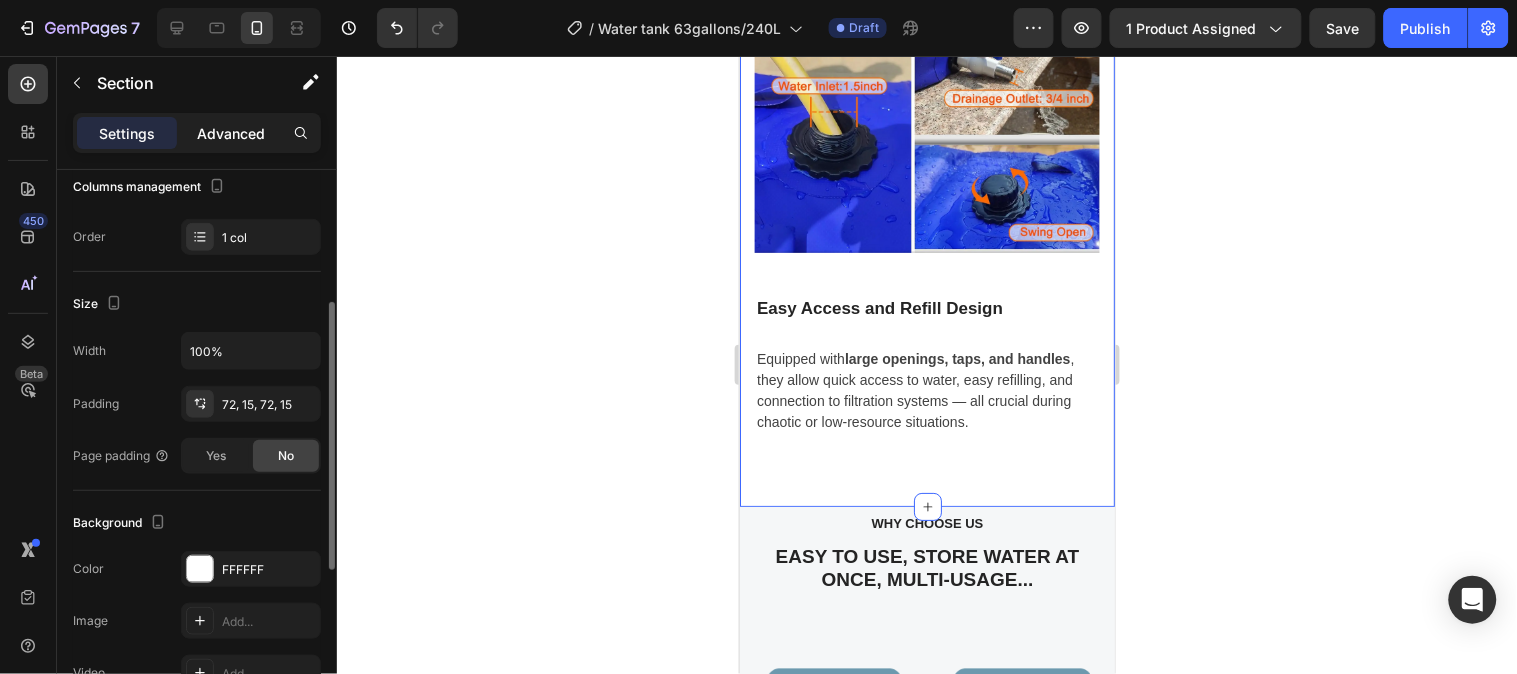 click on "Advanced" at bounding box center (231, 133) 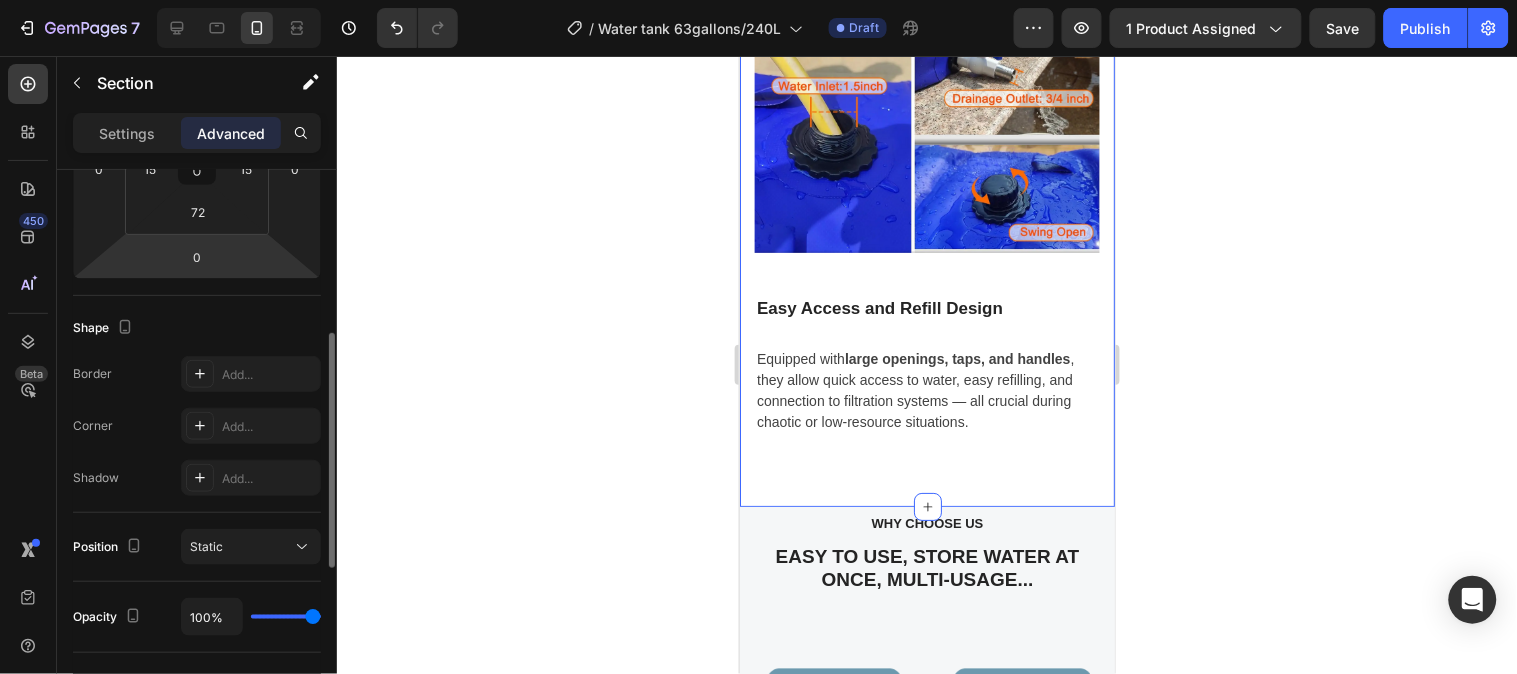 scroll, scrollTop: 277, scrollLeft: 0, axis: vertical 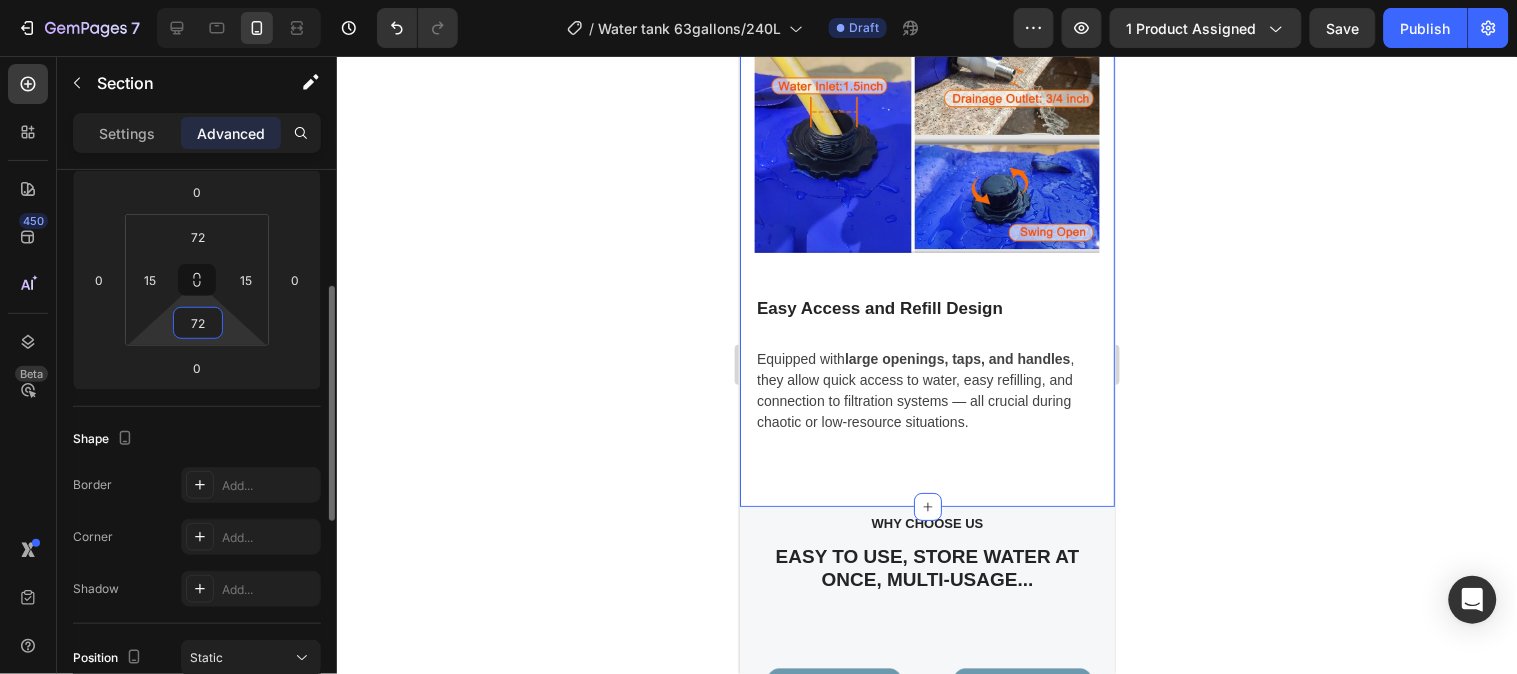 click on "72" at bounding box center [198, 323] 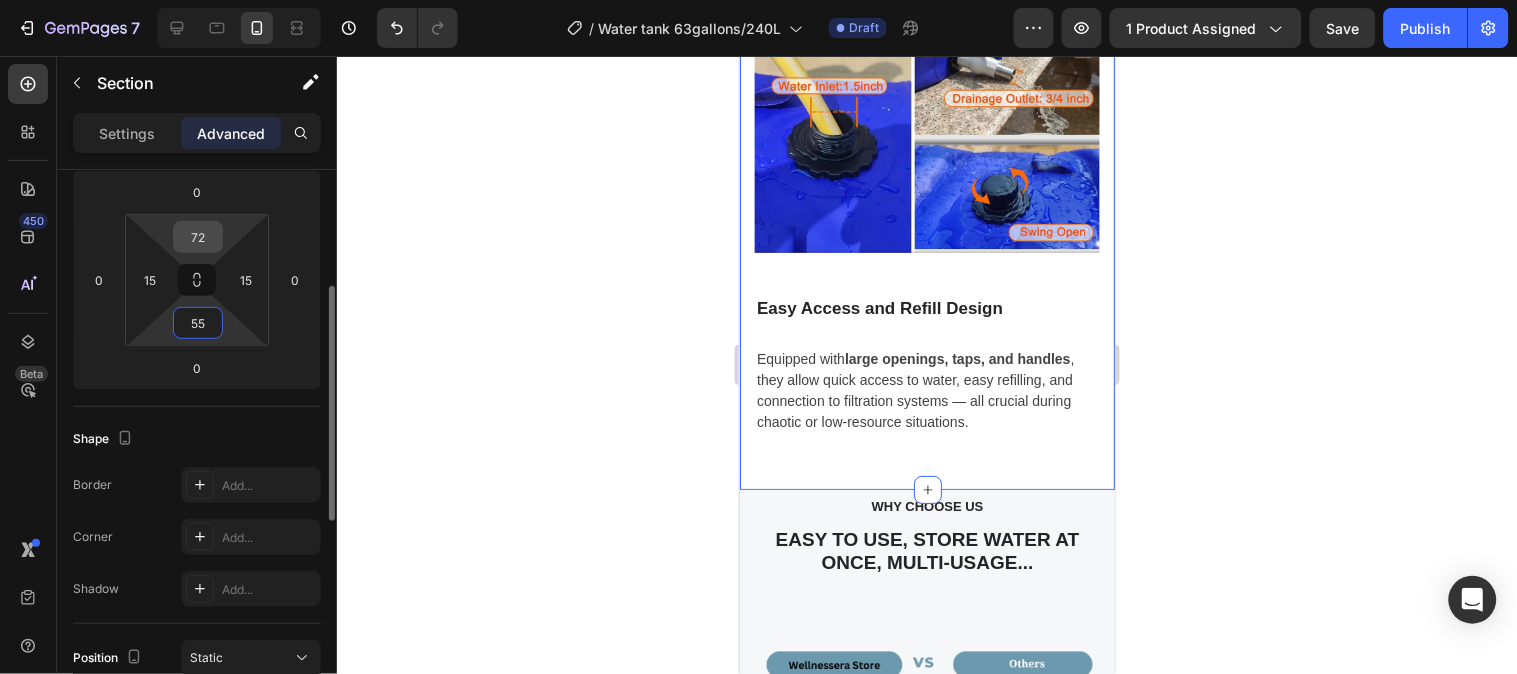 type on "55" 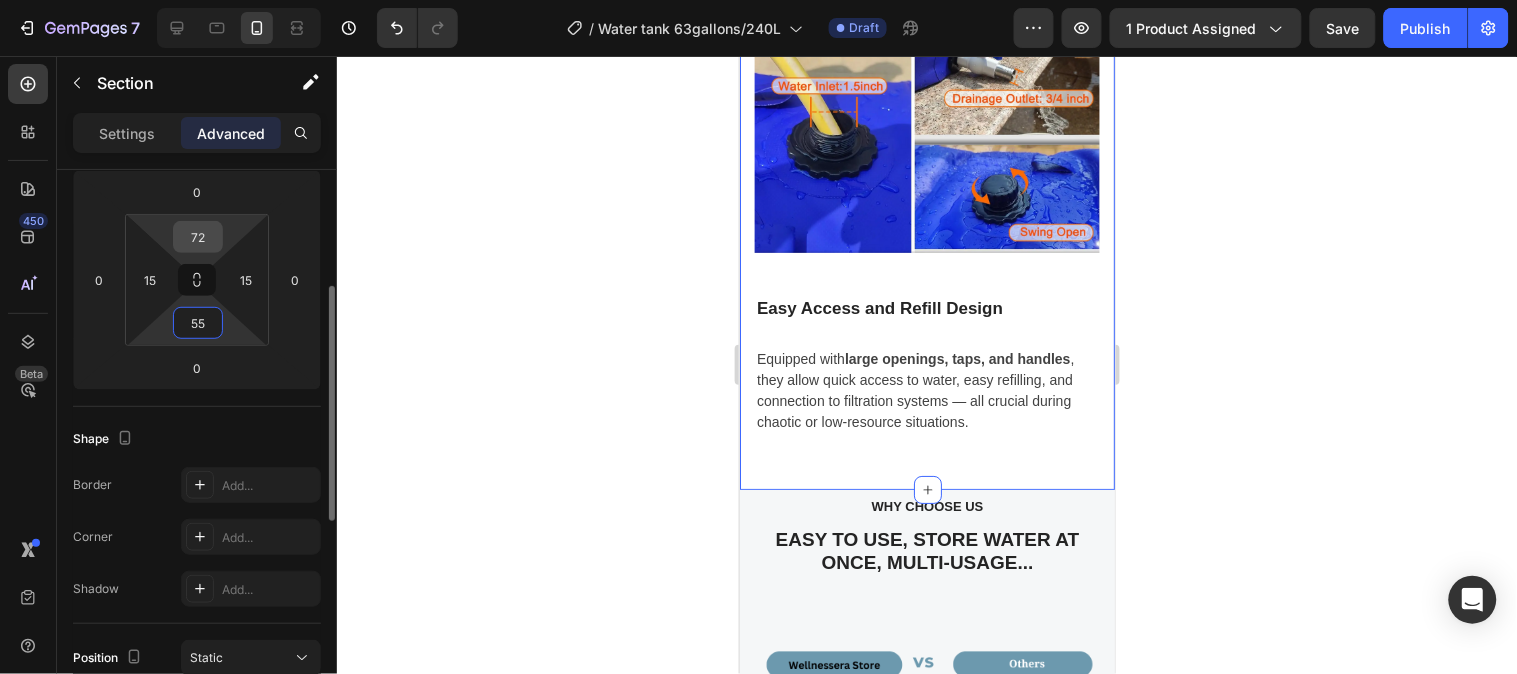 click on "72" at bounding box center [198, 237] 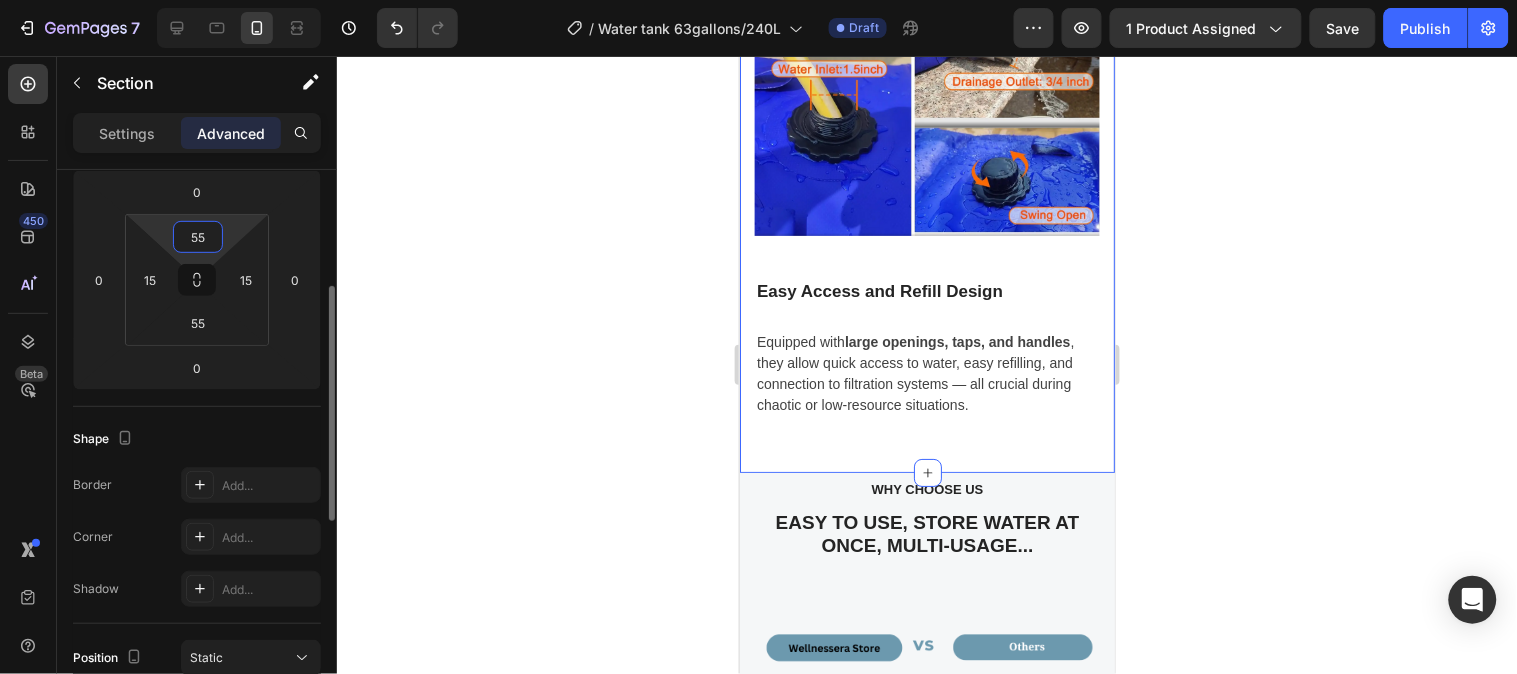 type on "55" 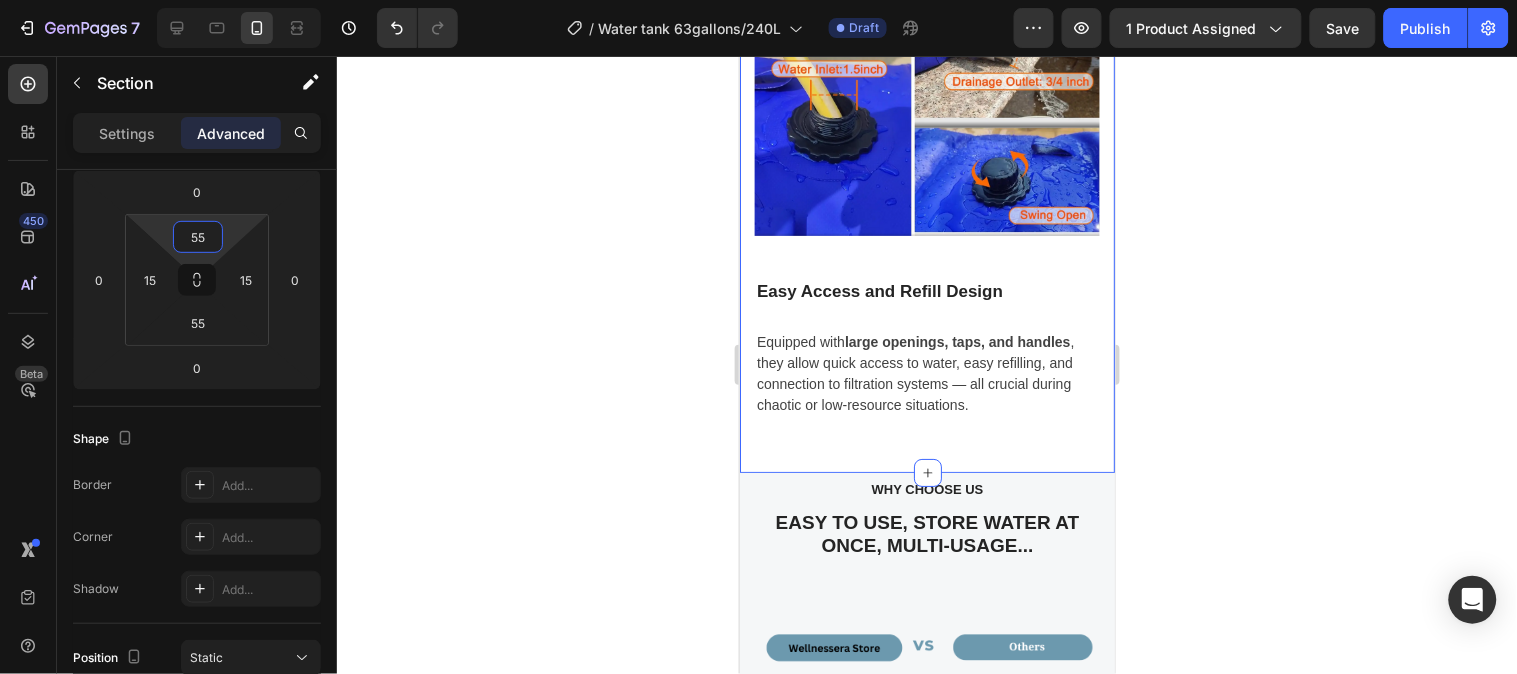 click 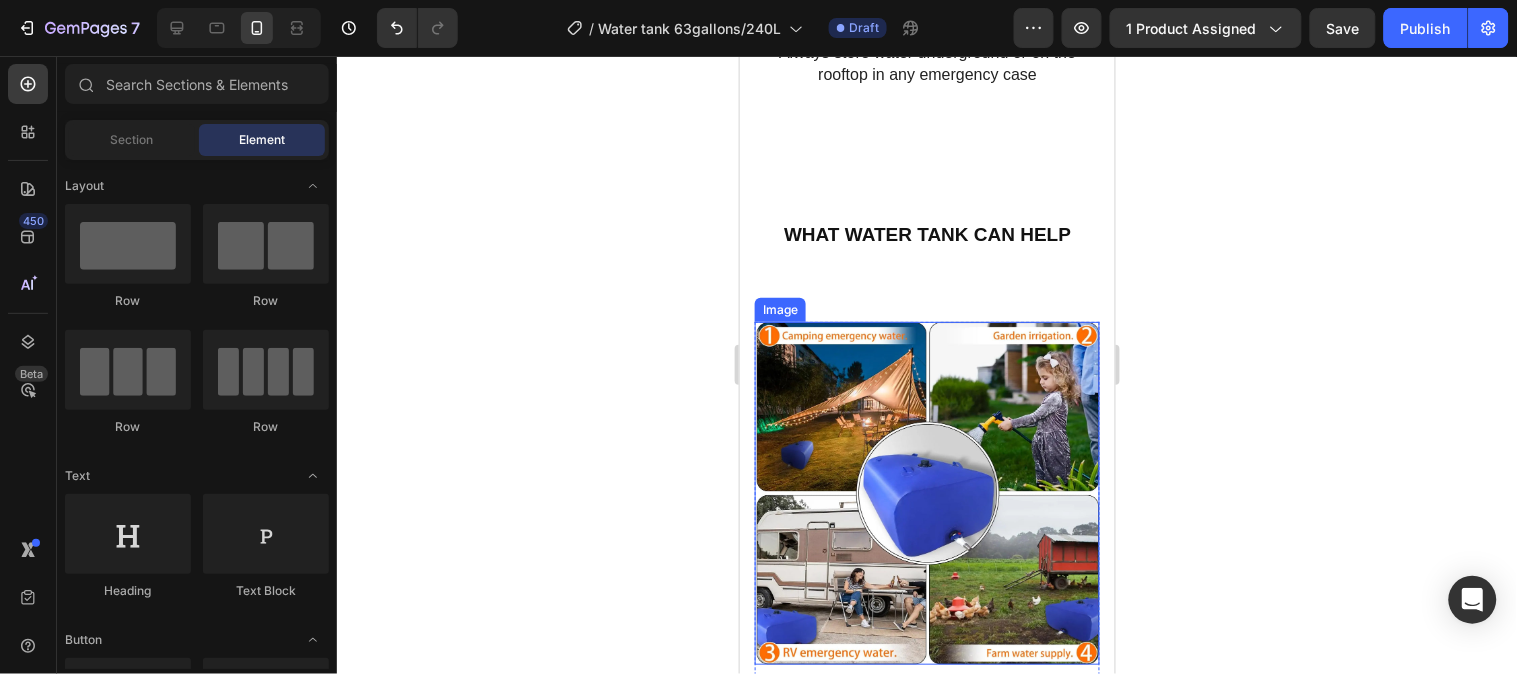 scroll, scrollTop: 4162, scrollLeft: 0, axis: vertical 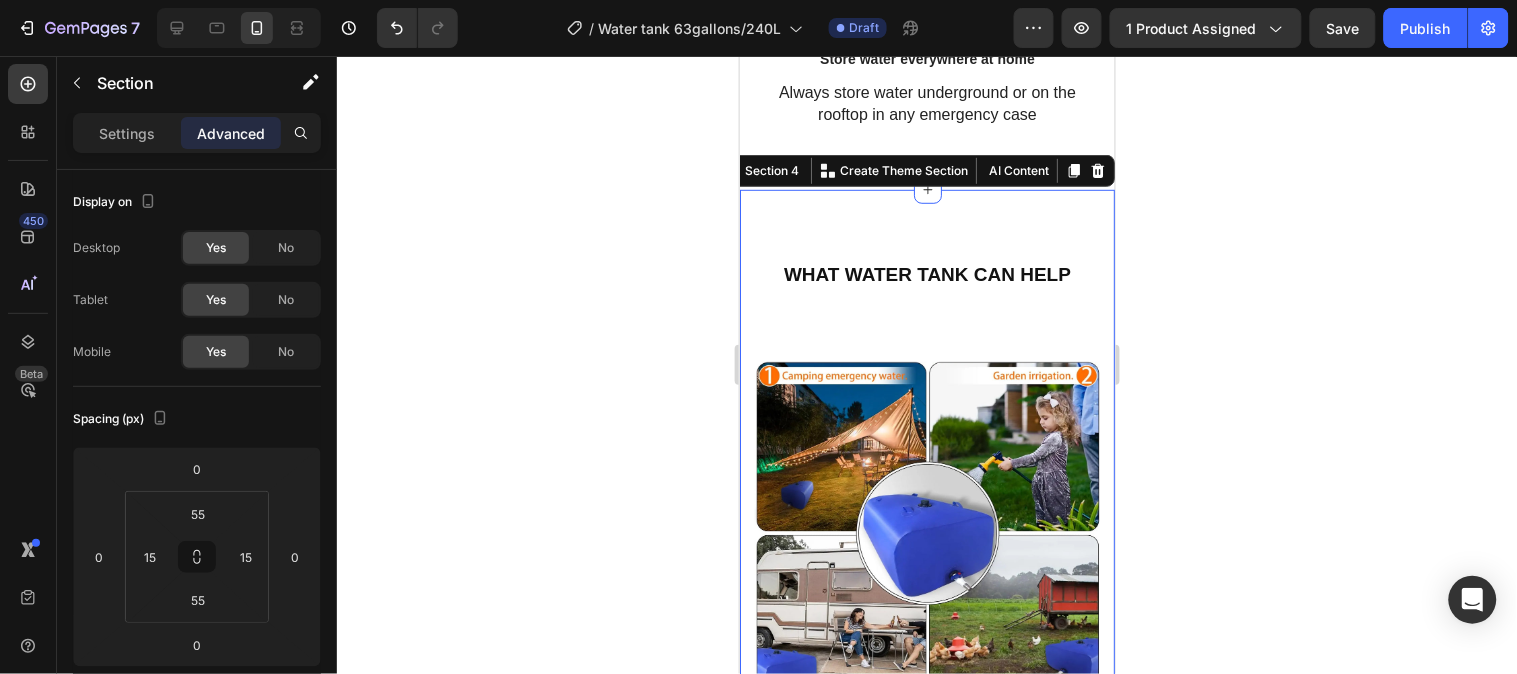 click on "WHAT WATER TANK CAN HELP Heading Row Image Reliable Water Supply During Disasters Heading In emergencies like natural disasters (earthquakes, floods, power outages), access to clean water can be cut off. 240L tank provides enough drinking, cooking, and basic hygiene water for a family of 4–5 for several days & you also store water on rooftop easily for saving cost. Text block Row Row Safe & Contaminant-Free Storage Heading Adjustable diopter lenses offer personalized focusing power - so you can find your viewing sweet spot. Text block Row Image Row Image Easy Access and Refill Design Heading Equipped with  large openings, taps, and handles , they allow quick access to water, easy refilling, and connection to filtration systems — all crucial during chaotic or low-resource situations. Text block Row Row" at bounding box center [926, 1057] 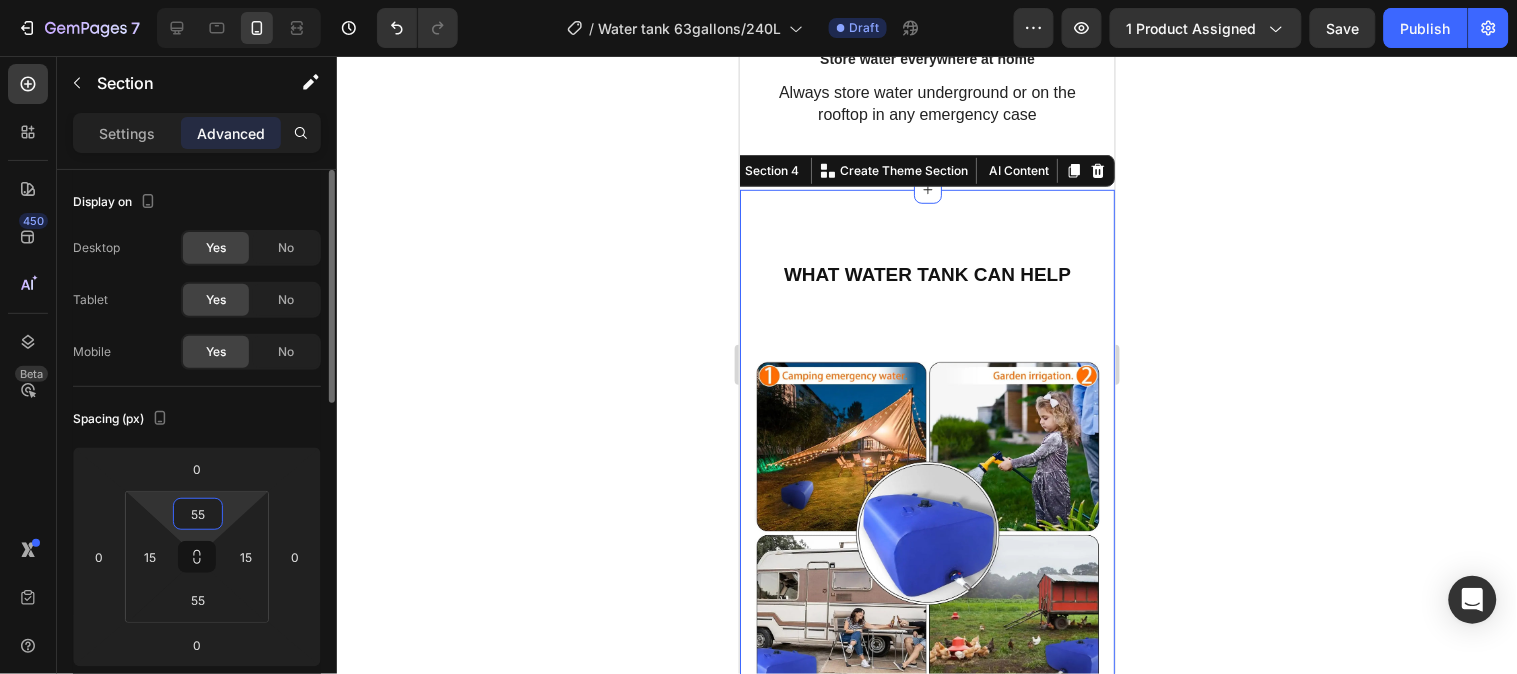 click on "55" at bounding box center [198, 514] 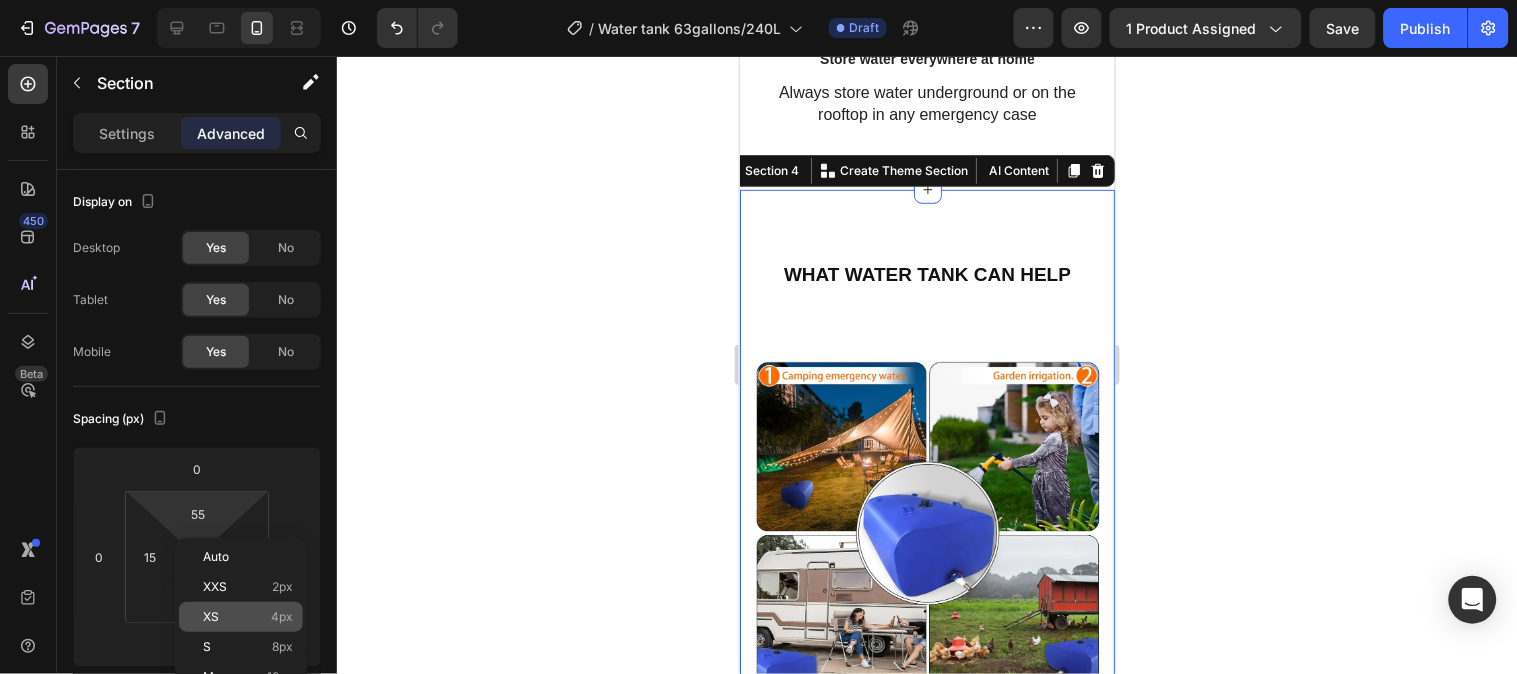 click on "XS 4px" 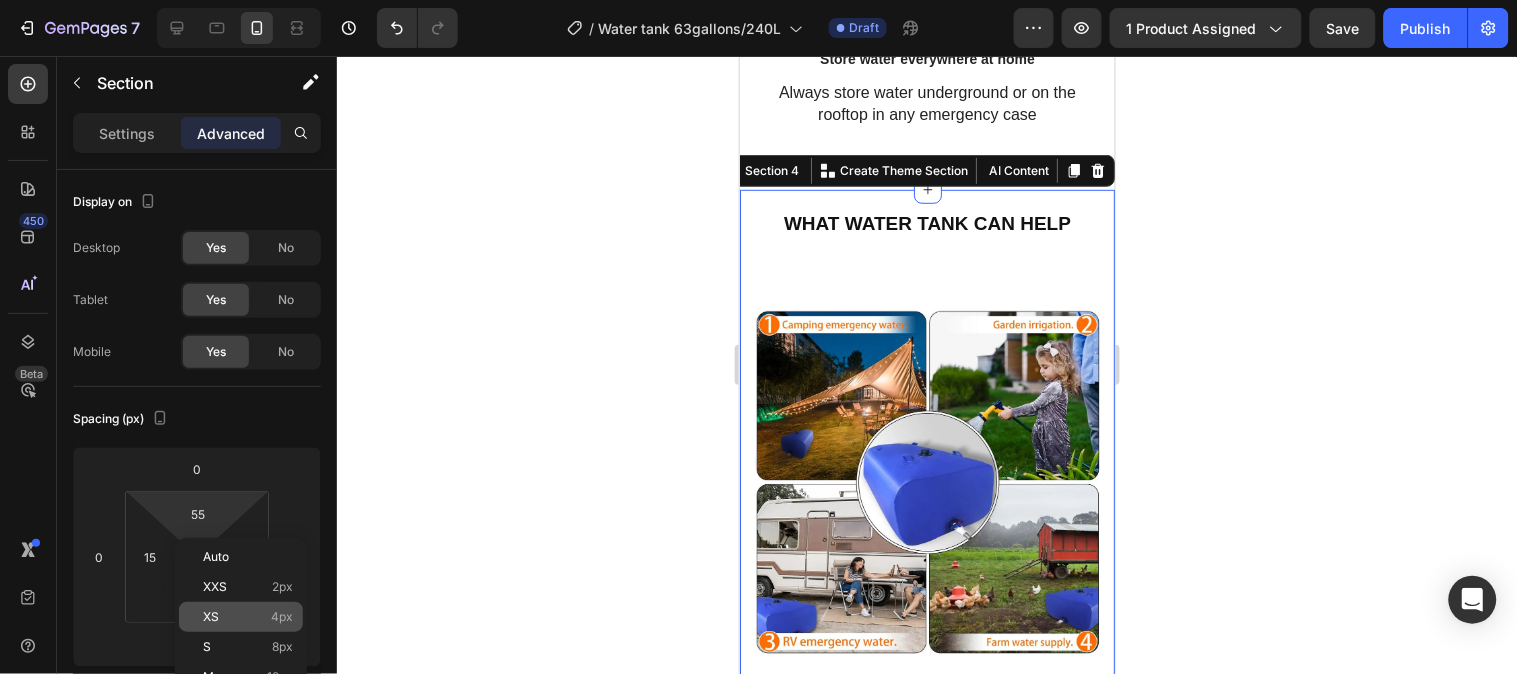 type on "4" 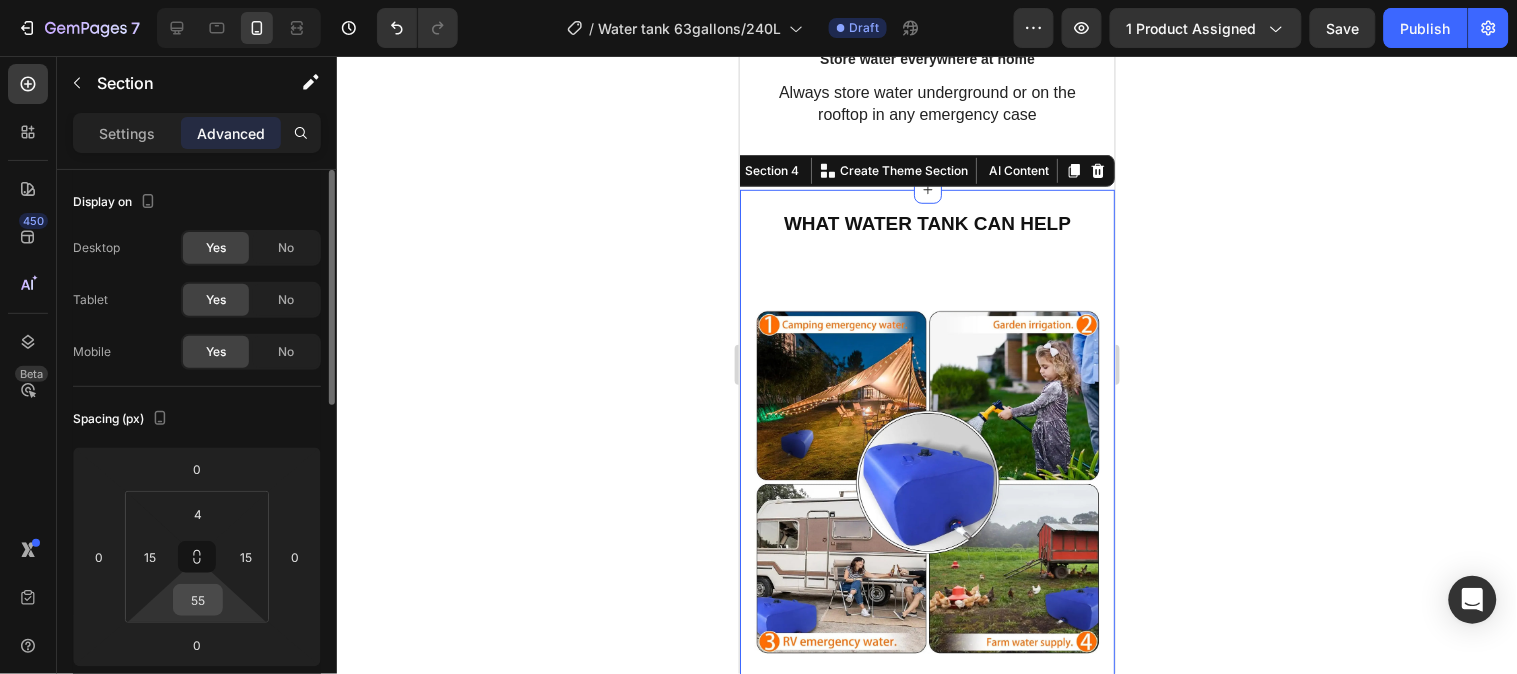 click on "55" at bounding box center (198, 600) 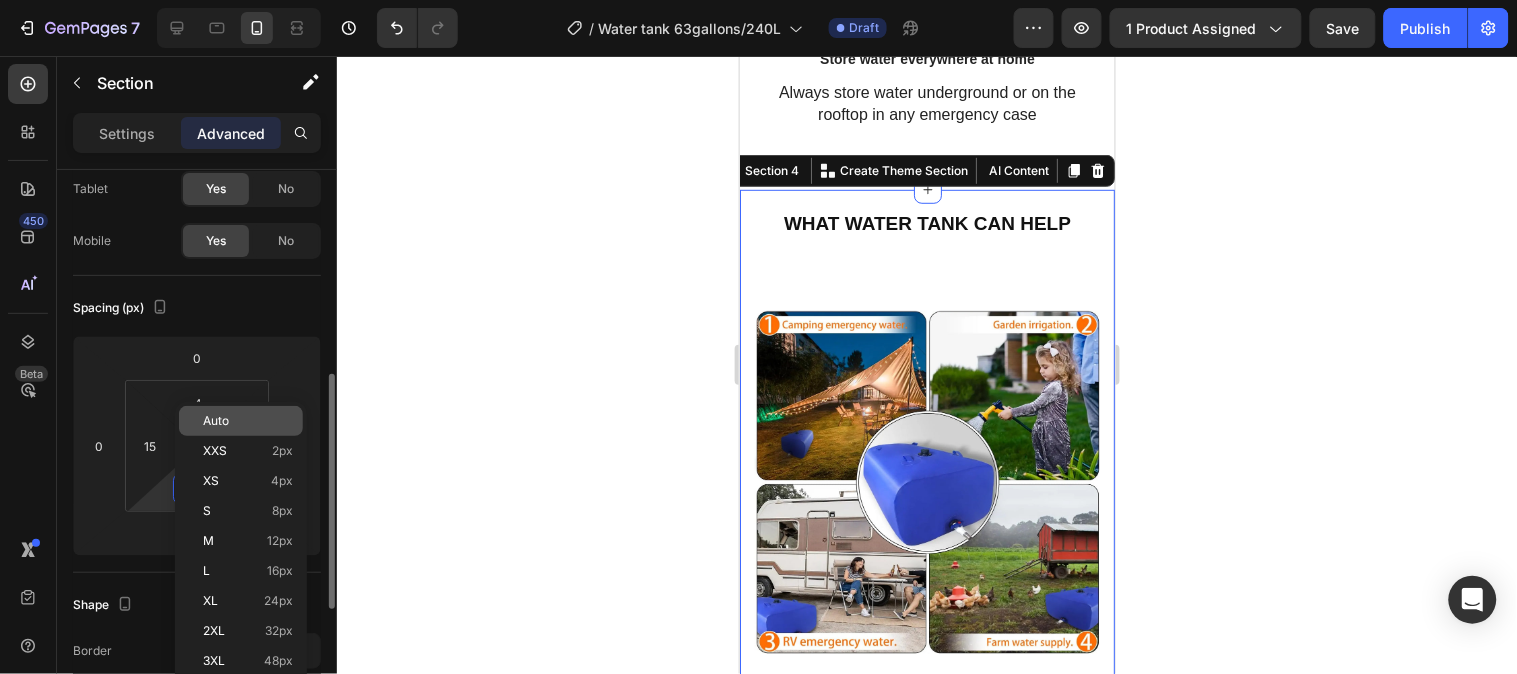 scroll, scrollTop: 222, scrollLeft: 0, axis: vertical 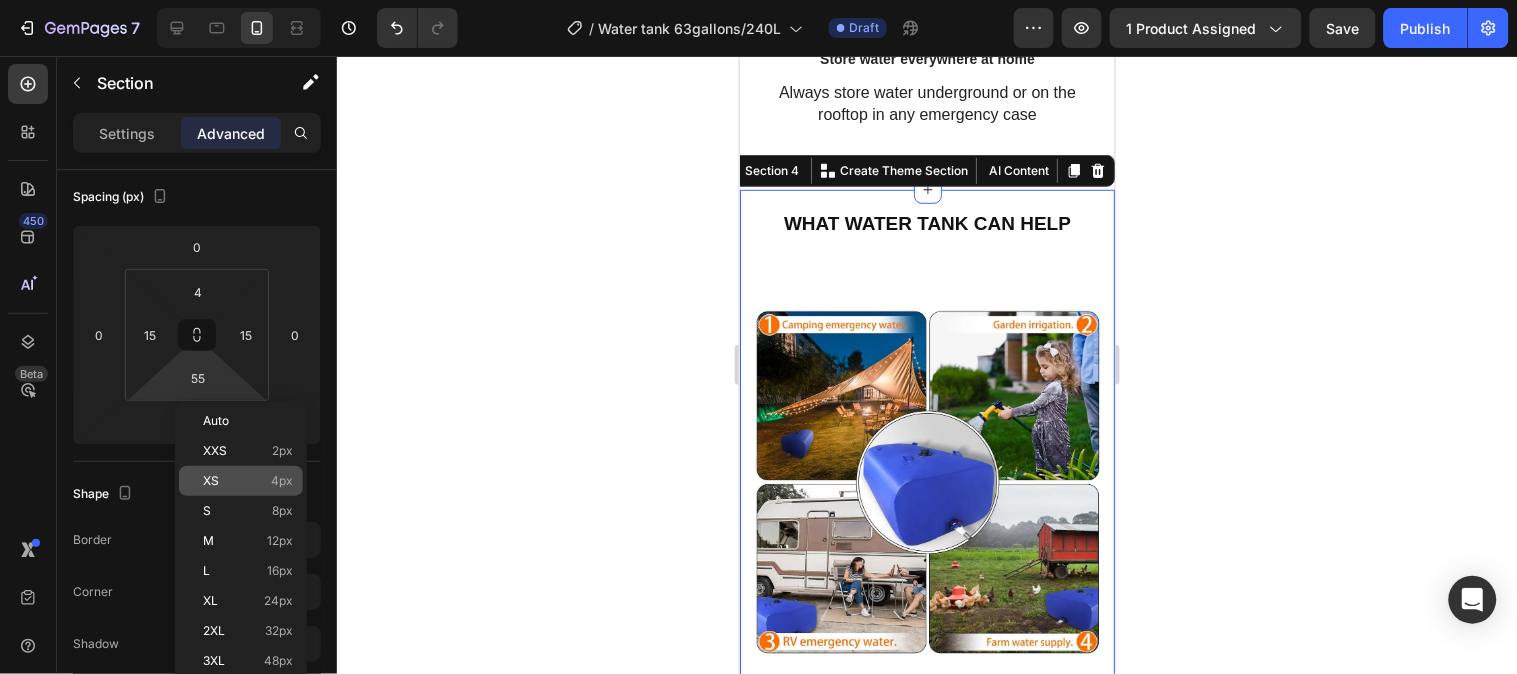 click on "4px" at bounding box center [282, 481] 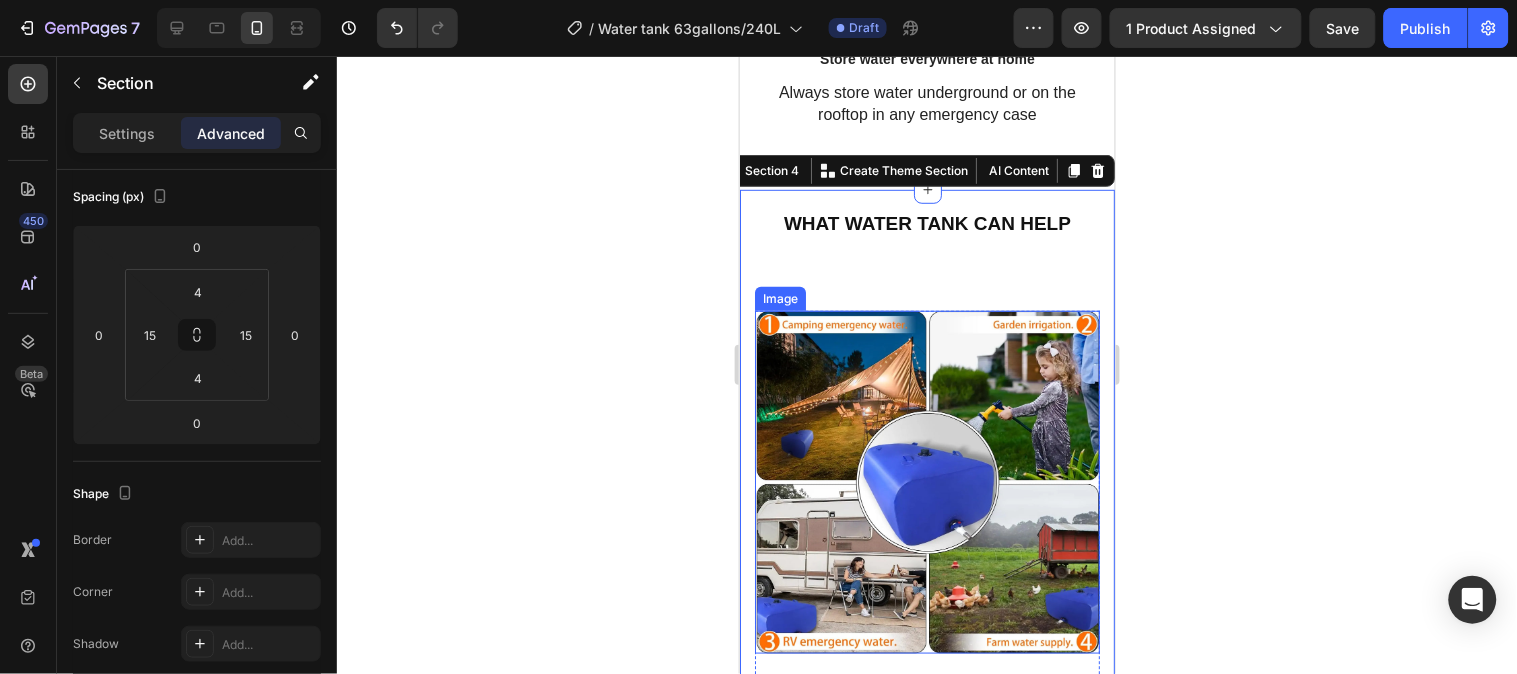 click 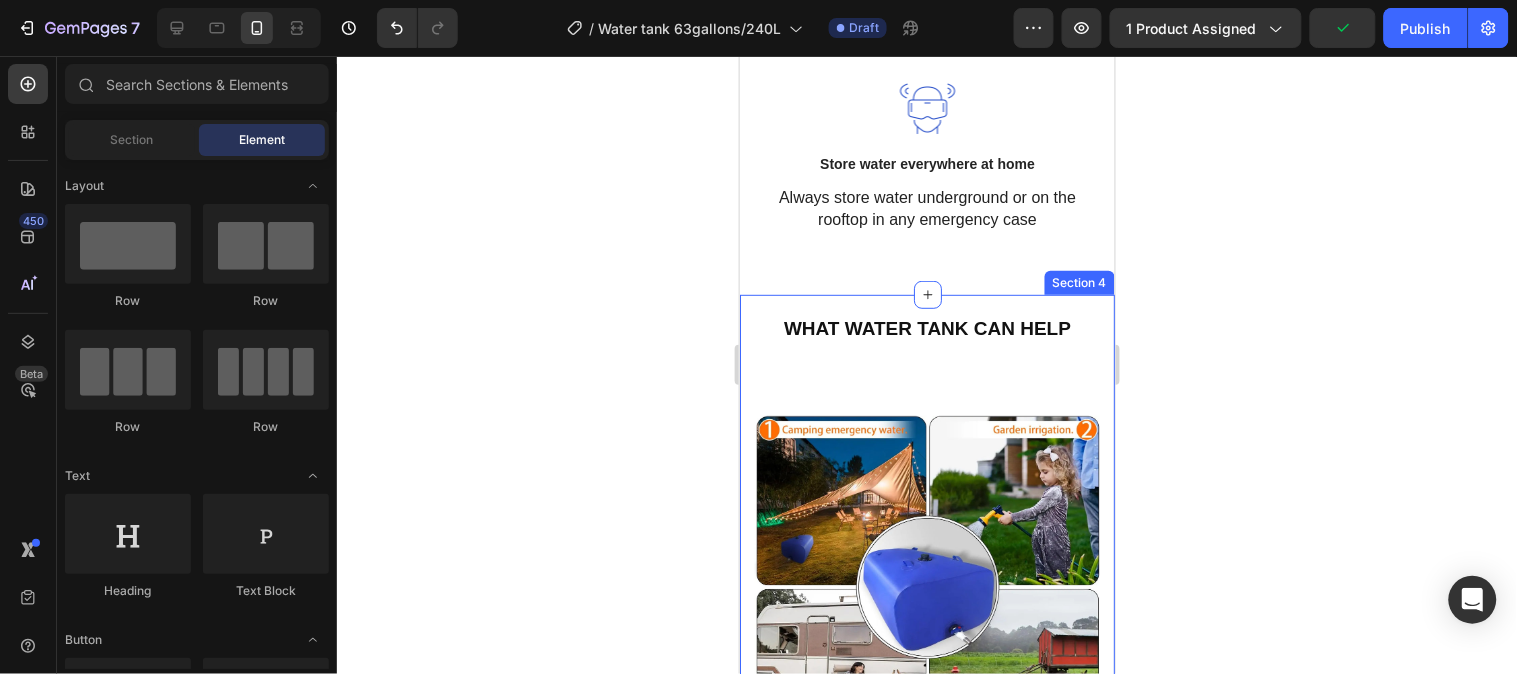 scroll, scrollTop: 4051, scrollLeft: 0, axis: vertical 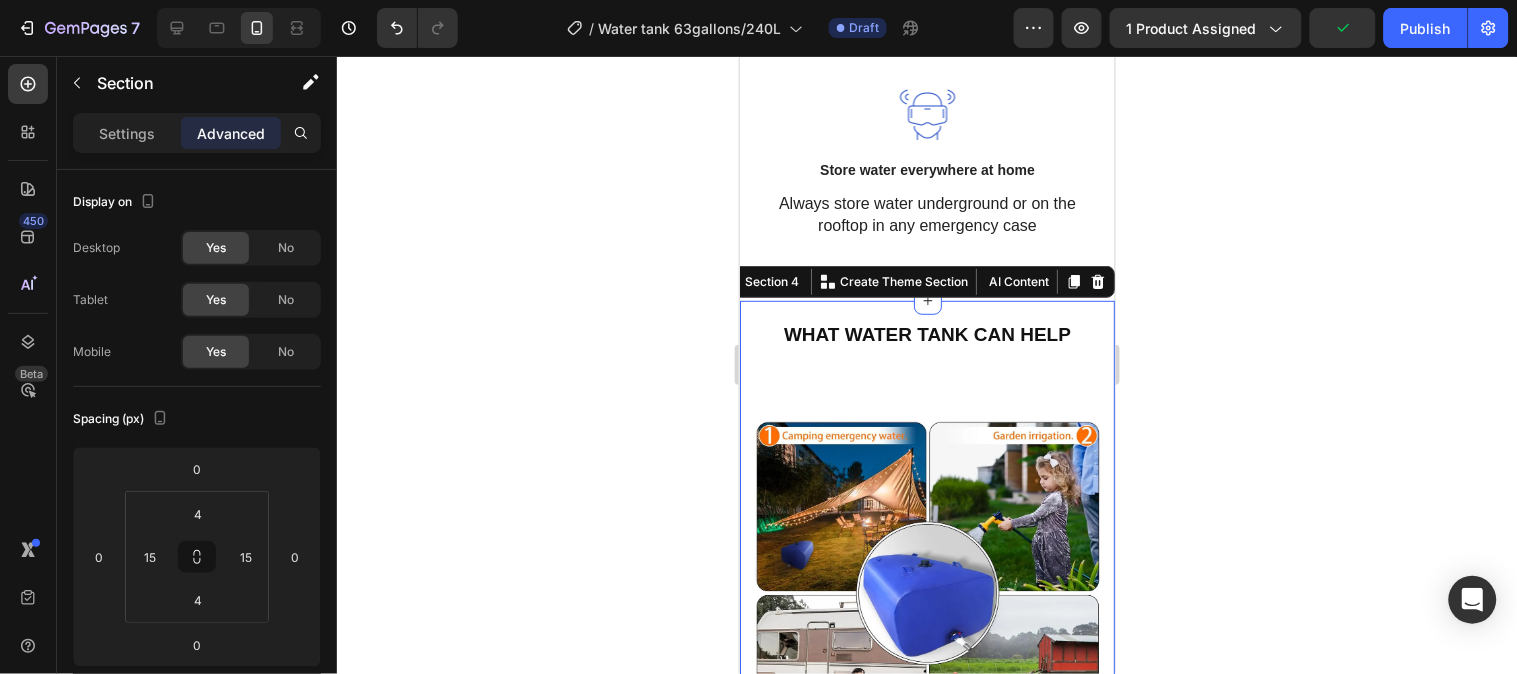 click on "WHAT WATER TANK CAN HELP Heading Row Image Reliable Water Supply During Disasters Heading In emergencies like natural disasters (earthquakes, floods, power outages), access to clean water can be cut off. 240L tank provides enough drinking, cooking, and basic hygiene water for a family of 4–5 for several days & you also store water on rooftop easily for saving cost. Text block Row Row Safe & Contaminant-Free Storage Heading Adjustable diopter lenses offer personalized focusing power - so you can find your viewing sweet spot. Text block Row Image Row Image Easy Access and Refill Design Heading Equipped with  large openings, taps, and handles , they allow quick access to water, easy refilling, and connection to filtration systems — all crucial during chaotic or low-resource situations. Text block Row Row" at bounding box center (926, 1117) 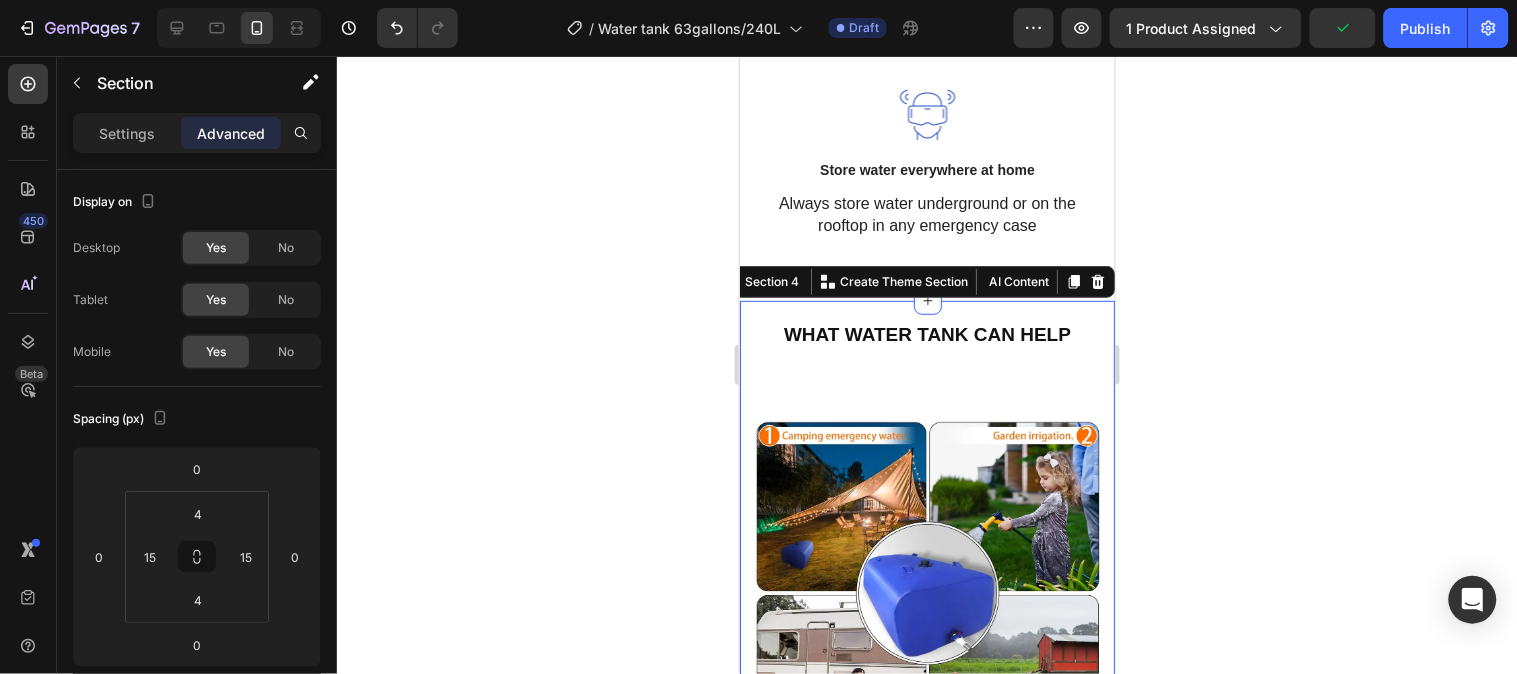 click on "WHAT WATER TANK CAN HELP Heading Row Image Reliable Water Supply During Disasters Heading In emergencies like natural disasters (earthquakes, floods, power outages), access to clean water can be cut off. 240L tank provides enough drinking, cooking, and basic hygiene water for a family of 4–5 for several days & you also store water on rooftop easily for saving cost. Text block Row Row Safe & Contaminant-Free Storage Heading Adjustable diopter lenses offer personalized focusing power - so you can find your viewing sweet spot. Text block Row Image Row Image Easy Access and Refill Design Heading Equipped with  large openings, taps, and handles , they allow quick access to water, easy refilling, and connection to filtration systems — all crucial during chaotic or low-resource situations. Text block Row Row" at bounding box center [926, 1117] 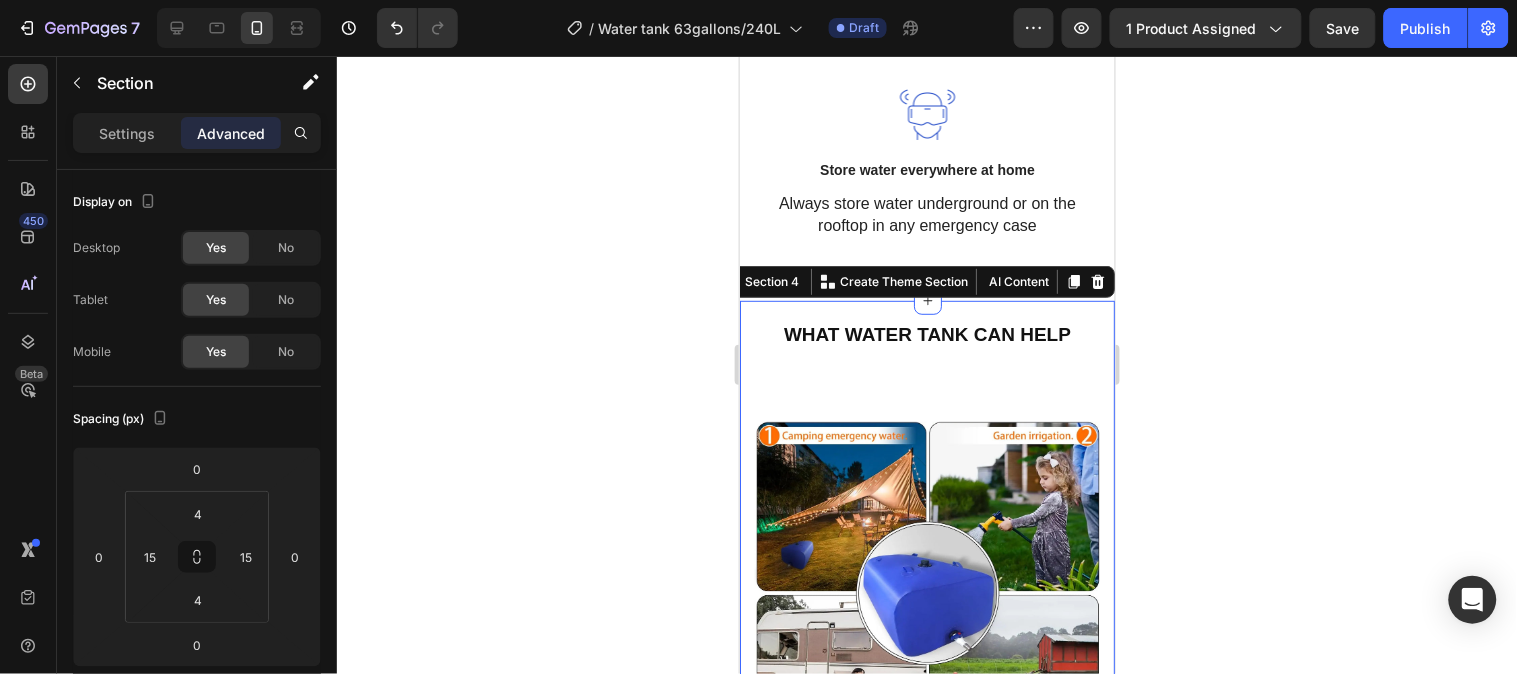 click on "WHAT WATER TANK CAN HELP Heading Row Image Reliable Water Supply During Disasters Heading In emergencies like natural disasters (earthquakes, floods, power outages), access to clean water can be cut off. 240L tank provides enough drinking, cooking, and basic hygiene water for a family of 4–5 for several days & you also store water on rooftop easily for saving cost. Text block Row Row Safe & Contaminant-Free Storage Heading Adjustable diopter lenses offer personalized focusing power - so you can find your viewing sweet spot. Text block Row Image Row Image Easy Access and Refill Design Heading Equipped with  large openings, taps, and handles , they allow quick access to water, easy refilling, and connection to filtration systems — all crucial during chaotic or low-resource situations. Text block Row Row" at bounding box center (926, 1117) 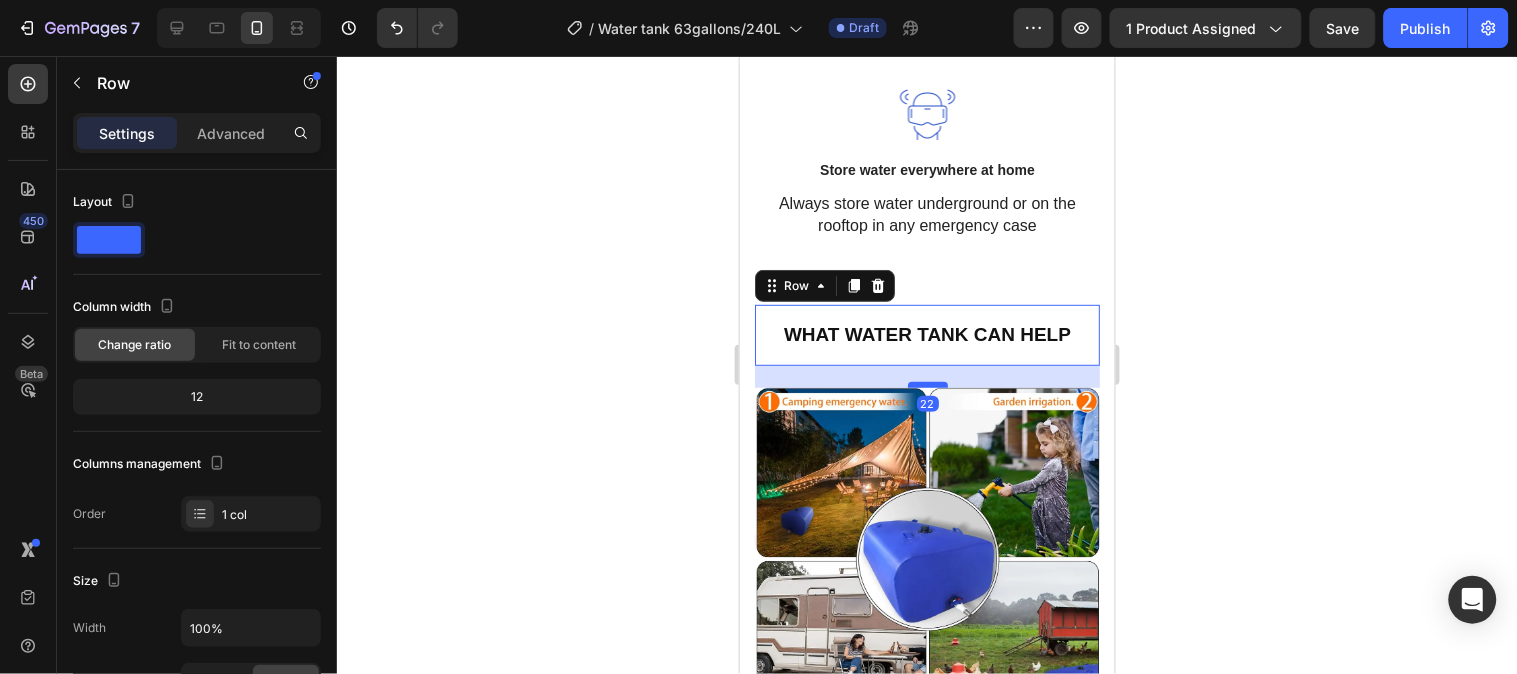 drag, startPoint x: 916, startPoint y: 407, endPoint x: 1972, endPoint y: 389, distance: 1056.1534 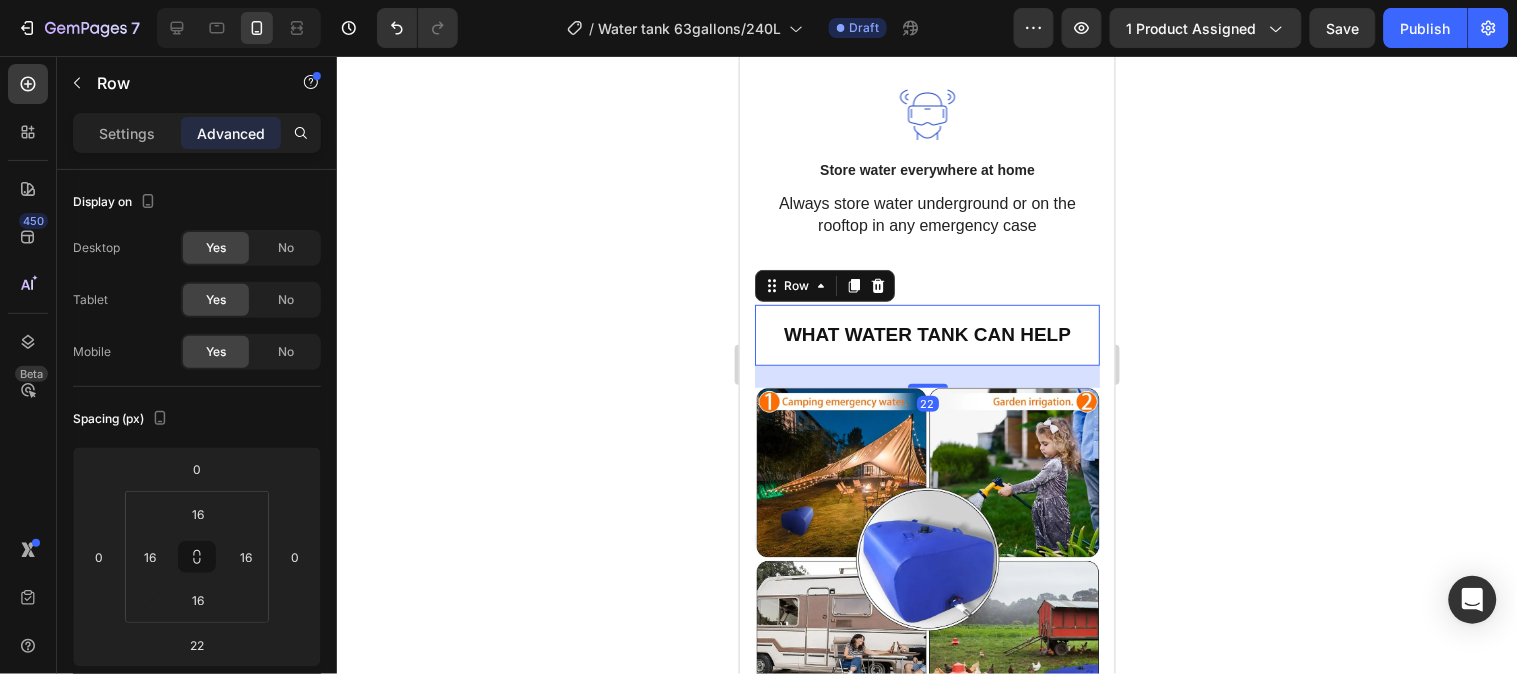 click 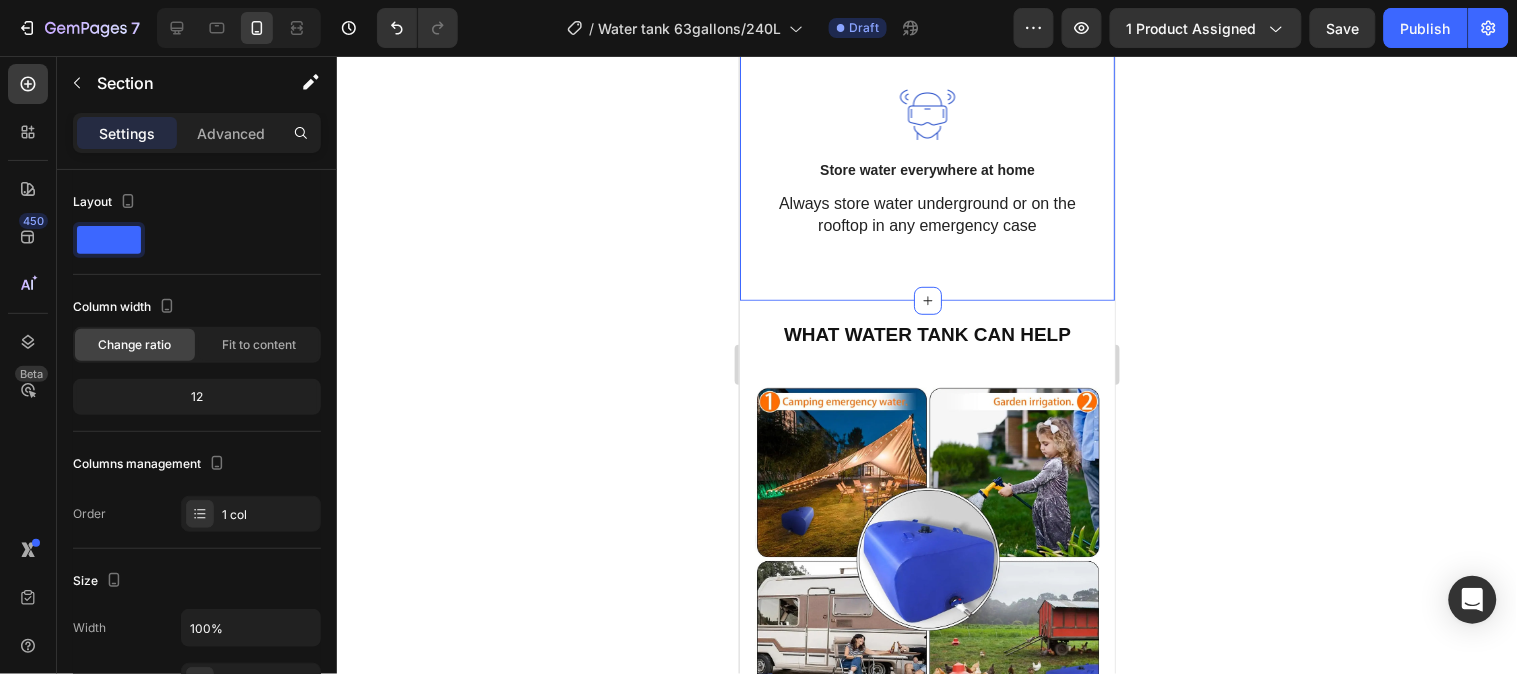click on "A CLOSER LOOK Text block EXPLORE STORAGE WATER TANK Heading Row Image Lightweight and foldable Text block  The outdoor flexible rain bag is easy to install and remove. Text block Row Image Multiple uses Text block The large-capacity foldable water tank is highly adaptable and suitable for outdoor use, gardens, camping, and other locations without fixed water storage facilities.  Text block Row Image Image Easy to use Text block The portable water bladder is equipped with a faucet and a portable pull ring for easy outdoor portability; when you need water, just open the water outlet valve. Text block Row Image  Store water everywhere at home Text block Always store water underground or on the rooftop in any emergency case Text block Row Row Section 3   You can create reusable sections Create Theme Section AI Content Write with GemAI What would you like to describe here? Tone and Voice Persuasive Product Water Storage Tank 63 Gallon/240L Show more Generate" at bounding box center [926, -370] 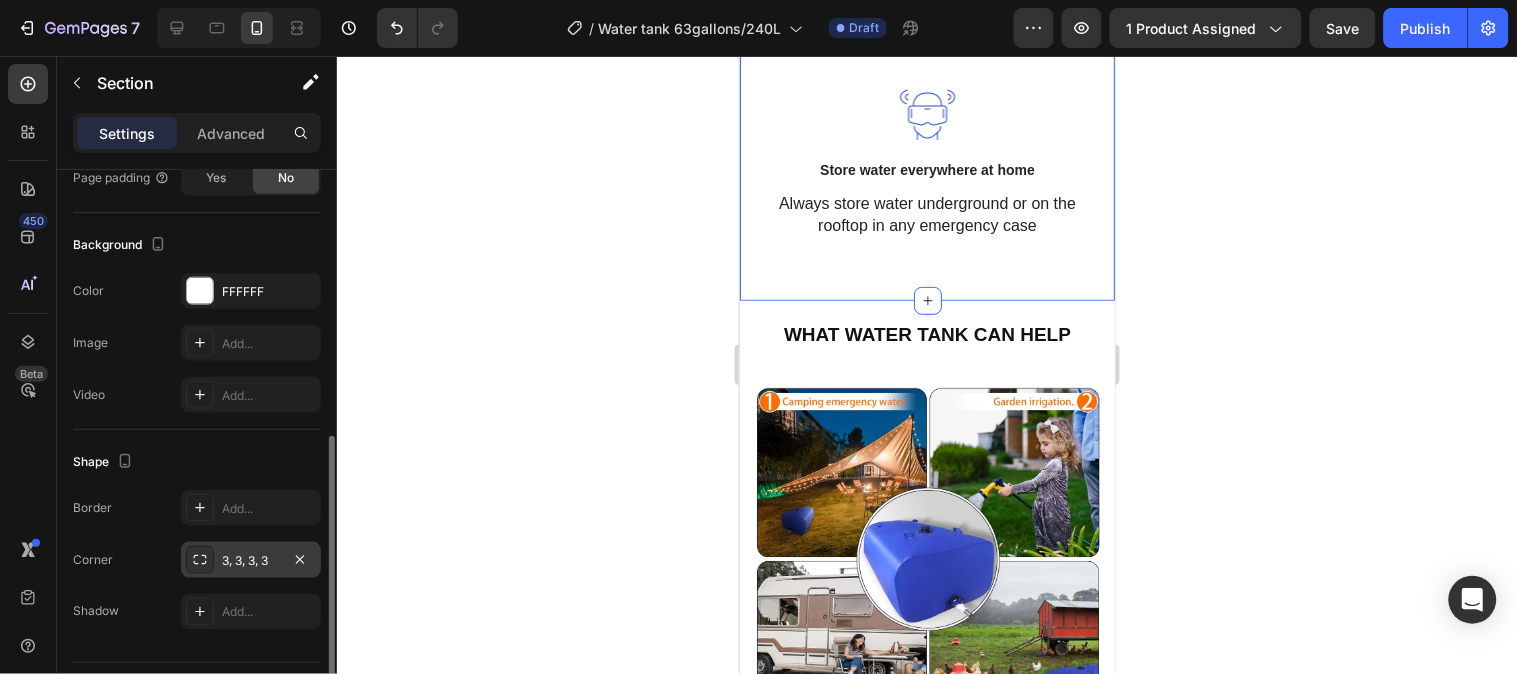 scroll, scrollTop: 611, scrollLeft: 0, axis: vertical 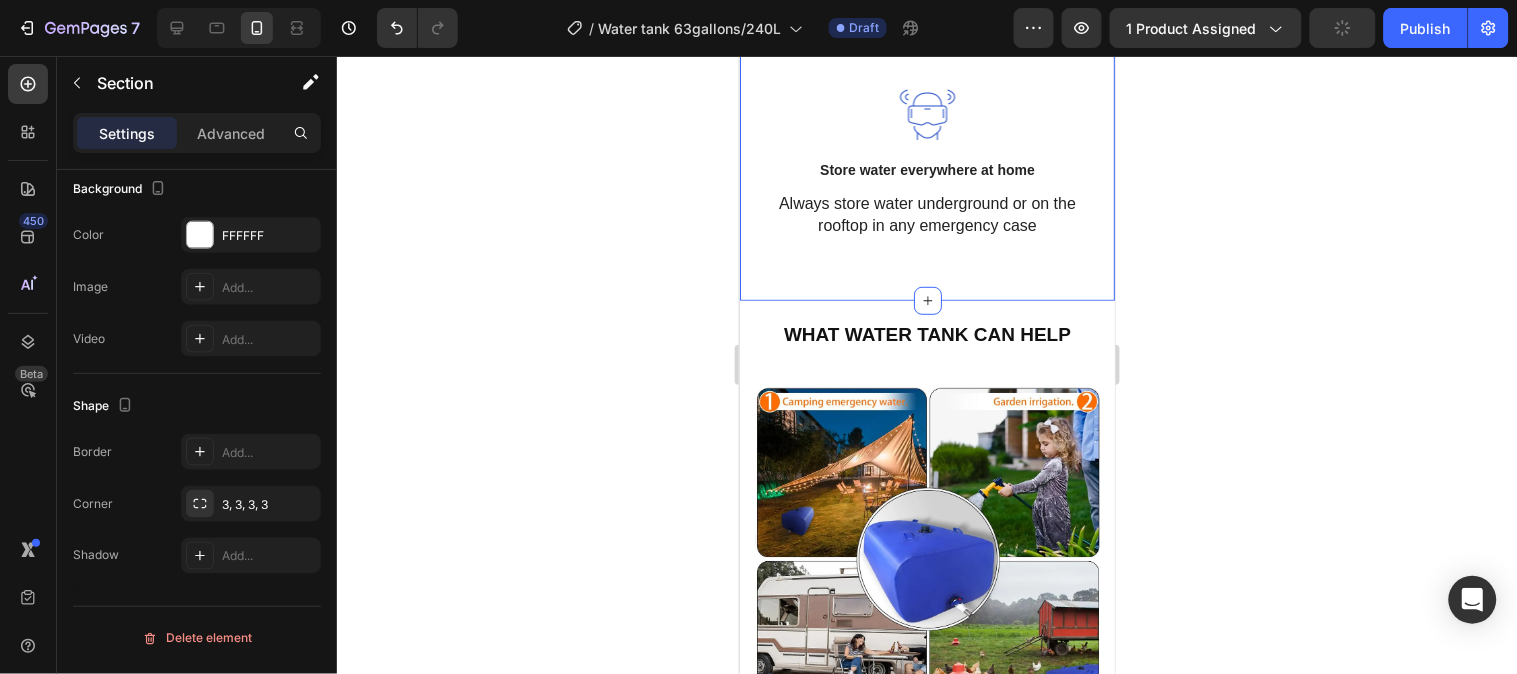 click on "A CLOSER LOOK Text block EXPLORE STORAGE WATER TANK Heading Row Image Lightweight and foldable Text block  The outdoor flexible rain bag is easy to install and remove. Text block Row Image Multiple uses Text block The large-capacity foldable water tank is highly adaptable and suitable for outdoor use, gardens, camping, and other locations without fixed water storage facilities.  Text block Row Image Image Easy to use Text block The portable water bladder is equipped with a faucet and a portable pull ring for easy outdoor portability; when you need water, just open the water outlet valve. Text block Row Image  Store water everywhere at home Text block Always store water underground or on the rooftop in any emergency case Text block Row Row Section 3   You can create reusable sections Create Theme Section AI Content Write with GemAI What would you like to describe here? Tone and Voice Persuasive Product Water Storage Tank 63 Gallon/240L Show more Generate" at bounding box center [926, -370] 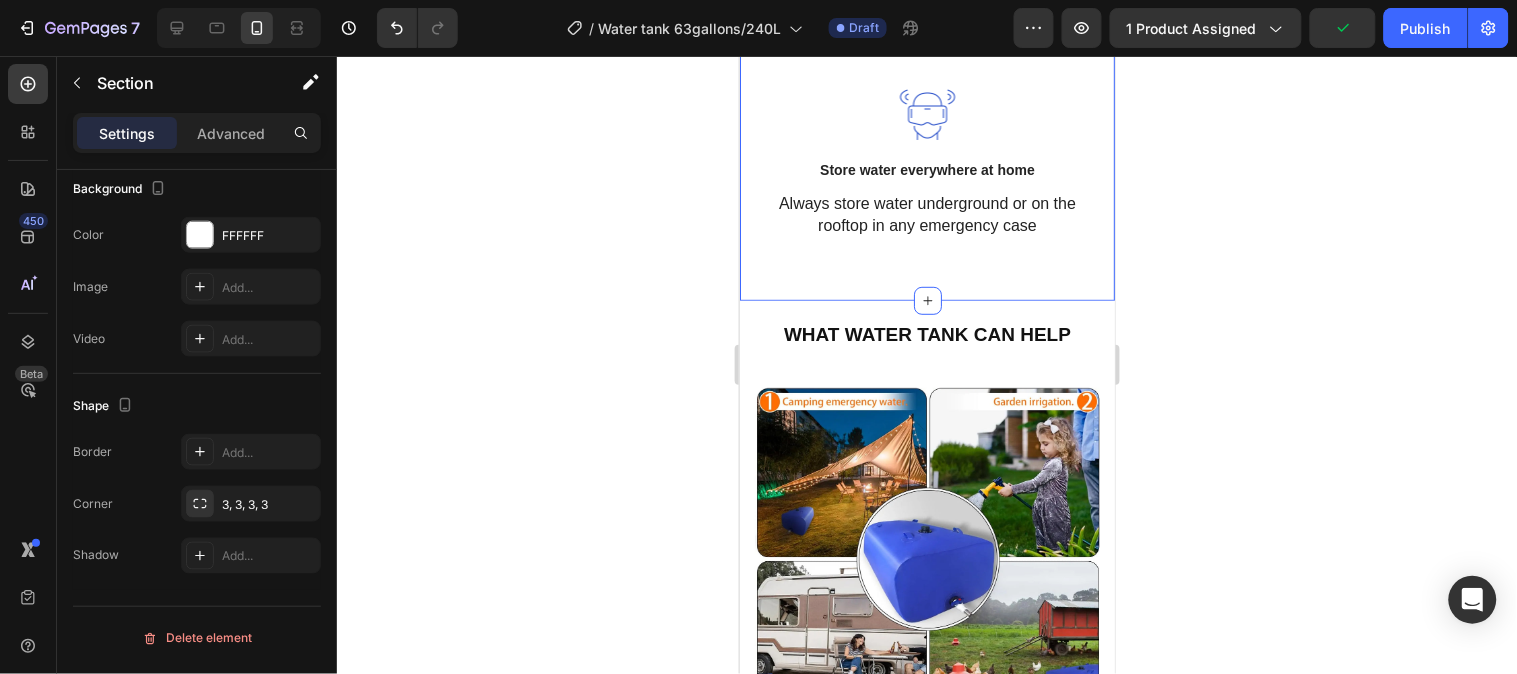 click on "A CLOSER LOOK Text block EXPLORE STORAGE WATER TANK Heading Row Image Lightweight and foldable Text block  The outdoor flexible rain bag is easy to install and remove. Text block Row Image Multiple uses Text block The large-capacity foldable water tank is highly adaptable and suitable for outdoor use, gardens, camping, and other locations without fixed water storage facilities.  Text block Row Image Image Easy to use Text block The portable water bladder is equipped with a faucet and a portable pull ring for easy outdoor portability; when you need water, just open the water outlet valve. Text block Row Image  Store water everywhere at home Text block Always store water underground or on the rooftop in any emergency case Text block Row Row Section 3   You can create reusable sections Create Theme Section AI Content Write with GemAI What would you like to describe here? Tone and Voice Persuasive Product Water Storage Tank 63 Gallon/240L Show more Generate" at bounding box center (926, -370) 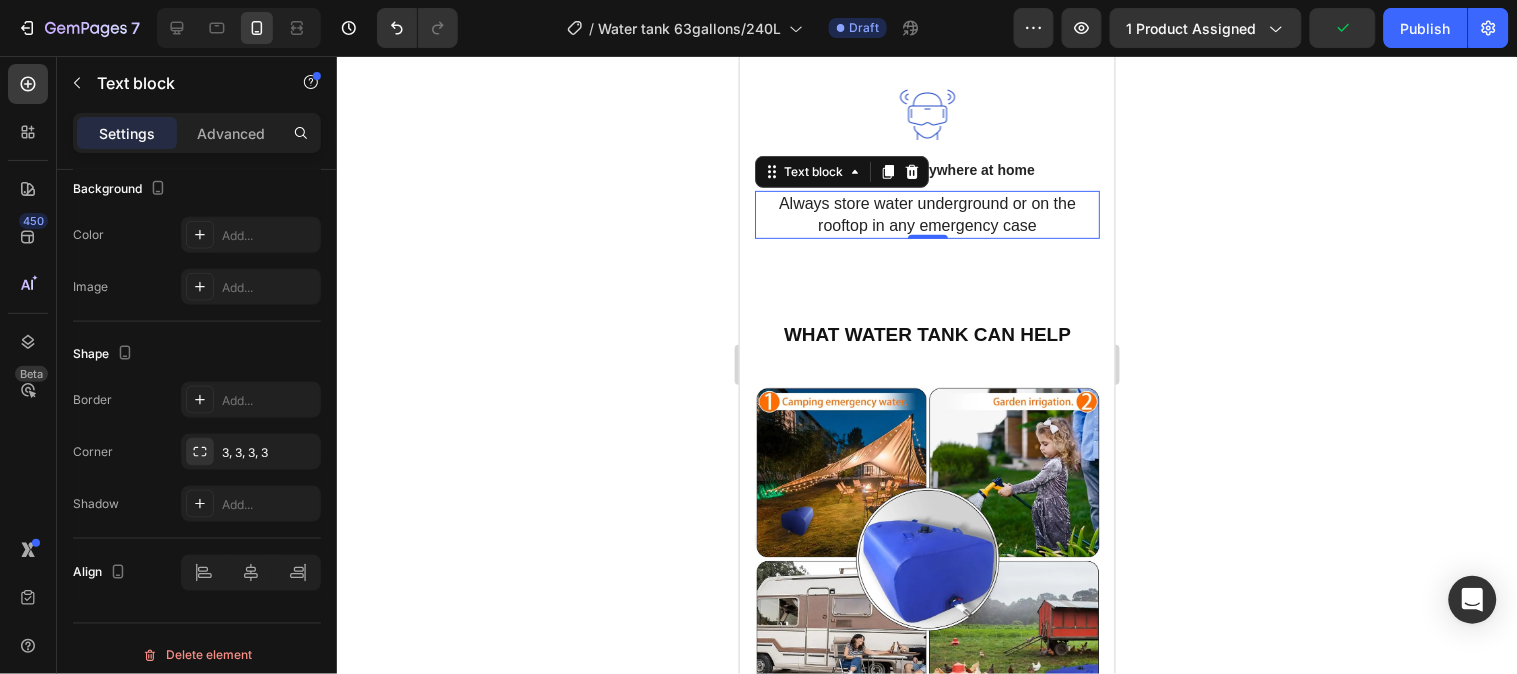 scroll, scrollTop: 0, scrollLeft: 0, axis: both 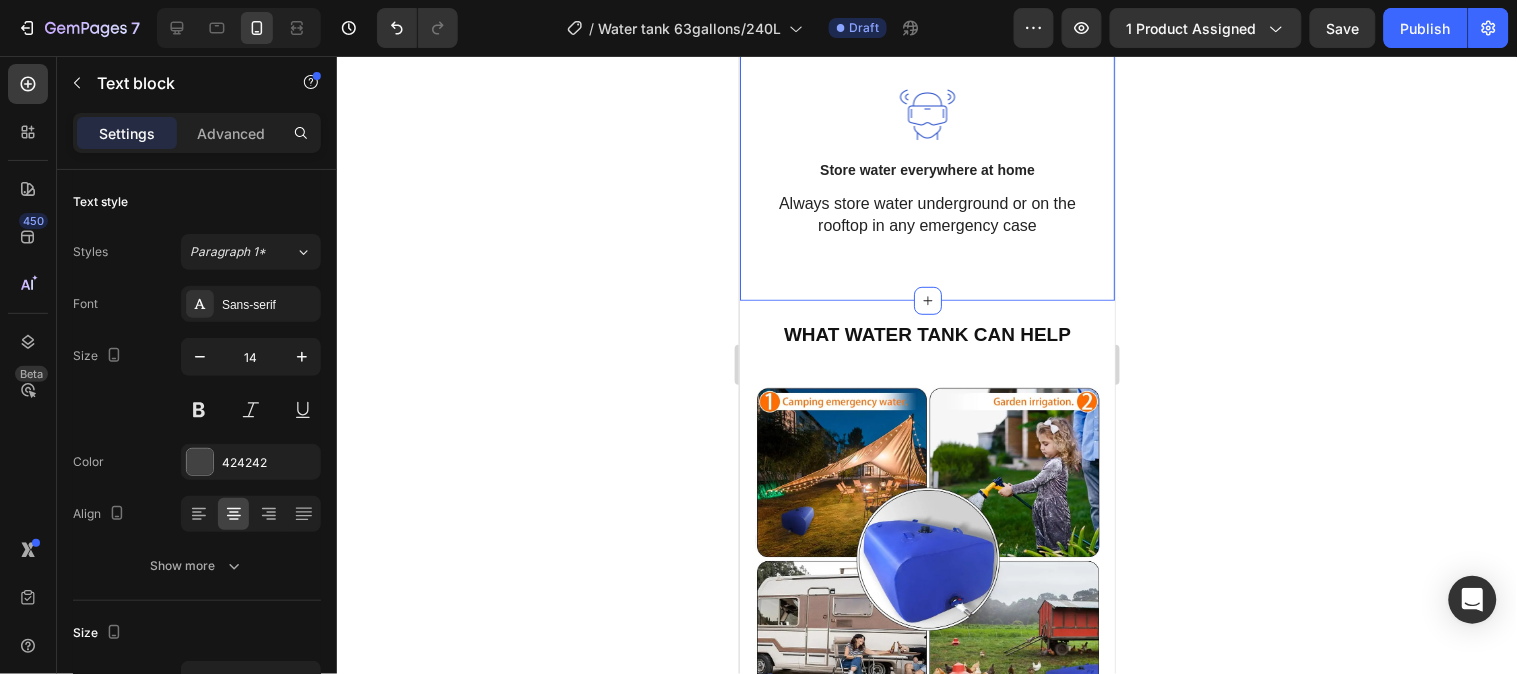 click on "A CLOSER LOOK Text block EXPLORE STORAGE WATER TANK Heading Row Image Lightweight and foldable Text block  The outdoor flexible rain bag is easy to install and remove. Text block Row Image Multiple uses Text block The large-capacity foldable water tank is highly adaptable and suitable for outdoor use, gardens, camping, and other locations without fixed water storage facilities.  Text block Row Image Image Easy to use Text block The portable water bladder is equipped with a faucet and a portable pull ring for easy outdoor portability; when you need water, just open the water outlet valve. Text block Row Image  Store water everywhere at home Text block Always store water underground or on the rooftop in any emergency case Text block Row Row Section 3   You can create reusable sections Create Theme Section AI Content Write with GemAI What would you like to describe here? Tone and Voice Persuasive Product Show more Generate" at bounding box center [926, -370] 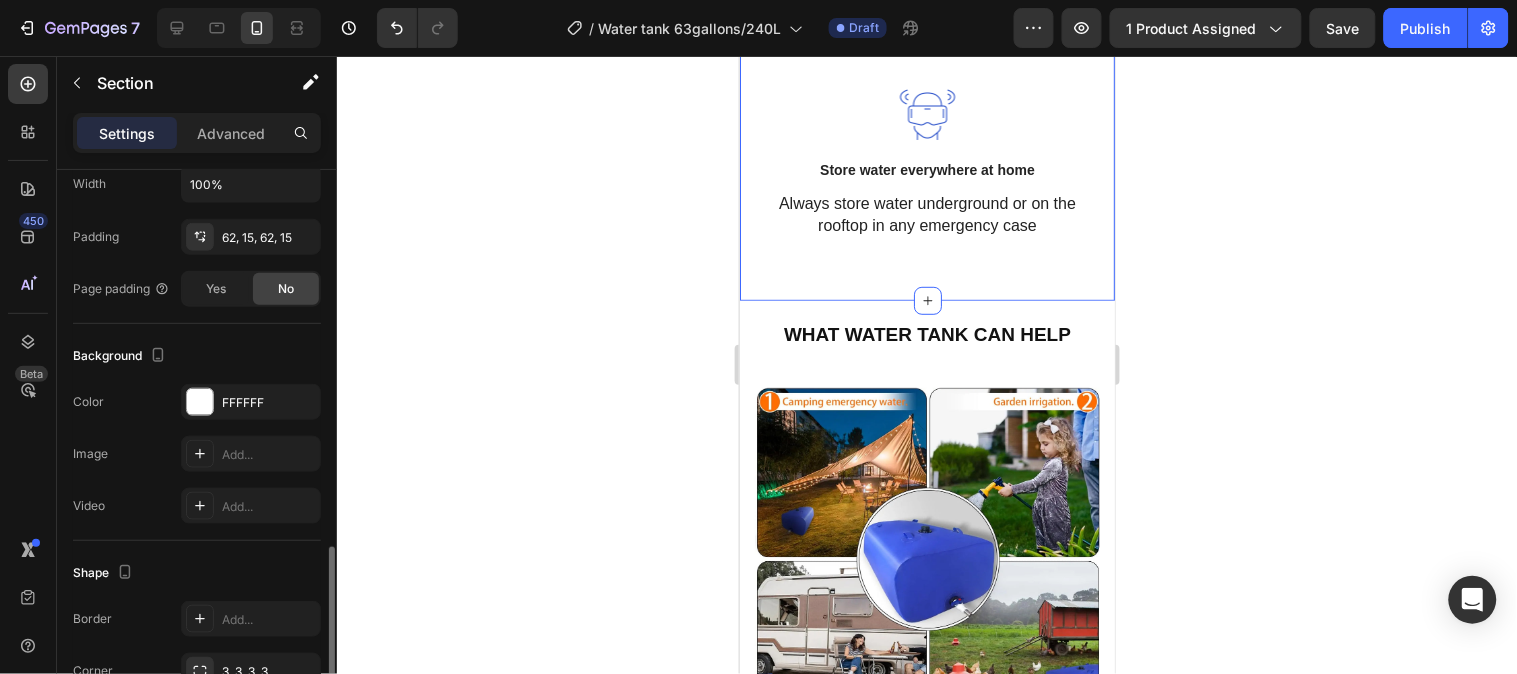 scroll, scrollTop: 555, scrollLeft: 0, axis: vertical 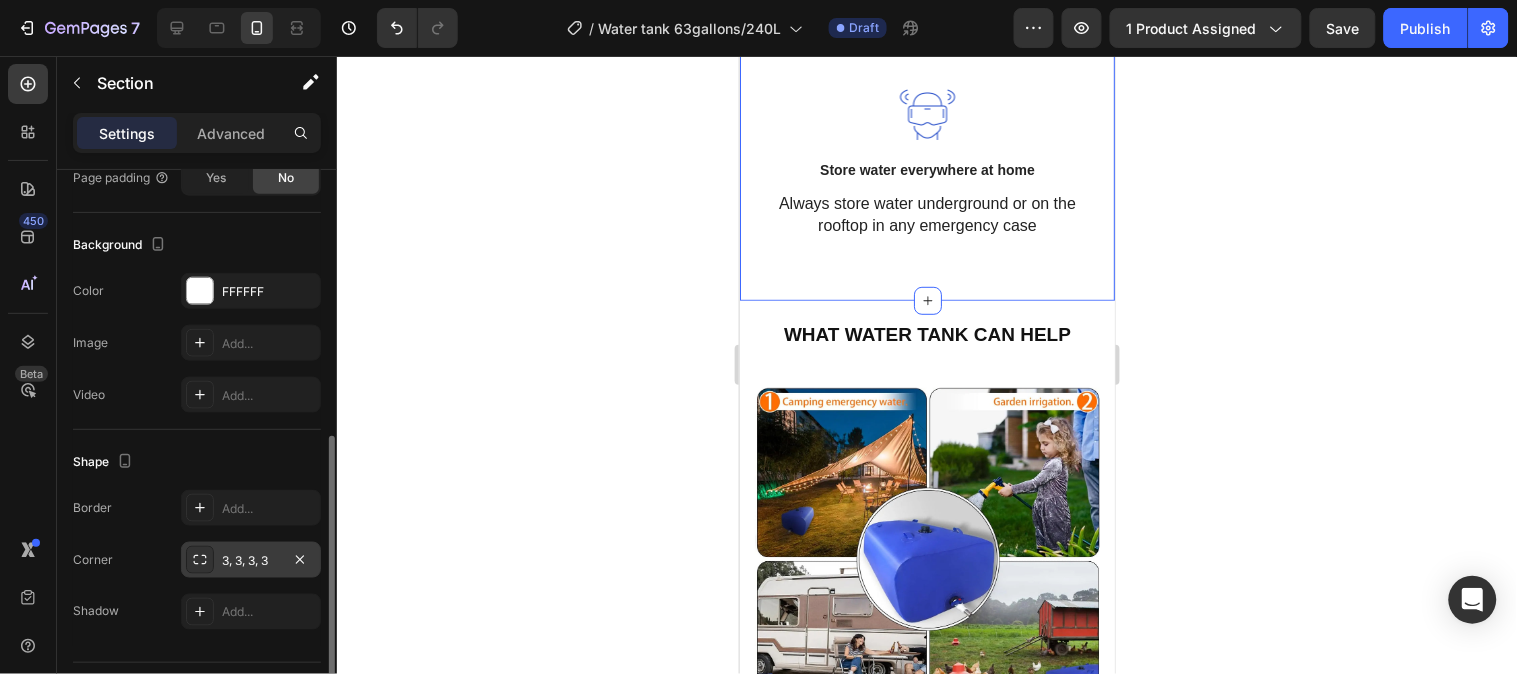 click on "3, 3, 3, 3" at bounding box center (251, 561) 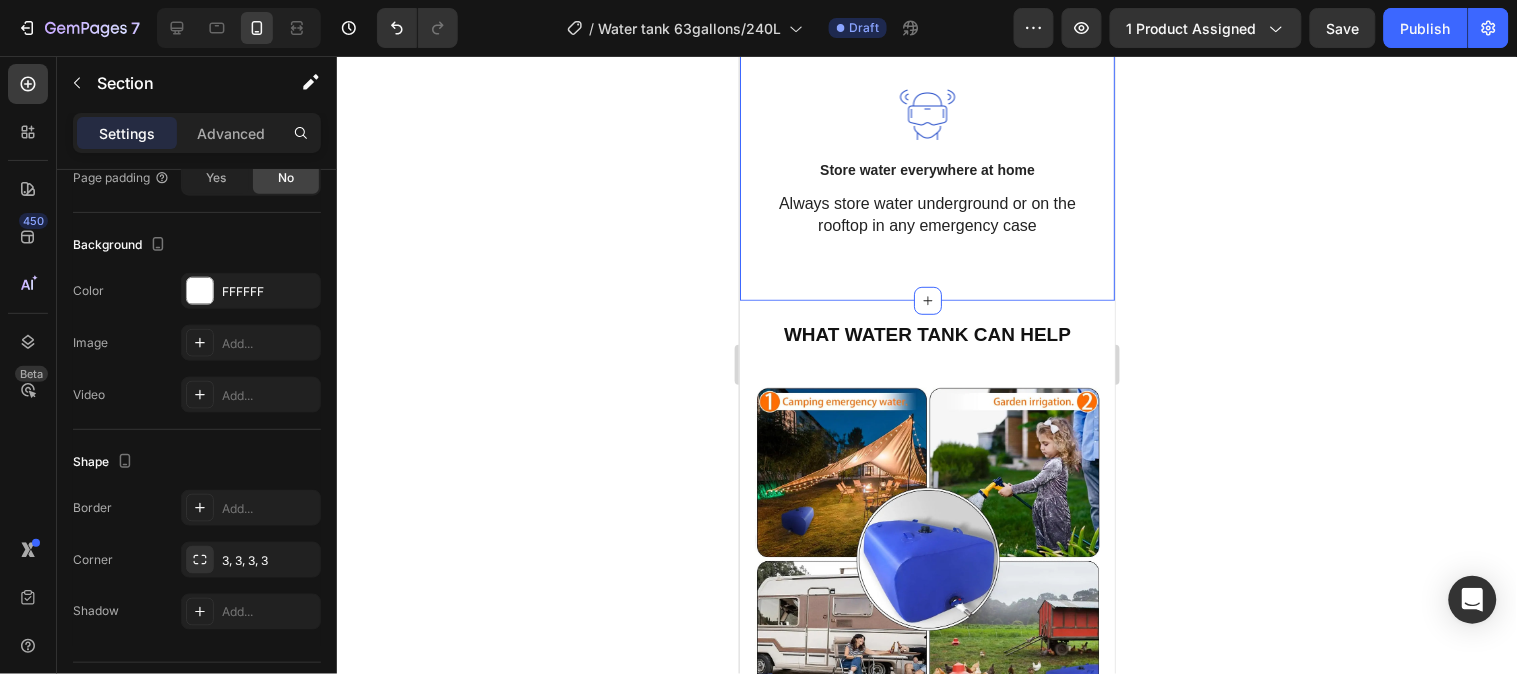 click 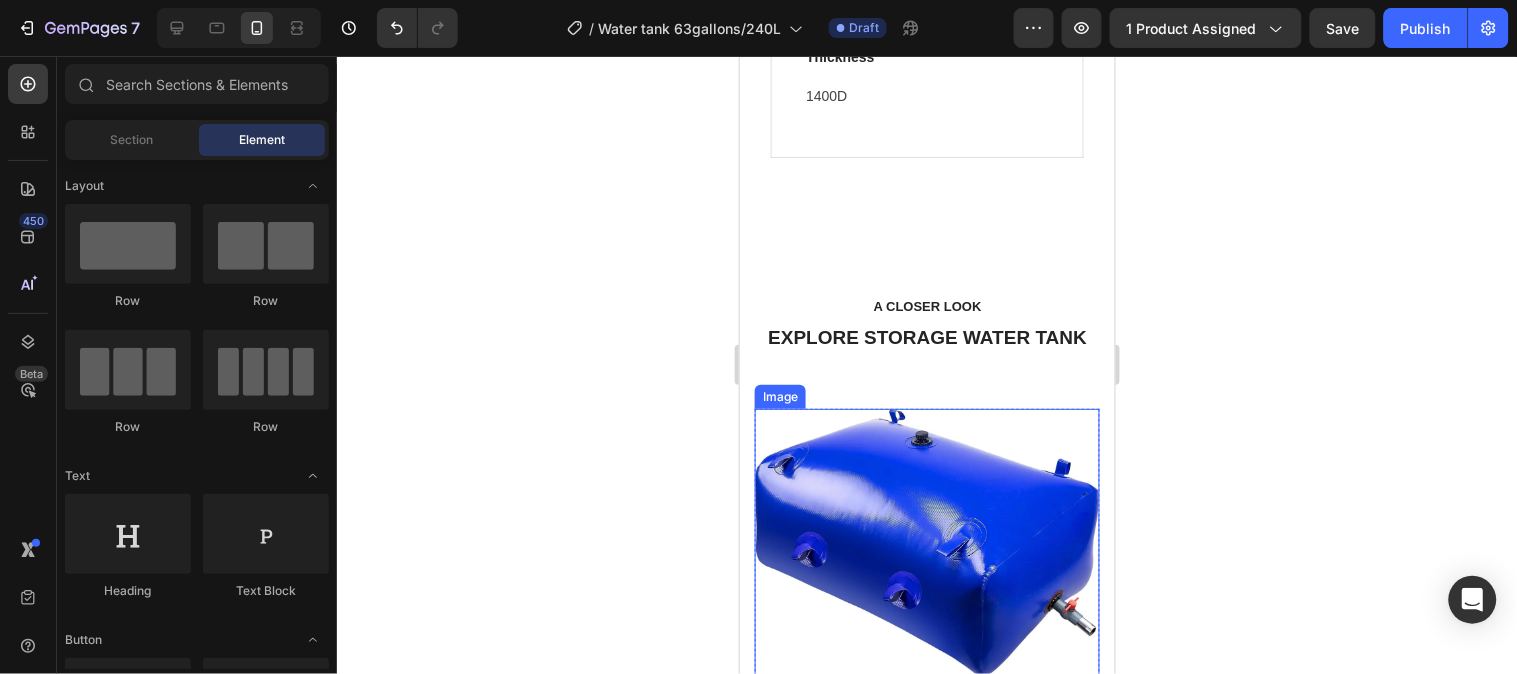 scroll, scrollTop: 2717, scrollLeft: 0, axis: vertical 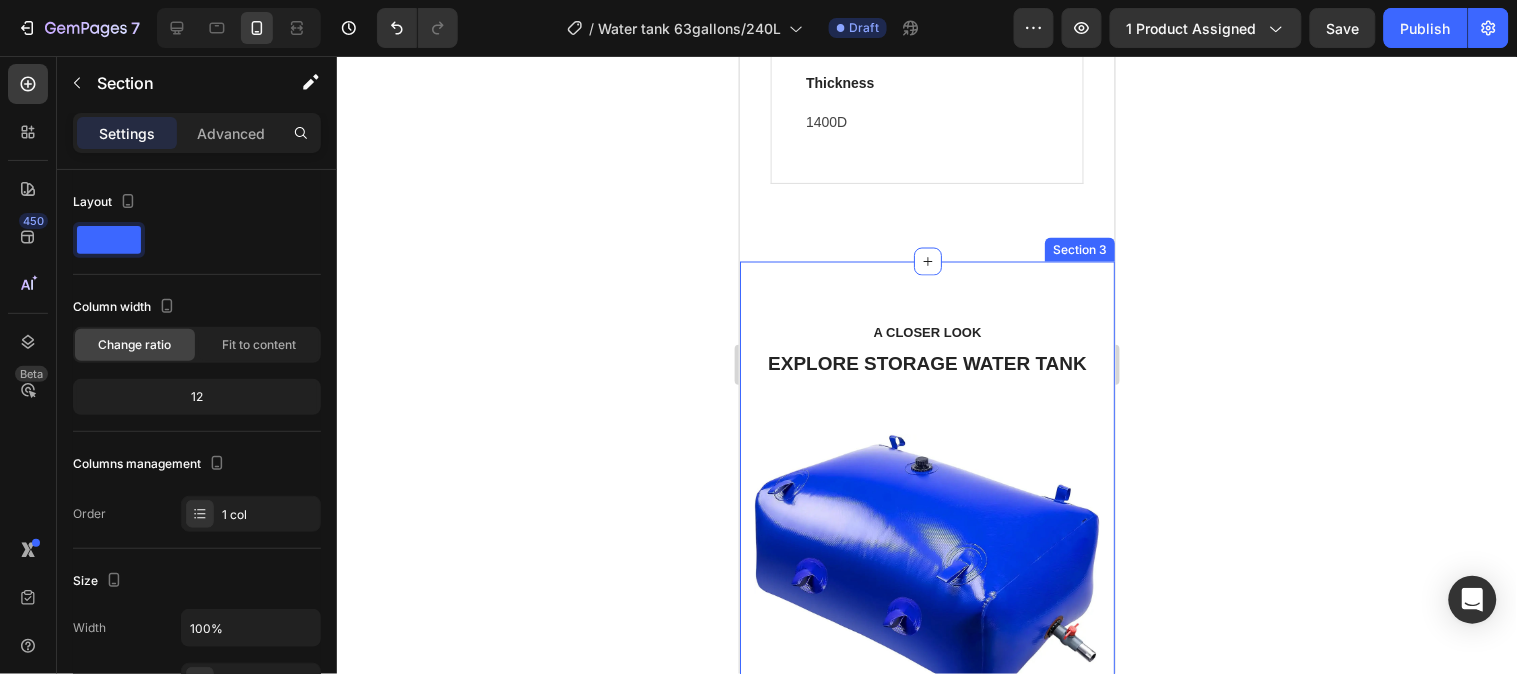 click on "A CLOSER LOOK Text block EXPLORE STORAGE WATER TANK Heading Row Image Lightweight and foldable Text block  The outdoor flexible rain bag is easy to install and remove. Text block Row Image Multiple uses Text block The large-capacity foldable water tank is highly adaptable and suitable for outdoor use, gardens, camping, and other locations without fixed water storage facilities.  Text block Row Image Image Easy to use Text block The portable water bladder is equipped with a faucet and a portable pull ring for easy outdoor portability; when you need water, just open the water outlet valve. Text block Row Image  Store water everywhere at home Text block Always store water underground or on the rooftop in any emergency case Text block Row Row Section 3" at bounding box center (926, 930) 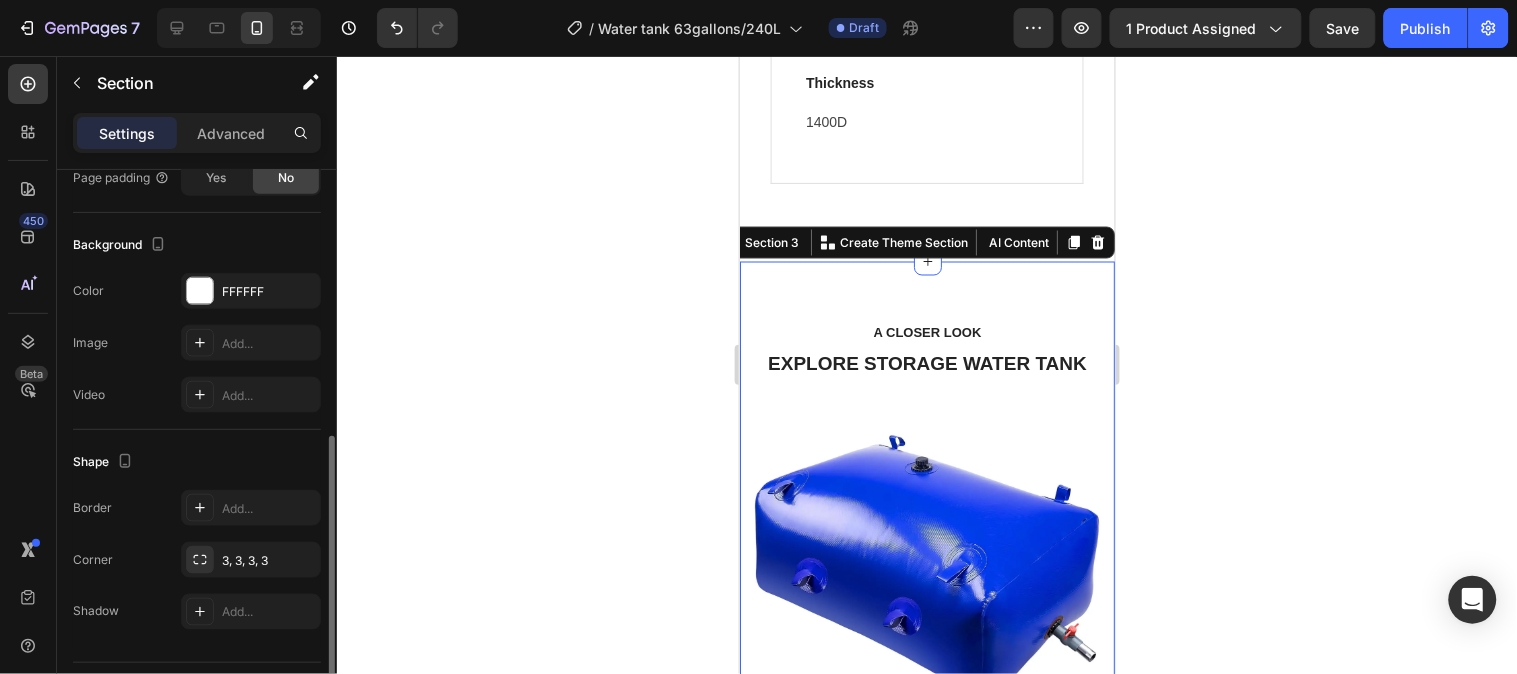 scroll, scrollTop: 611, scrollLeft: 0, axis: vertical 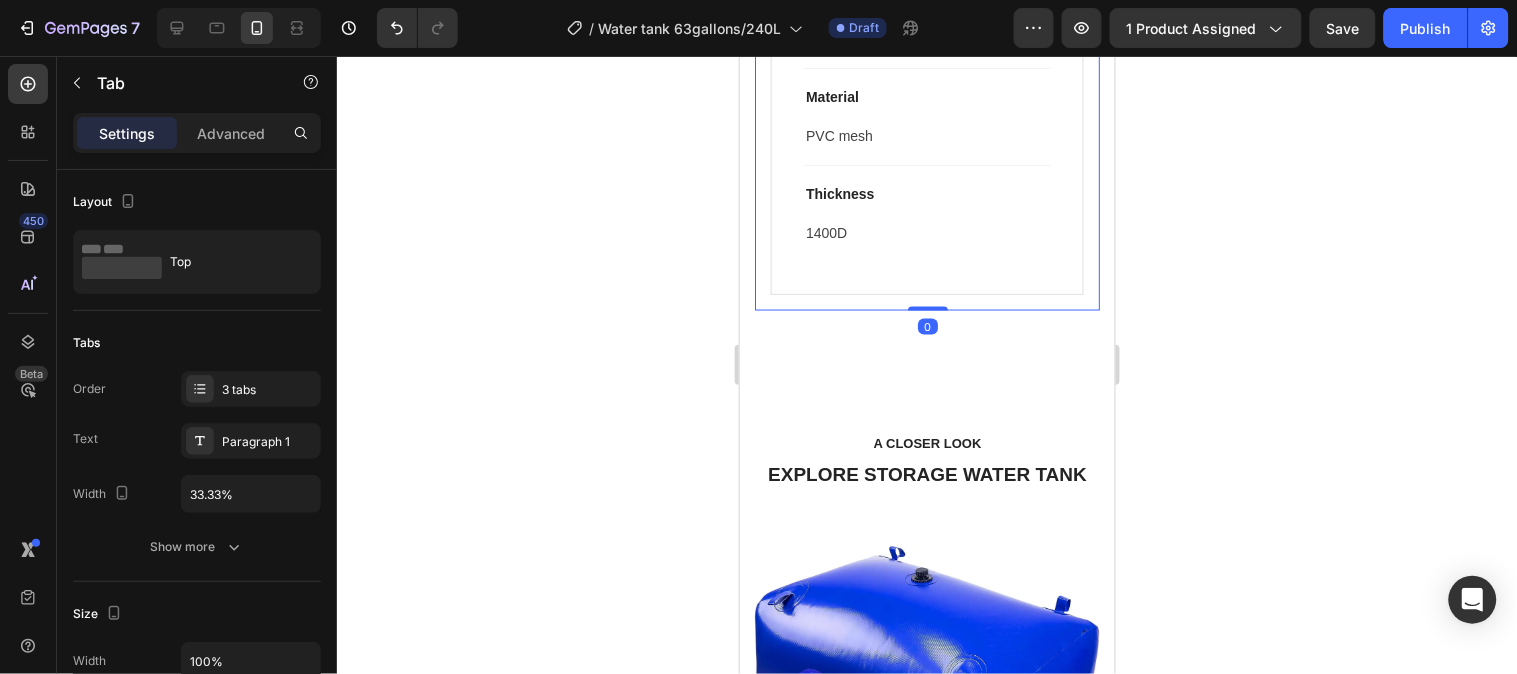 drag, startPoint x: 923, startPoint y: 343, endPoint x: 903, endPoint y: 366, distance: 30.479502 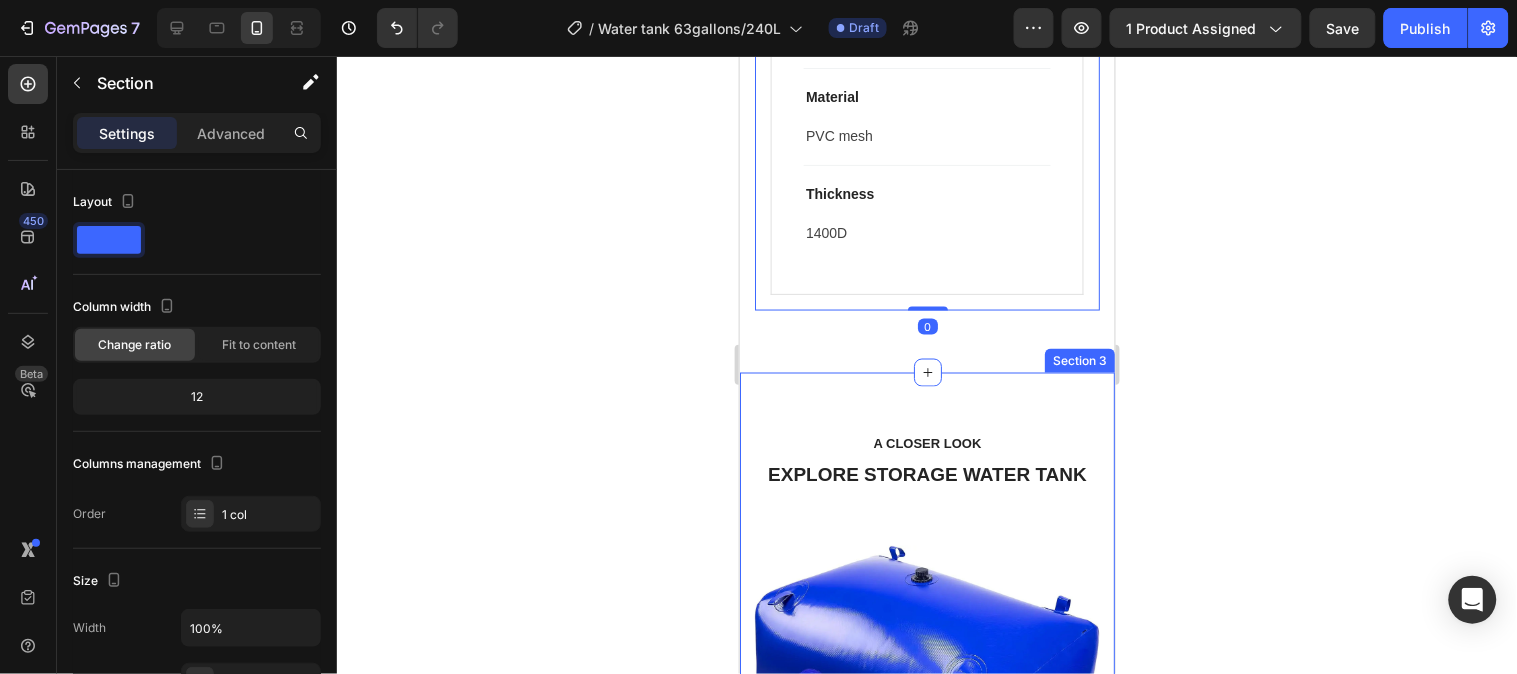 click on "A CLOSER LOOK Text block EXPLORE STORAGE WATER TANK Heading Row Image Lightweight and foldable Text block  The outdoor flexible rain bag is easy to install and remove. Text block Row Image Multiple uses Text block The large-capacity foldable water tank is highly adaptable and suitable for outdoor use, gardens, camping, and other locations without fixed water storage facilities.  Text block Row Image Image Easy to use Text block The portable water bladder is equipped with a faucet and a portable pull ring for easy outdoor portability; when you need water, just open the water outlet valve. Text block Row Image  Store water everywhere at home Text block Always store water underground or on the rooftop in any emergency case Text block Row Row Section 3" at bounding box center (926, 1041) 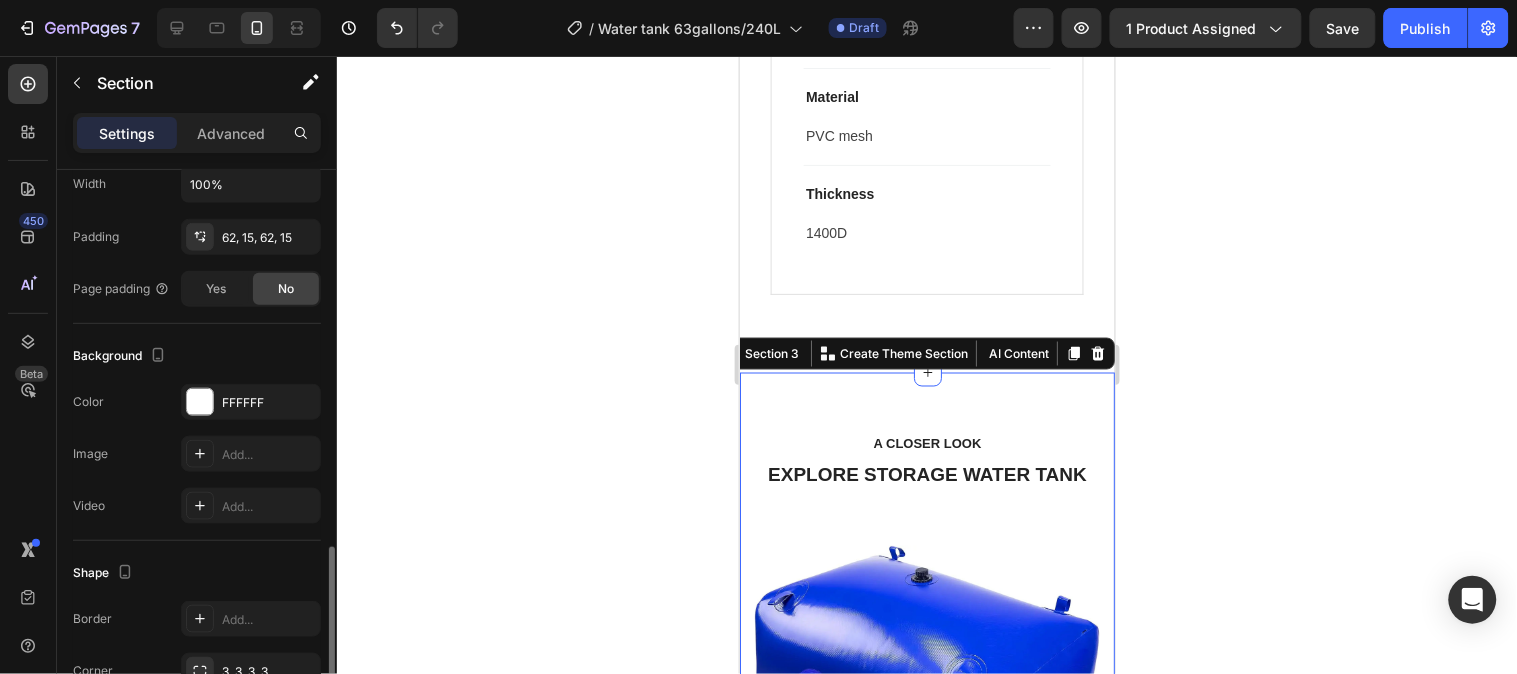 scroll, scrollTop: 611, scrollLeft: 0, axis: vertical 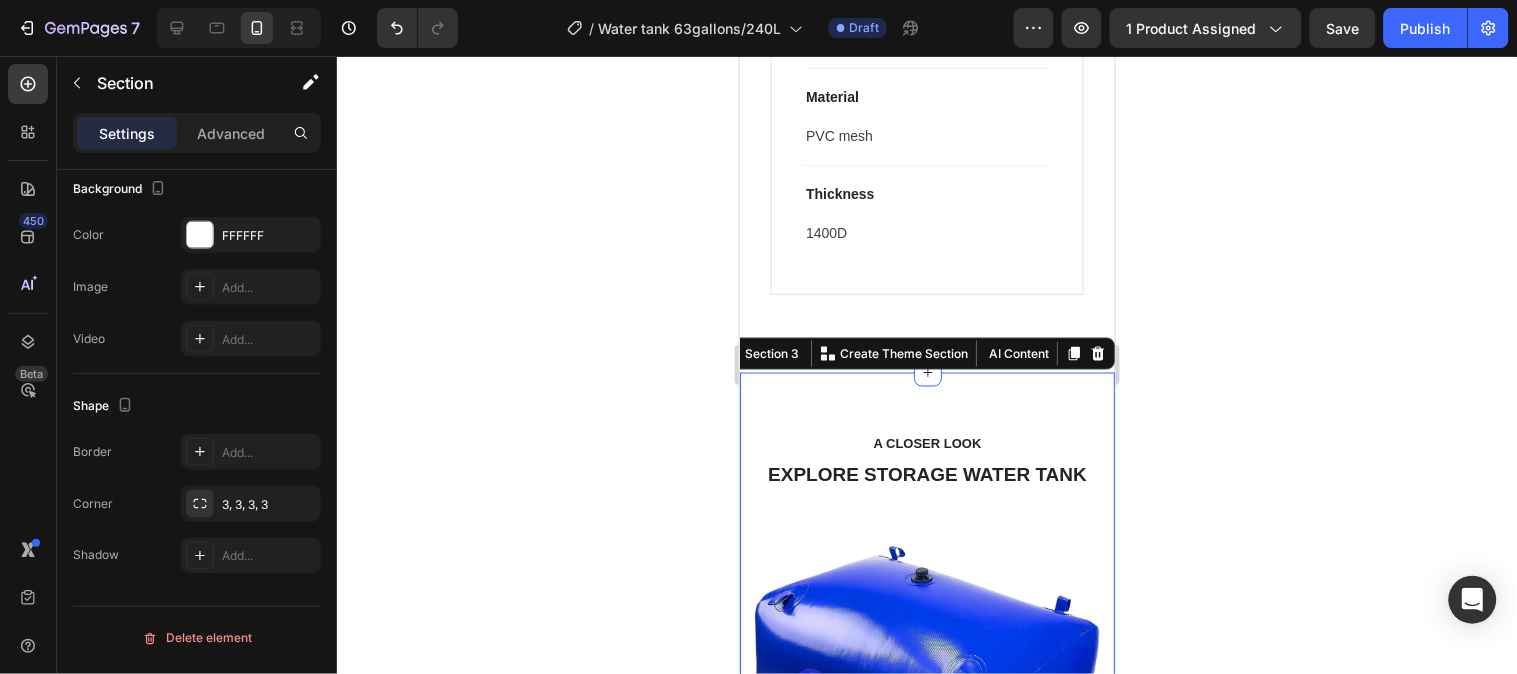 click 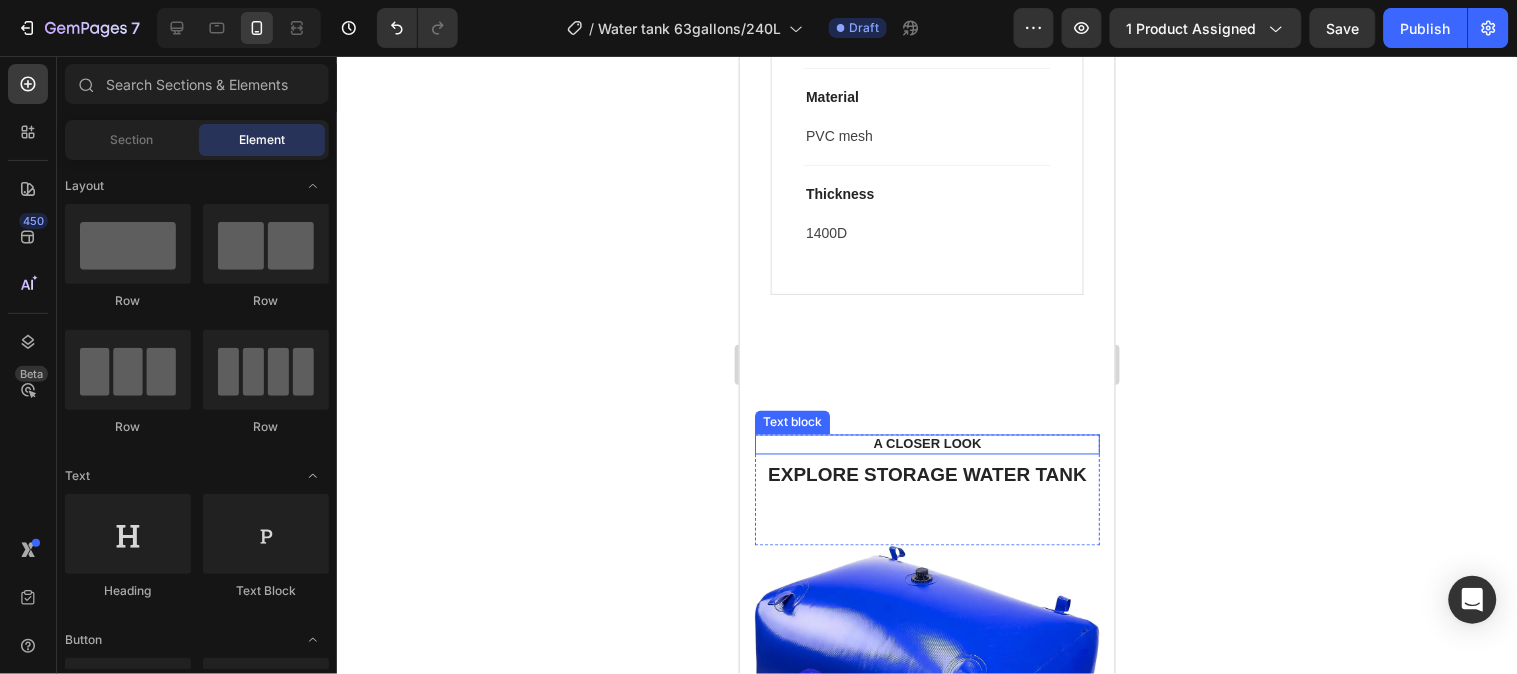 click on "A CLOSER LOOK" at bounding box center [927, 443] 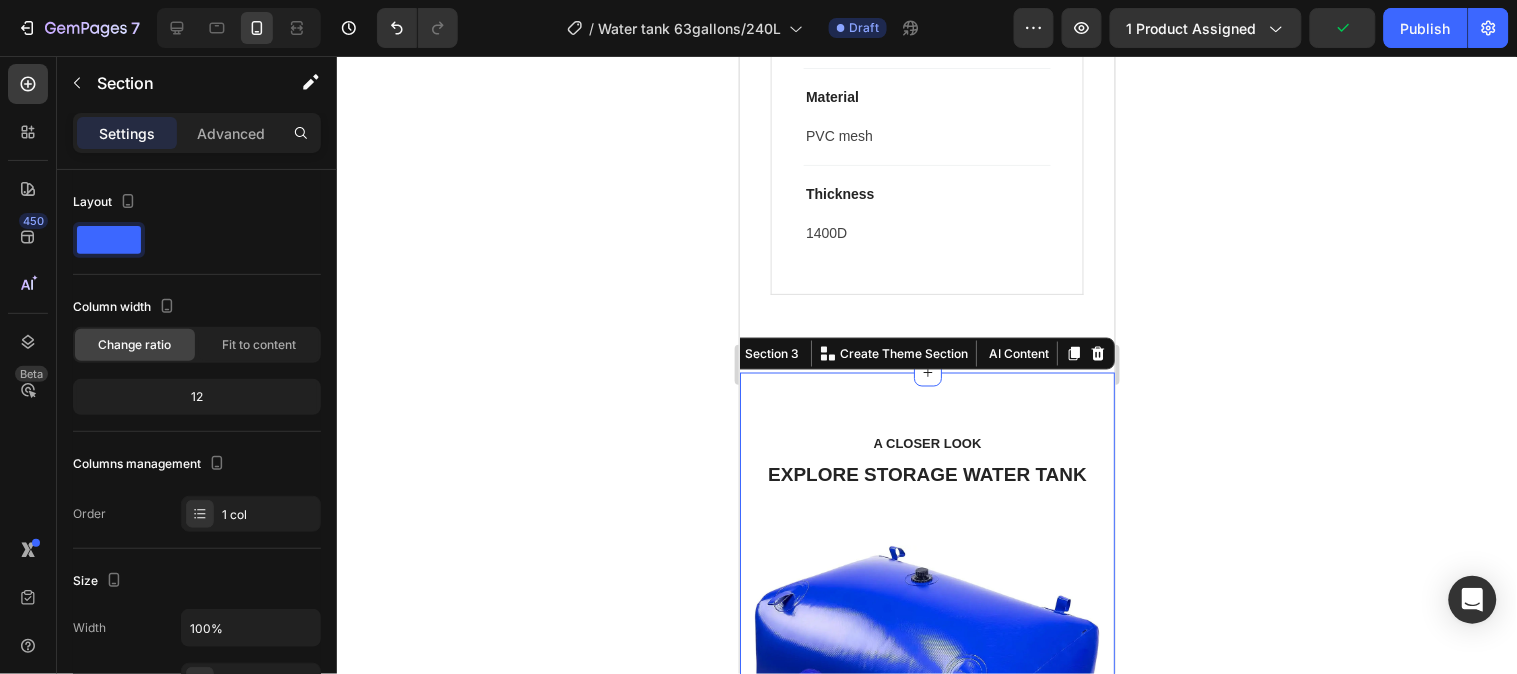 click on "A CLOSER LOOK Text block EXPLORE STORAGE WATER TANK Heading Row Image Lightweight and foldable Text block  The outdoor flexible rain bag is easy to install and remove. Text block Row Image Multiple uses Text block The large-capacity foldable water tank is highly adaptable and suitable for outdoor use, gardens, camping, and other locations without fixed water storage facilities.  Text block Row Image Image Easy to use Text block The portable water bladder is equipped with a faucet and a portable pull ring for easy outdoor portability; when you need water, just open the water outlet valve. Text block Row Image  Store water everywhere at home Text block Always store water underground or on the rooftop in any emergency case Text block Row Row Section 3   You can create reusable sections Create Theme Section AI Content Write with GemAI What would you like to describe here? Tone and Voice Persuasive Product Water Storage Tank 63 Gallon/240L Show more Generate" at bounding box center (926, 1041) 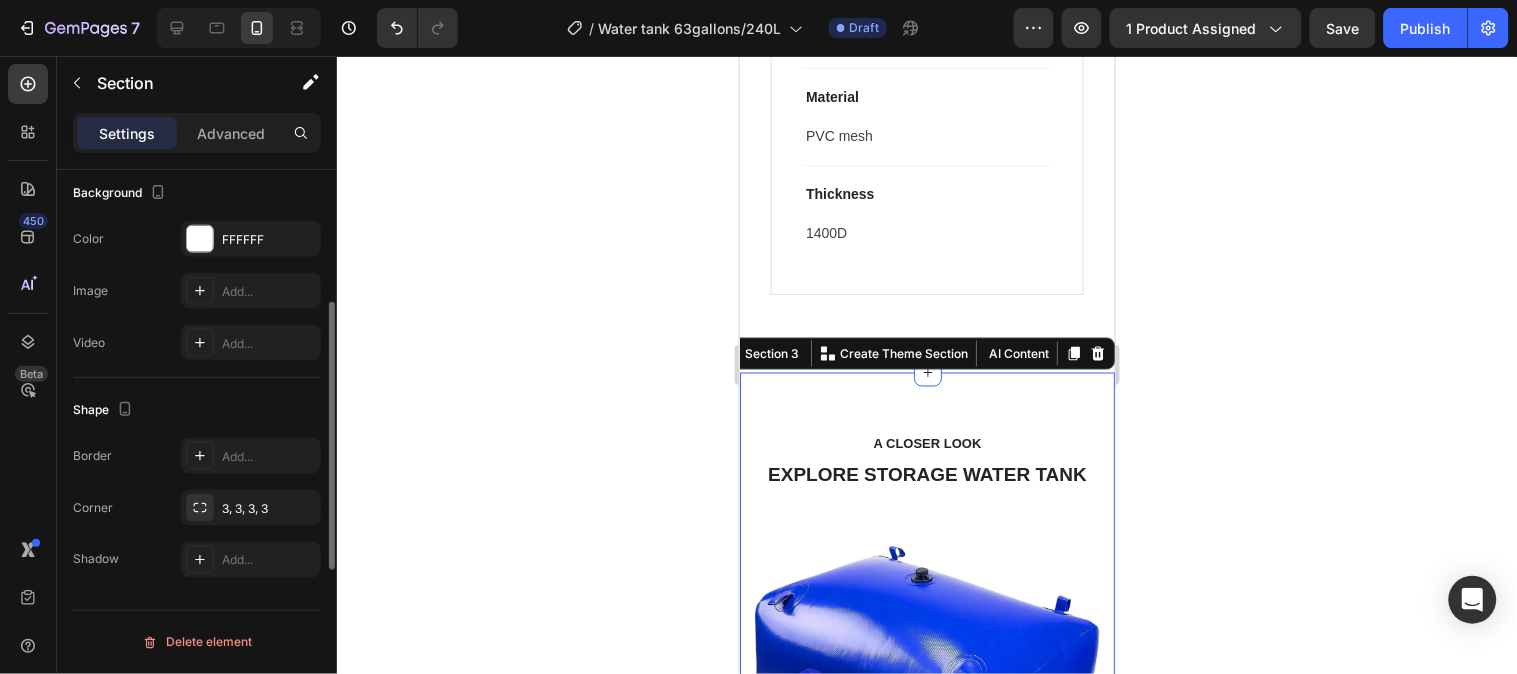 scroll, scrollTop: 388, scrollLeft: 0, axis: vertical 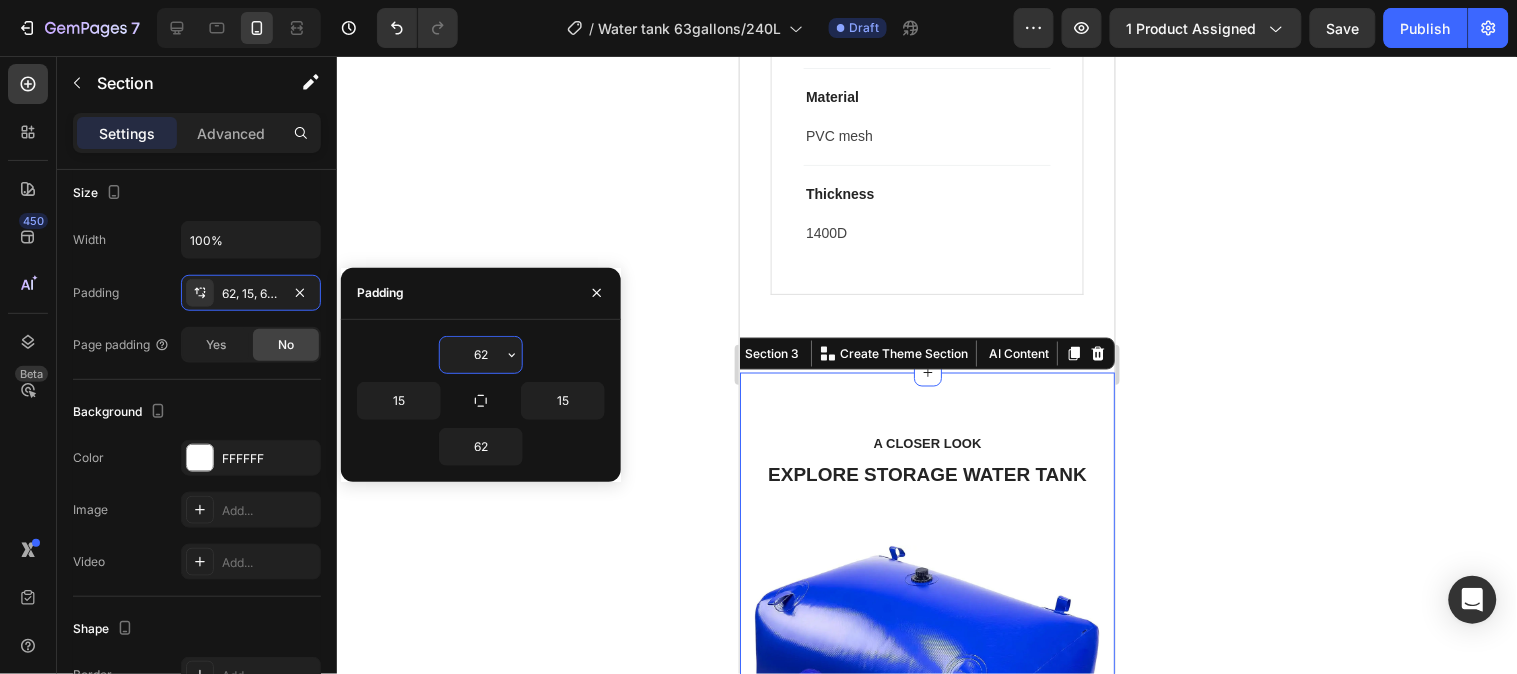 click on "62" at bounding box center [481, 355] 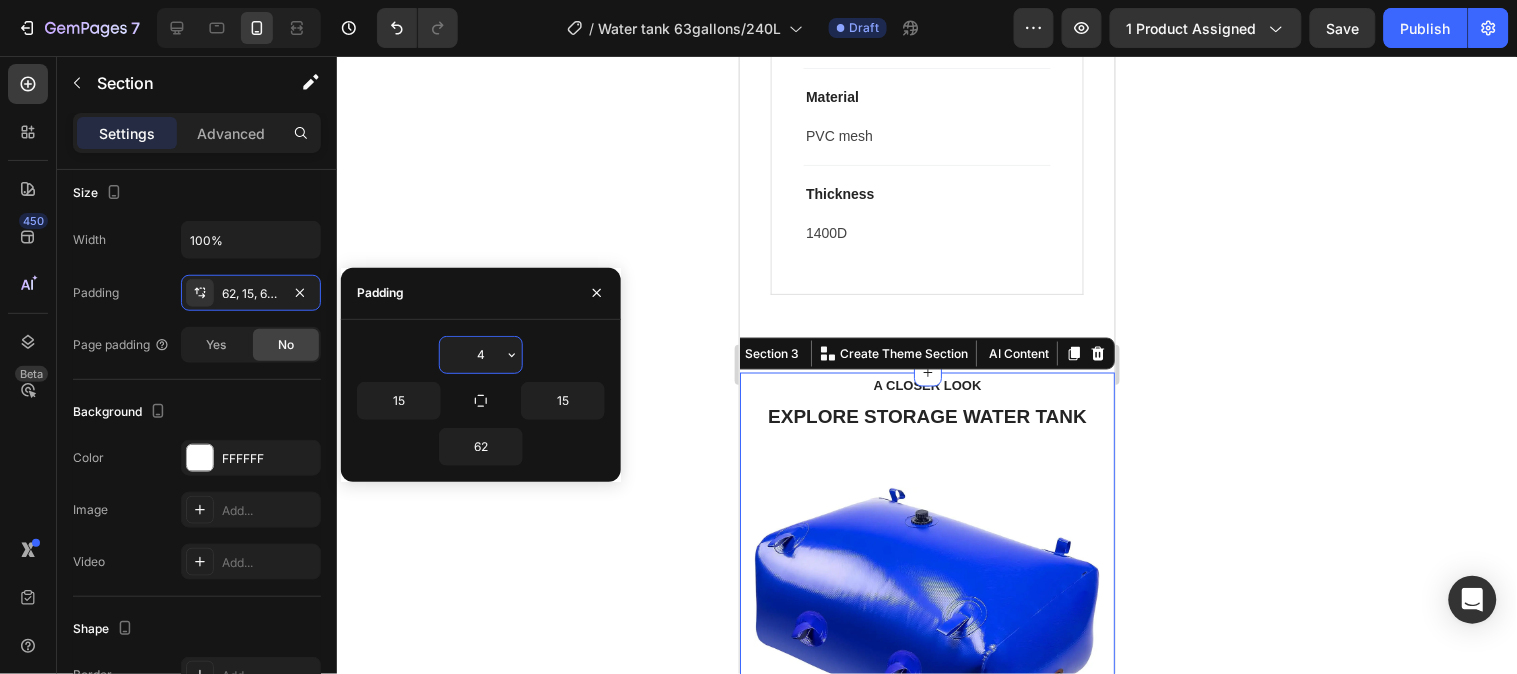 type on "4" 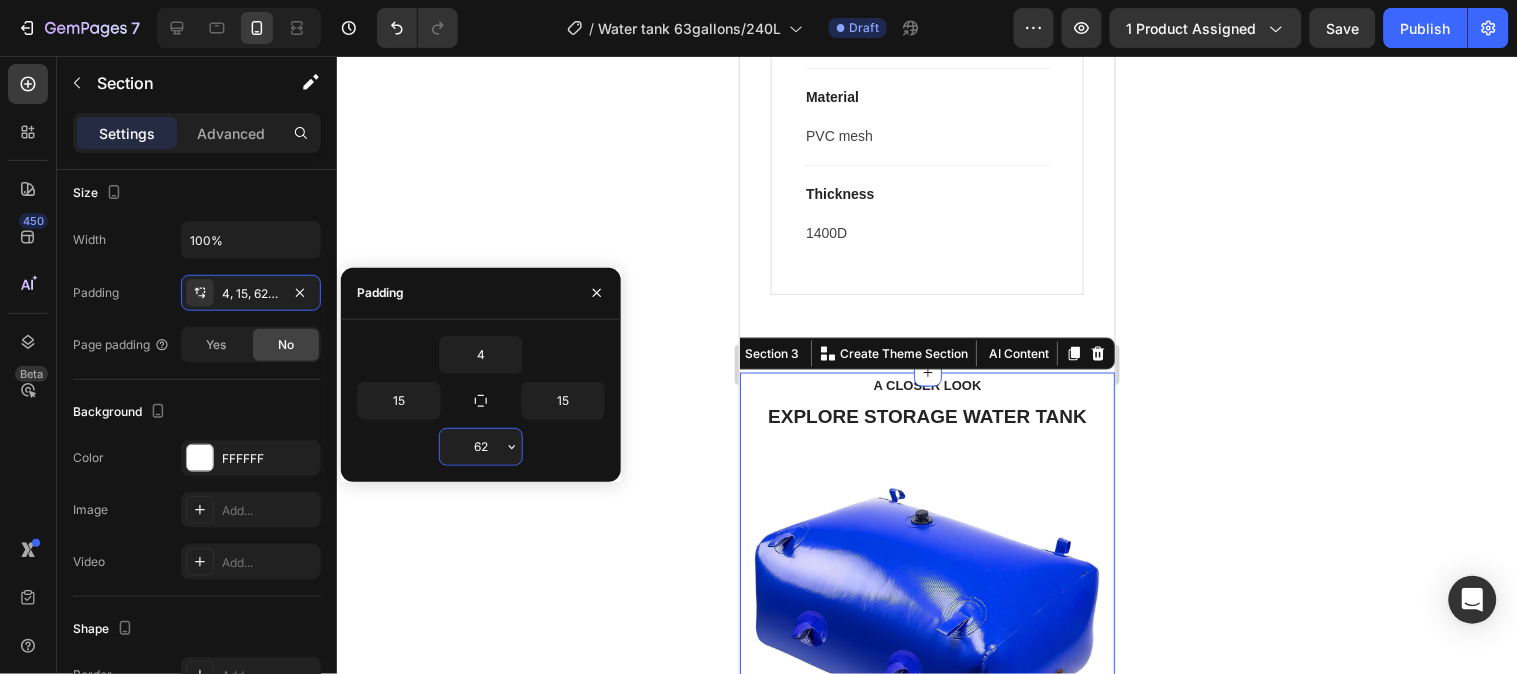 click on "62" at bounding box center [481, 447] 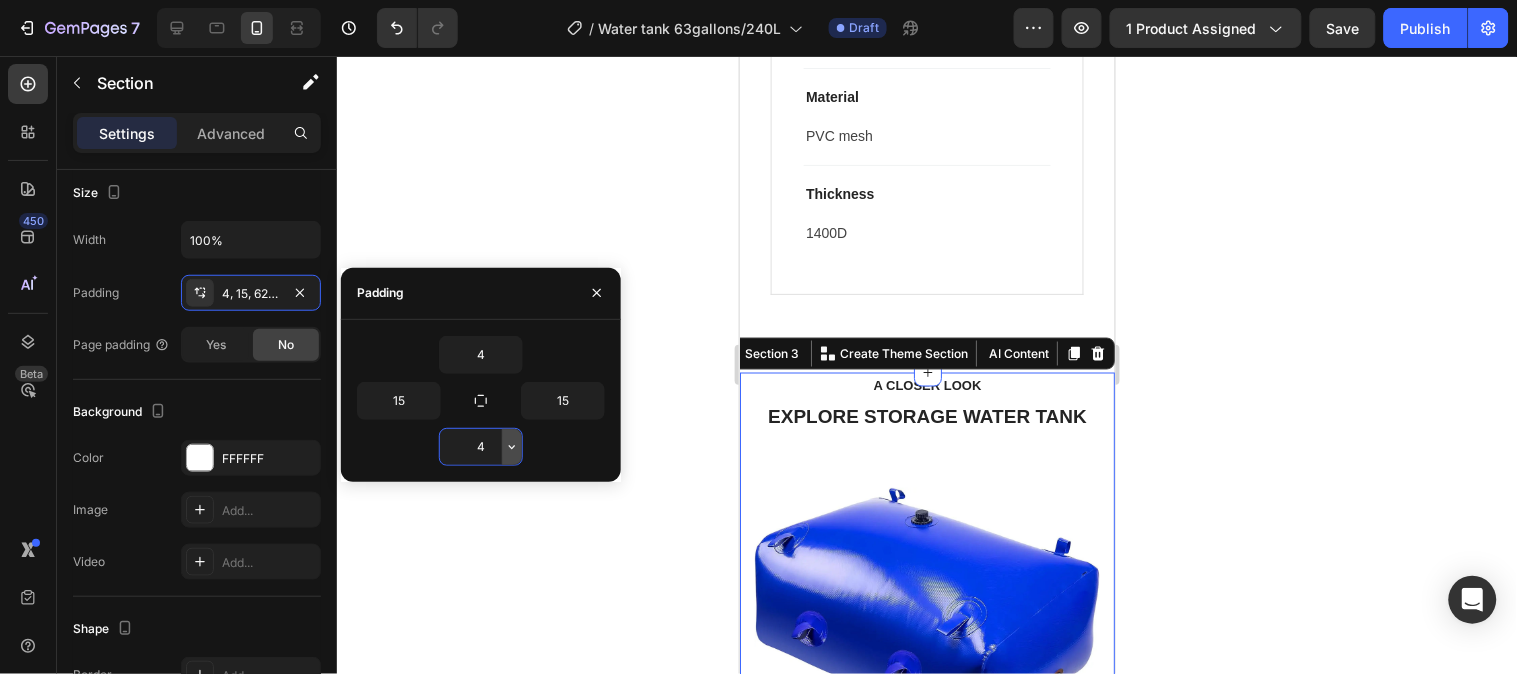 type on "4" 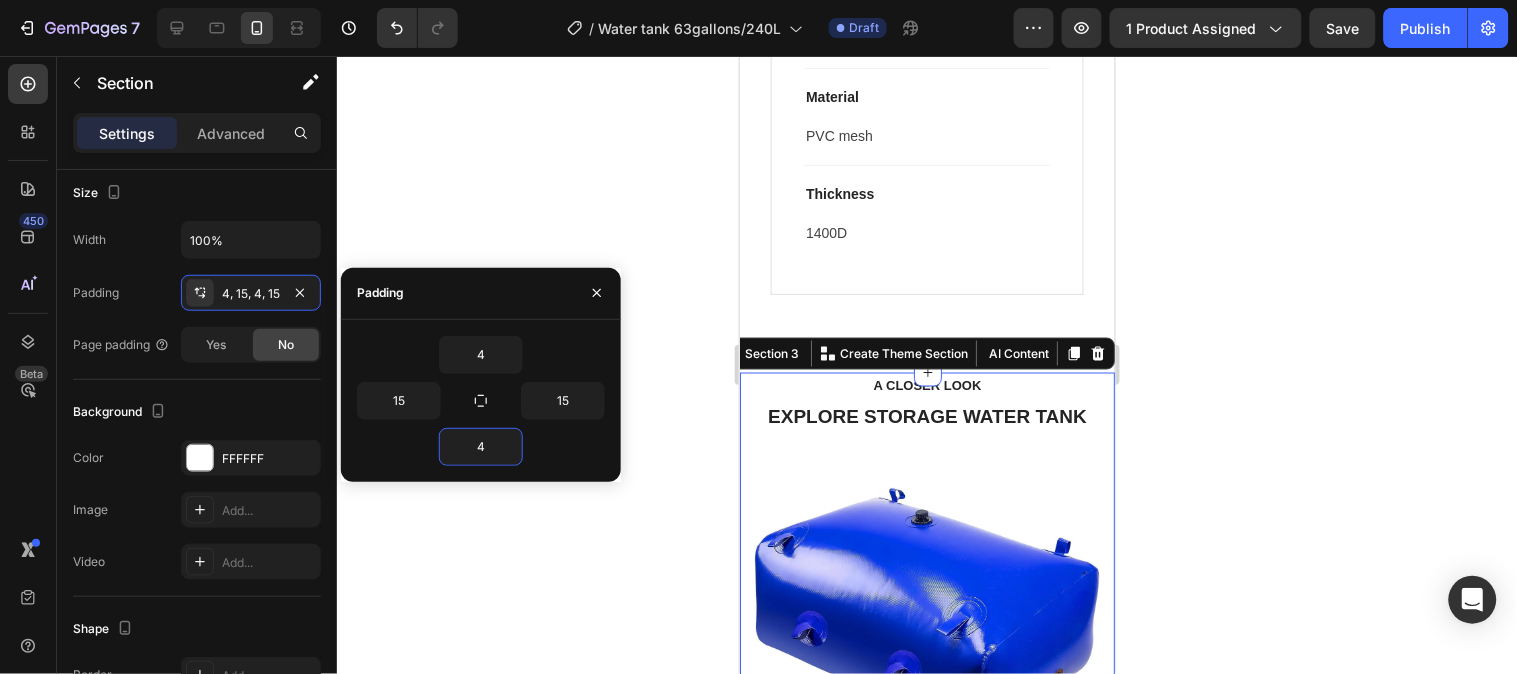 click 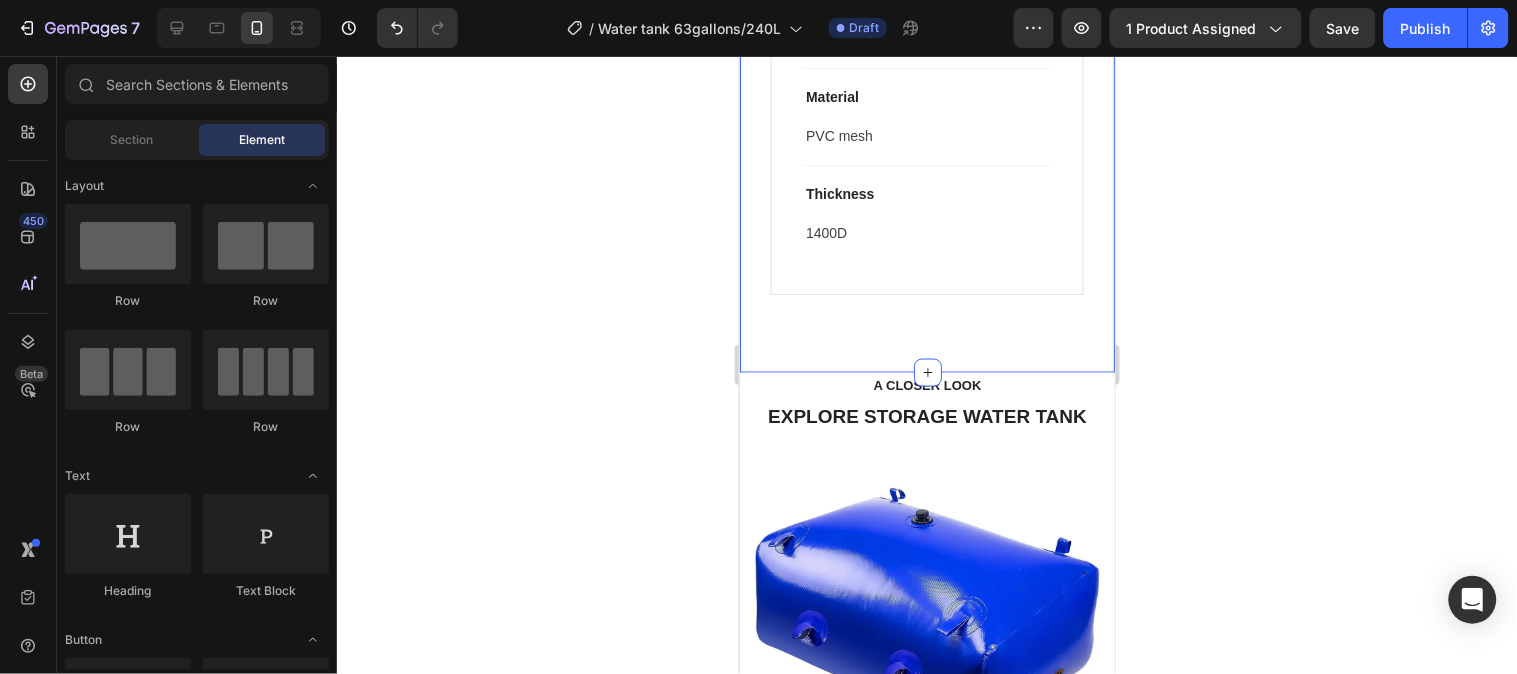 click 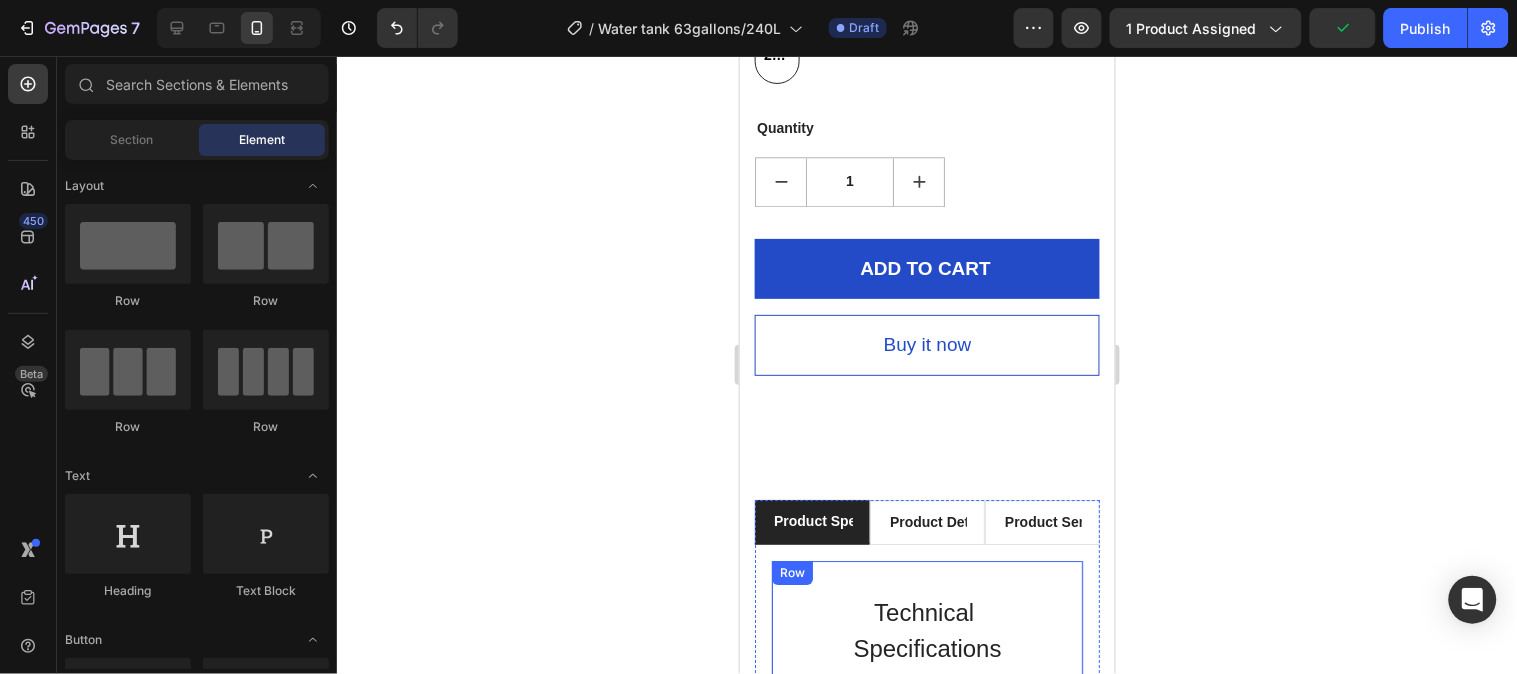 scroll, scrollTop: 1273, scrollLeft: 0, axis: vertical 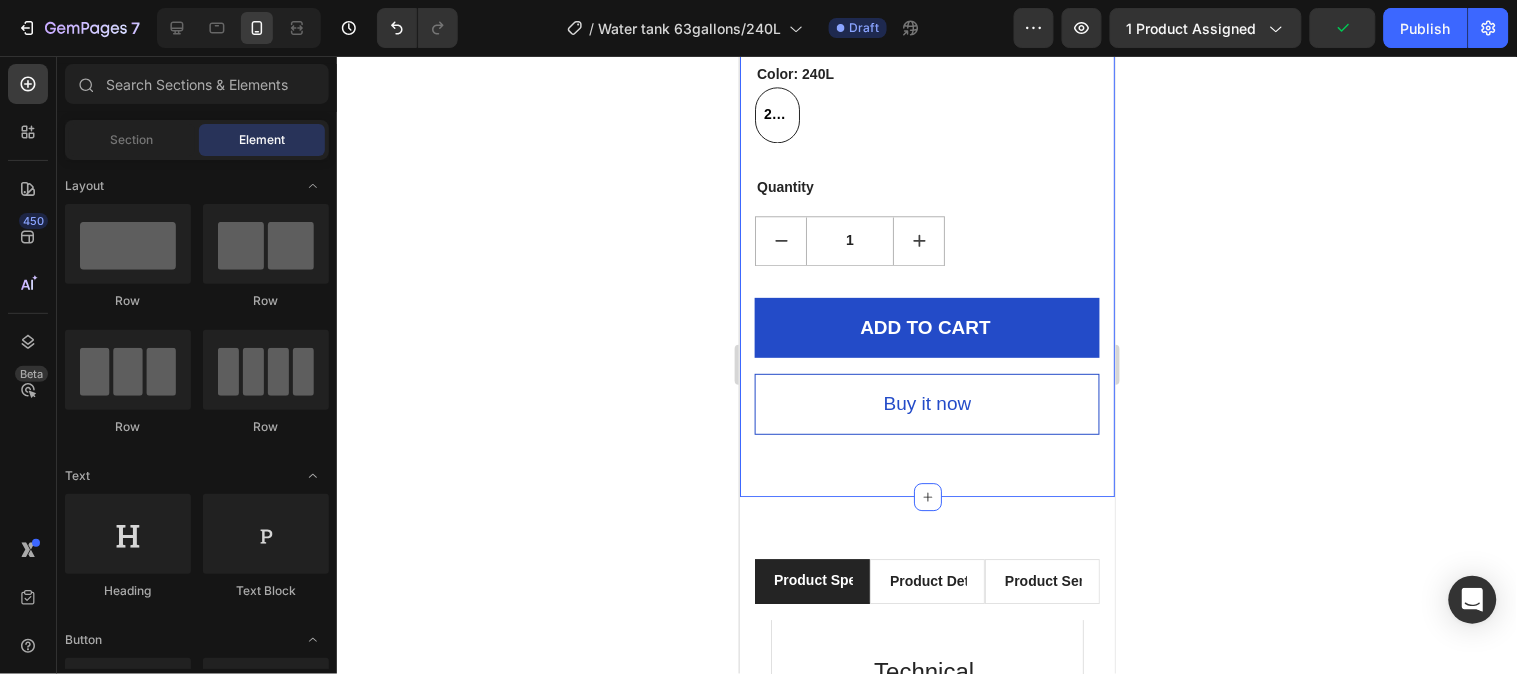 click on "Product Images
Icon
Icon
Icon
Icon
Icon Icon List Hoz Hurry up! Pick one to storage clean water in emergency case Text block Row Water Storage Tank 63 Gallon/240L (P) Title $418.17 (P) Price (P) Price $505.65 (P) Price (P) Price Save $87.48 Product Badge Row
See All Specs Button Row
Icon Free Delivery Text block Free delivery and returns Text block Icon List
Icon Worry-Free Trial Text block 30-Day easy returns Text block Icon List
Icon Warranty Text block 3-month warranty policy Text block Icon List
Icon After-Sale Service Text block 24/7 support Text block Icon List Row Color: 240L 240L 240L 240L (P) Variants & Swatches Quantity Text block
1
(P) Quantity ADD TO CART (P) Cart Button Buy it now (P) Dynamic Checkout Product Section 1" at bounding box center (926, -341) 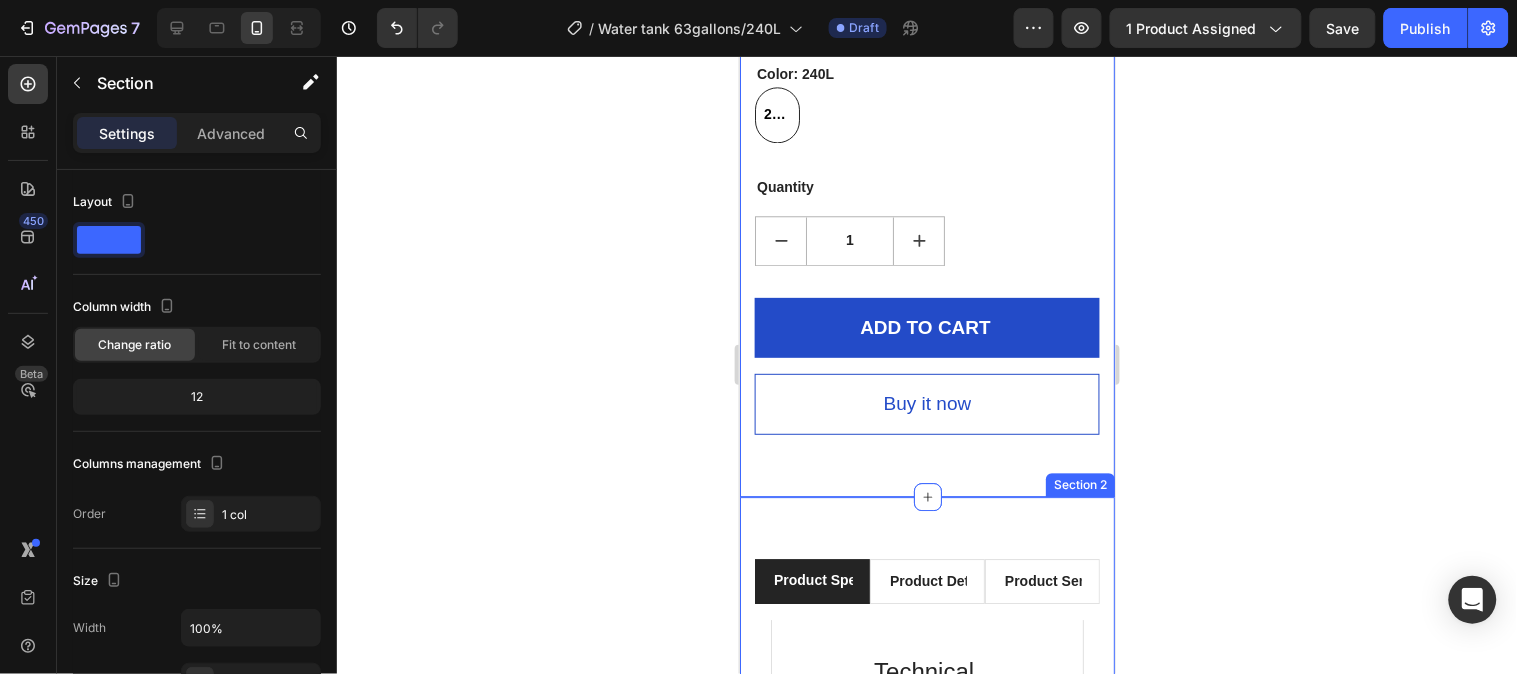 scroll, scrollTop: 387, scrollLeft: 0, axis: vertical 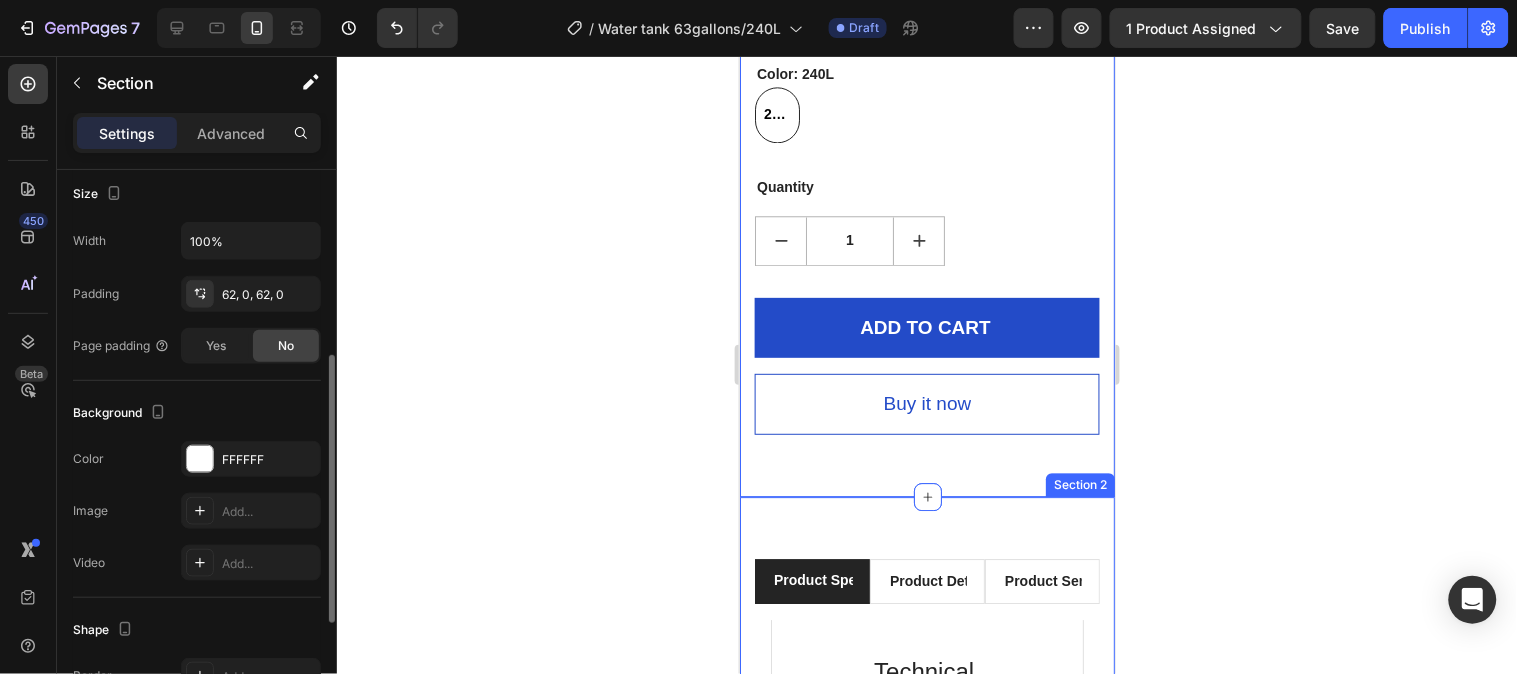 click on "Product Specifications Product Details Product Services Technical Specifications Heading High-quality materials Text block The emergency water storage tank is made of high-quality soft PVC material, which is lightweight, foldable, non-cracking, waterproof, anti-stretching, anti-UV, easy to carry and safe; this material is also resistant to corrosion and aging, solving problems, such as water emergencies. Text block Row Water bladder capacity Text block 63 gallon (240L) Text block Row Expanded size Text block 39.4*27.5*13.65 inches (1x0.7x0.35m) Text block Row Folded (storage) size Text block 18x14x3.78 inches Text block Row Weight Text block Approximately 6.63 pounds Text block Row Material Text block PVC mesh Text block Row Thickness Text block 1400D Text block Row Row What's Included Heading Image Row Row Professional Support Heading Image 24/7 Support Desk Text block For questions and problems, you can always  get in touch with our support desk, so we can get you back, up and running. Text block Row Row" at bounding box center (926, 1109) 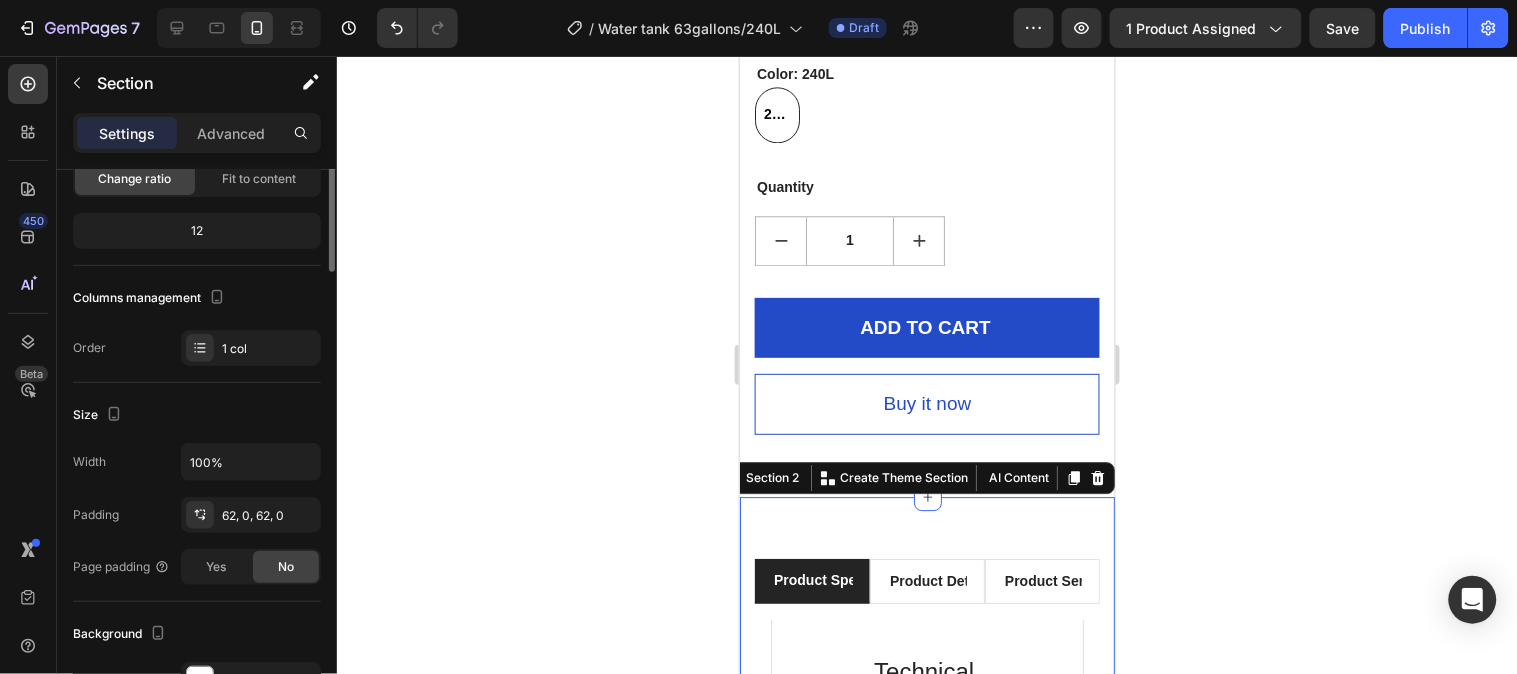 scroll, scrollTop: 0, scrollLeft: 0, axis: both 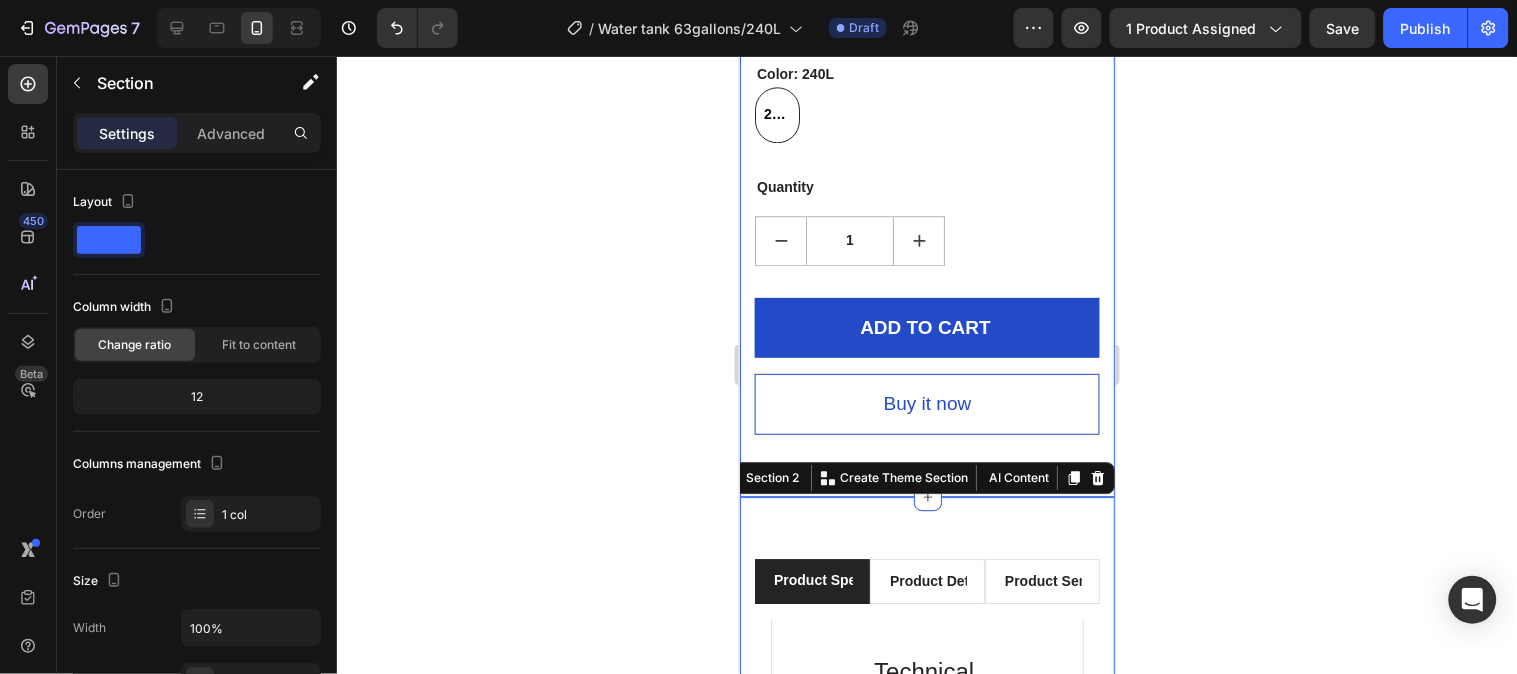 click on "Product Images
Icon
Icon
Icon
Icon
Icon Icon List Hoz Hurry up! Pick one to storage clean water in emergency case Text block Row Water Storage Tank 63 Gallon/240L (P) Title $418.17 (P) Price (P) Price $505.65 (P) Price (P) Price Save $87.48 Product Badge Row
See All Specs Button Row
Icon Free Delivery Text block Free delivery and returns Text block Icon List
Icon Worry-Free Trial Text block 30-Day easy returns Text block Icon List
Icon Warranty Text block 3-month warranty policy Text block Icon List
Icon After-Sale Service Text block 24/7 support Text block Icon List Row Color: 240L 240L 240L 240L (P) Variants & Swatches Quantity Text block
1
(P) Quantity ADD TO CART (P) Cart Button Buy it now (P) Dynamic Checkout Product Section 1" at bounding box center (926, -341) 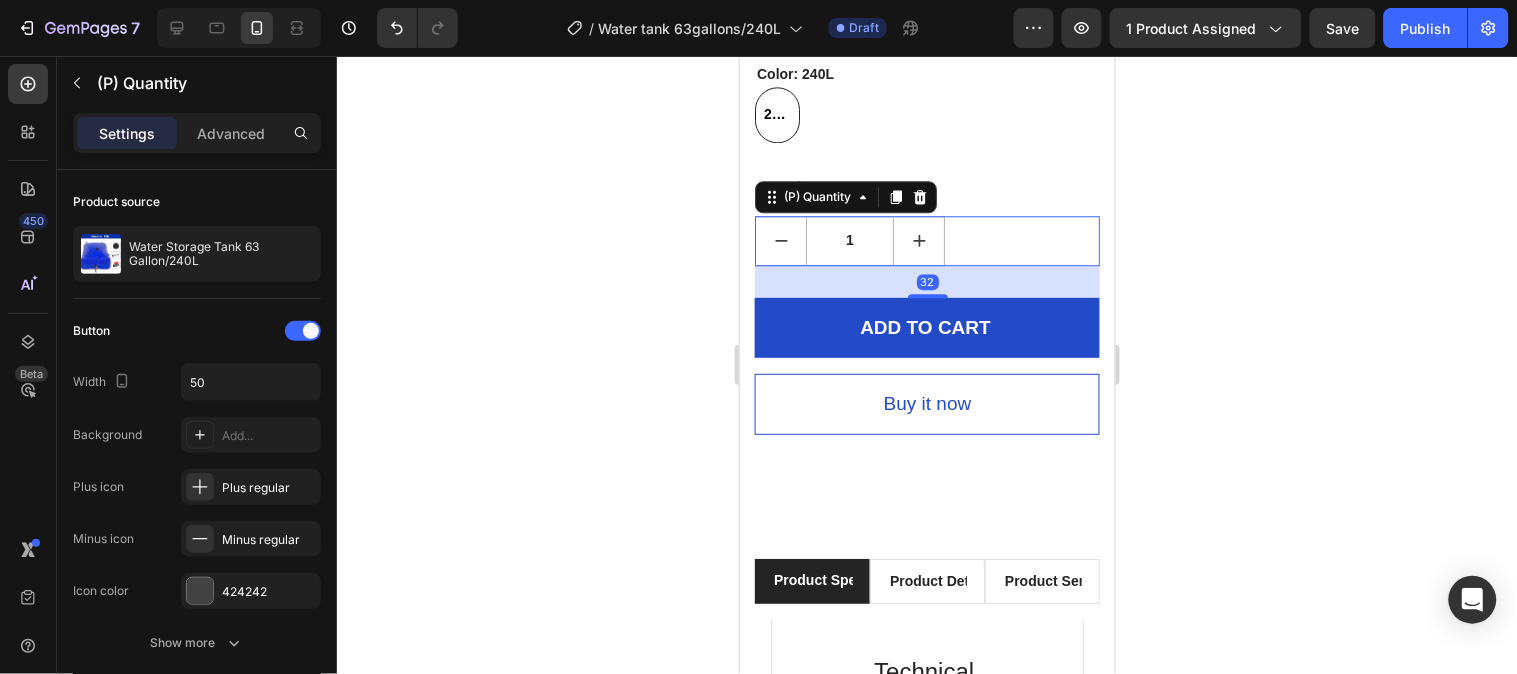 click on "1" at bounding box center [926, 240] 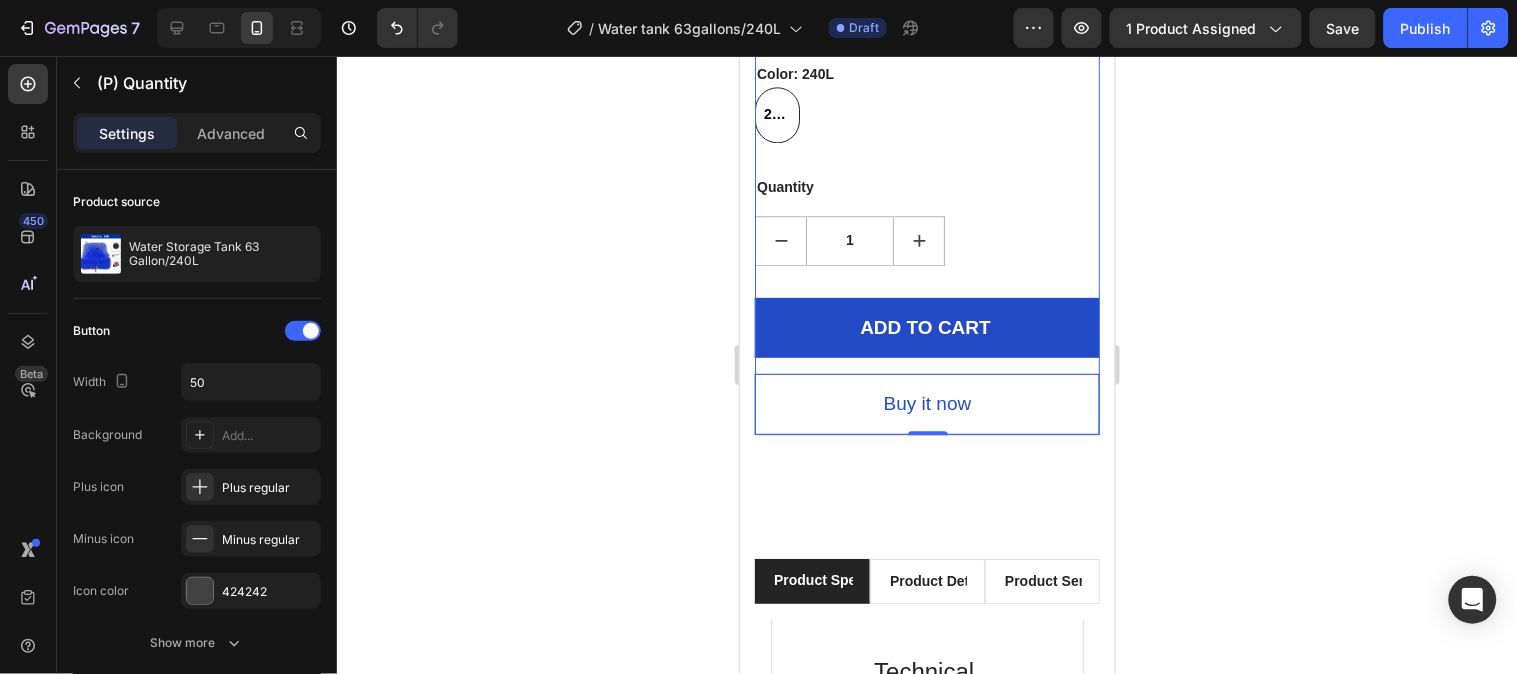 click on "Icon
Icon
Icon
Icon
Icon Icon List Hoz Hurry up! Pick one to storage clean water in emergency case Text block Row Water Storage Tank 63 Gallon/240L (P) Title $418.17 (P) Price (P) Price $505.65 (P) Price (P) Price Save $87.48 Product Badge Row
See All Specs Button Row
Icon Free Delivery Text block Free delivery and returns Text block Icon List
Icon Worry-Free Trial Text block 30-Day easy returns Text block Icon List
Icon Warranty Text block 3-month warranty policy Text block Icon List
Icon After-Sale Service Text block 24/7 support Text block Icon List Row Color: 240L 240L 240L 240L (P) Variants & Swatches Quantity Text block
1
(P) Quantity ADD TO CART (P) Cart Button Buy it now (P) Dynamic Checkout" at bounding box center [926, -64] 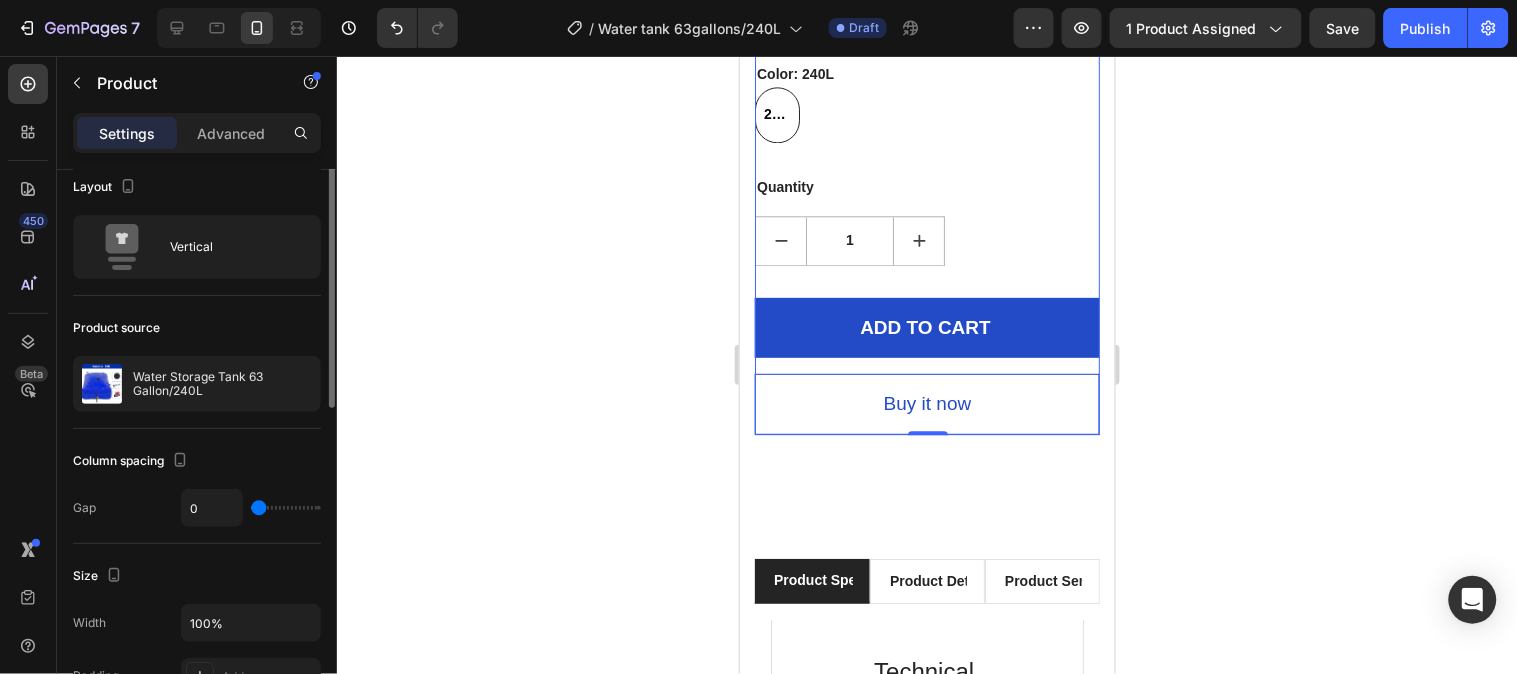 scroll, scrollTop: 0, scrollLeft: 0, axis: both 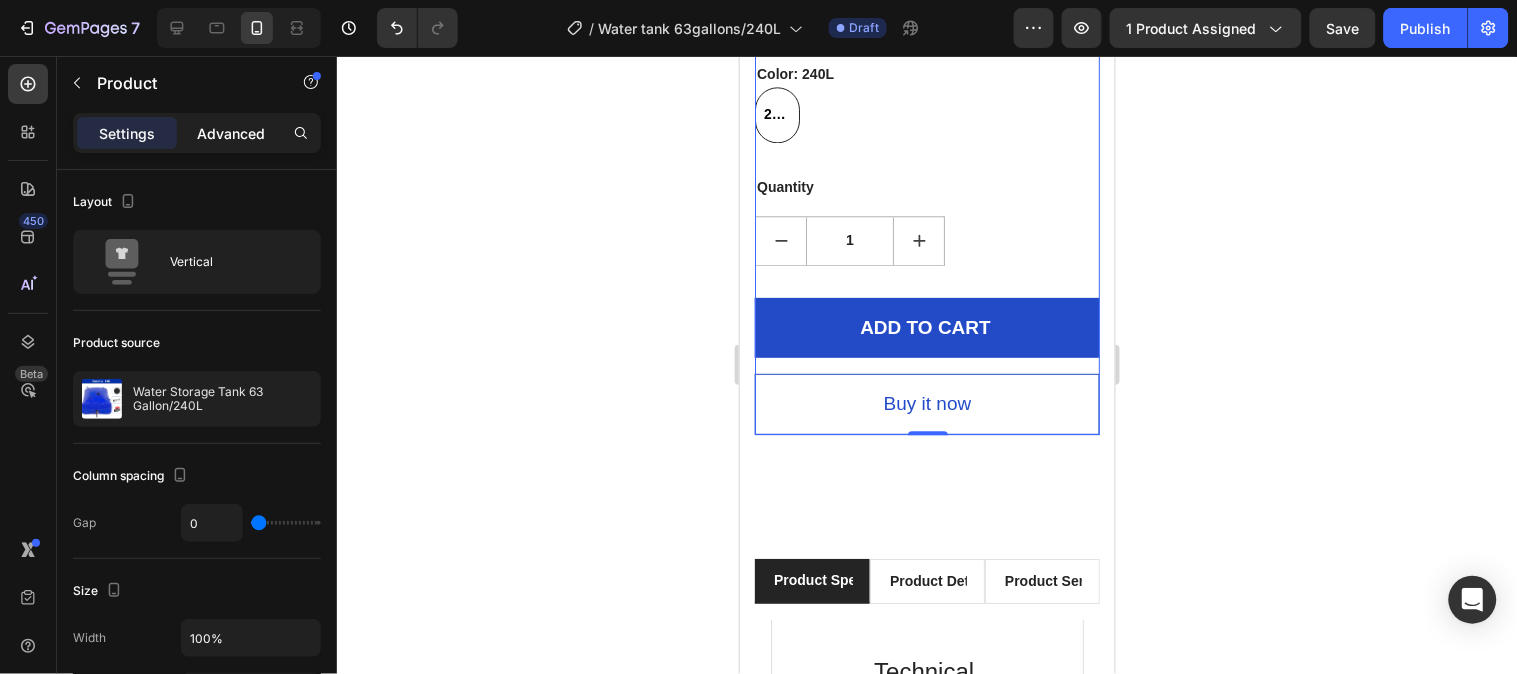 click on "Advanced" 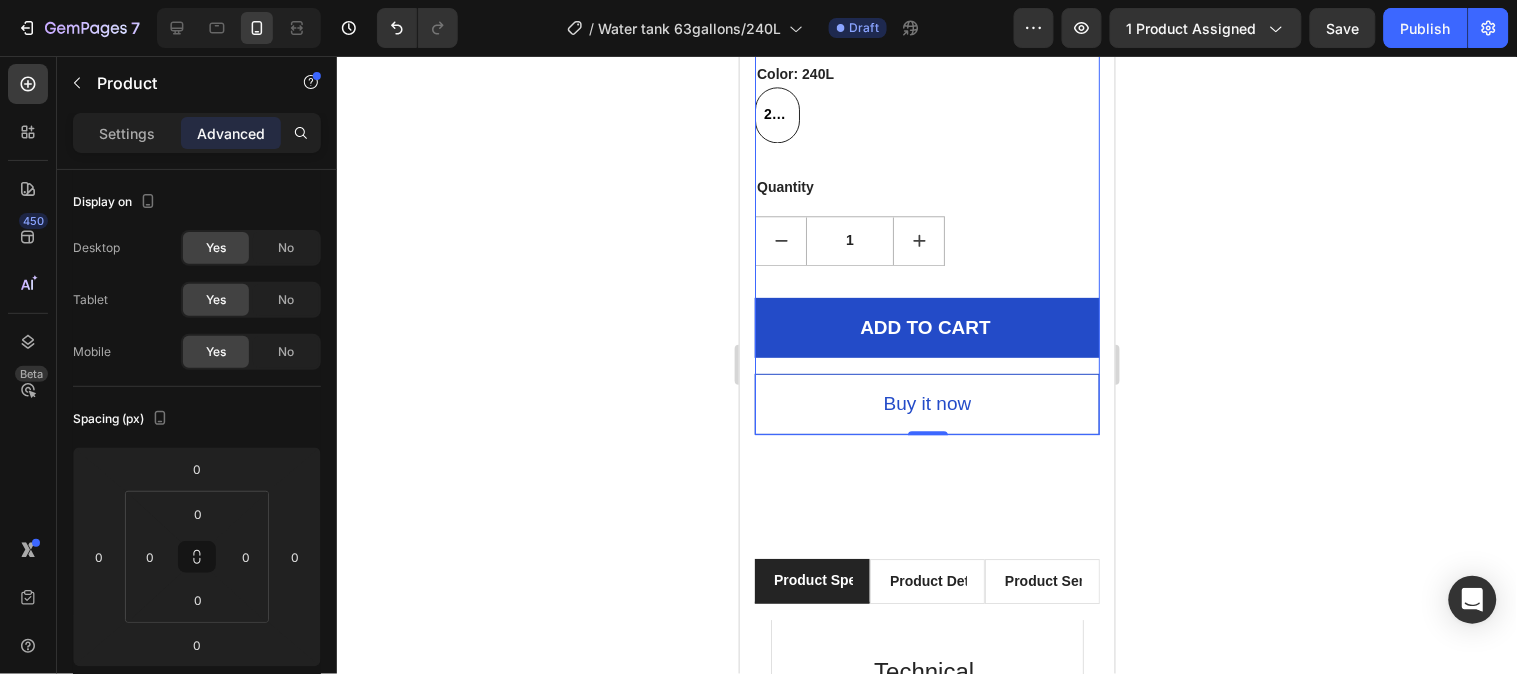 click 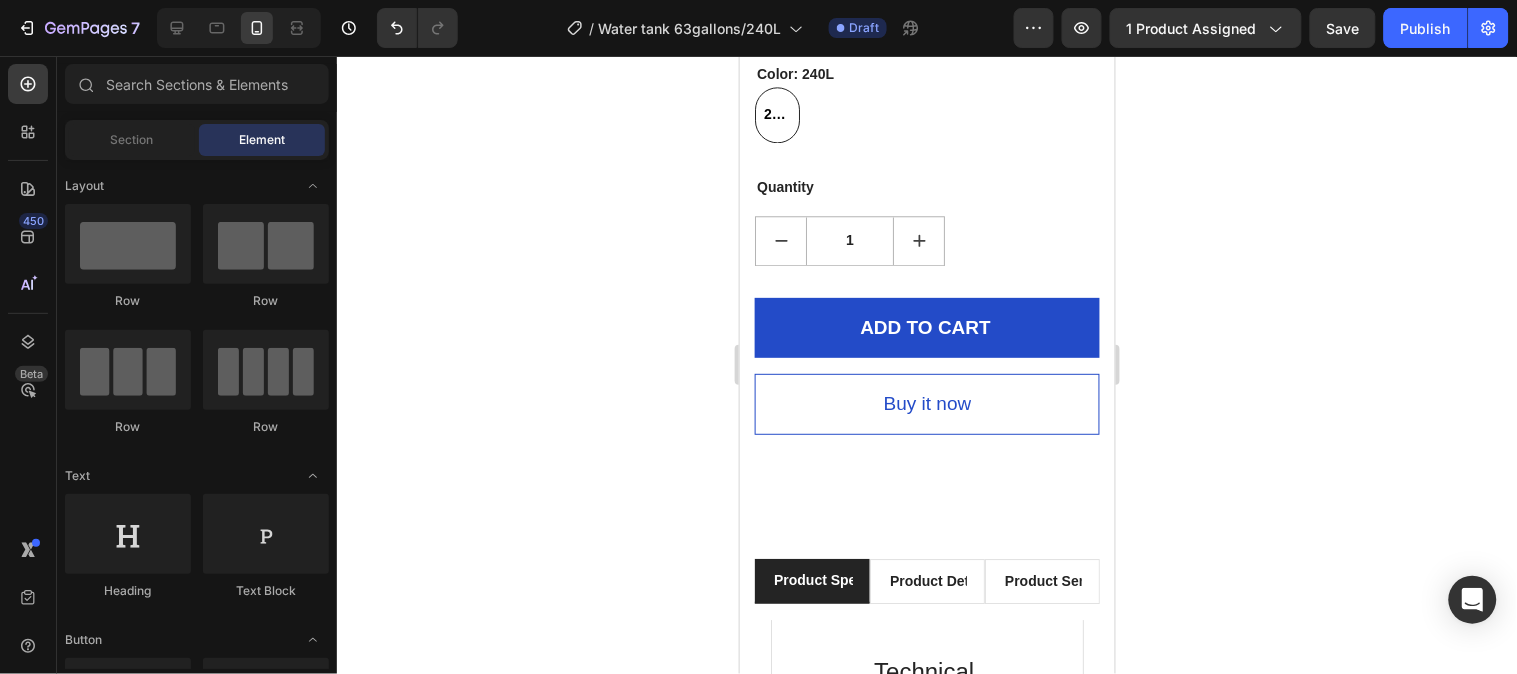 click 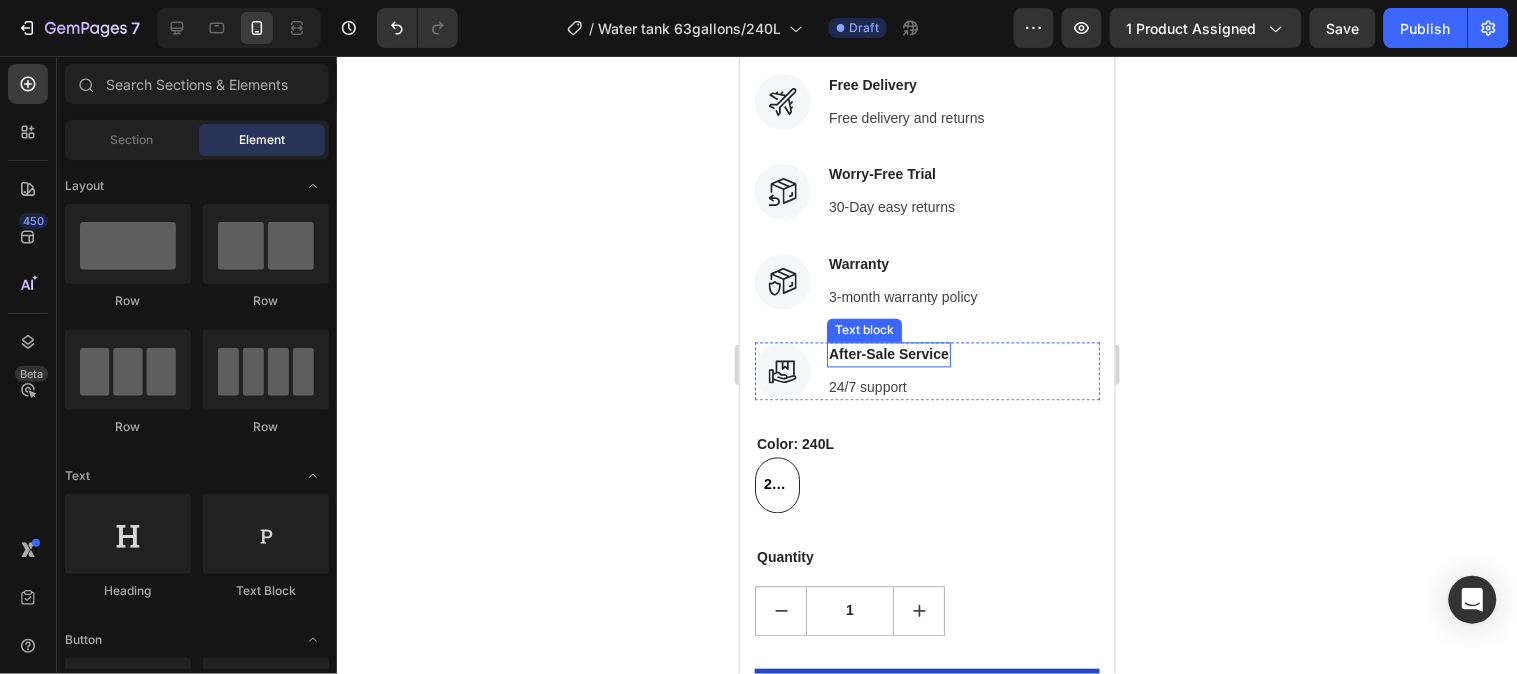 scroll, scrollTop: 828, scrollLeft: 0, axis: vertical 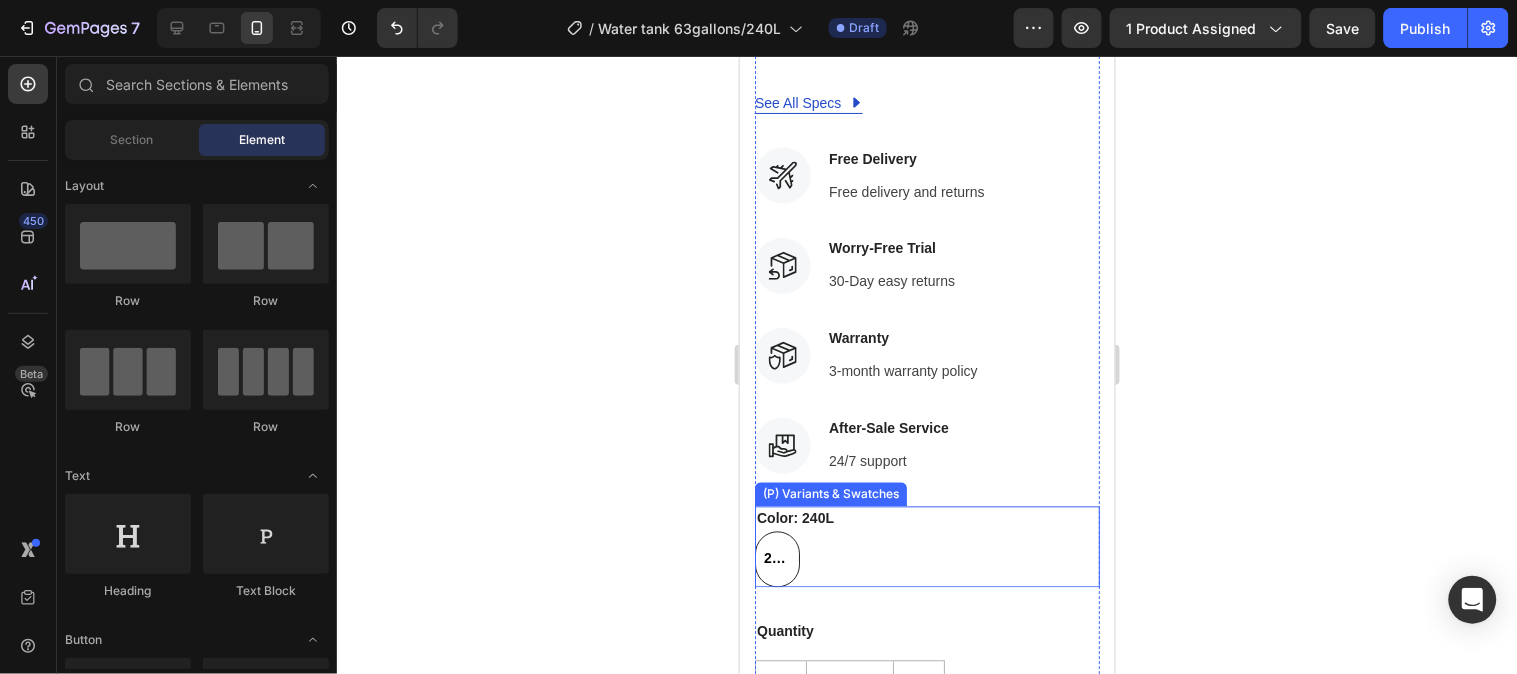 click on "240L" at bounding box center [776, 558] 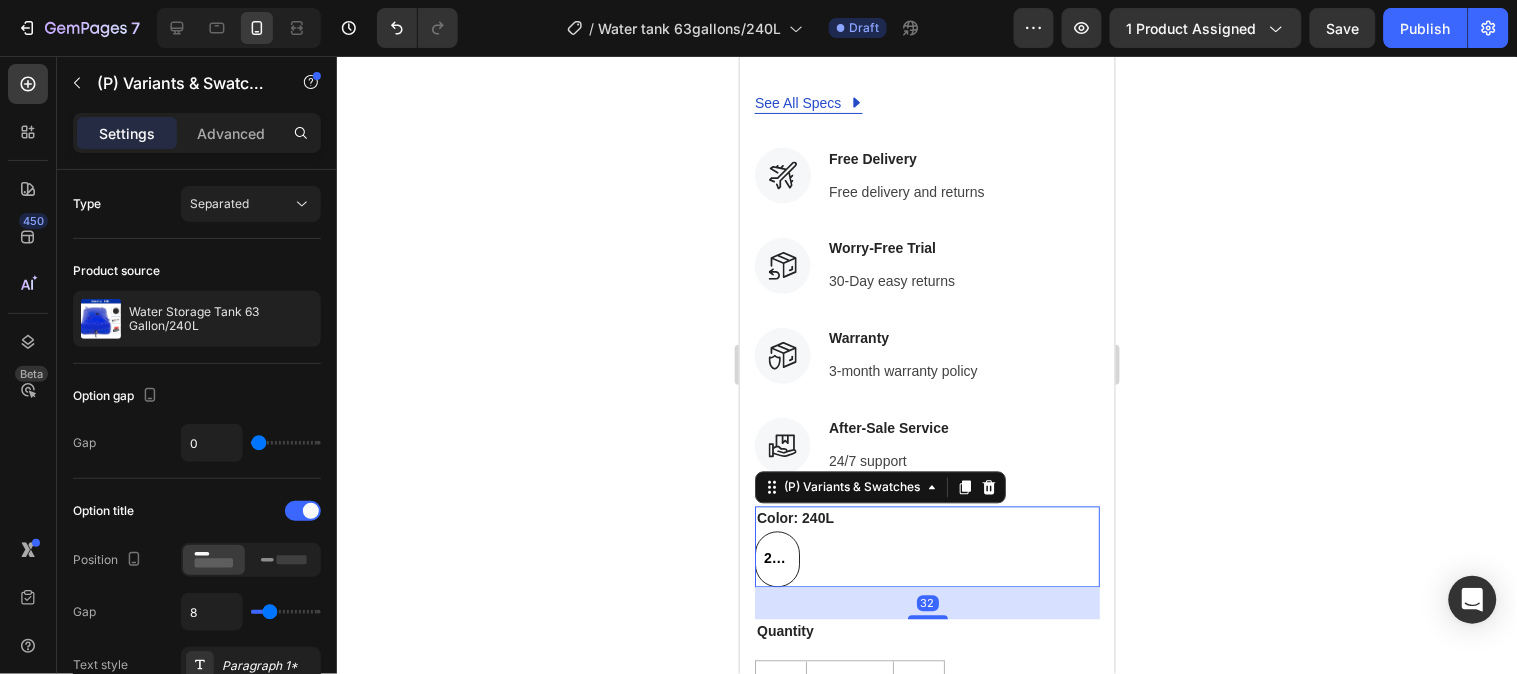 click on "240L" at bounding box center [776, 558] 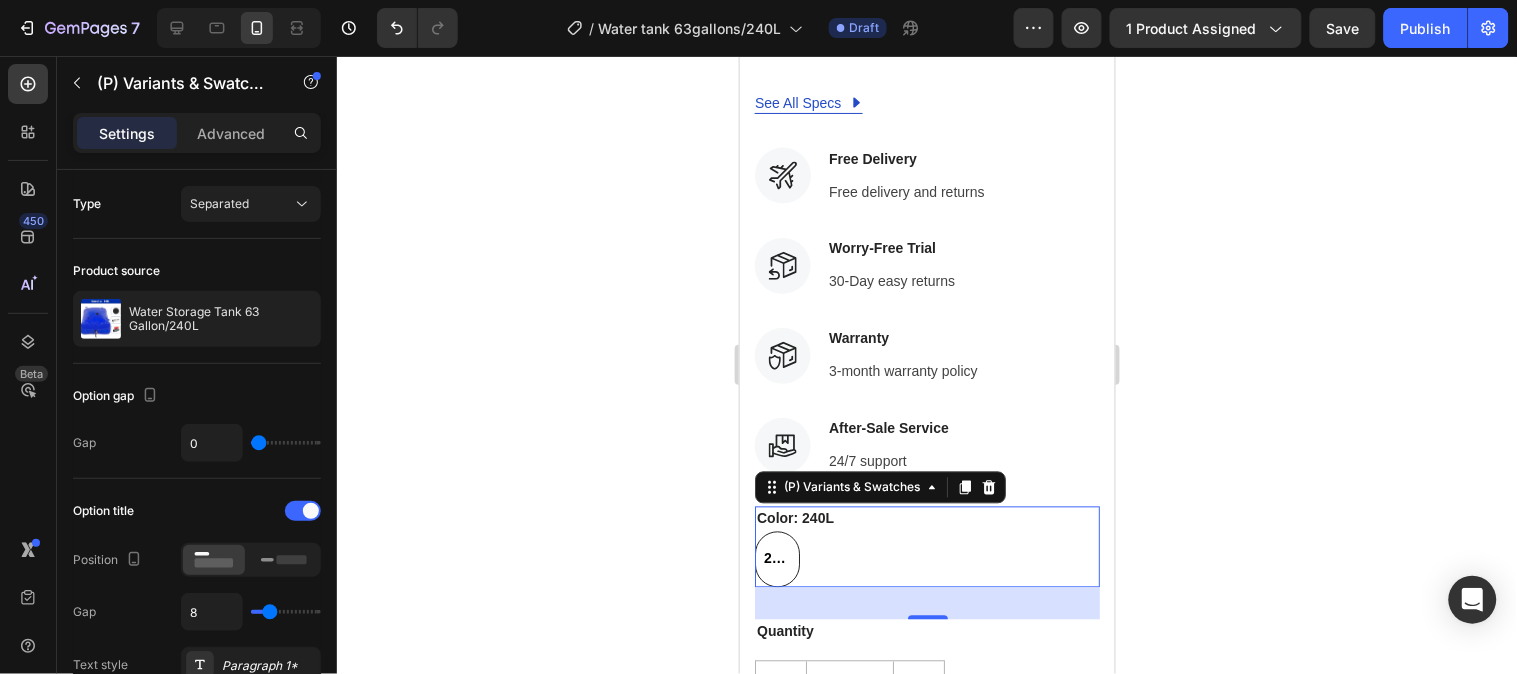 click on "240L" at bounding box center (776, 558) 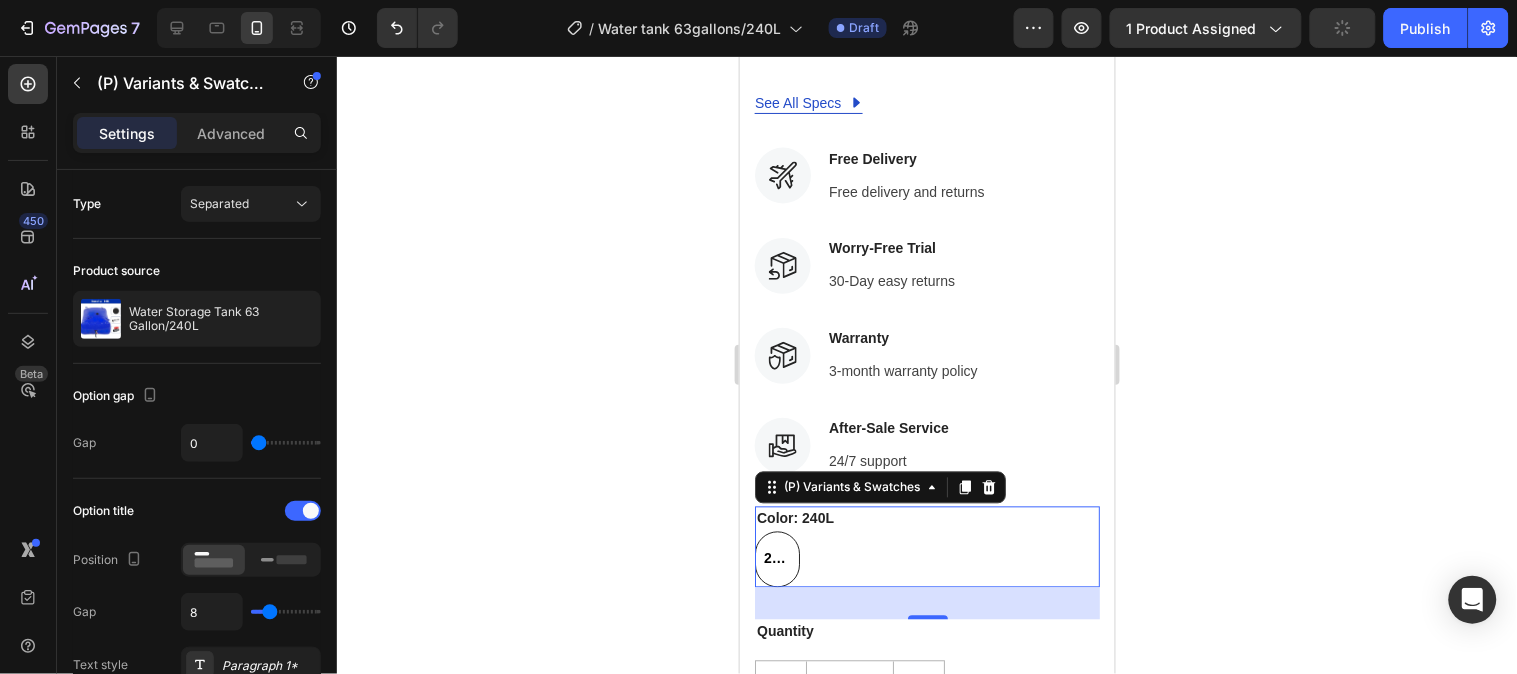 click on "240L" at bounding box center (776, 558) 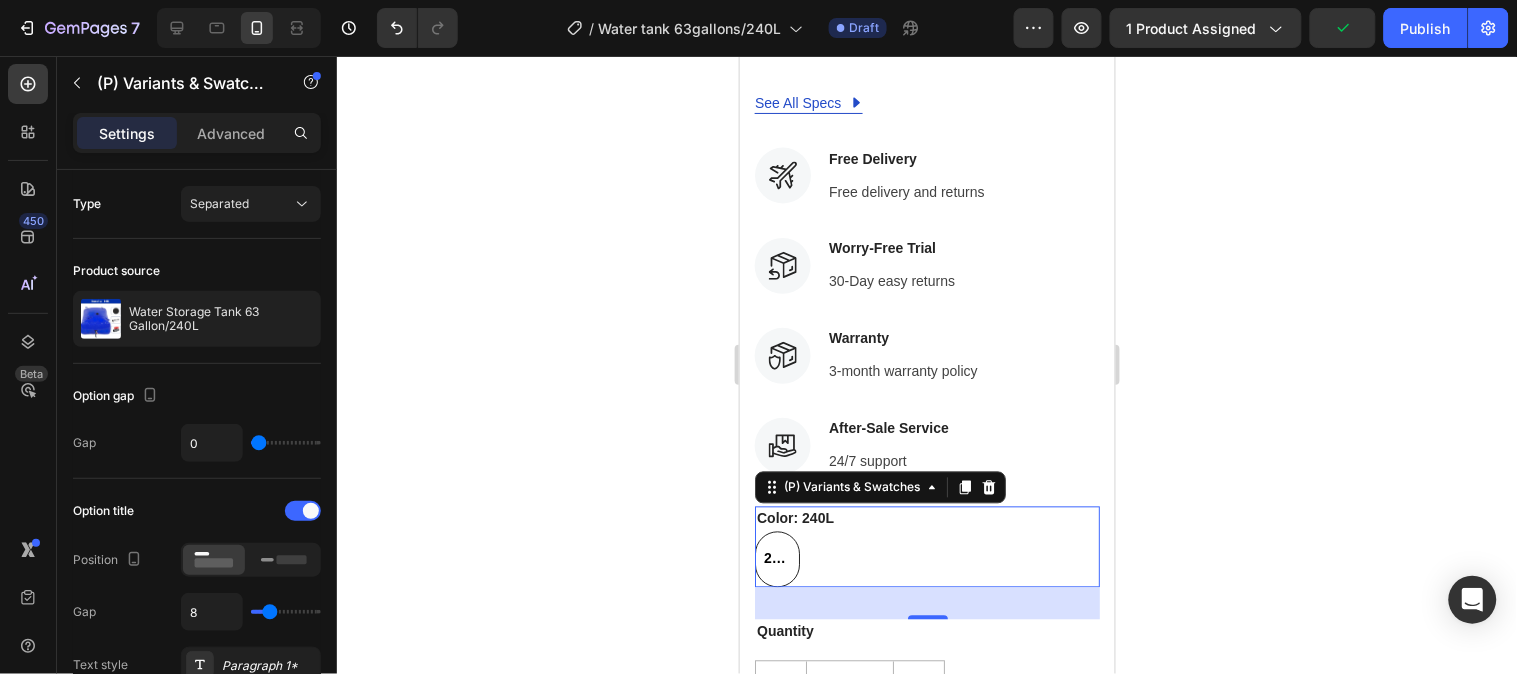 click 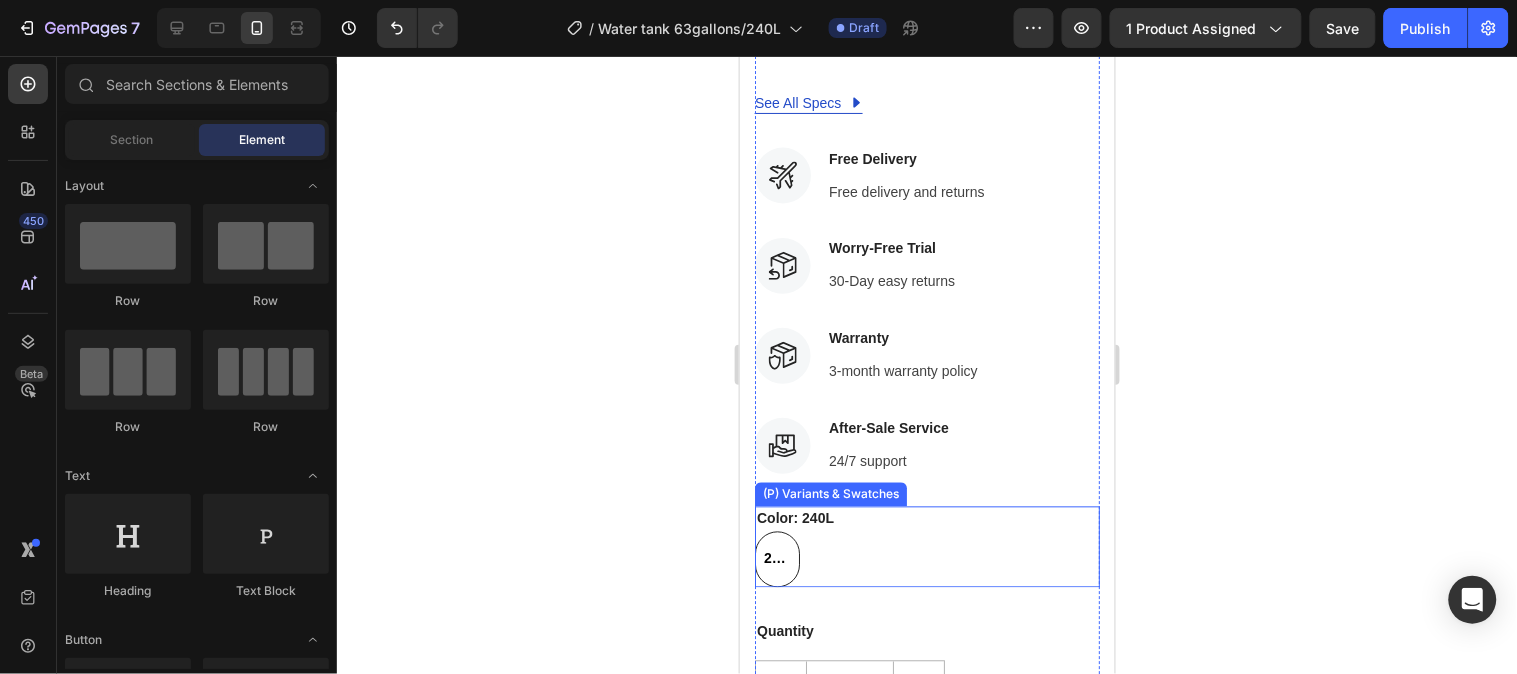 click on "240L" at bounding box center [776, 559] 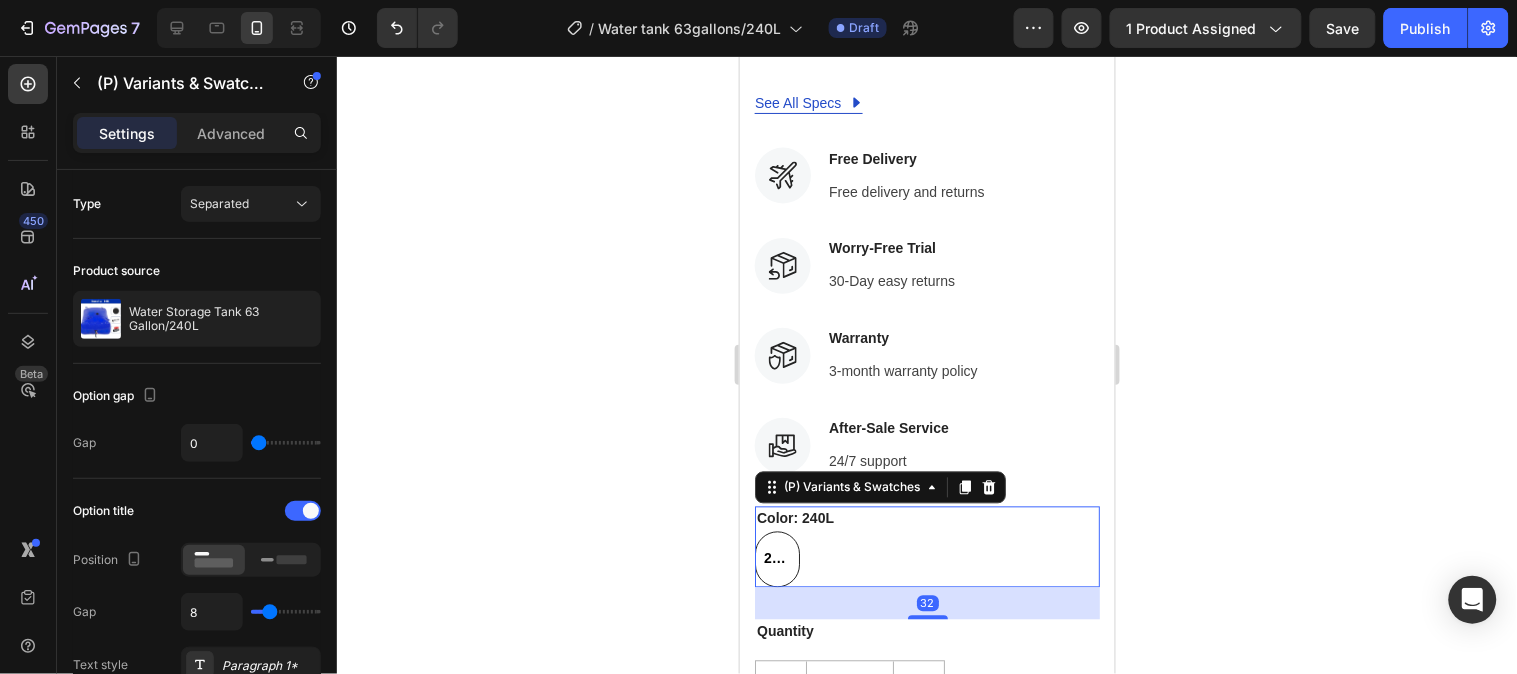 click on "240L" at bounding box center [776, 508] 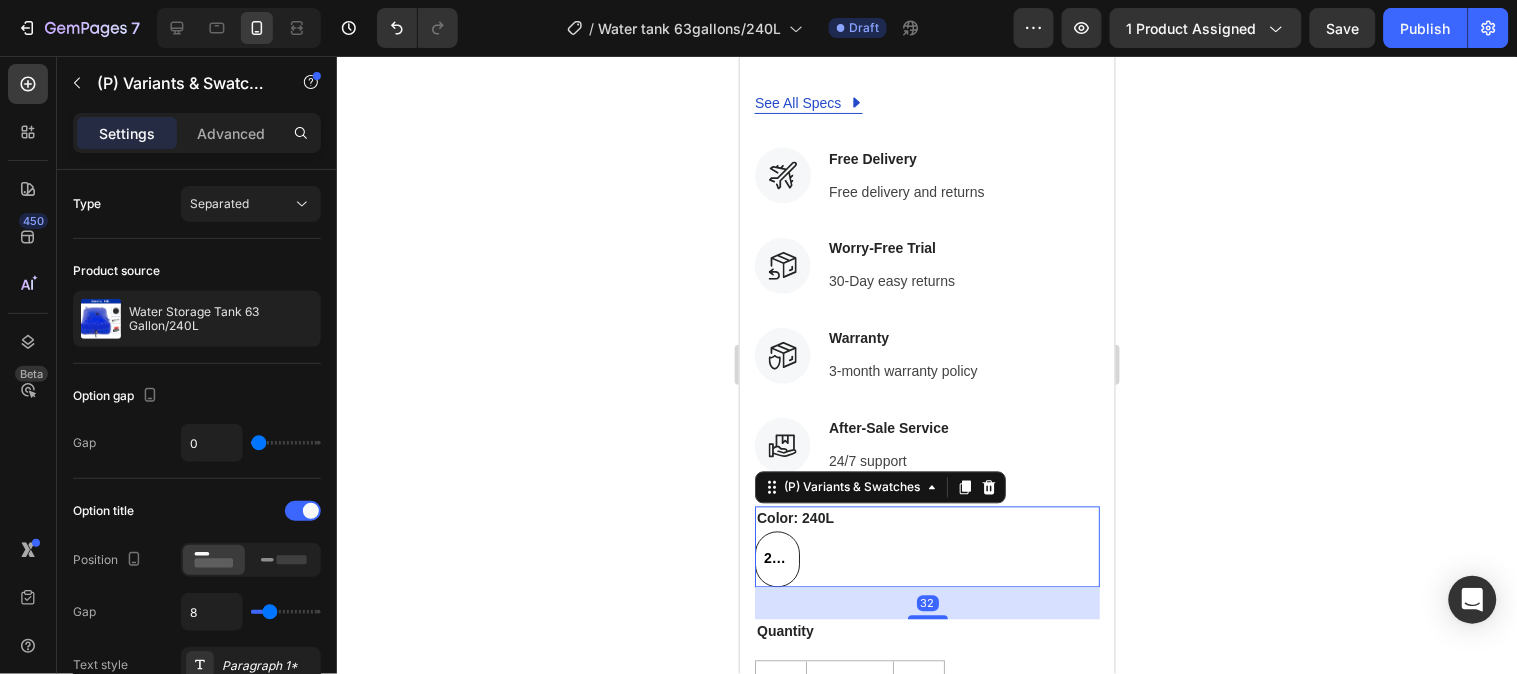 click on "240L 240L 240L" at bounding box center (753, 530) 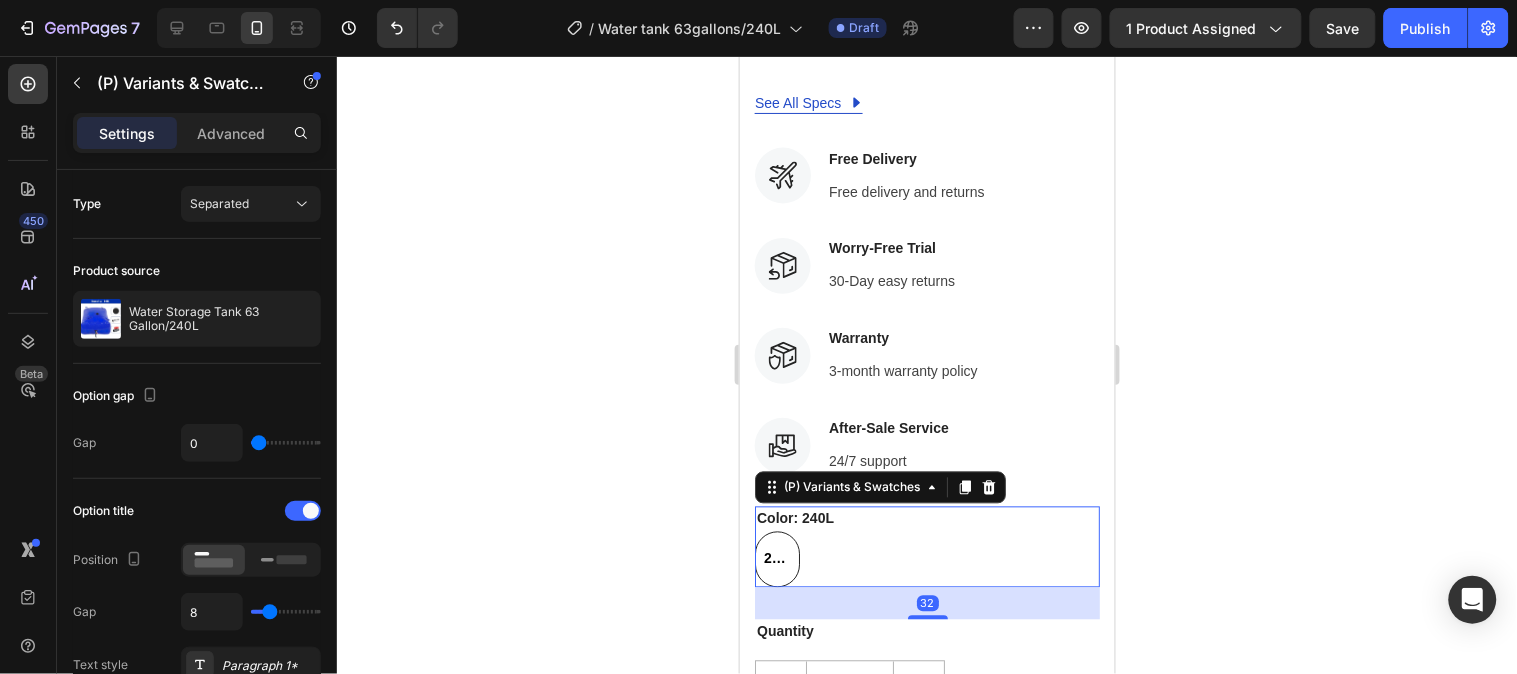 click 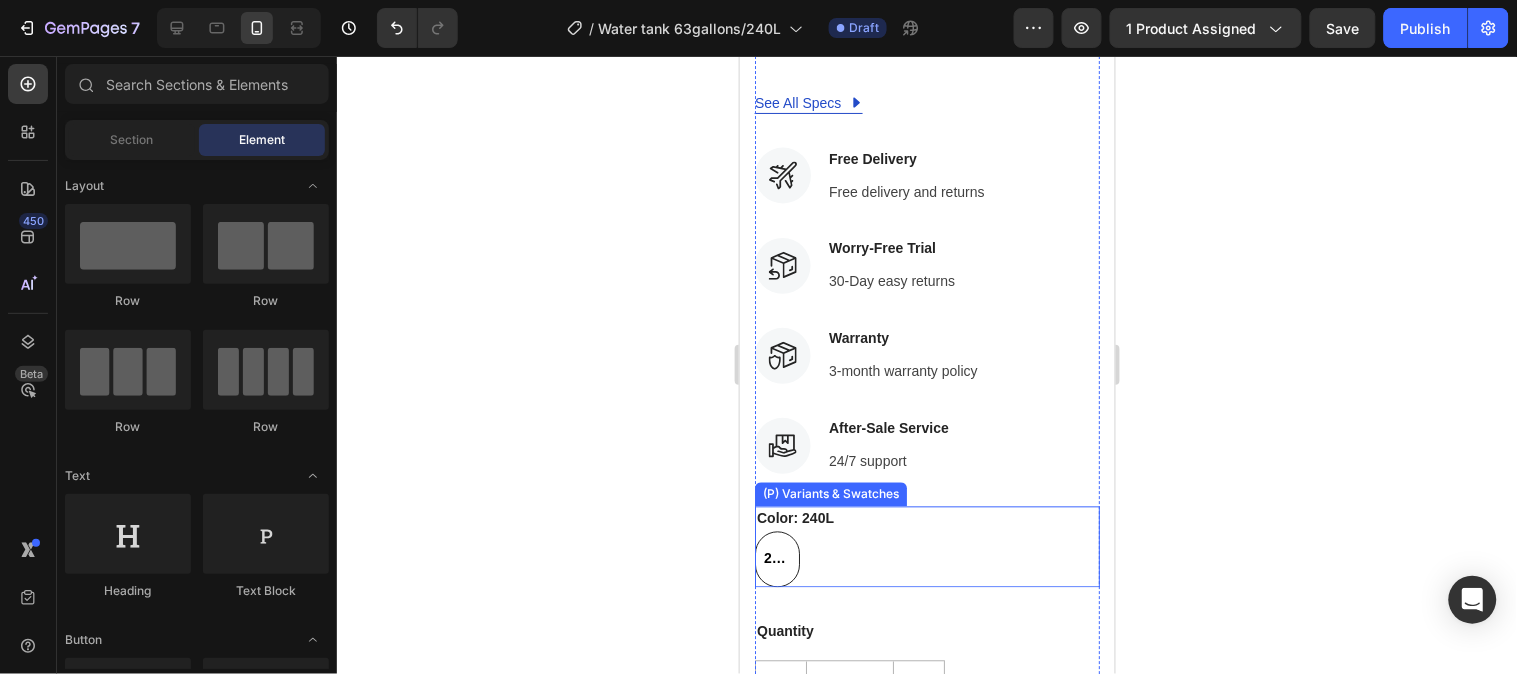 click on "240L" at bounding box center (776, 558) 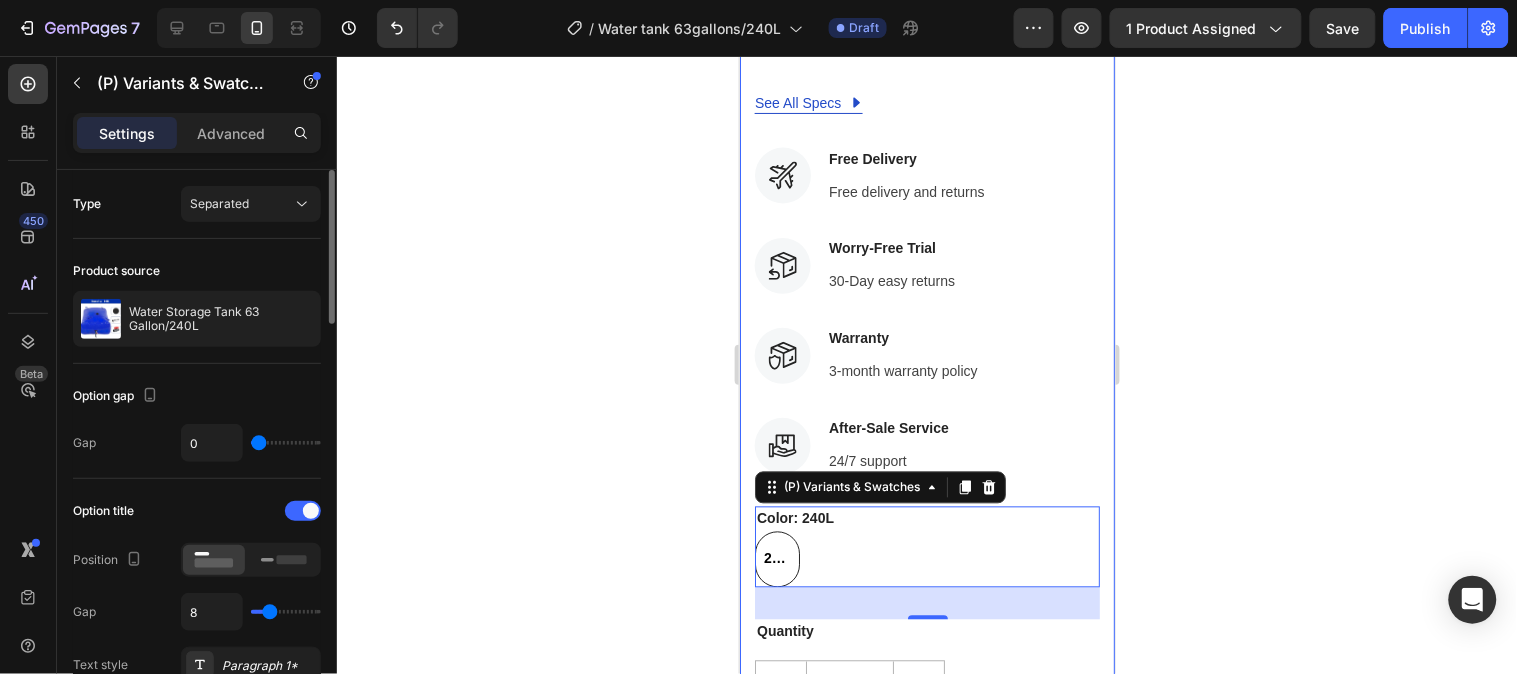 type on "17" 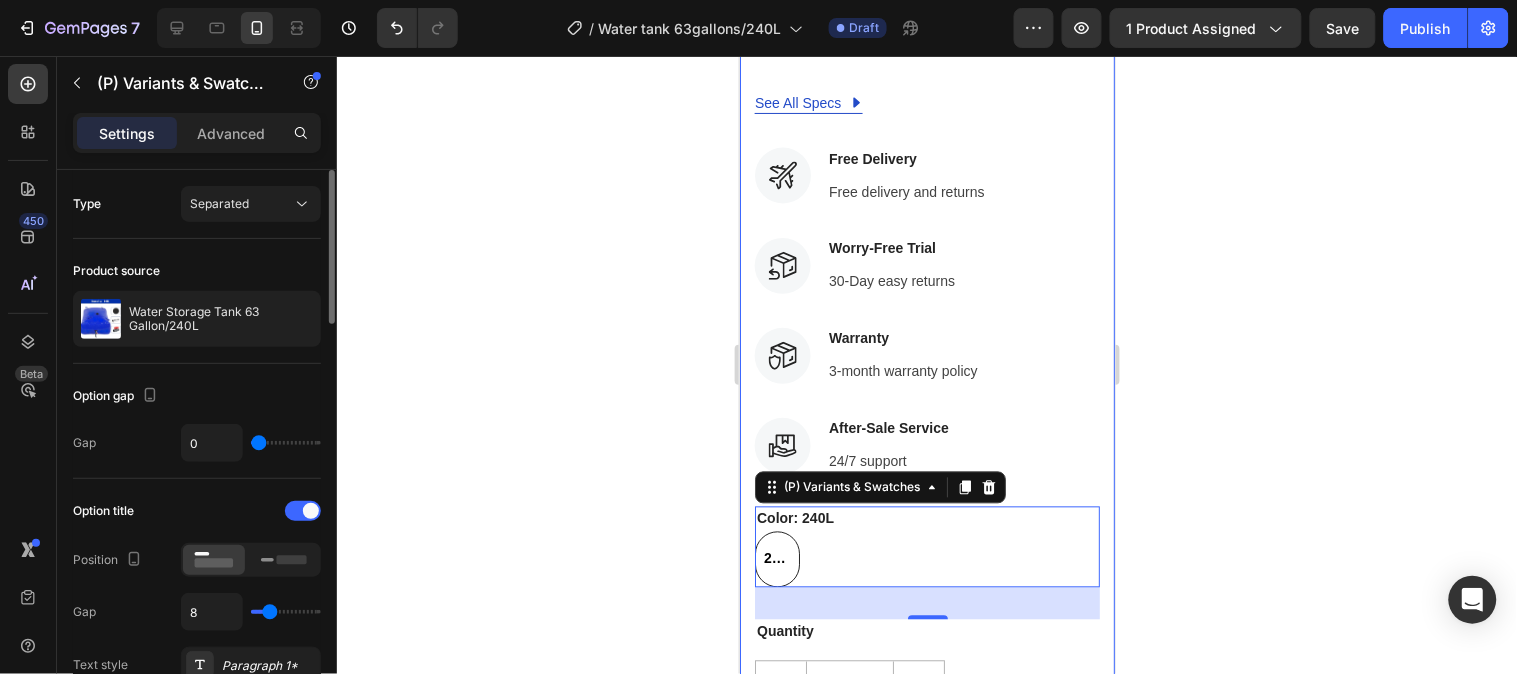 type on "17" 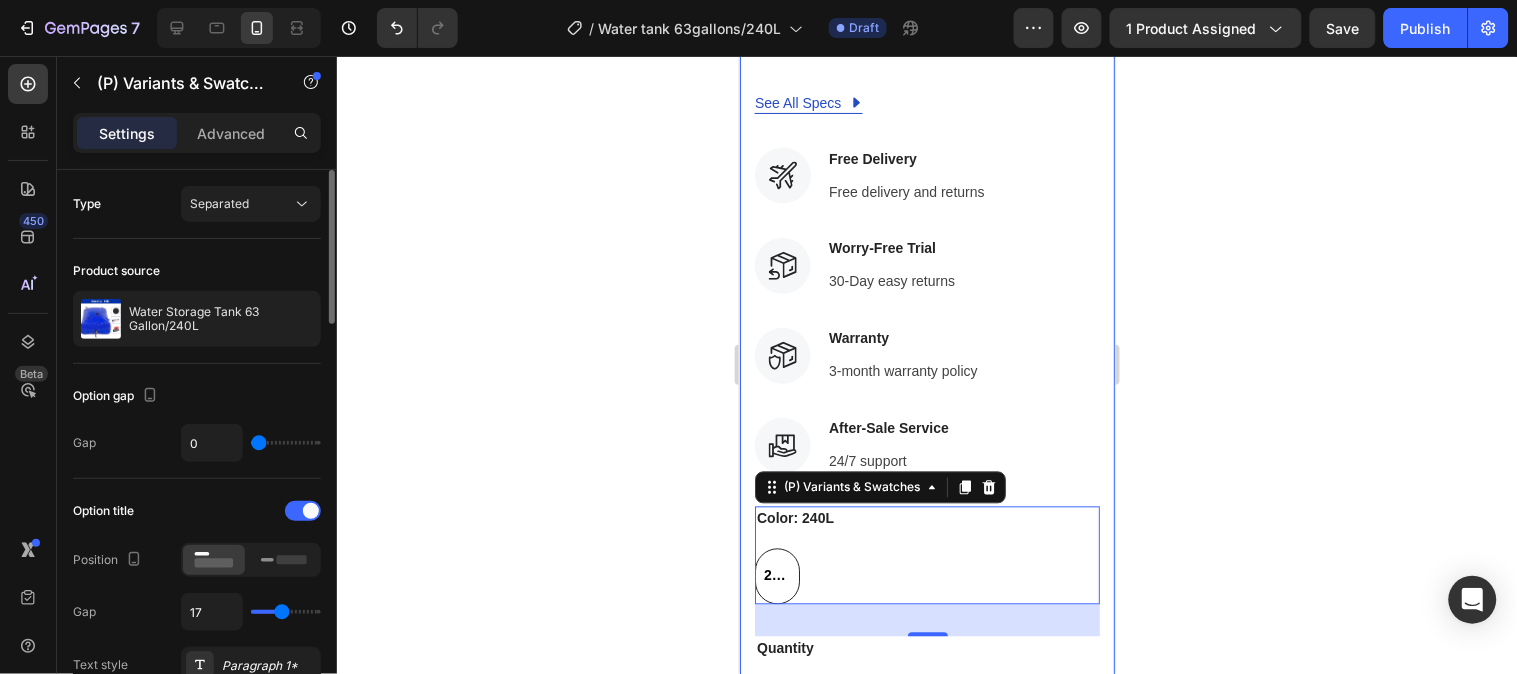 type on "23" 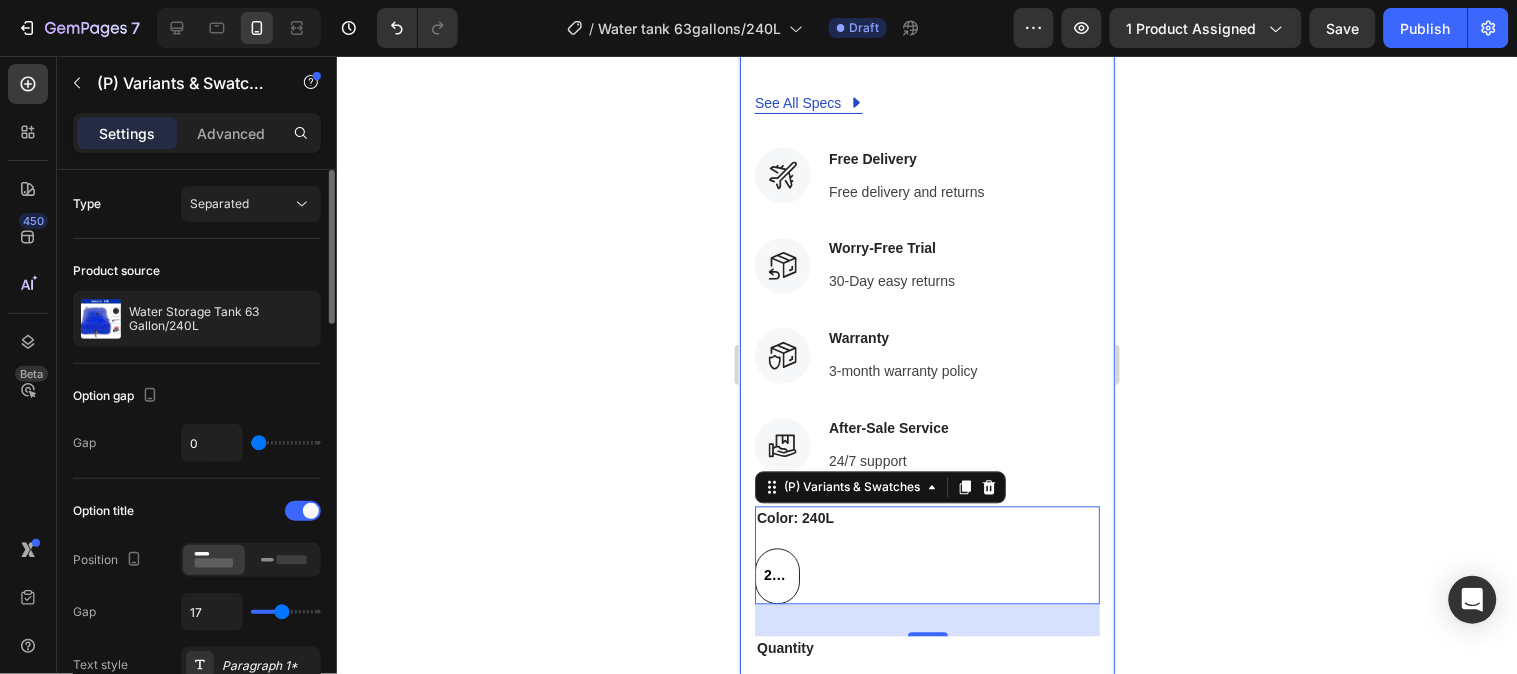 type on "23" 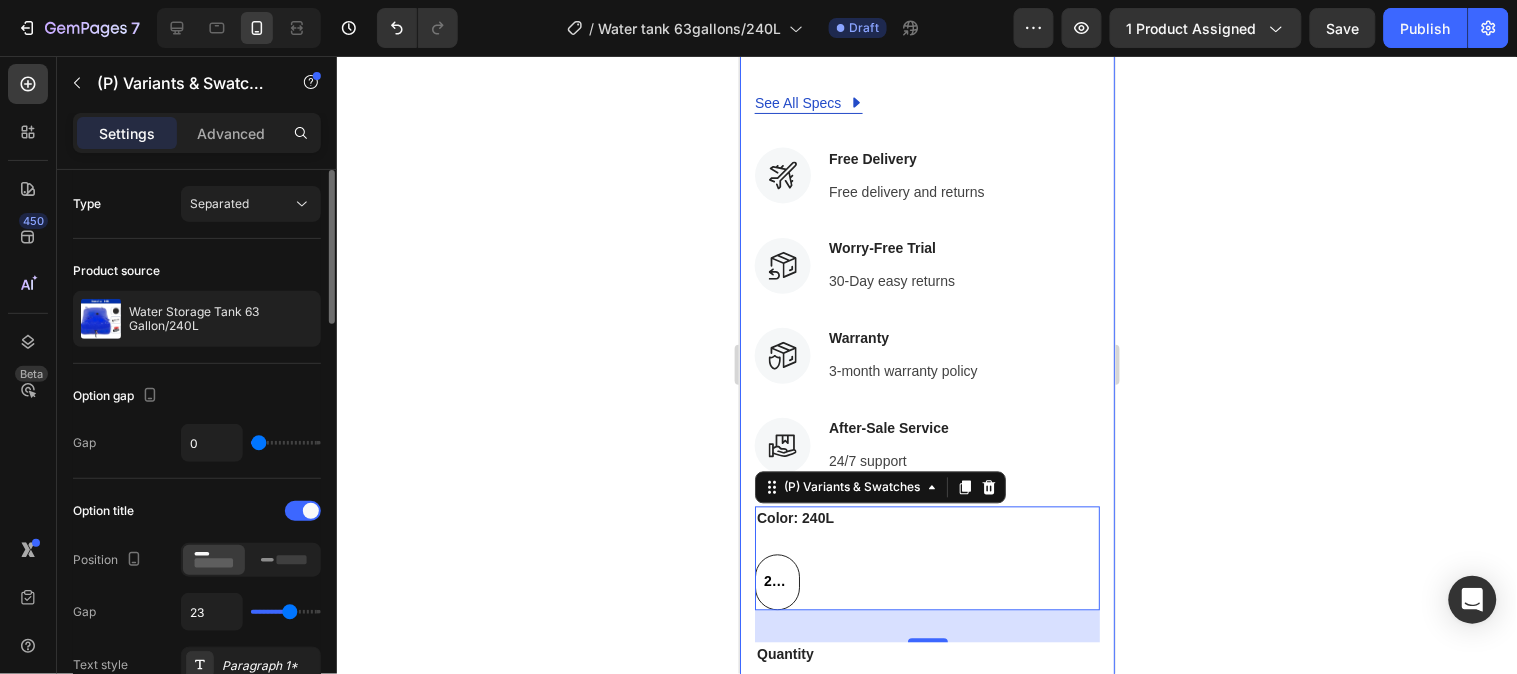 type on "24" 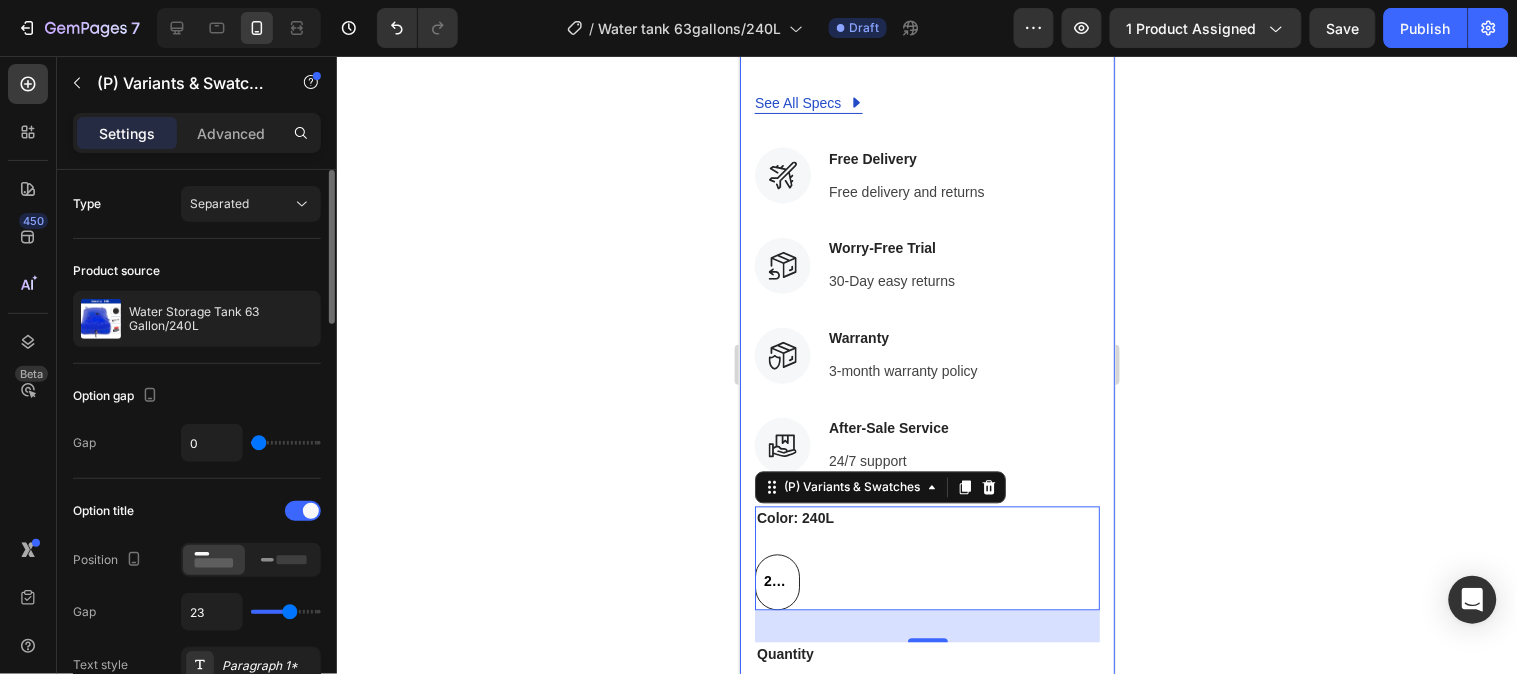 type on "24" 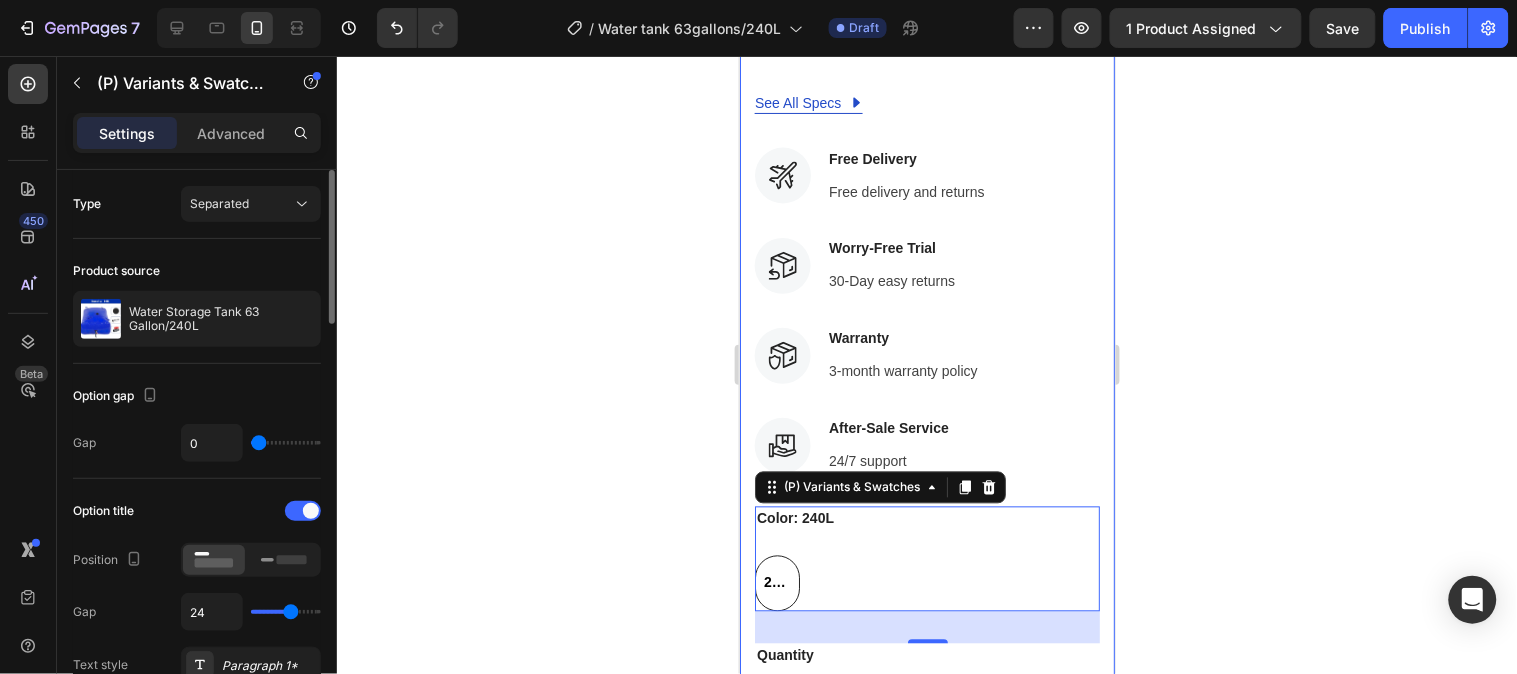 type on "23" 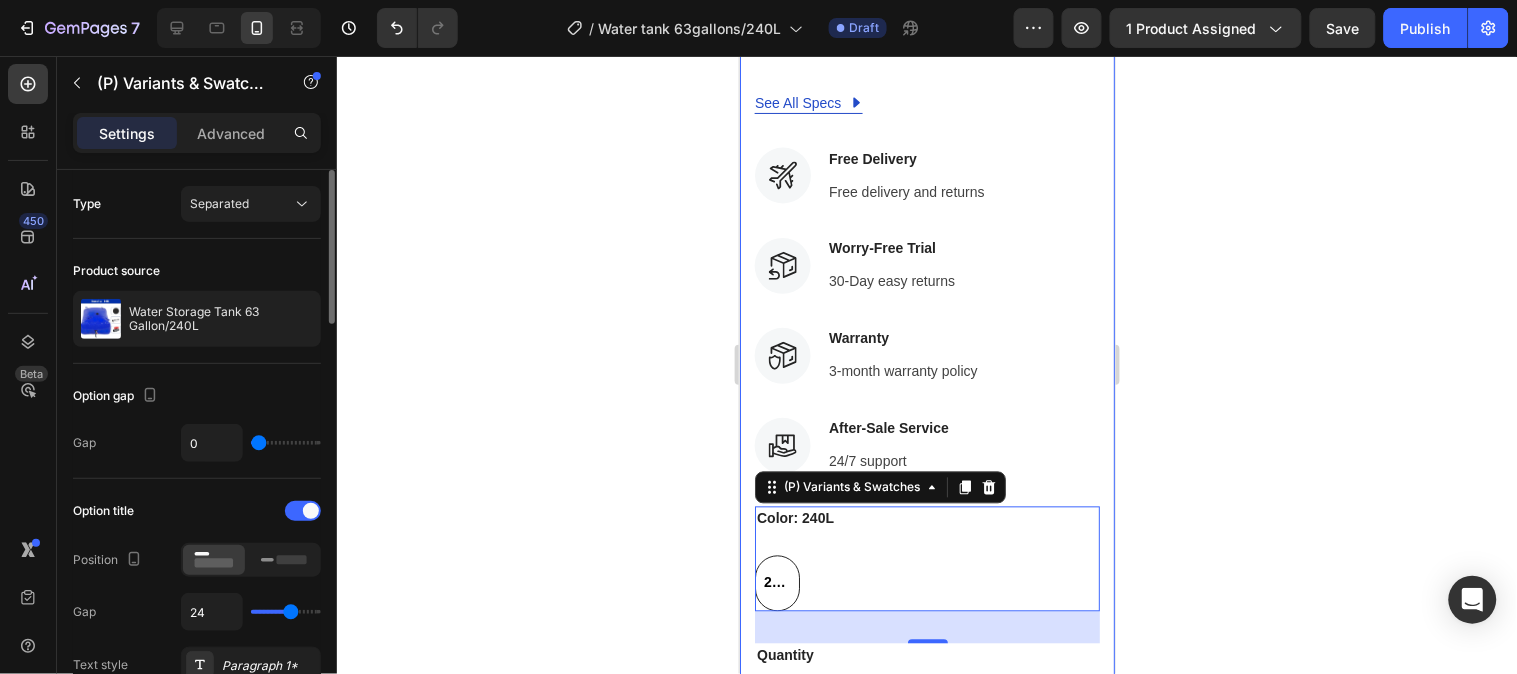 type on "23" 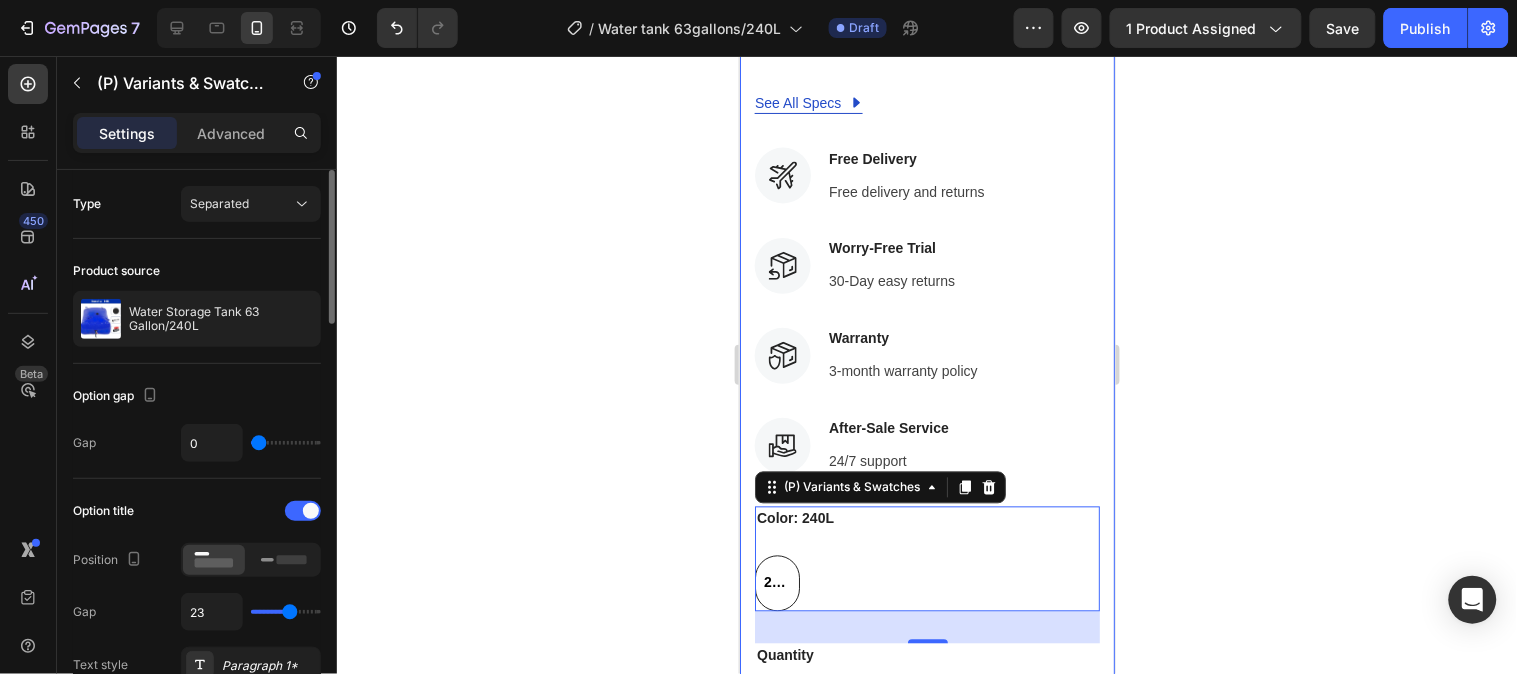type on "21" 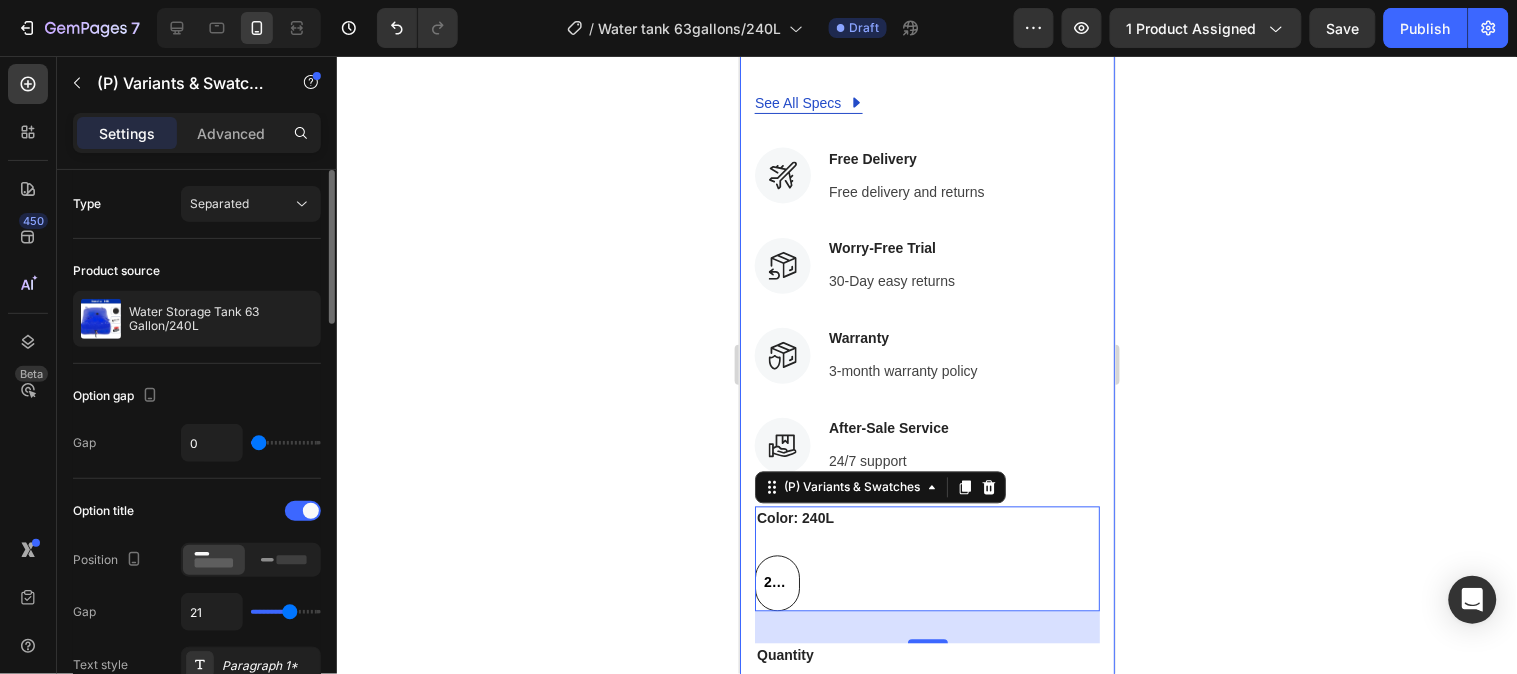 type on "21" 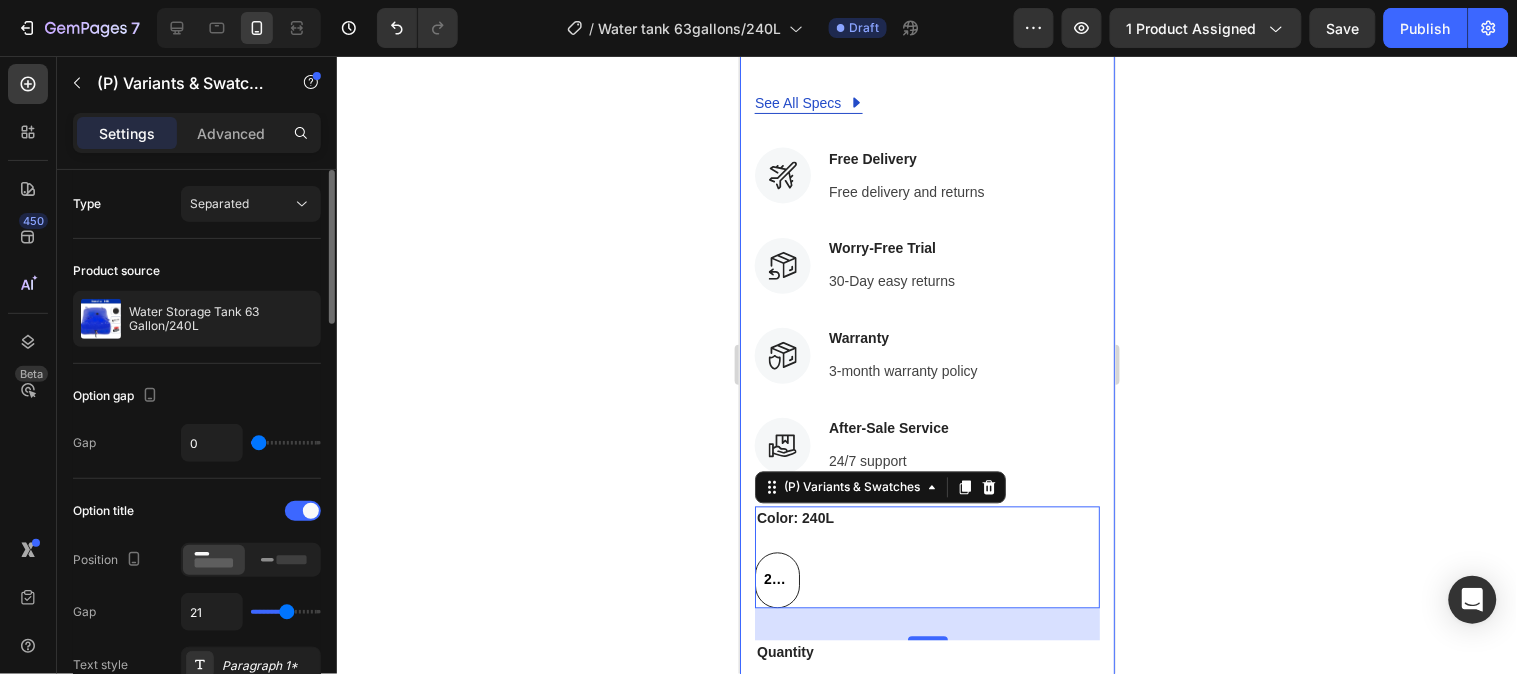 type on "19" 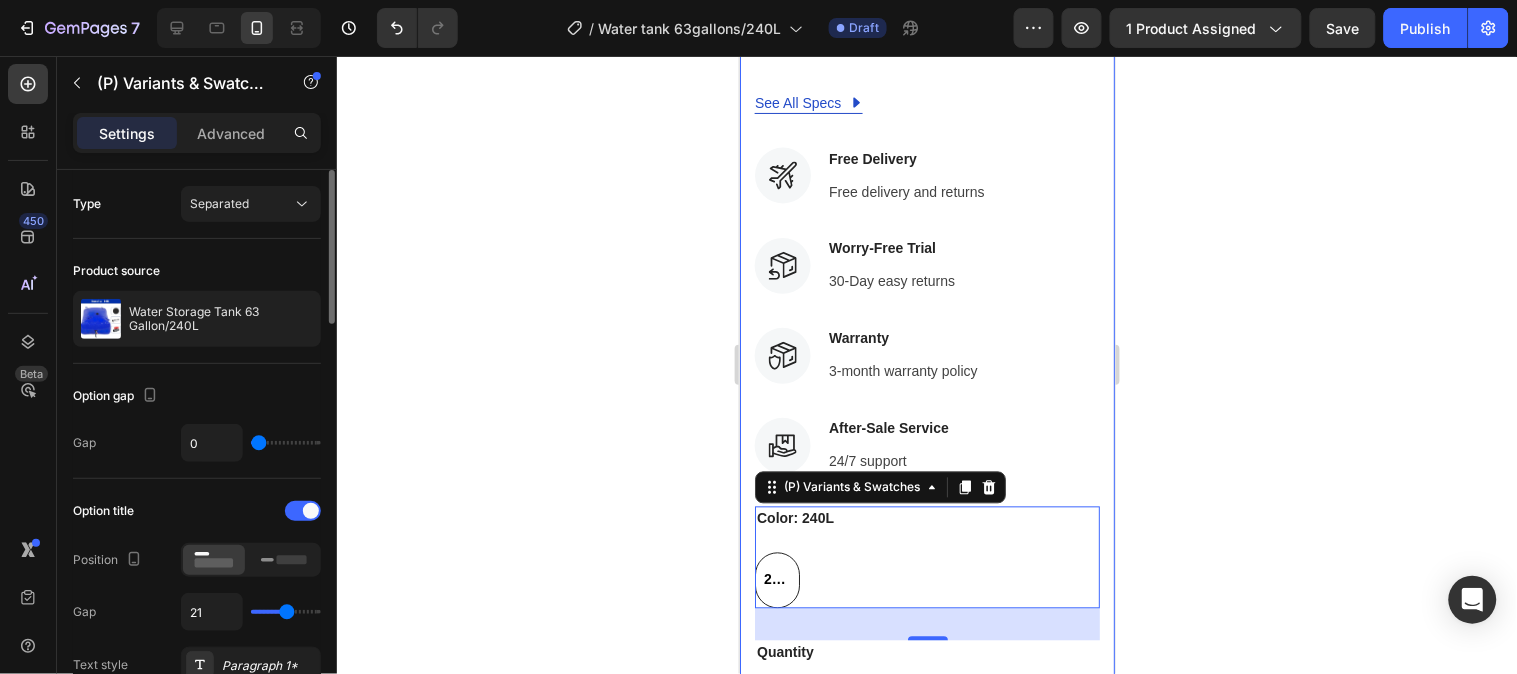 type on "19" 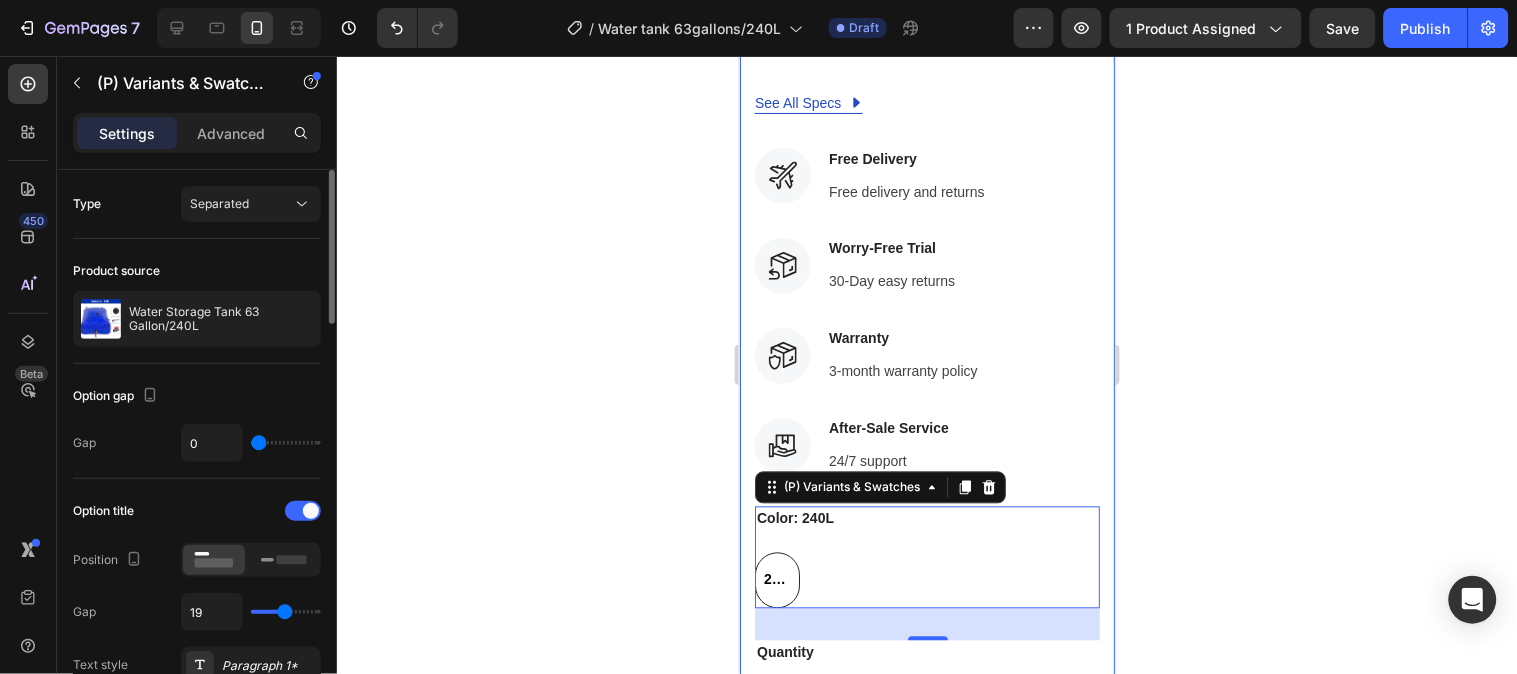 type on "16" 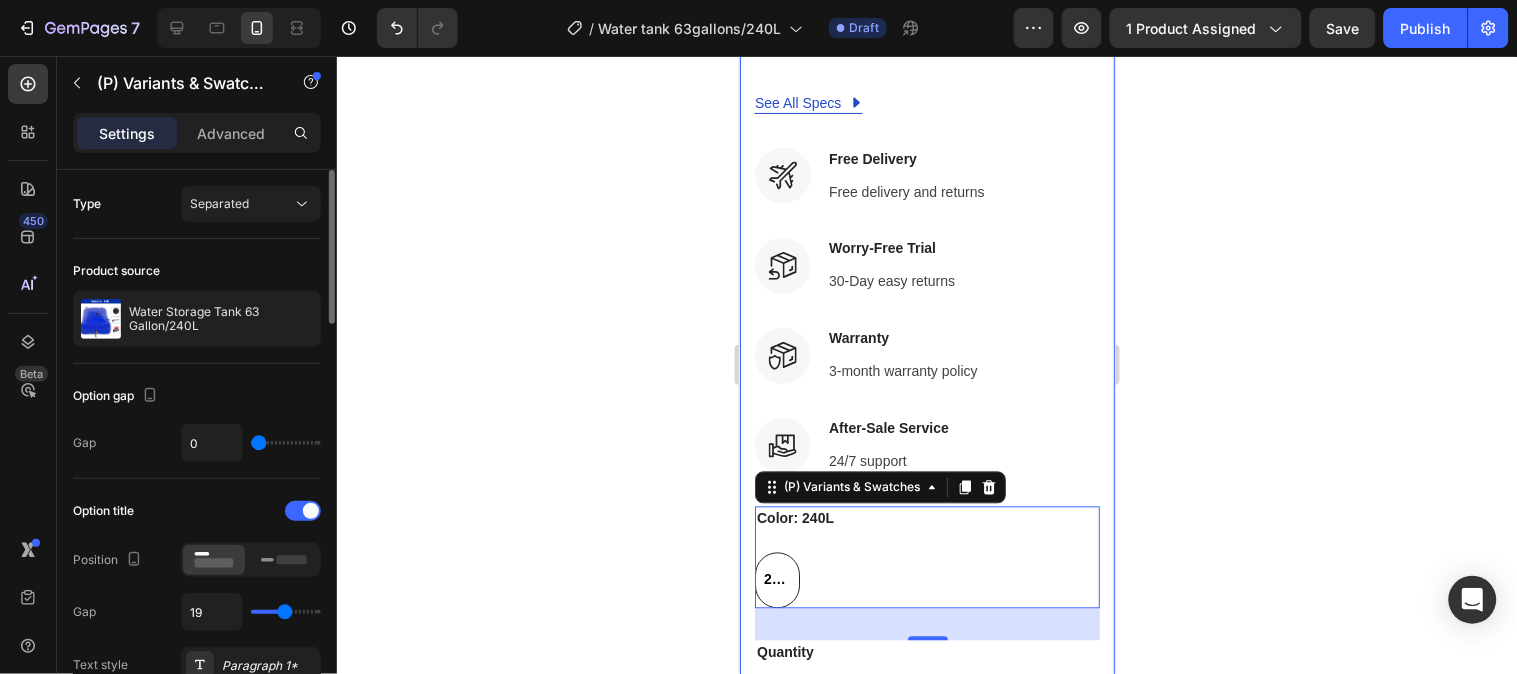 type on "16" 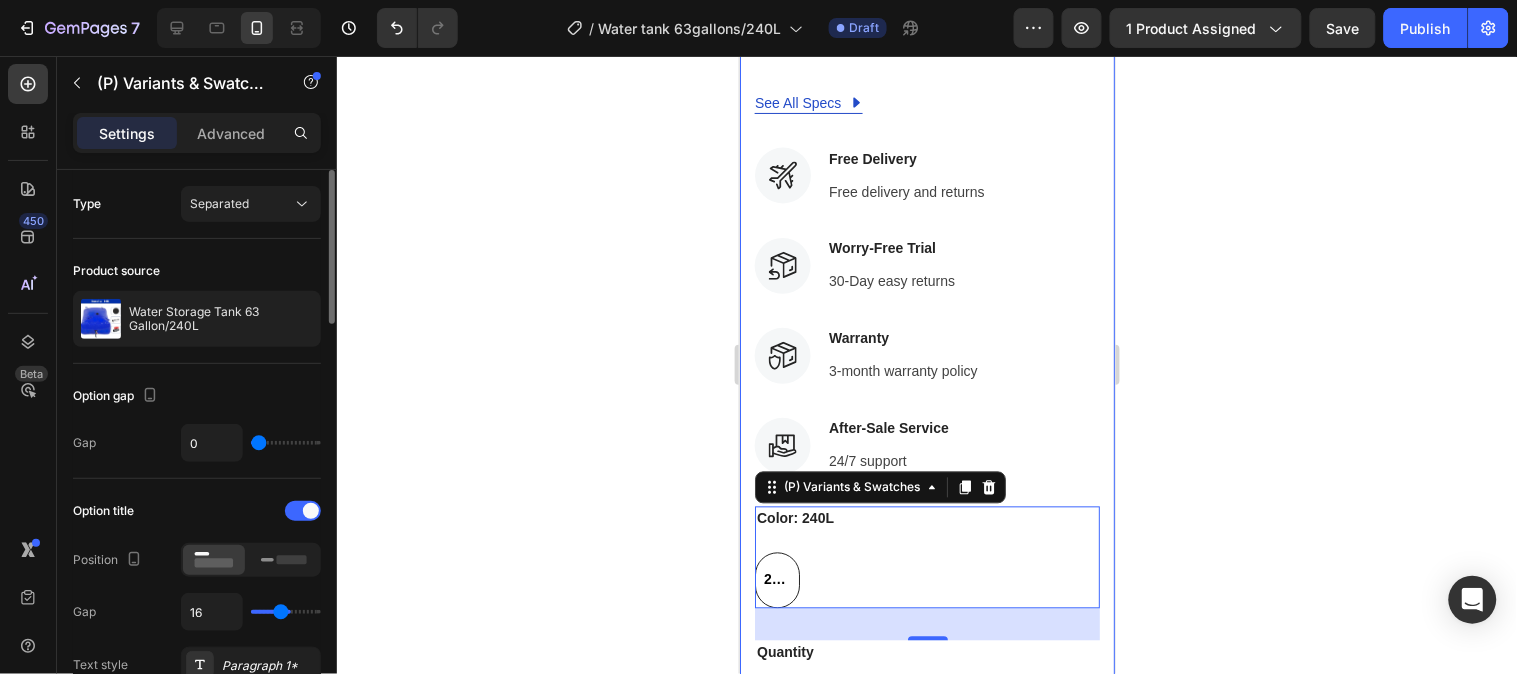 type on "15" 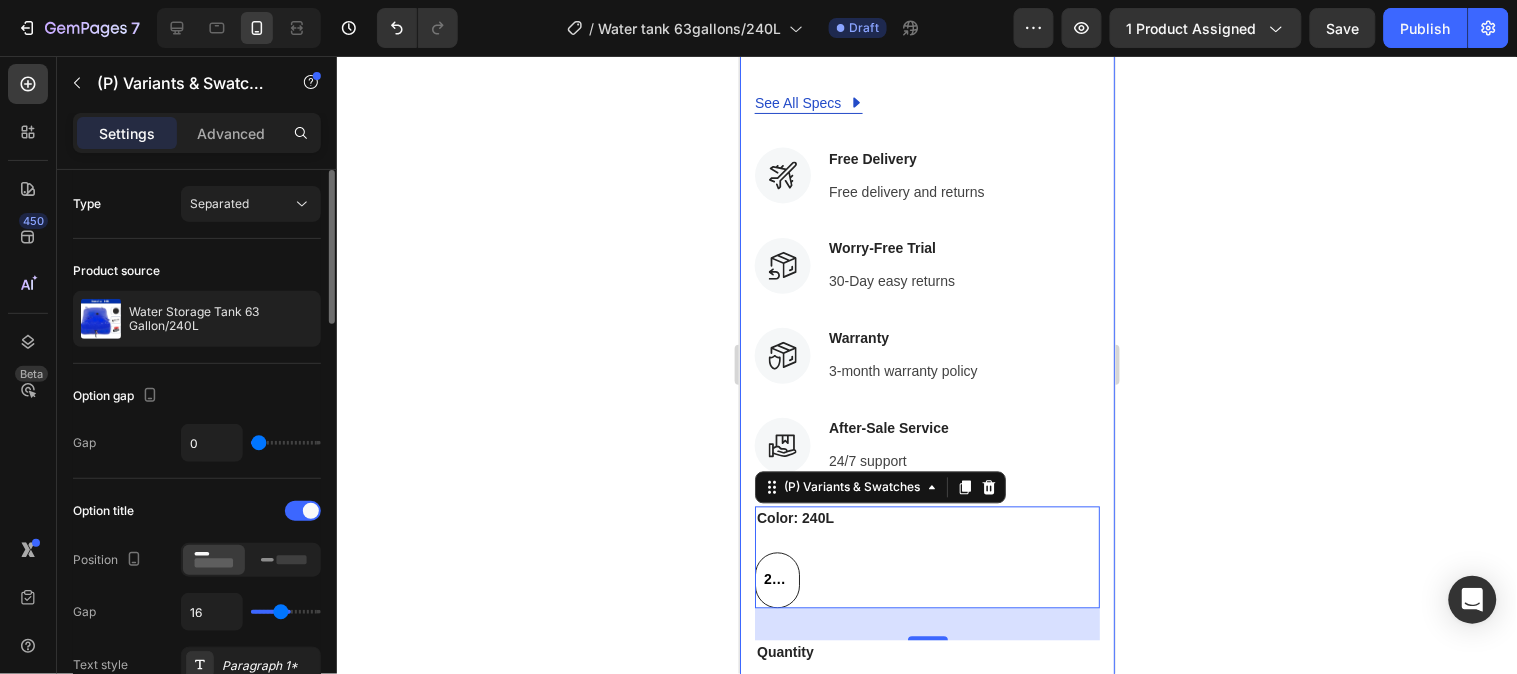type on "15" 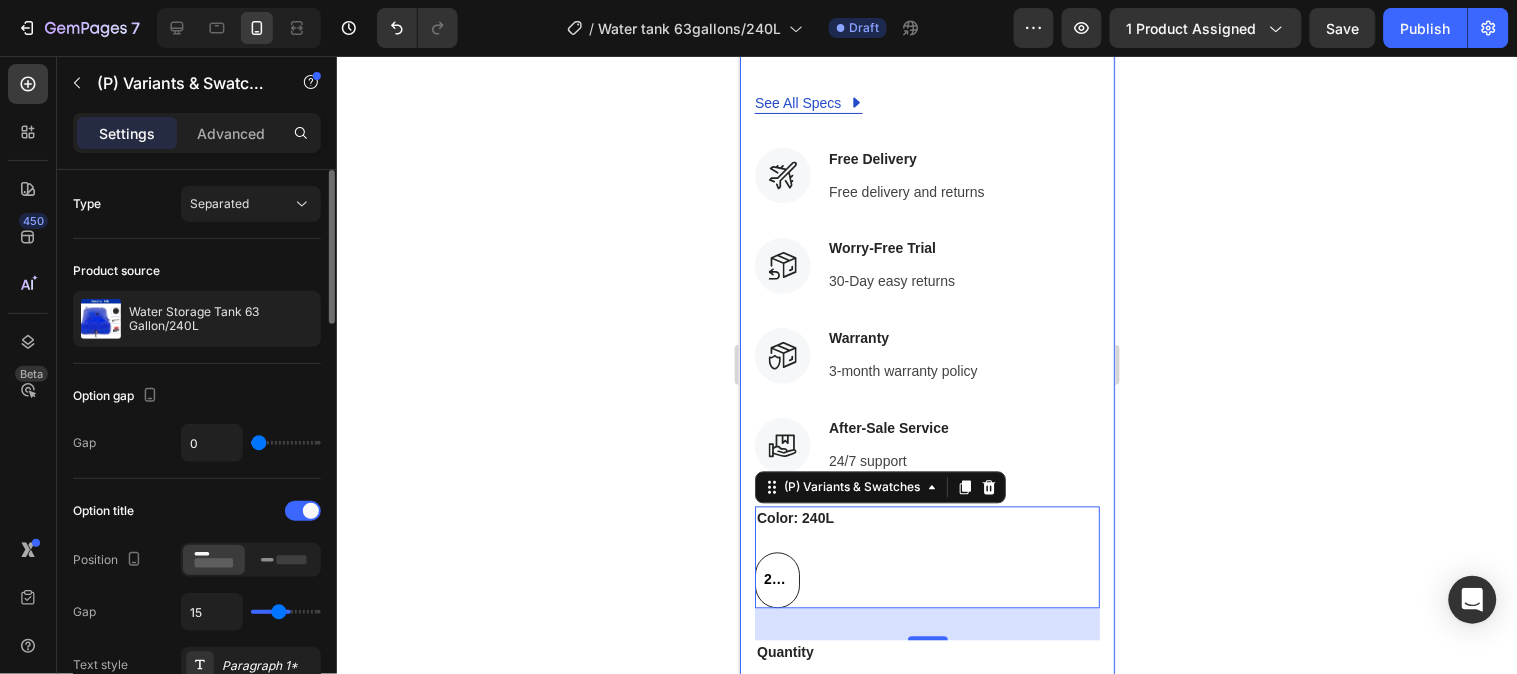 type on "14" 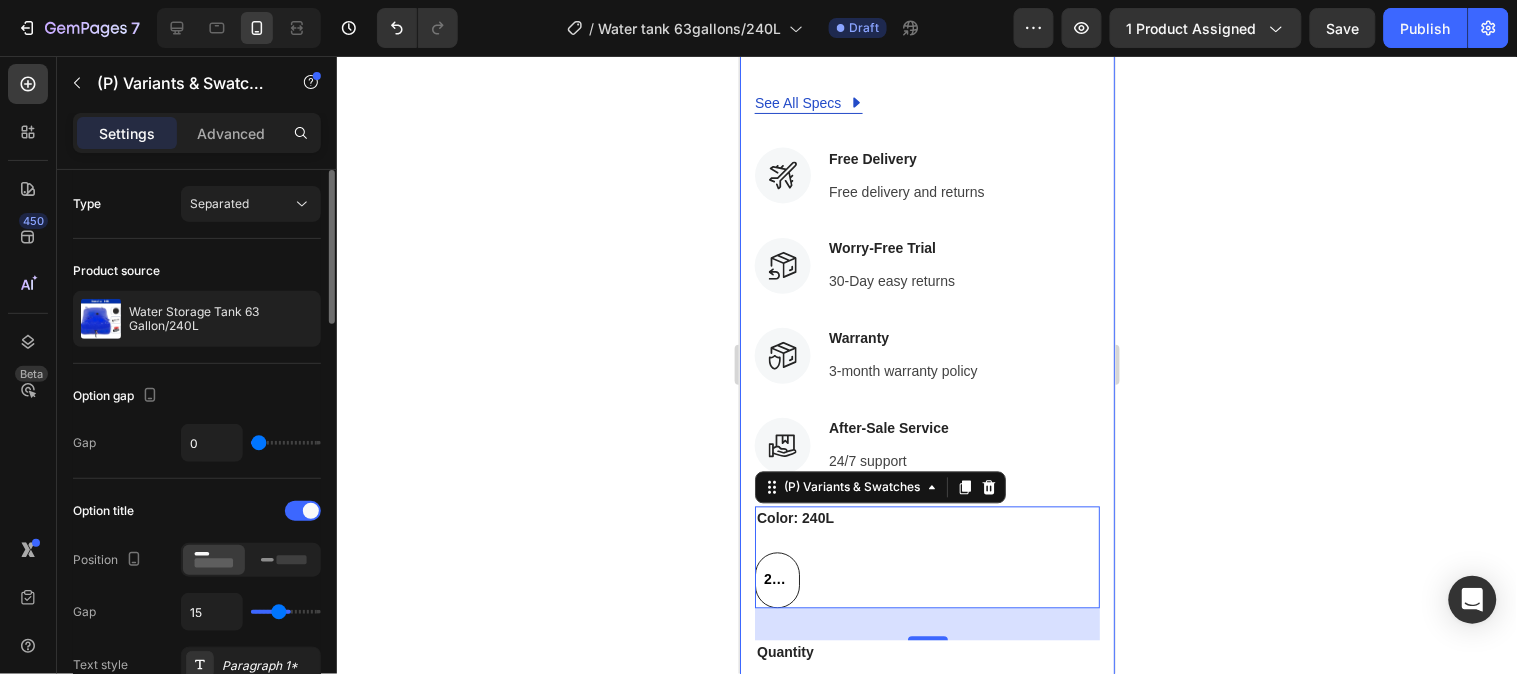type on "14" 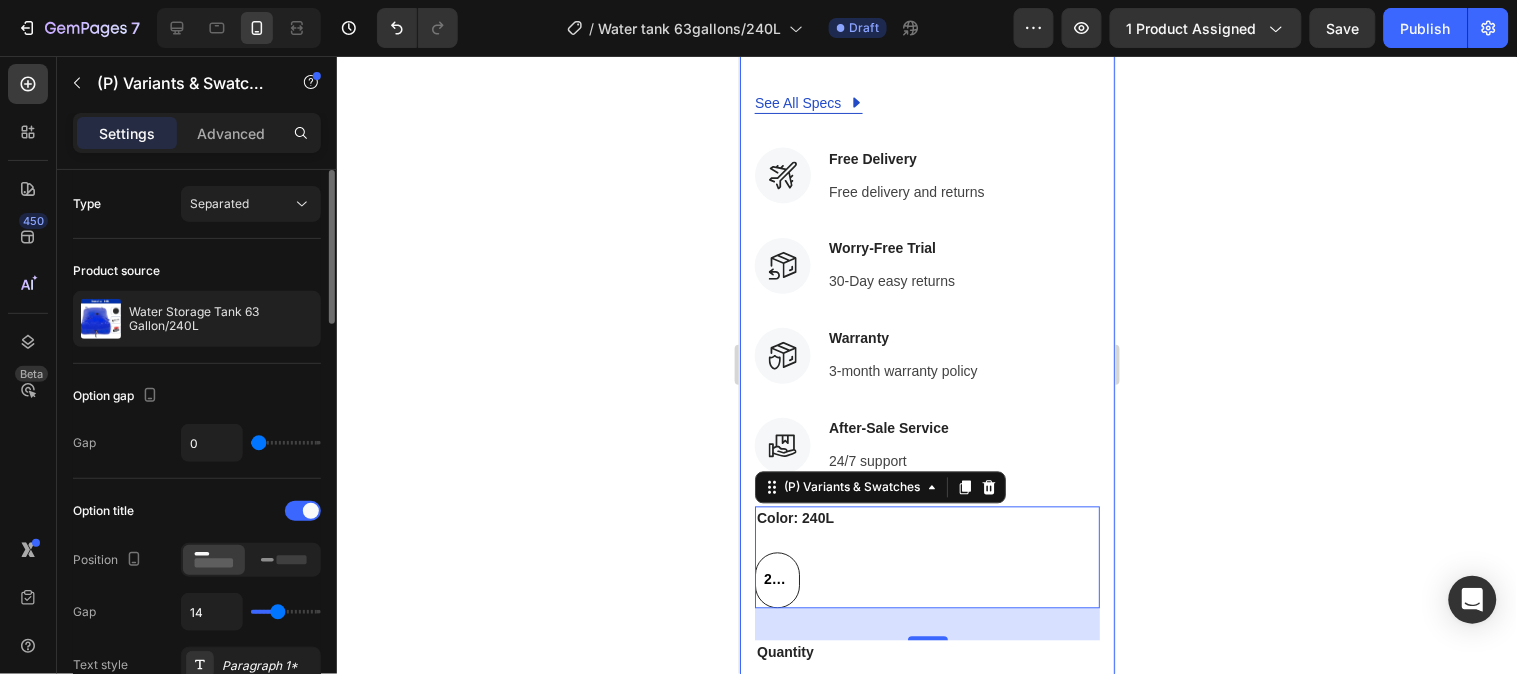type on "13" 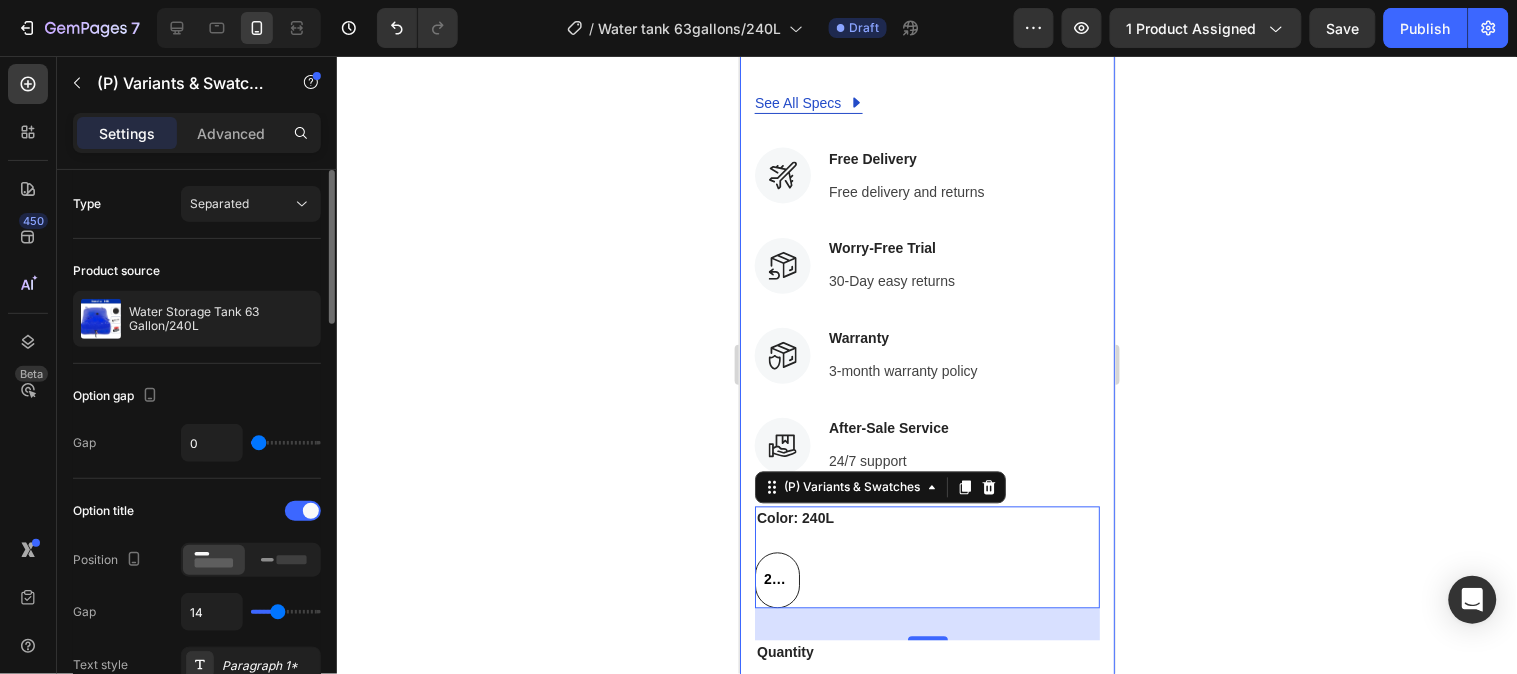 type on "13" 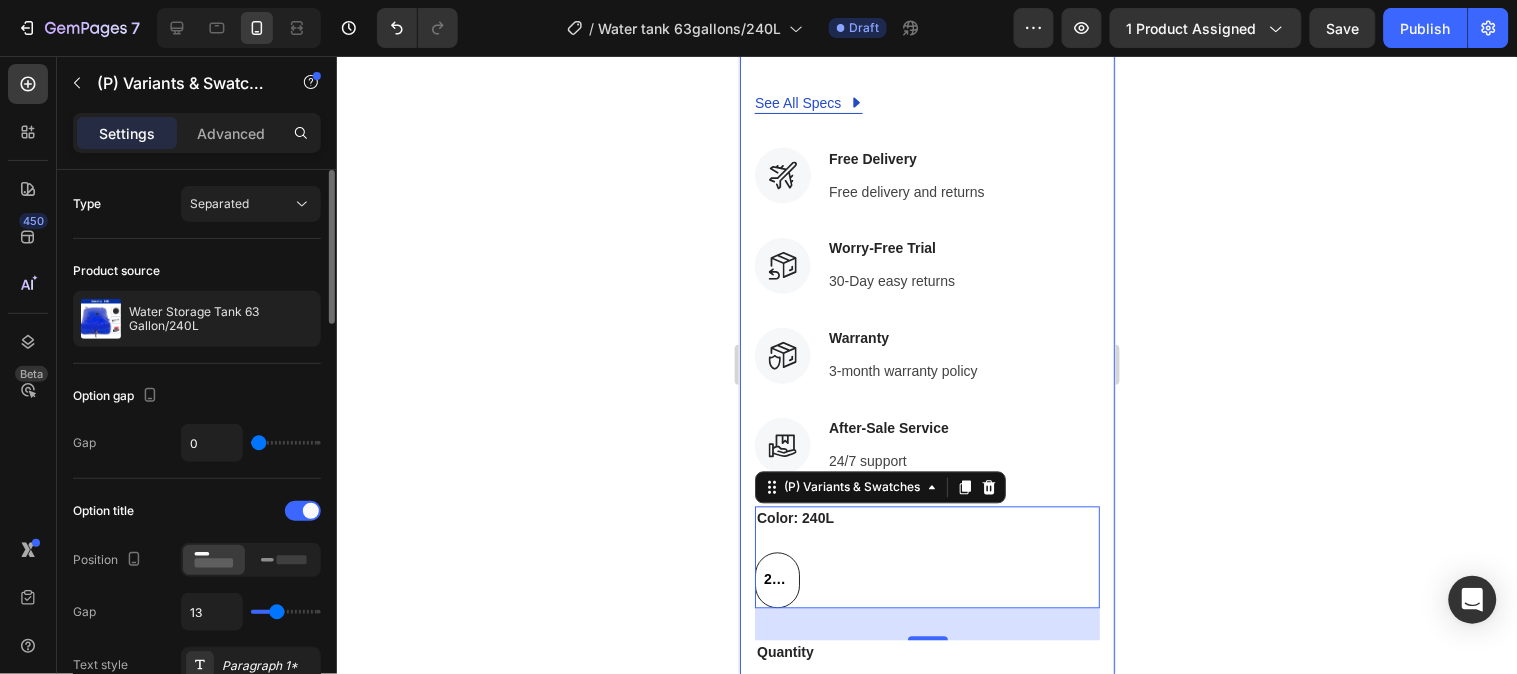 type on "11" 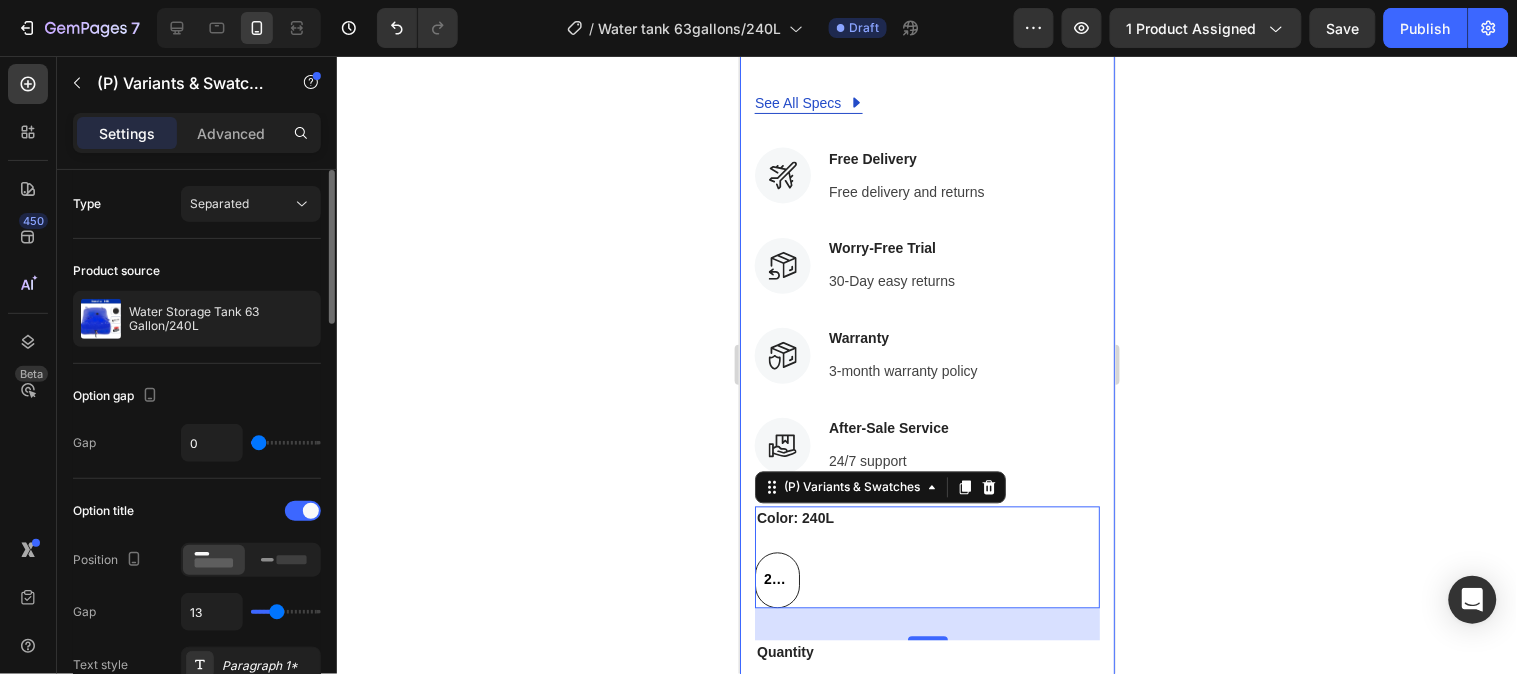type on "11" 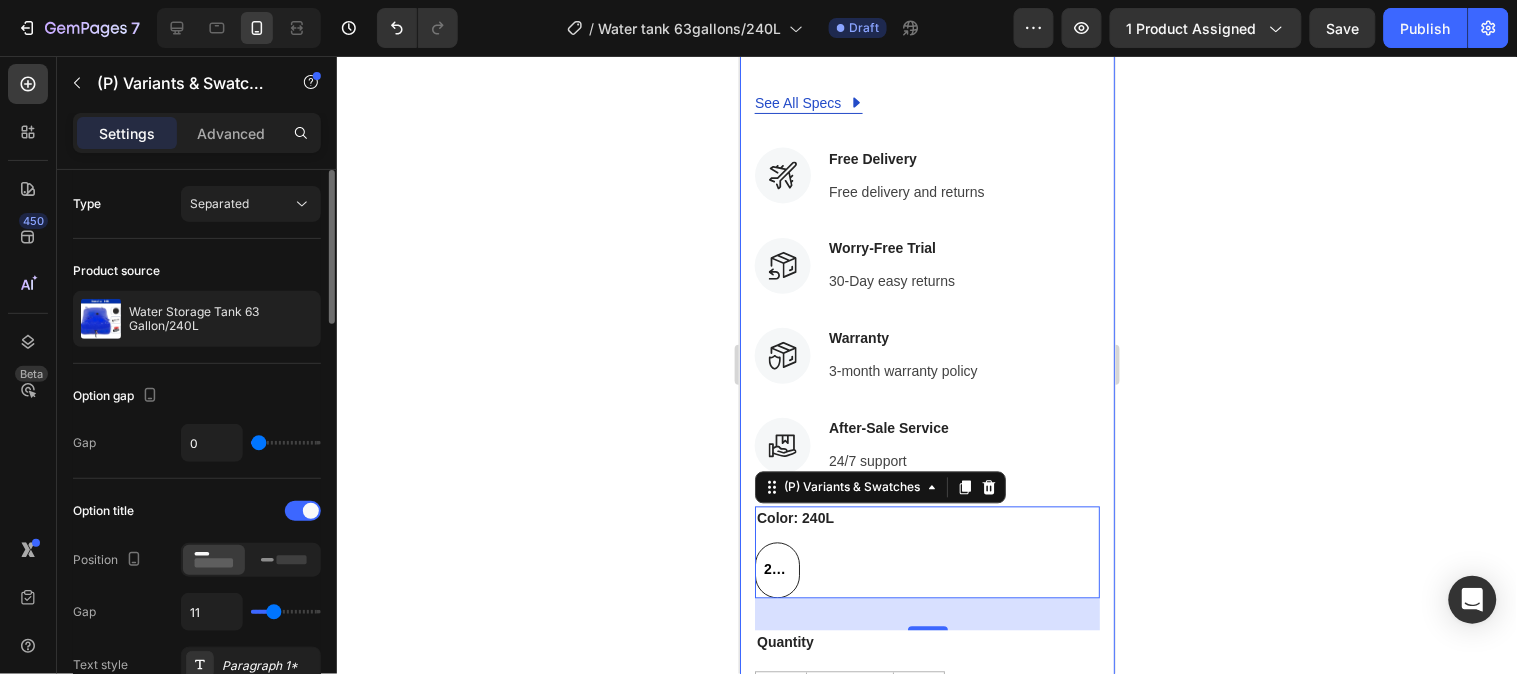type on "10" 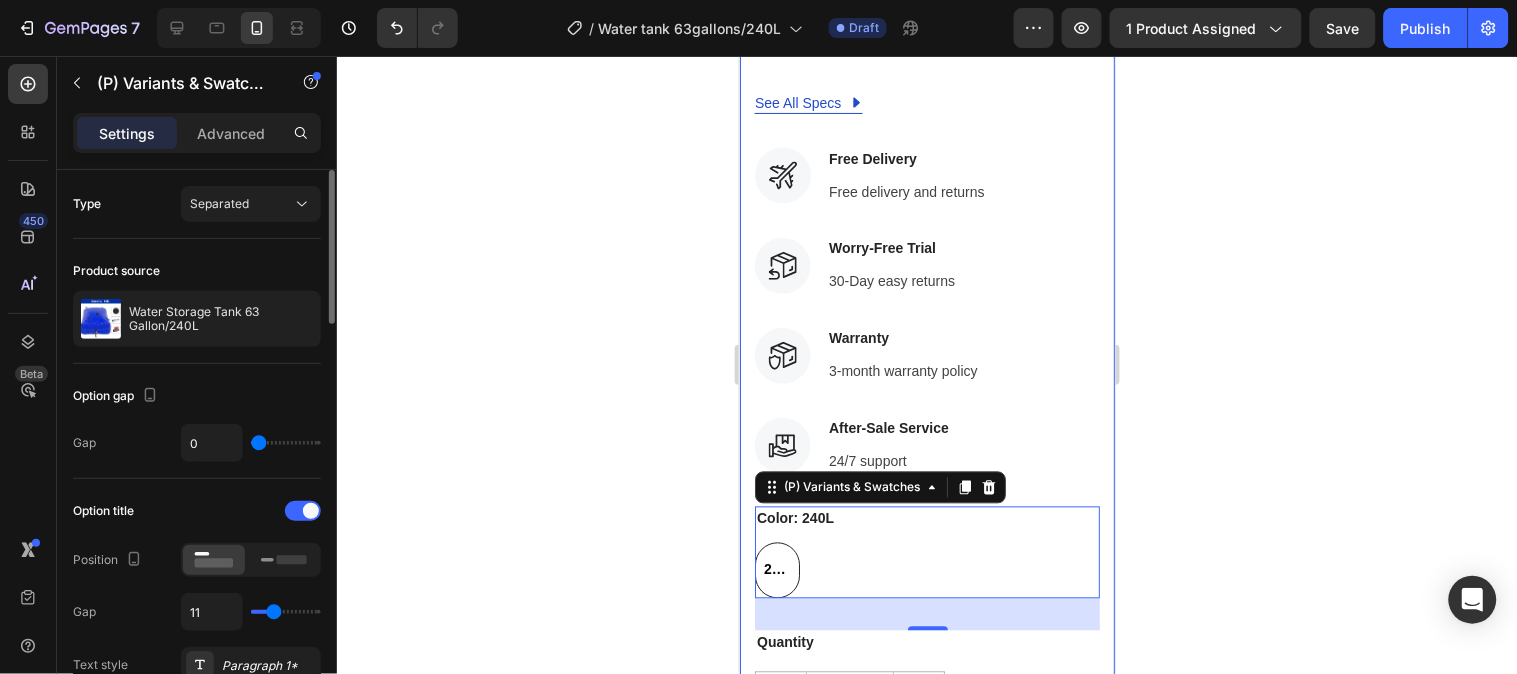 type on "10" 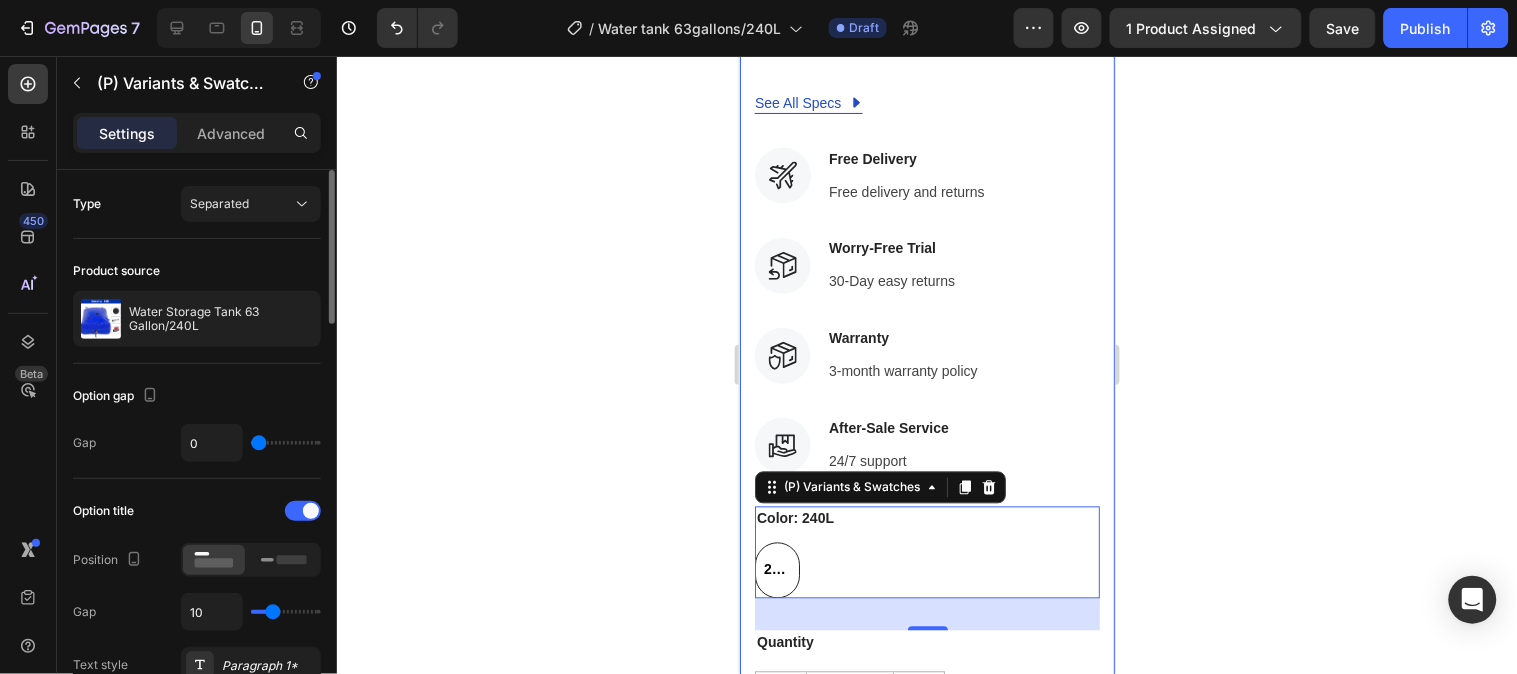 type on "9" 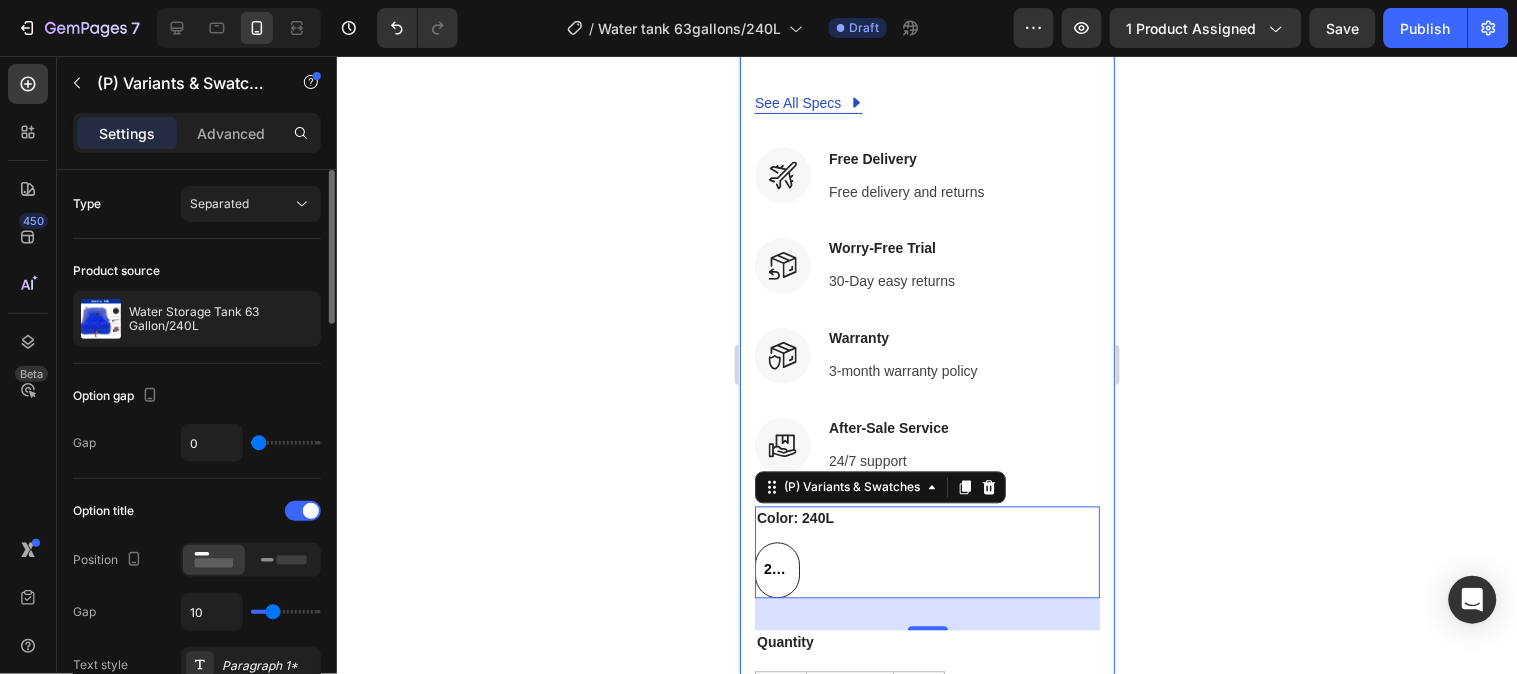 type on "9" 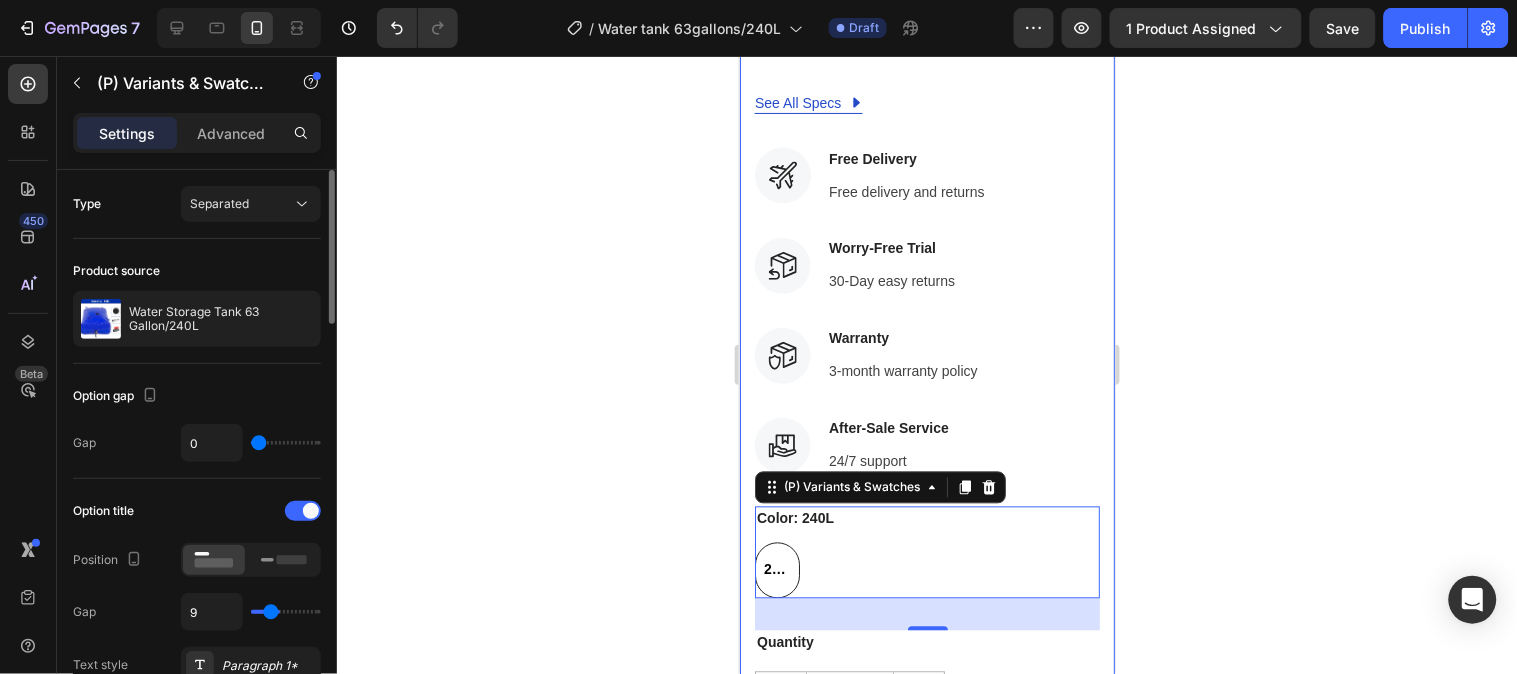 type on "8" 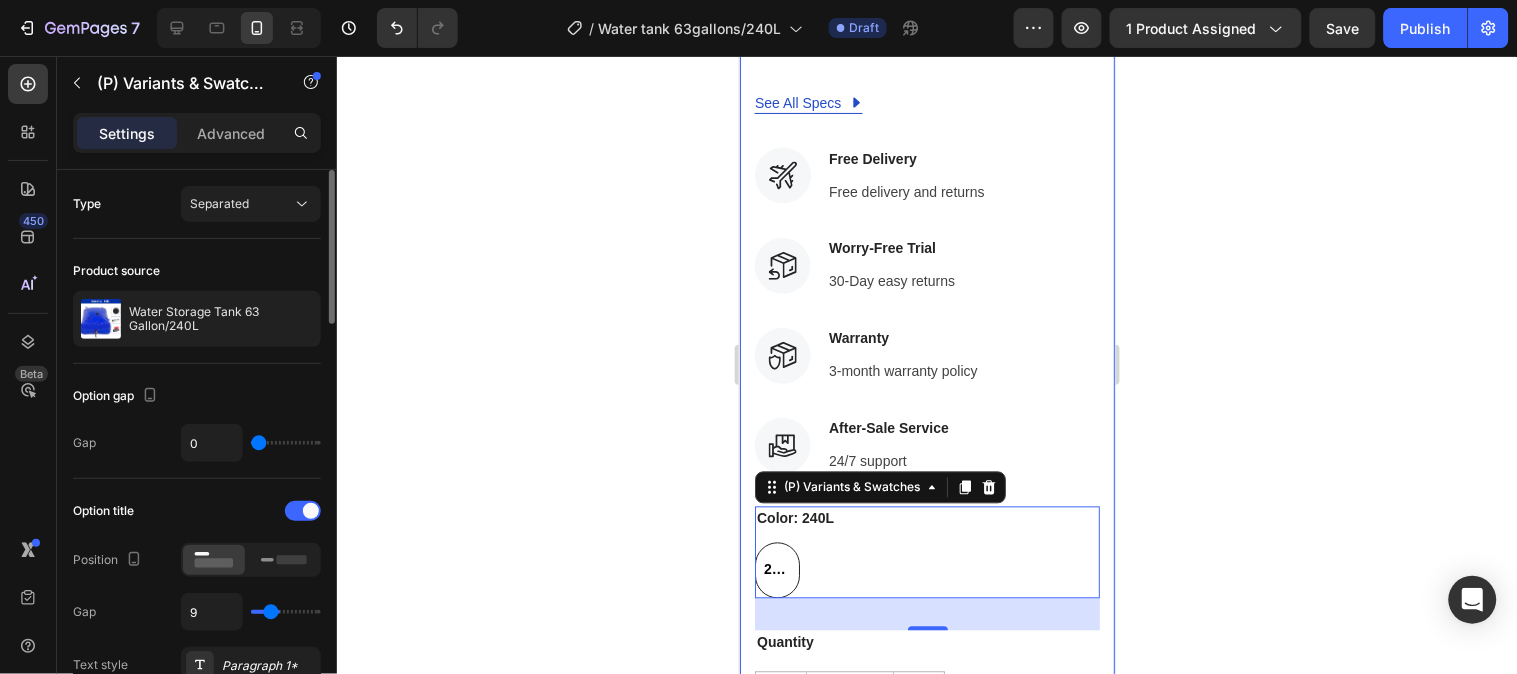 type on "8" 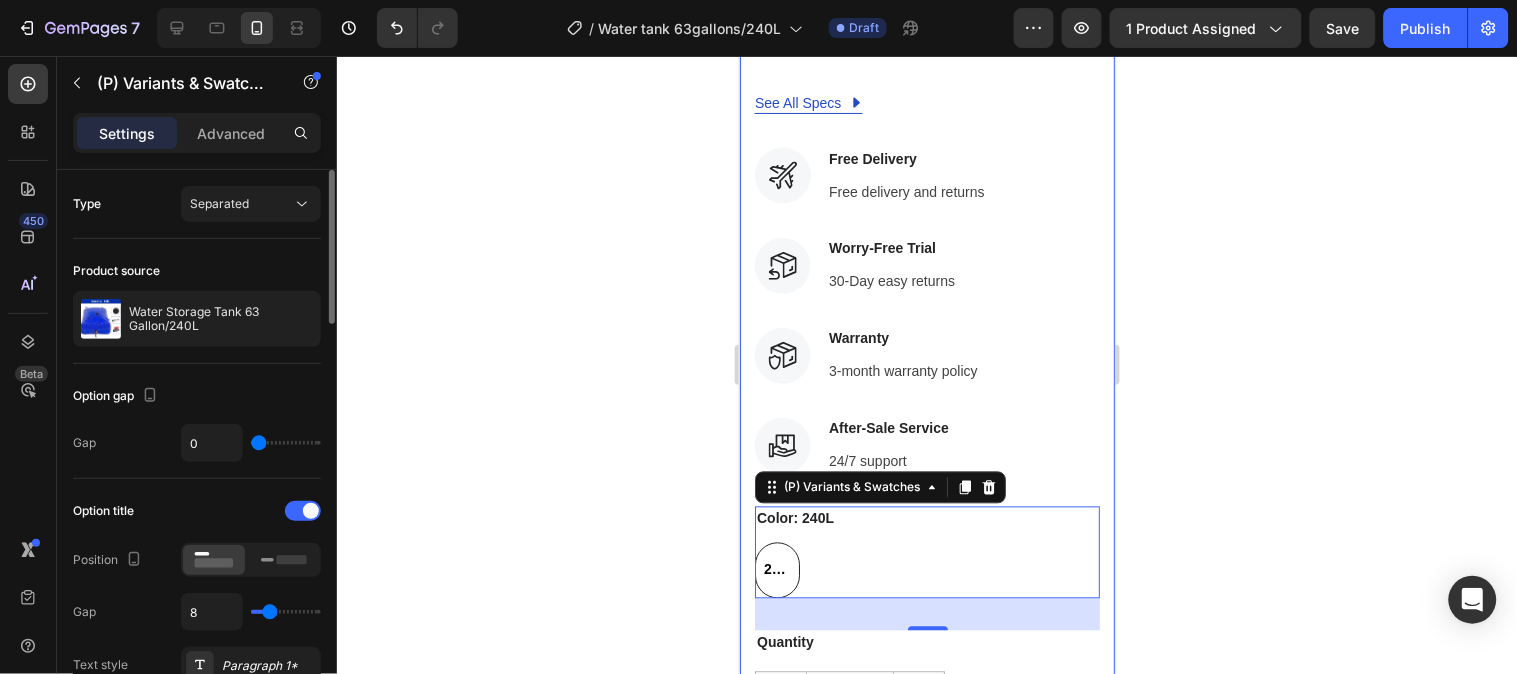 type on "7" 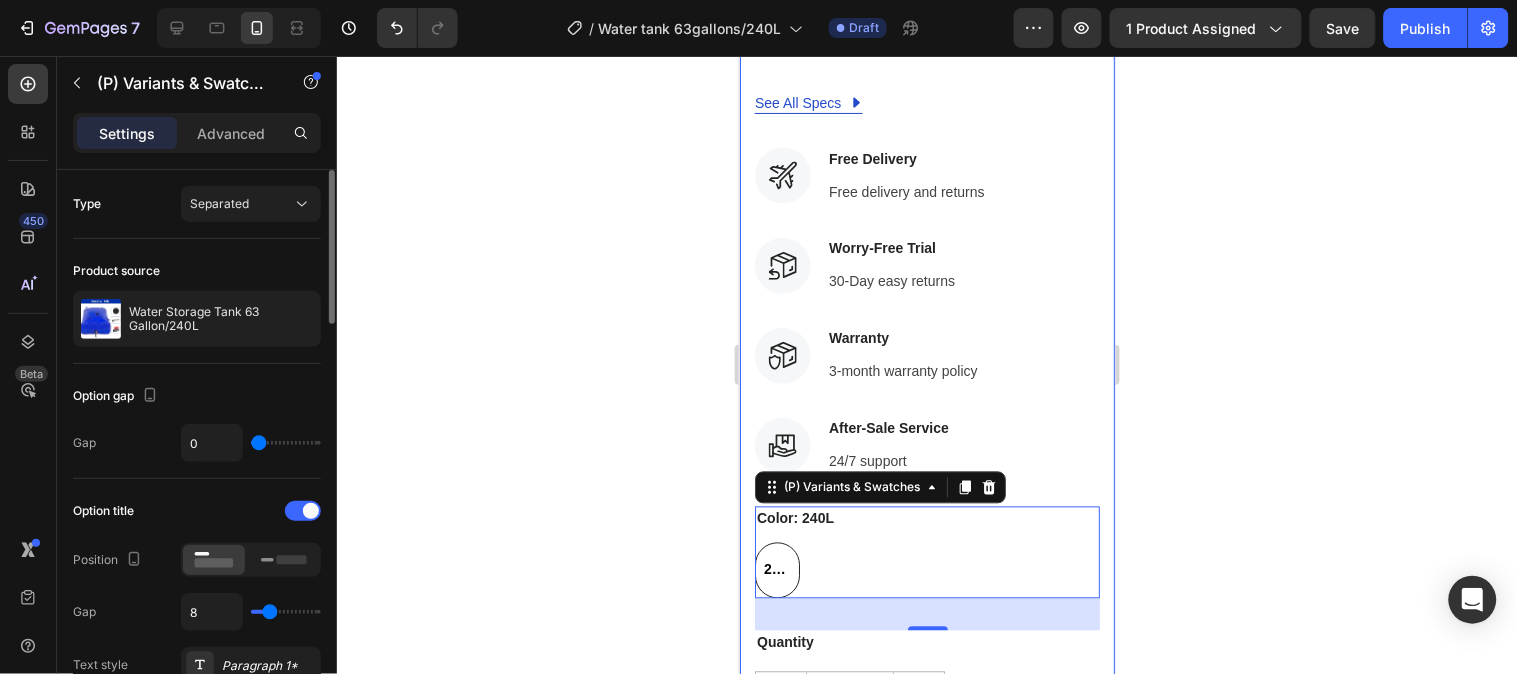 type on "7" 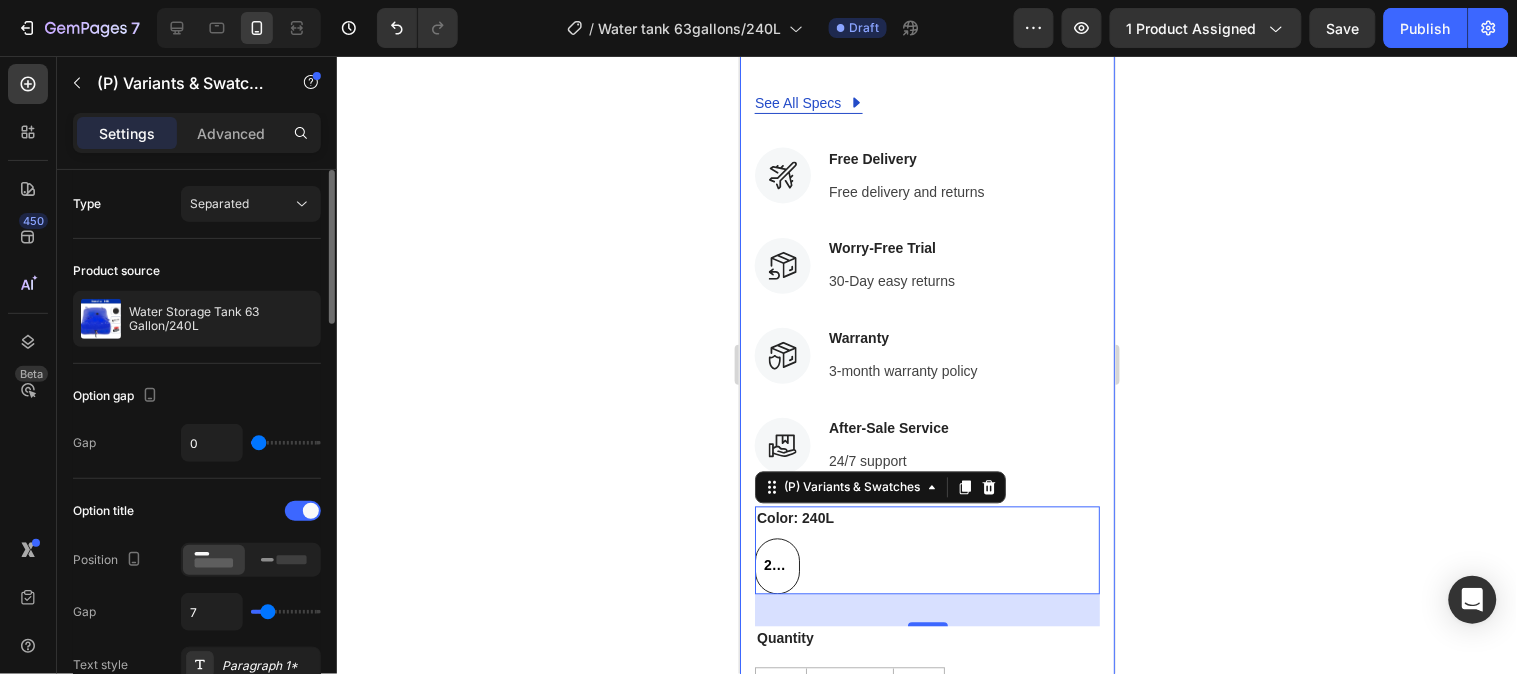 type on "6" 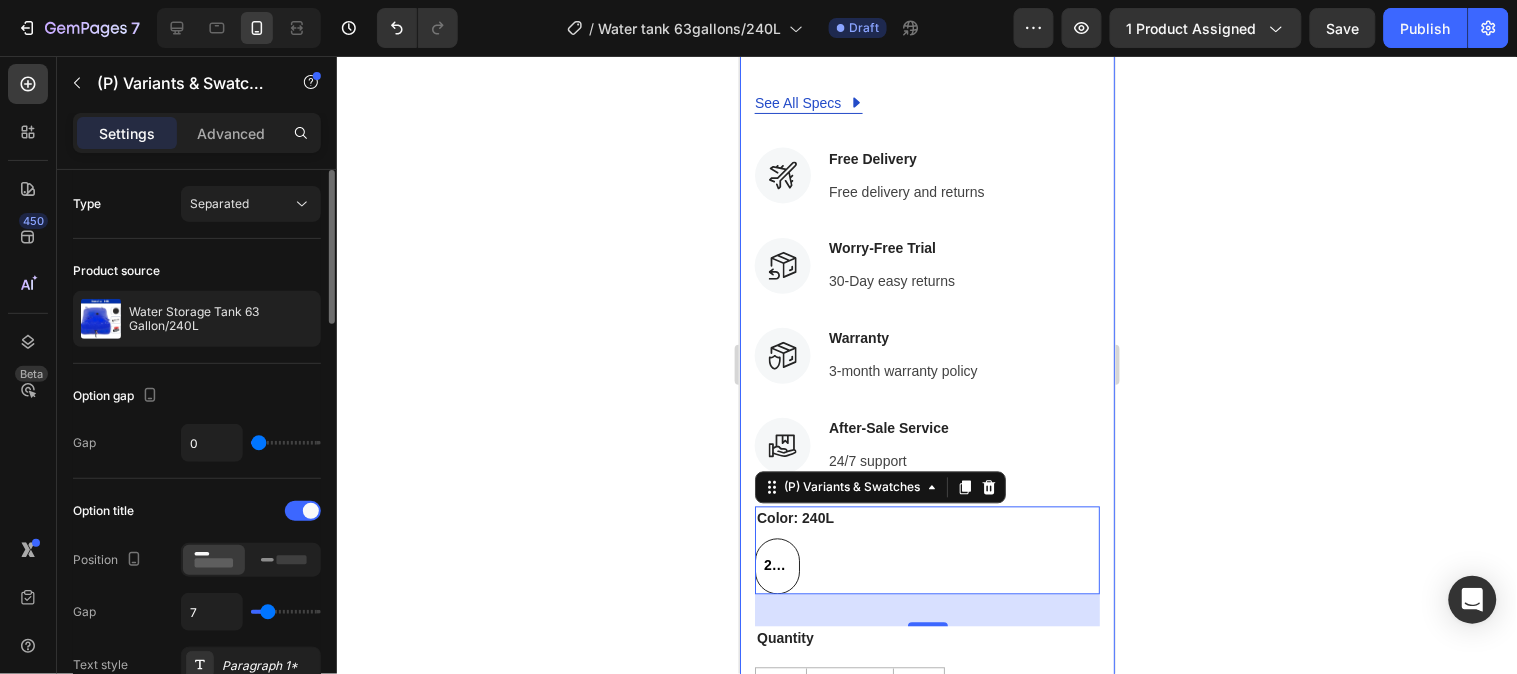 type on "6" 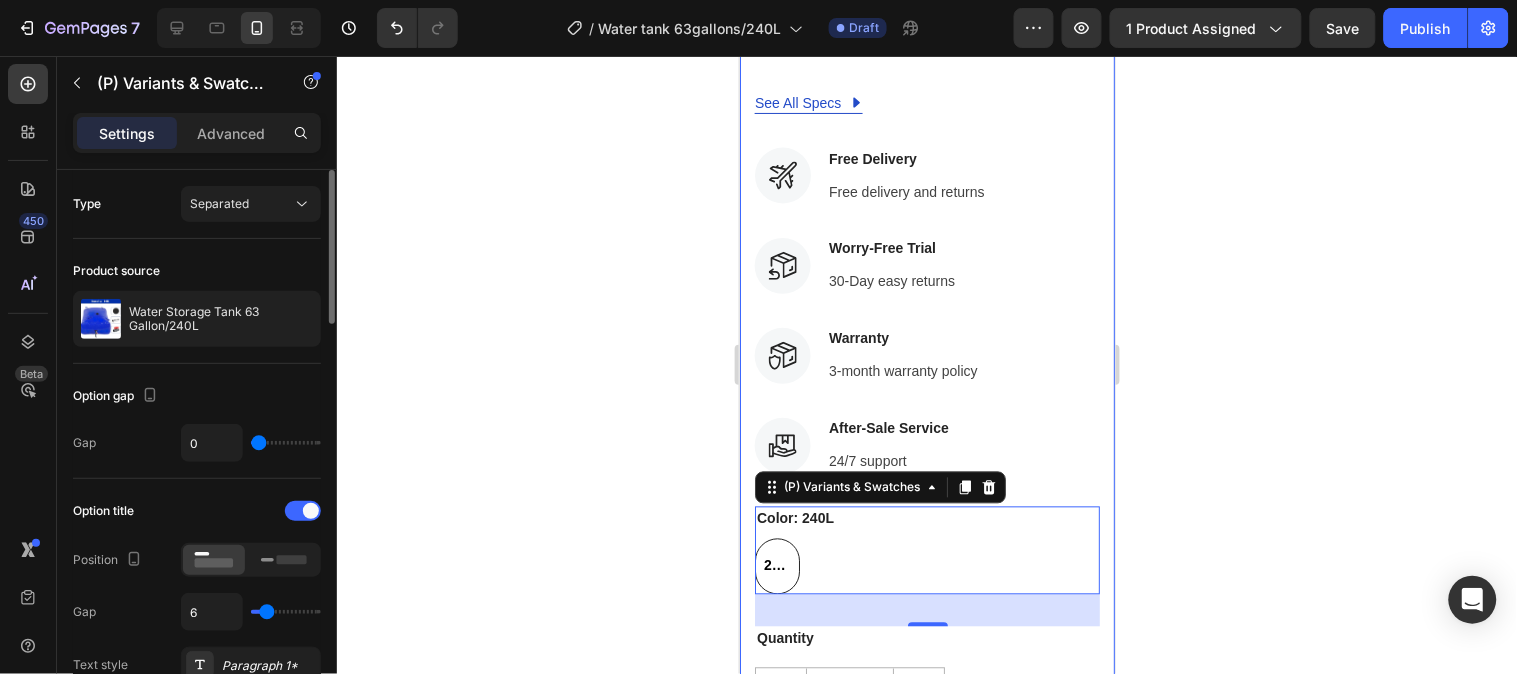 type on "5" 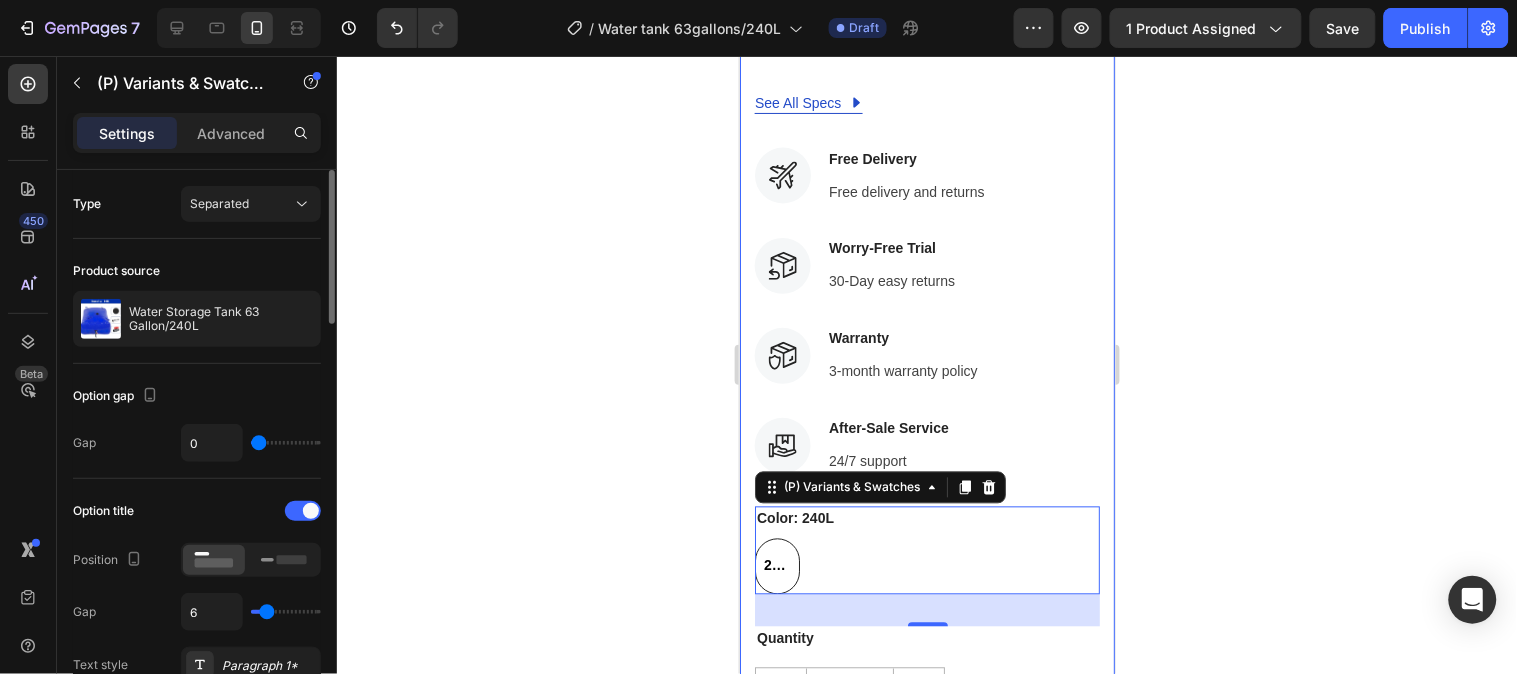 type on "5" 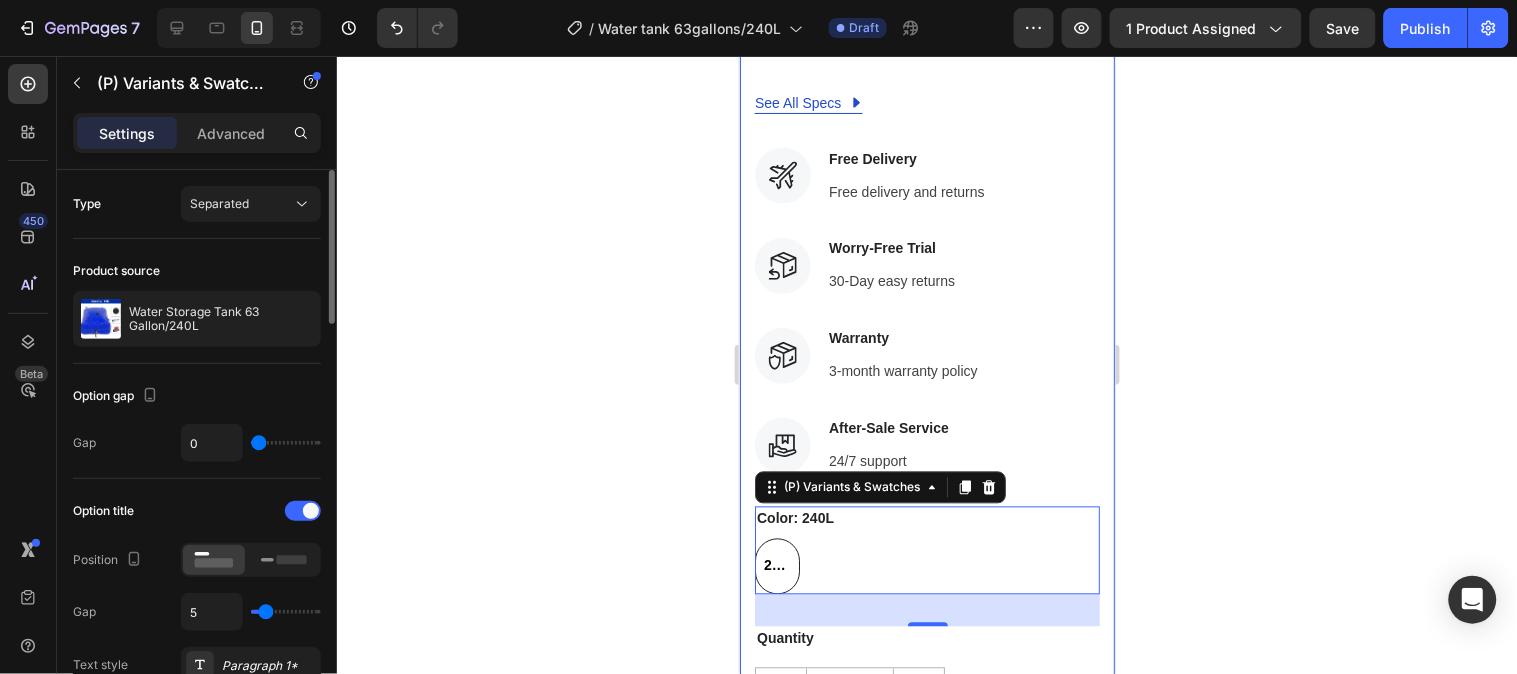 type on "4" 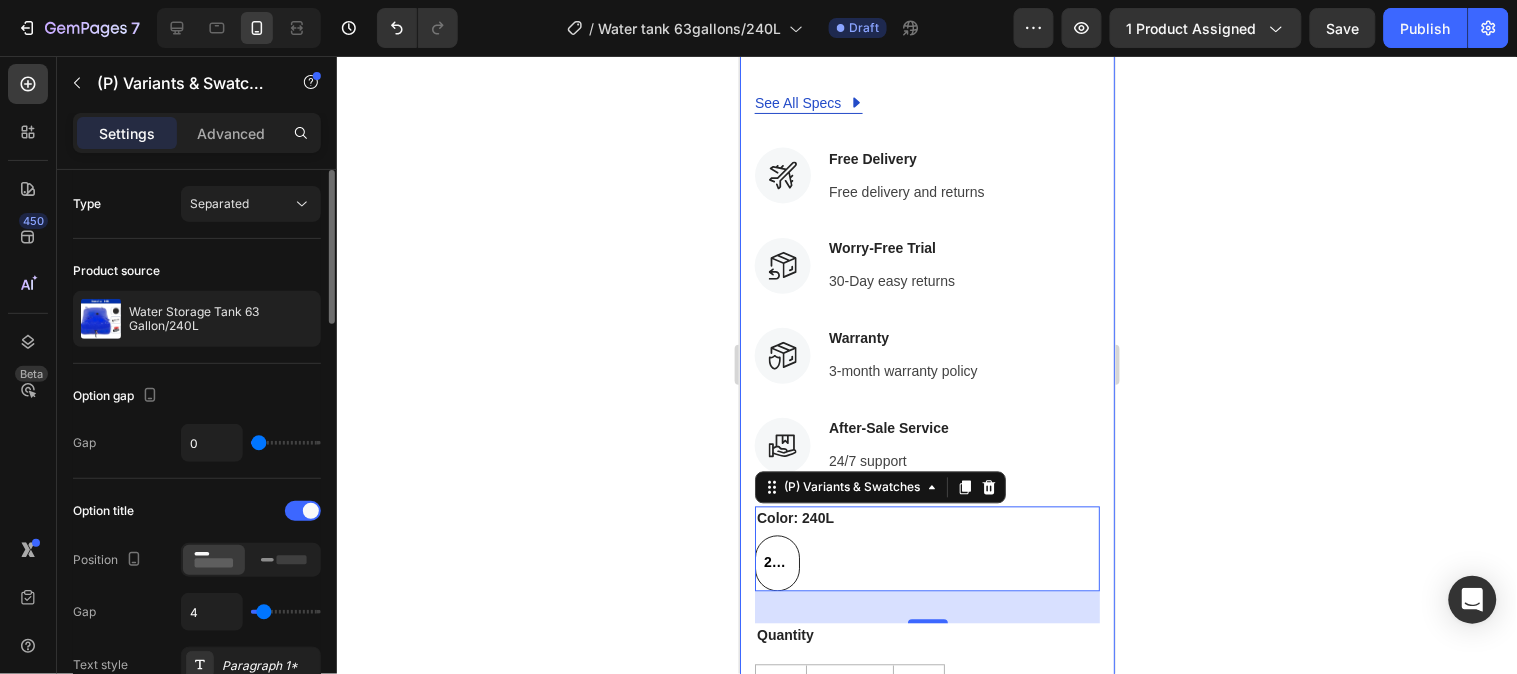type on "4" 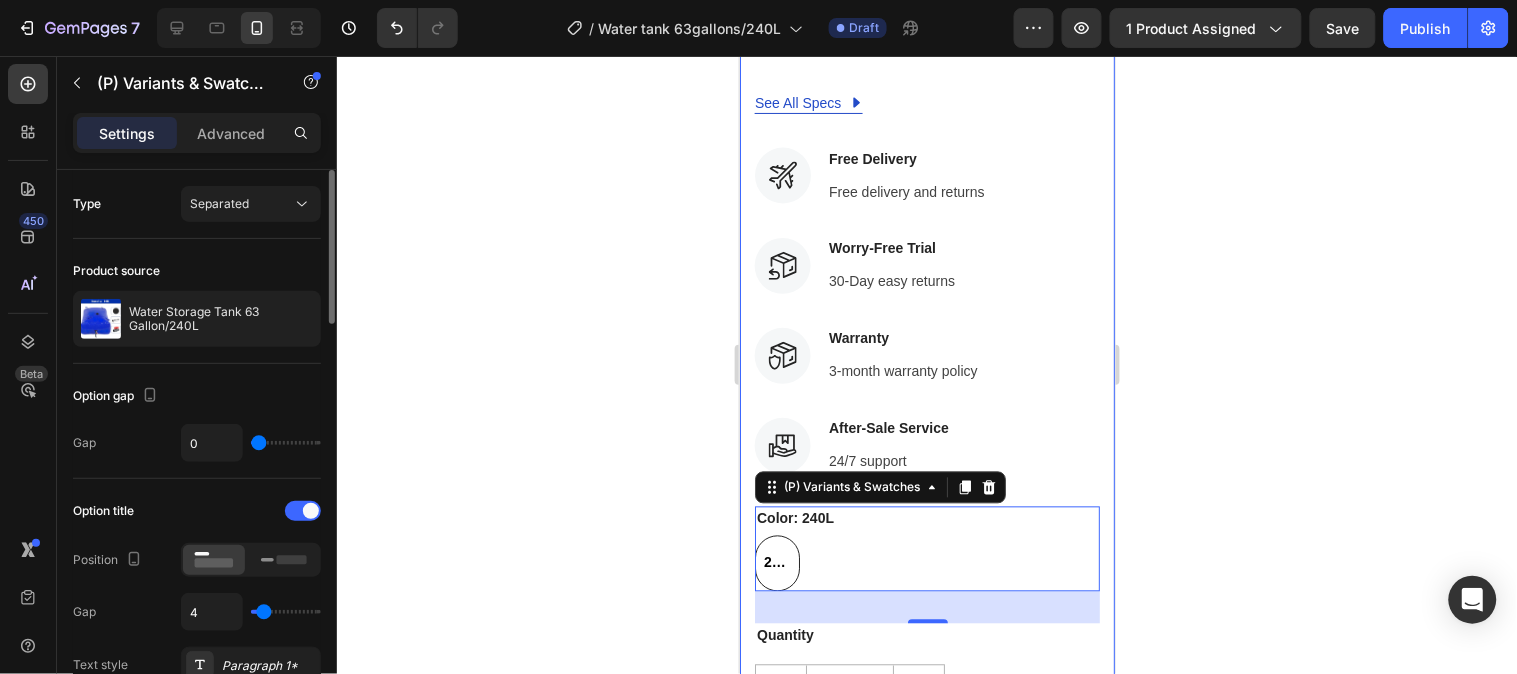 click at bounding box center [286, 612] 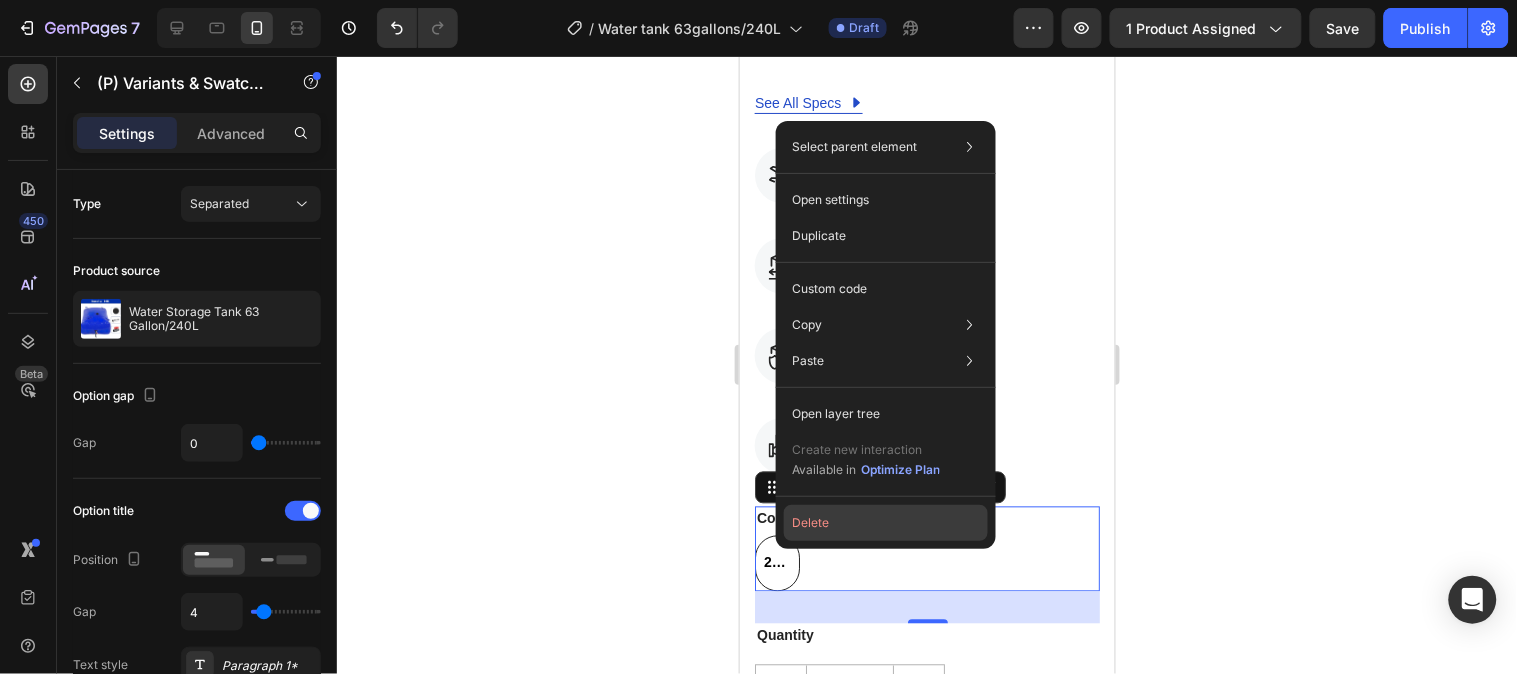 click on "Delete" 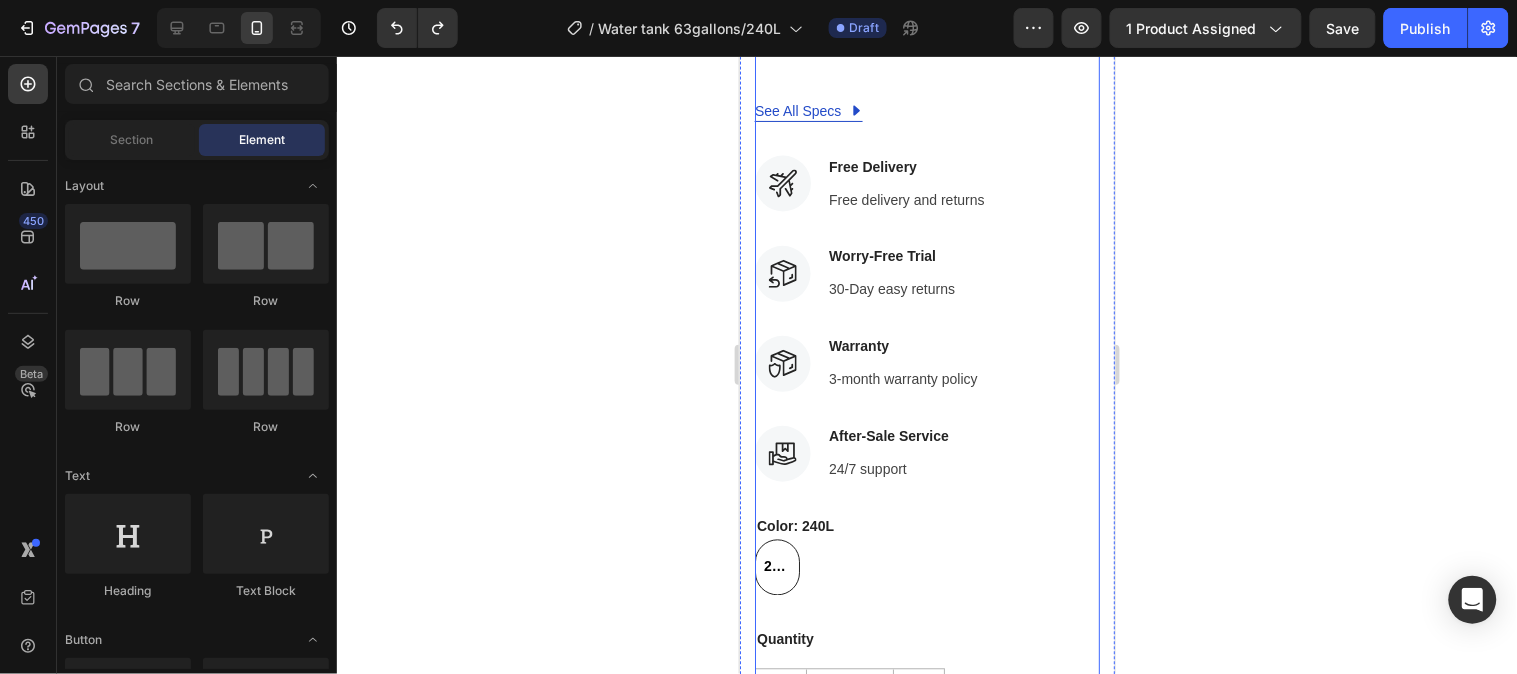 scroll, scrollTop: 1000, scrollLeft: 0, axis: vertical 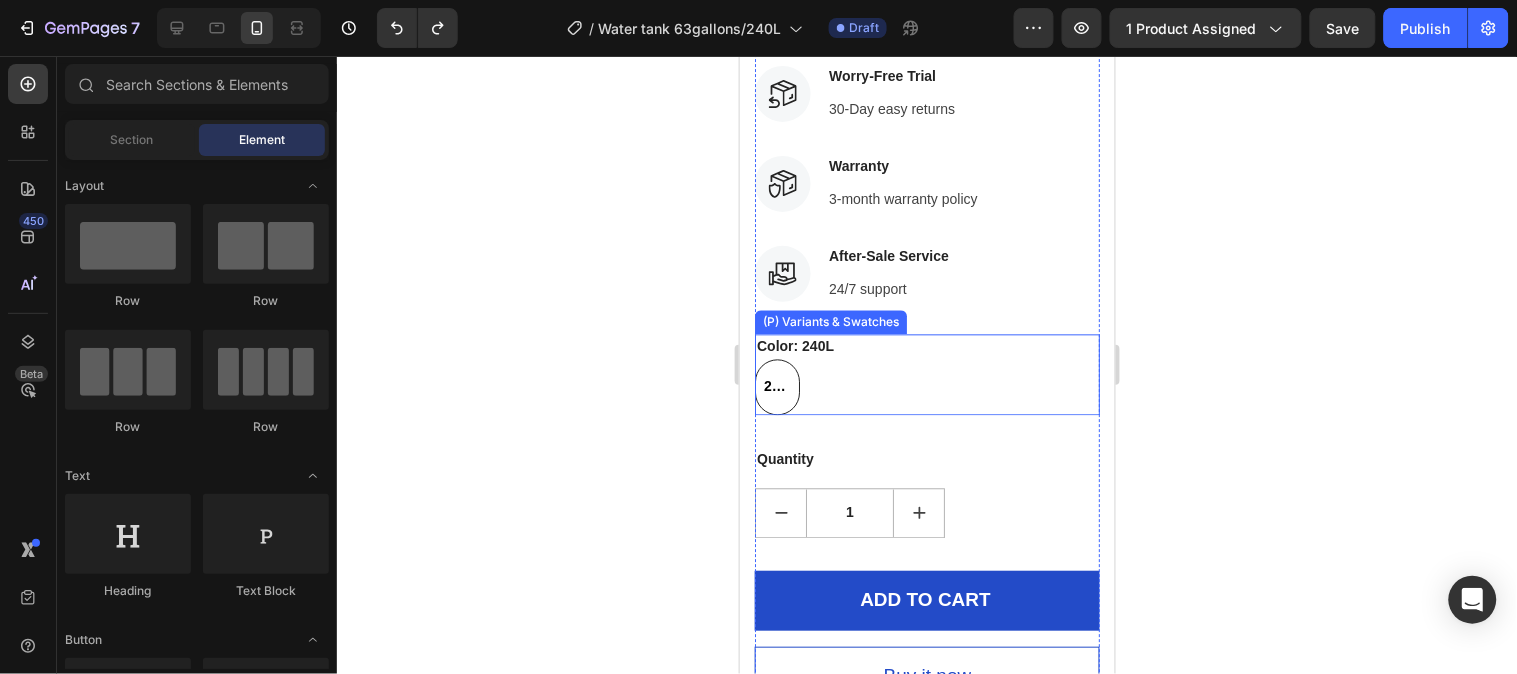 click on "240L" at bounding box center (776, 386) 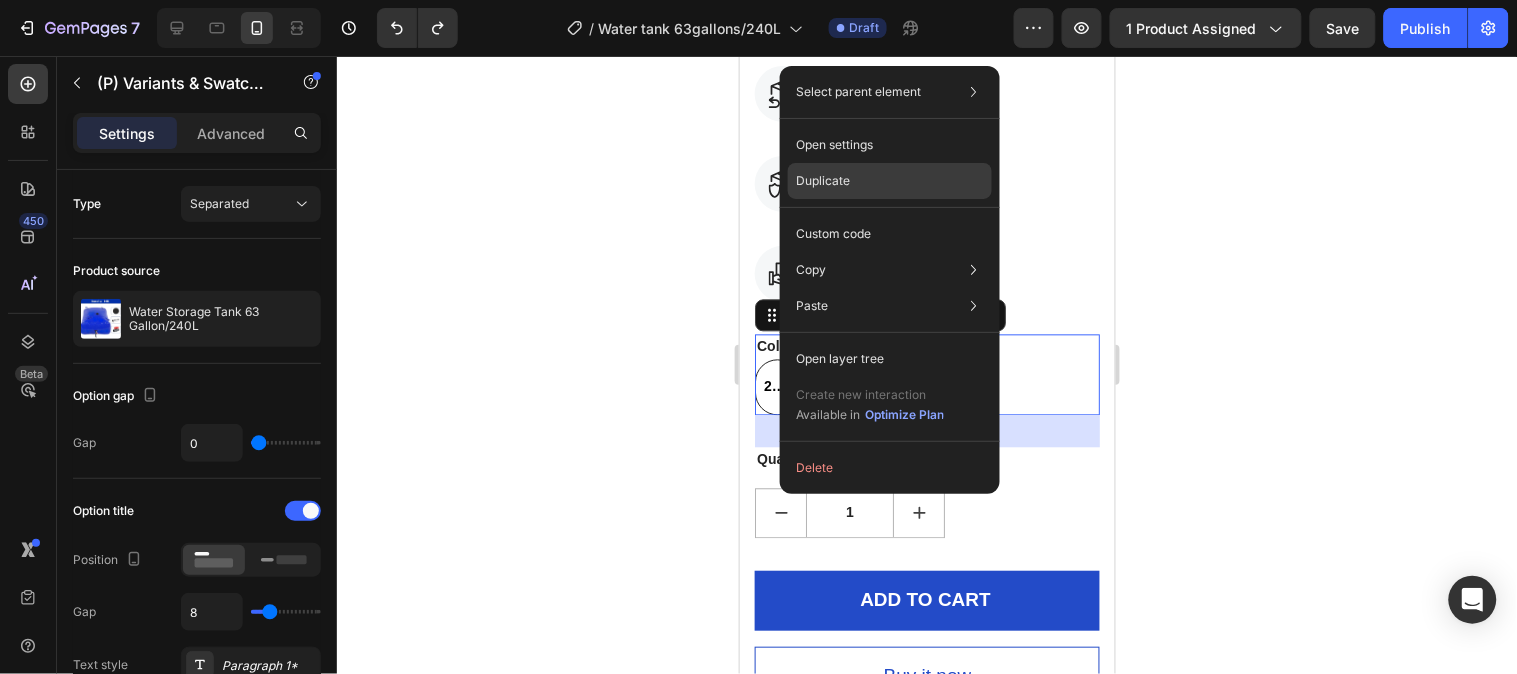 click on "Duplicate" 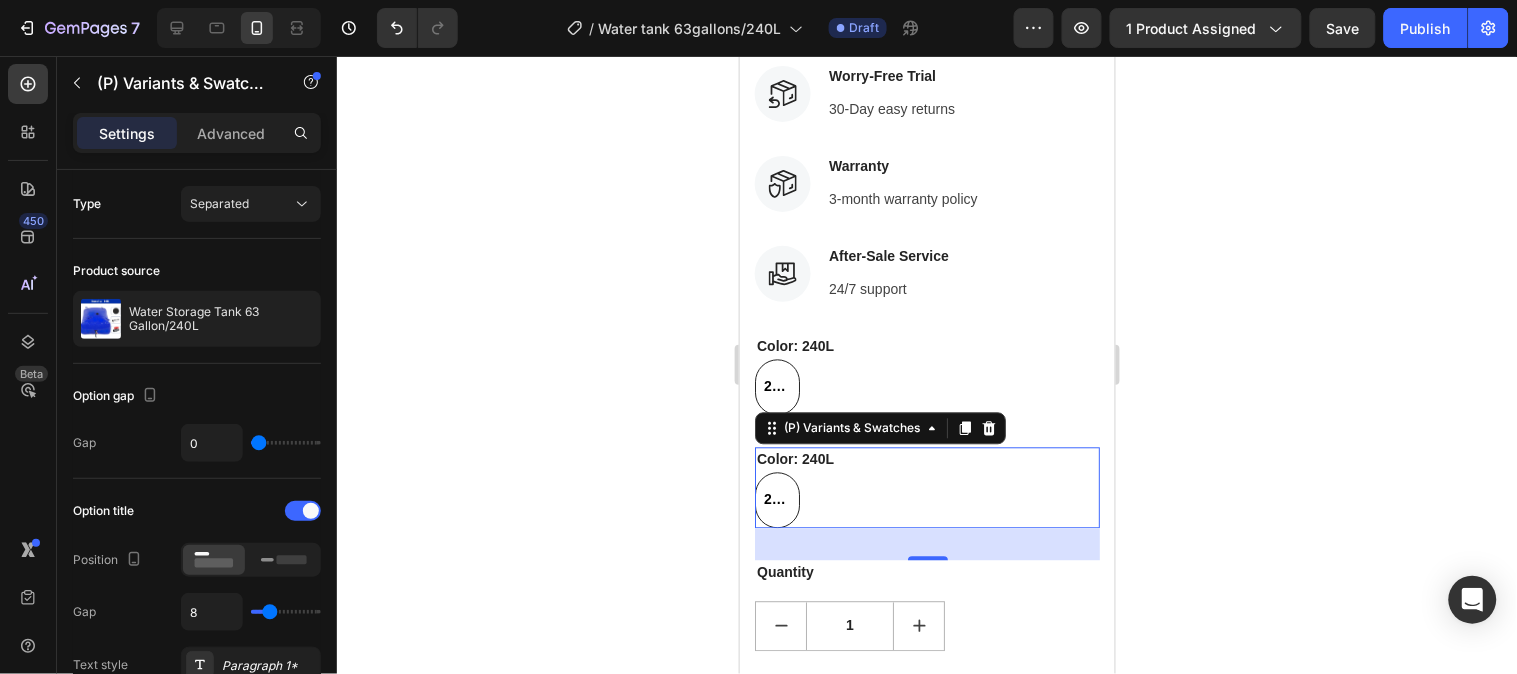 click on "240L" at bounding box center [776, 499] 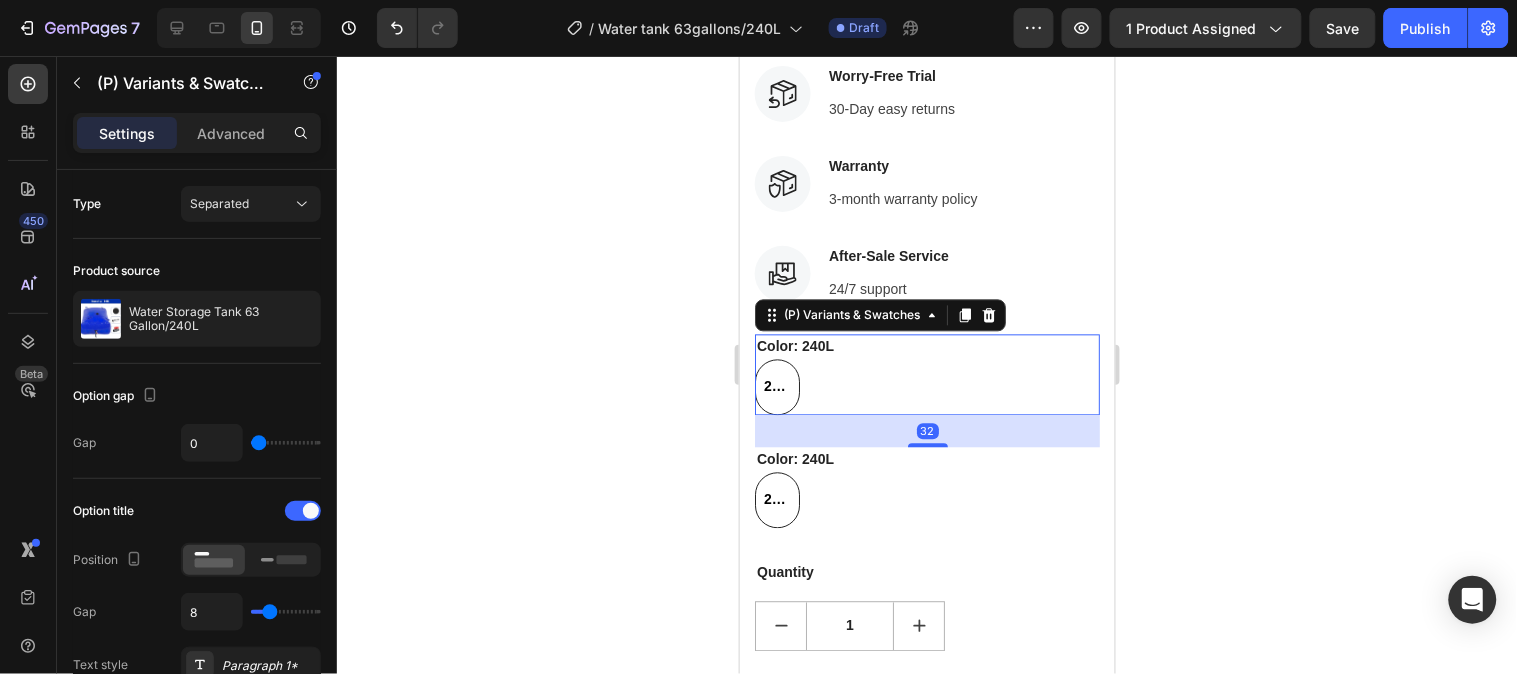 click on "240L" at bounding box center [776, 386] 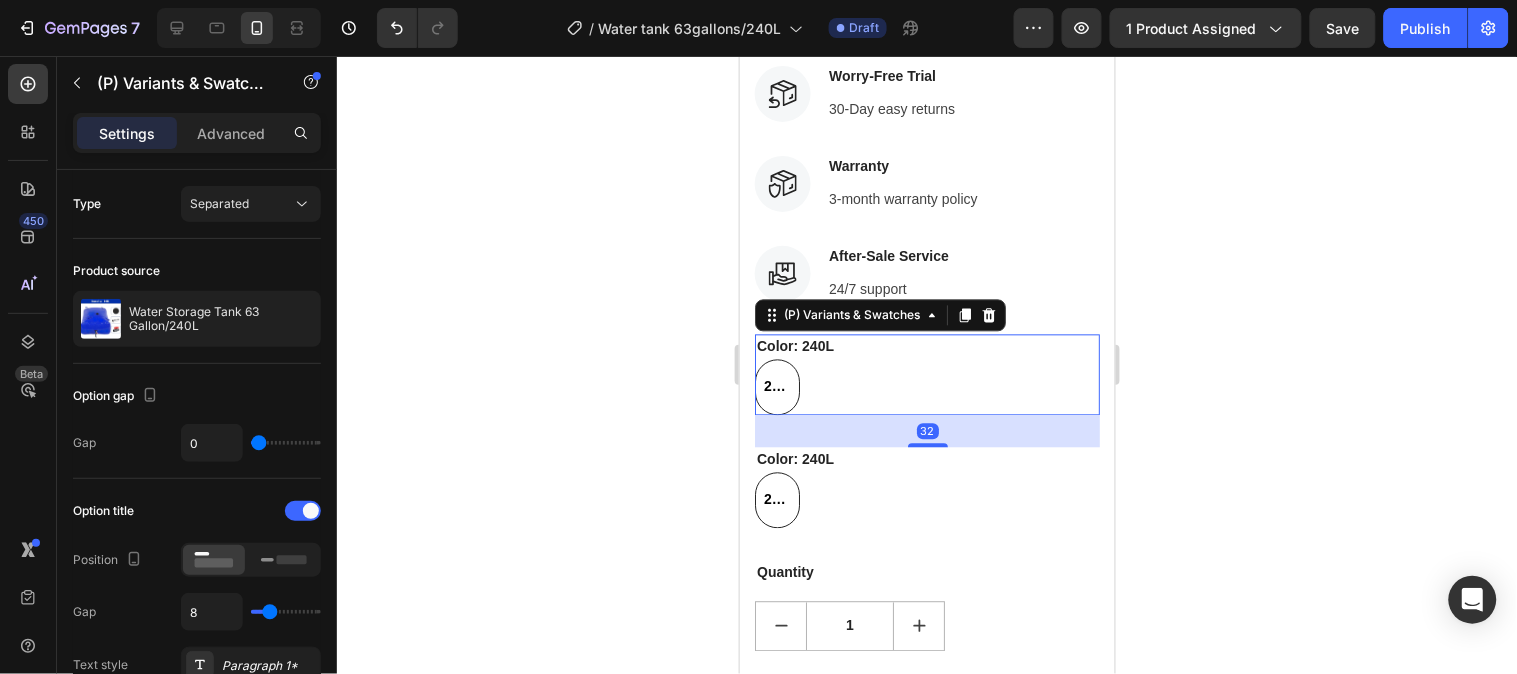 click on "240L 240L 240L" at bounding box center (753, 358) 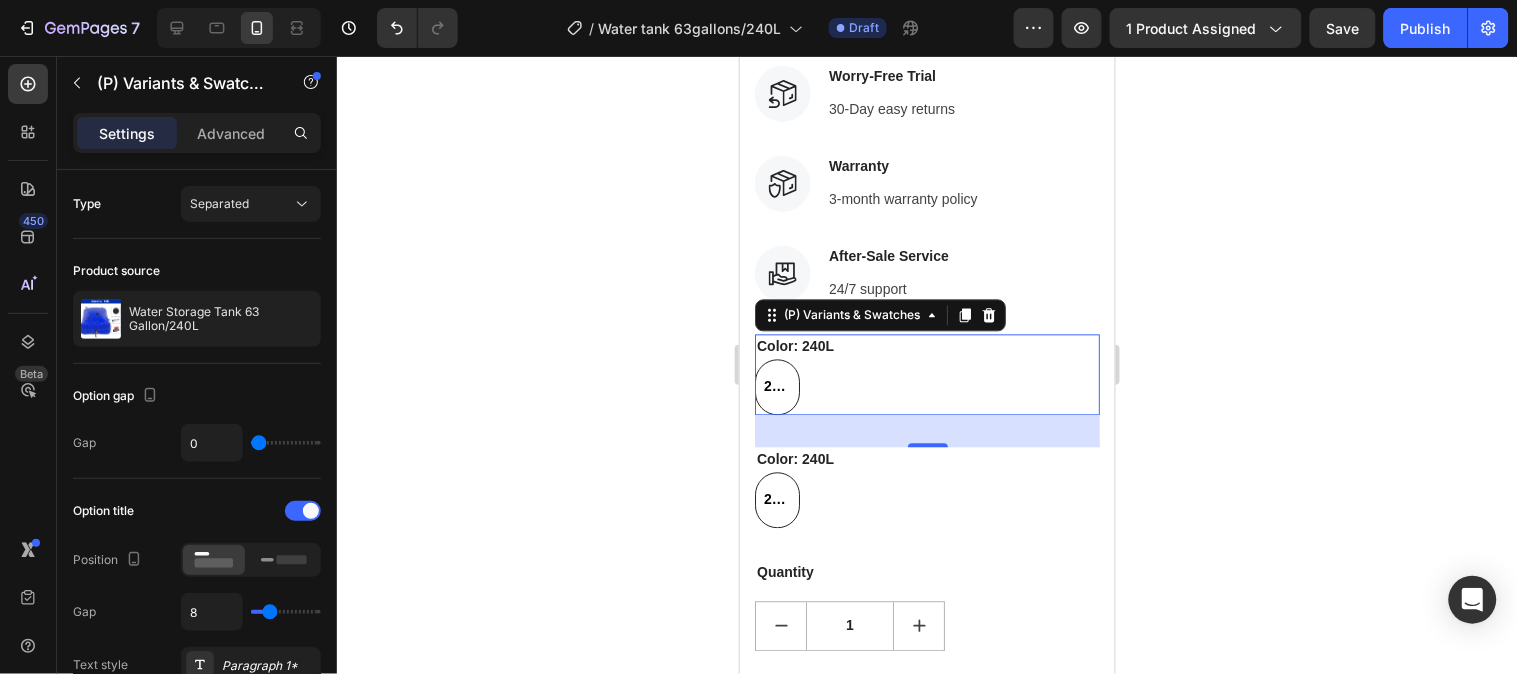 click on "240L 240L 240L" at bounding box center (926, 387) 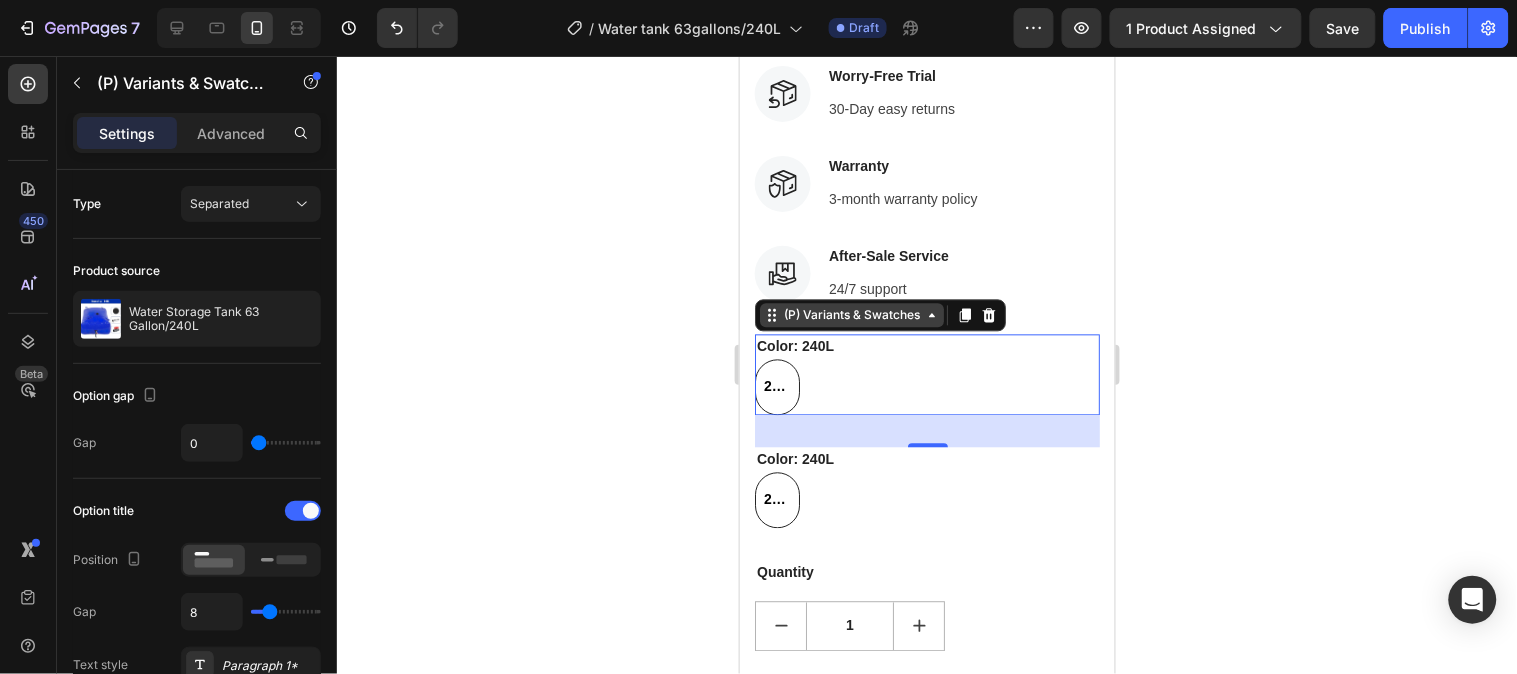 click 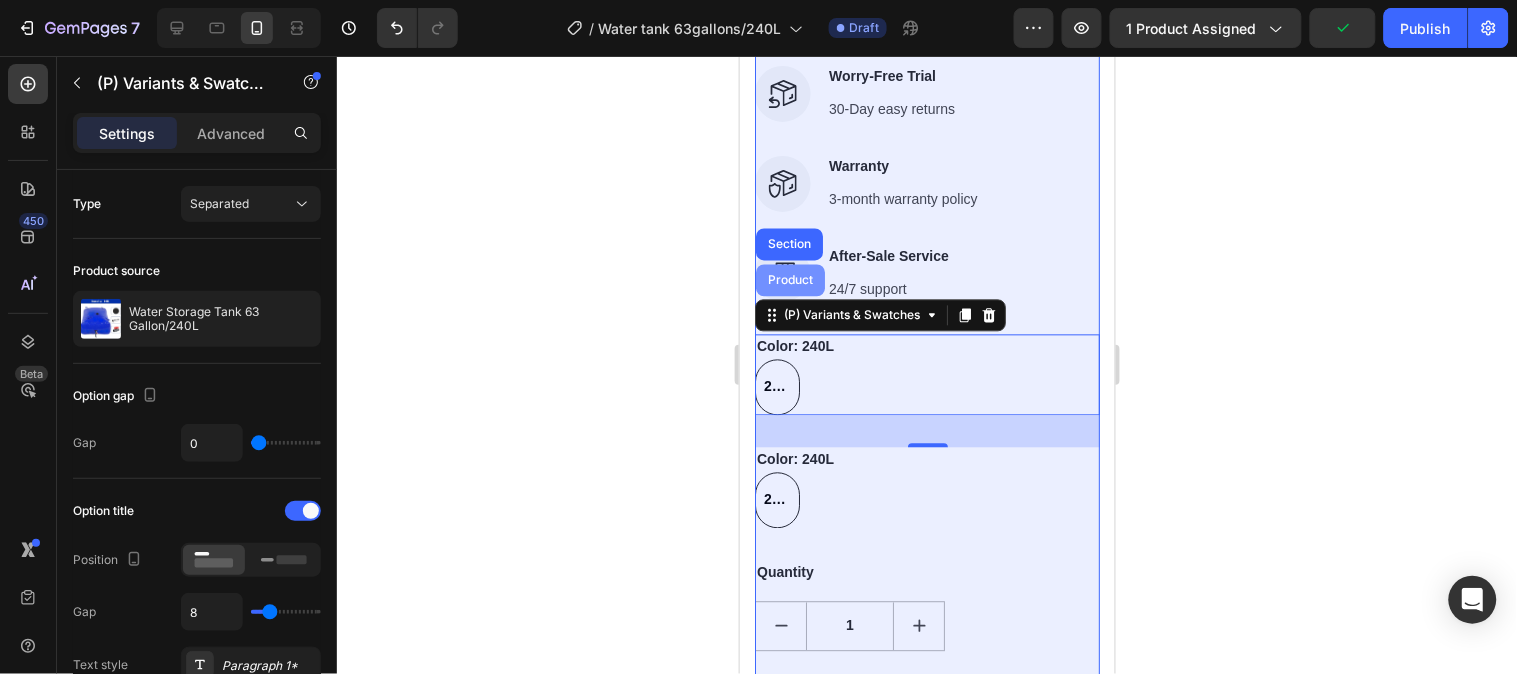 click on "Product" at bounding box center [789, 280] 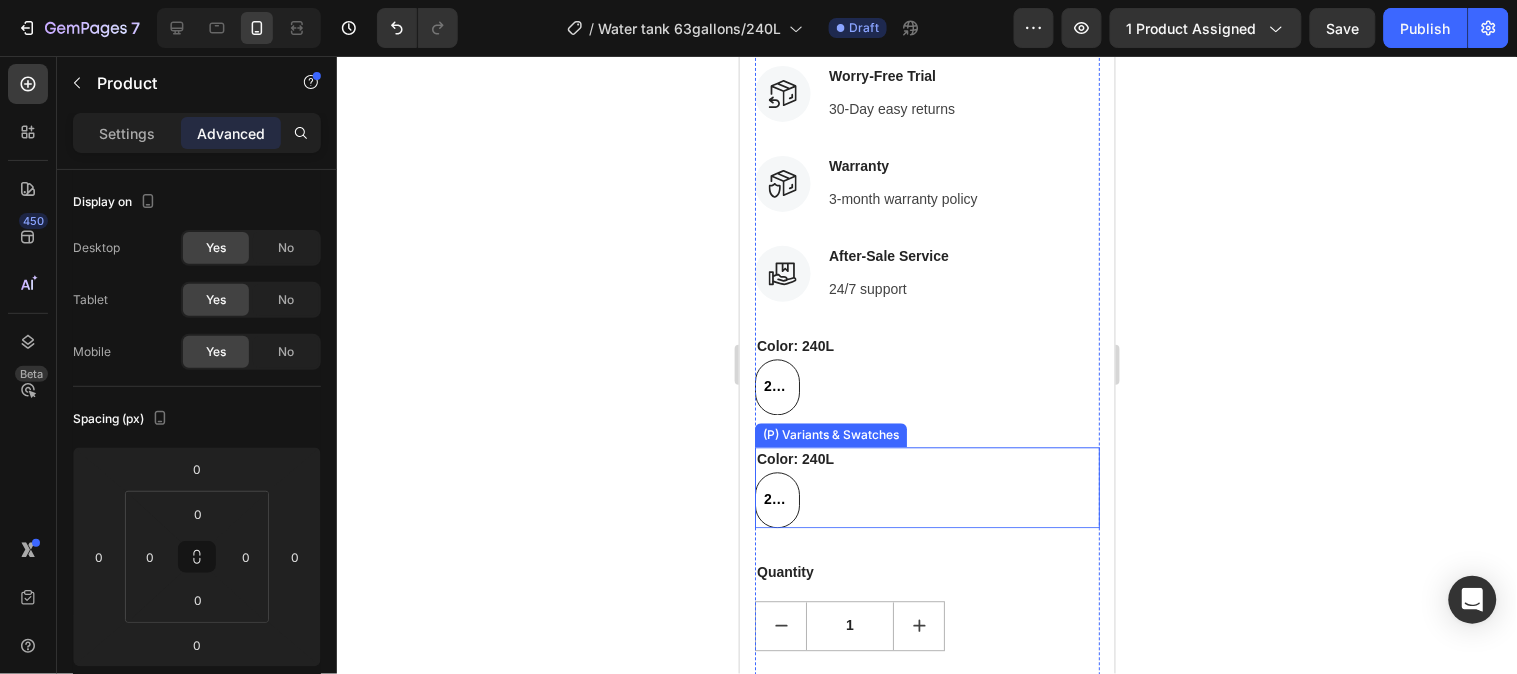 click on "Color: 240L" at bounding box center [794, 459] 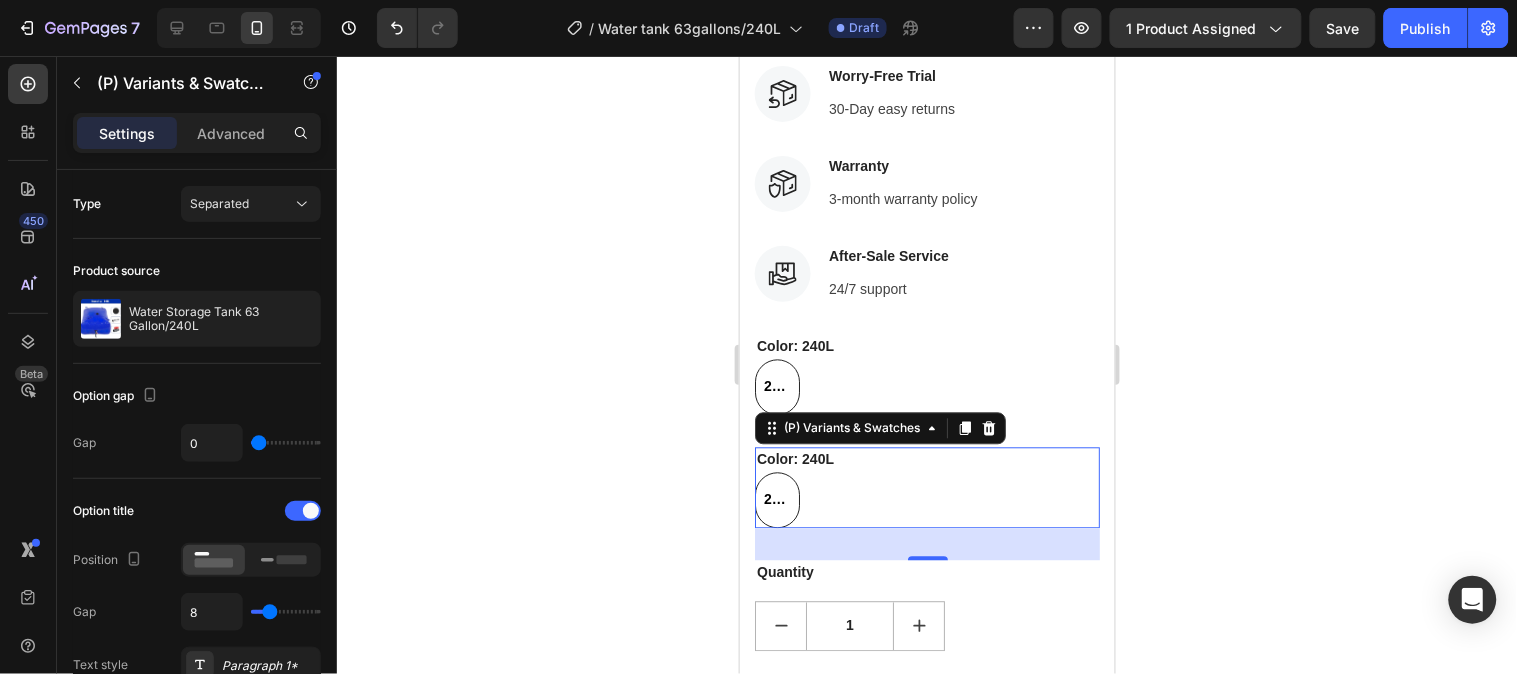click on "Color: 240L" at bounding box center (794, 459) 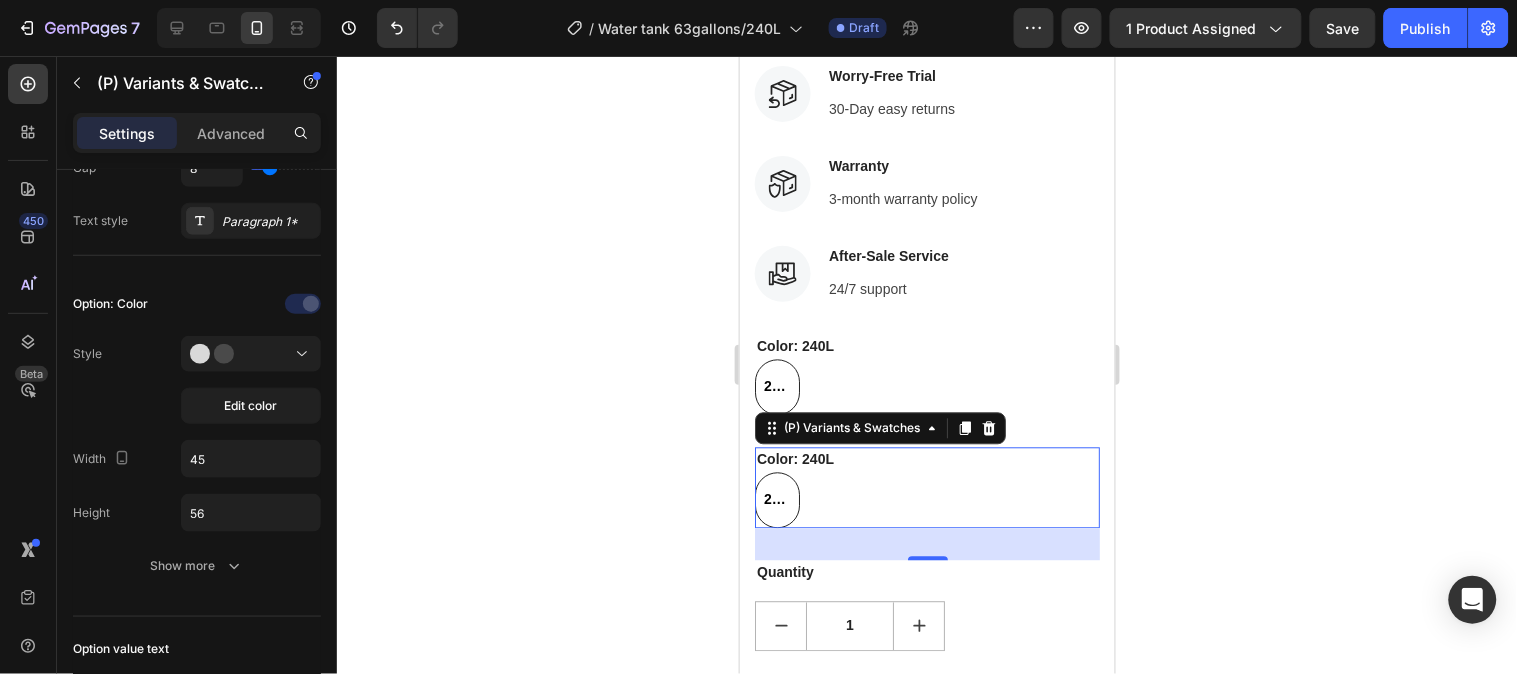 scroll, scrollTop: 0, scrollLeft: 0, axis: both 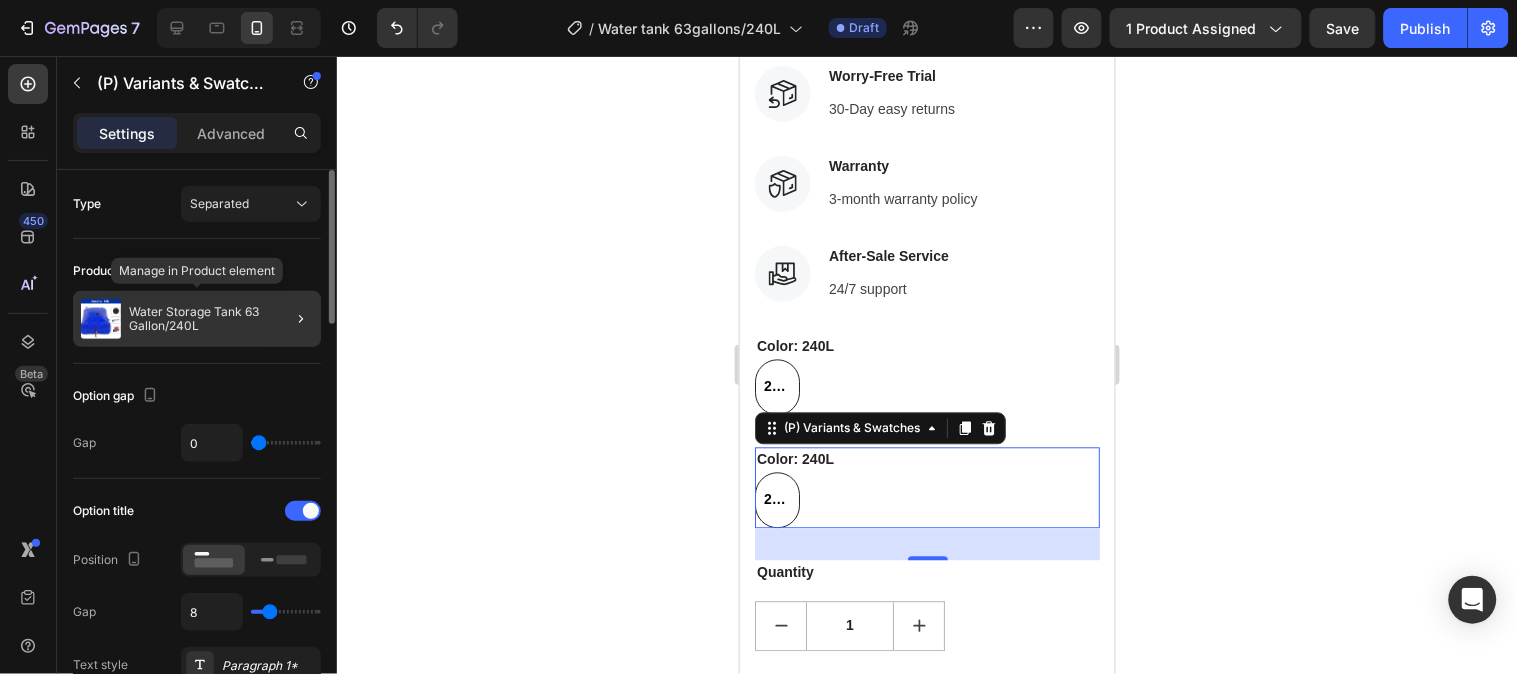 click on "Water Storage Tank 63 Gallon/240L" at bounding box center [221, 319] 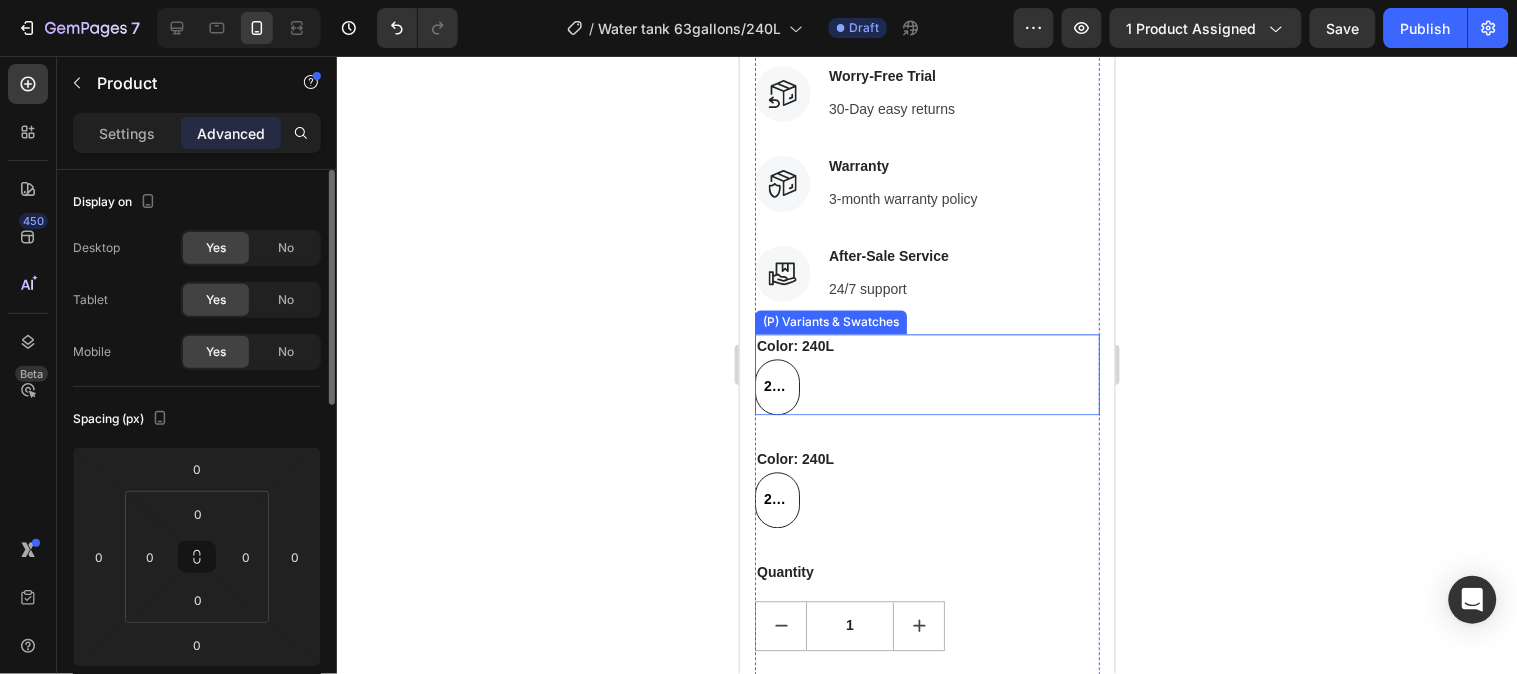 click on "240L 240L 240L" at bounding box center (926, 387) 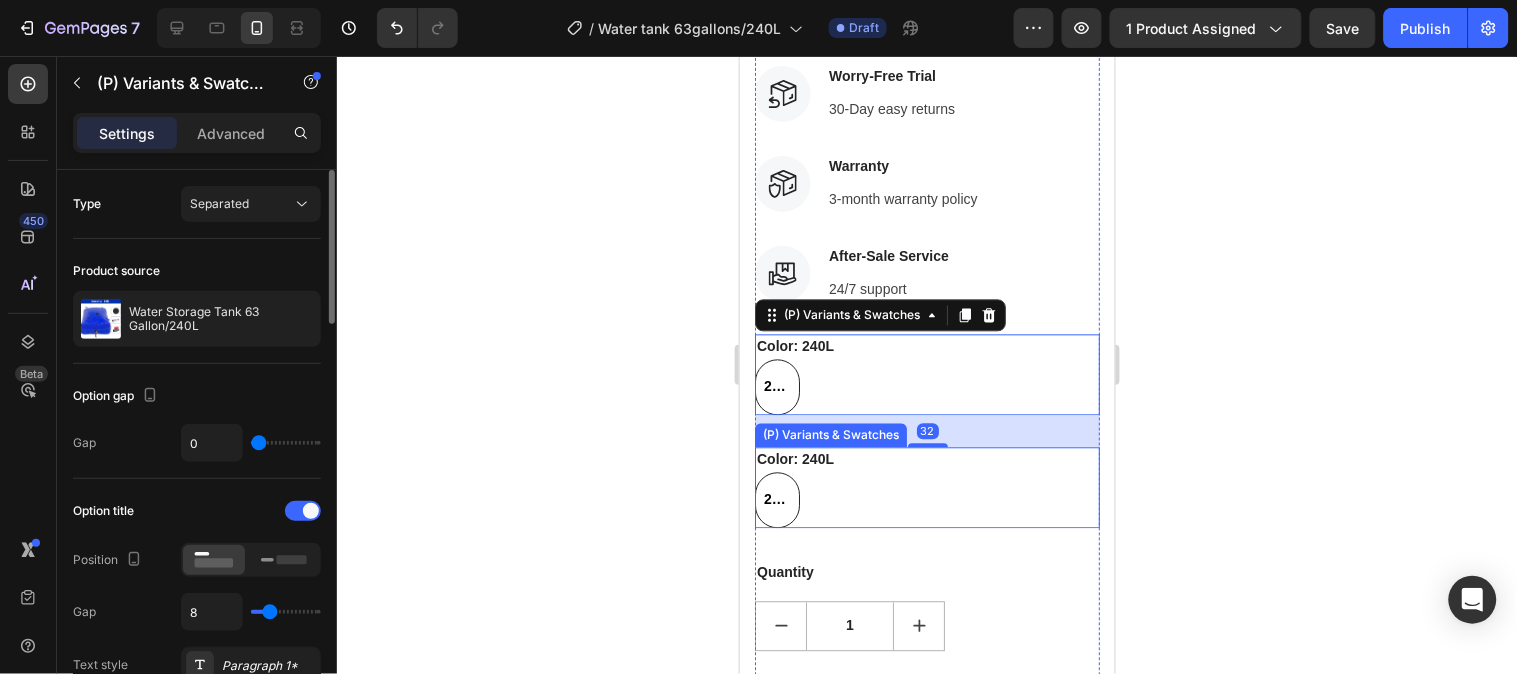 click on "240L 240L 240L" at bounding box center [926, 500] 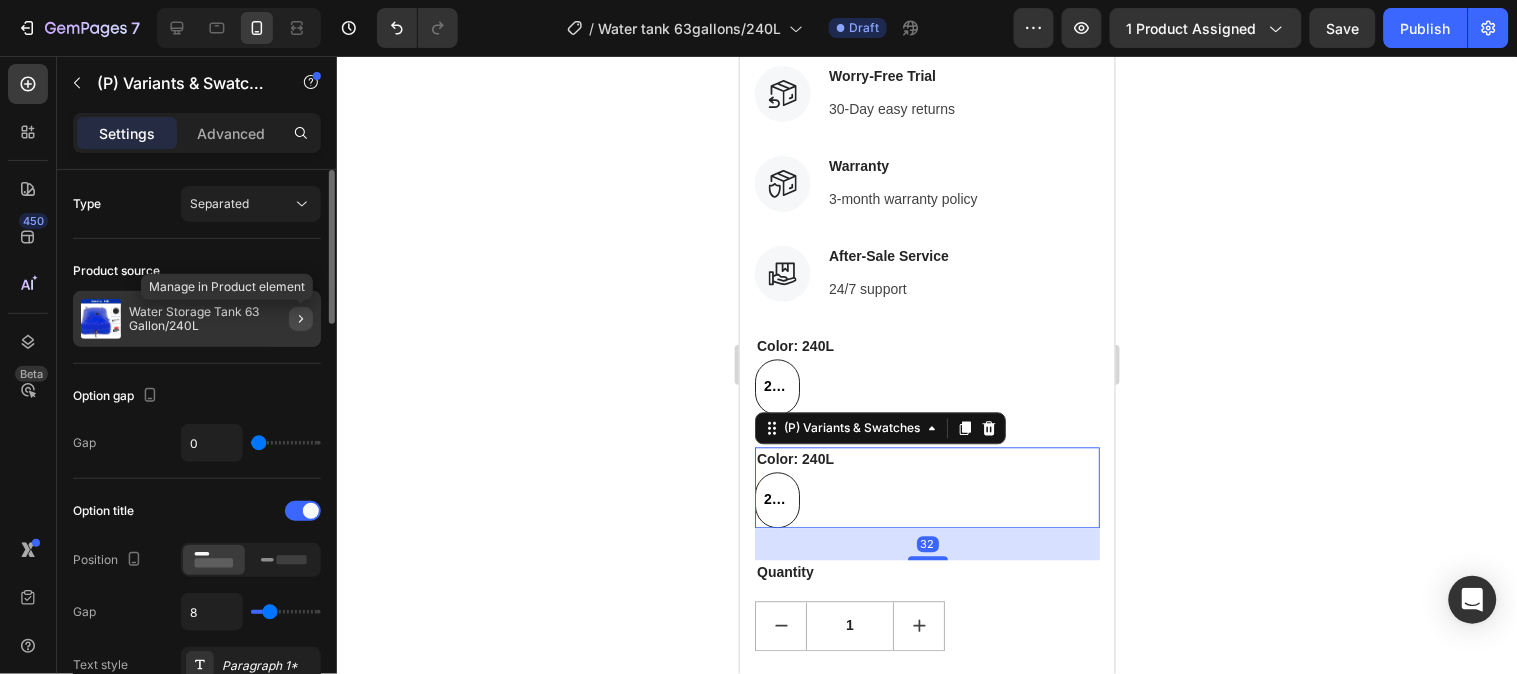 click 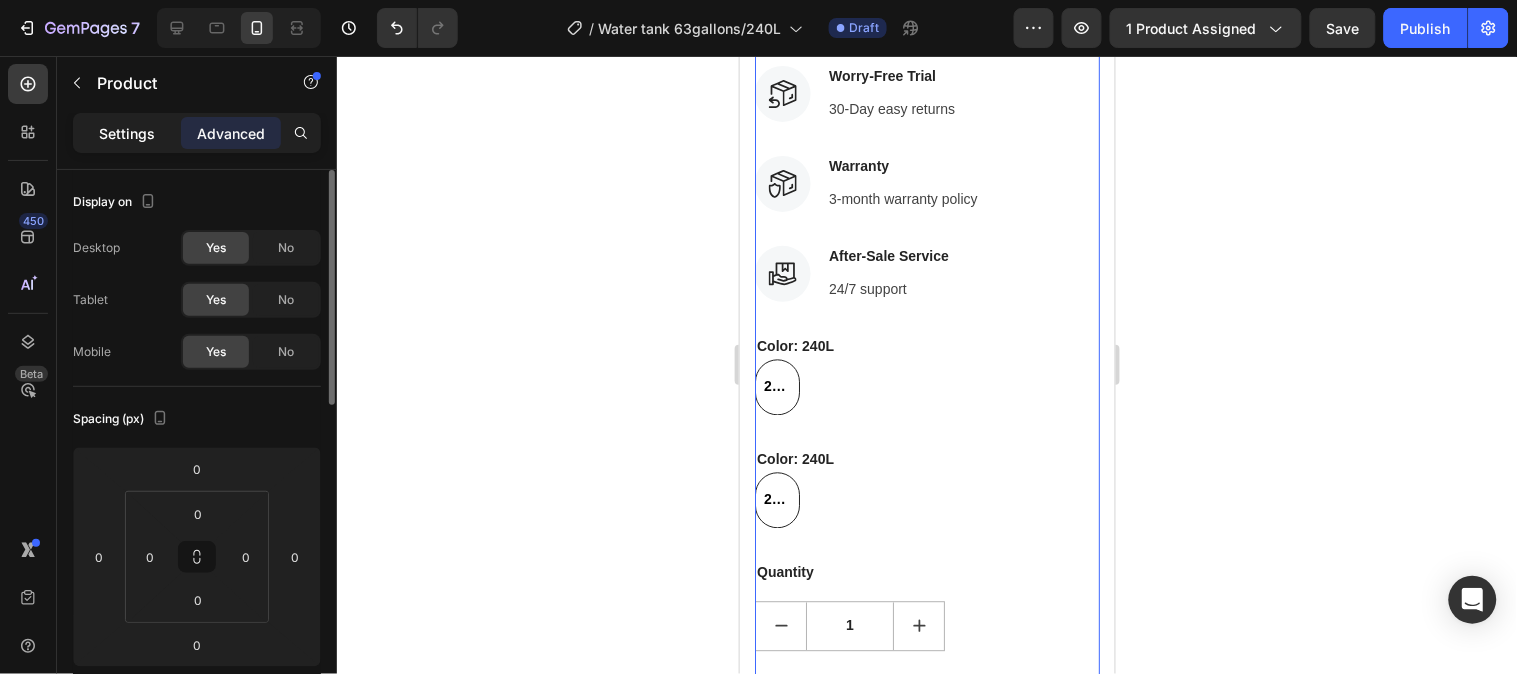 click on "Settings" at bounding box center [127, 133] 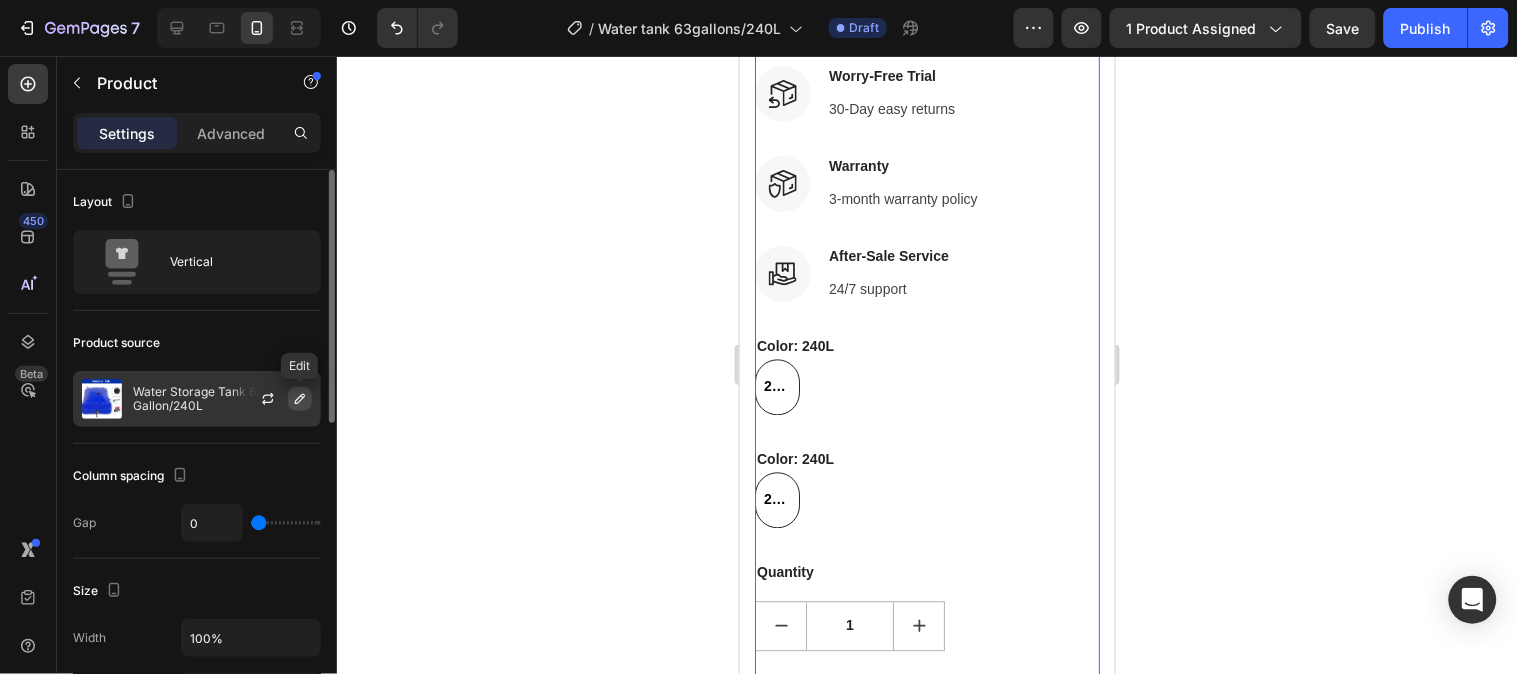 click 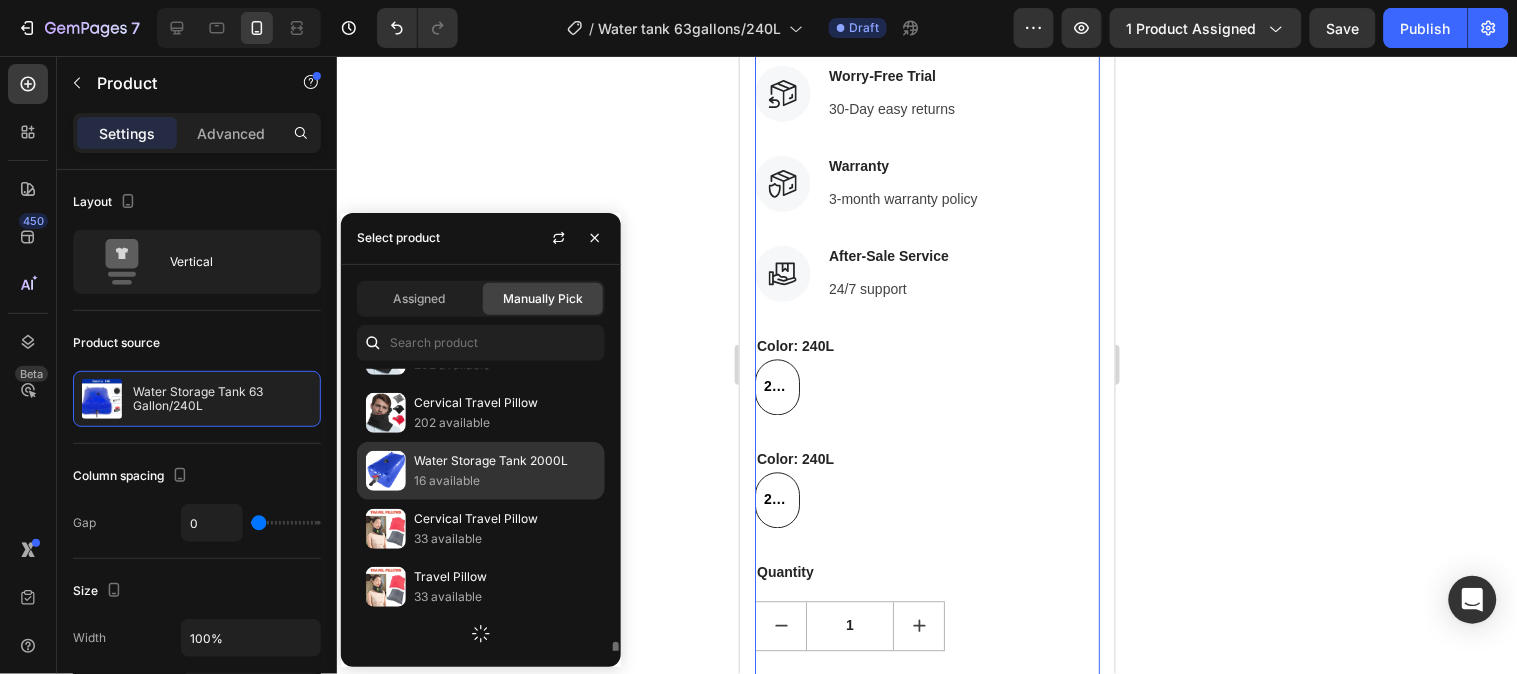 scroll, scrollTop: 435, scrollLeft: 0, axis: vertical 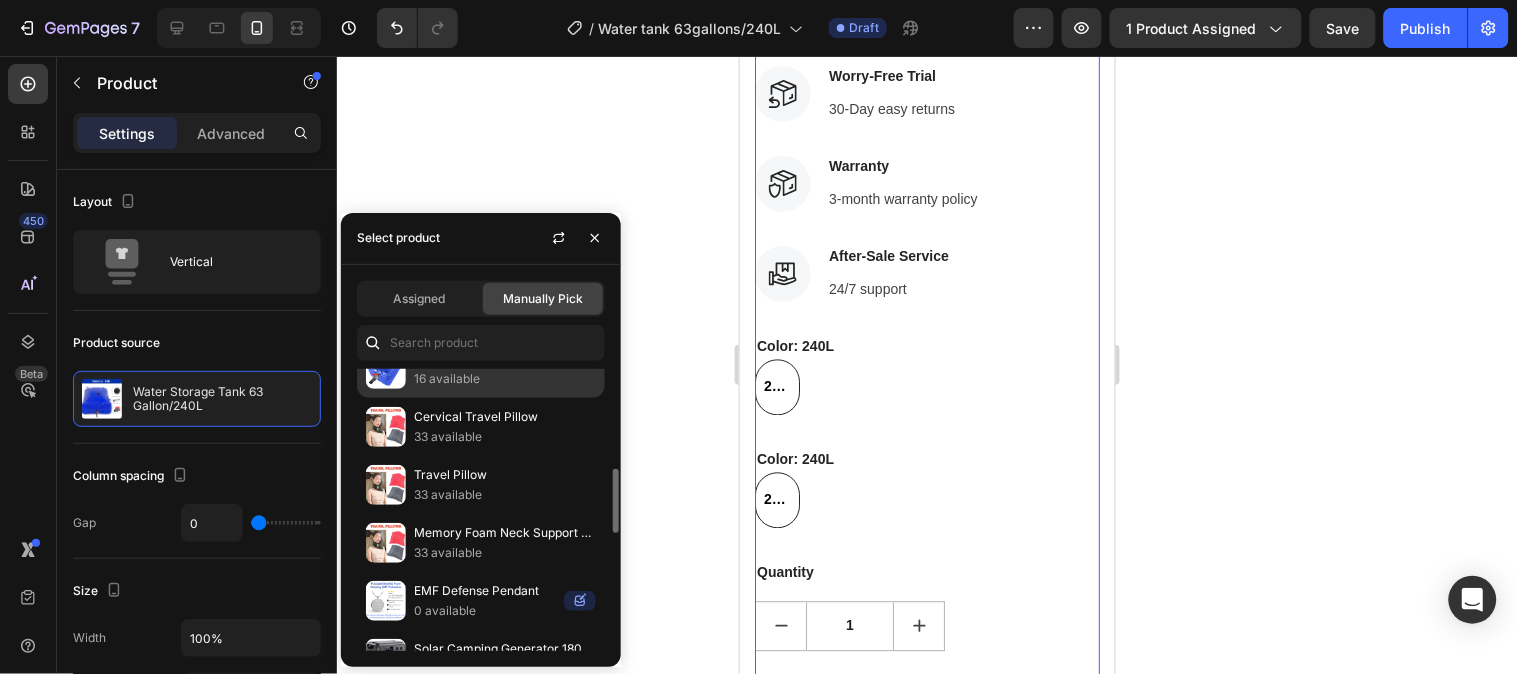 click on "Water Storage Tank 2000L" at bounding box center [505, 359] 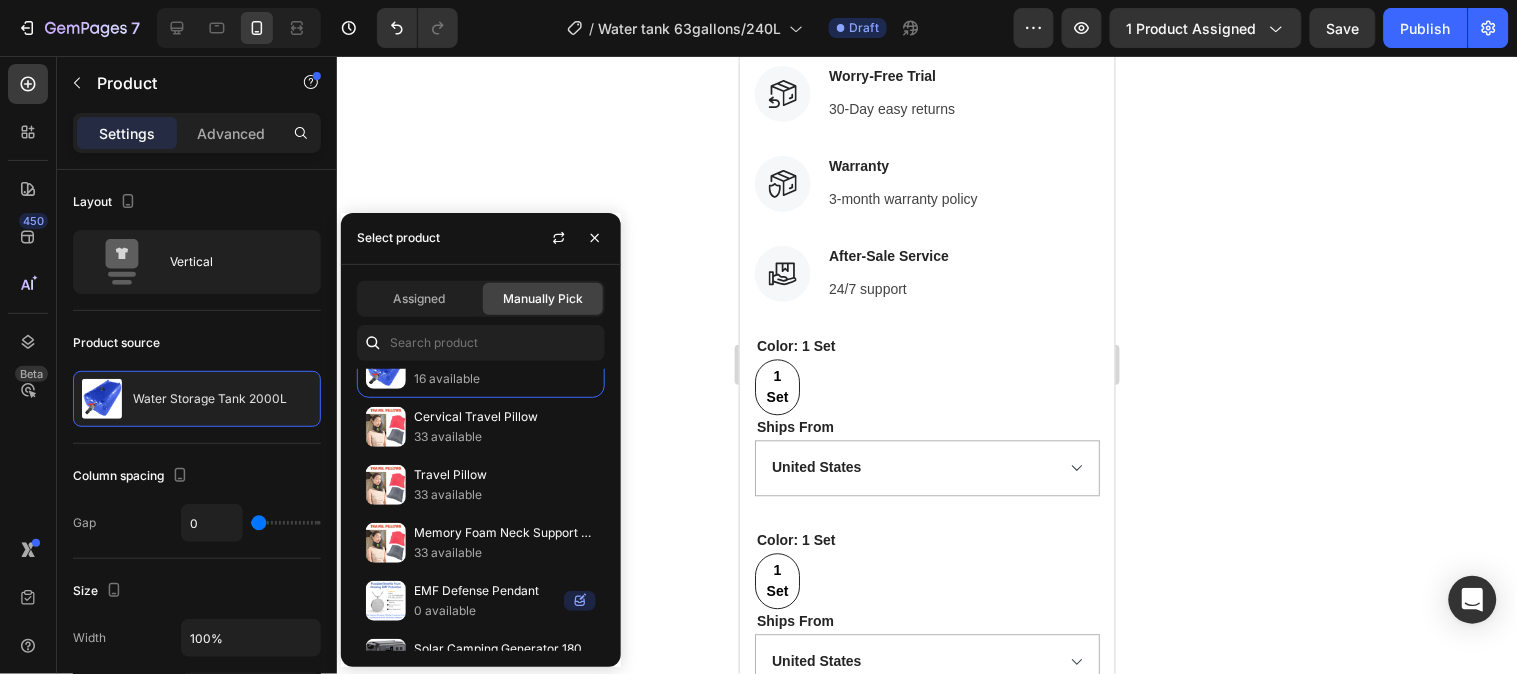 scroll, scrollTop: 1111, scrollLeft: 0, axis: vertical 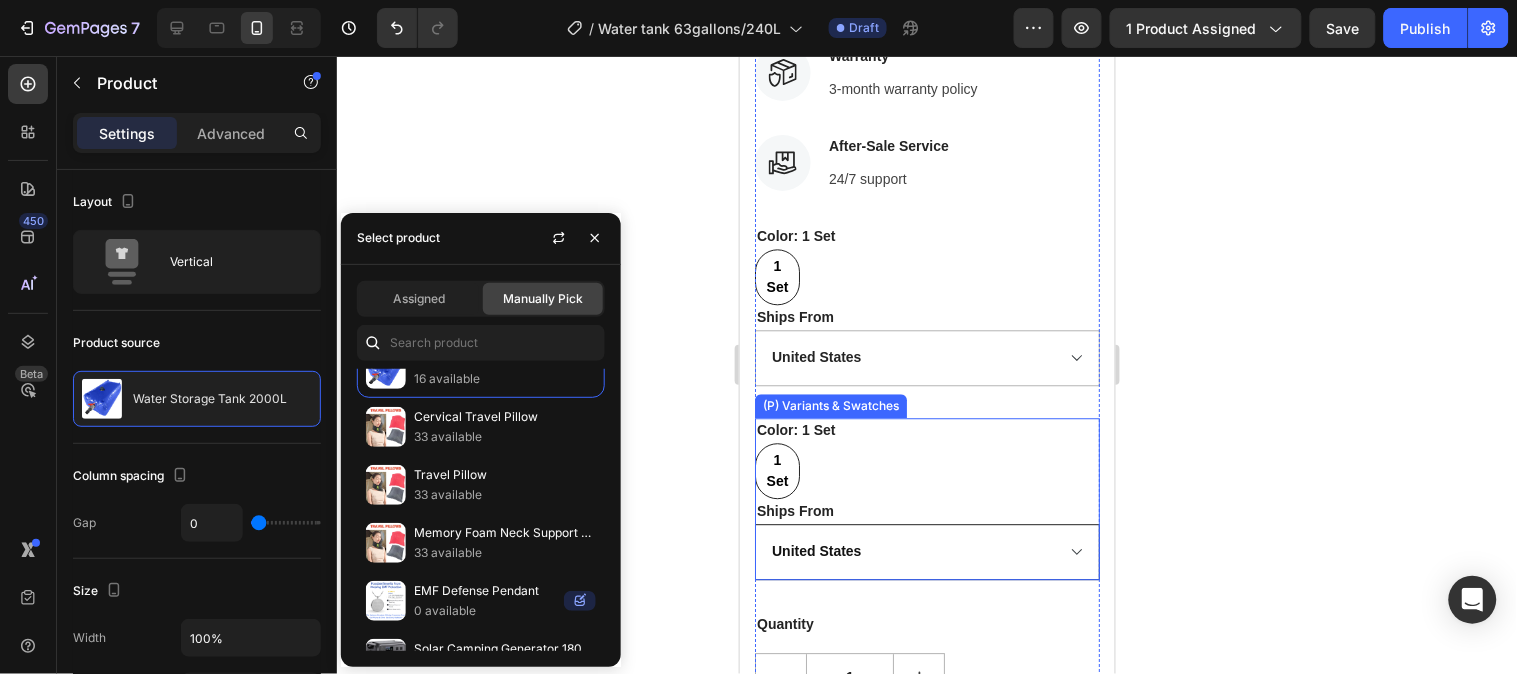 click on "United States" at bounding box center [926, 551] 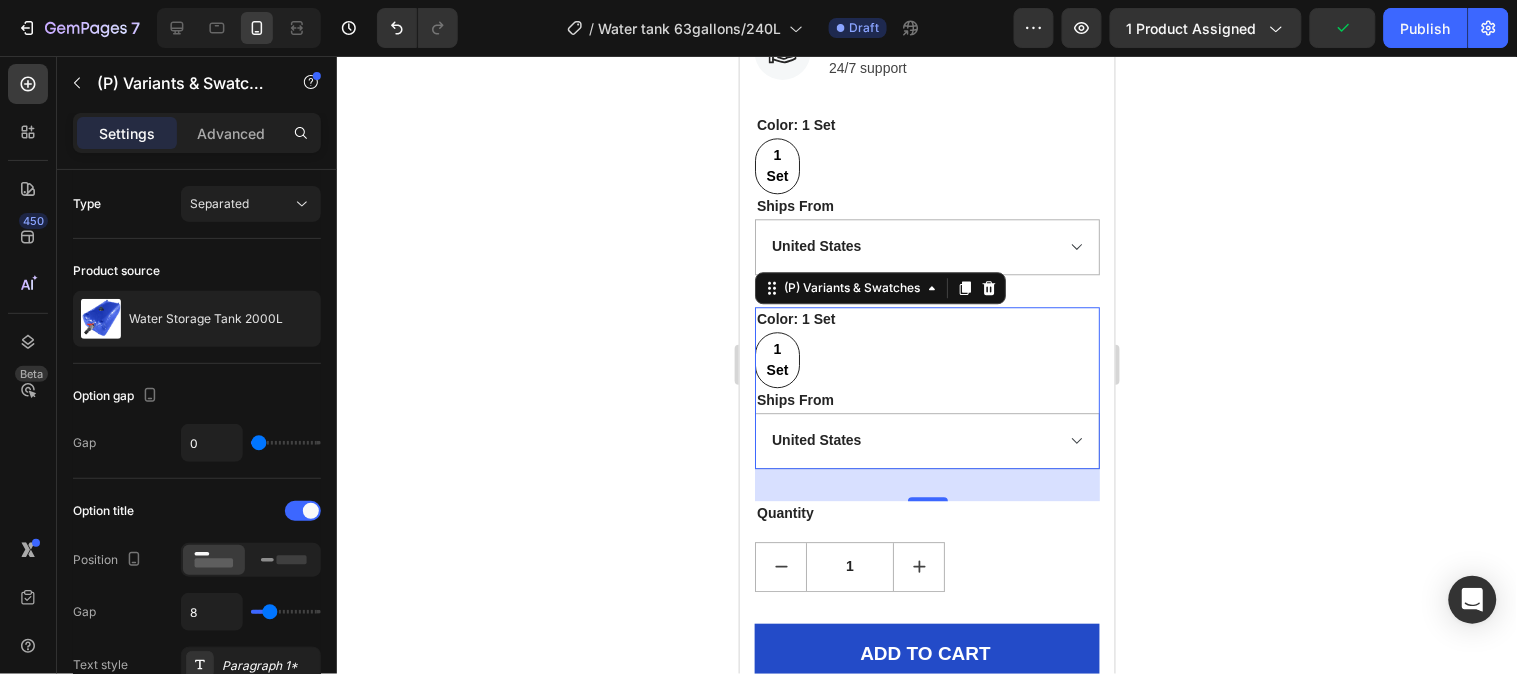 scroll, scrollTop: 1111, scrollLeft: 0, axis: vertical 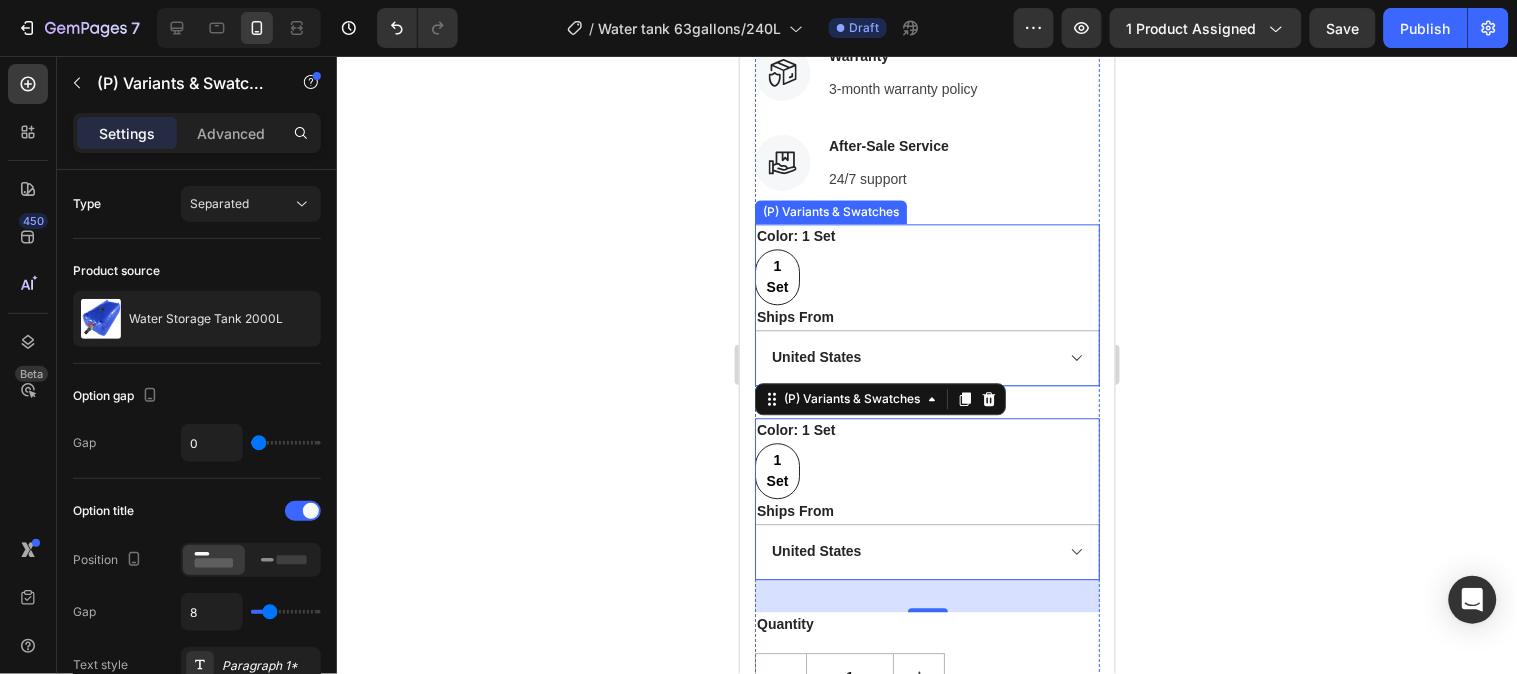 click on "1 Set 1 Set 1 Set" at bounding box center (926, 276) 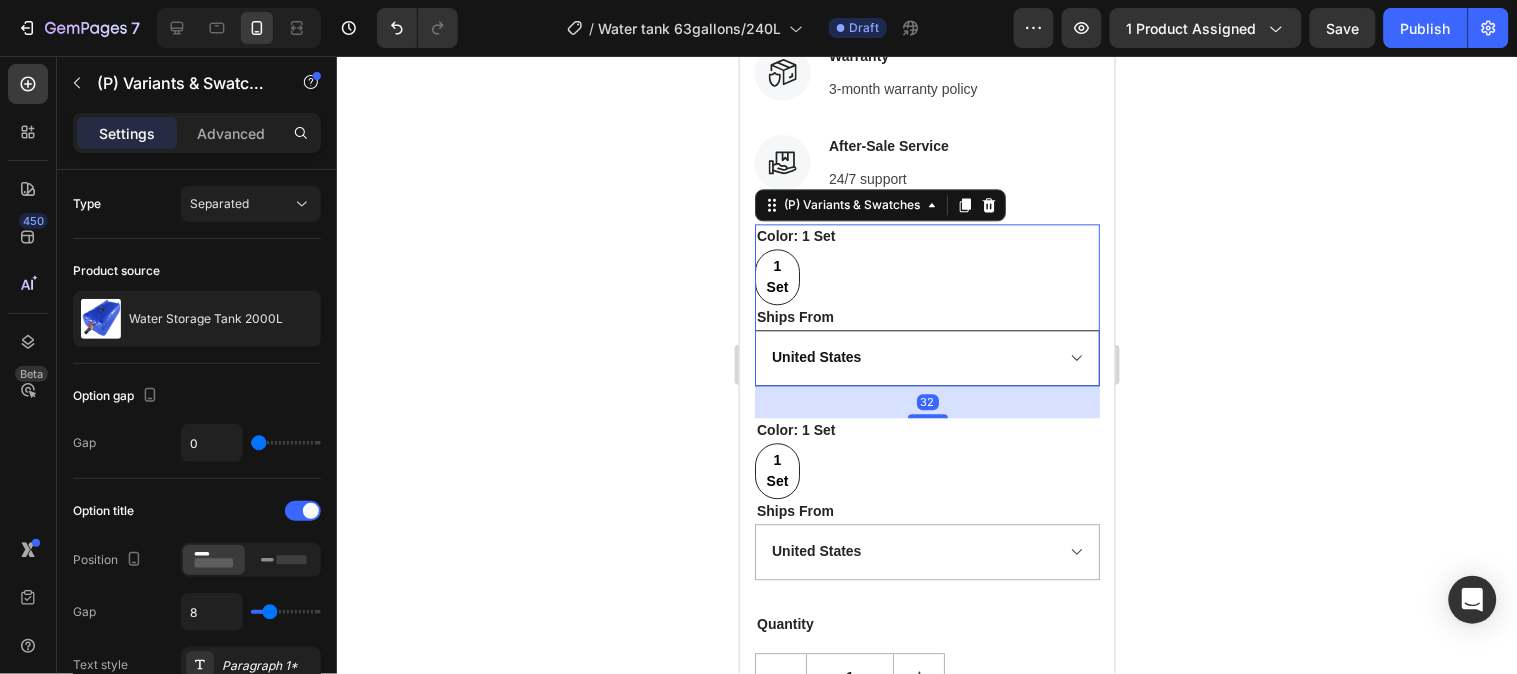 click on "United States" at bounding box center [926, 357] 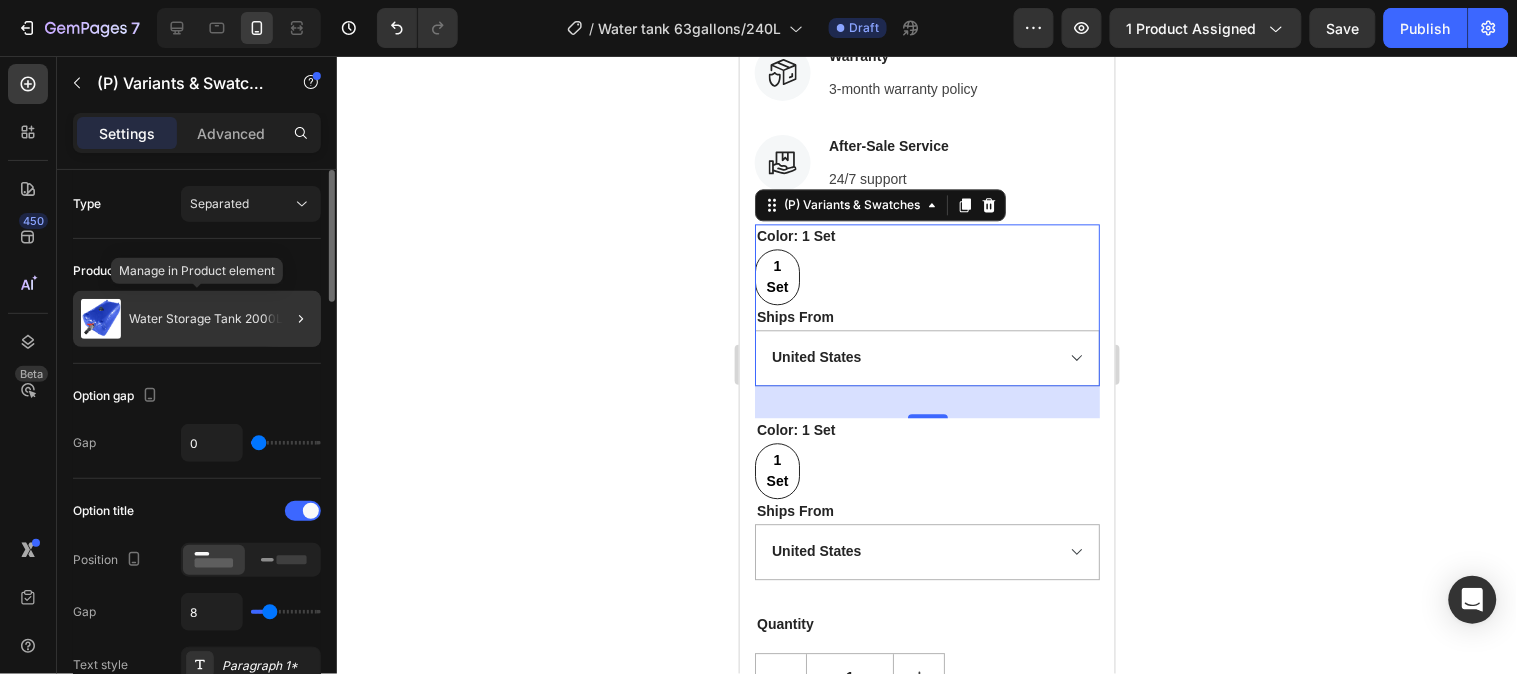 click on "Water Storage Tank 2000L" at bounding box center (206, 319) 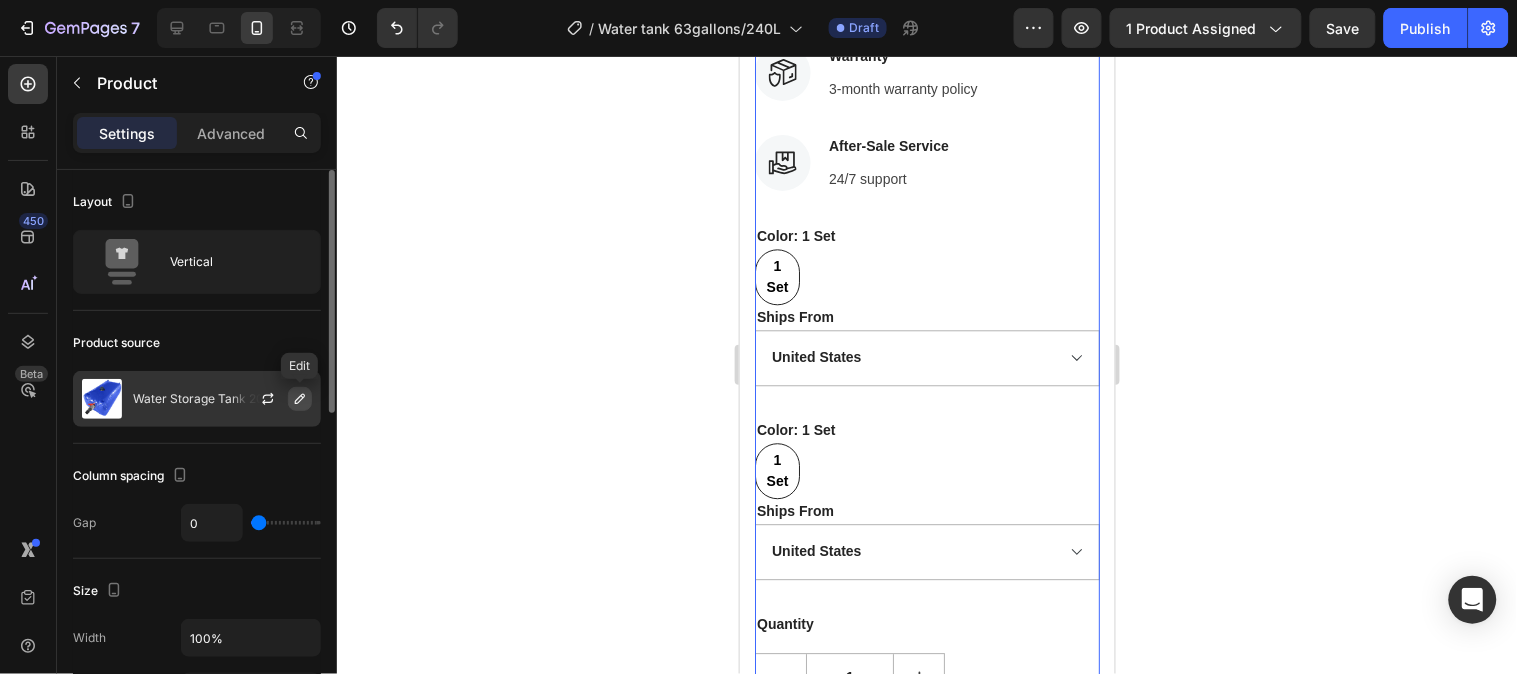 click 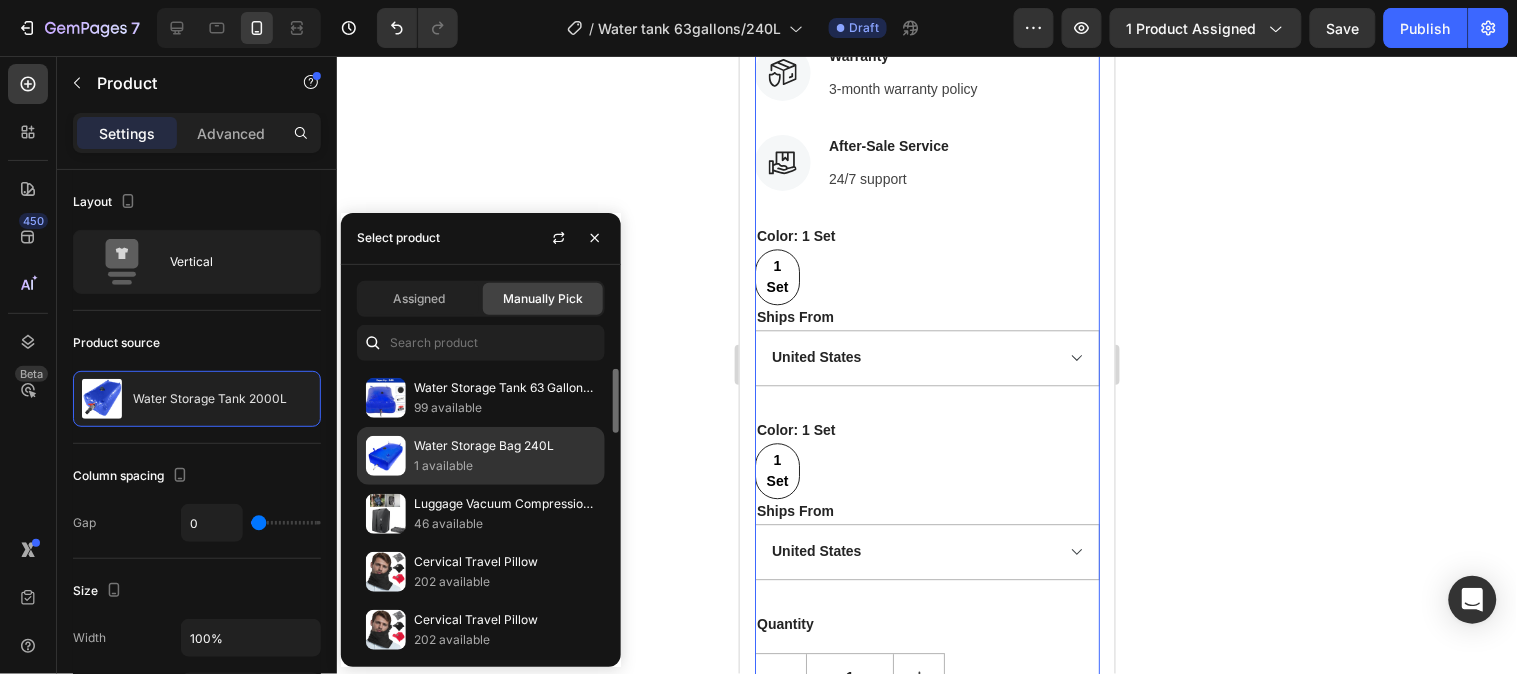 click on "Water Storage Bag 240L" at bounding box center [505, 446] 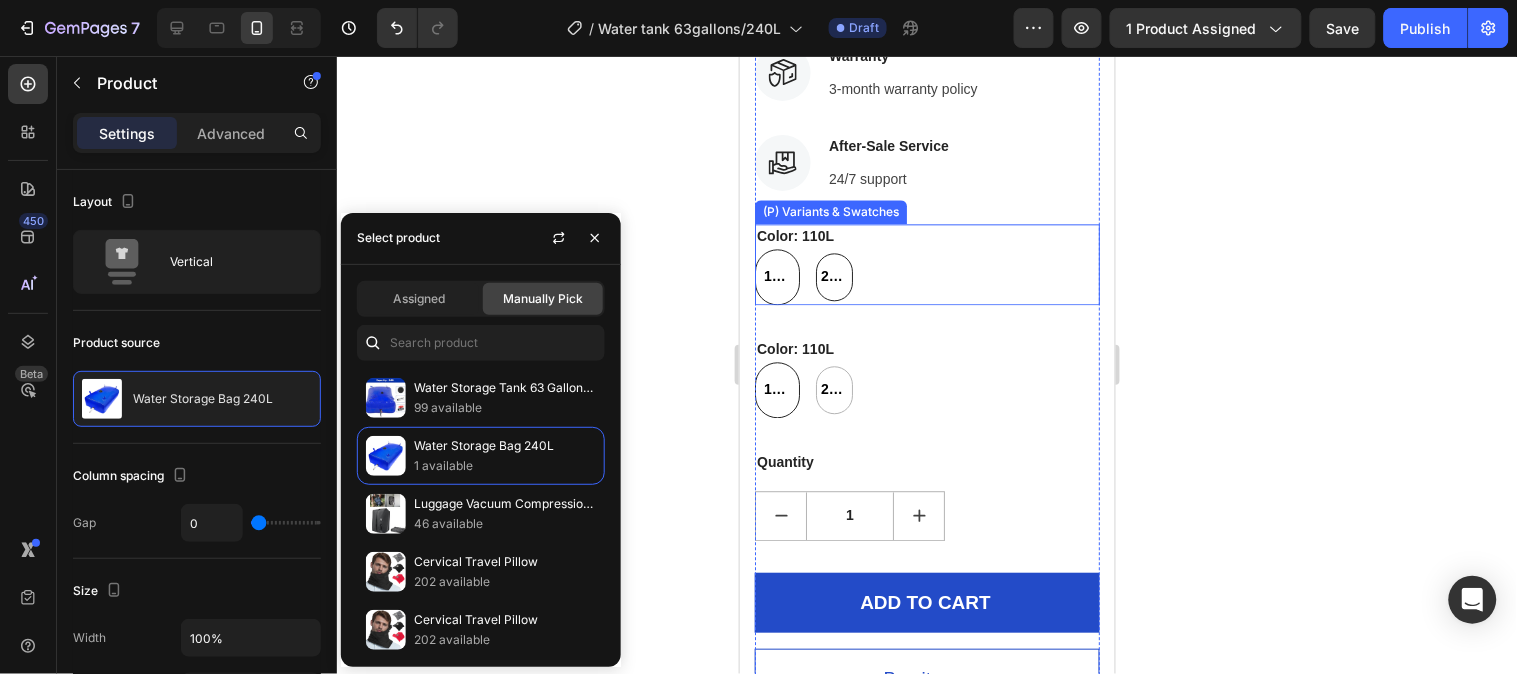 click on "240L" at bounding box center (833, 275) 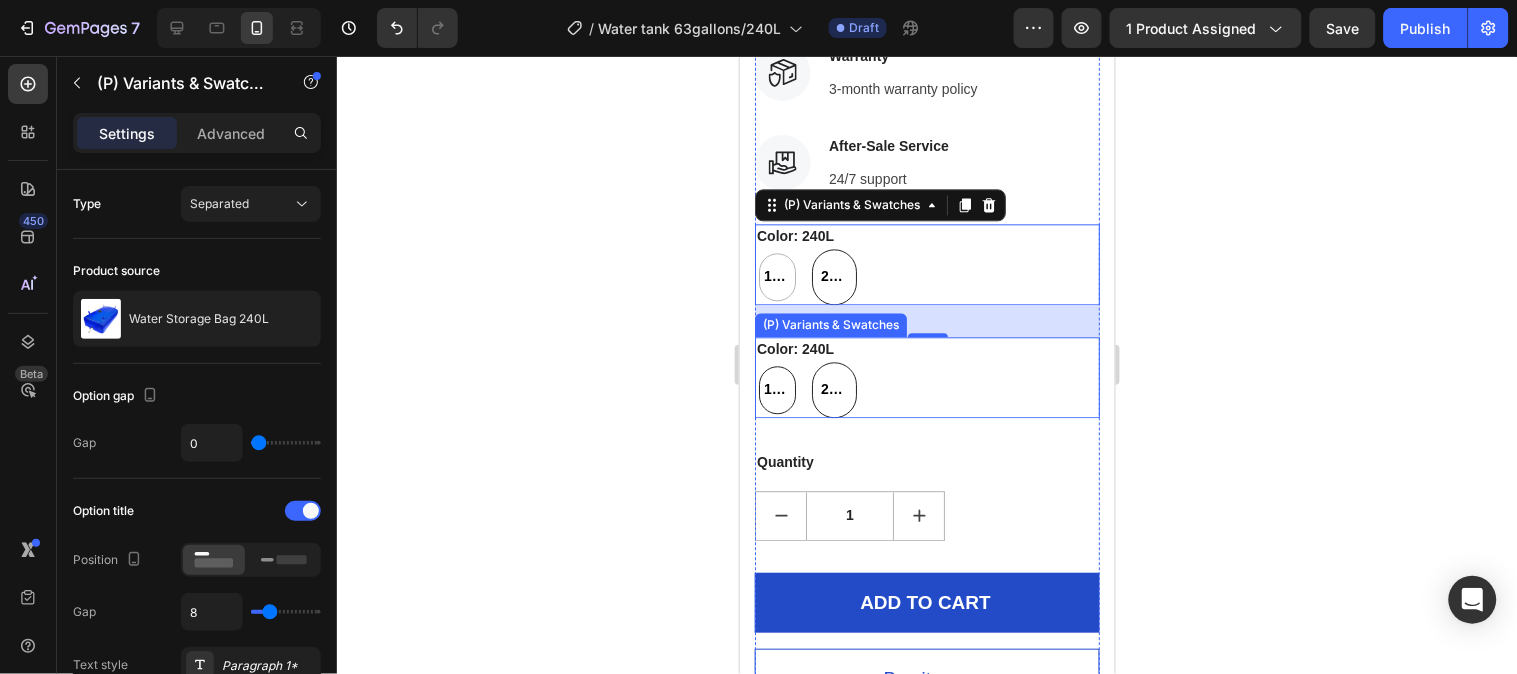 click on "110L" at bounding box center [776, 388] 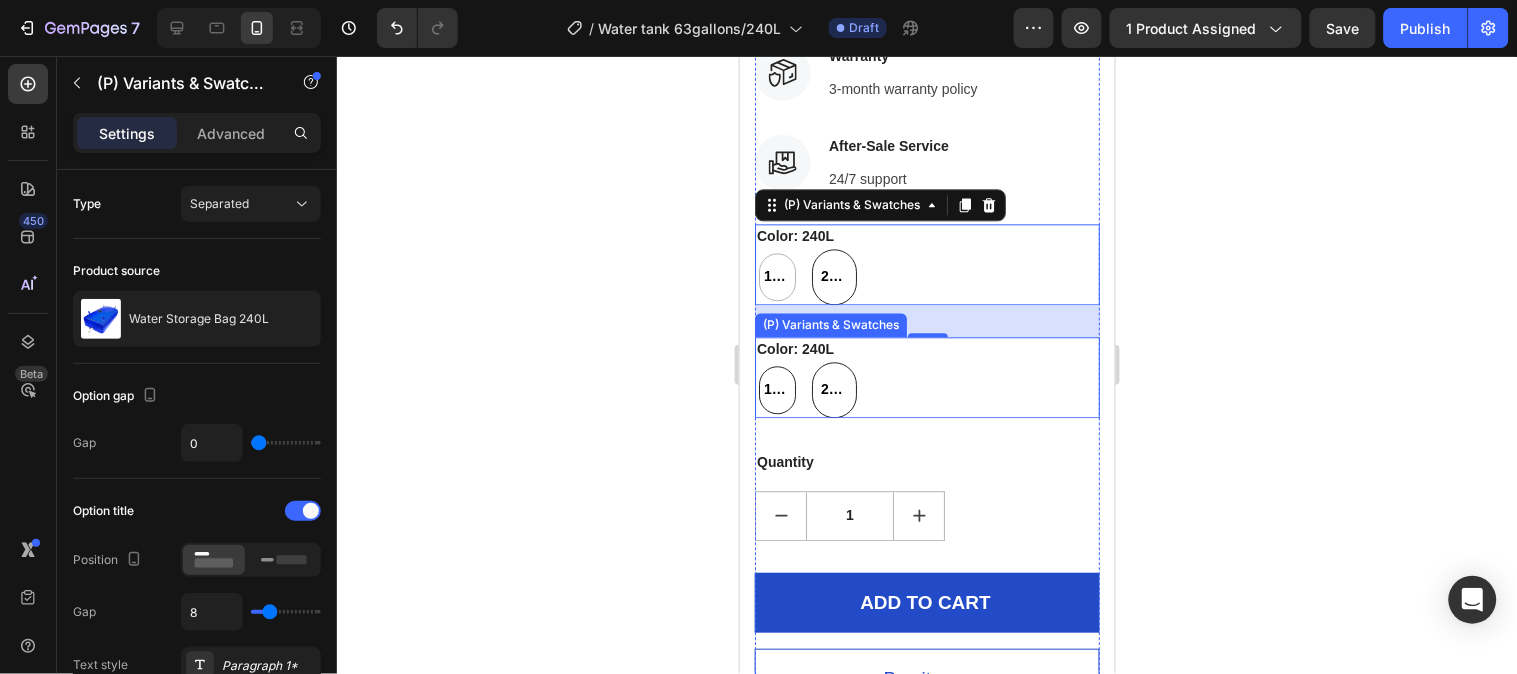 click on "110L 110L 110L" at bounding box center (753, 360) 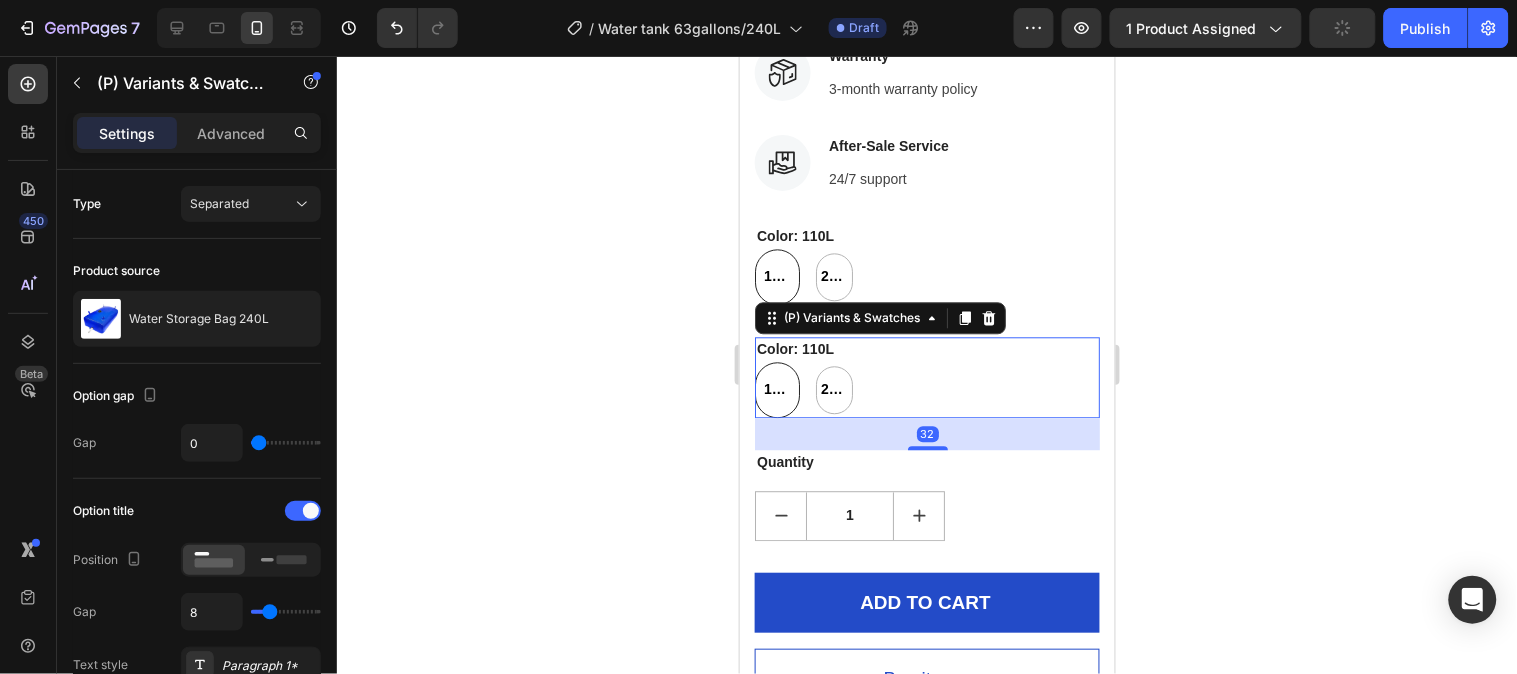 radio on "true" 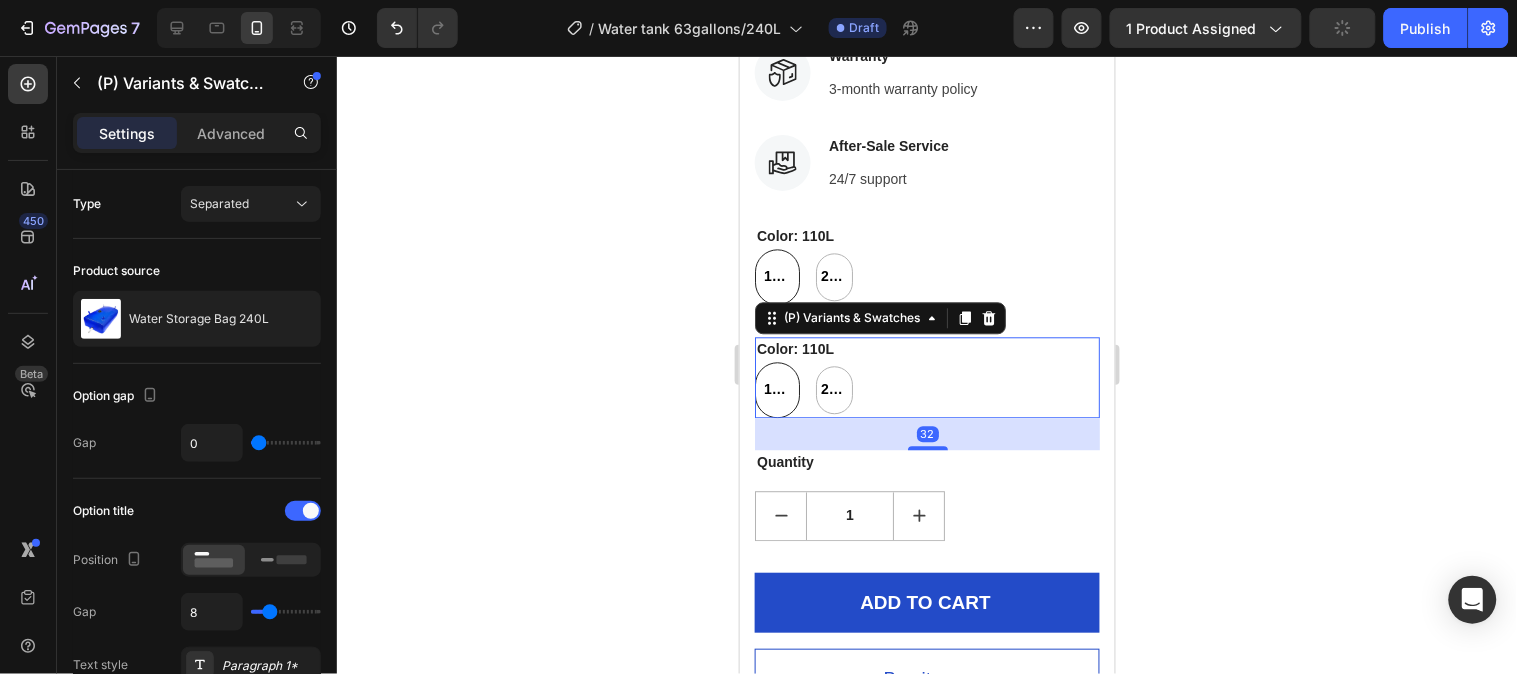 radio on "false" 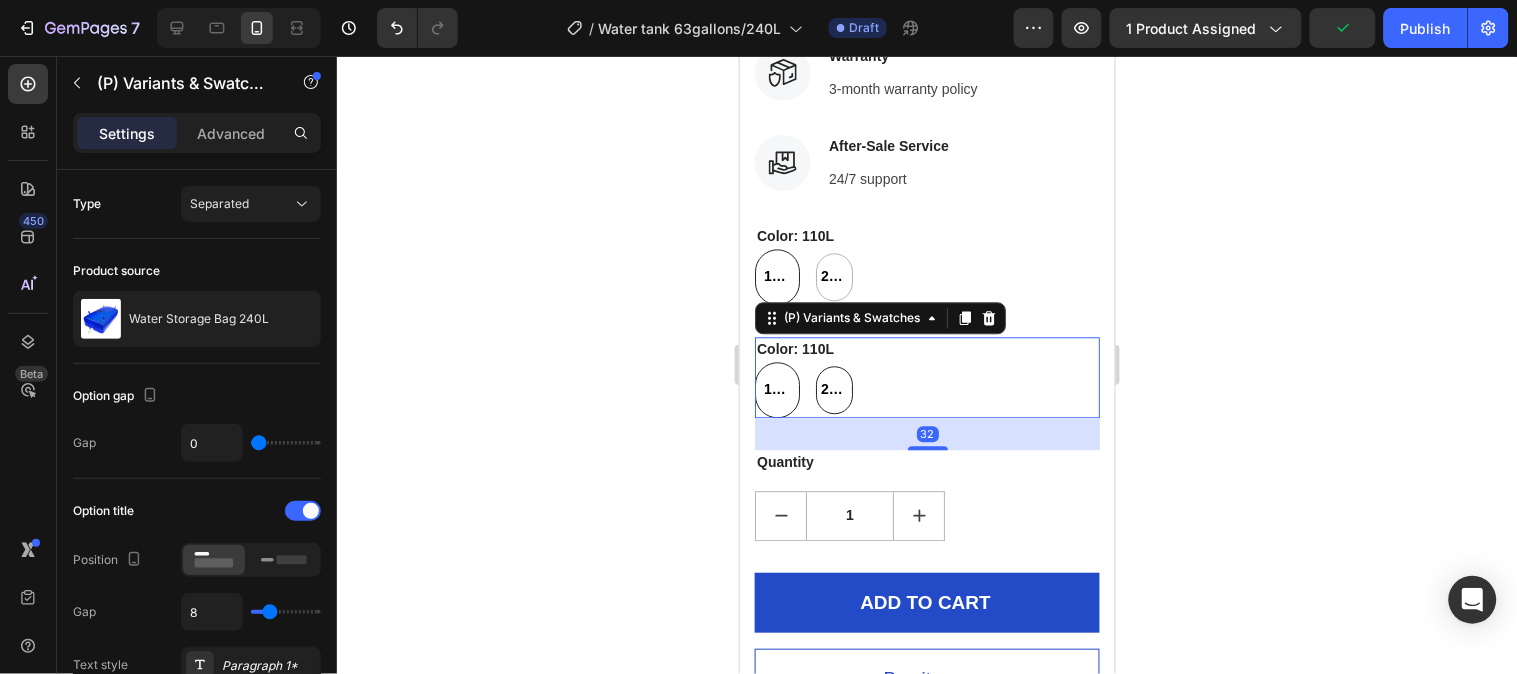 click on "240L" at bounding box center (833, 388) 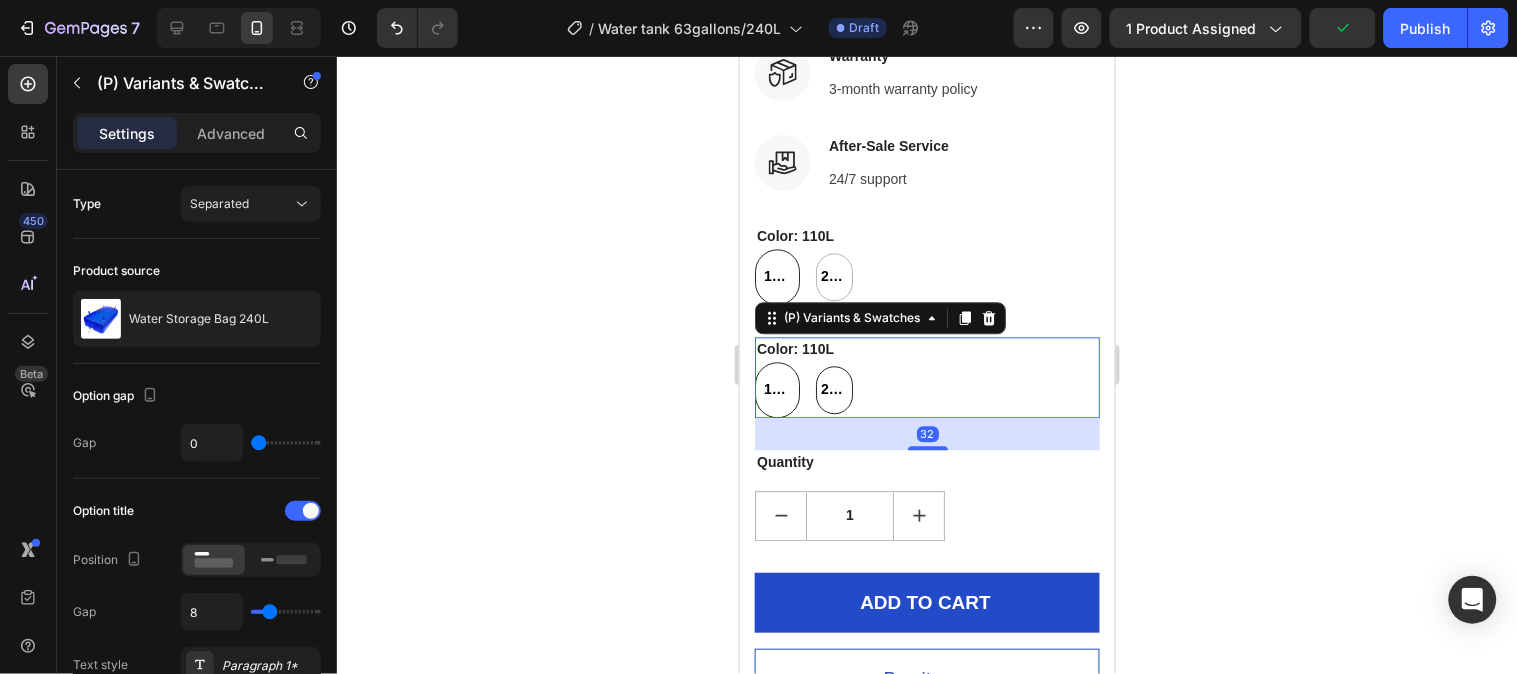 click on "240L 240L 240L" at bounding box center (810, 360) 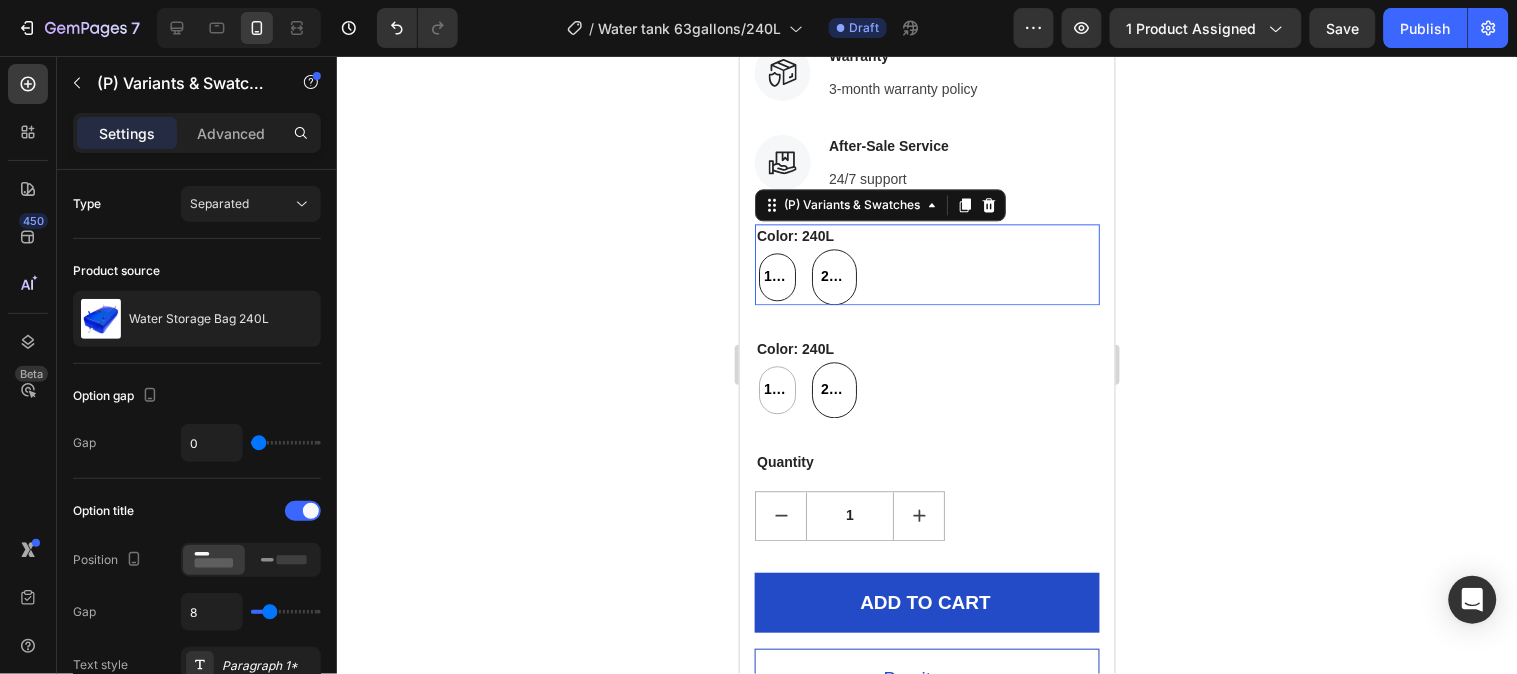 click on "110L" at bounding box center [776, 275] 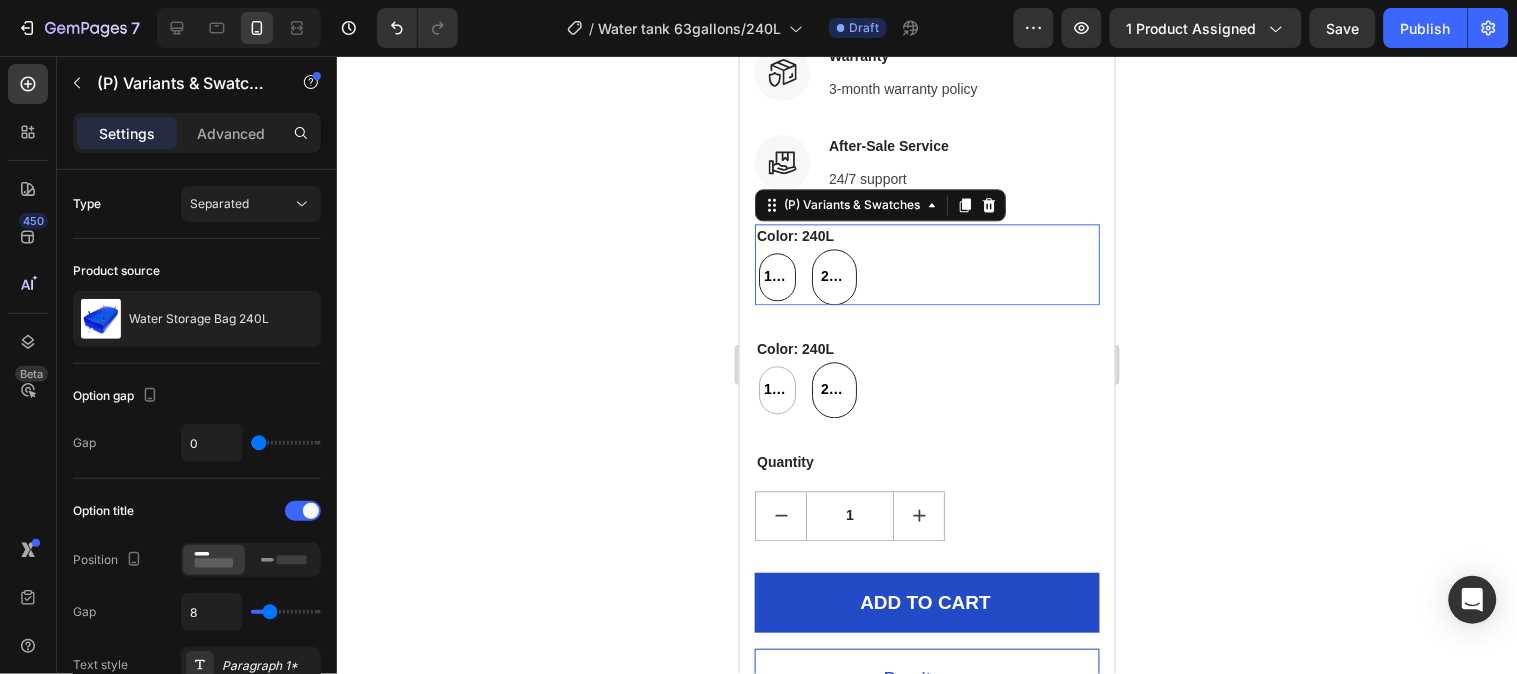 click on "110L 110L 110L" at bounding box center [753, 247] 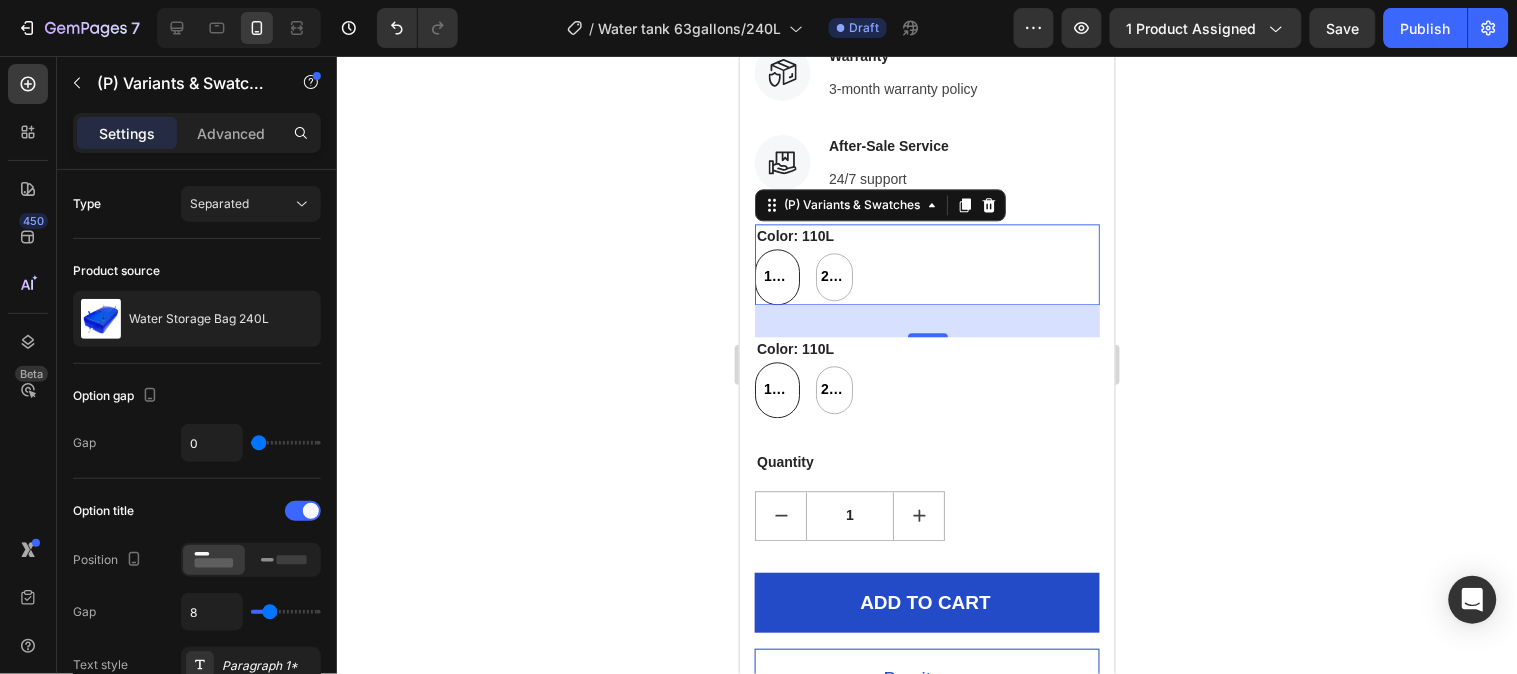 click on "110L 110L 110L 240L 240L 240L" at bounding box center [926, 276] 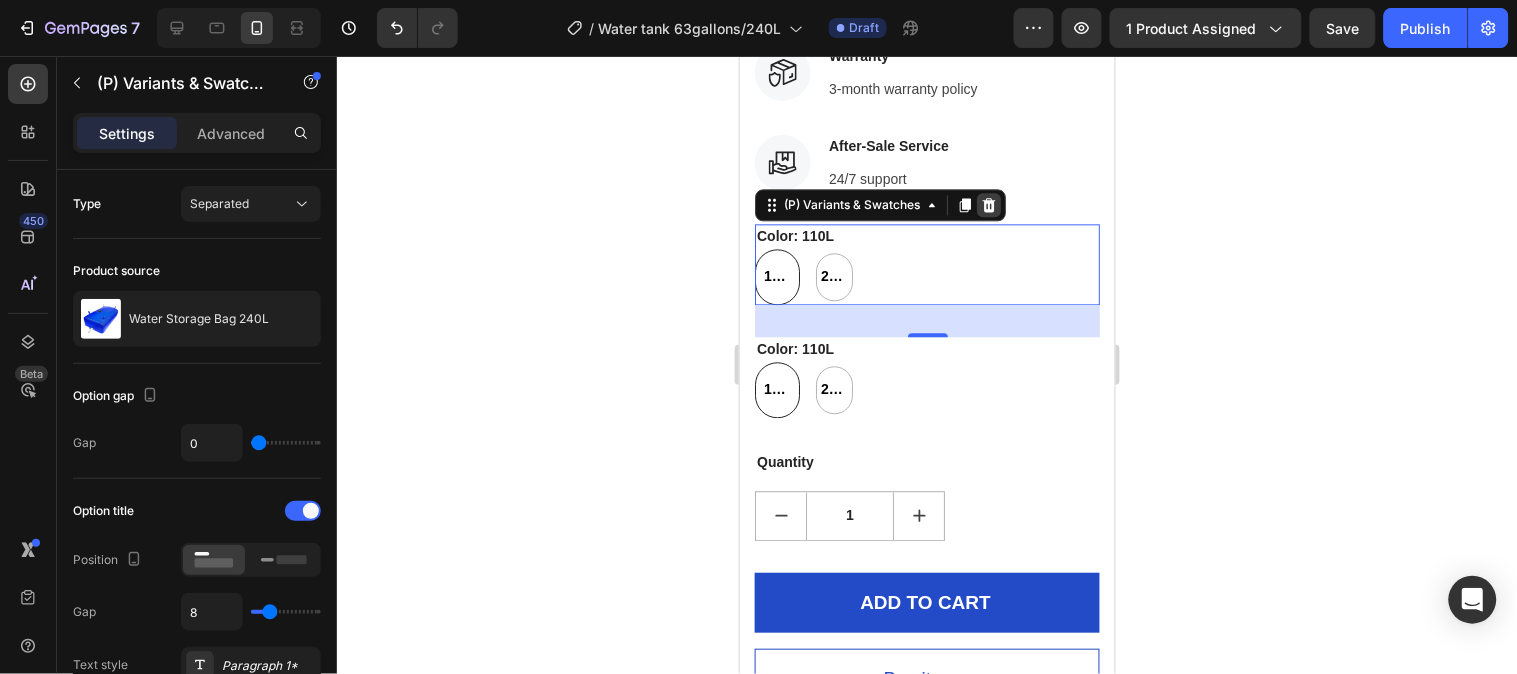 click 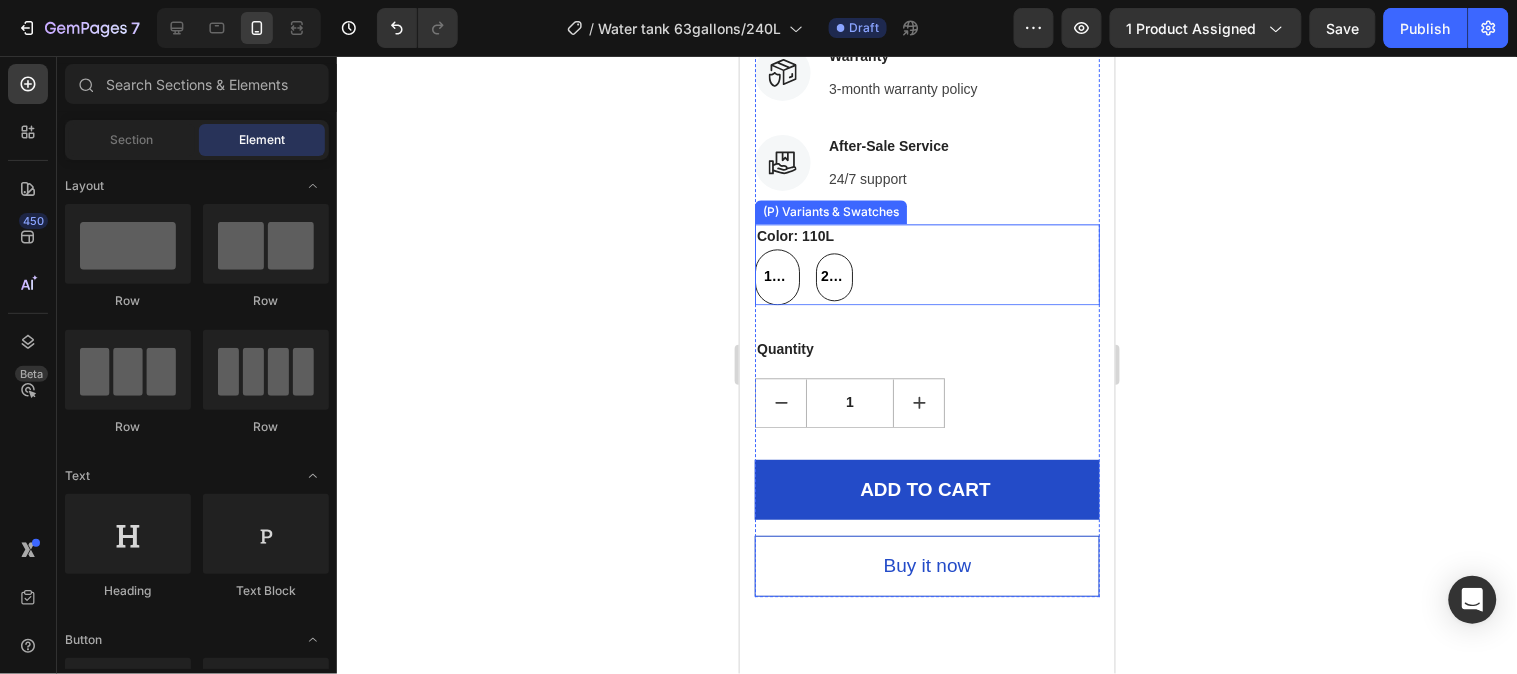 click on "240L" at bounding box center (833, 275) 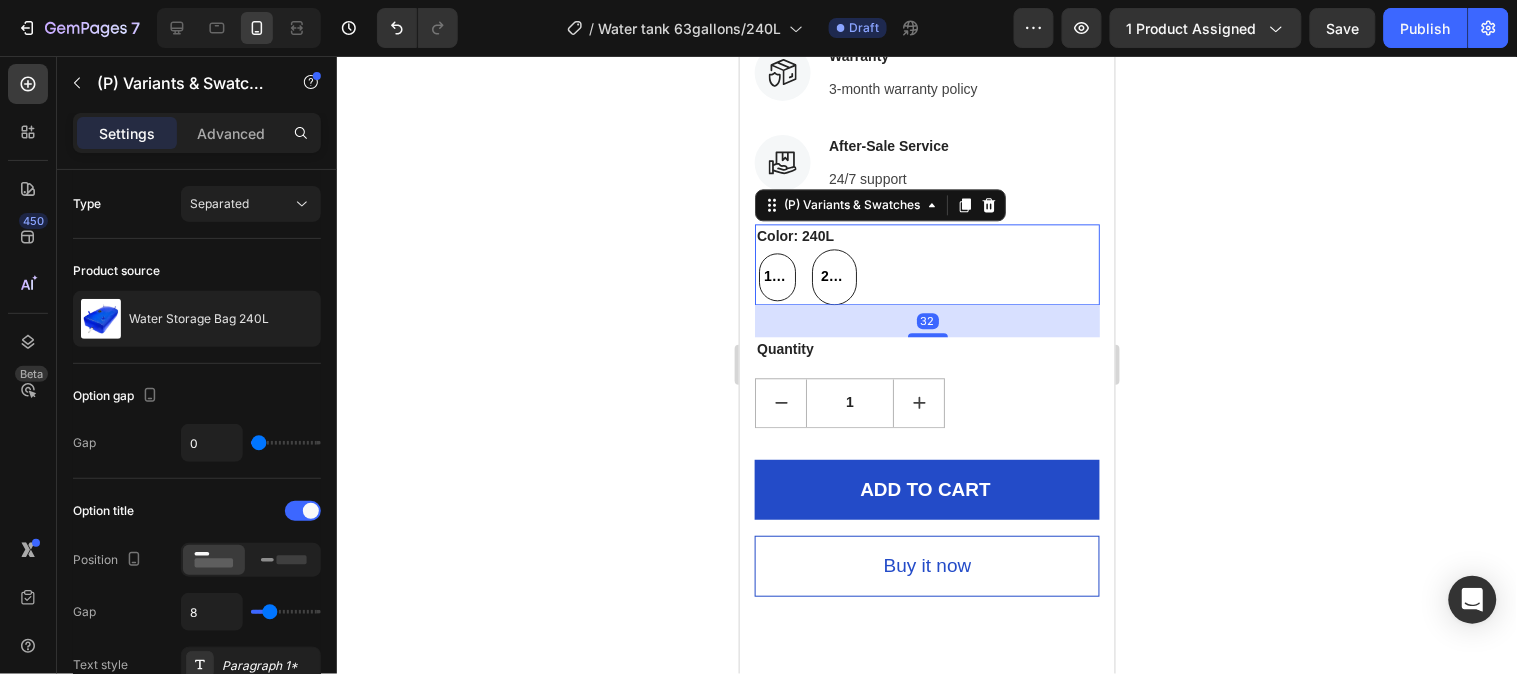 click on "110L" at bounding box center (776, 275) 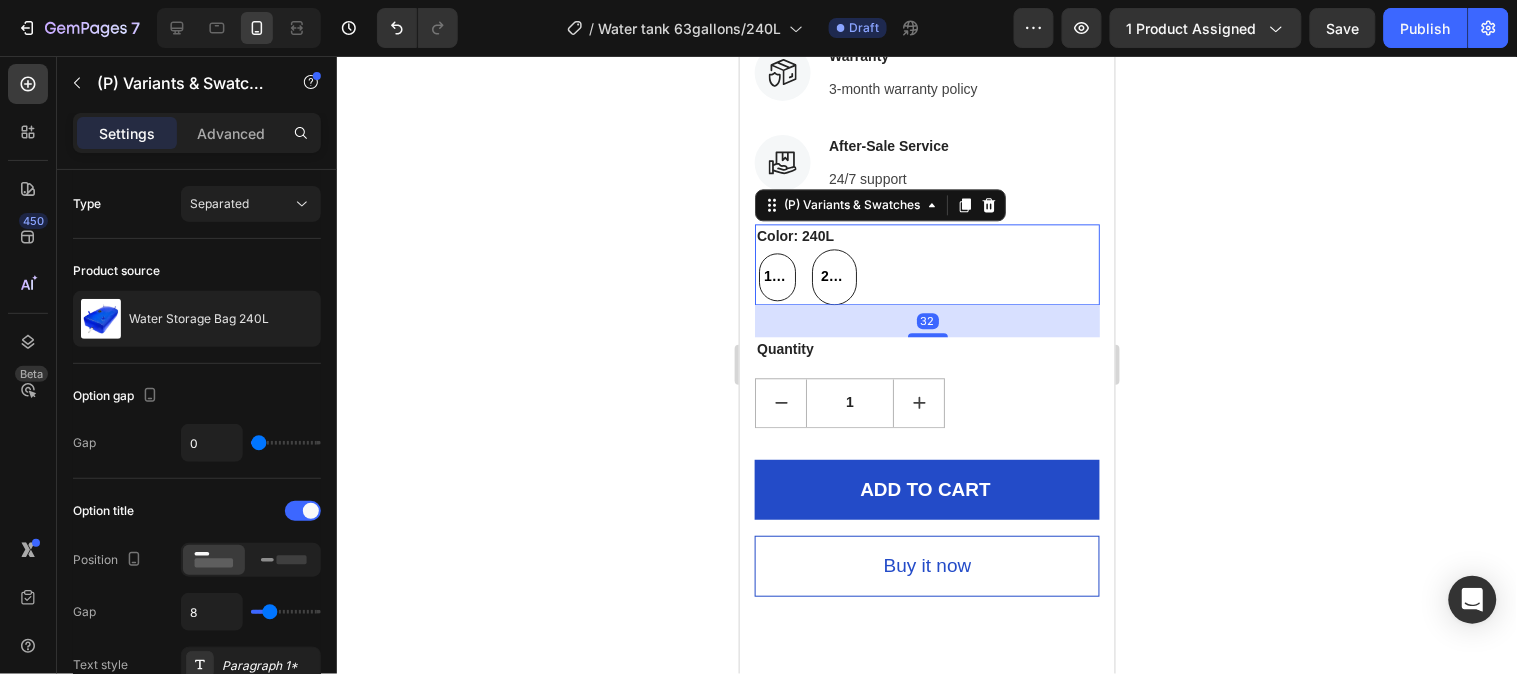 click on "110L 110L 110L" at bounding box center (753, 247) 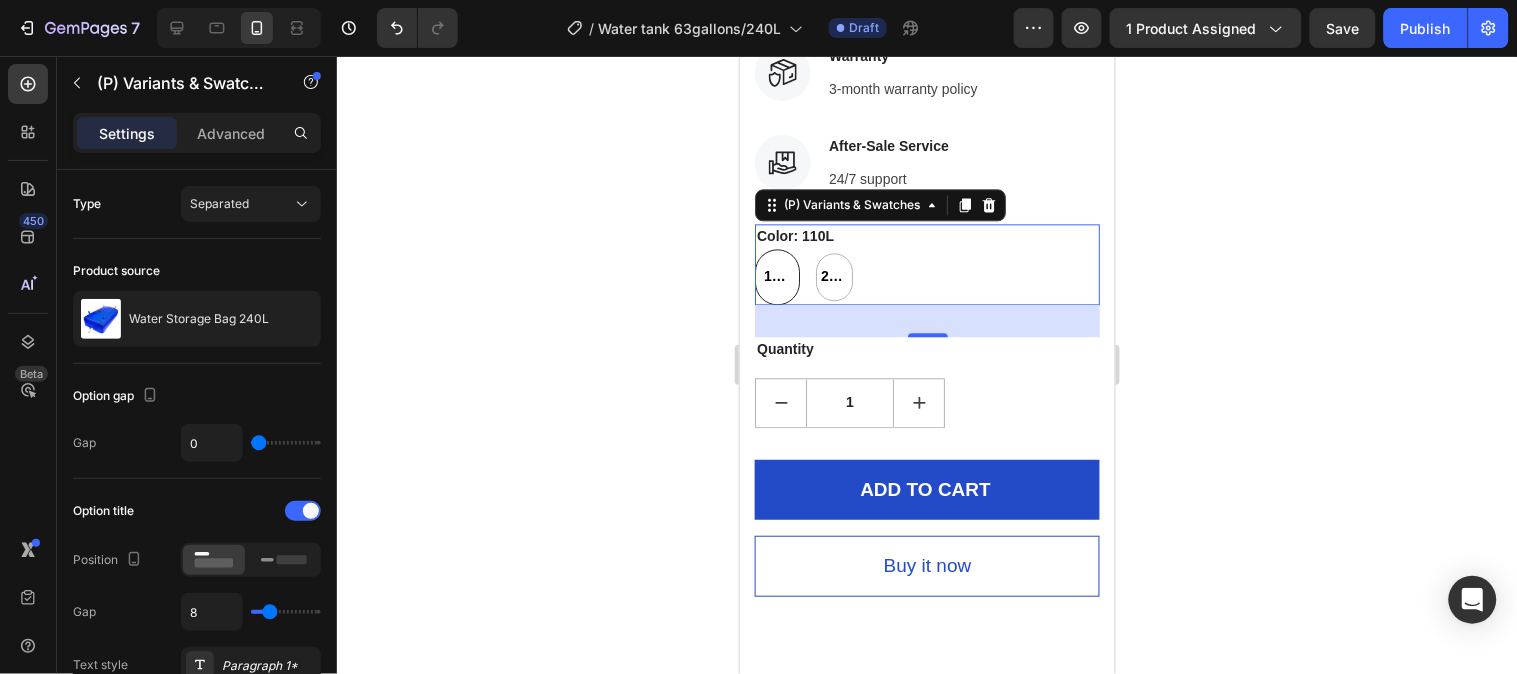 click on "110L" at bounding box center [776, 275] 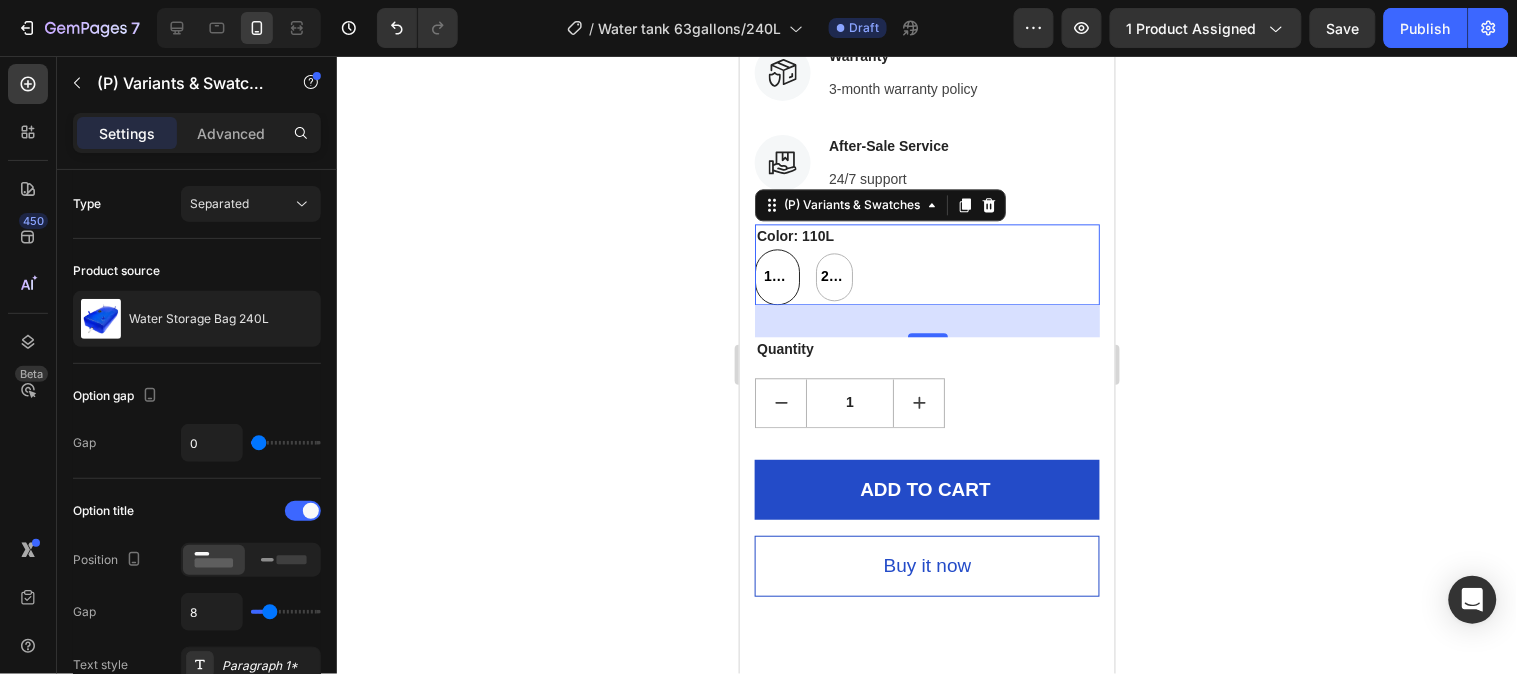 click on "110L 110L 110L" at bounding box center [753, 247] 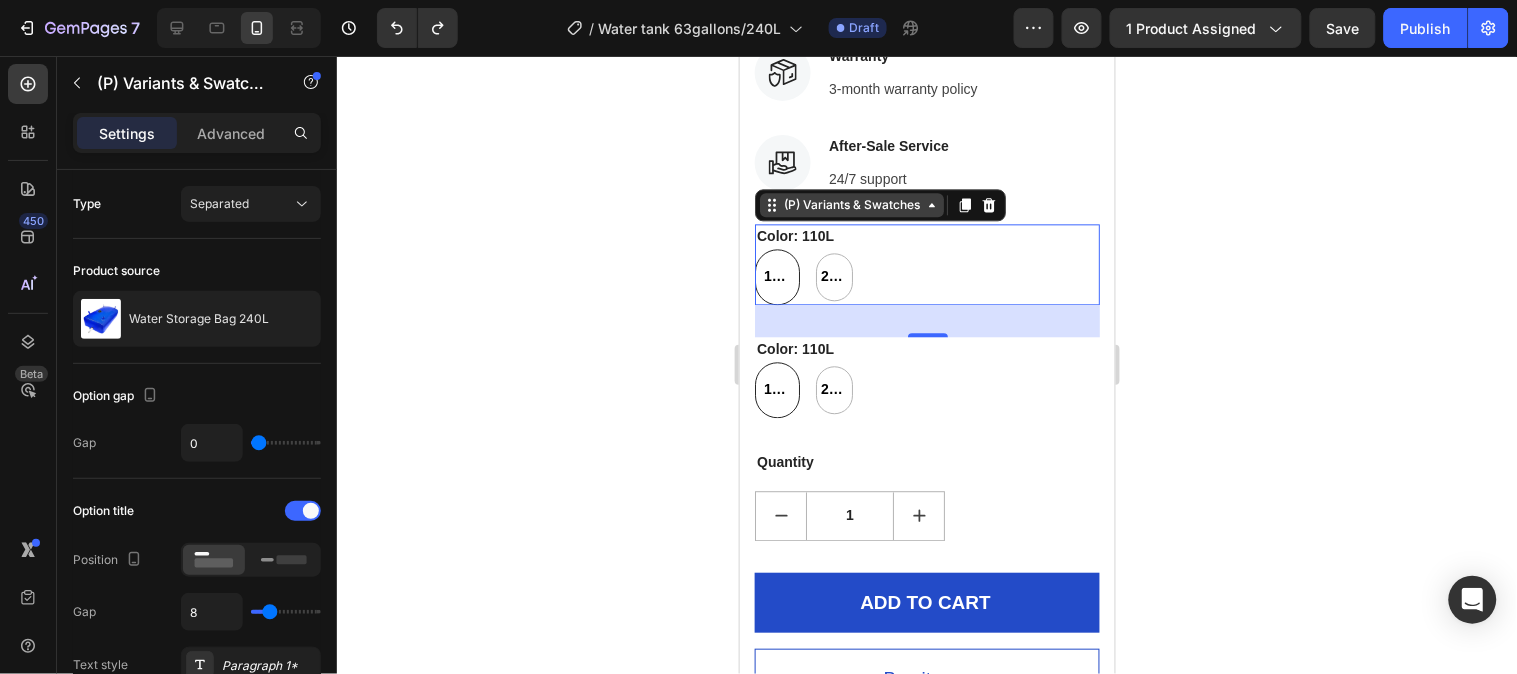 click 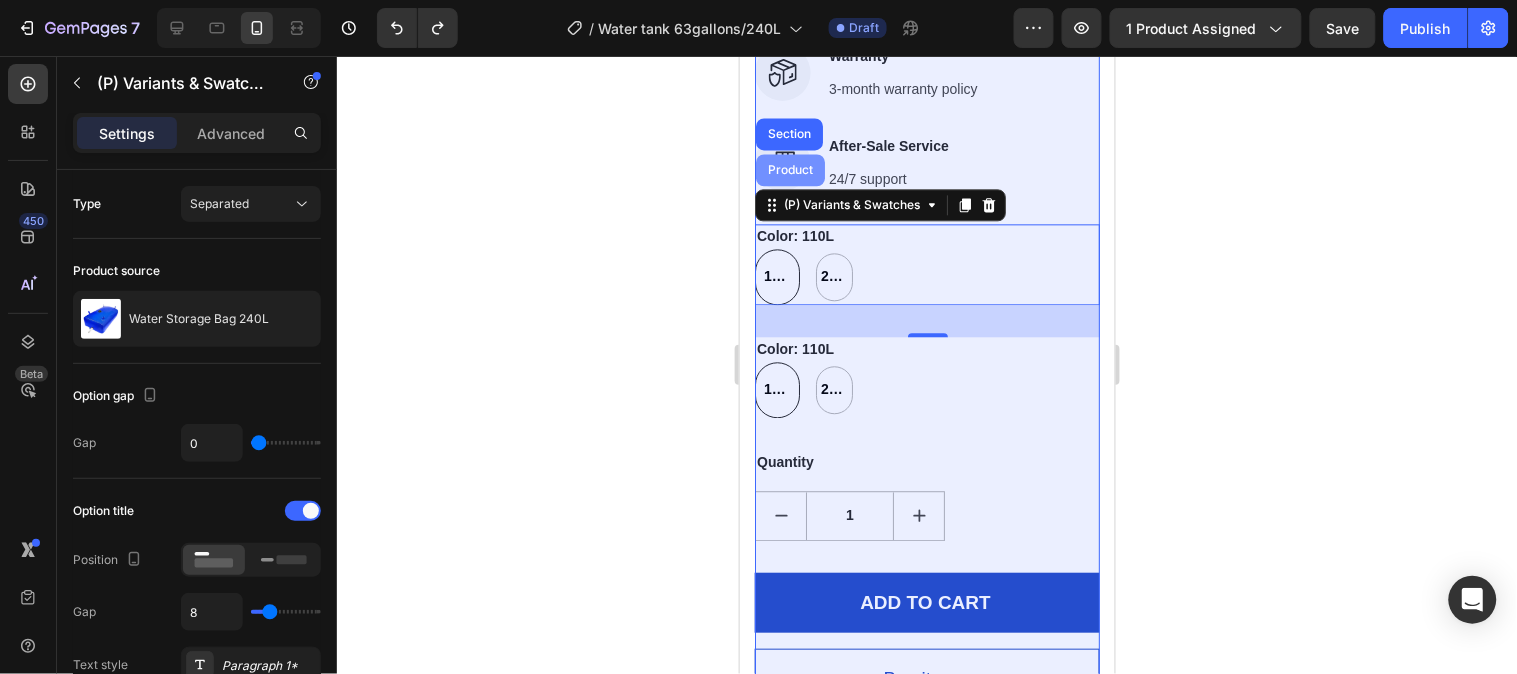 click on "Product" at bounding box center [789, 169] 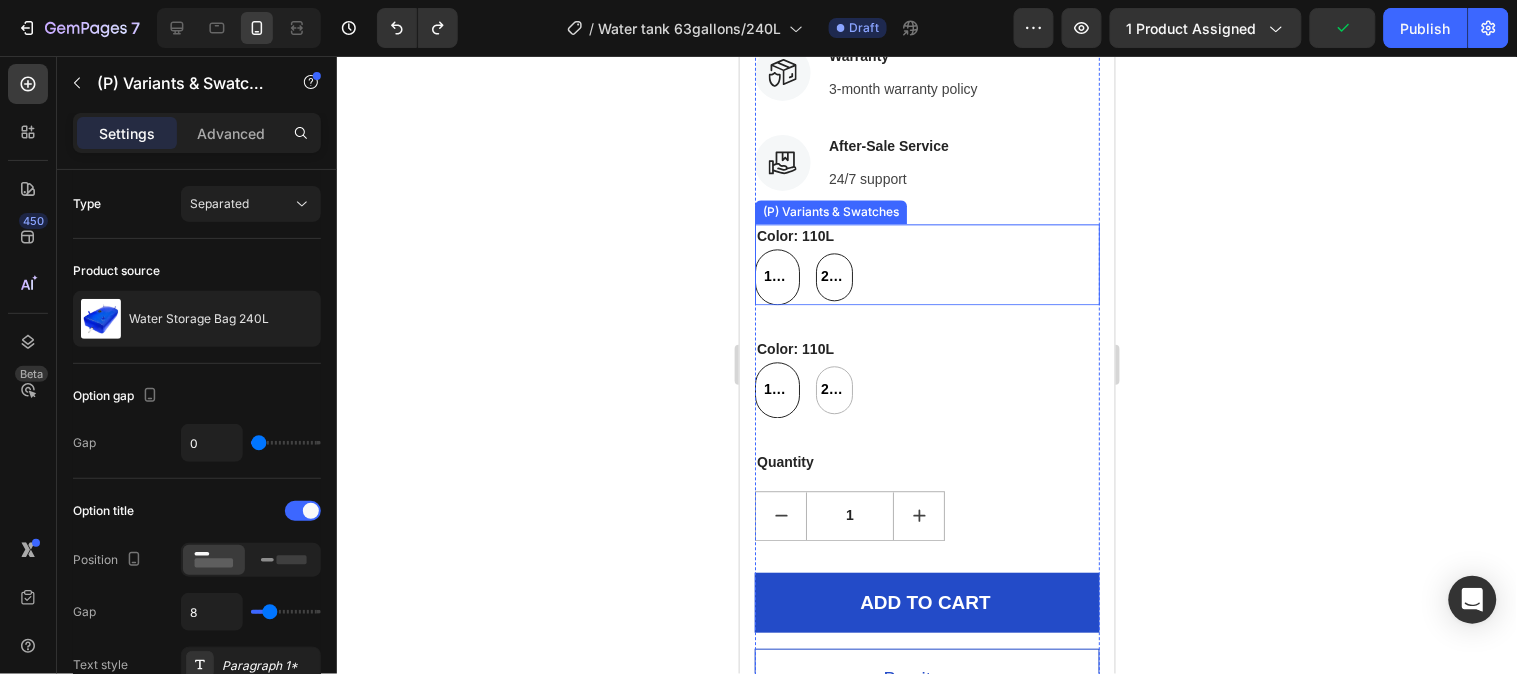 click on "240L" at bounding box center (833, 275) 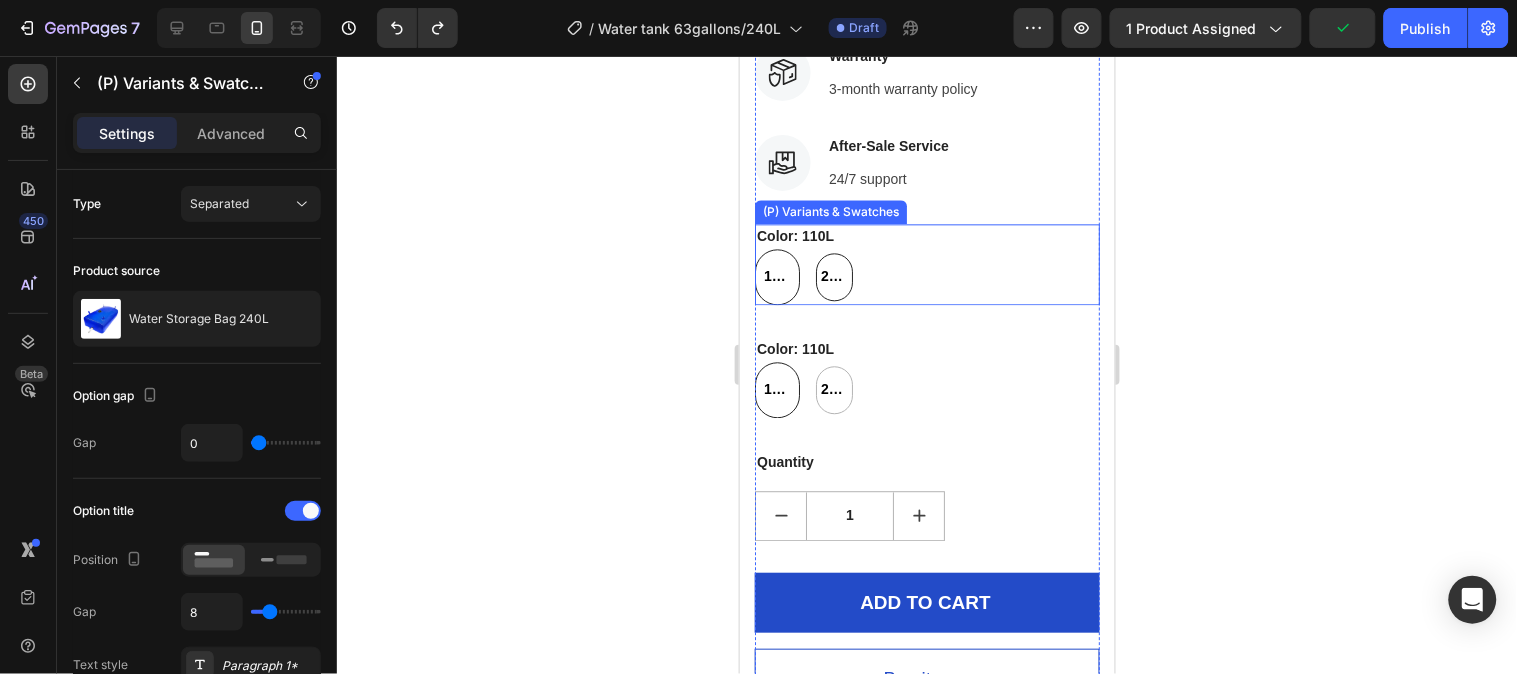 click on "240L 240L 240L" at bounding box center (810, 247) 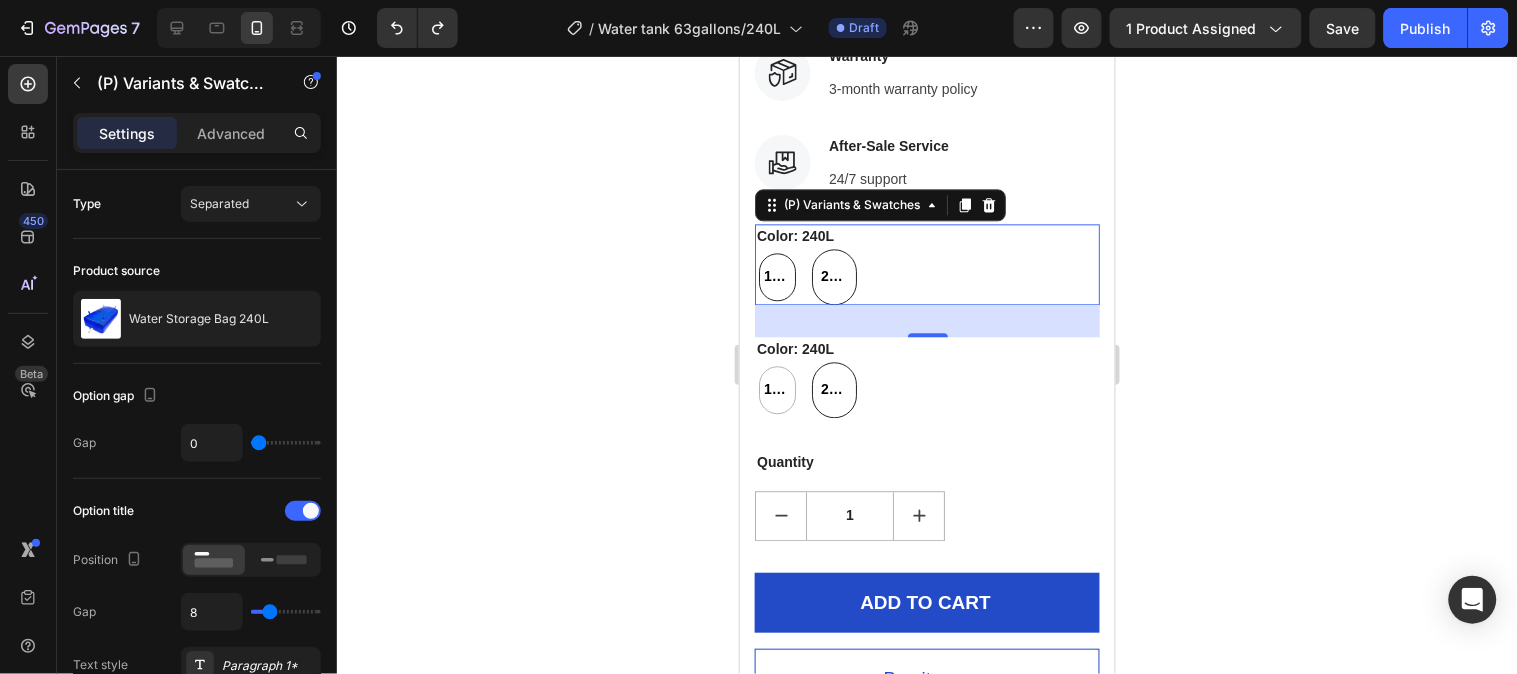 click on "110L" at bounding box center [776, 275] 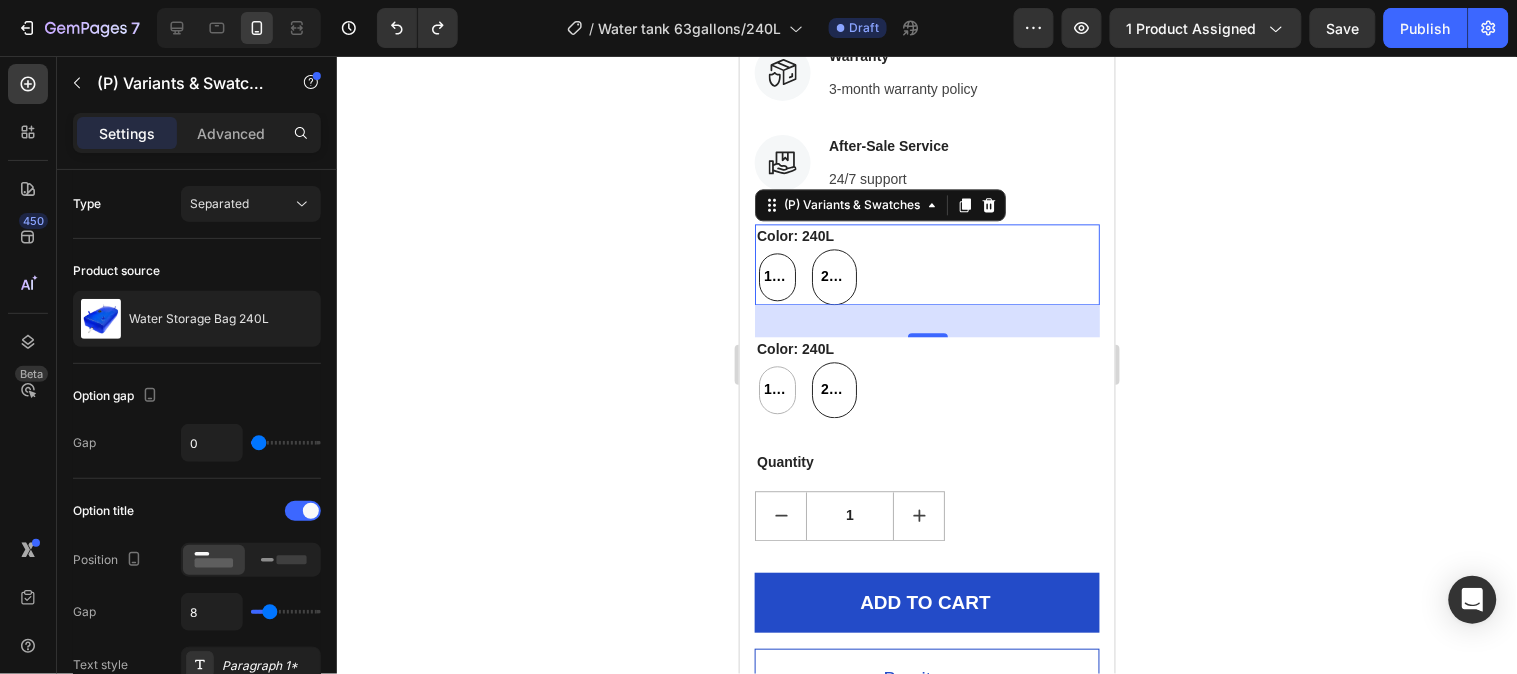click on "110L 110L 110L" at bounding box center (753, 247) 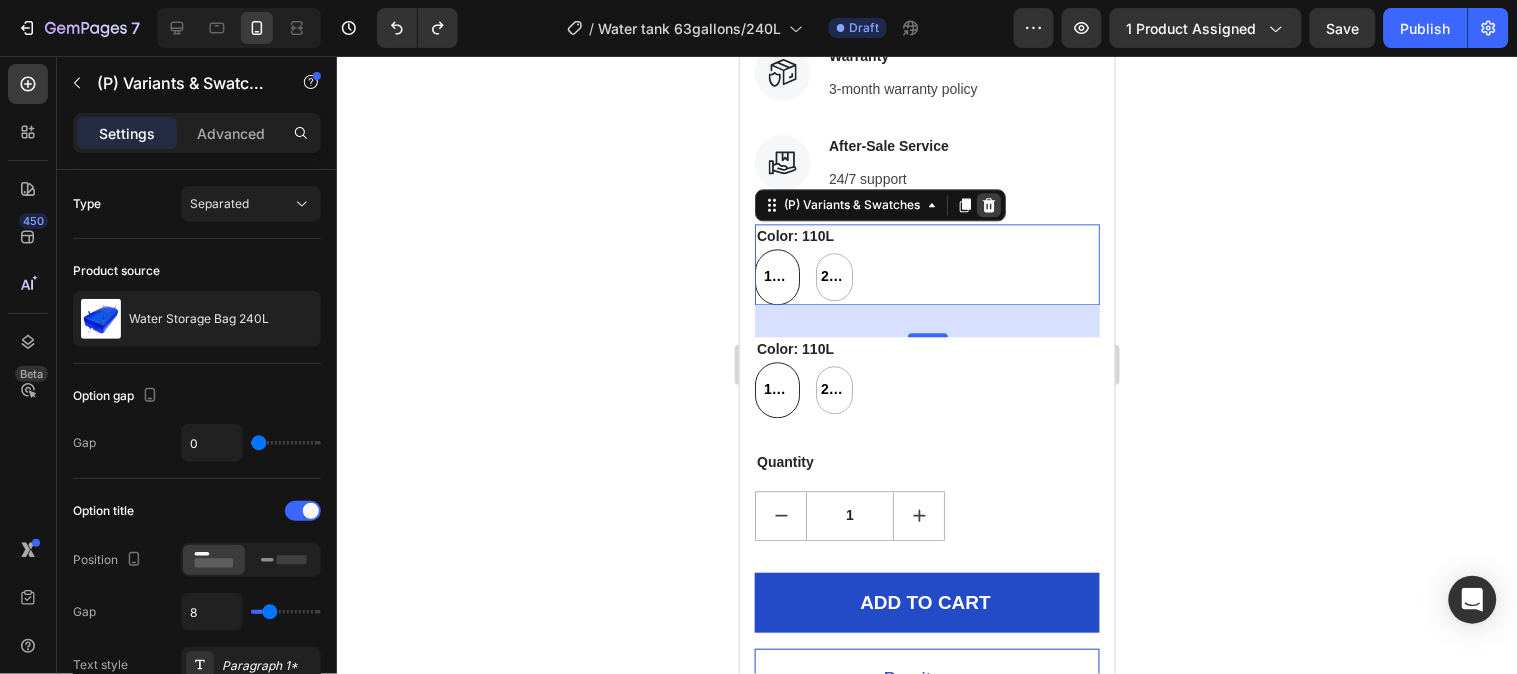 click 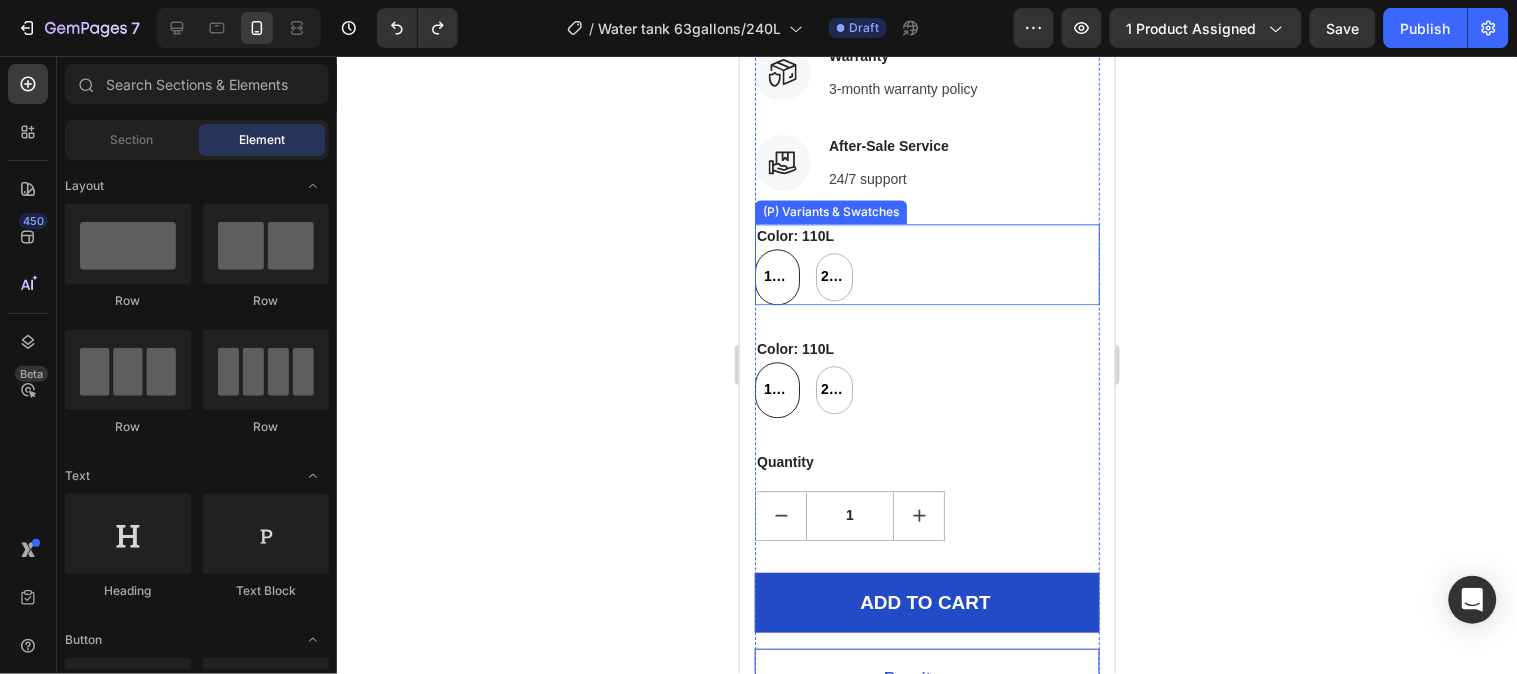 click on "Color: 110L" at bounding box center (794, 235) 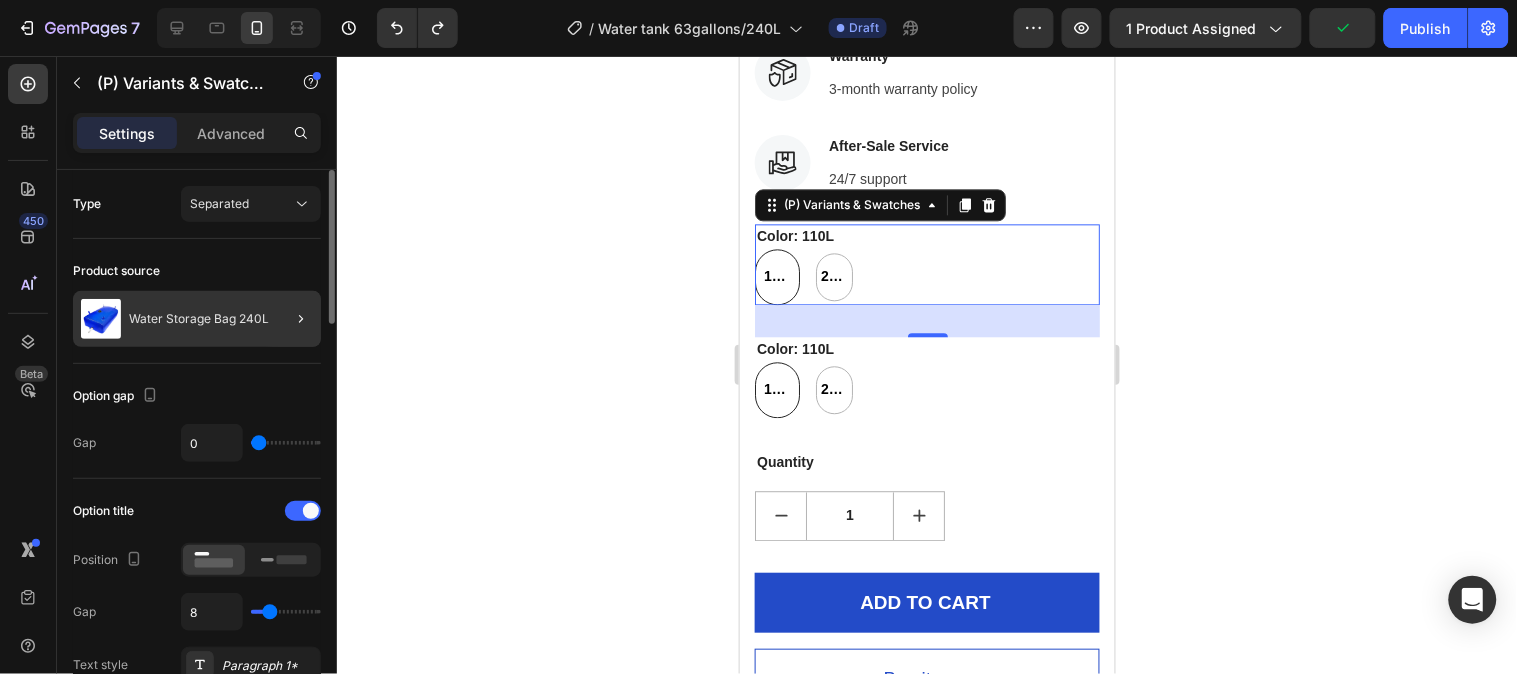 click 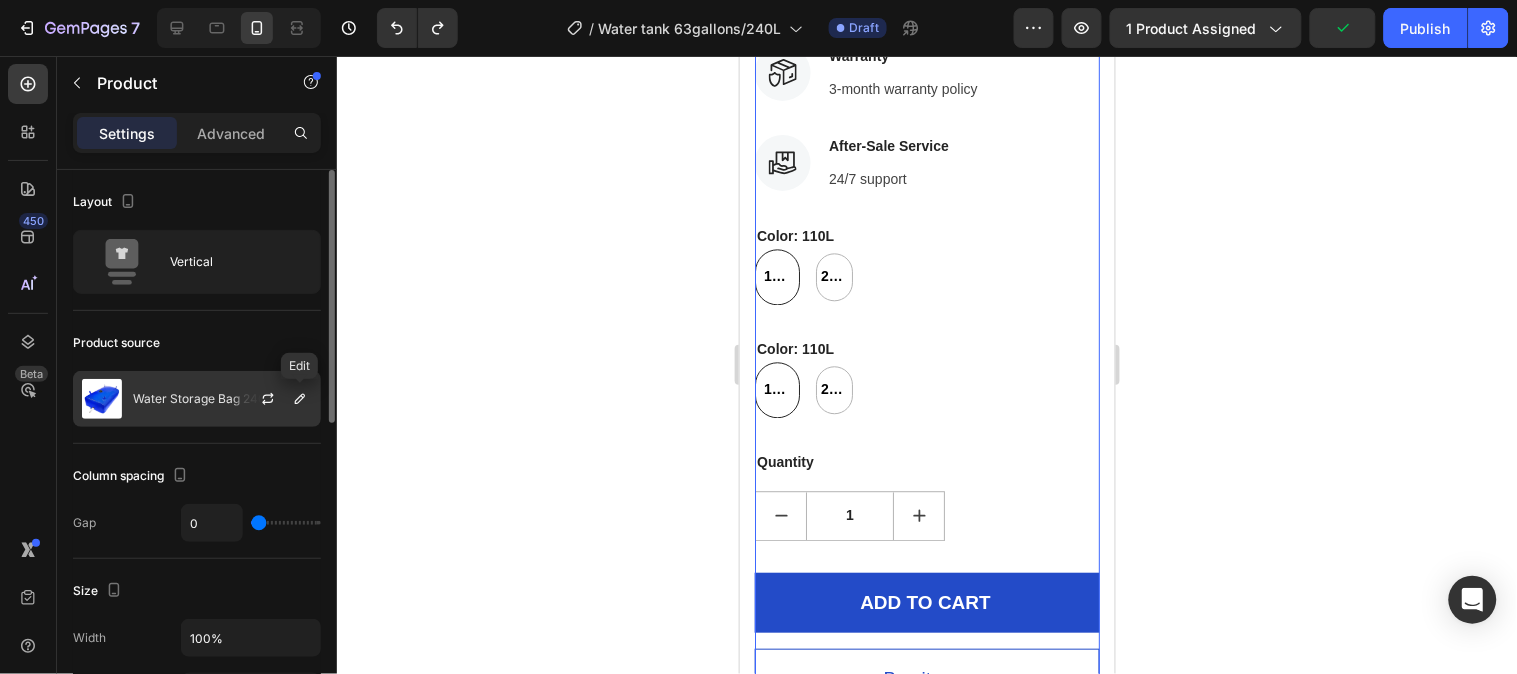 click 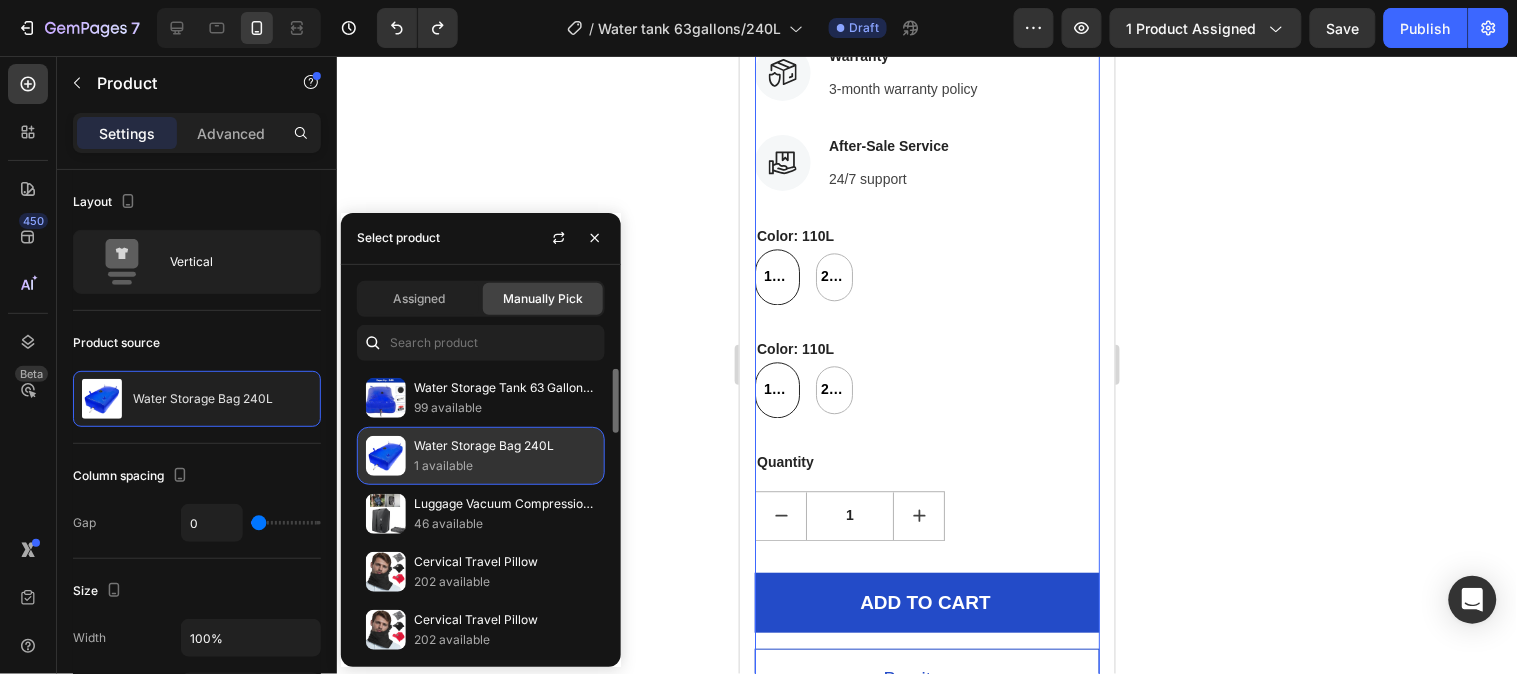 click on "Water Storage Bag 240L" at bounding box center (505, 446) 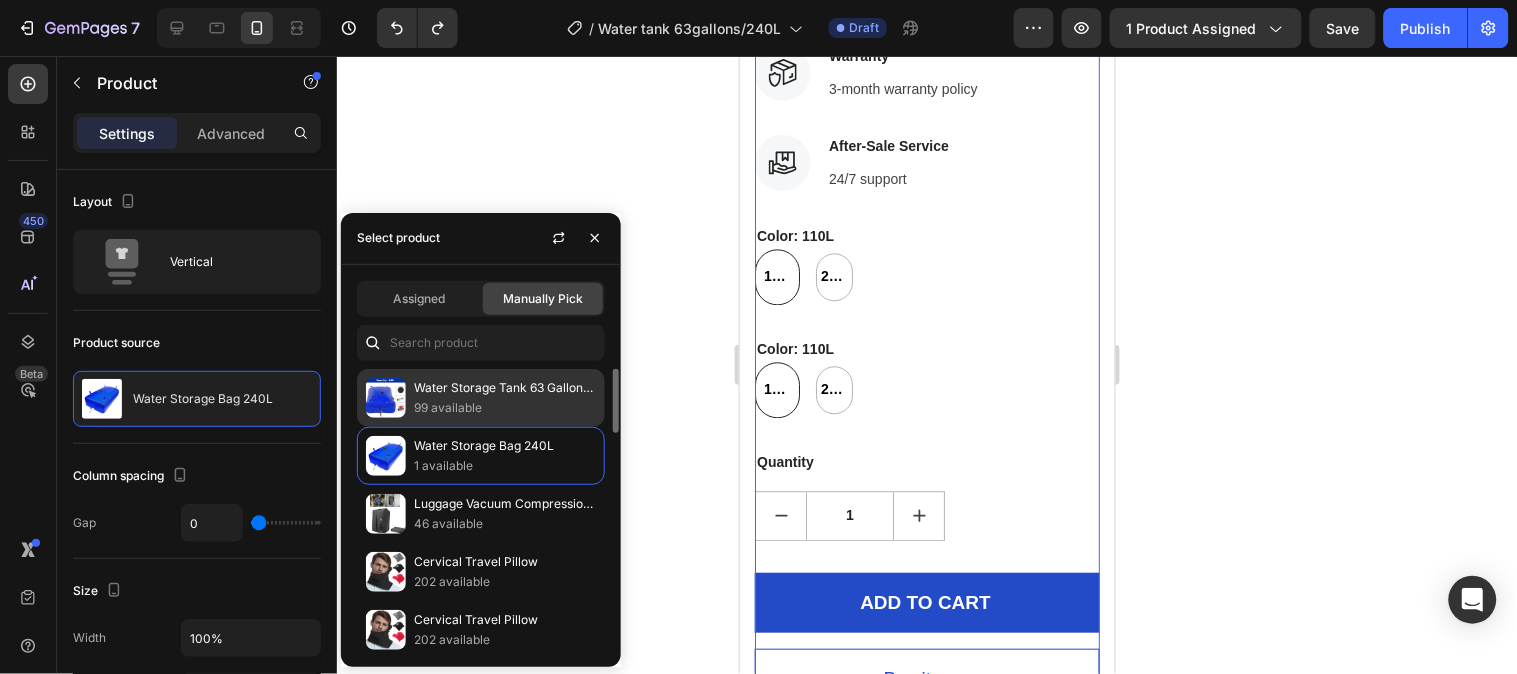 click on "Water Storage Tank 63 Gallon/240L" at bounding box center [505, 388] 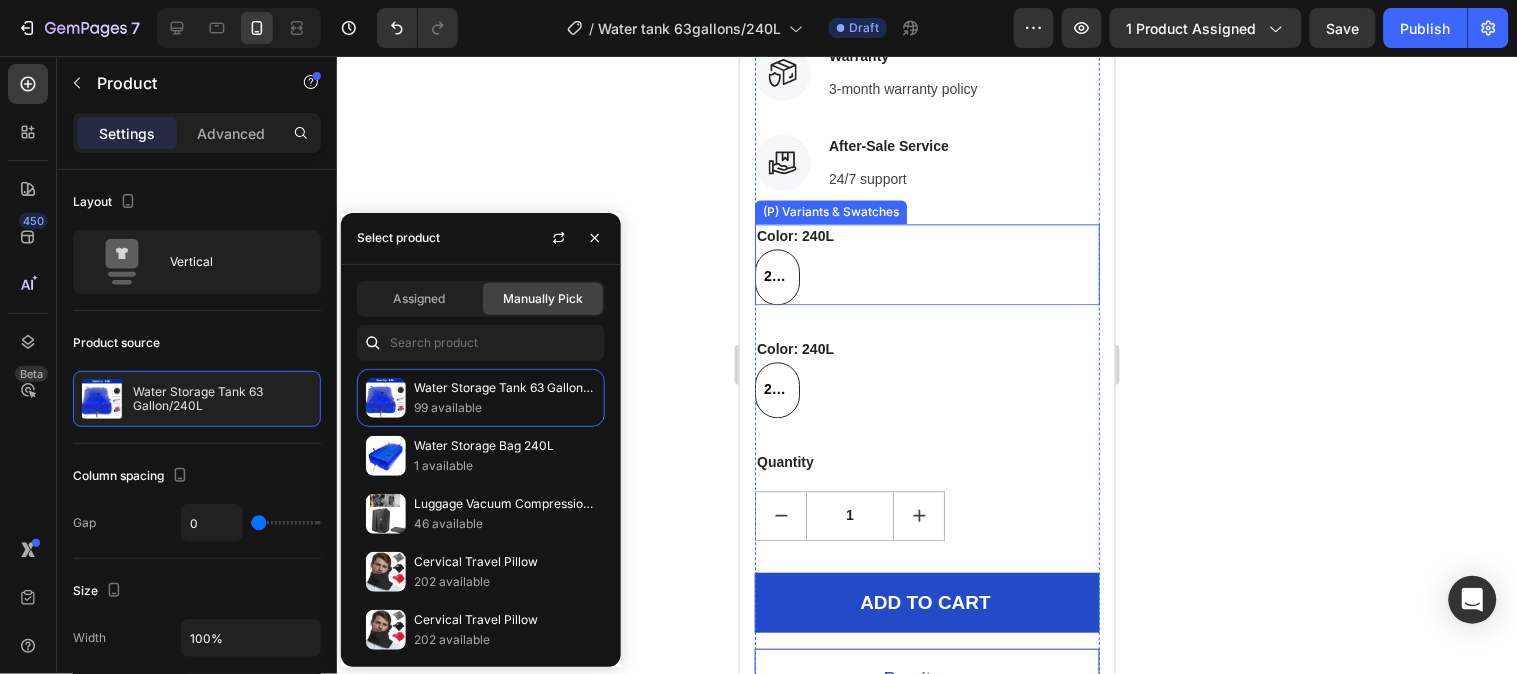 click on "240L 240L 240L" at bounding box center [926, 276] 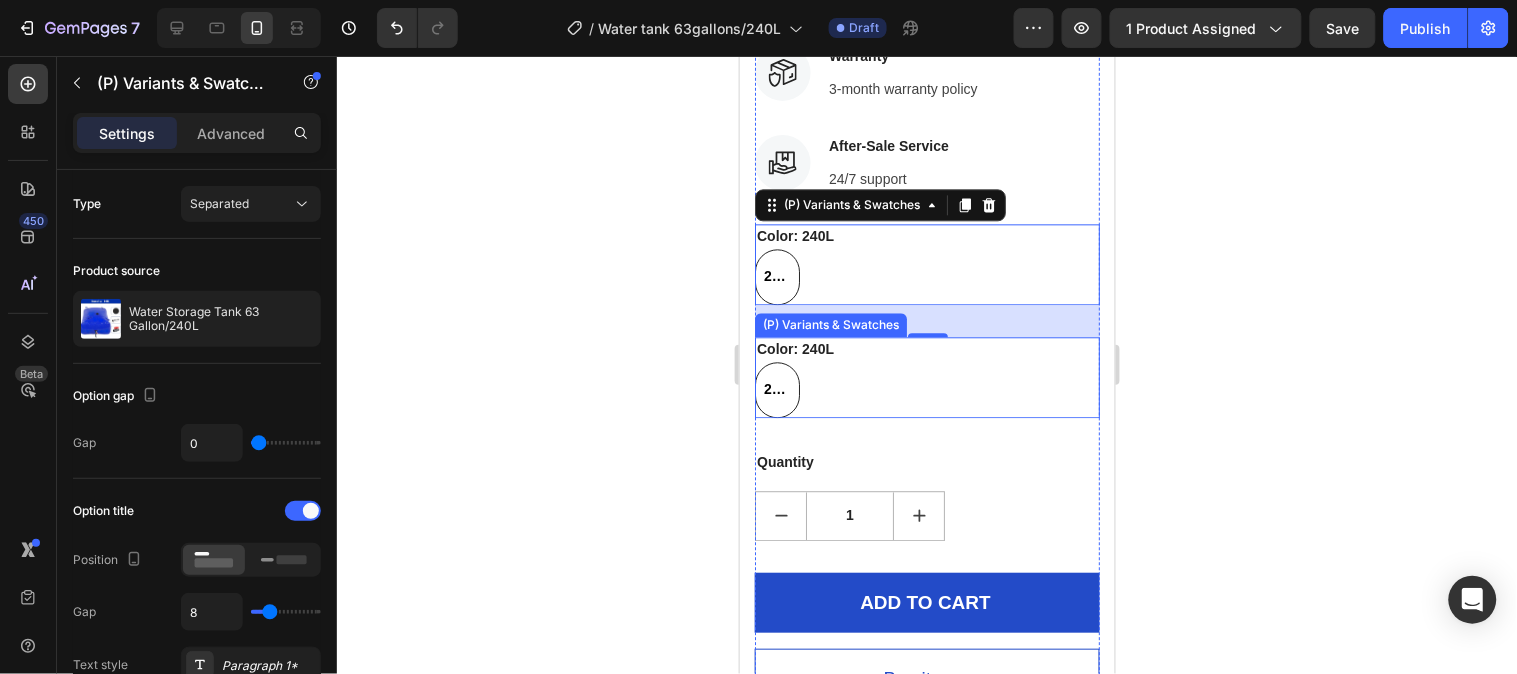 click on "240L 240L 240L" at bounding box center [926, 389] 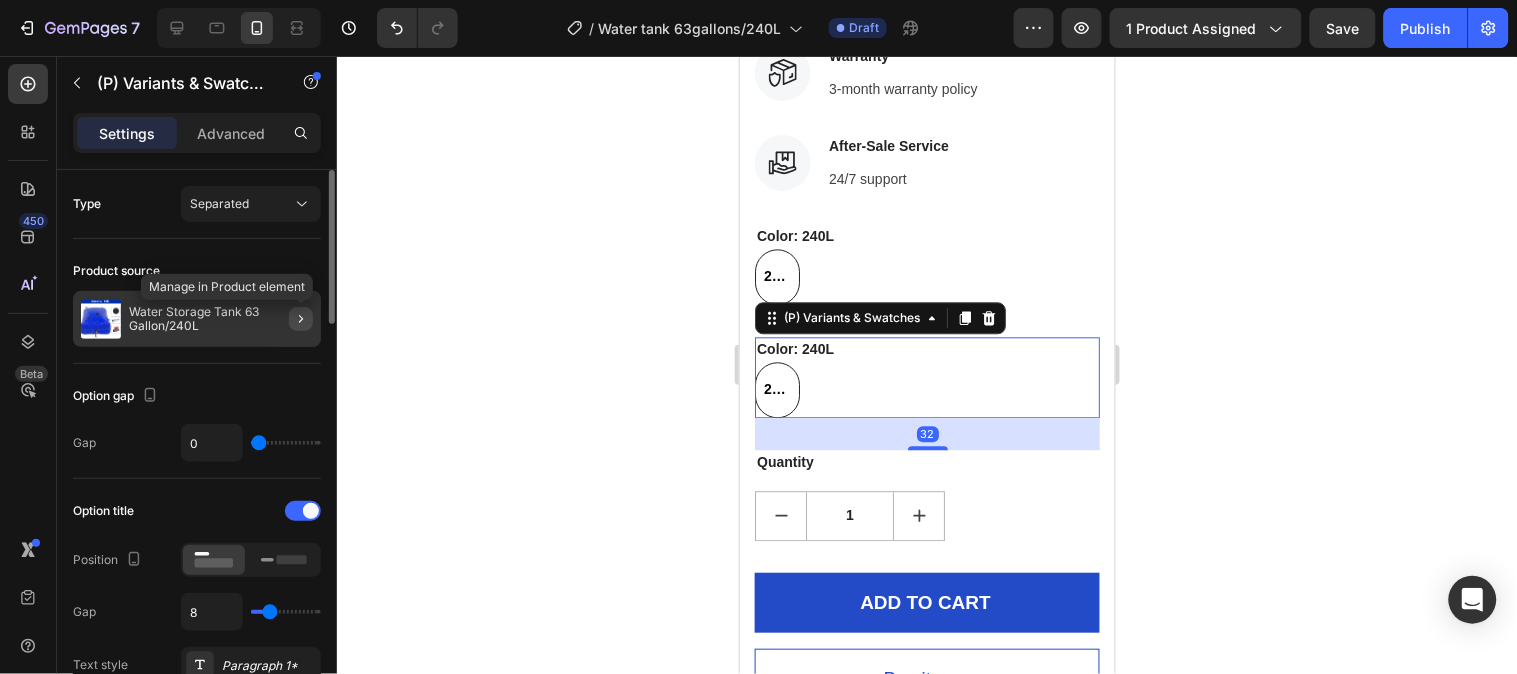 click 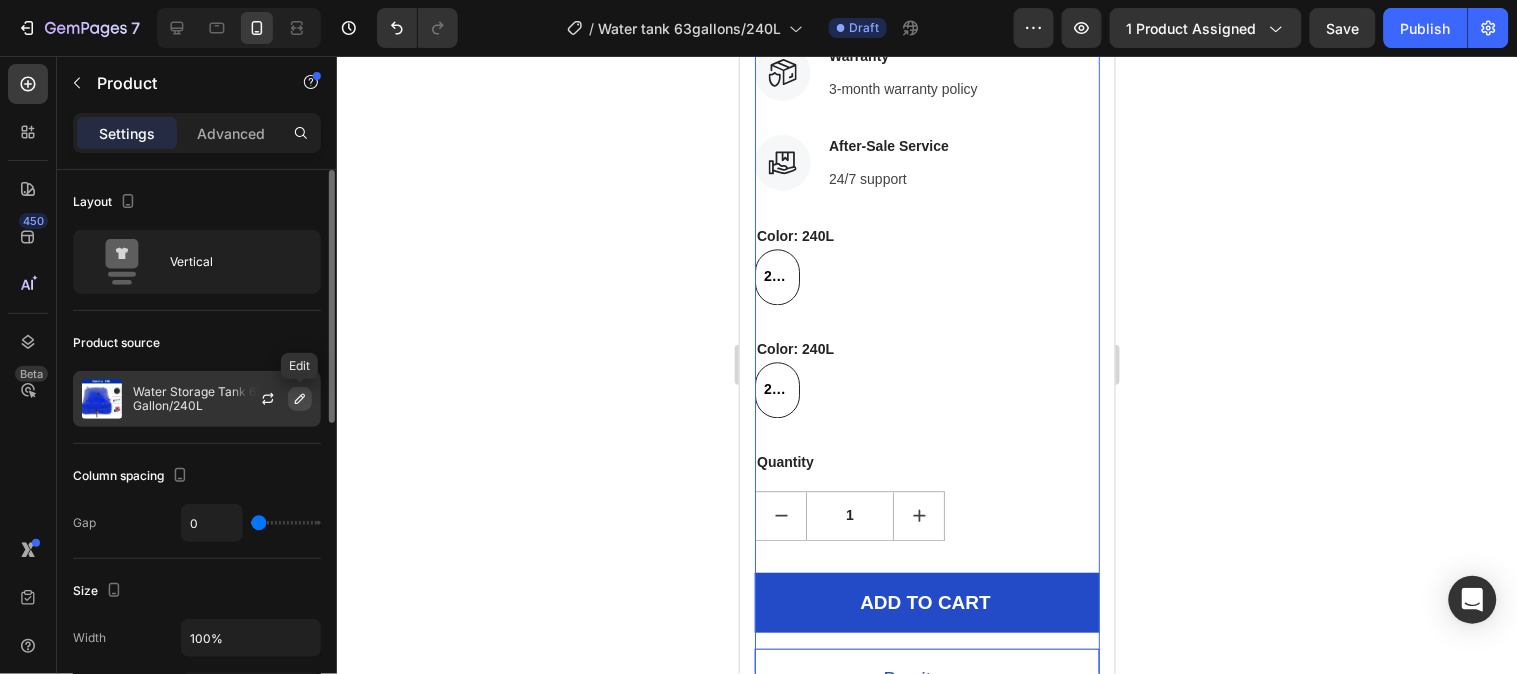 click 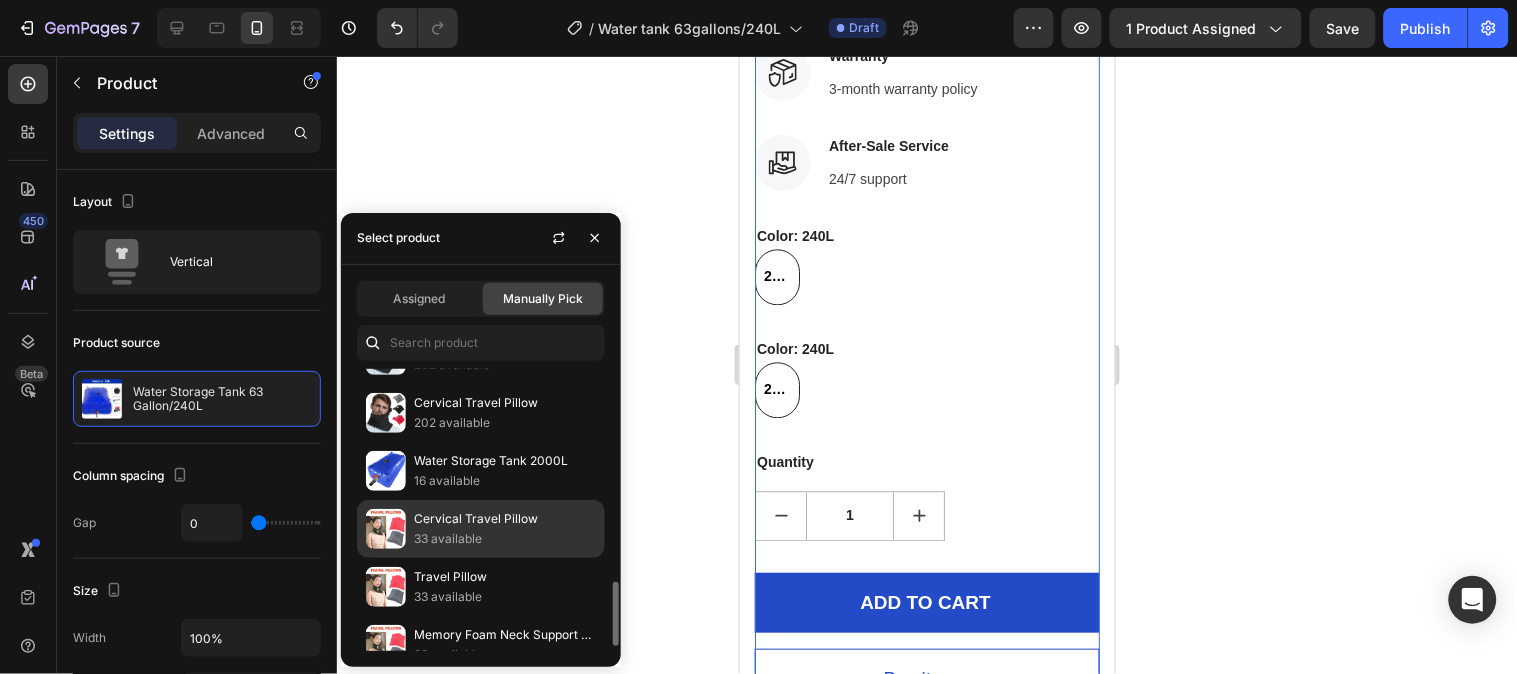 scroll, scrollTop: 444, scrollLeft: 0, axis: vertical 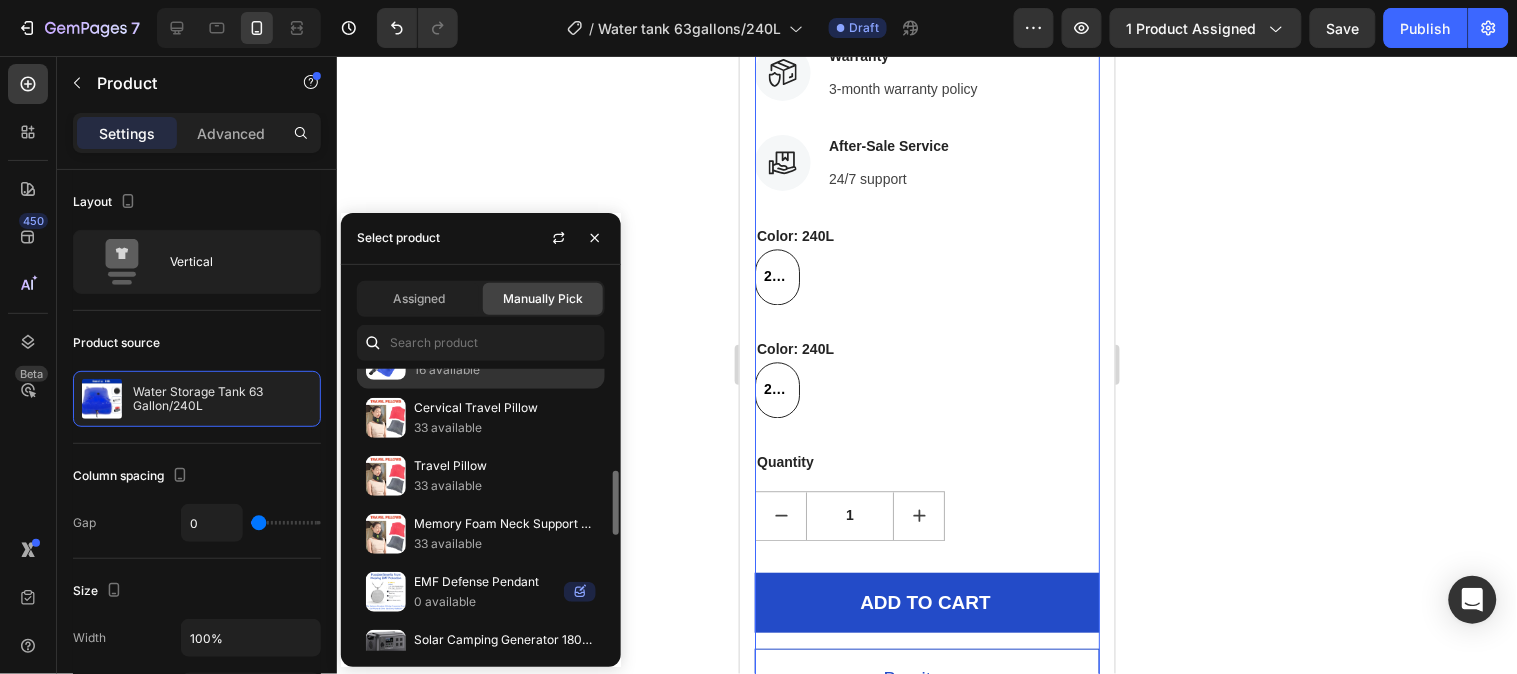 click on "Water Storage Tank 2000L" at bounding box center [505, 350] 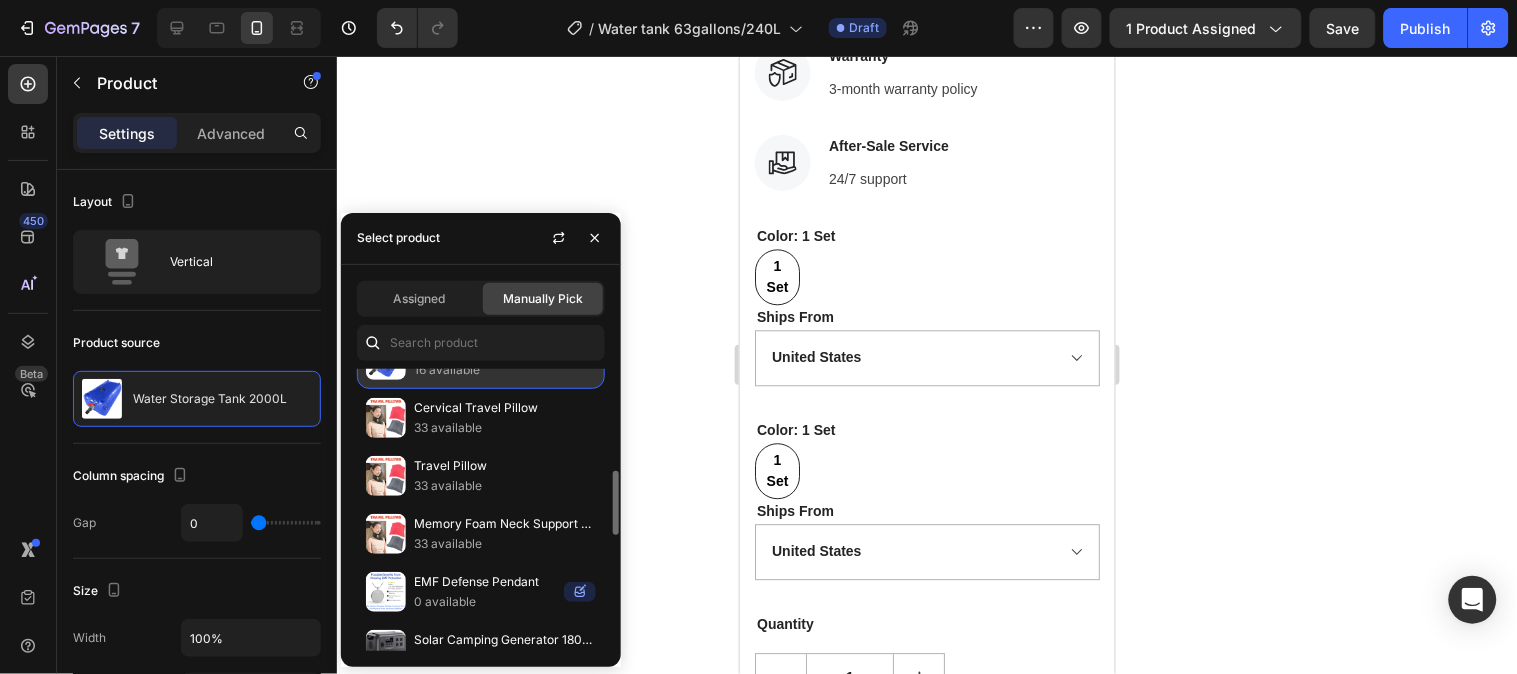 click on "Water Storage Tank 2000L" at bounding box center [505, 350] 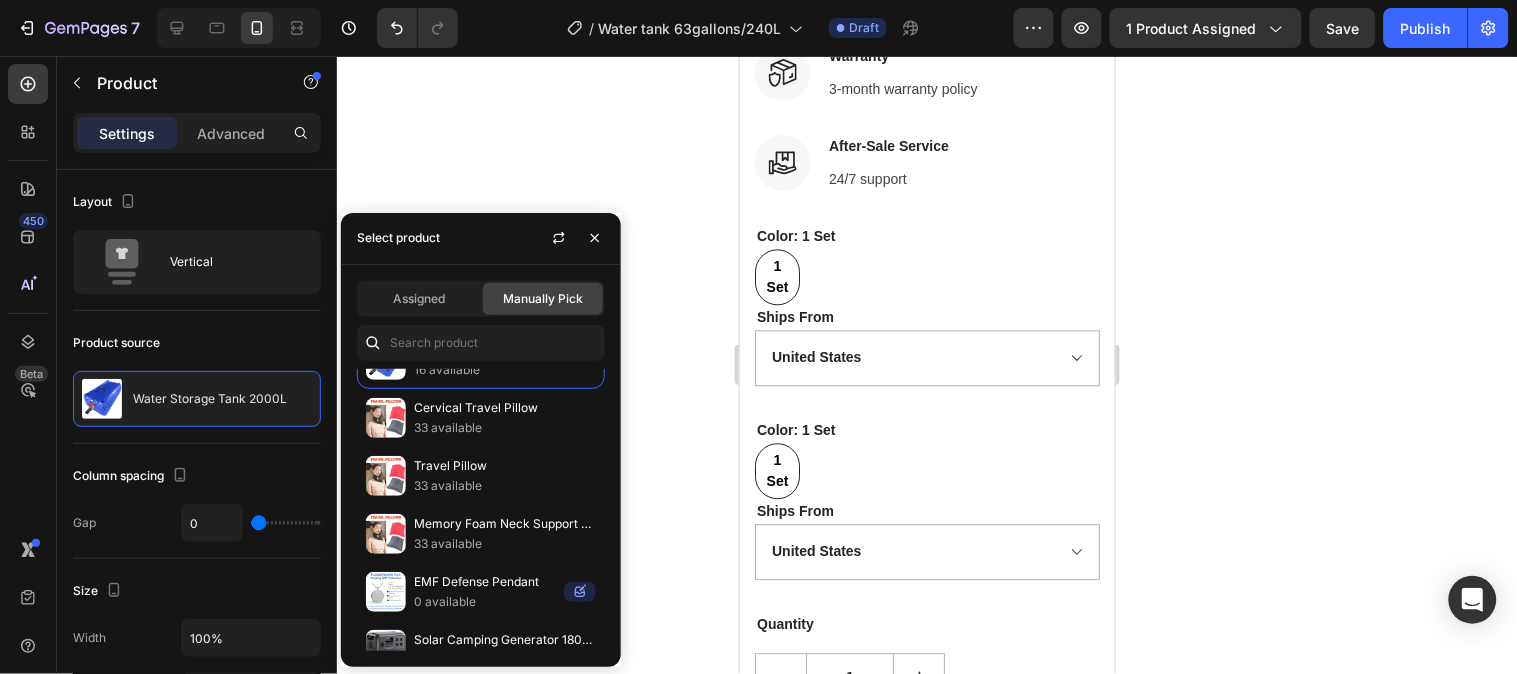 click on "Manually Pick" 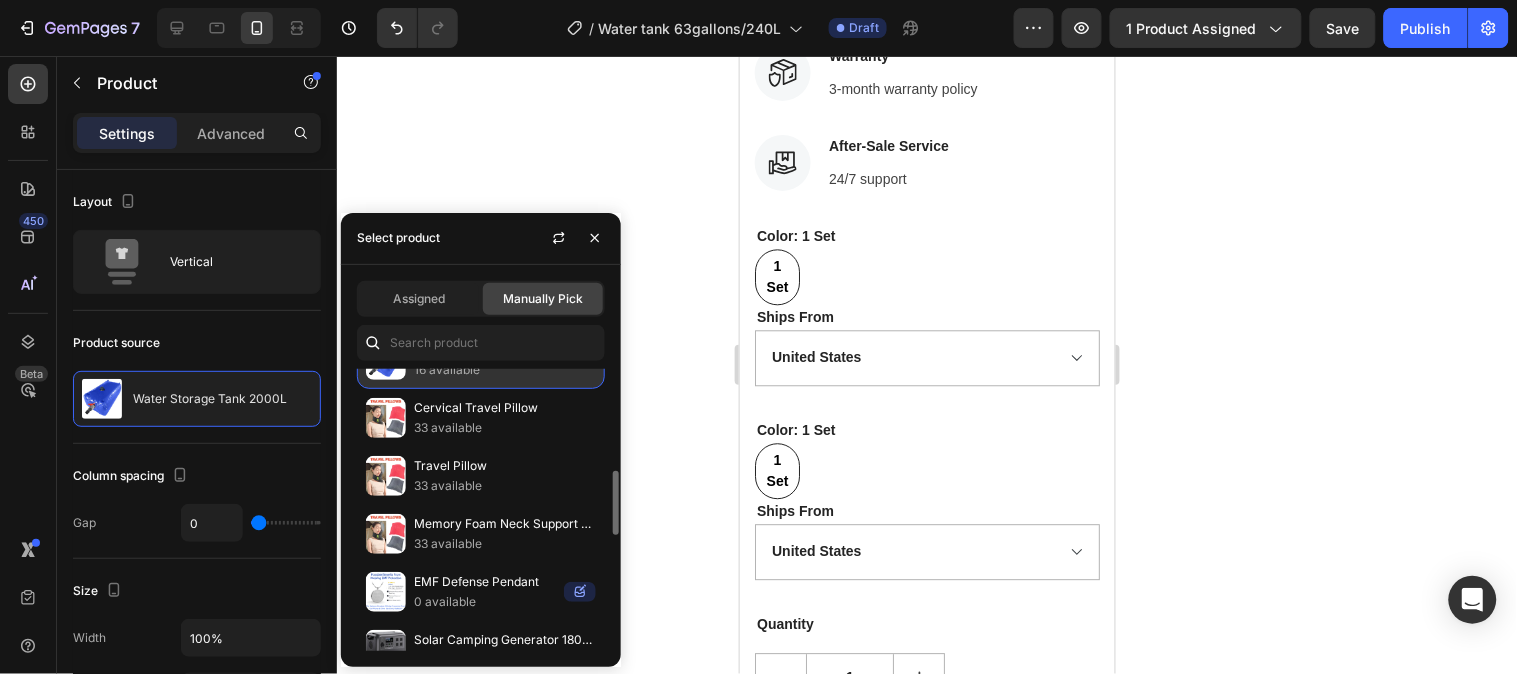 click at bounding box center (386, 360) 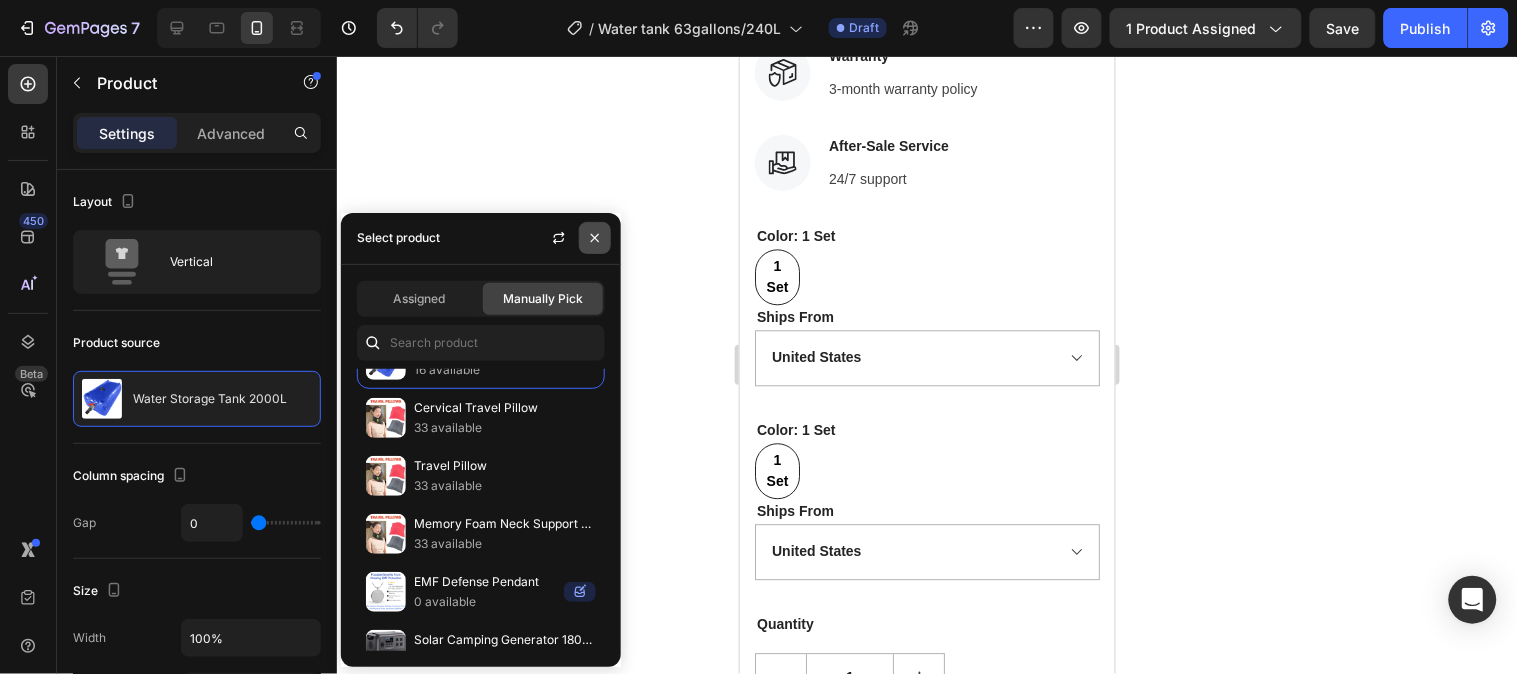 click 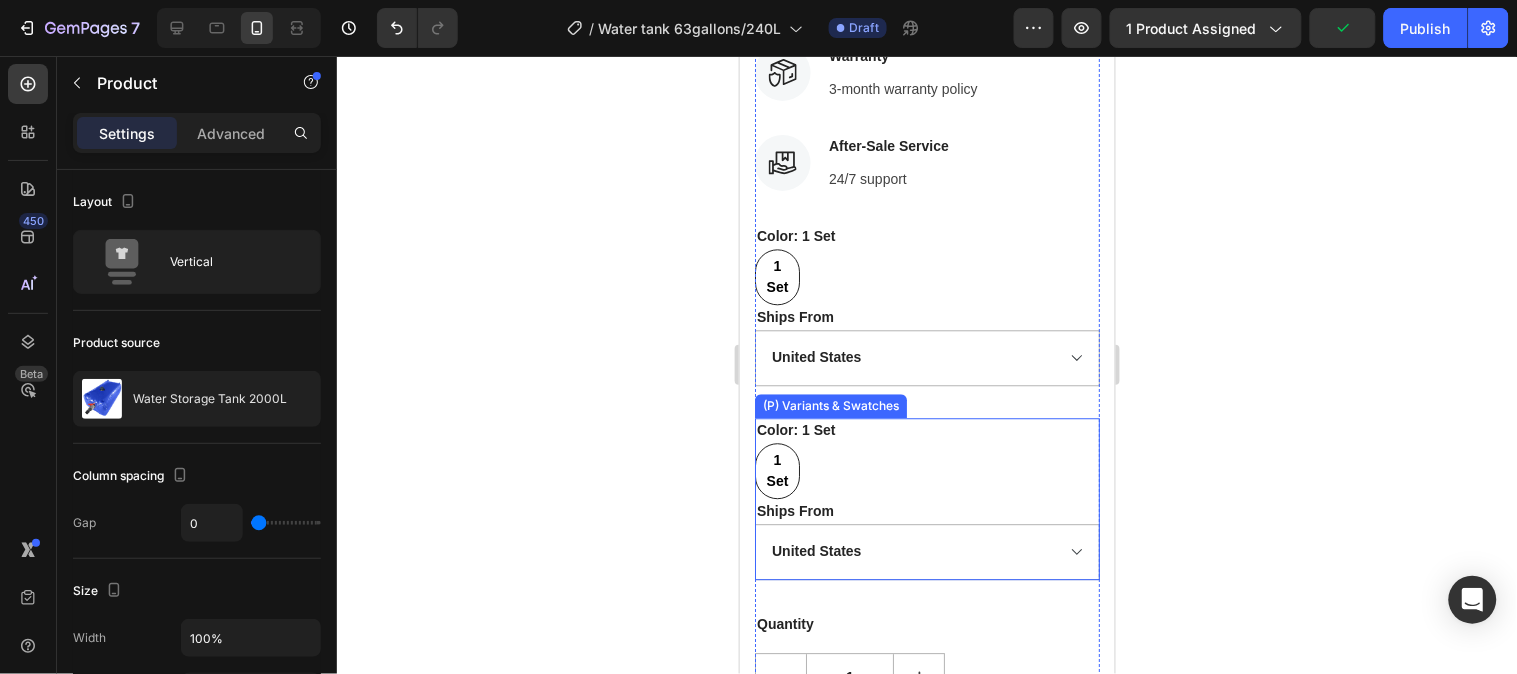 click on "1 Set" at bounding box center [776, 470] 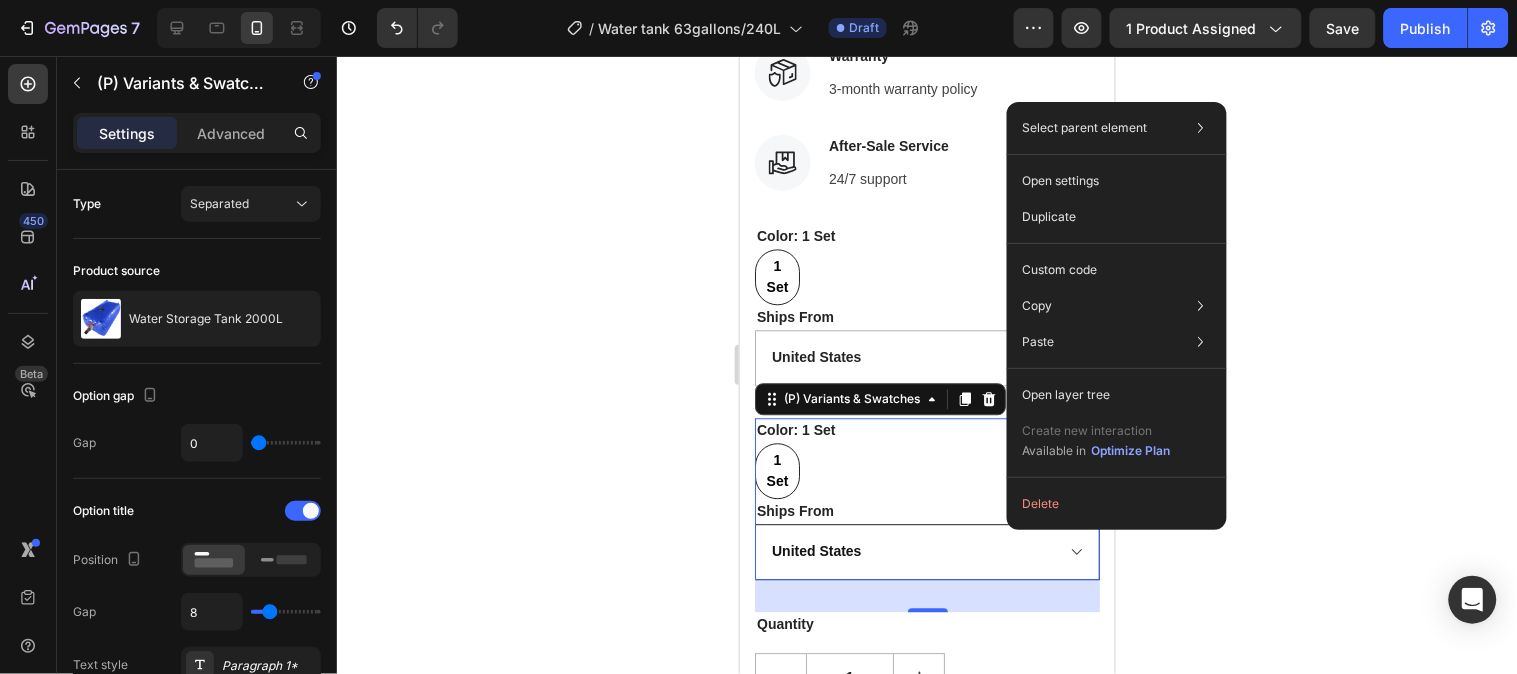 click on "United States" at bounding box center (926, 551) 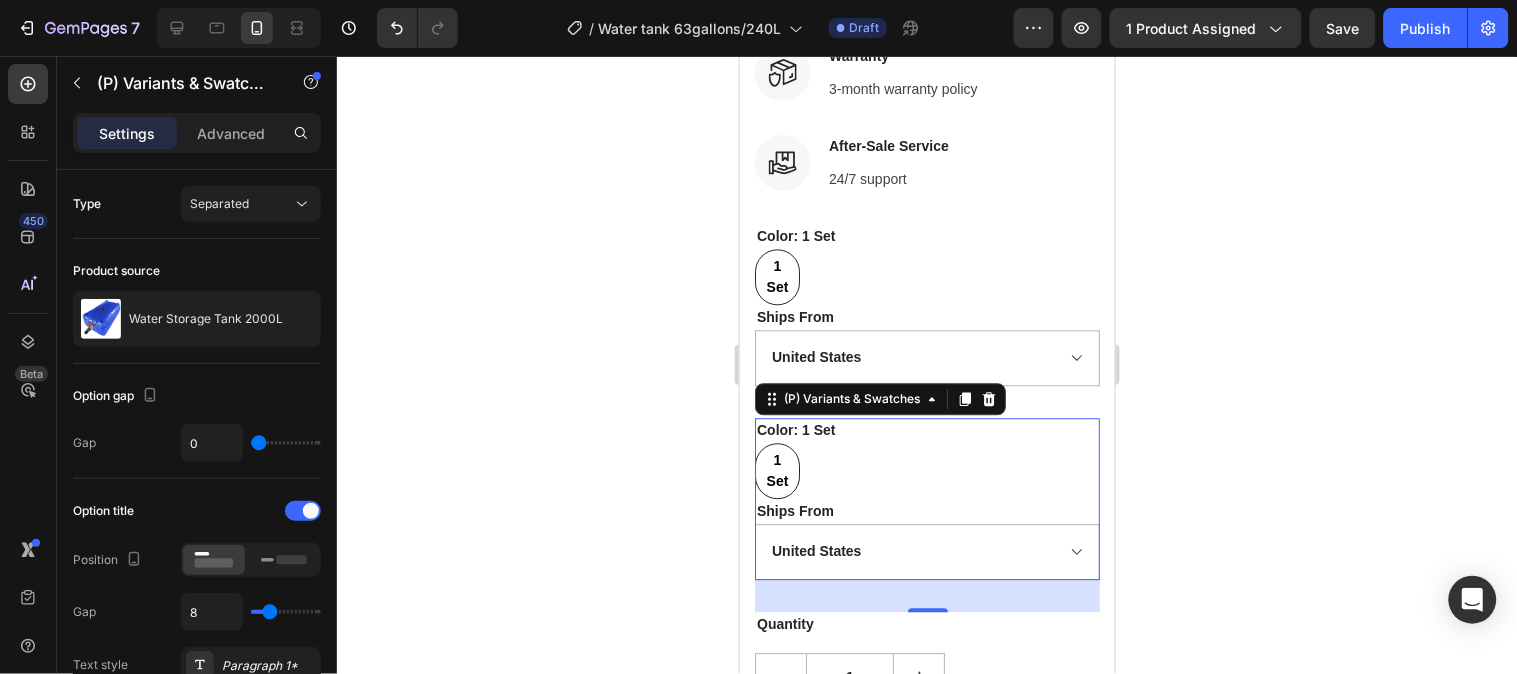 click on "1 Set 1 Set 1 Set" at bounding box center [926, 470] 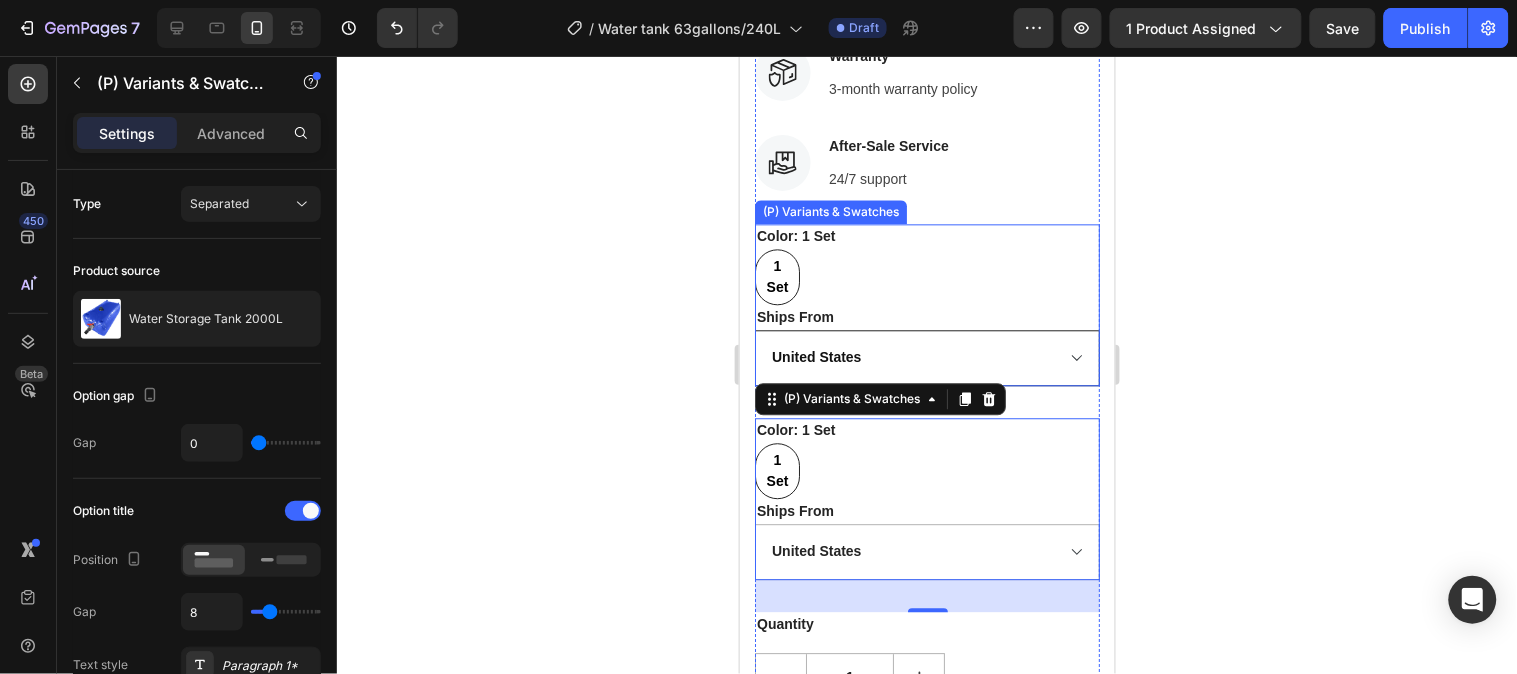click on "United States" at bounding box center (926, 357) 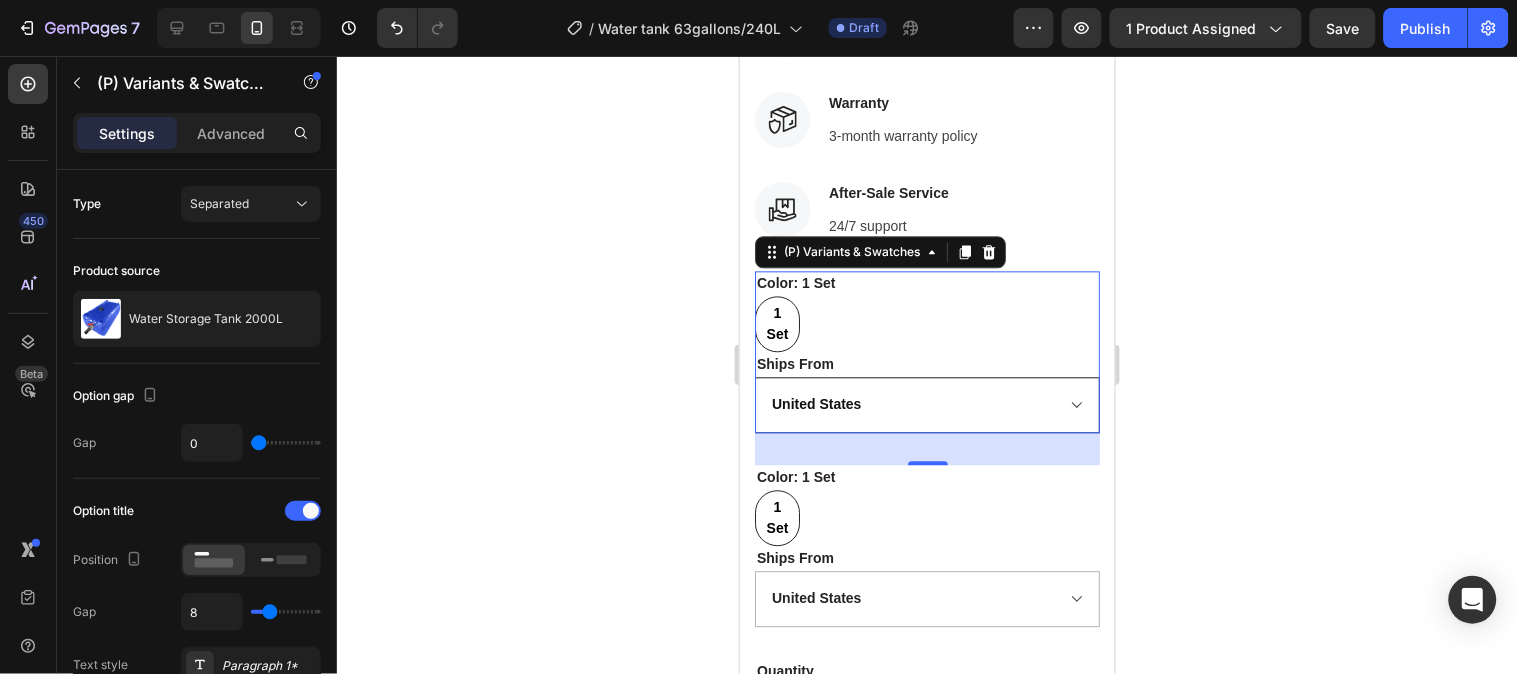 scroll, scrollTop: 1111, scrollLeft: 0, axis: vertical 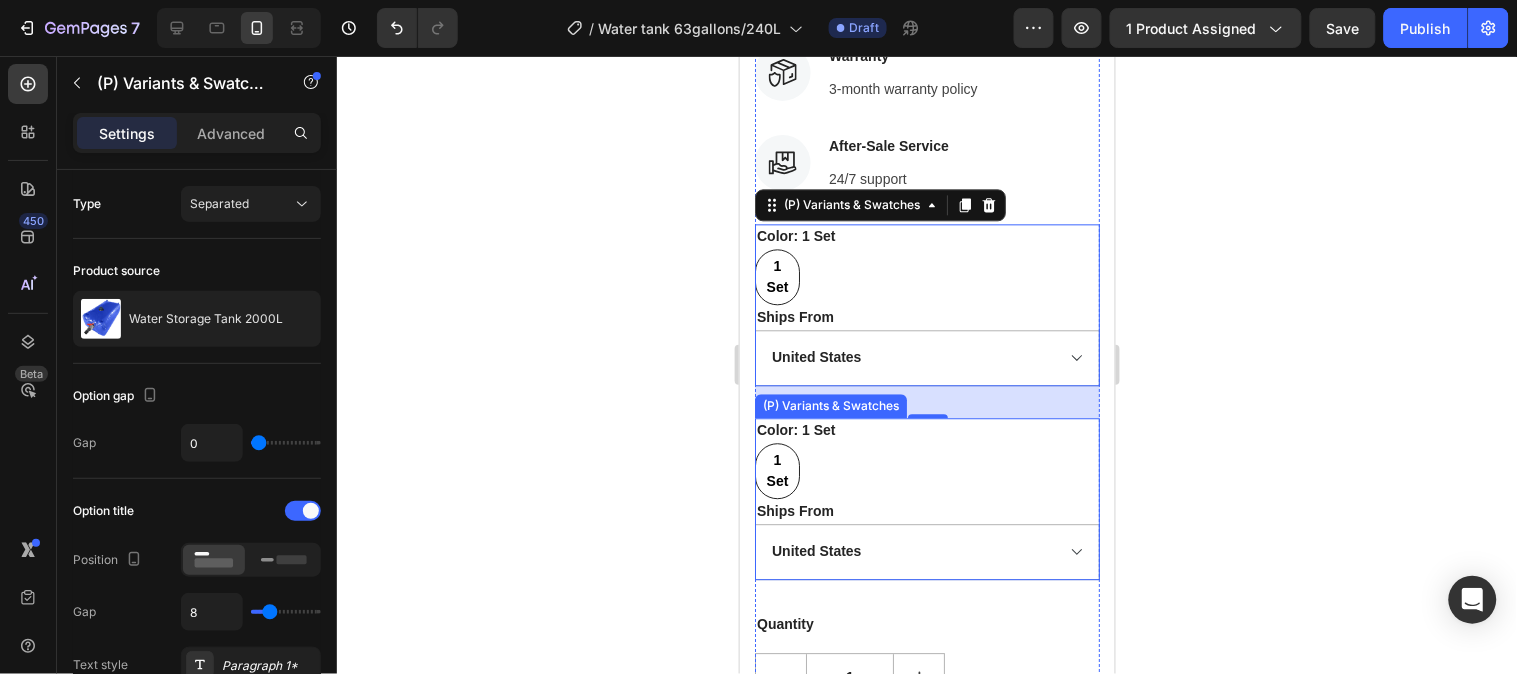 click on "1 Set 1 Set 1 Set" at bounding box center [926, 470] 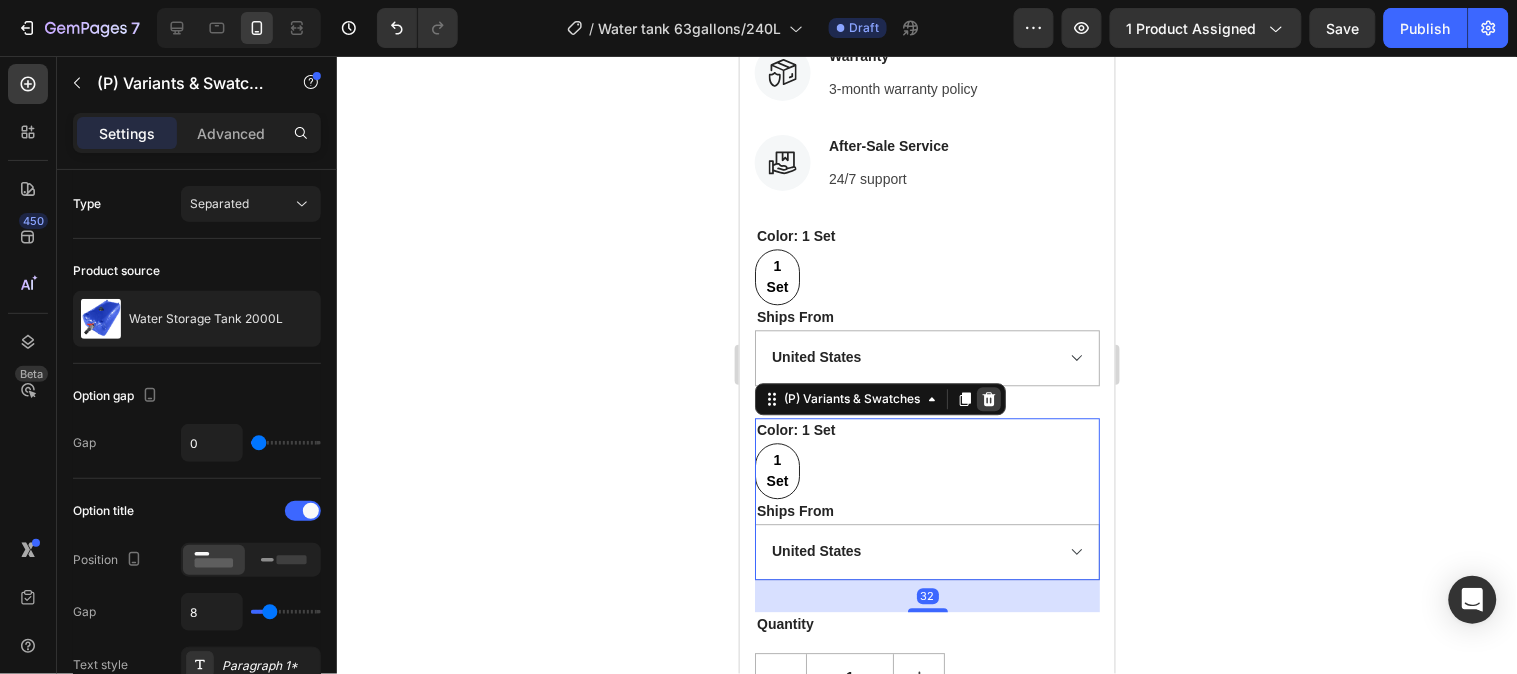 click 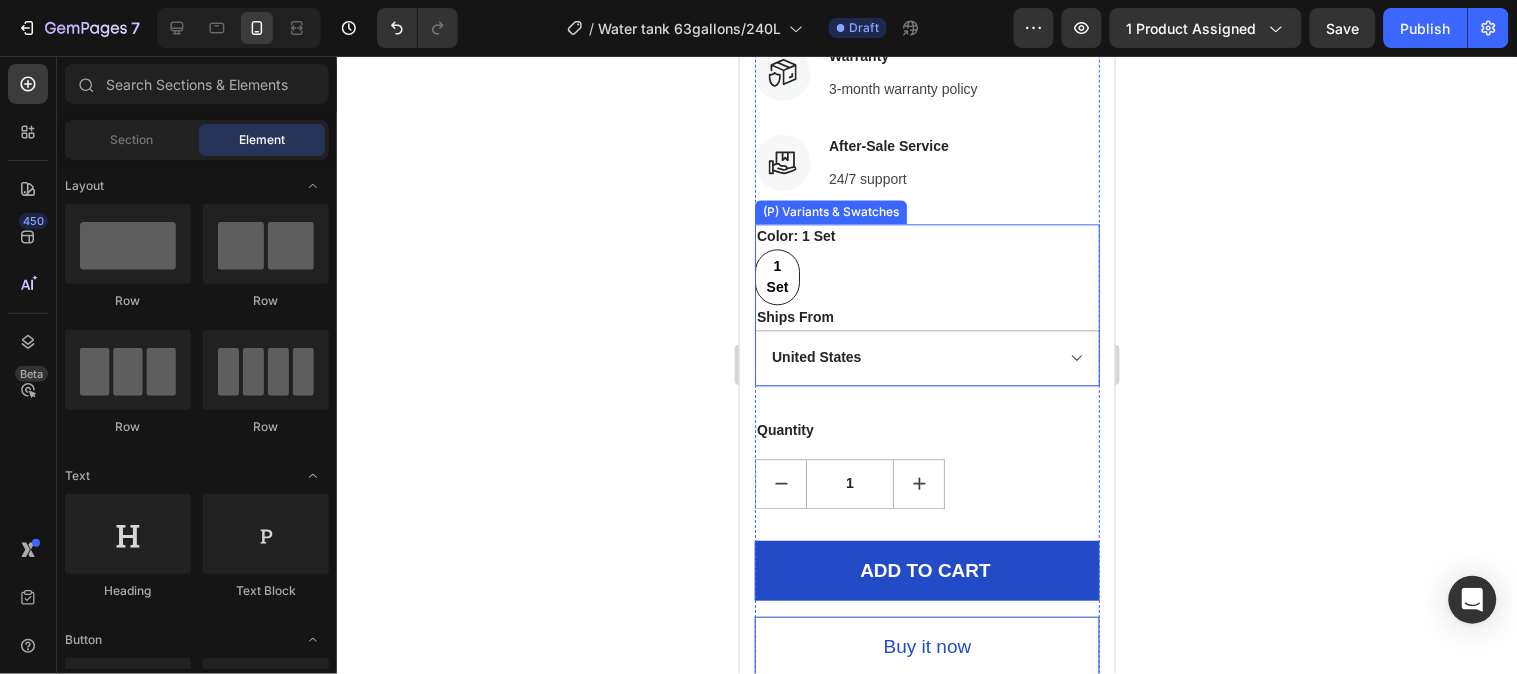 click on "1 Set 1 Set 1 Set" at bounding box center [926, 276] 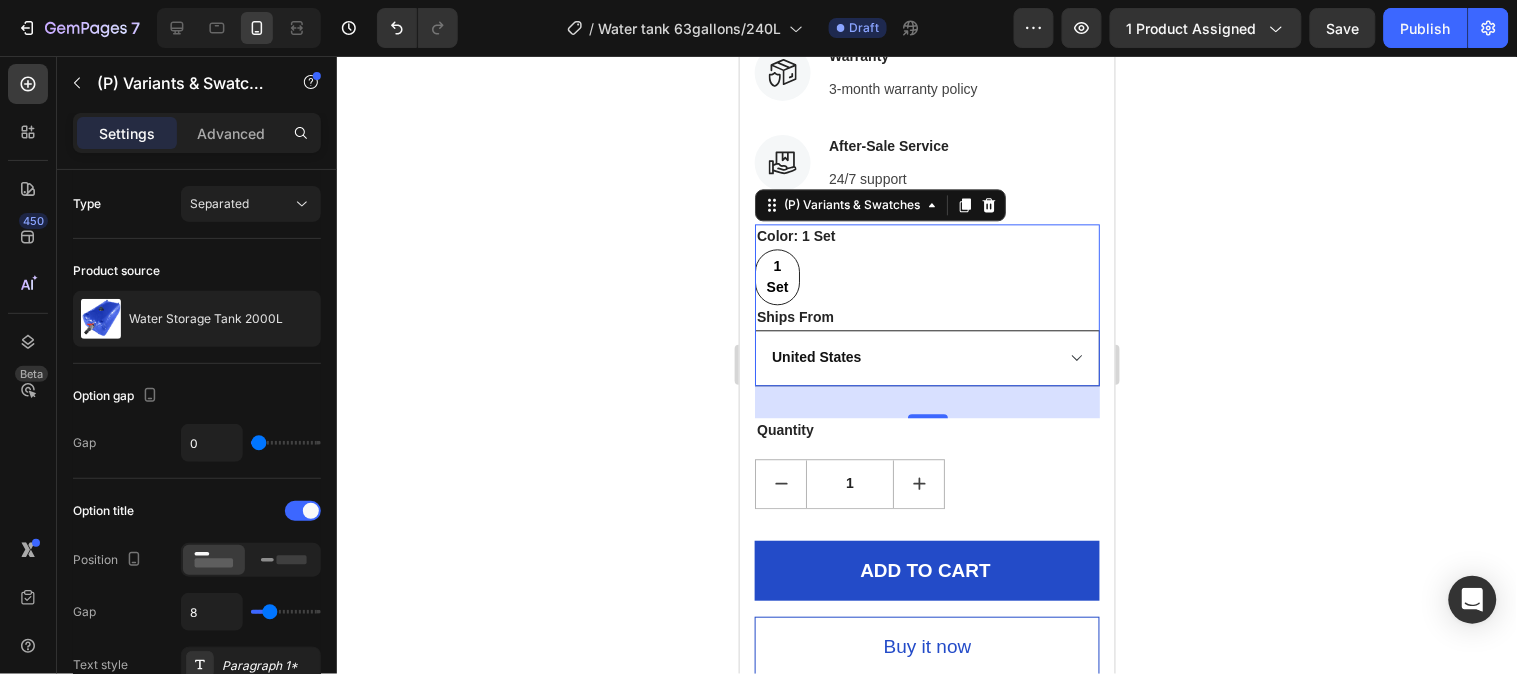 click on "United States" at bounding box center (926, 357) 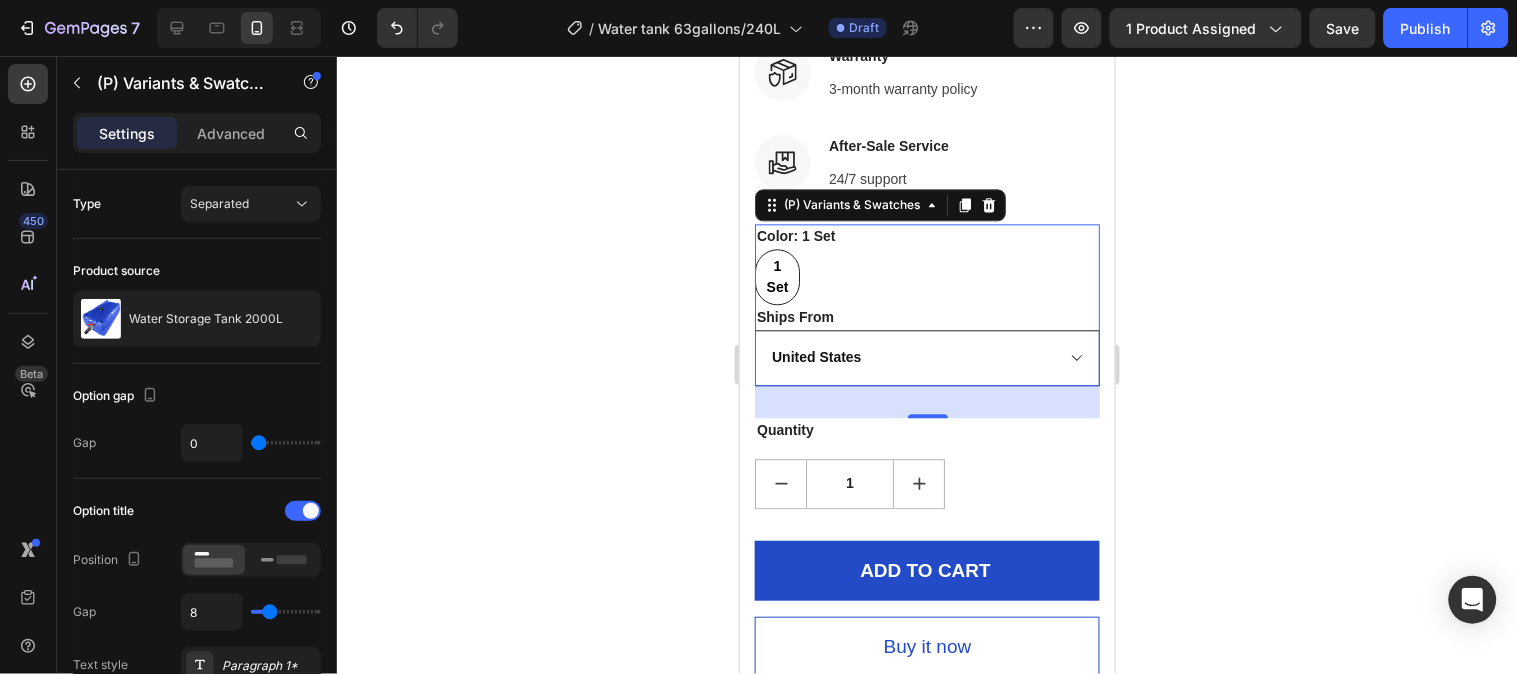 click on "United States" at bounding box center [926, 357] 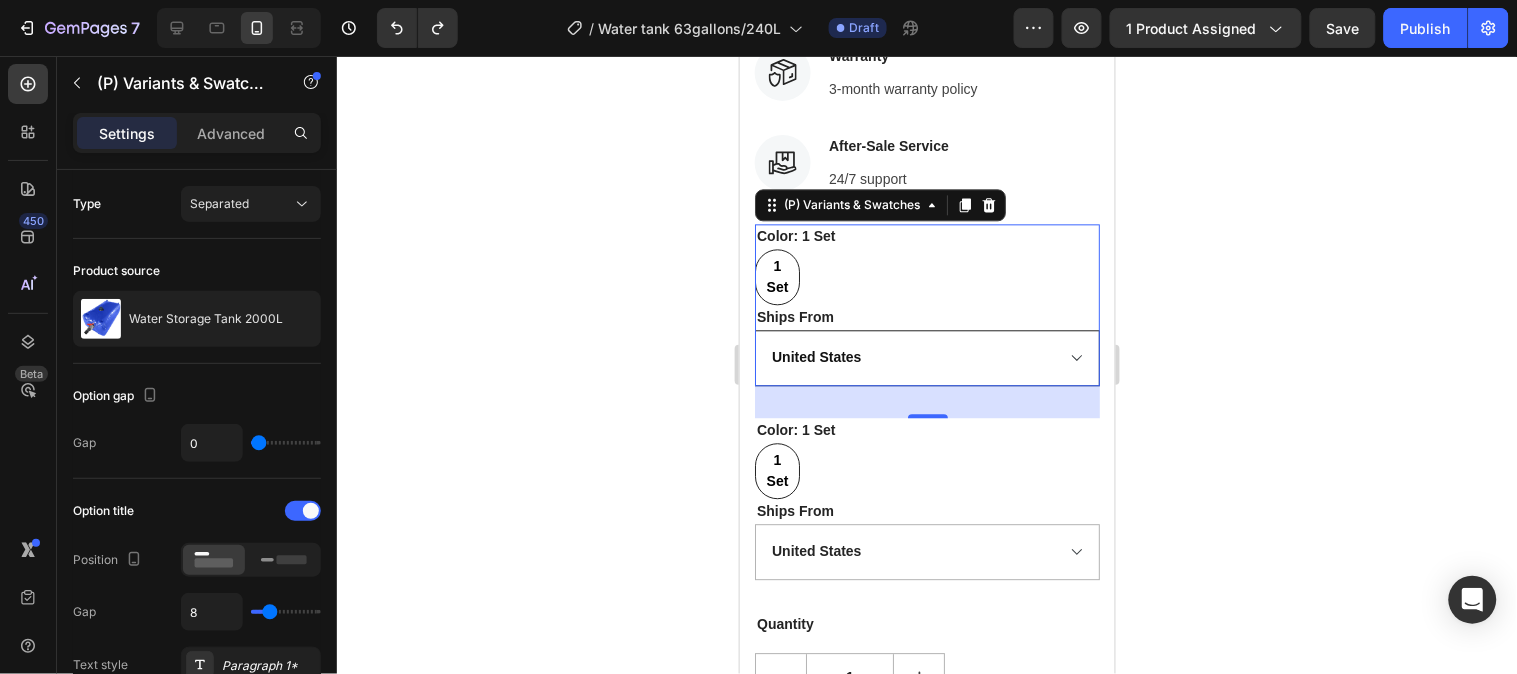 radio on "false" 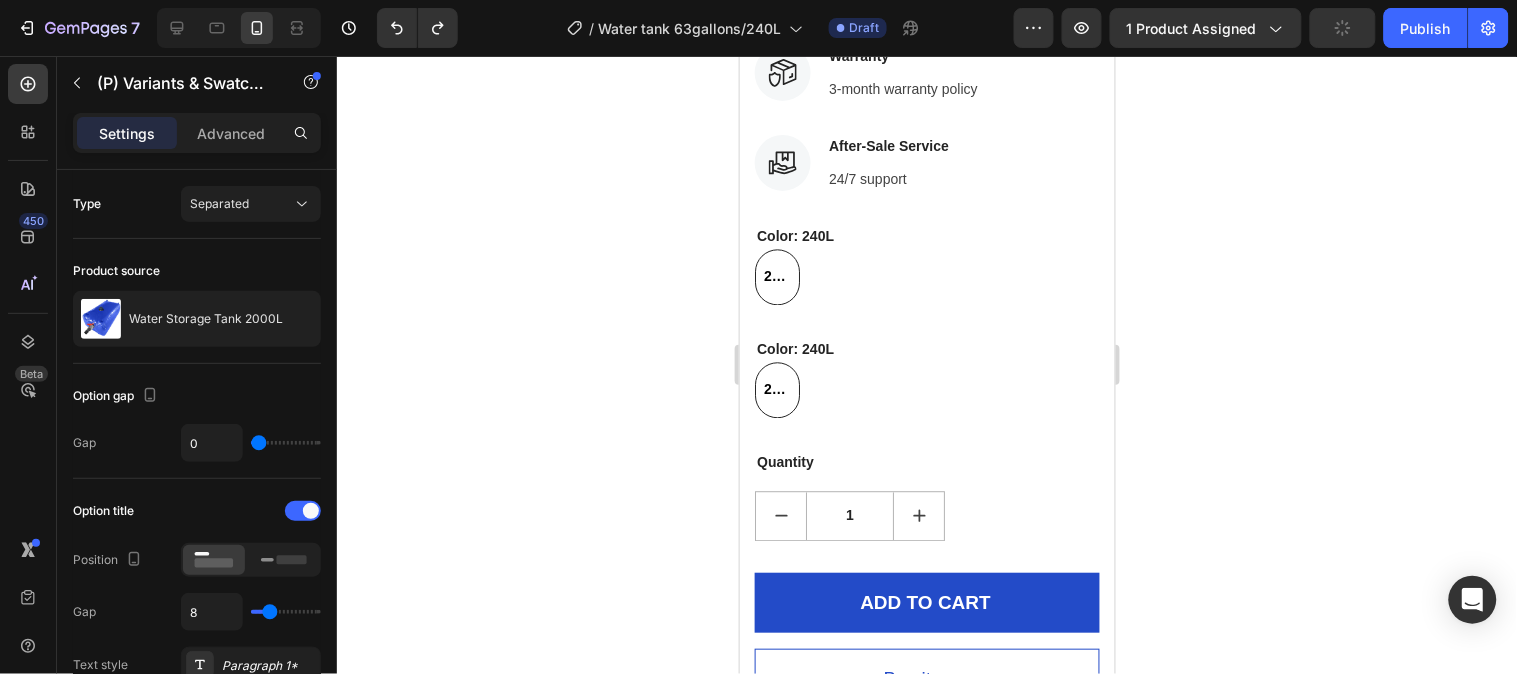 radio on "false" 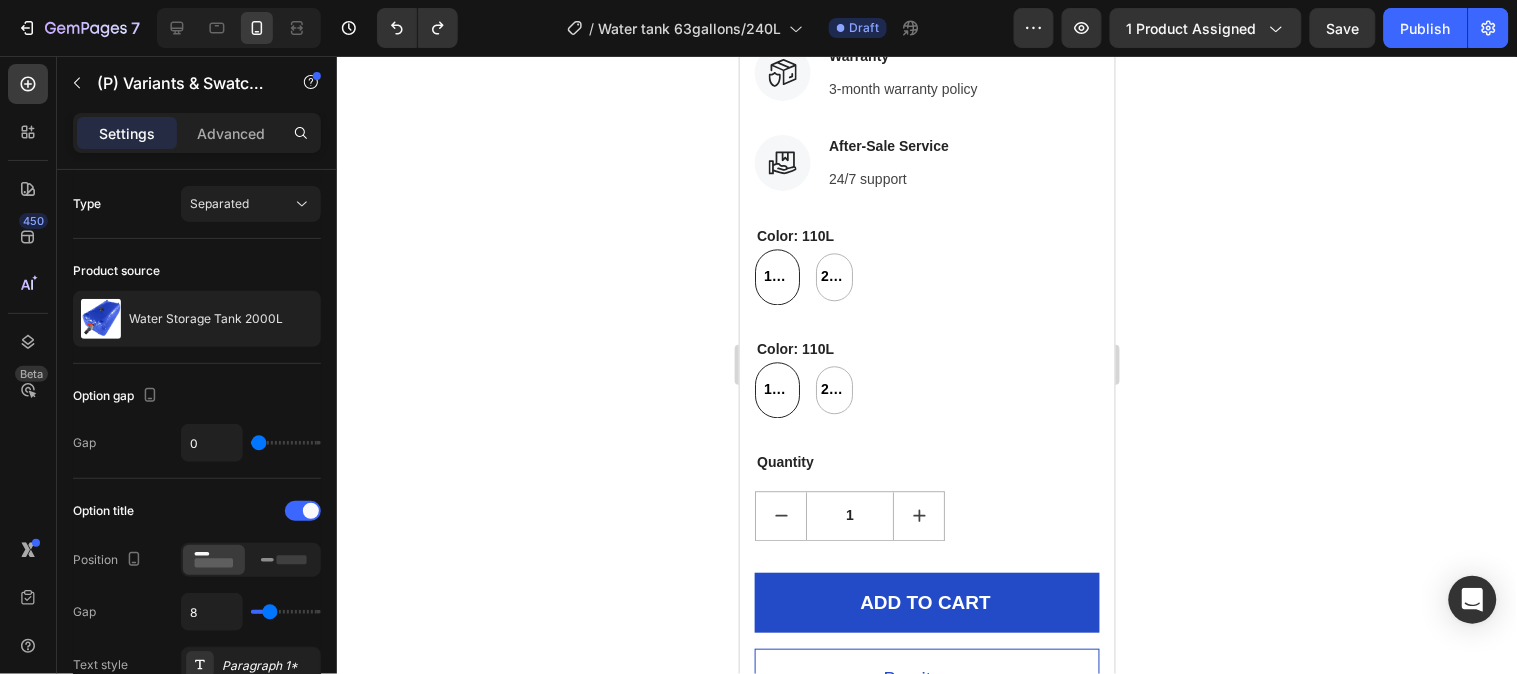 radio on "false" 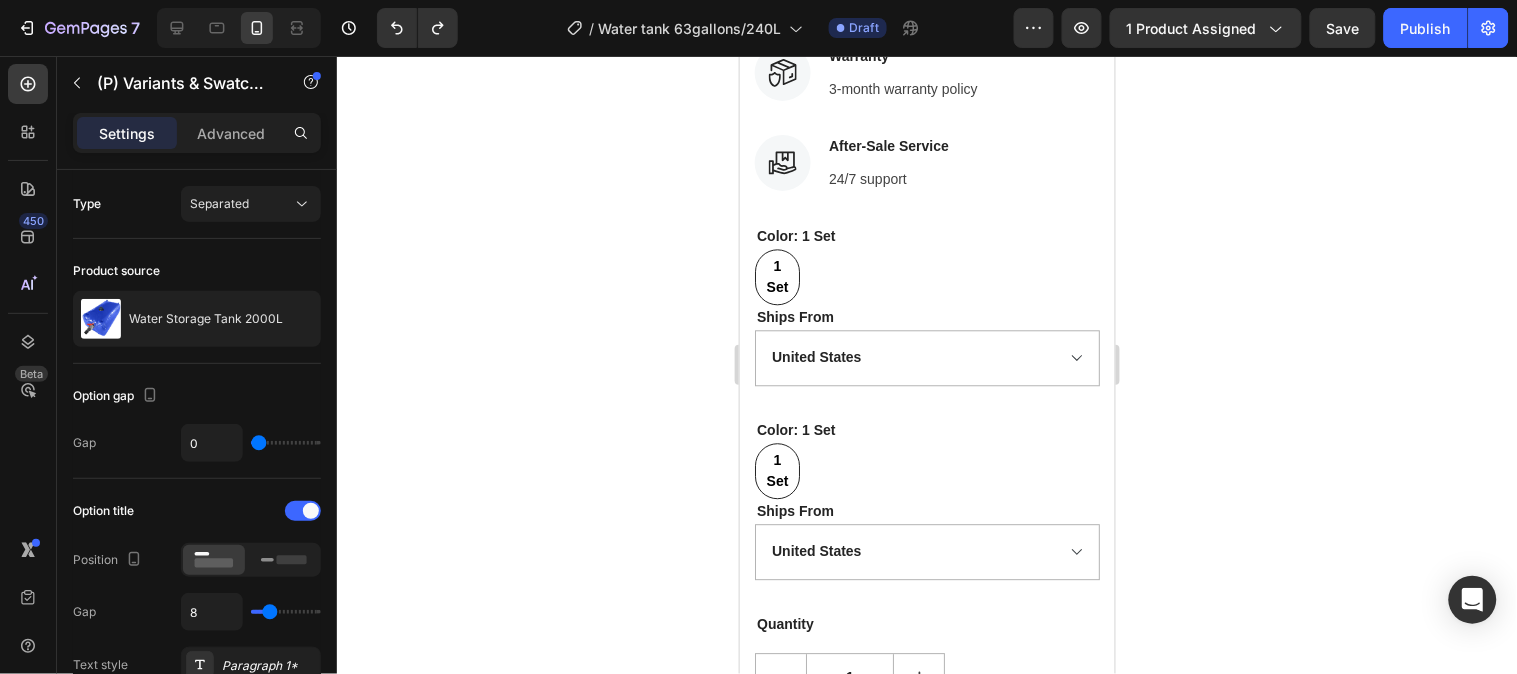 radio on "false" 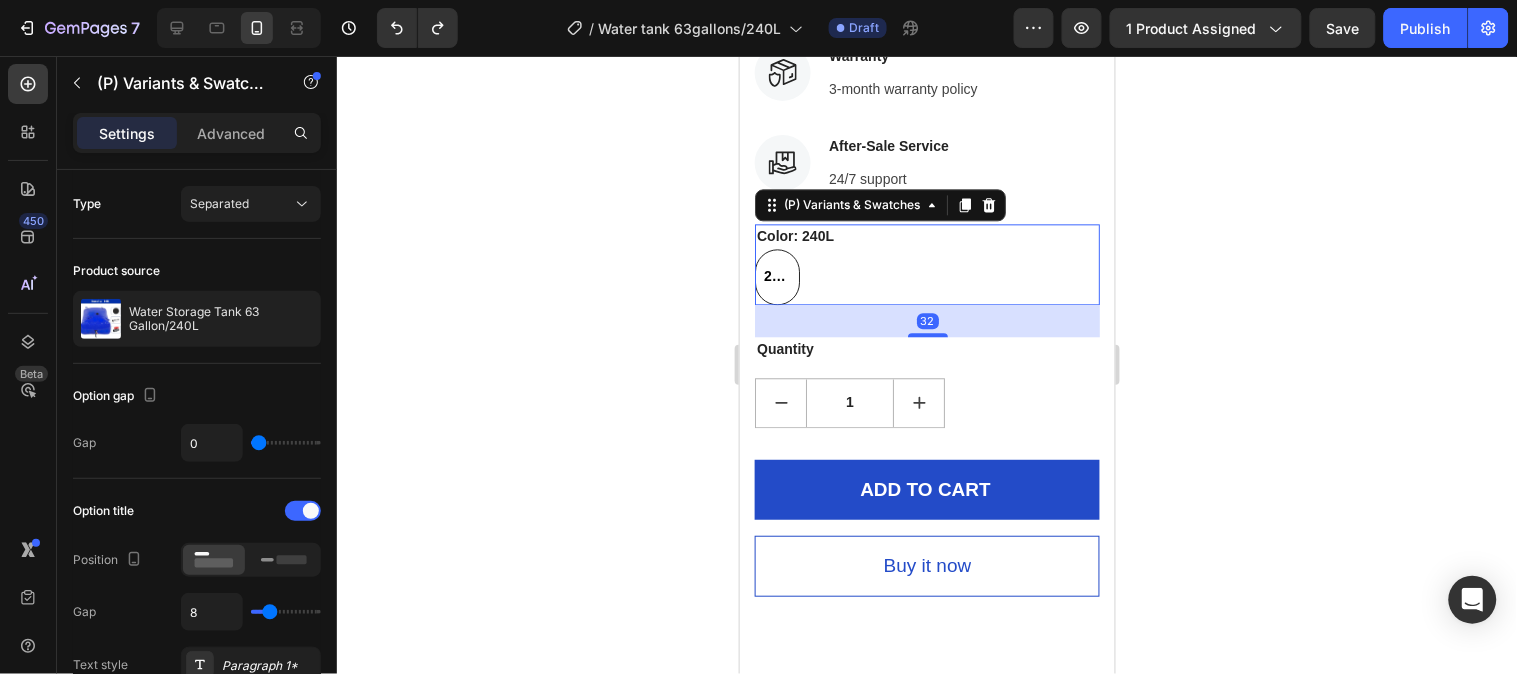 click on "240L 240L 240L" at bounding box center (926, 276) 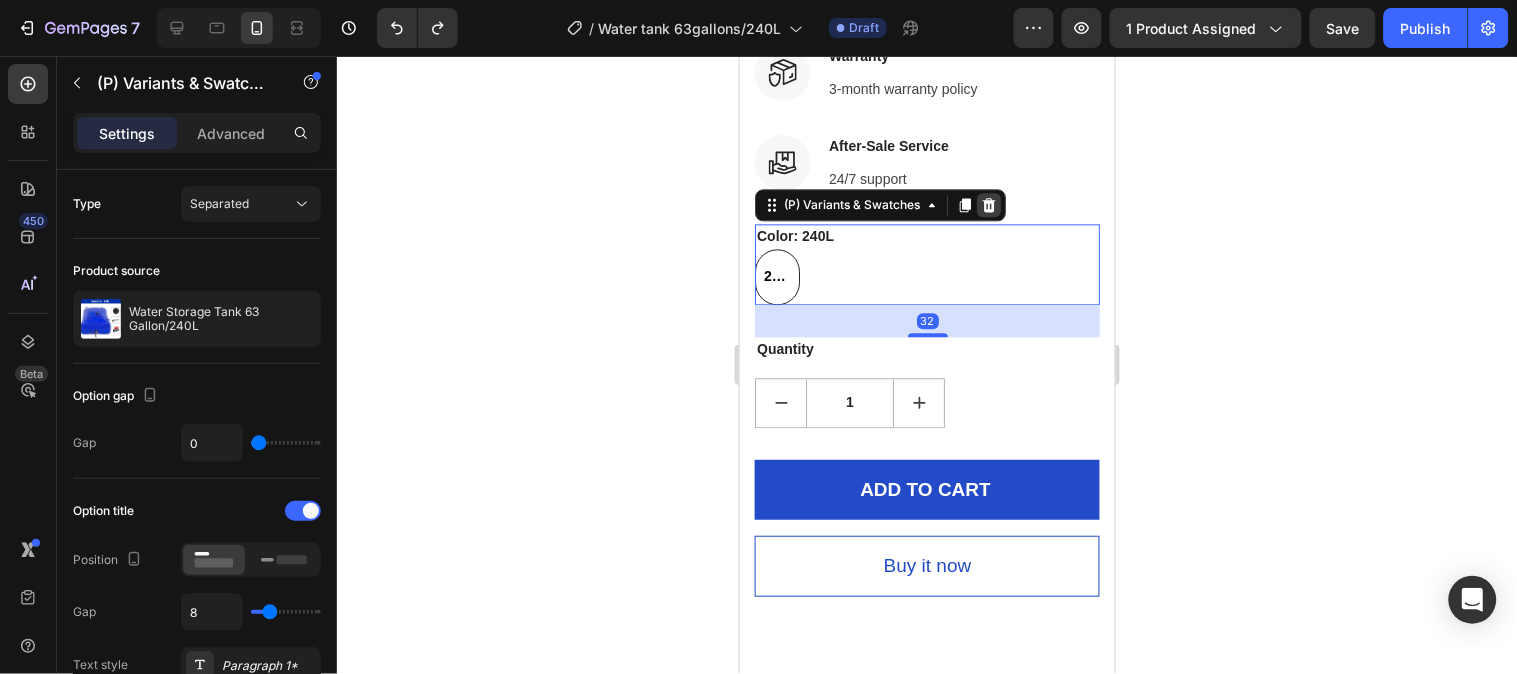 click 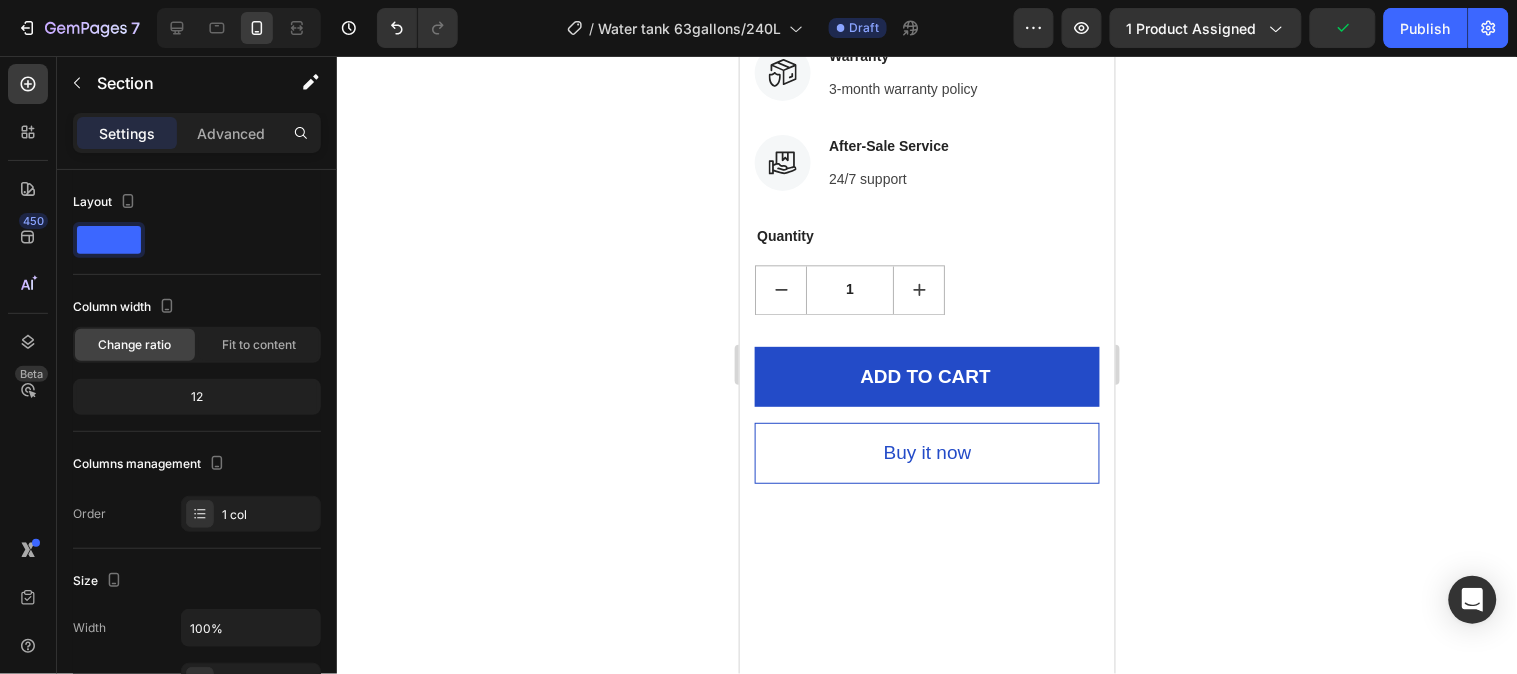 click at bounding box center [926, 1176] 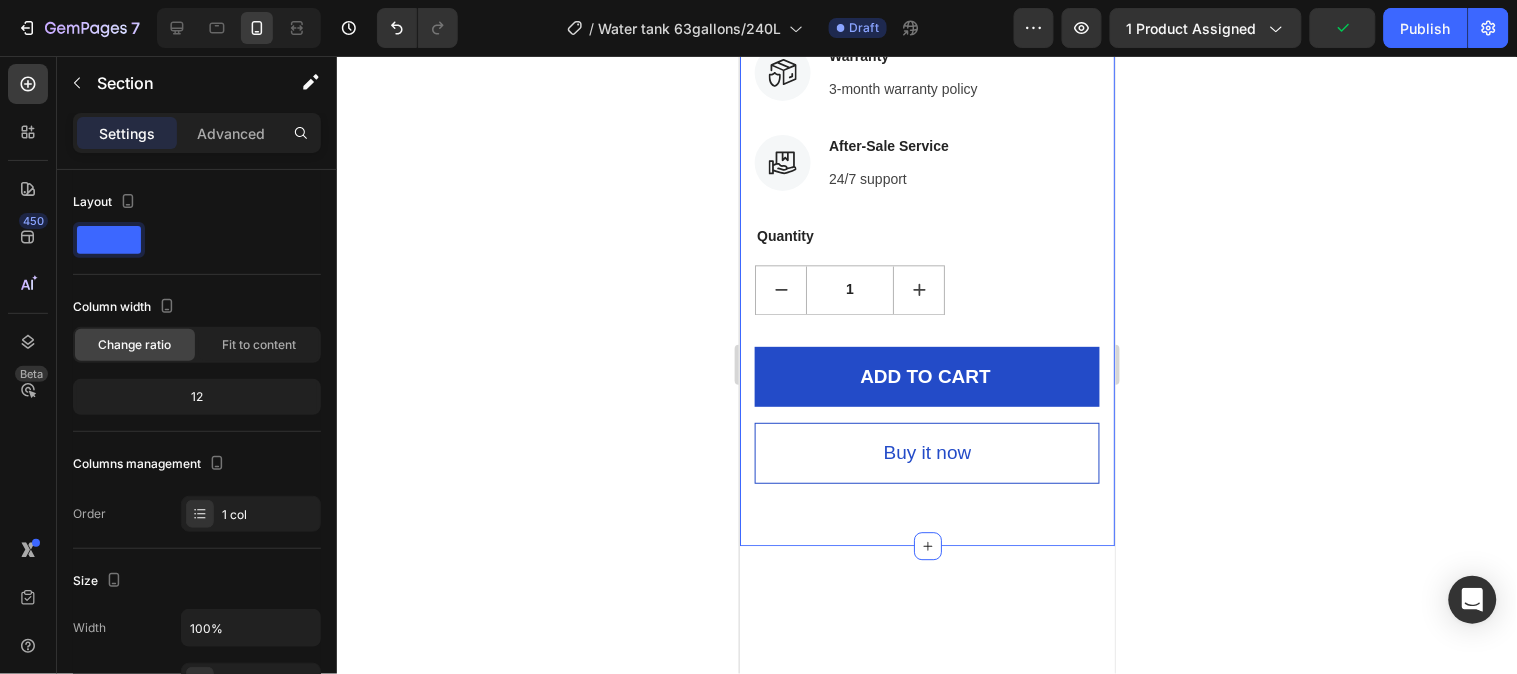 click on "Product Images
Icon
Icon
Icon
Icon
Icon Icon List Hoz Hurry up! Pick one to storage clean water in emergency case Text block Row Water Storage Tank 63 Gallon/240L (P) Title $418.17 (P) Price (P) Price $505.65 (P) Price (P) Price Save $87.48 Product Badge Row
See All Specs Button Row
Icon Free Delivery Text block Free delivery and returns Text block Icon List
Icon Worry-Free Trial Text block 30-Day easy returns Text block Icon List
Icon Warranty Text block 3-month warranty policy Text block Icon List
Icon After-Sale Service Text block 24/7 support Text block Icon List Row Quantity Text block
1
(P) Quantity ADD TO CART (P) Cart Button Buy it now (P) Dynamic Checkout Product Section 1" at bounding box center (926, -235) 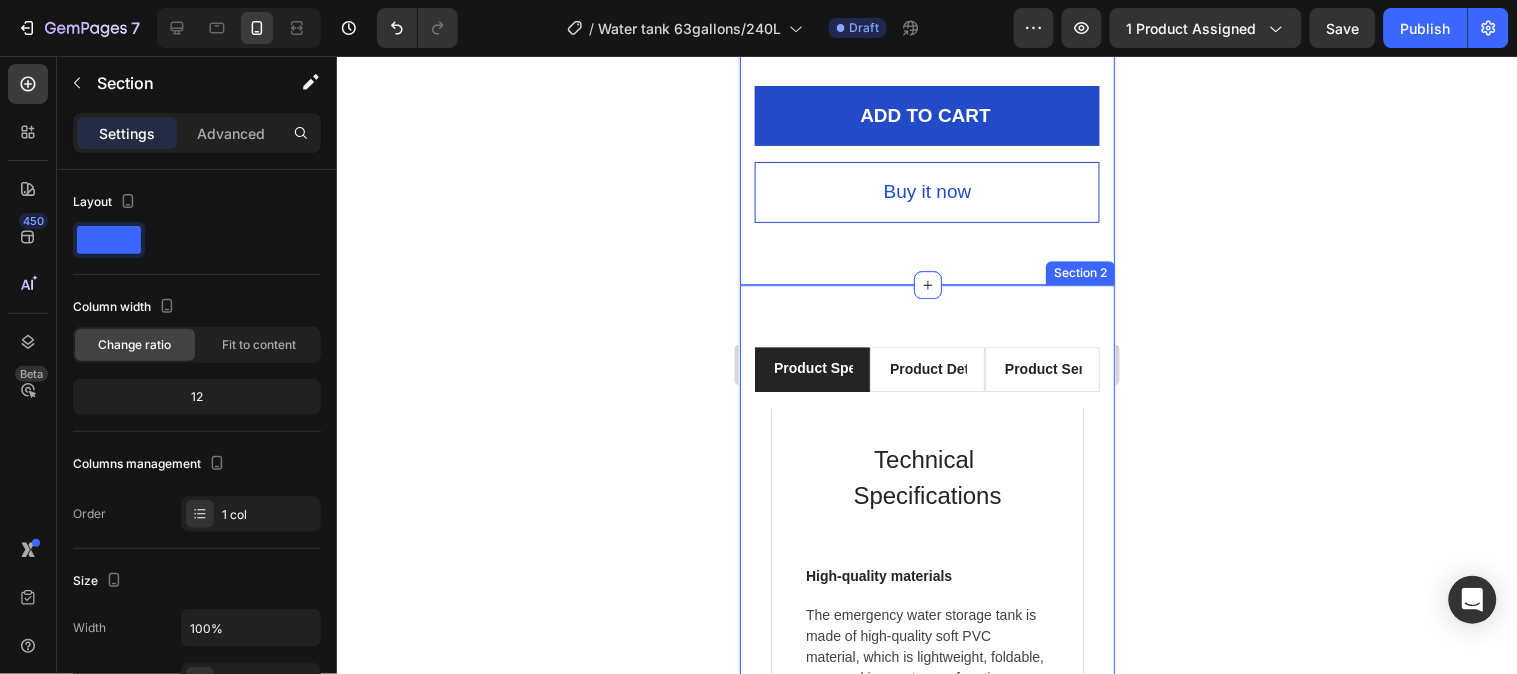 scroll, scrollTop: 1333, scrollLeft: 0, axis: vertical 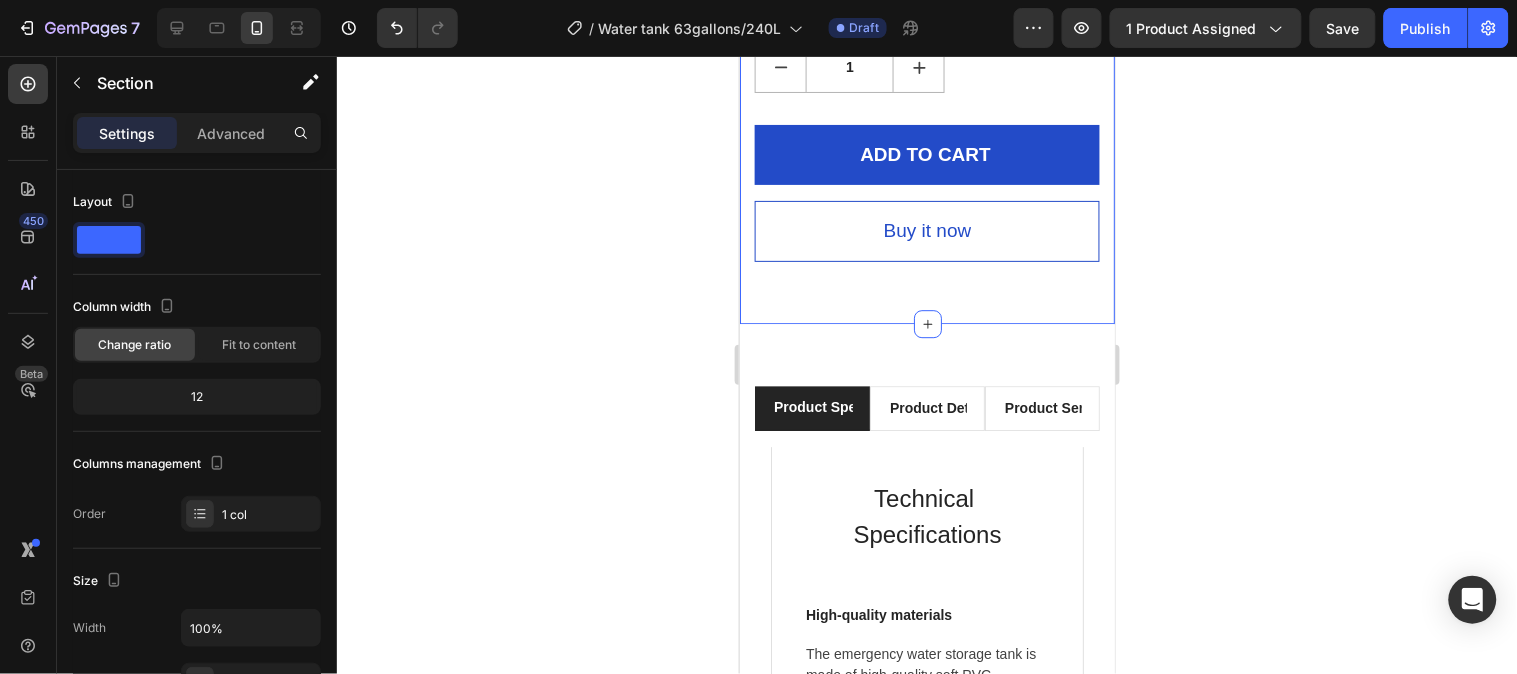 click on "Product Images
Icon
Icon
Icon
Icon
Icon Icon List Hoz Hurry up! Pick one to storage clean water in emergency case Text block Row Water Storage Tank 63 Gallon/240L (P) Title $418.17 (P) Price (P) Price $505.65 (P) Price (P) Price Save $87.48 Product Badge Row
See All Specs Button Row
Icon Free Delivery Text block Free delivery and returns Text block Icon List
Icon Worry-Free Trial Text block 30-Day easy returns Text block Icon List
Icon Warranty Text block 3-month warranty policy Text block Icon List
Icon After-Sale Service Text block 24/7 support Text block Icon List Row Quantity Text block
1
(P) Quantity ADD TO CART (P) Cart Button Buy it now (P) Dynamic Checkout Product Section 1   You can create reusable sections Create Theme Section AI Content Write with GemAI What would you like to describe here? Tone and Voice" at bounding box center [926, -457] 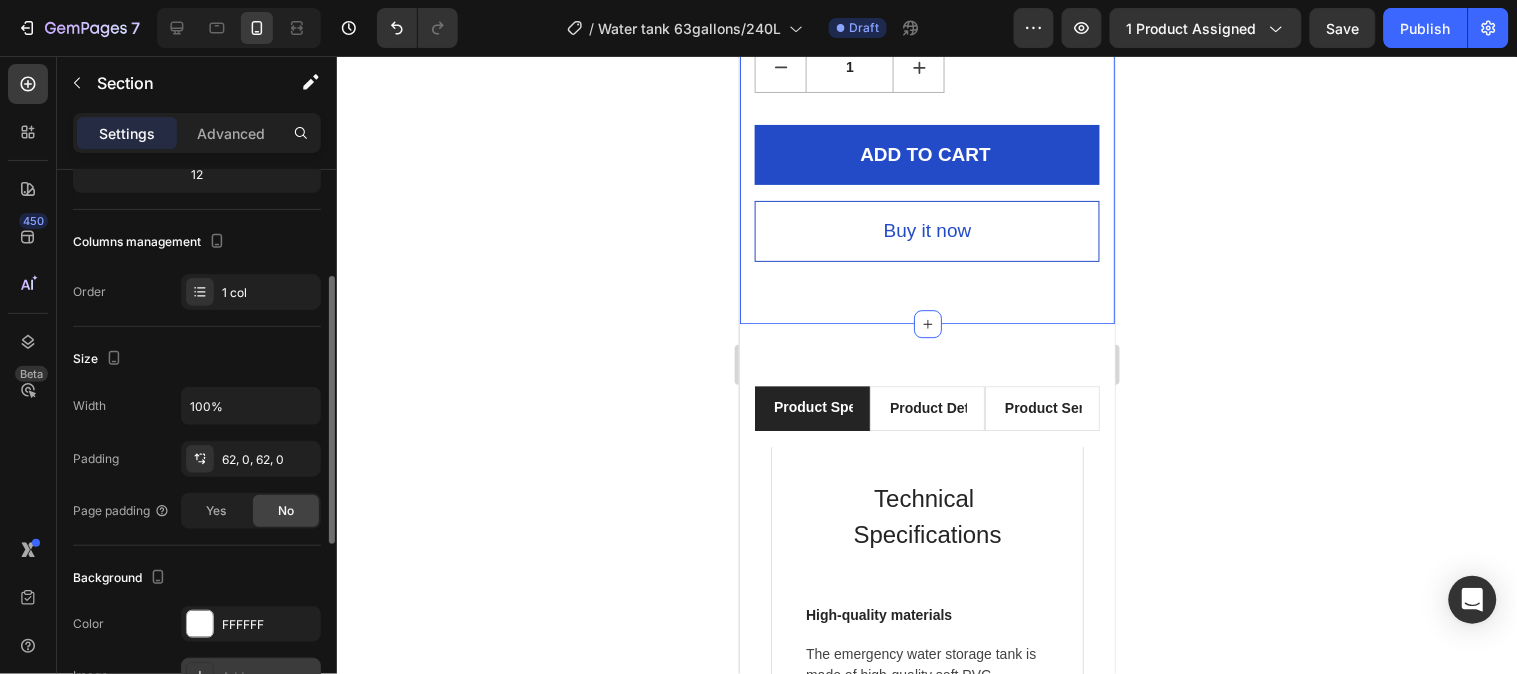 scroll, scrollTop: 333, scrollLeft: 0, axis: vertical 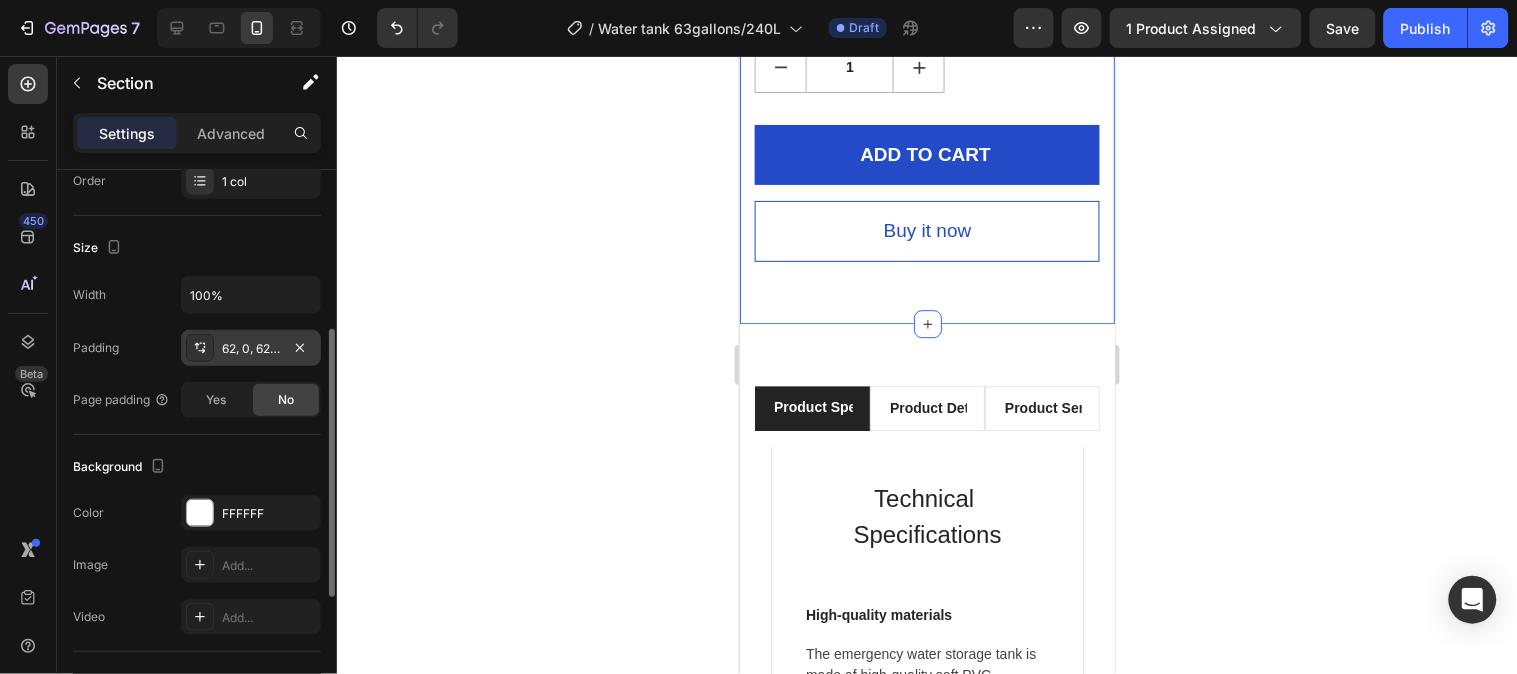 click on "62, 0, 62, 0" at bounding box center [251, 349] 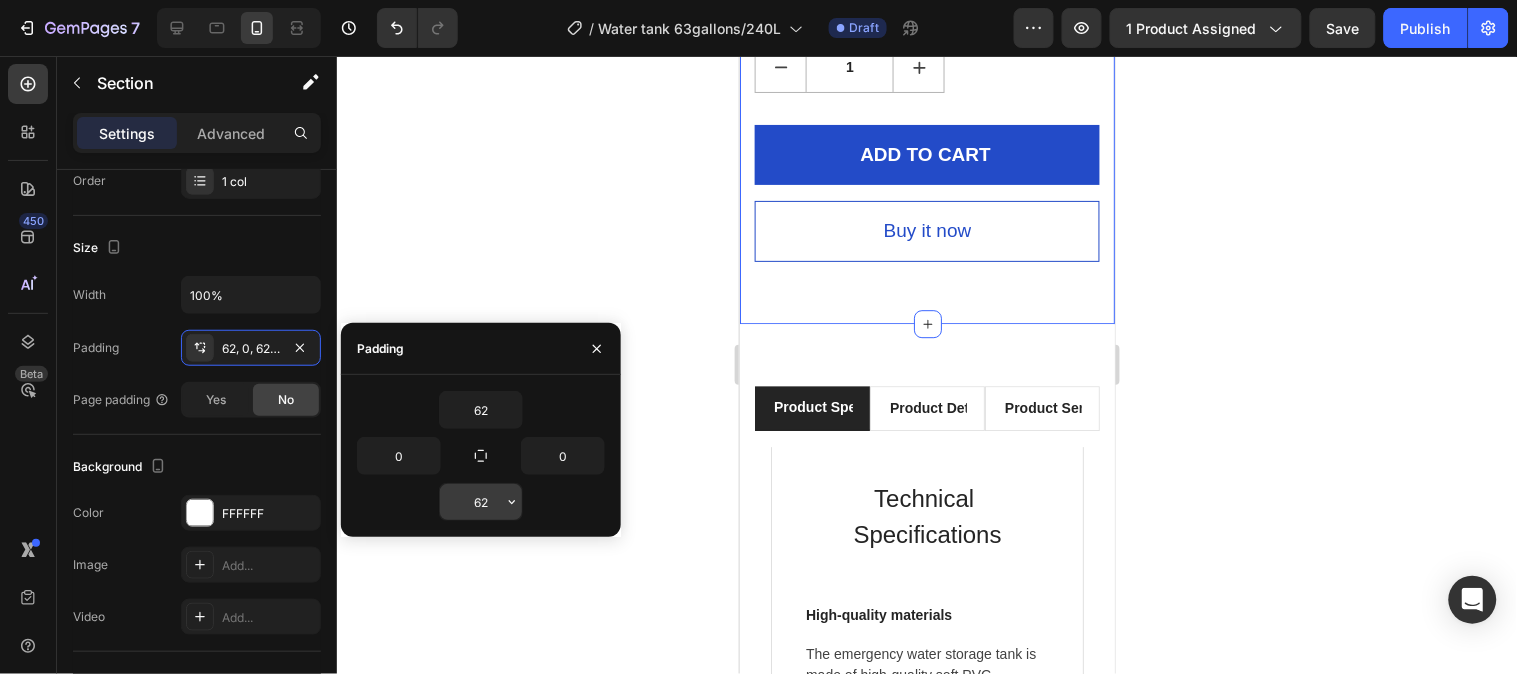 click on "62" at bounding box center [481, 502] 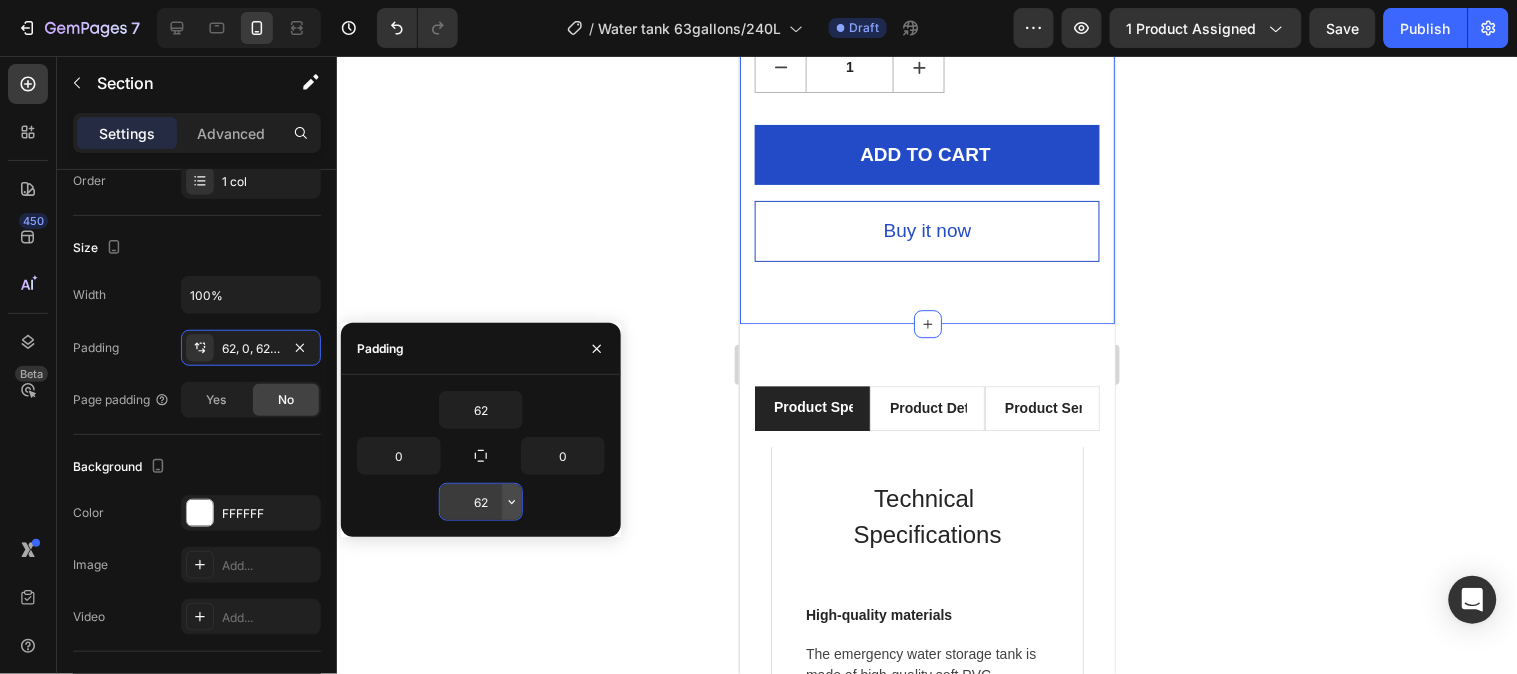 click 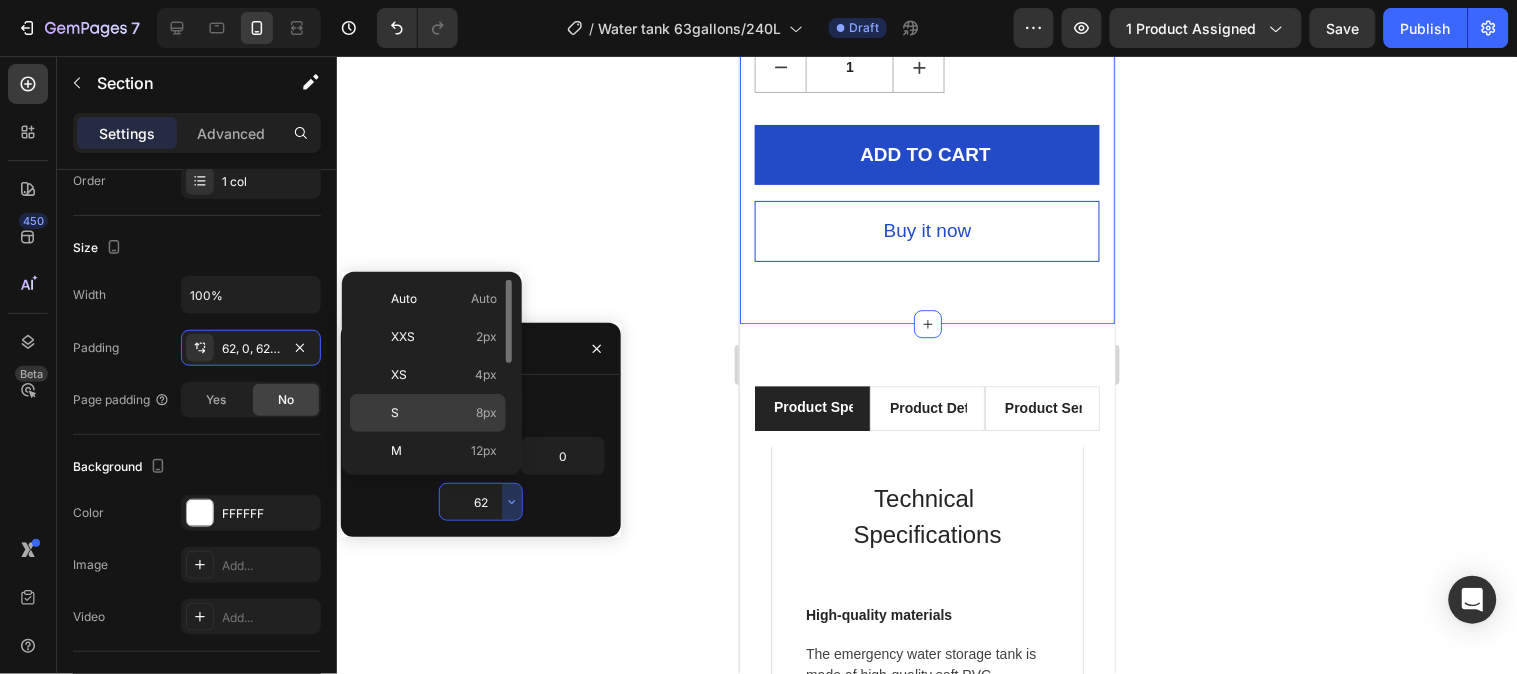 click on "S 8px" 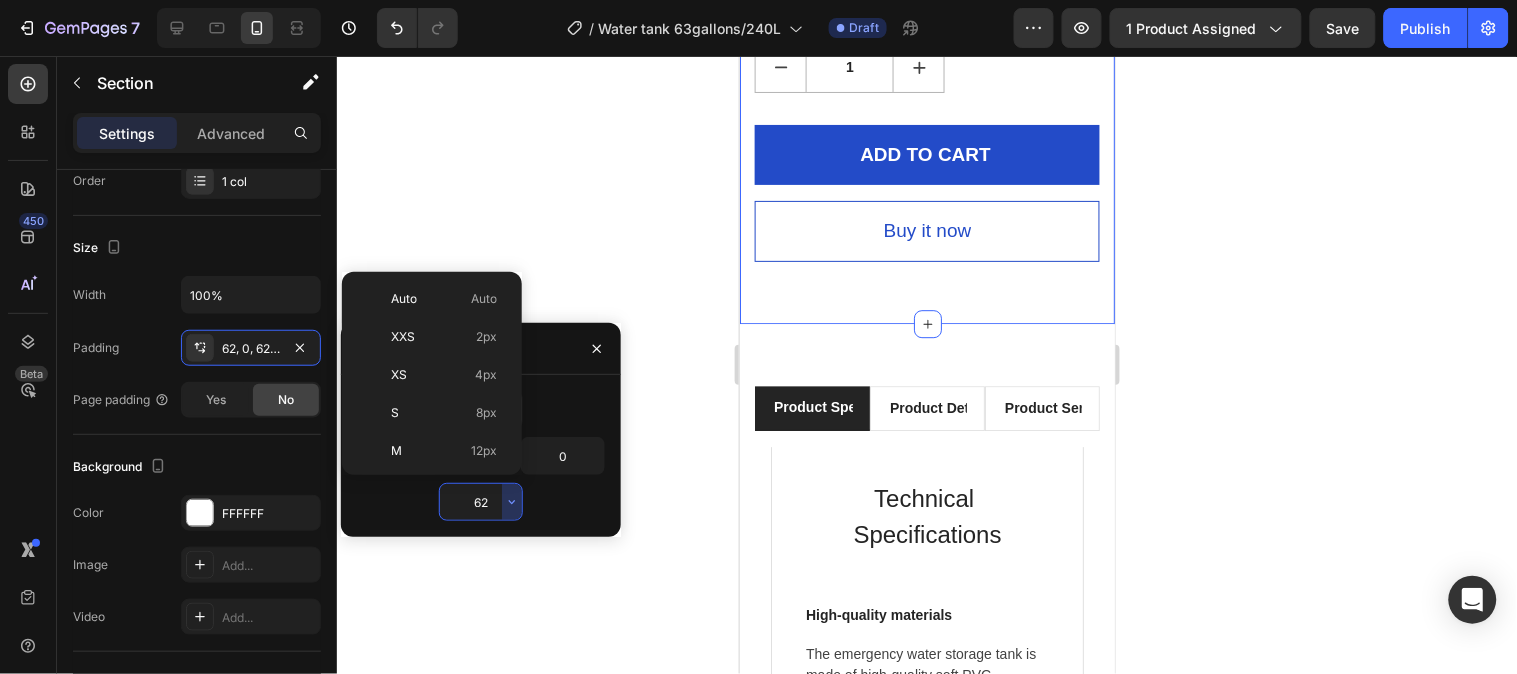 type on "8" 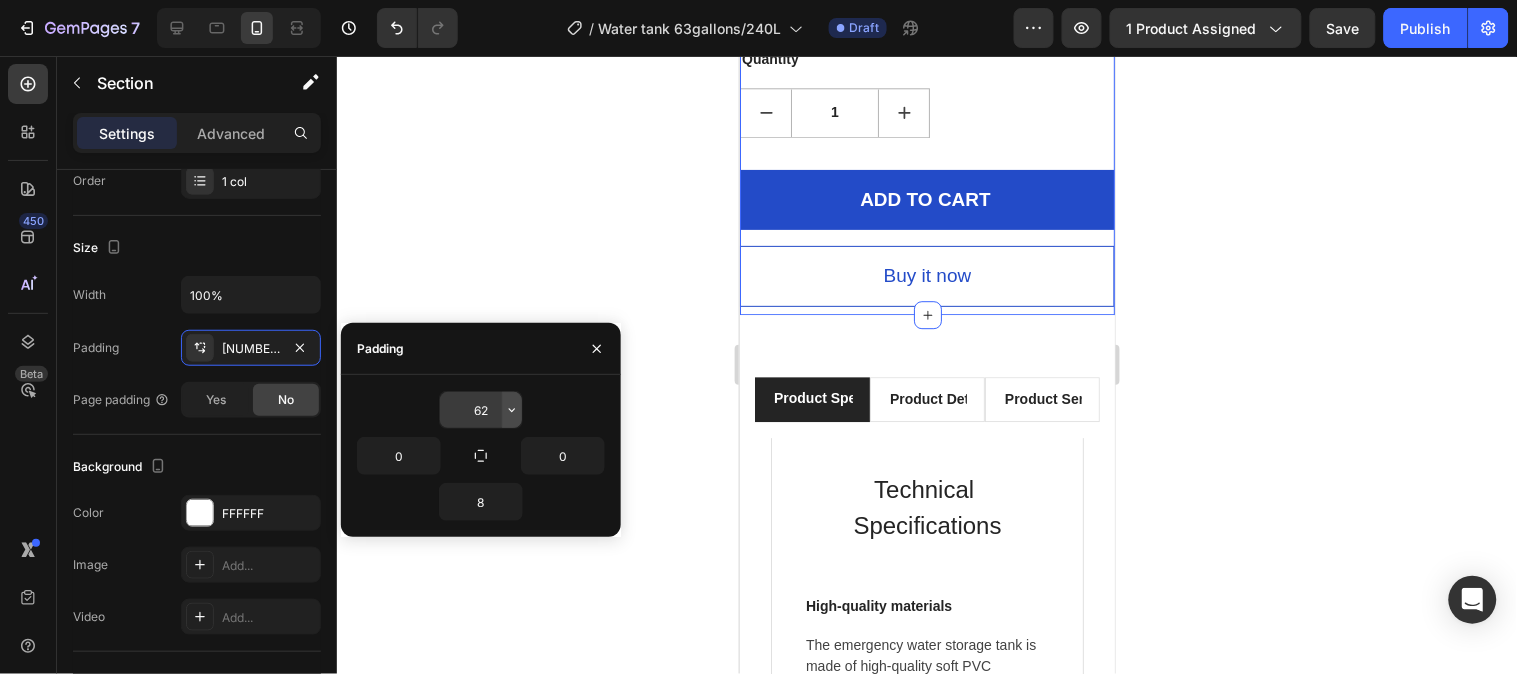 click 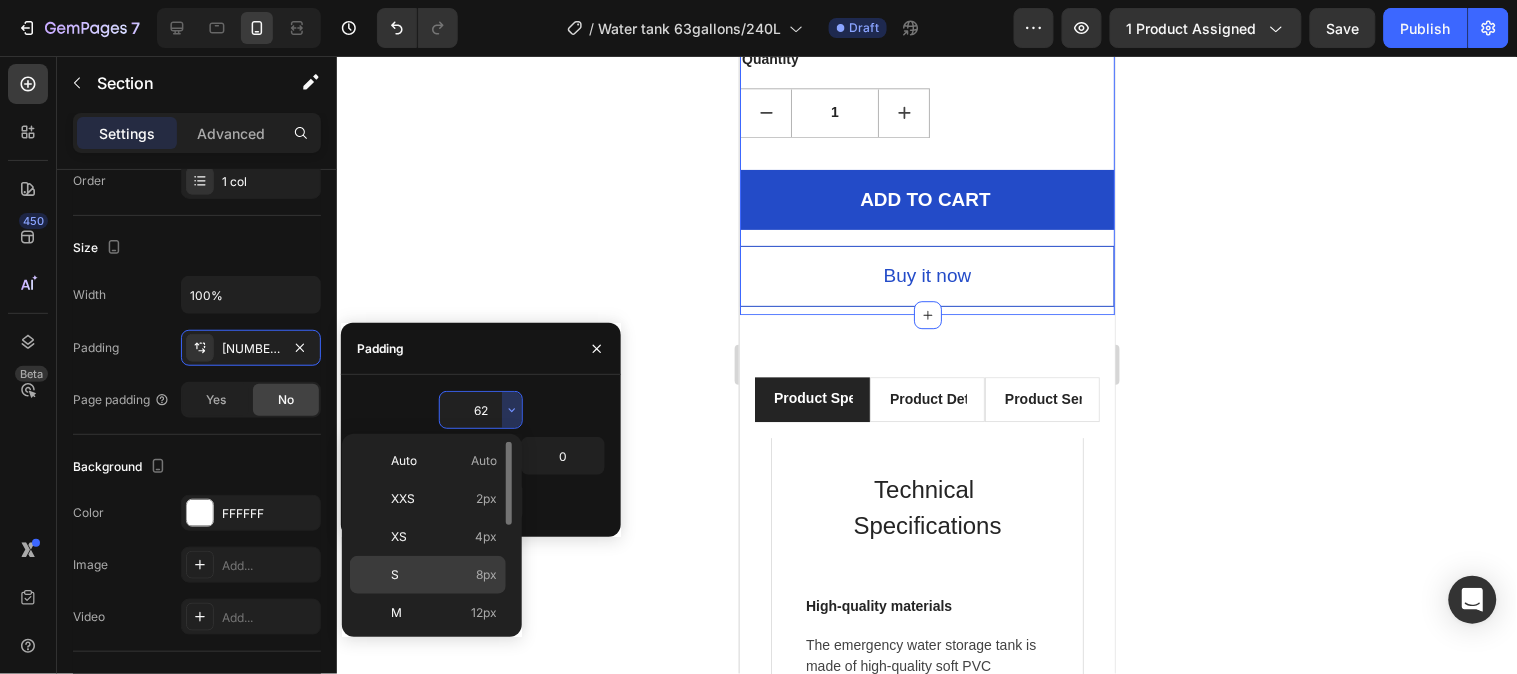 click on "8px" at bounding box center [486, 575] 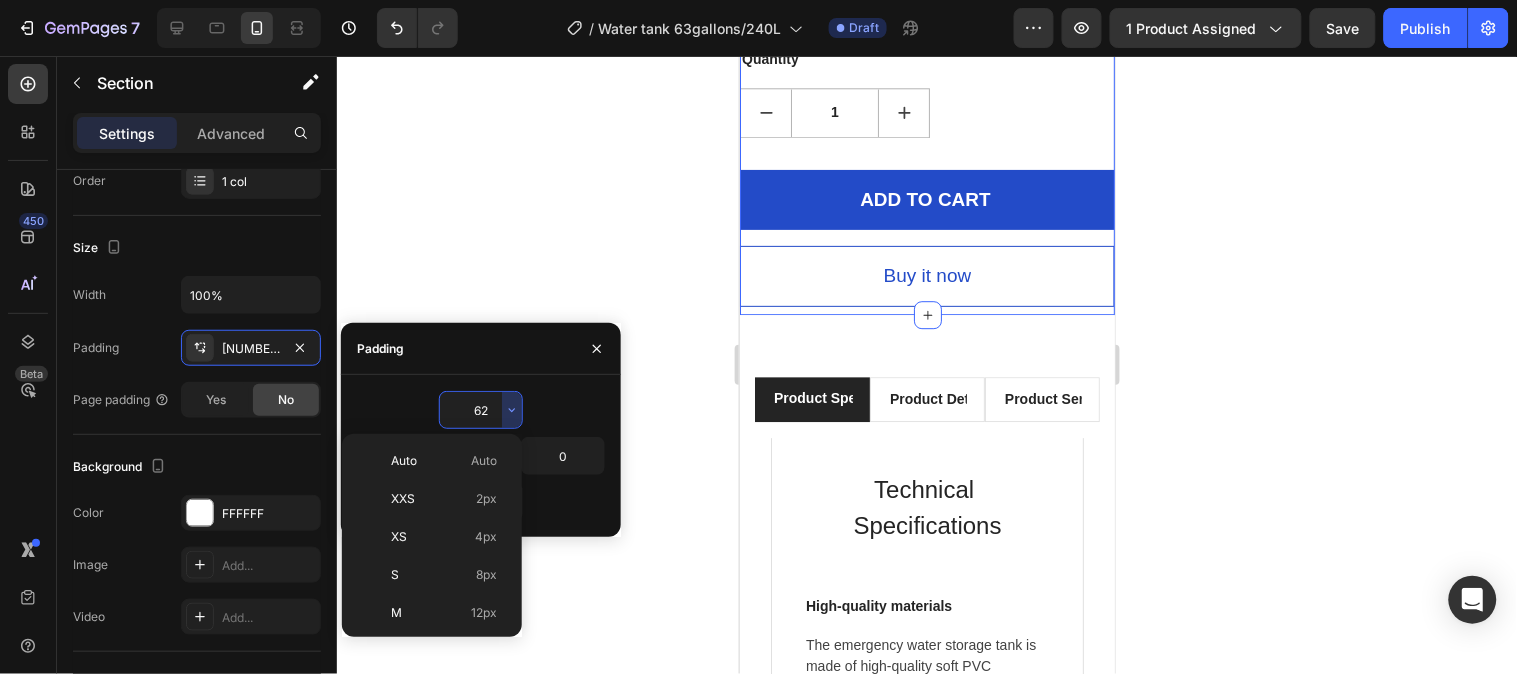 type on "8" 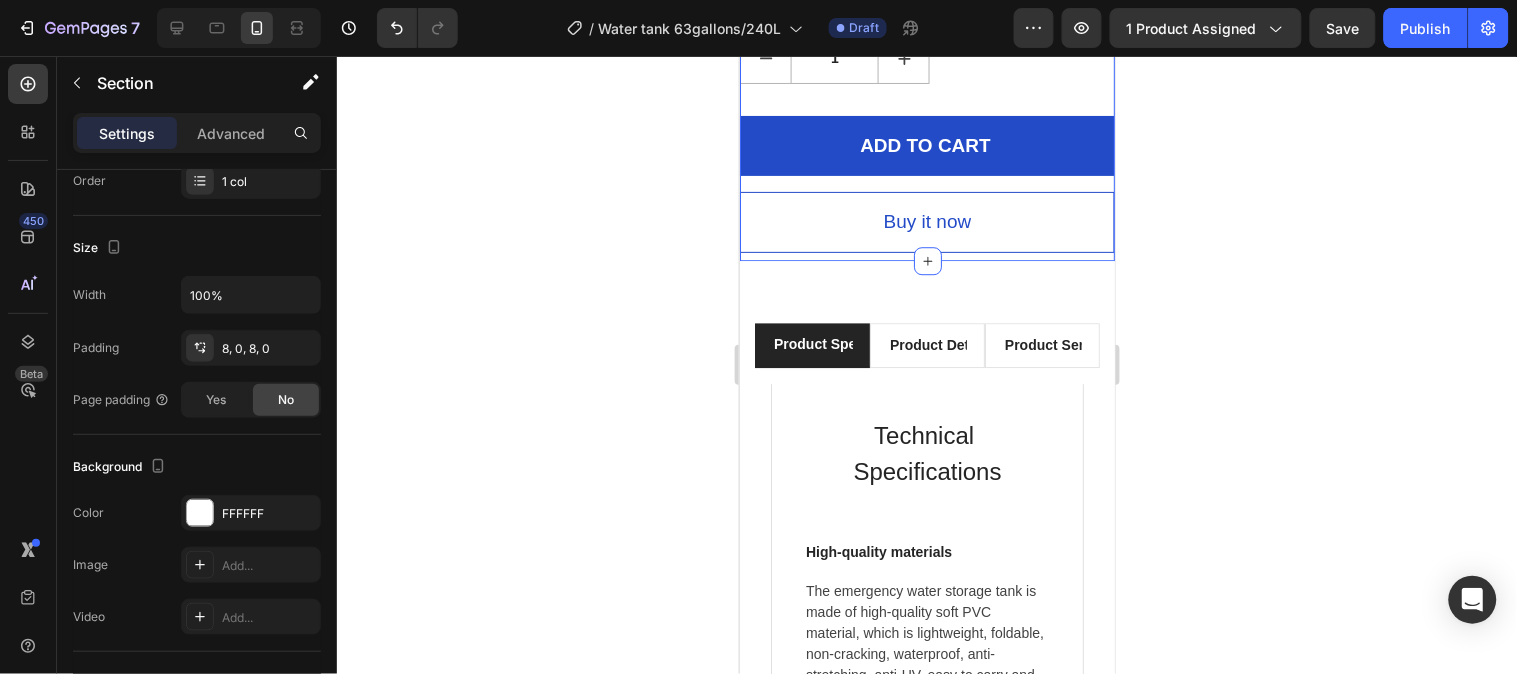 click 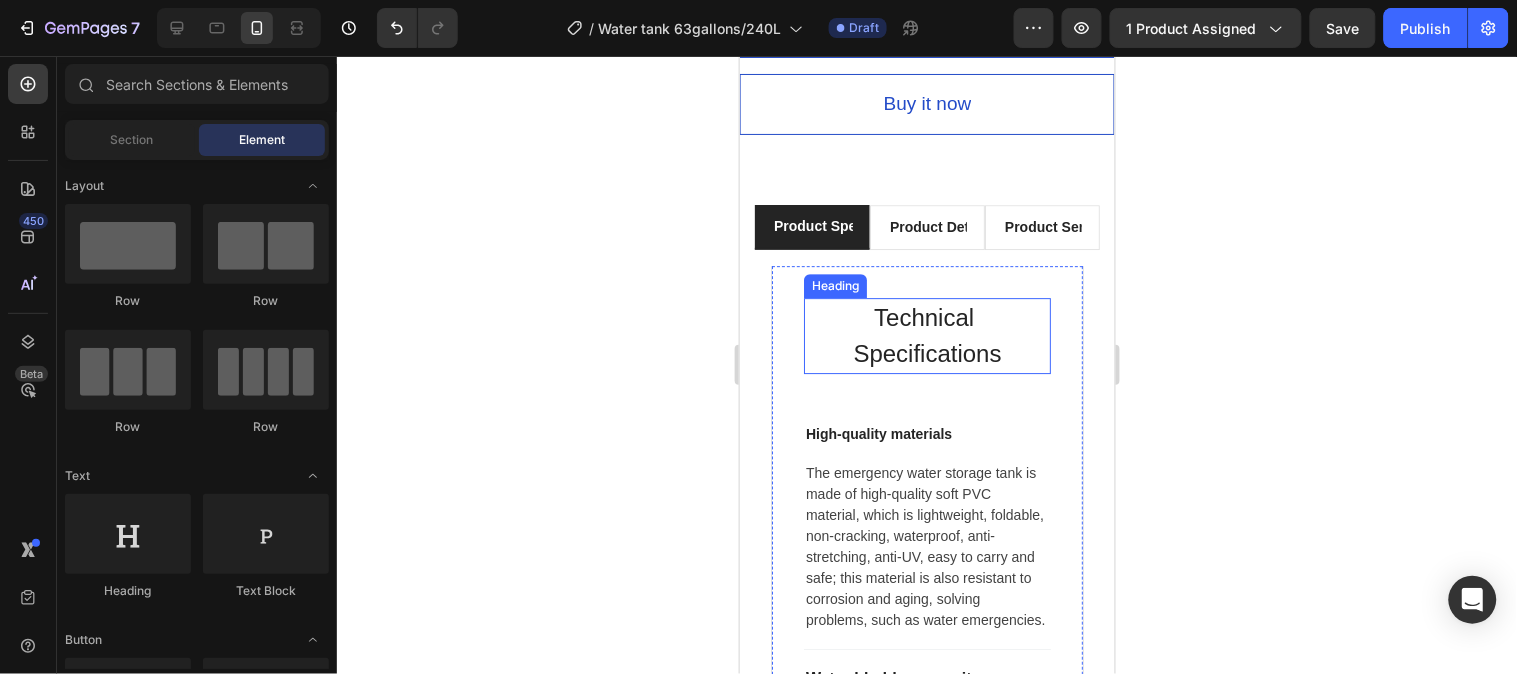 scroll, scrollTop: 1555, scrollLeft: 0, axis: vertical 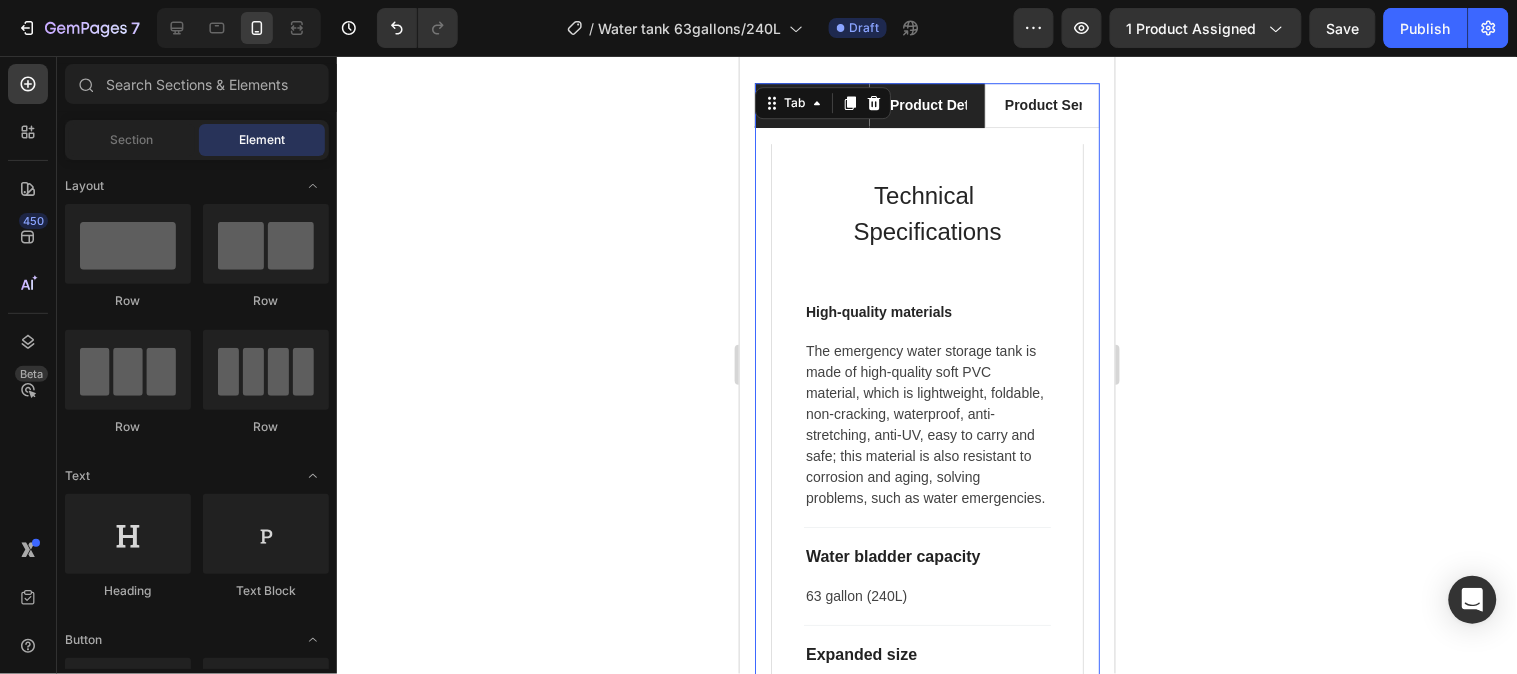 click on "Product Details" at bounding box center [926, 104] 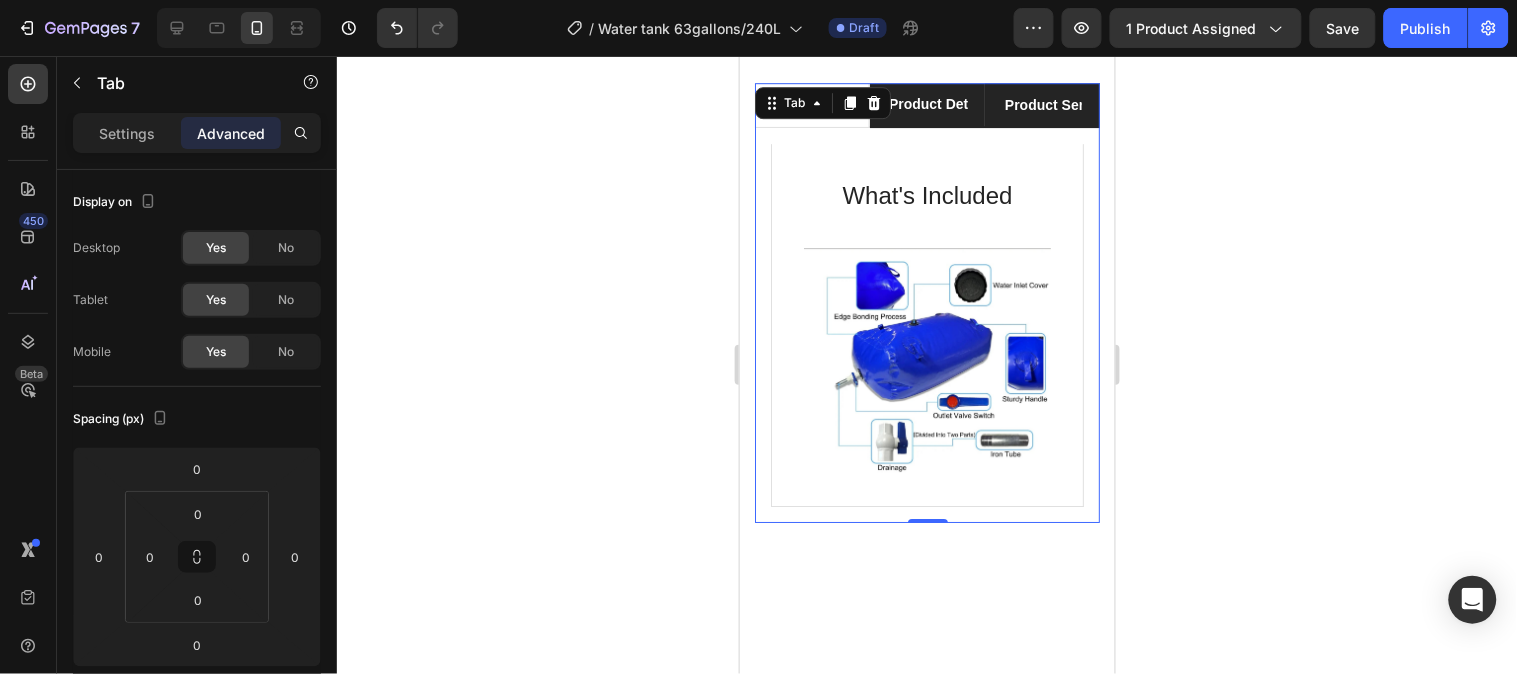 click on "Product Services" at bounding box center [1041, 104] 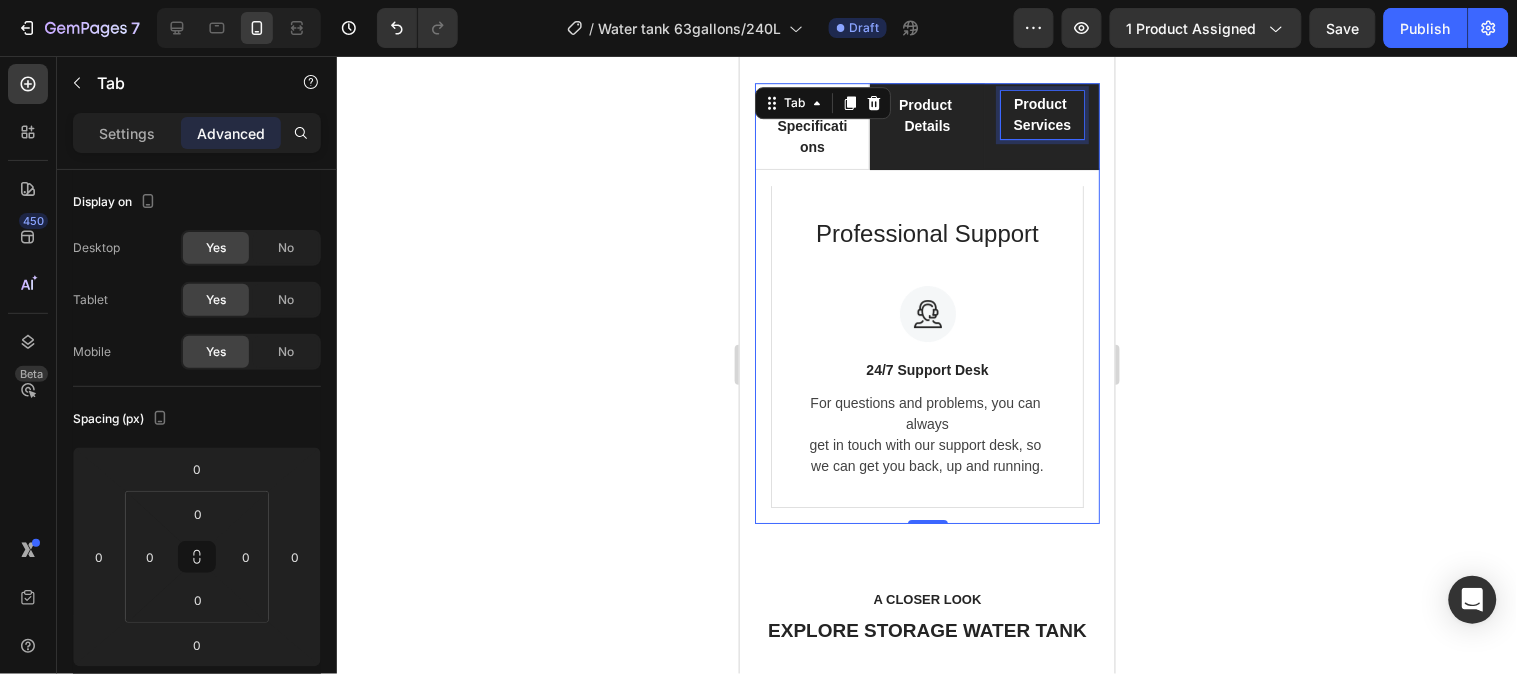 scroll, scrollTop: 1554, scrollLeft: 0, axis: vertical 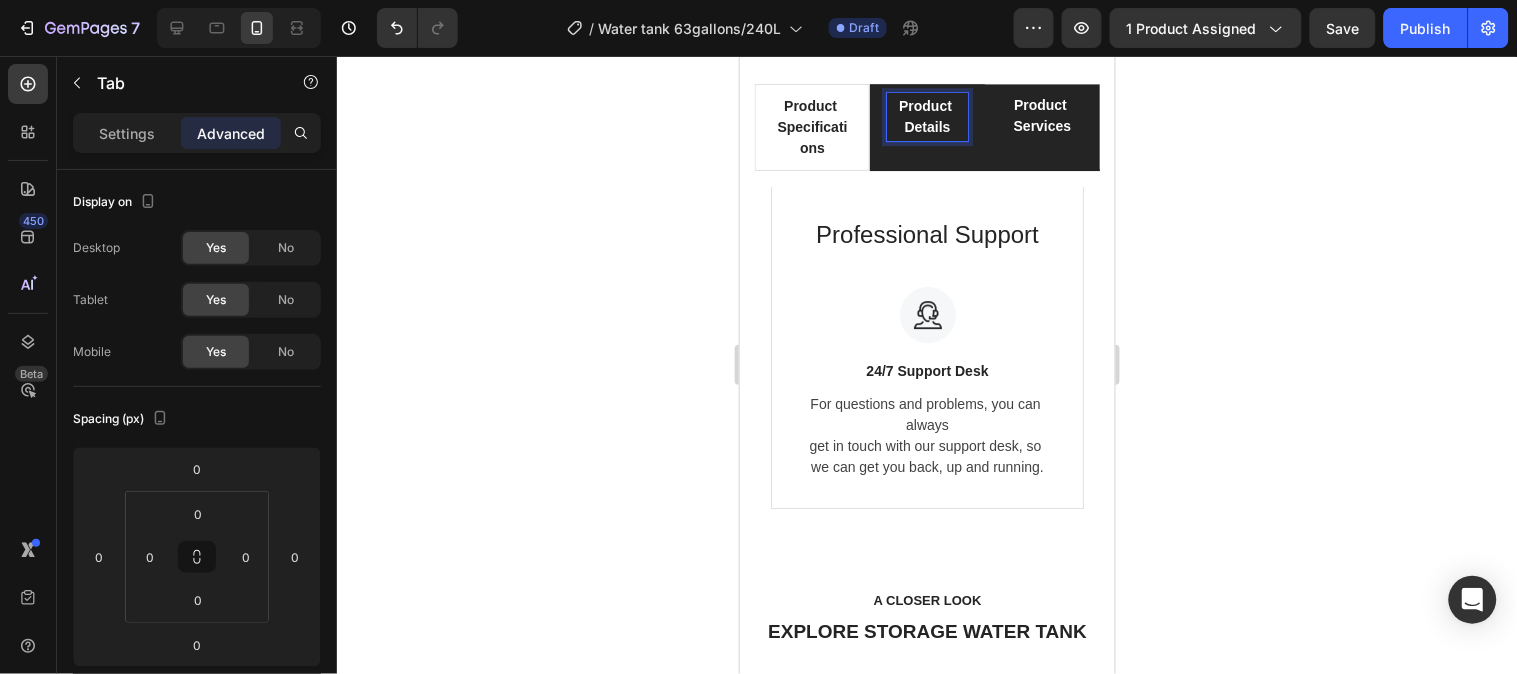 click on "Product Details" at bounding box center (926, 116) 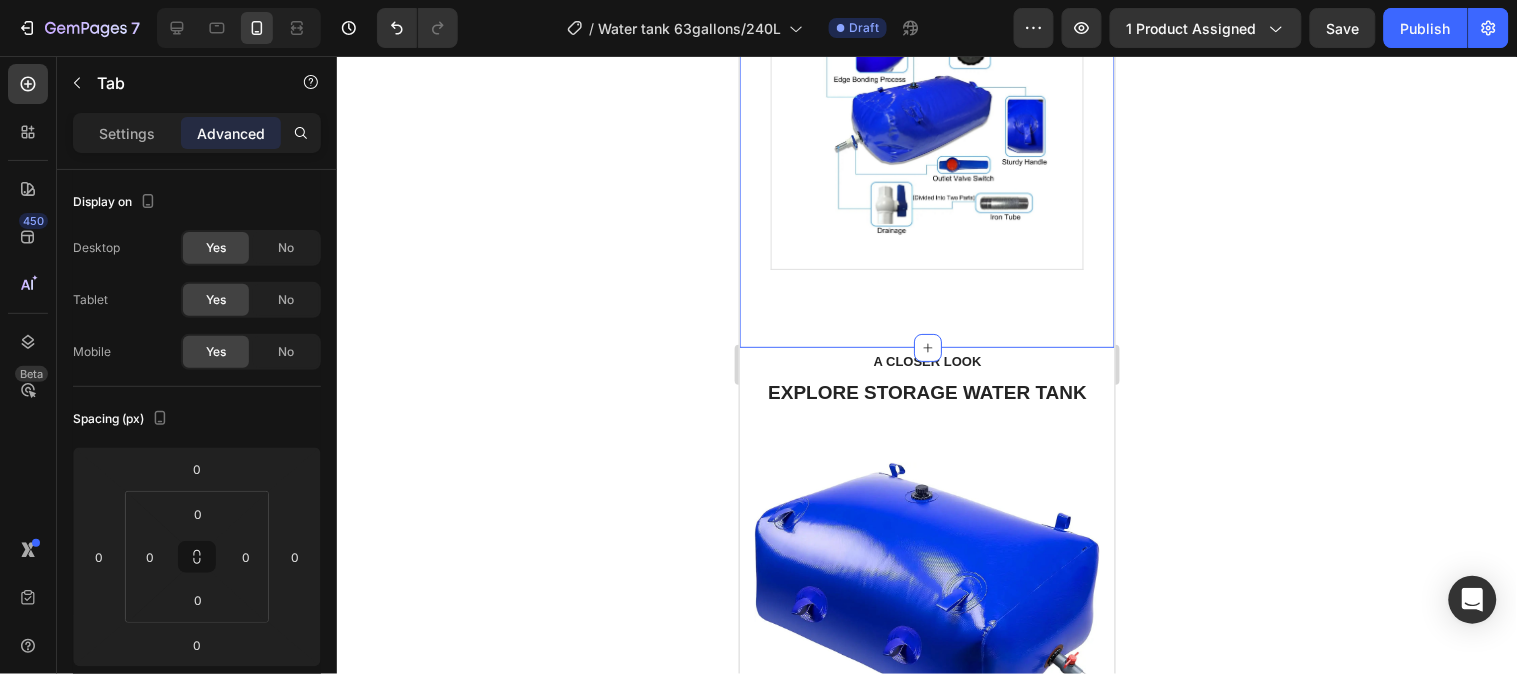 scroll, scrollTop: 1886, scrollLeft: 0, axis: vertical 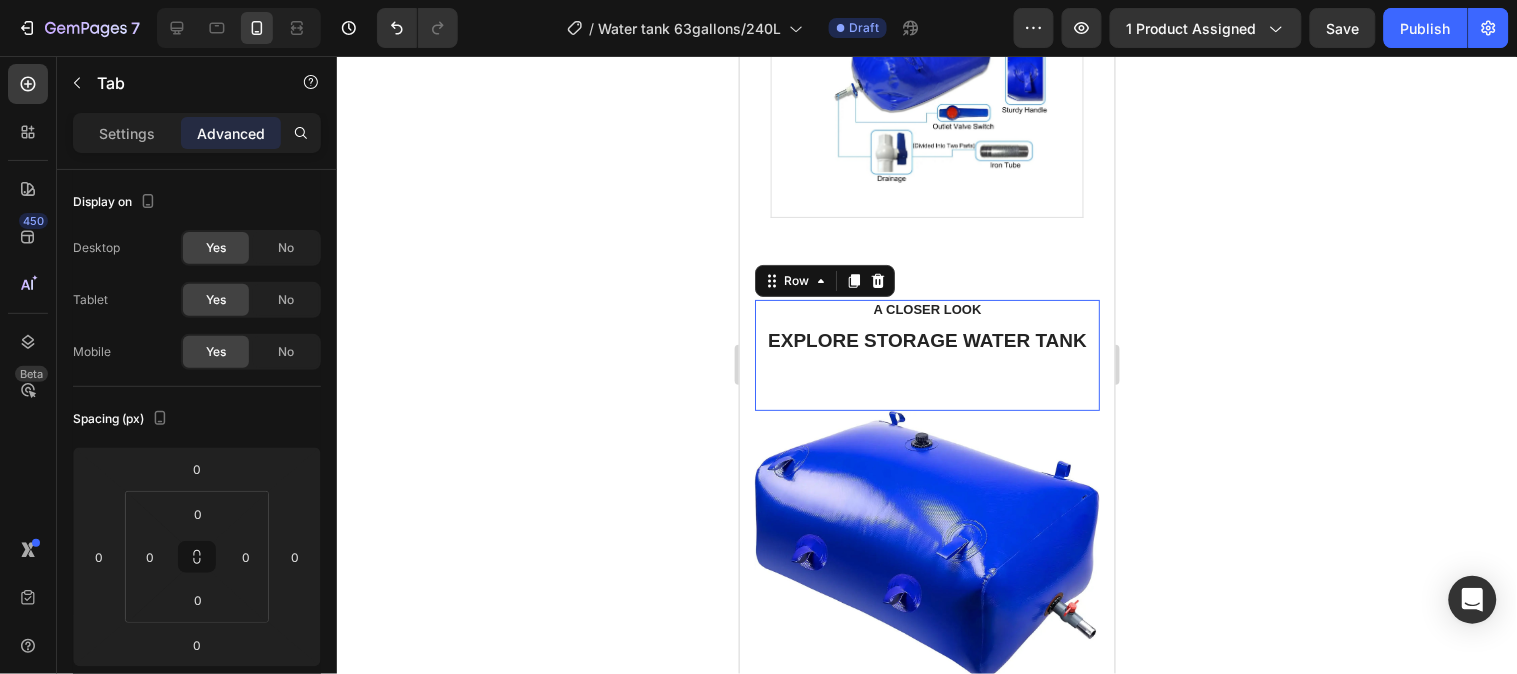 click on "A CLOSER LOOK Text block EXPLORE STORAGE WATER TANK Heading" at bounding box center (926, 354) 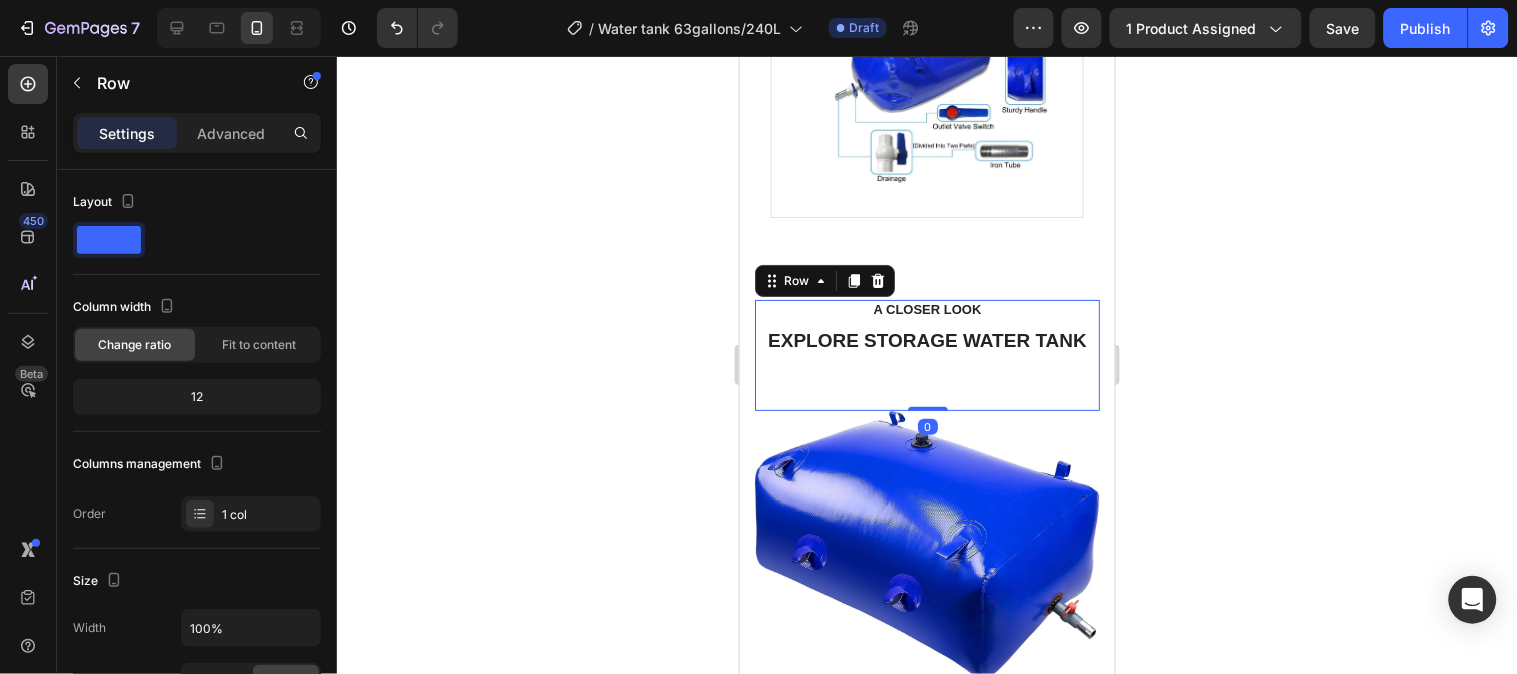 drag, startPoint x: 926, startPoint y: 399, endPoint x: 922, endPoint y: 357, distance: 42.190044 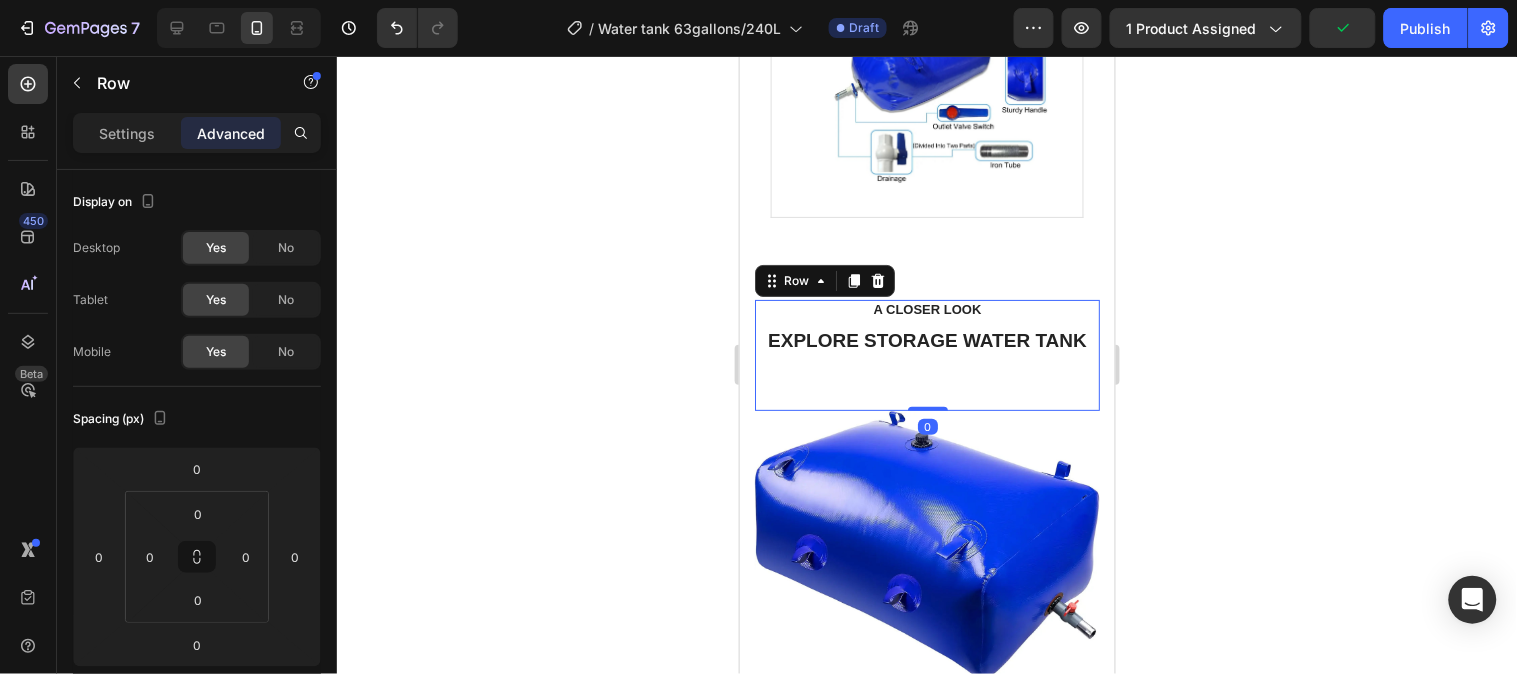 click on "A CLOSER LOOK Text block EXPLORE STORAGE WATER TANK Heading" at bounding box center [926, 354] 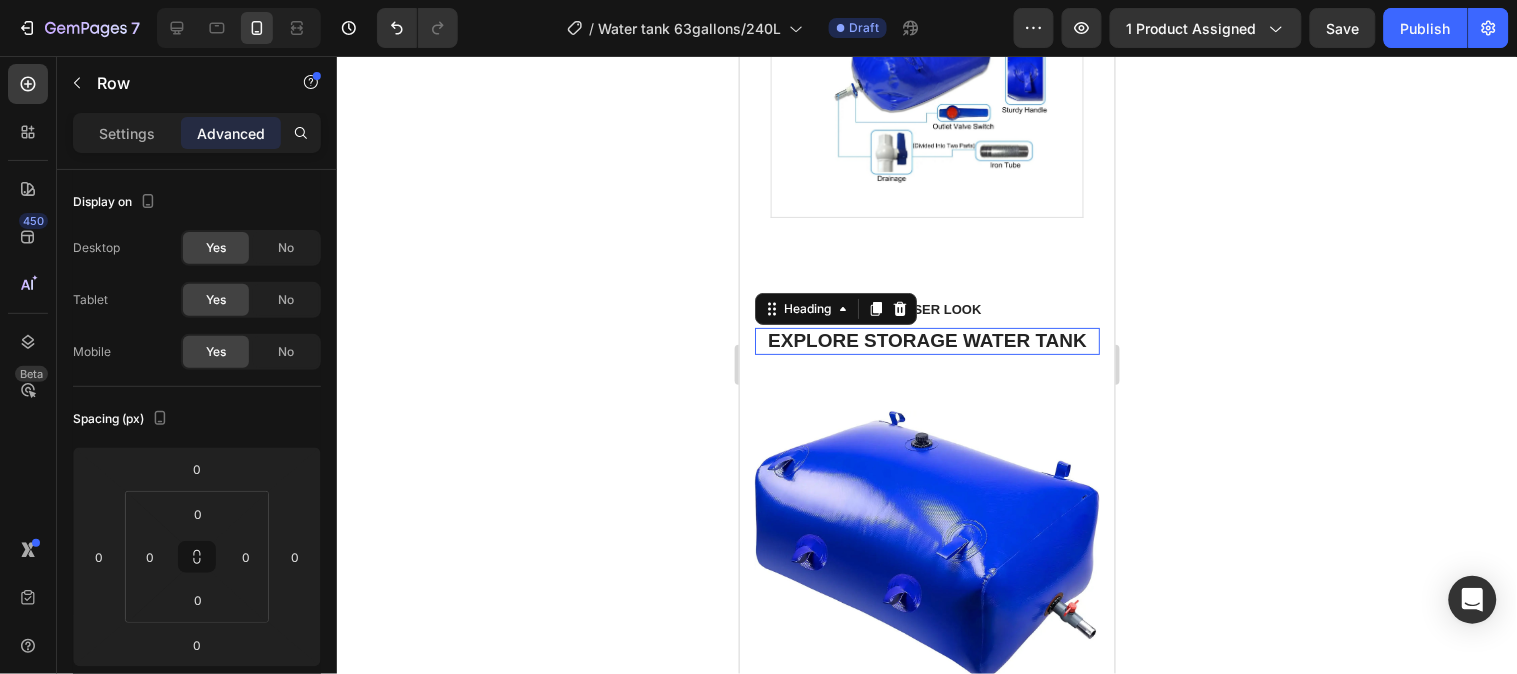 click on "EXPLORE STORAGE WATER TANK" at bounding box center [926, 340] 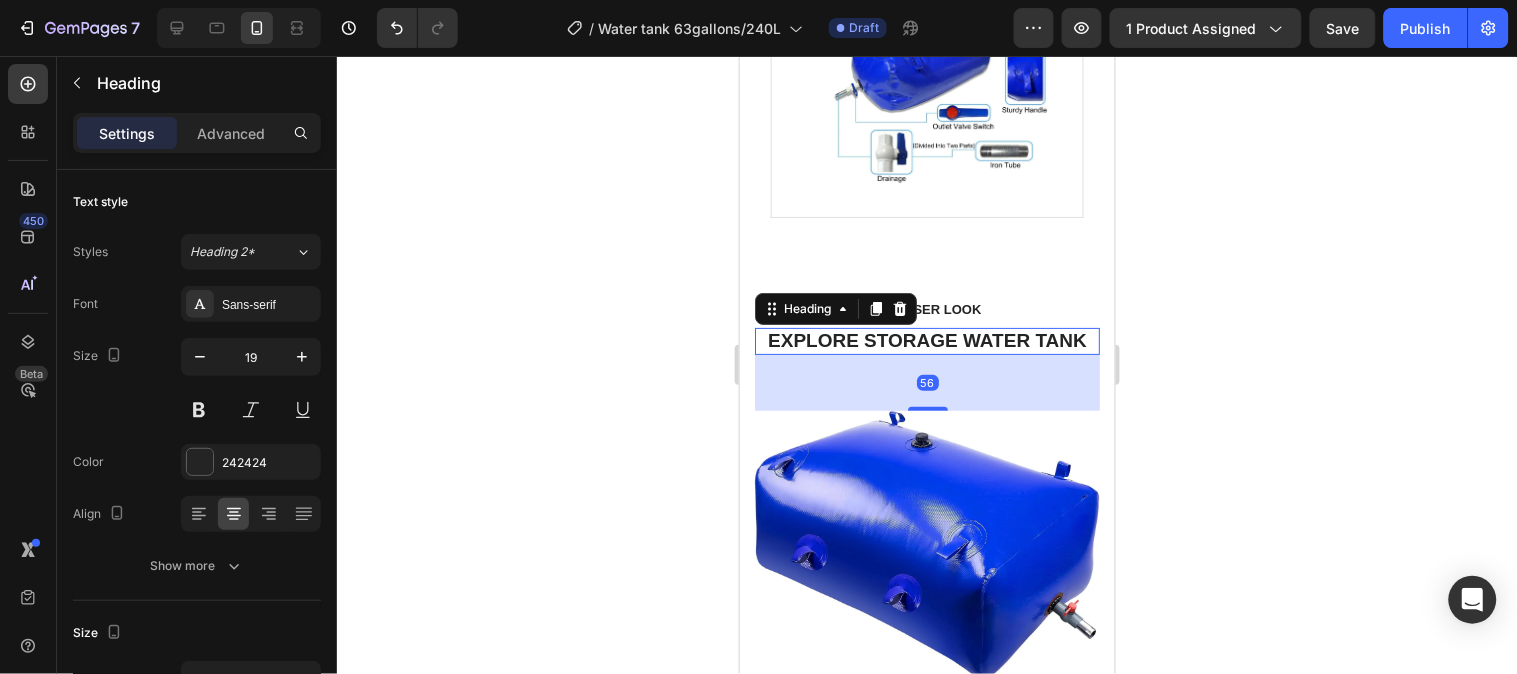 click on "56" at bounding box center (926, 382) 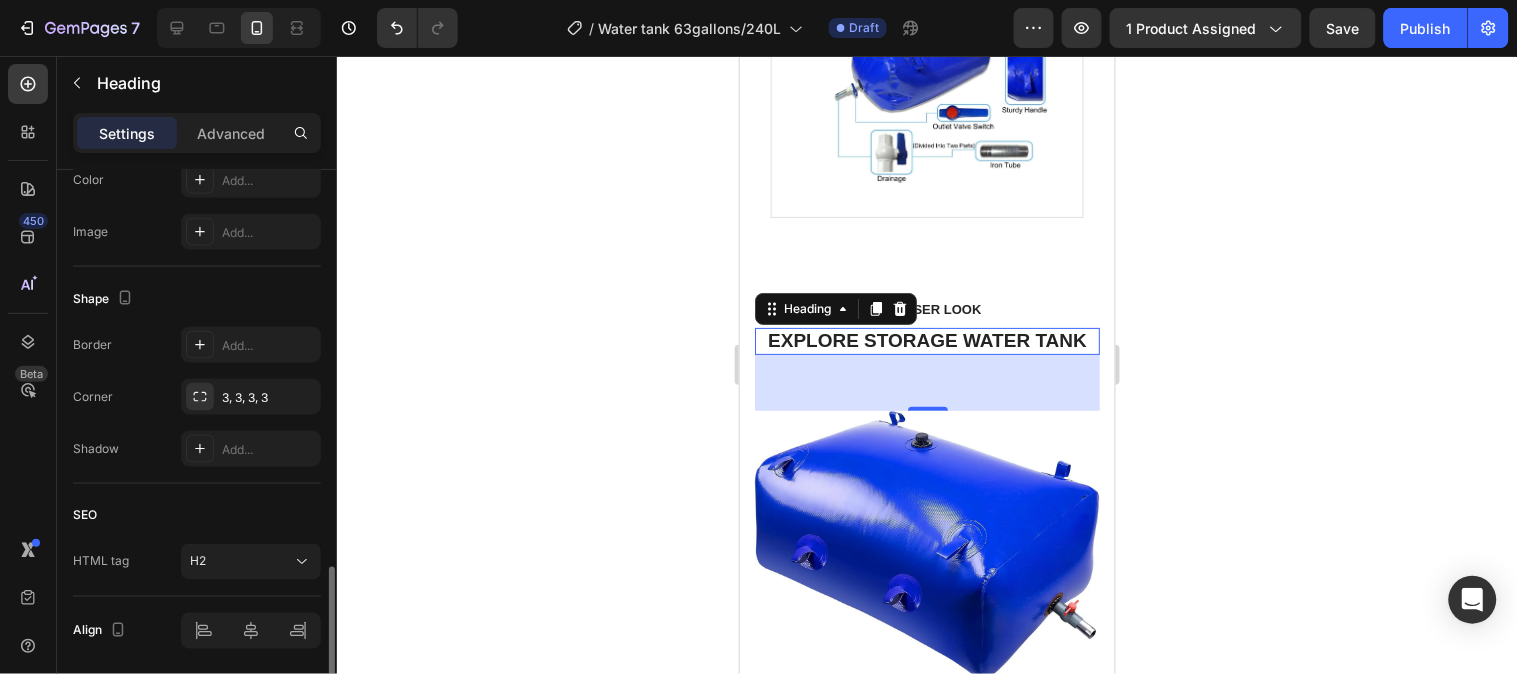 scroll, scrollTop: 743, scrollLeft: 0, axis: vertical 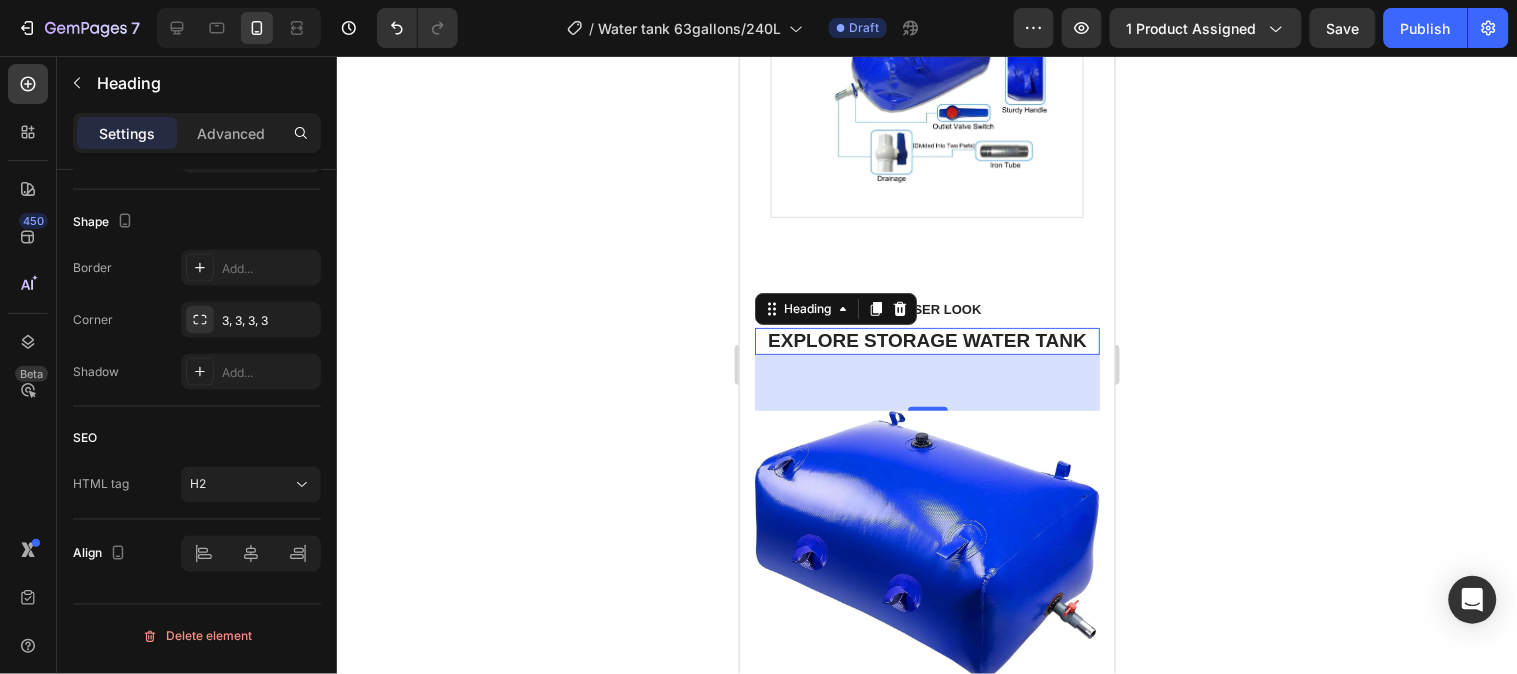 click on "56" at bounding box center (926, 382) 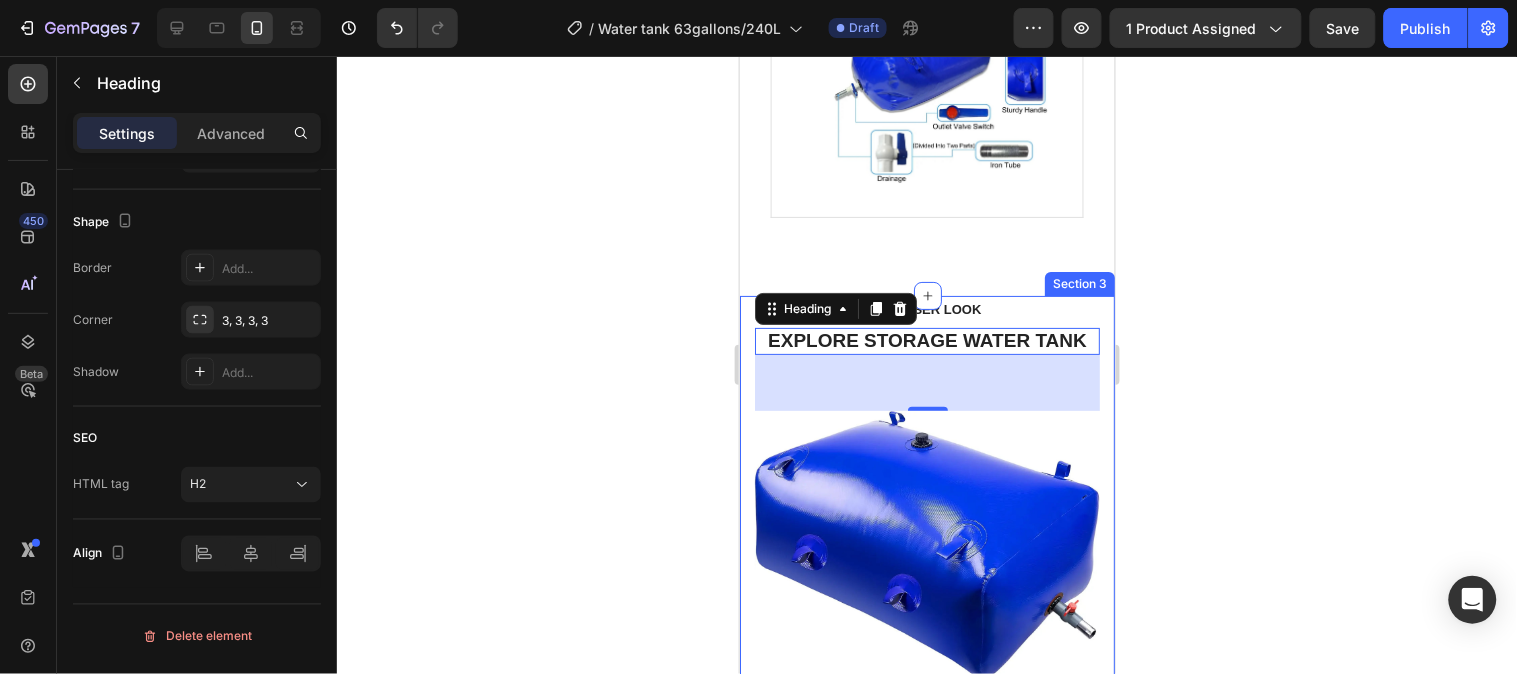 click 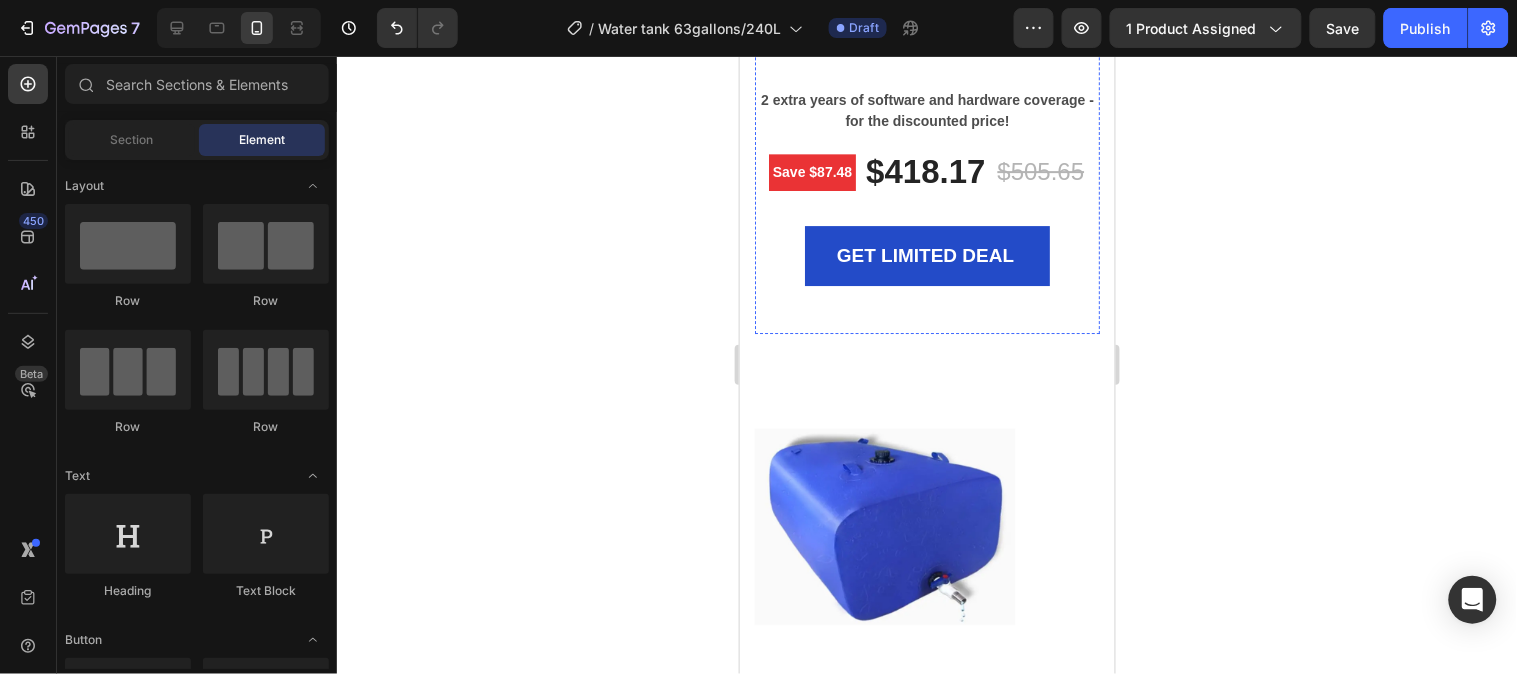 scroll, scrollTop: 5553, scrollLeft: 0, axis: vertical 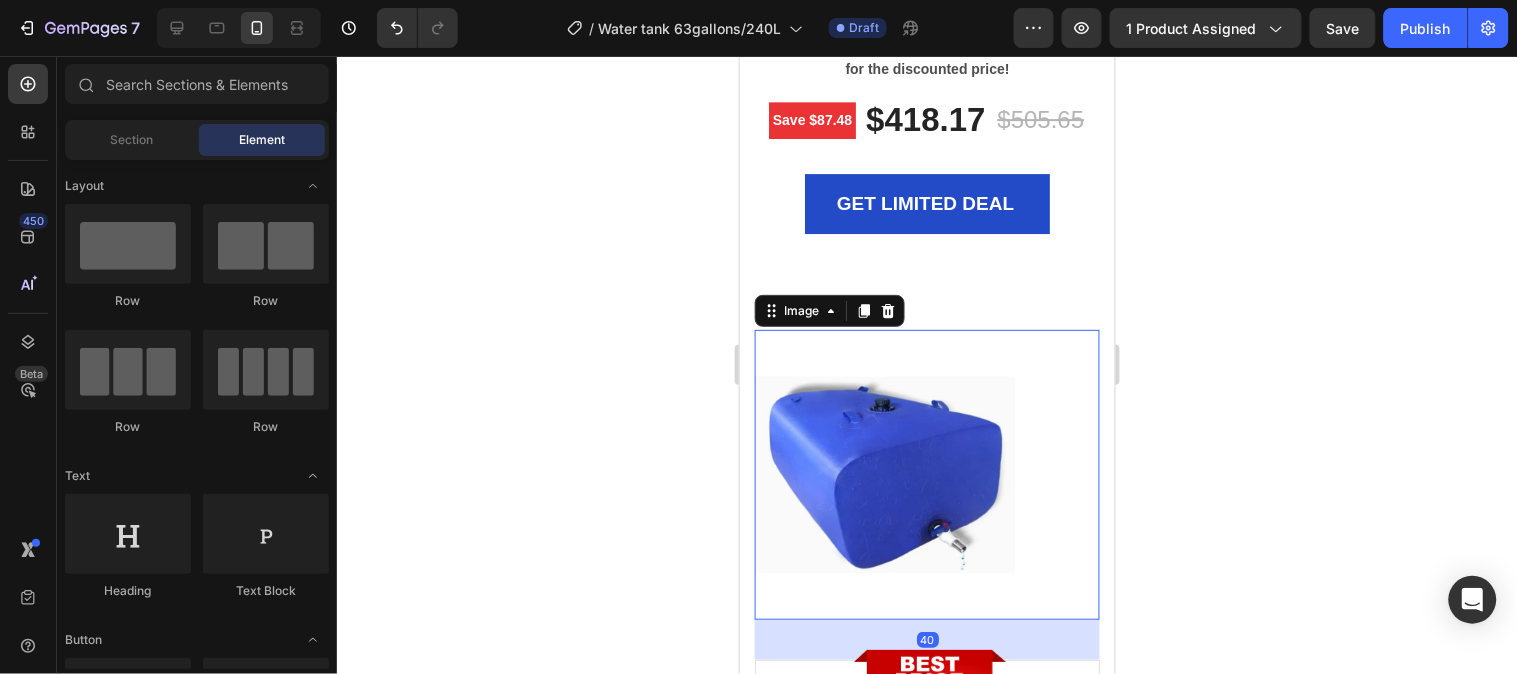 click at bounding box center (926, 473) 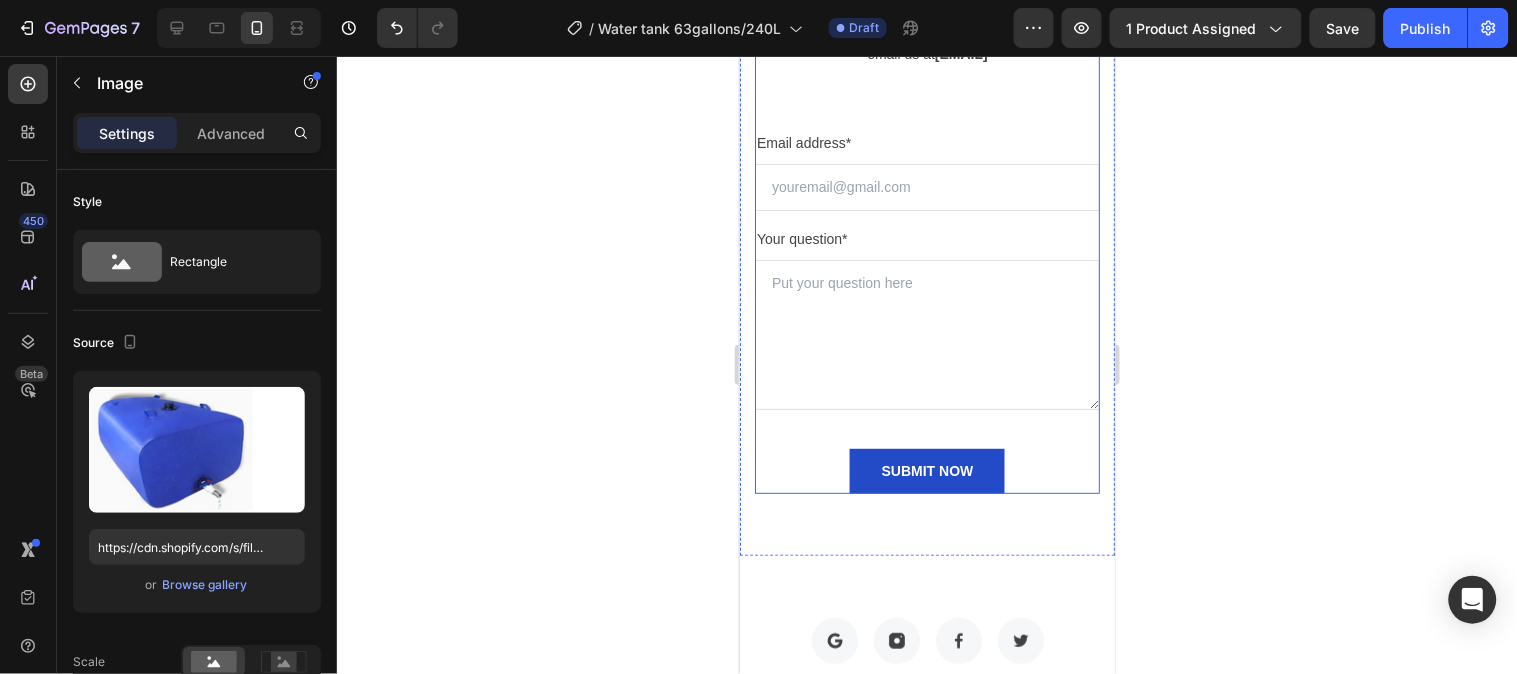 scroll, scrollTop: 7775, scrollLeft: 0, axis: vertical 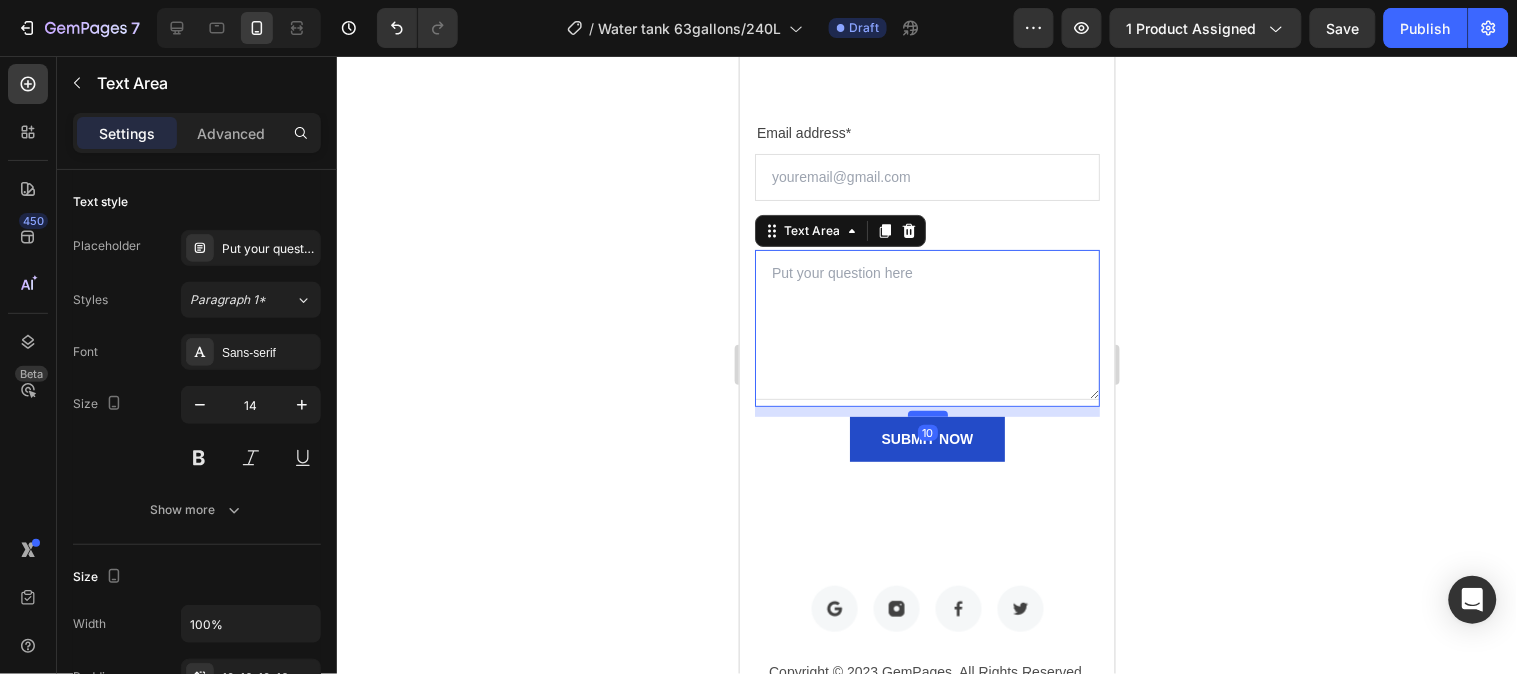 drag, startPoint x: 922, startPoint y: 467, endPoint x: 1960, endPoint y: 461, distance: 1038.0173 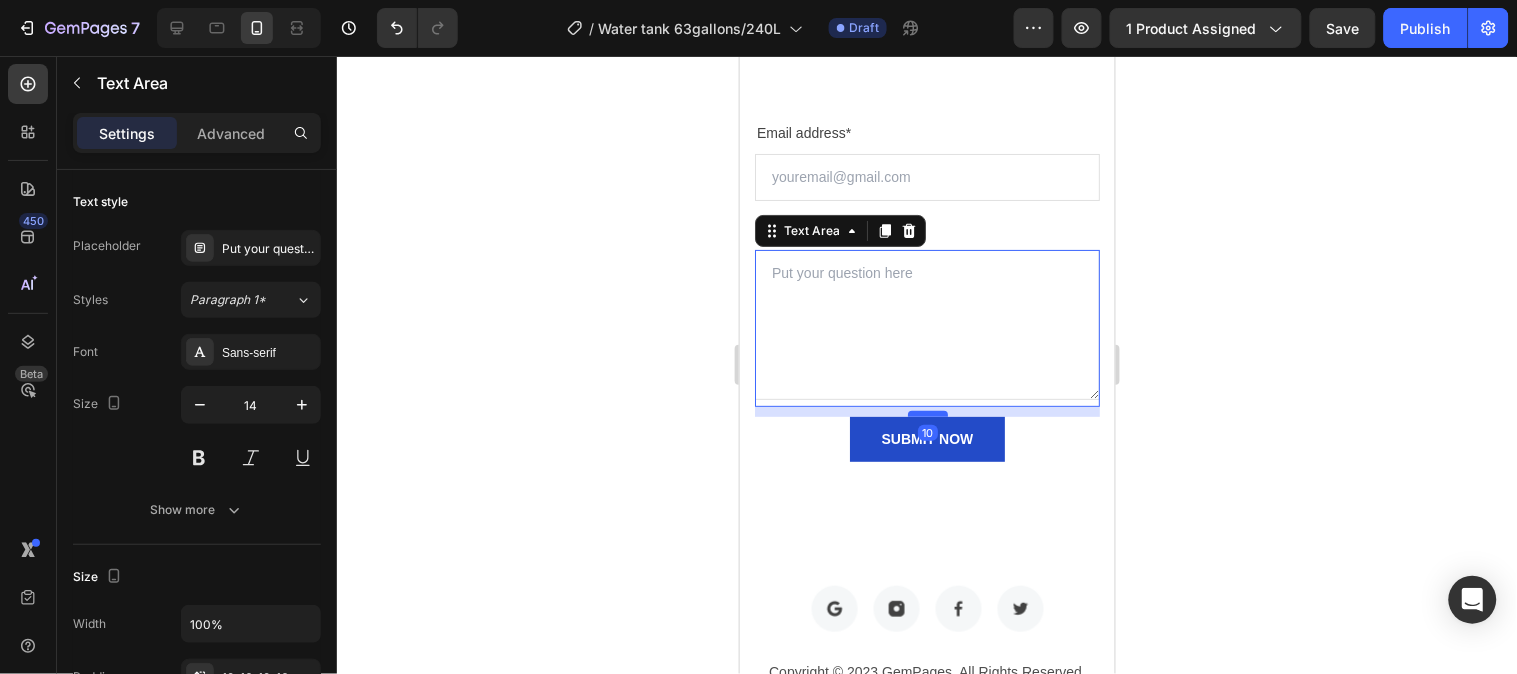 click at bounding box center [927, 413] 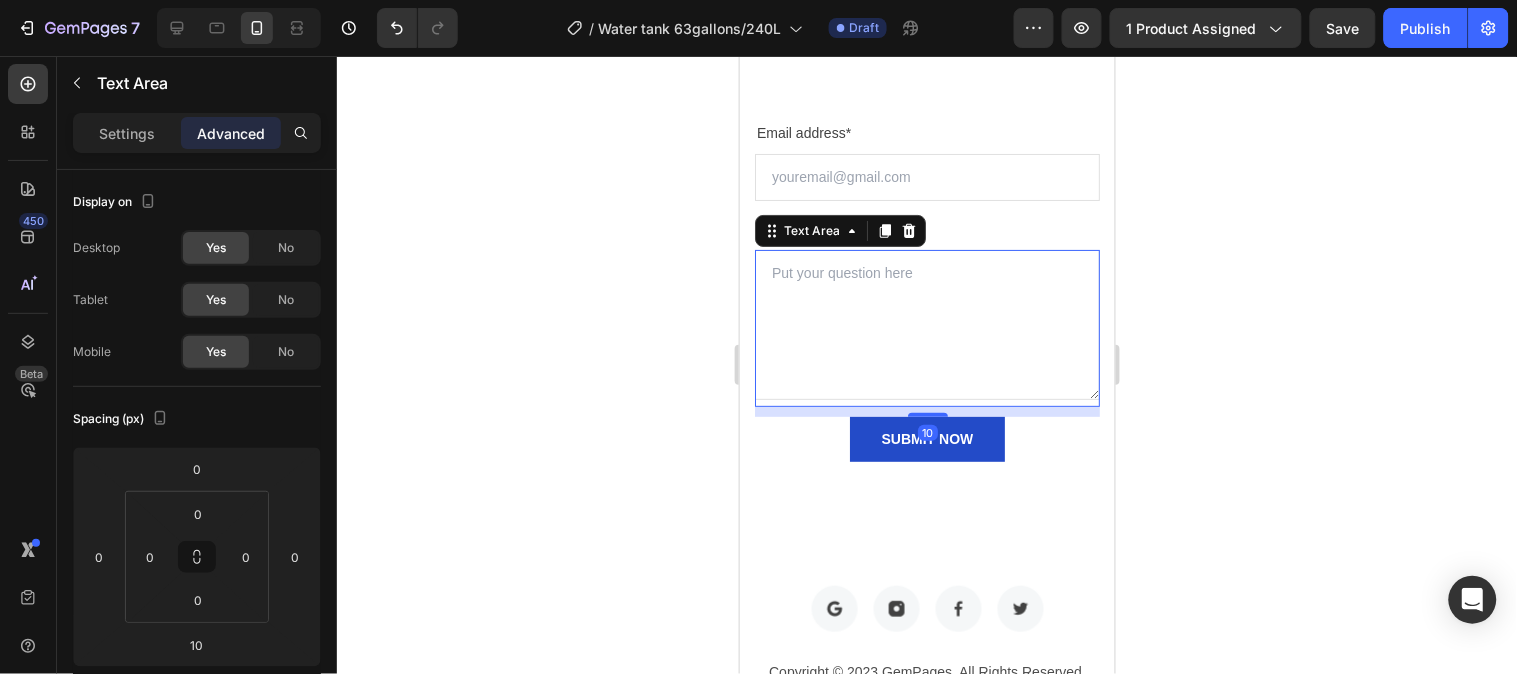 click 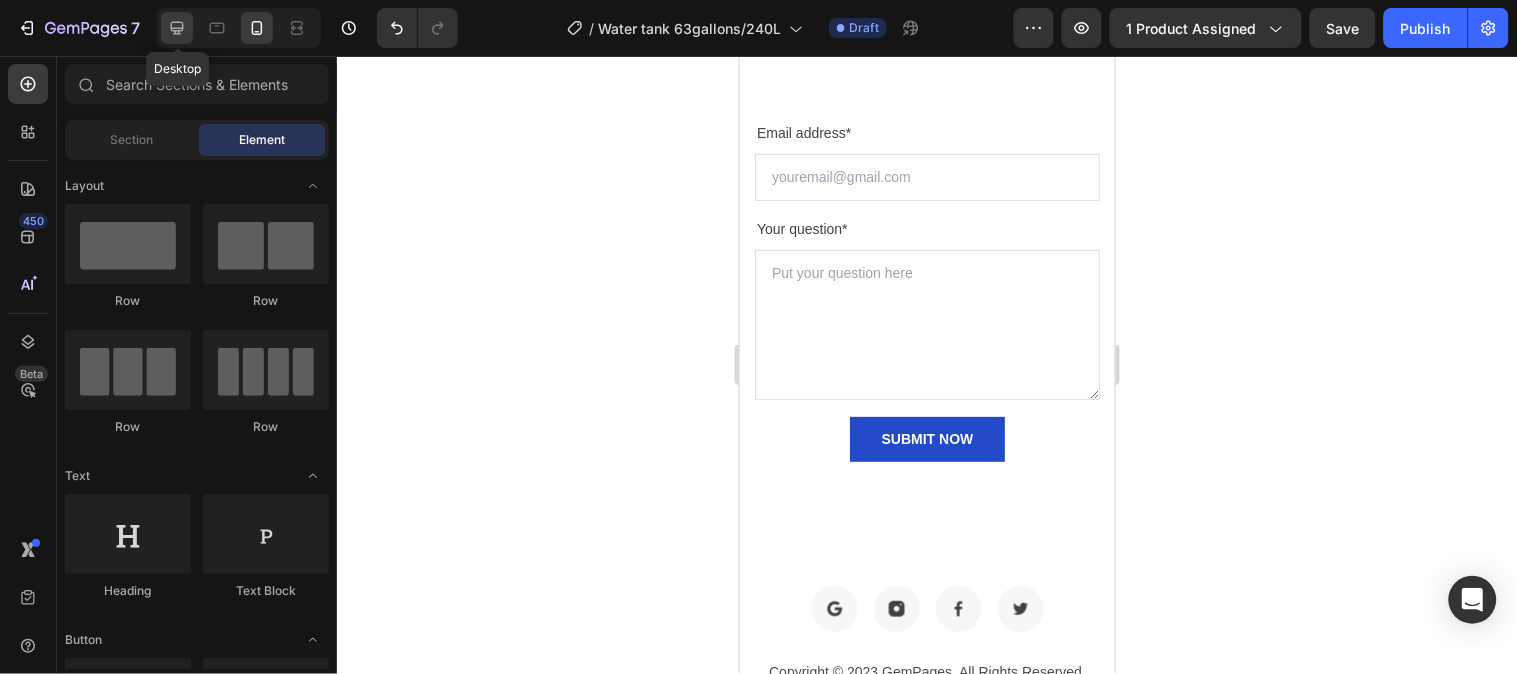 click 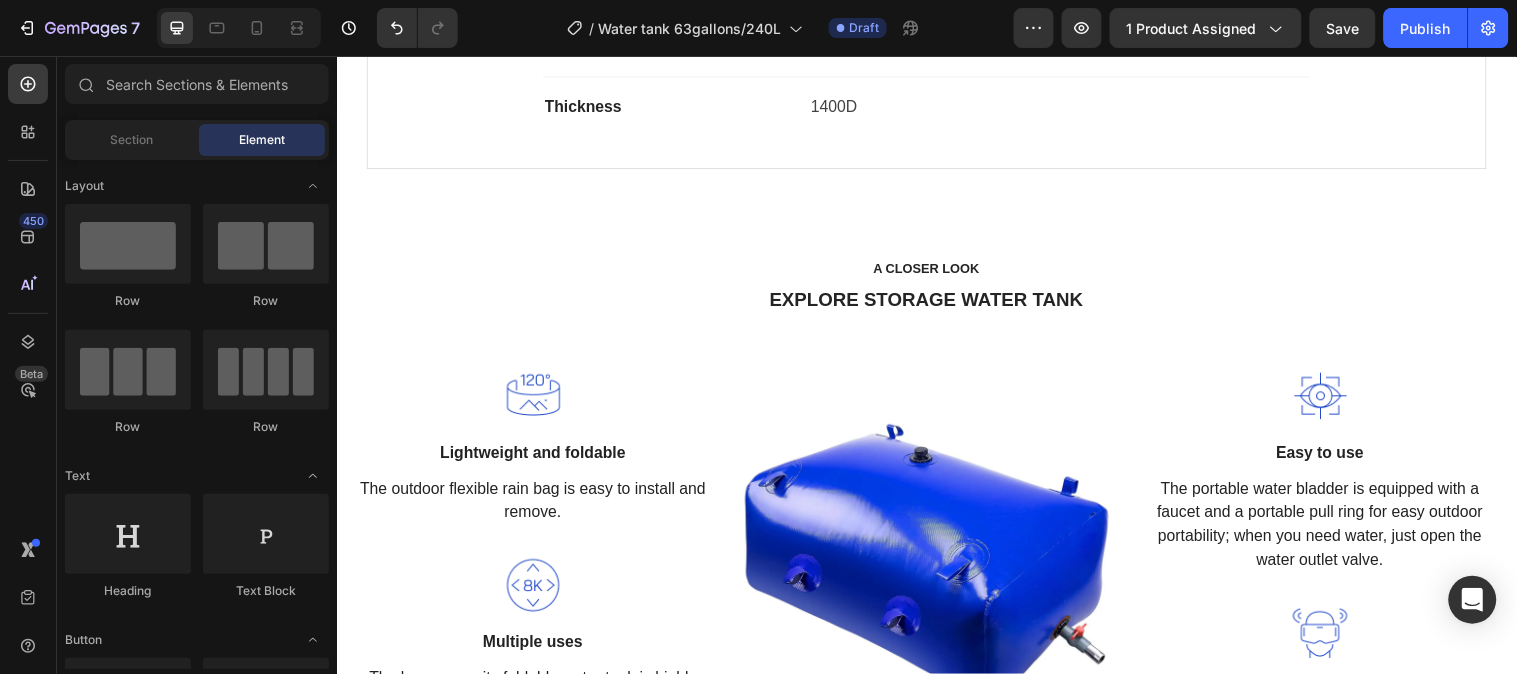 scroll, scrollTop: 2240, scrollLeft: 0, axis: vertical 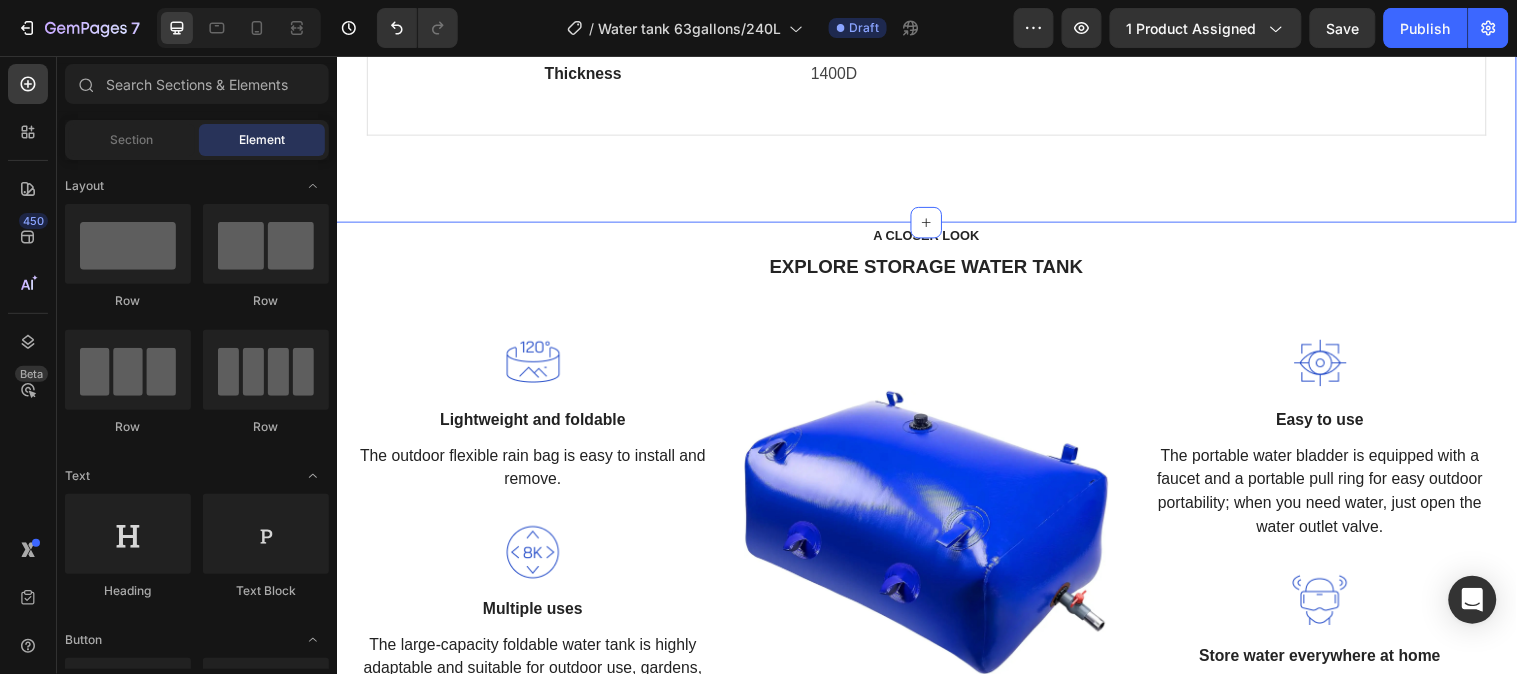 click on "Product Specifications Product Details Product Services Technical Specifications Heading High-quality materials Text block The emergency water storage tank is made of high-quality soft PVC material, which is lightweight, foldable, non-cracking, waterproof, anti-stretching, anti-UV, easy to carry and safe; this material is also resistant to corrosion and aging, solving problems, such as water emergencies. Text block Row Water bladder capacity Text block 63 gallon (240L) Text block Row Expanded size Text block 39.4*27.5*13.65 inches (1x0.7x0.35m) Text block Row Folded (storage) size Text block 18x14x3.78 inches Text block Row Weight Text block Approximately 6.63 pounds Text block Row Material Text block PVC mesh Text block Row Thickness Text block 1400D Text block Row Row What's Included Heading Image Row Row Professional Support Heading Image 24/7 Support Desk Text block For questions and problems, you can always  get in touch with our support desk, so we can get you back, up and running. Text block Row Row" at bounding box center [936, -221] 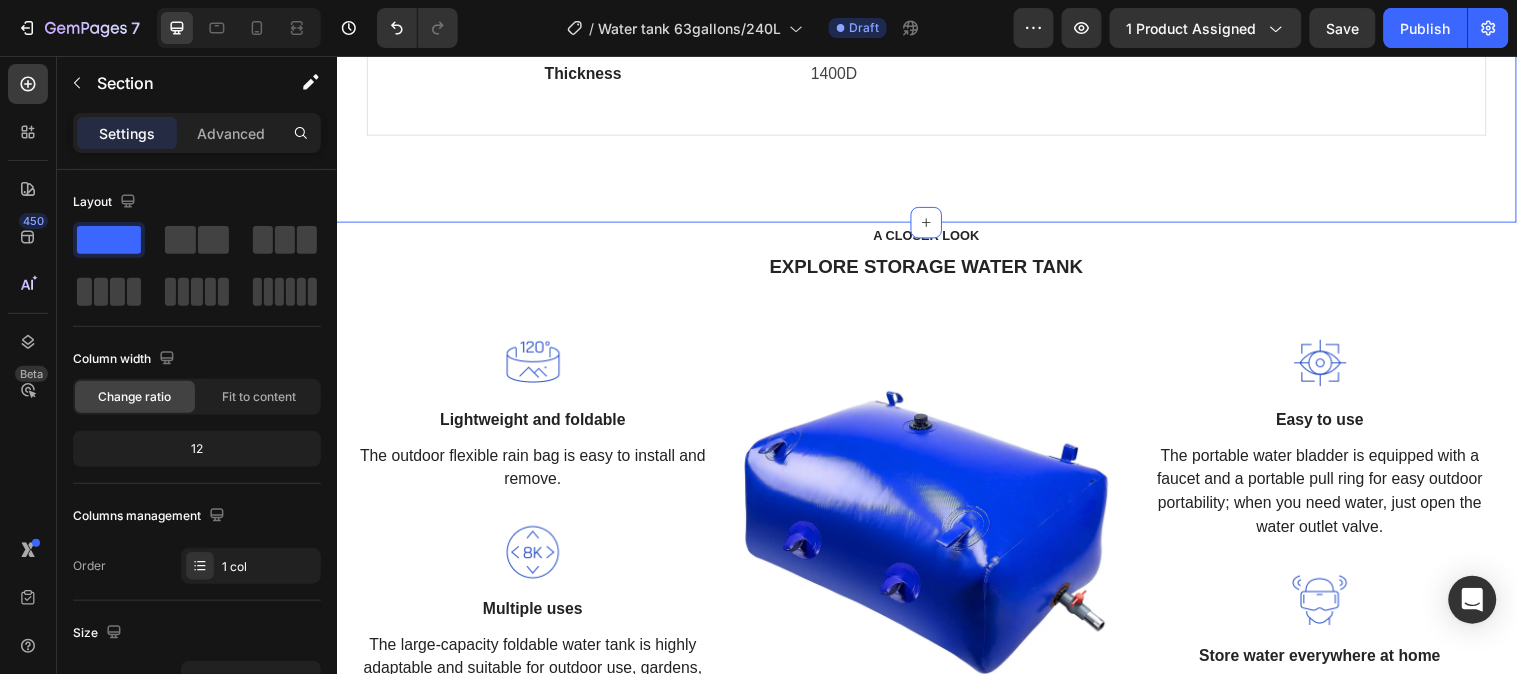 click on "Product Specifications Product Details Product Services Technical Specifications Heading High-quality materials Text block The emergency water storage tank is made of high-quality soft PVC material, which is lightweight, foldable, non-cracking, waterproof, anti-stretching, anti-UV, easy to carry and safe; this material is also resistant to corrosion and aging, solving problems, such as water emergencies. Text block Row Water bladder capacity Text block 63 gallon (240L) Text block Row Expanded size Text block 39.4*27.5*13.65 inches (1x0.7x0.35m) Text block Row Folded (storage) size Text block 18x14x3.78 inches Text block Row Weight Text block Approximately 6.63 pounds Text block Row Material Text block PVC mesh Text block Row Thickness Text block 1400D Text block Row Row What's Included Heading Image Row Row Professional Support Heading Image 24/7 Support Desk Text block For questions and problems, you can always  get in touch with our support desk, so we can get you back, up and running. Text block Row Row" at bounding box center [936, -221] 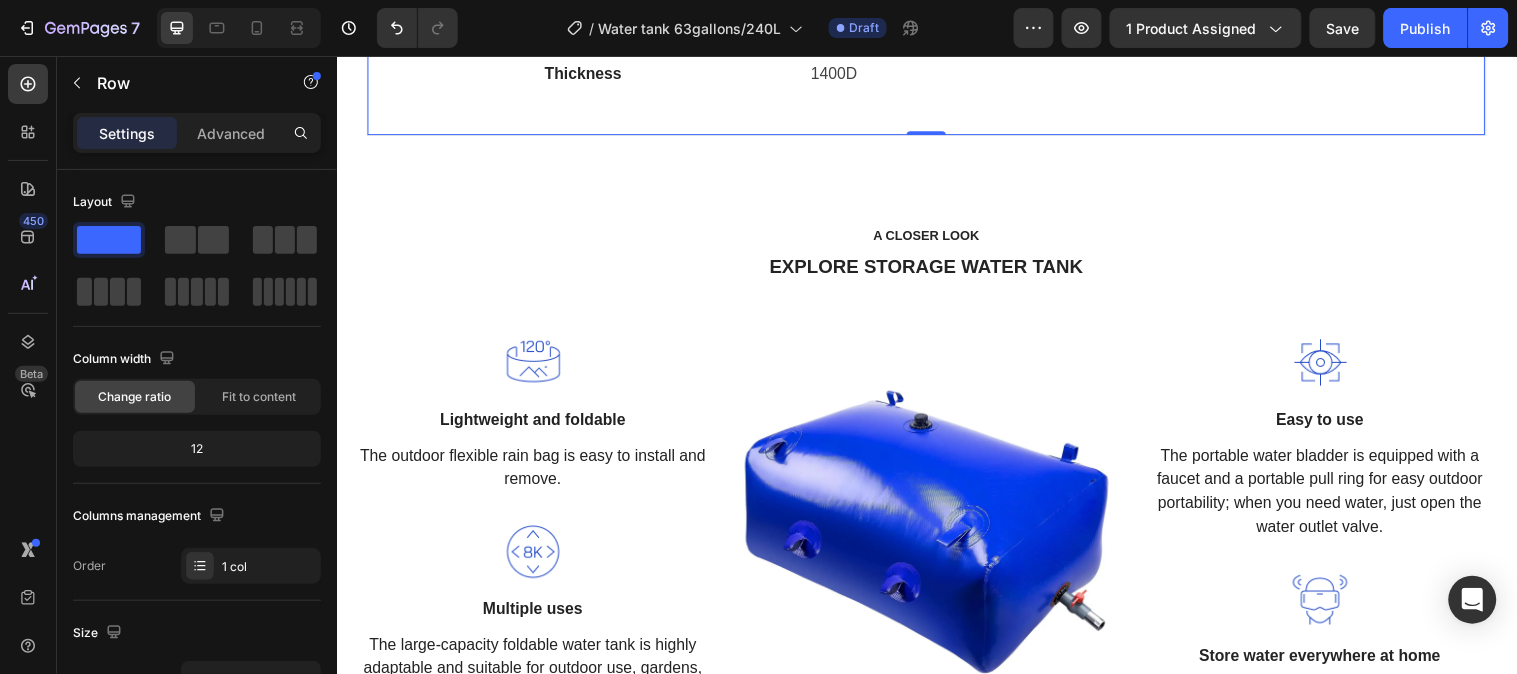 click on "Technical Specifications Heading High-quality materials Text block The emergency water storage tank is made of high-quality soft PVC material, which is lightweight, foldable, non-cracking, waterproof, anti-stretching, anti-UV, easy to carry and safe; this material is also resistant to corrosion and aging, solving problems, such as water emergencies. Text block Row Water bladder capacity Text block 63 gallon (240L) Text block Row Expanded size Text block 39.4*27.5*13.65 inches (1x0.7x0.35m) Text block Row Folded (storage) size Text block 18x14x3.78 inches Text block Row Weight Text block Approximately 6.63 pounds Text block Row Material Text block PVC mesh Text block Row Thickness Text block 1400D Text block Row Row   0" at bounding box center (936, -197) 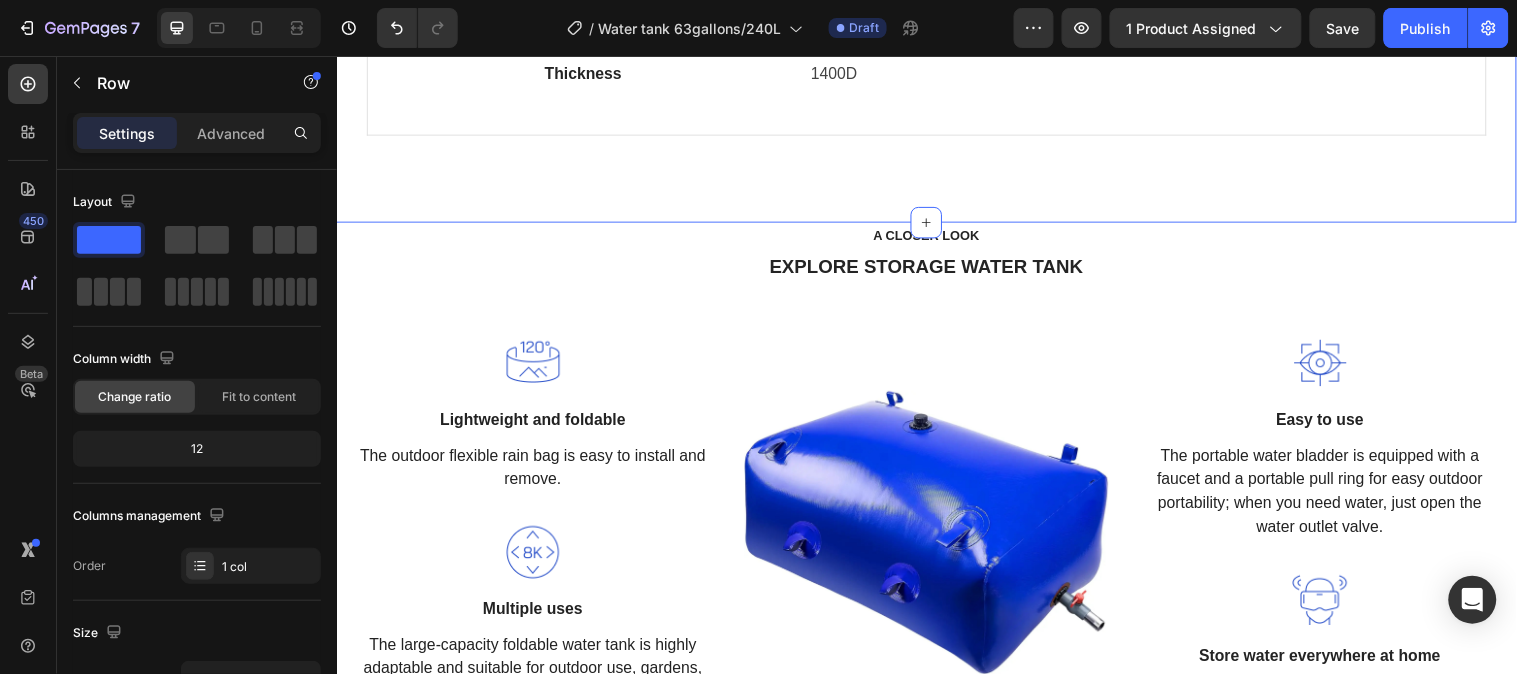 click on "Product Specifications Product Details Product Services Technical Specifications Heading High-quality materials Text block The emergency water storage tank is made of high-quality soft PVC material, which is lightweight, foldable, non-cracking, waterproof, anti-stretching, anti-UV, easy to carry and safe; this material is also resistant to corrosion and aging, solving problems, such as water emergencies. Text block Row Water bladder capacity Text block 63 gallon (240L) Text block Row Expanded size Text block 39.4*27.5*13.65 inches (1x0.7x0.35m) Text block Row Folded (storage) size Text block 18x14x3.78 inches Text block Row Weight Text block Approximately 6.63 pounds Text block Row Material Text block PVC mesh Text block Row Thickness Text block 1400D Text block Row Row What's Included Heading Image Row Row Professional Support Heading Image 24/7 Support Desk Text block For questions and problems, you can always  get in touch with our support desk, so we can get you back, up and running. Text block Row Row" at bounding box center (936, -221) 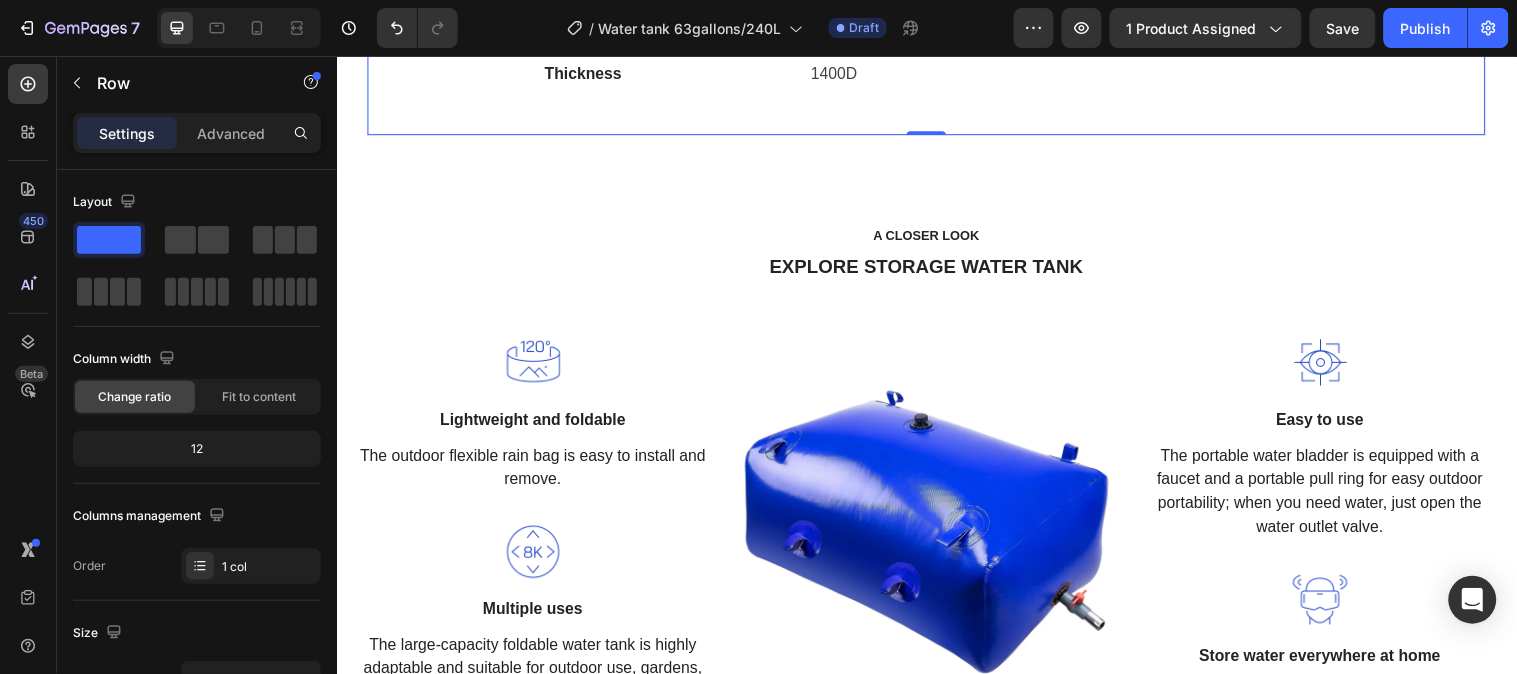 click on "Technical Specifications Heading High-quality materials Text block The emergency water storage tank is made of high-quality soft PVC material, which is lightweight, foldable, non-cracking, waterproof, anti-stretching, anti-UV, easy to carry and safe; this material is also resistant to corrosion and aging, solving problems, such as water emergencies. Text block Row Water bladder capacity Text block 63 gallon (240L) Text block Row Expanded size Text block 39.4*27.5*13.65 inches (1x0.7x0.35m) Text block Row Folded (storage) size Text block 18x14x3.78 inches Text block Row Weight Text block Approximately 6.63 pounds Text block Row Material Text block PVC mesh Text block Row Thickness Text block 1400D Text block Row Row   0" at bounding box center (936, -197) 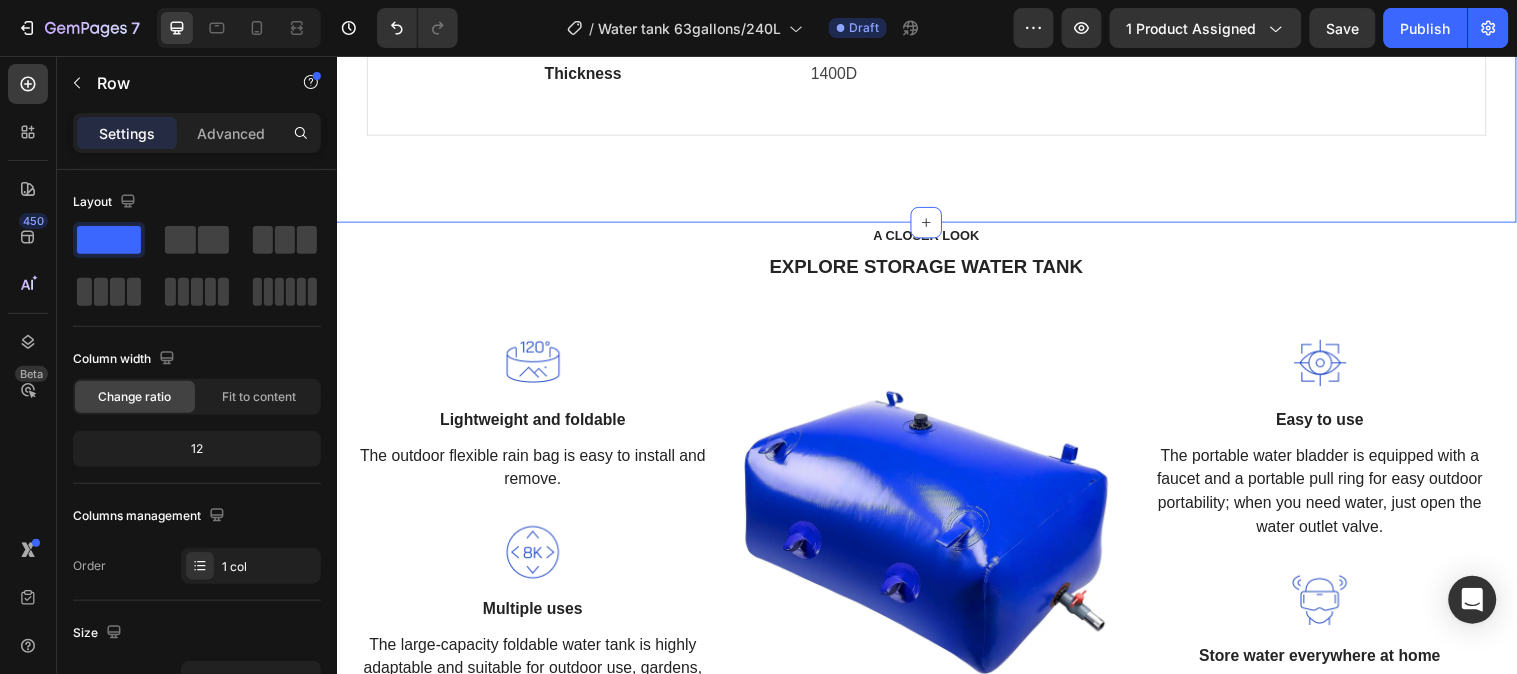 click on "Product Specifications Product Details Product Services Technical Specifications Heading High-quality materials Text block The emergency water storage tank is made of high-quality soft PVC material, which is lightweight, foldable, non-cracking, waterproof, anti-stretching, anti-UV, easy to carry and safe; this material is also resistant to corrosion and aging, solving problems, such as water emergencies. Text block Row Water bladder capacity Text block 63 gallon (240L) Text block Row Expanded size Text block 39.4*27.5*13.65 inches (1x0.7x0.35m) Text block Row Folded (storage) size Text block 18x14x3.78 inches Text block Row Weight Text block Approximately 6.63 pounds Text block Row Material Text block PVC mesh Text block Row Thickness Text block 1400D Text block Row Row What's Included Heading Image Row Row Professional Support Heading Image 24/7 Support Desk Text block For questions and problems, you can always  get in touch with our support desk, so we can get you back, up and running. Text block Row Row" at bounding box center (936, -221) 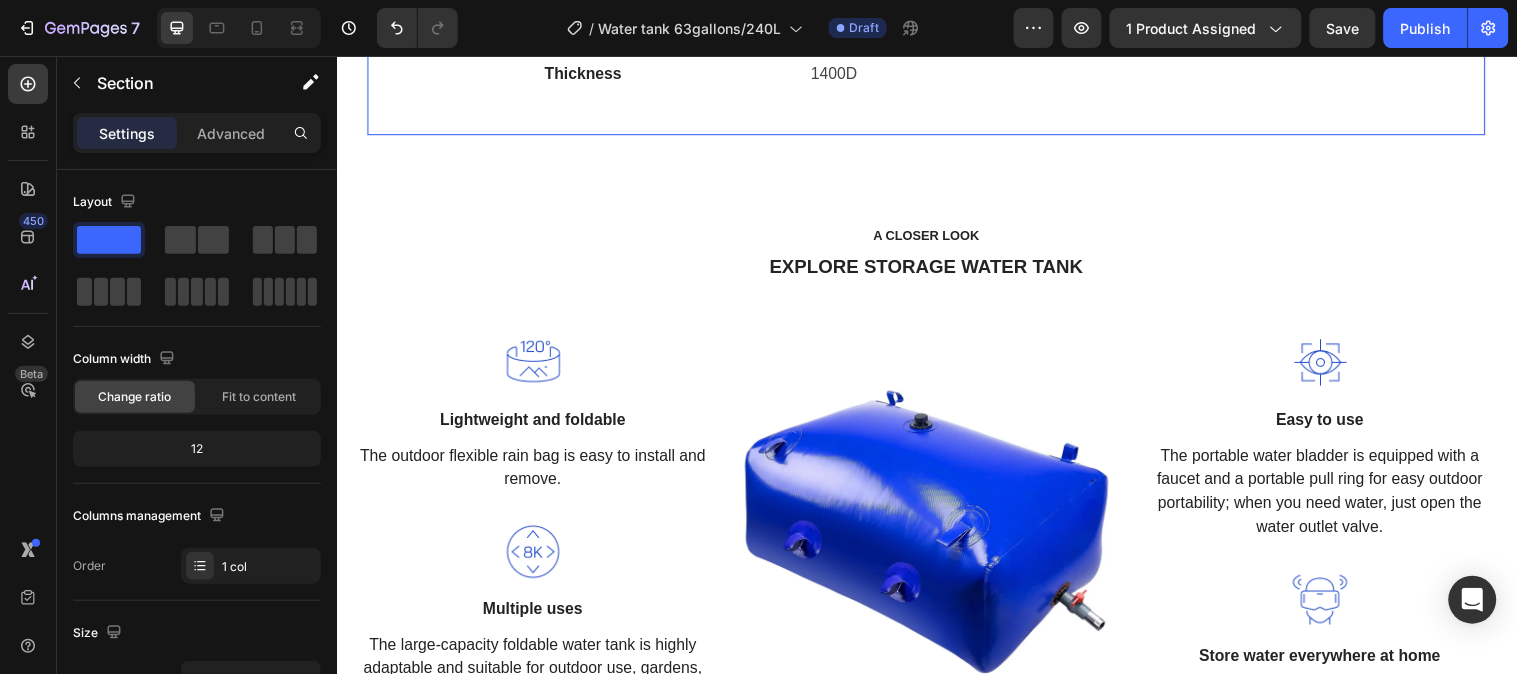 click on "Technical Specifications Heading High-quality materials Text block The emergency water storage tank is made of high-quality soft PVC material, which is lightweight, foldable, non-cracking, waterproof, anti-stretching, anti-UV, easy to carry and safe; this material is also resistant to corrosion and aging, solving problems, such as water emergencies. Text block Row Water bladder capacity Text block 63 gallon (240L) Text block Row Expanded size Text block 39.4*27.5*13.65 inches (1x0.7x0.35m) Text block Row Folded (storage) size Text block 18x14x3.78 inches Text block Row Weight Text block Approximately 6.63 pounds Text block Row Material Text block PVC mesh Text block Row Thickness Text block 1400D Text block Row Row   0" at bounding box center [936, -197] 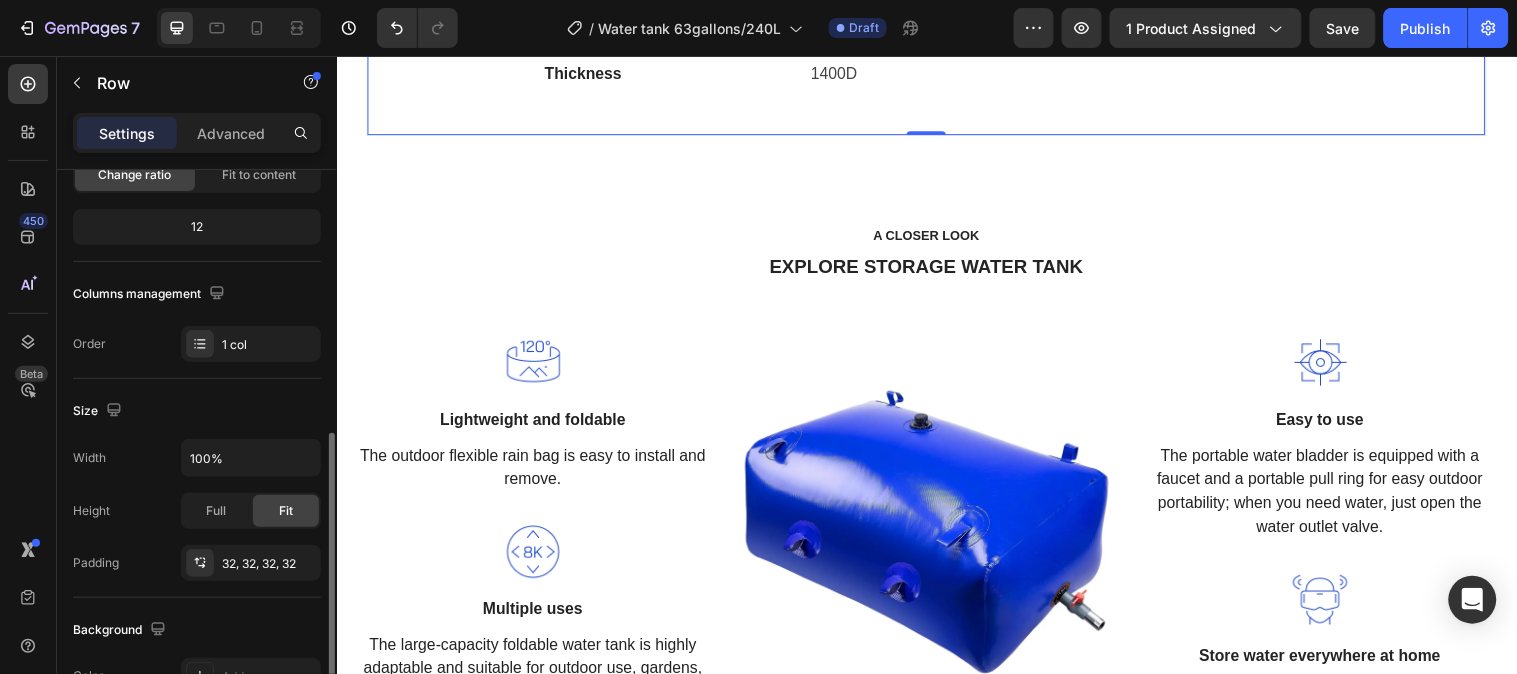 scroll, scrollTop: 333, scrollLeft: 0, axis: vertical 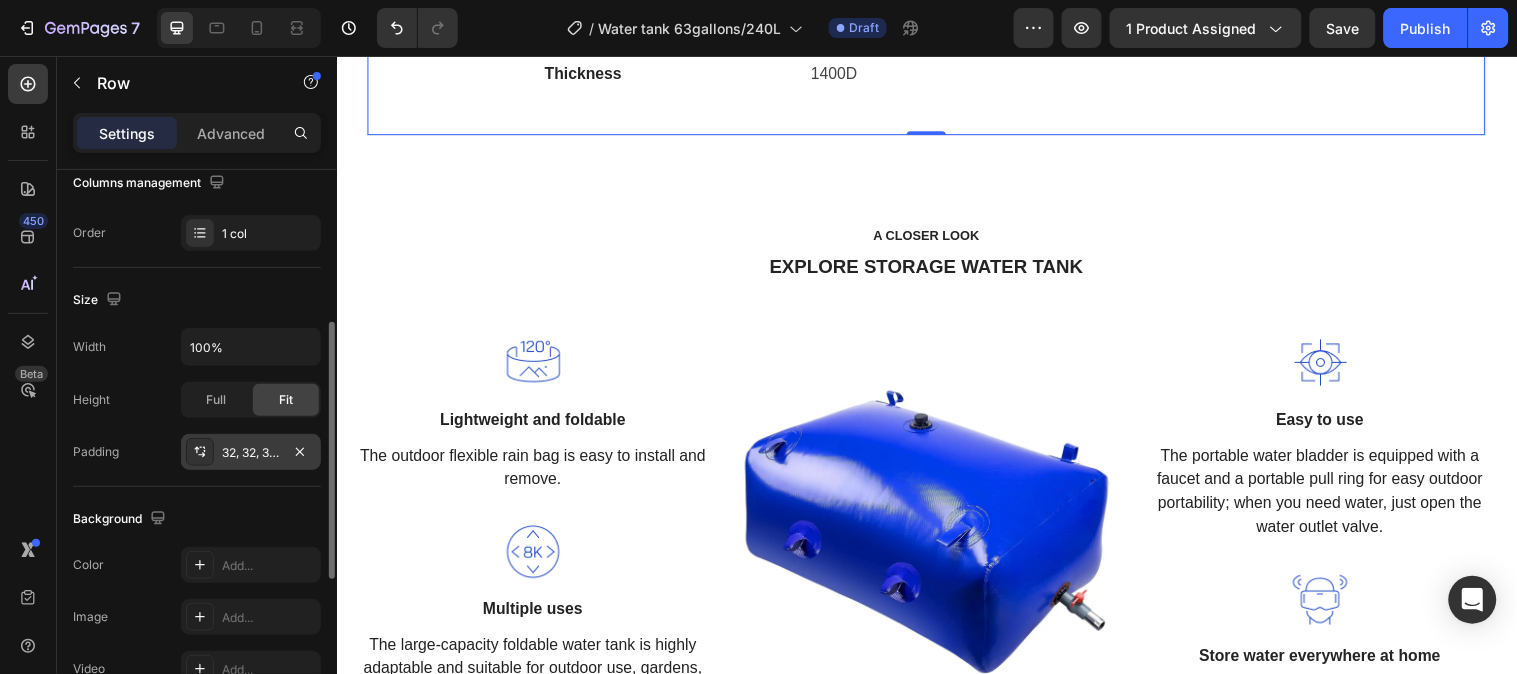 click on "32, 32, 32, 32" at bounding box center (251, 453) 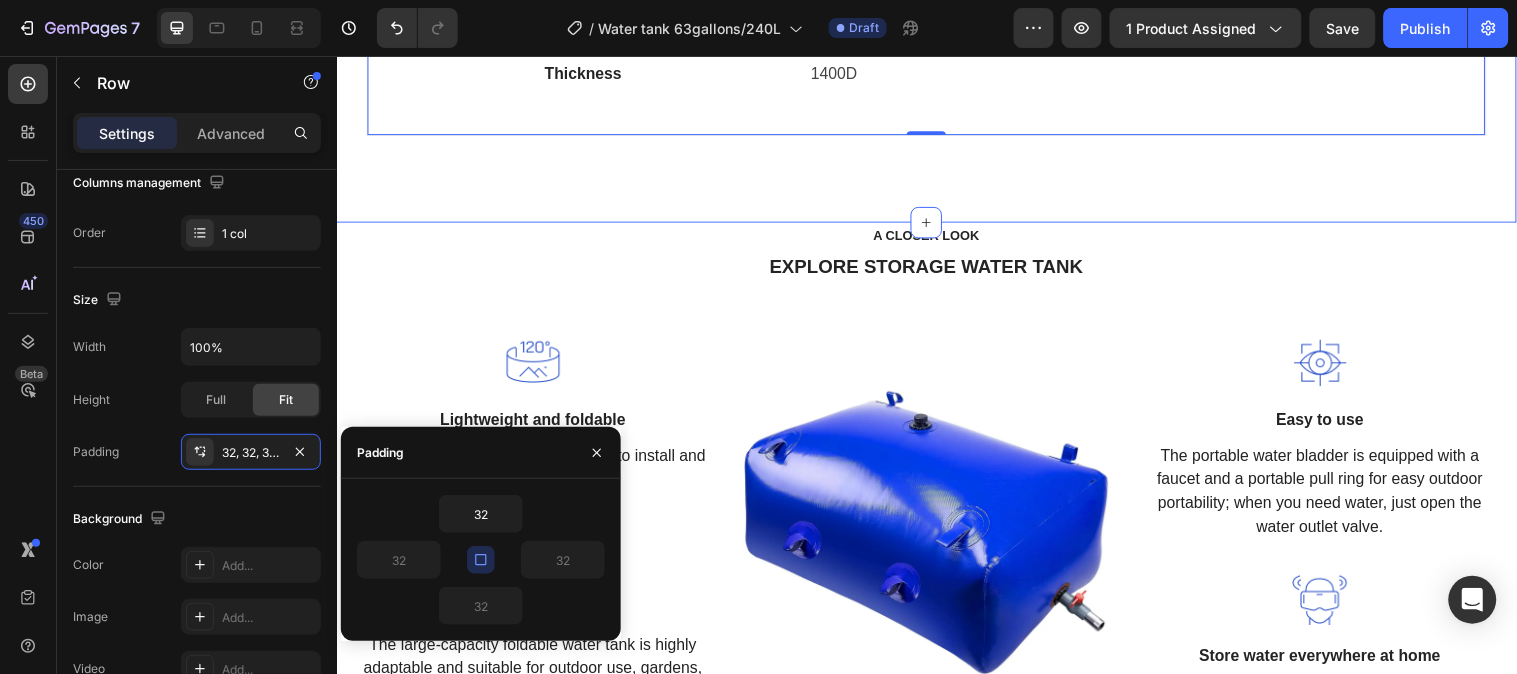 scroll, scrollTop: 2128, scrollLeft: 0, axis: vertical 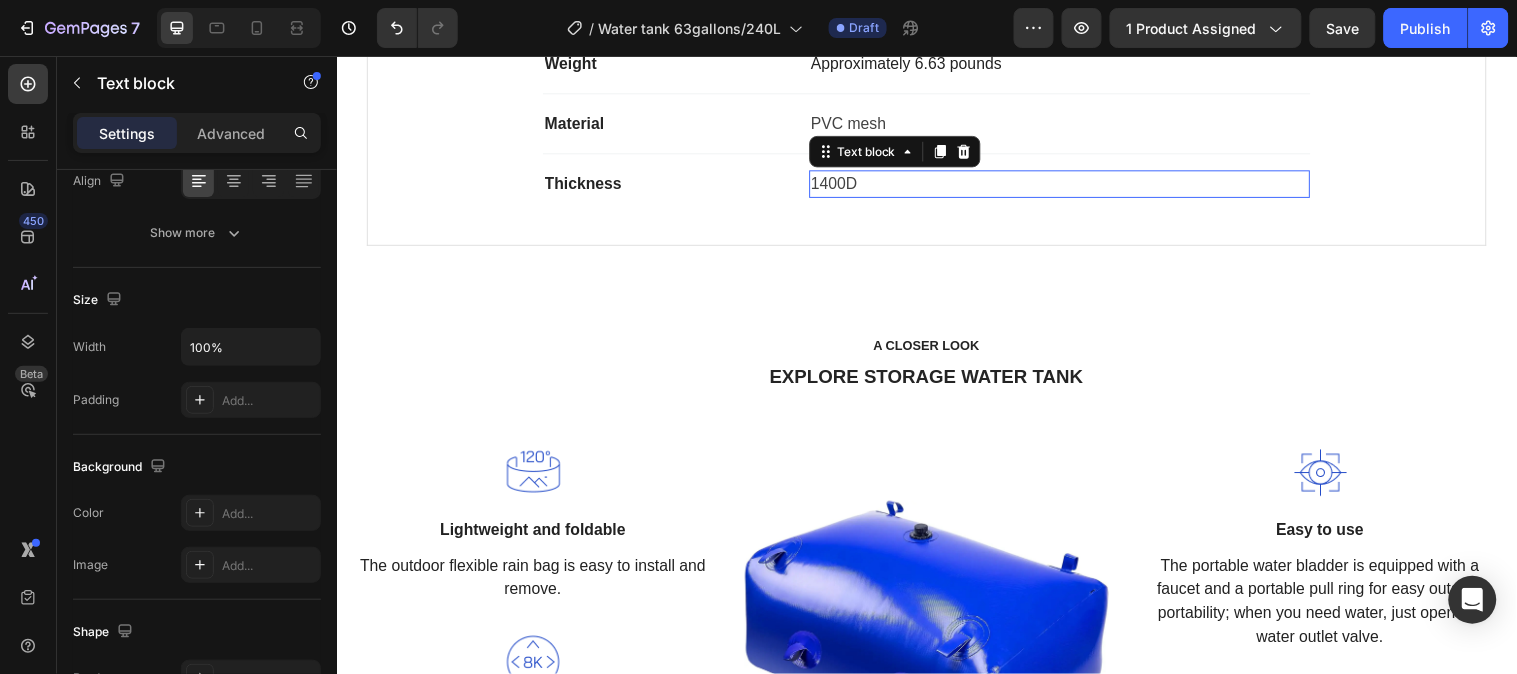 click on "1400D" at bounding box center [1071, 185] 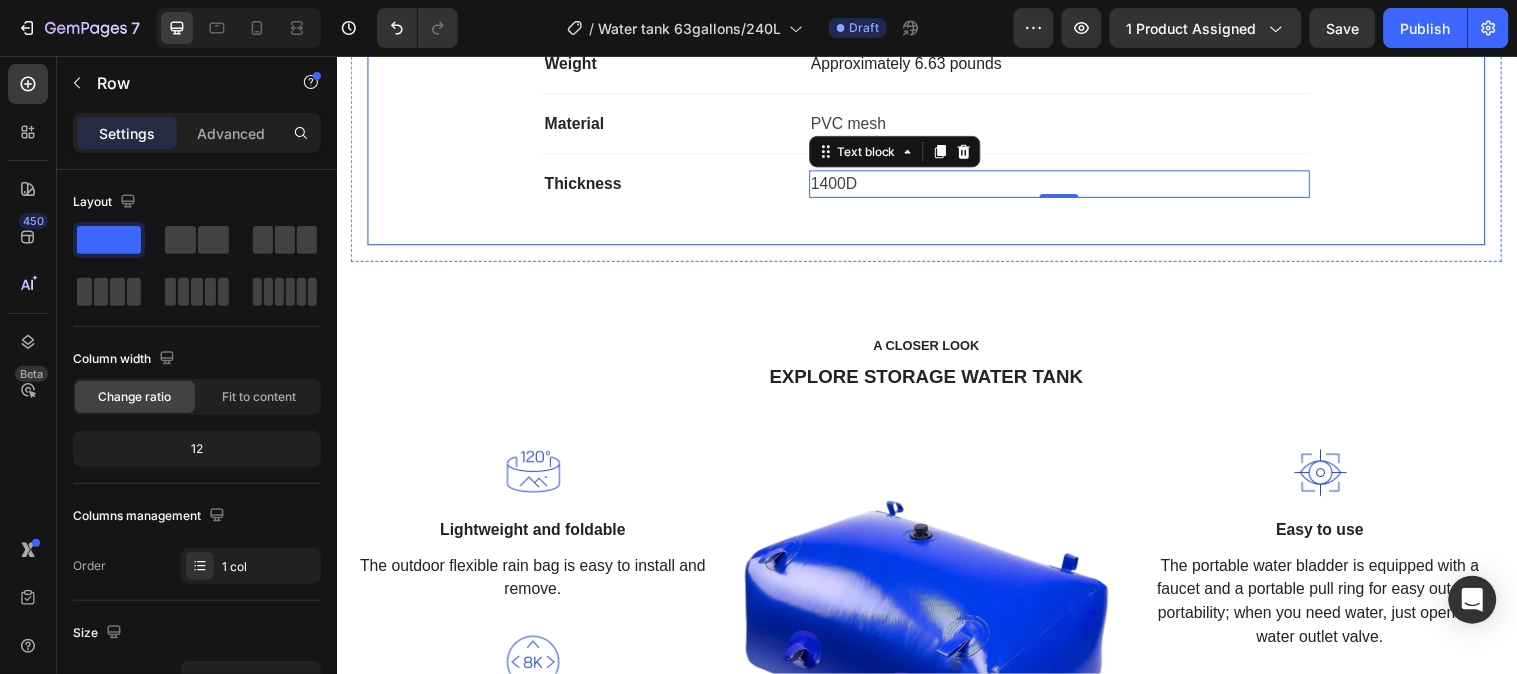 click on "Technical Specifications Heading High-quality materials Text block The emergency water storage tank is made of high-quality soft PVC material, which is lightweight, foldable, non-cracking, waterproof, anti-stretching, anti-UV, easy to carry and safe; this material is also resistant to corrosion and aging, solving problems, such as water emergencies. Text block Row Water bladder capacity Text block 63 gallon (240L) Text block Row Expanded size Text block 39.4*27.5*13.65 inches (1x0.7x0.35m) Text block Row Folded (storage) size Text block 18x14x3.78 inches Text block Row Weight Text block Approximately 6.63 pounds Text block Row Material Text block PVC mesh Text block Row Thickness Text block 1400D Text block   0 Row Row" at bounding box center [936, -85] 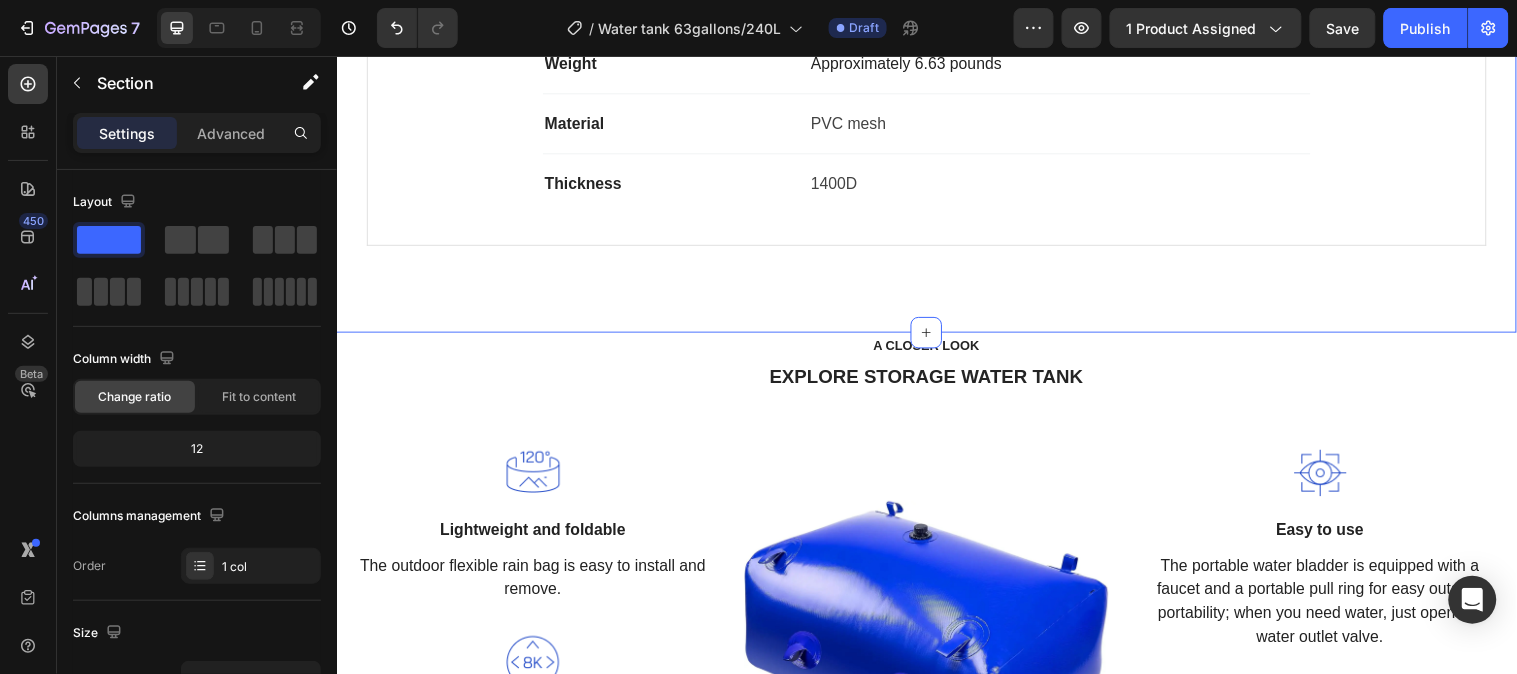 click on "Product Specifications Product Details Product Services Technical Specifications Heading High-quality materials Text block The emergency water storage tank is made of high-quality soft PVC material, which is lightweight, foldable, non-cracking, waterproof, anti-stretching, anti-UV, easy to carry and safe; this material is also resistant to corrosion and aging, solving problems, such as water emergencies. Text block Row Water bladder capacity Text block 63 gallon (240L) Text block Row Expanded size Text block 39.4*27.5*13.65 inches (1x0.7x0.35m) Text block Row Folded (storage) size Text block 18x14x3.78 inches Text block Row Weight Text block Approximately 6.63 pounds Text block Row Material Text block PVC mesh Text block Row Thickness Text block 1400D Text block Row Row What's Included Heading Image Row Row Professional Support Heading Image 24/7 Support Desk Text block For questions and problems, you can always  get in touch with our support desk, so we can get you back, up and running. Text block Row Row" at bounding box center (936, -109) 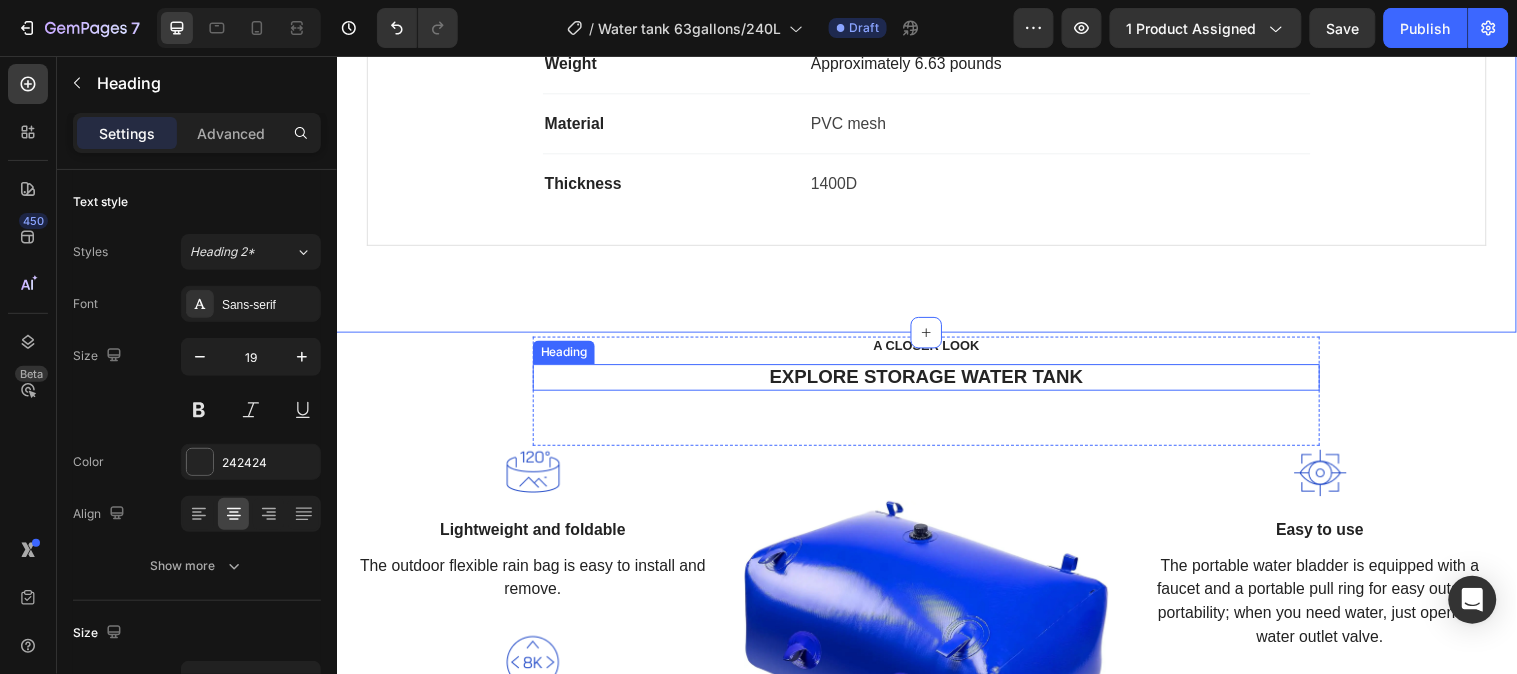 click on "EXPLORE STORAGE WATER TANK" at bounding box center (936, 381) 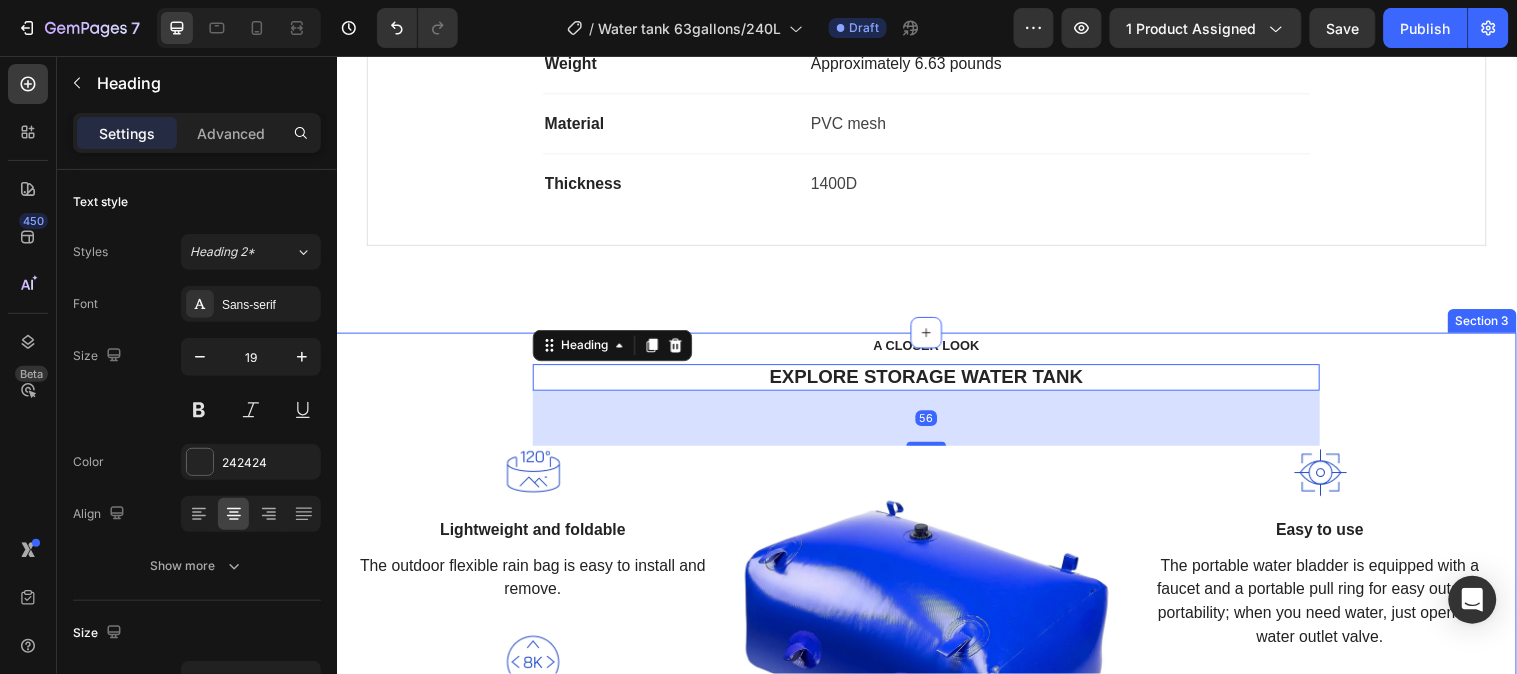 drag, startPoint x: 1462, startPoint y: 398, endPoint x: 1452, endPoint y: 396, distance: 10.198039 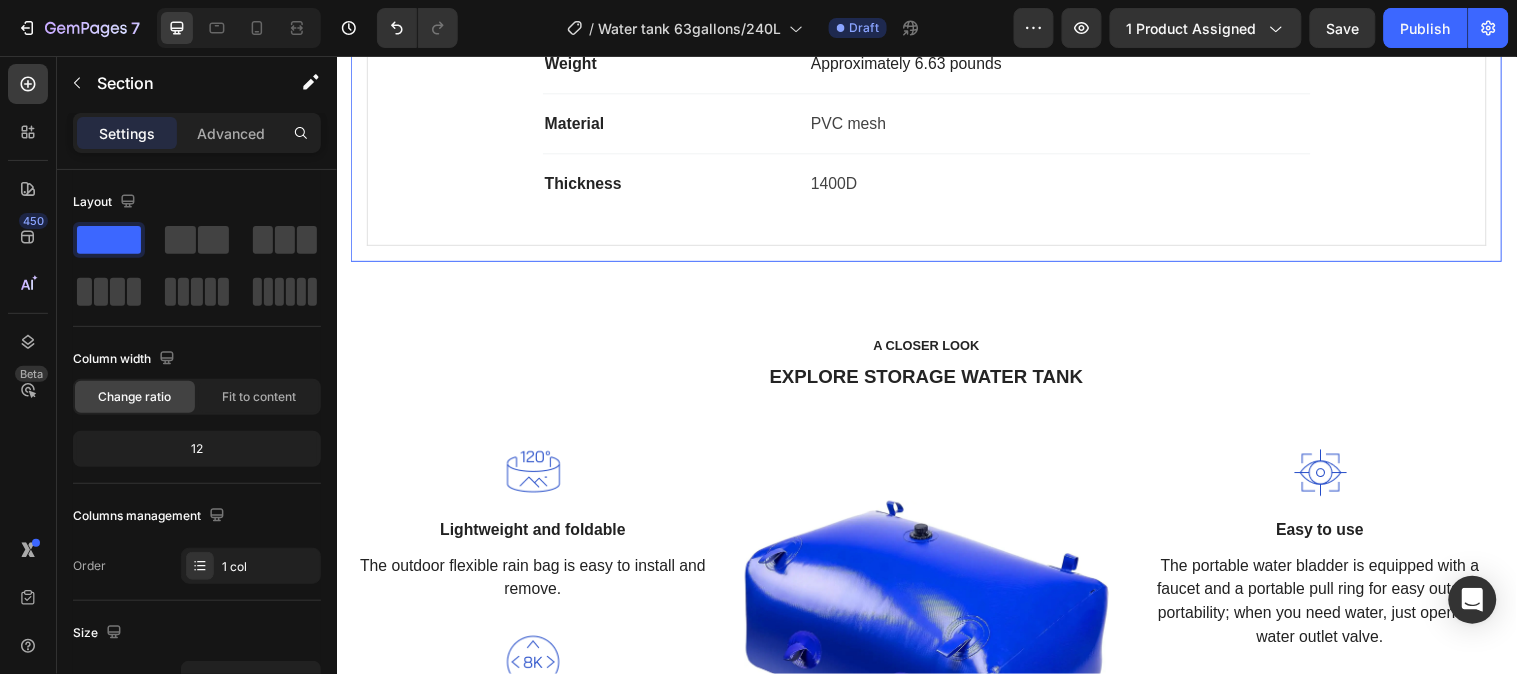 click on "Technical Specifications Heading High-quality materials Text block The emergency water storage tank is made of high-quality soft PVC material, which is lightweight, foldable, non-cracking, waterproof, anti-stretching, anti-UV, easy to carry and safe; this material is also resistant to corrosion and aging, solving problems, such as water emergencies. Text block Row Water bladder capacity Text block 63 gallon (240L) Text block Row Expanded size Text block 39.4*27.5*13.65 inches (1x0.7x0.35m) Text block Row Folded (storage) size Text block 18x14x3.78 inches Text block Row Weight Text block Approximately 6.63 pounds Text block Row Material Text block PVC mesh Text block Row Thickness Text block 1400D Text block Row Row What's Included Heading Image Row Row Professional Support Heading Image 24/7 Support Desk Text block For questions and problems, you can always  get in touch with our support desk, so we can get you back, up and running. Text block Row Row" at bounding box center (936, -85) 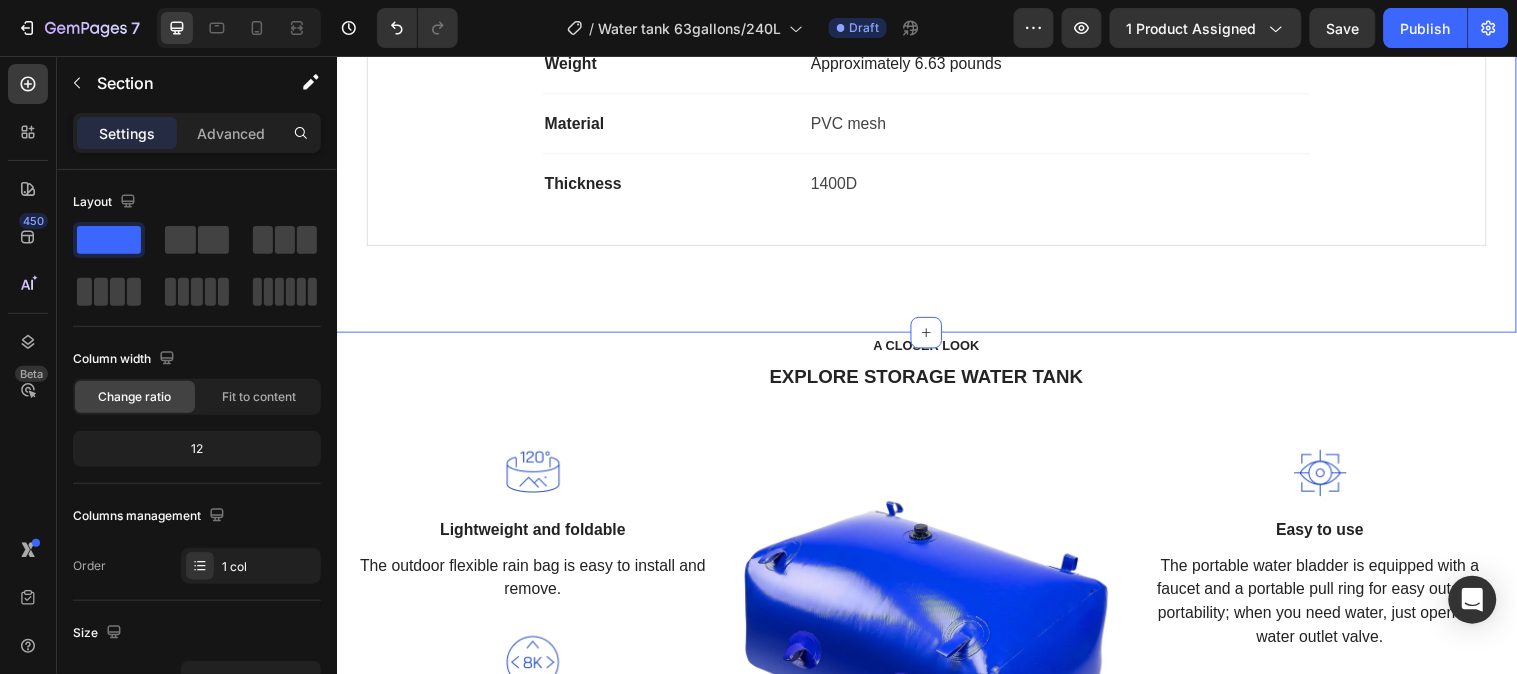 click on "Product Specifications Product Details Product Services Technical Specifications Heading High-quality materials Text block The emergency water storage tank is made of high-quality soft PVC material, which is lightweight, foldable, non-cracking, waterproof, anti-stretching, anti-UV, easy to carry and safe; this material is also resistant to corrosion and aging, solving problems, such as water emergencies. Text block Row Water bladder capacity Text block 63 gallon (240L) Text block Row Expanded size Text block 39.4*27.5*13.65 inches (1x0.7x0.35m) Text block Row Folded (storage) size Text block 18x14x3.78 inches Text block Row Weight Text block Approximately 6.63 pounds Text block Row Material Text block PVC mesh Text block Row Thickness Text block 1400D Text block Row Row What's Included Heading Image Row Row Professional Support Heading Image 24/7 Support Desk Text block For questions and problems, you can always  get in touch with our support desk, so we can get you back, up and running. Text block Row Row" at bounding box center (936, -109) 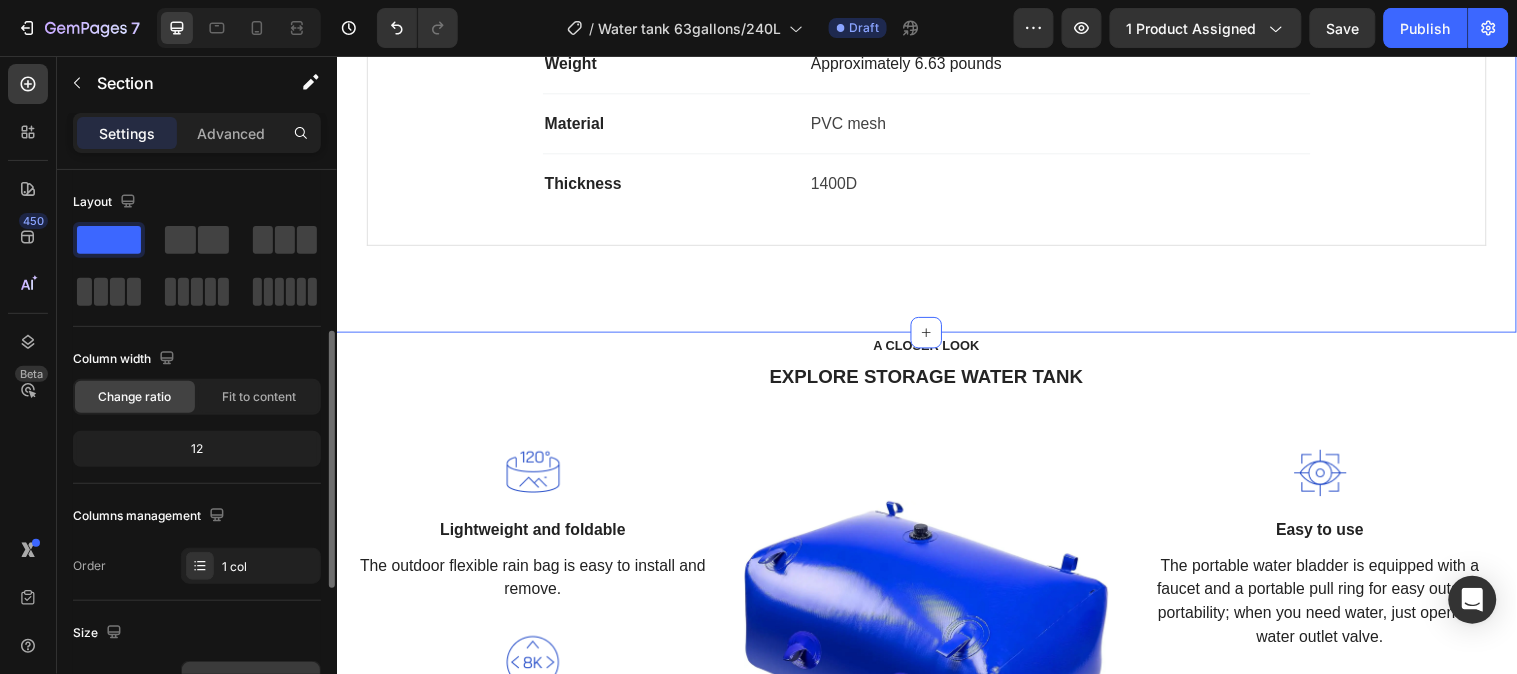 scroll, scrollTop: 222, scrollLeft: 0, axis: vertical 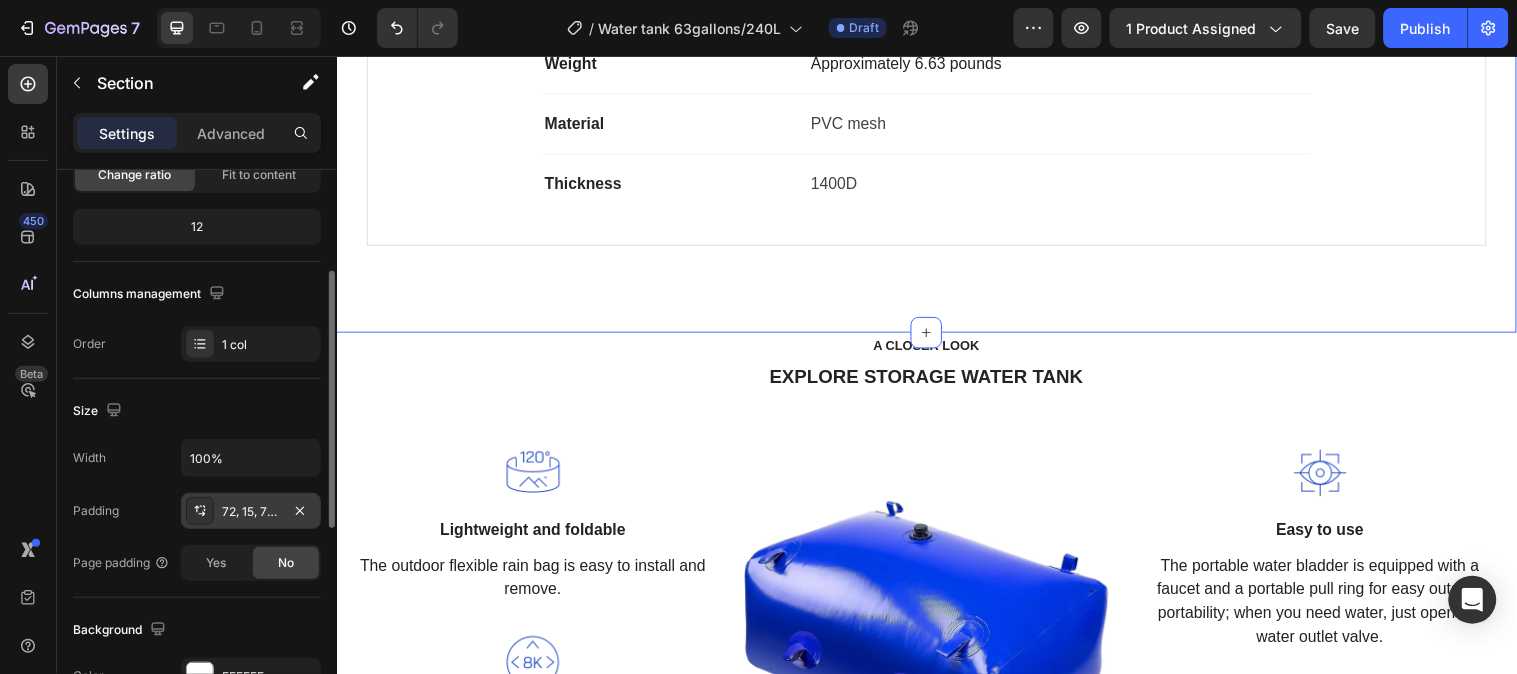 click on "72, 15, 72, 15" at bounding box center [251, 512] 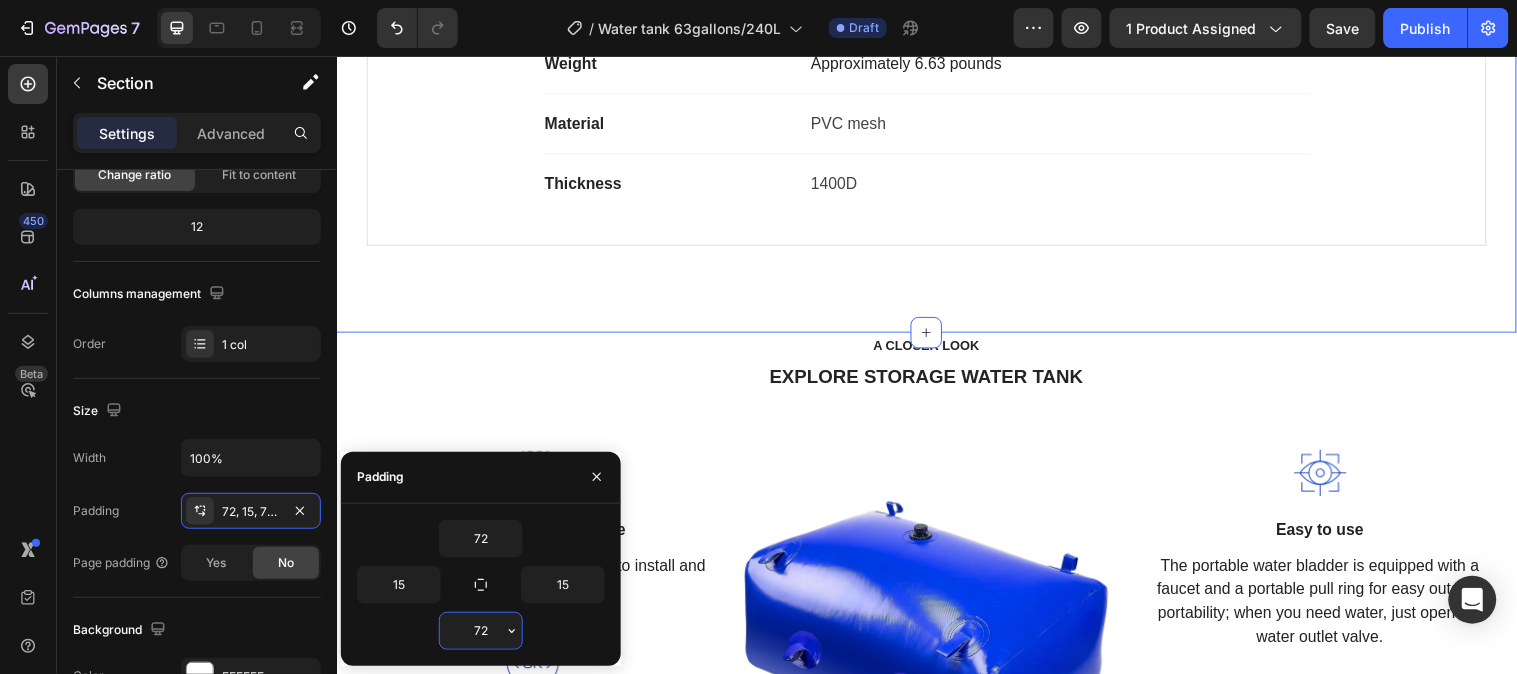 click on "72" at bounding box center [481, 631] 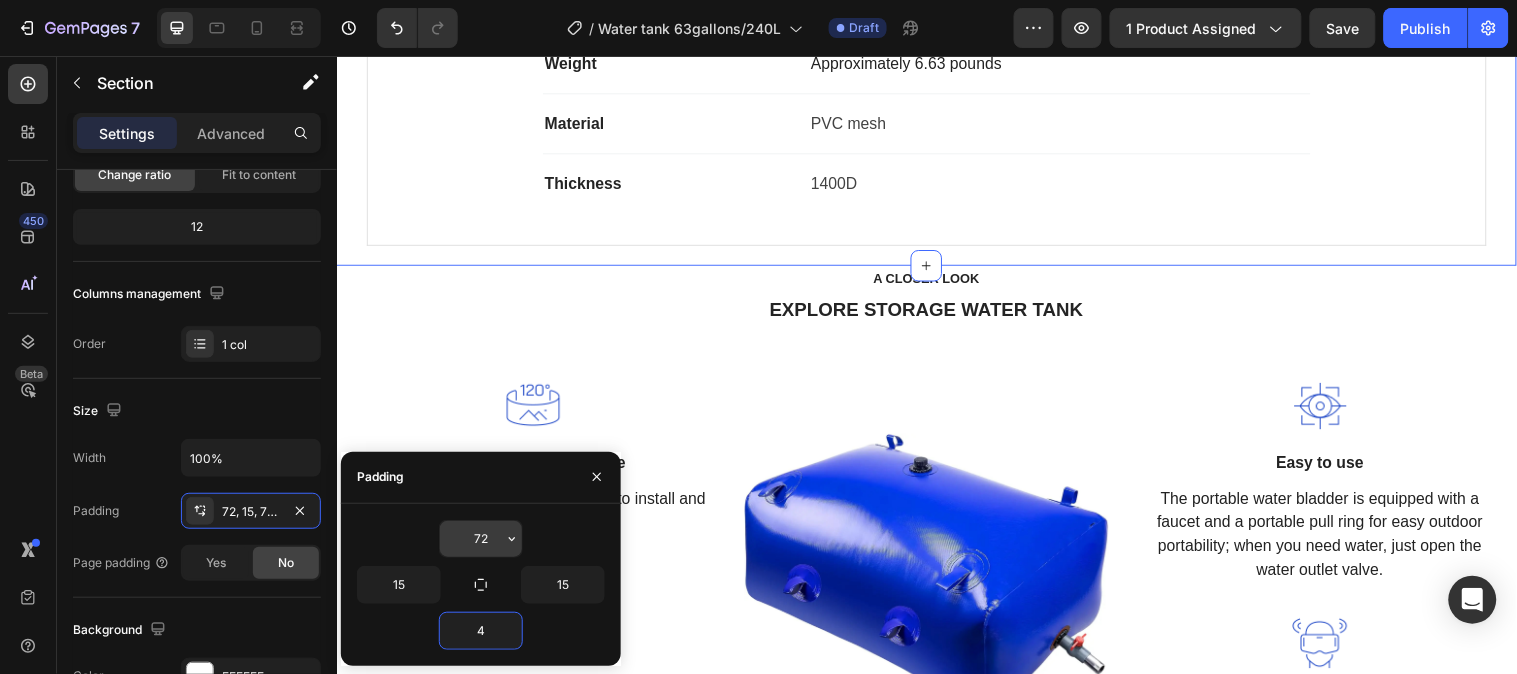 type on "4" 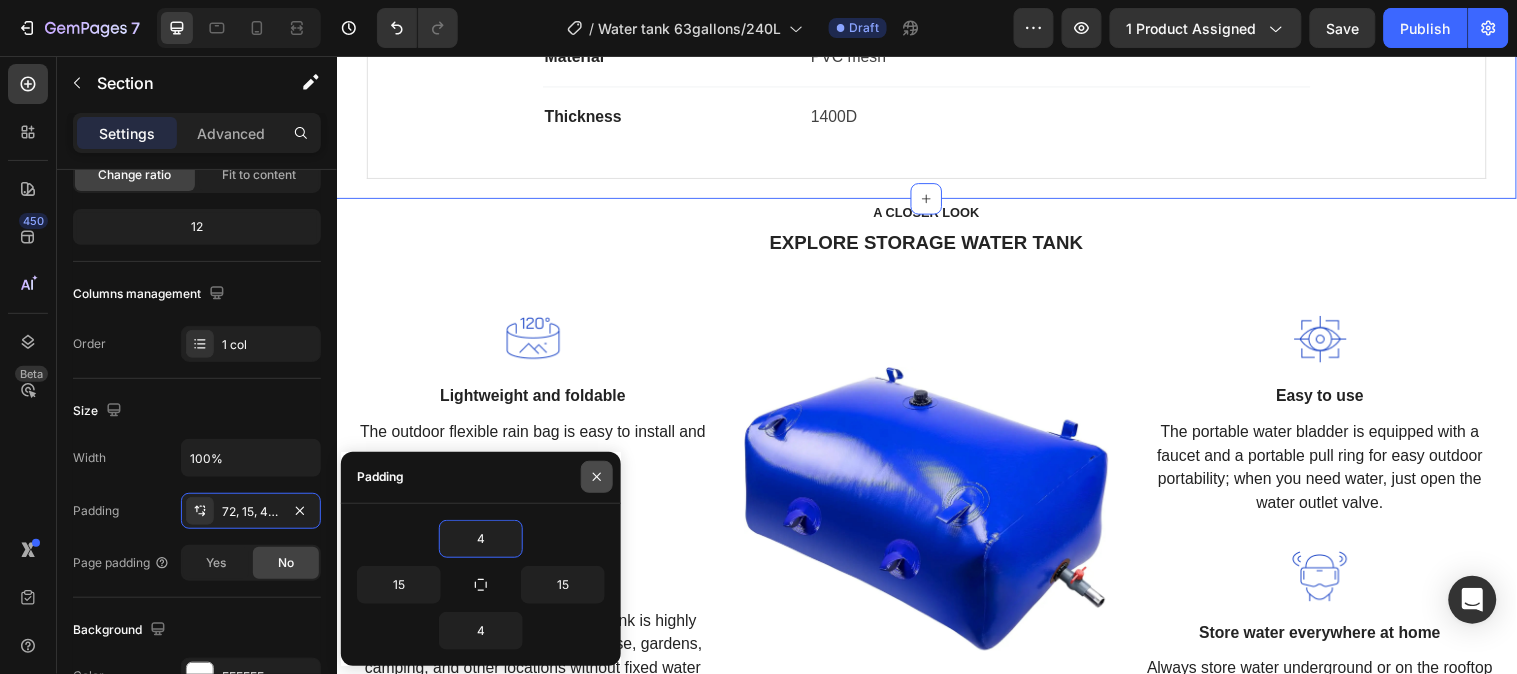 type on "4" 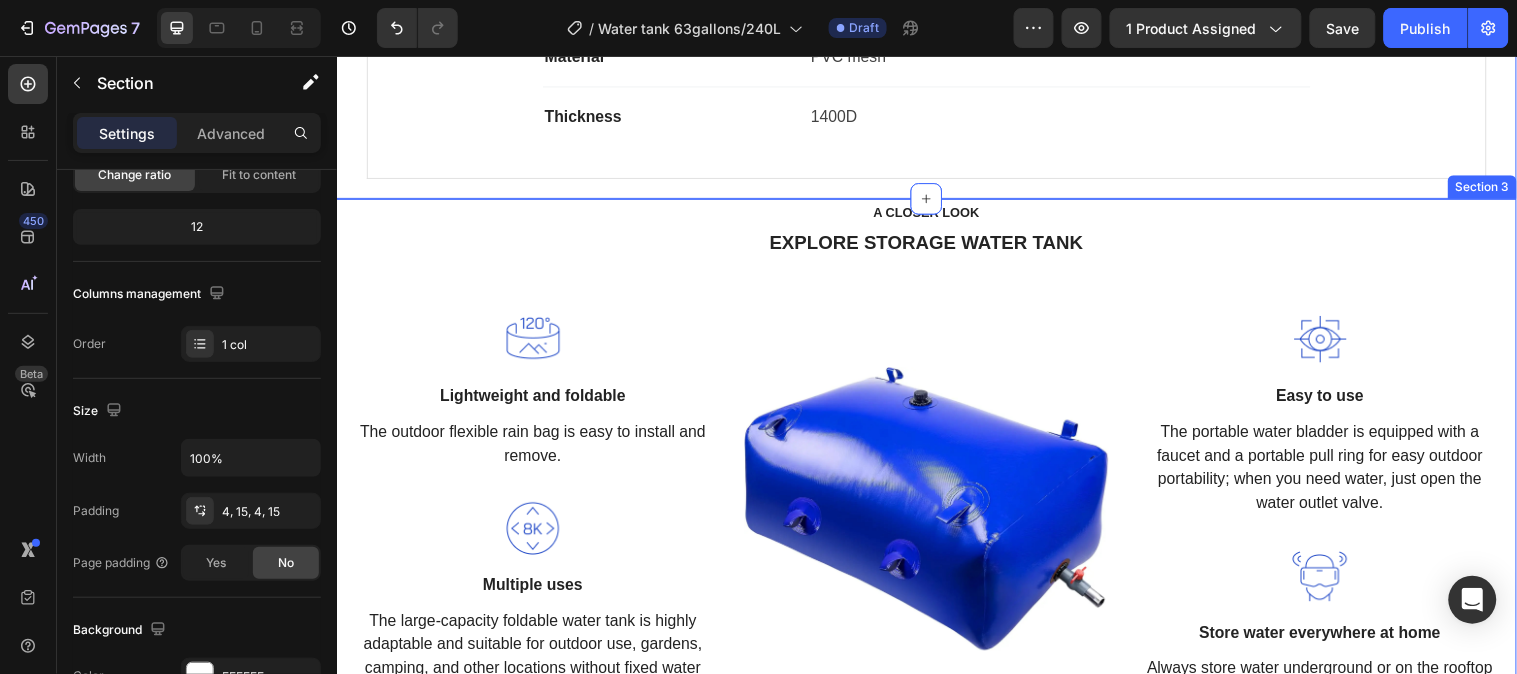 click on "A CLOSER LOOK Text block EXPLORE STORAGE WATER TANK Heading Row Image Lightweight and foldable Text block  The outdoor flexible rain bag is easy to install and remove. Text block Row Image Multiple uses Text block The large-capacity foldable water tank is highly adaptable and suitable for outdoor use, gardens, camping, and other locations without fixed water storage facilities.  Text block Row Image Image Easy to use Text block The portable water bladder is equipped with a faucet and a portable pull ring for easy outdoor portability; when you need water, just open the water outlet valve. Text block Row Image  Store water everywhere at home Text block Always store water underground or on the rooftop in any emergency case Text block Row Row" at bounding box center (936, 459) 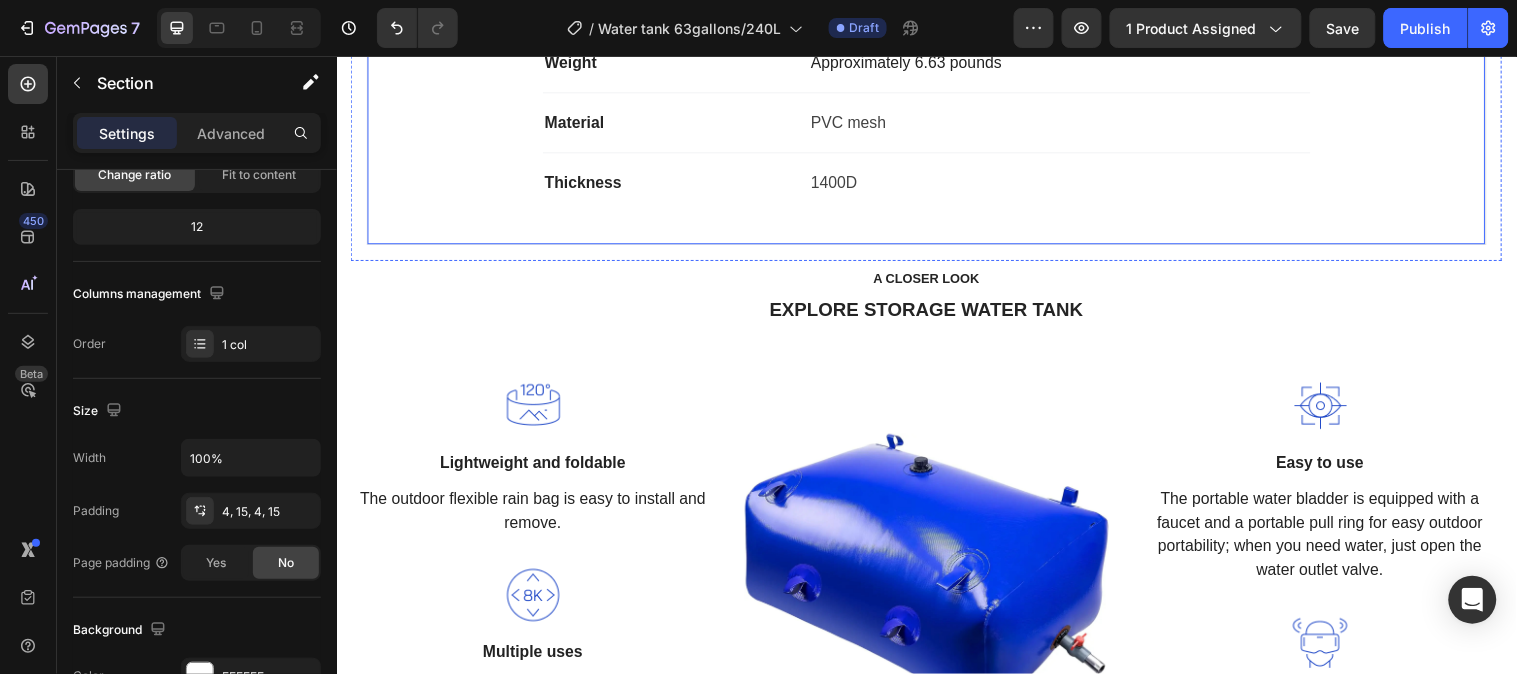 scroll, scrollTop: 1462, scrollLeft: 0, axis: vertical 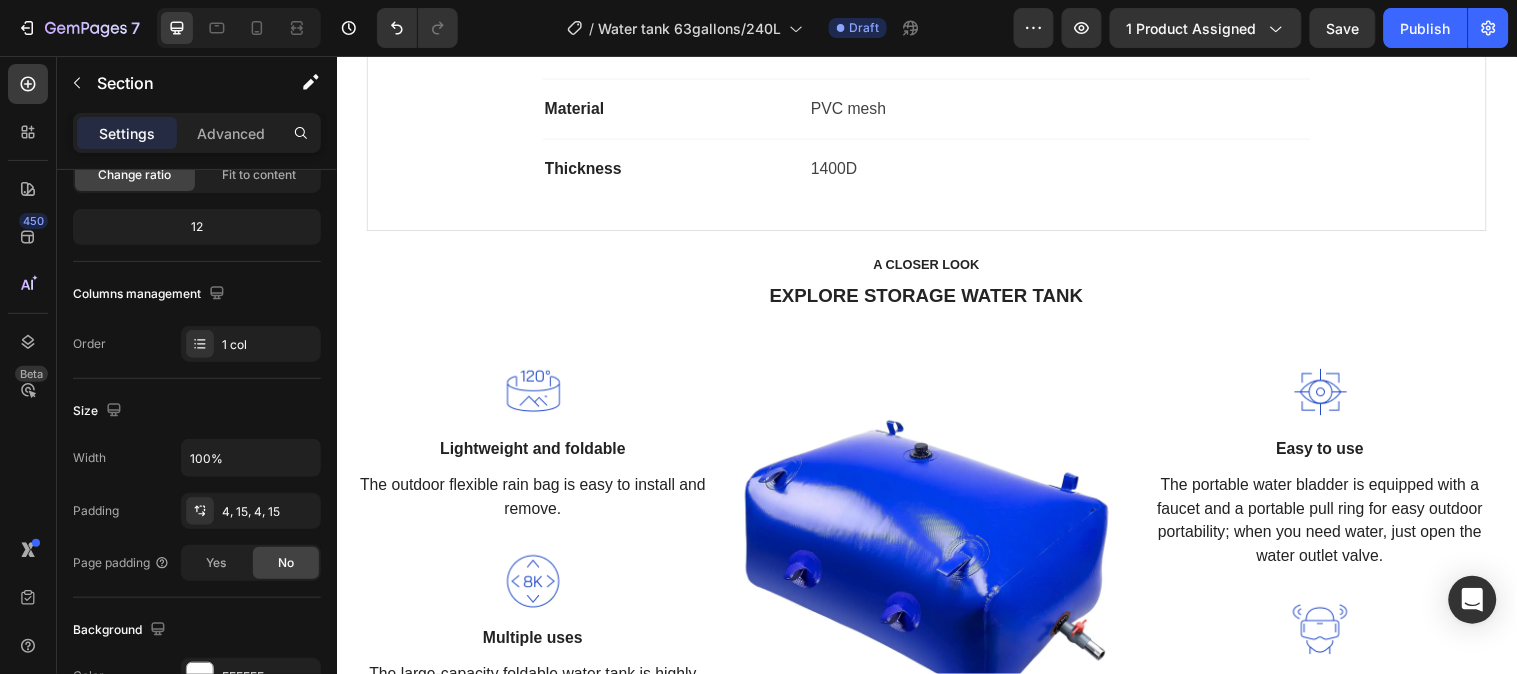 click on "A CLOSER LOOK Text block EXPLORE STORAGE WATER TANK Heading Row Image Lightweight and foldable Text block  The outdoor flexible rain bag is easy to install and remove. Text block Row Image Multiple uses Text block The large-capacity foldable water tank is highly adaptable and suitable for outdoor use, gardens, camping, and other locations without fixed water storage facilities.  Text block Row Image Image Easy to use Text block The portable water bladder is equipped with a faucet and a portable pull ring for easy outdoor portability; when you need water, just open the water outlet valve. Text block Row Image  Store water everywhere at home Text block Always store water underground or on the rooftop in any emergency case Text block Row Row" at bounding box center [936, 512] 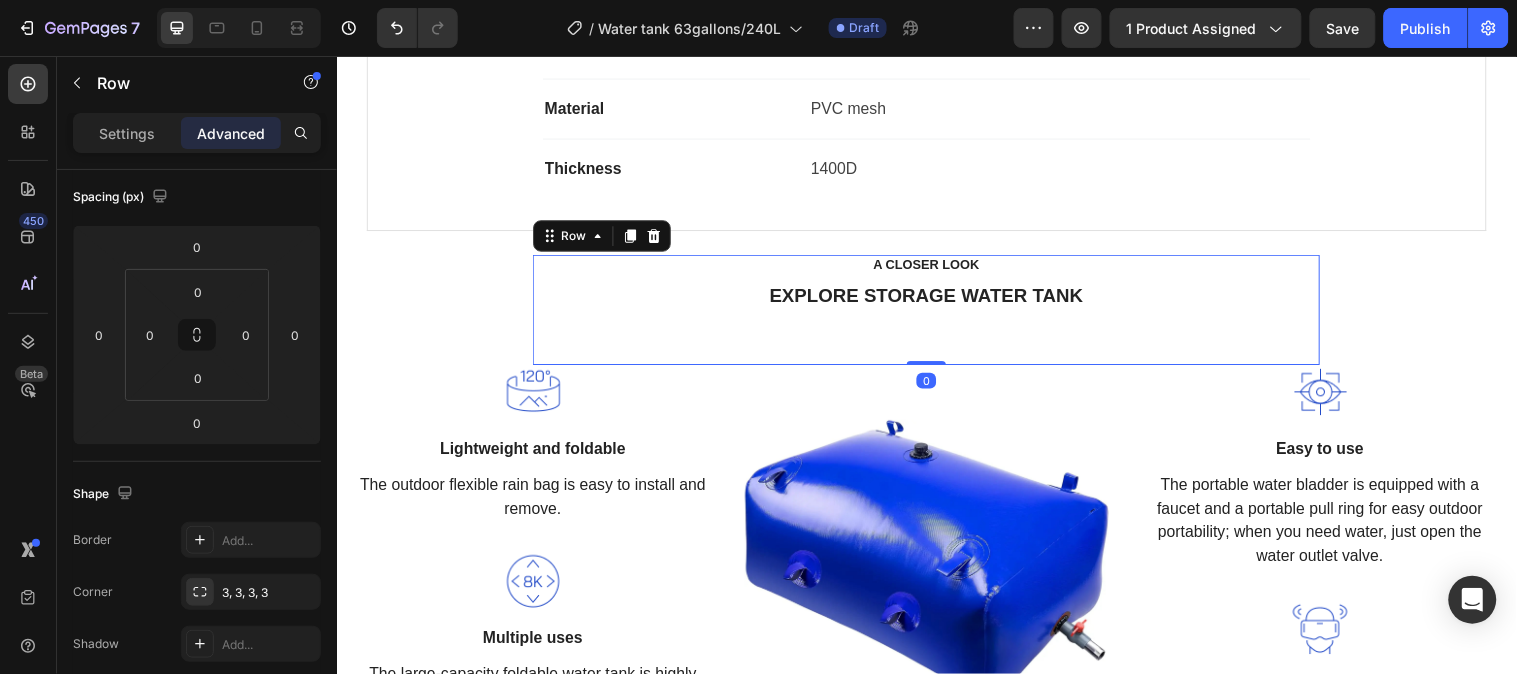 click on "A CLOSER LOOK Text block EXPLORE STORAGE WATER TANK Heading" at bounding box center [936, 312] 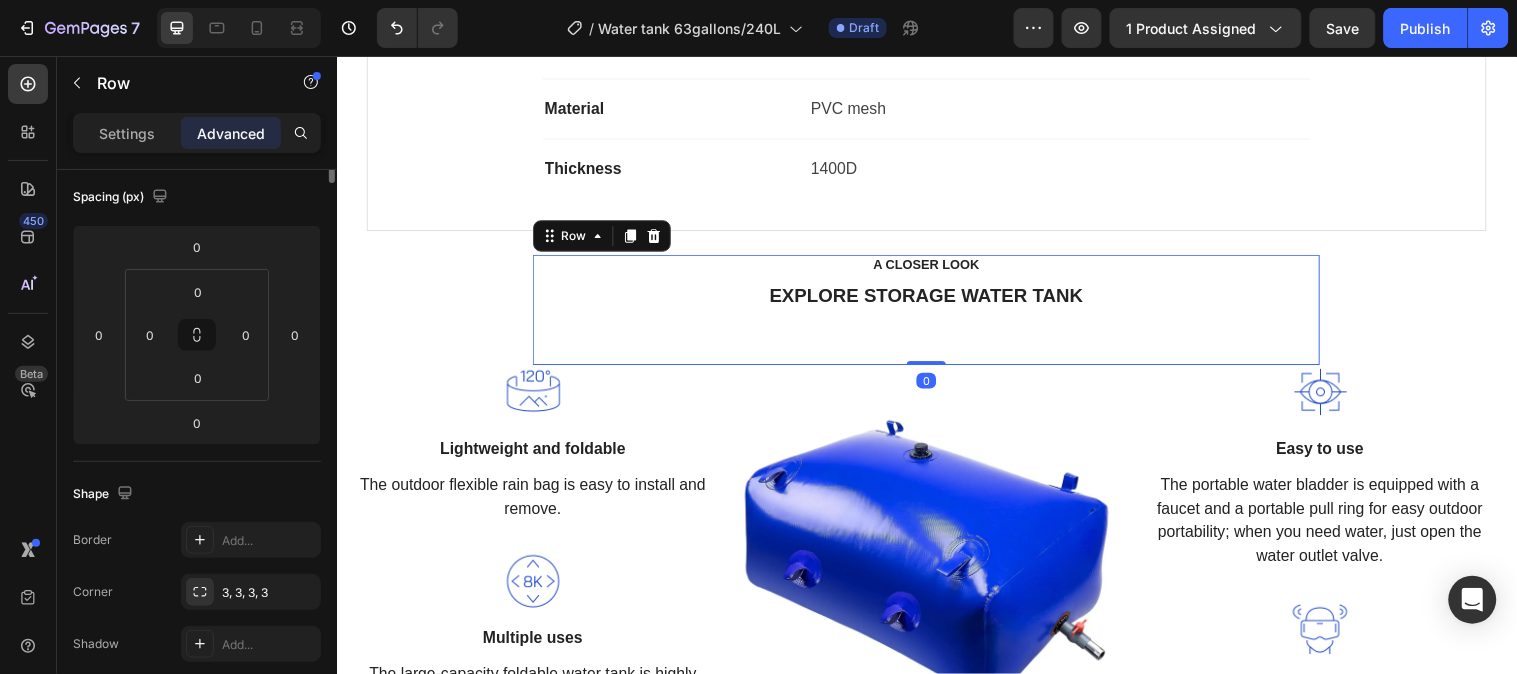 scroll, scrollTop: 0, scrollLeft: 0, axis: both 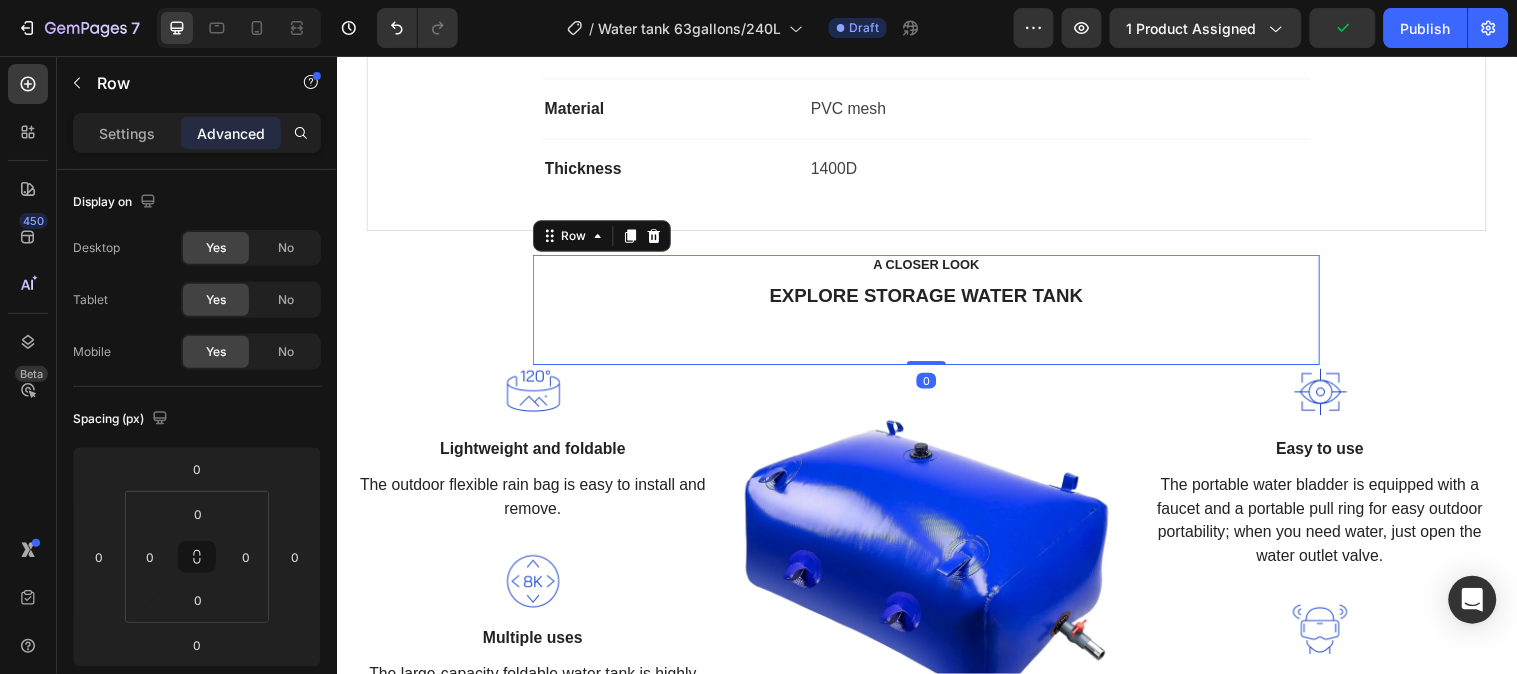 click on "A CLOSER LOOK Text block EXPLORE STORAGE WATER TANK Heading" at bounding box center (936, 312) 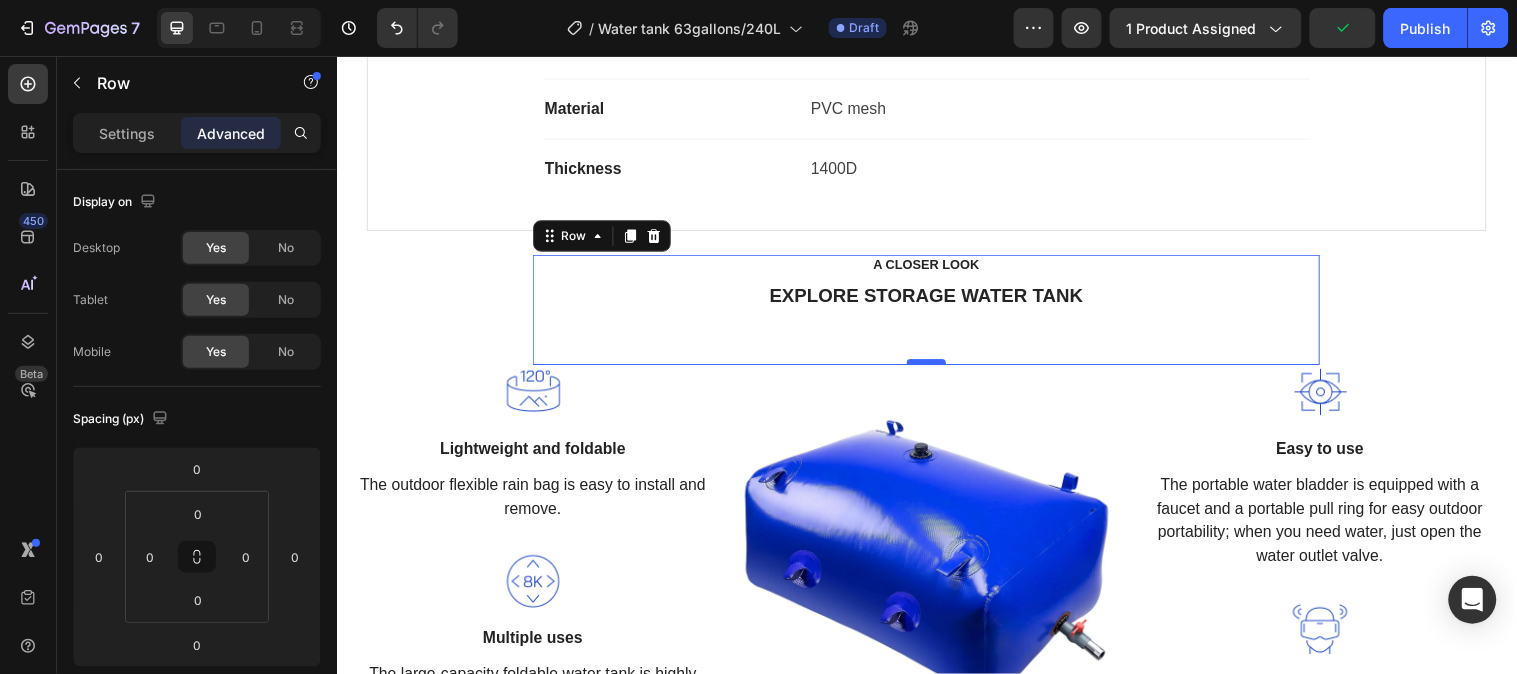 click at bounding box center [936, 366] 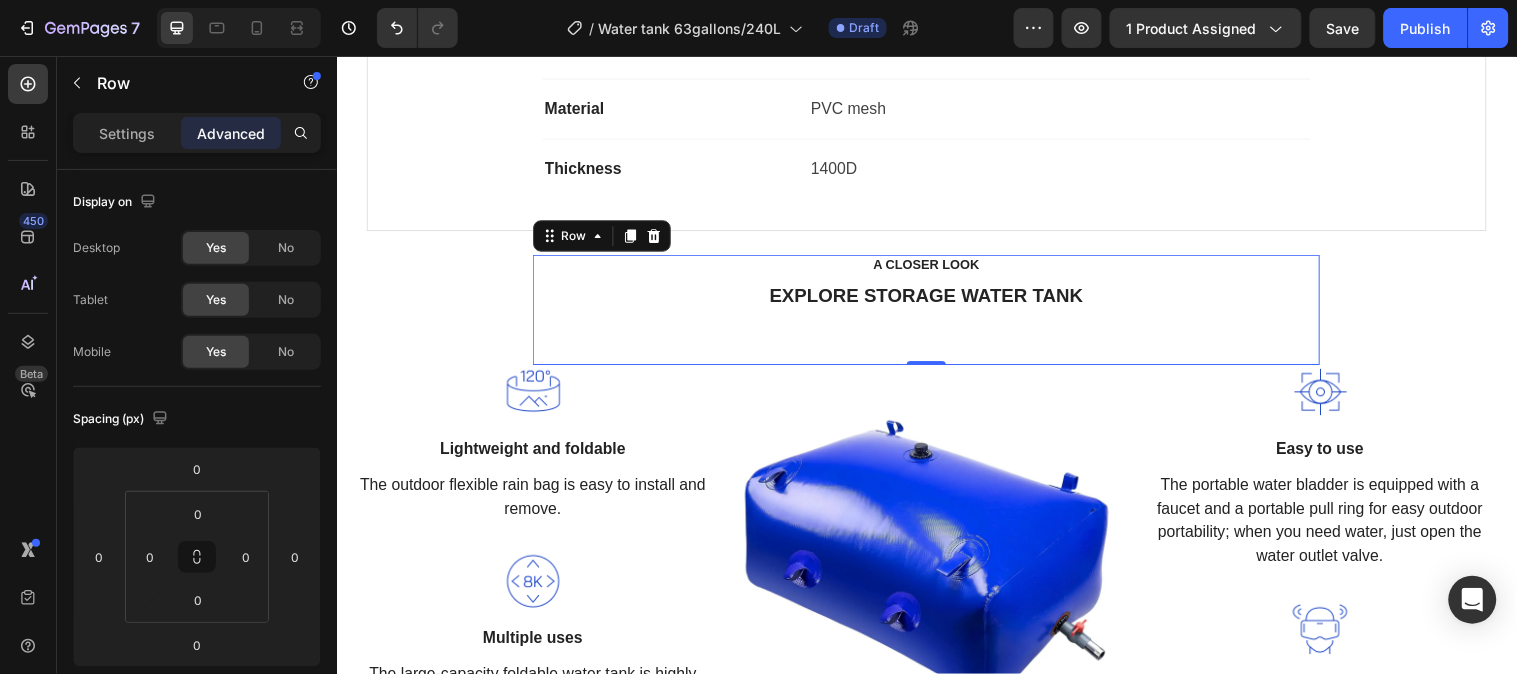 click on "A CLOSER LOOK Text block EXPLORE STORAGE WATER TANK Heading" at bounding box center [936, 312] 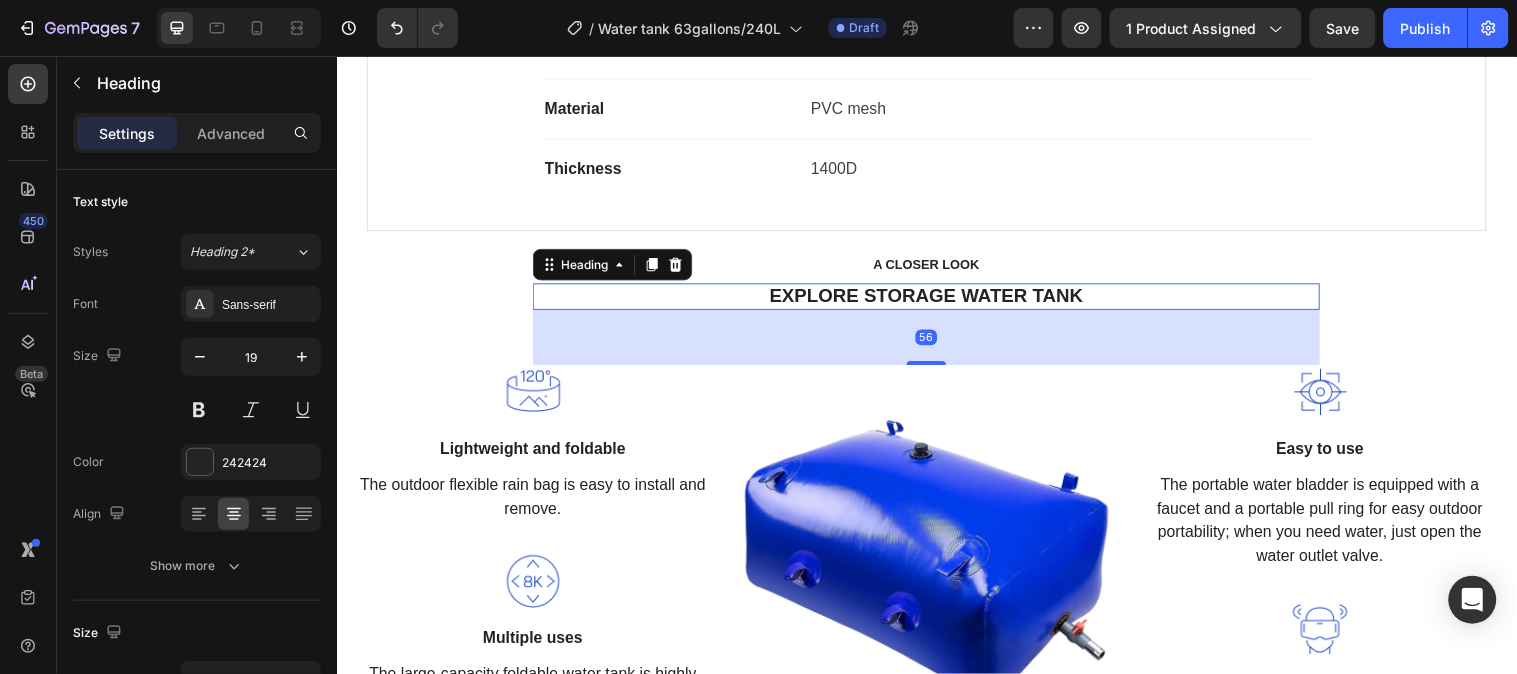 click on "EXPLORE STORAGE WATER TANK" at bounding box center [936, 299] 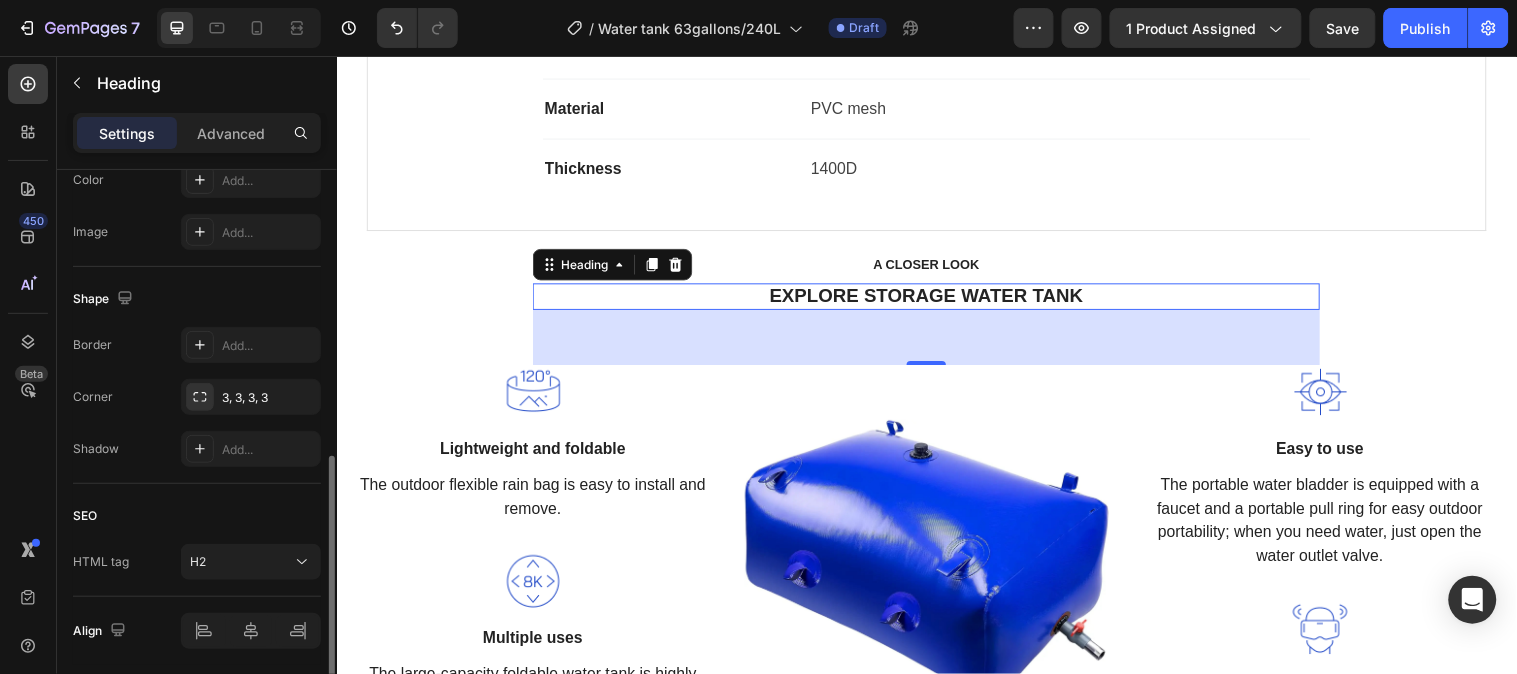 scroll, scrollTop: 743, scrollLeft: 0, axis: vertical 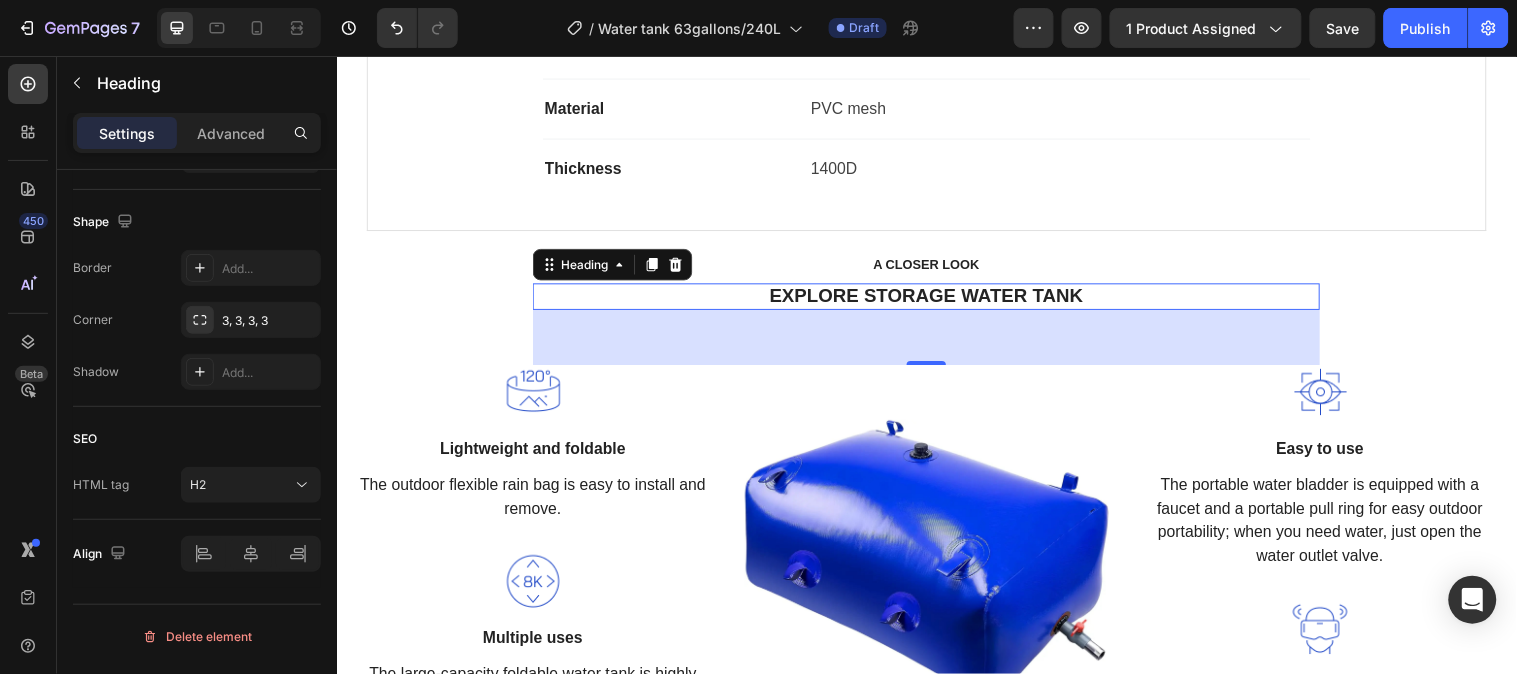 click on "56" at bounding box center (936, 341) 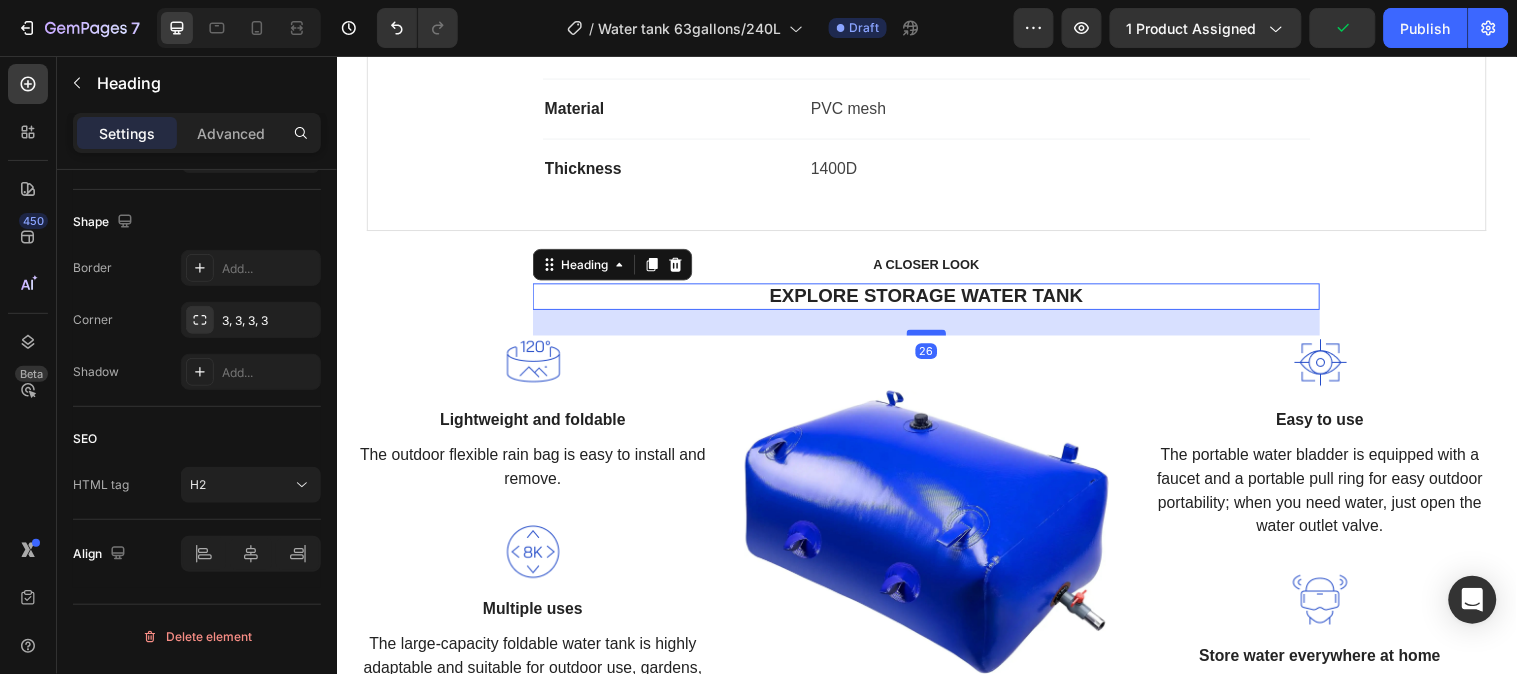 drag, startPoint x: 919, startPoint y: 378, endPoint x: 921, endPoint y: 348, distance: 30.066593 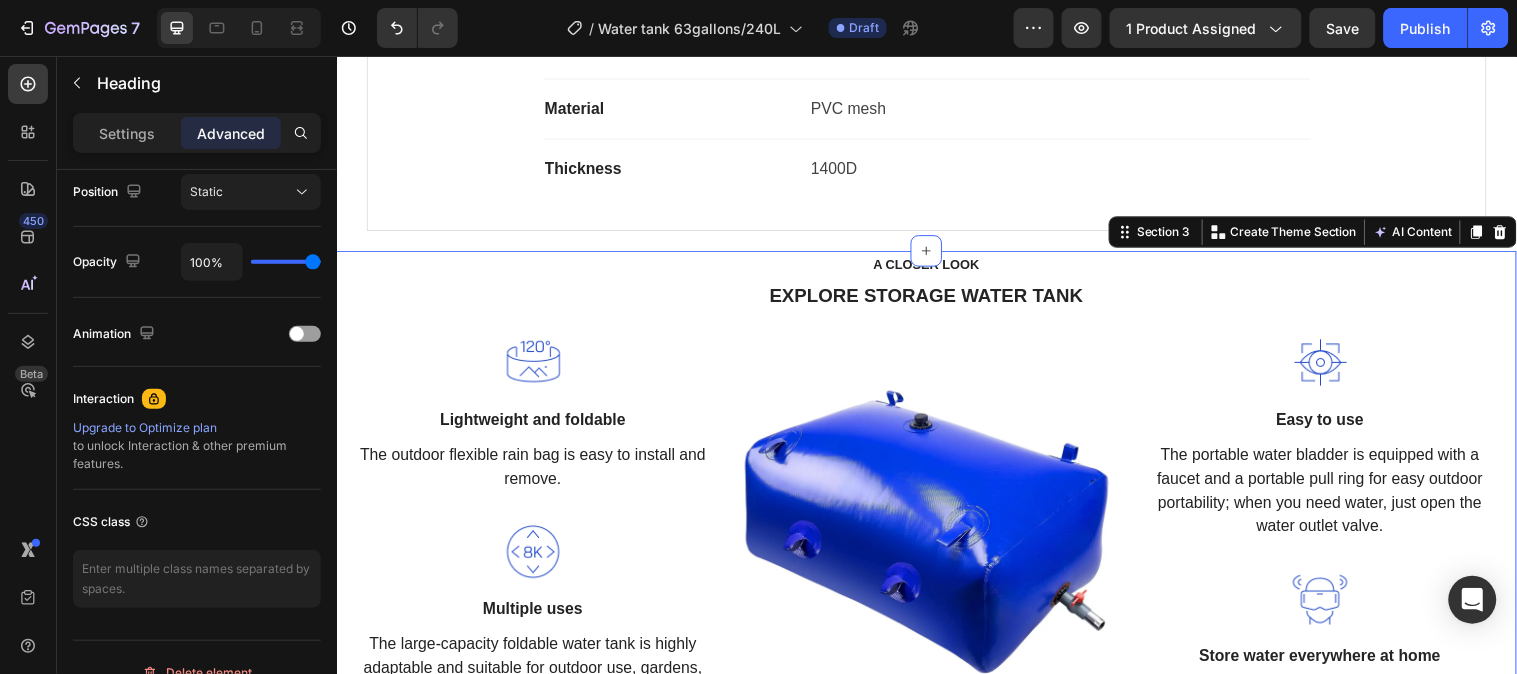 click on "A CLOSER LOOK Text block EXPLORE STORAGE WATER TANK Heading Row Image Lightweight and foldable Text block  The outdoor flexible rain bag is easy to install and remove. Text block Row Image Multiple uses Text block The large-capacity foldable water tank is highly adaptable and suitable for outdoor use, gardens, camping, and other locations without fixed water storage facilities.  Text block Row Image Image Easy to use Text block The portable water bladder is equipped with a faucet and a portable pull ring for easy outdoor portability; when you need water, just open the water outlet valve. Text block Row Image  Store water everywhere at home Text block Always store water underground or on the rooftop in any emergency case Text block Row Row" at bounding box center (936, 497) 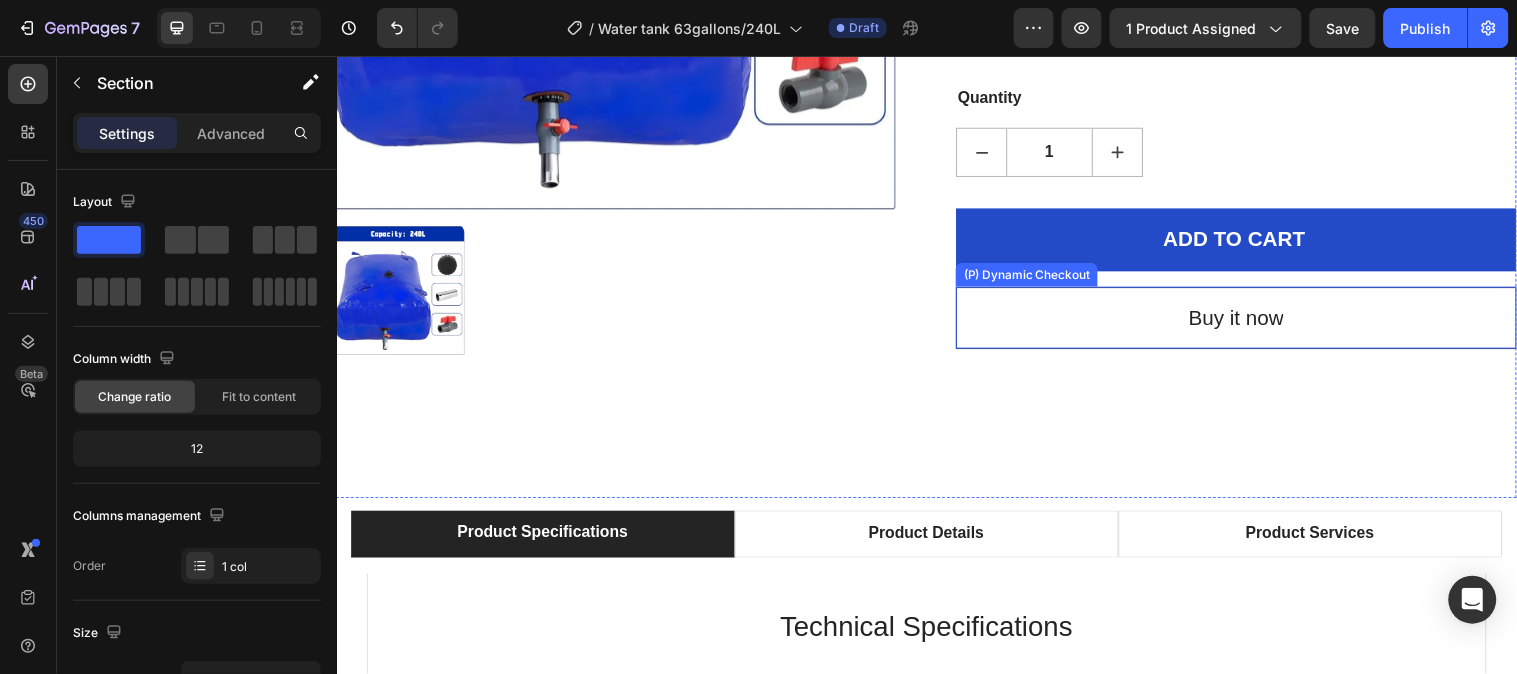 scroll, scrollTop: 573, scrollLeft: 0, axis: vertical 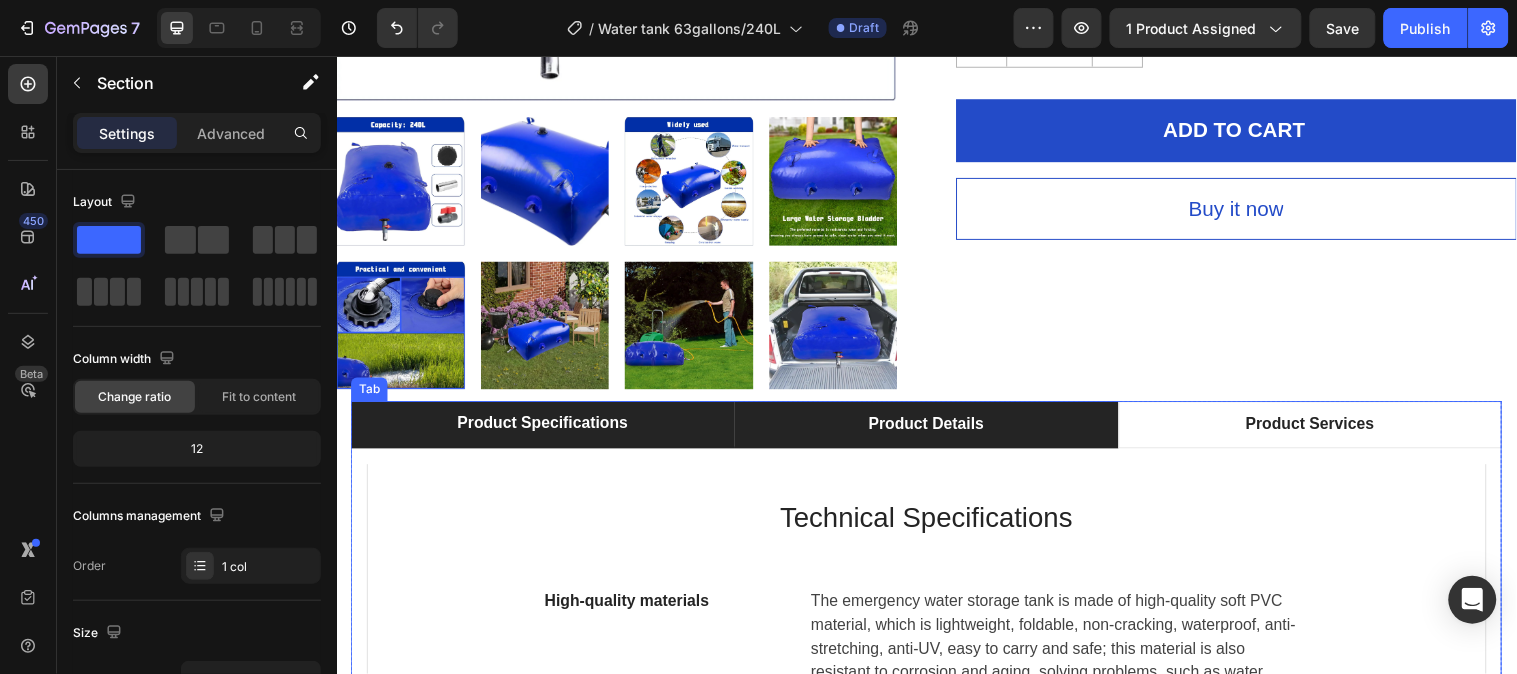 click on "Product Details" at bounding box center (935, 430) 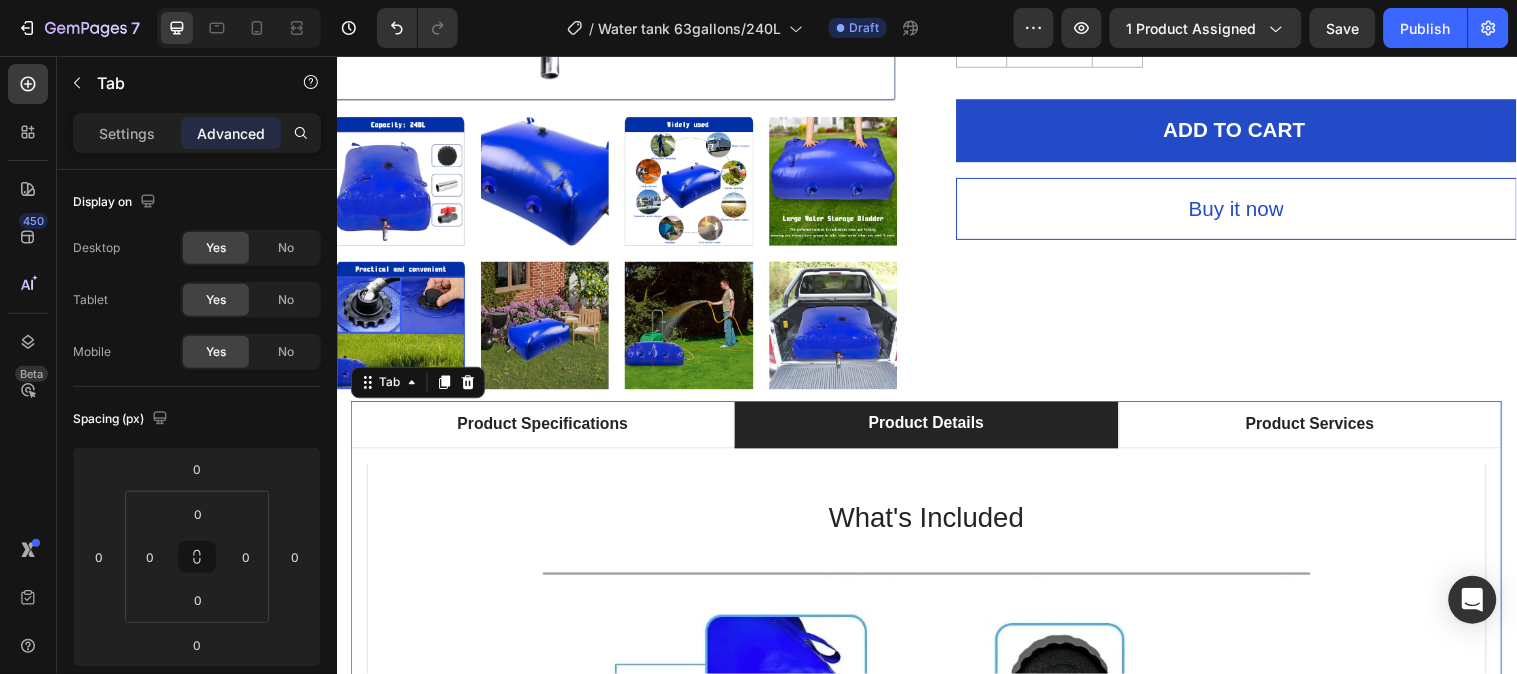 click on "Product Details" at bounding box center [935, 429] 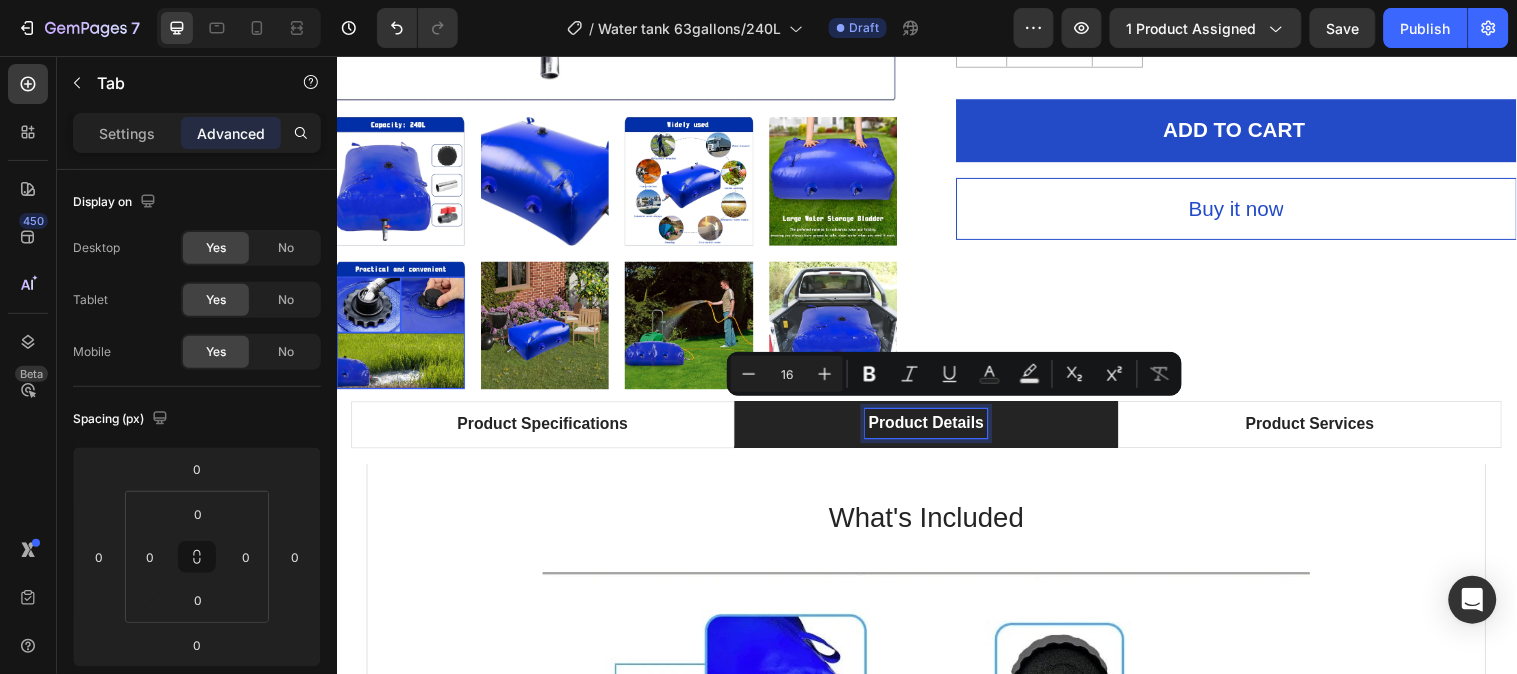 click on "Product Details" at bounding box center [935, 429] 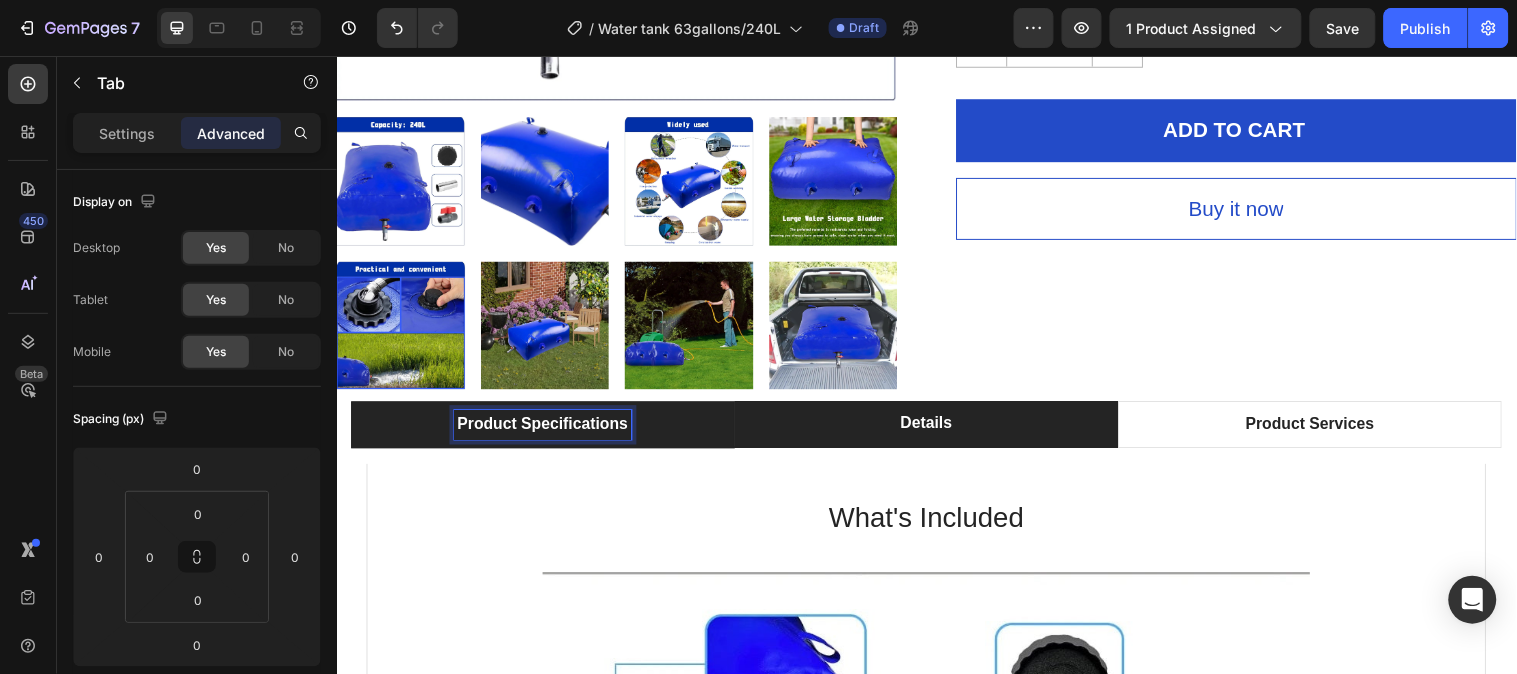 click on "Product Specifications" at bounding box center [545, 430] 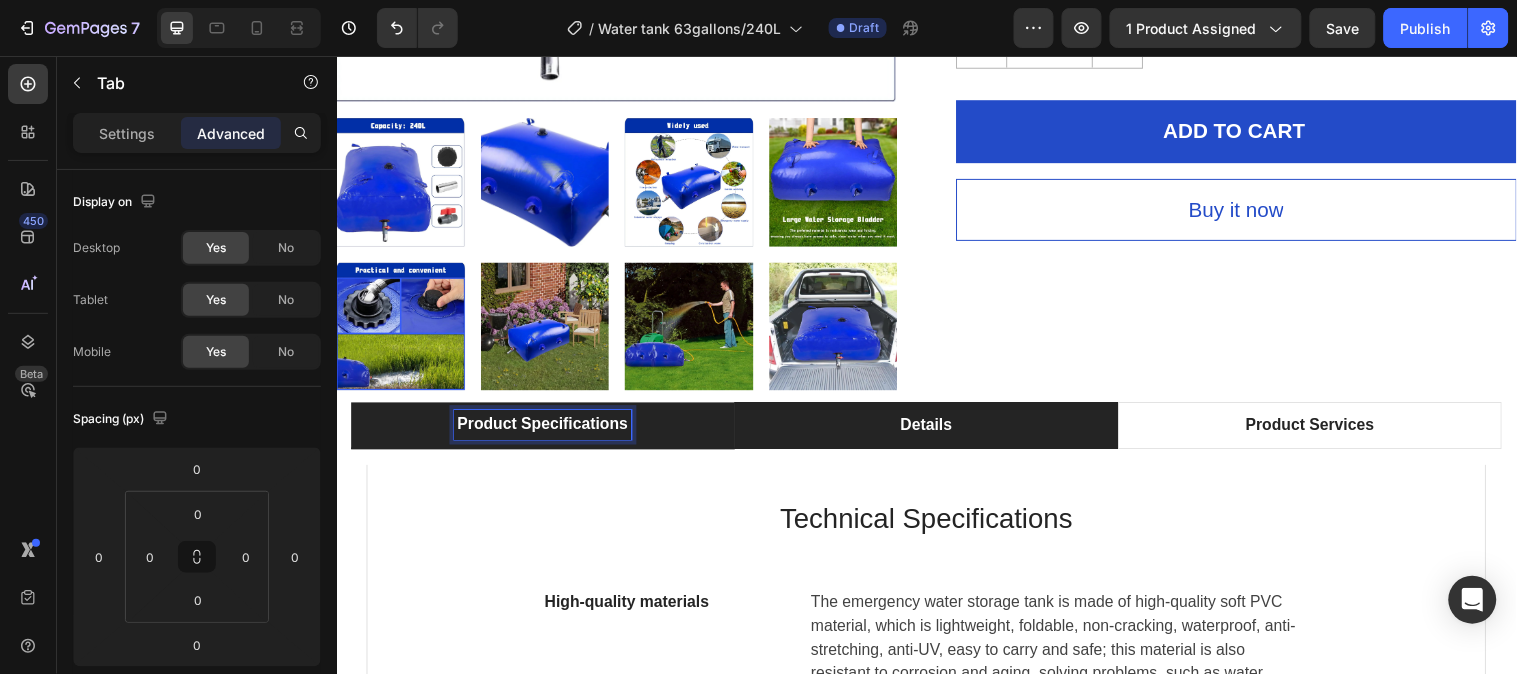 click on "Product Specifications" at bounding box center [545, 430] 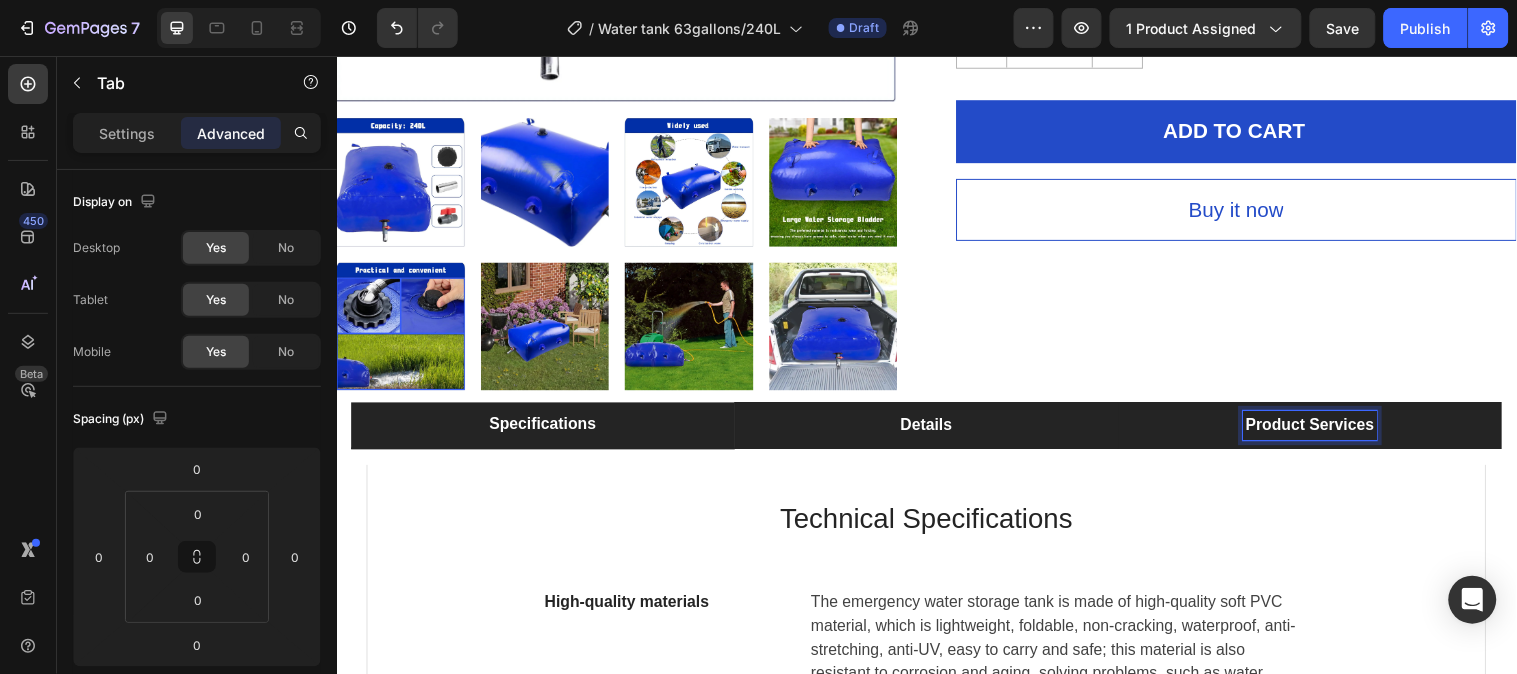 click on "Product Services" at bounding box center (1326, 431) 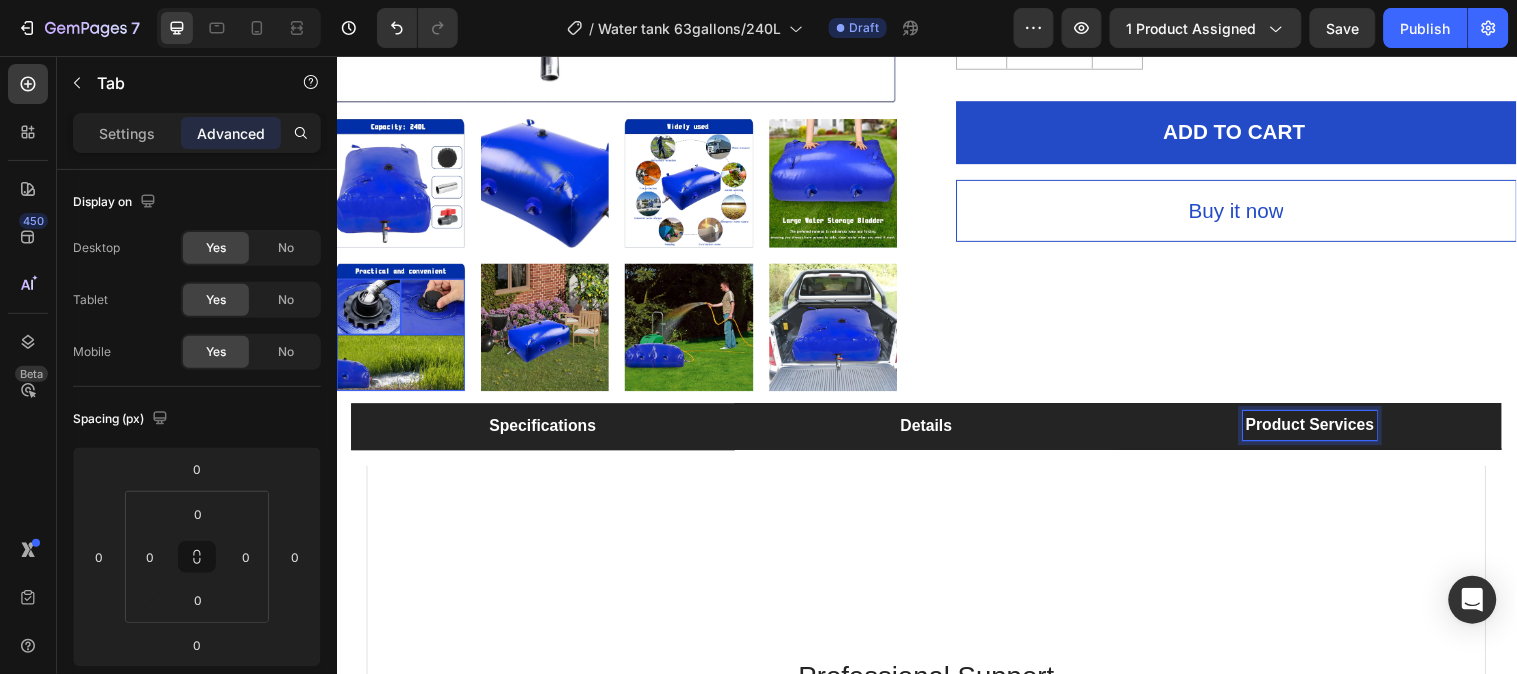 click on "Product Services" at bounding box center (1326, 431) 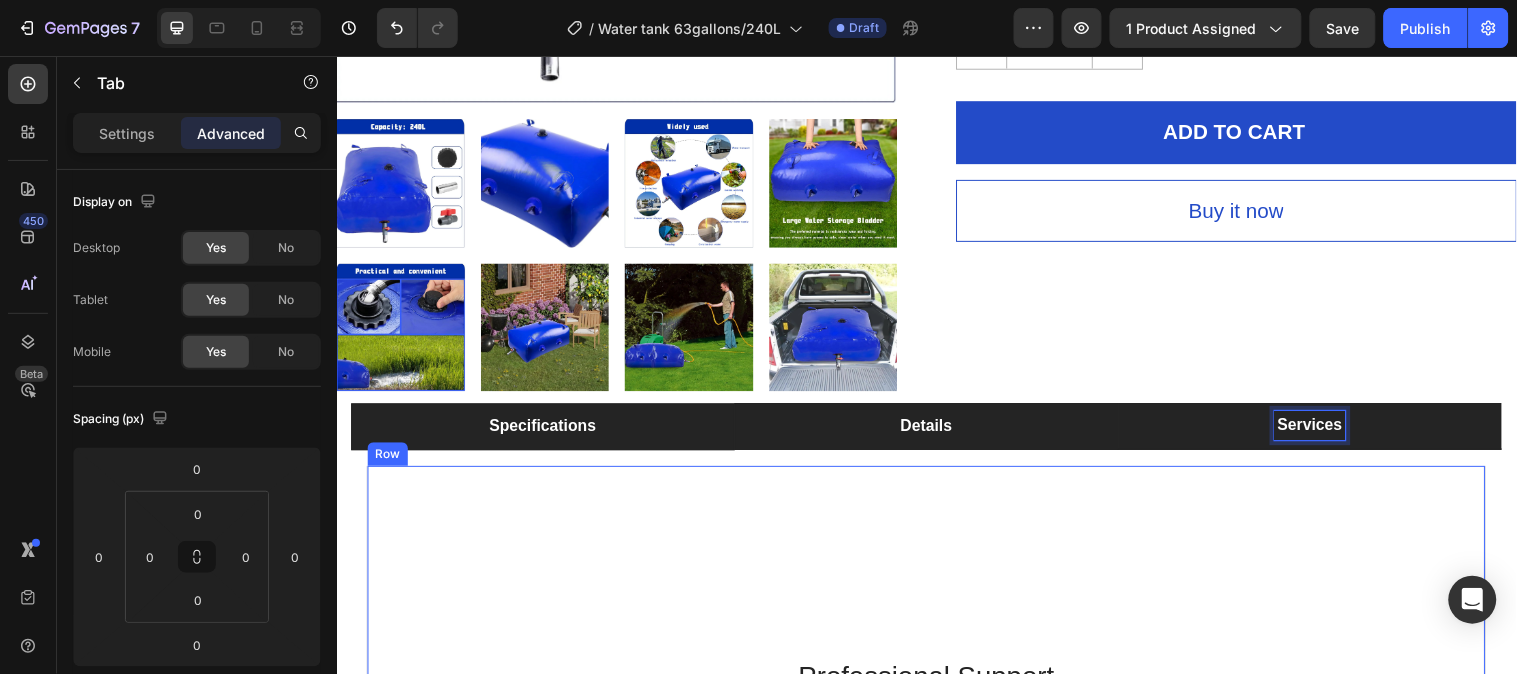 click on "Professional Support Heading Image 24/7 Support Desk Text block For questions and problems, you can always  get in touch with our support desk, so we can get you back, up and running. Text block Row Row" at bounding box center (936, 783) 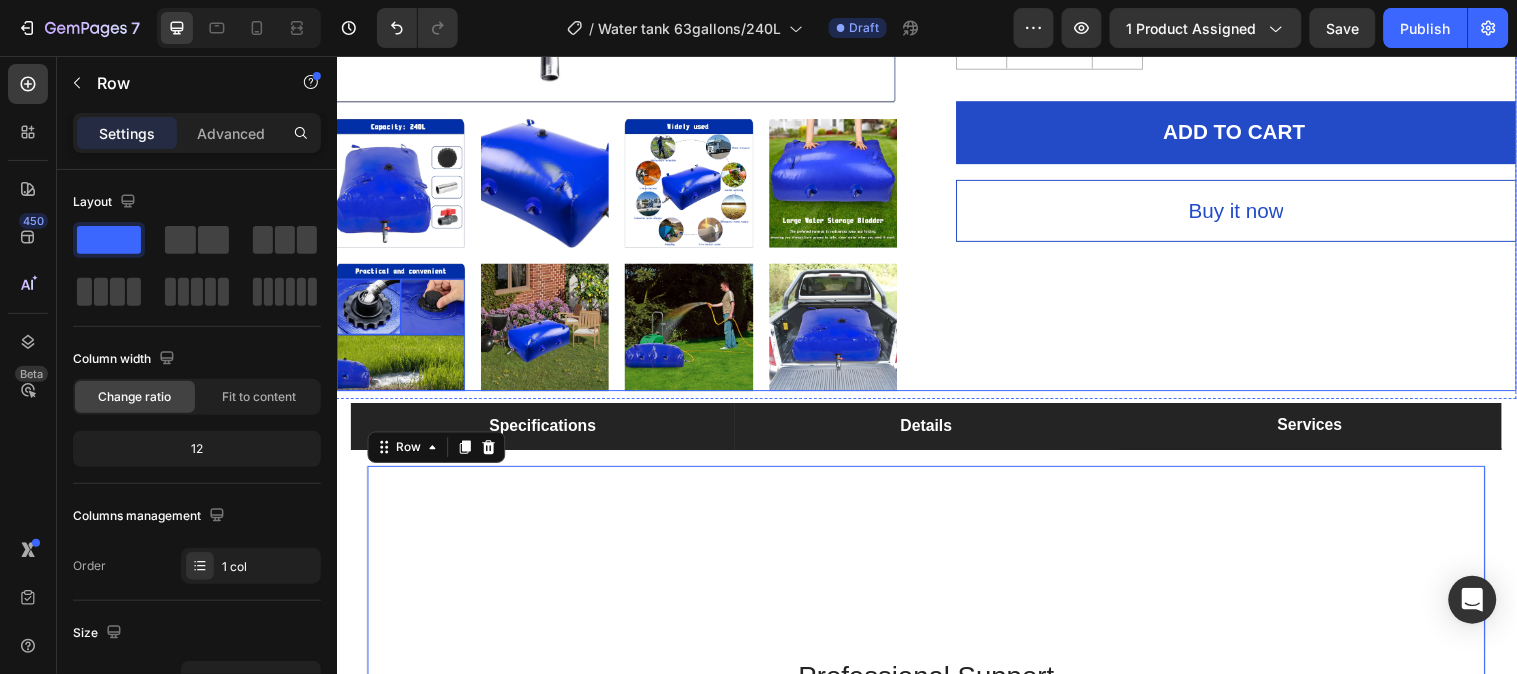 click on "Icon
Icon
Icon
Icon
Icon Icon List Hoz Hurry up! Pick one to storage clean water in emergency case Text block Row Water Storage Tank 63 Gallon/240L (P) Title $418.17 (P) Price (P) Price $505.65 (P) Price (P) Price Save $87.48 Product Badge Row
See All Specs Button Row
Icon Free Delivery Text block Free delivery and returns Text block Icon List
Icon Worry-Free Trial Text block 30-Day easy returns Text block Icon List
Icon Warranty Text block 3-month warranty policy Text block Icon List
Icon After-Sale Service Text block 24/7 support Text block Icon List Row Quantity Text block
1
(P) Quantity ADD TO CART (P) Cart Button Buy it now (P) Dynamic Checkout" at bounding box center (1251, -36) 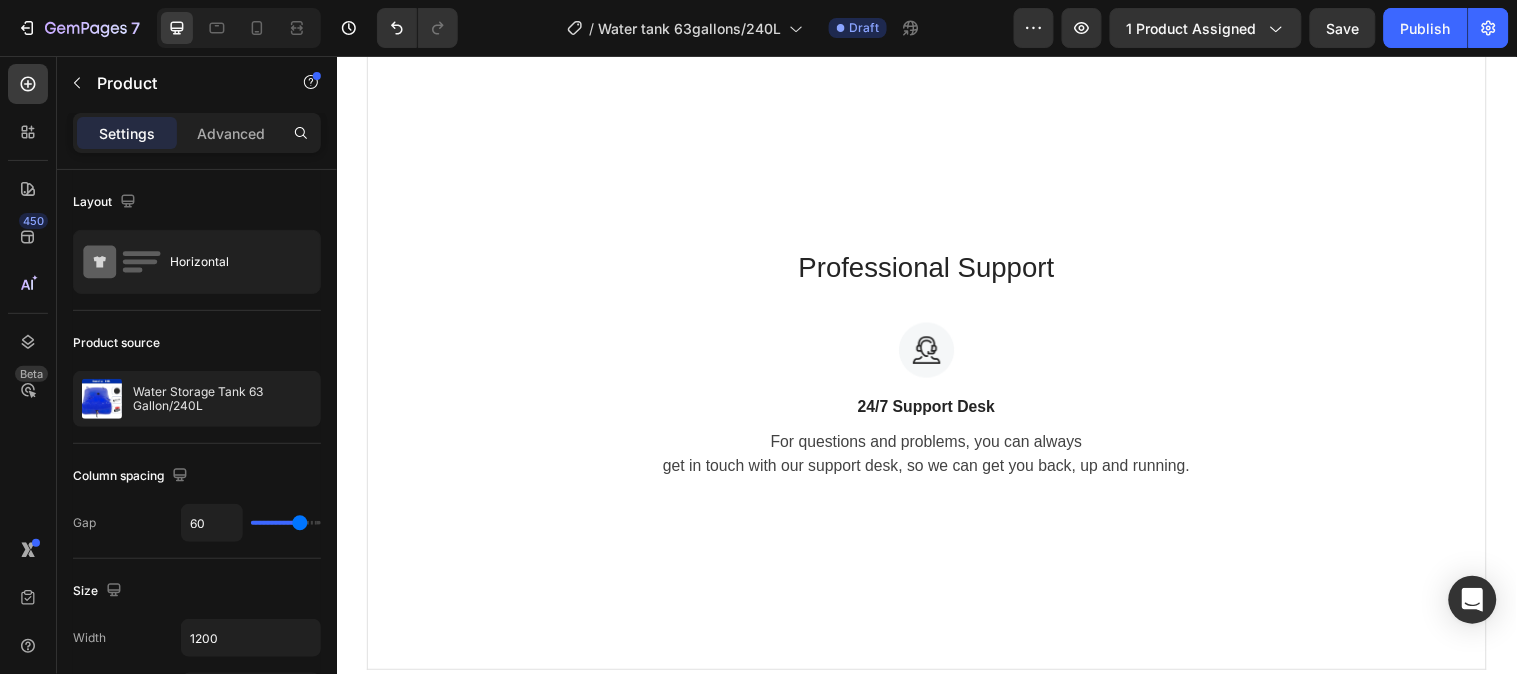 scroll, scrollTop: 793, scrollLeft: 0, axis: vertical 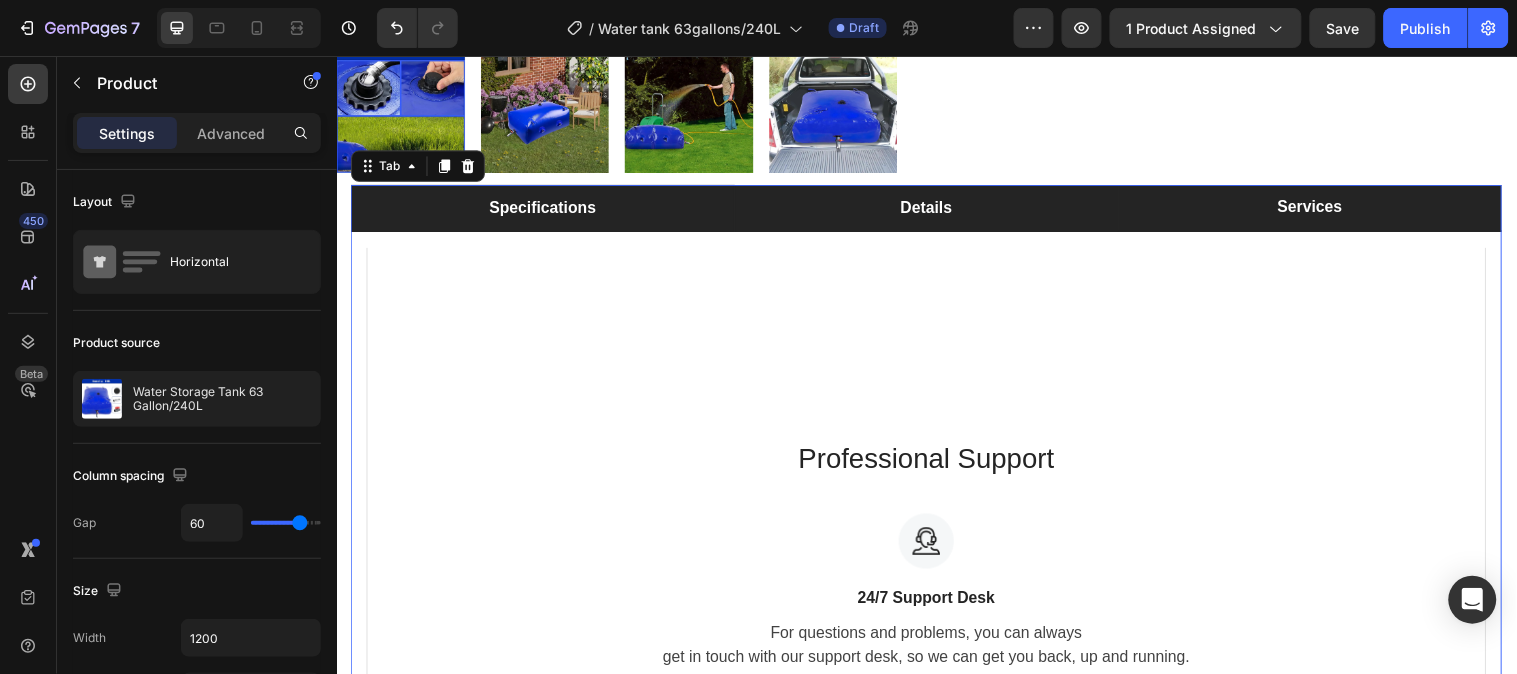 click on "Details" at bounding box center (936, 210) 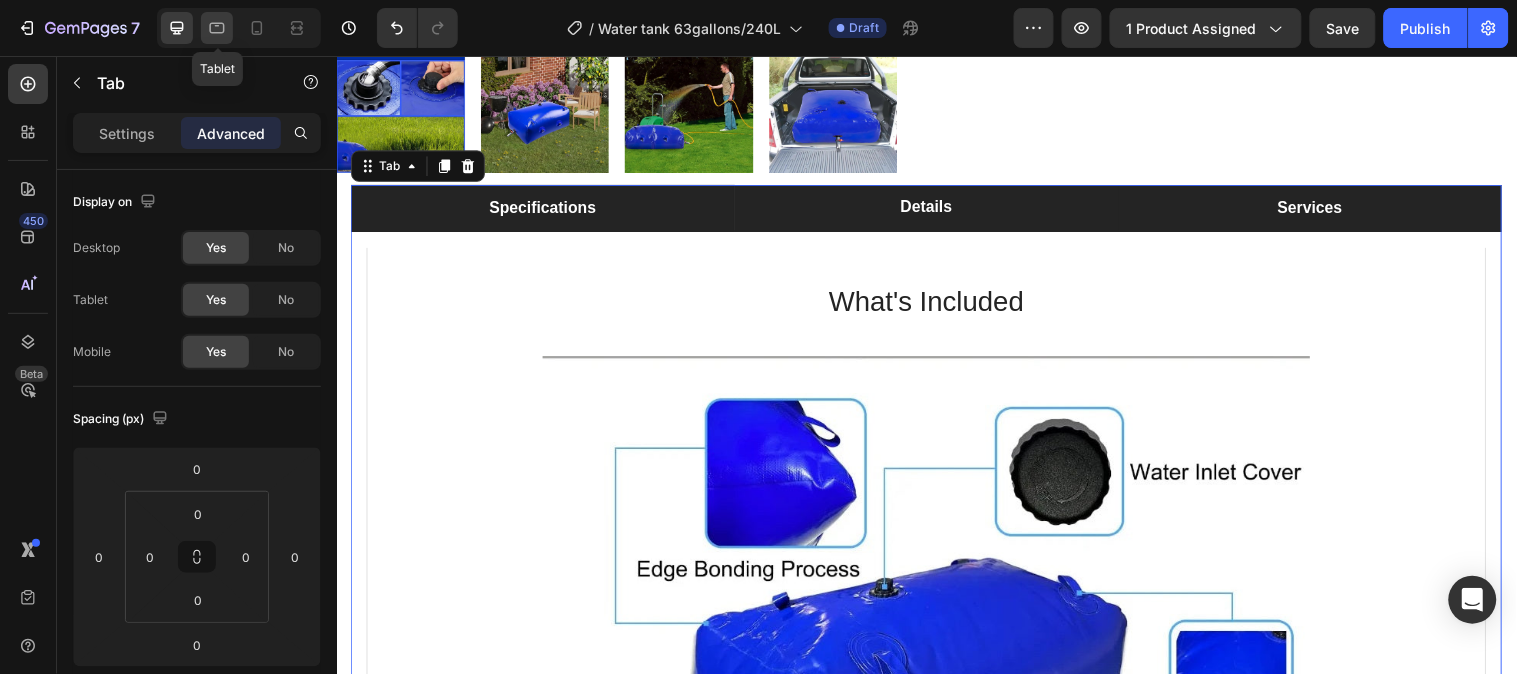 click 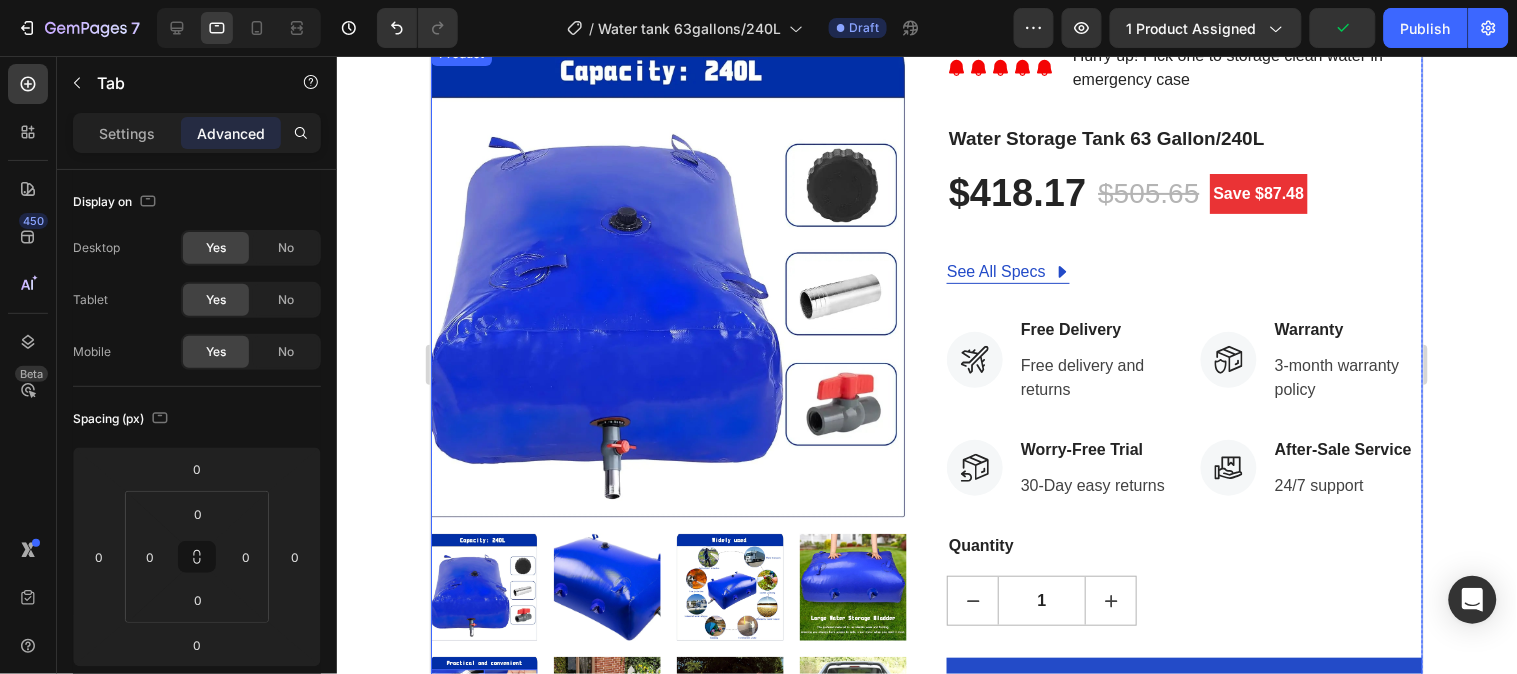 scroll, scrollTop: 2, scrollLeft: 0, axis: vertical 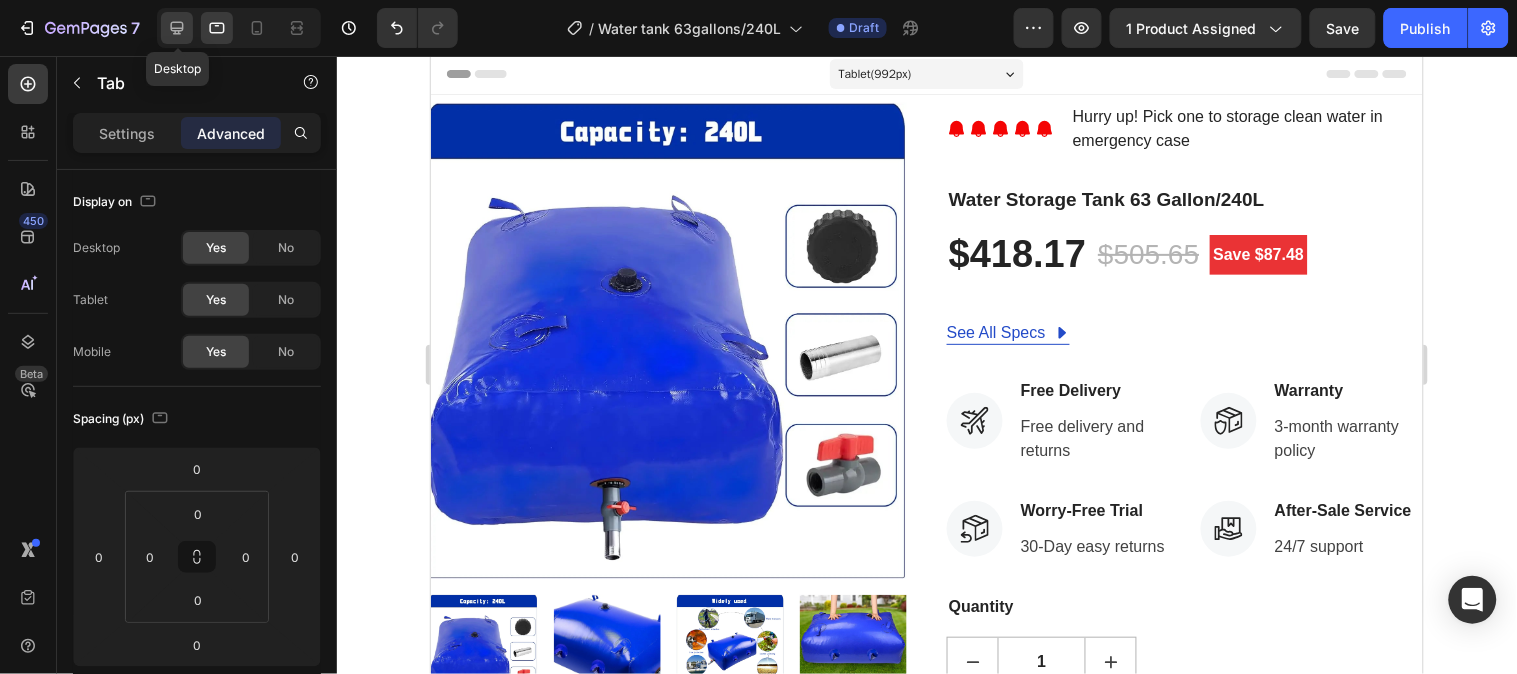 click 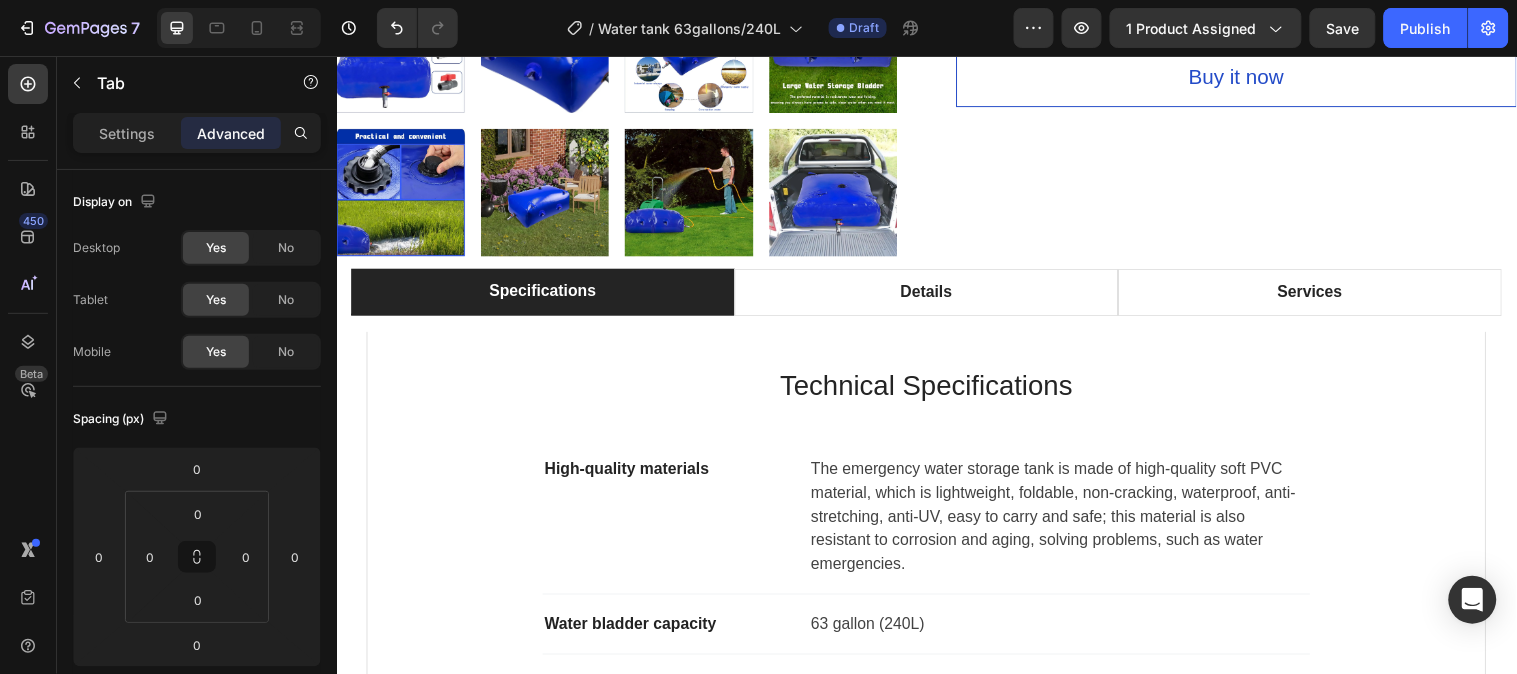 scroll, scrollTop: 668, scrollLeft: 0, axis: vertical 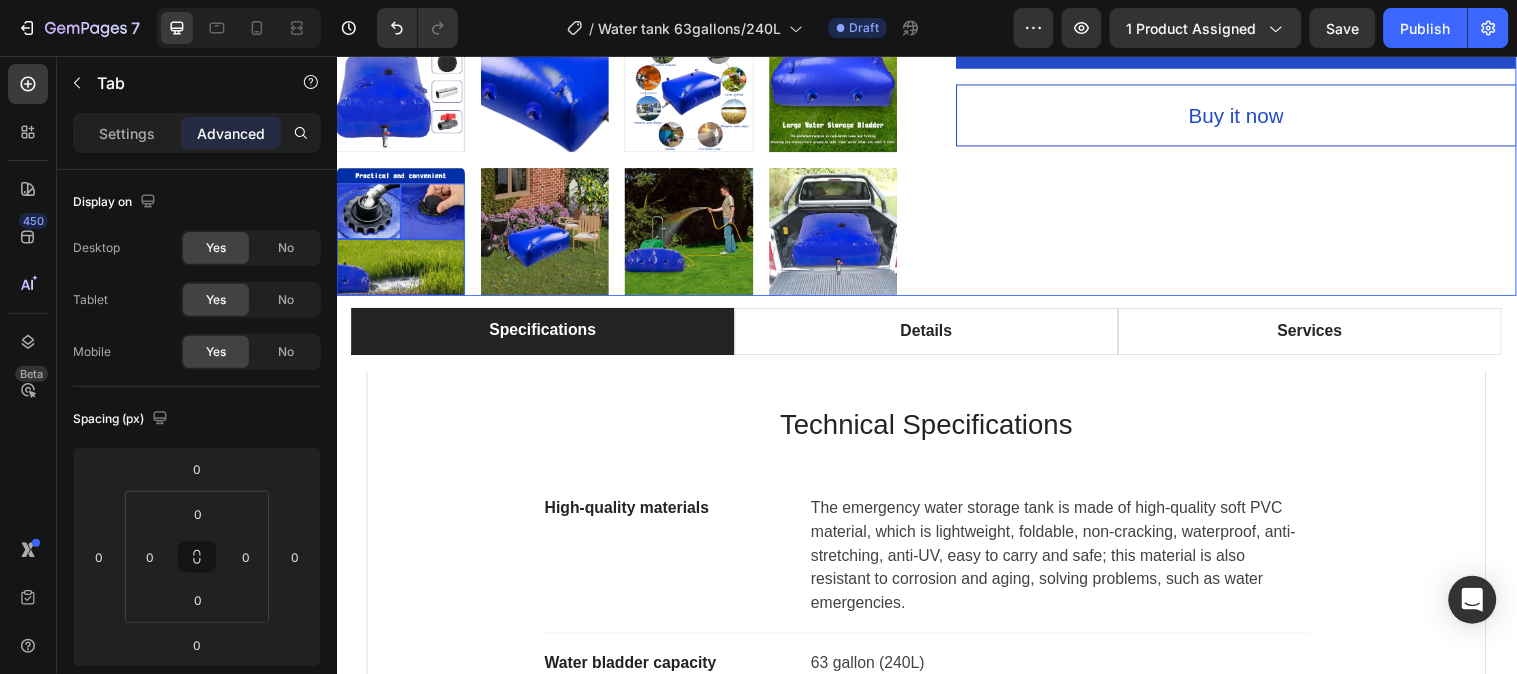 click on "Icon
Icon
Icon
Icon
Icon Icon List Hoz Hurry up! Pick one to storage clean water in emergency case Text block Row Water Storage Tank 63 Gallon/240L (P) Title $418.17 (P) Price (P) Price $505.65 (P) Price (P) Price Save $87.48 Product Badge Row
See All Specs Button Row
Icon Free Delivery Text block Free delivery and returns Text block Icon List
Icon Worry-Free Trial Text block 30-Day easy returns Text block Icon List
Icon Warranty Text block 3-month warranty policy Text block Icon List
Icon After-Sale Service Text block 24/7 support Text block Icon List Row Quantity Text block
1
(P) Quantity ADD TO CART (P) Cart Button Buy it now (P) Dynamic Checkout" at bounding box center [1251, -133] 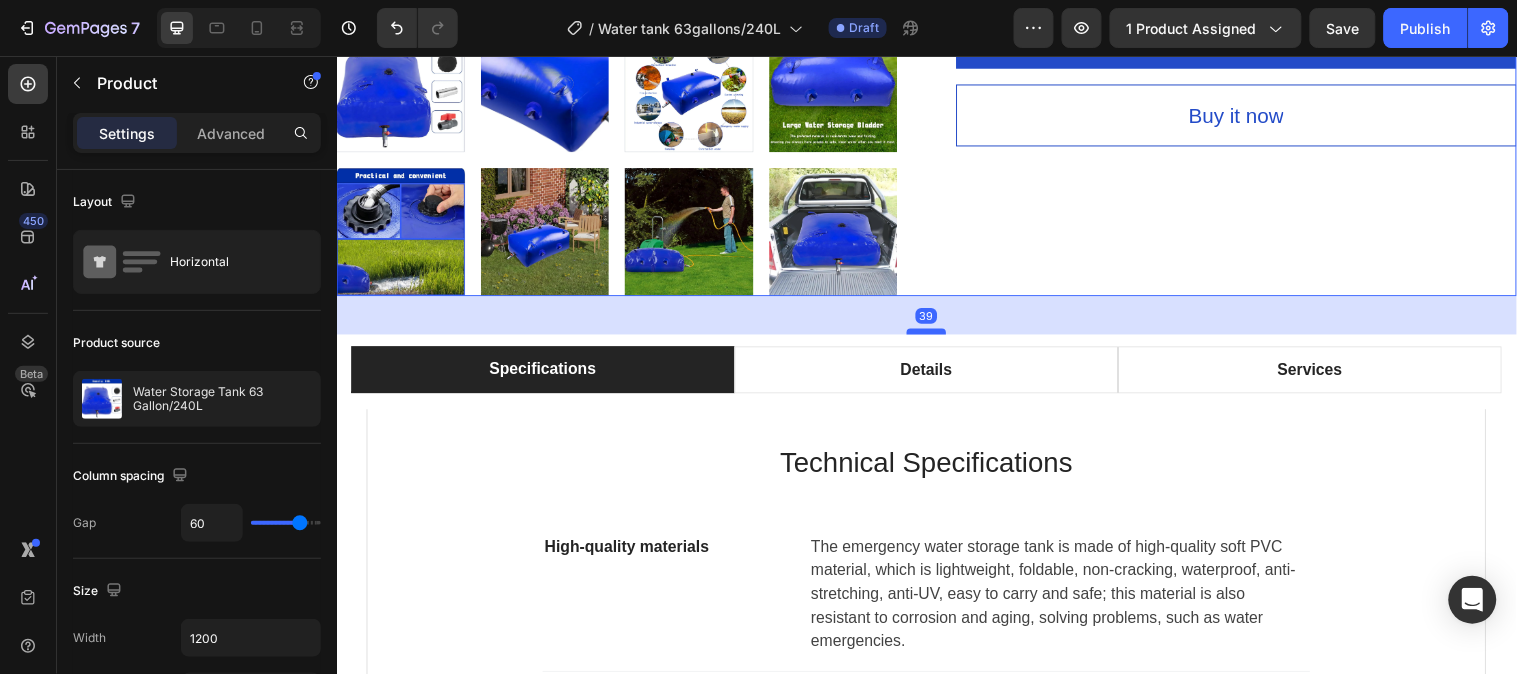 drag, startPoint x: 930, startPoint y: 281, endPoint x: 933, endPoint y: 320, distance: 39.115215 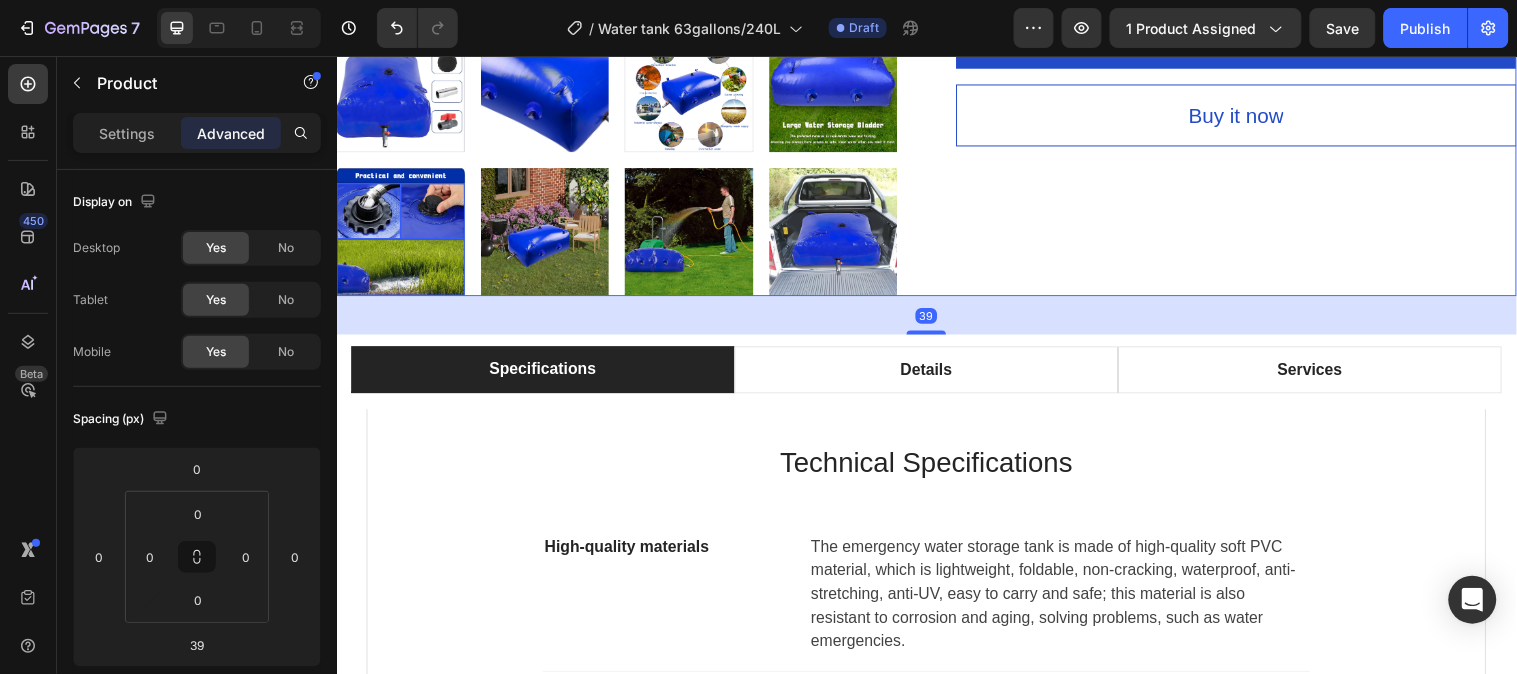 click on "Icon
Icon
Icon
Icon
Icon Icon List Hoz Hurry up! Pick one to storage clean water in emergency case Text block Row Water Storage Tank 63 Gallon/240L (P) Title $418.17 (P) Price (P) Price $505.65 (P) Price (P) Price Save $87.48 Product Badge Row
See All Specs Button Row
Icon Free Delivery Text block Free delivery and returns Text block Icon List
Icon Worry-Free Trial Text block 30-Day easy returns Text block Icon List
Icon Warranty Text block 3-month warranty policy Text block Icon List
Icon After-Sale Service Text block 24/7 support Text block Icon List Row Quantity Text block
1
(P) Quantity ADD TO CART (P) Cart Button Buy it now (P) Dynamic Checkout" at bounding box center (1251, -133) 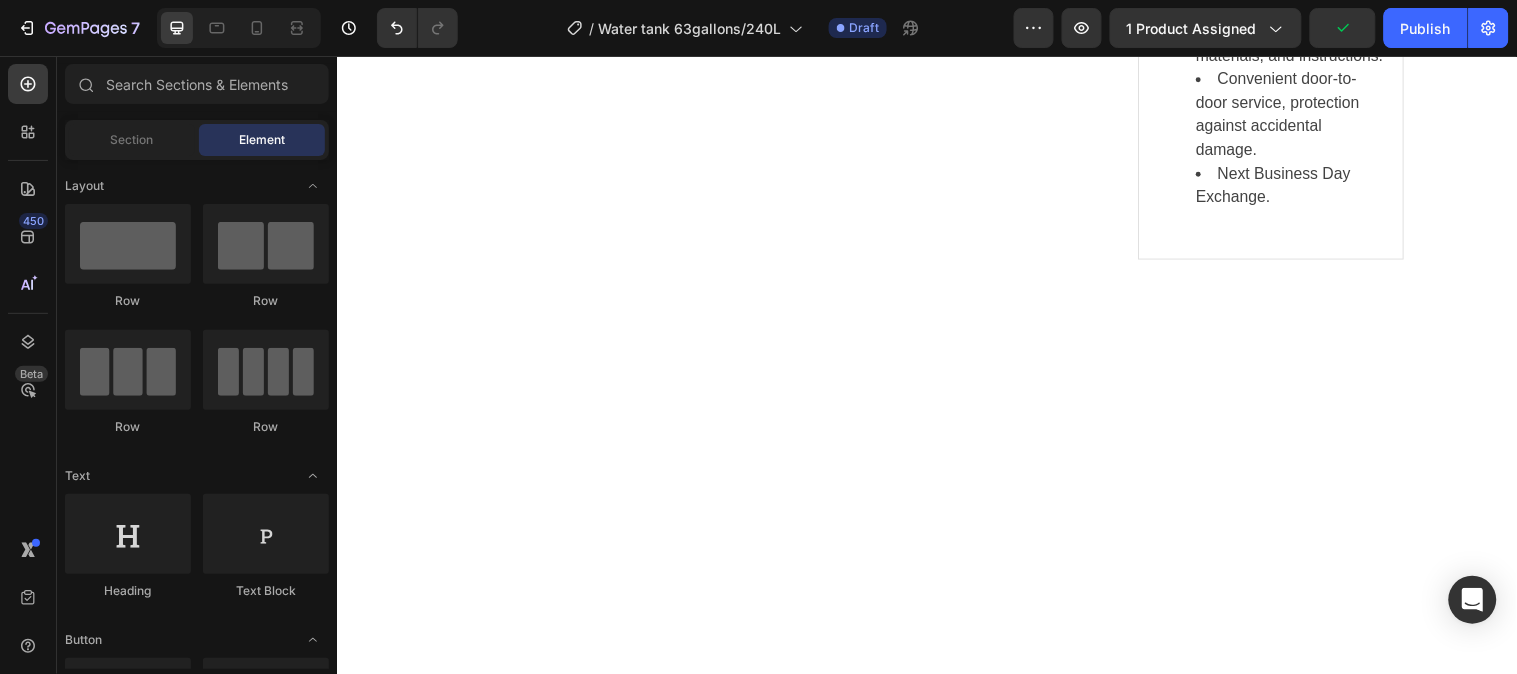 scroll, scrollTop: 4662, scrollLeft: 0, axis: vertical 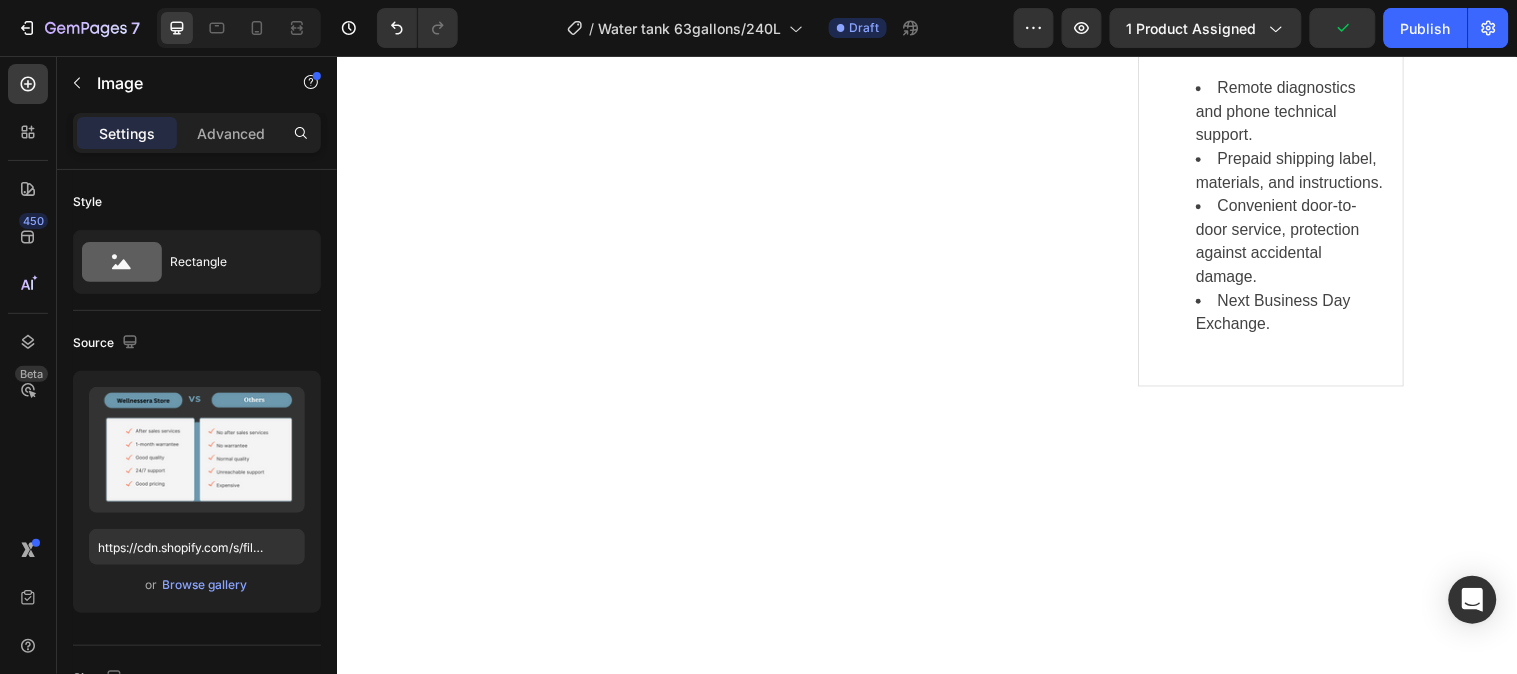 click at bounding box center (936, -628) 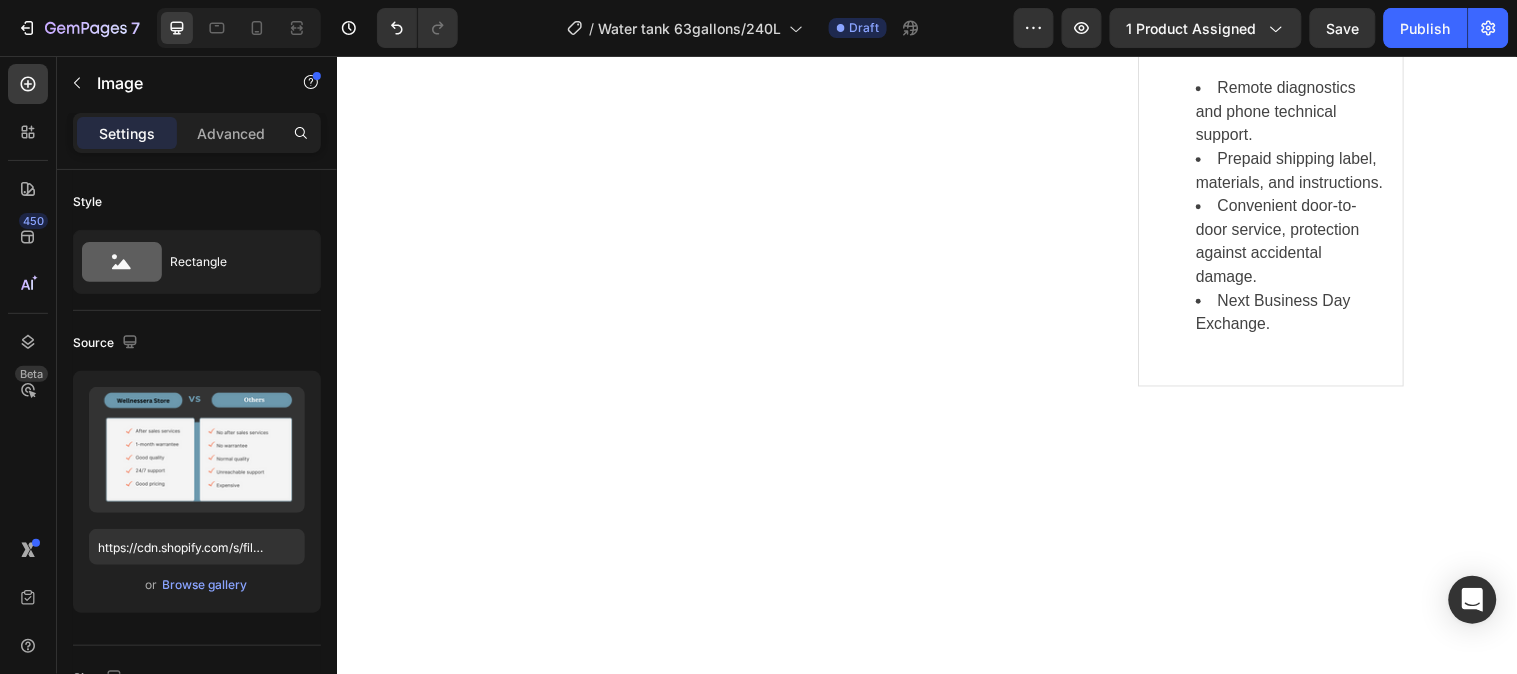 click at bounding box center (936, -628) 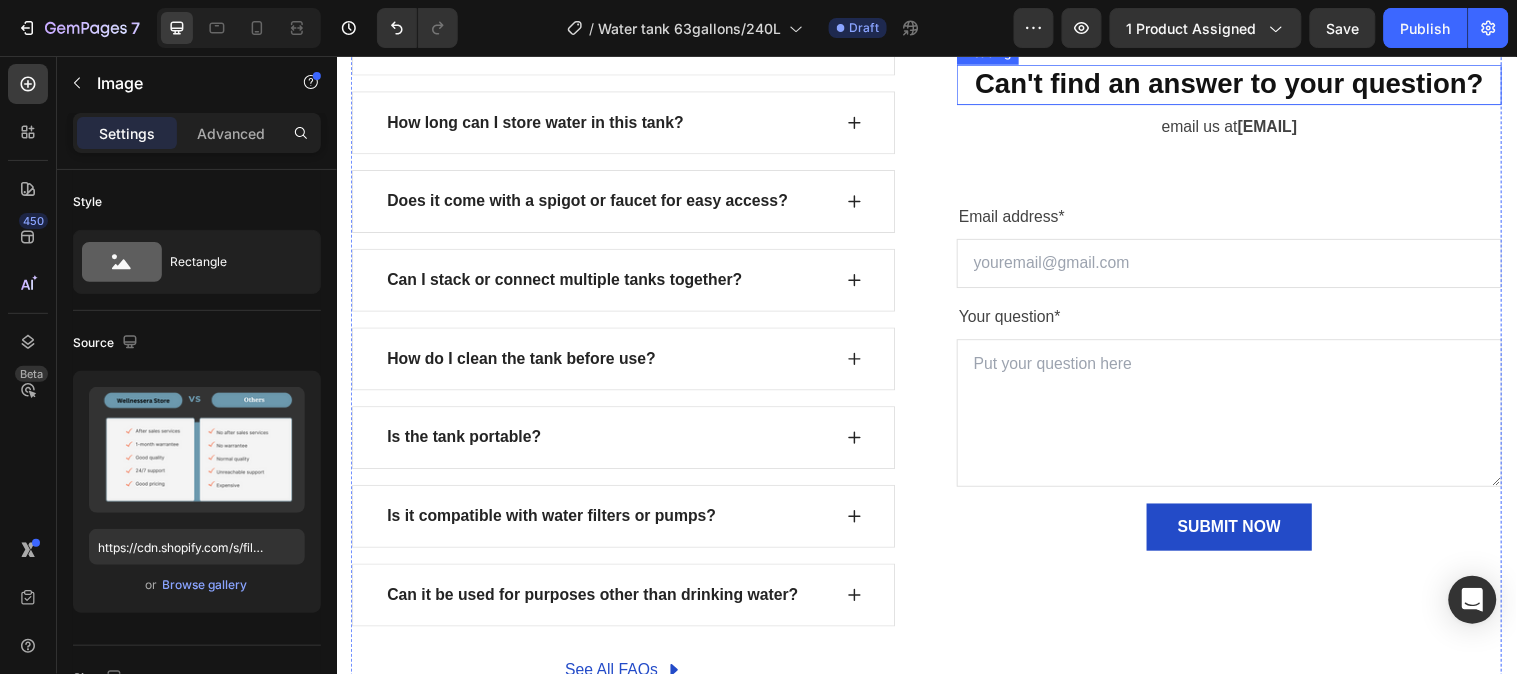 scroll, scrollTop: 6440, scrollLeft: 0, axis: vertical 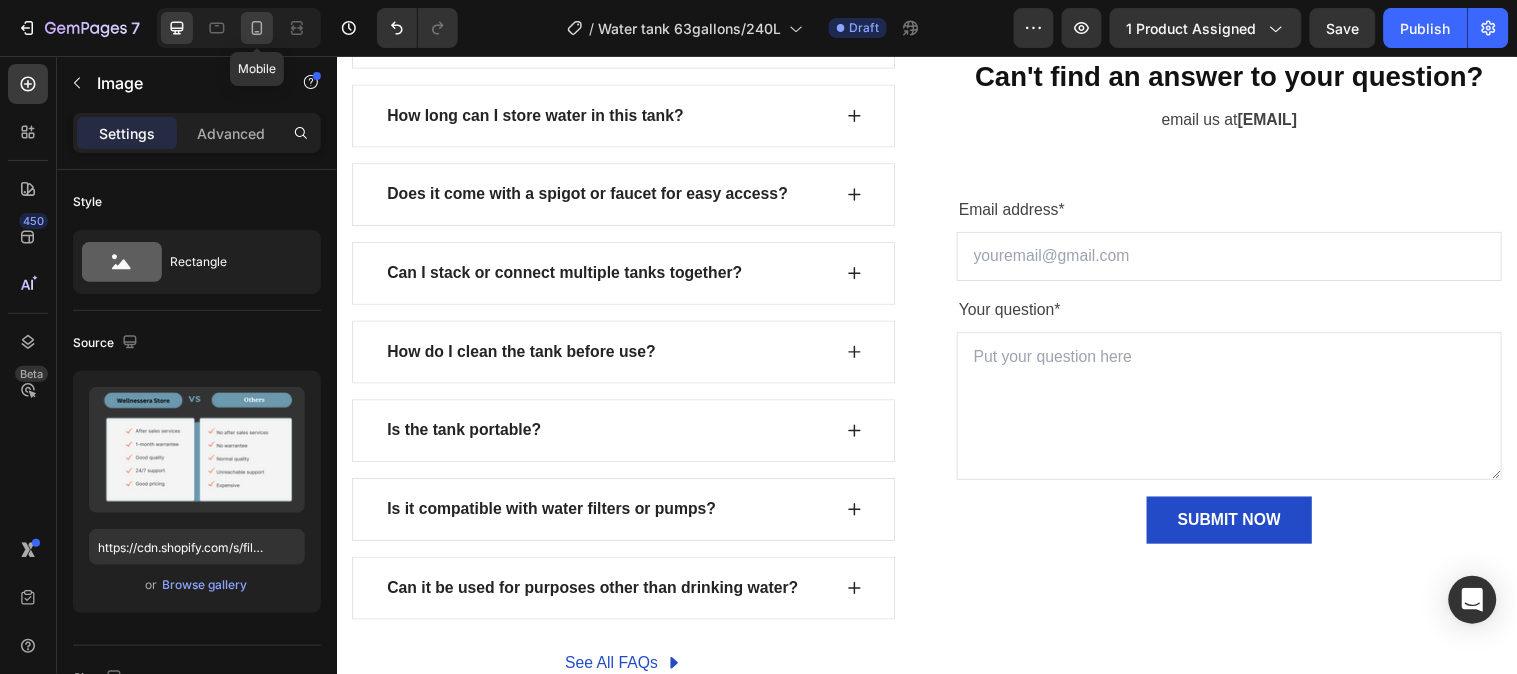 click 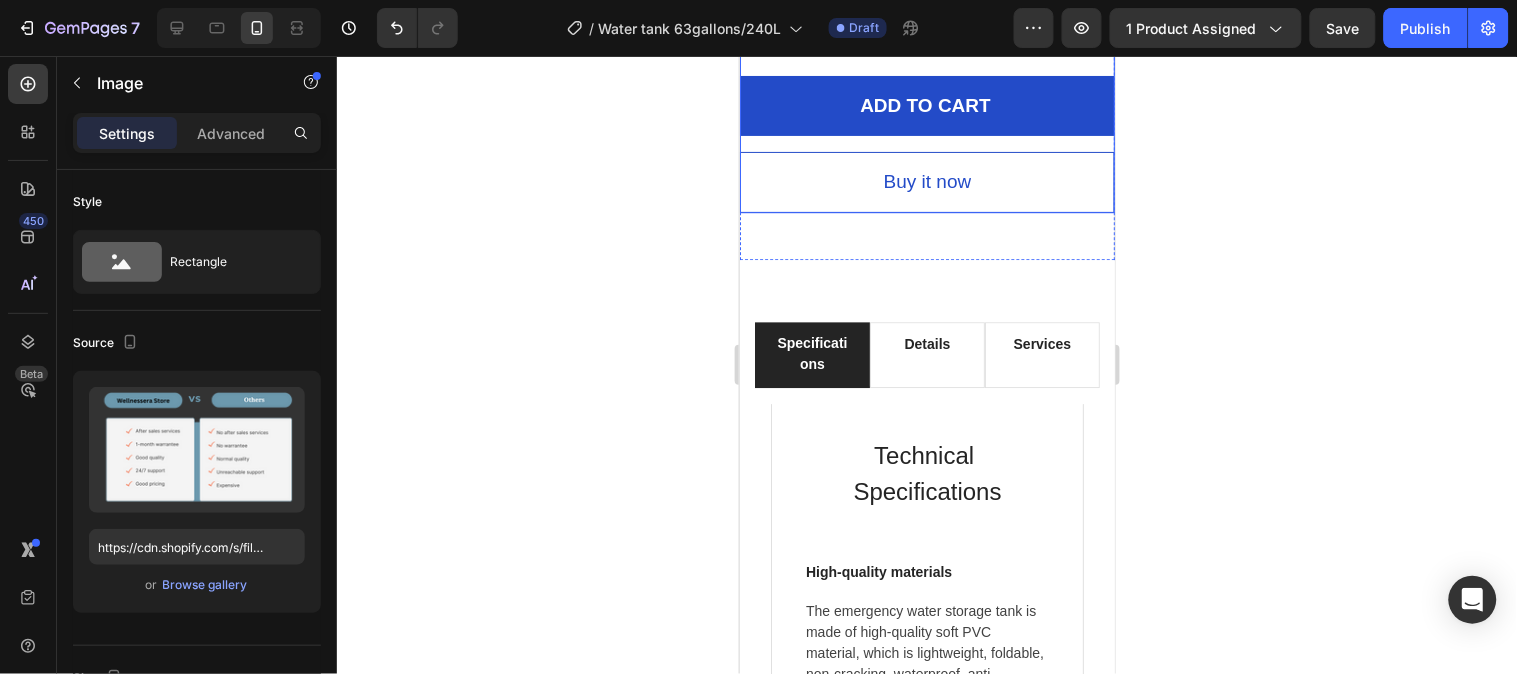 scroll, scrollTop: 1333, scrollLeft: 0, axis: vertical 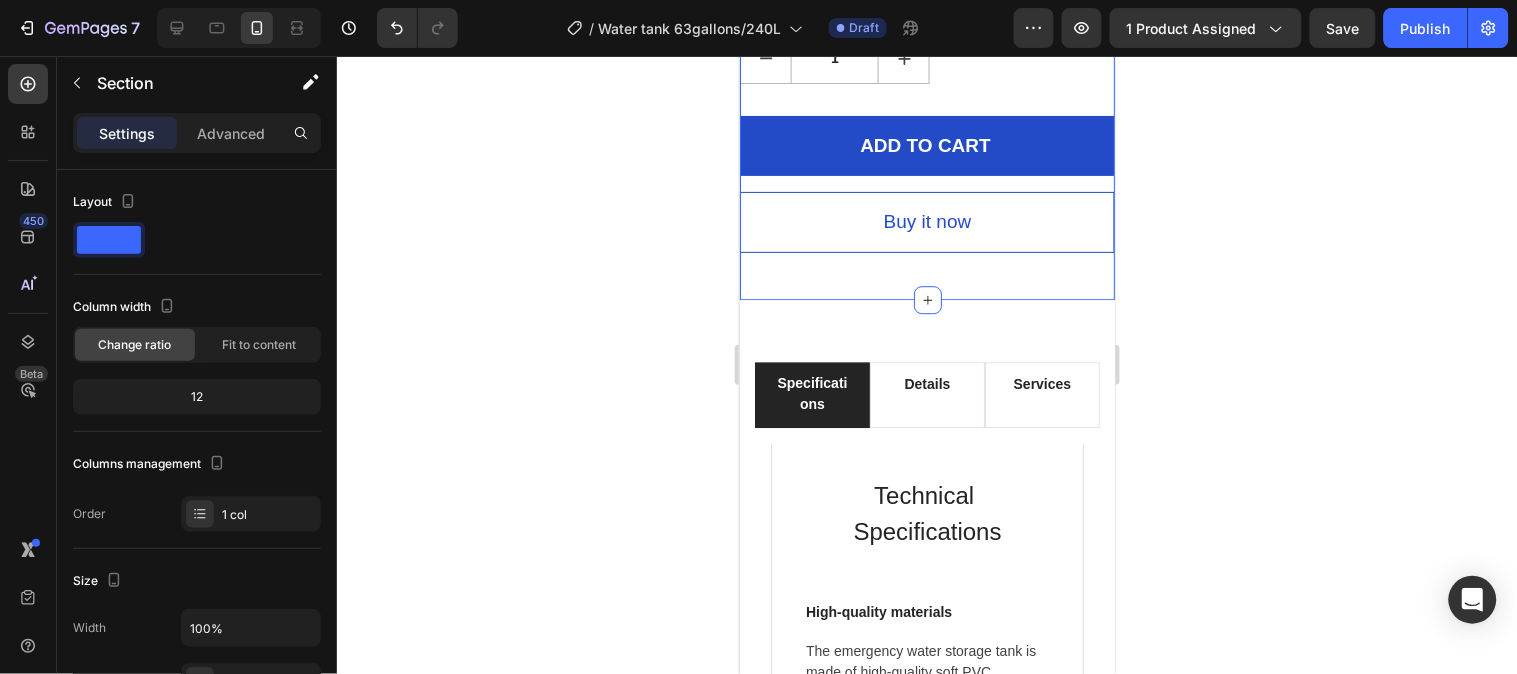 click on "Product Images
Icon
Icon
Icon
Icon
Icon Icon List Hoz Hurry up! Pick one to storage clean water in emergency case Text block Row Water Storage Tank 63 Gallon/240L (P) Title $418.17 (P) Price (P) Price $505.65 (P) Price (P) Price Save $87.48 Product Badge Row
See All Specs Button Row
Icon Free Delivery Text block Free delivery and returns Text block Icon List
Icon Worry-Free Trial Text block 30-Day easy returns Text block Icon List
Icon Warranty Text block 3-month warranty policy Text block Icon List
Icon After-Sale Service Text block 24/7 support Text block Icon List Row Quantity Text block
1
(P) Quantity ADD TO CART (P) Cart Button Buy it now (P) Dynamic Checkout Product" at bounding box center (926, -469) 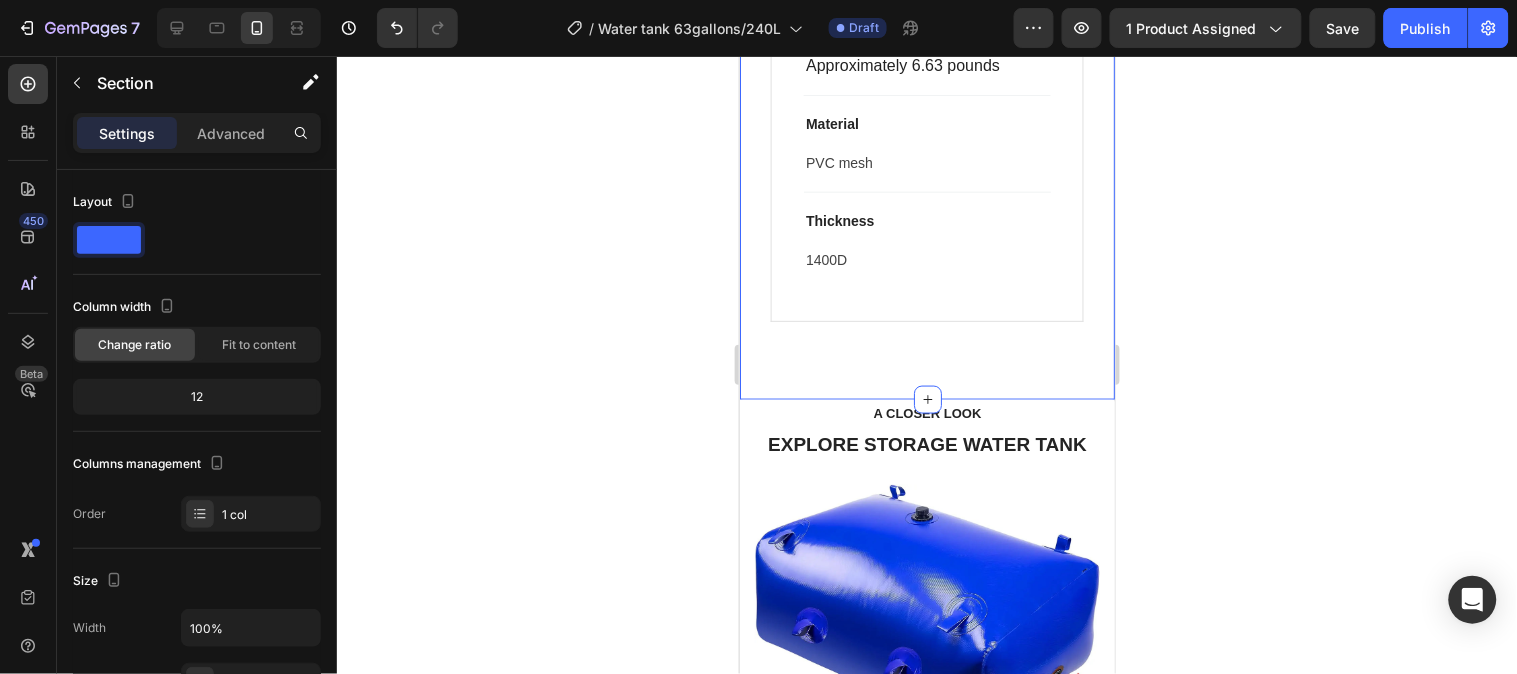 scroll, scrollTop: 2444, scrollLeft: 0, axis: vertical 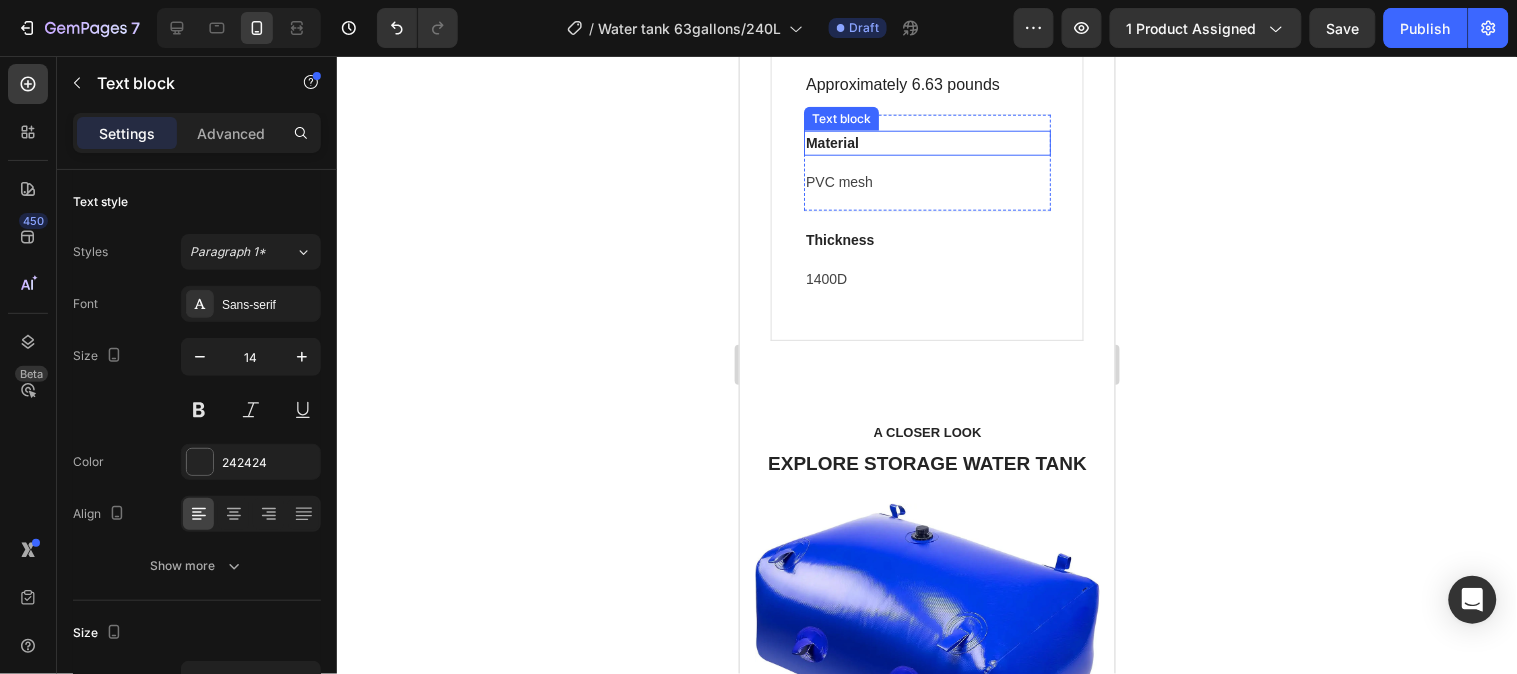 click on "Material" at bounding box center [926, 142] 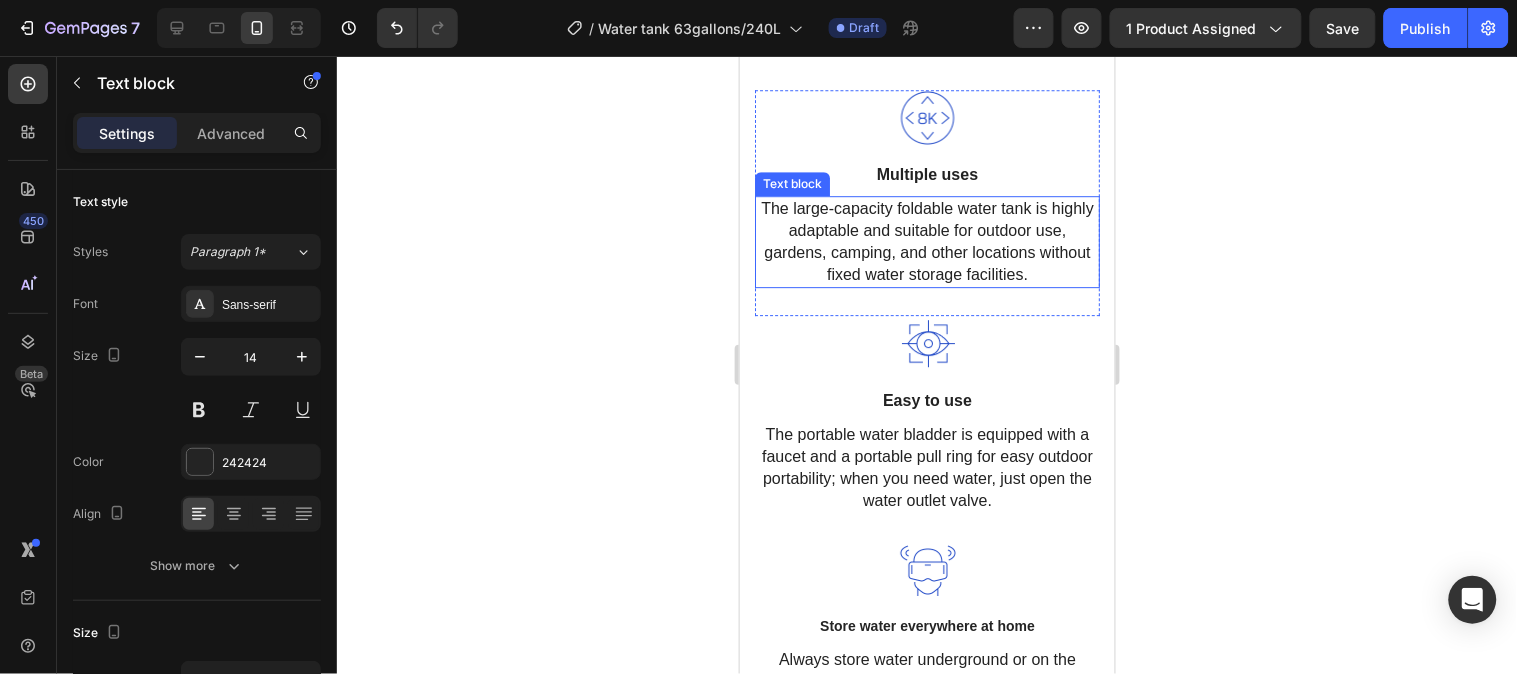 scroll, scrollTop: 3444, scrollLeft: 0, axis: vertical 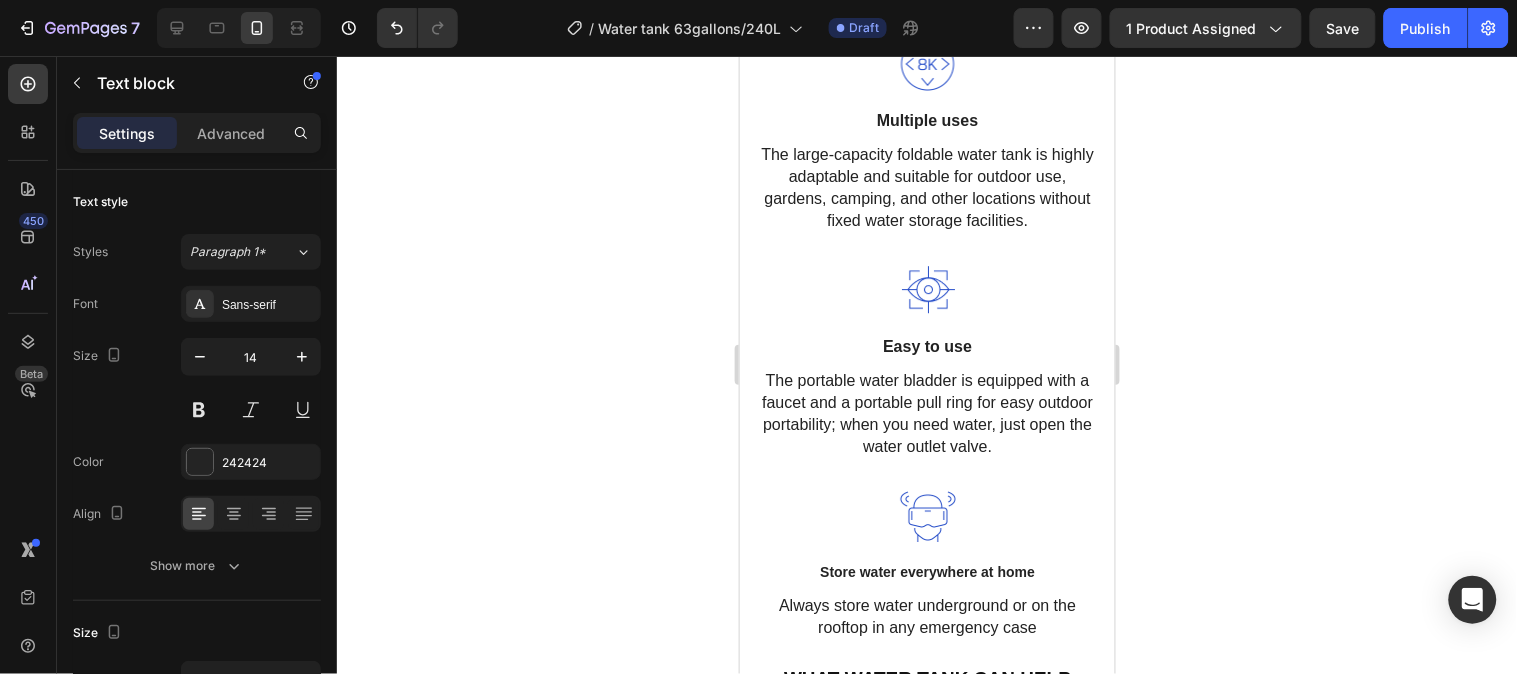 drag, startPoint x: 442, startPoint y: 197, endPoint x: 391, endPoint y: 137, distance: 78.74643 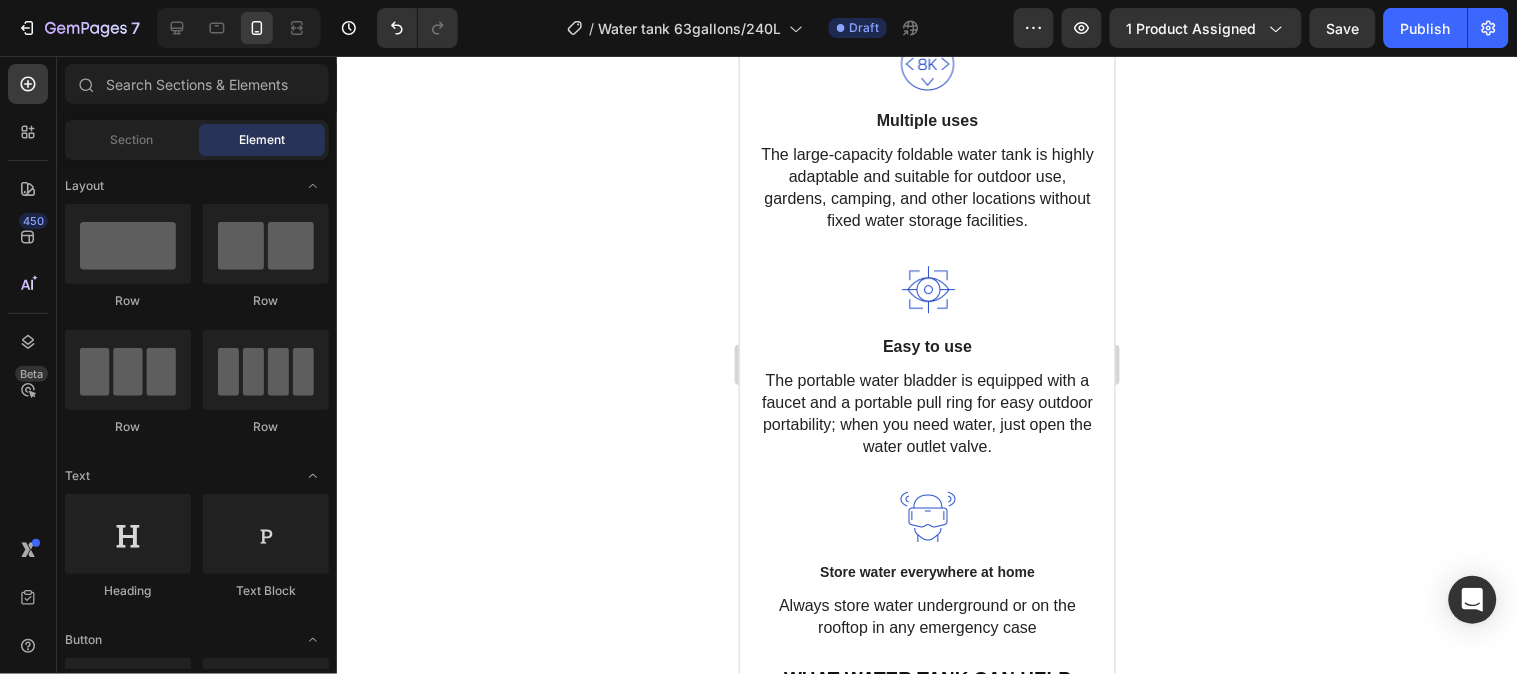 click 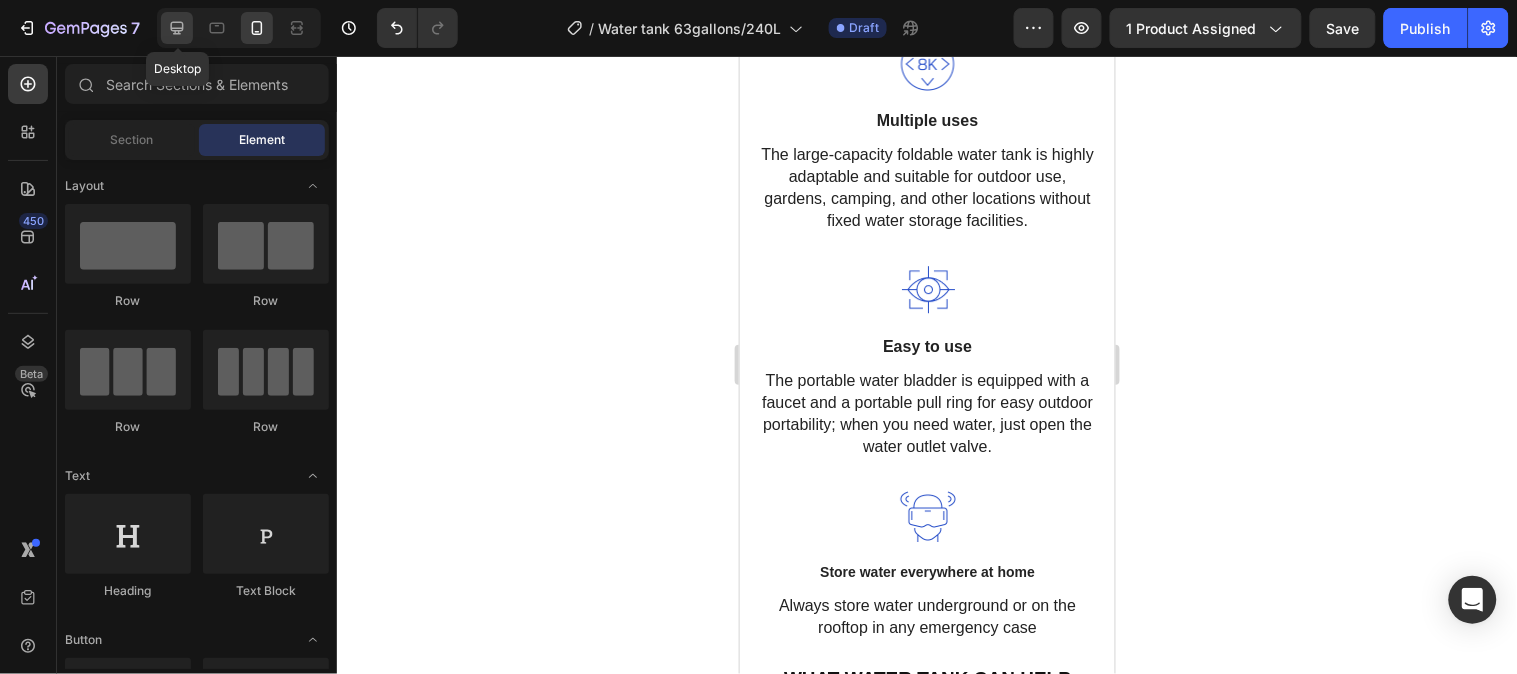 click 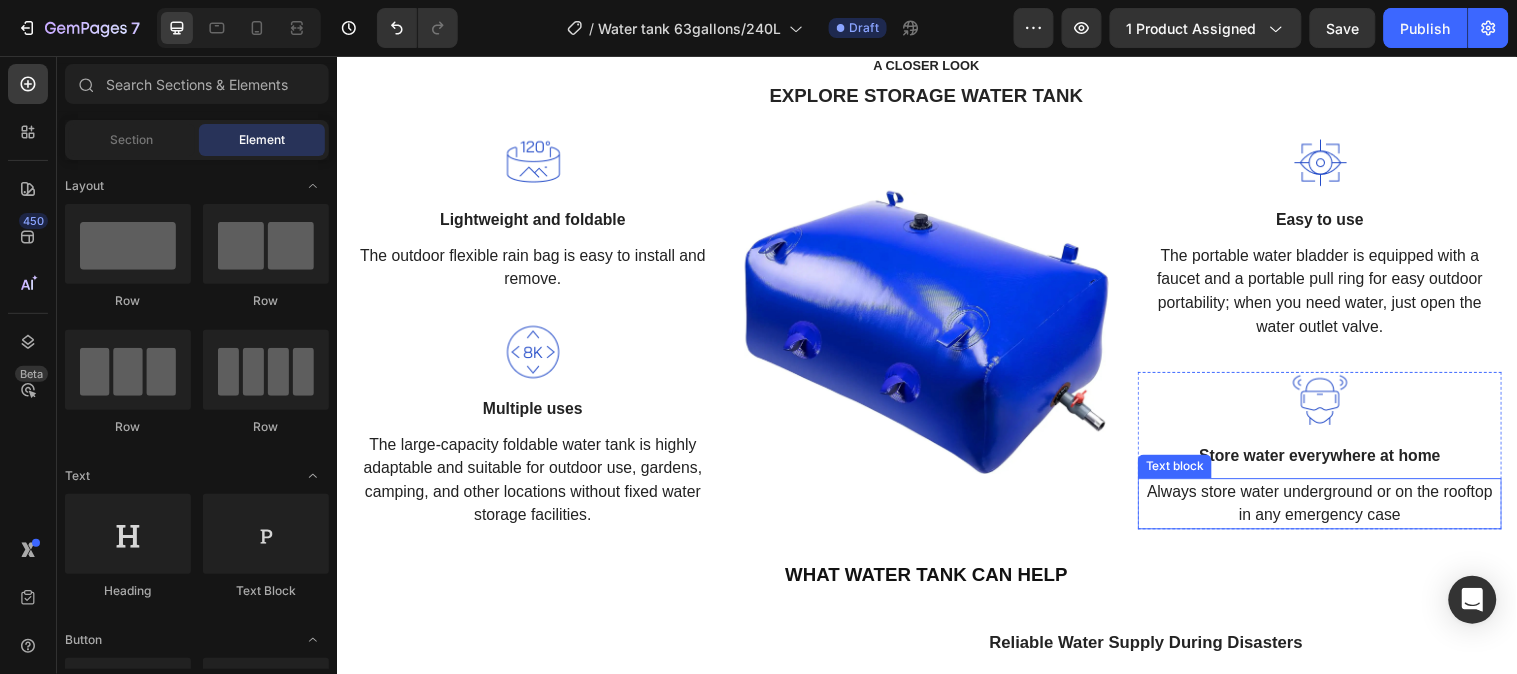 scroll, scrollTop: 2266, scrollLeft: 0, axis: vertical 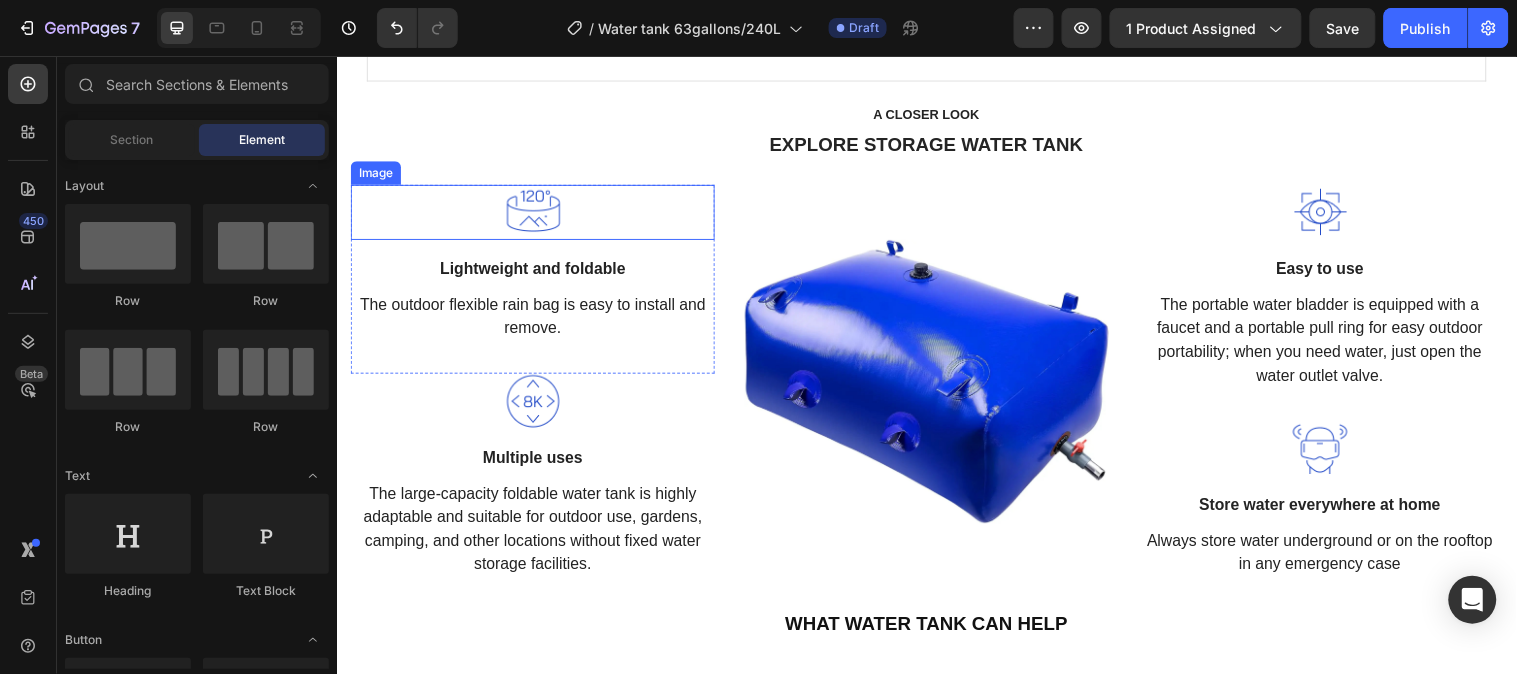 click at bounding box center [536, 214] 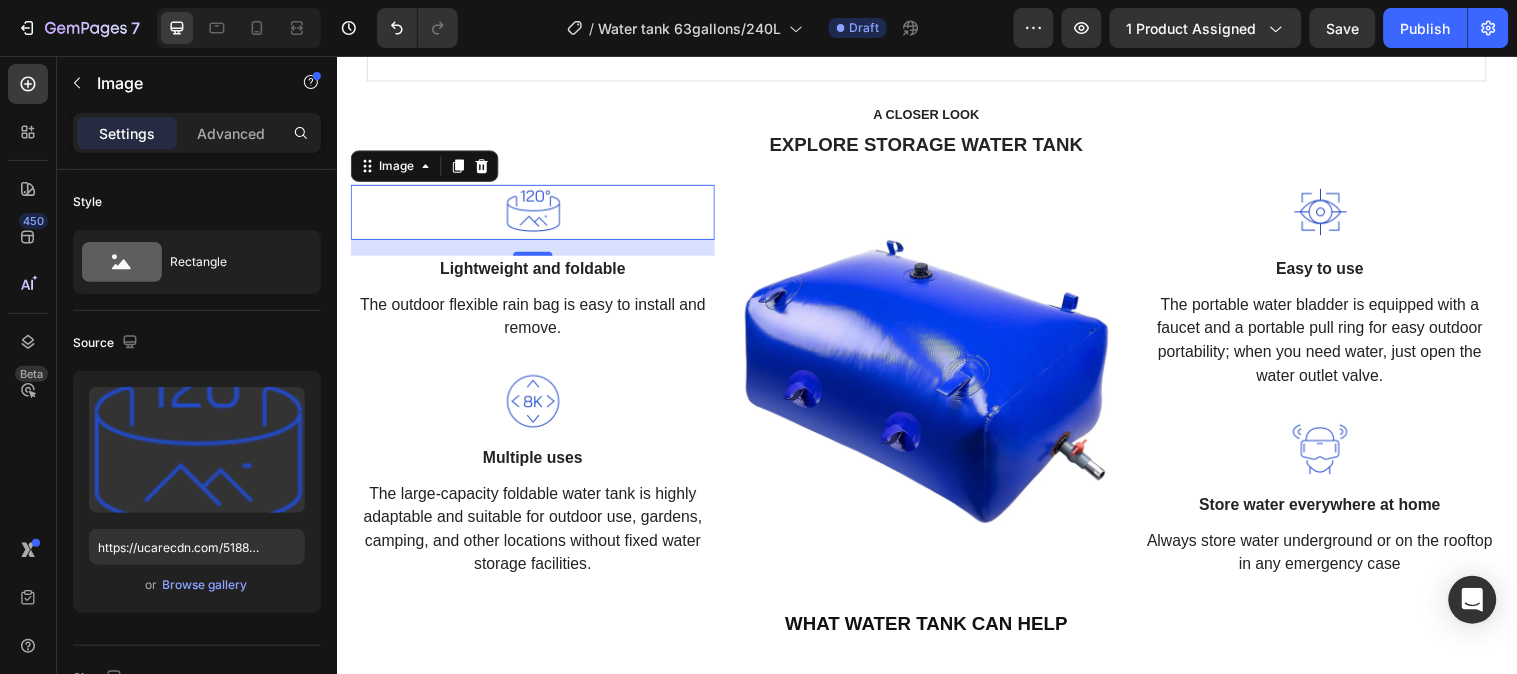 click at bounding box center [536, 214] 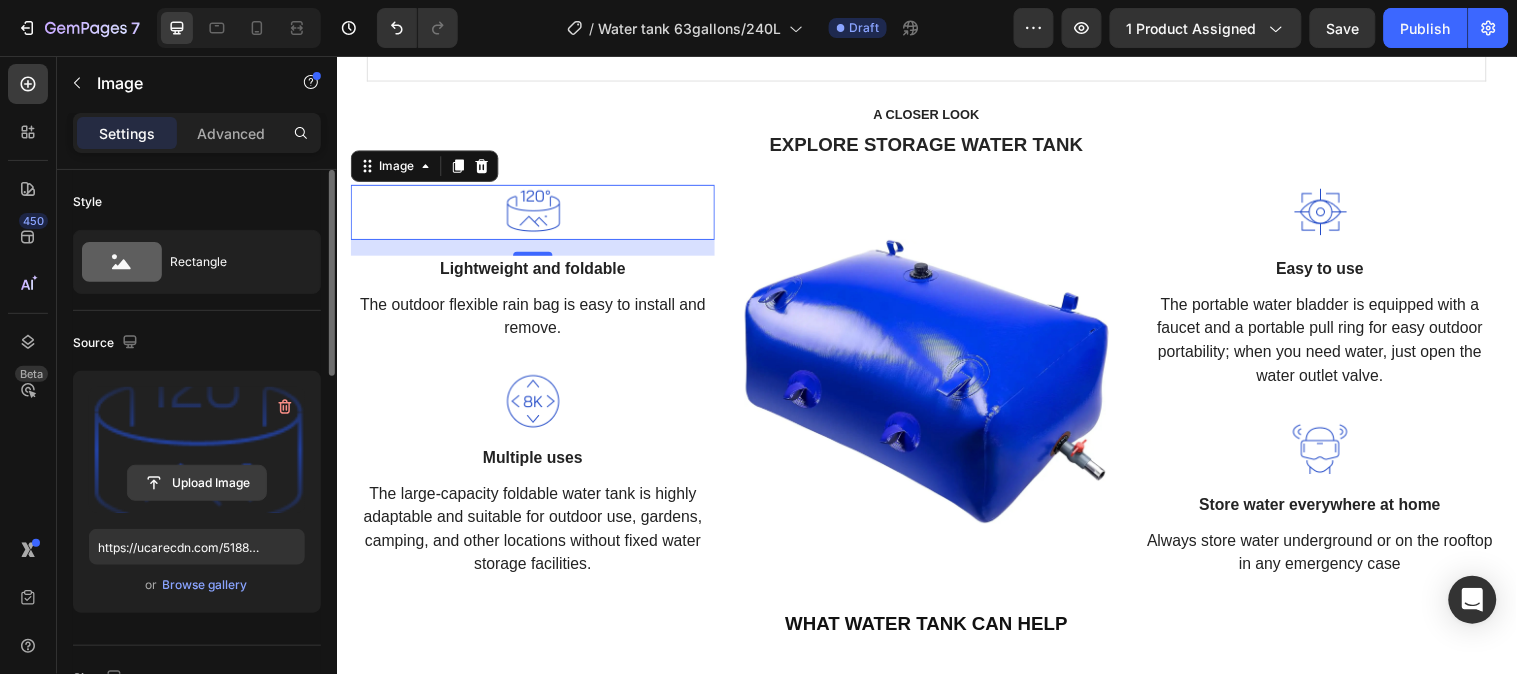 click 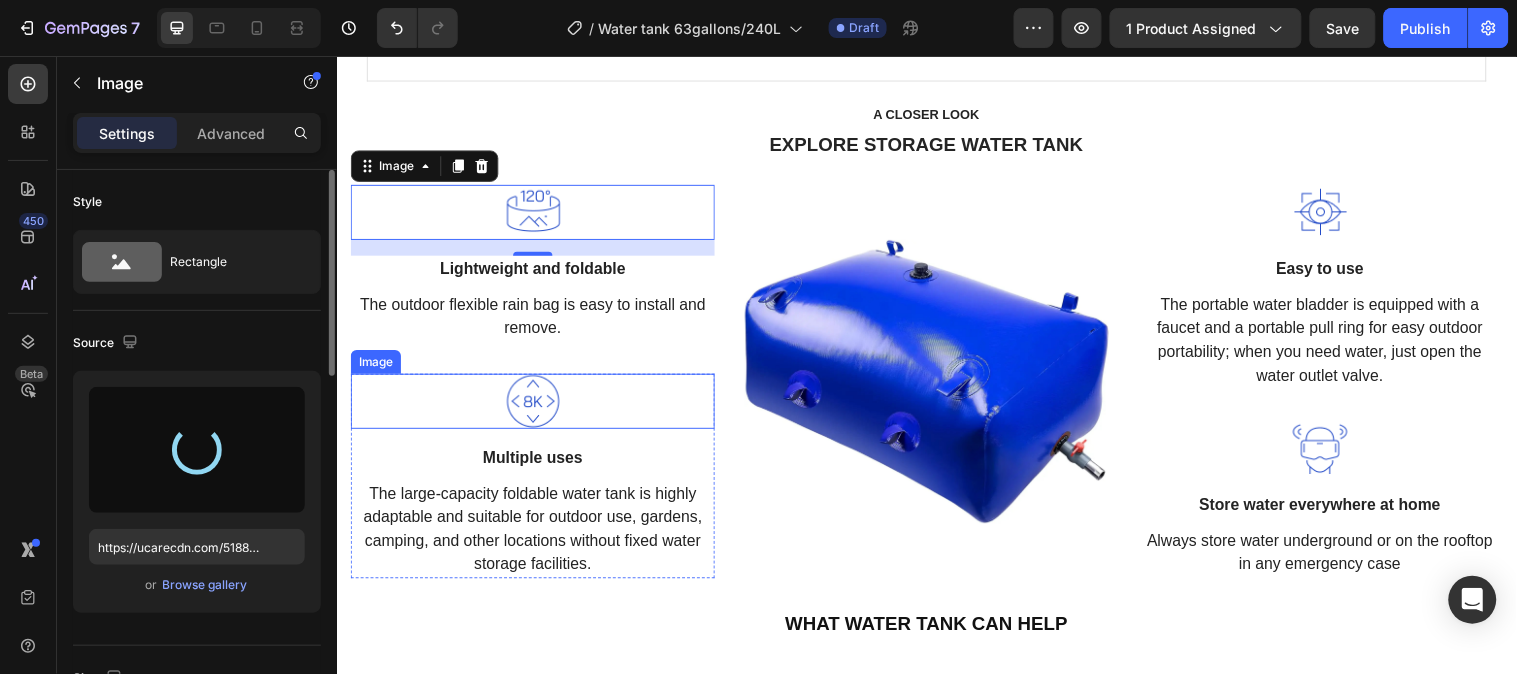 type on "https://cdn.shopify.com/s/files/1/0641/3543/0253/files/gempages_575700525207520195-795e216d-4d8d-40eb-a687-0ab093735705.png" 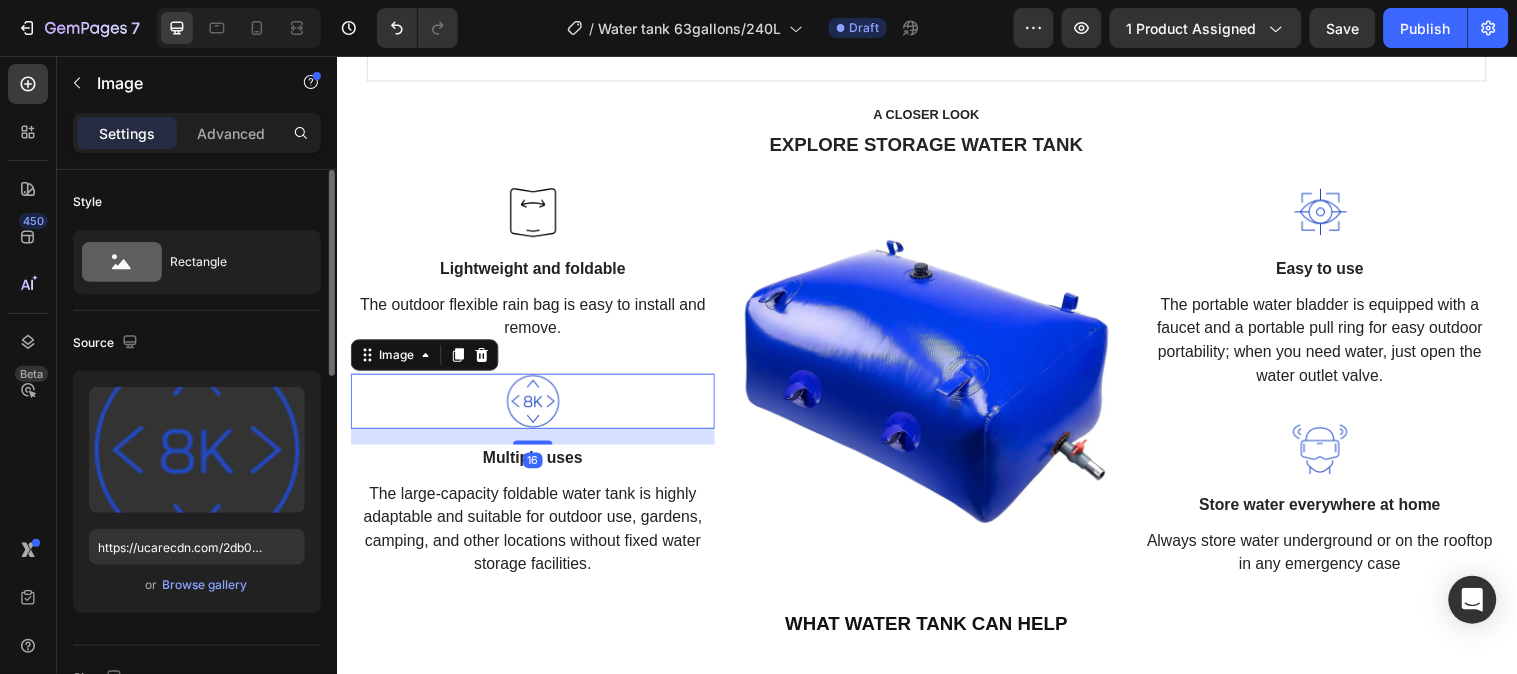 click at bounding box center [536, 406] 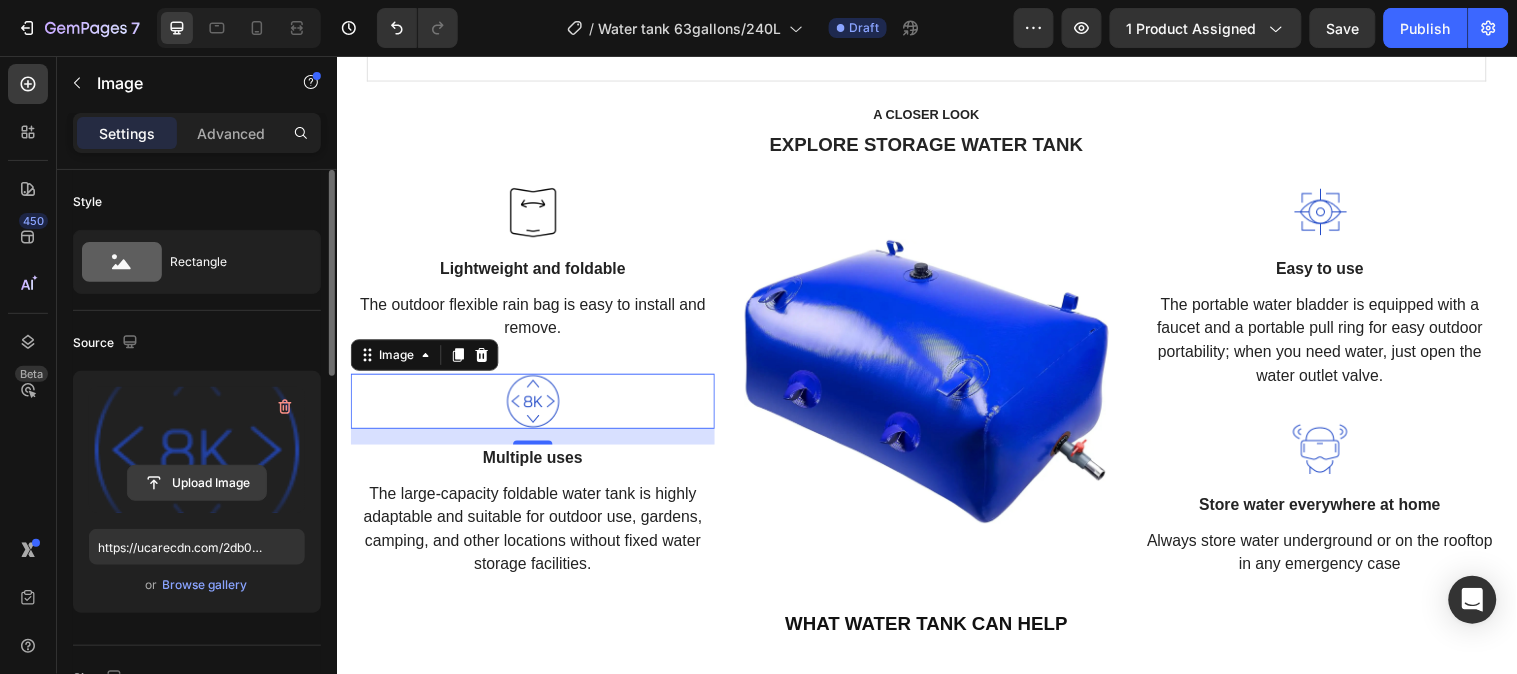 click 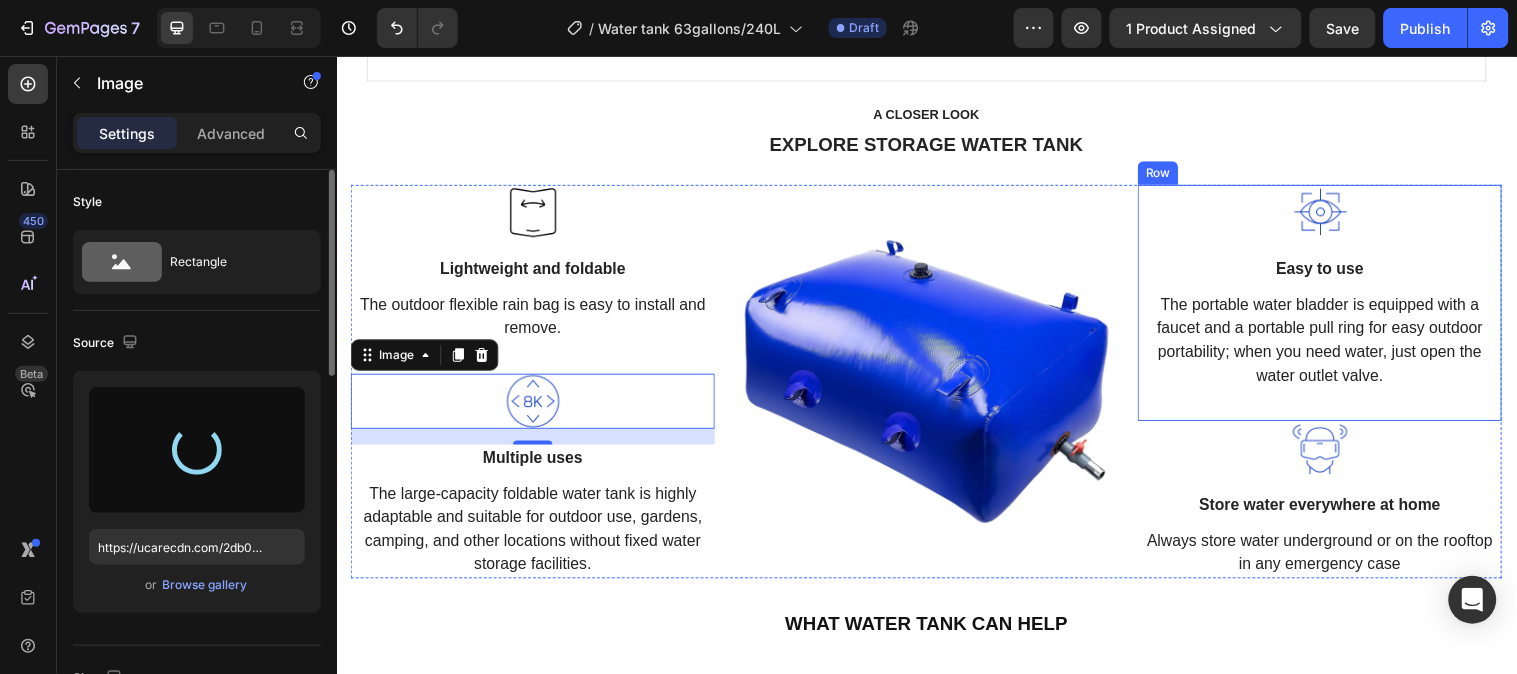 type on "https://cdn.shopify.com/s/files/1/0641/3543/0253/files/gempages_575700525207520195-6687307d-2a3d-4044-acee-54fd4ad3de5c.png" 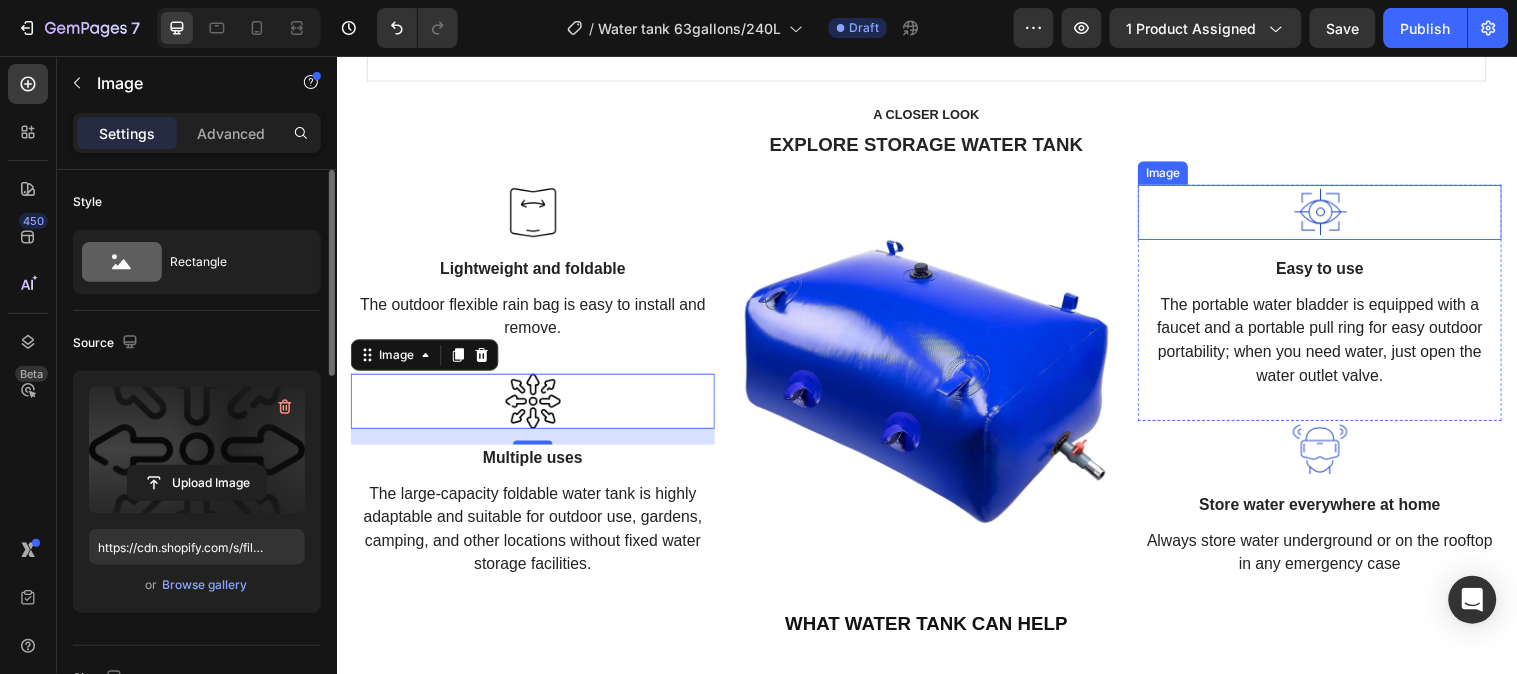 click at bounding box center (1336, 214) 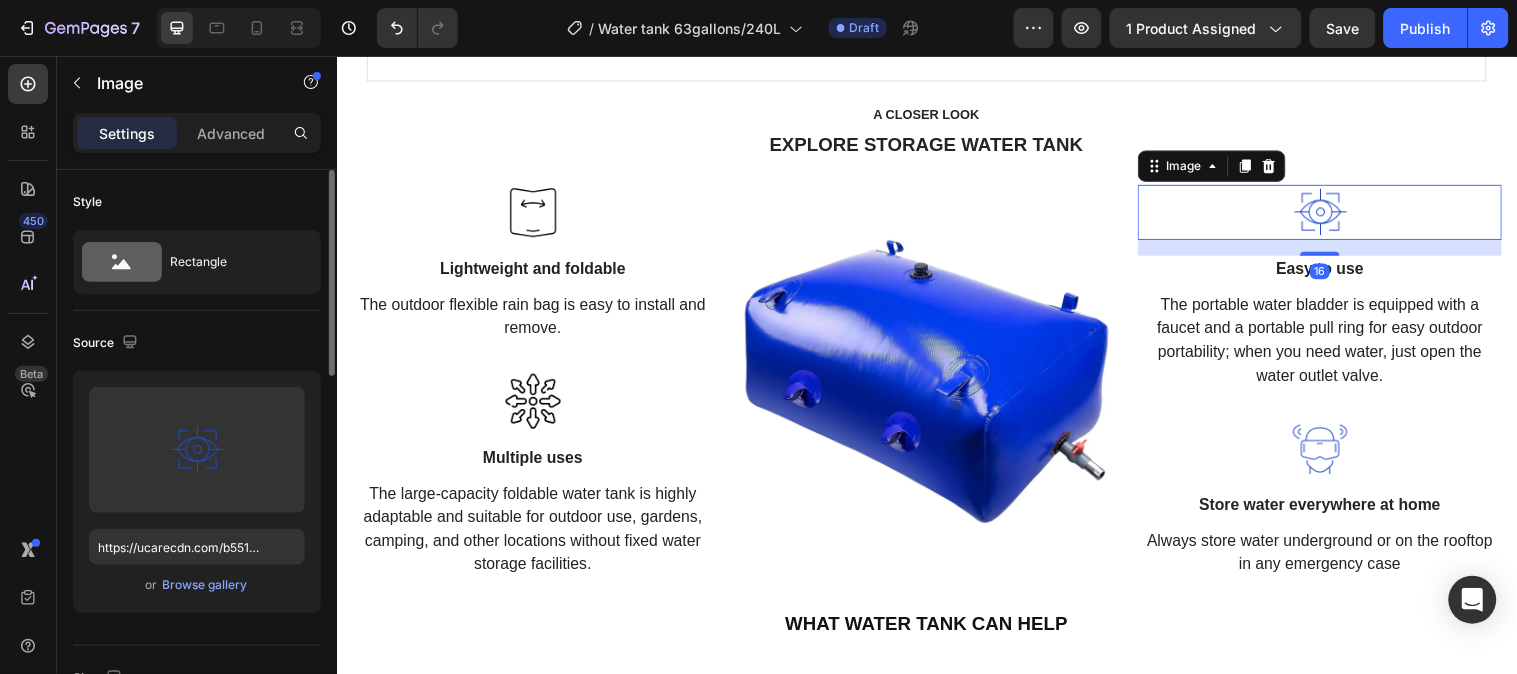 click at bounding box center [1336, 214] 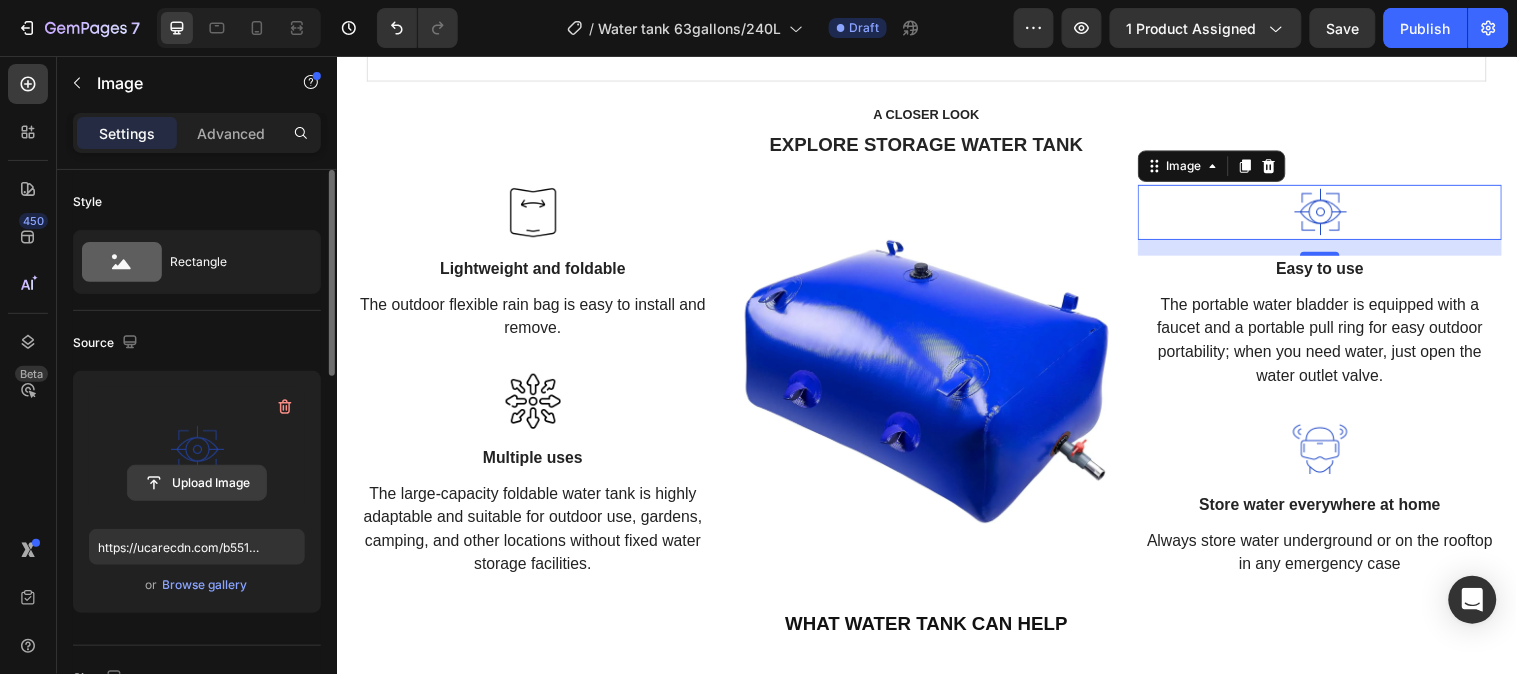 click 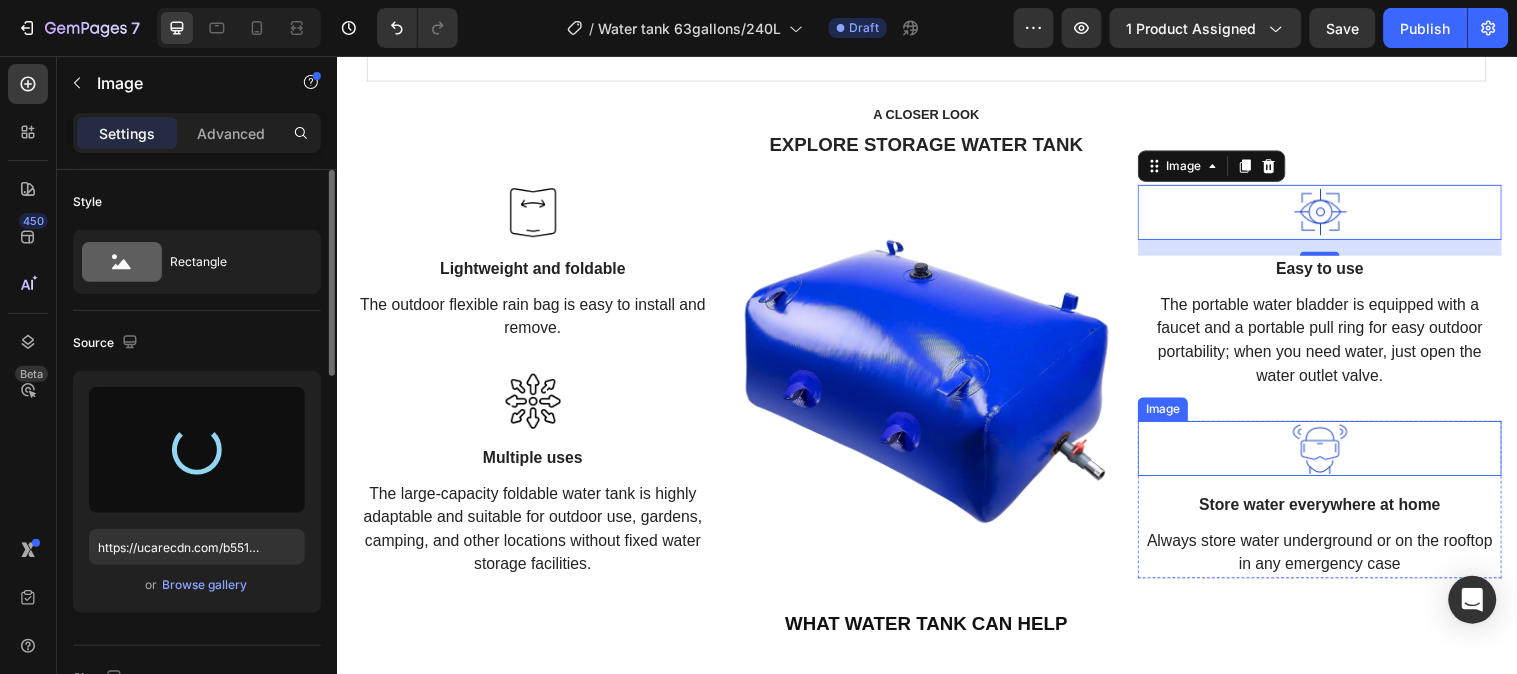 type on "https://cdn.shopify.com/s/files/1/0641/3543/0253/files/gempages_575700525207520195-9ebf7e23-9350-4a9a-a2a2-22b7ad917279.png" 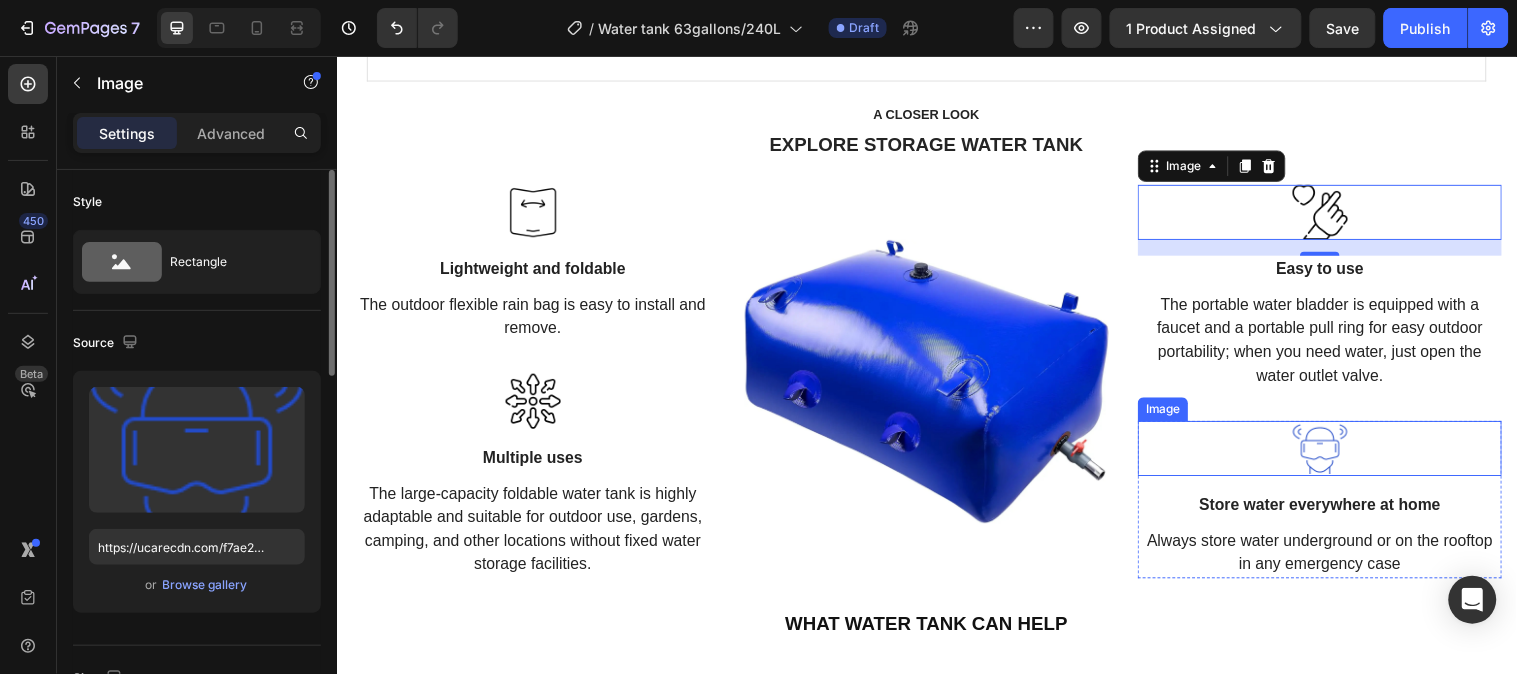 click at bounding box center (1336, 454) 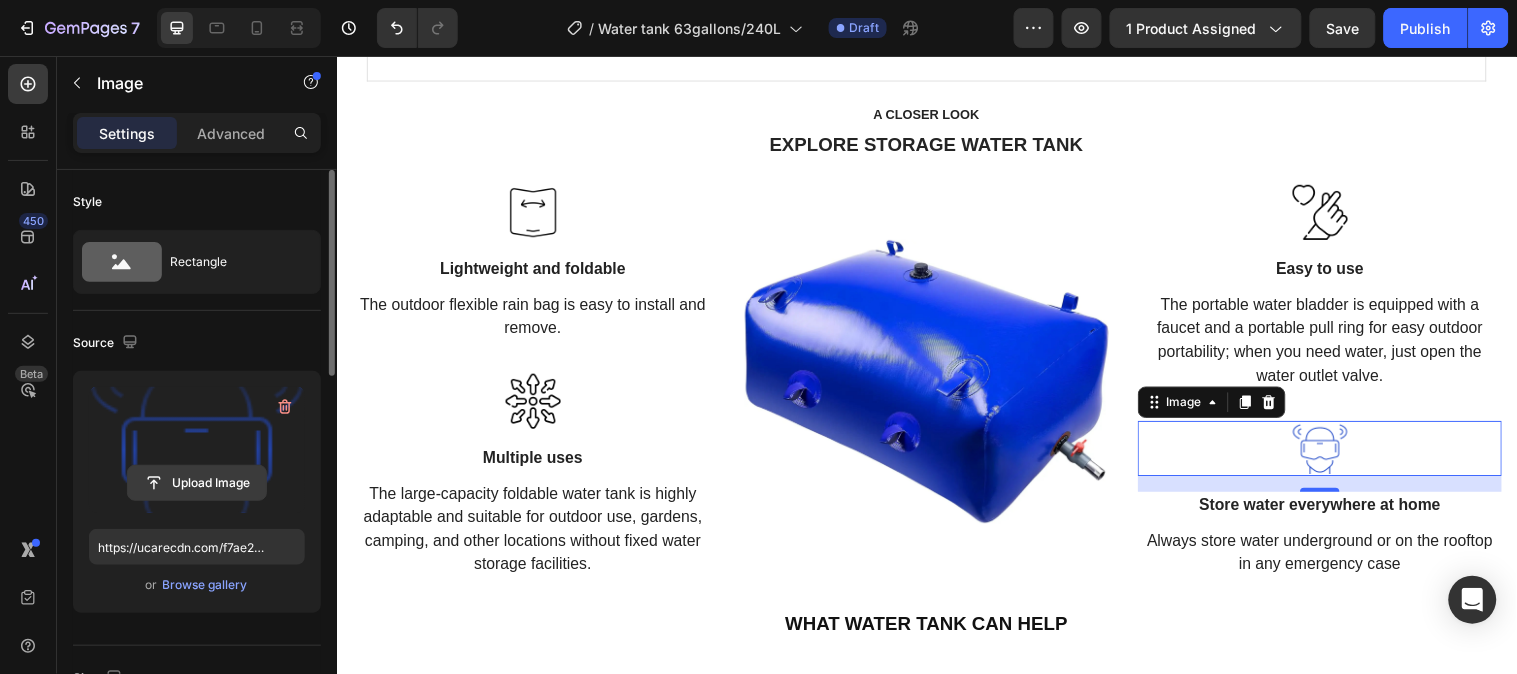 click 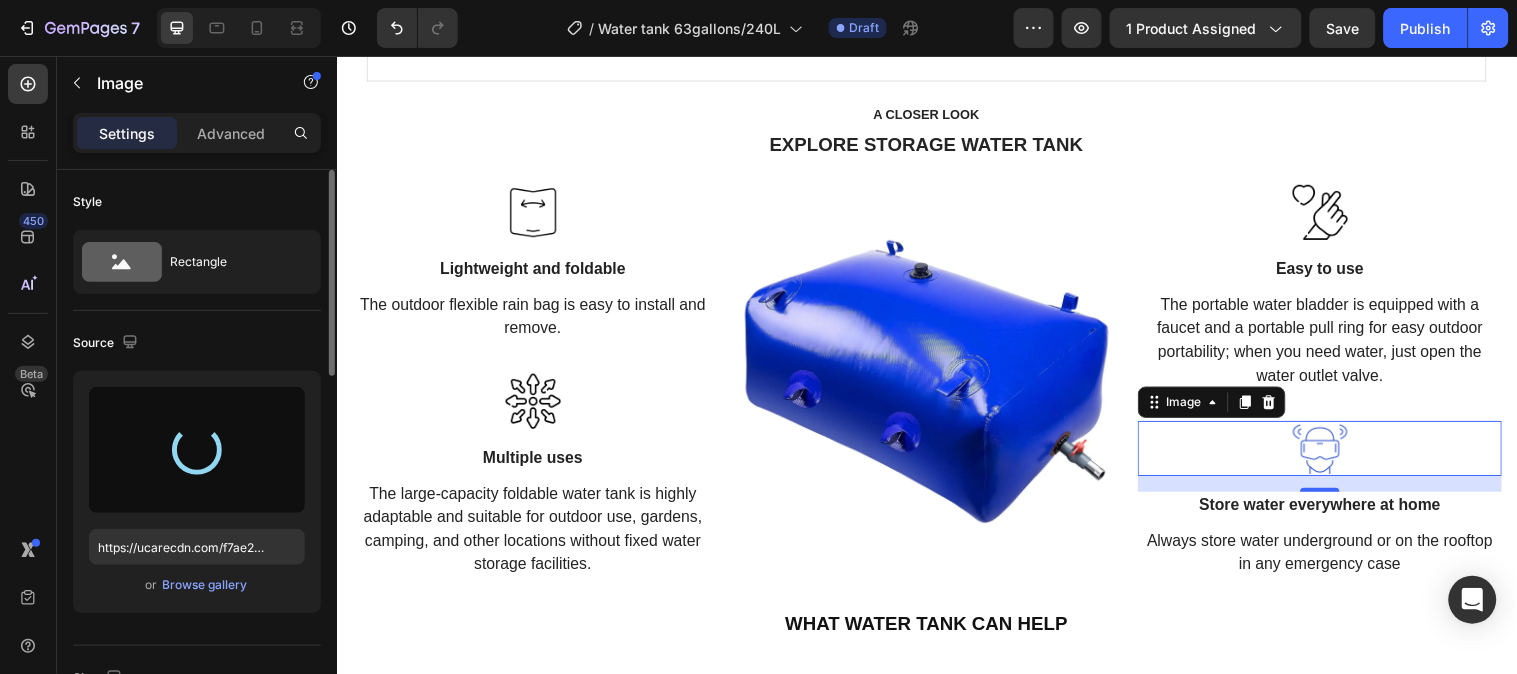 type on "https://cdn.shopify.com/s/files/1/0641/3543/0253/files/gempages_575700525207520195-c5fea68a-5d4e-42ed-a33f-b2b2e3987c2e.png" 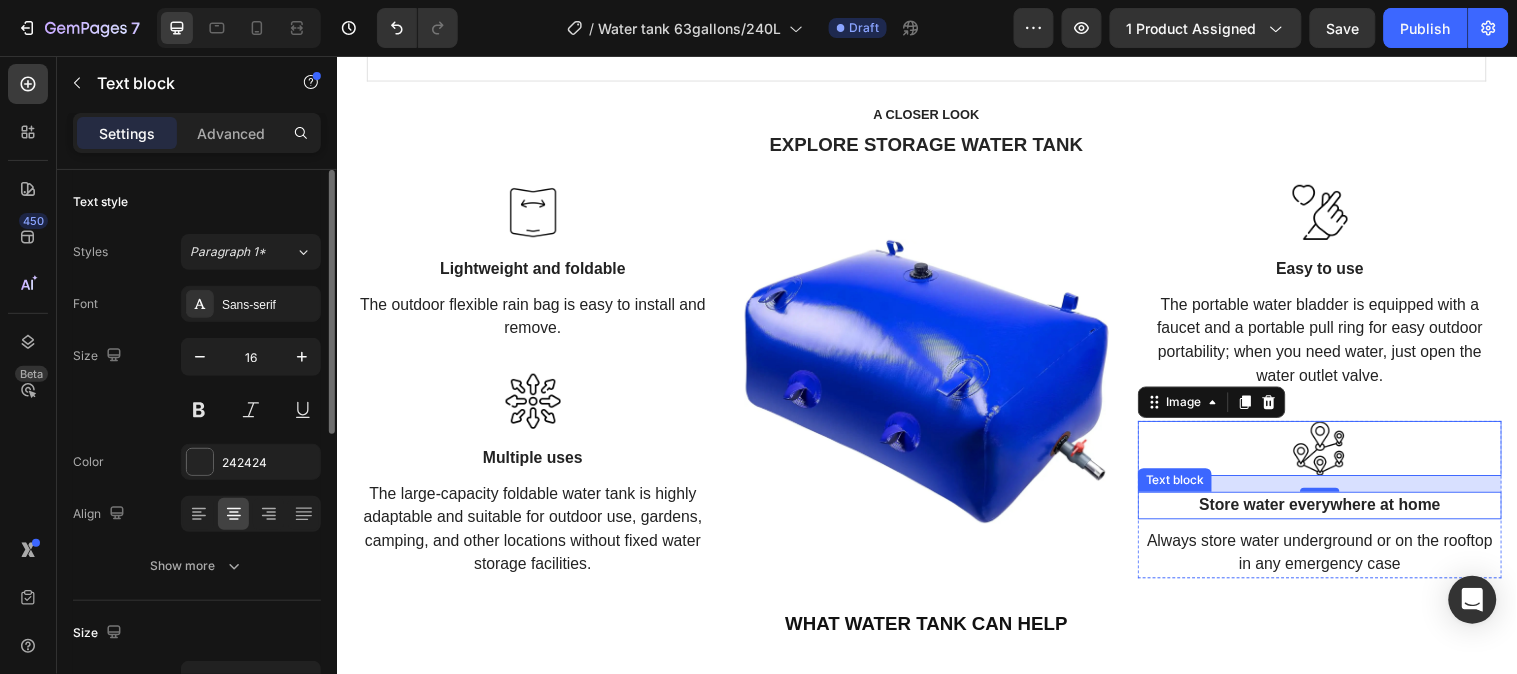 click on "Store water everywhere at home" at bounding box center (1336, 512) 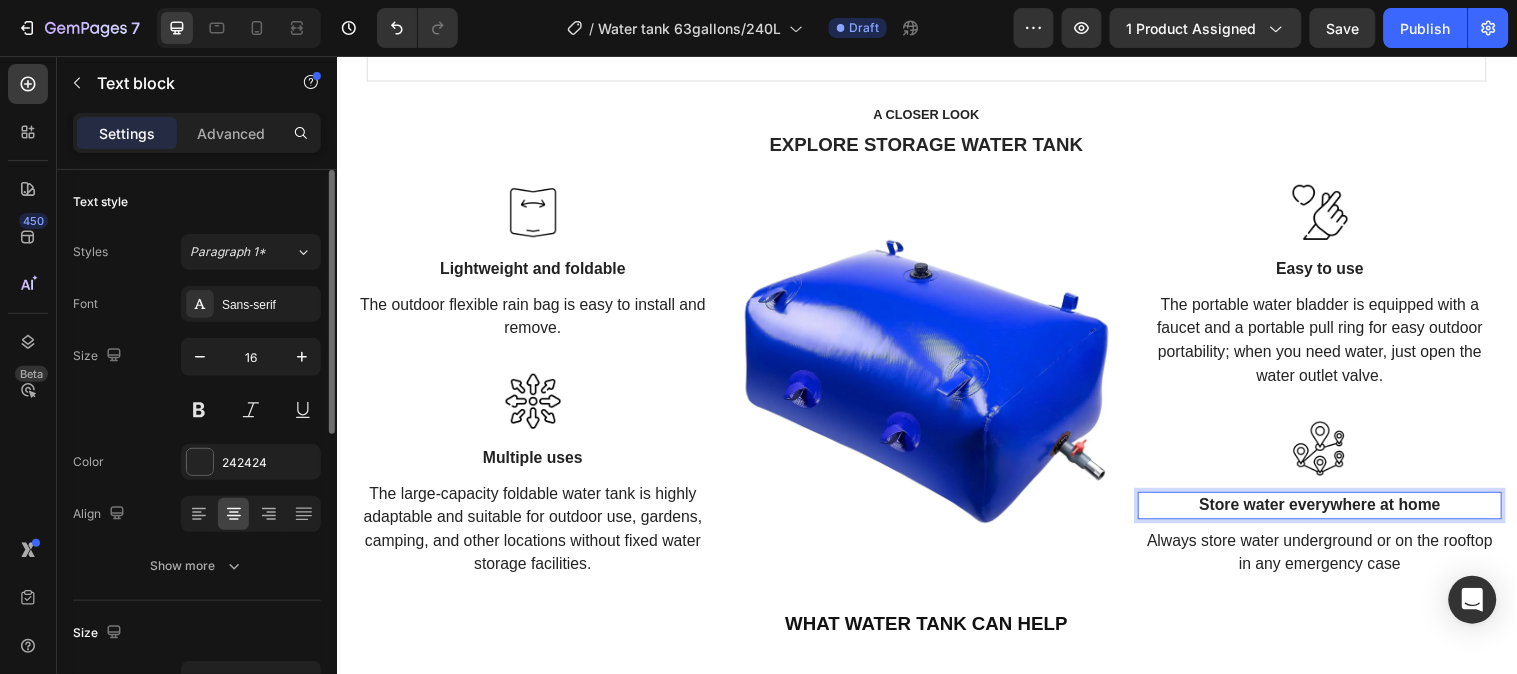 click on "Store water everywhere at home" at bounding box center [1336, 512] 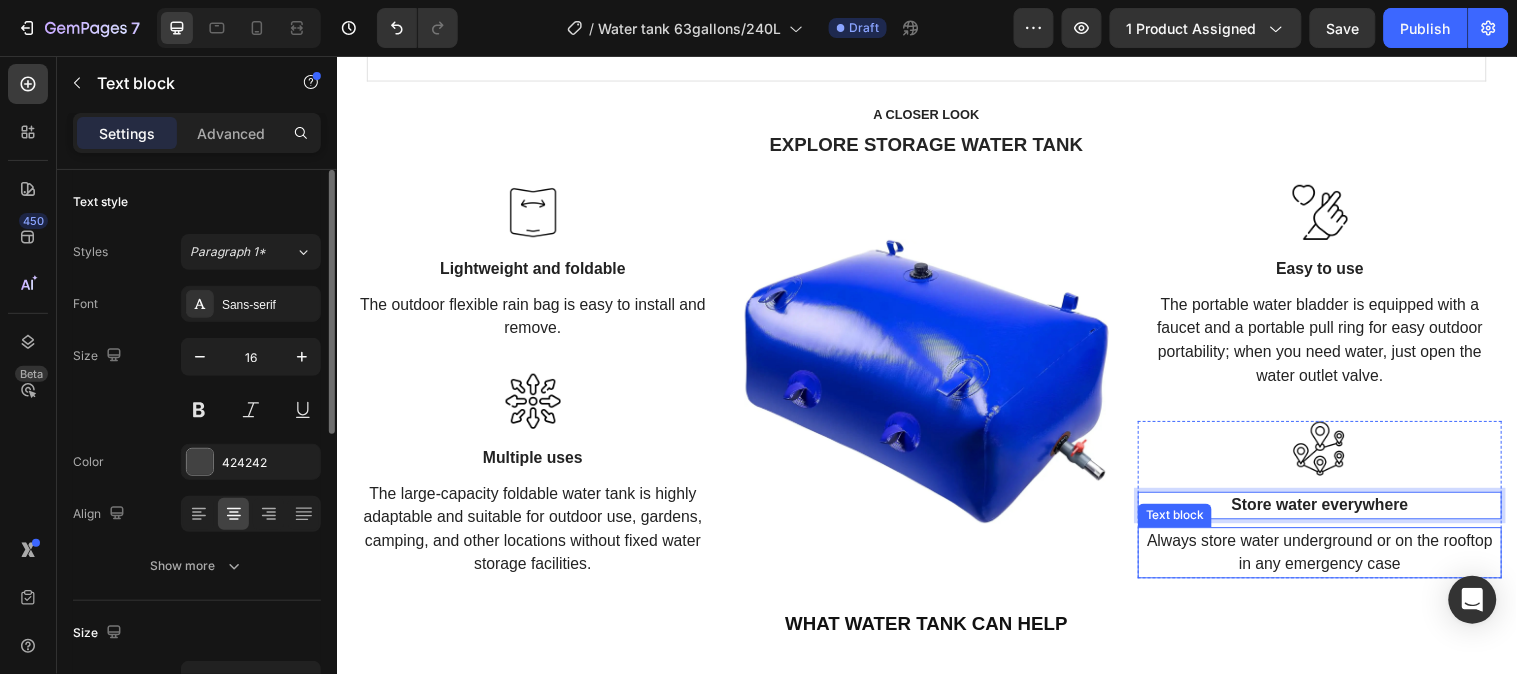 click on "Always store water underground or on the rooftop in any emergency case" at bounding box center [1335, 559] 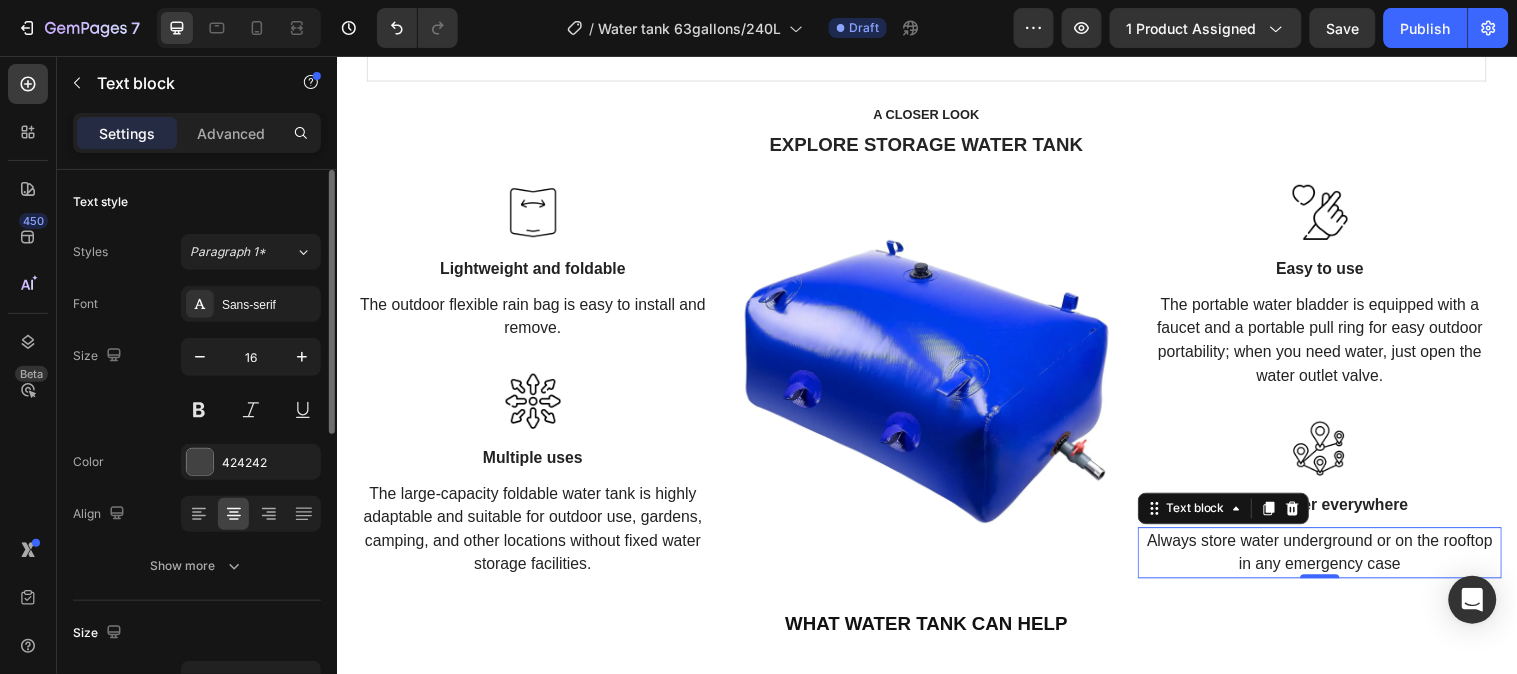 click on "Always store water underground or on the rooftop in any emergency case" at bounding box center (1335, 559) 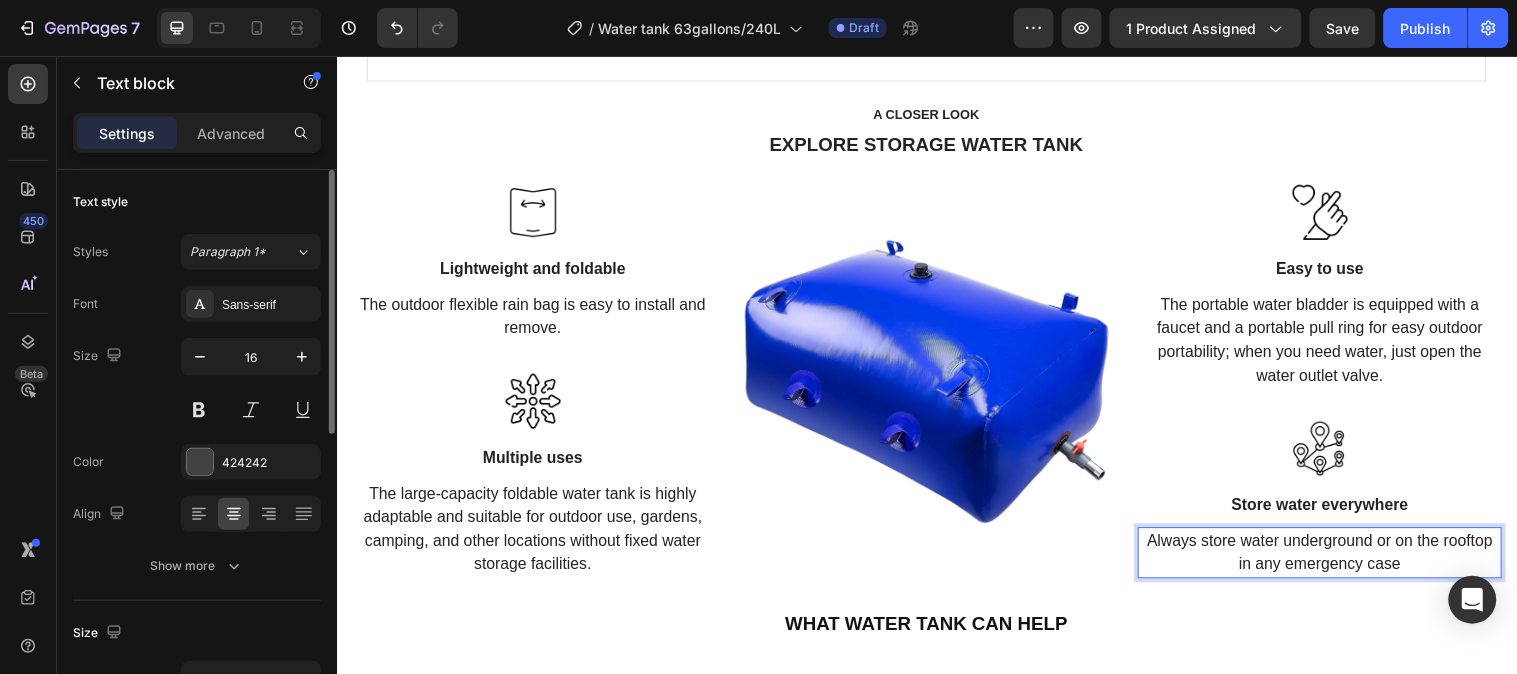 click on "Always store water underground or on the rooftop in any emergency case" at bounding box center [1336, 560] 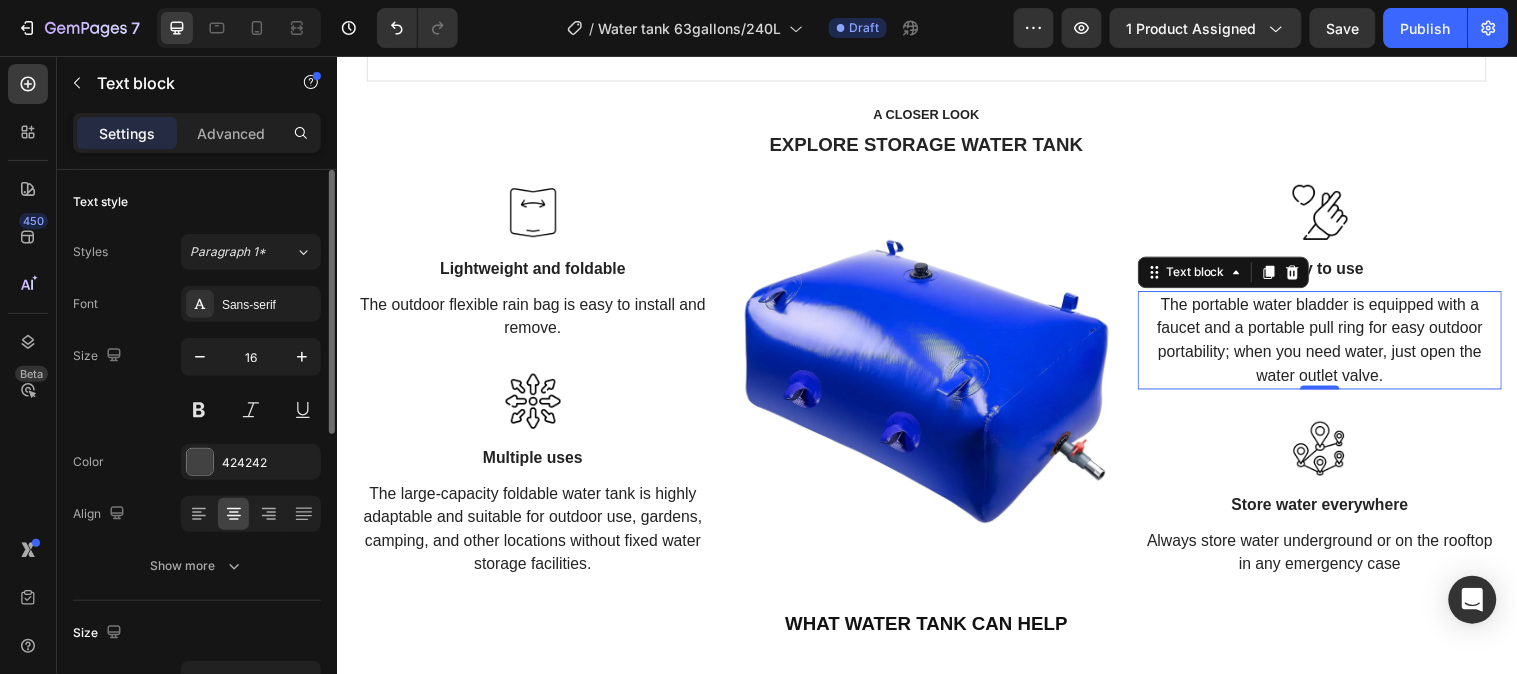 click on "The portable water bladder is equipped with a faucet and a portable pull ring for easy outdoor portability; when you need water, just open the water outlet valve." at bounding box center (1336, 343) 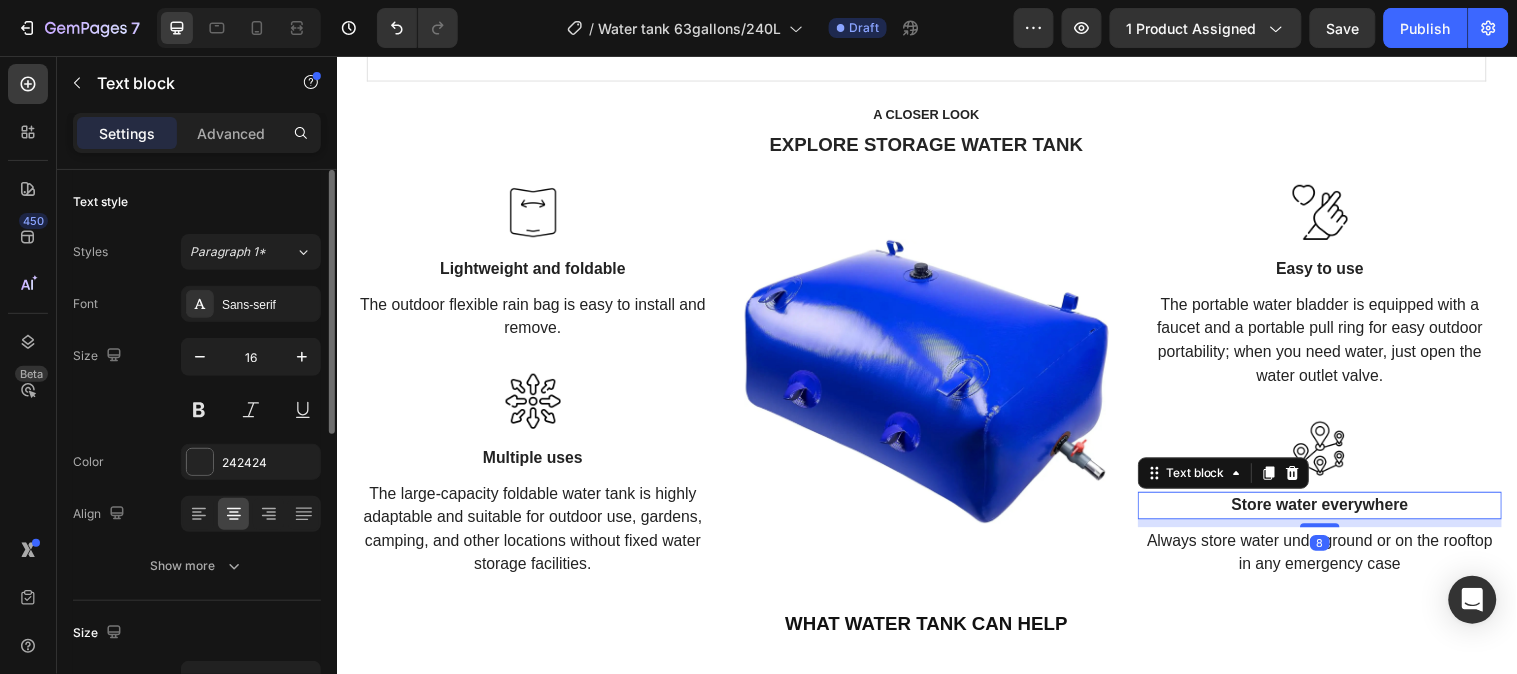 click on "Store water everywhere" at bounding box center [1336, 512] 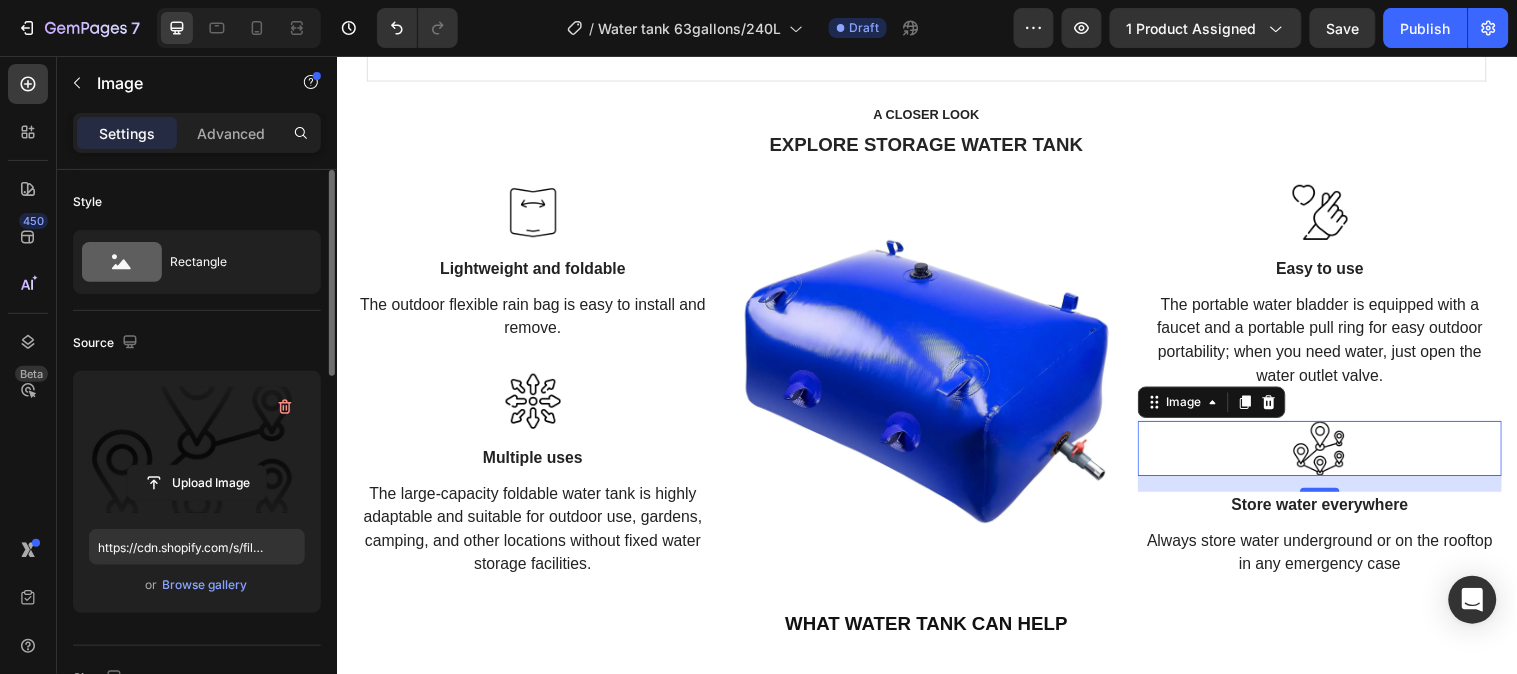 click at bounding box center [197, 450] 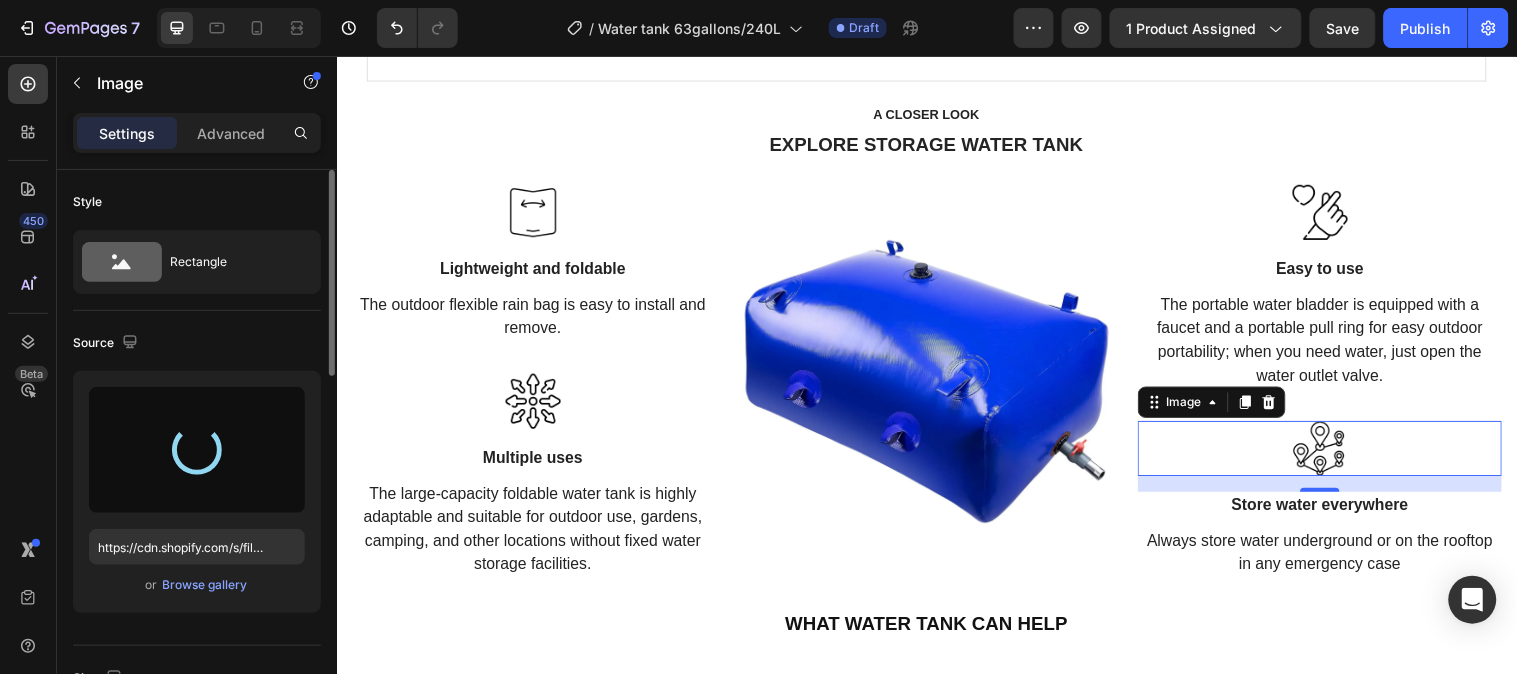 type on "https://cdn.shopify.com/s/files/1/0641/3543/0253/files/gempages_575700525207520195-ccbb8694-7cce-4df8-84ff-068db1abc572.png" 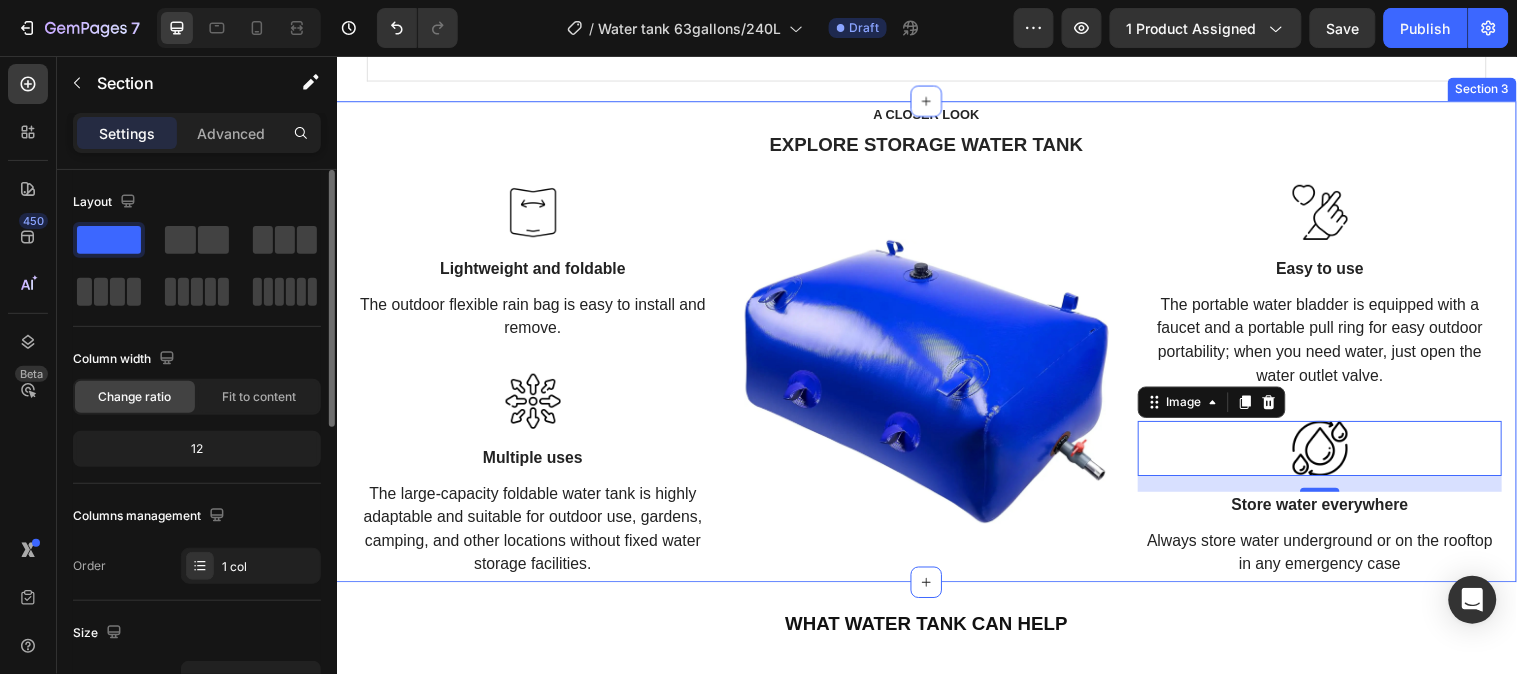 click on "A CLOSER LOOK Text block EXPLORE STORAGE WATER TANK Heading Row Image Lightweight and foldable Text block  The outdoor flexible rain bag is easy to install and remove. Text block Row Image Multiple uses Text block The large-capacity foldable water tank is highly adaptable and suitable for outdoor use, gardens, camping, and other locations without fixed water storage facilities.  Text block Row Image Image Easy to use Text block The portable water bladder is equipped with a faucet and a portable pull ring for easy outdoor portability; when you need water, just open the water outlet valve. Text block Row Image   16  Store water everywhere Text block Always store water underground or on the rooftop in any emergency case Text block Row Row" at bounding box center [936, 345] 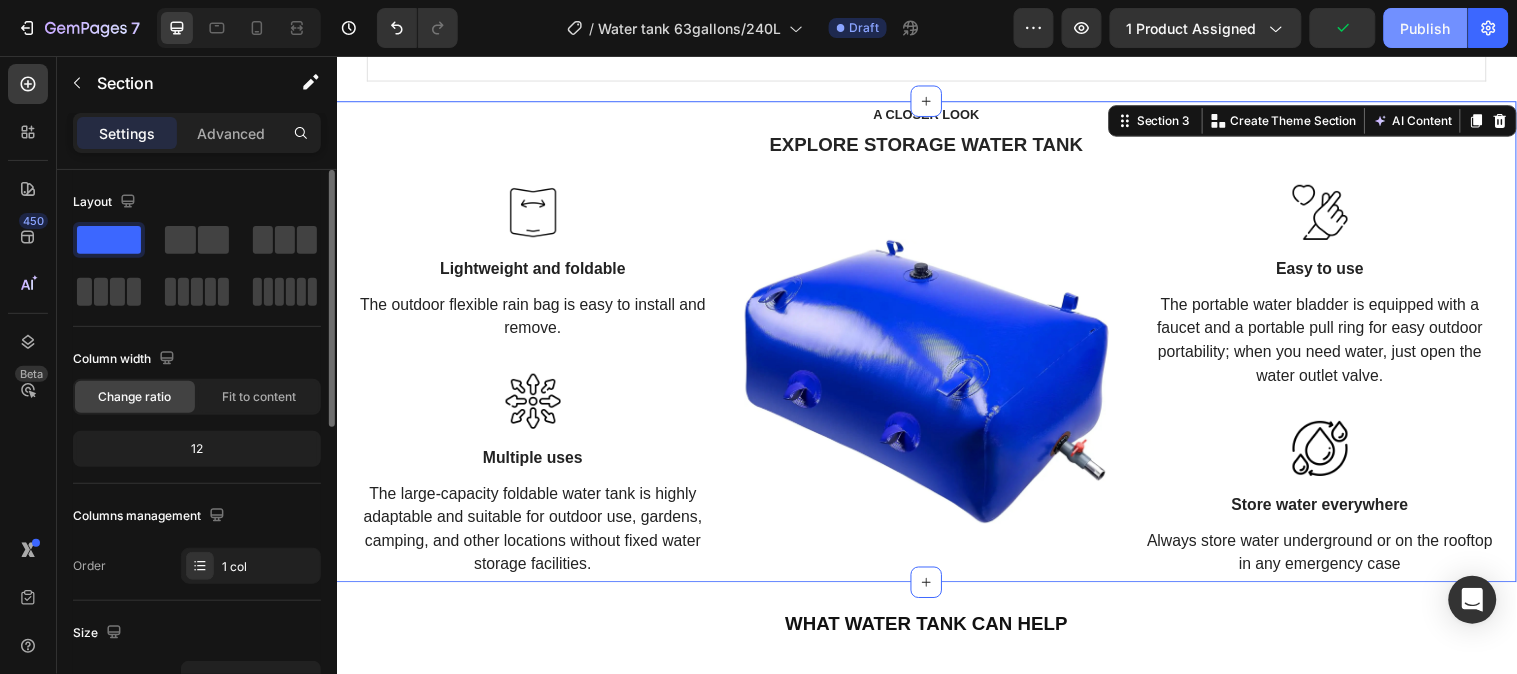 click on "Publish" at bounding box center [1426, 28] 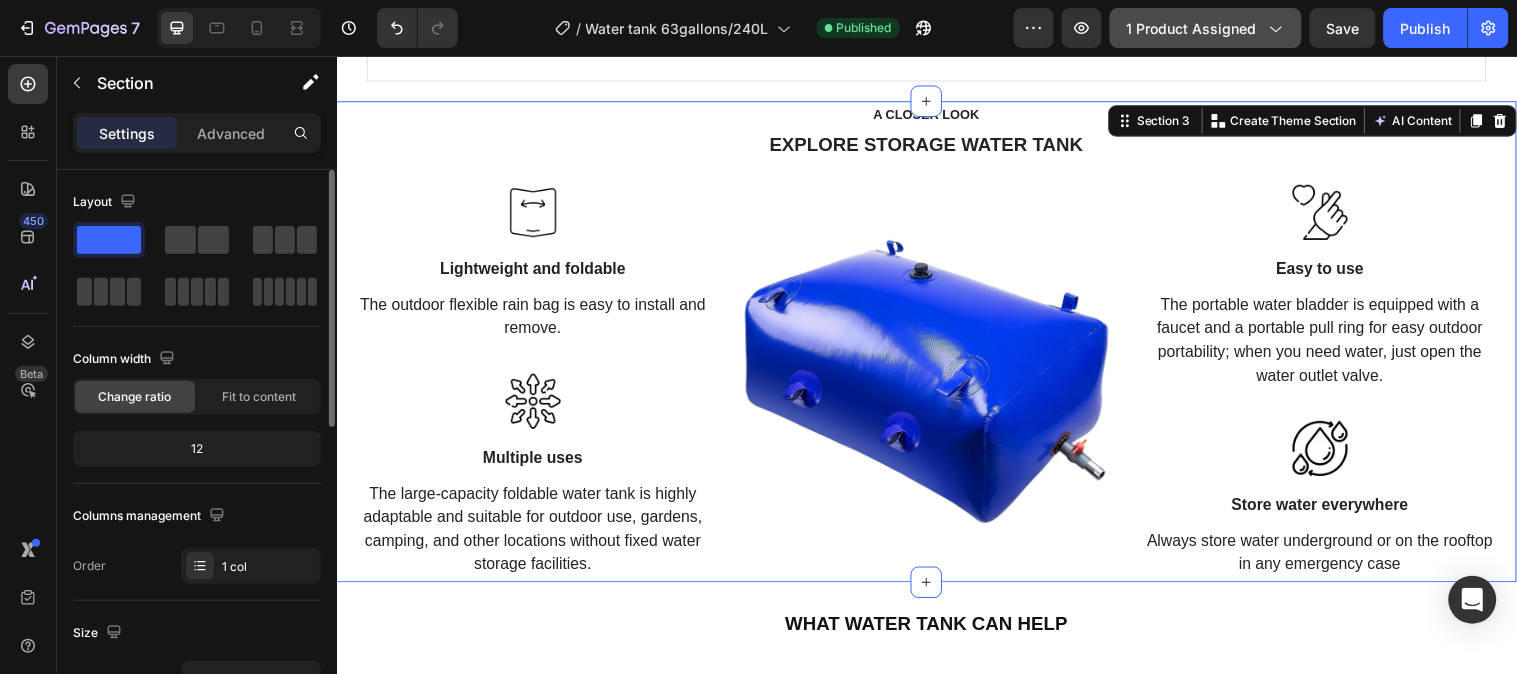 click on "1 product assigned" 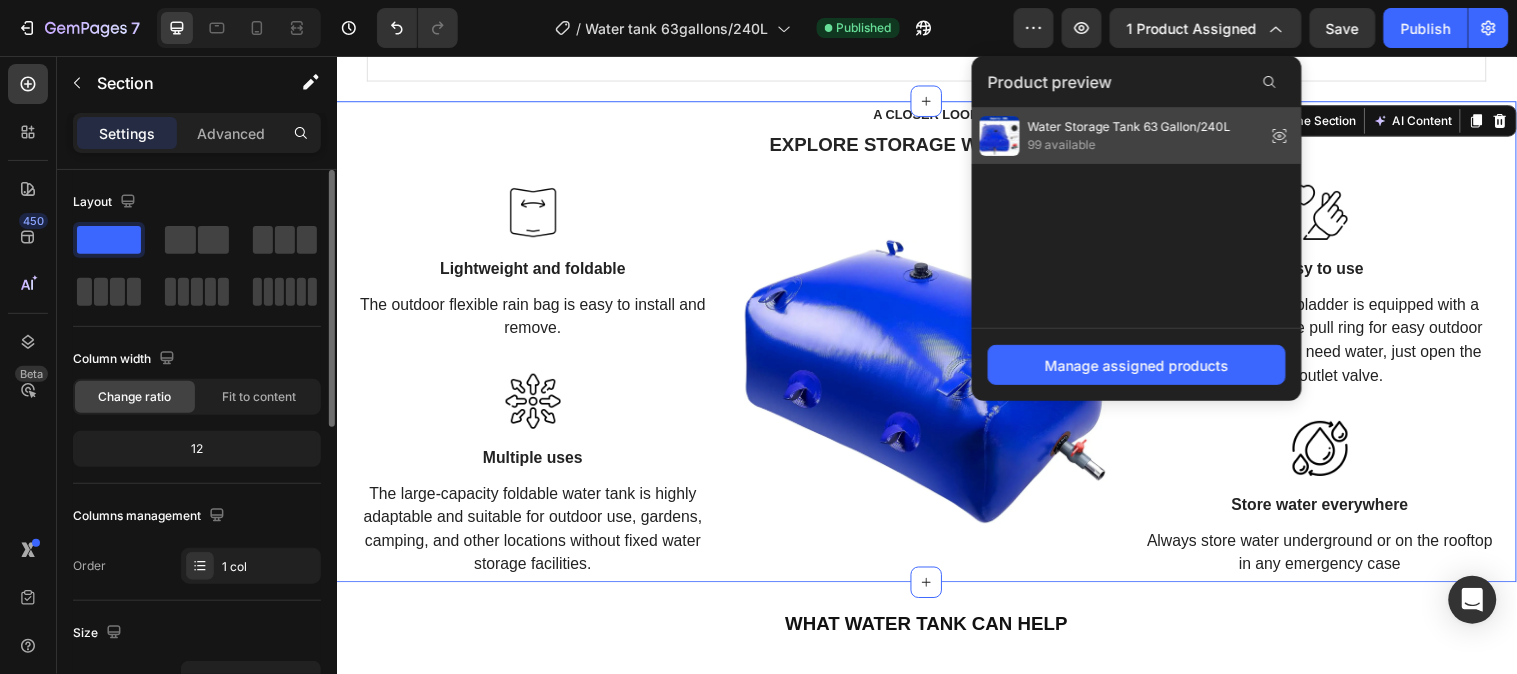 click on "99 available" at bounding box center (1129, 145) 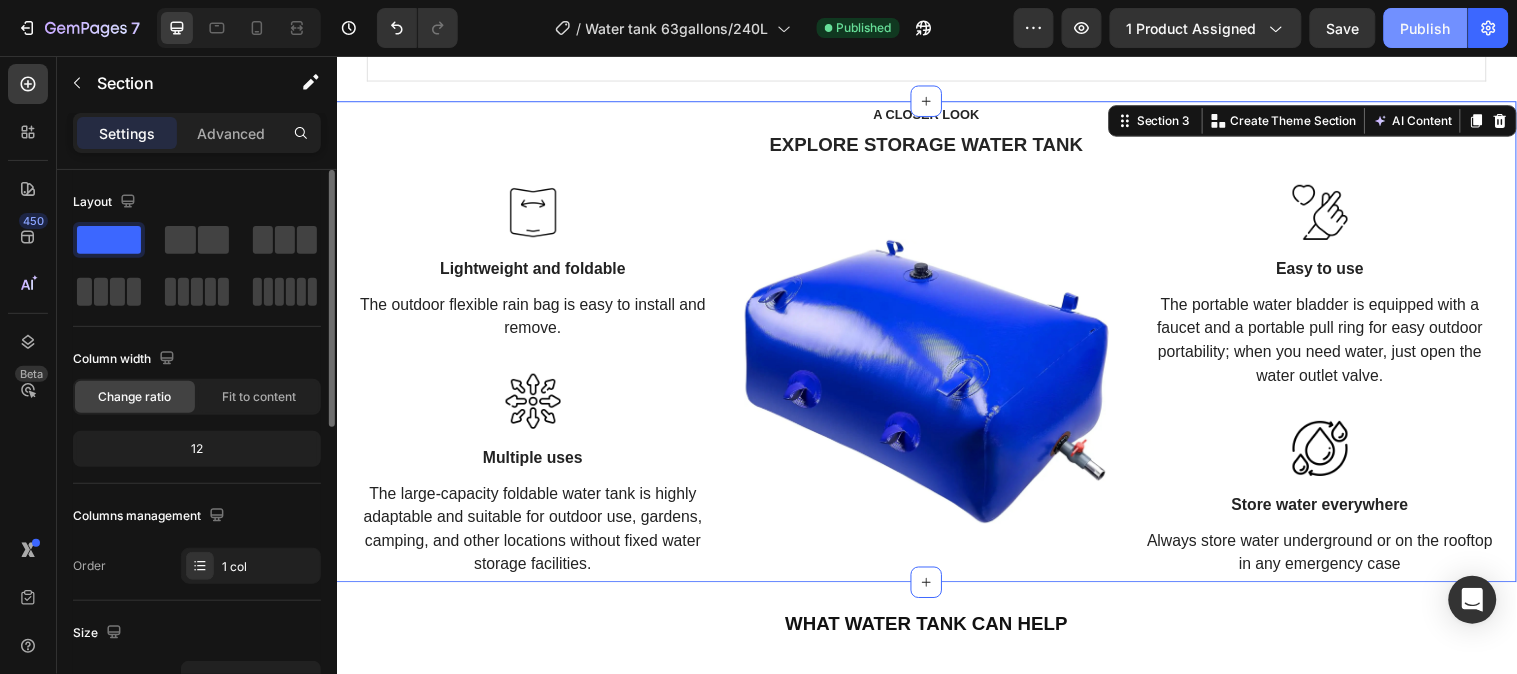 click on "Publish" at bounding box center (1426, 28) 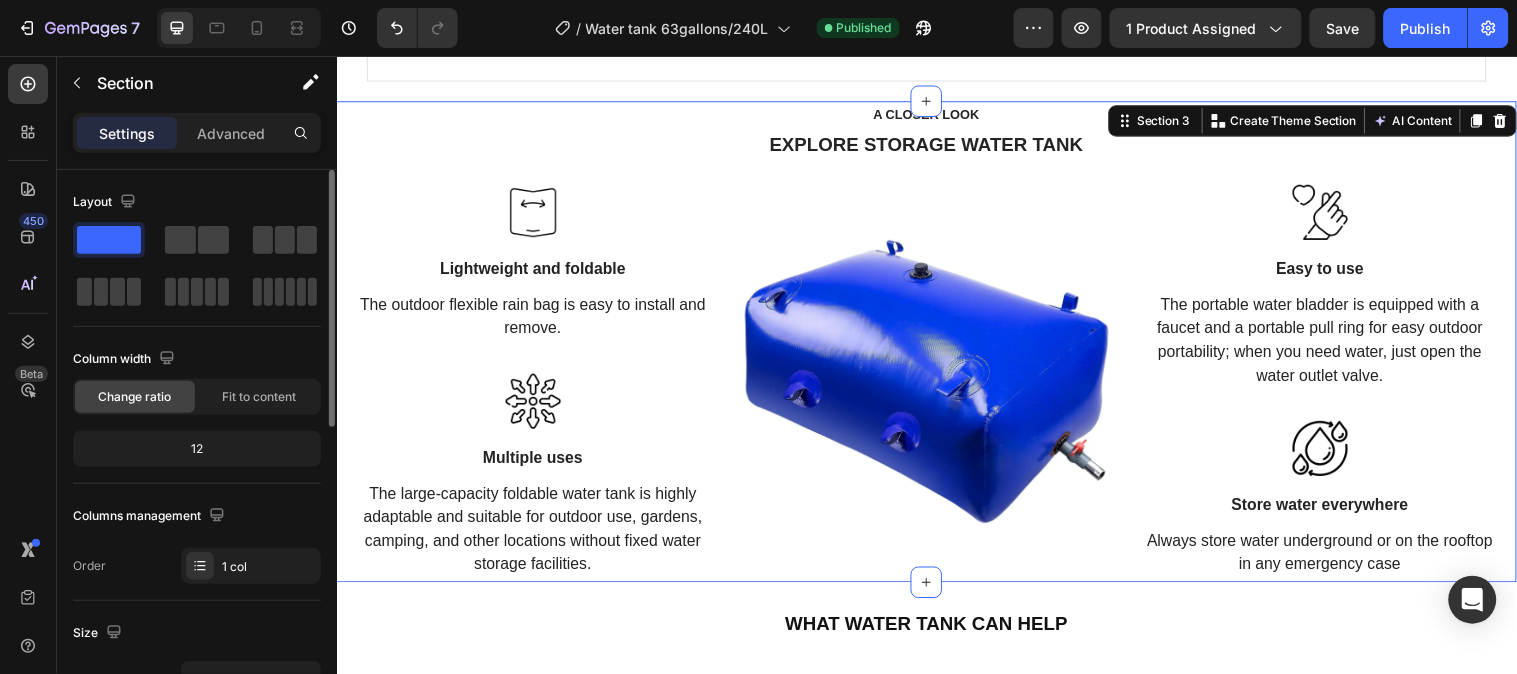 click on "Settings" at bounding box center [127, 133] 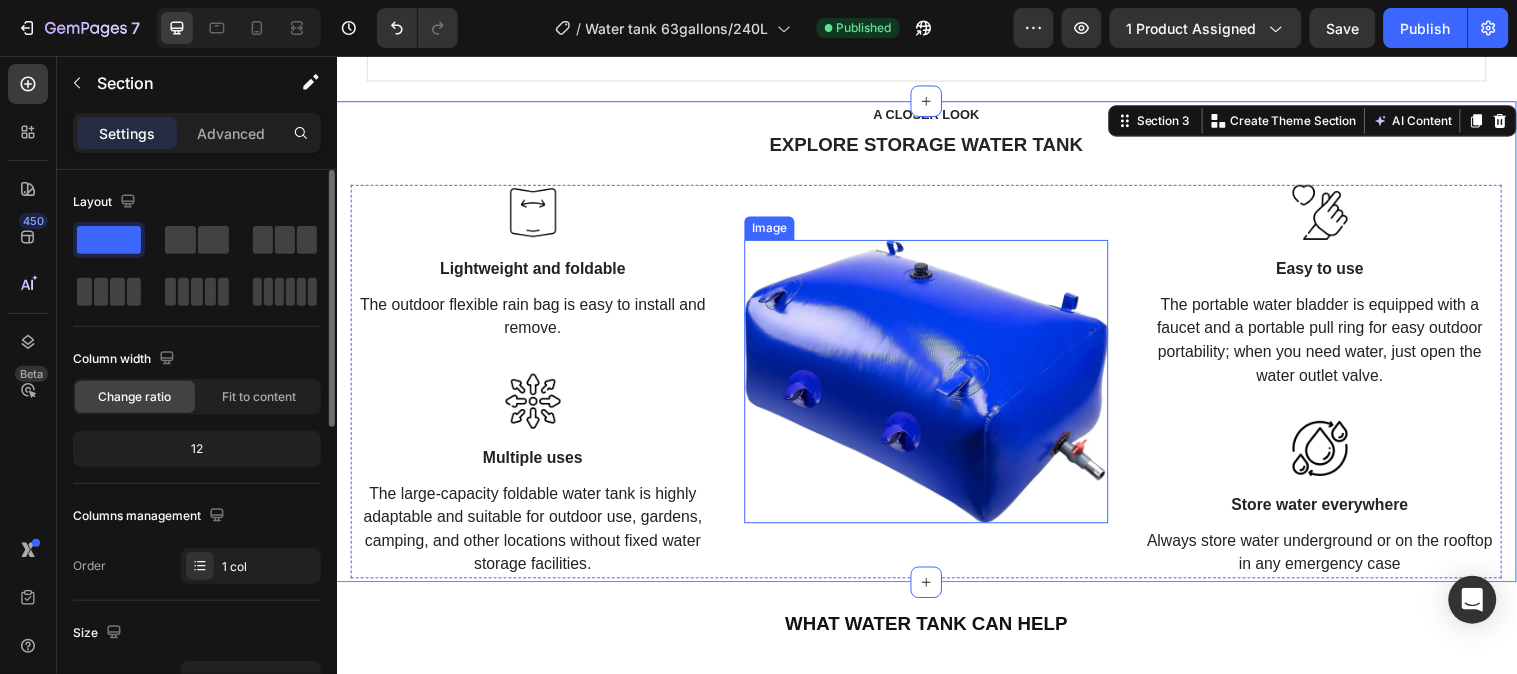 click at bounding box center (936, 386) 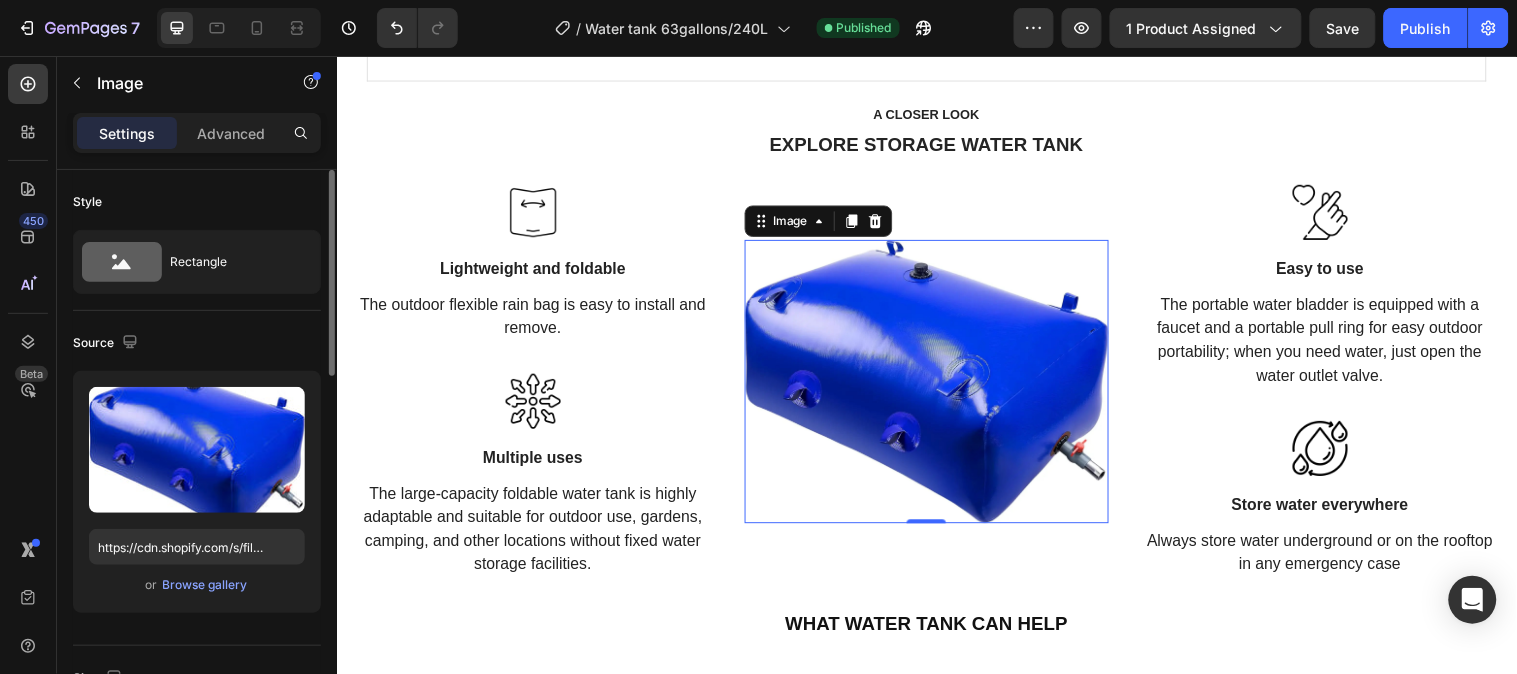 click on "Settings" at bounding box center [127, 133] 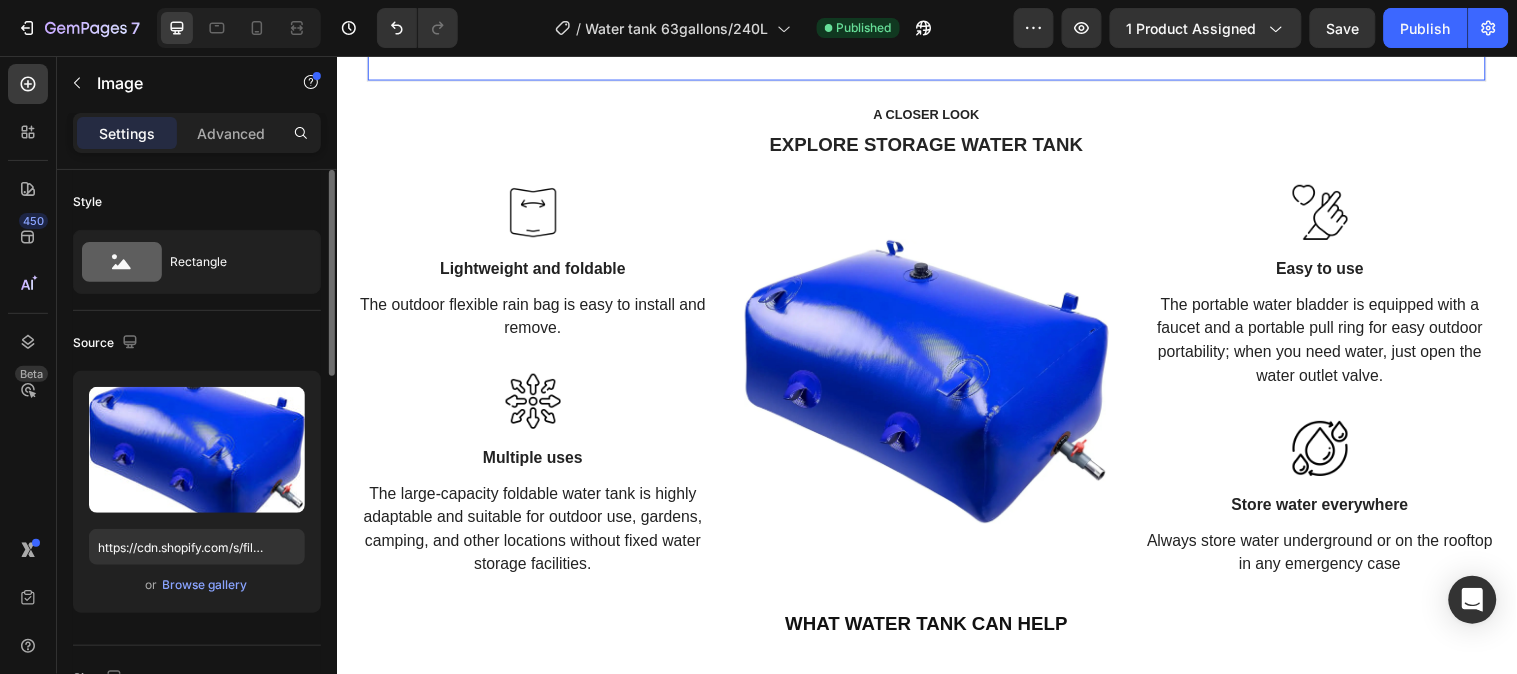 click on "Technical Specifications Heading High-quality materials Text block The emergency water storage tank is made of high-quality soft PVC material, which is lightweight, foldable, non-cracking, waterproof, anti-stretching, anti-UV, easy to carry and safe; this material is also resistant to corrosion and aging, solving problems, such as water emergencies. Text block Row Water bladder capacity Text block 63 gallon (240L) Text block Row Expanded size Text block 39.4*27.5*13.65 inches (1x0.7x0.35m) Text block Row Folded (storage) size Text block 18x14x3.78 inches Text block Row Weight Text block Approximately 6.63 pounds Text block Row Material Text block PVC mesh Text block Row Thickness Text block 1400D Text block Row Row   0" at bounding box center [936, -252] 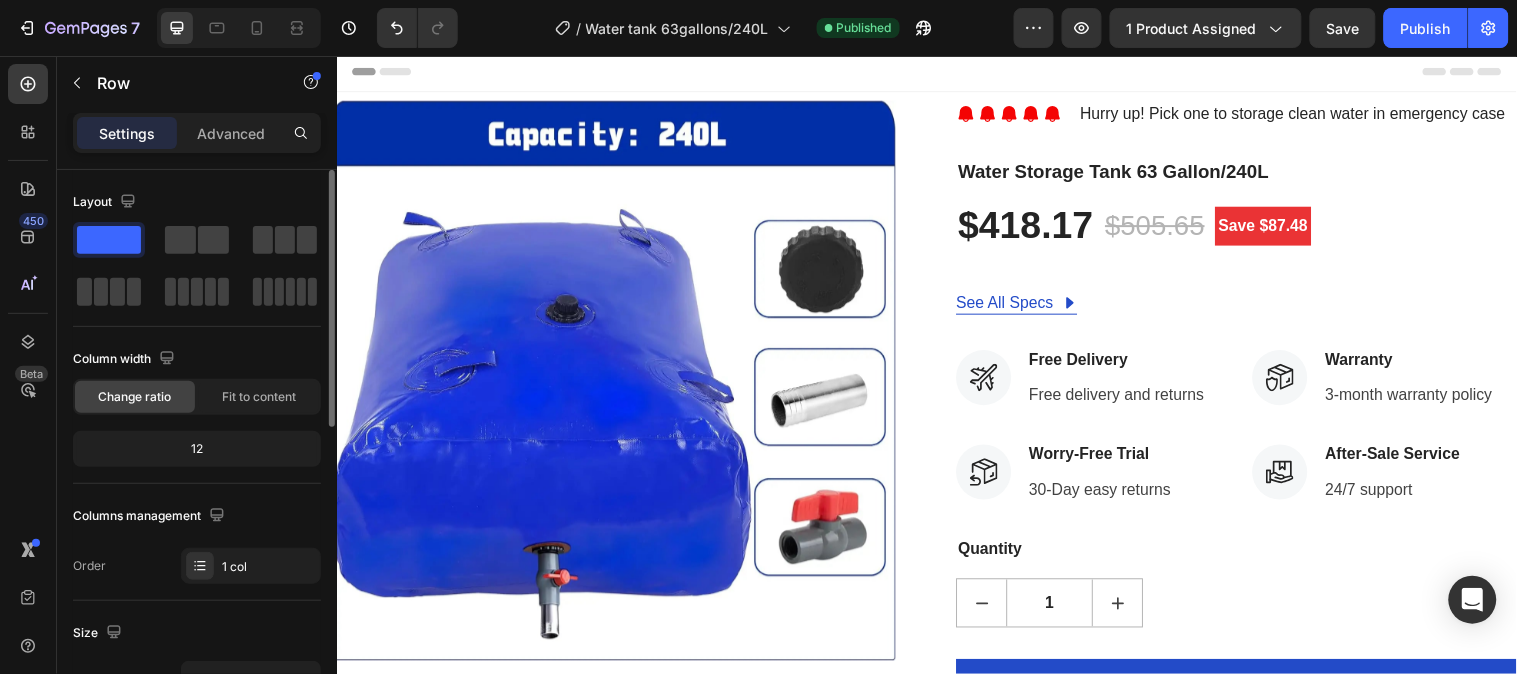scroll, scrollTop: 0, scrollLeft: 0, axis: both 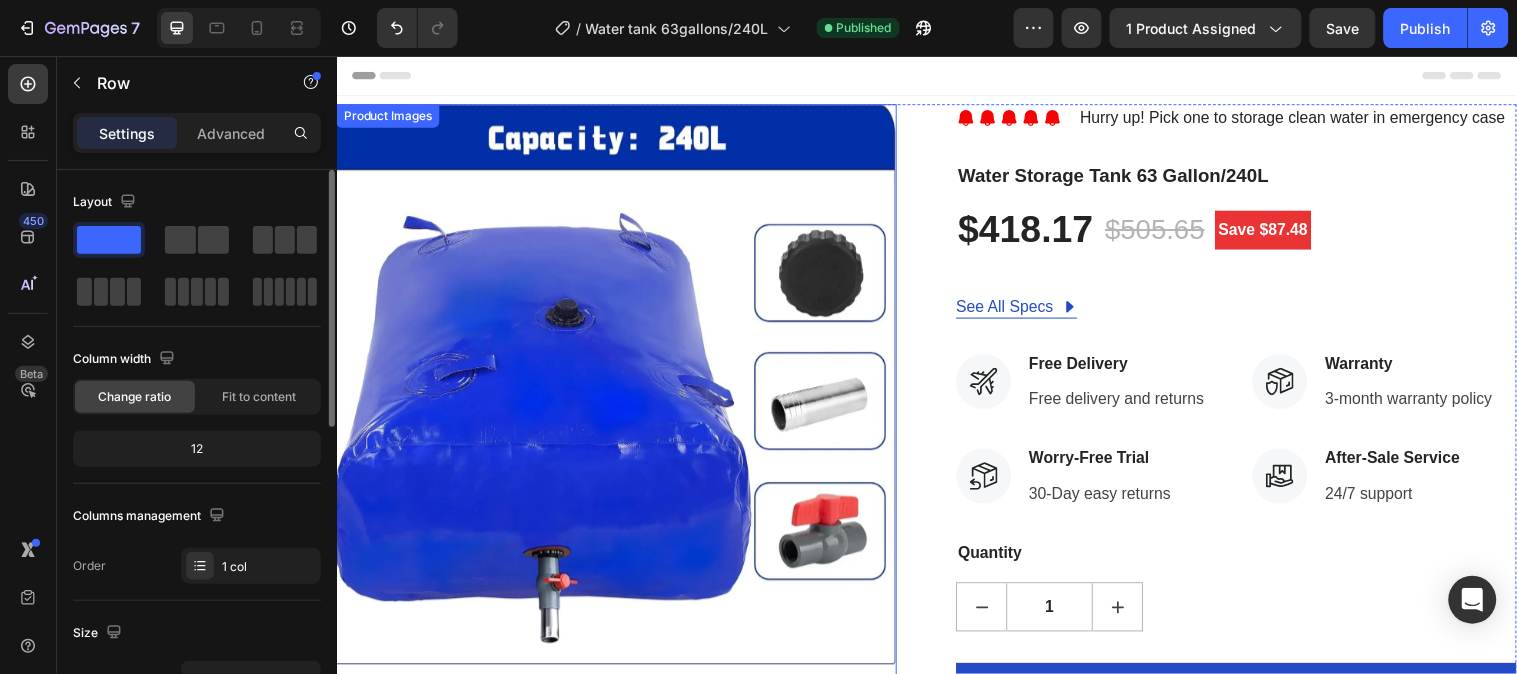 click at bounding box center [621, 389] 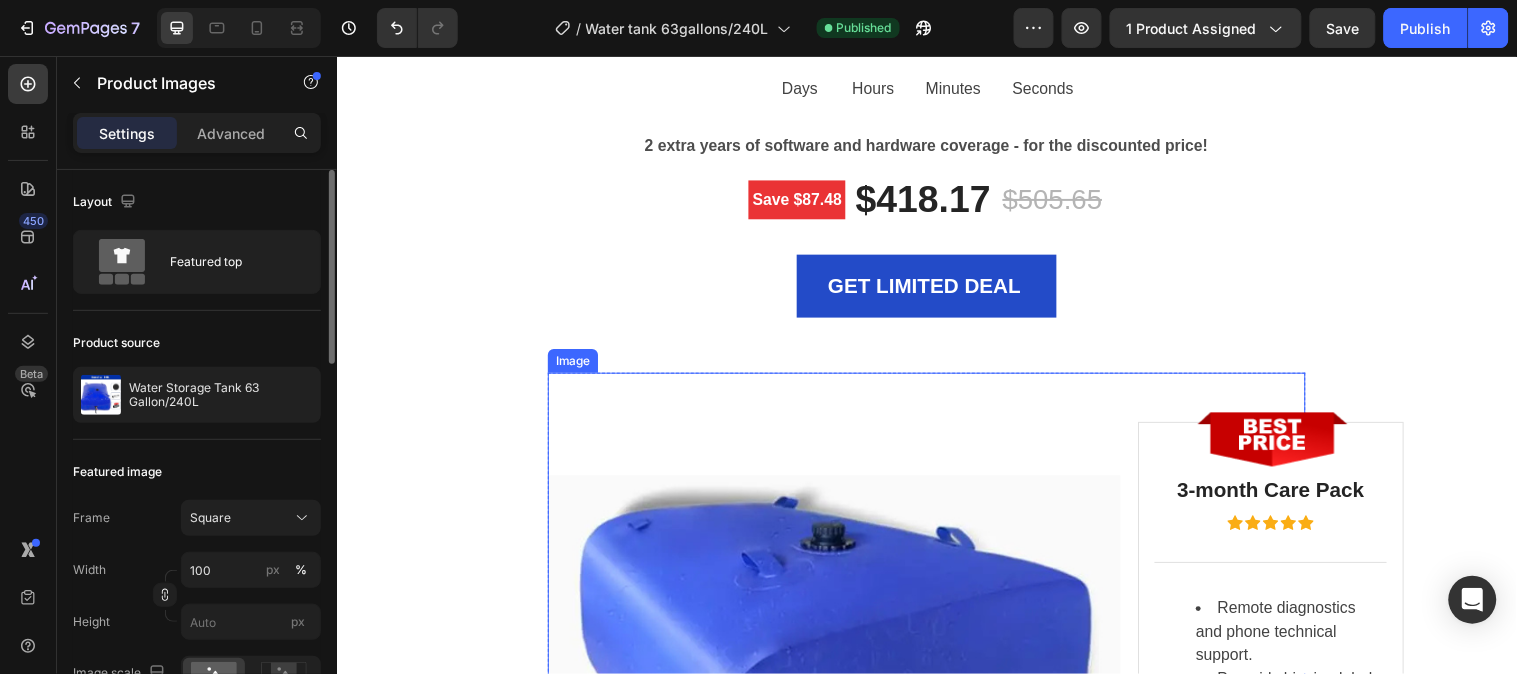 scroll, scrollTop: 5111, scrollLeft: 0, axis: vertical 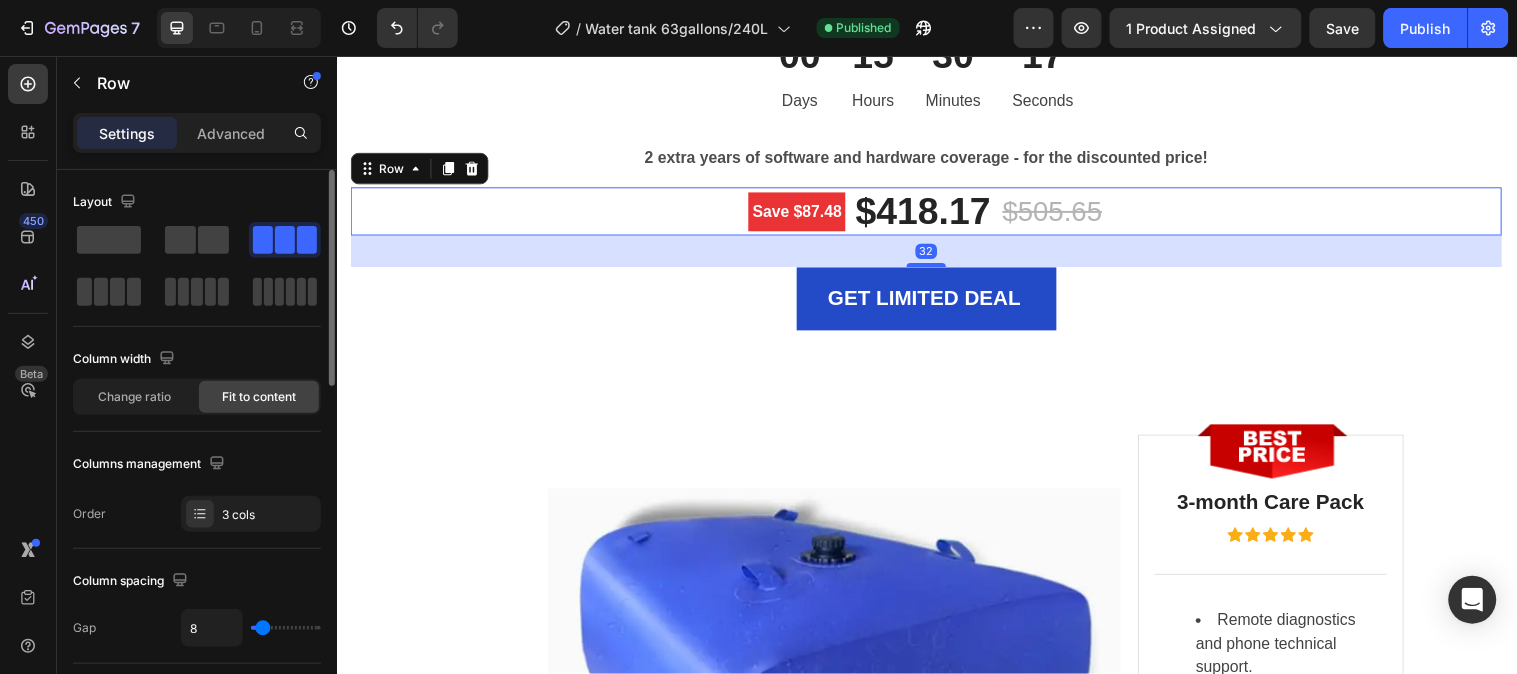 click on "Save $87.48 Product Badge $418.17 (P) Price (P) Price $505.65 (P) Price (P) Price Row   32" at bounding box center (936, 214) 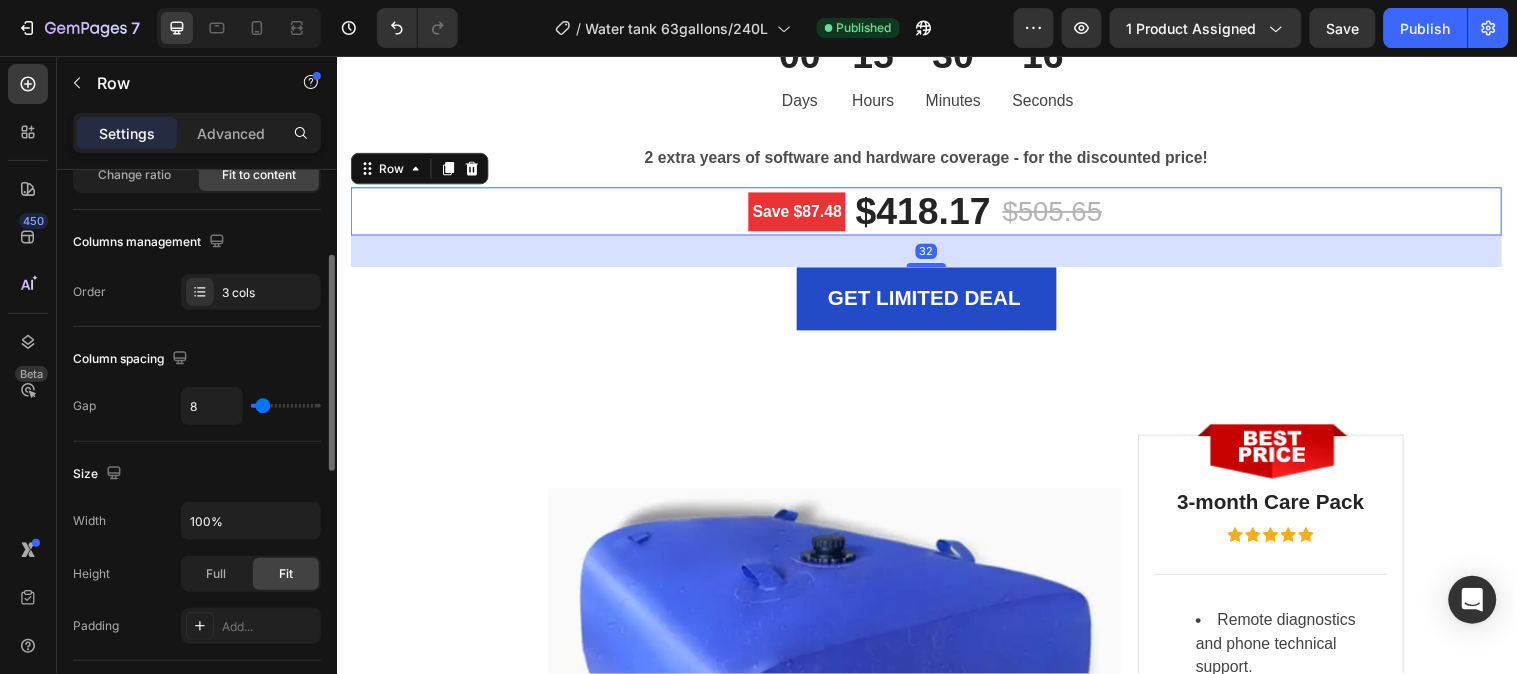 scroll, scrollTop: 333, scrollLeft: 0, axis: vertical 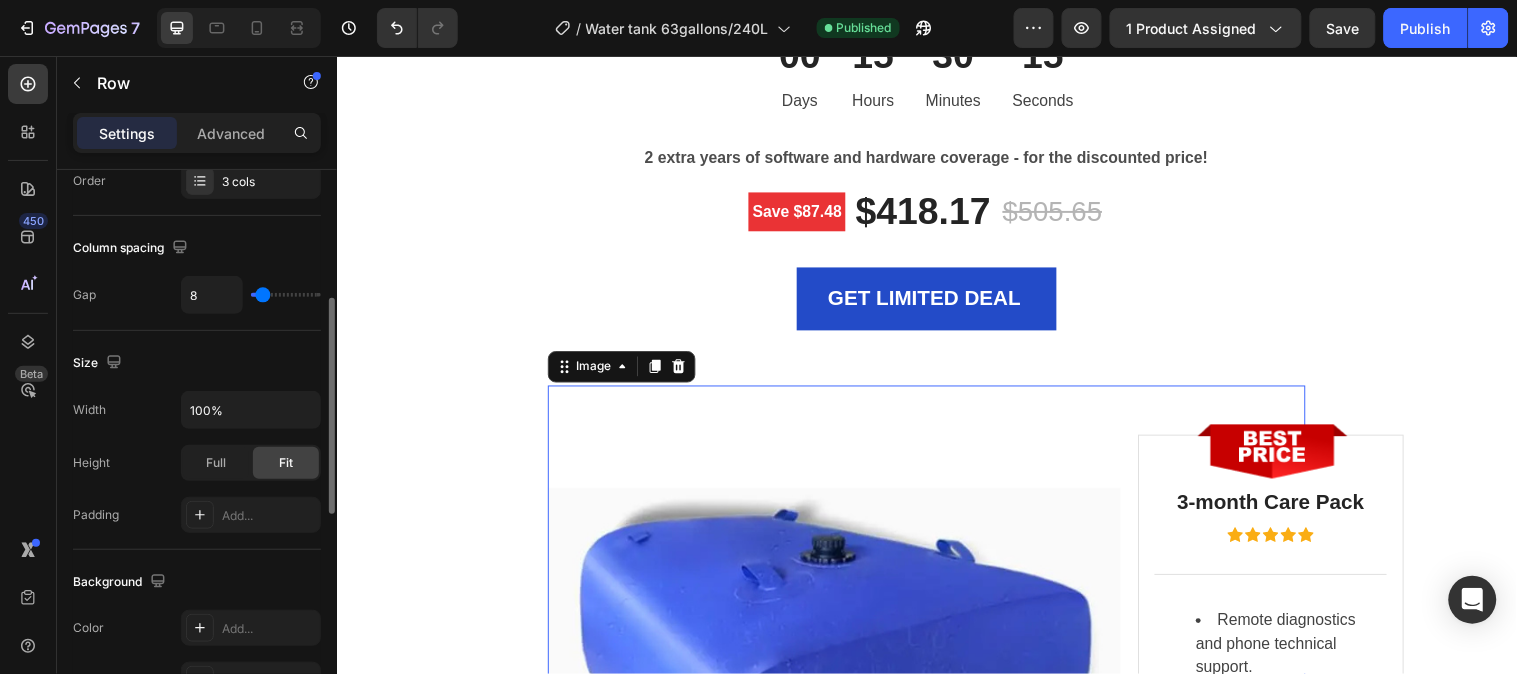 click at bounding box center [936, 712] 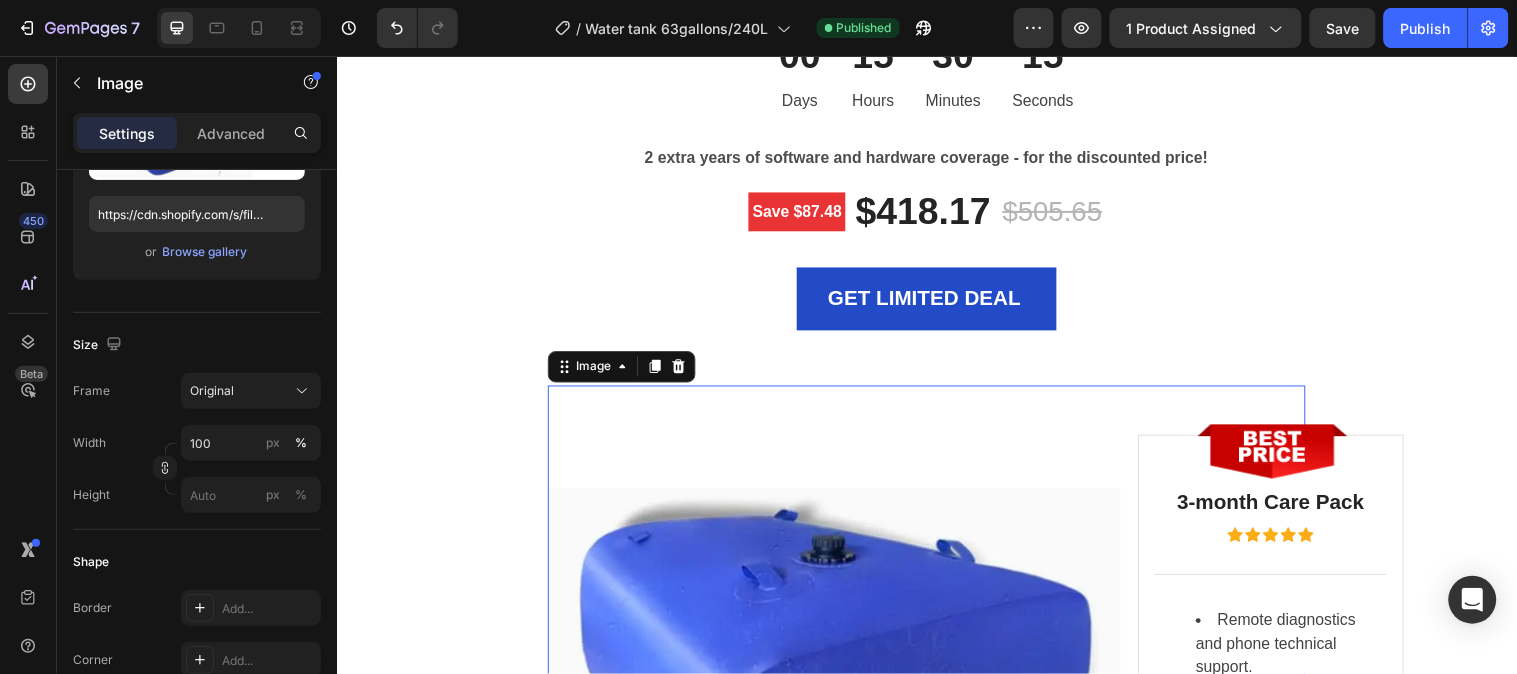 scroll, scrollTop: 0, scrollLeft: 0, axis: both 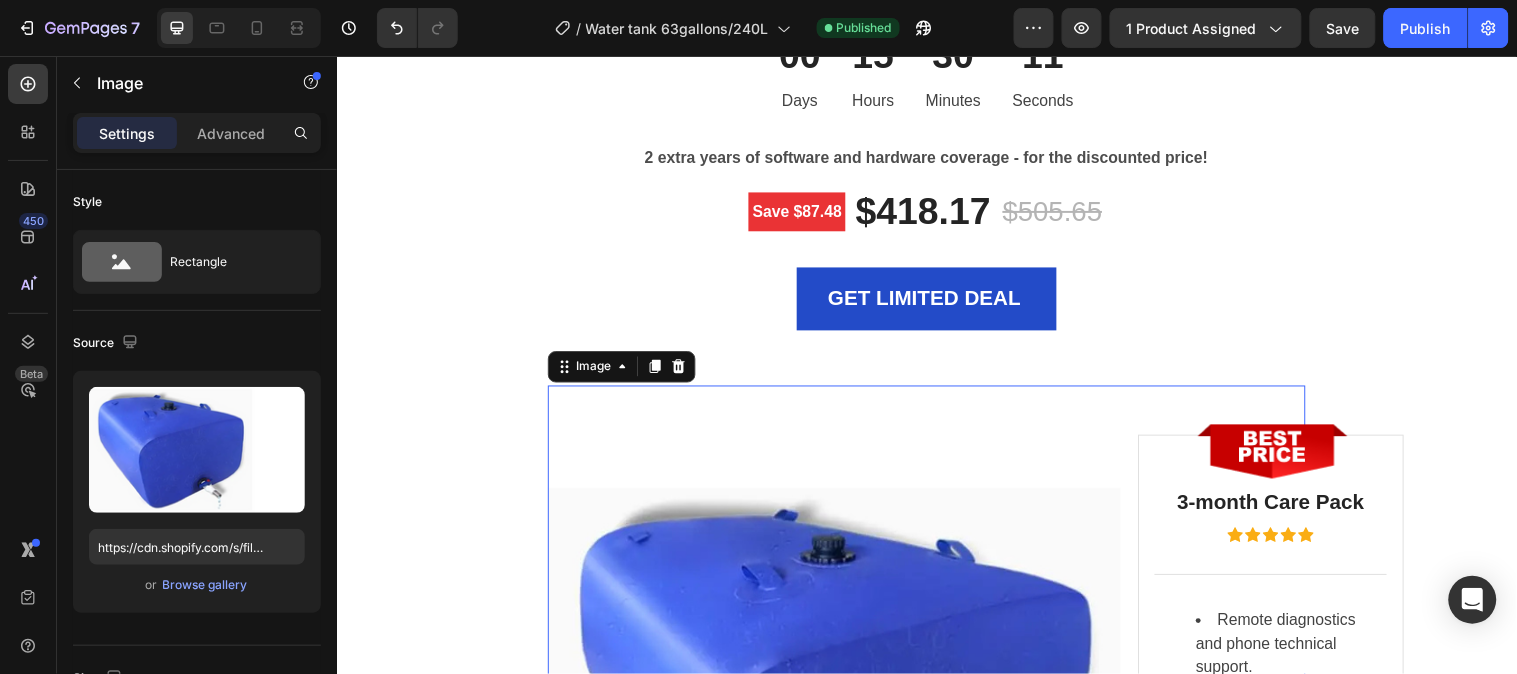 click on "Settings" at bounding box center (127, 133) 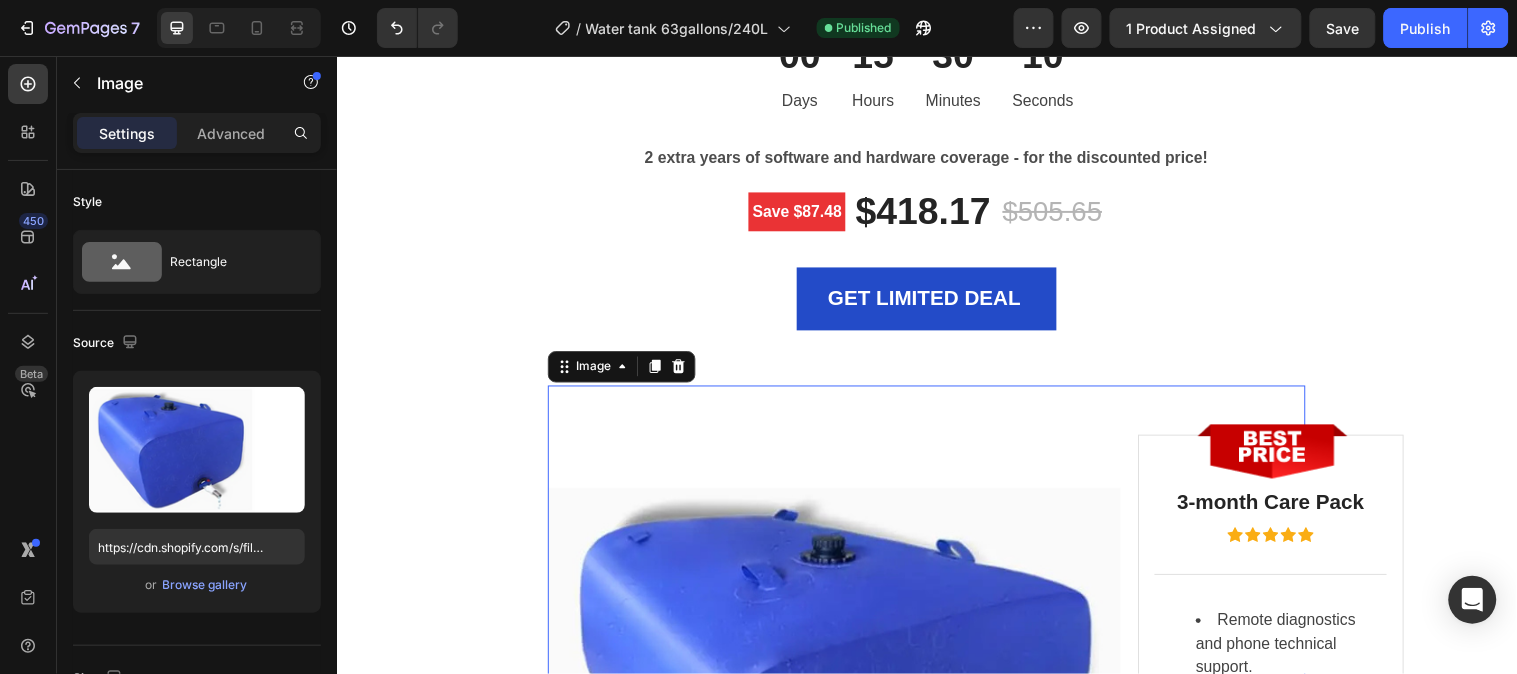 scroll, scrollTop: 222, scrollLeft: 0, axis: vertical 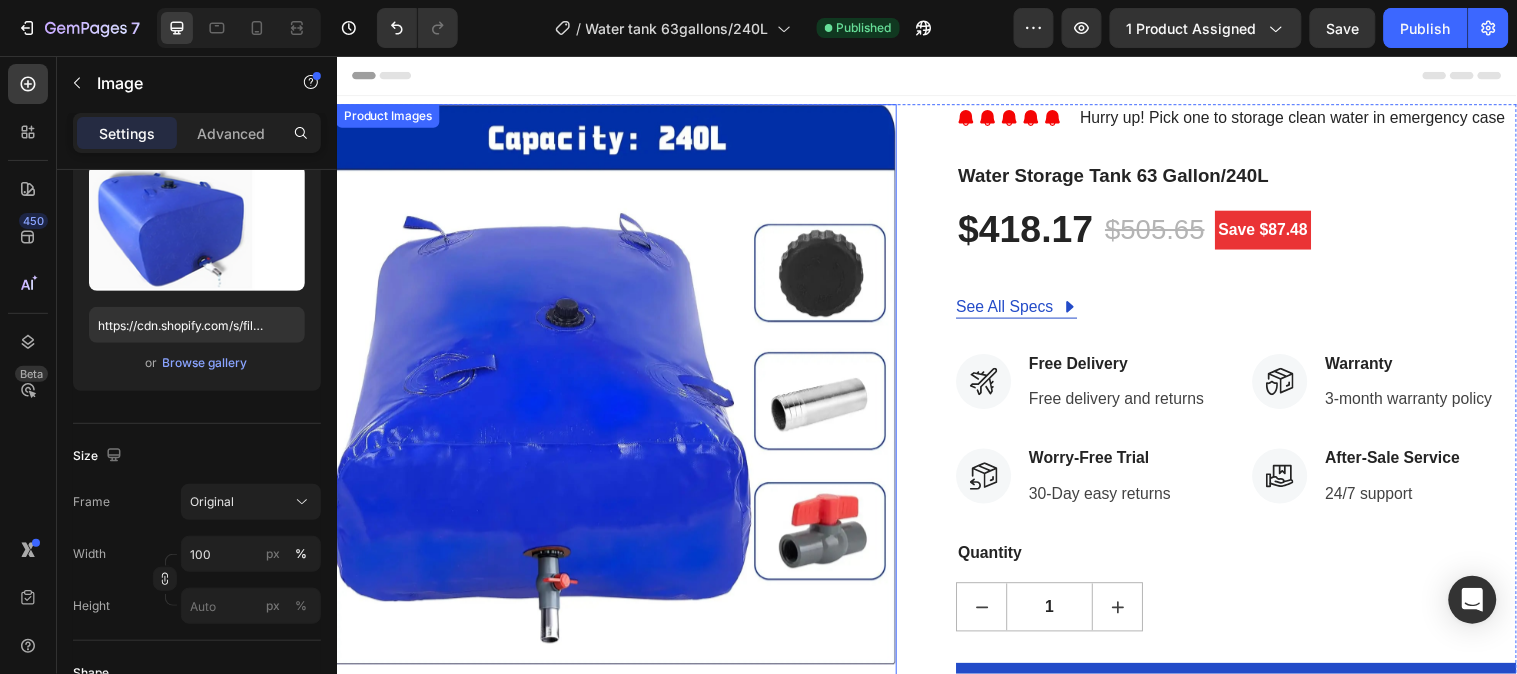 click at bounding box center [621, 389] 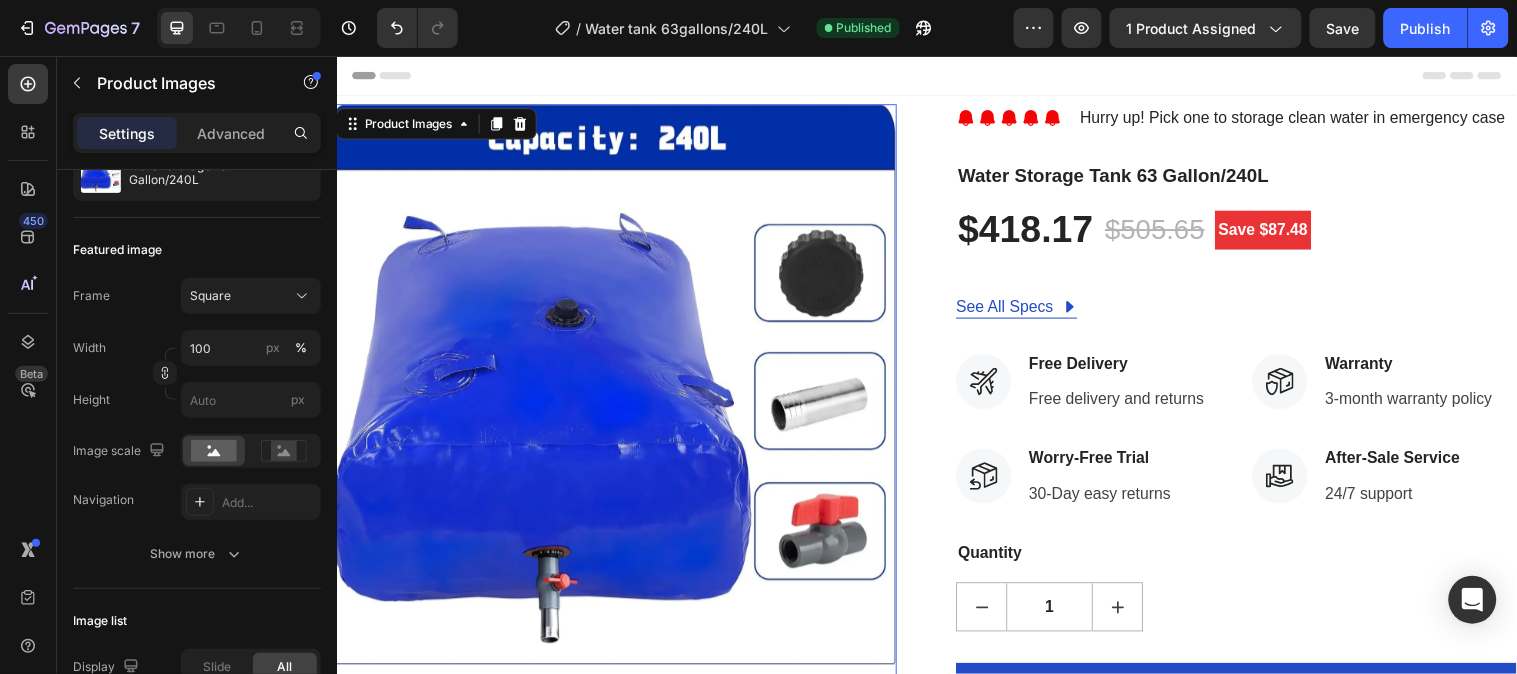 scroll, scrollTop: 0, scrollLeft: 0, axis: both 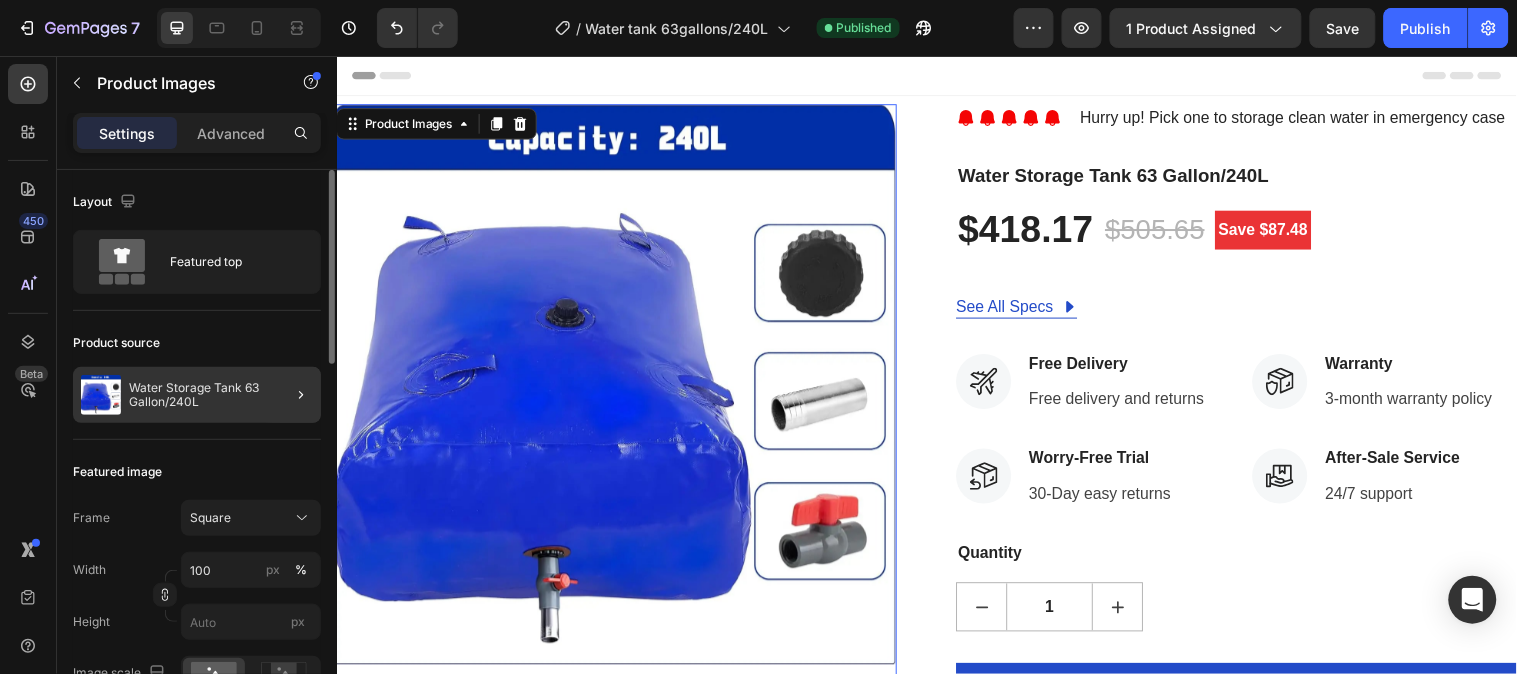 click 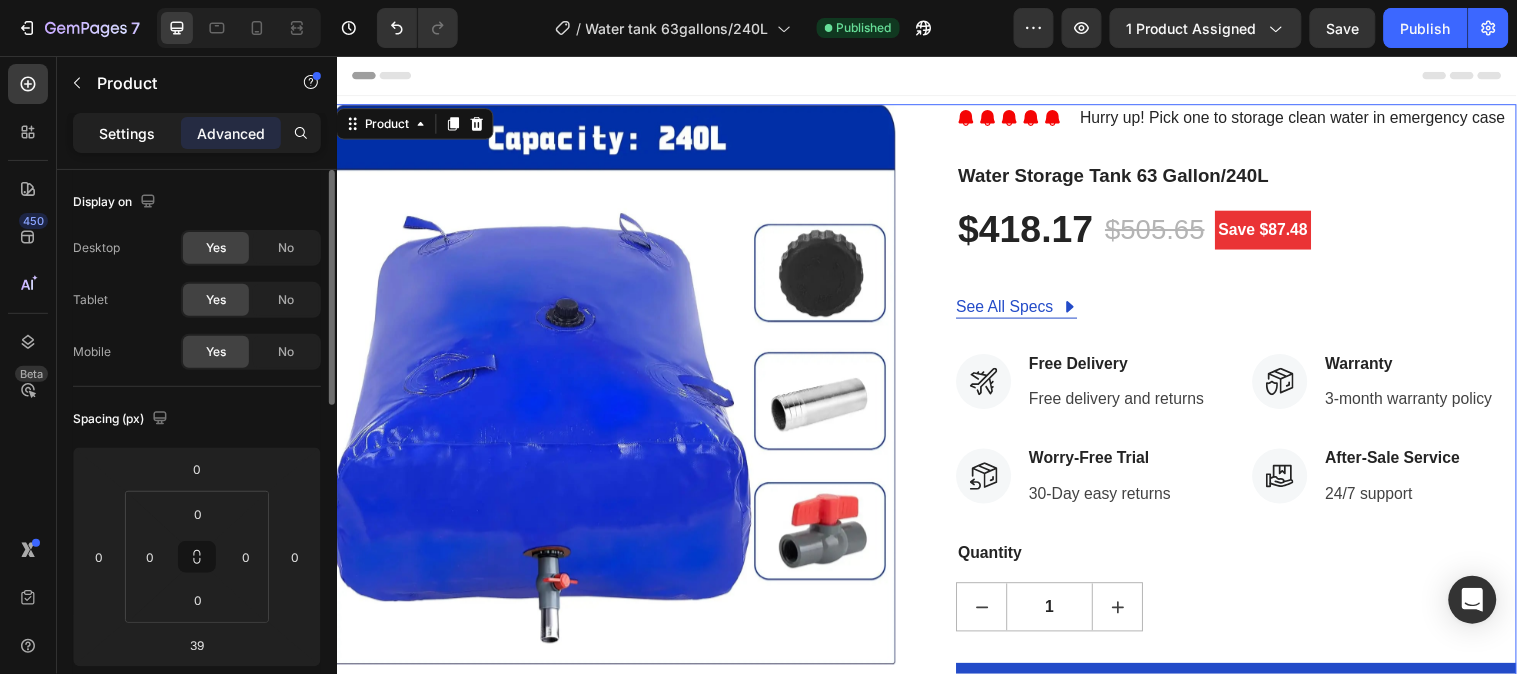 click on "Settings" at bounding box center (127, 133) 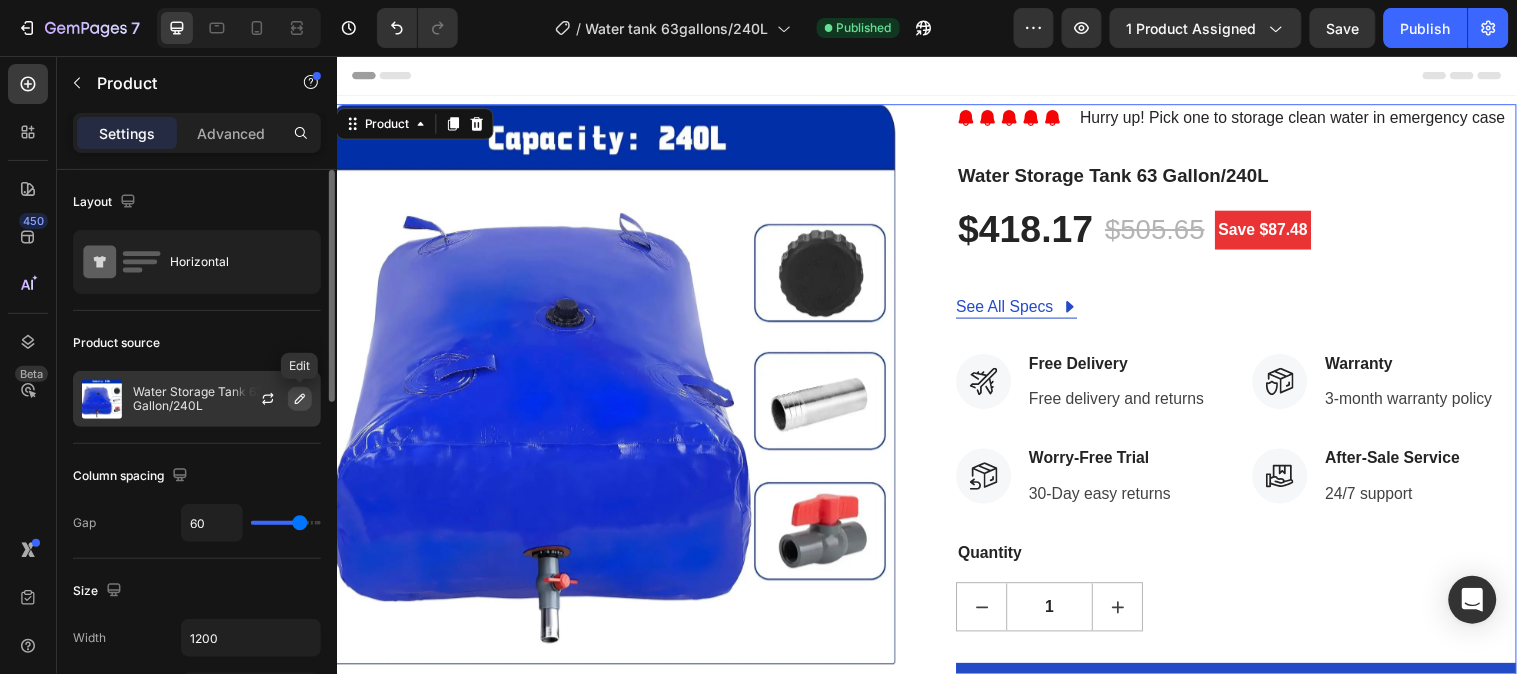 click 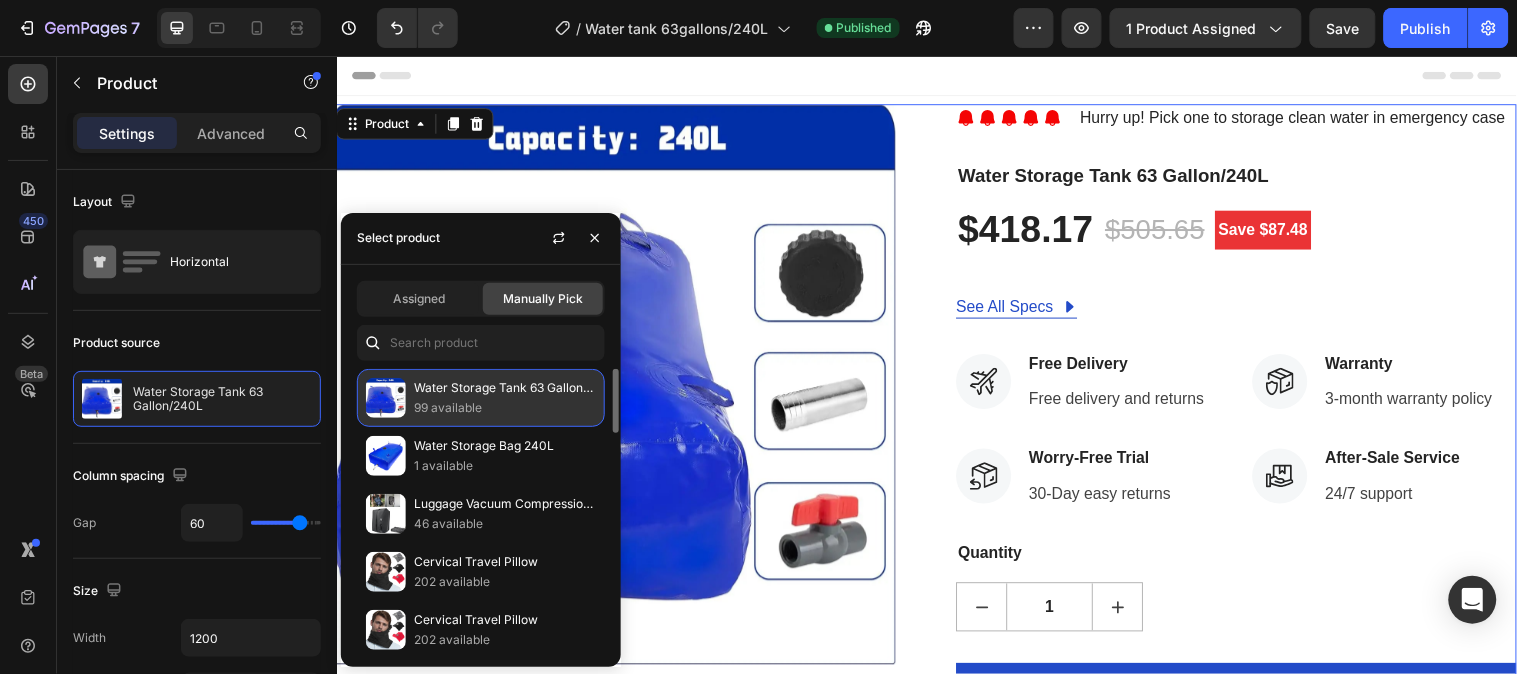 click on "99 available" at bounding box center (505, 408) 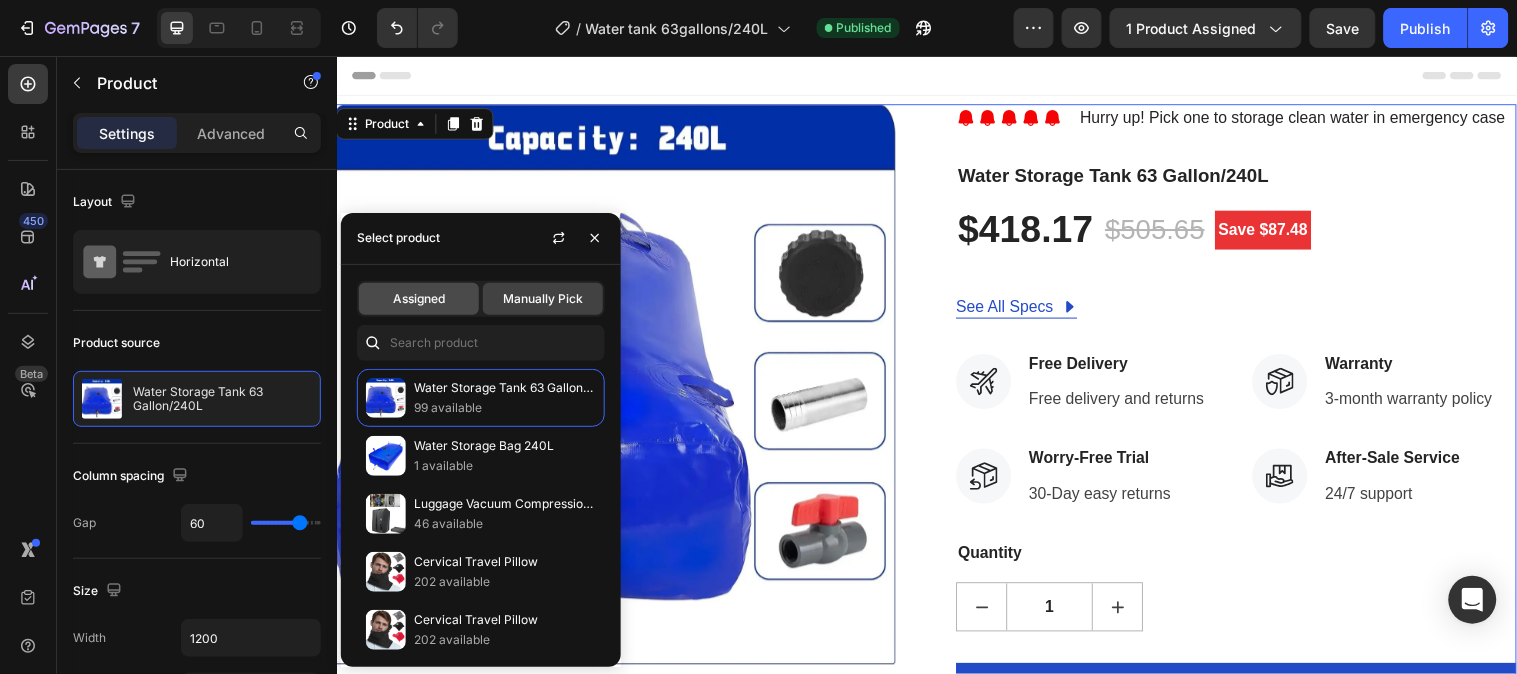 click on "Assigned" 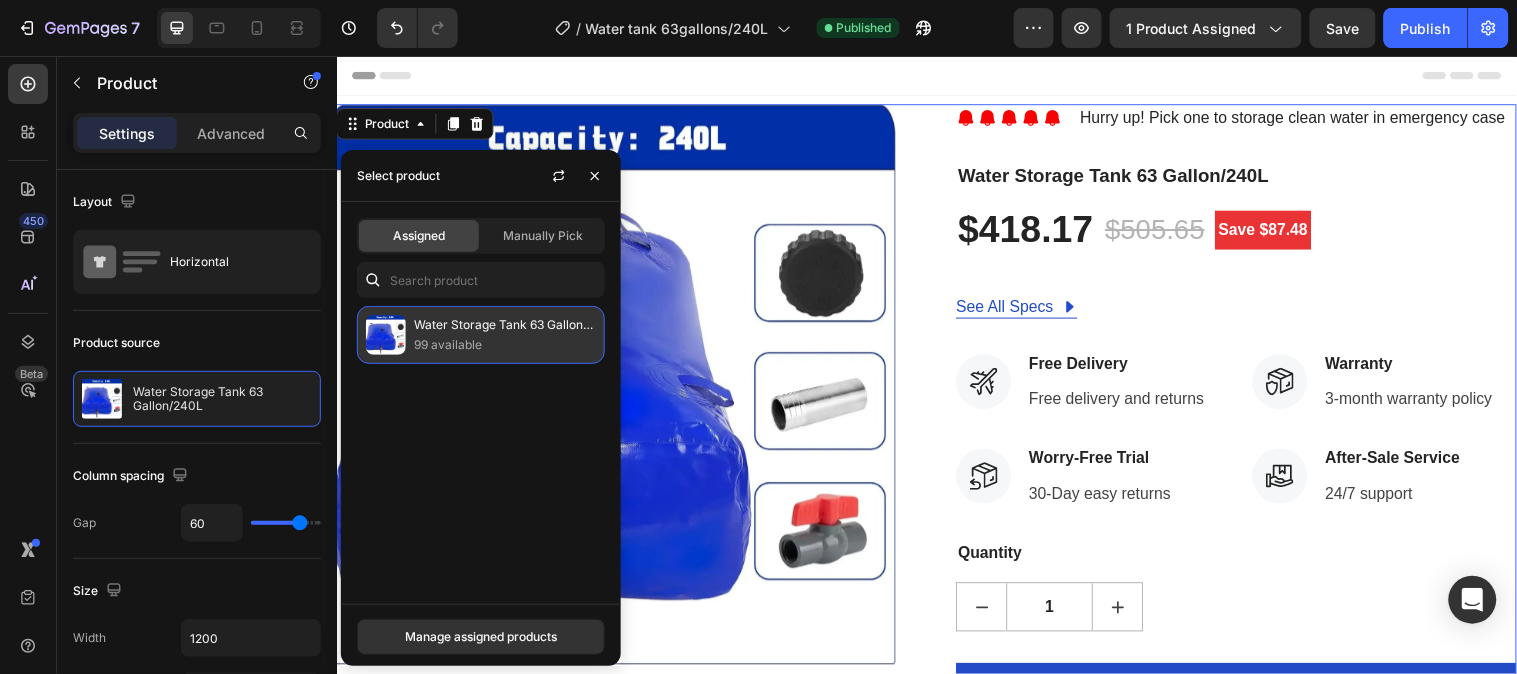 click on "99 available" at bounding box center (505, 345) 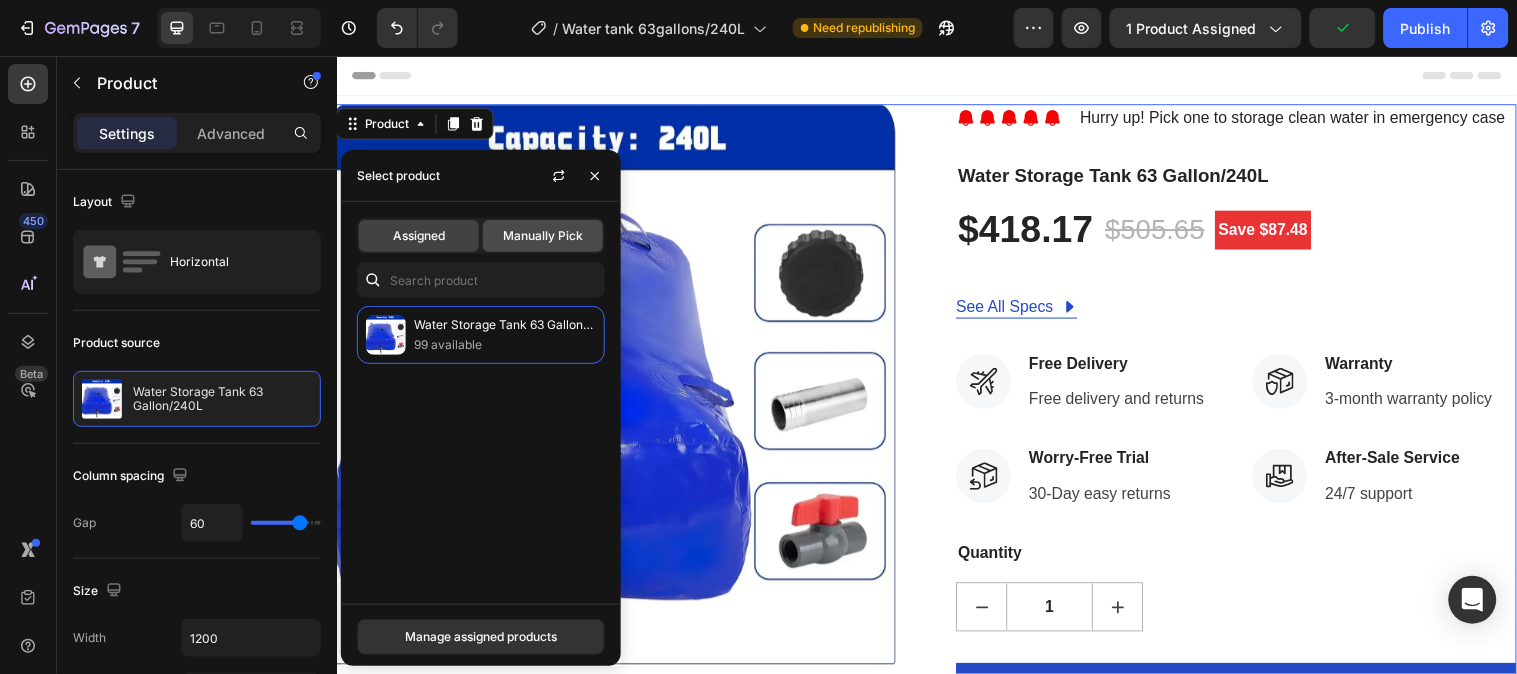 click on "Manually Pick" 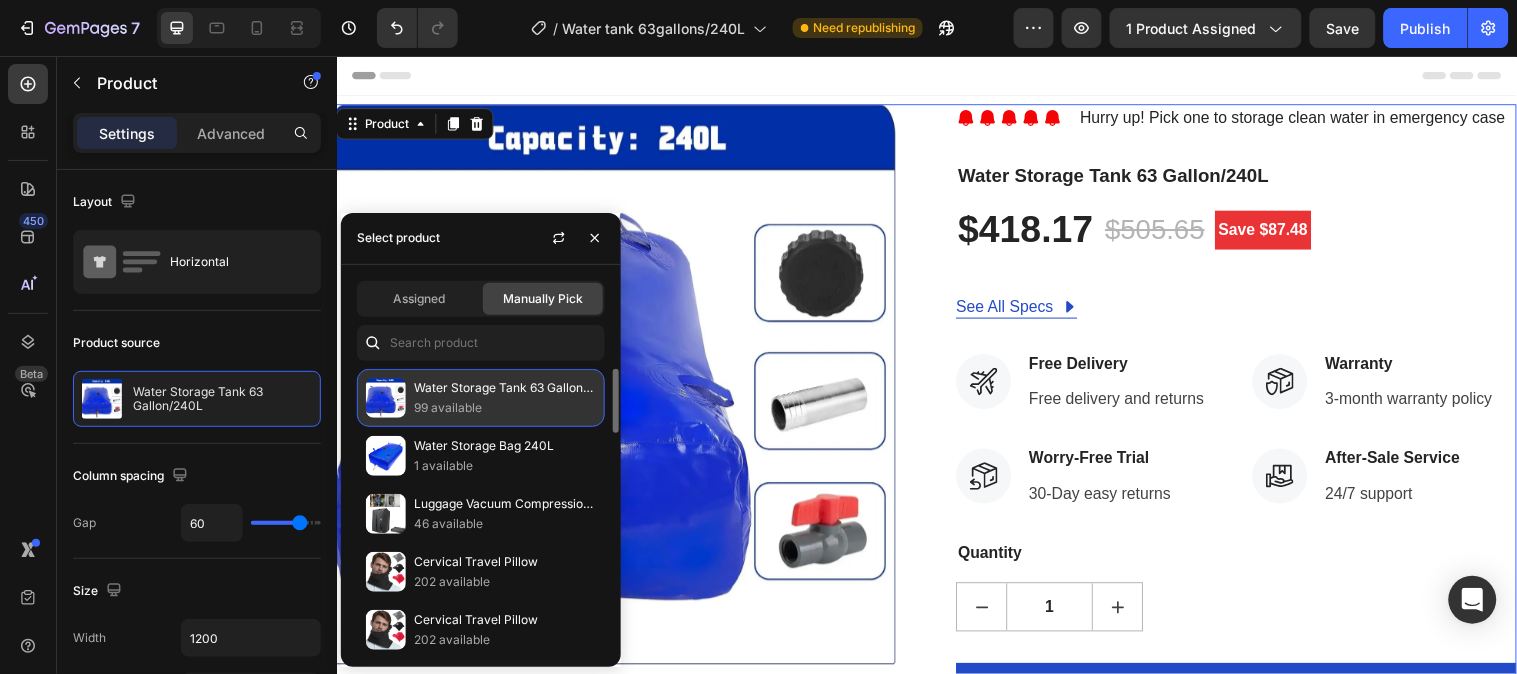 click on "99 available" at bounding box center [505, 408] 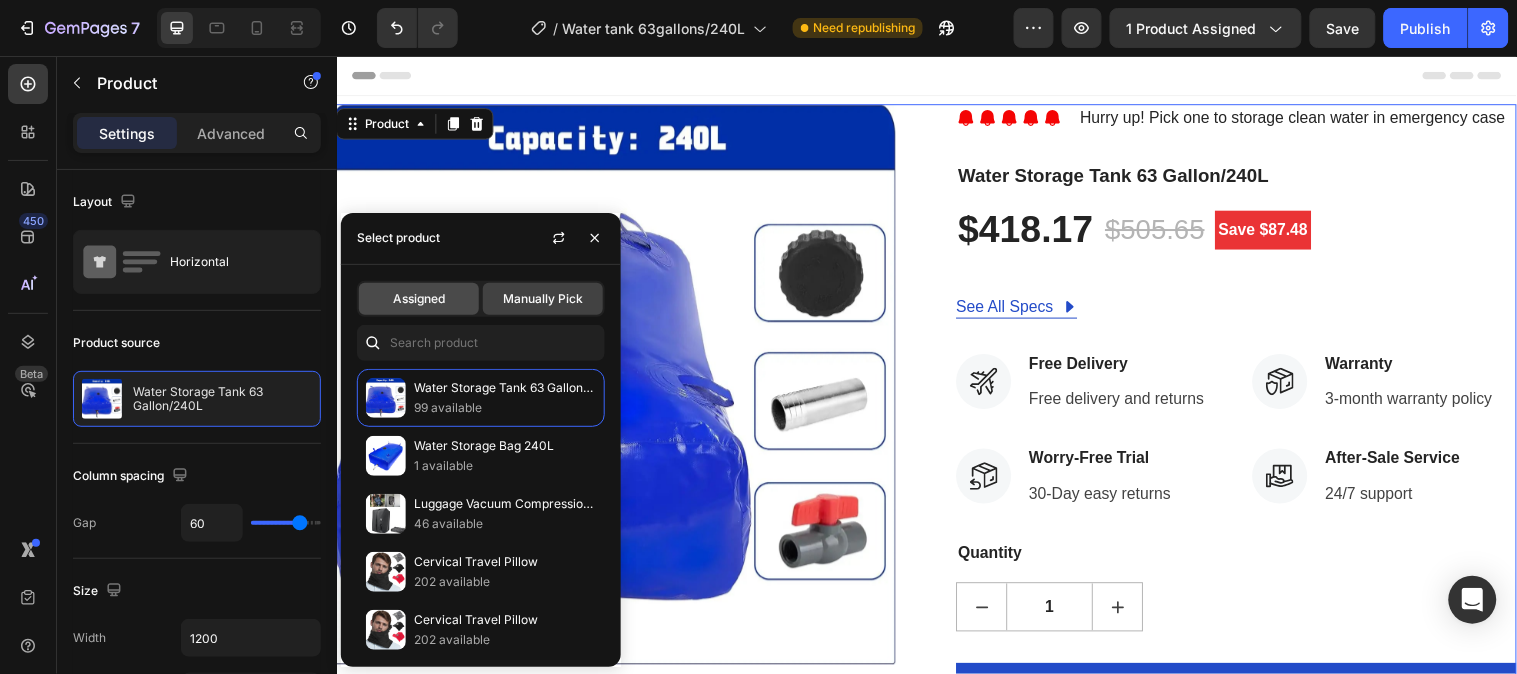 click on "Assigned" 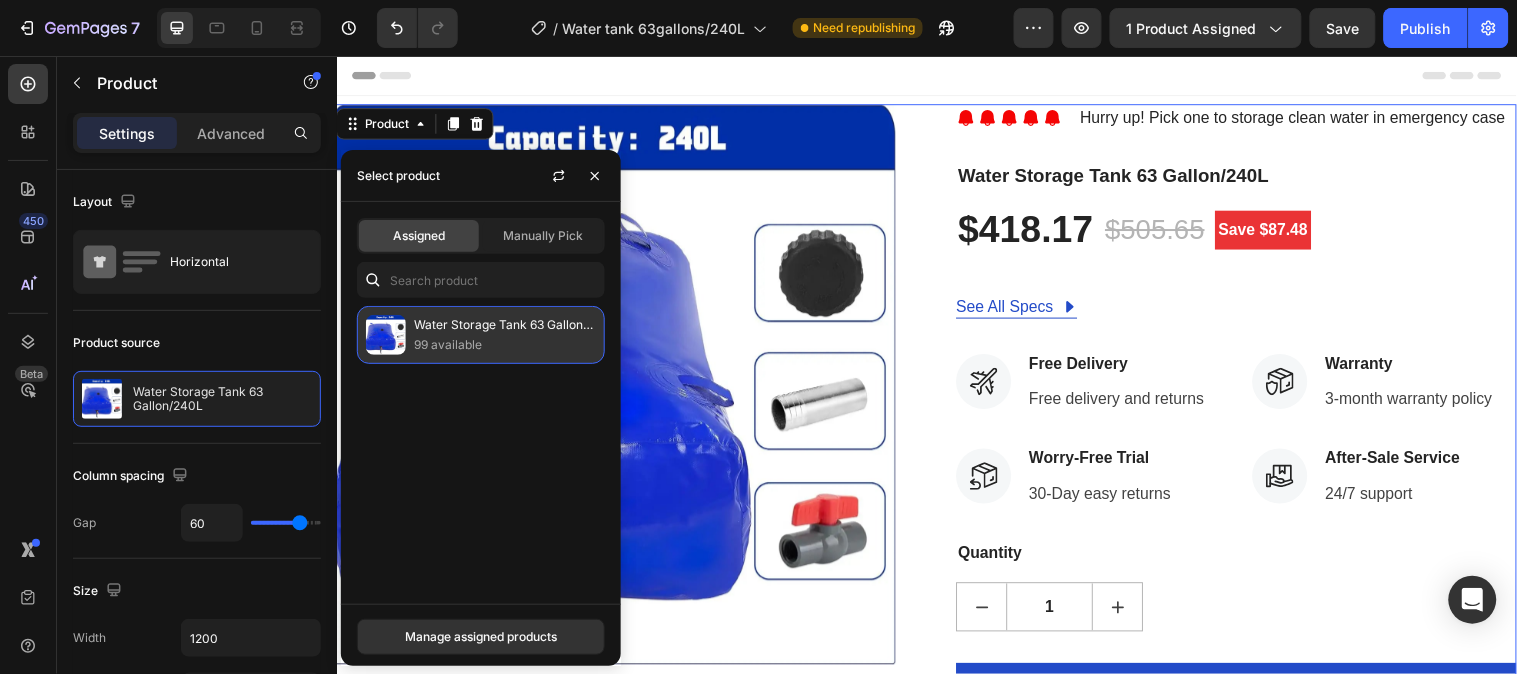 click on "99 available" at bounding box center [505, 345] 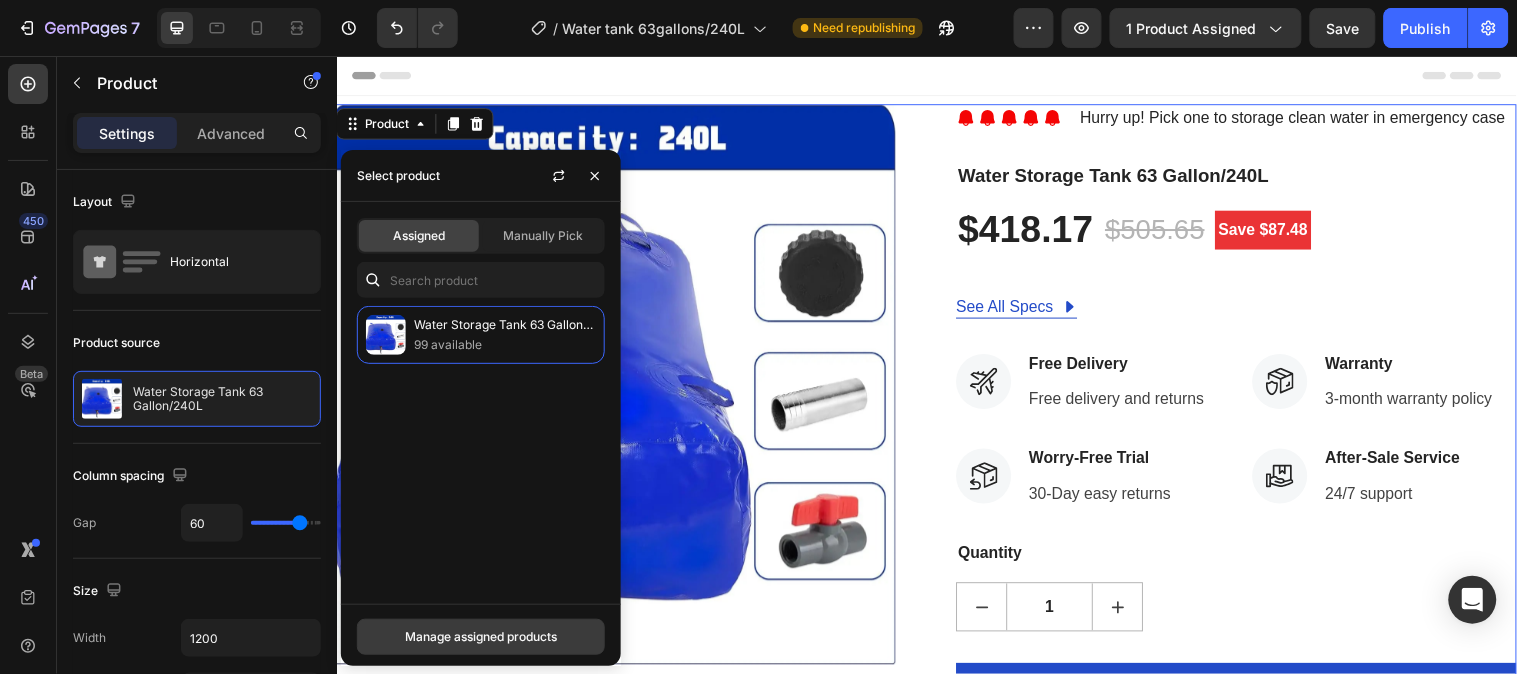 click on "Manage assigned products" at bounding box center (481, 637) 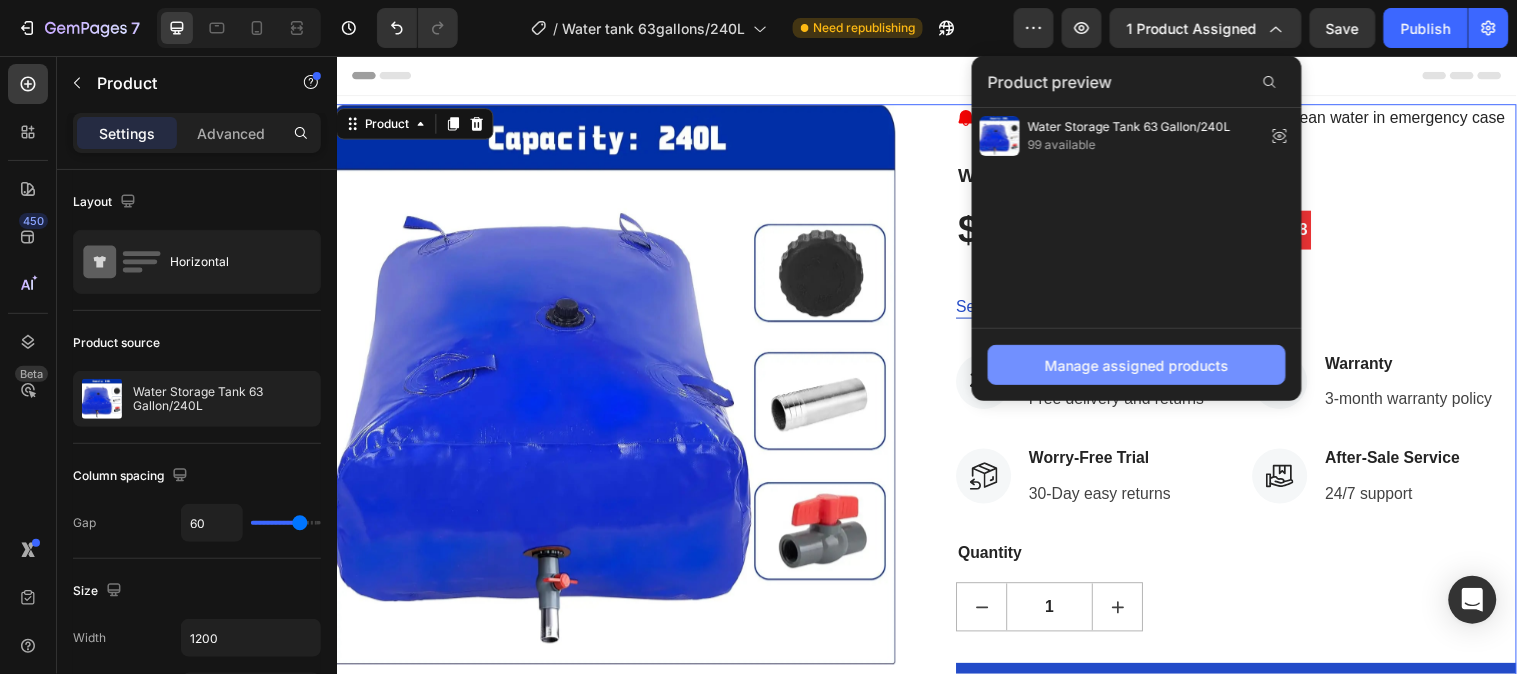 click on "Manage assigned products" at bounding box center [1137, 365] 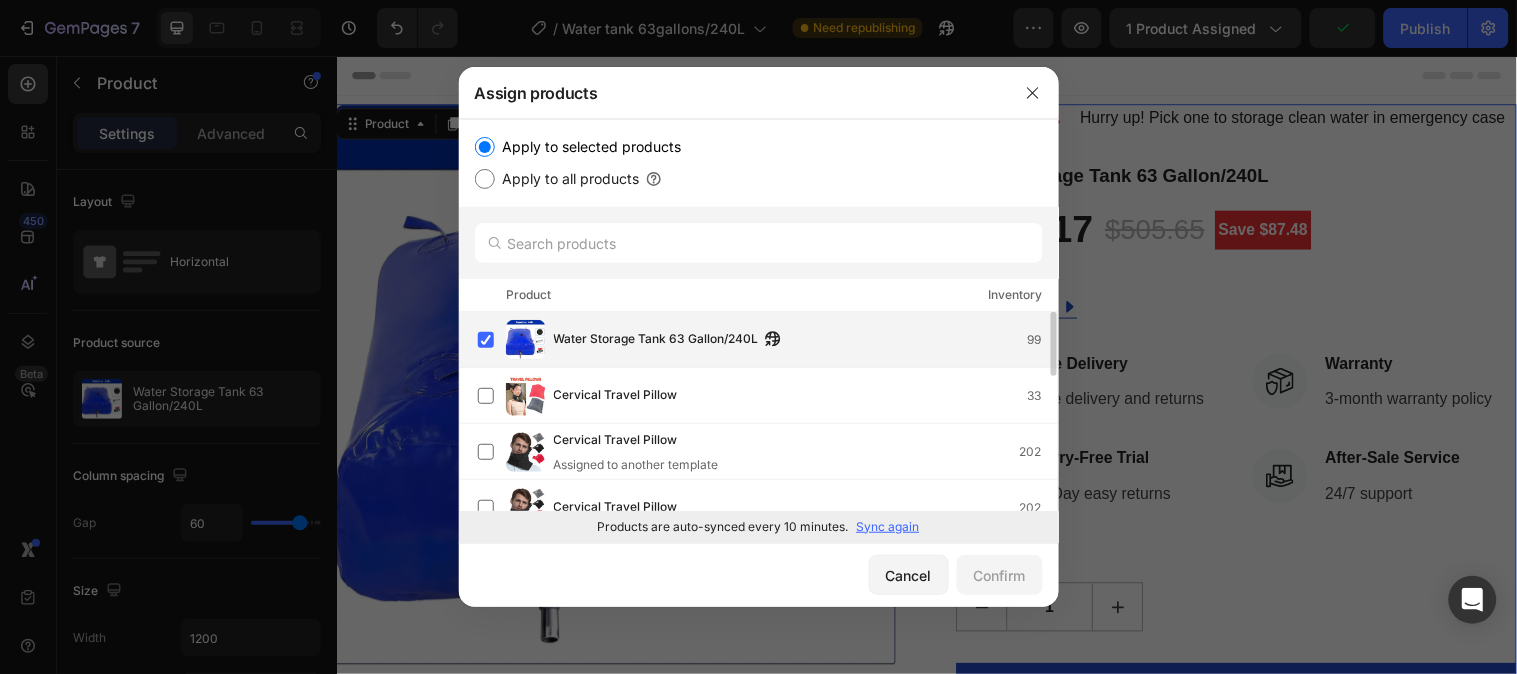 click on "Water Storage Tank 63 Gallon/240L" at bounding box center [656, 340] 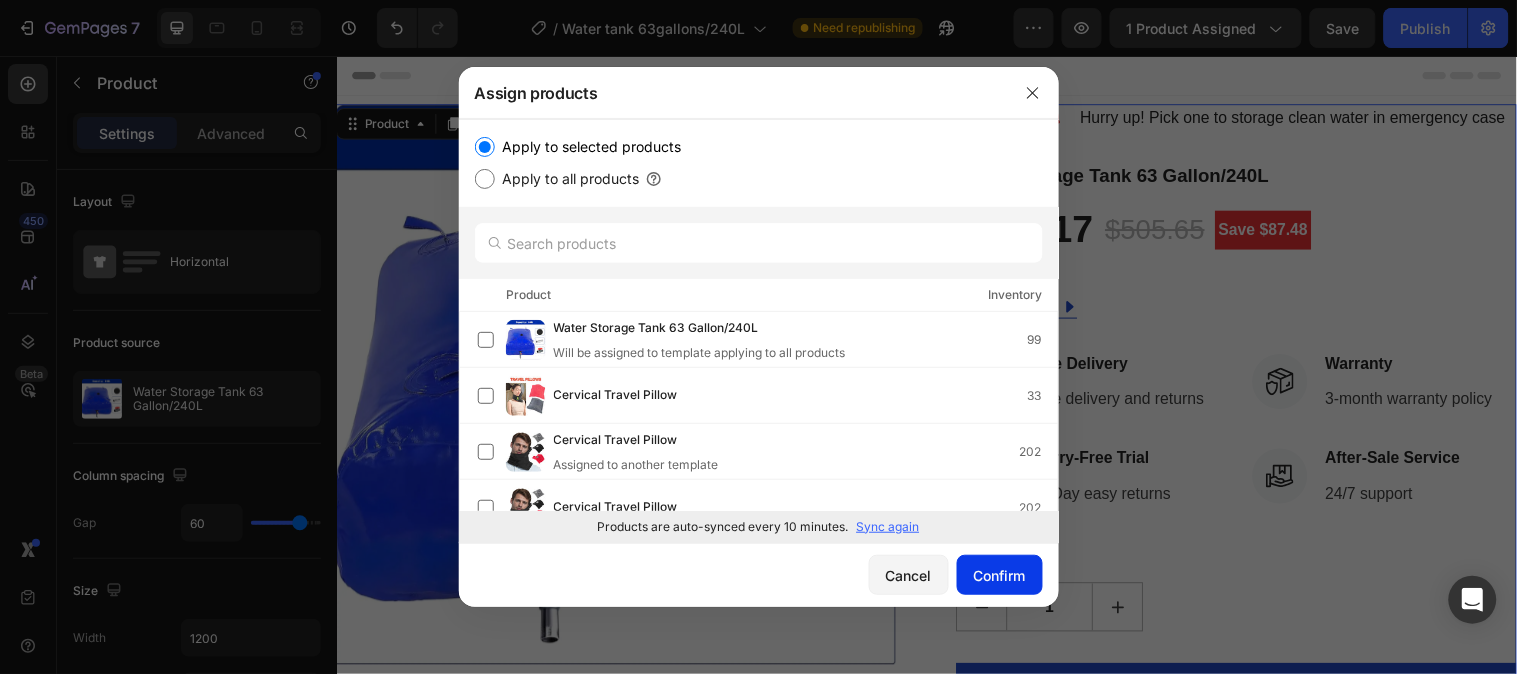 click on "Confirm" at bounding box center [1000, 575] 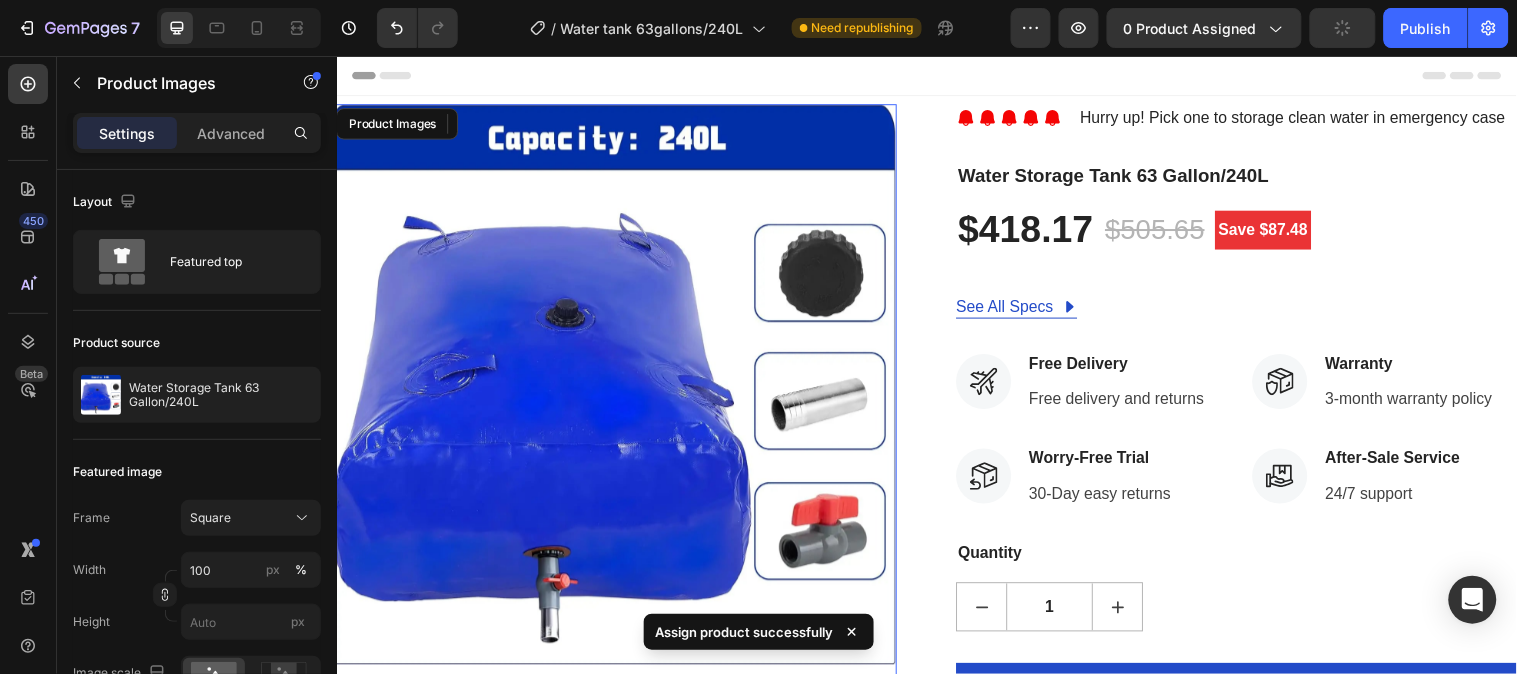 click at bounding box center (621, 389) 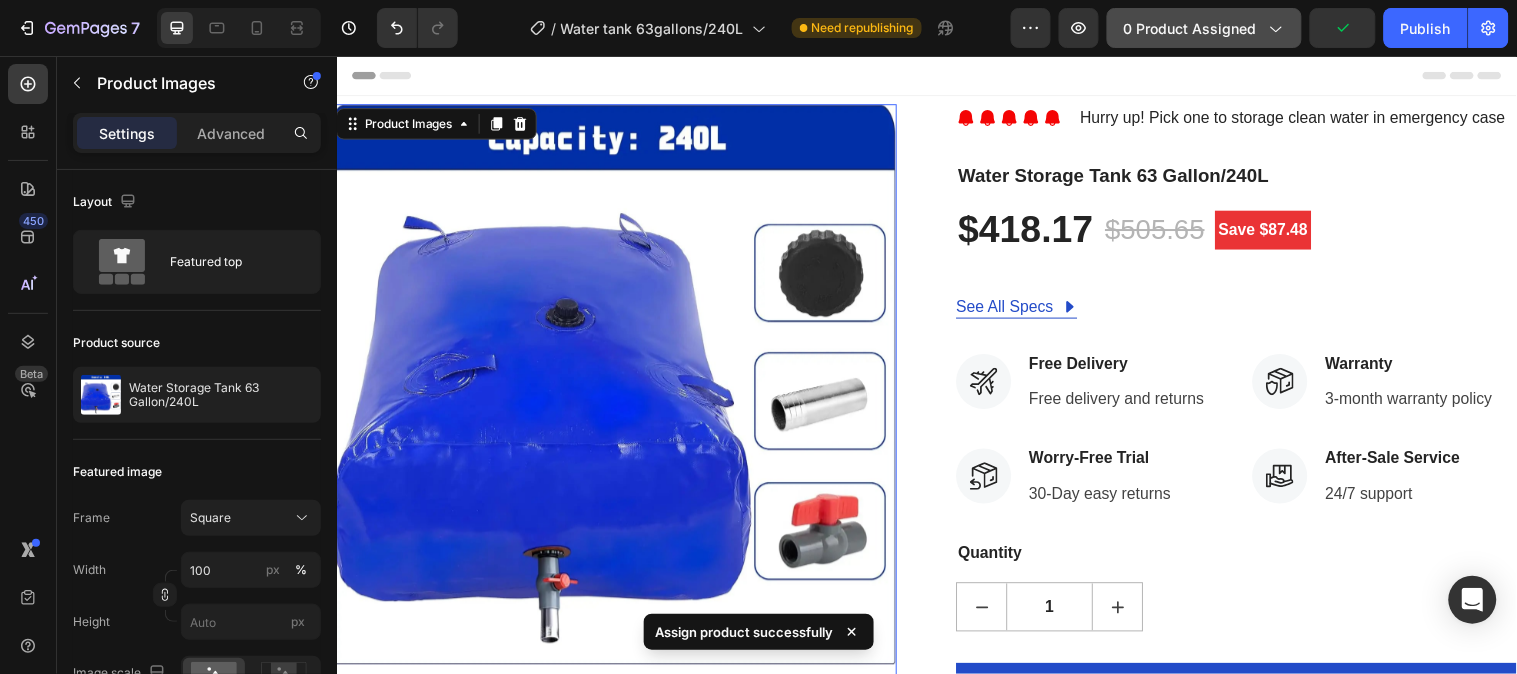 click 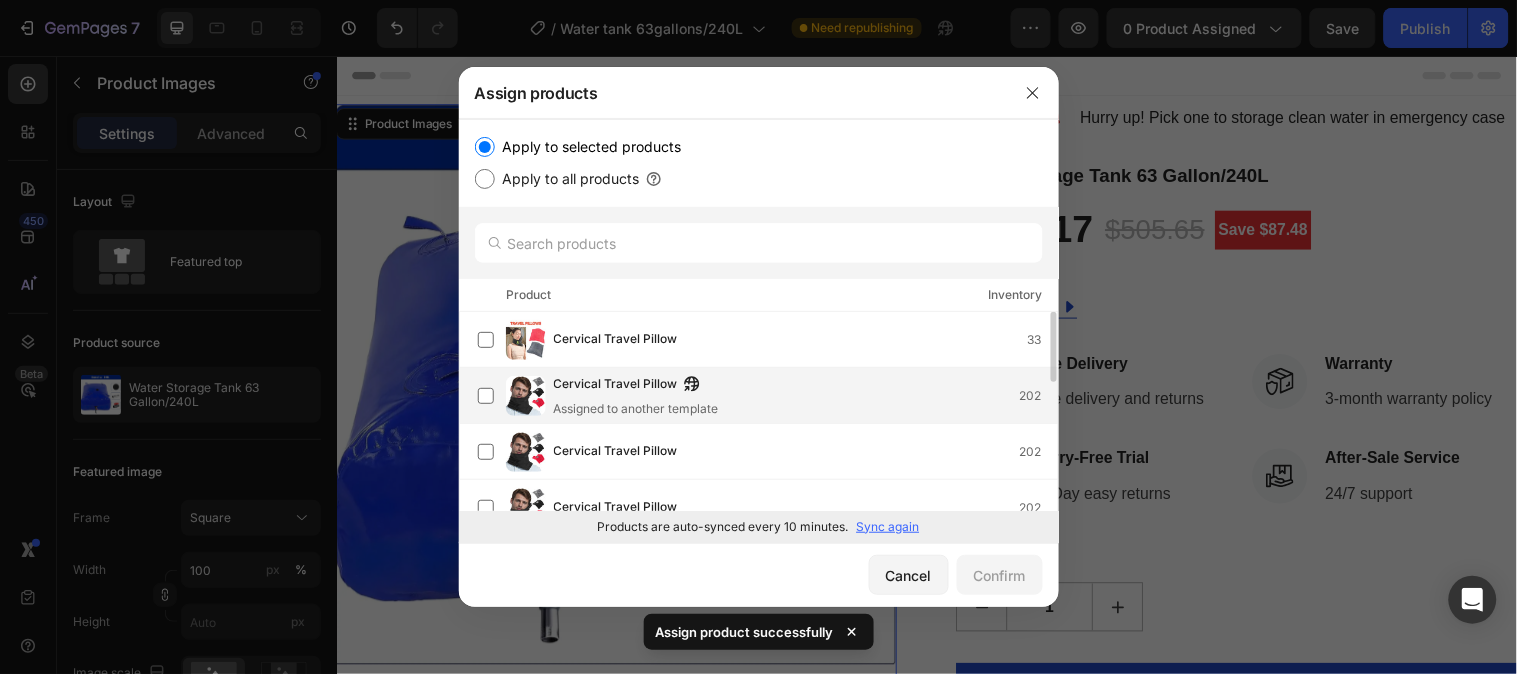 scroll, scrollTop: 0, scrollLeft: 0, axis: both 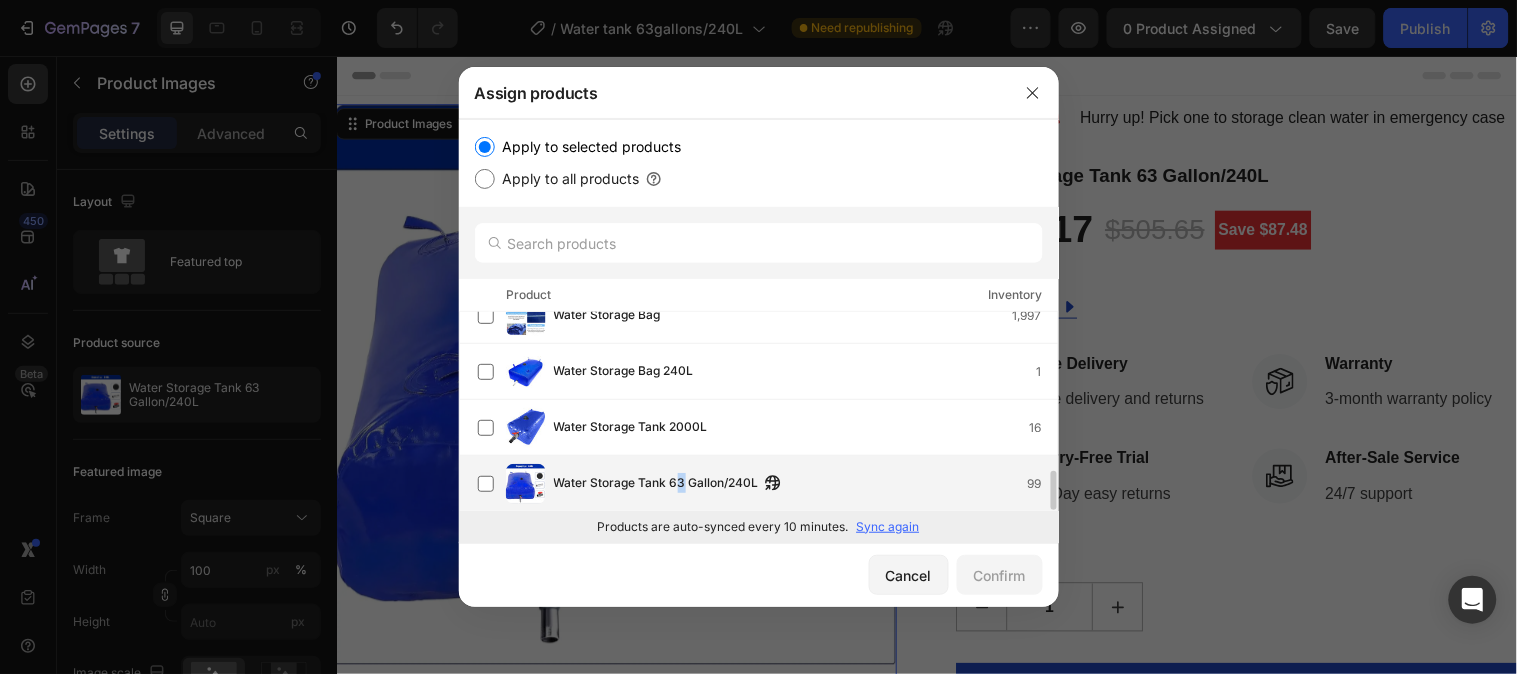 click on "Water Storage Tank 63 Gallon/240L" at bounding box center (656, 484) 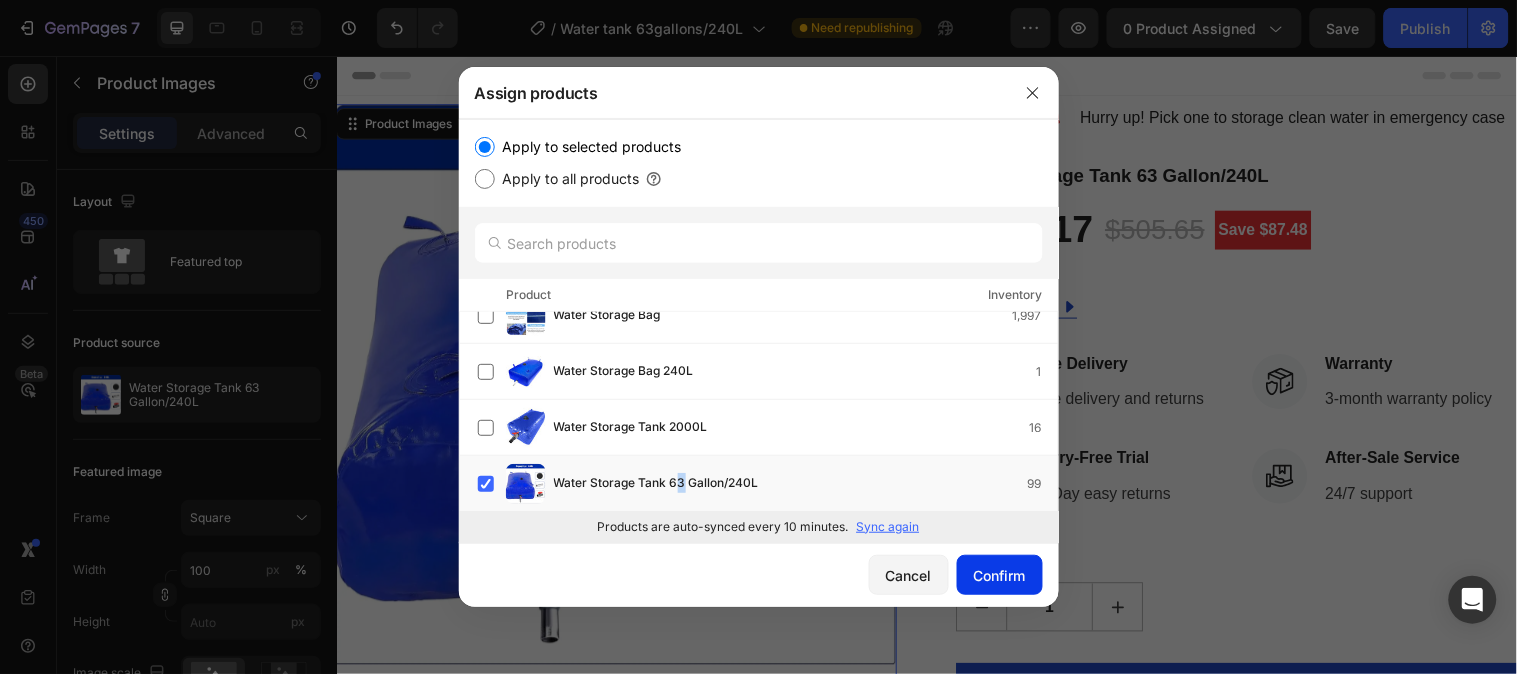 click on "Confirm" 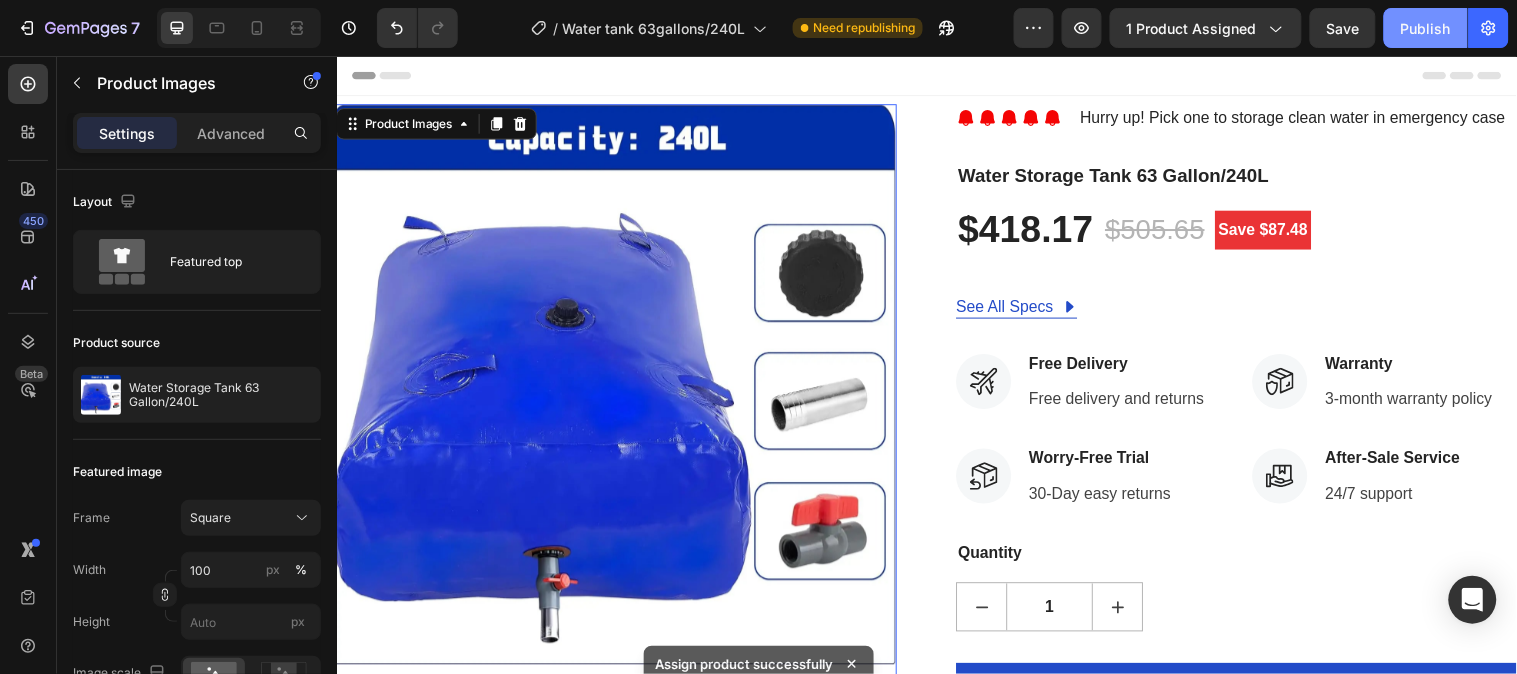 click on "Publish" at bounding box center [1426, 28] 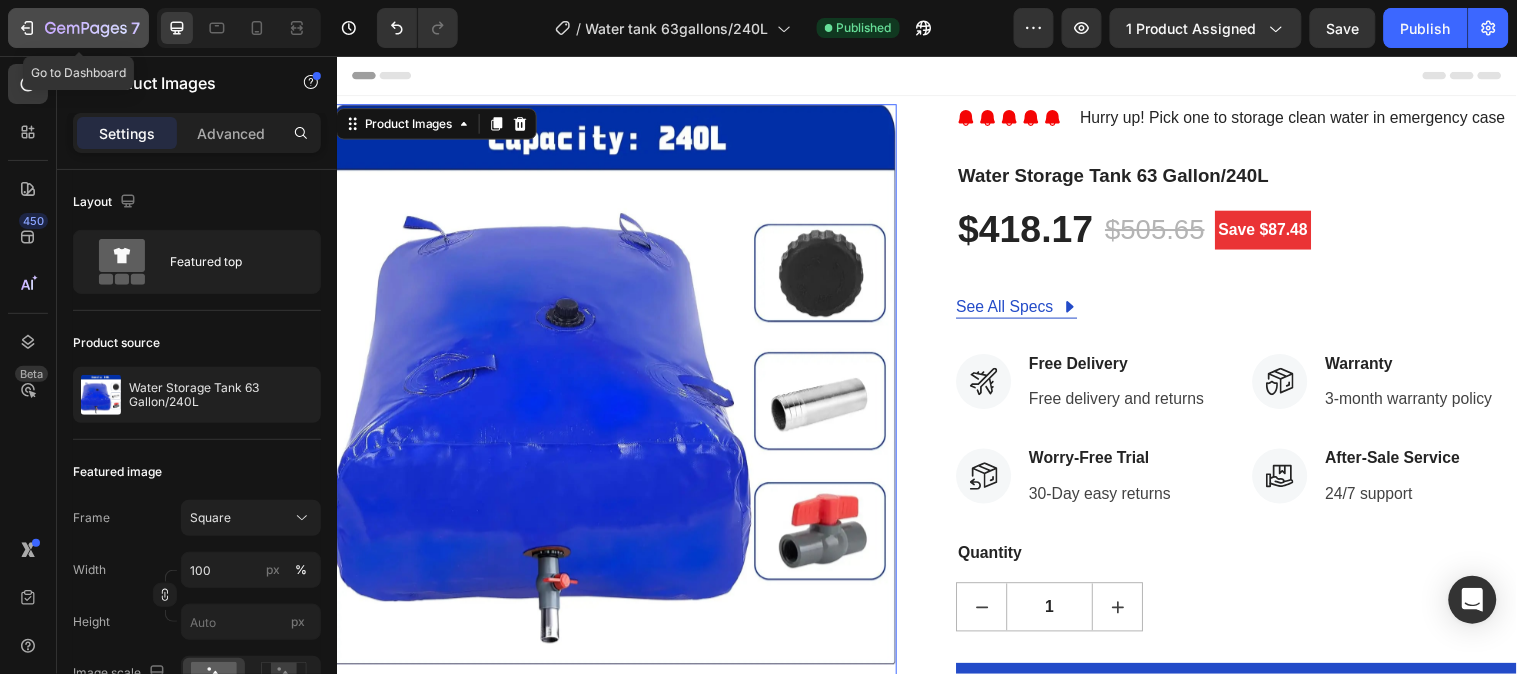 click 